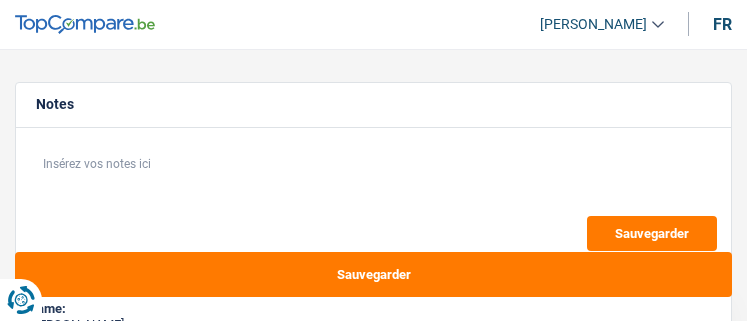 select on "refinancing" 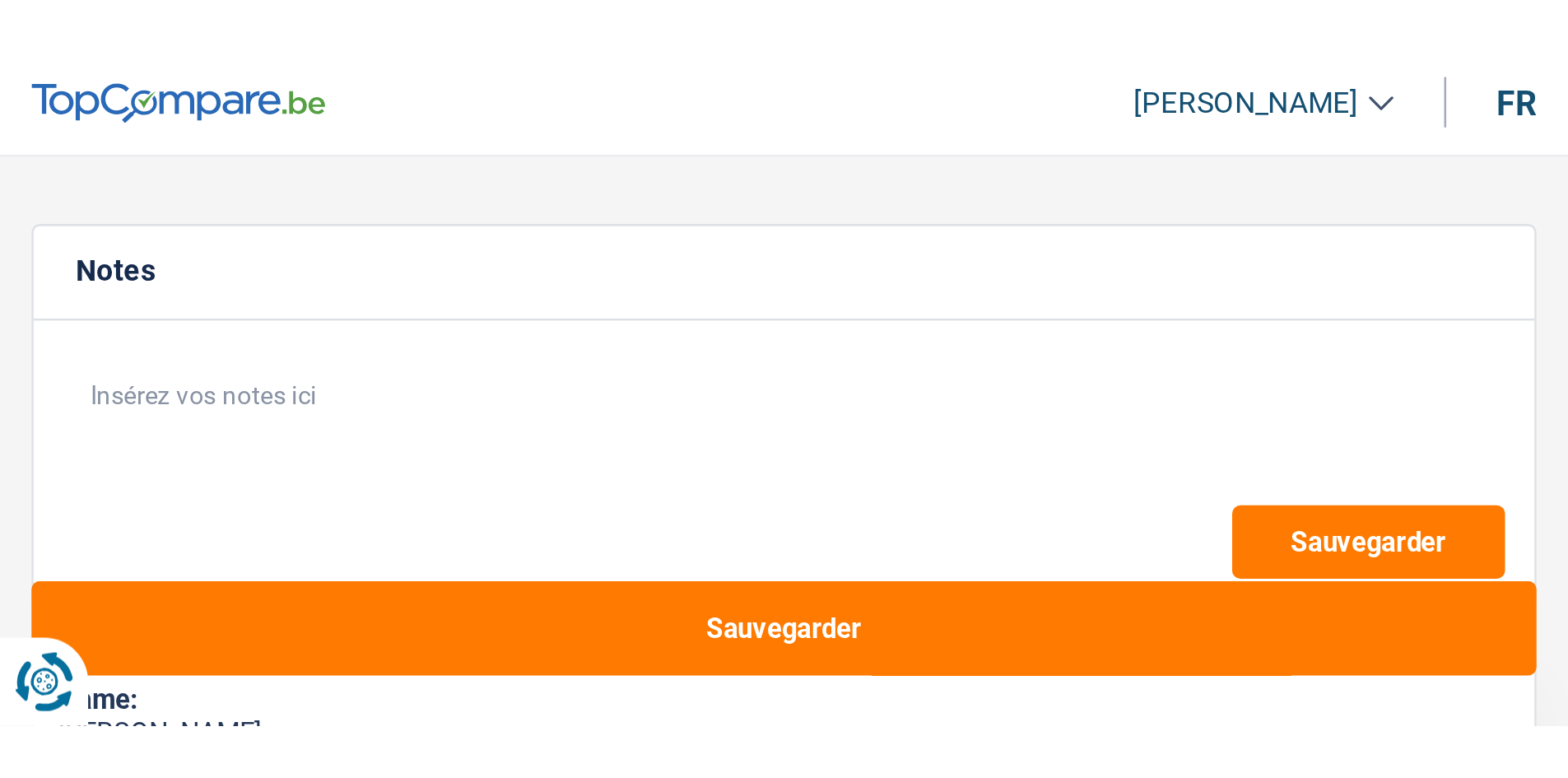 scroll, scrollTop: 0, scrollLeft: 0, axis: both 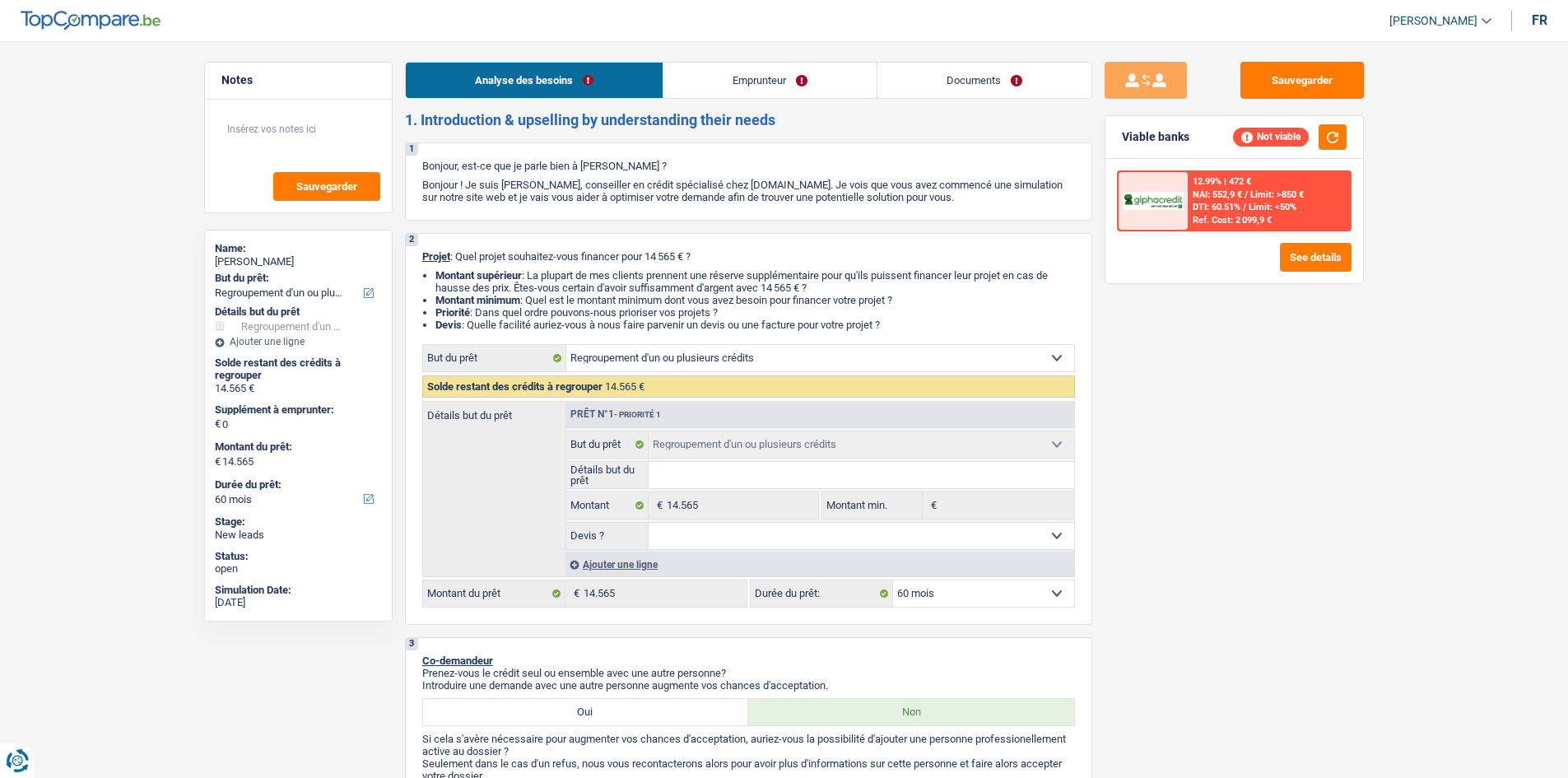 click on "Emprunteur" at bounding box center (770, 80) 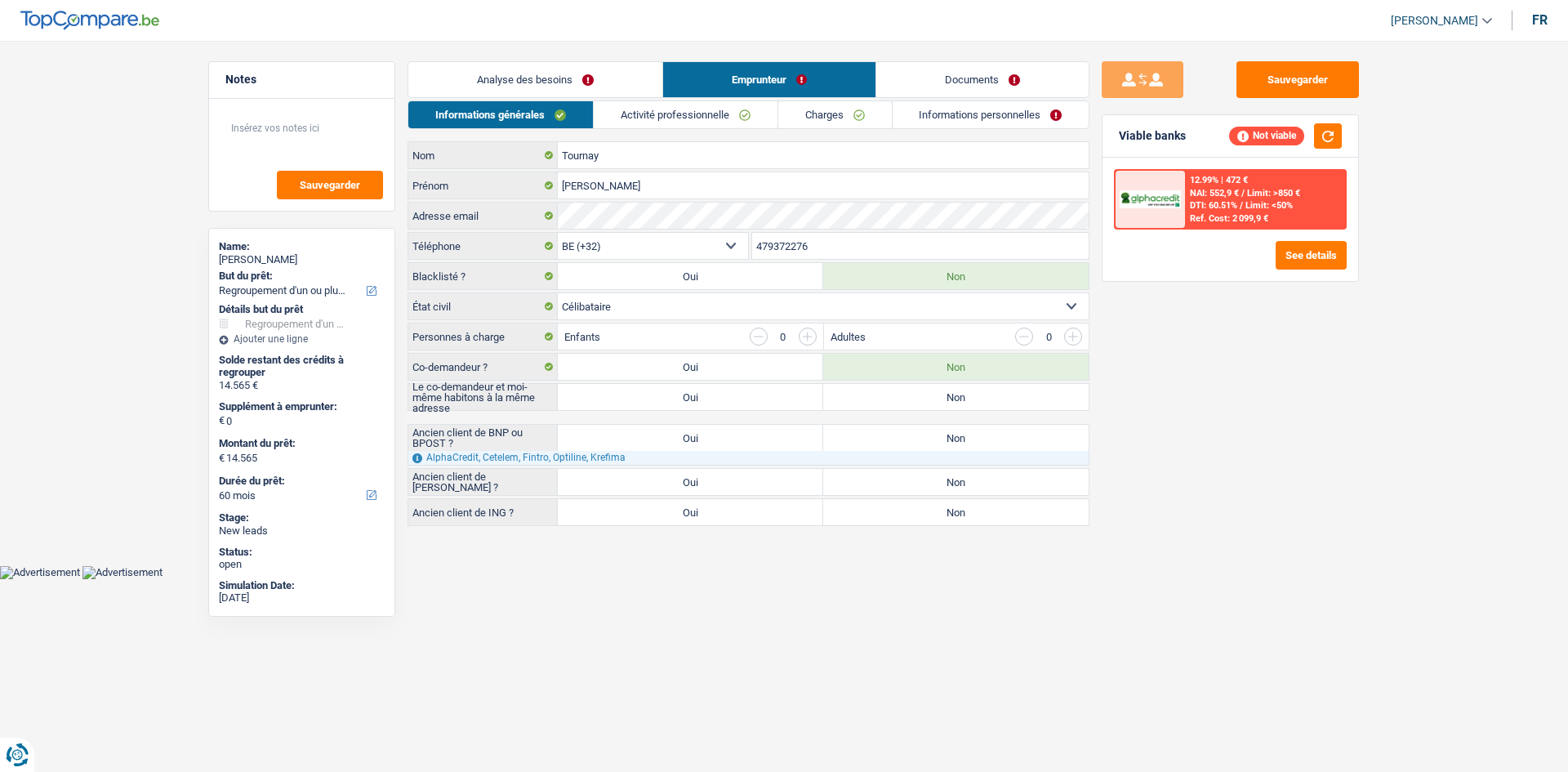 click on "Activité professionnelle" at bounding box center [685, 114] 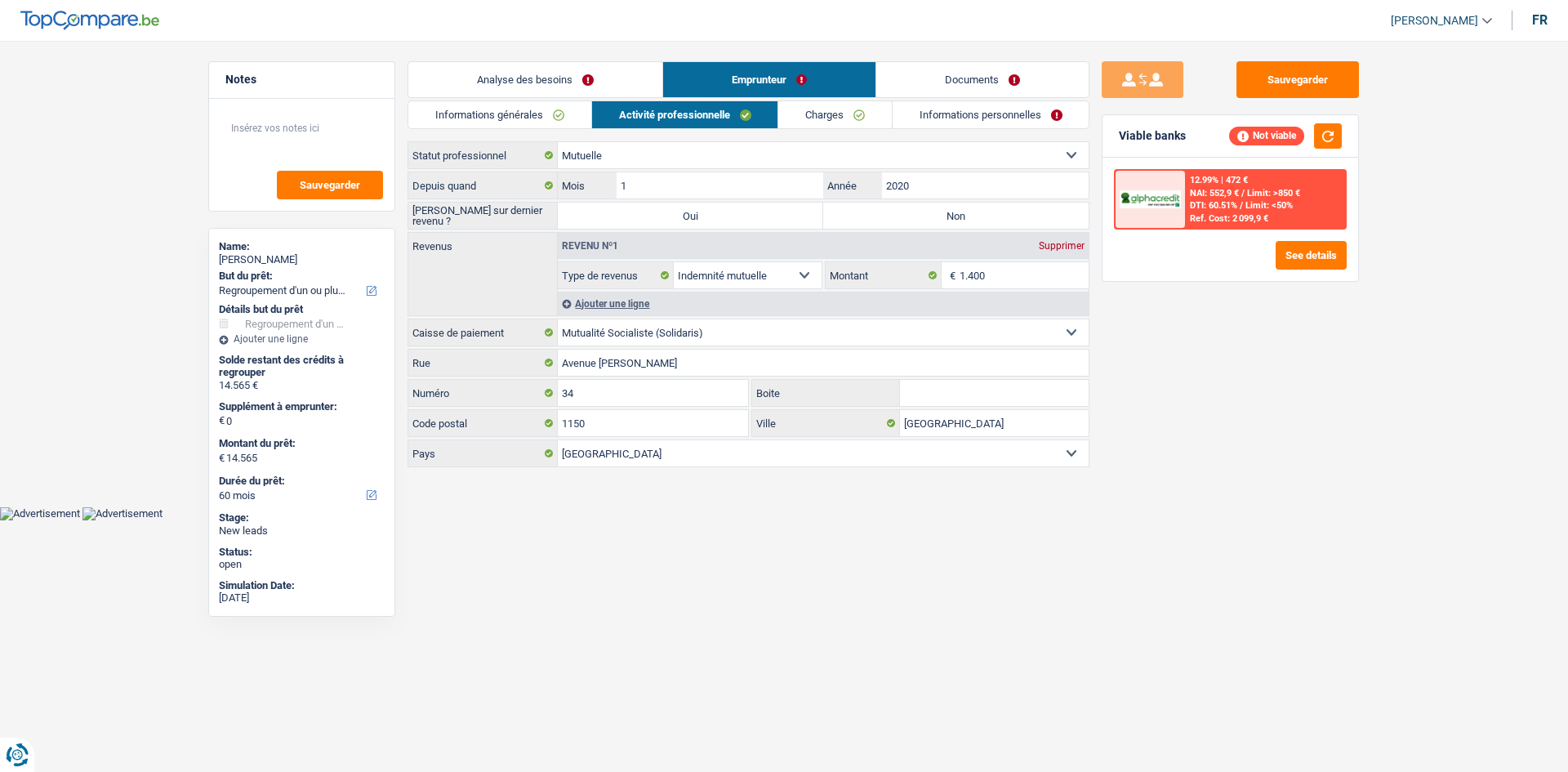 click on "Non" at bounding box center [956, 216] 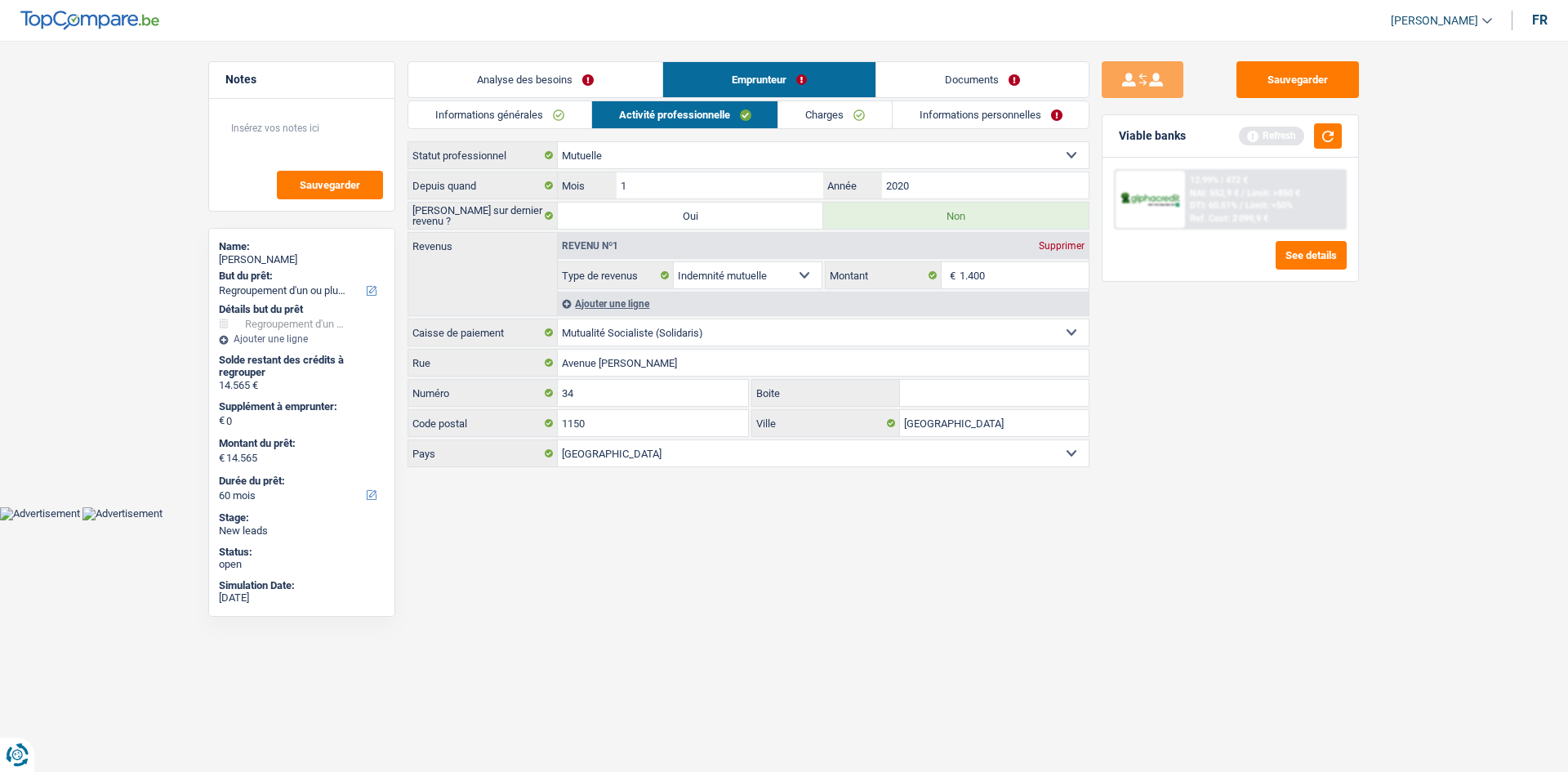 drag, startPoint x: 1268, startPoint y: 437, endPoint x: 981, endPoint y: 271, distance: 331.549 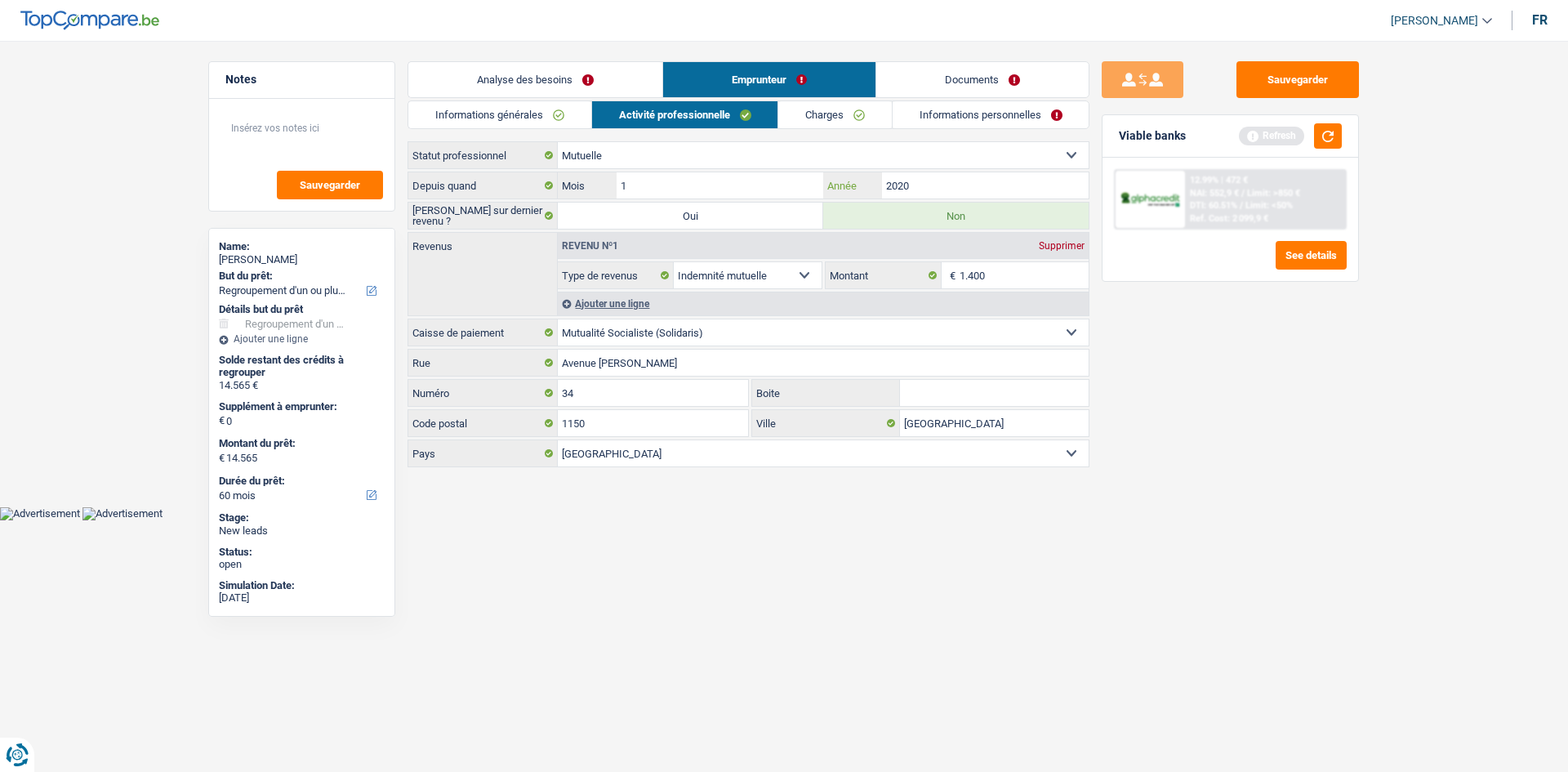 click on "2020" at bounding box center (985, 185) 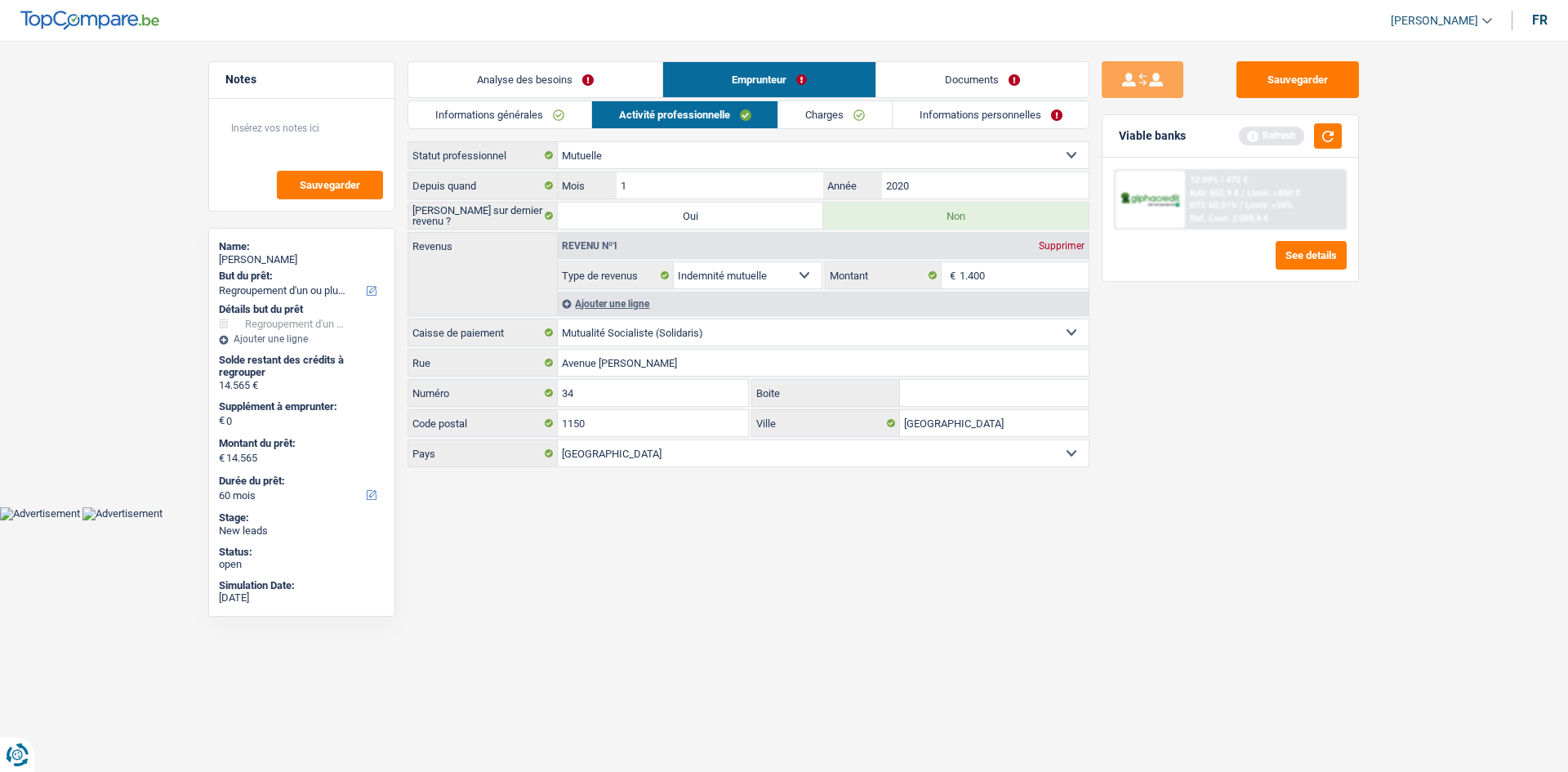 click on "Sauvegarder
Viable banks
Refresh
12.99% | 472 €
NAI: 552,9 €
/
Limit: >850 €
DTI: 60.51%
/
Limit: <50%
Ref. Cost: 2 099,9 €
See details" at bounding box center (1230, 401) 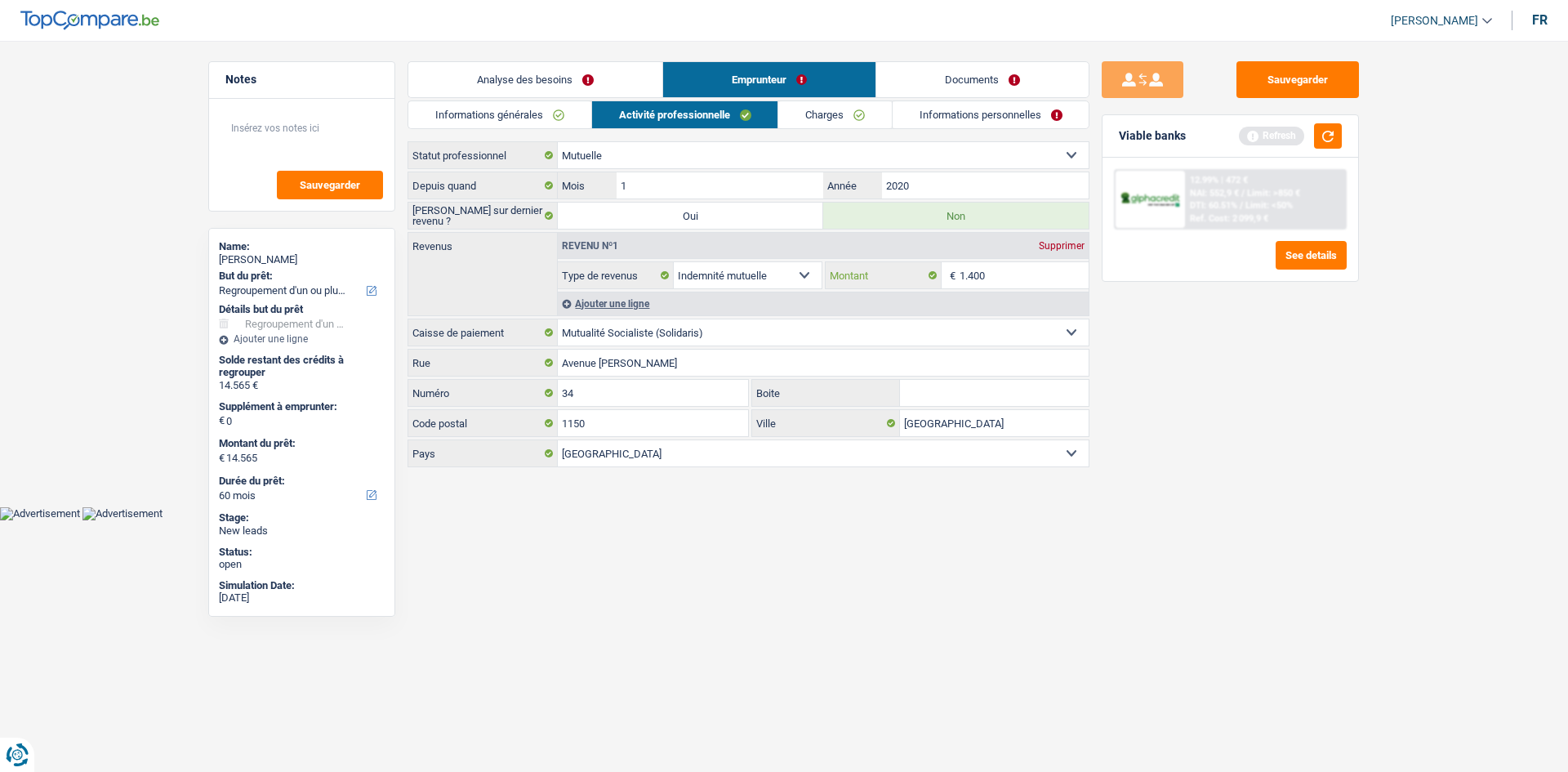 click on "1.400" at bounding box center [1024, 275] 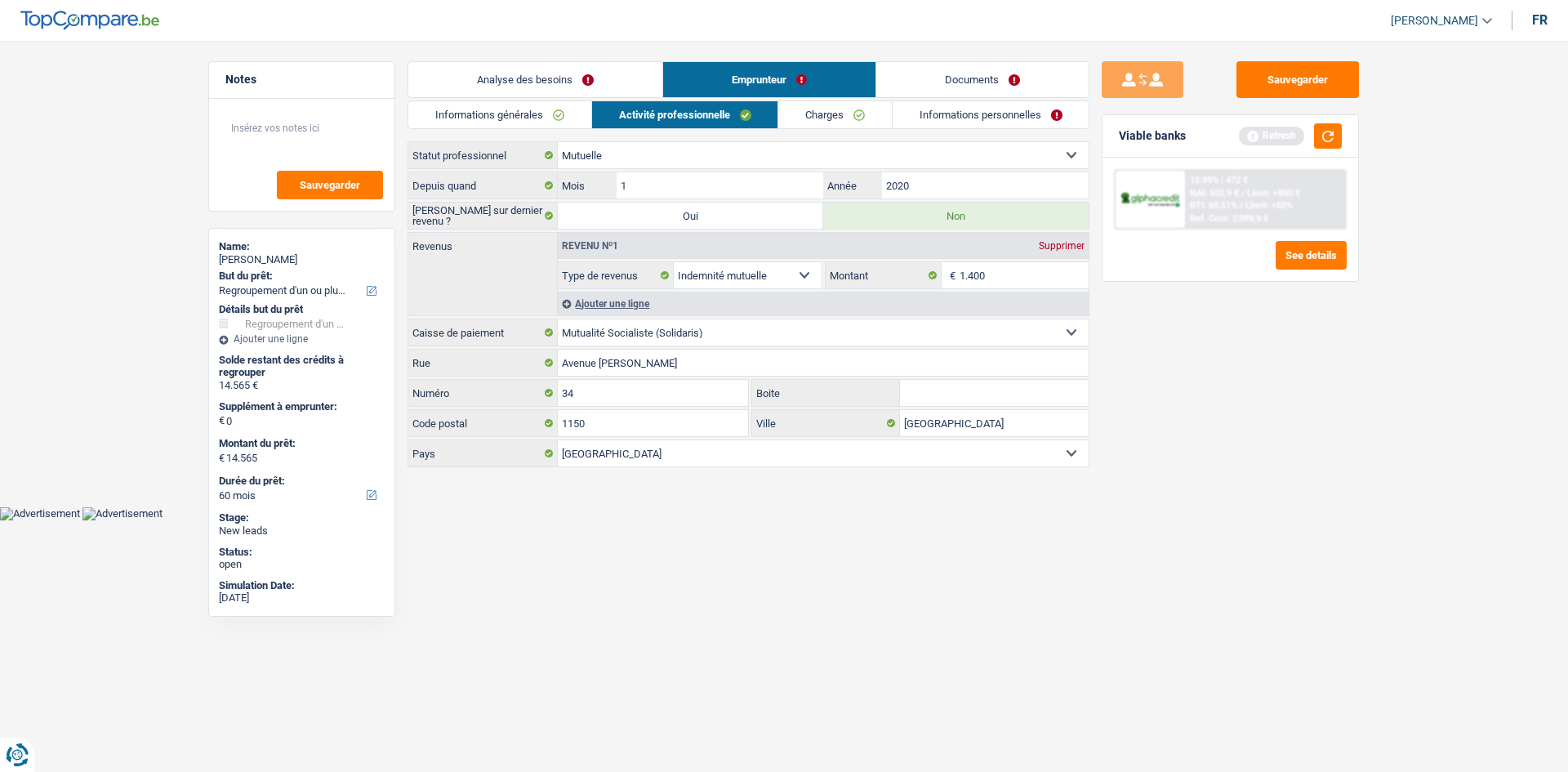 click on "Charges" at bounding box center [835, 114] 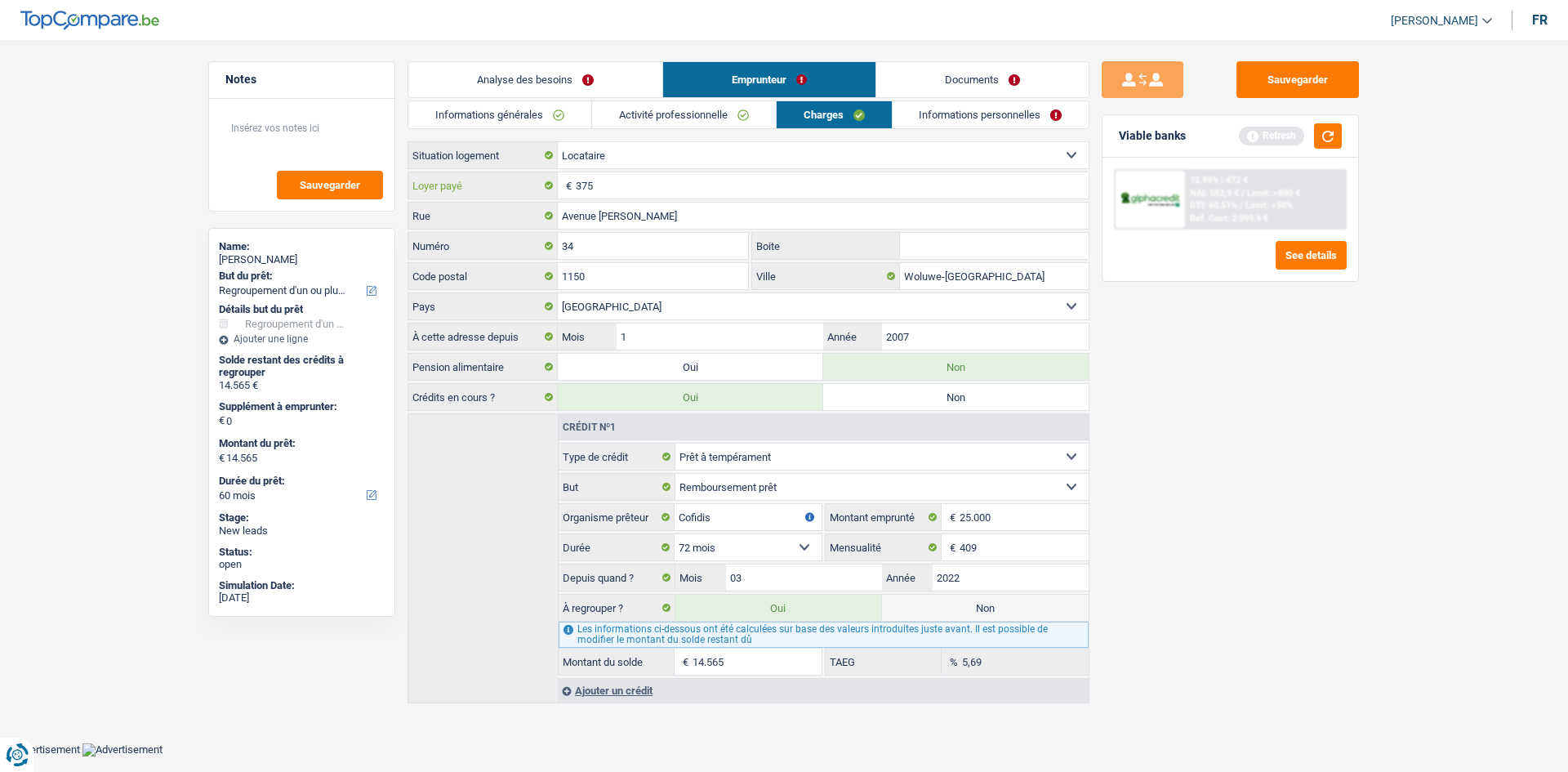 click on "375" at bounding box center [832, 185] 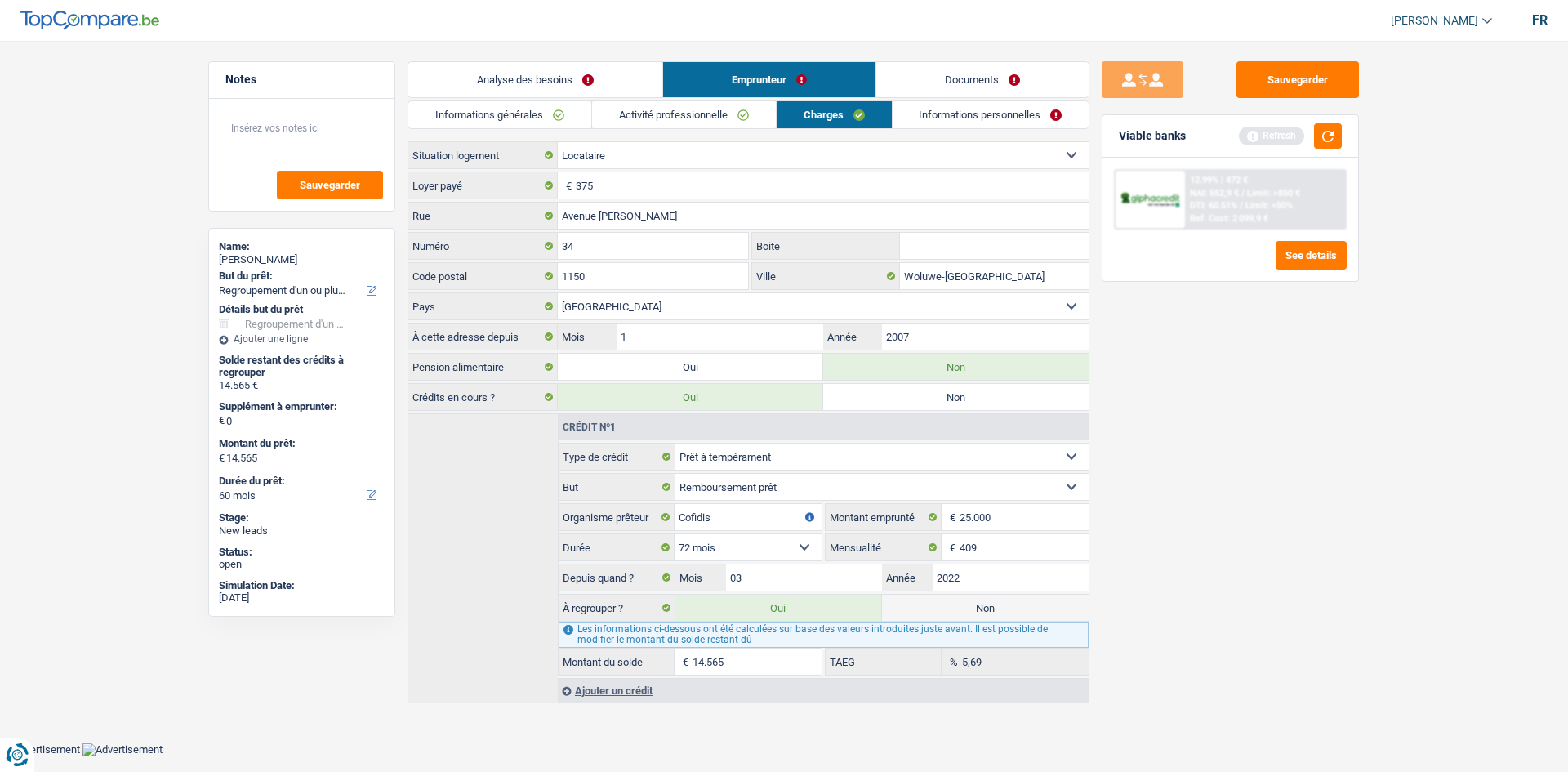 click on "Informations personnelles" at bounding box center [991, 114] 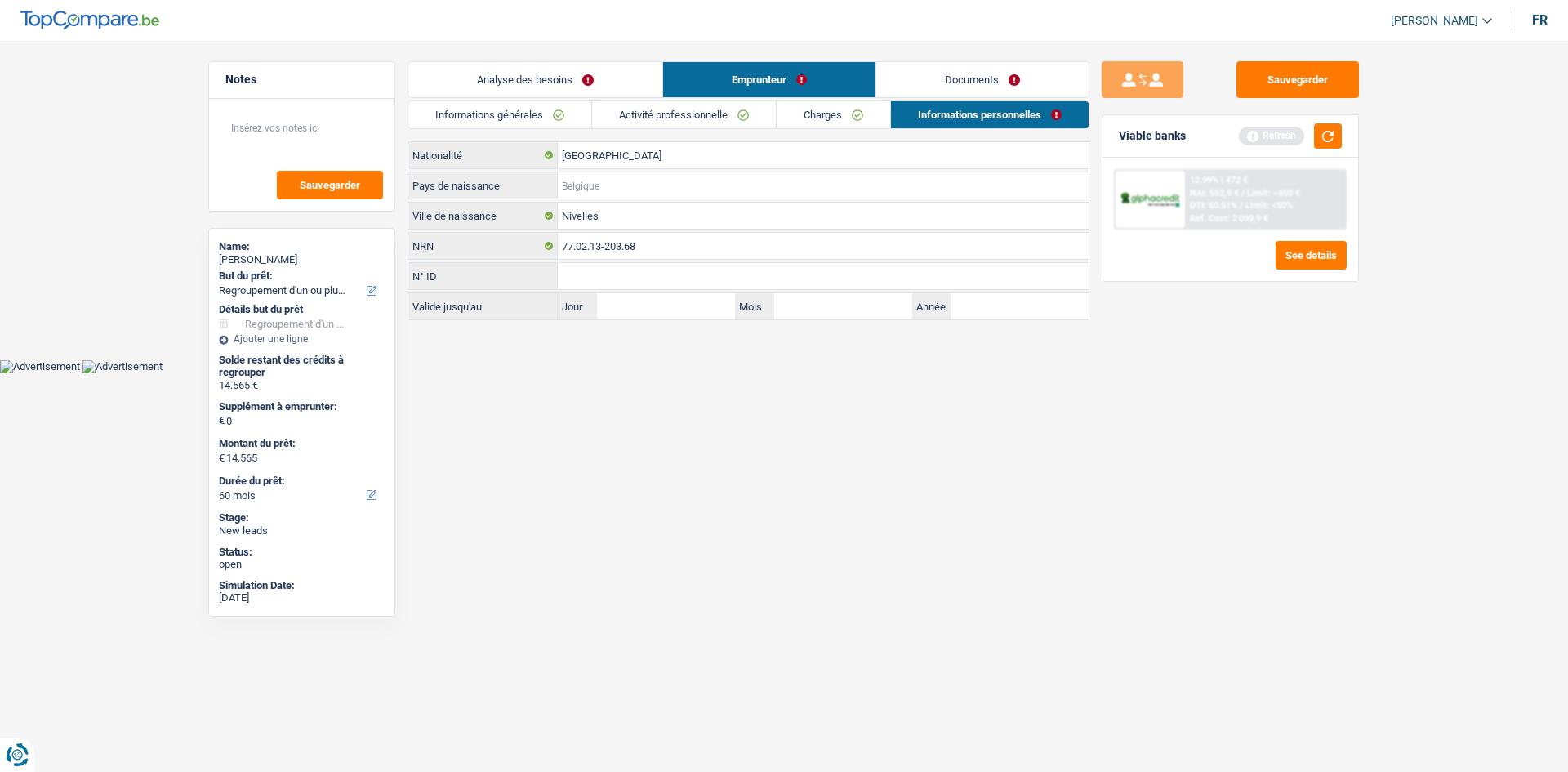 click on "Pays de naissance" at bounding box center (823, 185) 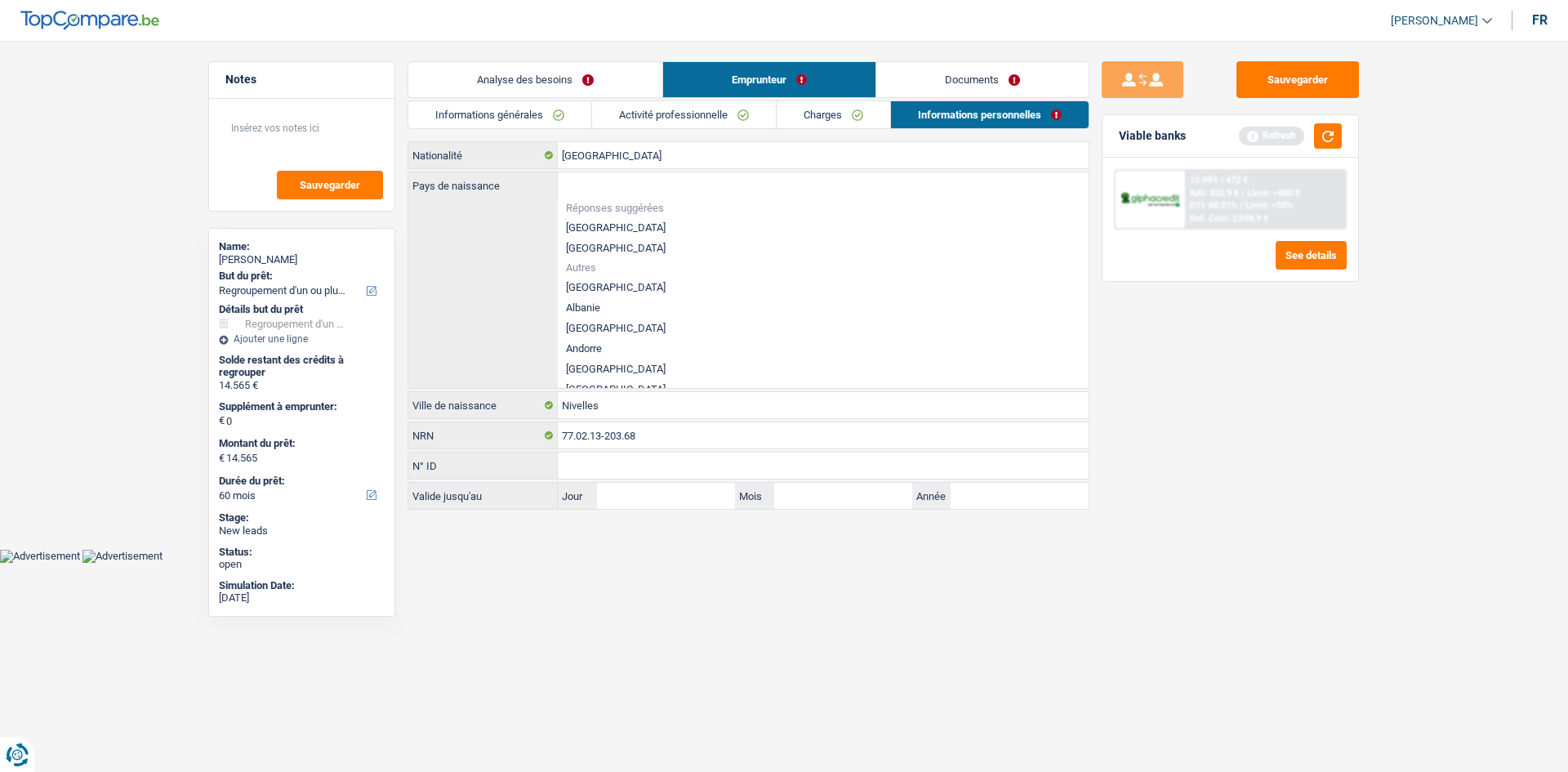 click on "[GEOGRAPHIC_DATA]" at bounding box center [823, 227] 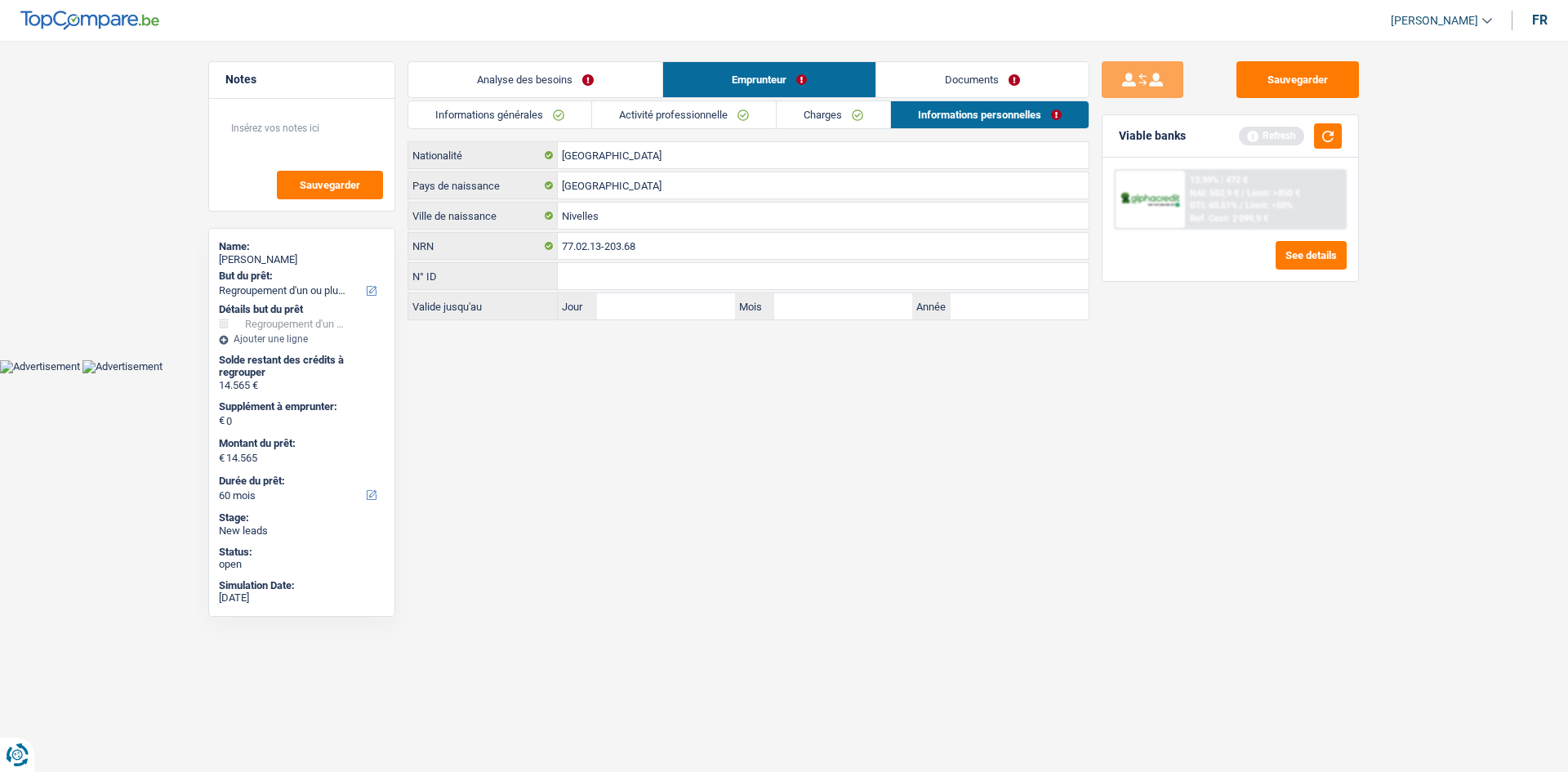 click on "Informations générales" at bounding box center [500, 114] 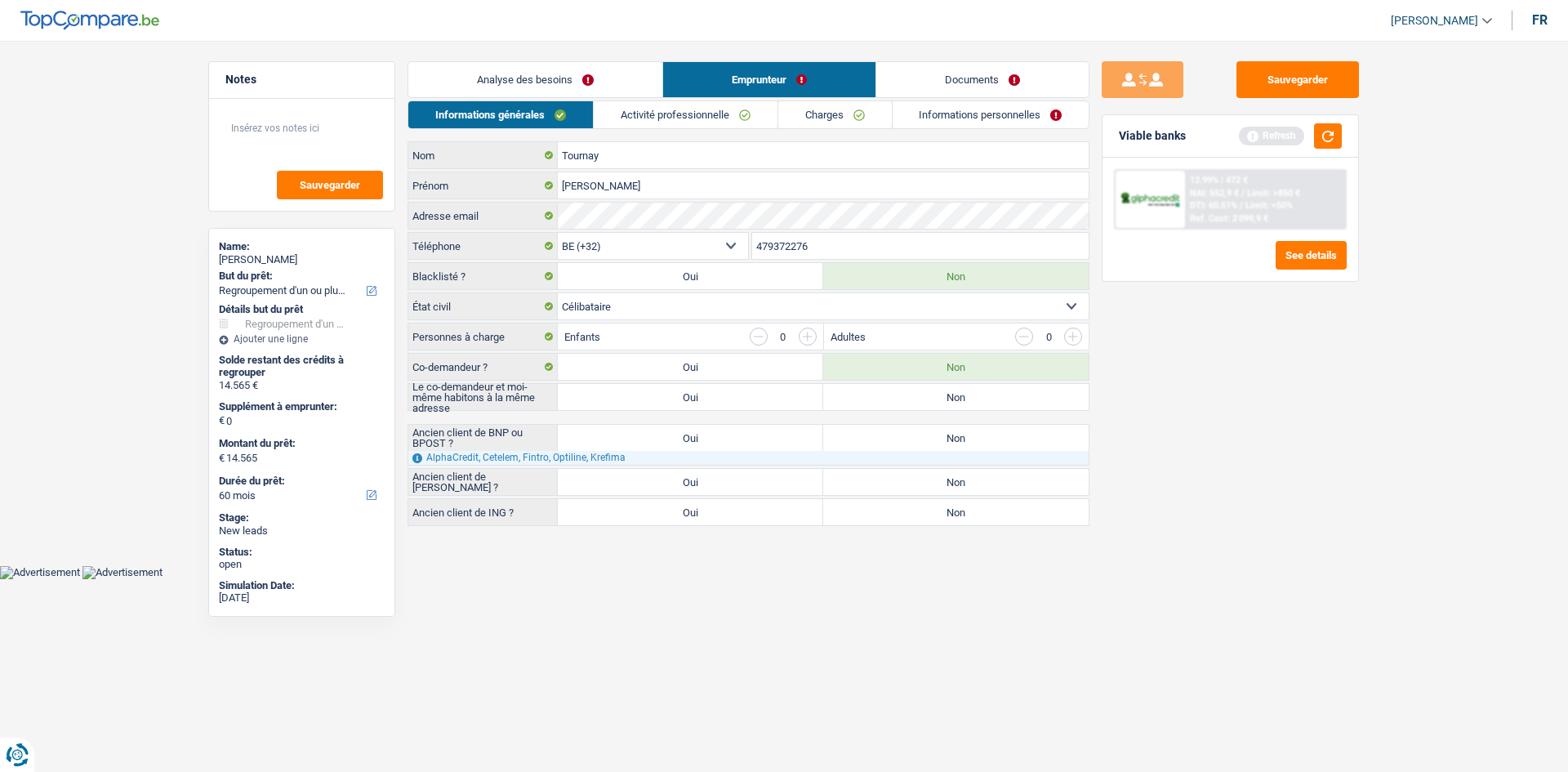 click on "Analyse des besoins" at bounding box center (535, 79) 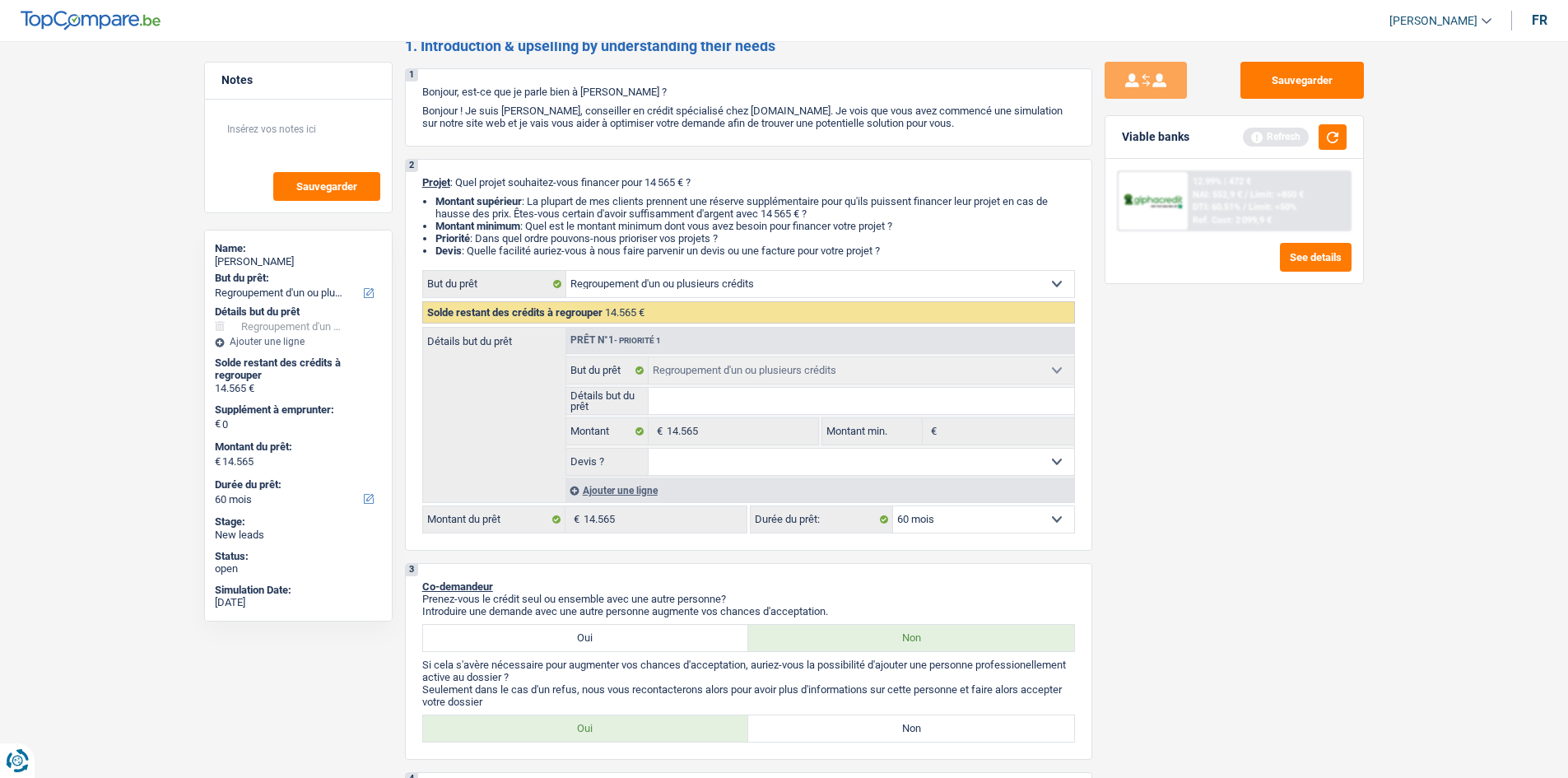 scroll, scrollTop: 0, scrollLeft: 0, axis: both 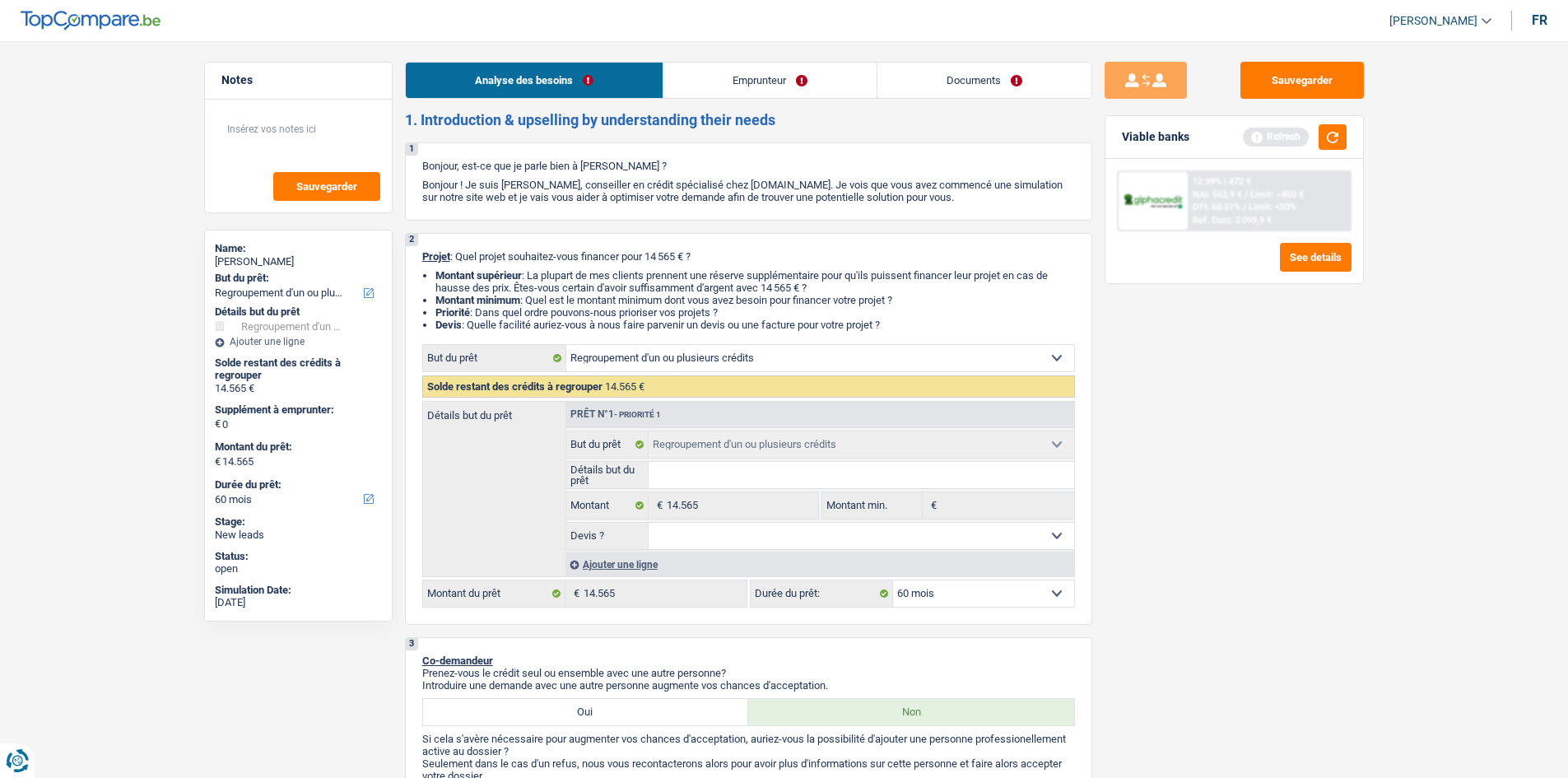 click on "Emprunteur" at bounding box center (770, 80) 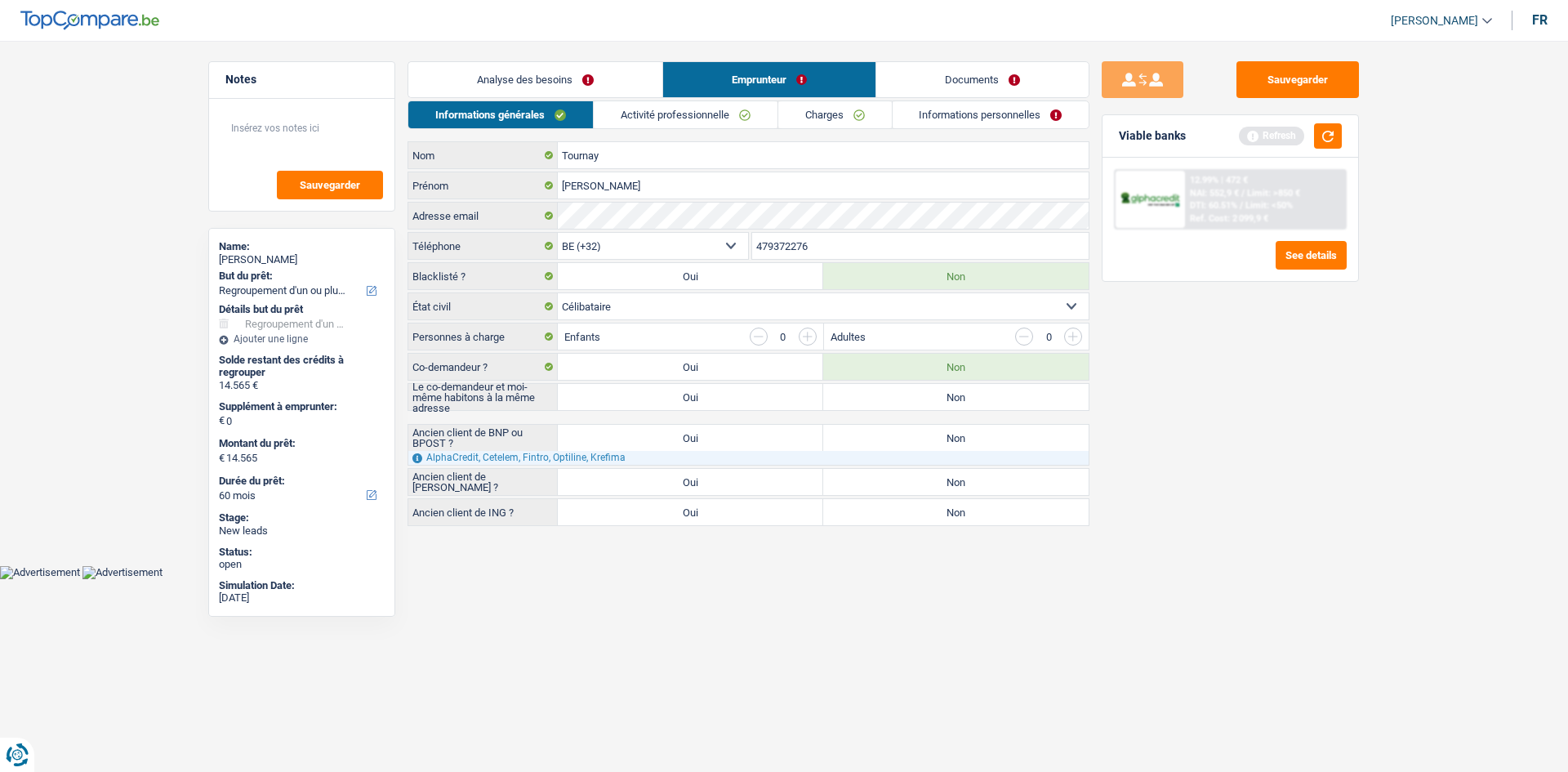 click on "Oui" at bounding box center [690, 482] 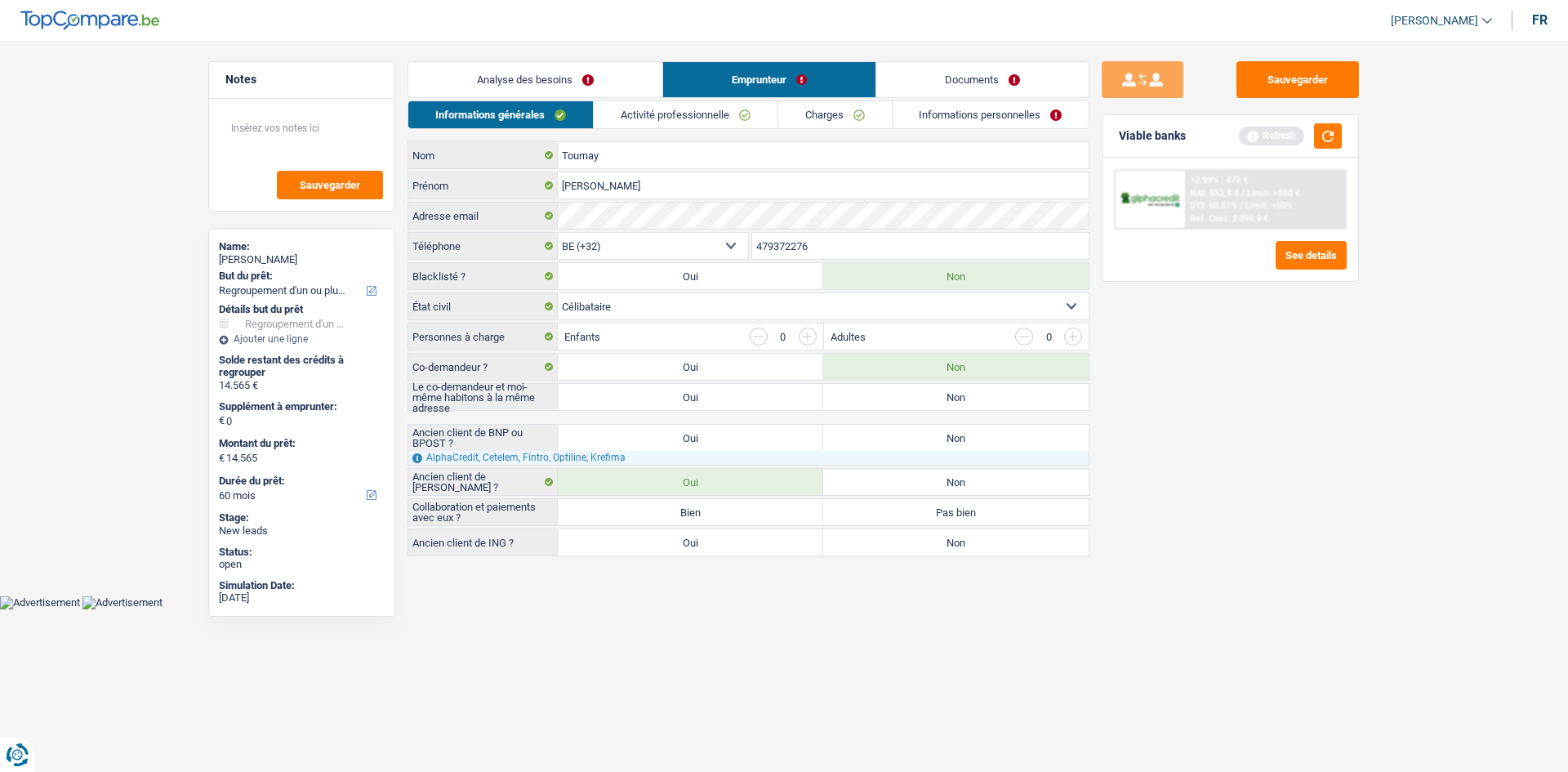 click on "Bien" at bounding box center [690, 512] 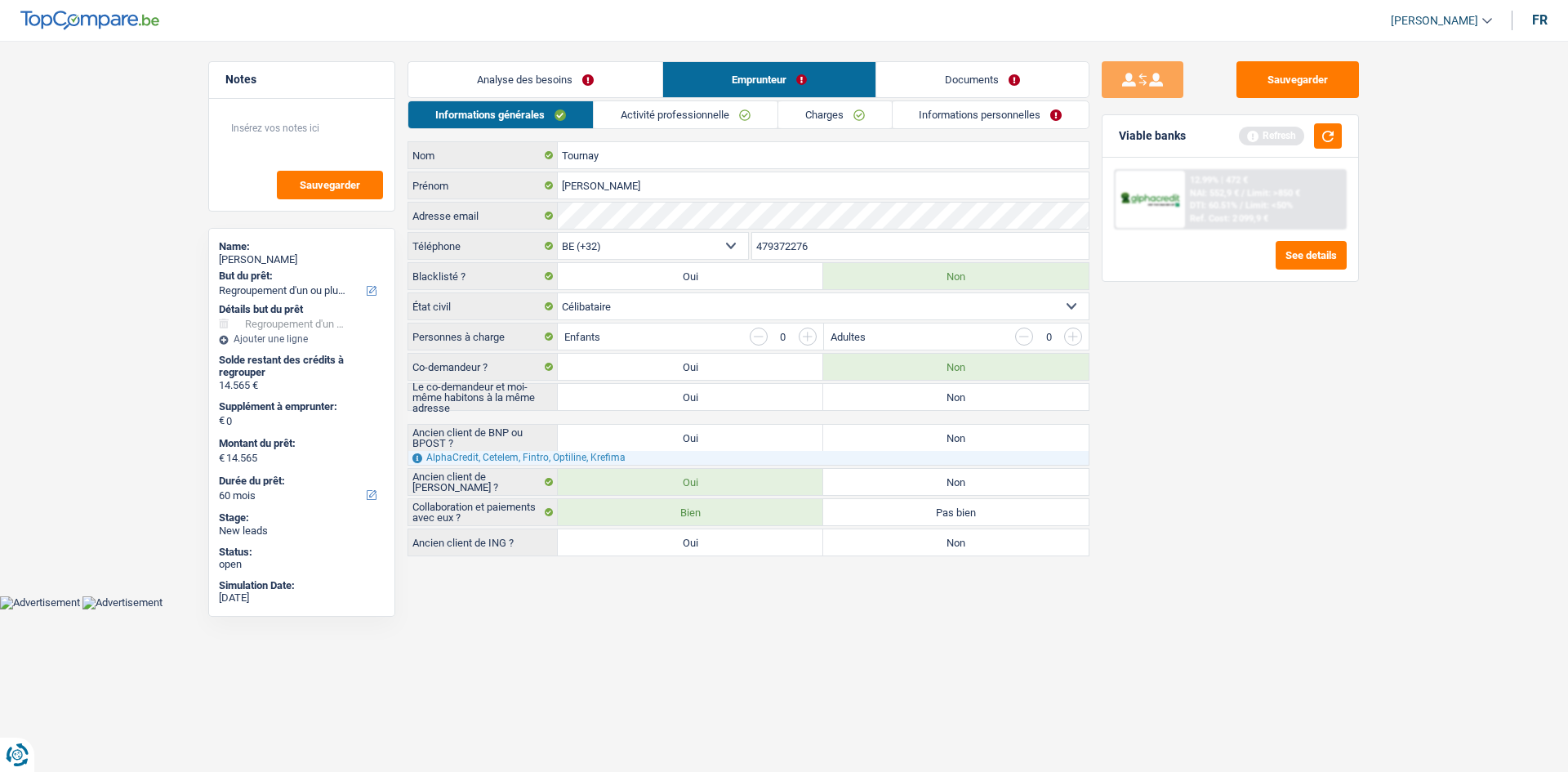 click on "Non" at bounding box center (956, 542) 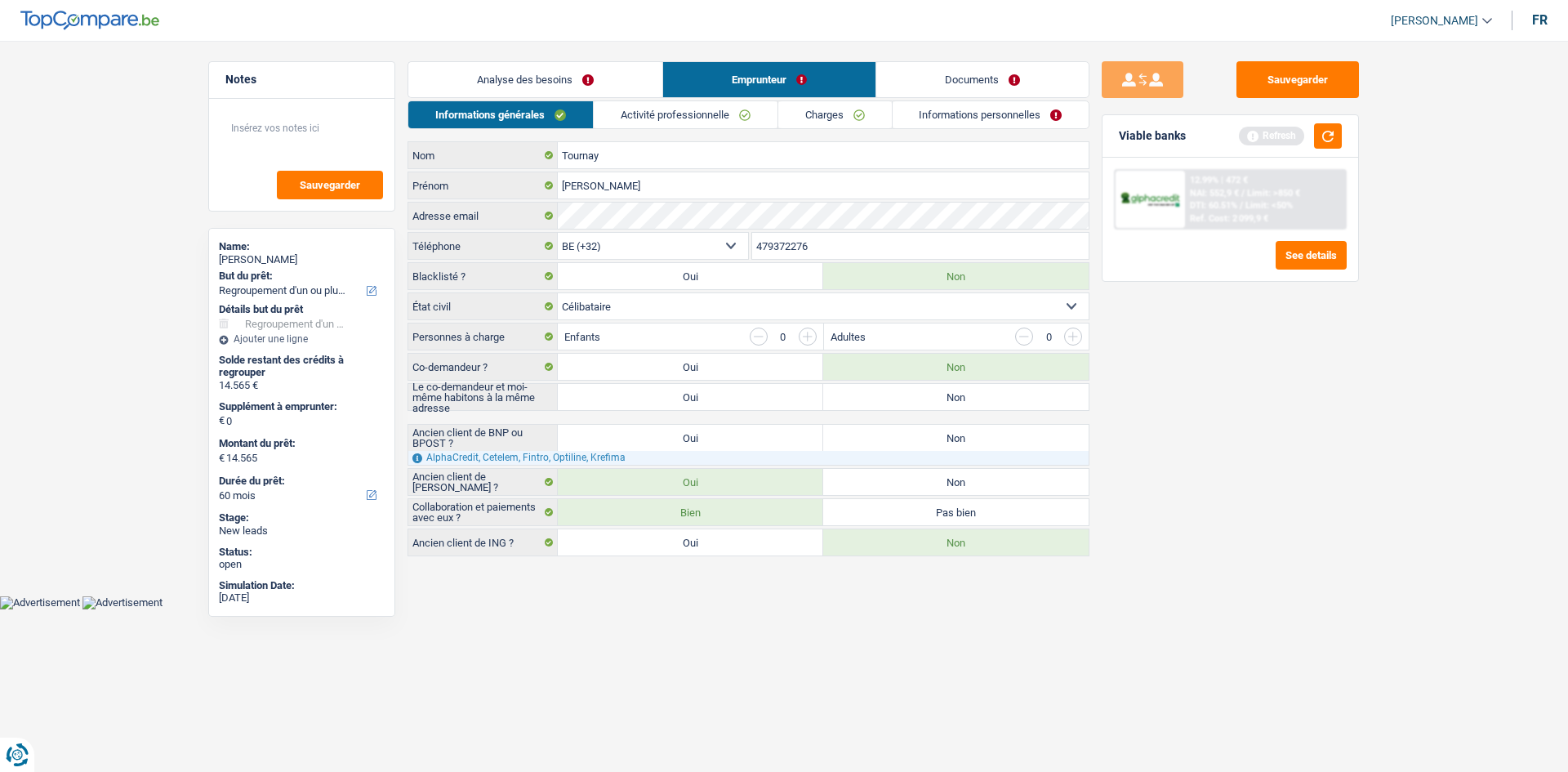click on "Non" at bounding box center [956, 438] 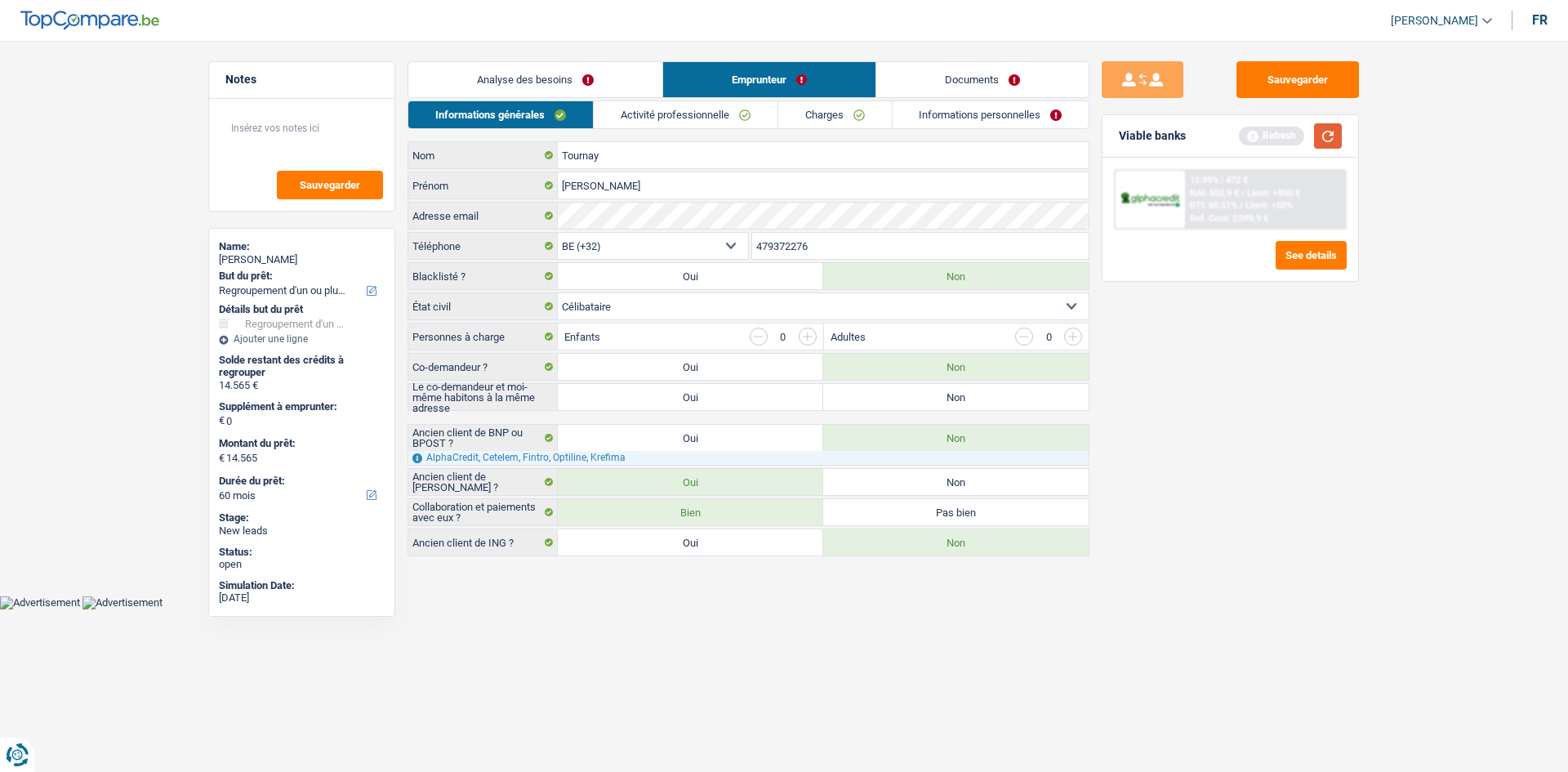click at bounding box center (1328, 136) 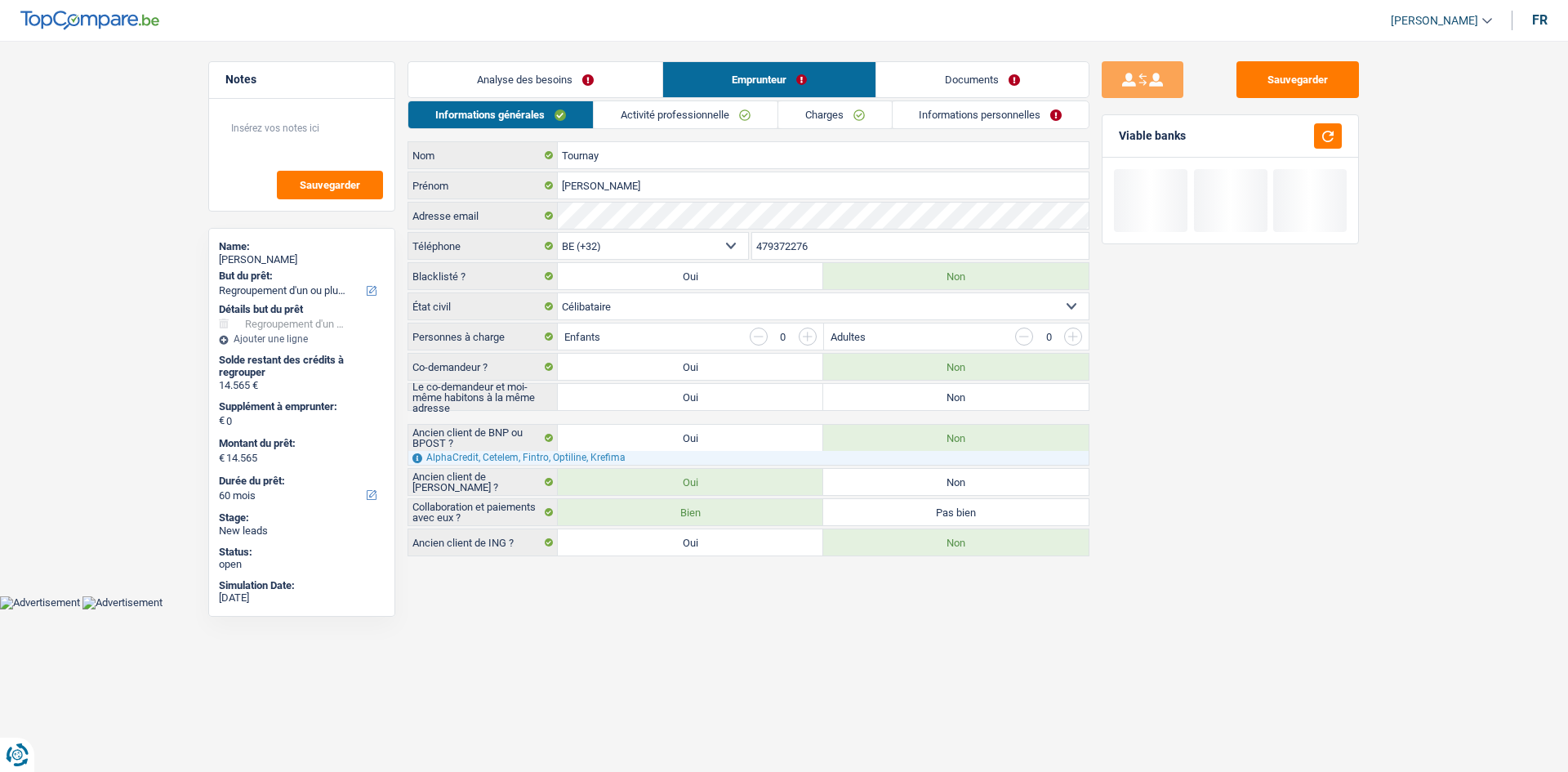 click on "Activité professionnelle" at bounding box center (685, 114) 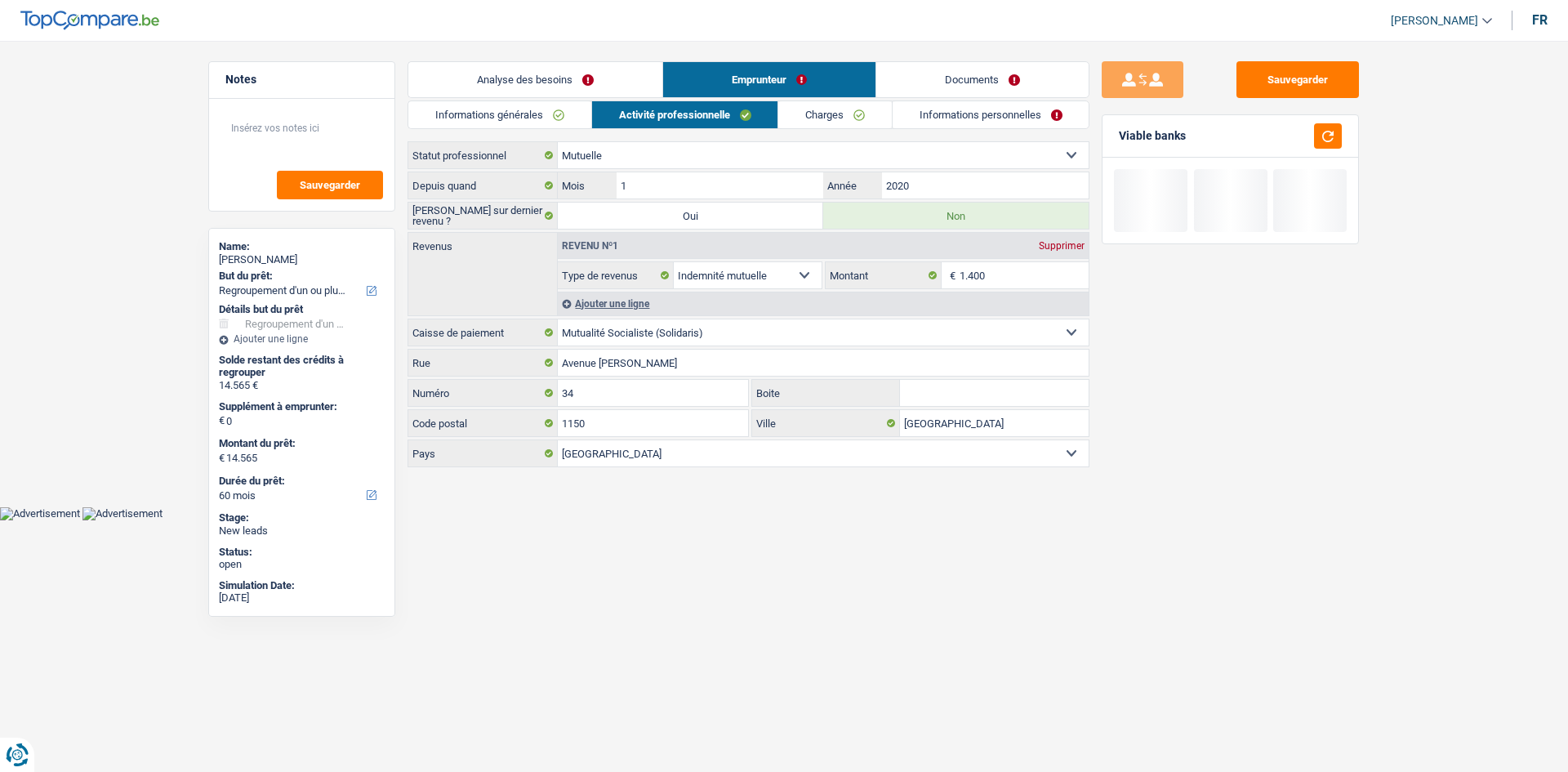 click on "Charges" at bounding box center [835, 114] 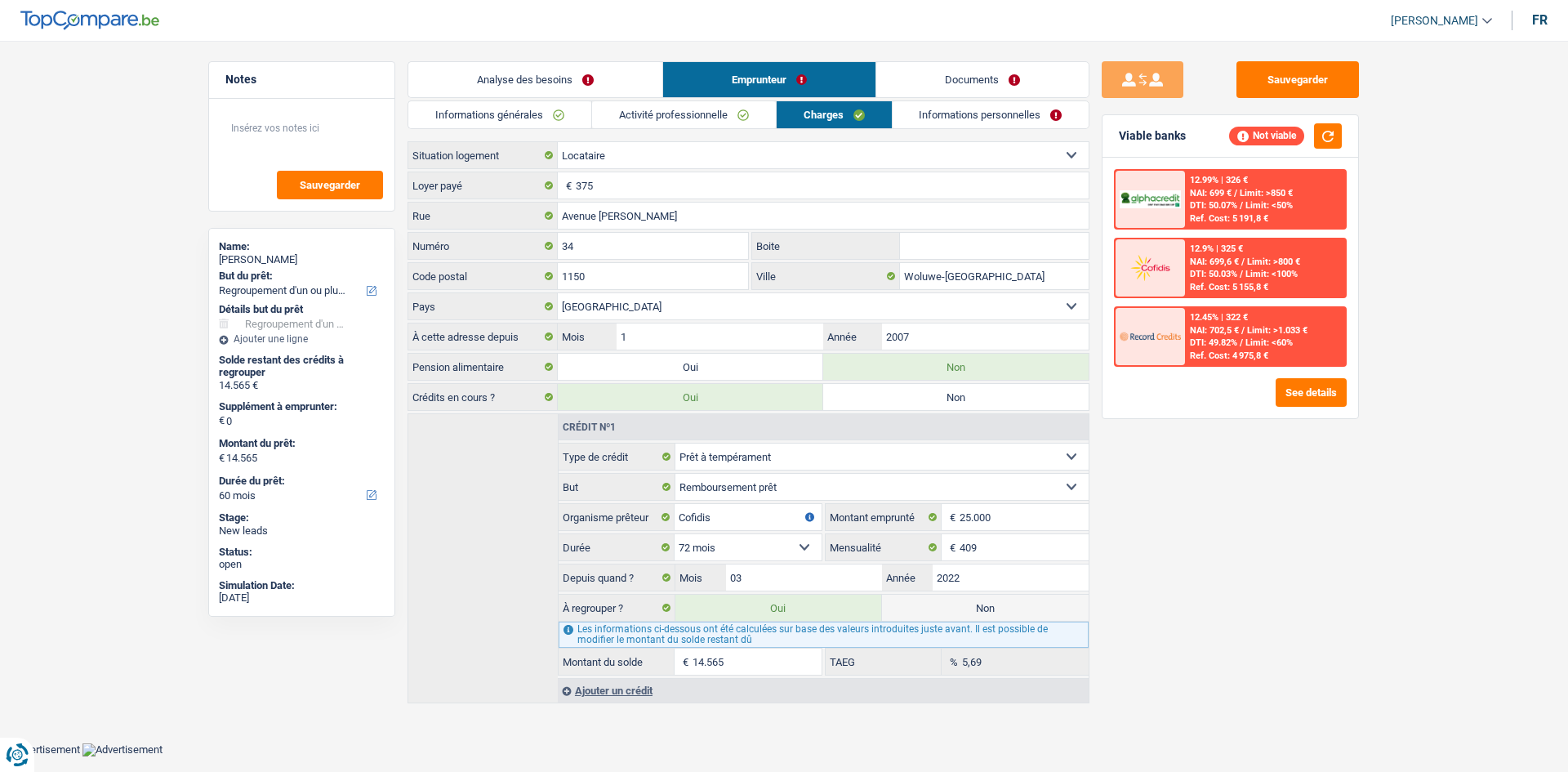 click on "Informations personnelles" at bounding box center (991, 114) 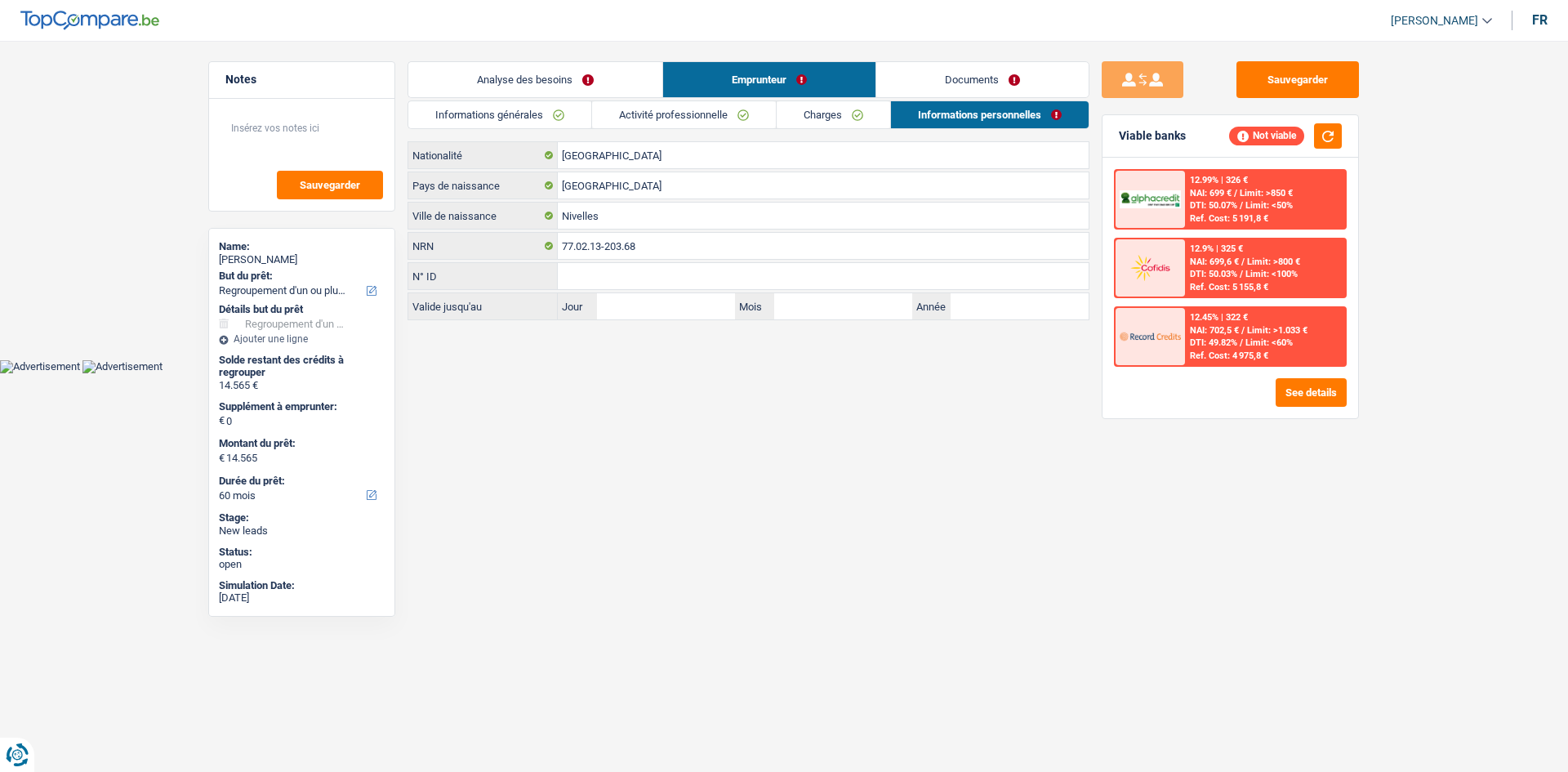 click on "Analyse des besoins" at bounding box center [535, 79] 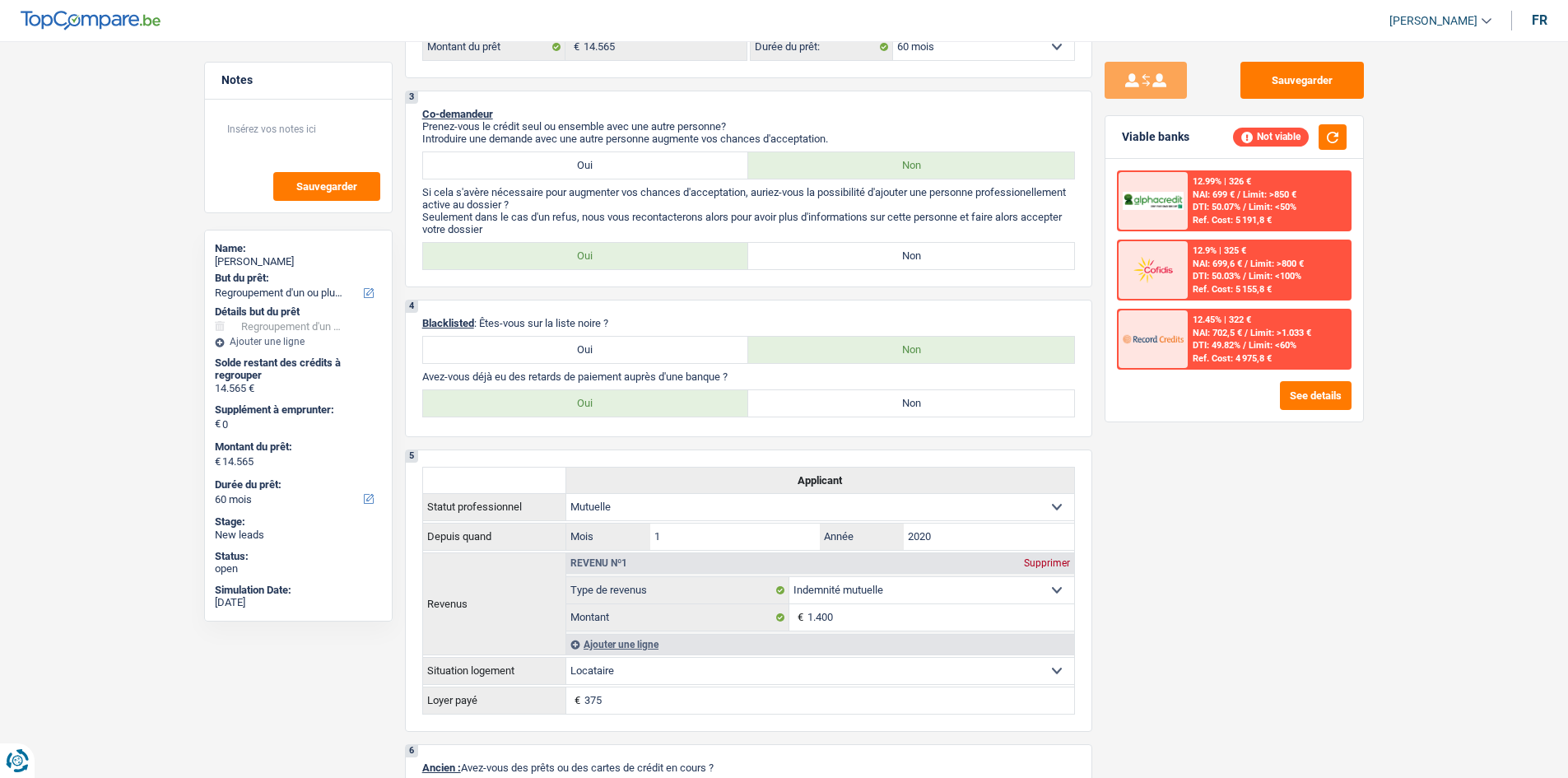 scroll, scrollTop: 741, scrollLeft: 0, axis: vertical 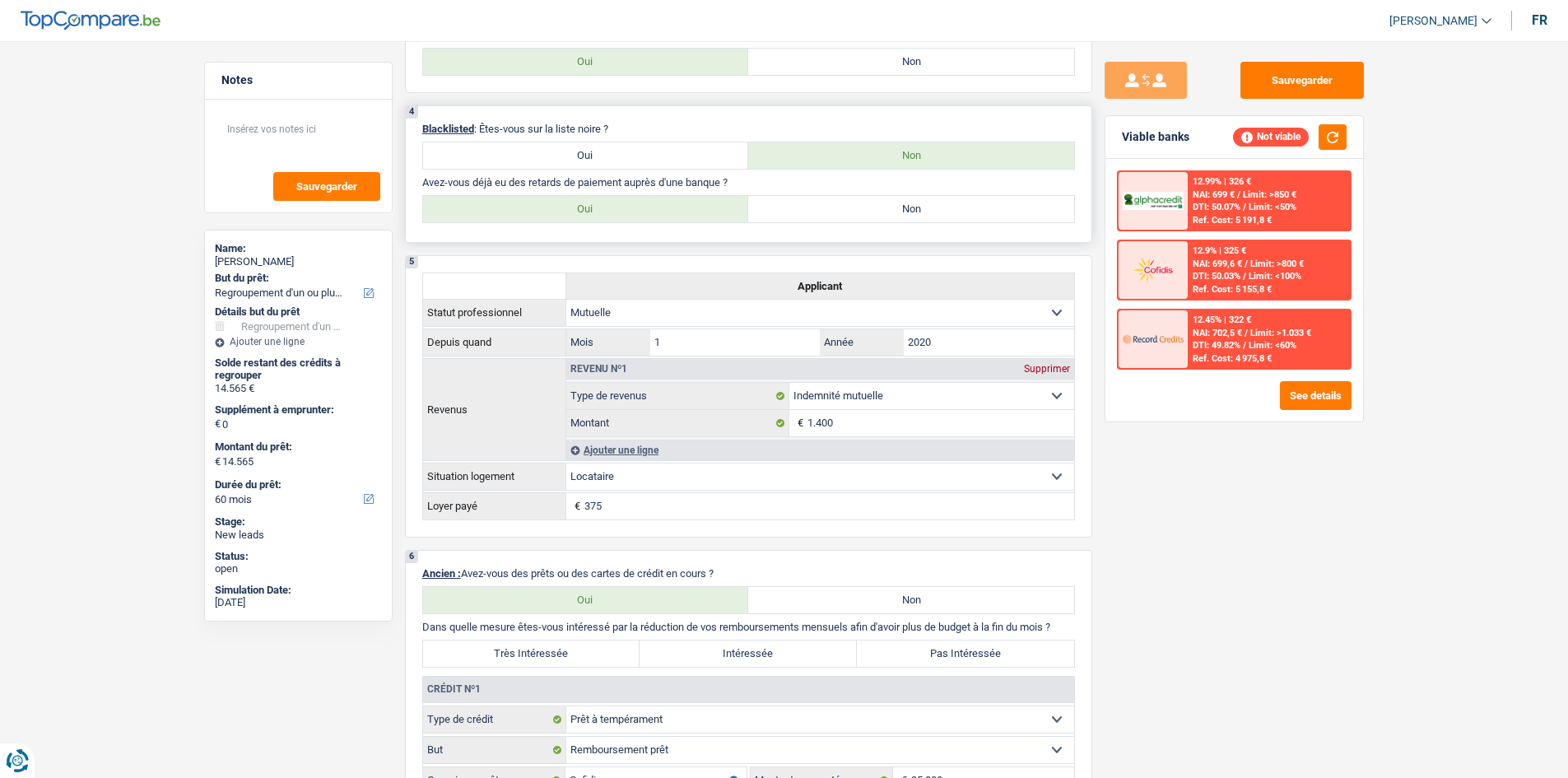 click on "Non" at bounding box center (911, 209) 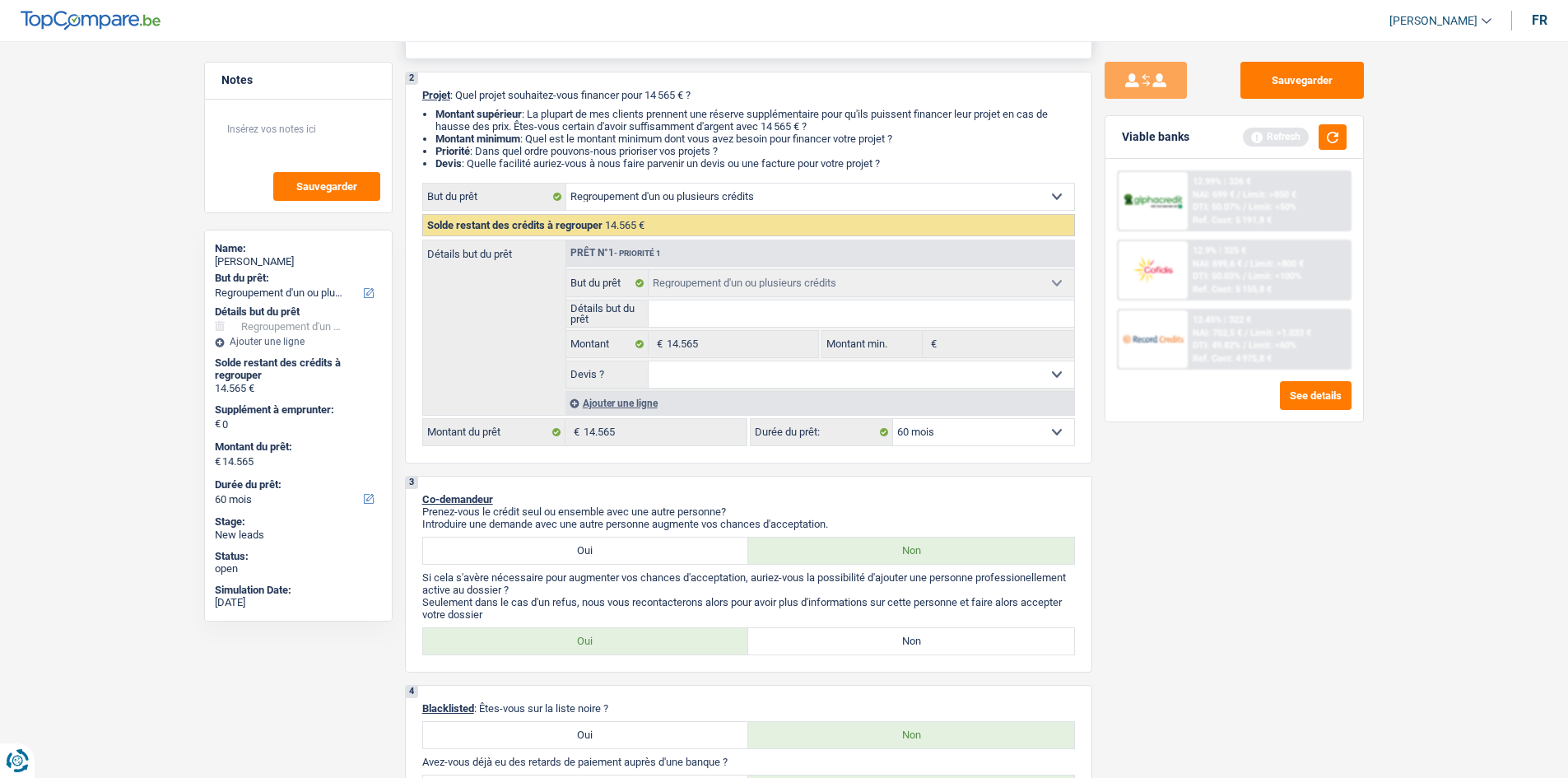 scroll, scrollTop: 0, scrollLeft: 0, axis: both 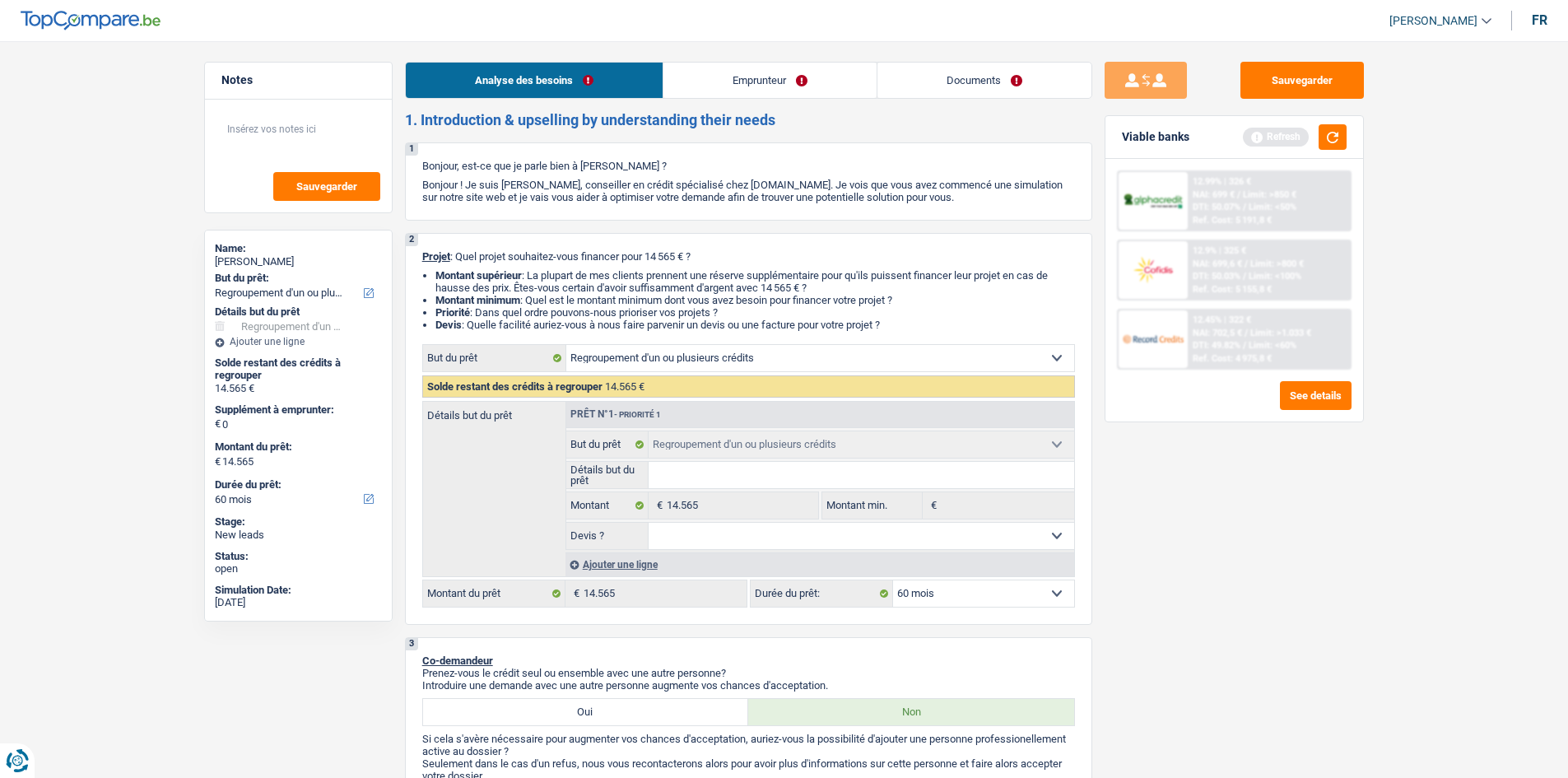 click on "Emprunteur" at bounding box center (770, 80) 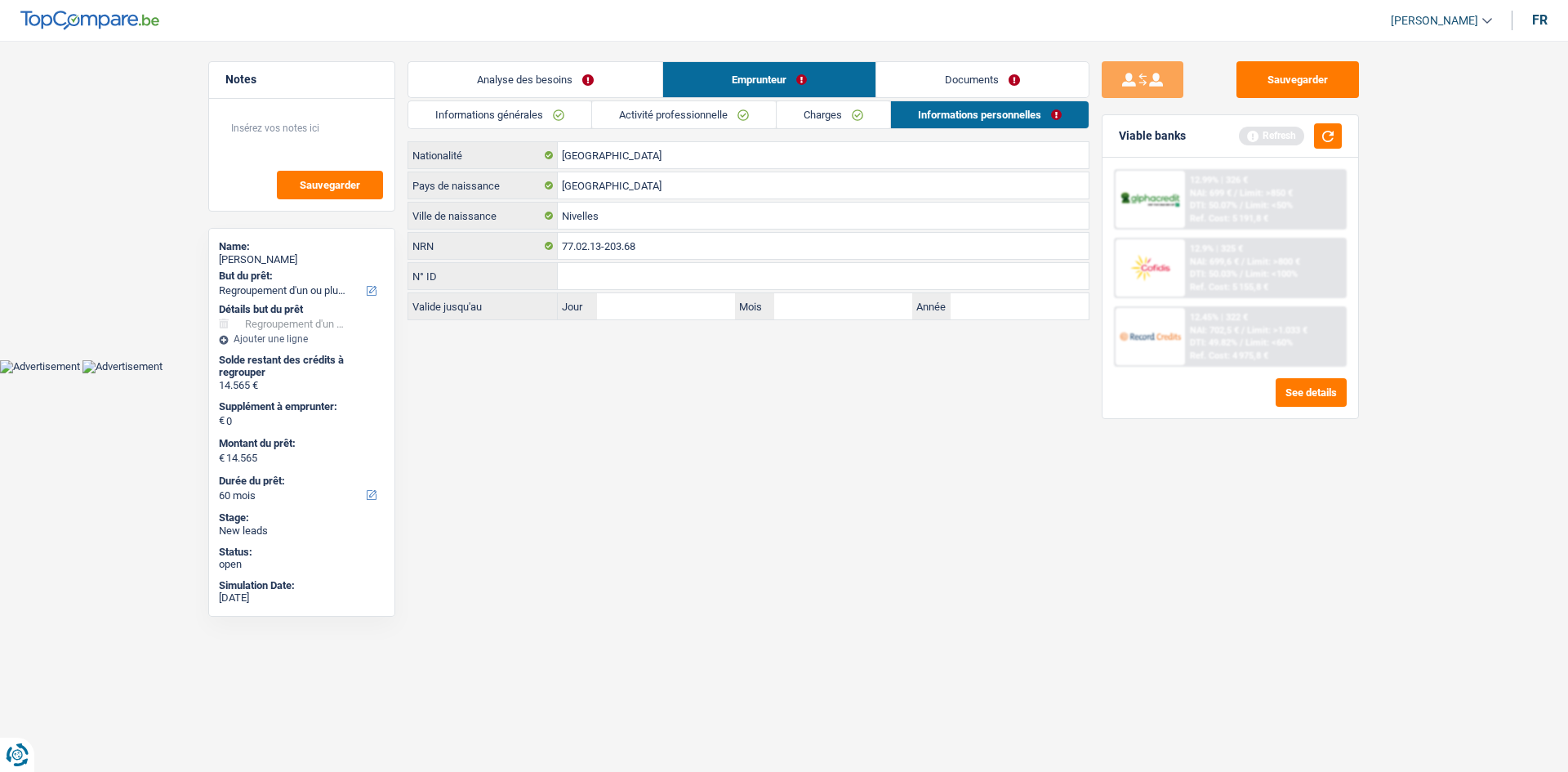 click on "Charges" at bounding box center [833, 114] 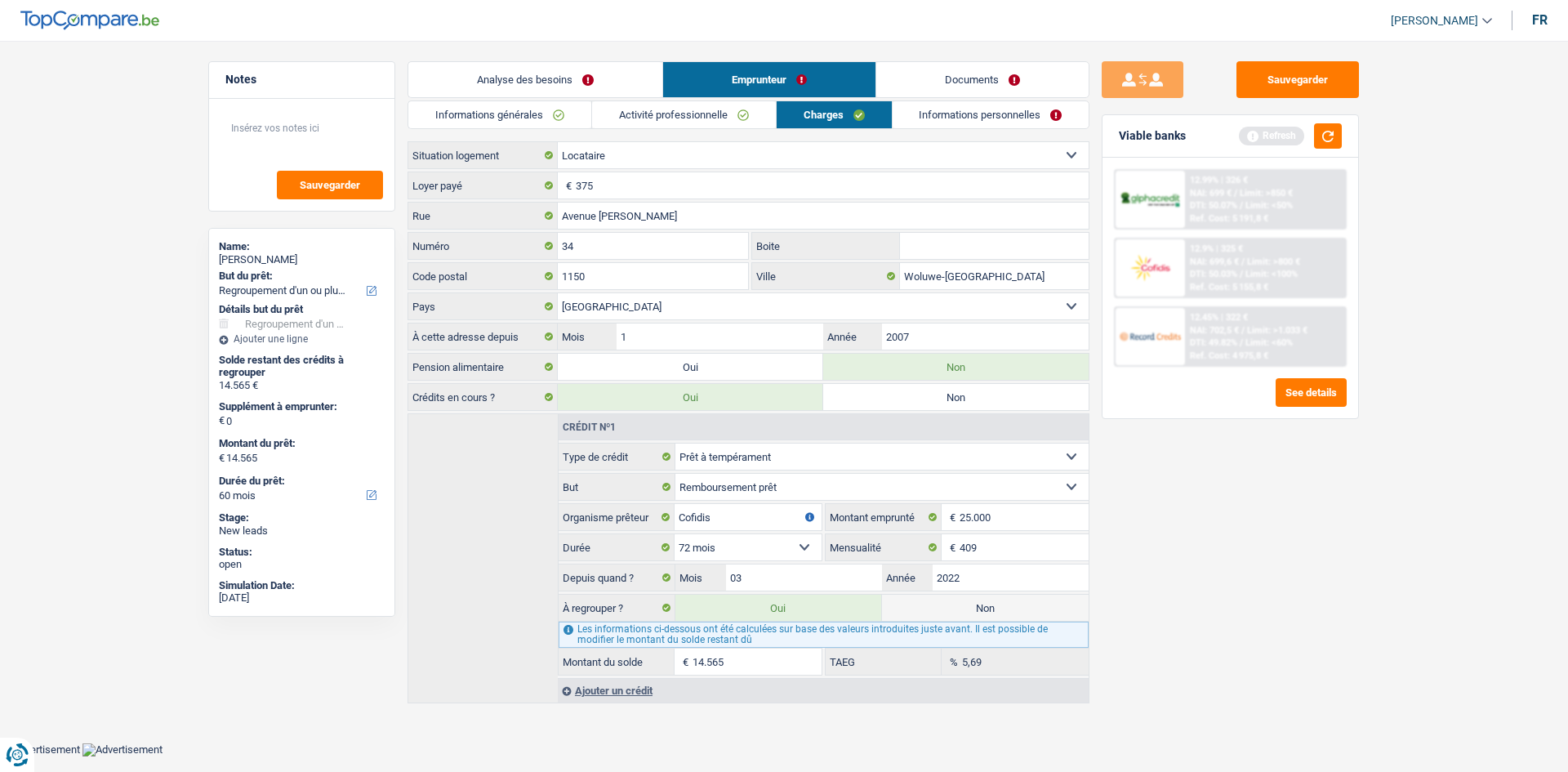 click on "Activité professionnelle" at bounding box center (684, 114) 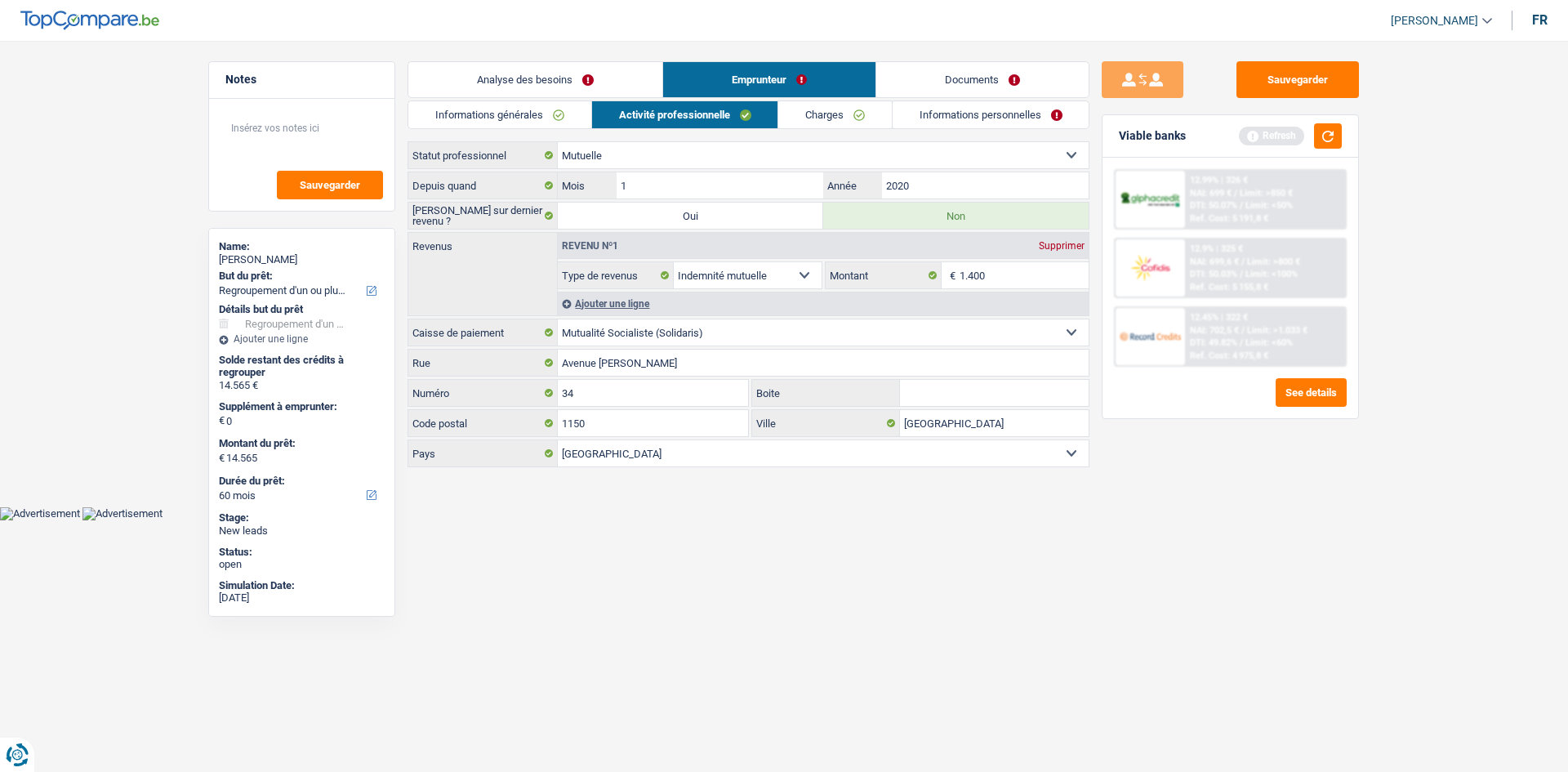 click on "Ajouter une ligne" at bounding box center (823, 303) 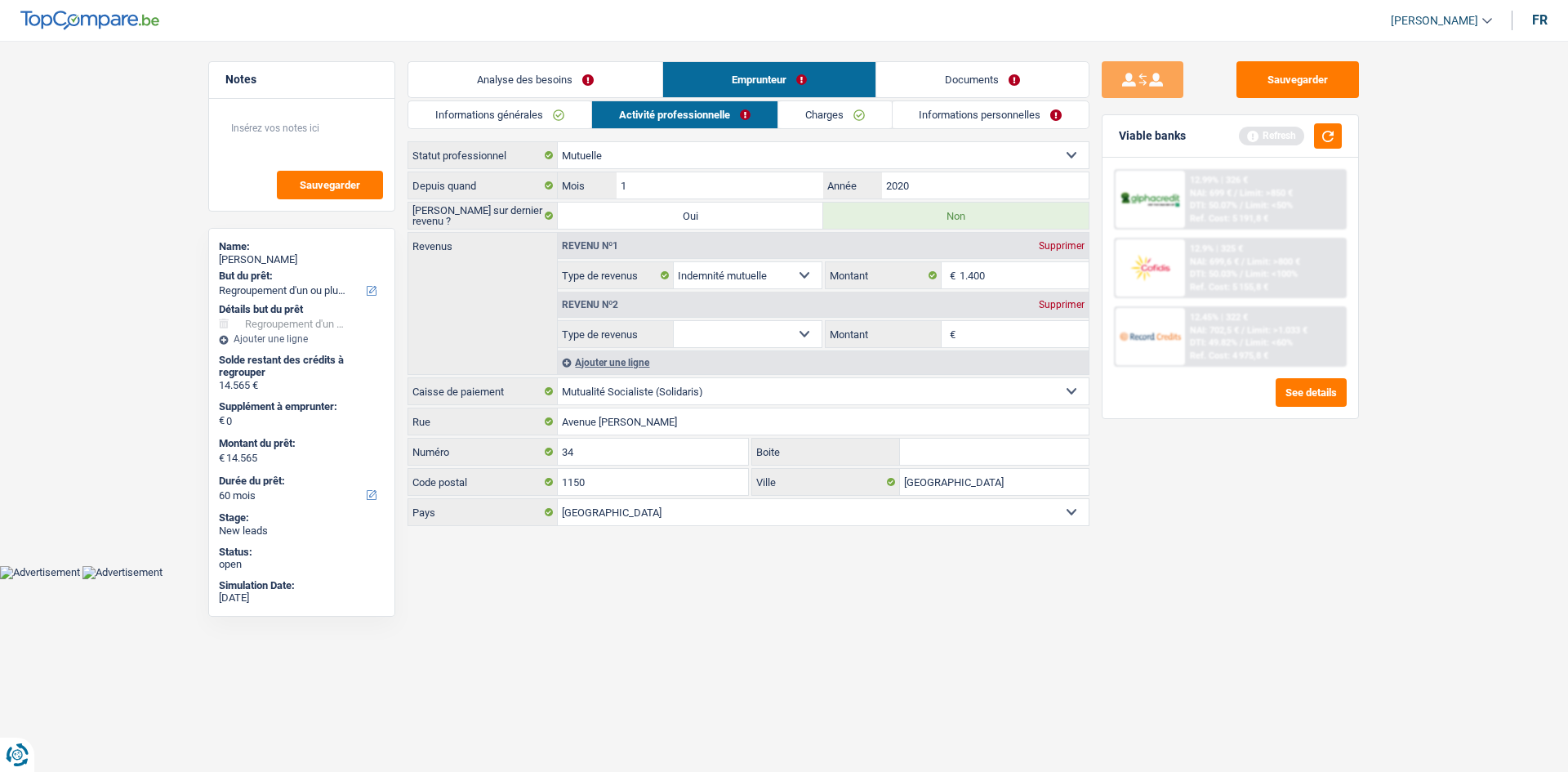 click on "Revenu nº2
Supprimer" at bounding box center [823, 305] 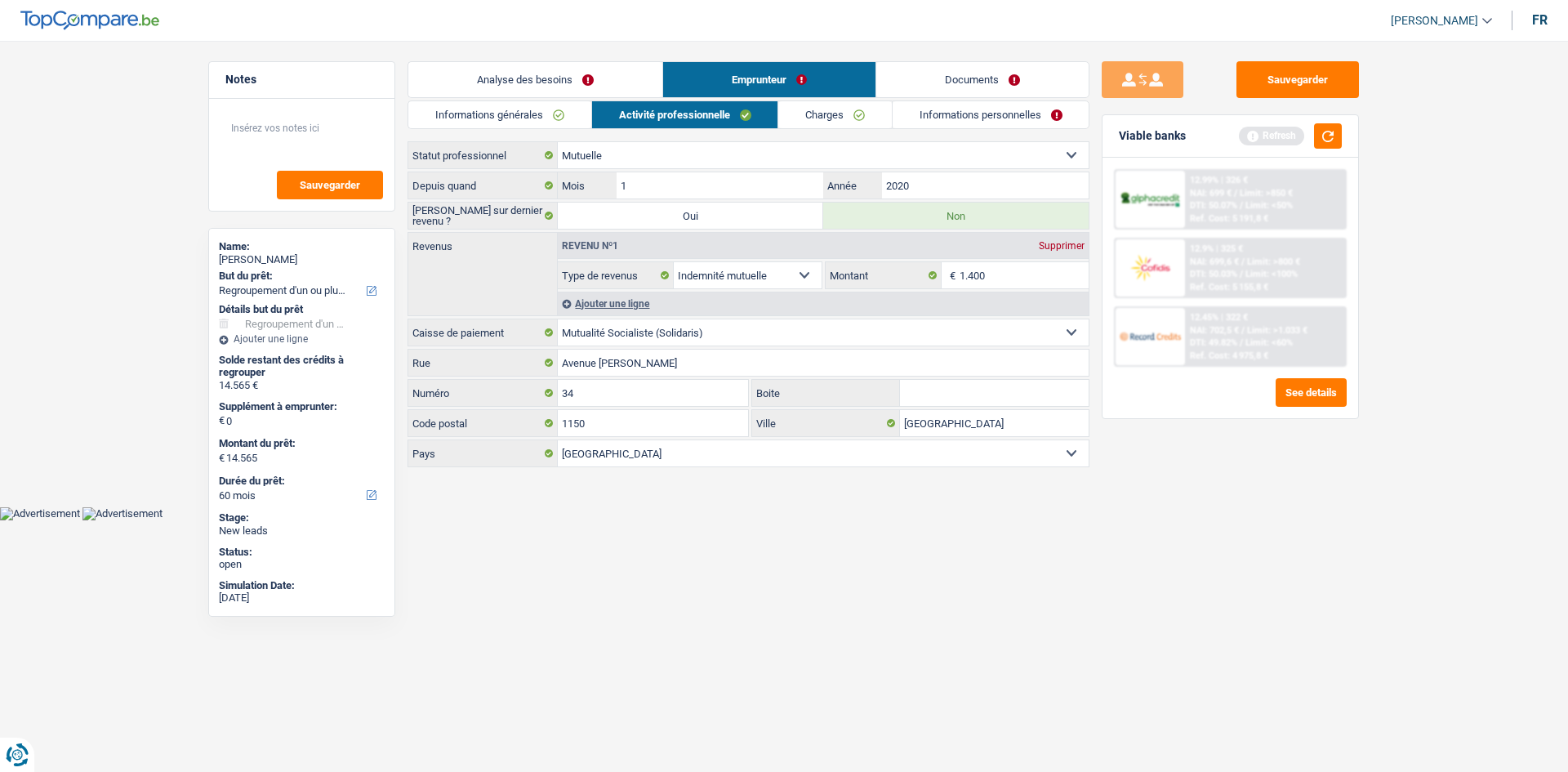 click on "Analyse des besoins" at bounding box center (535, 79) 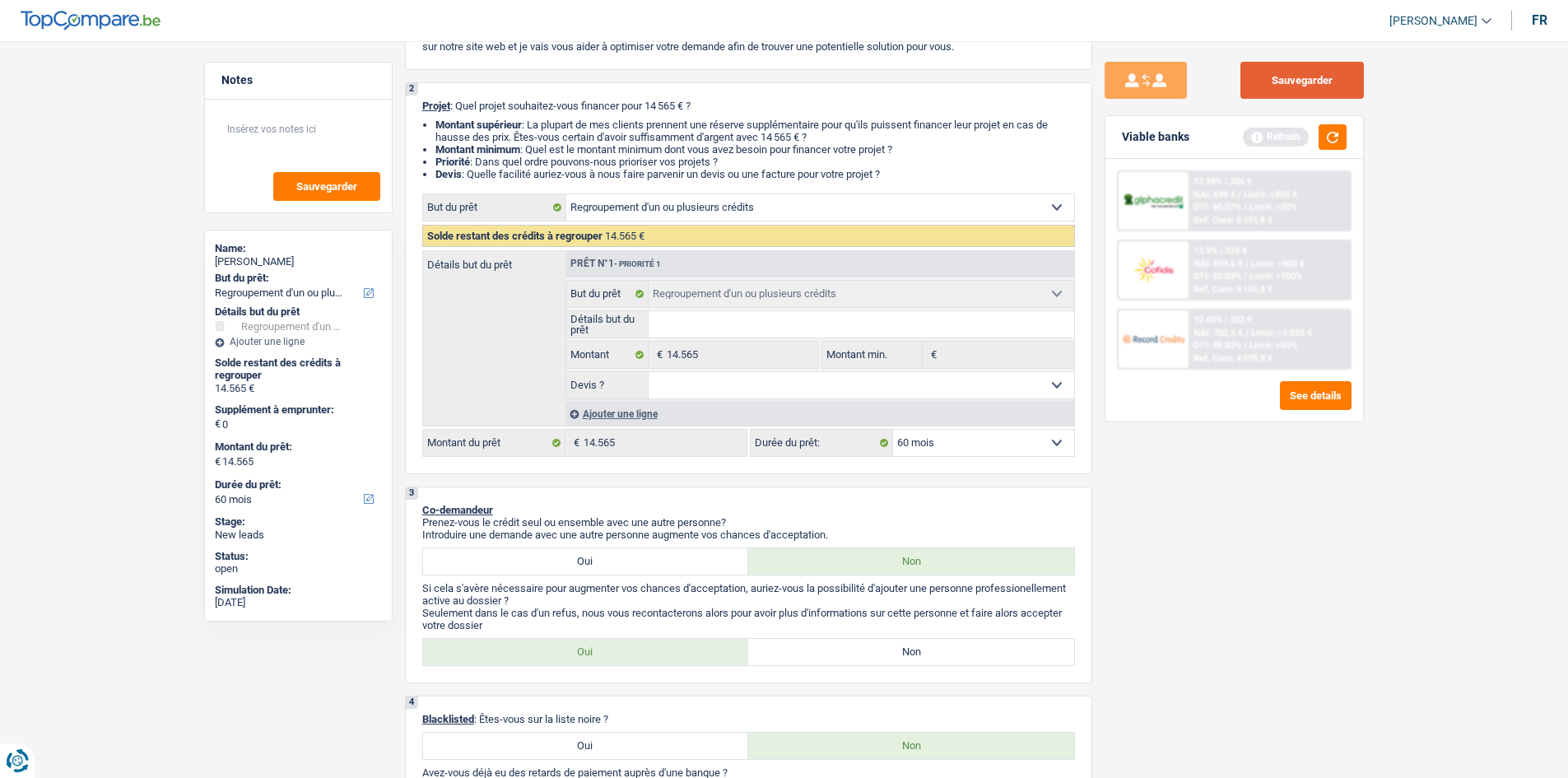scroll, scrollTop: 329, scrollLeft: 0, axis: vertical 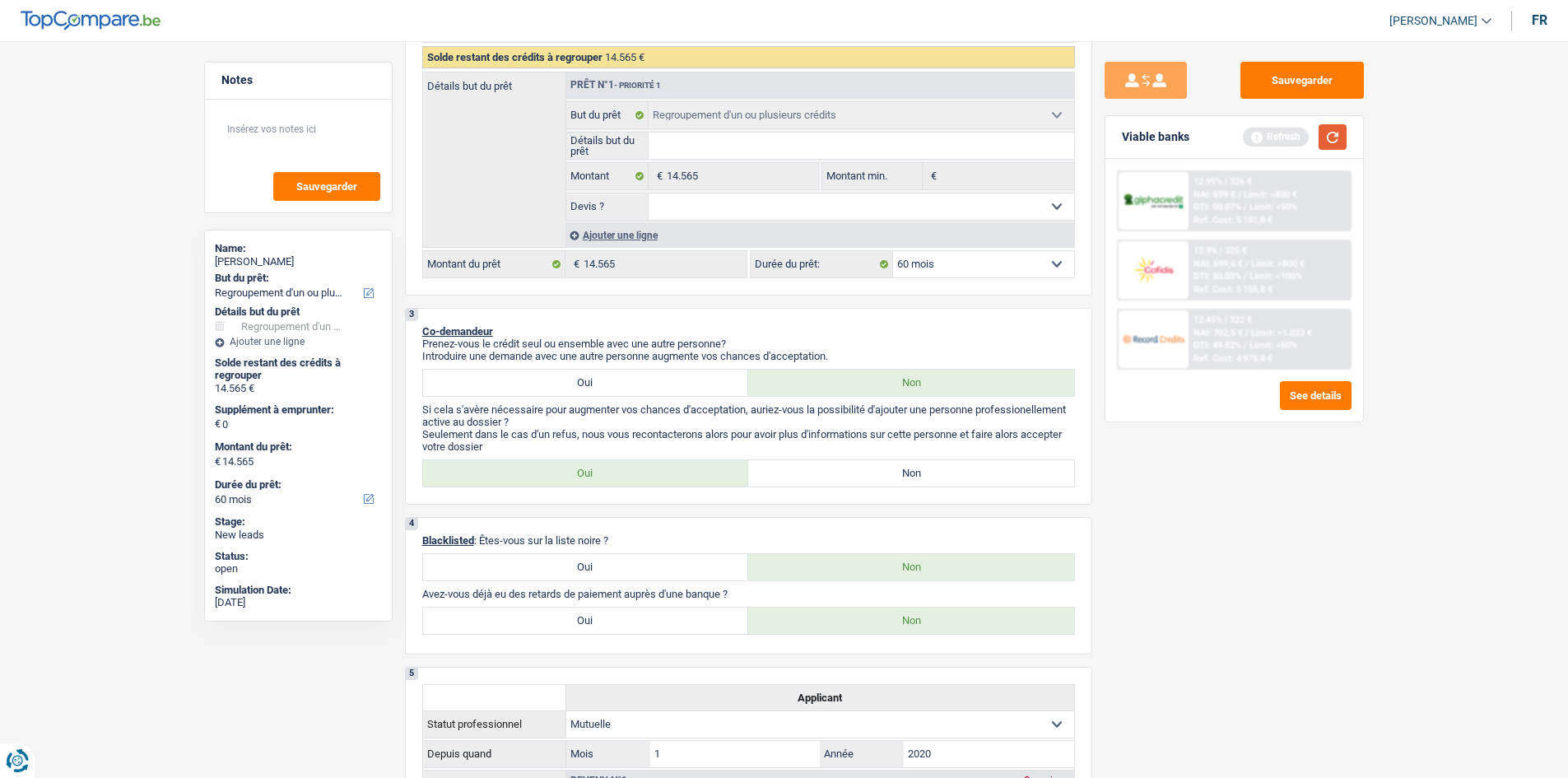 click at bounding box center (1333, 137) 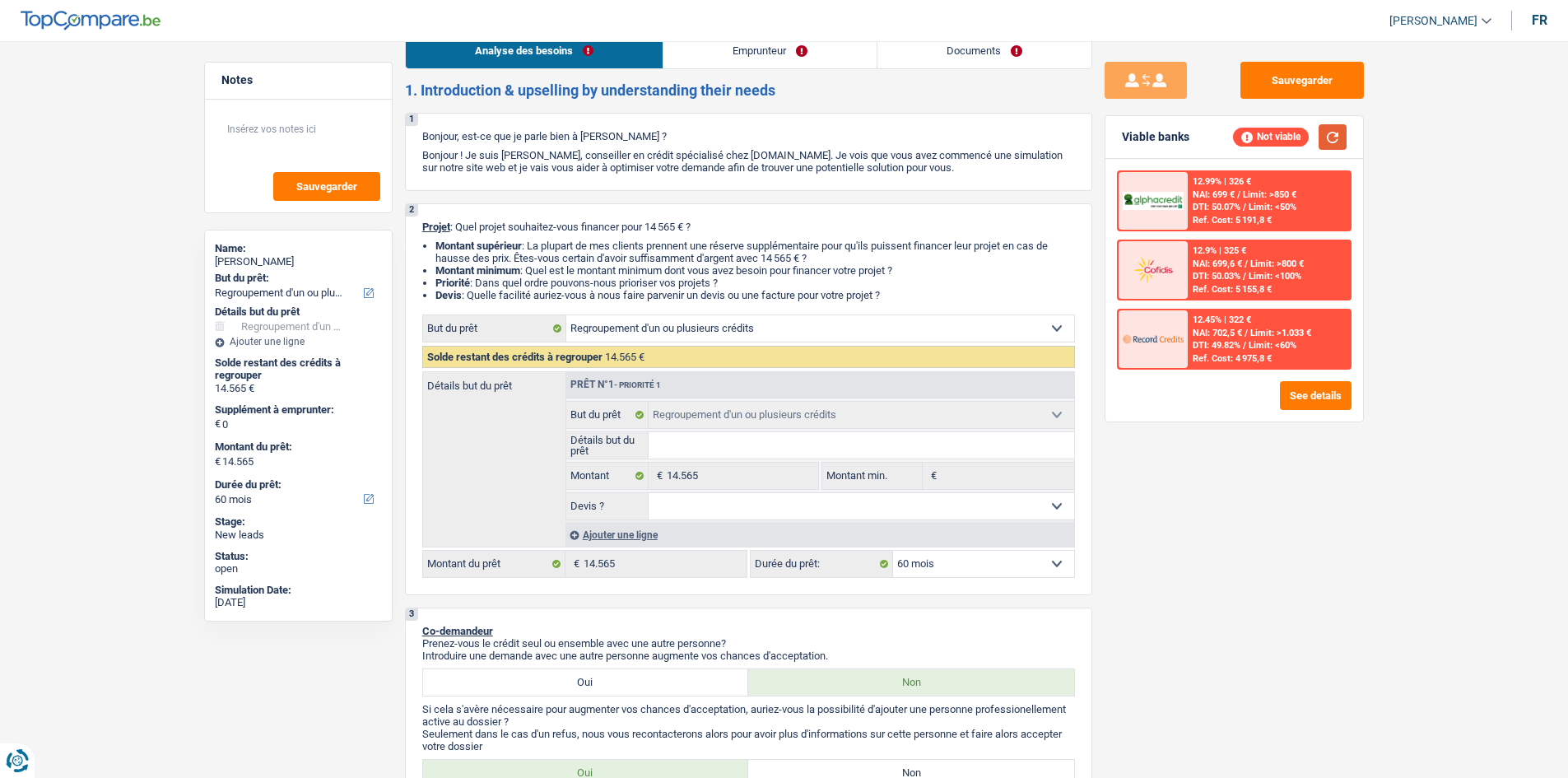scroll, scrollTop: 0, scrollLeft: 0, axis: both 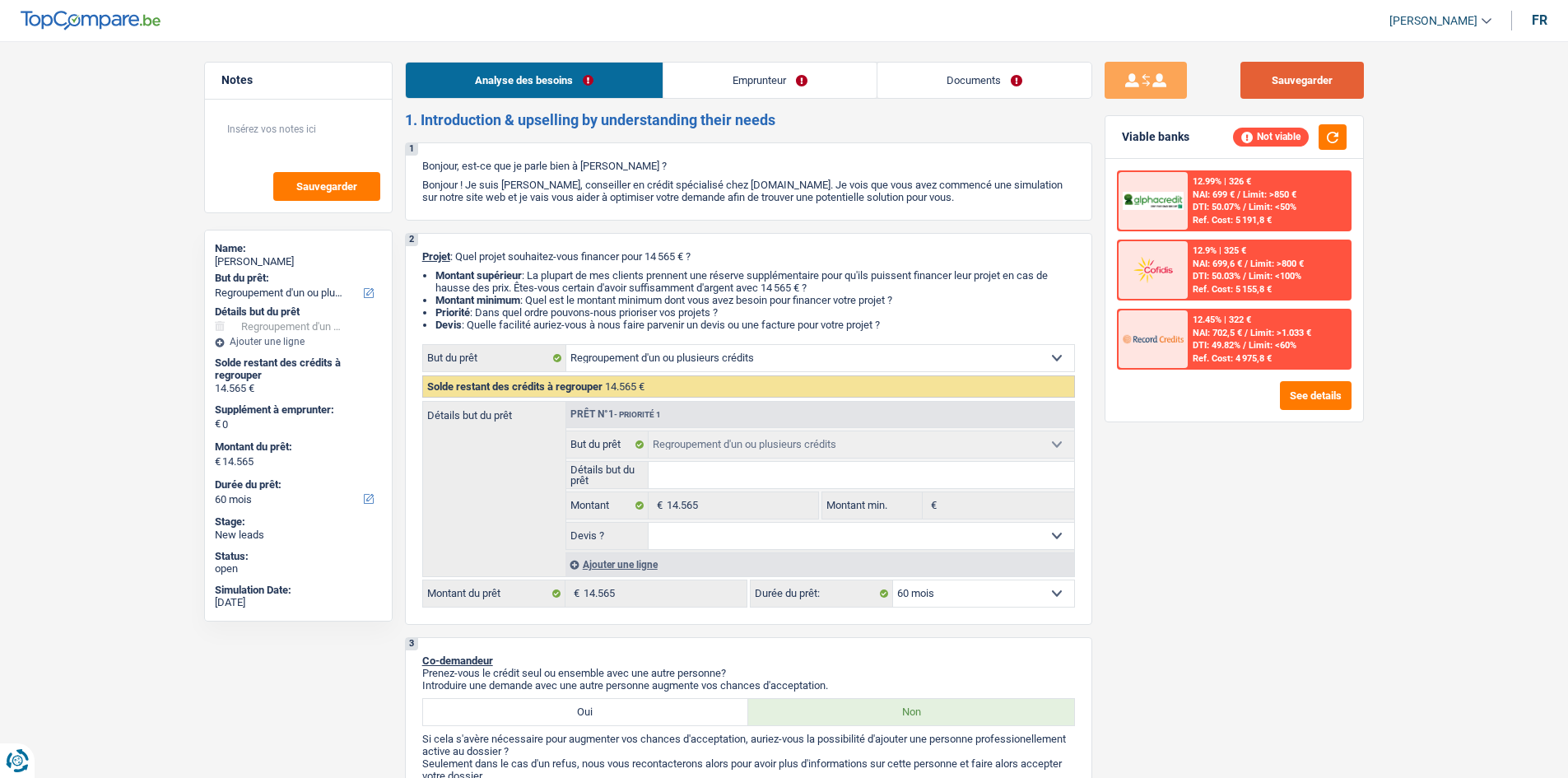 click on "Sauvegarder" at bounding box center (1302, 80) 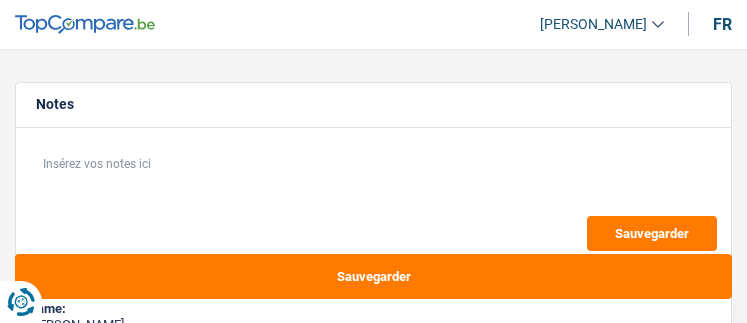 select on "refinancing" 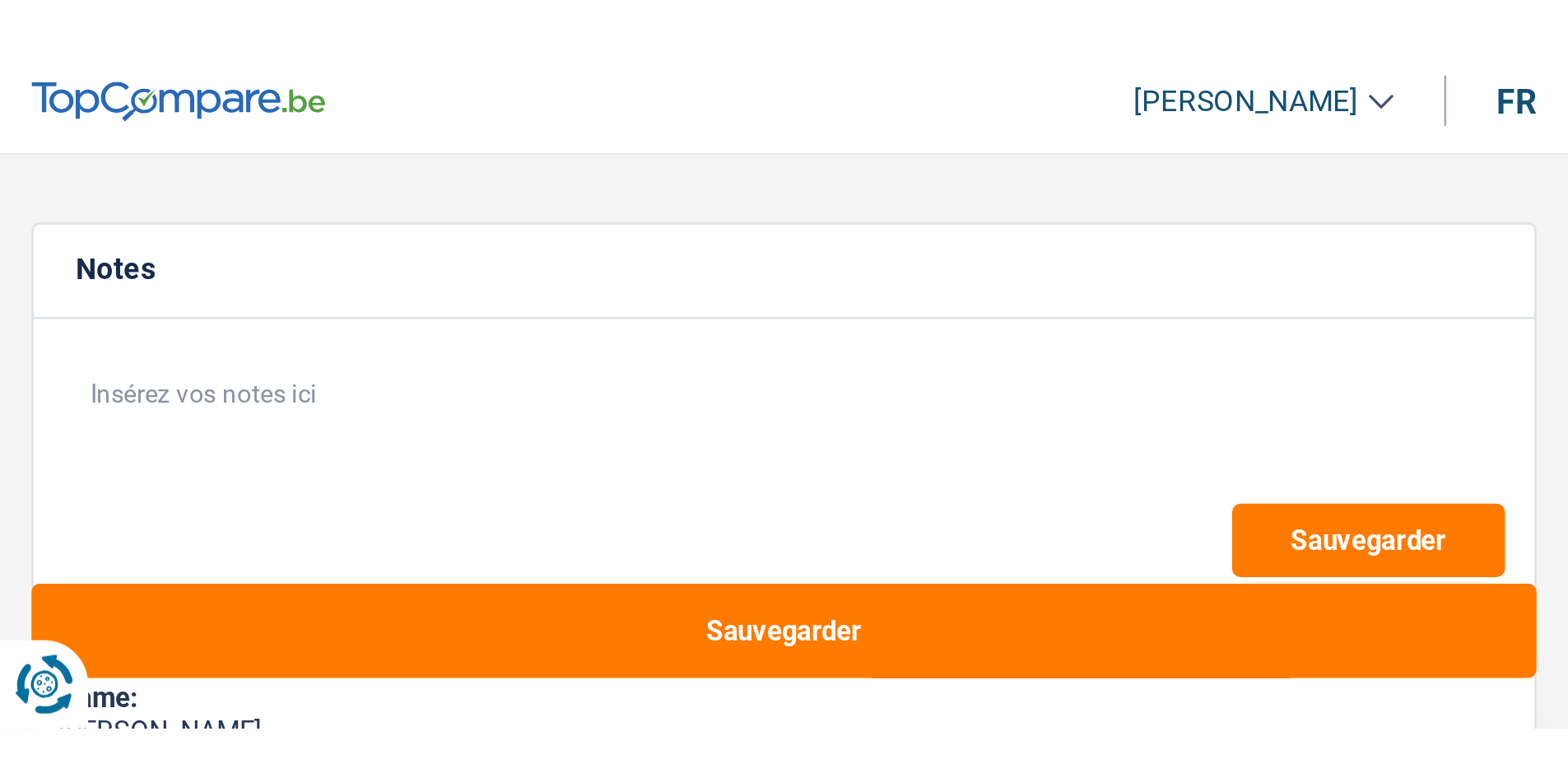 scroll, scrollTop: 0, scrollLeft: 0, axis: both 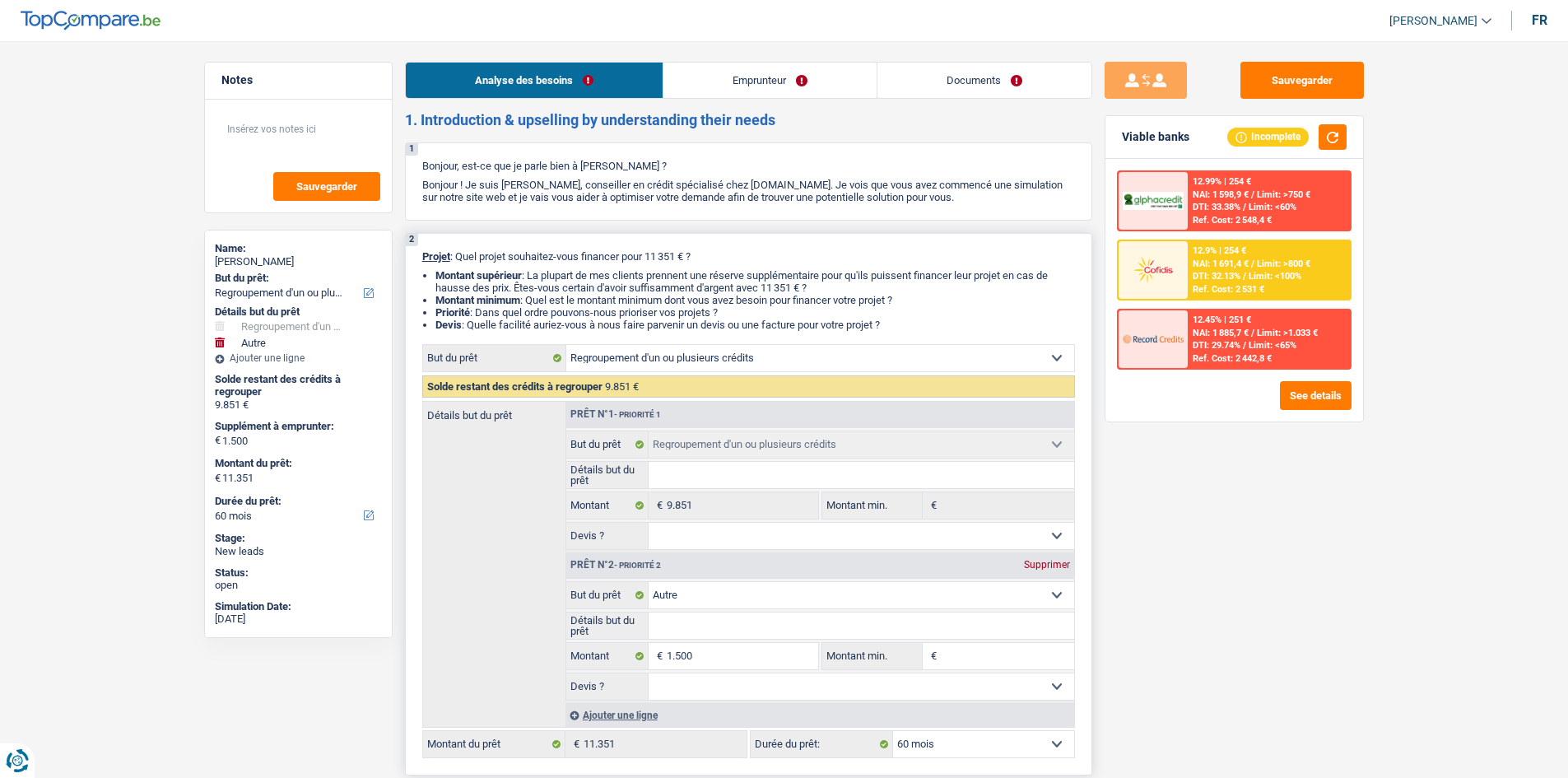 click on "Détails but du prêt
Tous les champs sont obligatoires. Veuillez fournir une réponse plus longue" at bounding box center (820, 626) 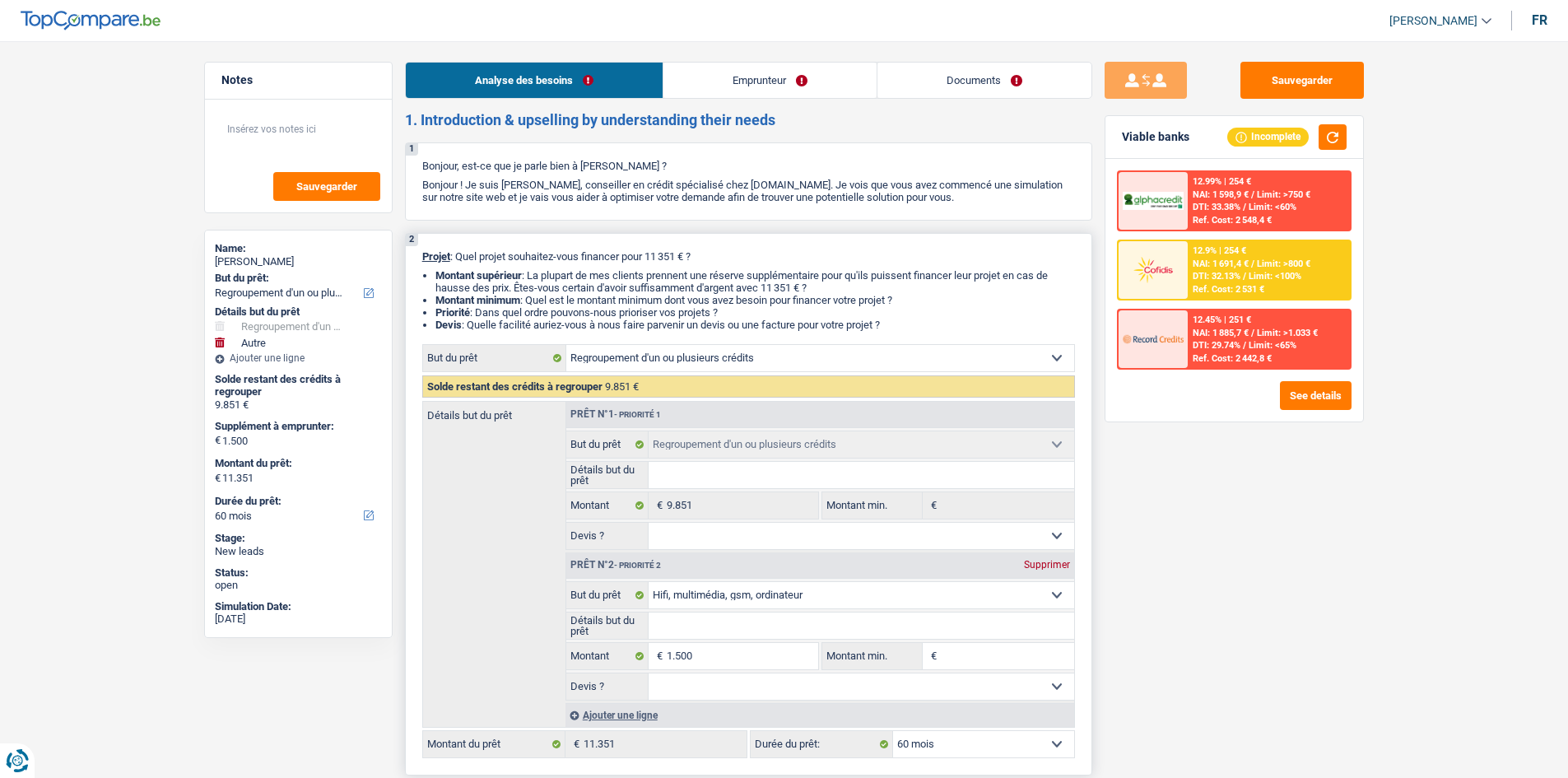 click on "Confort maison: meubles, textile, peinture, électroménager, outillage non-professionnel Hifi, multimédia, gsm, ordinateur Aménagement: frais d'installation, déménagement Evénement familial: naissance, mariage, divorce, communion, décès Frais médicaux Frais d'études Frais permis de conduire Regroupement d'un ou plusieurs crédits Loisirs: voyage, sport, musique Rafraîchissement: petits travaux maison et jardin Frais judiciaires Réparation voiture Prêt rénovation Prêt énergie Prêt voiture Taxes, impôts non professionnels Rénovation bien à l'étranger Dettes familiales Assurance Autre
Sélectionner une option" at bounding box center [861, 595] 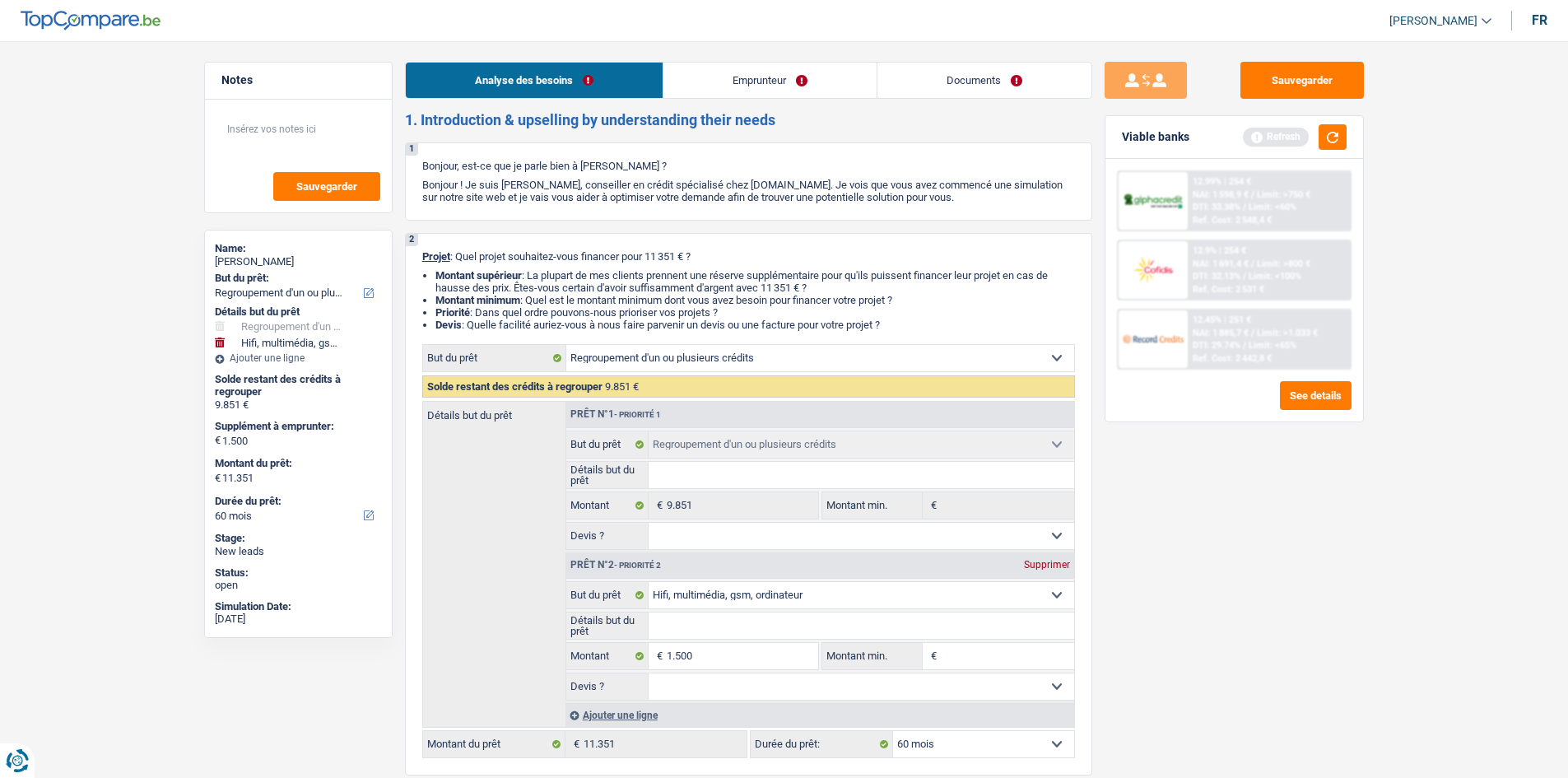 click on "Sauvegarder
Viable banks
Refresh
12.99% | 254 €
NAI: 1 598,9 €
/
Limit: >750 €
DTI: 33.38%
/
Limit: <60%
Ref. Cost: 2 548,4 €
12.9% | 254 €
NAI: 1 691,4 €
/
Limit: >800 €
DTI: 32.13%
/               /       /" at bounding box center (1234, 404) 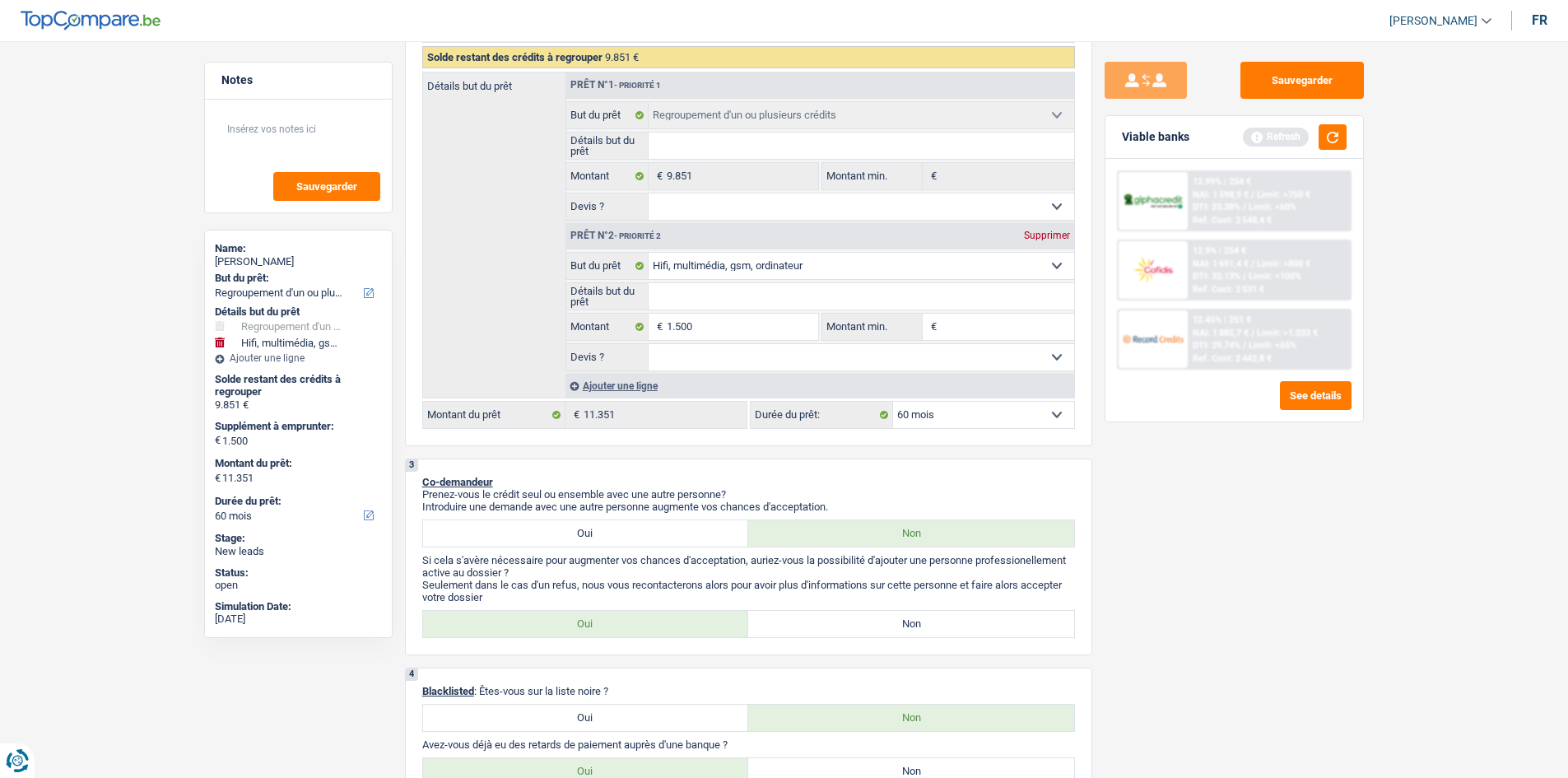 scroll, scrollTop: 494, scrollLeft: 0, axis: vertical 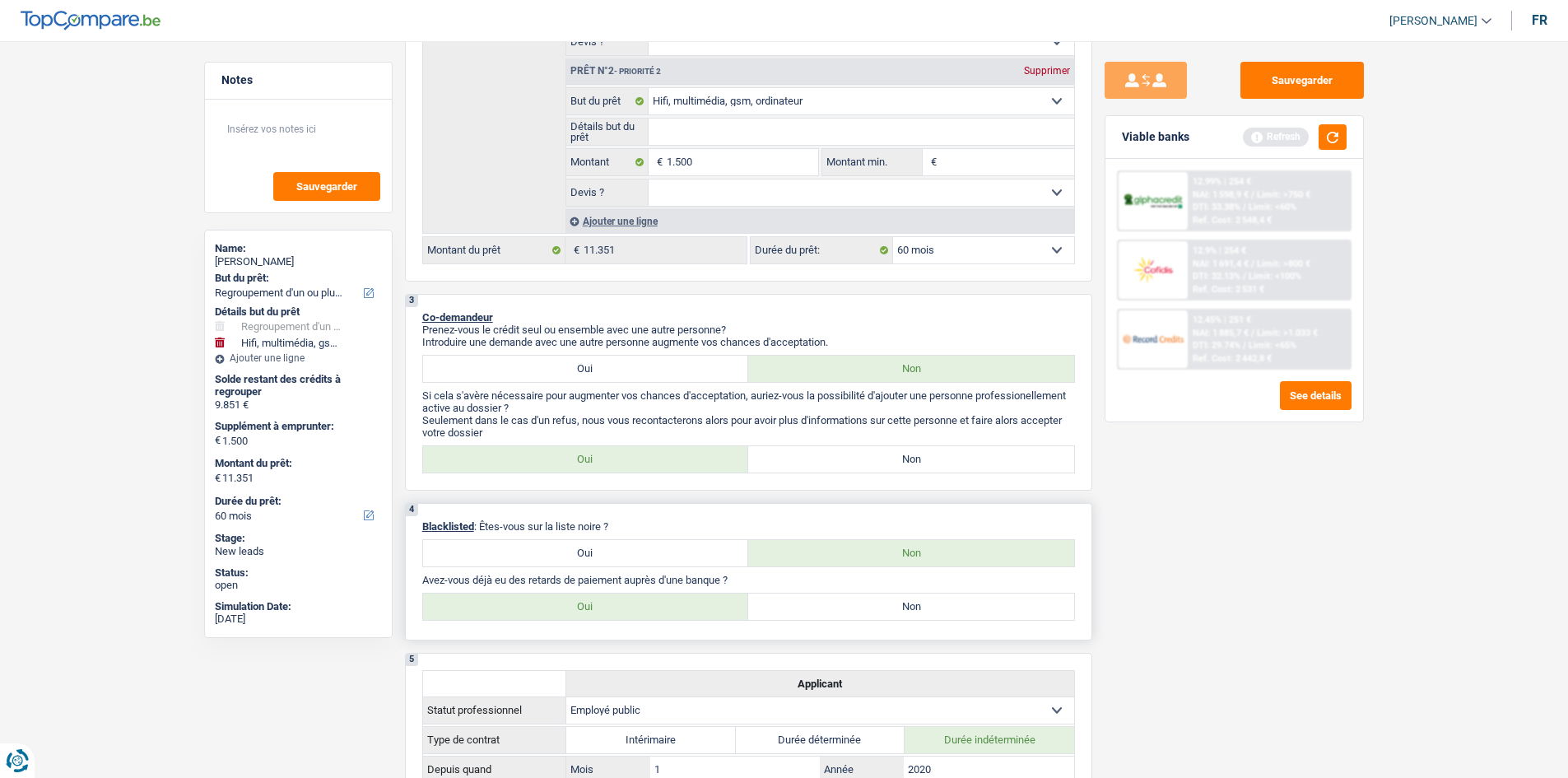 click on "Non" at bounding box center (911, 607) 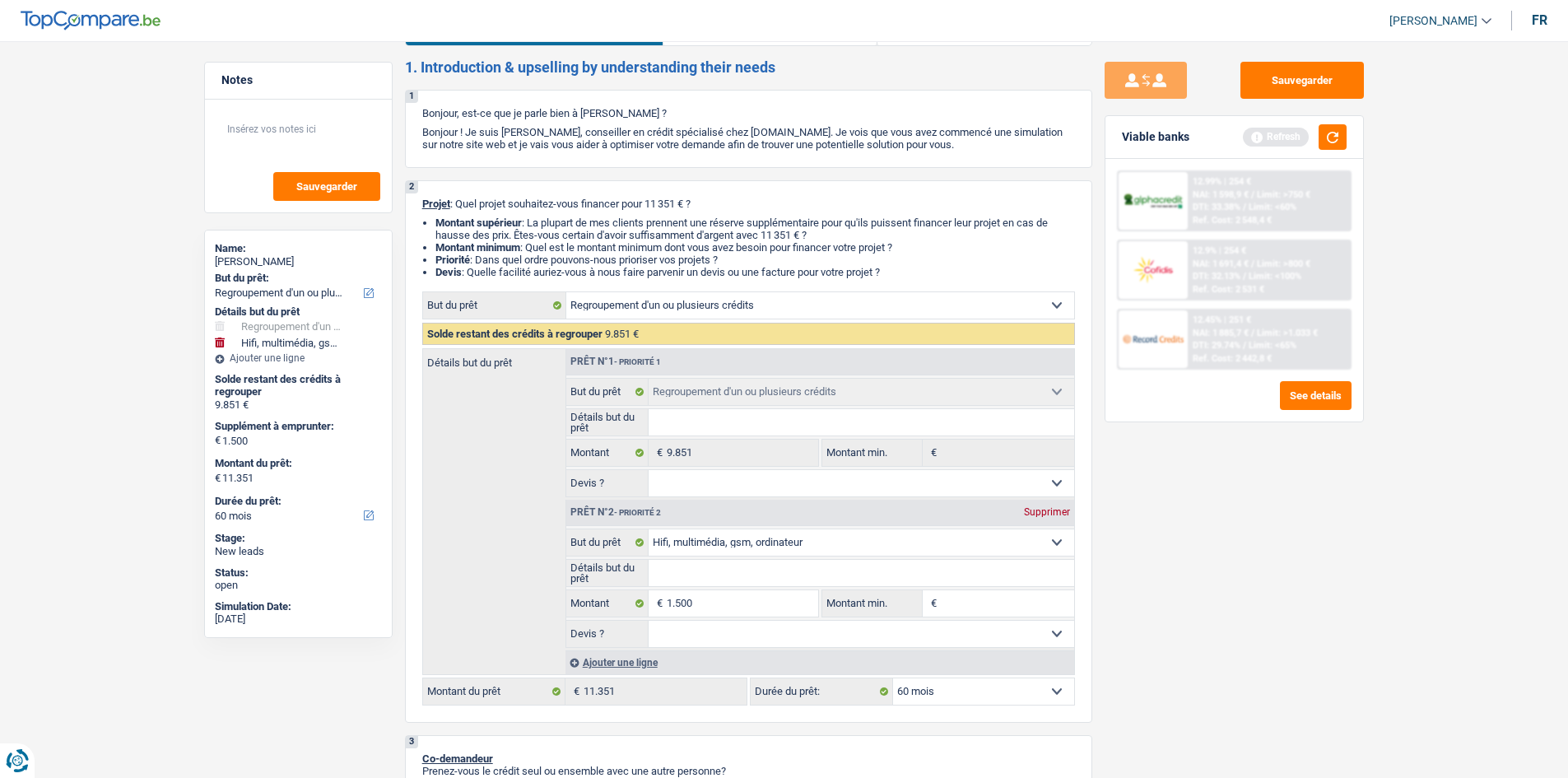 scroll, scrollTop: 0, scrollLeft: 0, axis: both 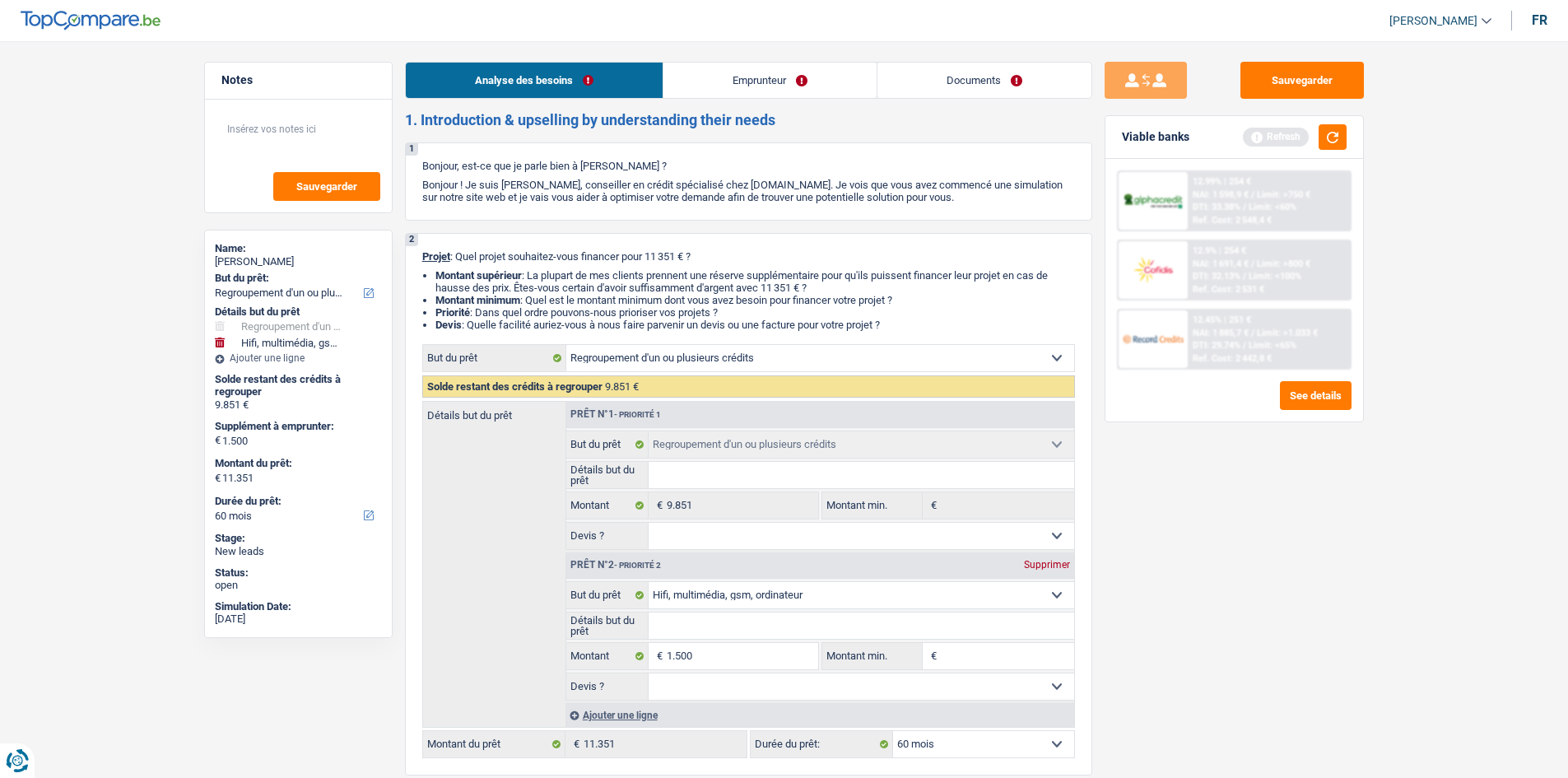 click on "Emprunteur" at bounding box center [770, 80] 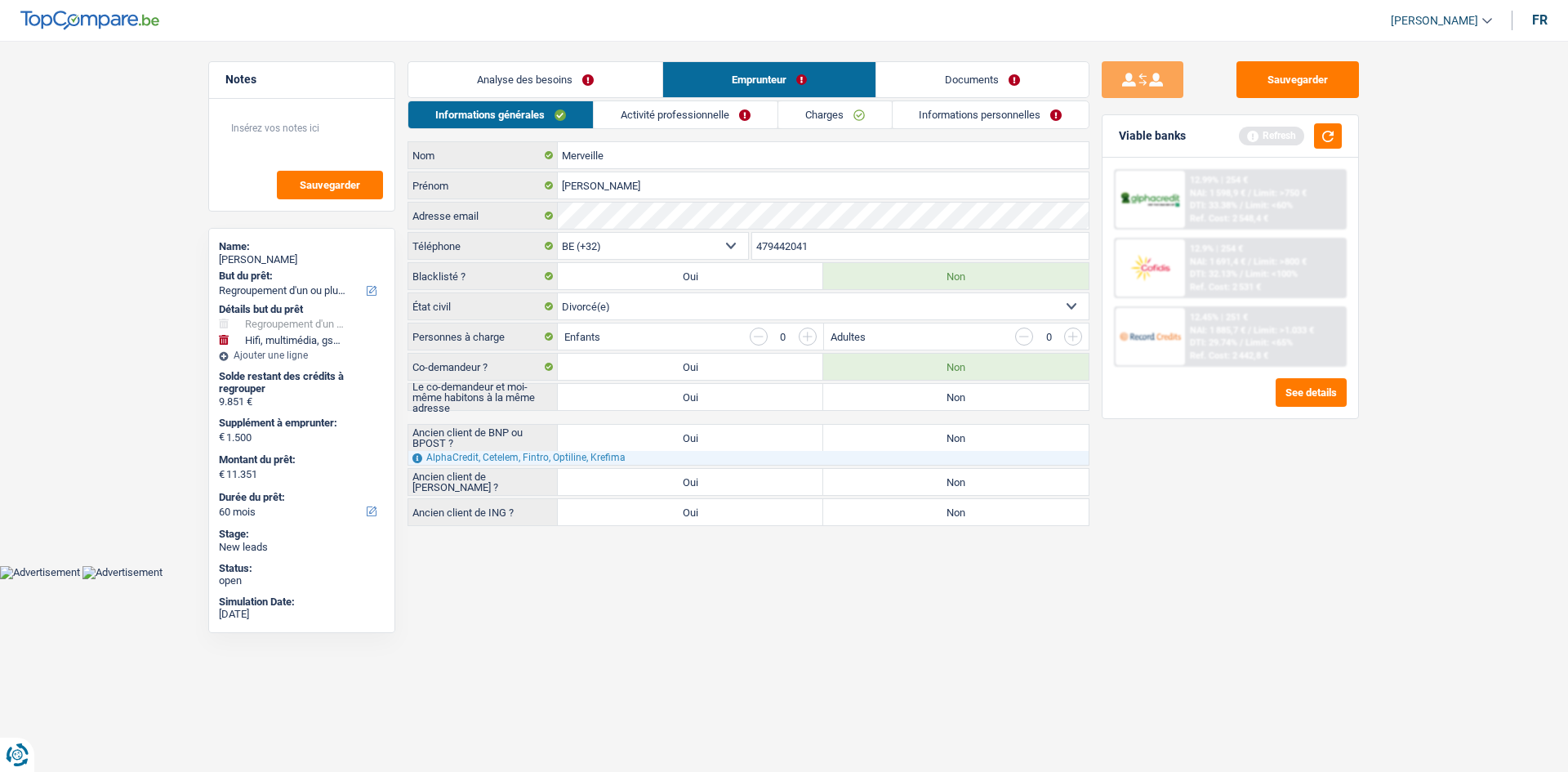 drag, startPoint x: 981, startPoint y: 402, endPoint x: 960, endPoint y: 375, distance: 34.205263 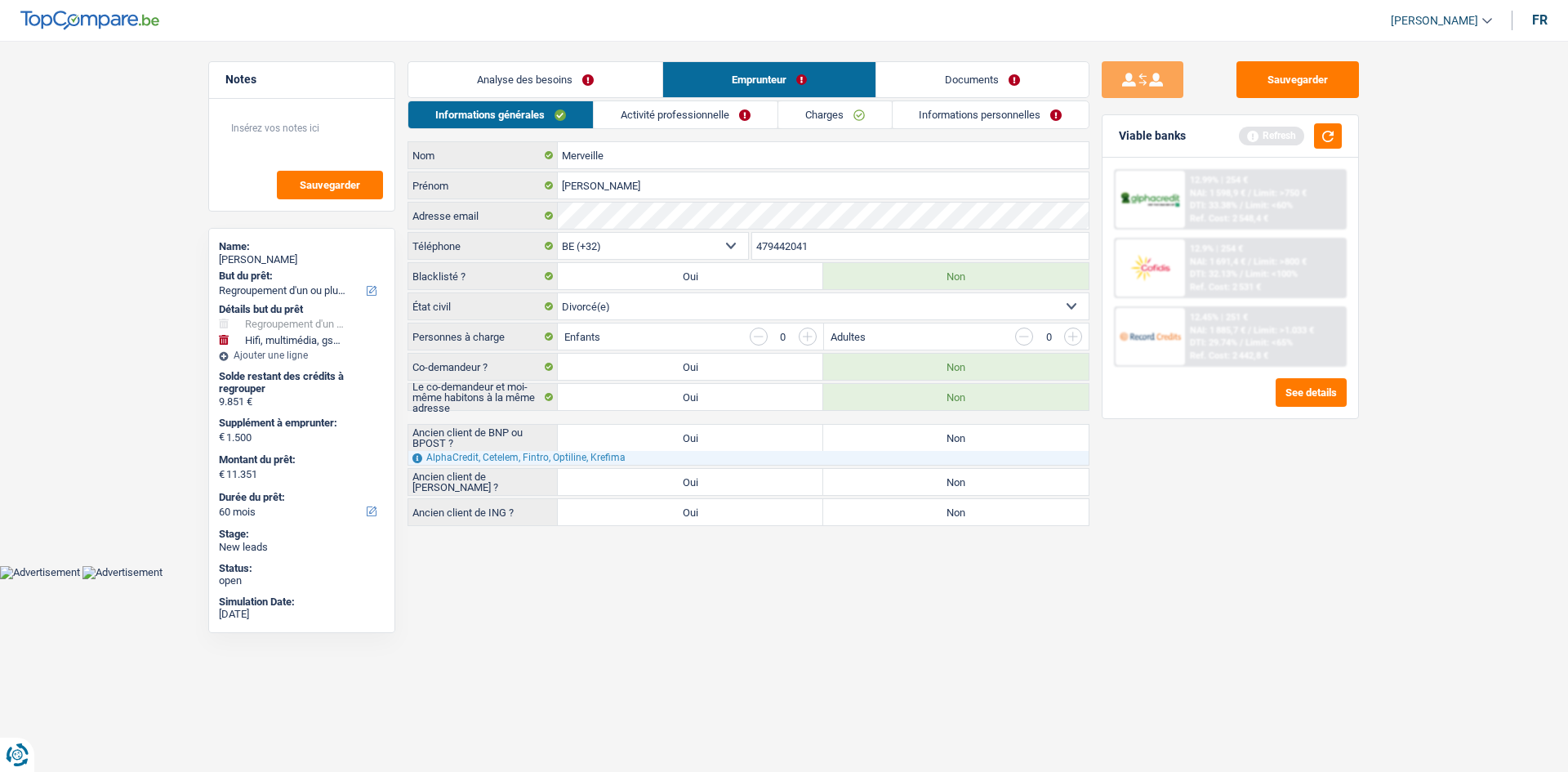 click on "Analyse des besoins" at bounding box center [535, 79] 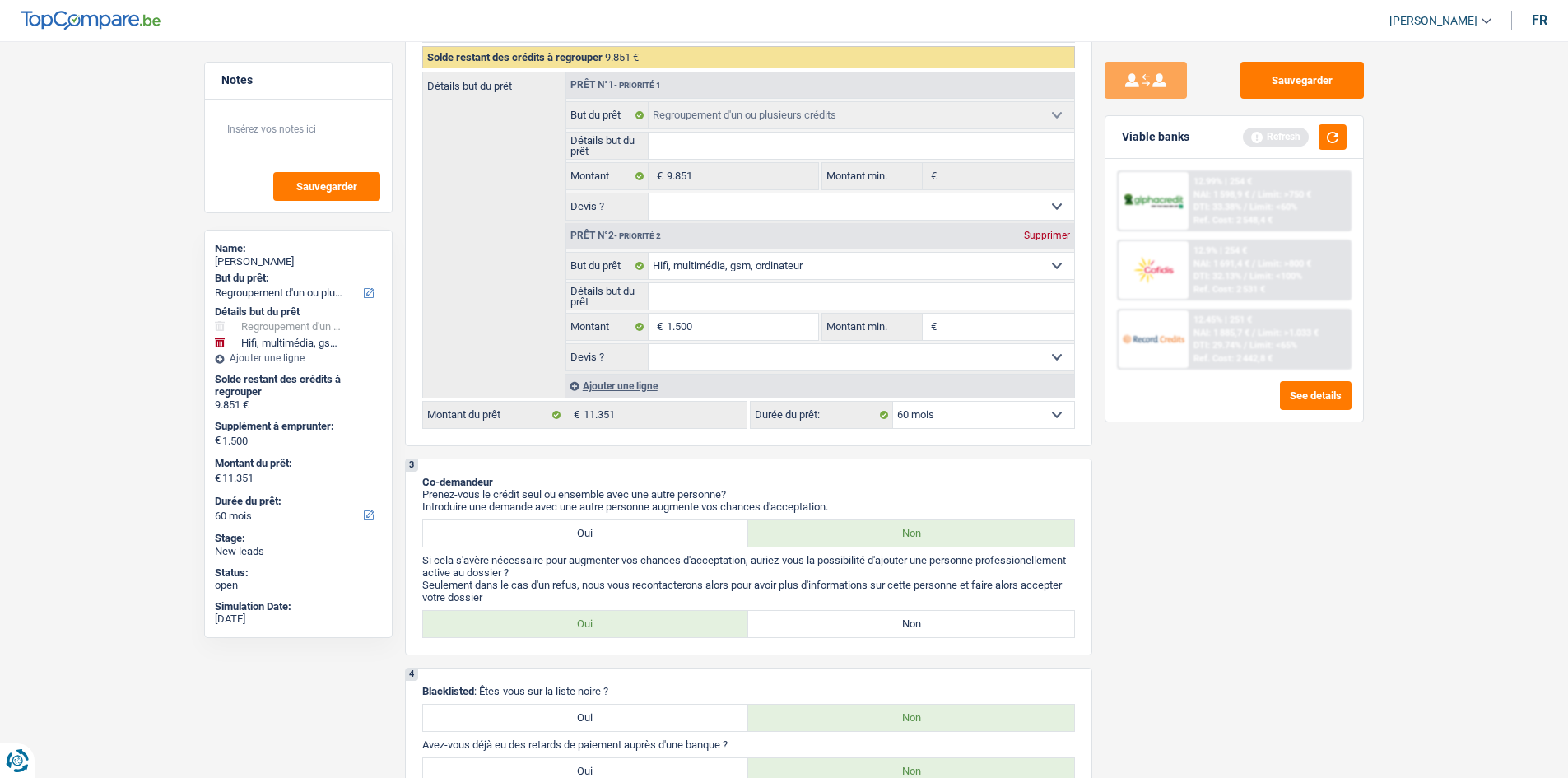 scroll, scrollTop: 659, scrollLeft: 0, axis: vertical 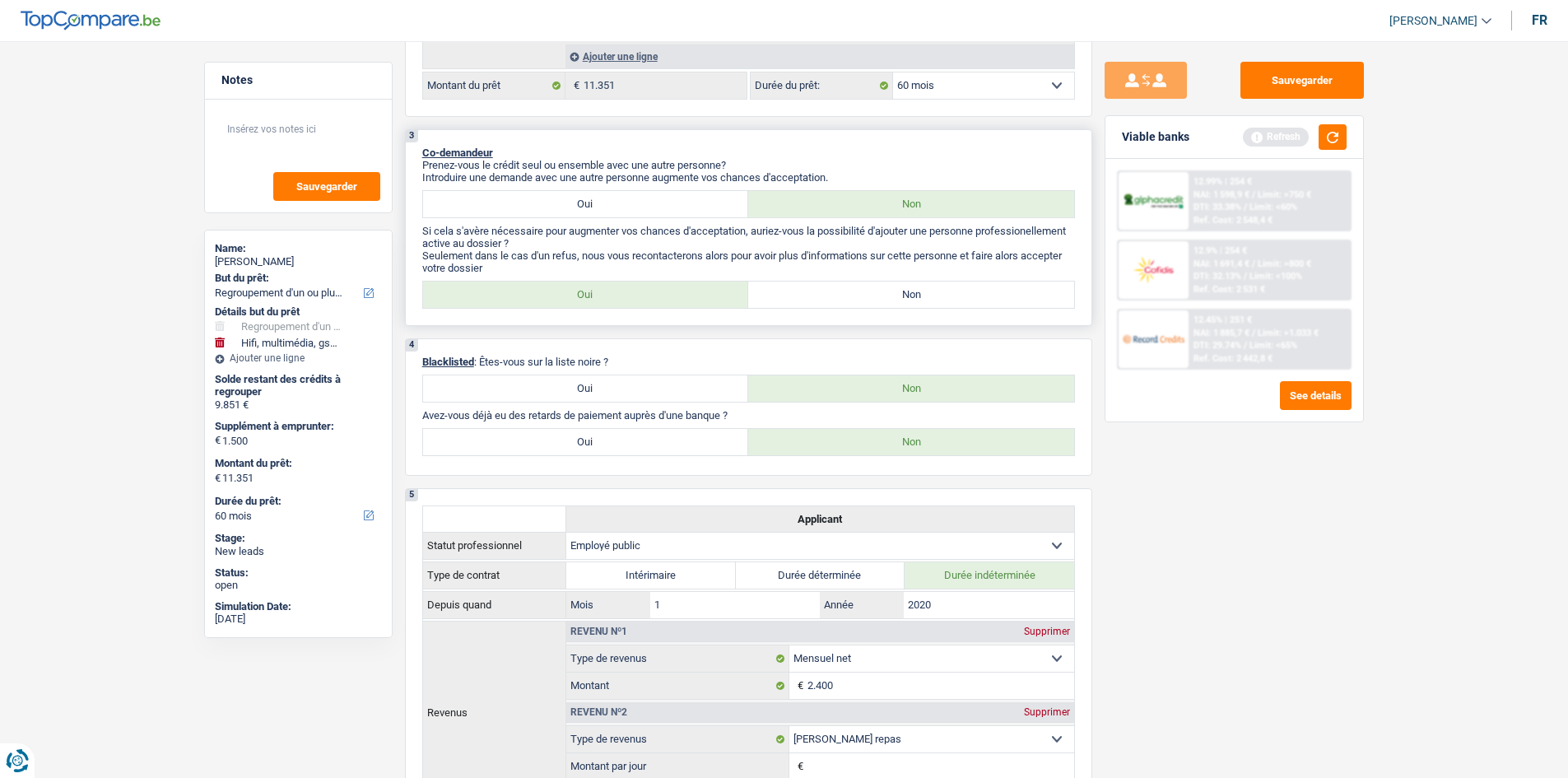 click on "Non" at bounding box center [911, 295] 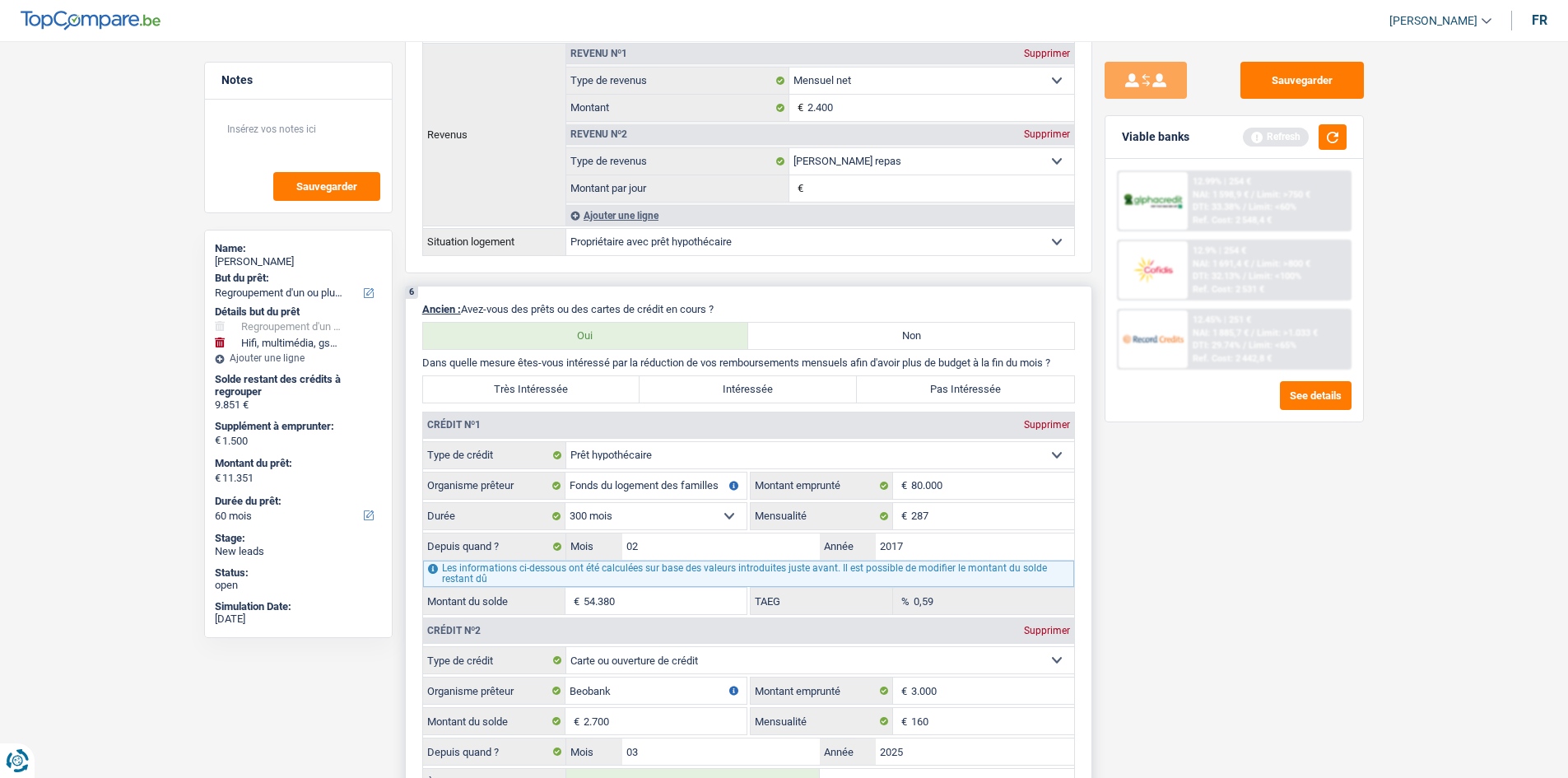 scroll, scrollTop: 1317, scrollLeft: 0, axis: vertical 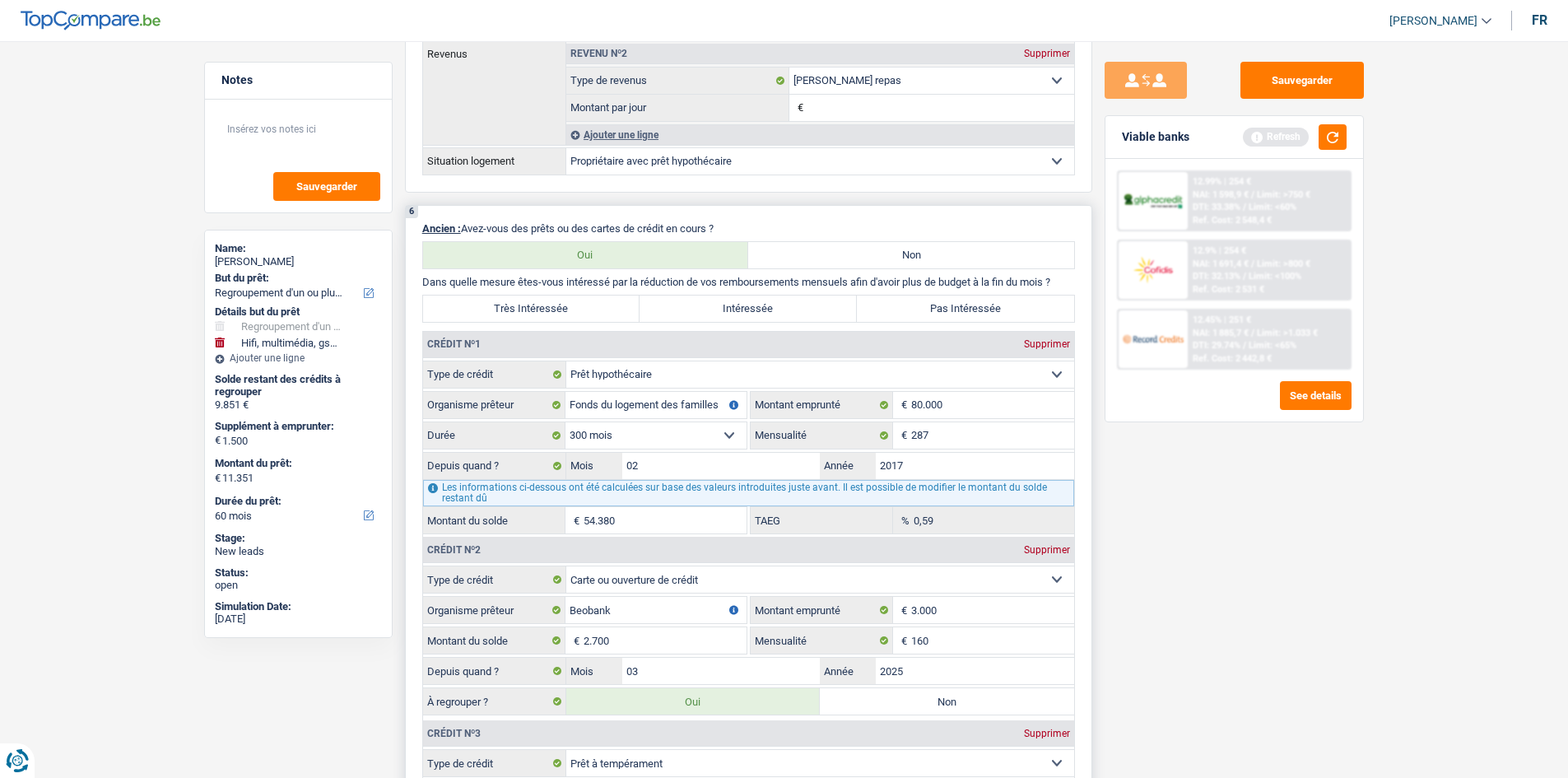 click on "Très Intéressée" at bounding box center [532, 309] 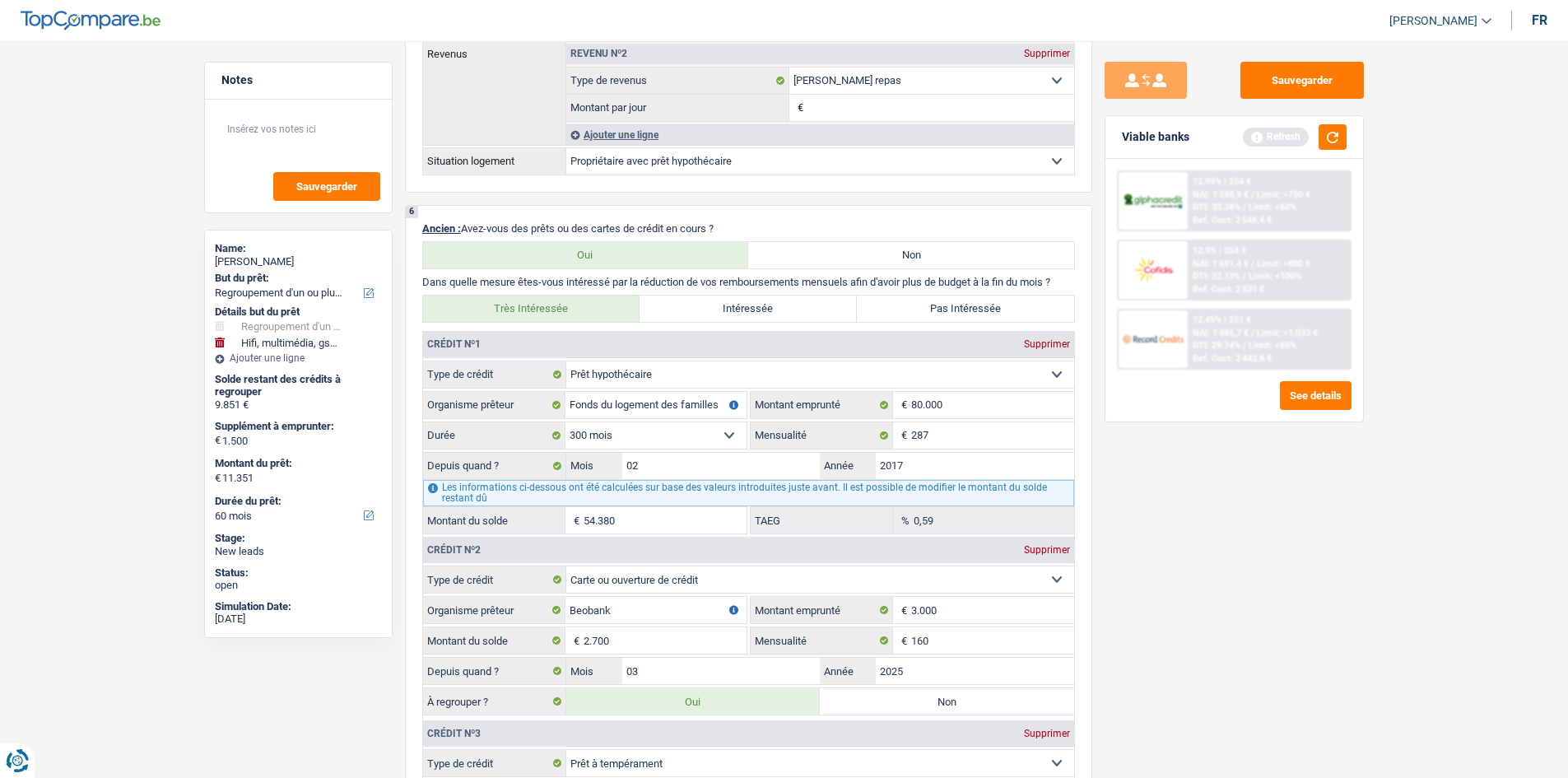 click on "Sauvegarder
Viable banks
Refresh
12.99% | 254 €
NAI: 1 598,9 €
/
Limit: >750 €
DTI: 33.38%
/
Limit: <60%
Ref. Cost: 2 548,4 €
12.9% | 254 €
NAI: 1 691,4 €
/
Limit: >800 €
DTI: 32.13%
/               /       /" at bounding box center [1234, 404] 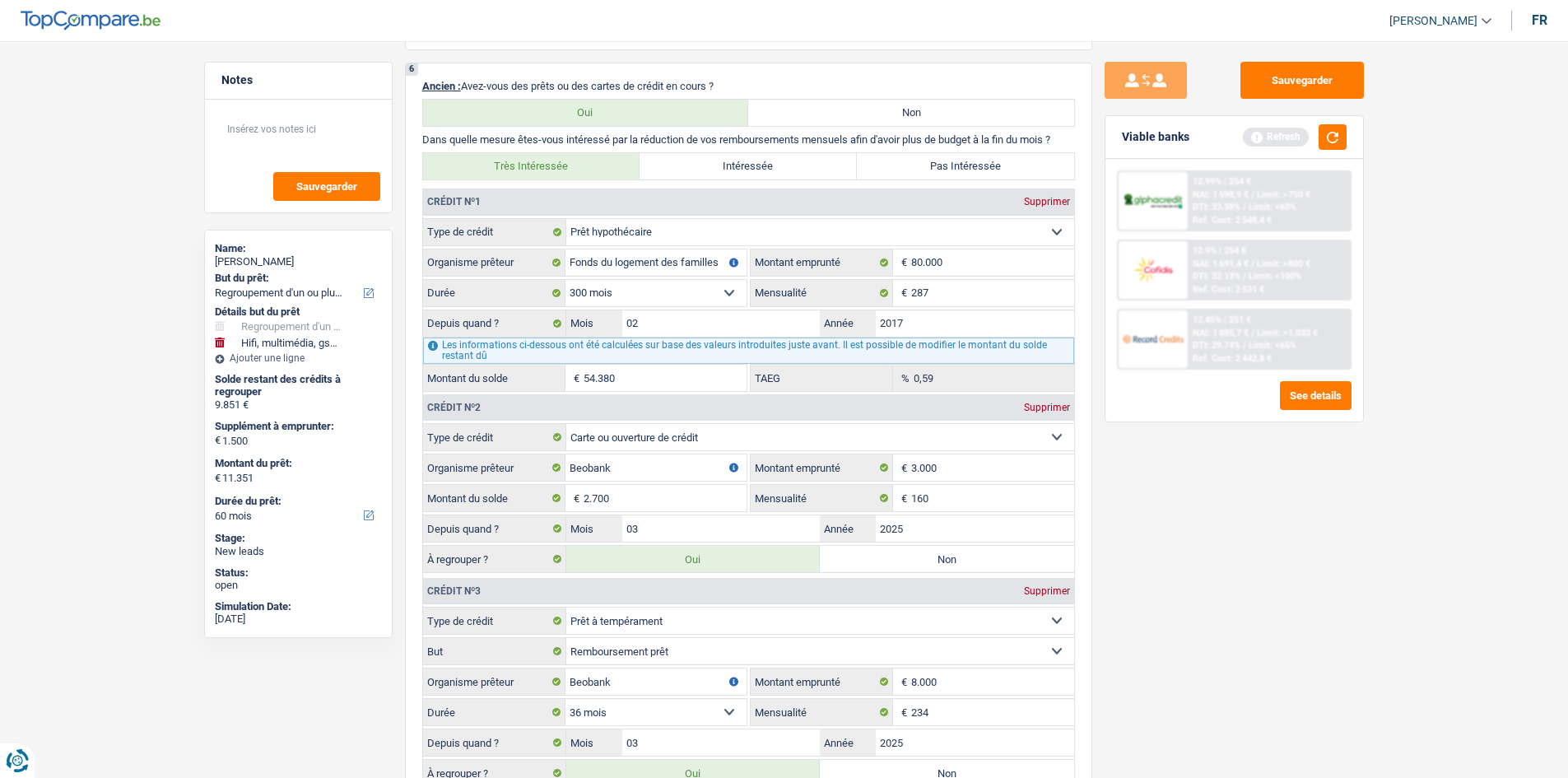 scroll, scrollTop: 1482, scrollLeft: 0, axis: vertical 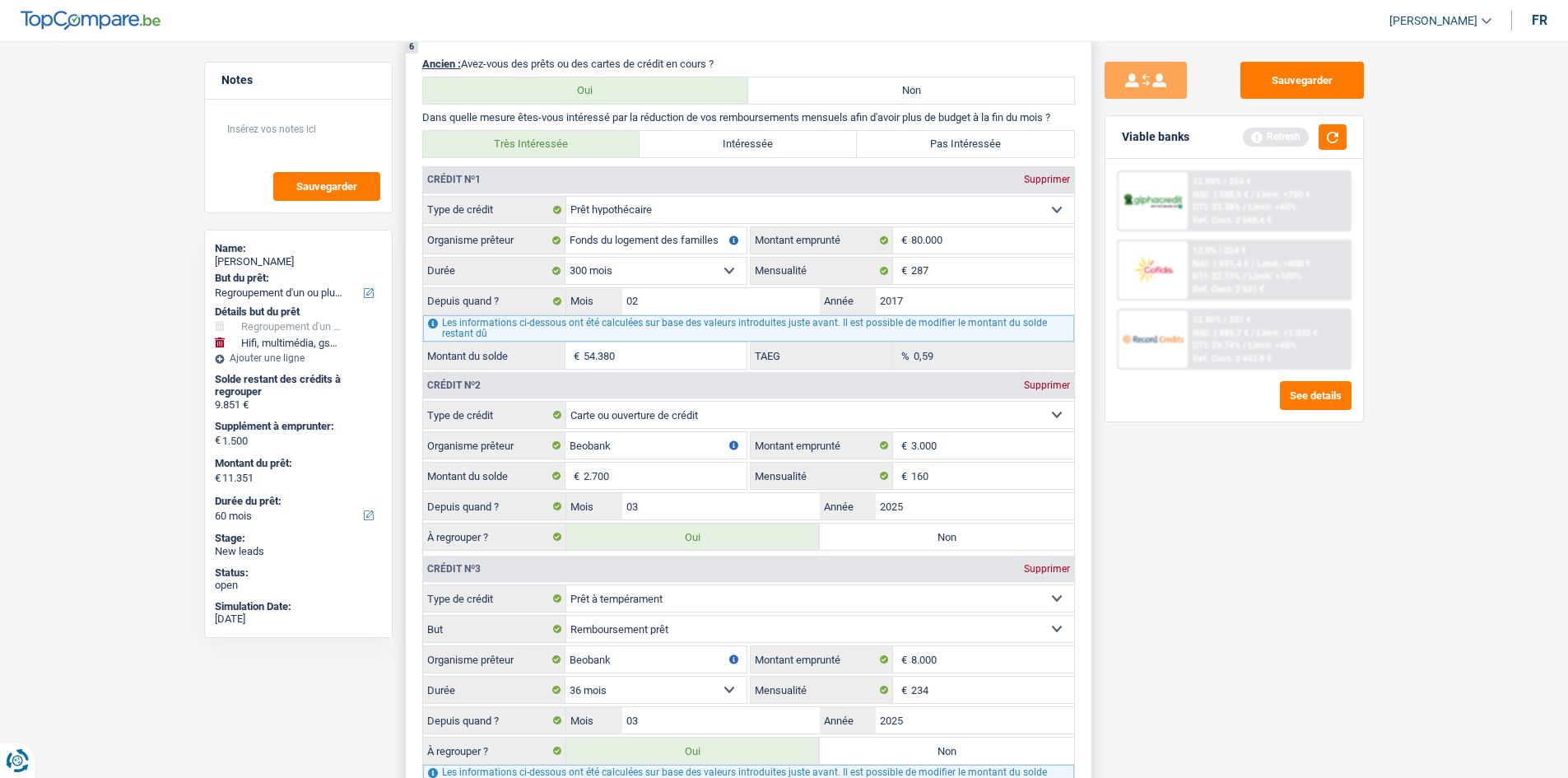 click on "Carte ou ouverture de crédit Prêt hypothécaire Vente à tempérament Prêt à tempérament Prêt rénovation Prêt voiture Regroupement d'un ou plusieurs crédits
Sélectionner une option
Type de crédit
Fonds du logement des familles nombreuses
Organisme prêteur
Veillez à ne pas indiquer le nom du courtier, mais bien le nom du prêteur tels que Buyway, ING, AlphaCredit, etc.
80.000   €
Montant emprunté
120 mois 132 mois 144 mois 180 mois 240 mois 300 mois 360 mois 420 mois       287   €       Depuis quand ? 02       /   2017           54.380   €     0,59" at bounding box center [748, 282] 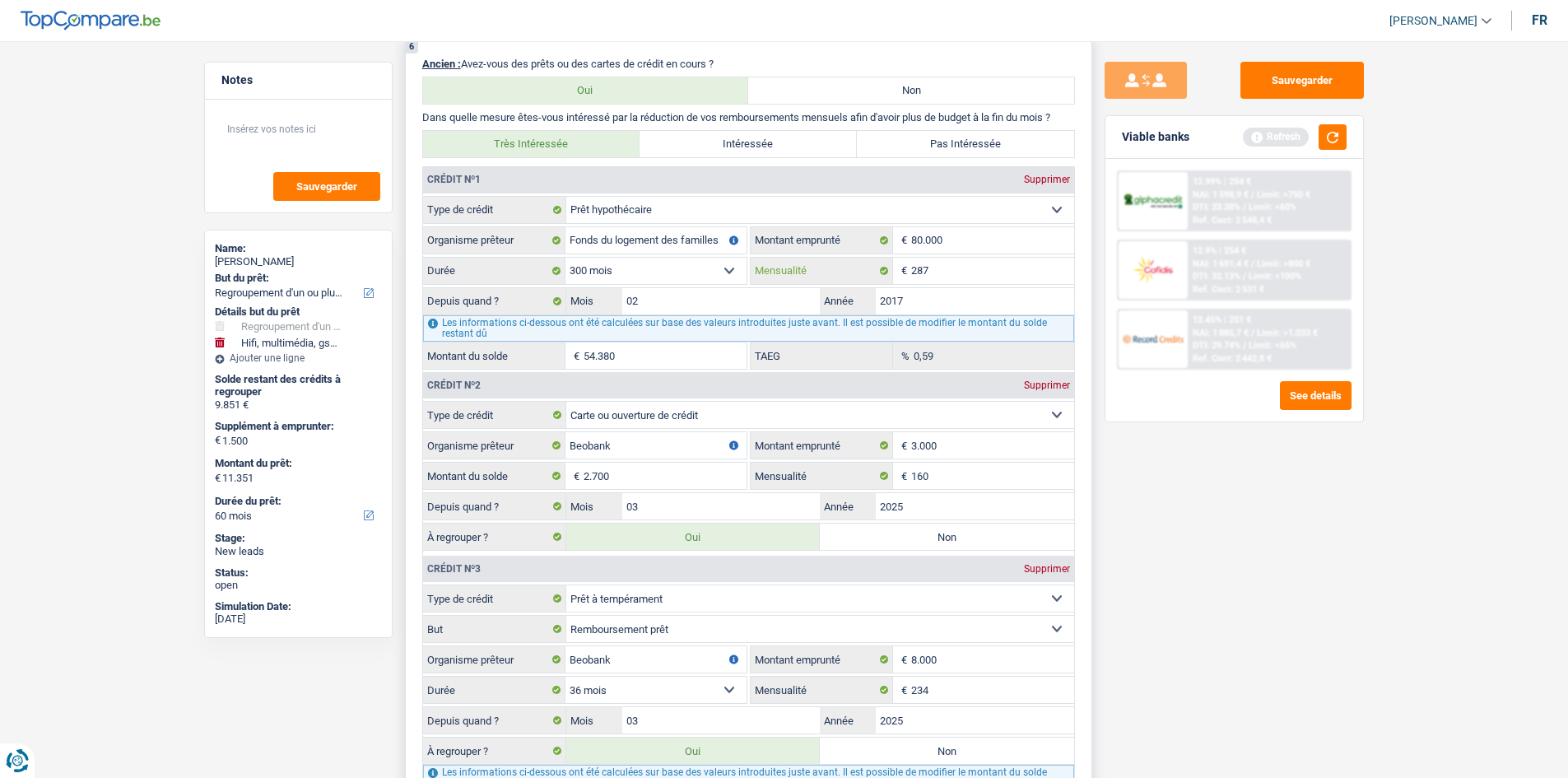 click on "287" at bounding box center (993, 271) 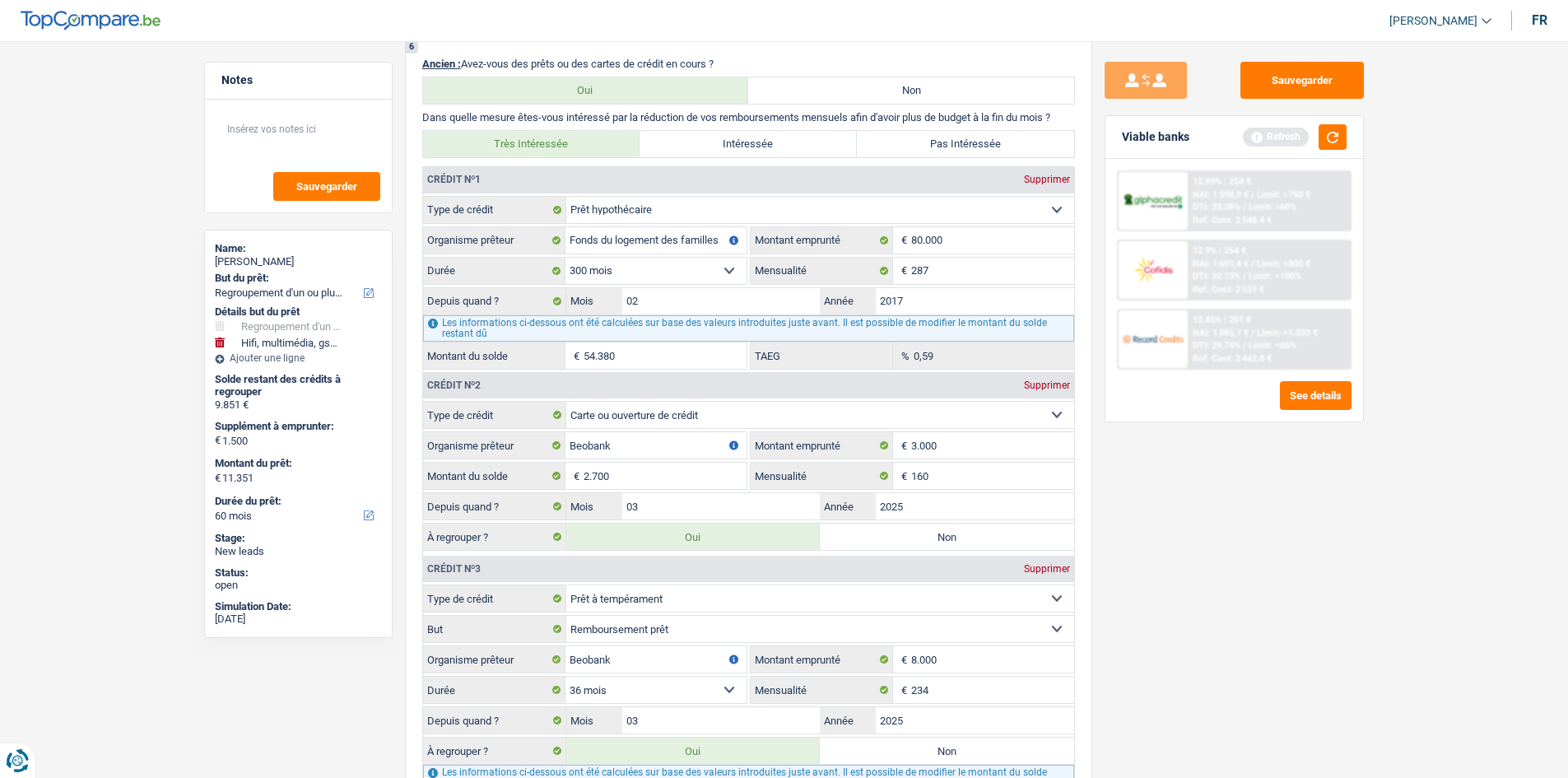 click on "Sauvegarder
Viable banks
Refresh
12.99% | 254 €
NAI: 1 598,9 €
/
Limit: >750 €
DTI: 33.38%
/
Limit: <60%
Ref. Cost: 2 548,4 €
12.9% | 254 €
NAI: 1 691,4 €
/
Limit: >800 €
DTI: 32.13%
/               /       /" at bounding box center [1234, 404] 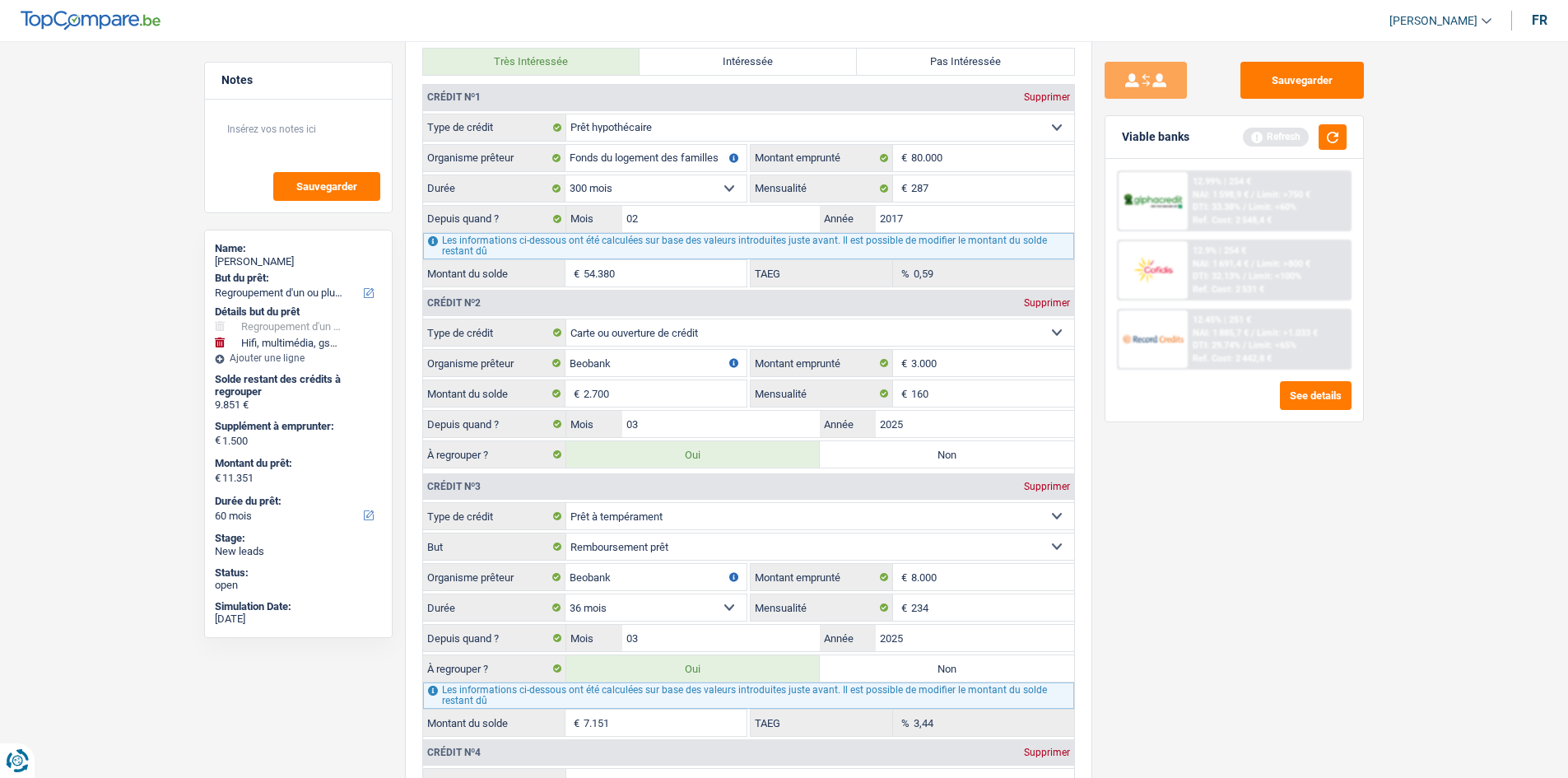 scroll, scrollTop: 1647, scrollLeft: 0, axis: vertical 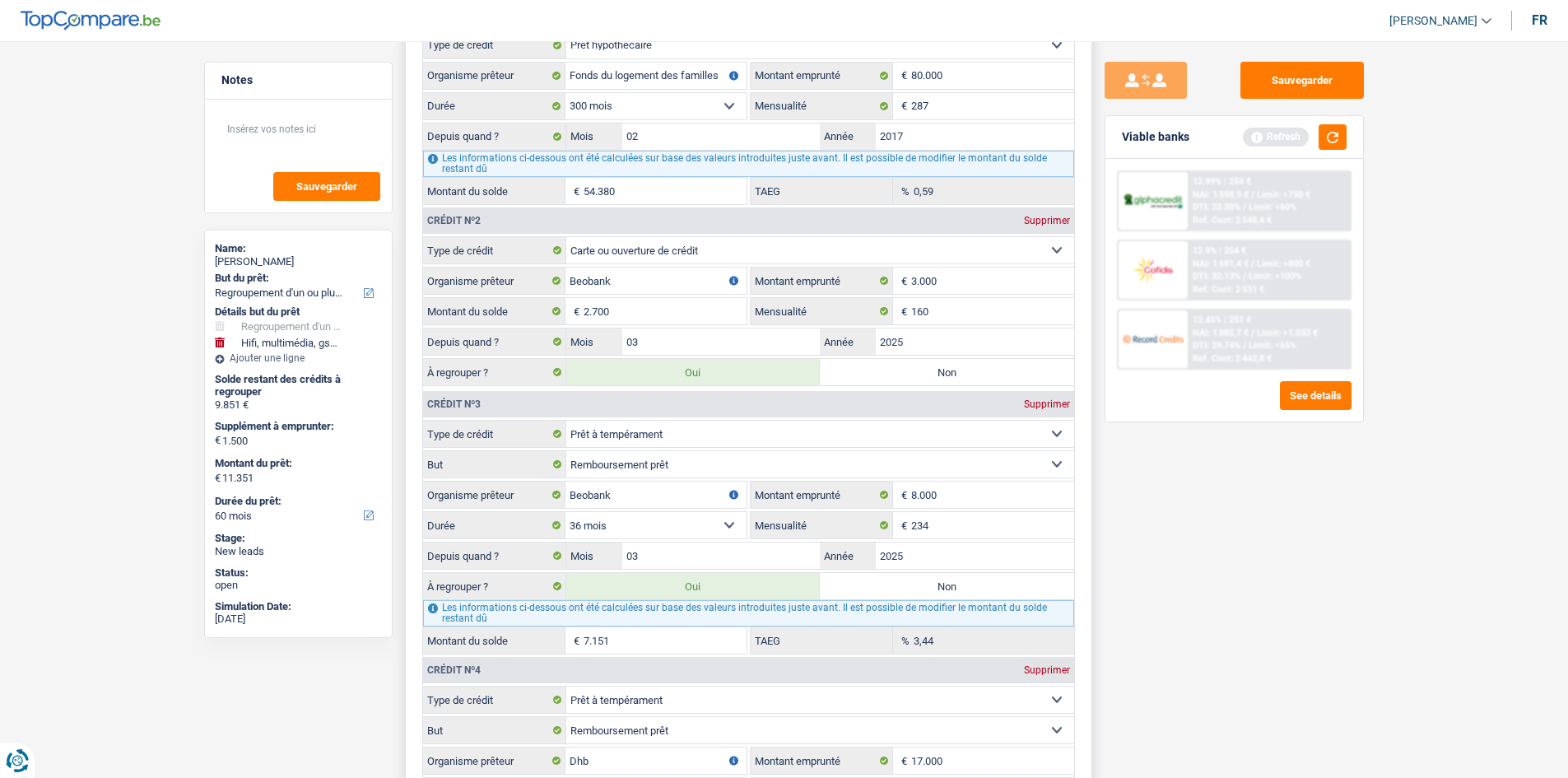 click on "Non" at bounding box center [947, 372] 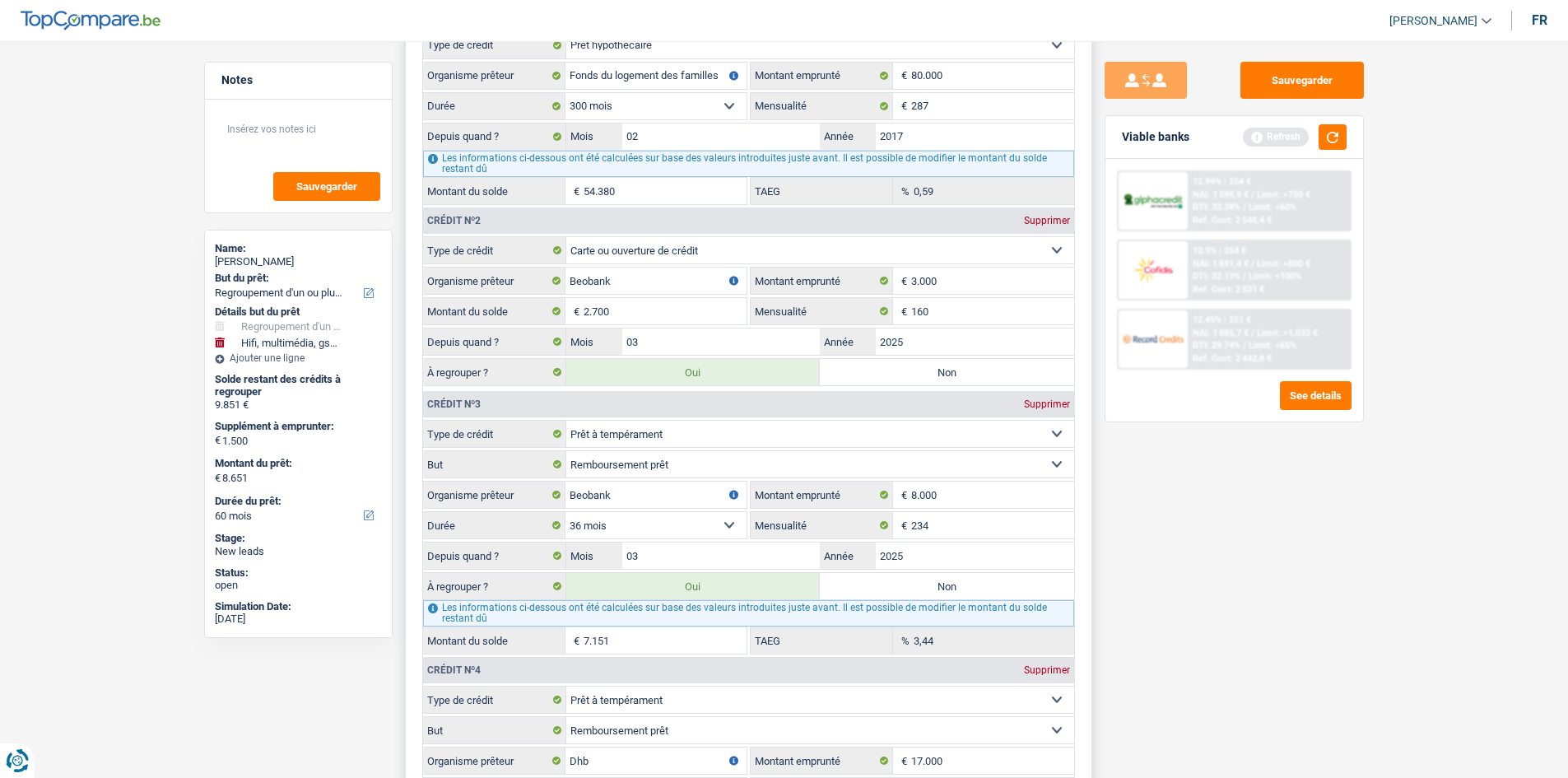 select on "48" 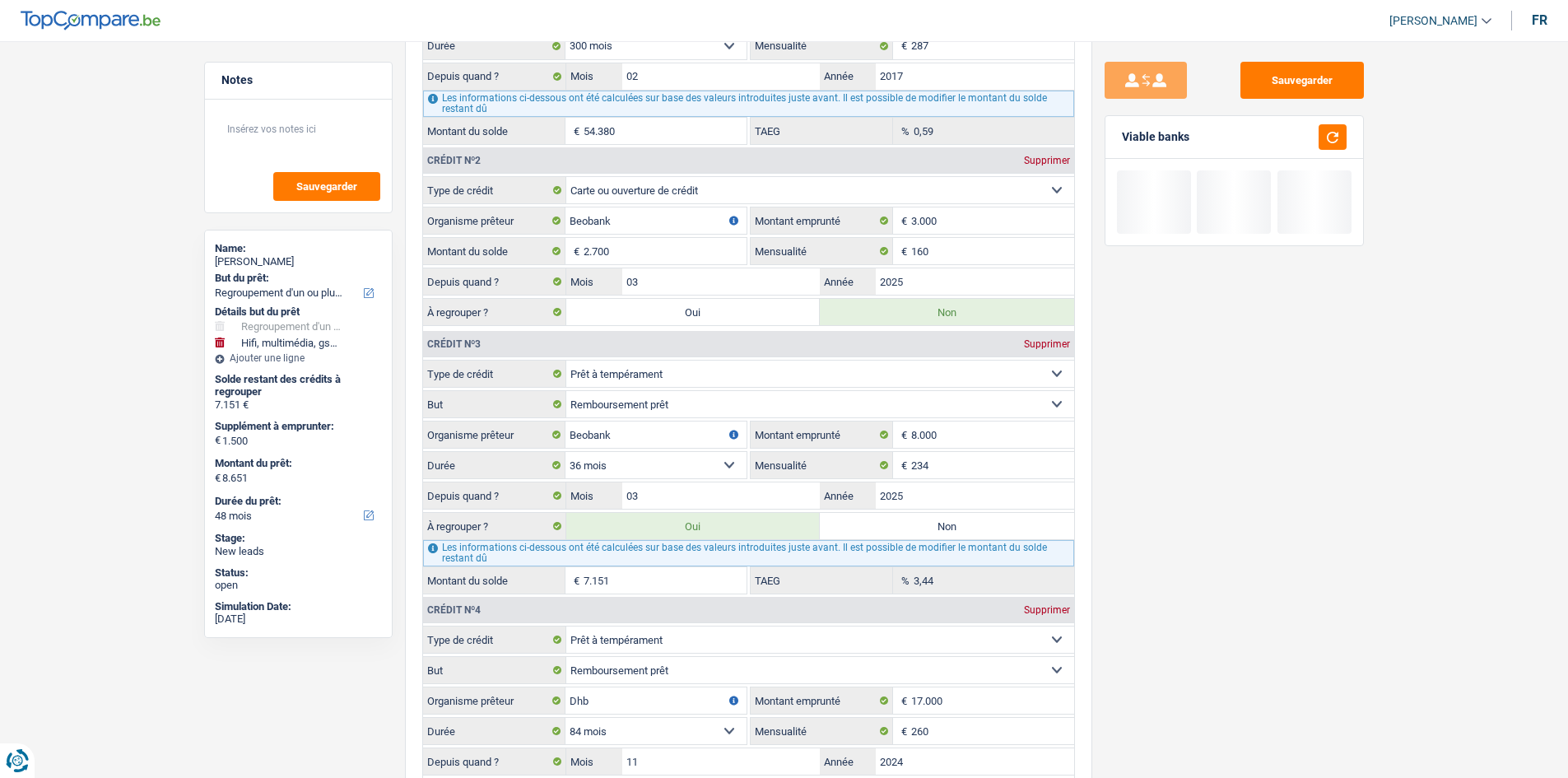 scroll, scrollTop: 1811, scrollLeft: 0, axis: vertical 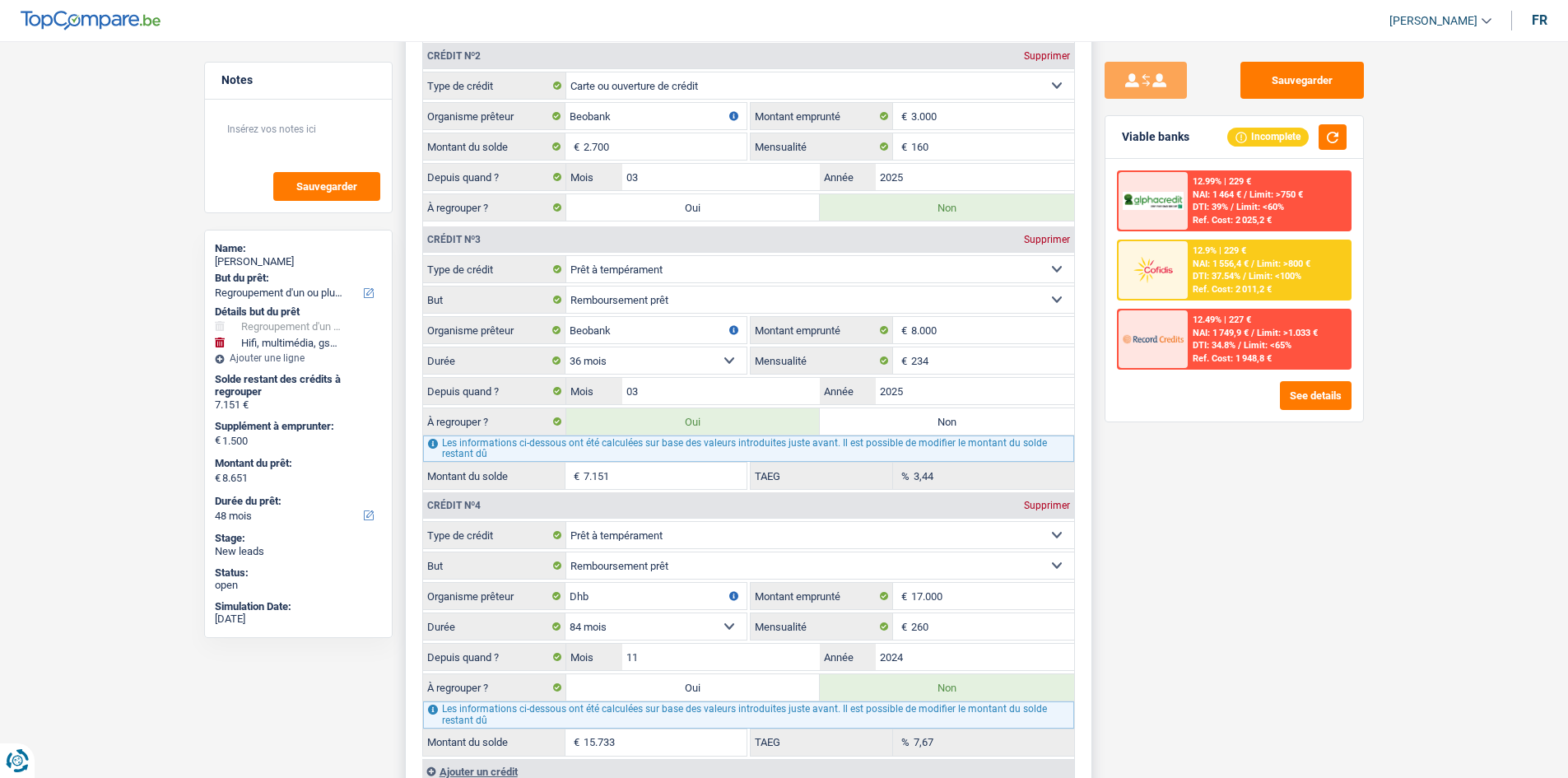 click on "Non" at bounding box center (947, 422) 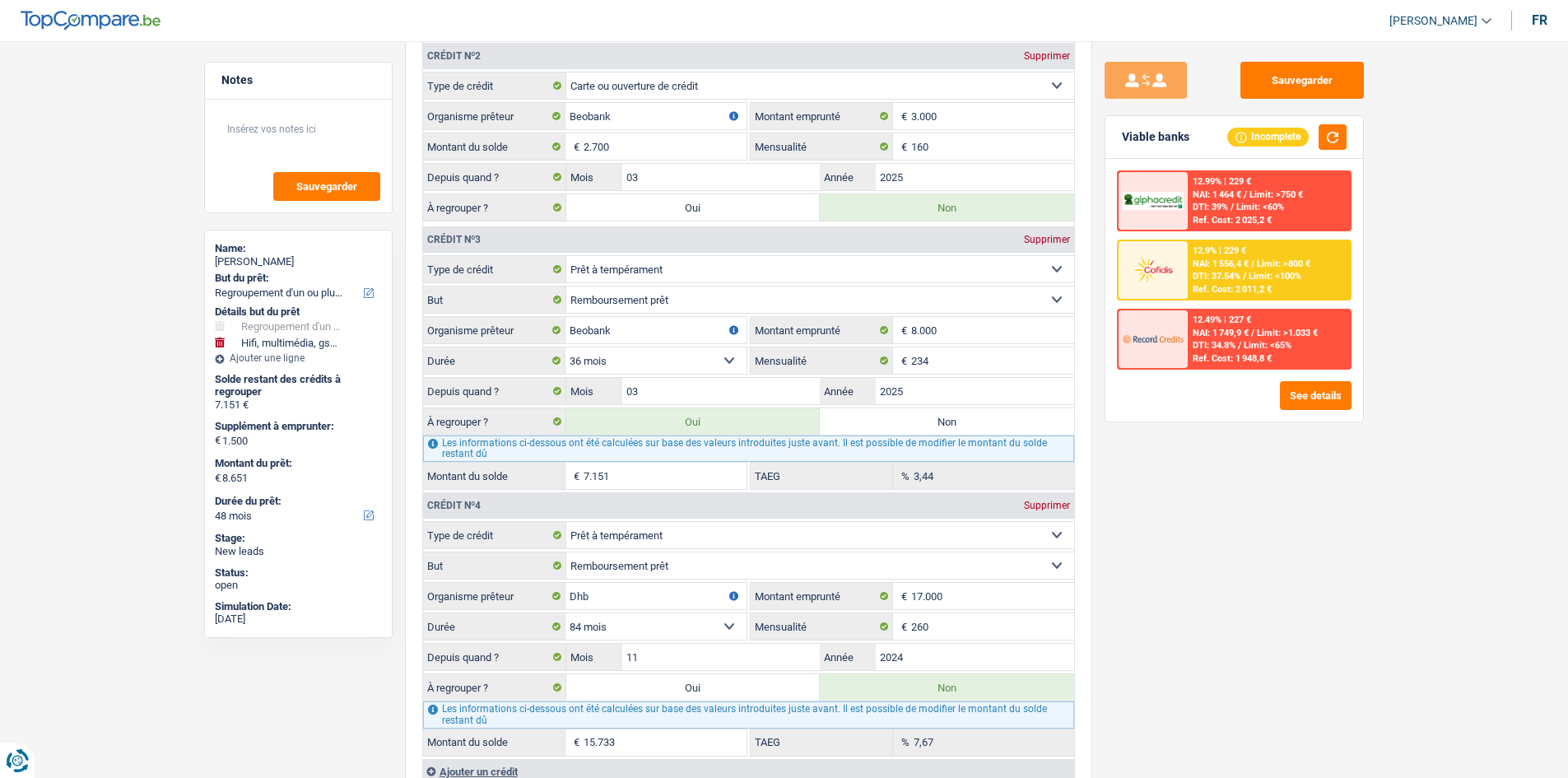 select on "tech" 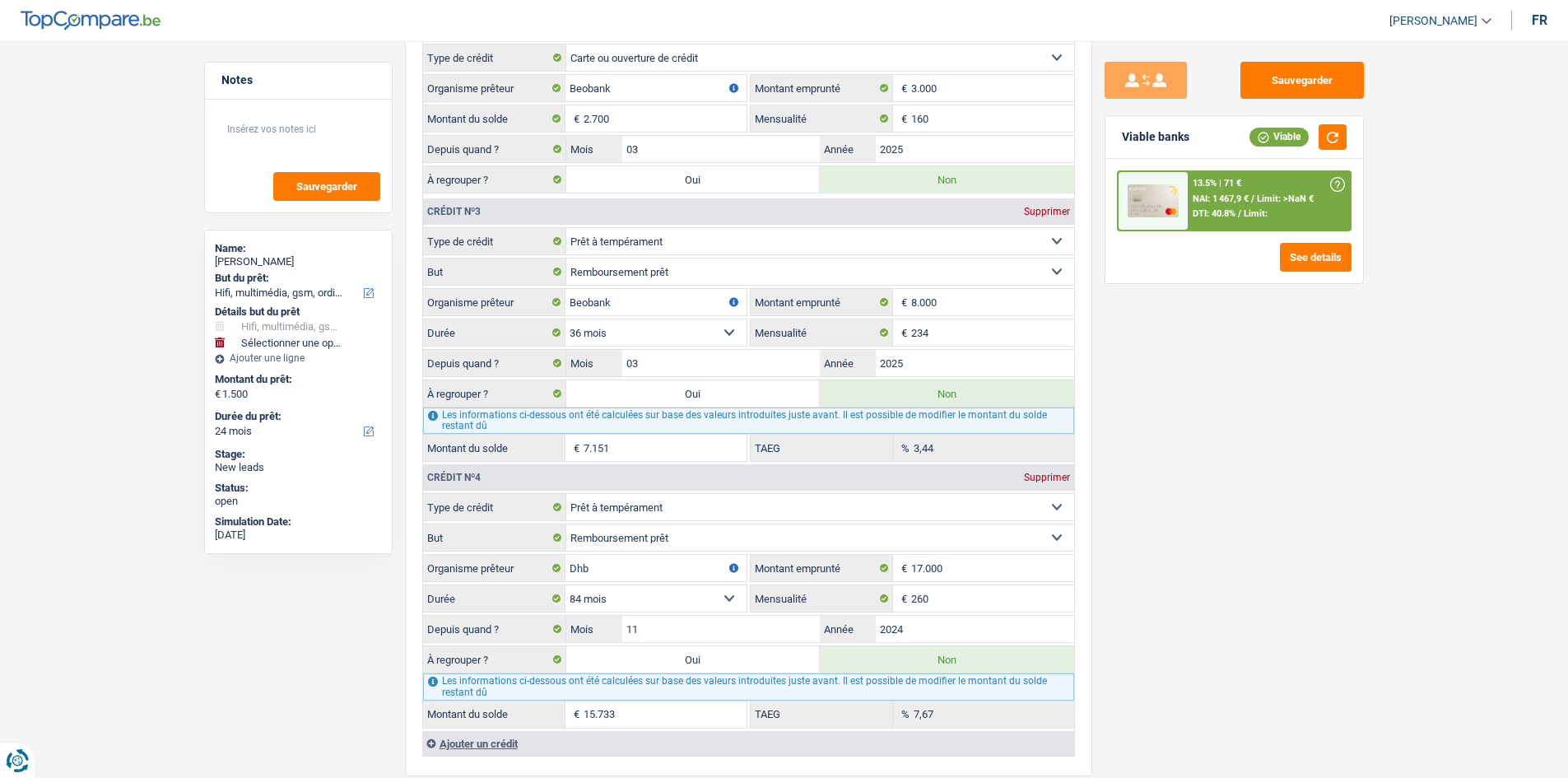 scroll, scrollTop: 1811, scrollLeft: 0, axis: vertical 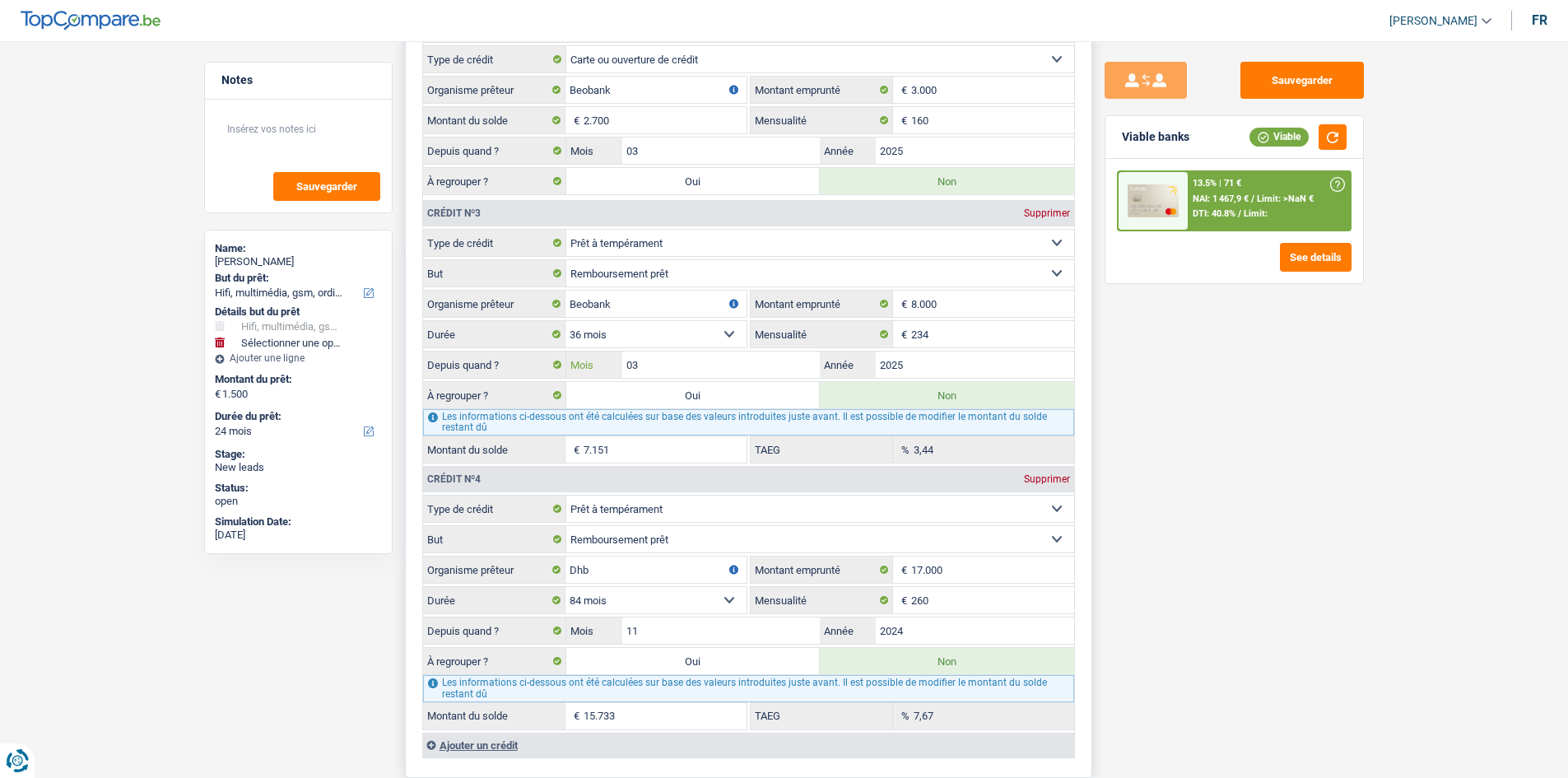 click on "03" at bounding box center (721, 365) 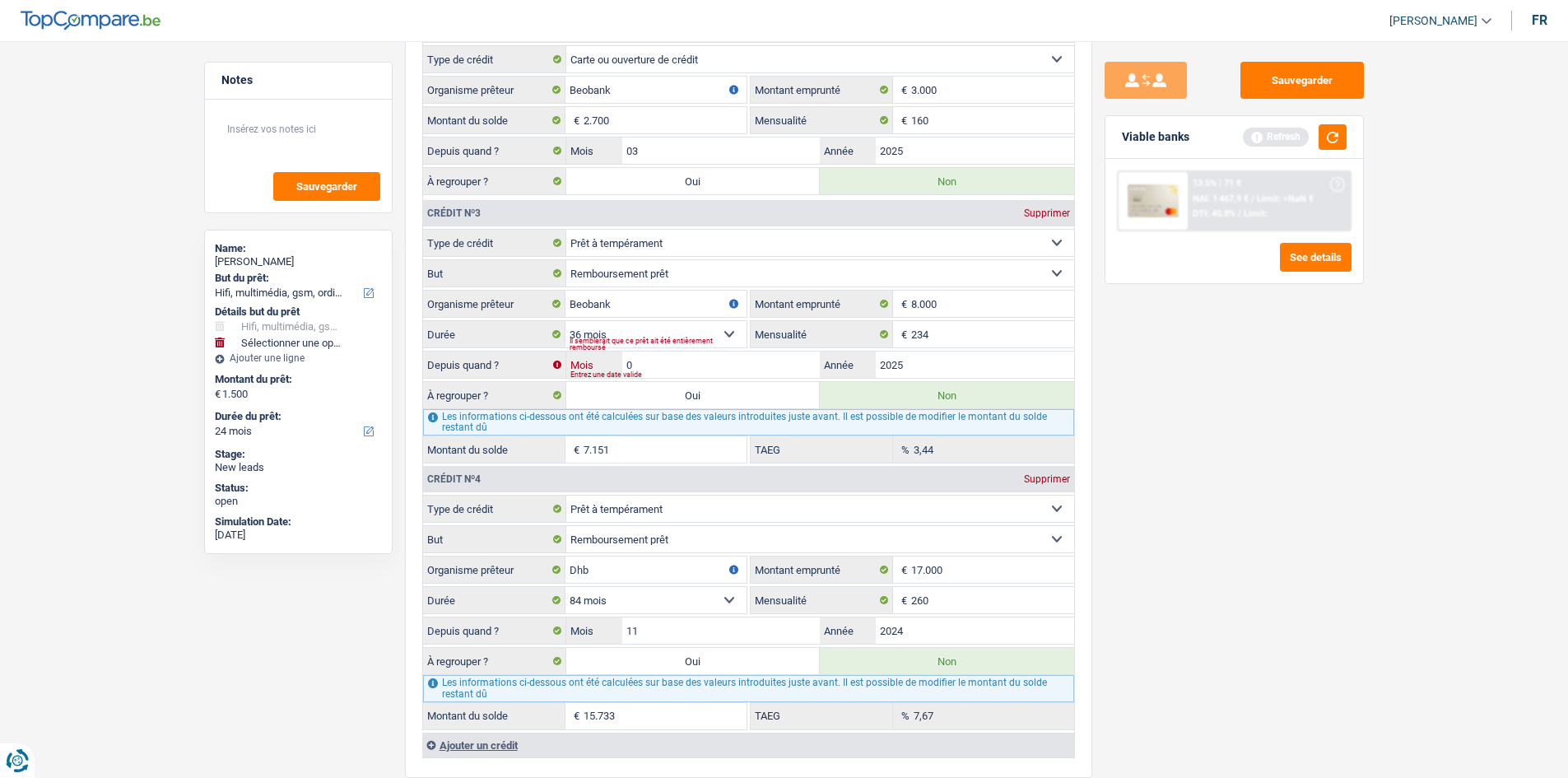 type on "01" 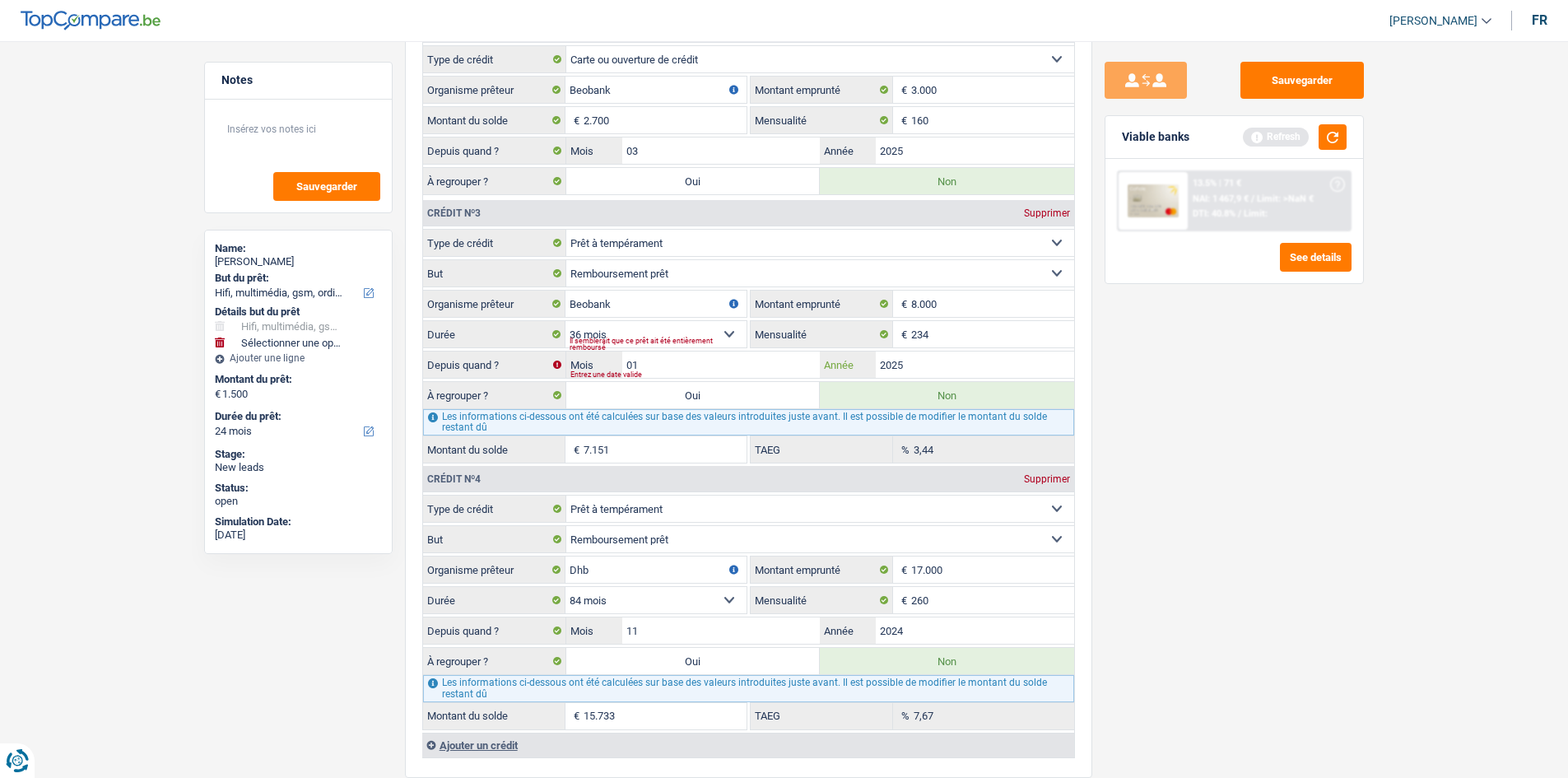 type on "6.722" 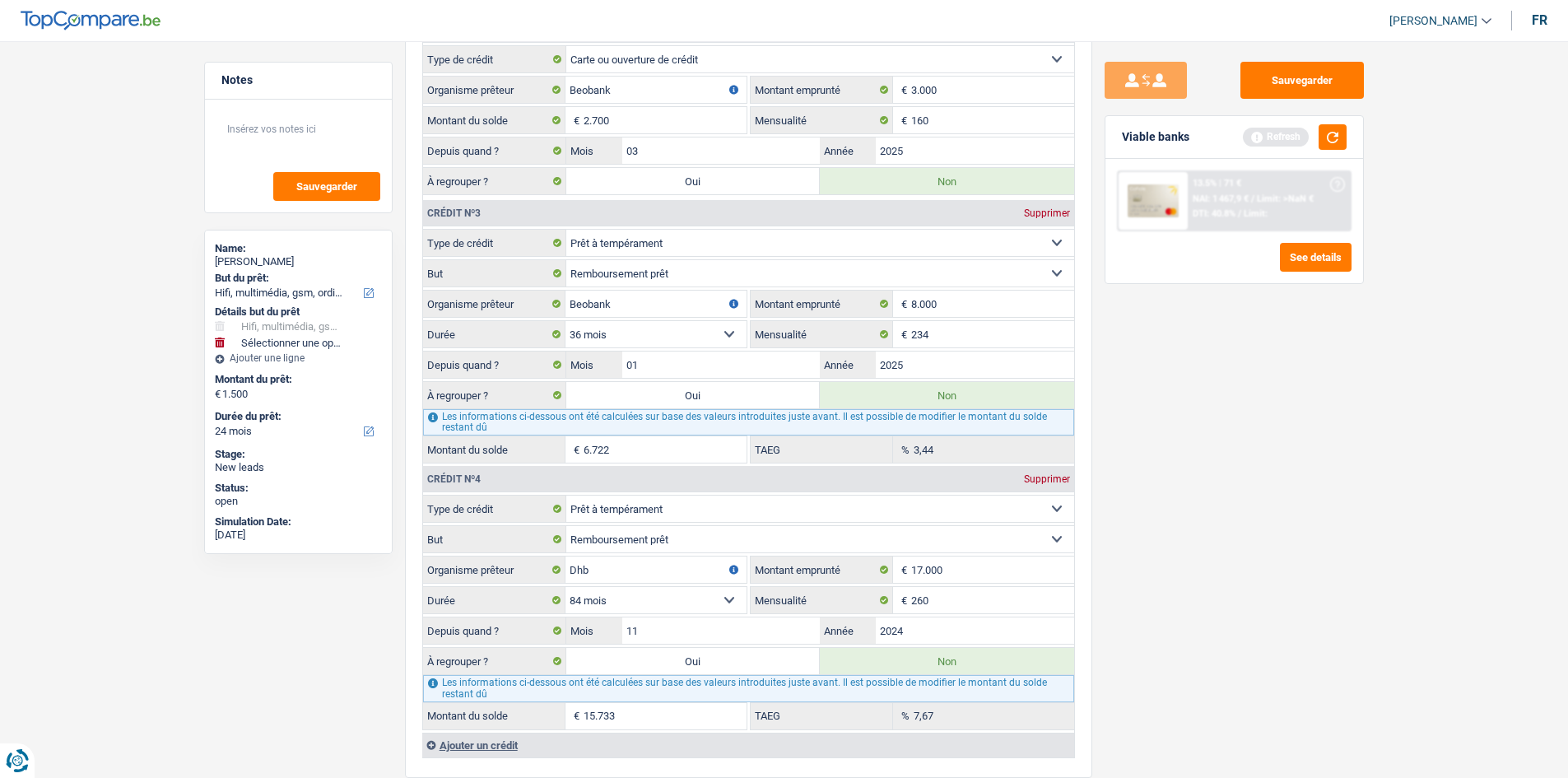 click on "Sauvegarder
Viable banks
Refresh
13.5% | 71 €
NAI: 1 467,9 €
/
Limit: >NaN €
DTI: 40.8%
/
Limit:
See details" at bounding box center [1234, 404] 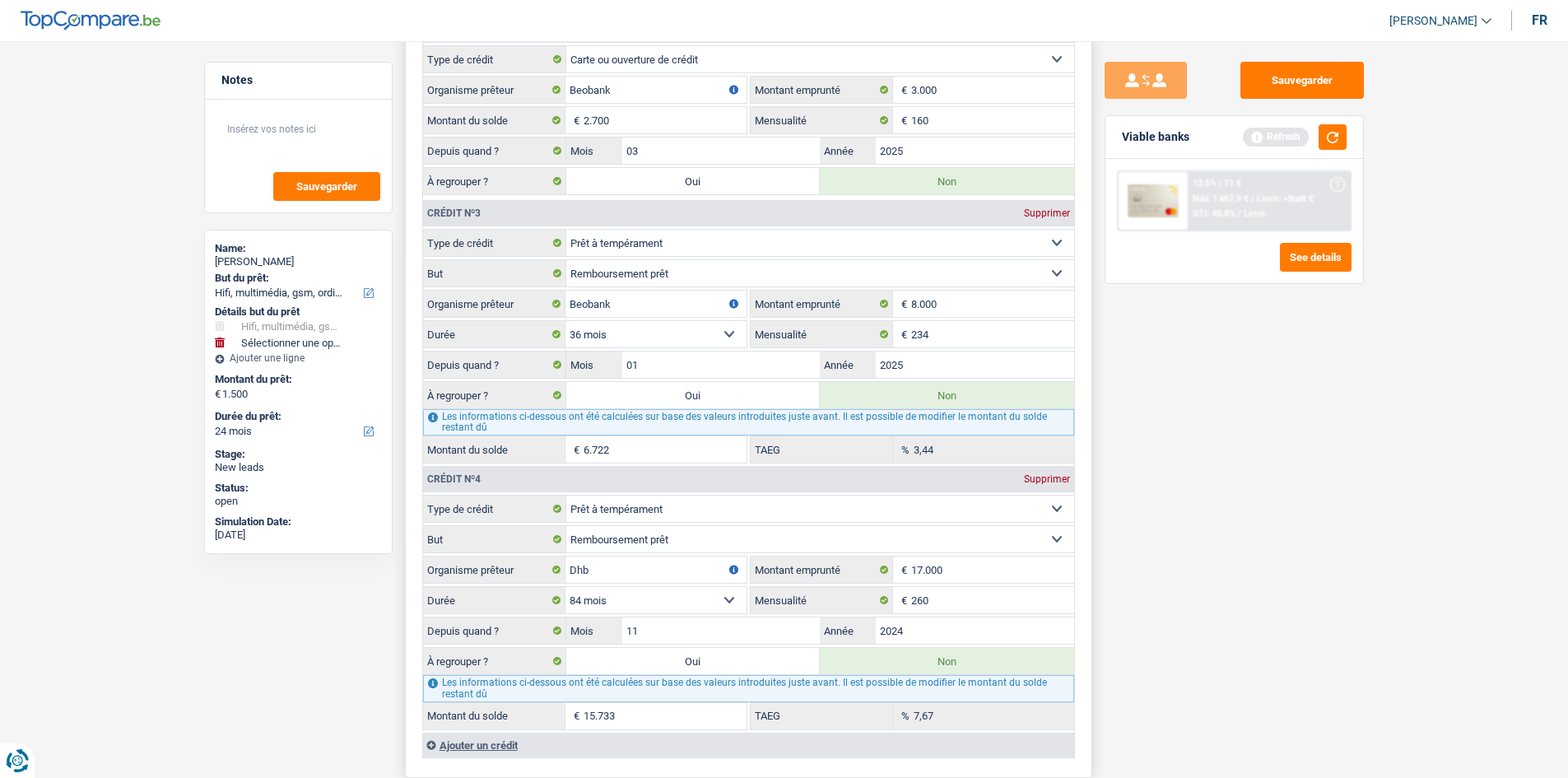 click on "Oui" at bounding box center [693, 395] 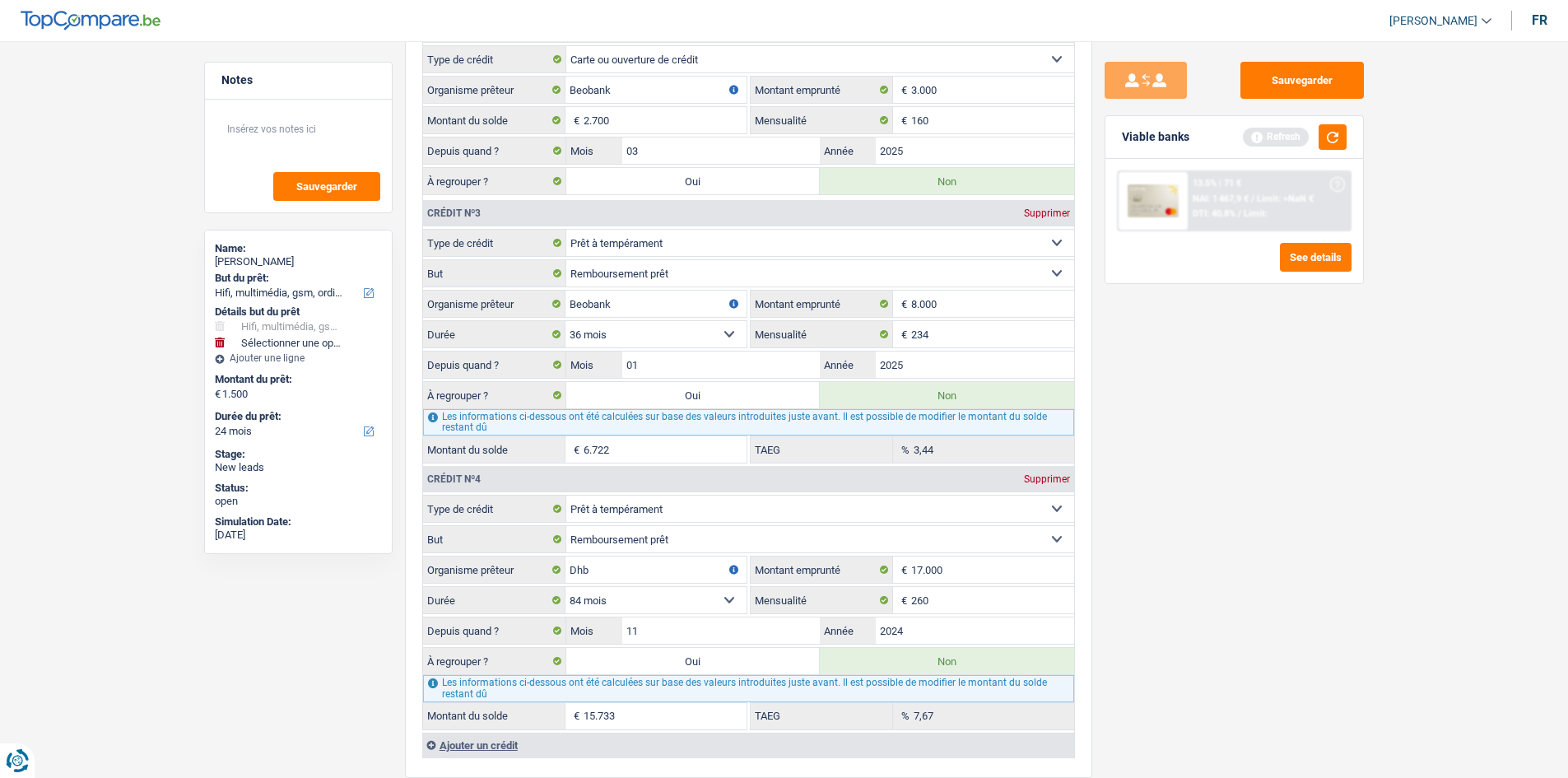 type on "11.500" 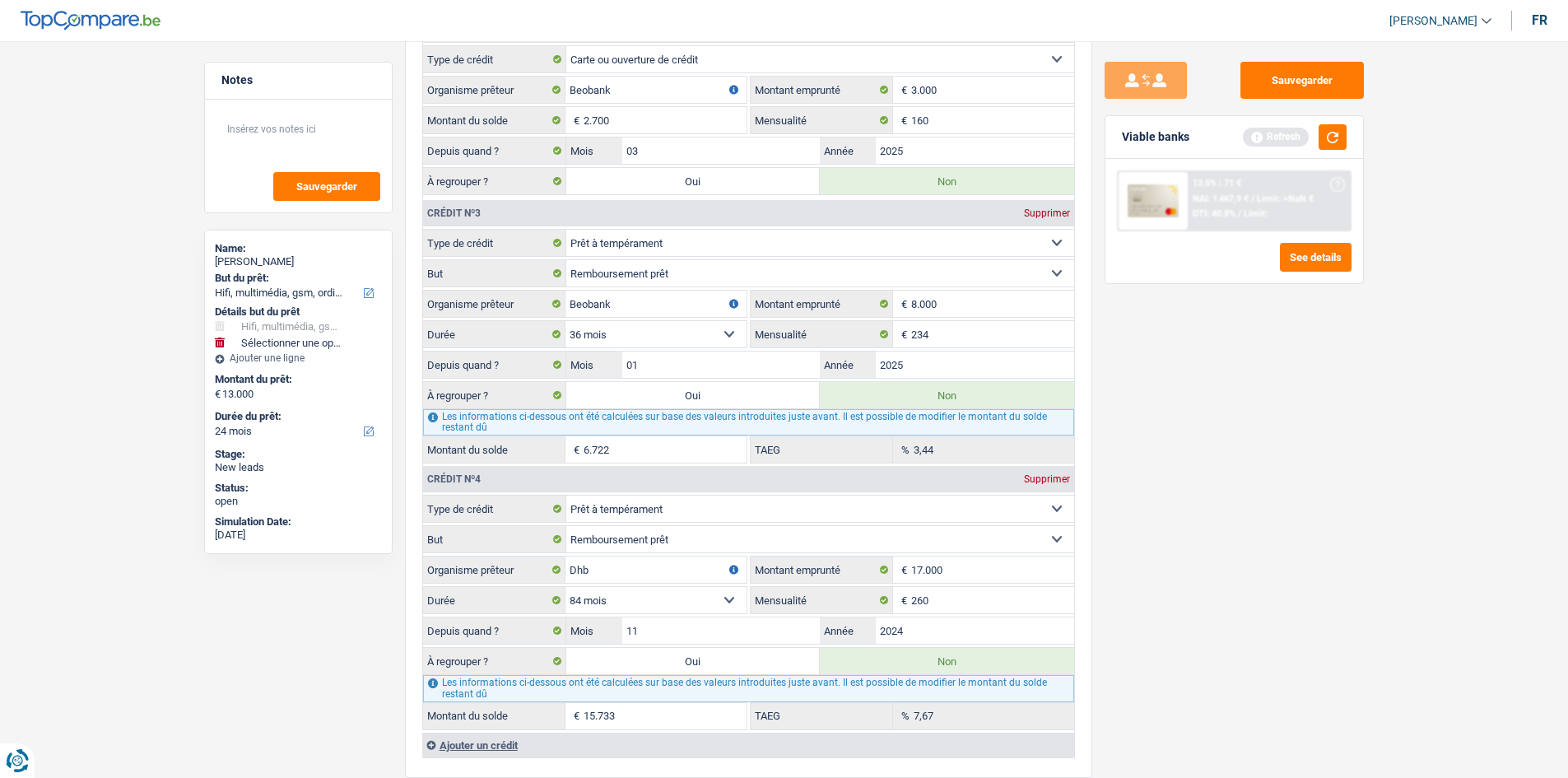 select on "refinancing" 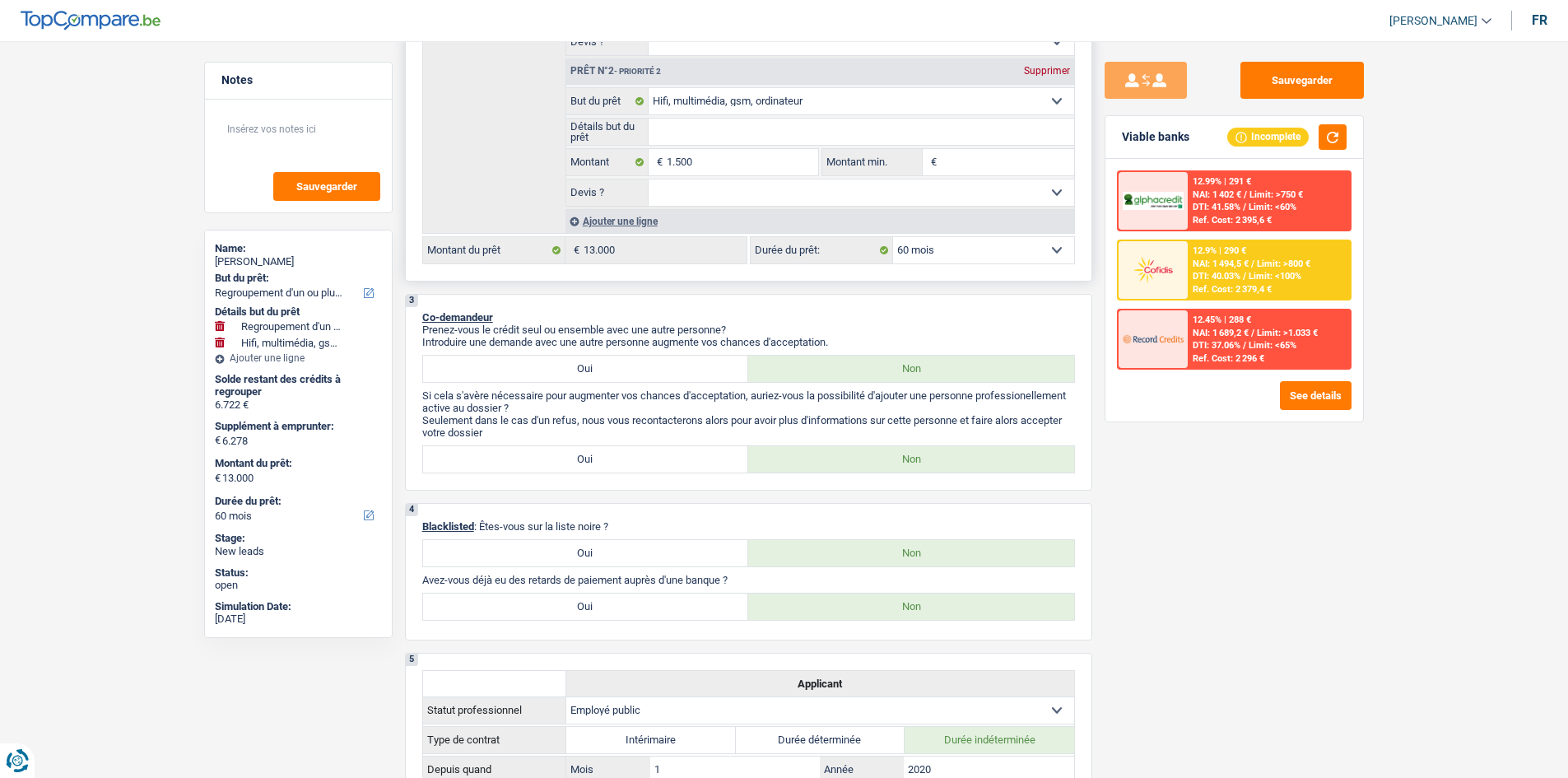 scroll, scrollTop: 247, scrollLeft: 0, axis: vertical 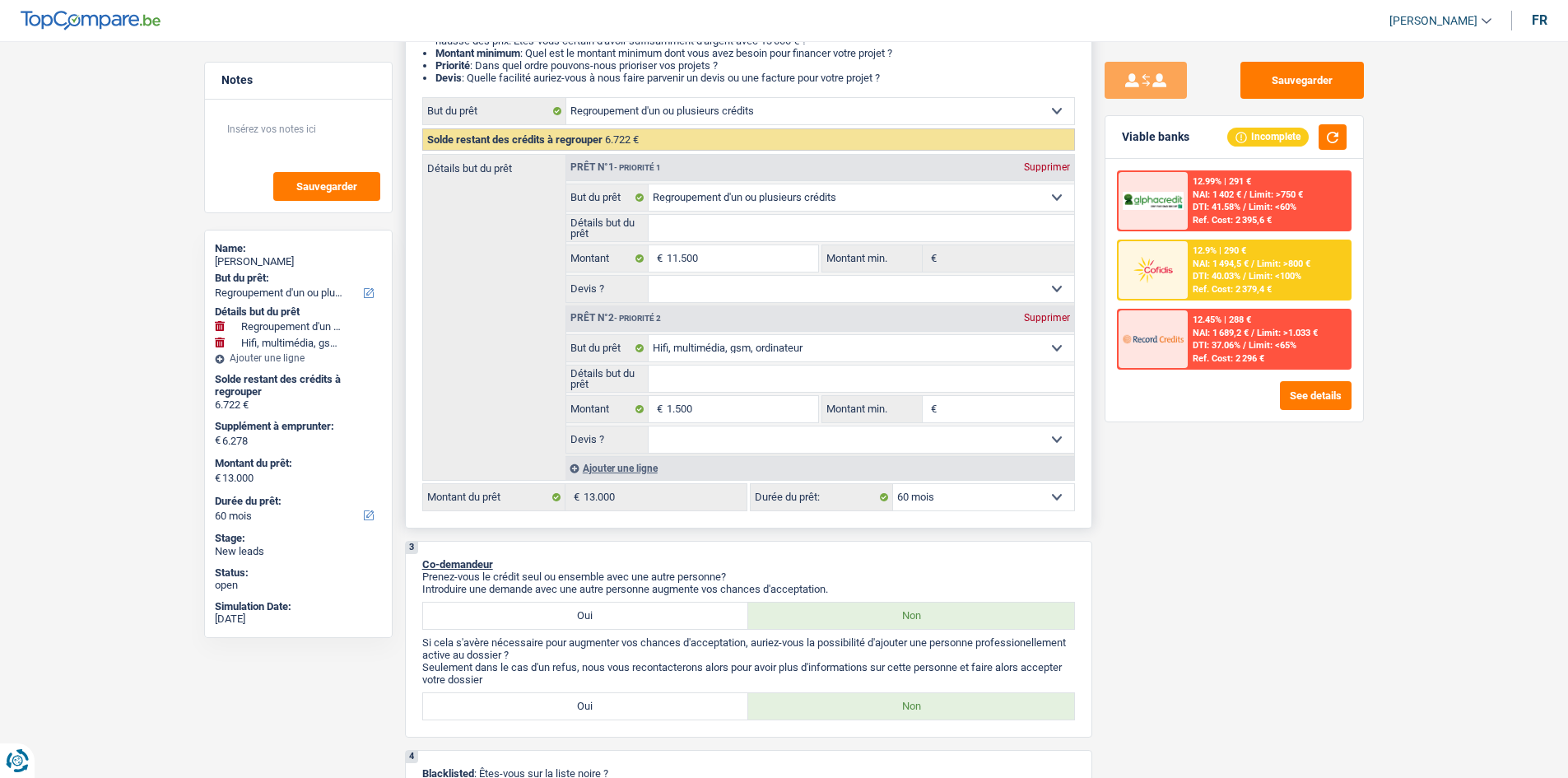 click on "Ajouter une ligne" at bounding box center [820, 468] 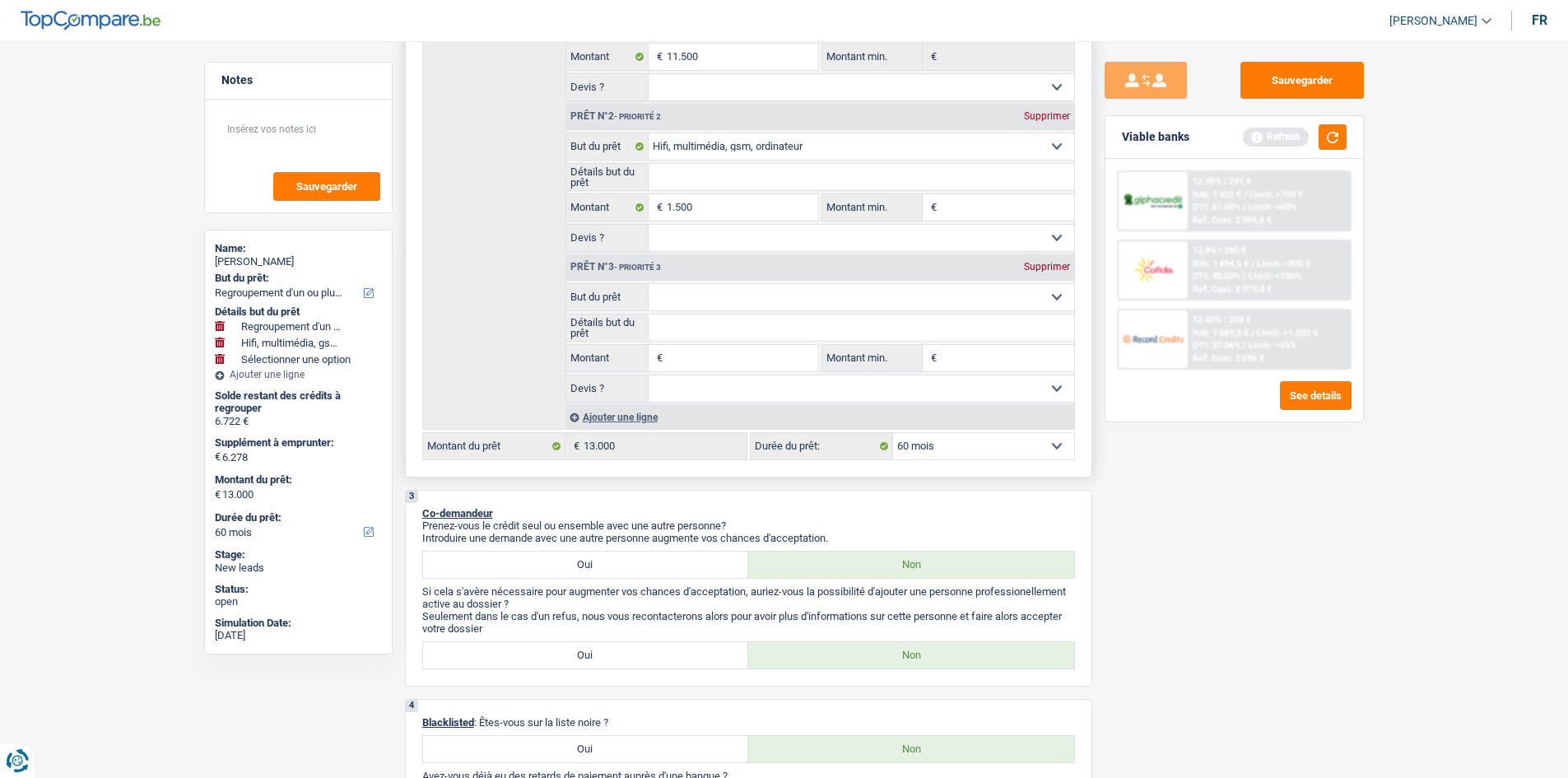 scroll, scrollTop: 412, scrollLeft: 0, axis: vertical 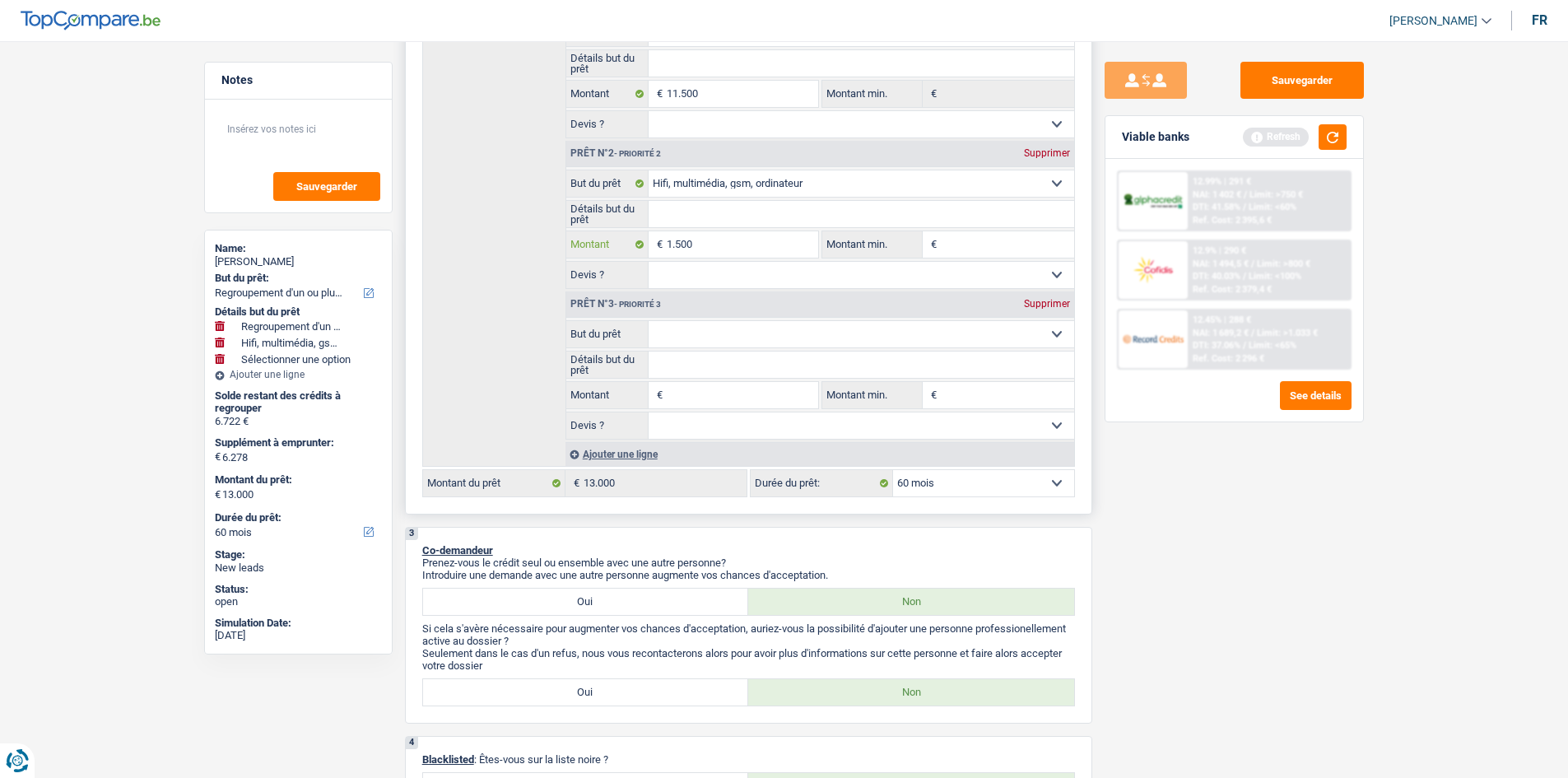 click on "1.500" at bounding box center [742, 245] 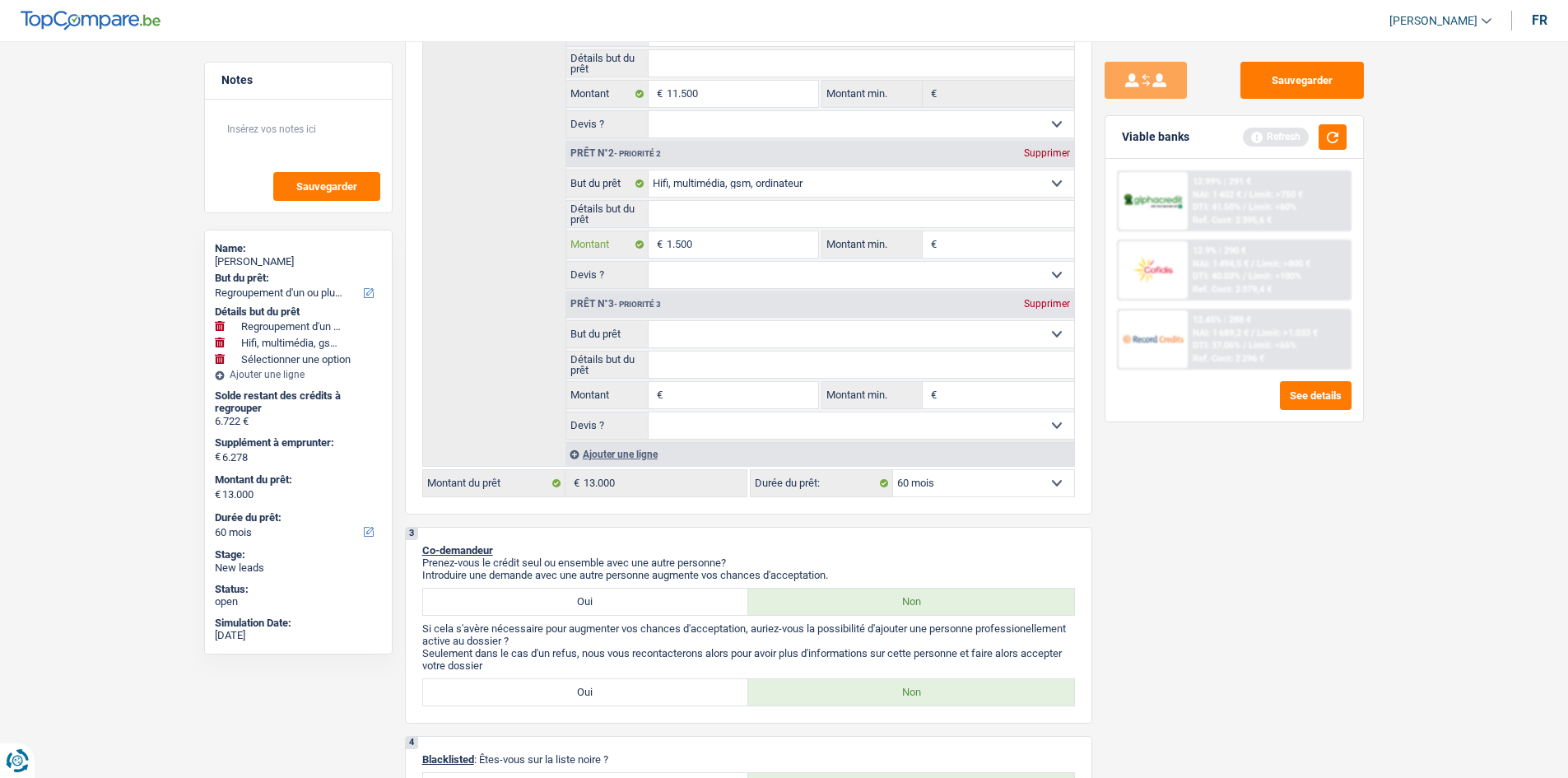 type on "150" 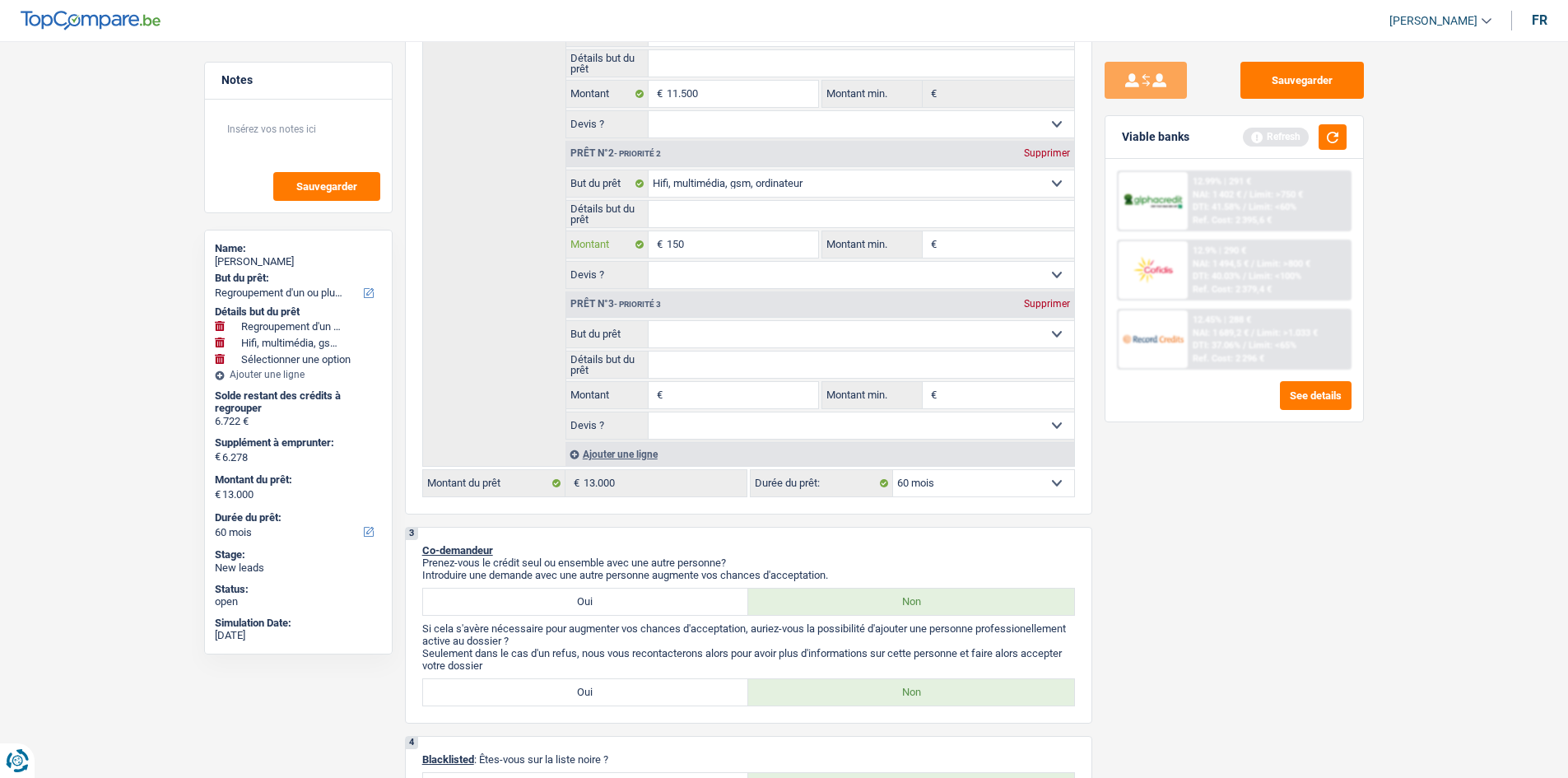 type on "150" 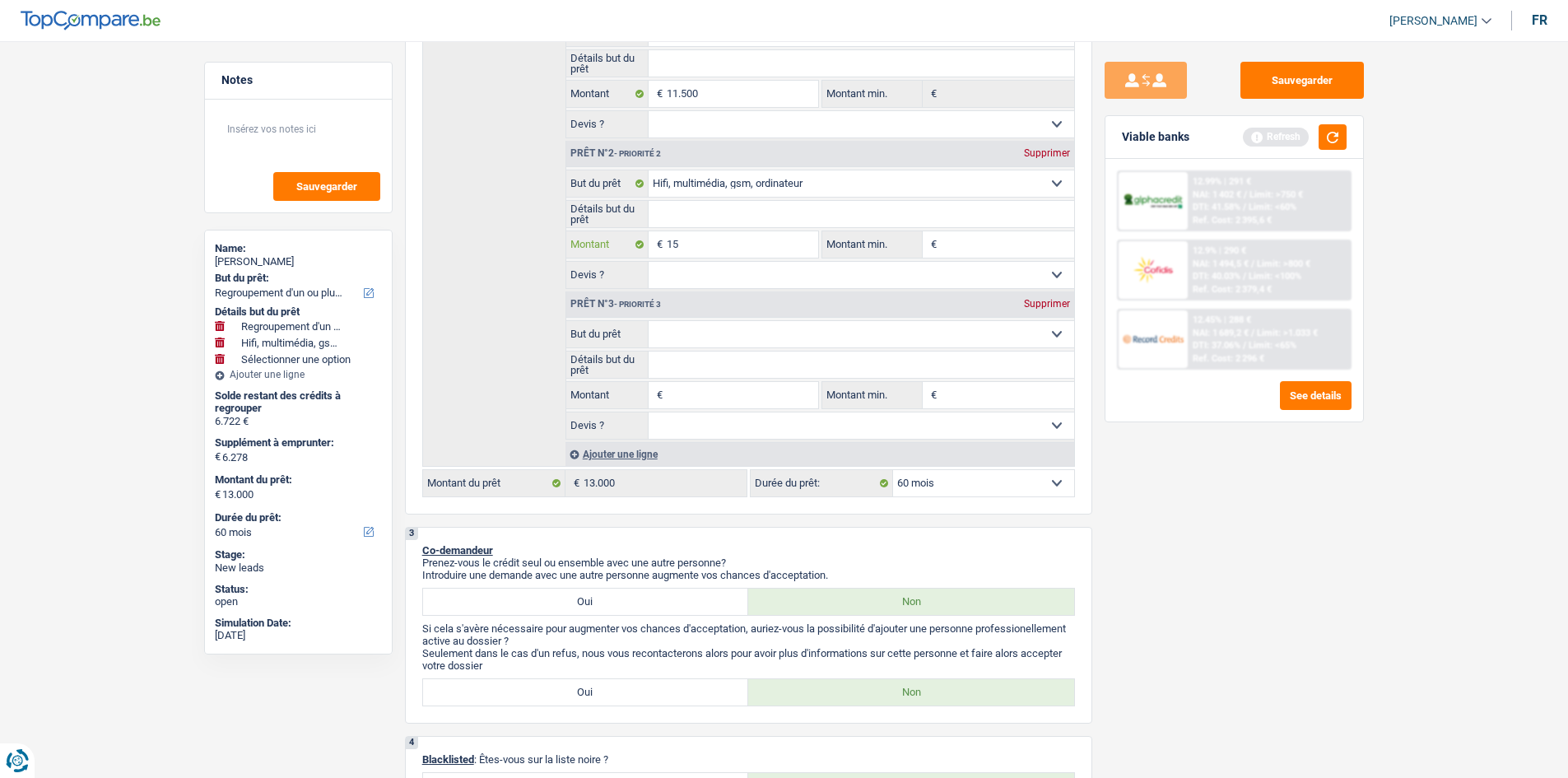 type on "1" 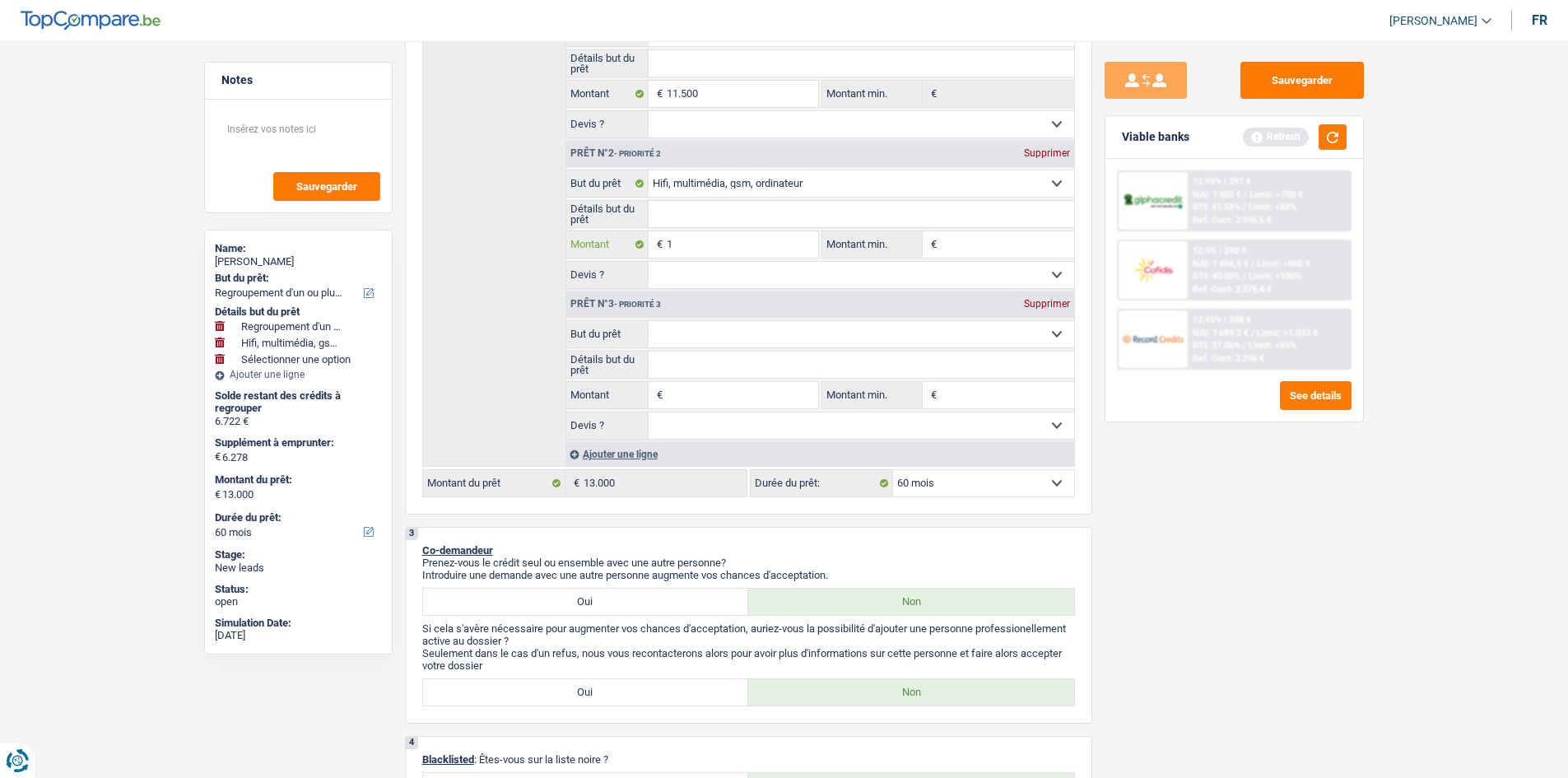 type on "1" 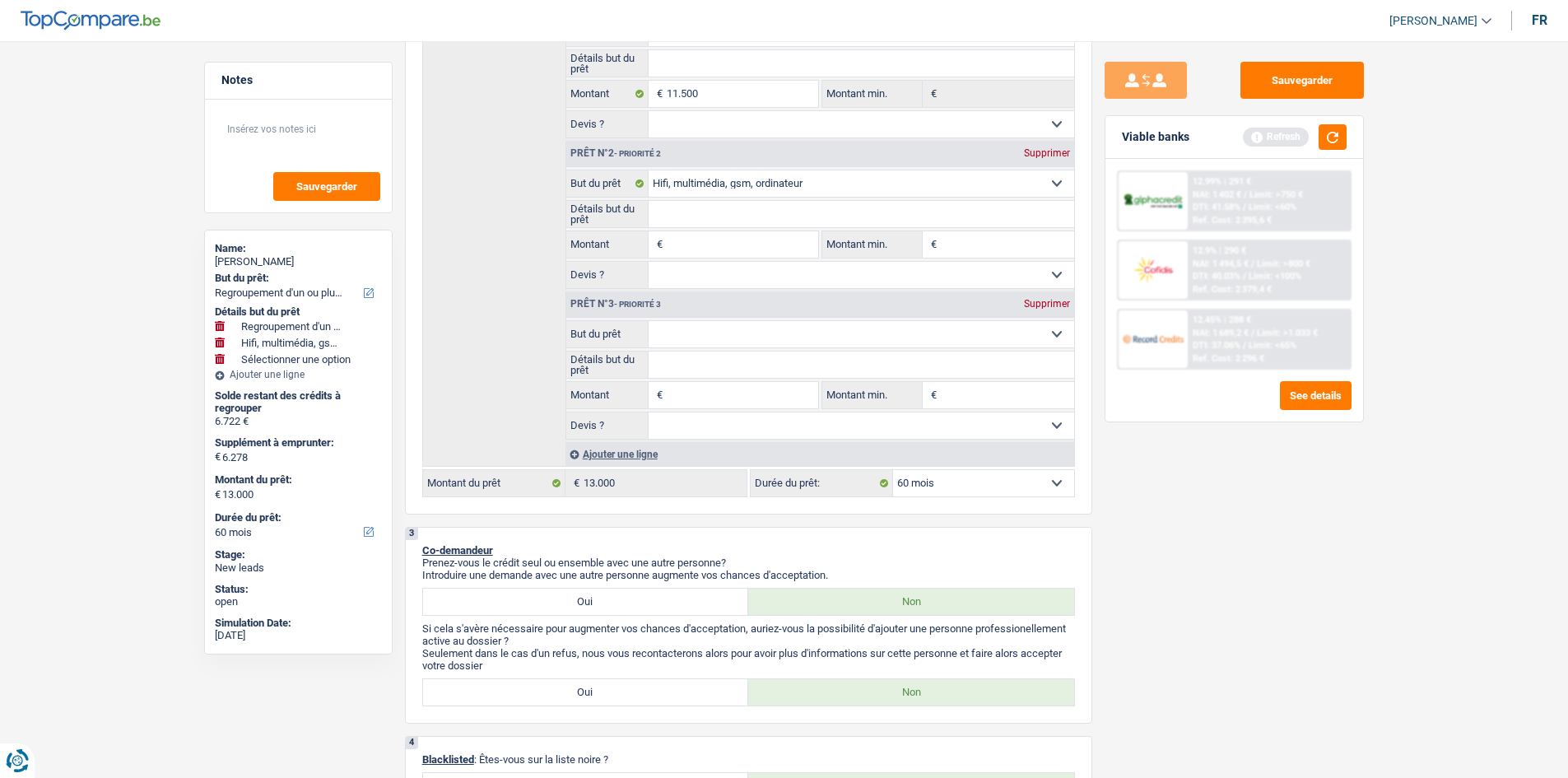 type on "3" 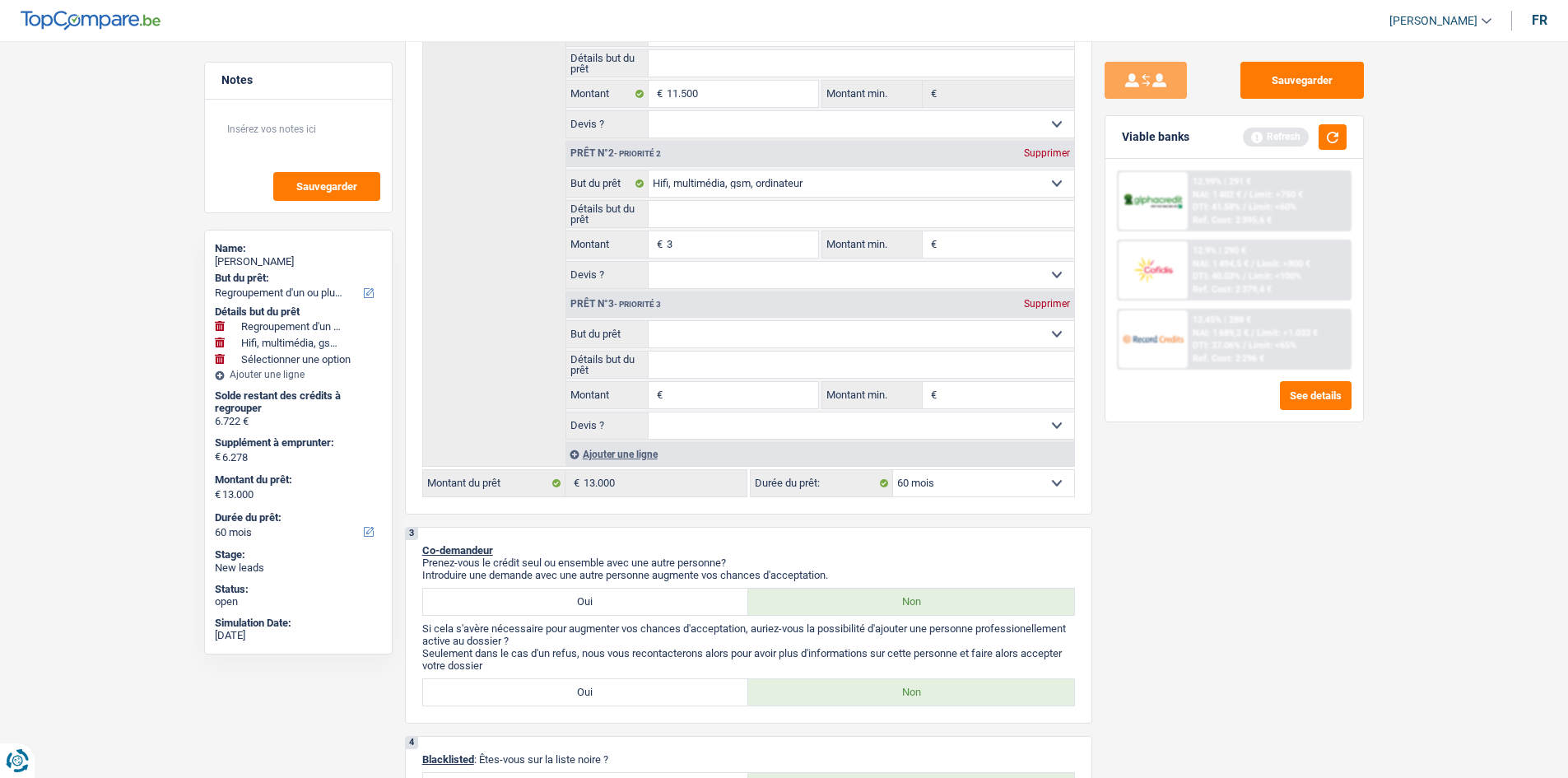 type on "3" 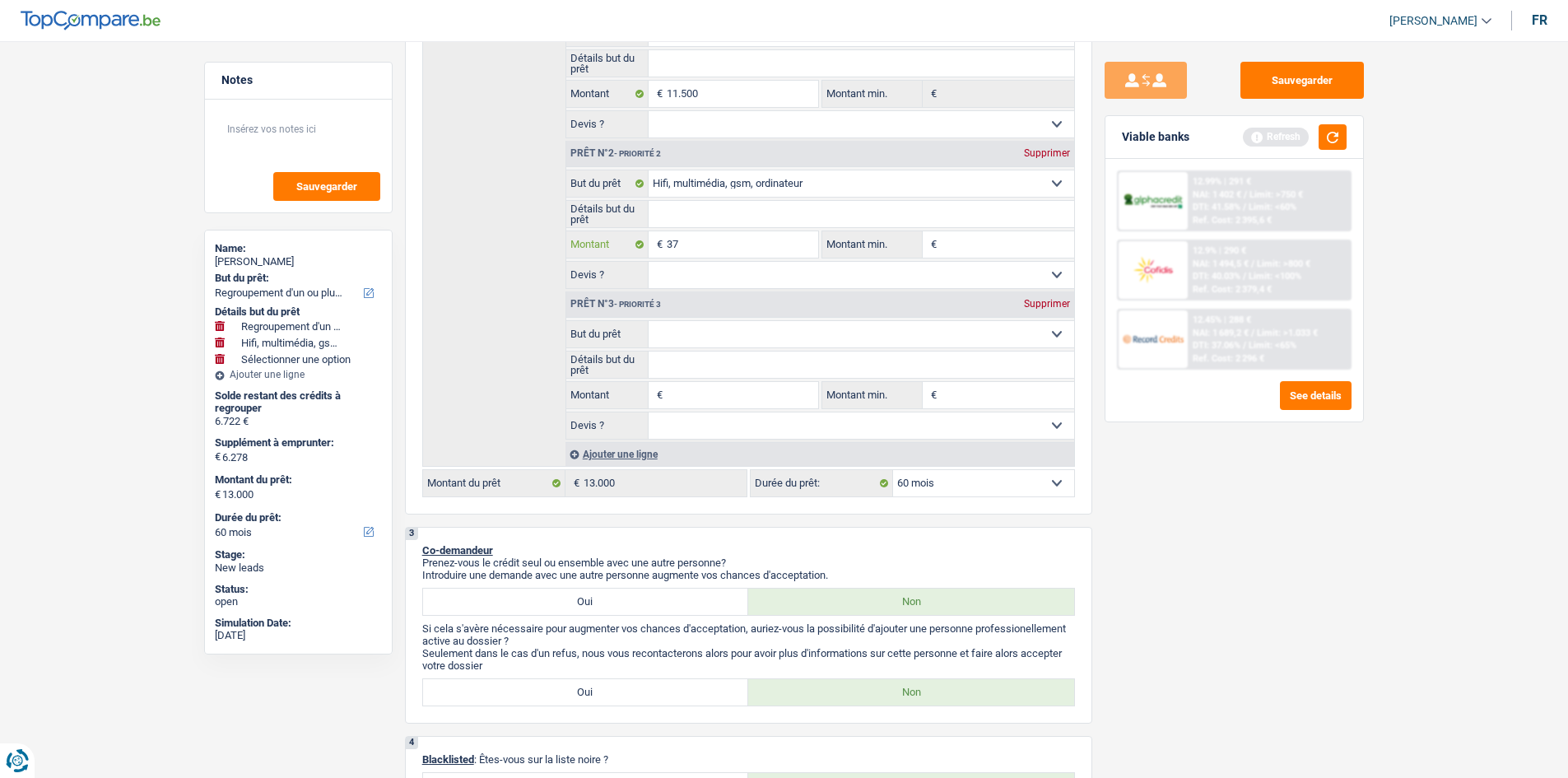 type on "370" 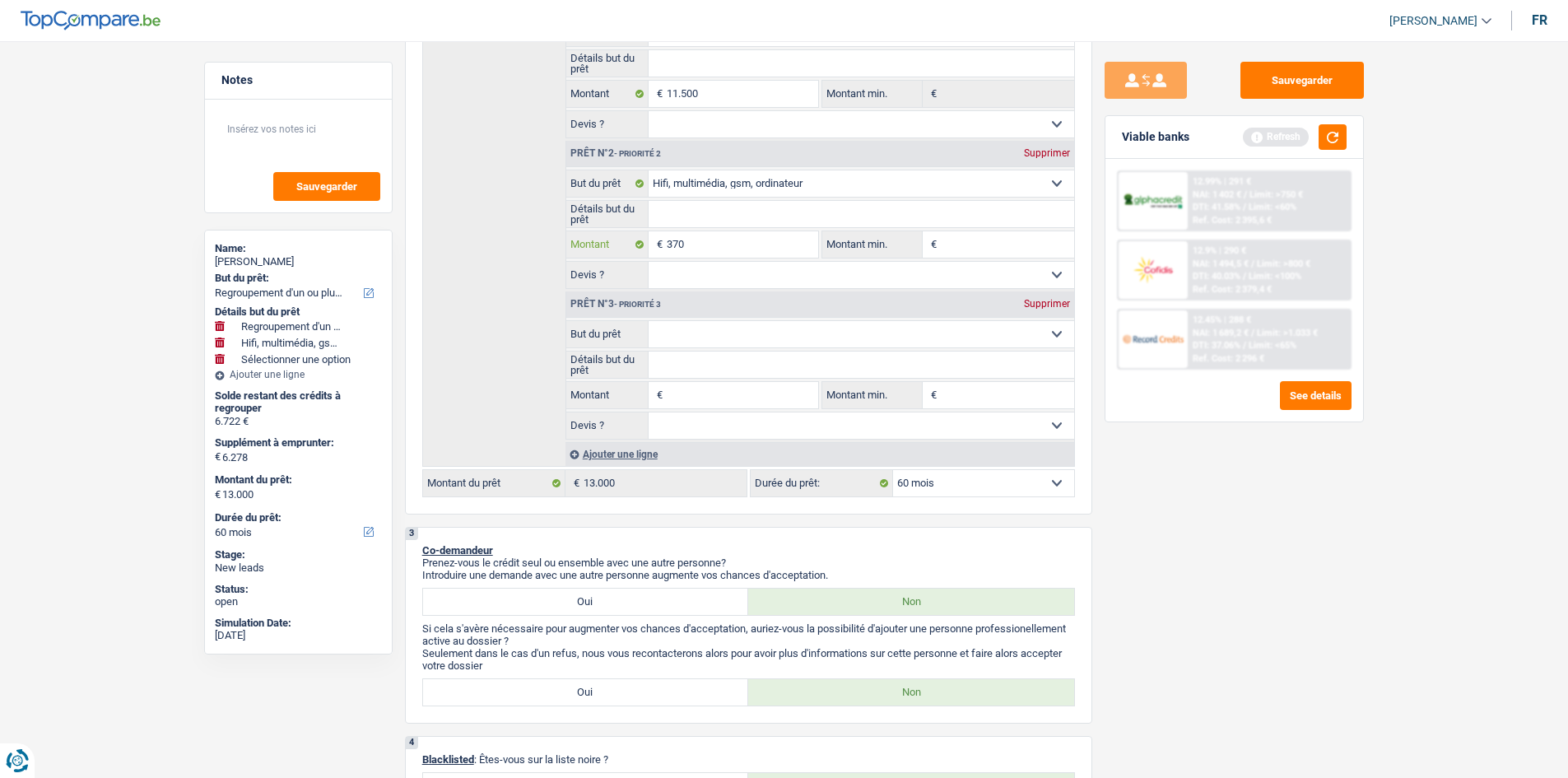 type on "3.700" 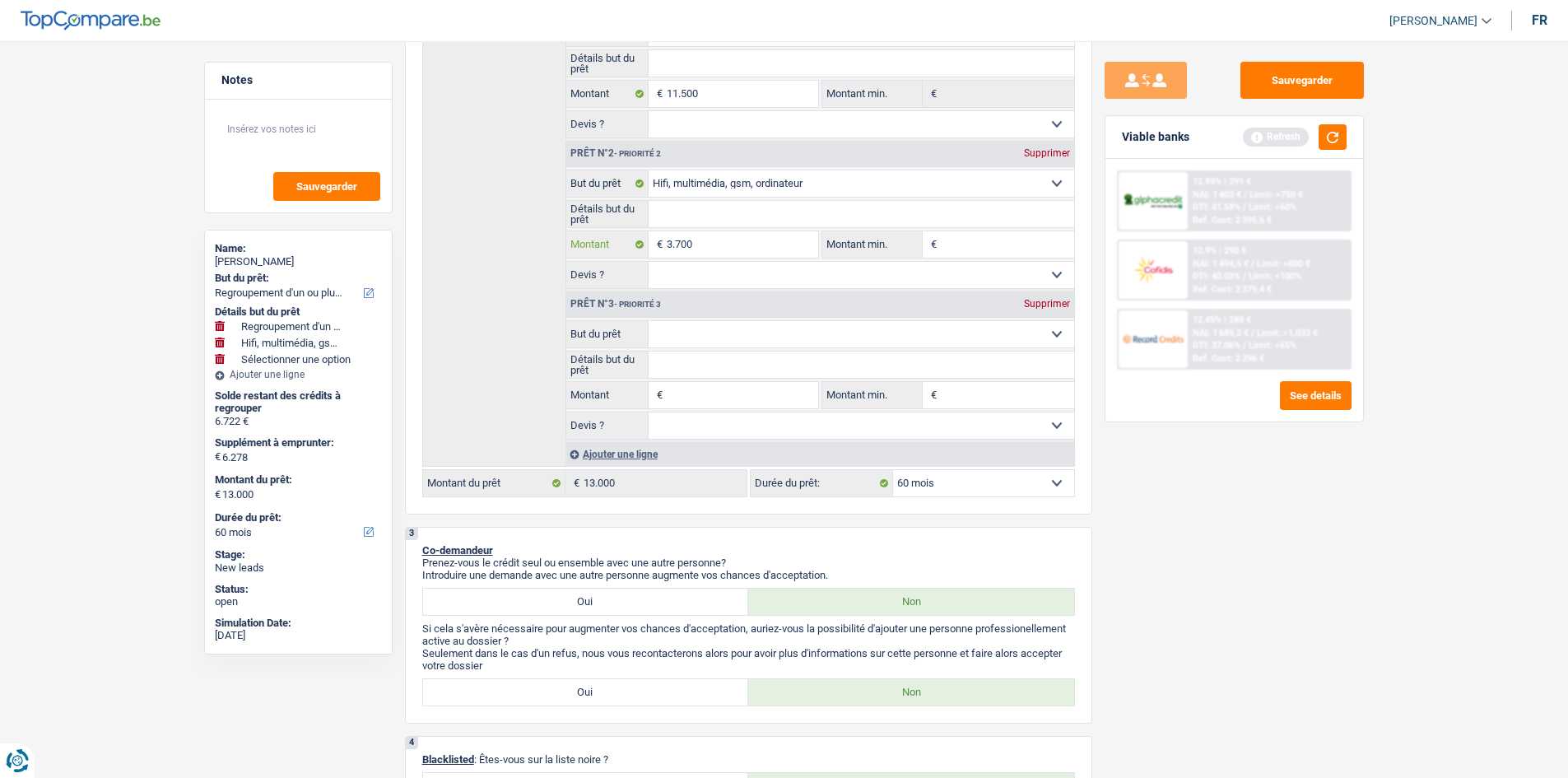 type on "3.700" 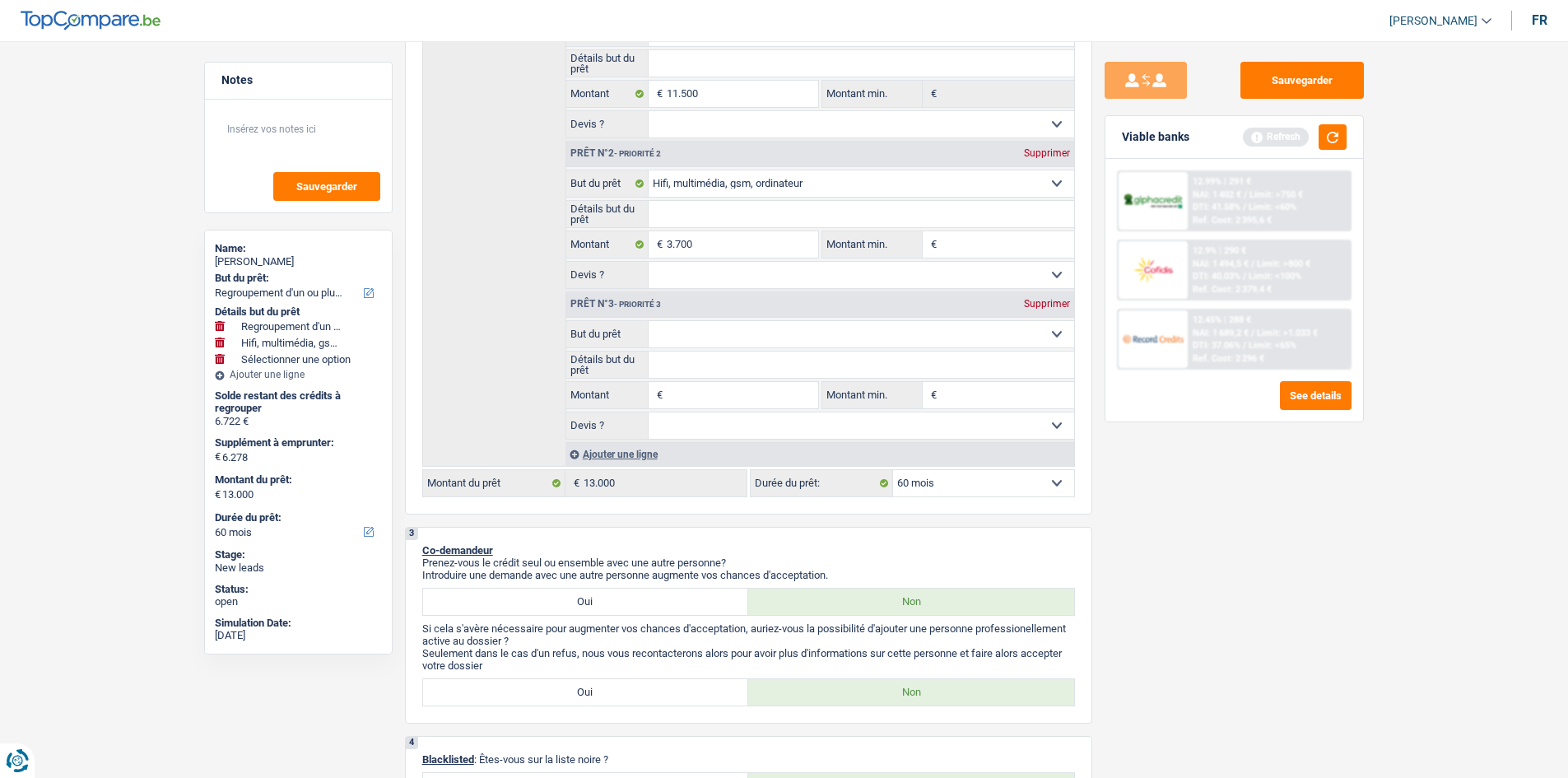 click on "Sauvegarder
Viable banks
Refresh
12.99% | 291 €
NAI: 1 402 €
/
Limit: >750 €
DTI: 41.58%
/
Limit: <60%
Ref. Cost: 2 395,6 €
12.9% | 290 €
NAI: 1 494,5 €
/
Limit: >800 €
DTI: 40.03%
/               /       /" at bounding box center [1234, 404] 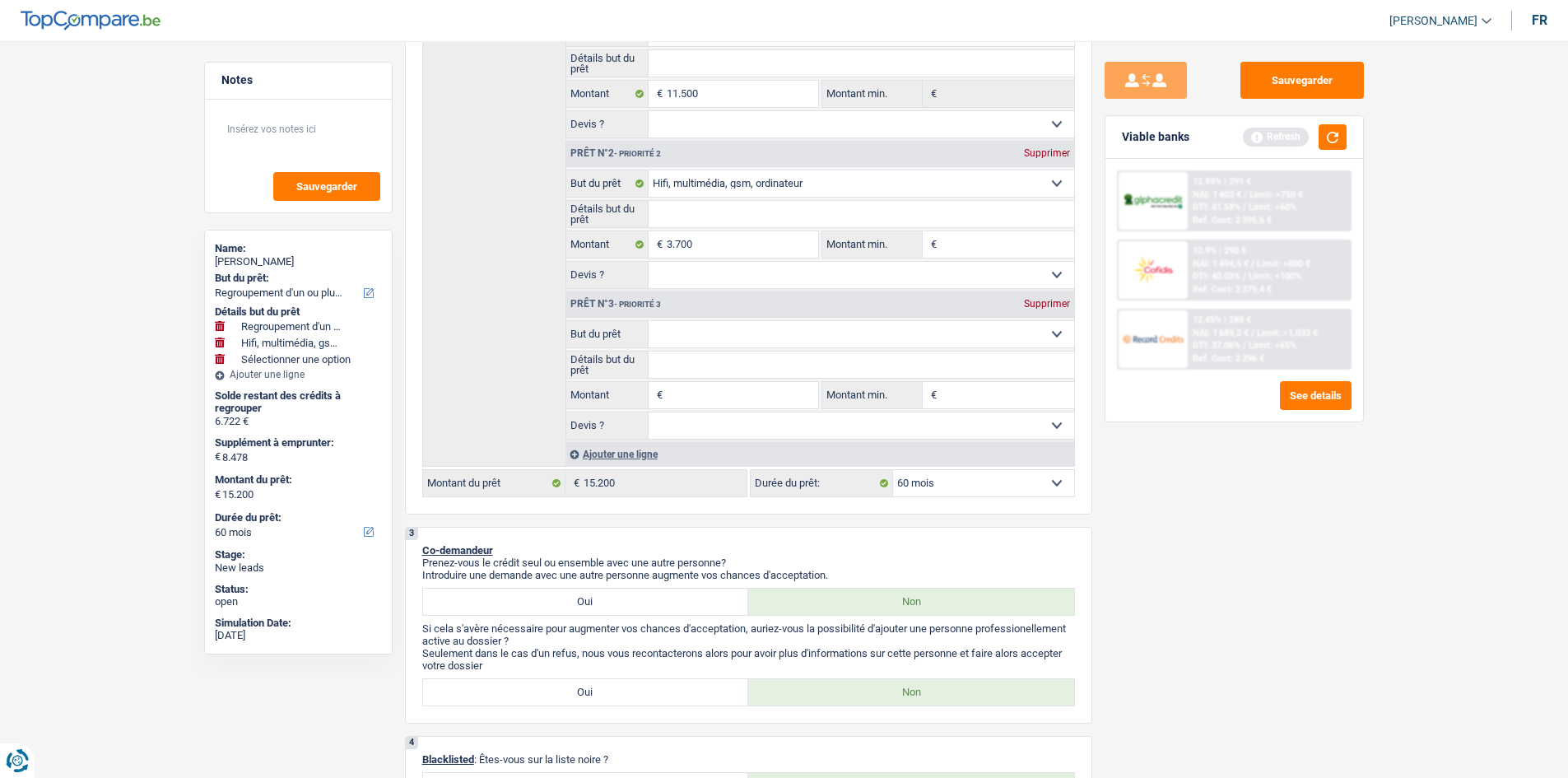 select on "84" 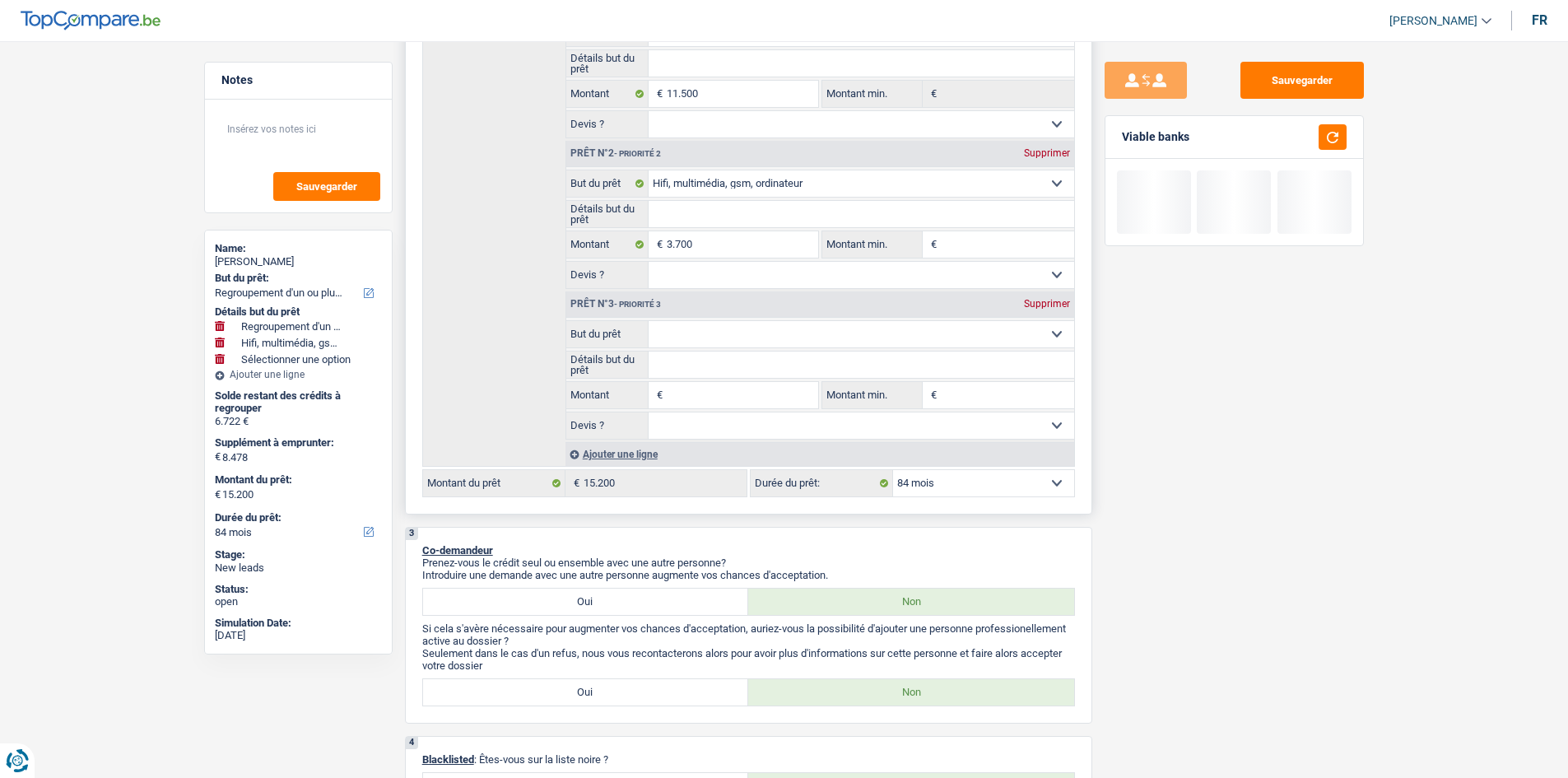 click on "Prêt n°3
- Priorité 3
Supprimer" at bounding box center (820, 305) 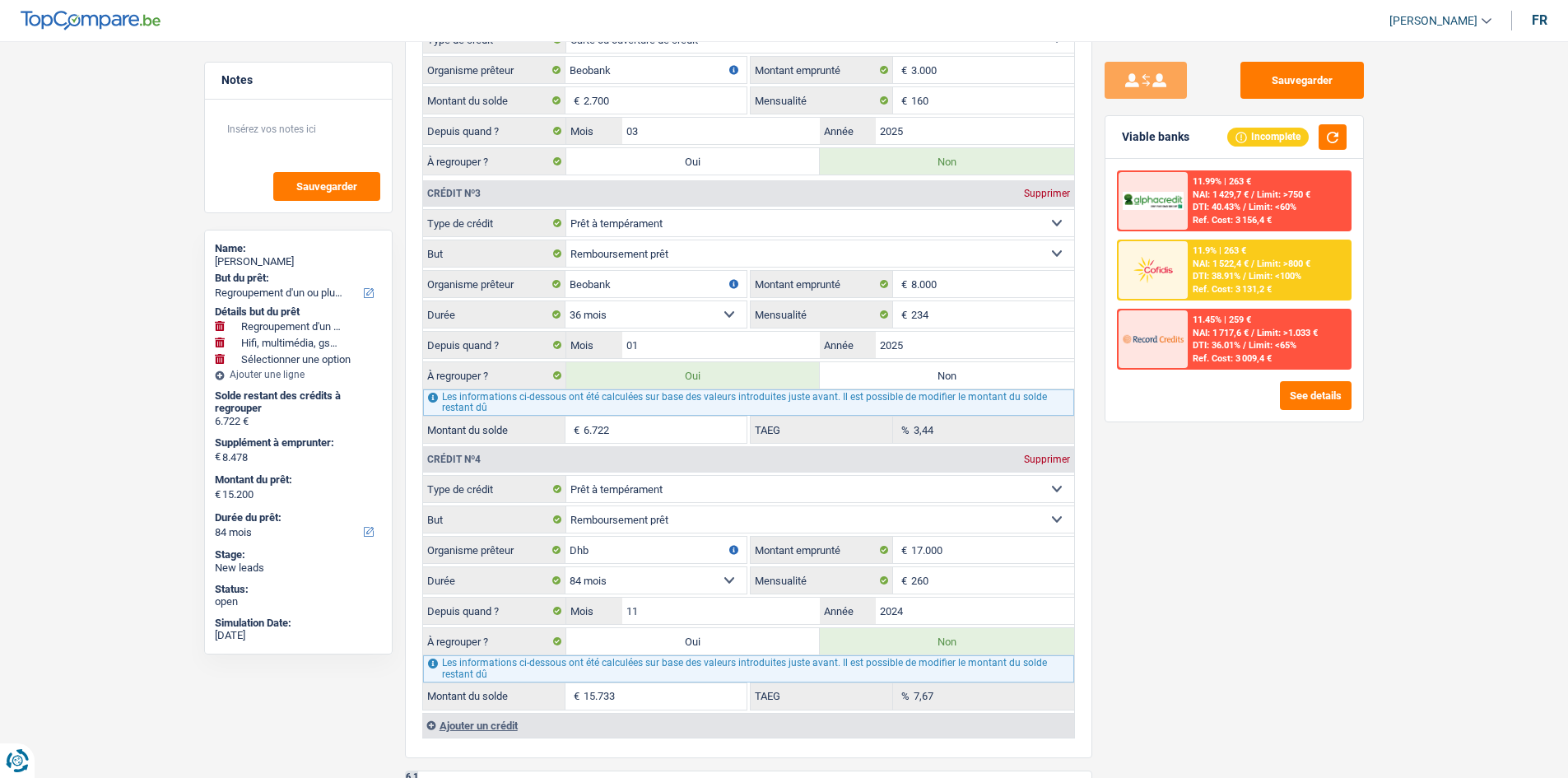scroll, scrollTop: 2141, scrollLeft: 0, axis: vertical 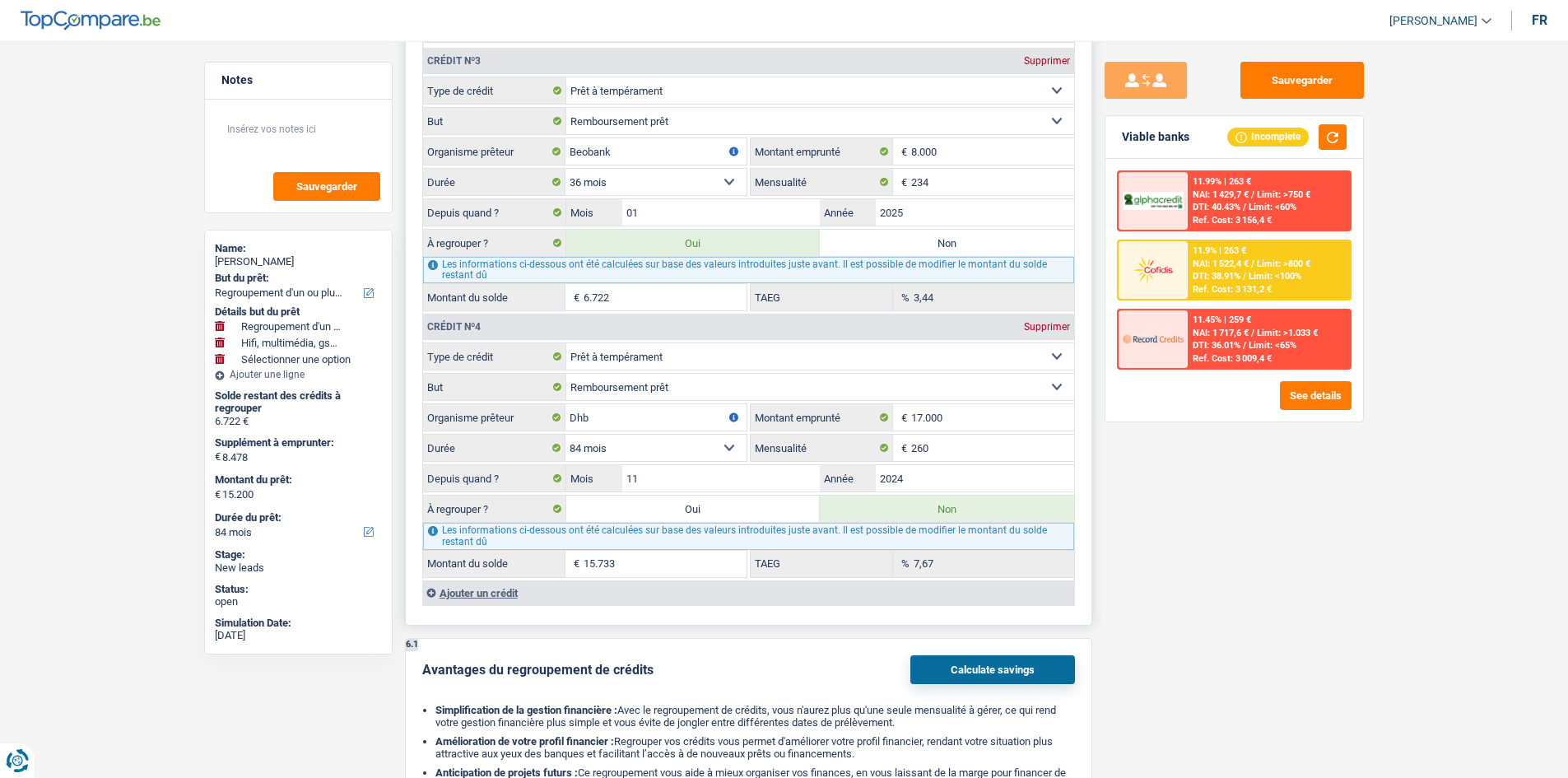 click on "Oui" at bounding box center (693, 509) 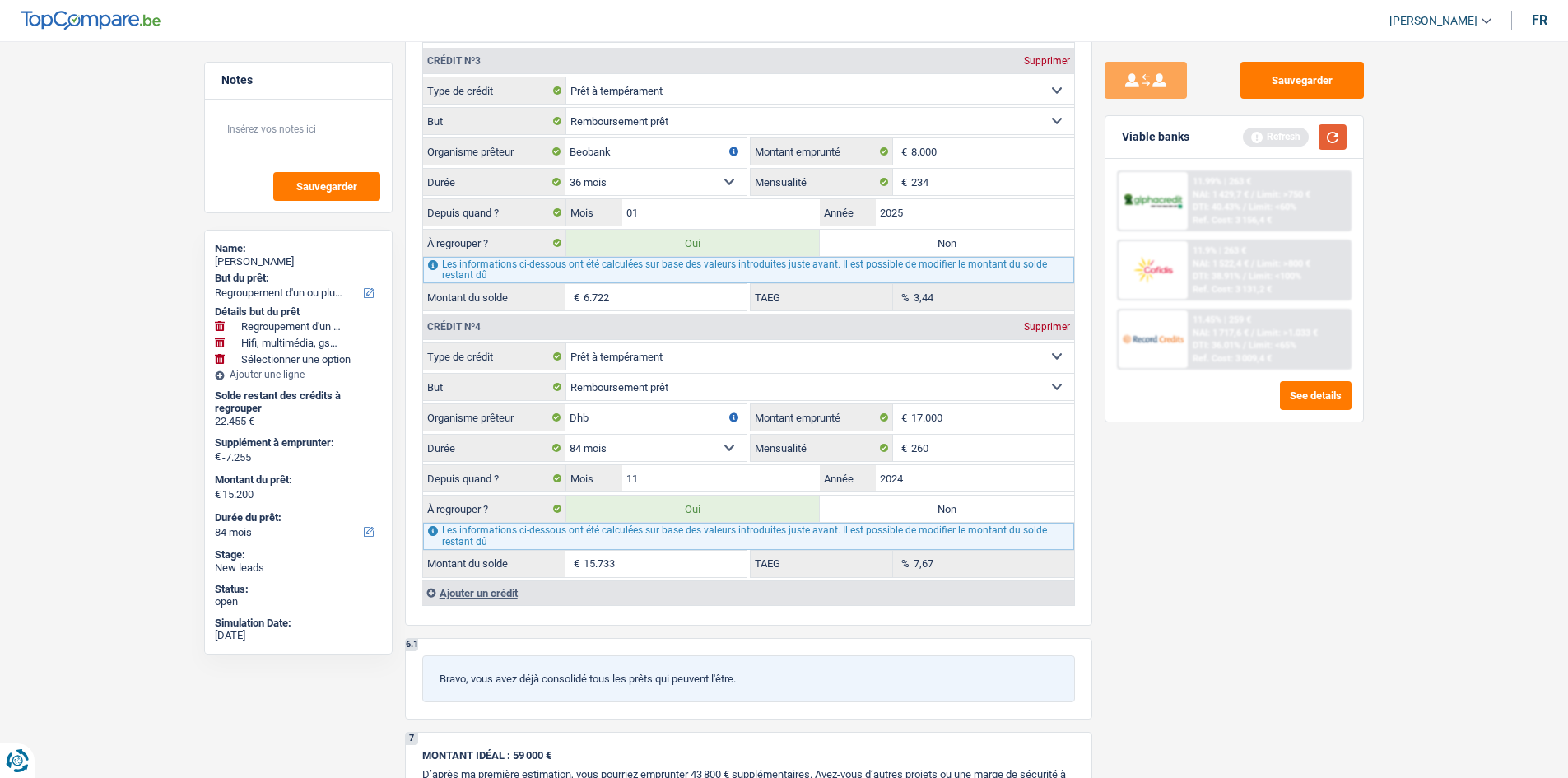 click at bounding box center [1333, 137] 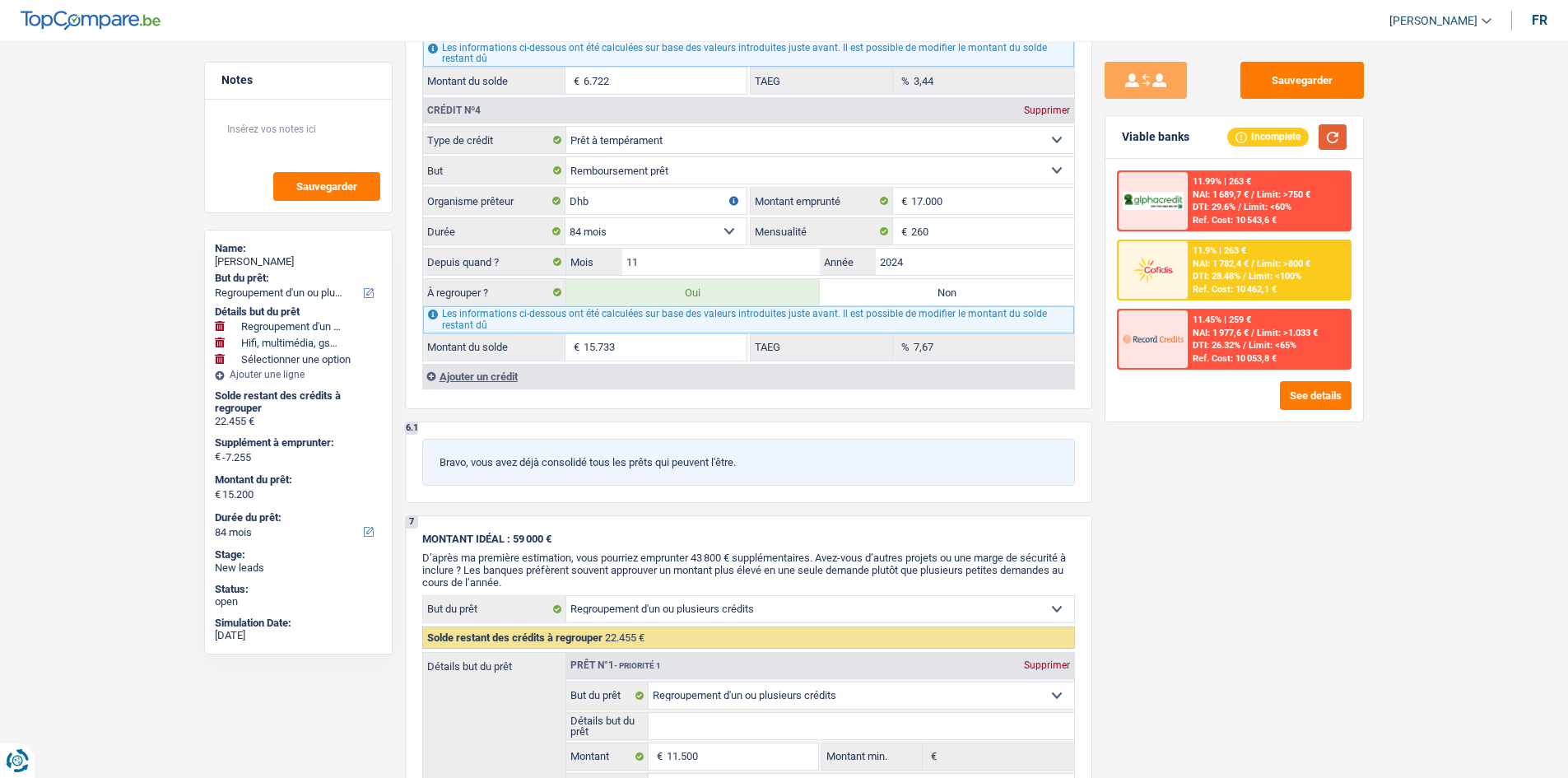 scroll, scrollTop: 2141, scrollLeft: 0, axis: vertical 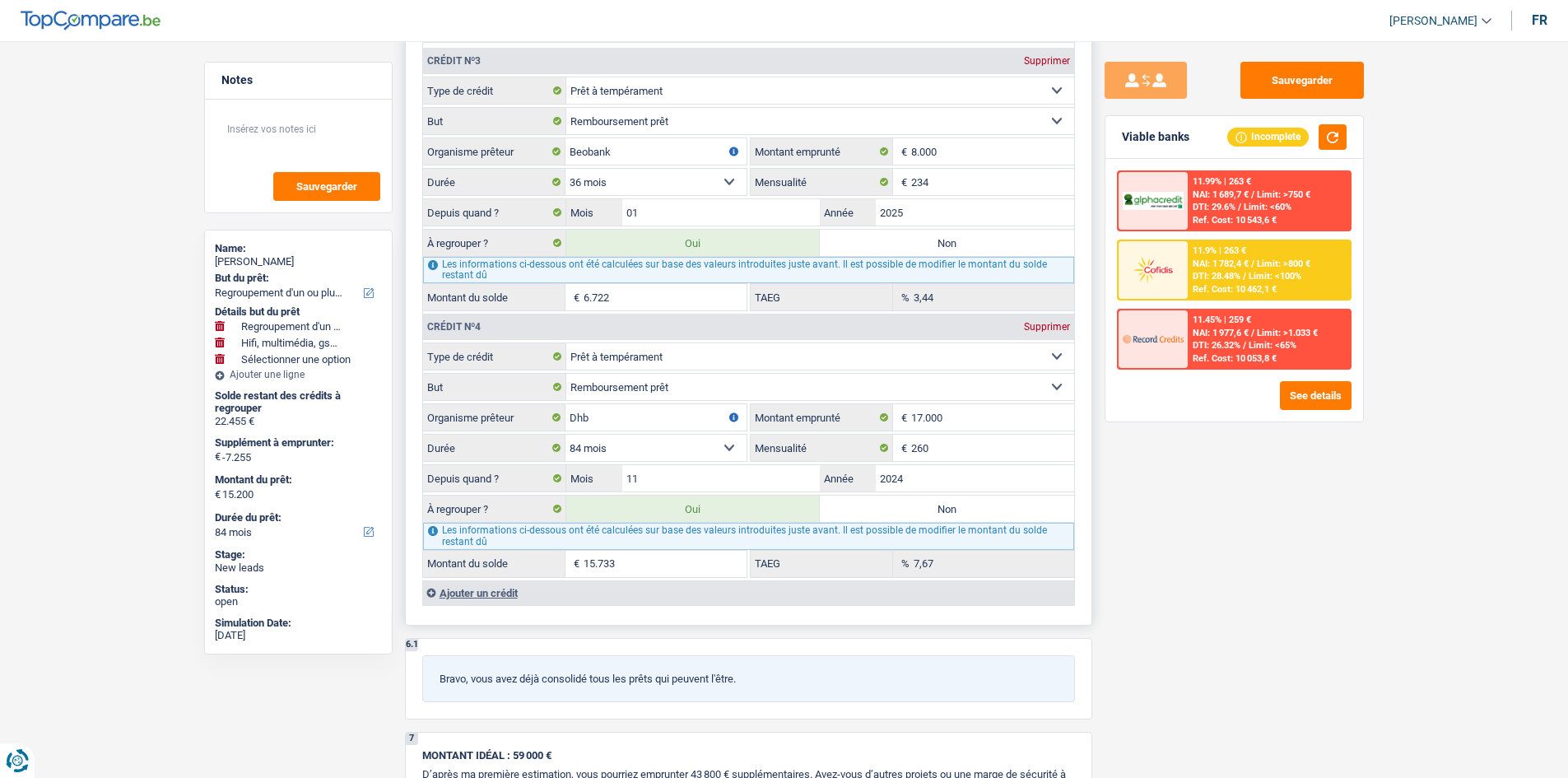 click on "Non" at bounding box center (947, 509) 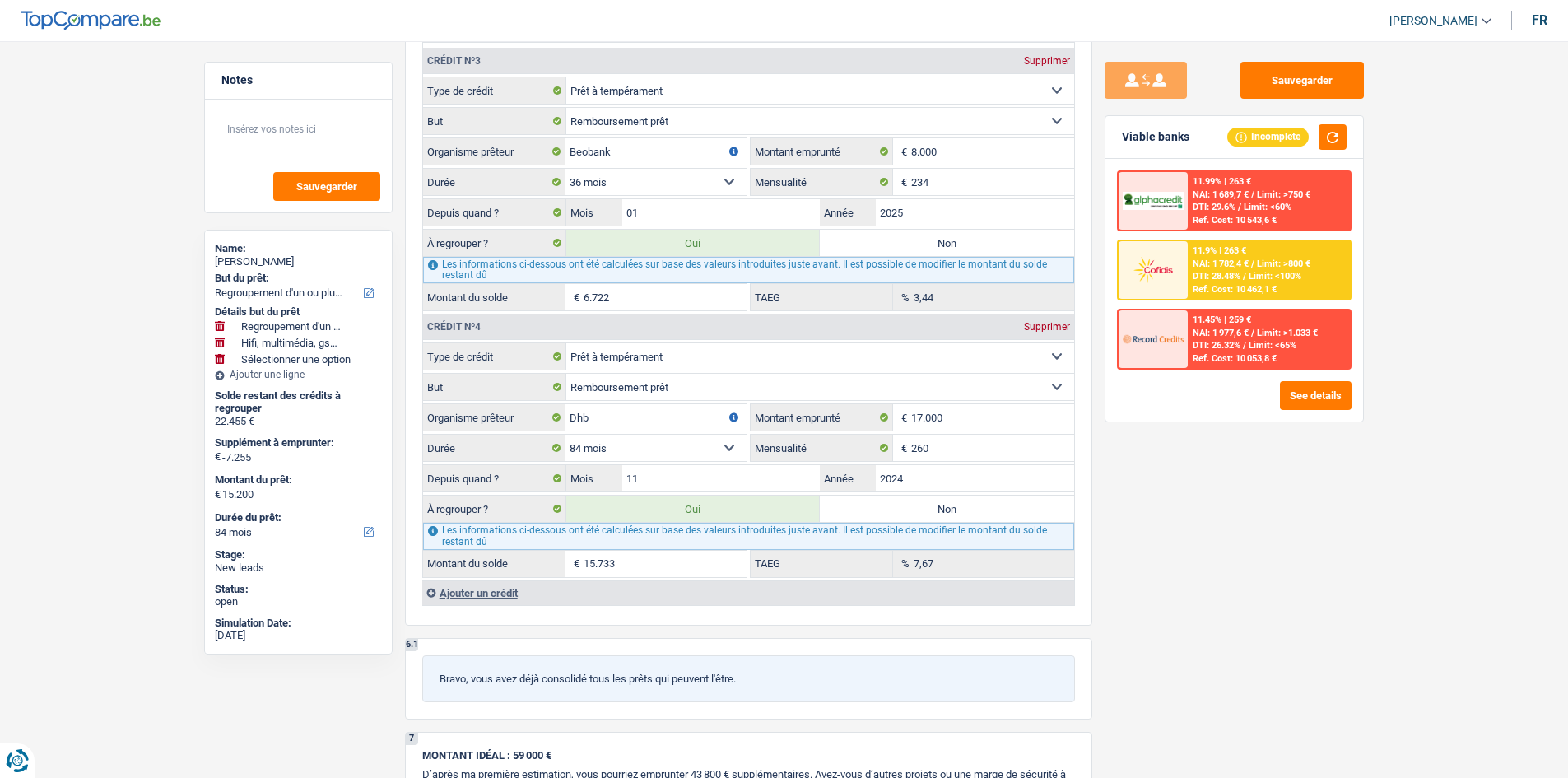 radio on "false" 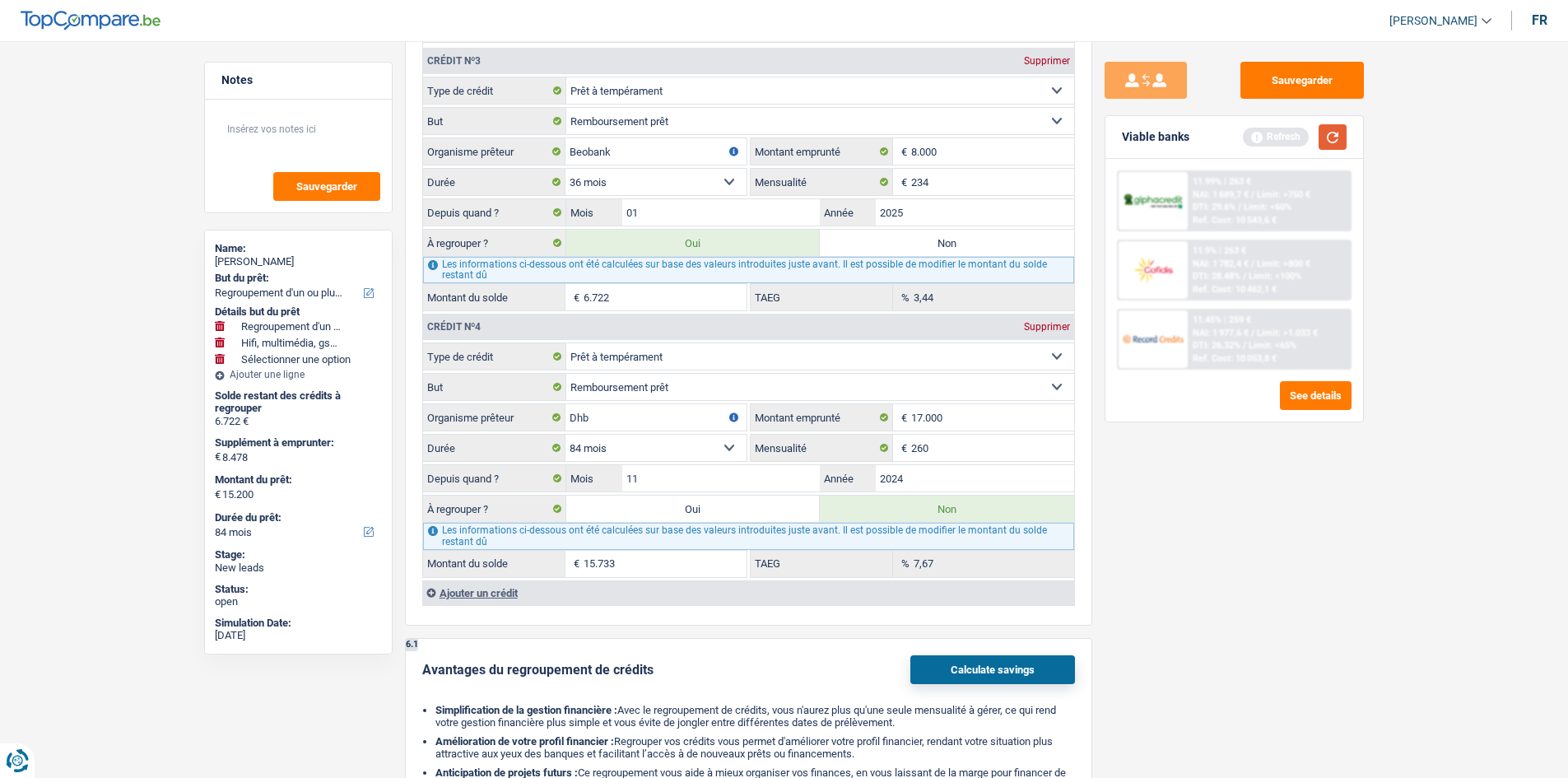 click at bounding box center (1333, 137) 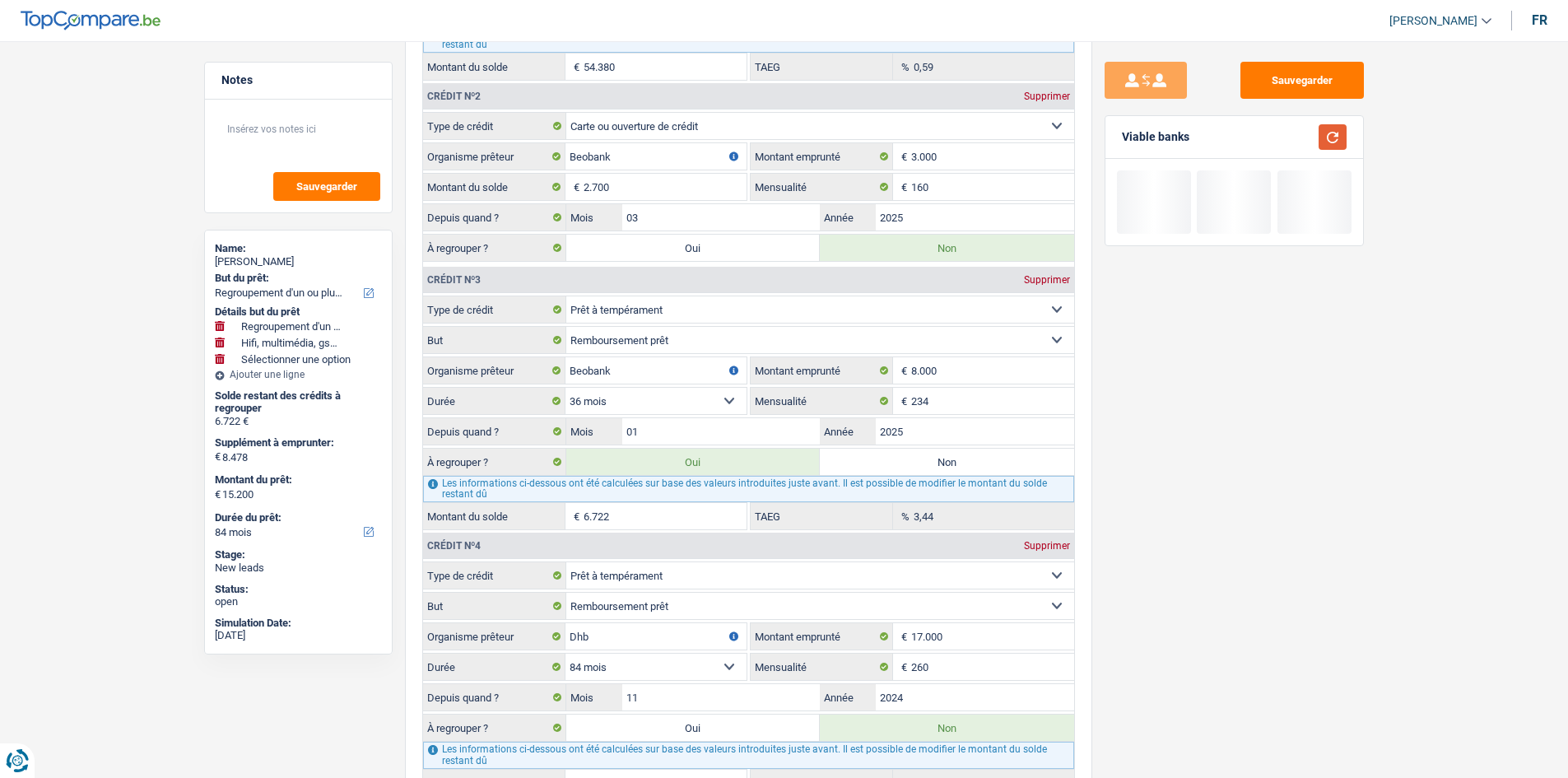 scroll, scrollTop: 2058, scrollLeft: 0, axis: vertical 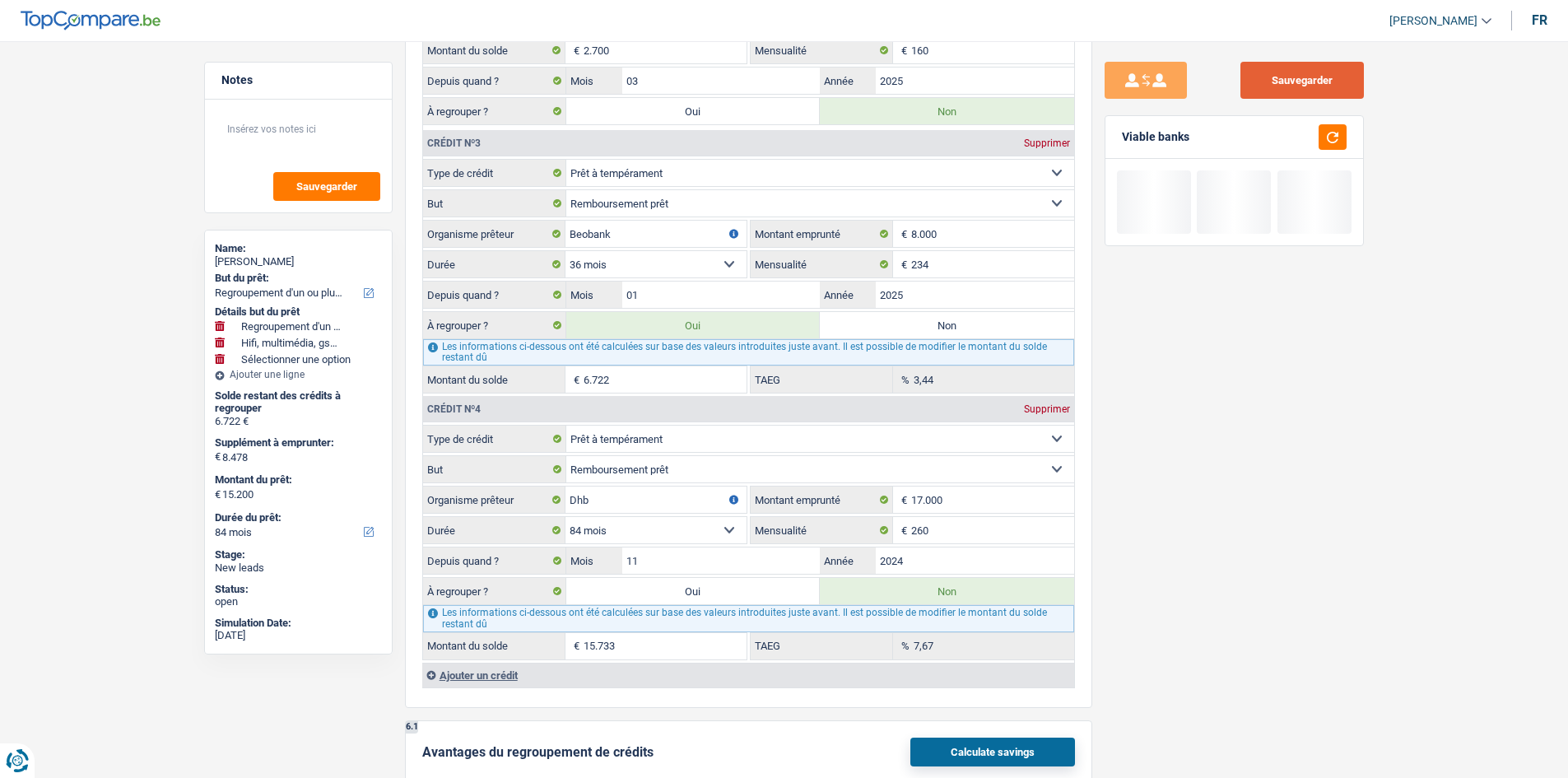 click on "Sauvegarder" at bounding box center (1302, 80) 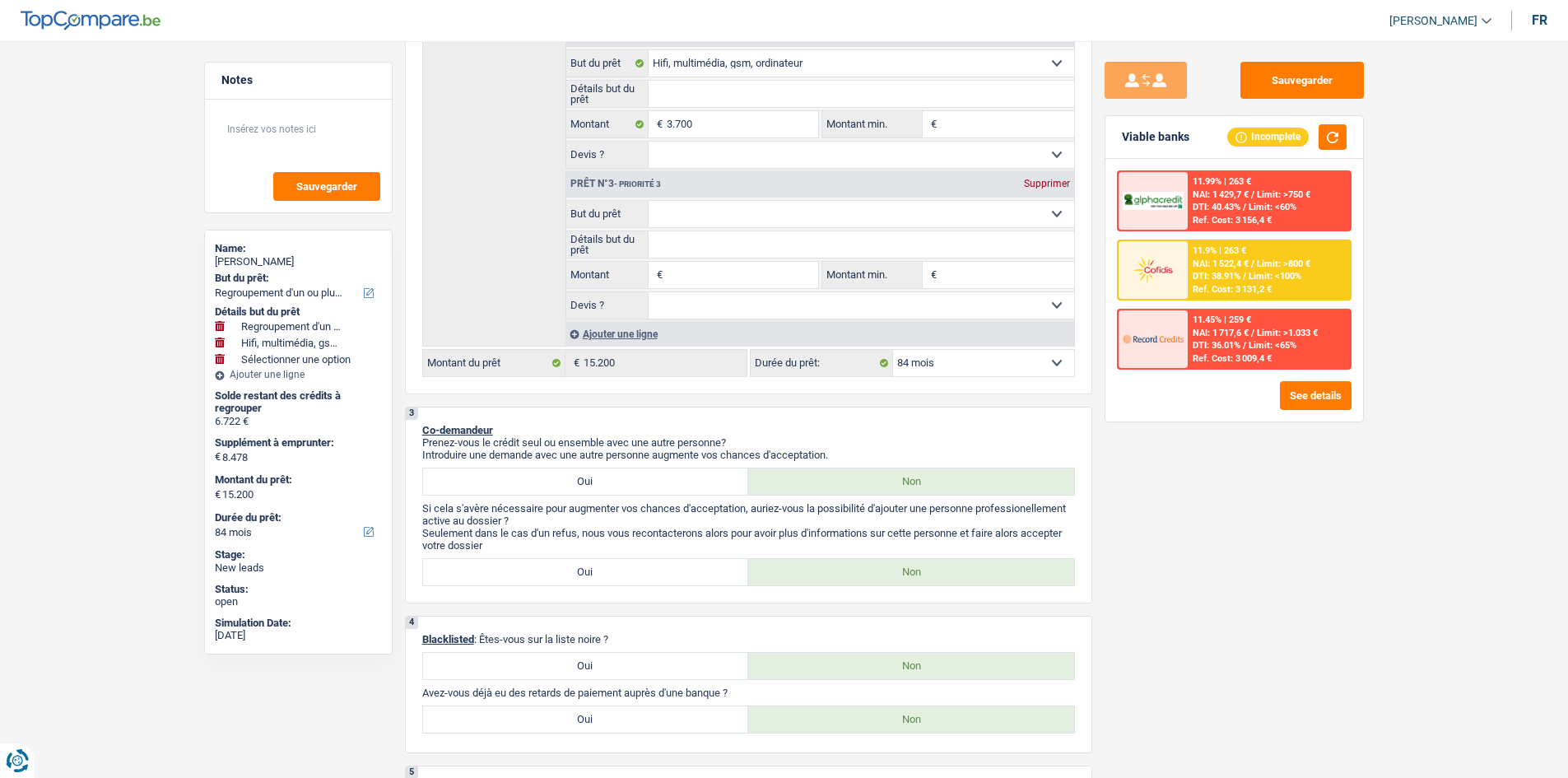 scroll, scrollTop: 494, scrollLeft: 0, axis: vertical 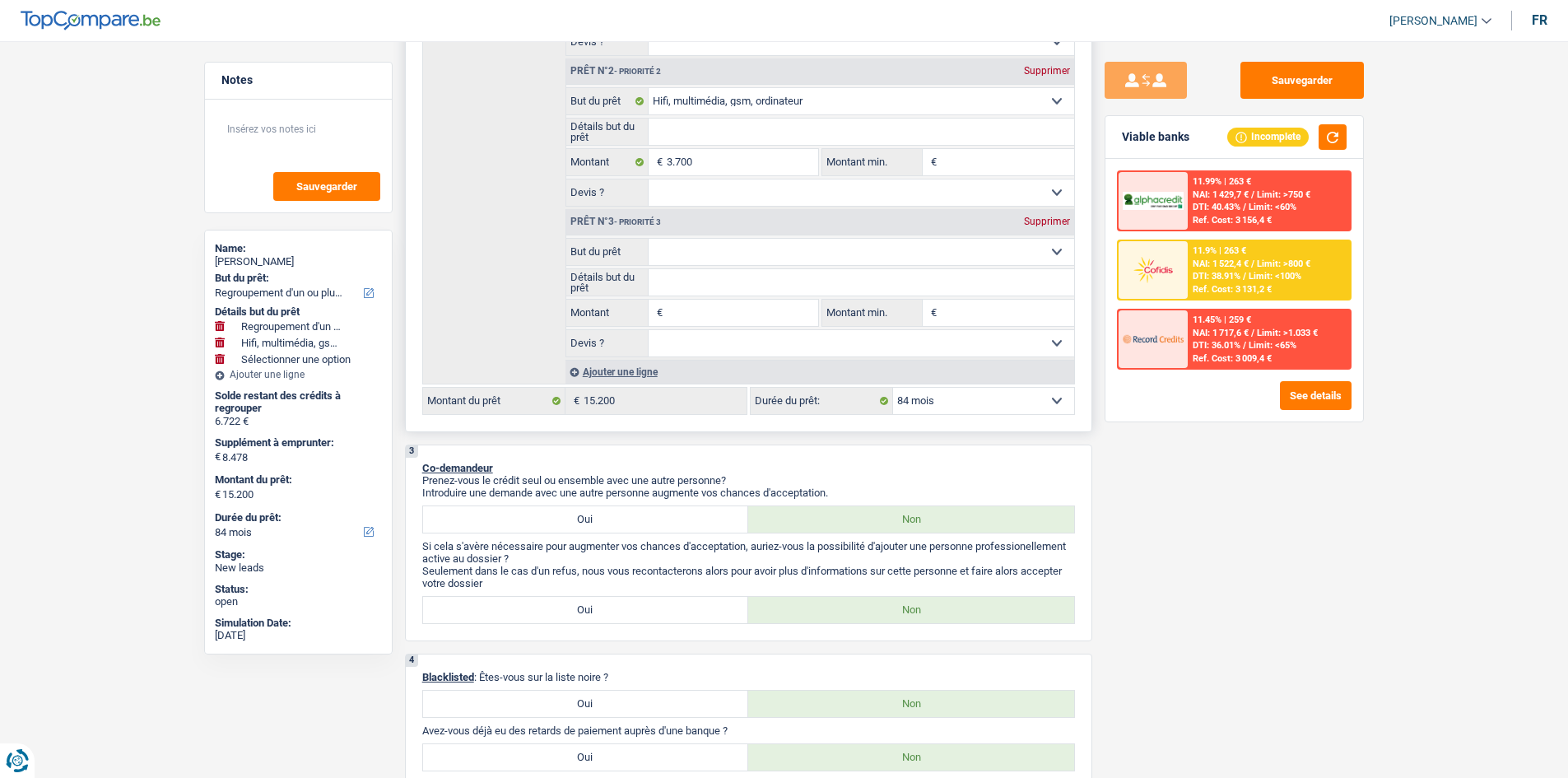click on "Supprimer" at bounding box center (1047, 221) 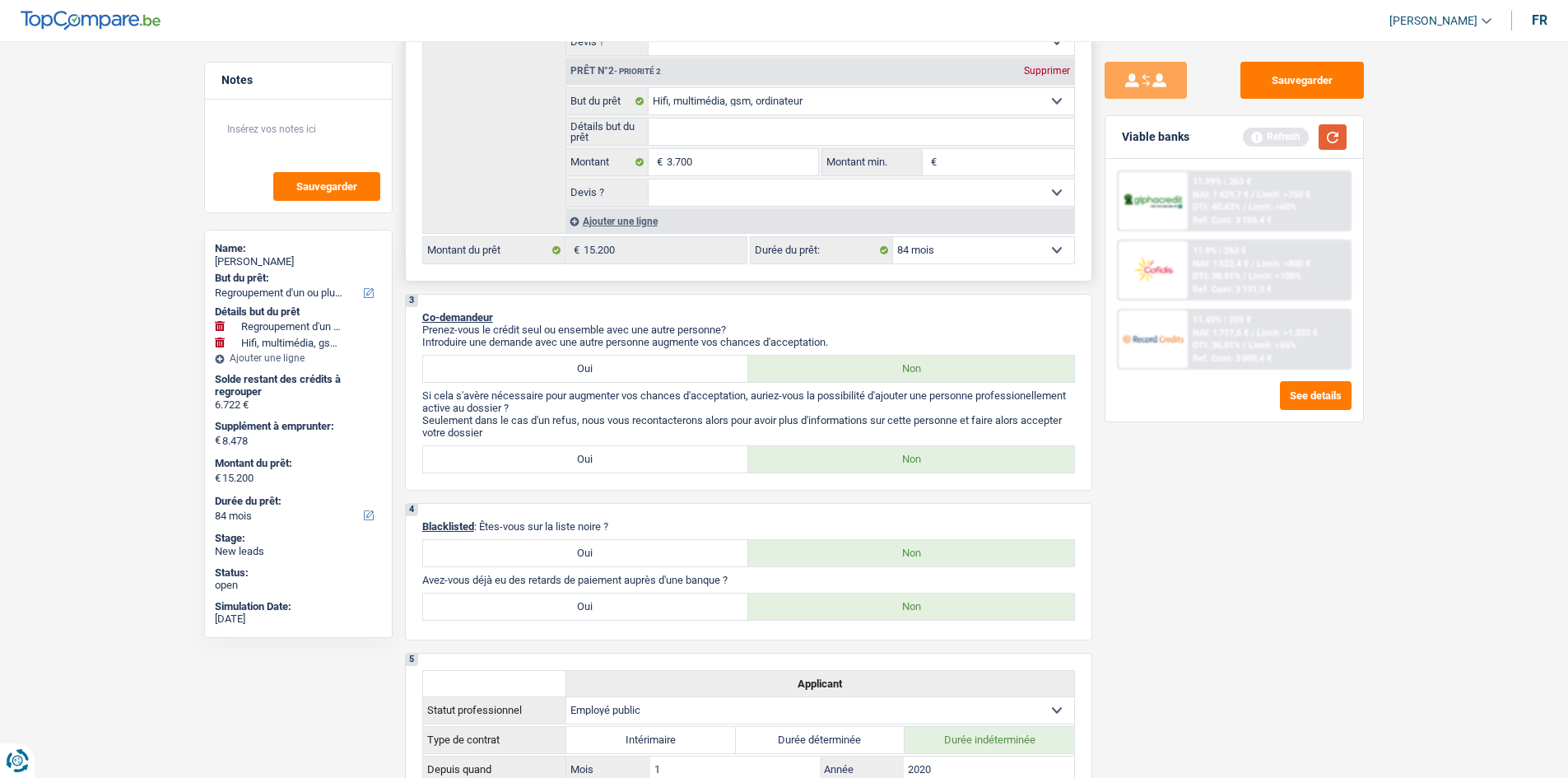 click at bounding box center (1333, 137) 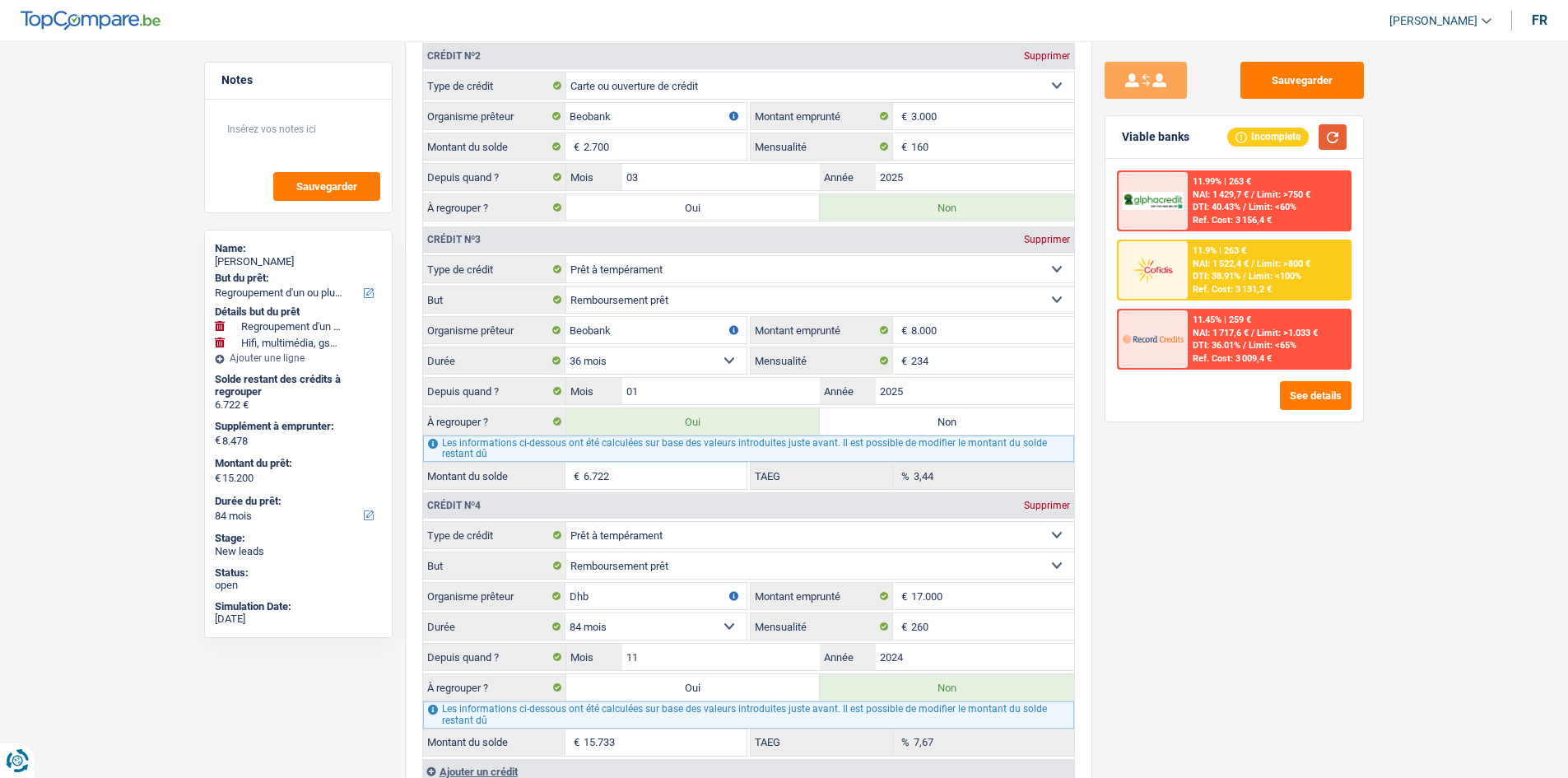 scroll, scrollTop: 1976, scrollLeft: 0, axis: vertical 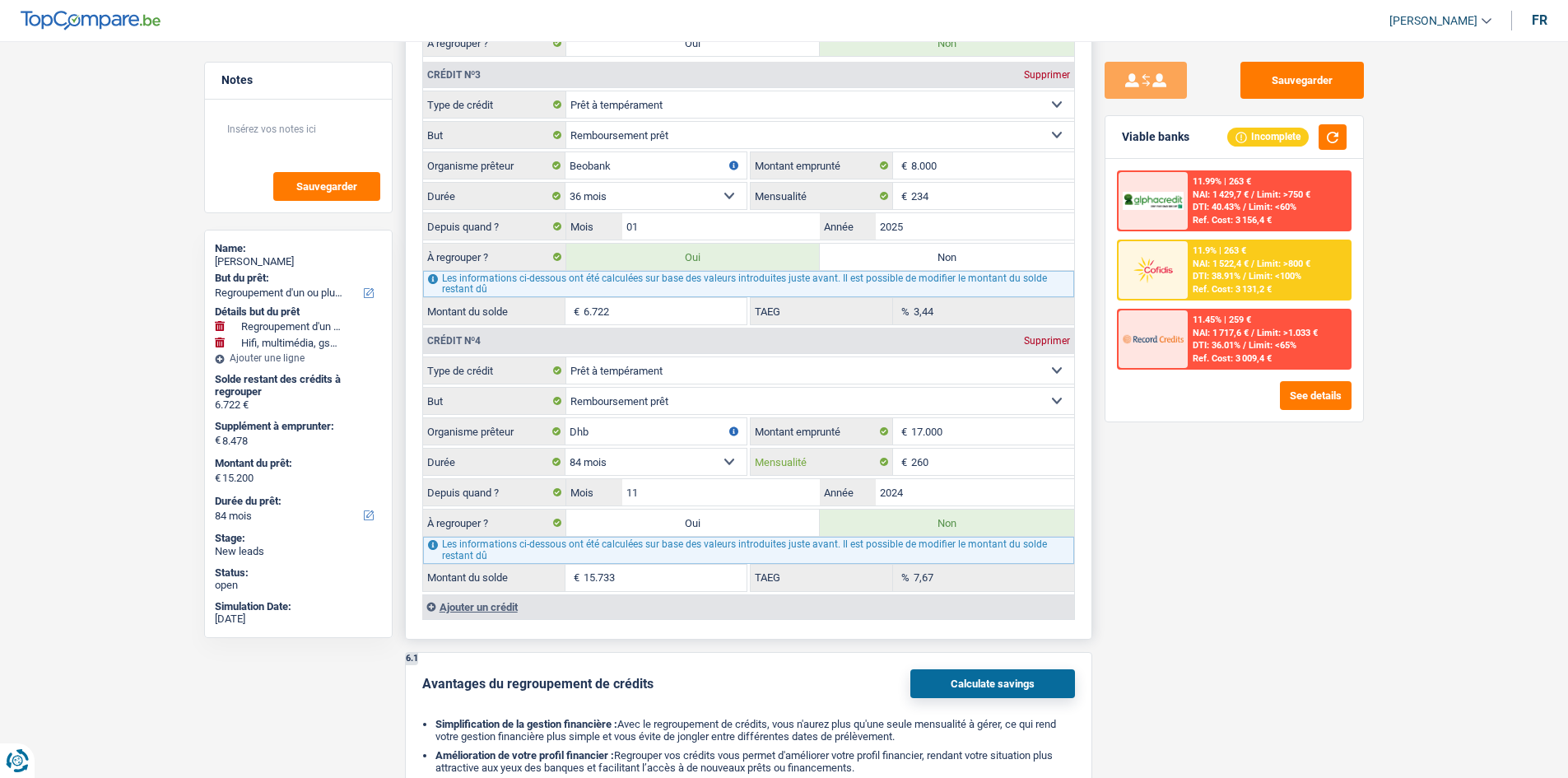 click on "260" at bounding box center [993, 462] 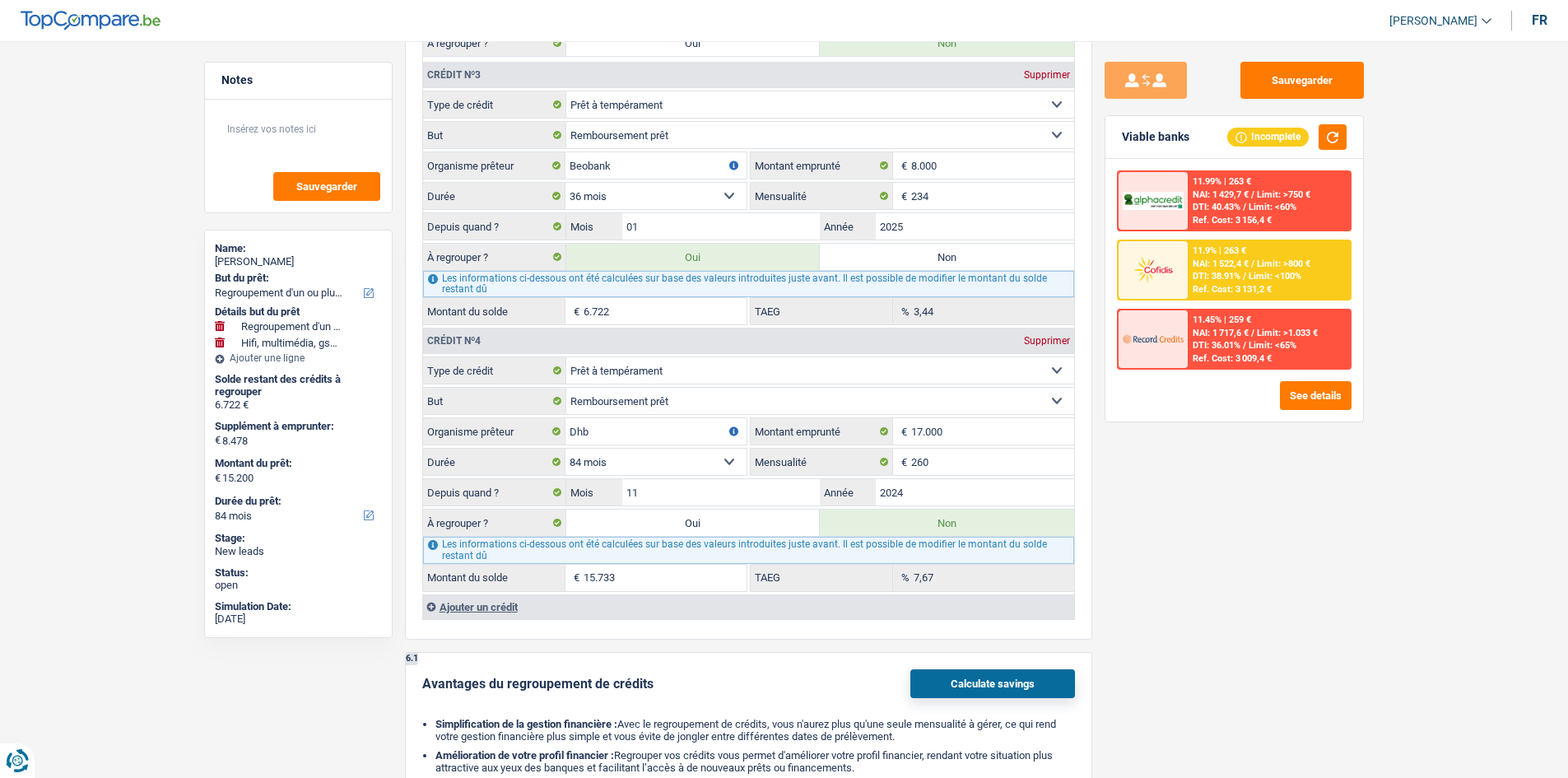 click on "Sauvegarder
Viable banks
Incomplete
11.99% | 263 €
NAI: 1 429,7 €
/
Limit: >750 €
DTI: 40.43%
/
Limit: <60%
Ref. Cost: 3 156,4 €
11.9% | 263 €
NAI: 1 522,4 €
/
Limit: >800 €
DTI: 38.91%
/               /       /" at bounding box center [1234, 404] 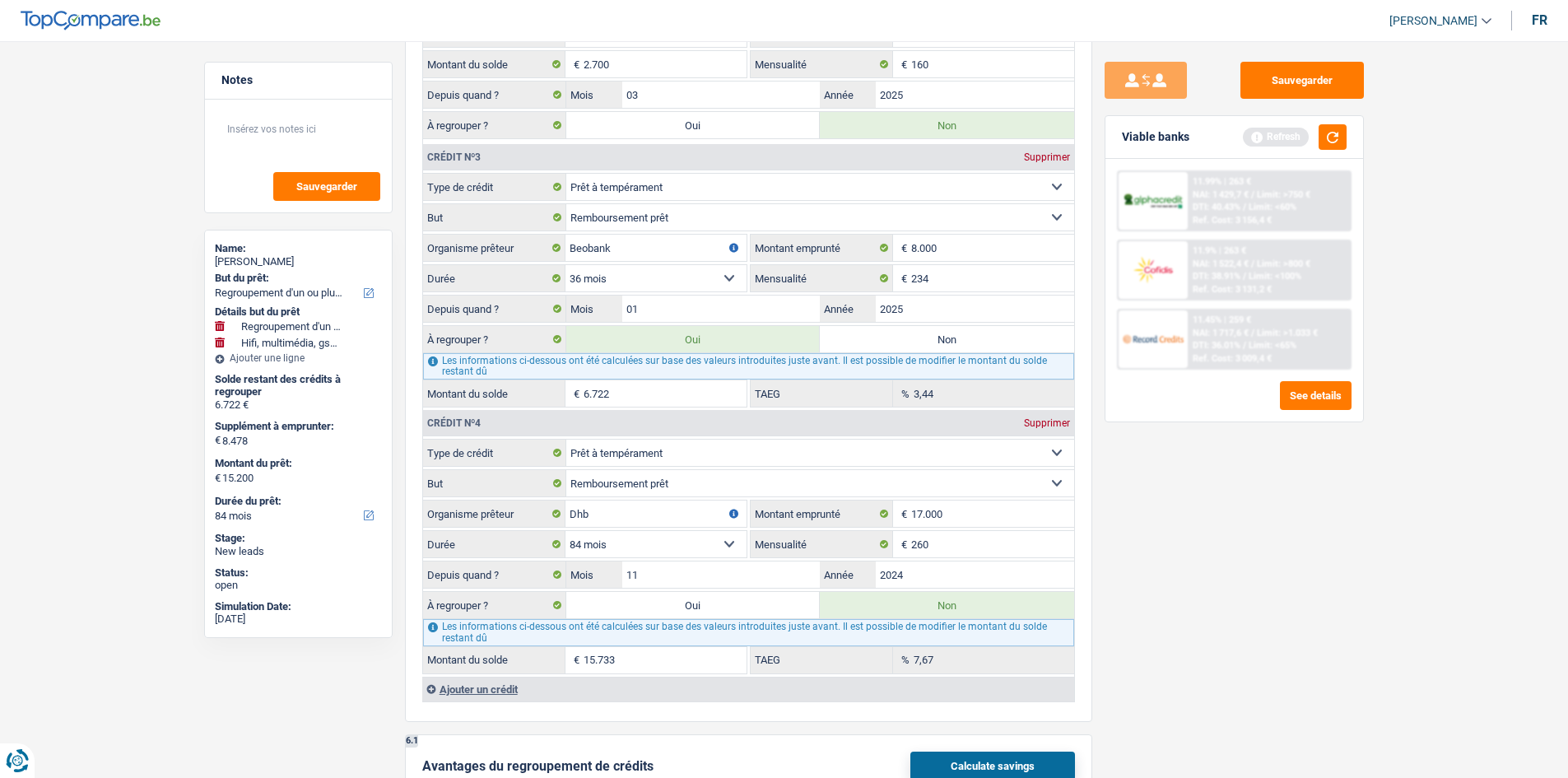 scroll, scrollTop: 2058, scrollLeft: 0, axis: vertical 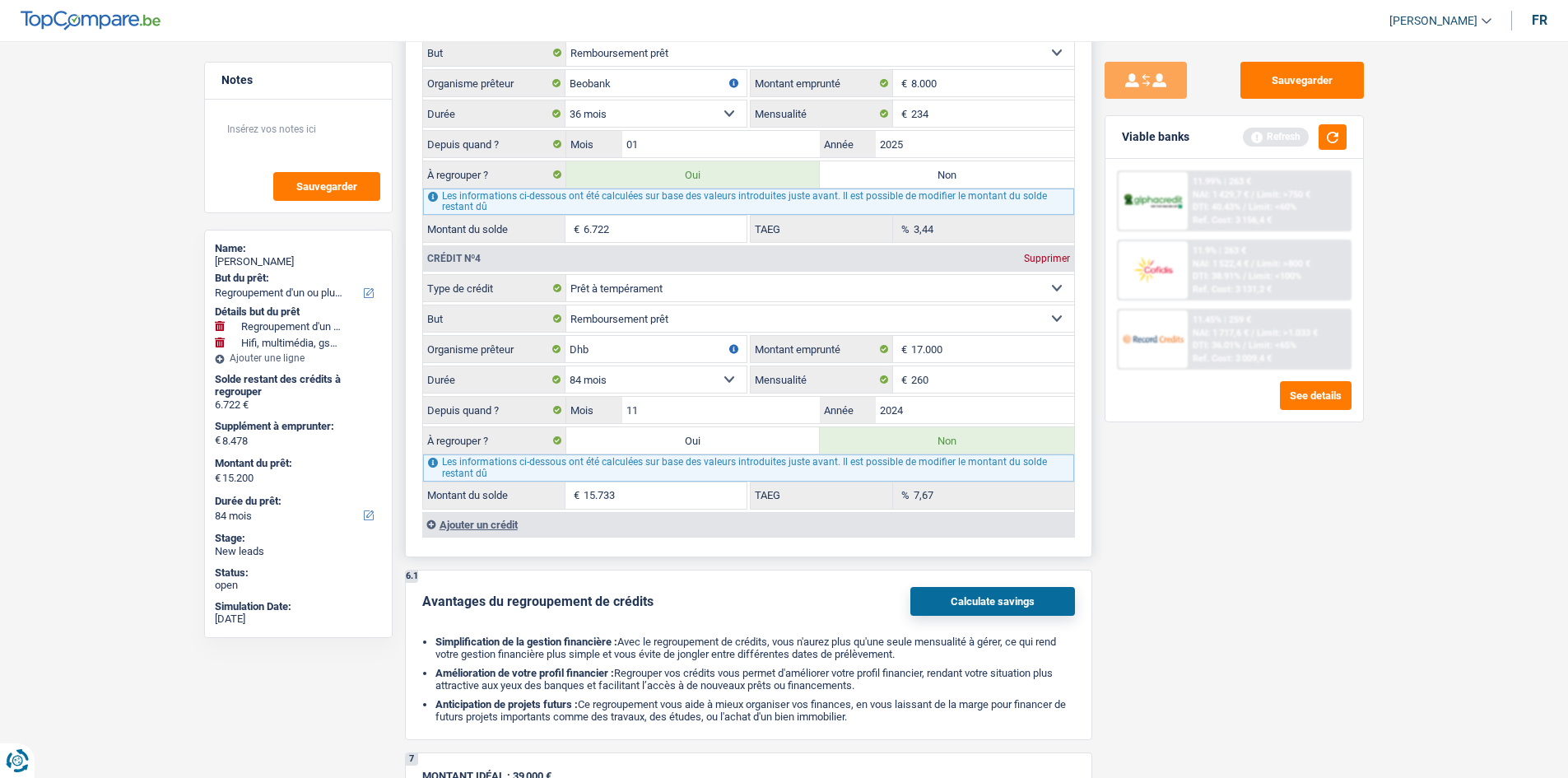 click on "Oui" at bounding box center [693, 440] 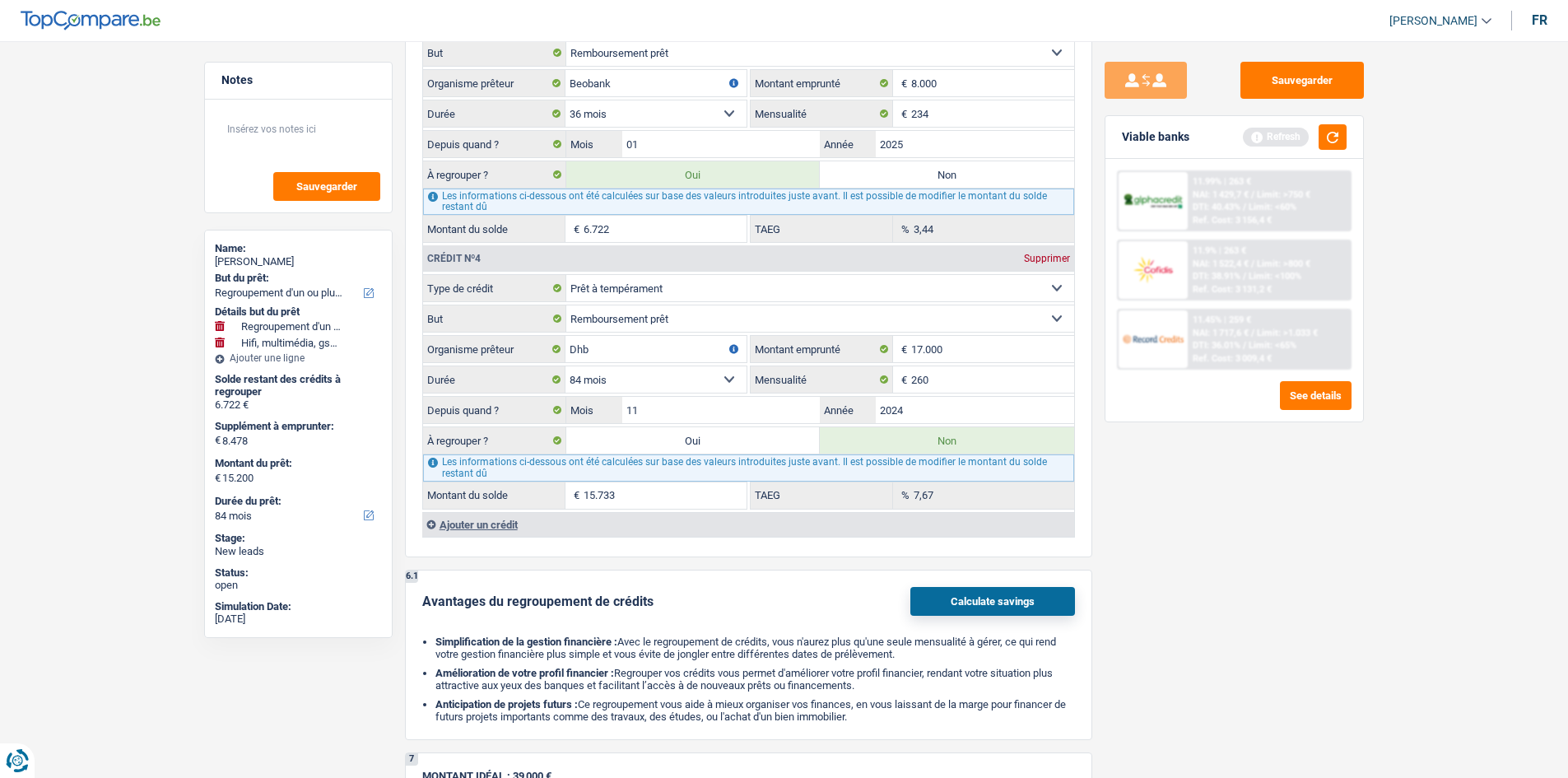 radio on "false" 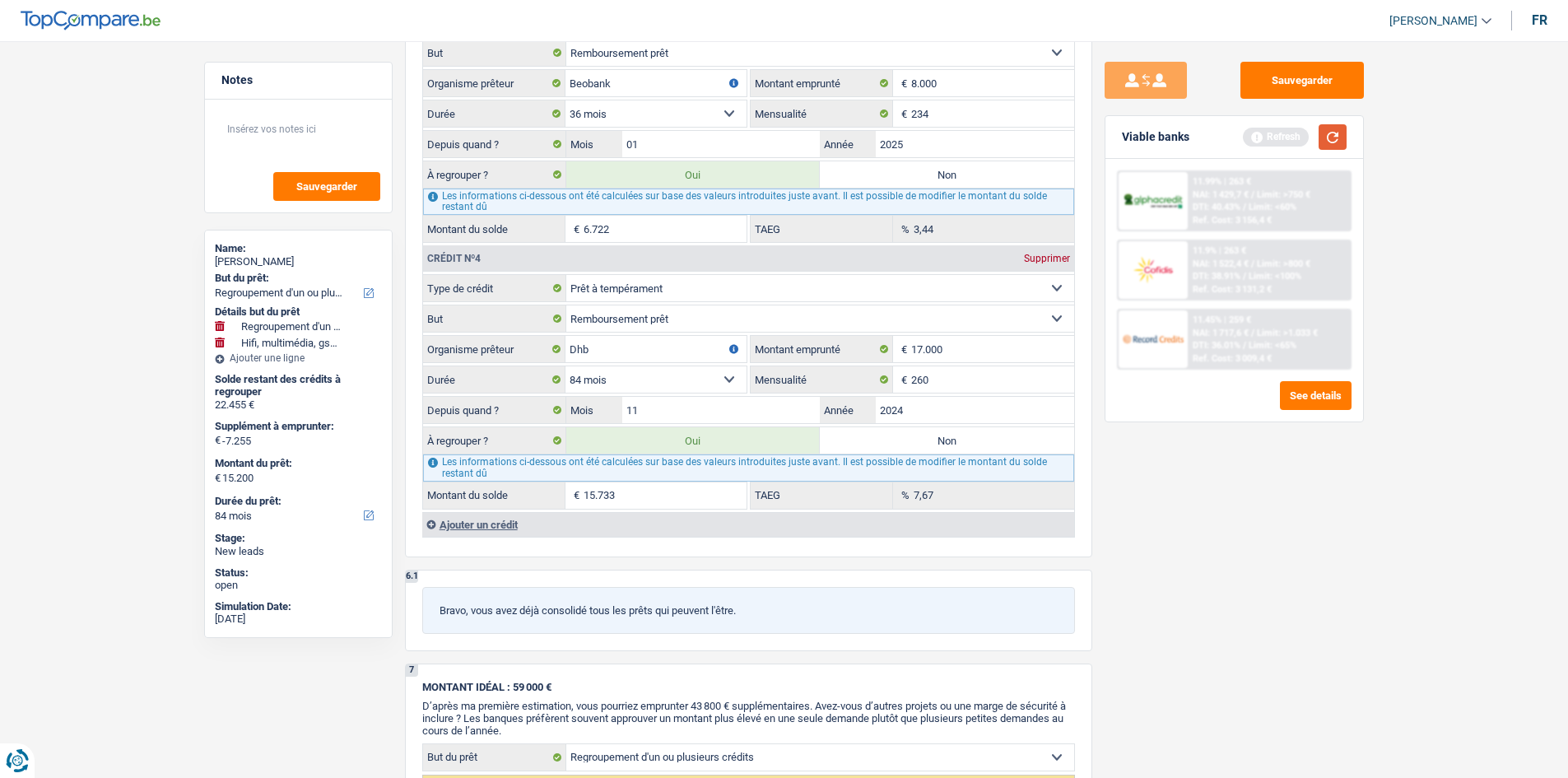 click at bounding box center [1333, 137] 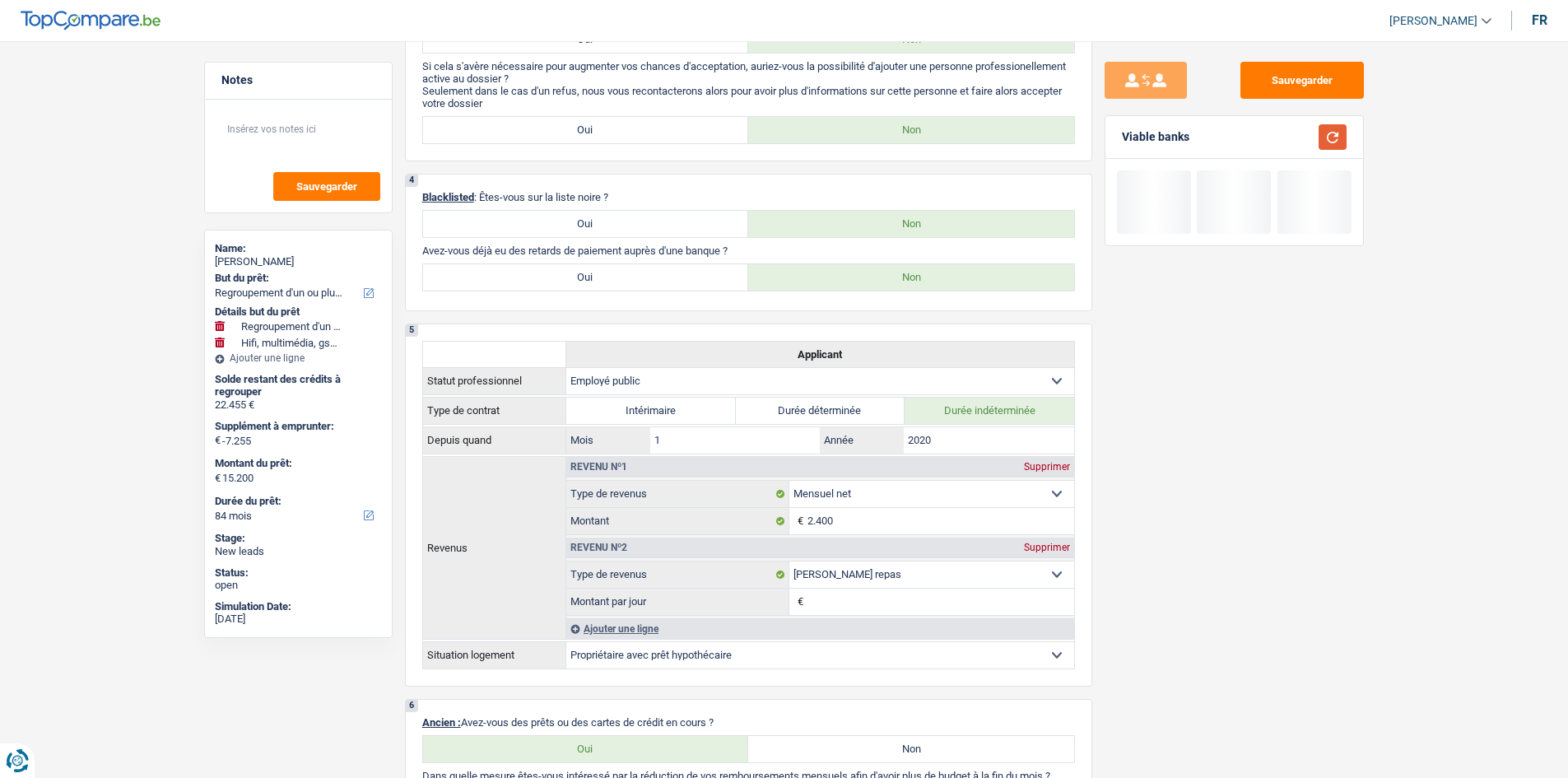 scroll, scrollTop: 494, scrollLeft: 0, axis: vertical 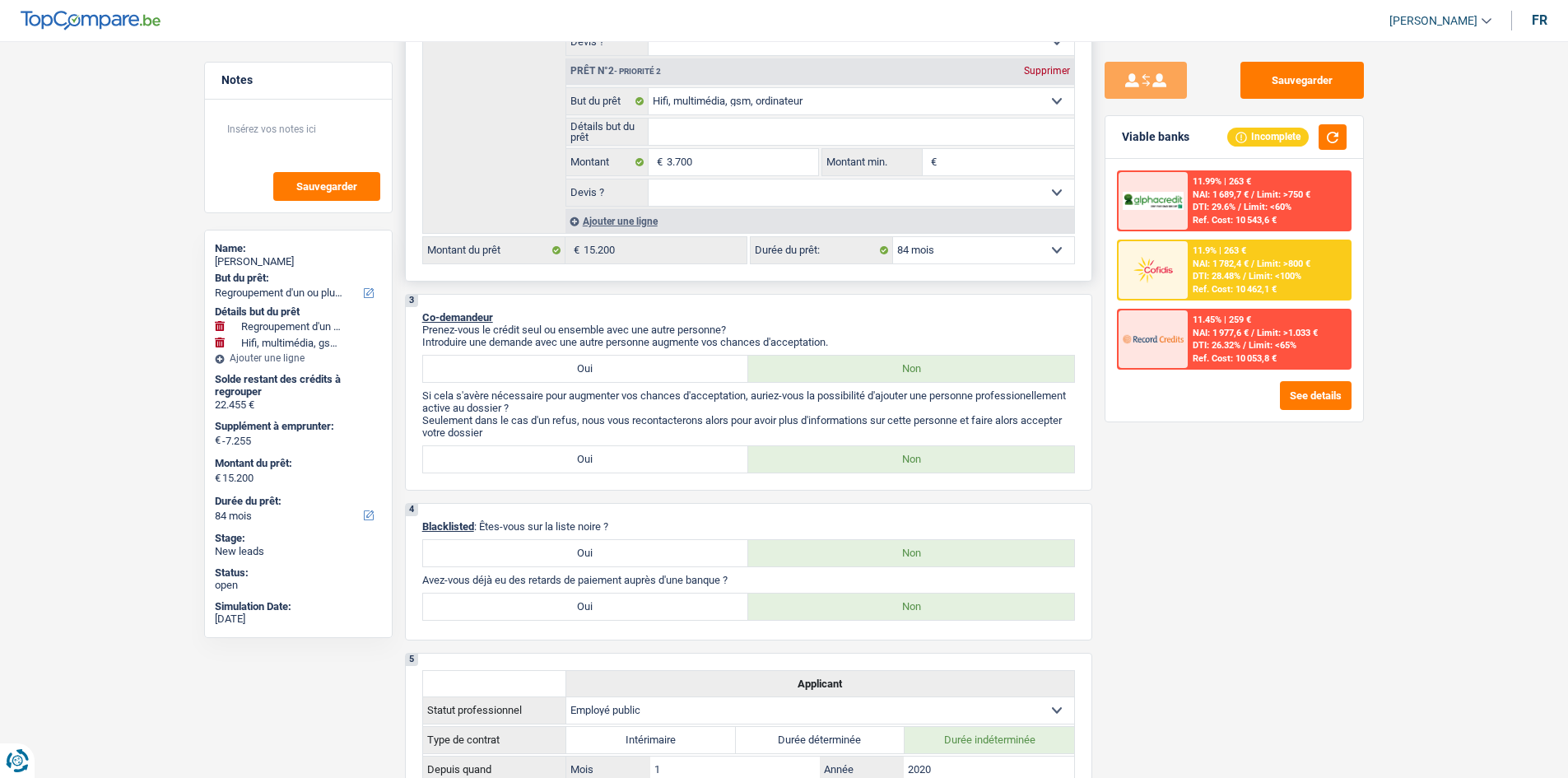 click on "Viable banks
Incomplete" at bounding box center [1234, 137] 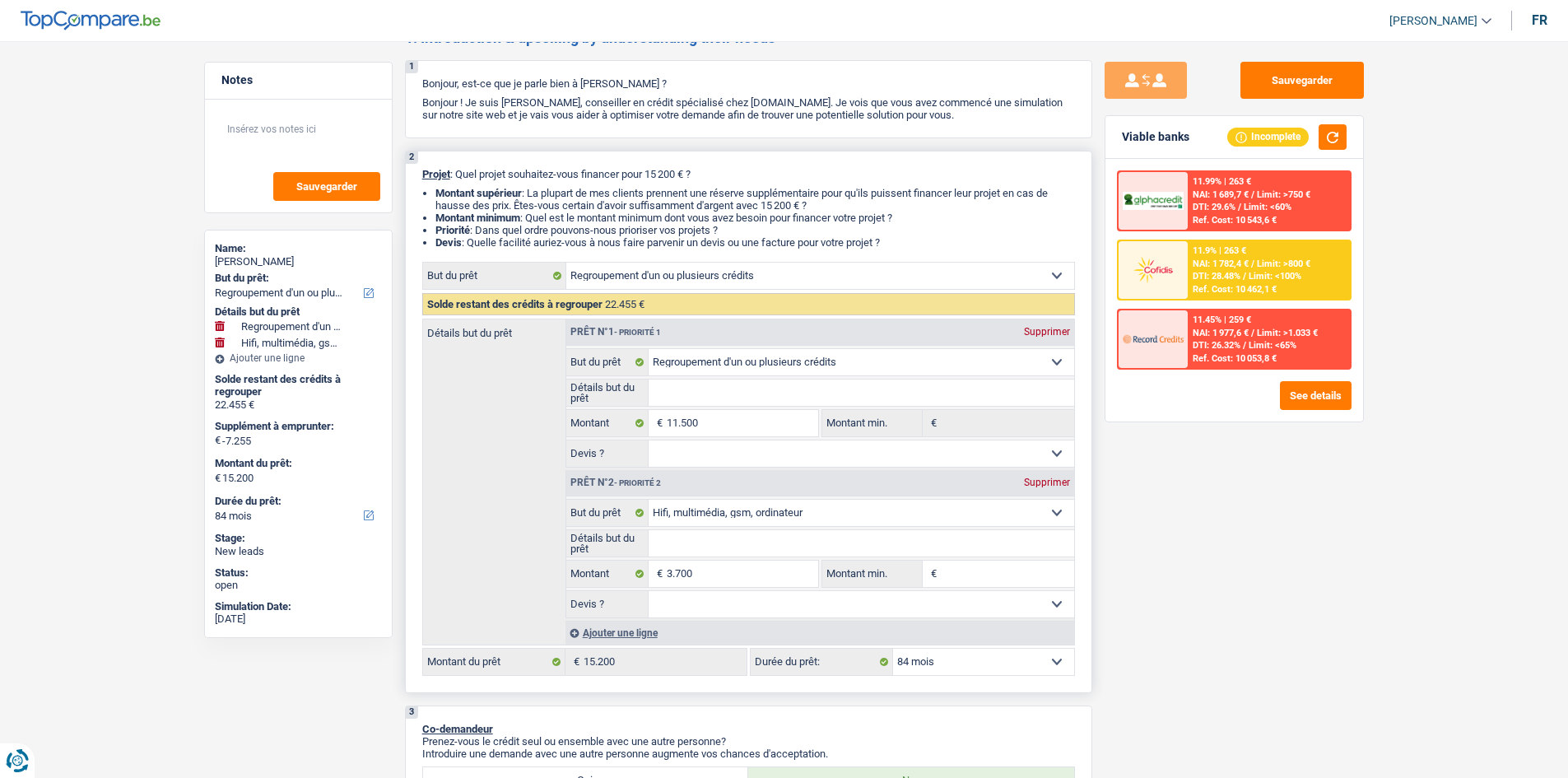 scroll, scrollTop: 247, scrollLeft: 0, axis: vertical 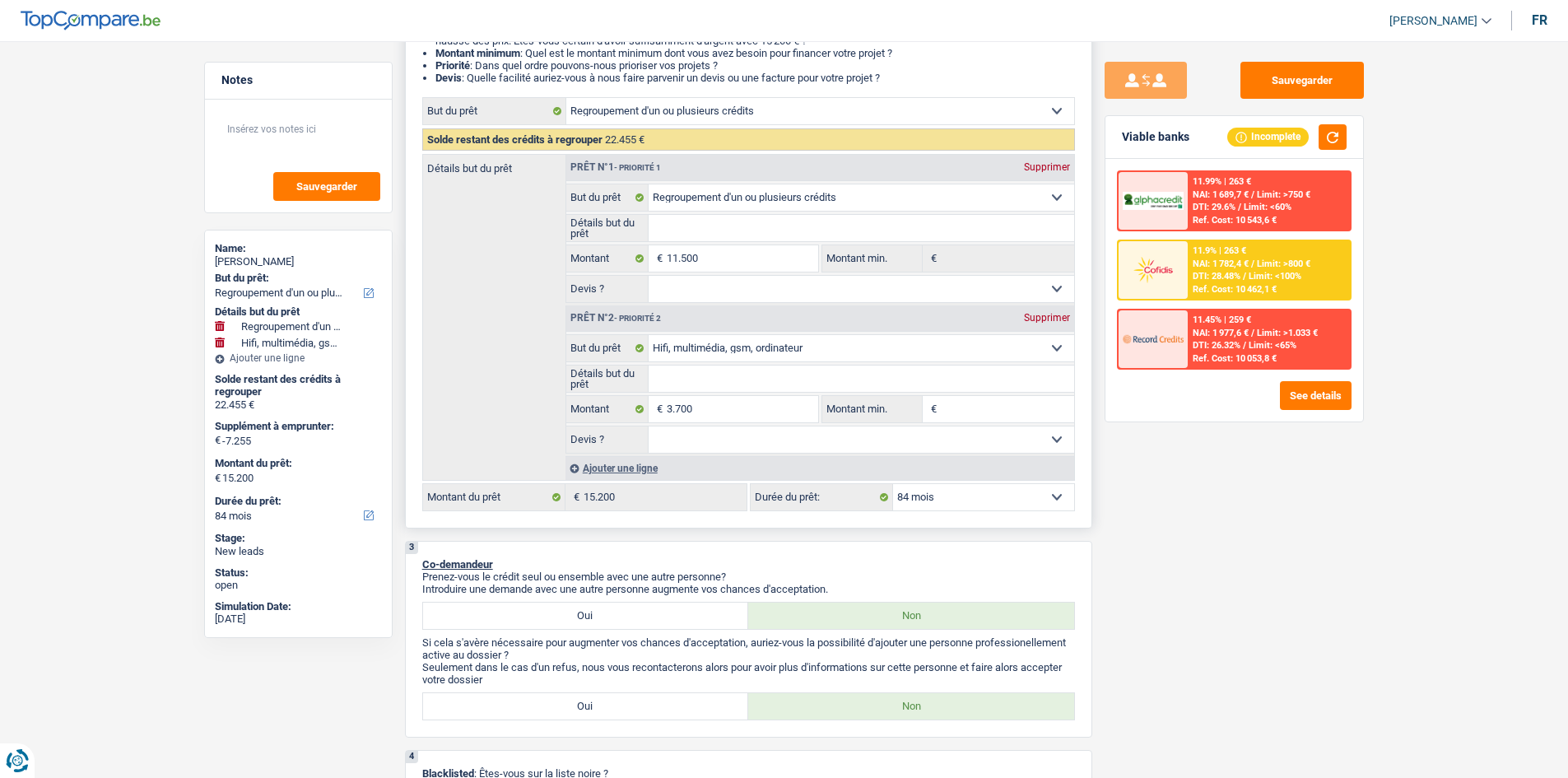 click on "Confort maison: meubles, textile, peinture, électroménager, outillage non-professionnel Hifi, multimédia, gsm, ordinateur Aménagement: frais d'installation, déménagement Evénement familial: naissance, mariage, divorce, communion, décès Frais médicaux Frais d'études Frais permis de conduire Regroupement d'un ou plusieurs crédits Loisirs: voyage, sport, musique Rafraîchissement: petits travaux maison et jardin Frais judiciaires Réparation voiture Prêt rénovation Prêt énergie Prêt voiture Taxes, impôts non professionnels Rénovation bien à l'étranger Dettes familiales Assurance Autre
Sélectionner une option" at bounding box center (861, 198) 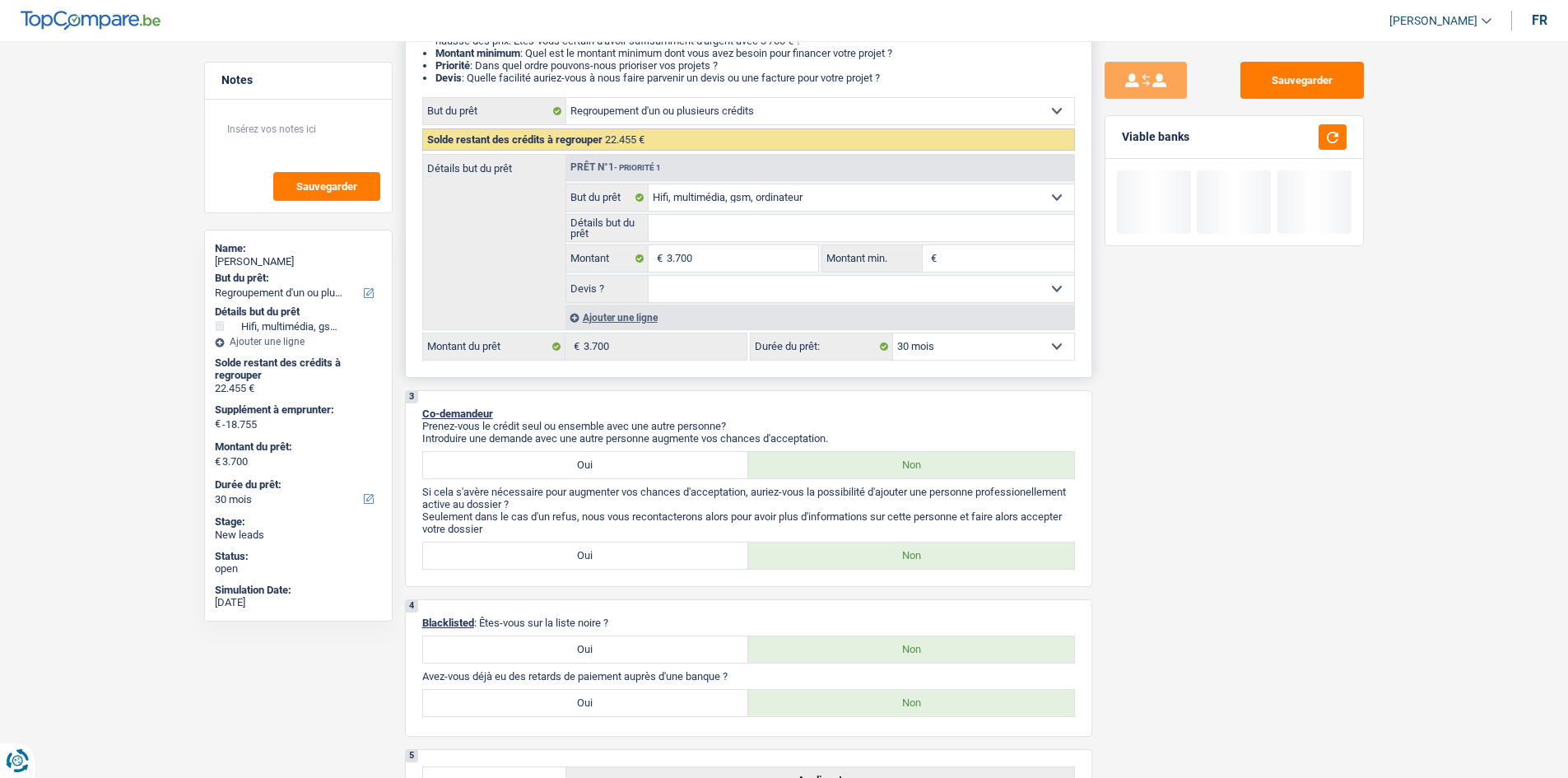 click on "Sauvegarder
Viable banks" at bounding box center [1234, 404] 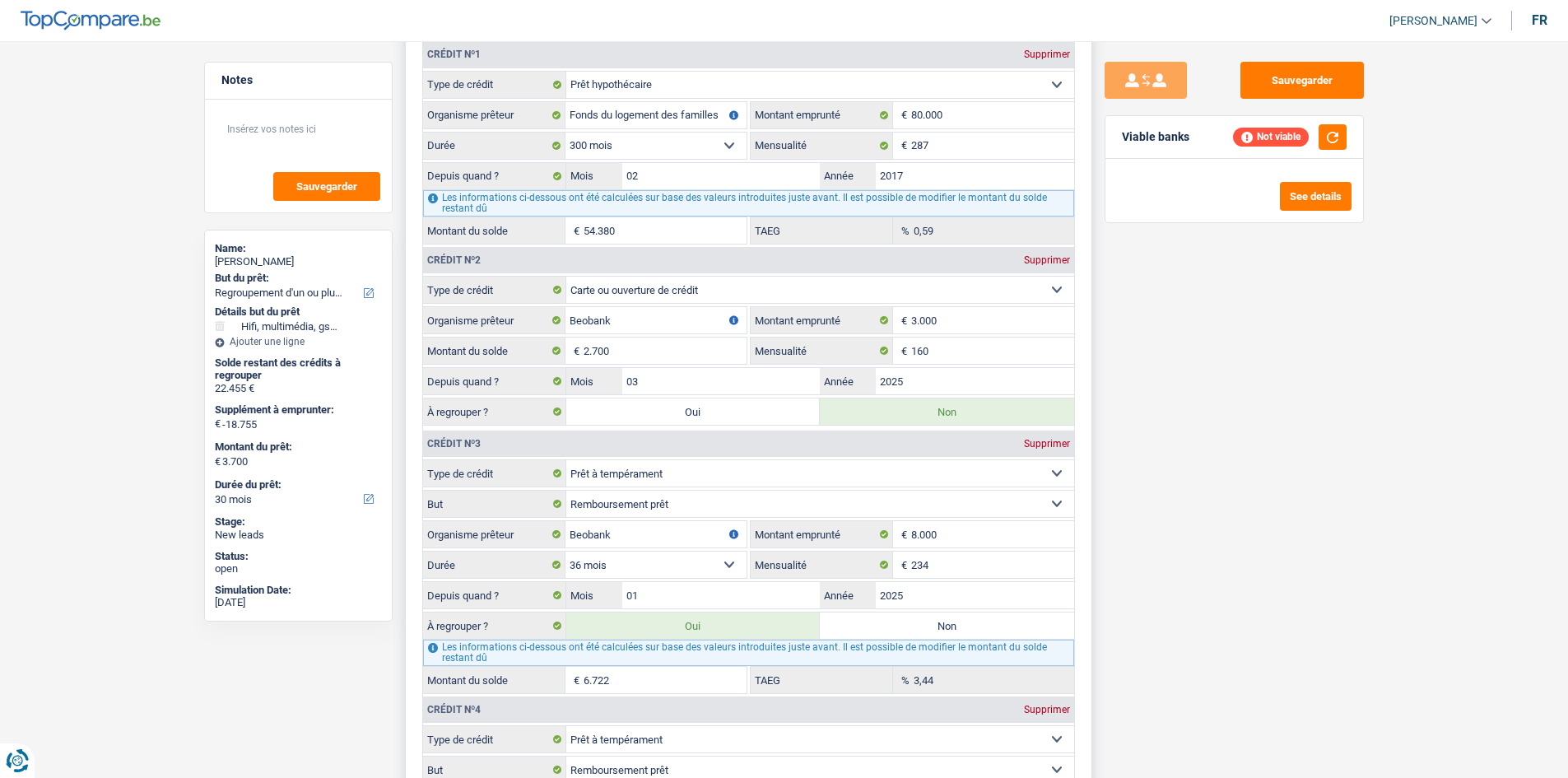 scroll, scrollTop: 1564, scrollLeft: 0, axis: vertical 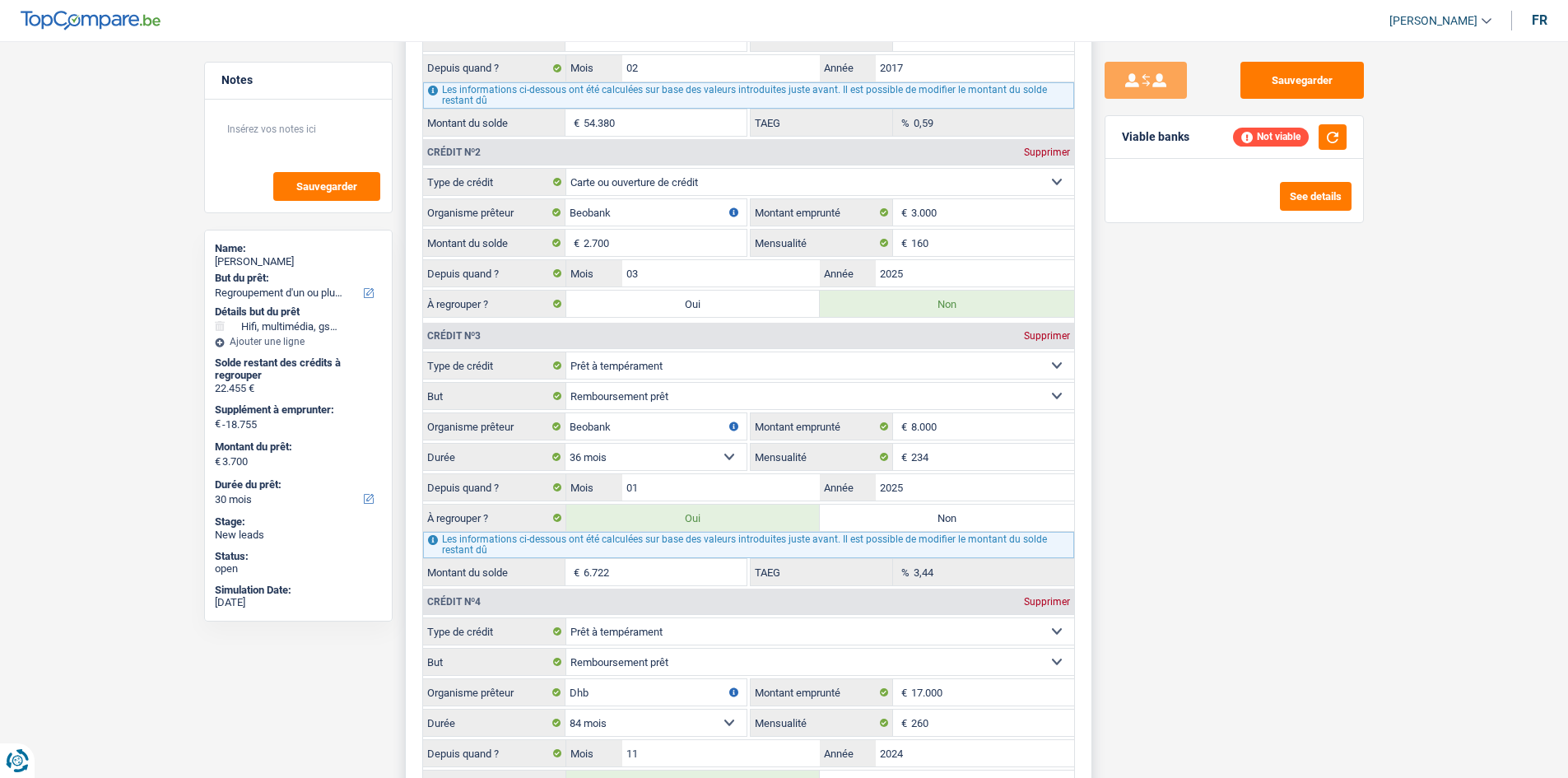 click on "Non" at bounding box center (947, 518) 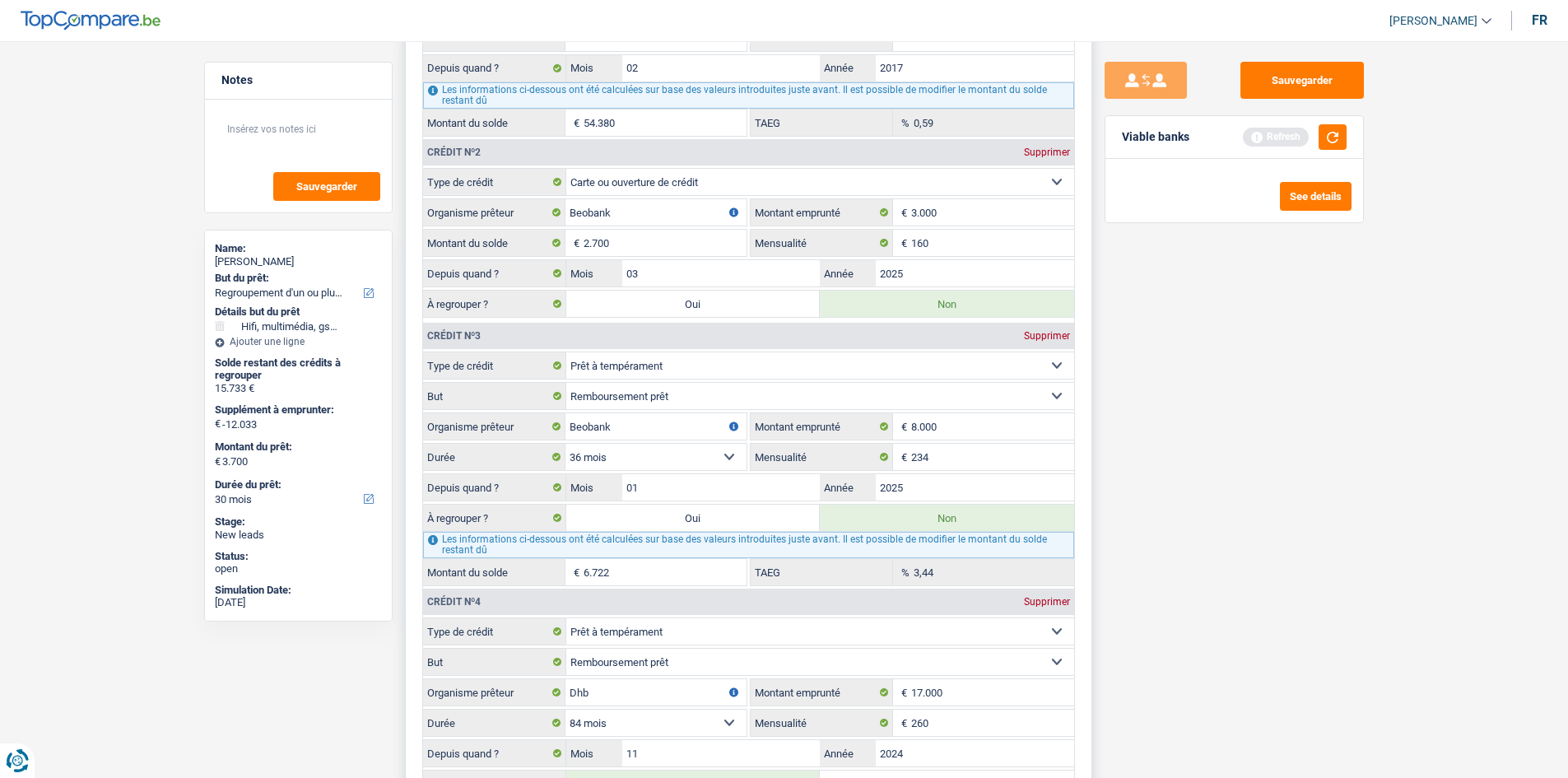 click on "Oui" at bounding box center (693, 518) 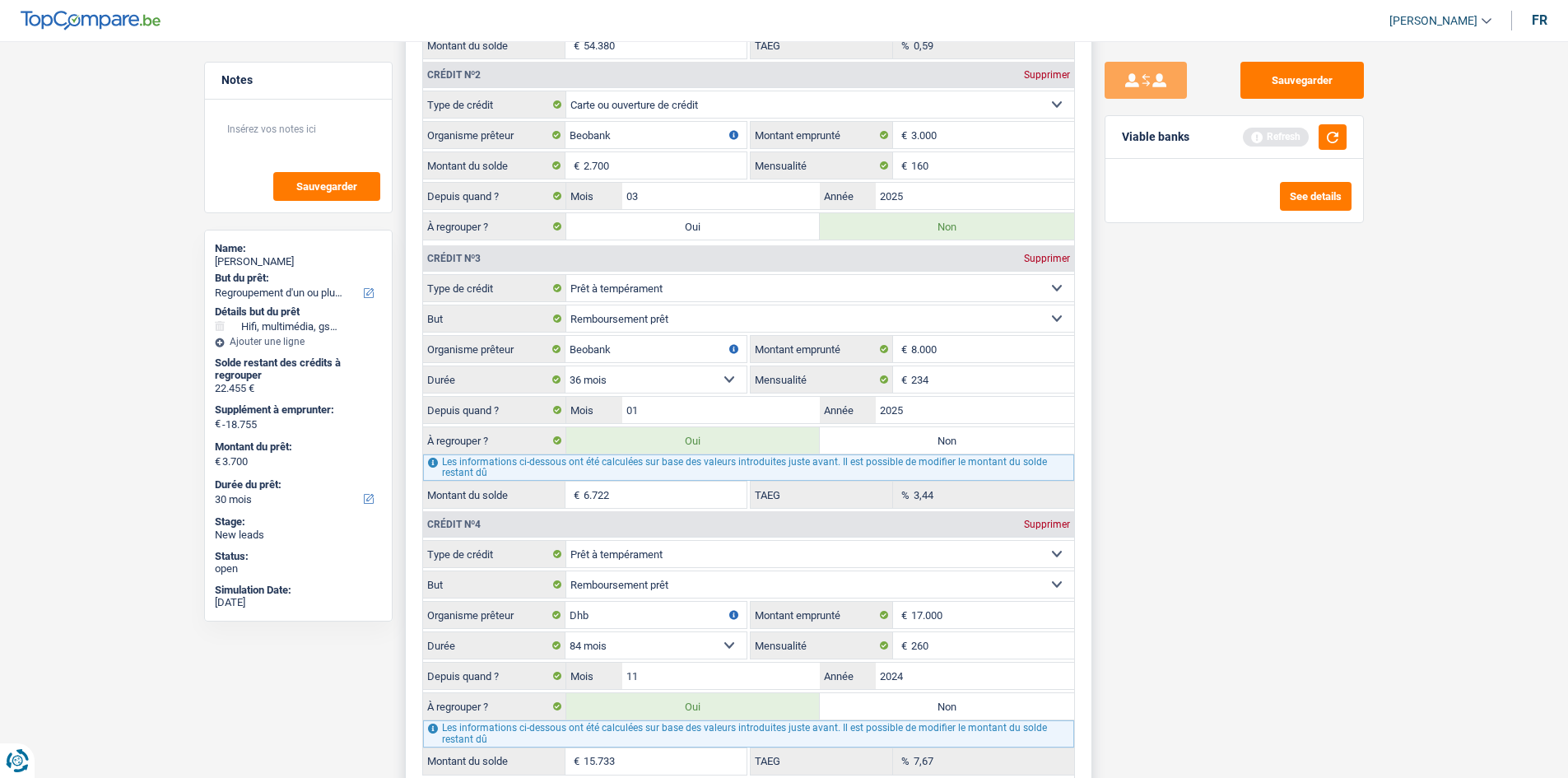 scroll, scrollTop: 1729, scrollLeft: 0, axis: vertical 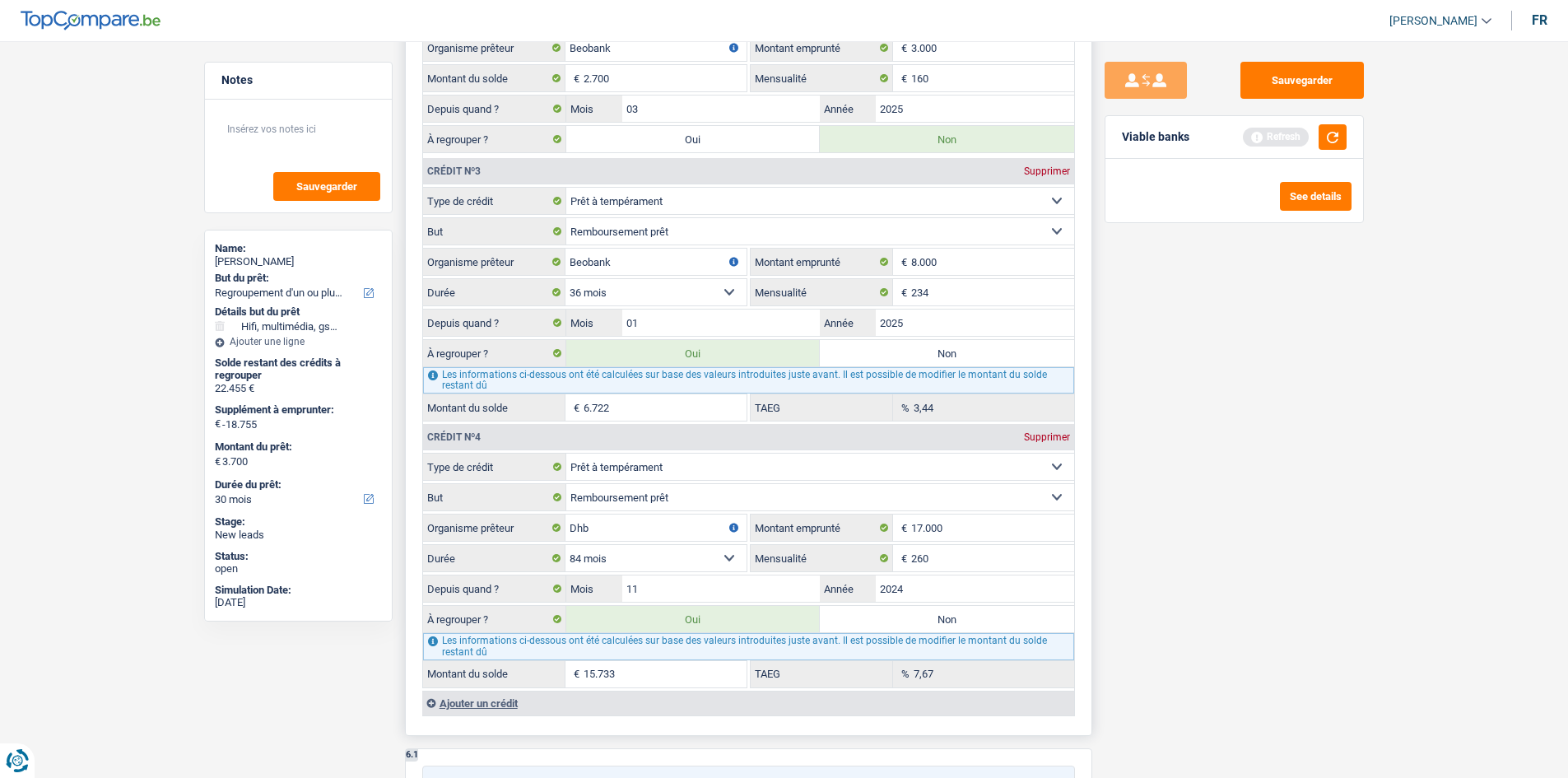 click on "Les informations ci-dessous ont été calculées sur base des valeurs introduites juste avant. Il est possible de modifier le montant du solde restant dû" at bounding box center [748, 646] 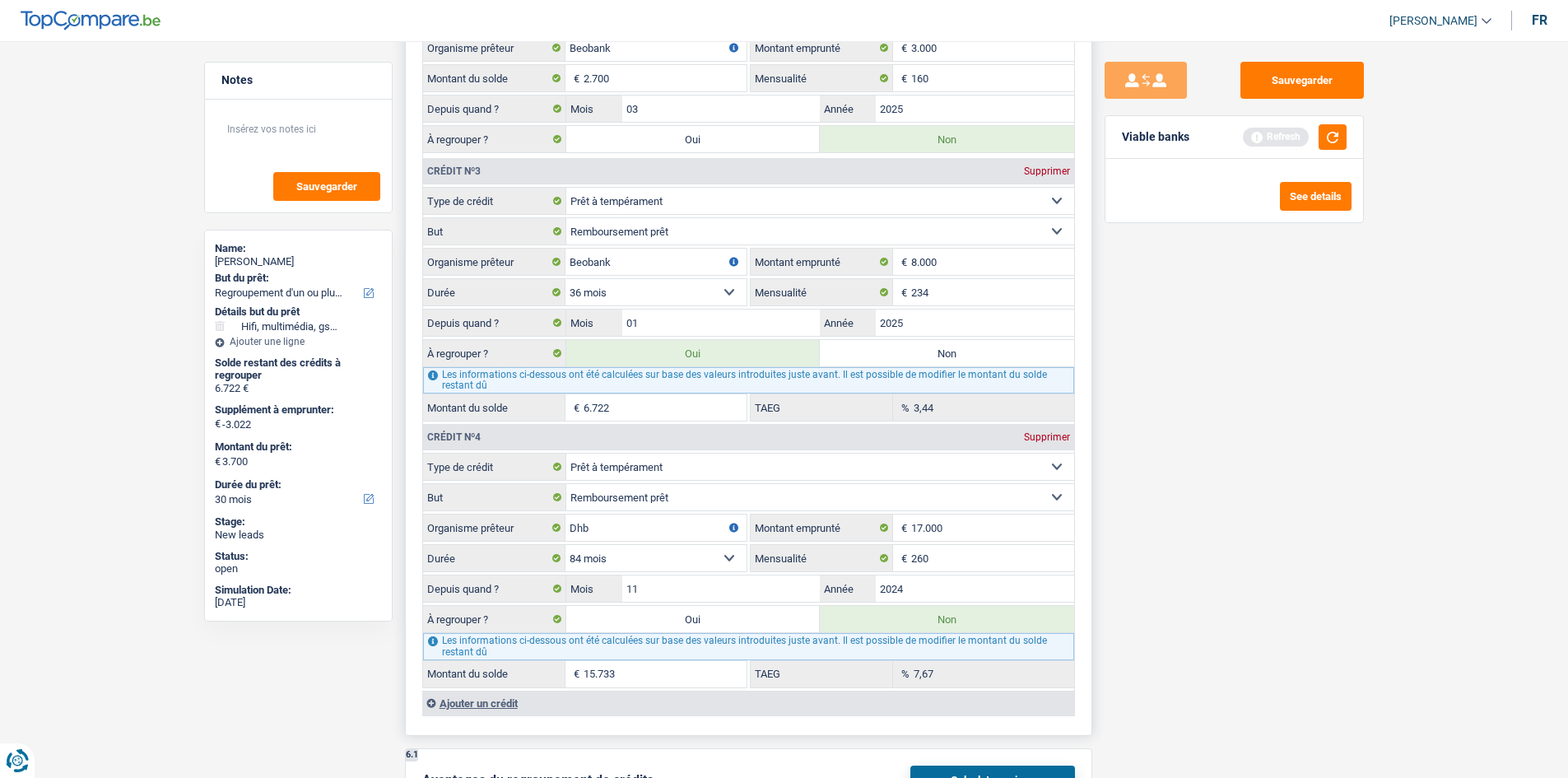 click on "Oui" at bounding box center [693, 619] 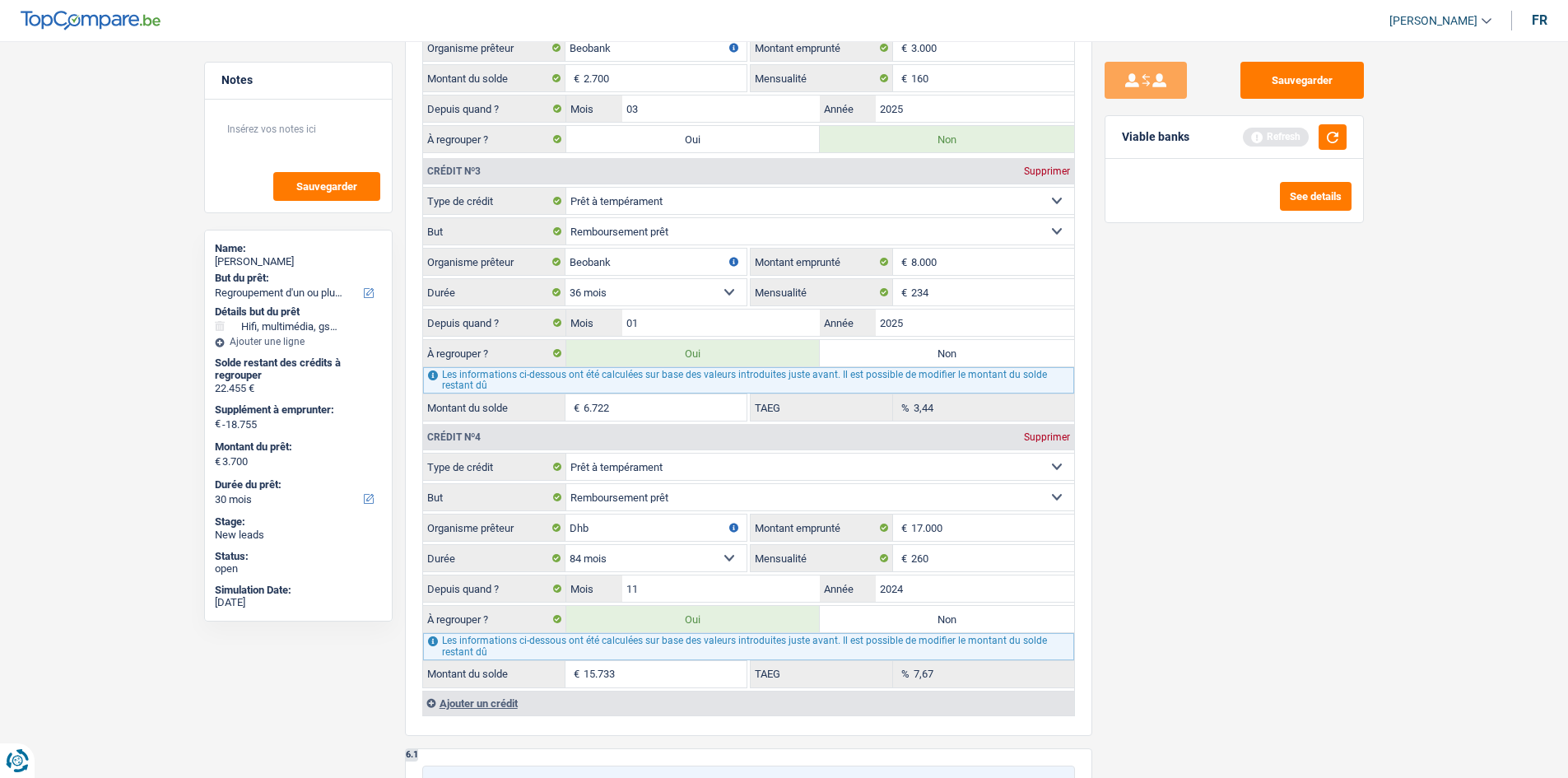 click on "Viable banks
Refresh" at bounding box center [1234, 137] 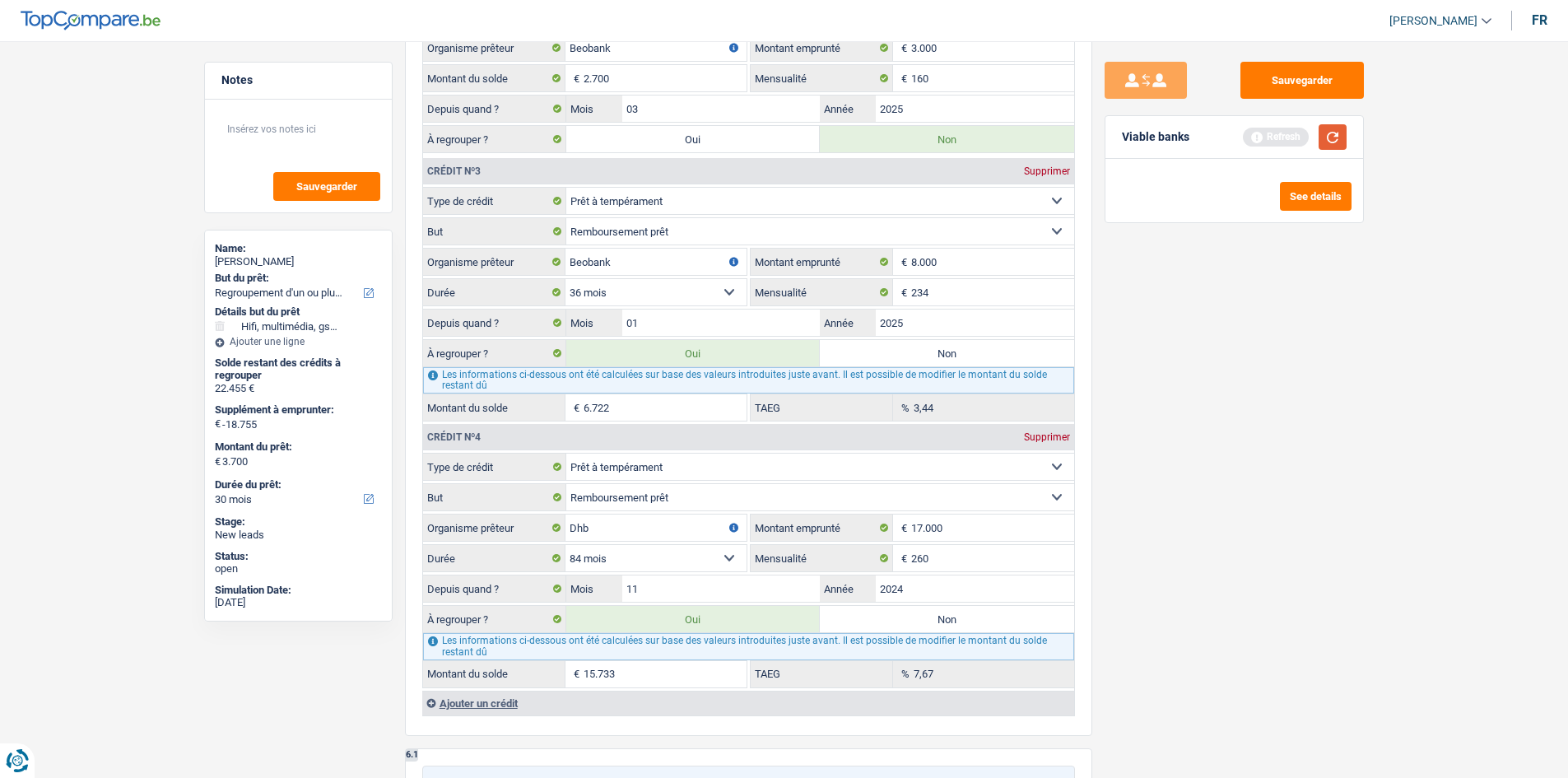 click at bounding box center [1333, 137] 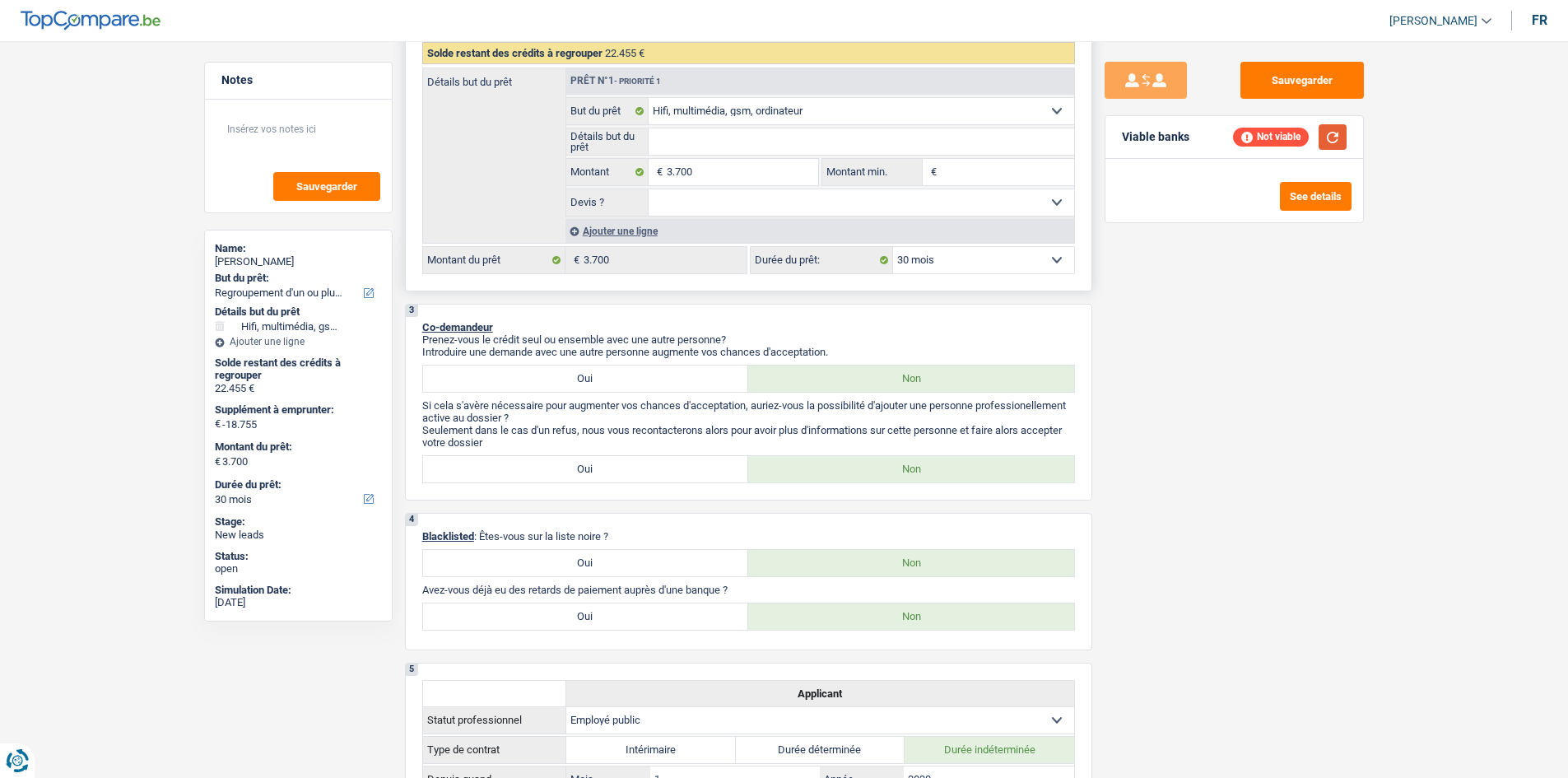 scroll, scrollTop: 165, scrollLeft: 0, axis: vertical 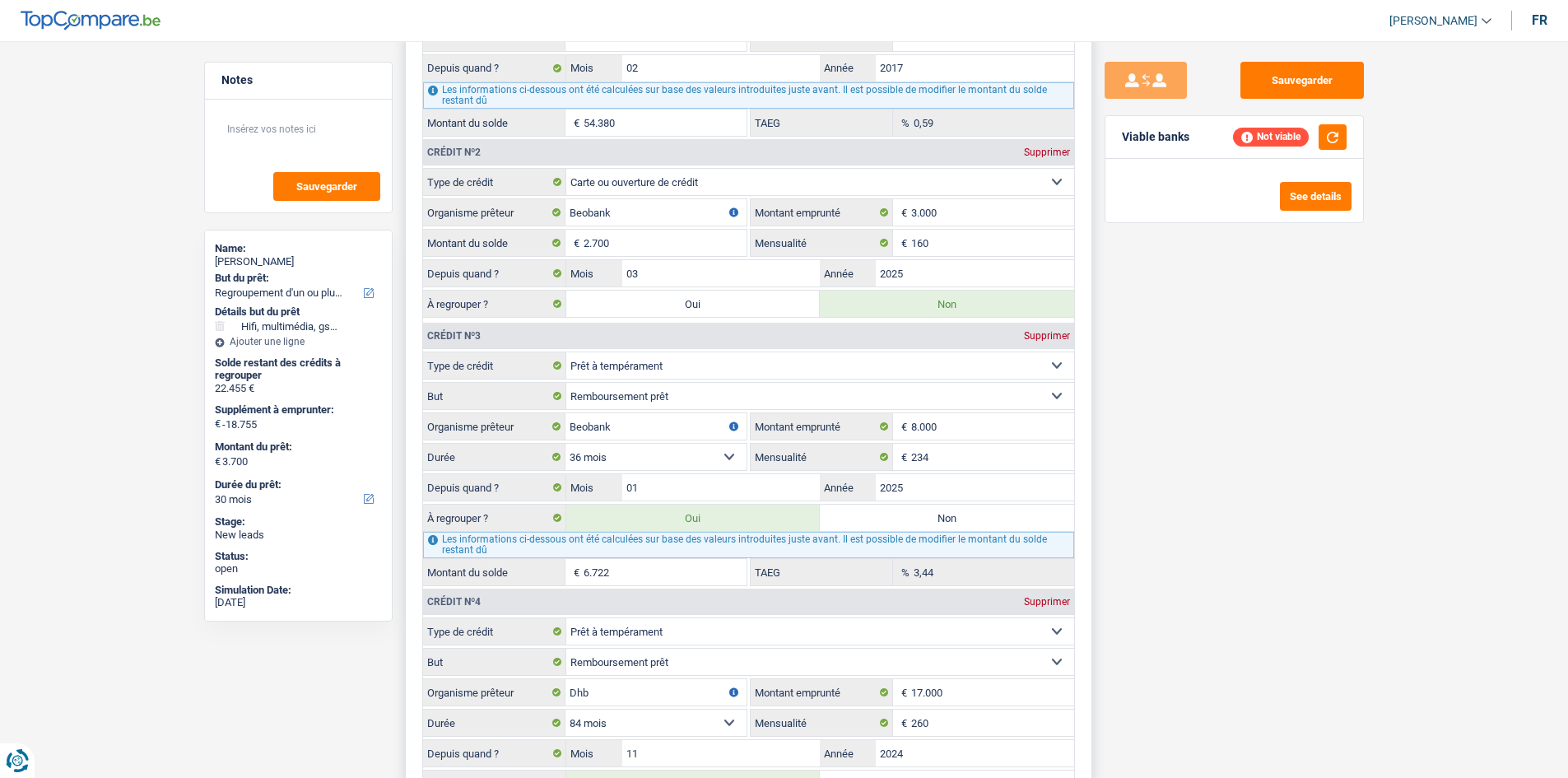 click on "Non" at bounding box center [947, 518] 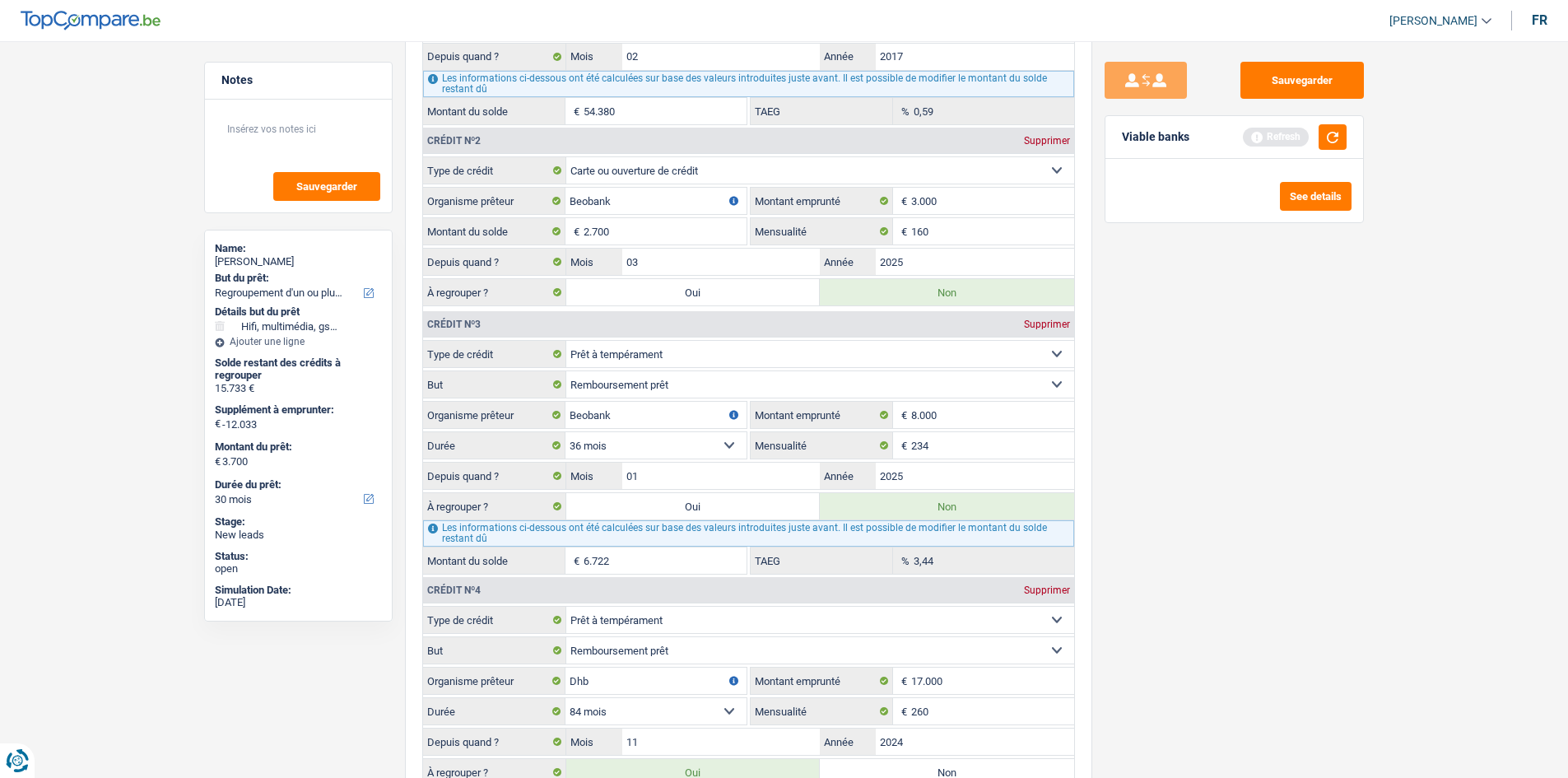 scroll, scrollTop: 1811, scrollLeft: 0, axis: vertical 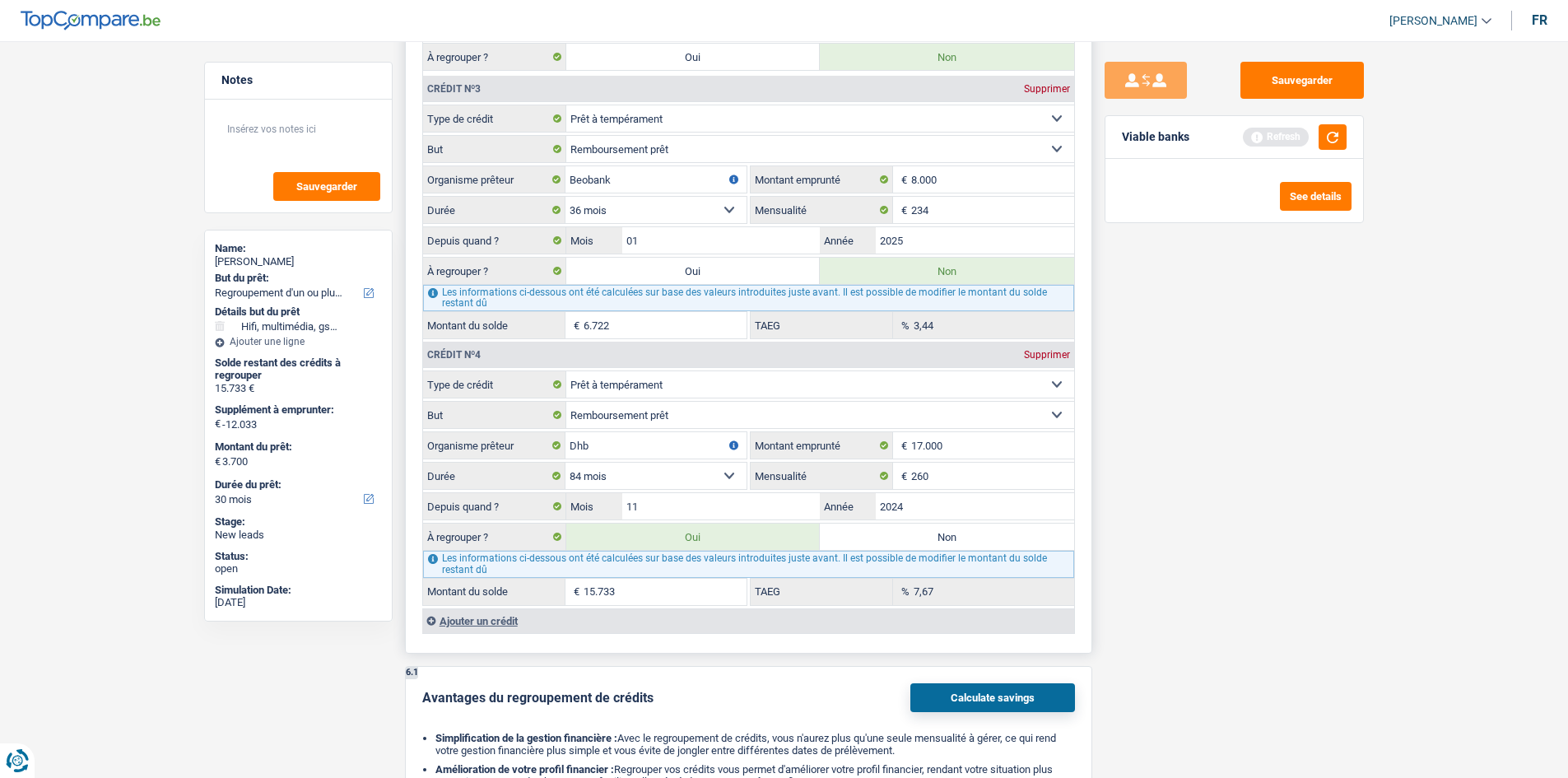 click on "Non" at bounding box center [947, 537] 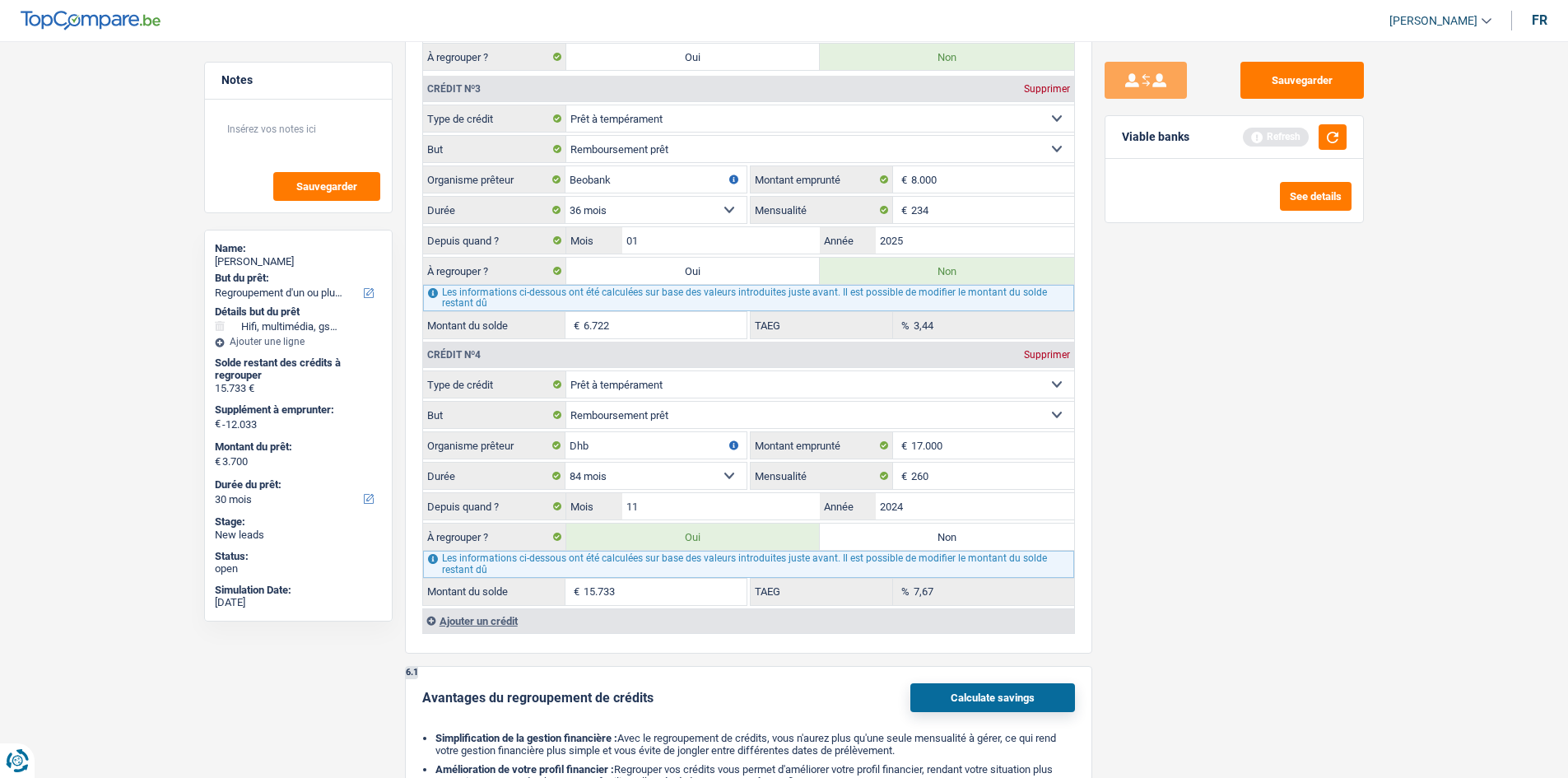 select on "tech" 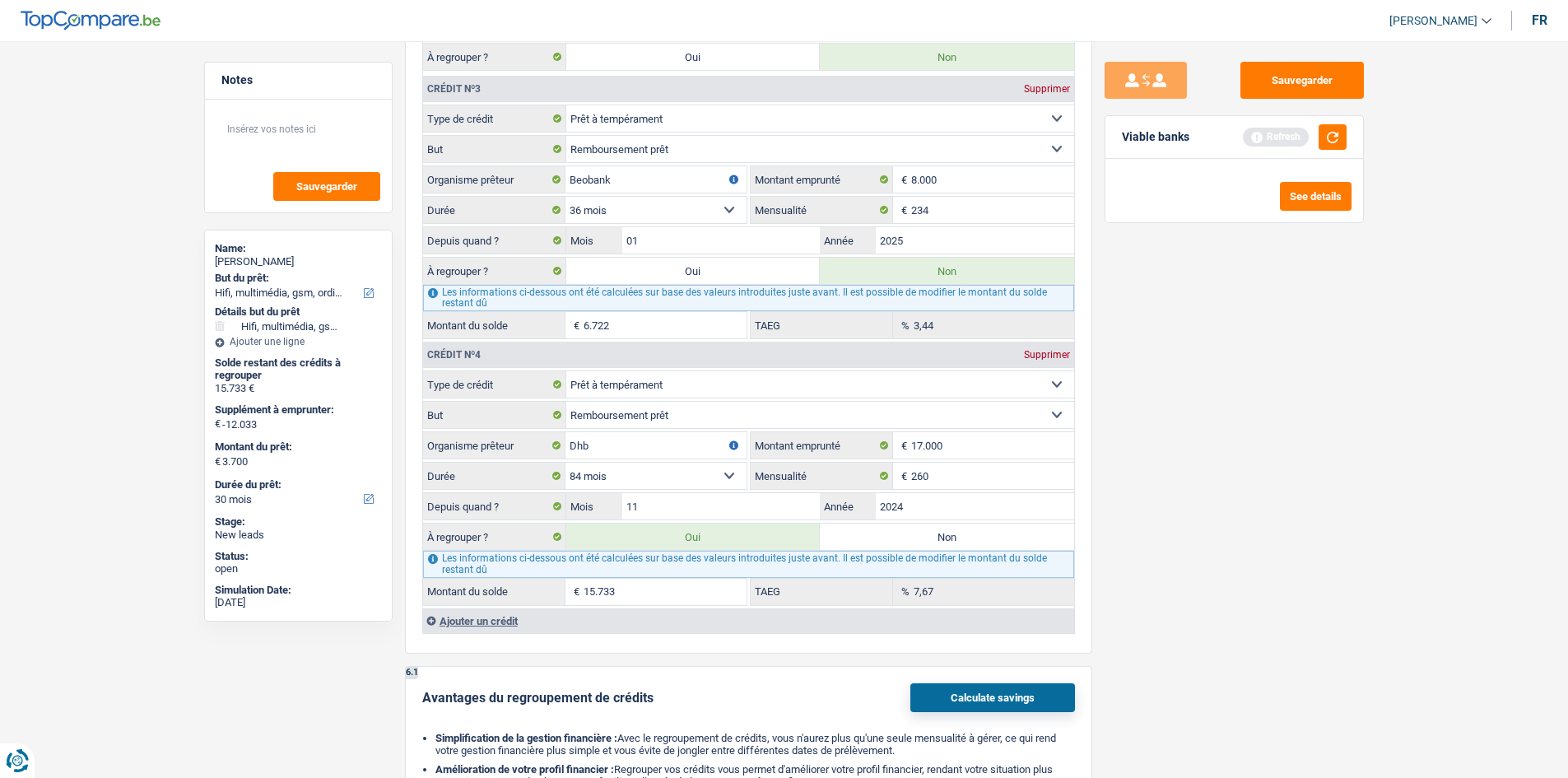 radio on "false" 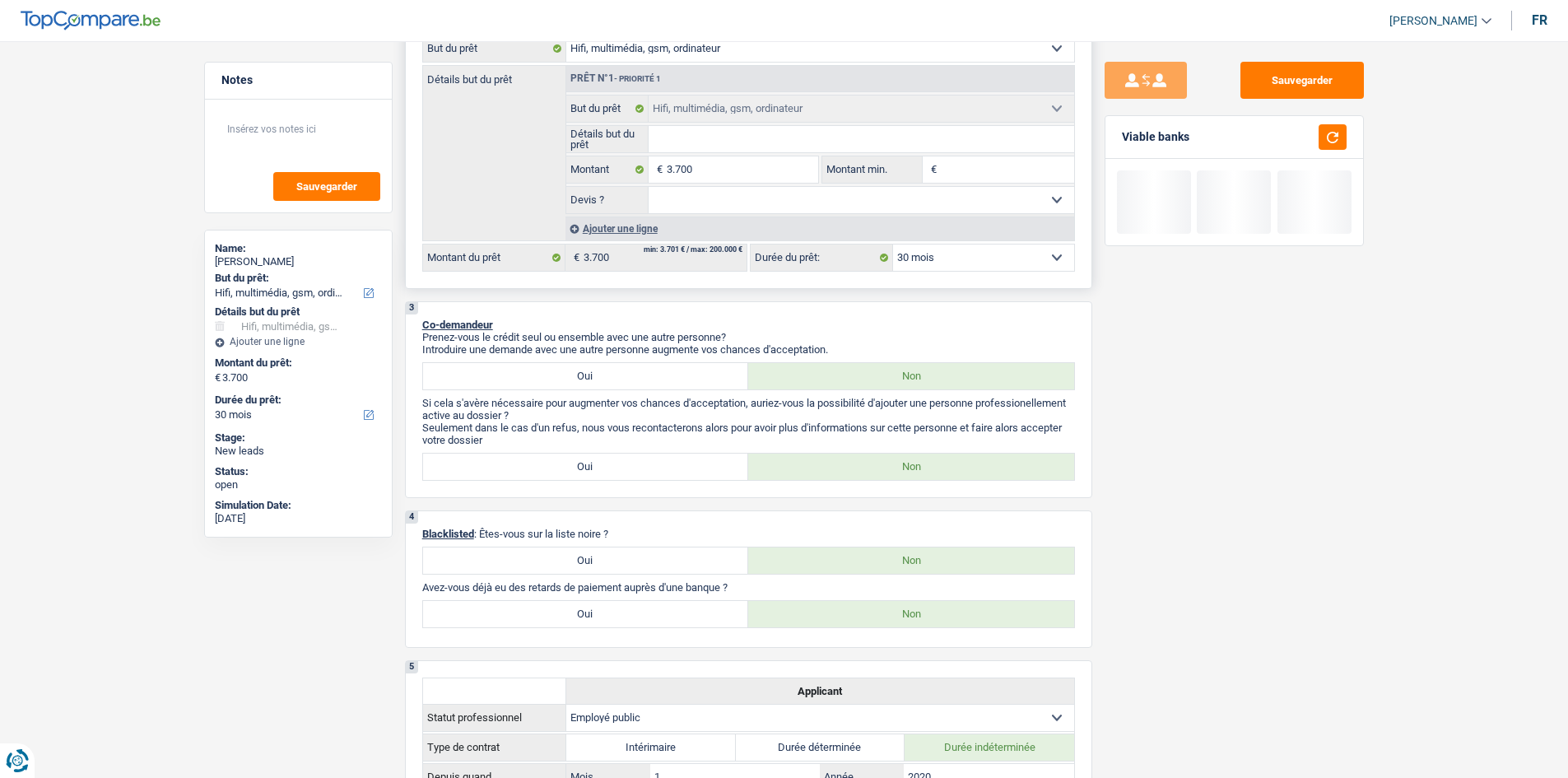 scroll, scrollTop: 0, scrollLeft: 0, axis: both 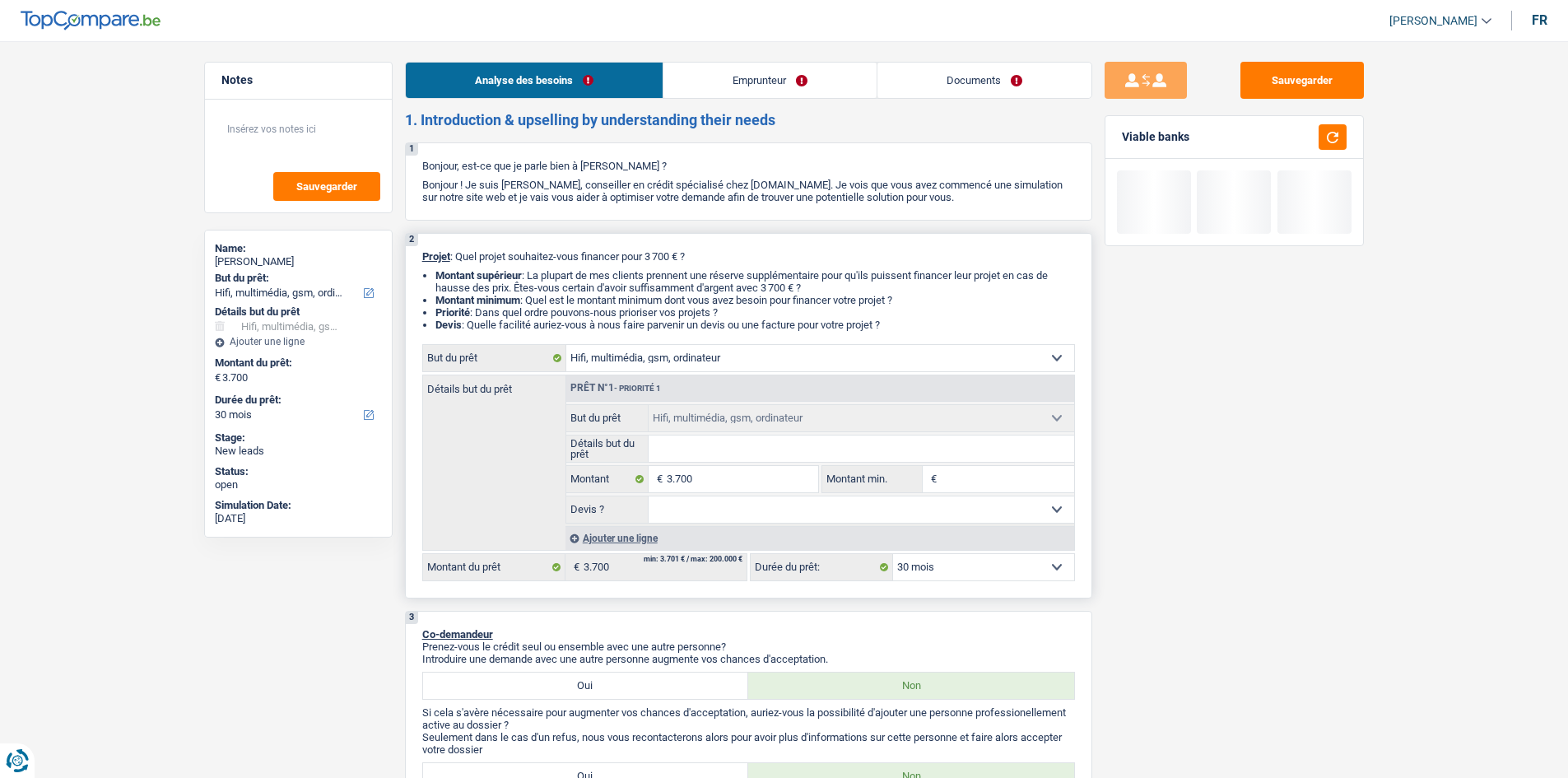click on "Confort maison: meubles, textile, peinture, électroménager, outillage non-professionnel Hifi, multimédia, gsm, ordinateur Aménagement: frais d'installation, déménagement Evénement familial: naissance, mariage, divorce, communion, décès Frais médicaux Frais d'études Frais permis de conduire Loisirs: voyage, sport, musique Rafraîchissement: petits travaux maison et jardin Frais judiciaires Réparation voiture Prêt rénovation Prêt énergie Prêt voiture Taxes, impôts non professionnels Rénovation bien à l'étranger Dettes familiales Assurance Autre
Sélectionner une option" at bounding box center [820, 358] 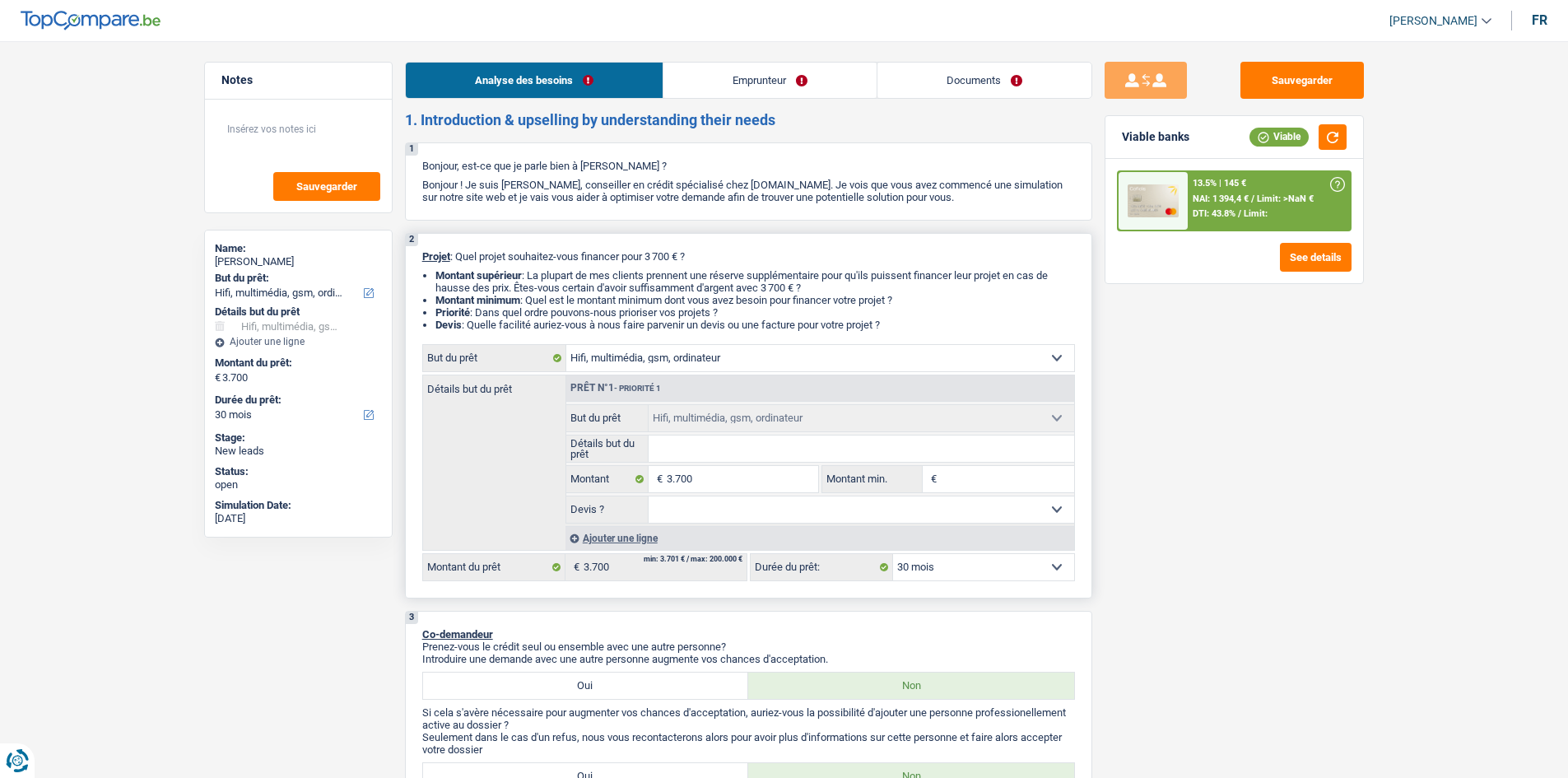 select on "other" 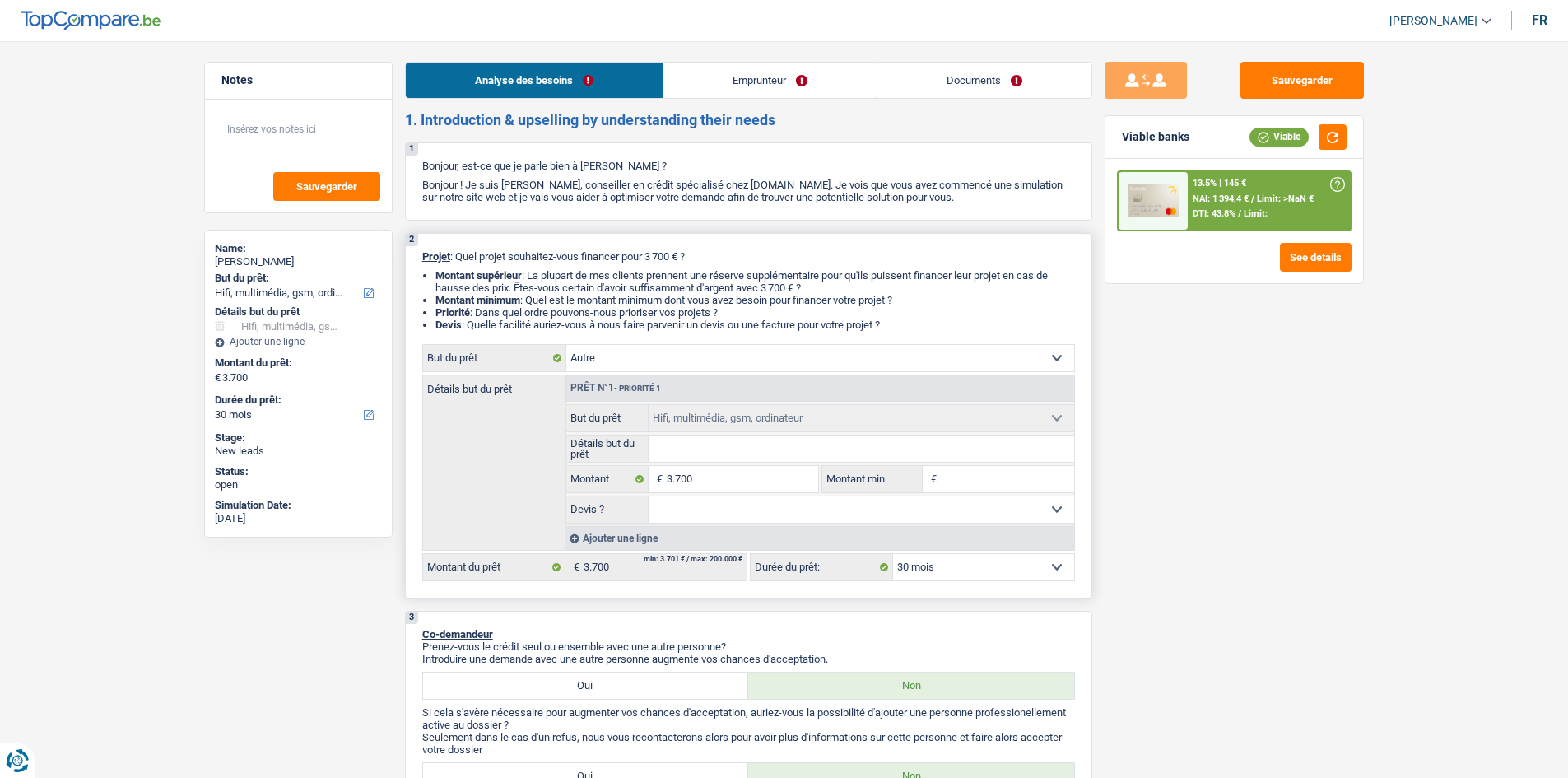 click on "Confort maison: meubles, textile, peinture, électroménager, outillage non-professionnel Hifi, multimédia, gsm, ordinateur Aménagement: frais d'installation, déménagement Evénement familial: naissance, mariage, divorce, communion, décès Frais médicaux Frais d'études Frais permis de conduire Loisirs: voyage, sport, musique Rafraîchissement: petits travaux maison et jardin Frais judiciaires Réparation voiture Prêt rénovation Prêt énergie Prêt voiture Taxes, impôts non professionnels Rénovation bien à l'étranger Dettes familiales Assurance Autre
Sélectionner une option" at bounding box center [820, 358] 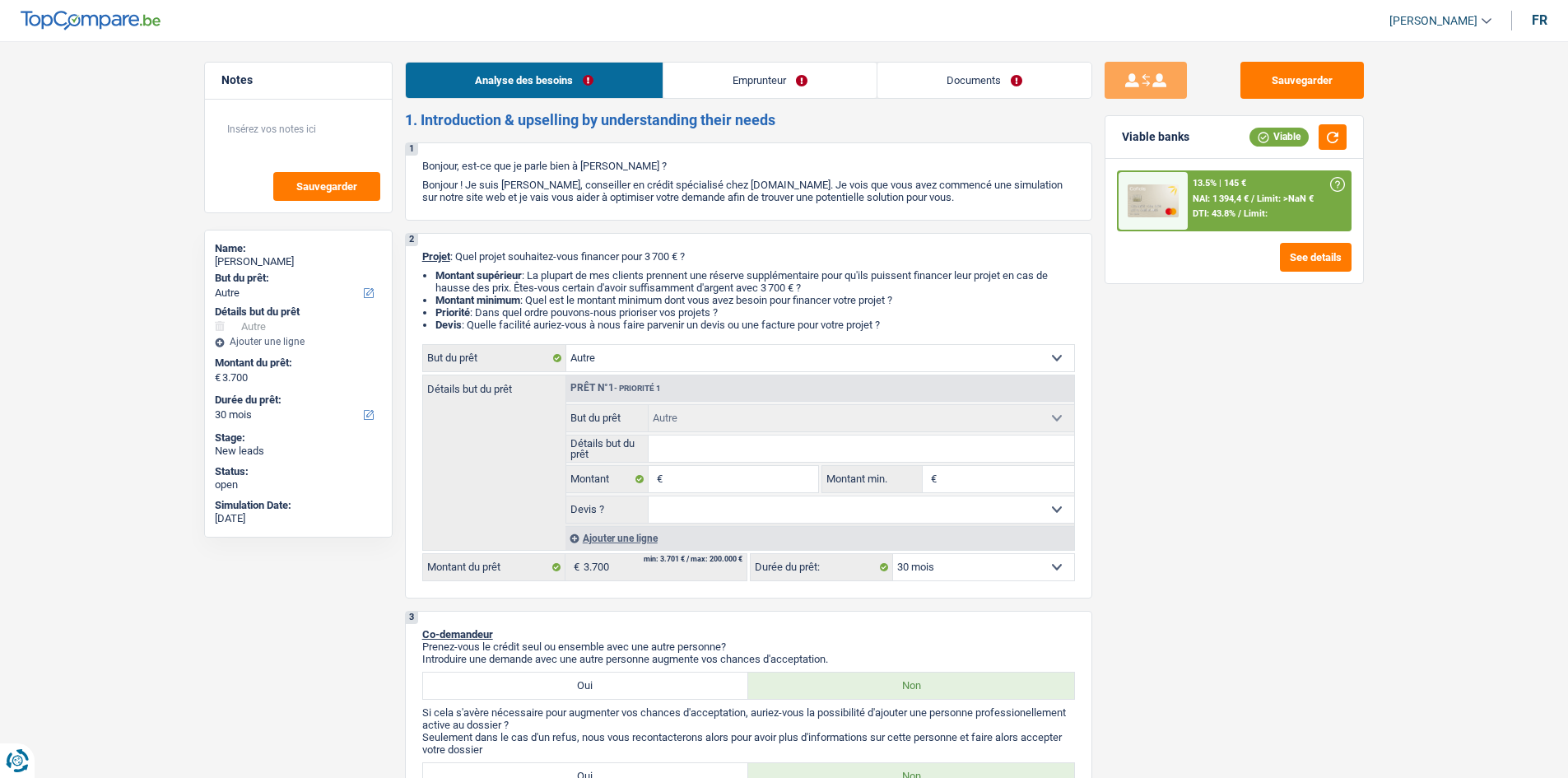 select on "tech" 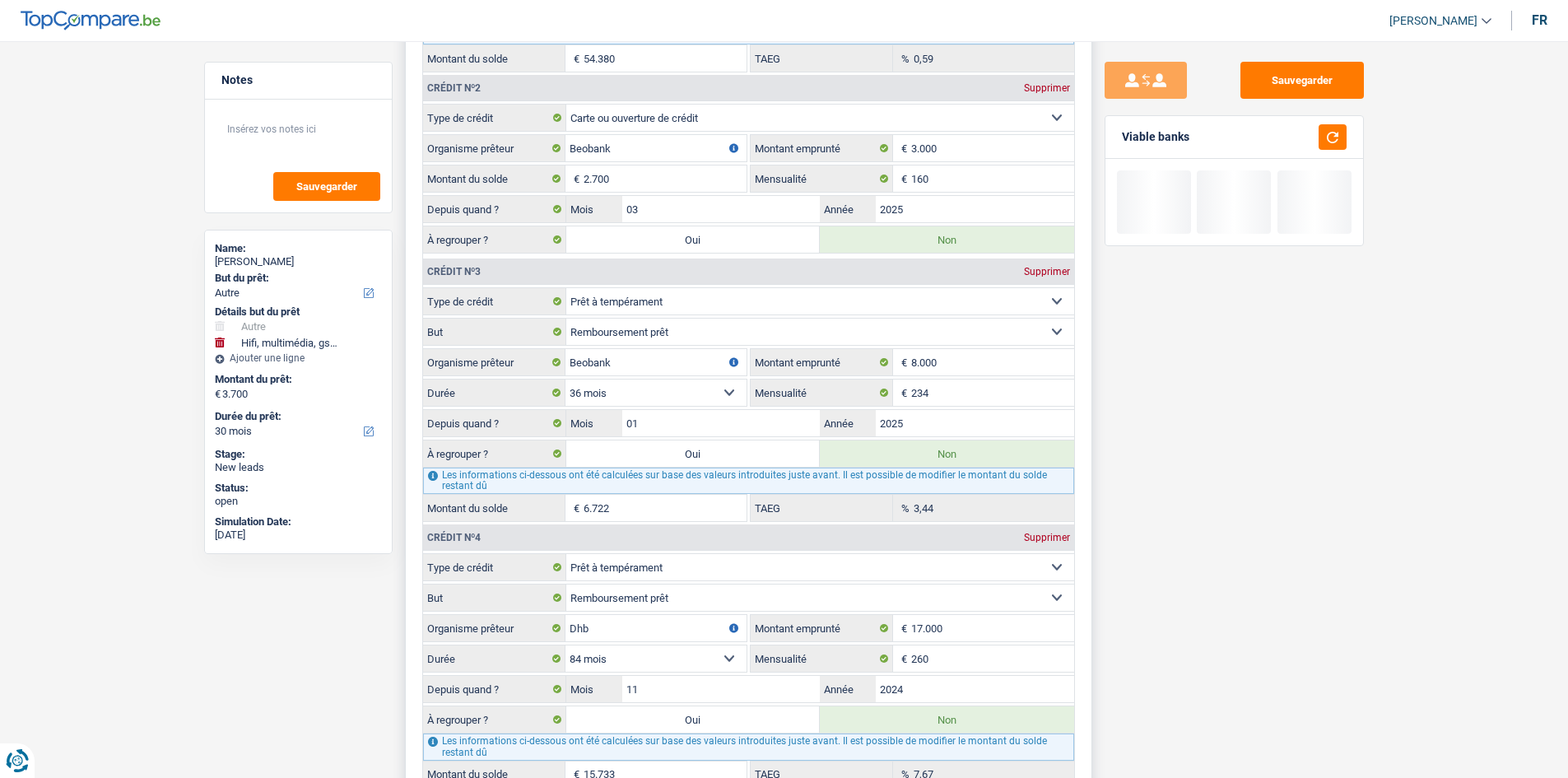 scroll, scrollTop: 1894, scrollLeft: 0, axis: vertical 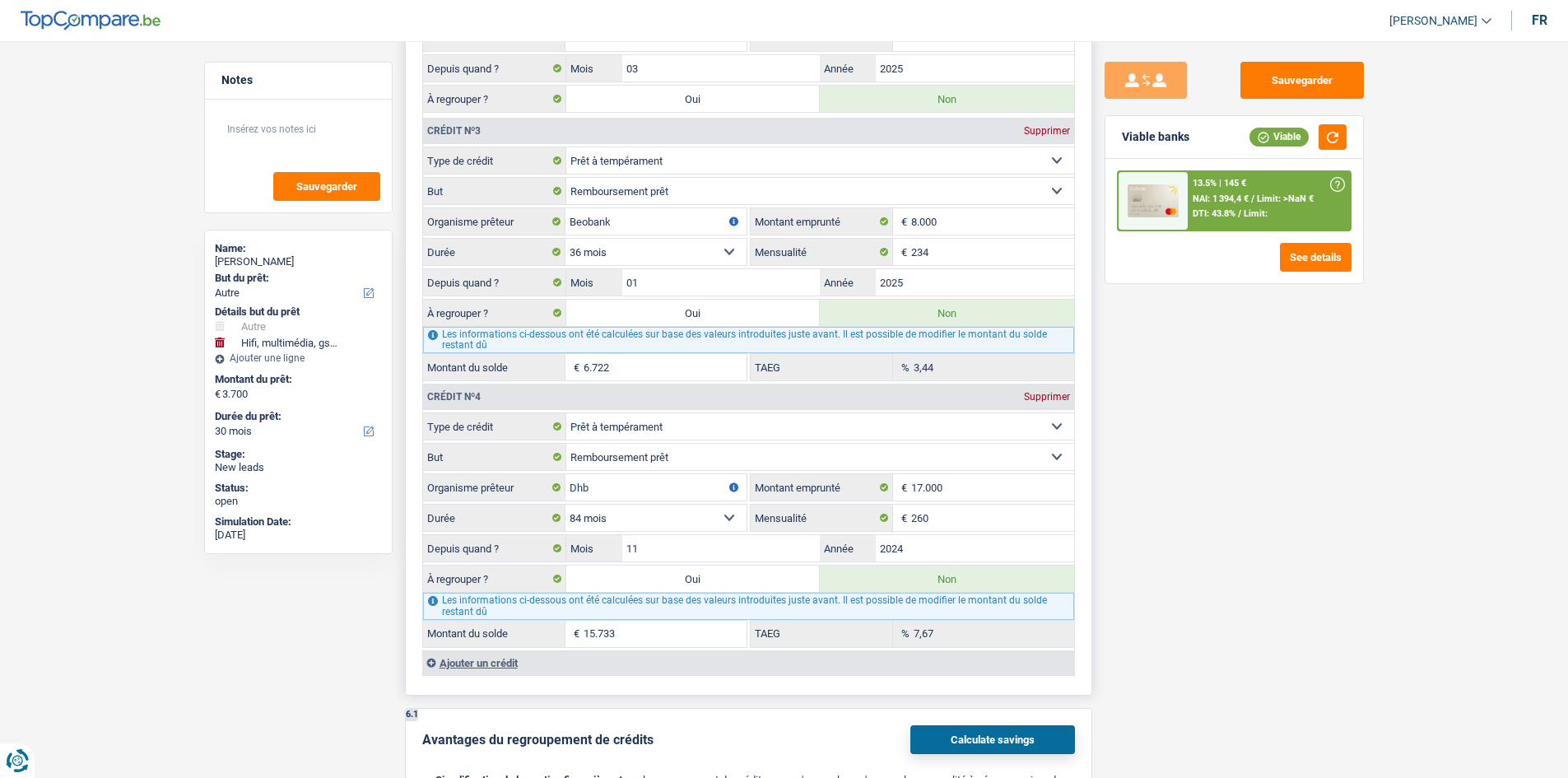 click on "Oui" at bounding box center [693, 579] 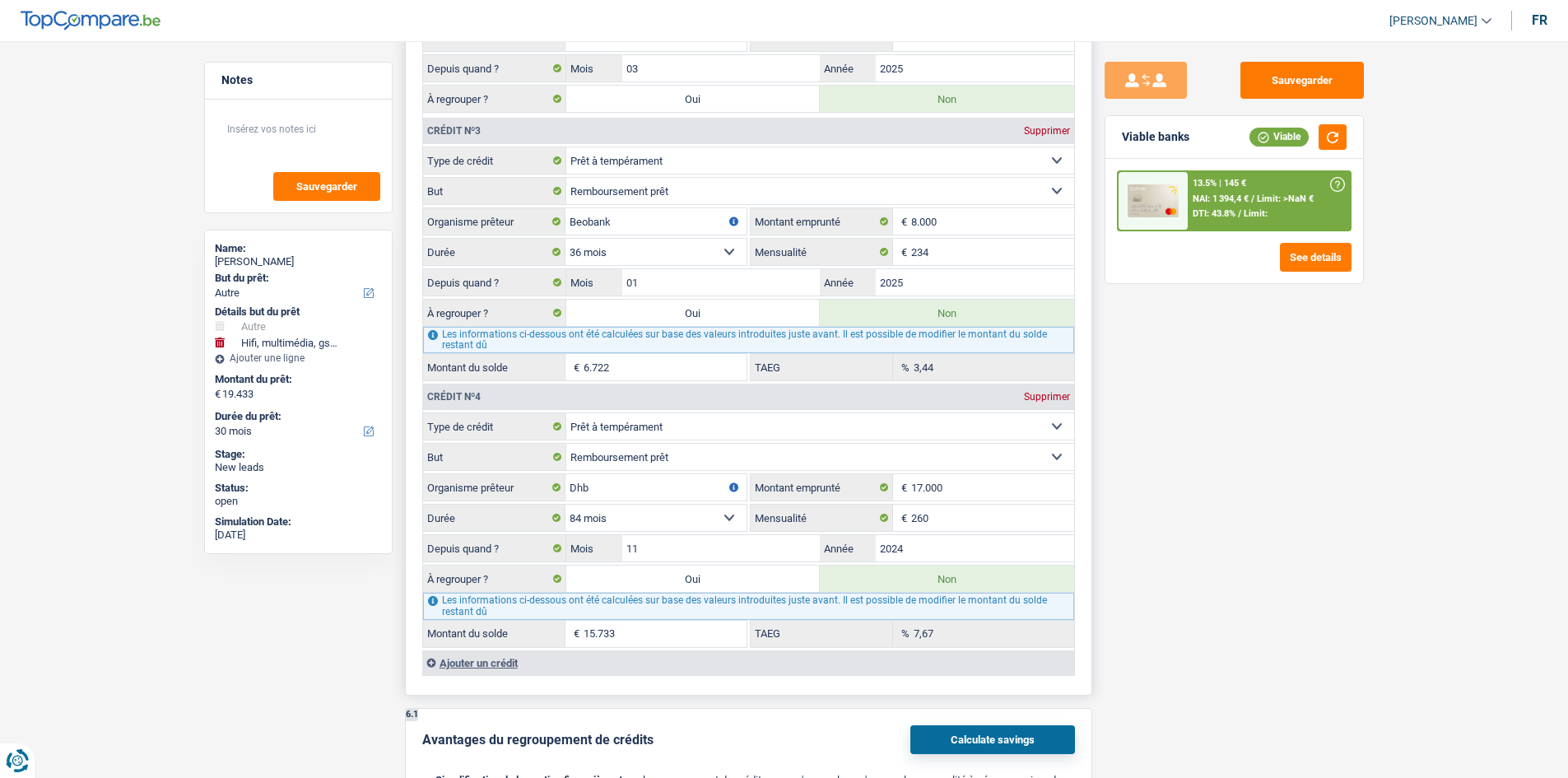 select on "refinancing" 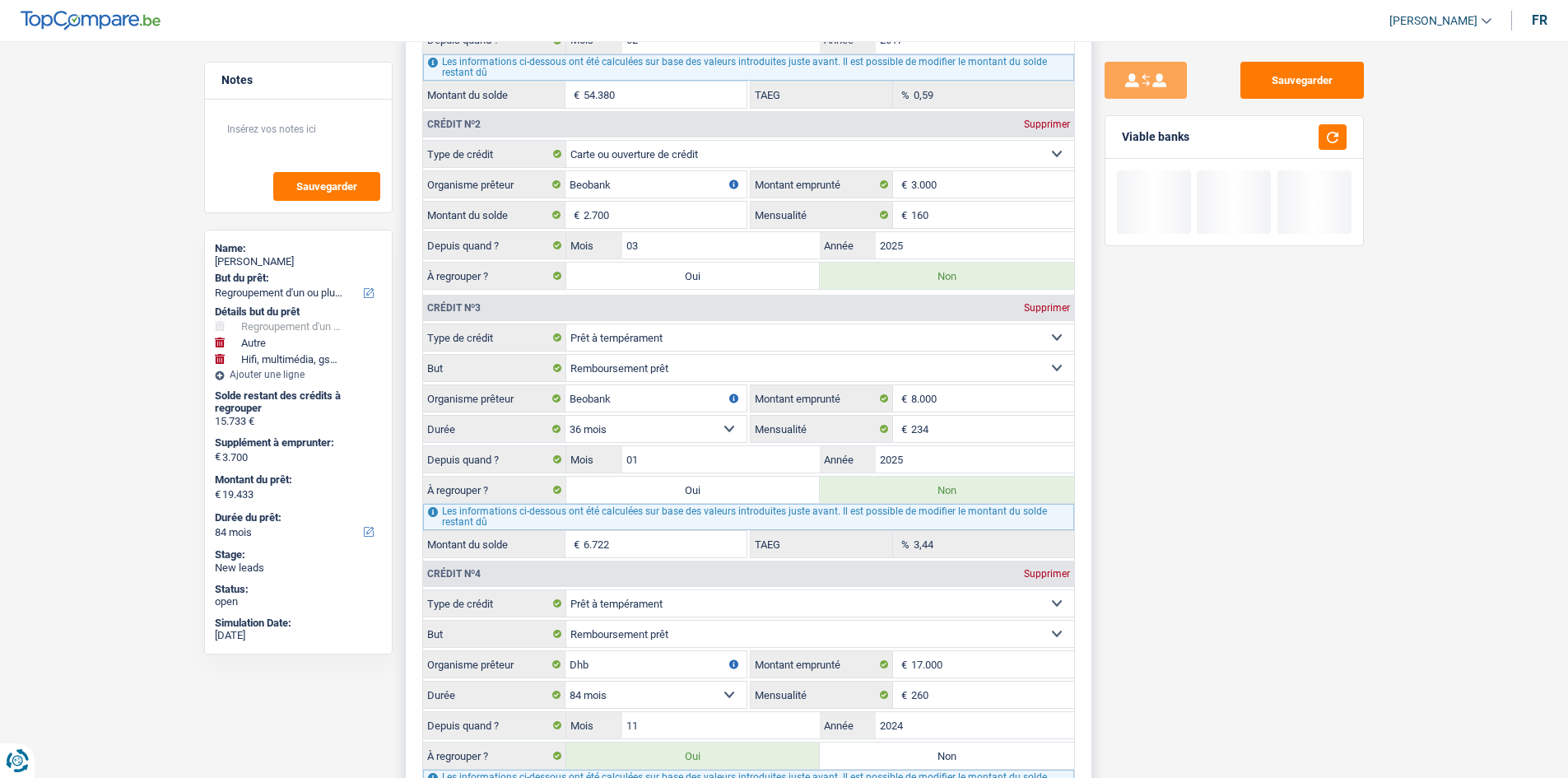 click on "Oui" at bounding box center [693, 490] 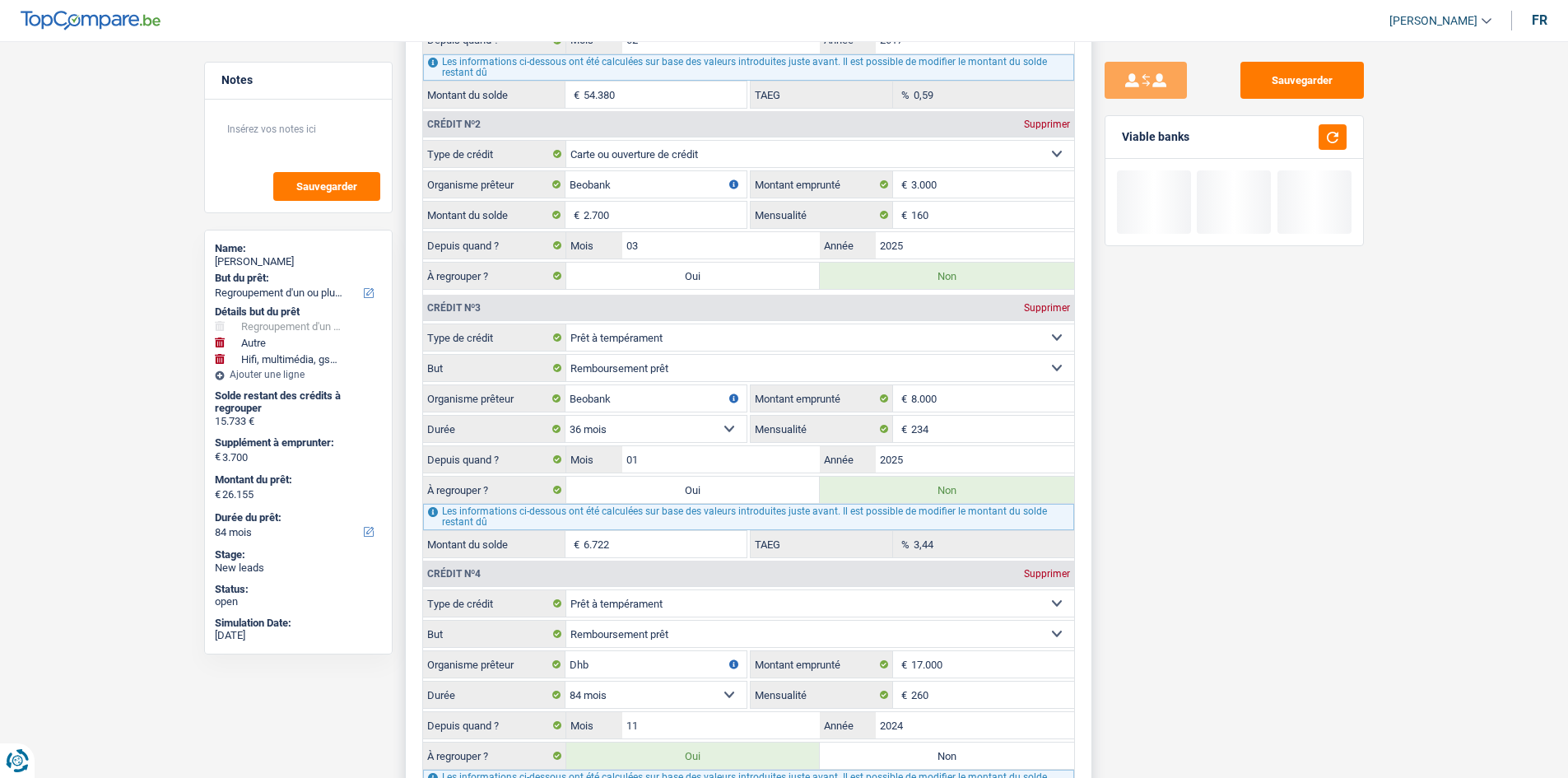select on "120" 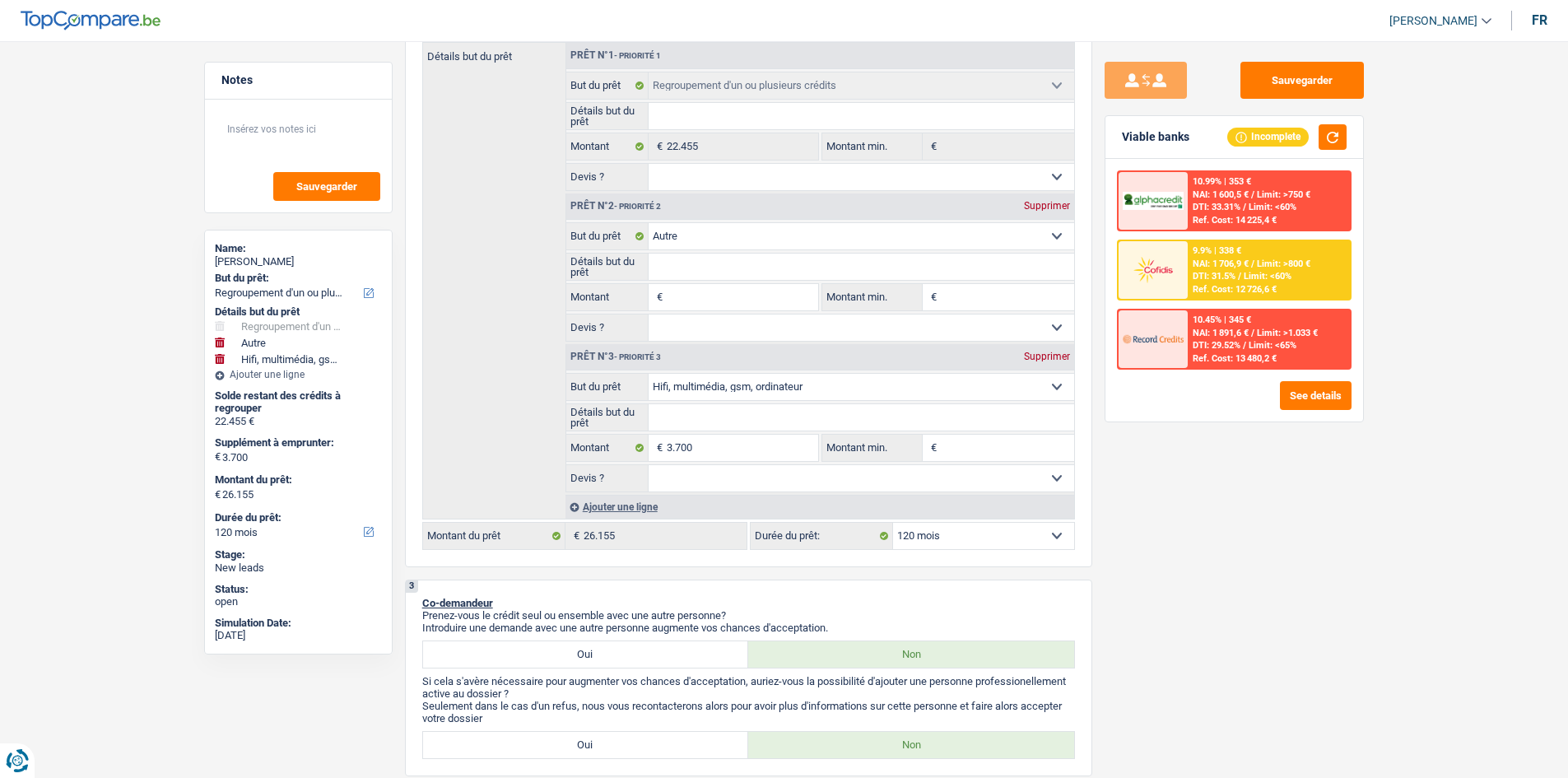 scroll, scrollTop: 329, scrollLeft: 0, axis: vertical 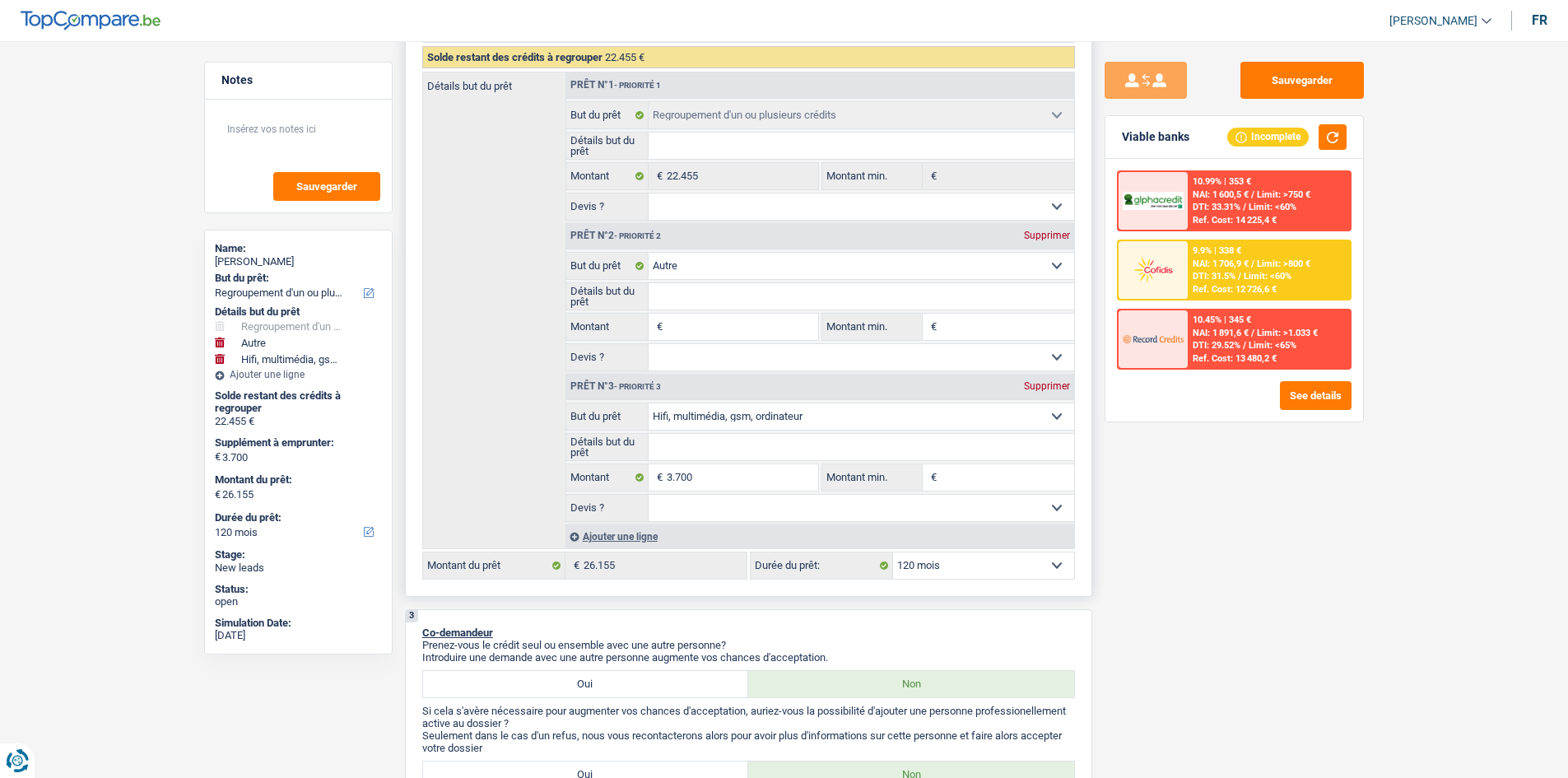 click on "Supprimer" at bounding box center (1047, 235) 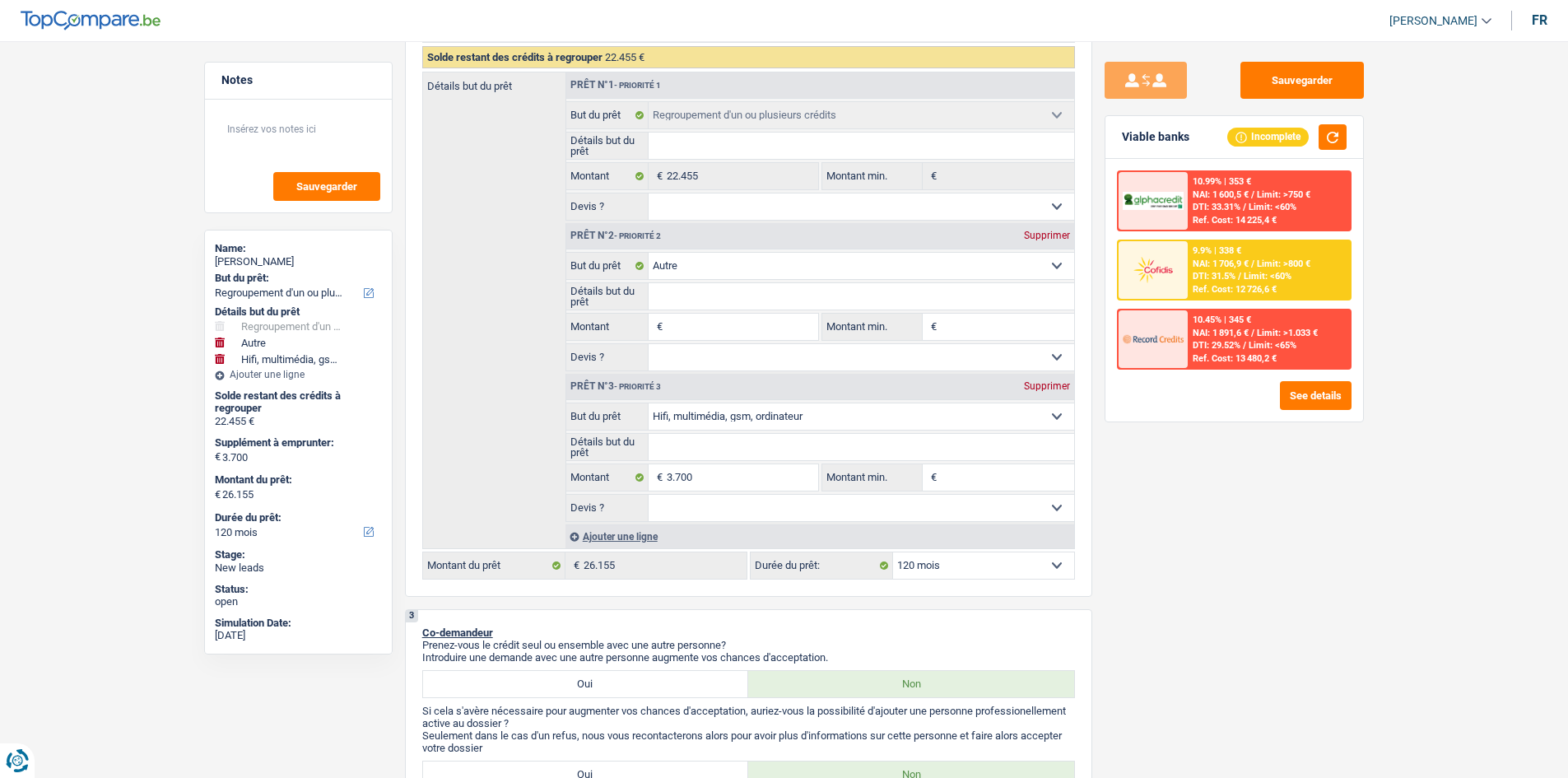 select on "tech" 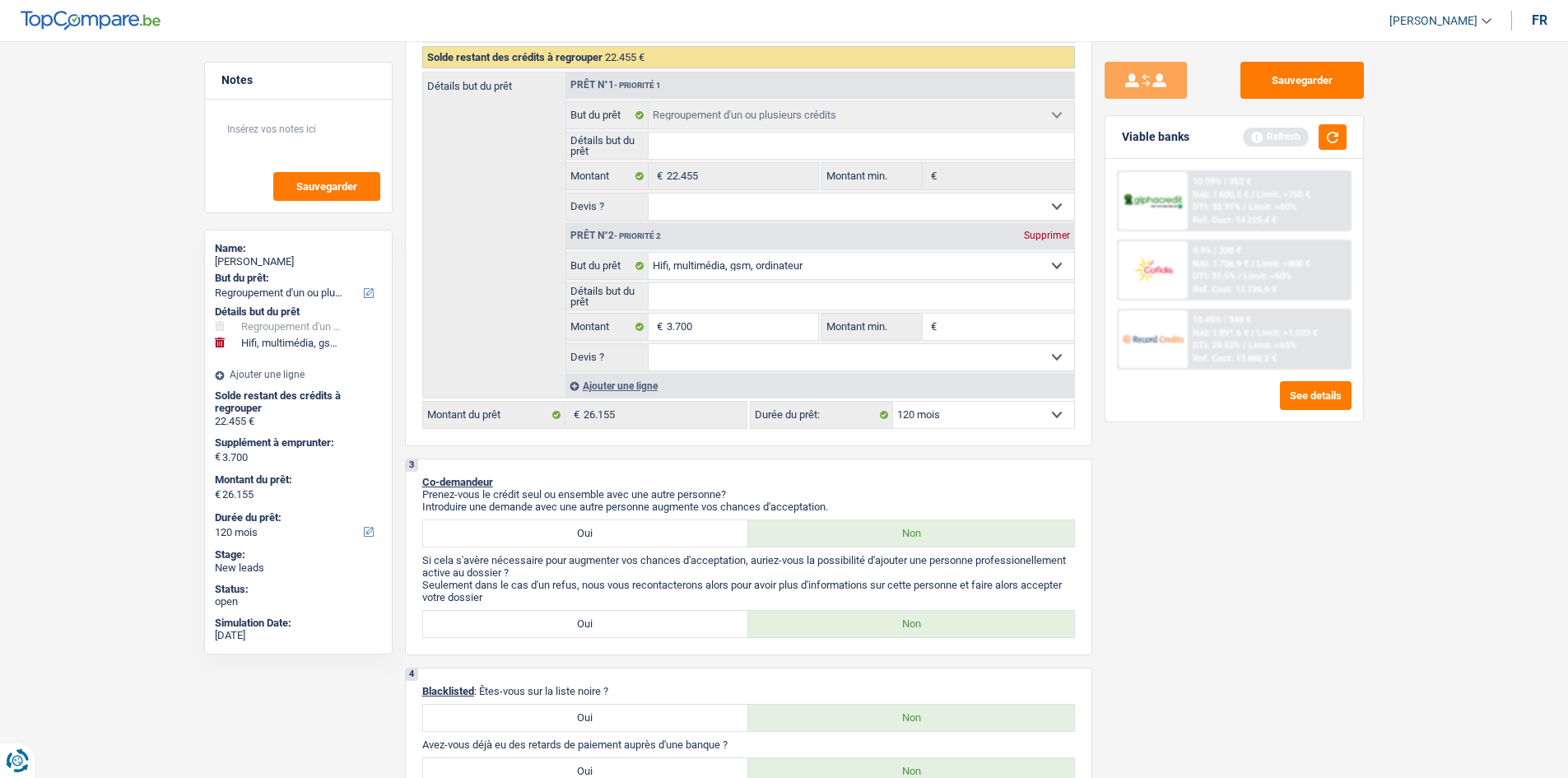 click on "Sauvegarder
Viable banks
Refresh
10.99% | 353 €
NAI: 1 600,5 €
/
Limit: >750 €
DTI: 33.31%
/
Limit: <60%
Ref. Cost: 14 225,4 €
9.9% | 338 €
NAI: 1 706,9 €
/
Limit: >800 €
DTI: 31.5%
/               /       /" at bounding box center [1234, 404] 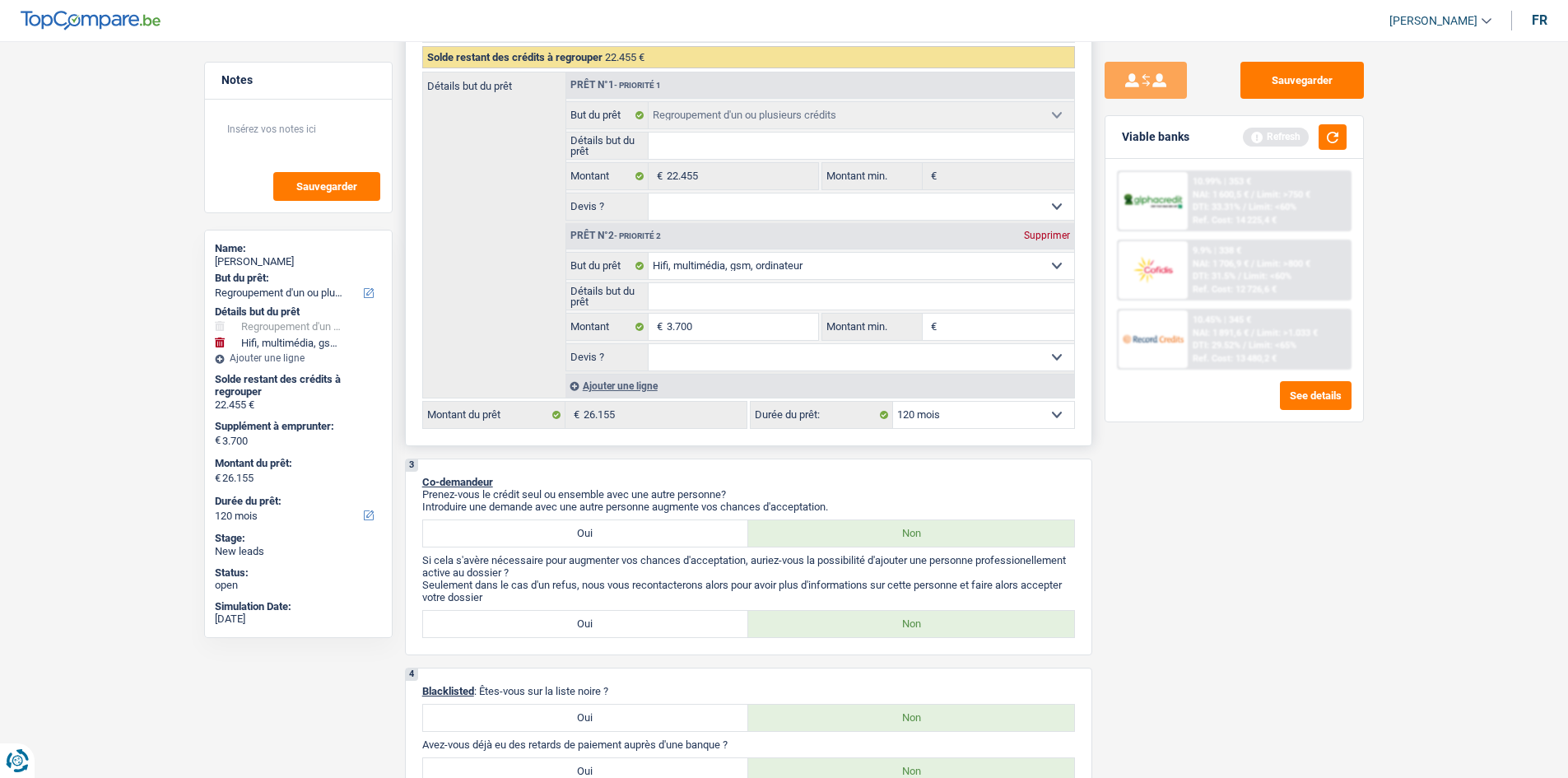 click on "12 mois 18 mois 24 mois 30 mois 36 mois 42 mois 48 mois 60 mois 72 mois 84 mois 96 mois 120 mois
Sélectionner une option" at bounding box center [984, 415] 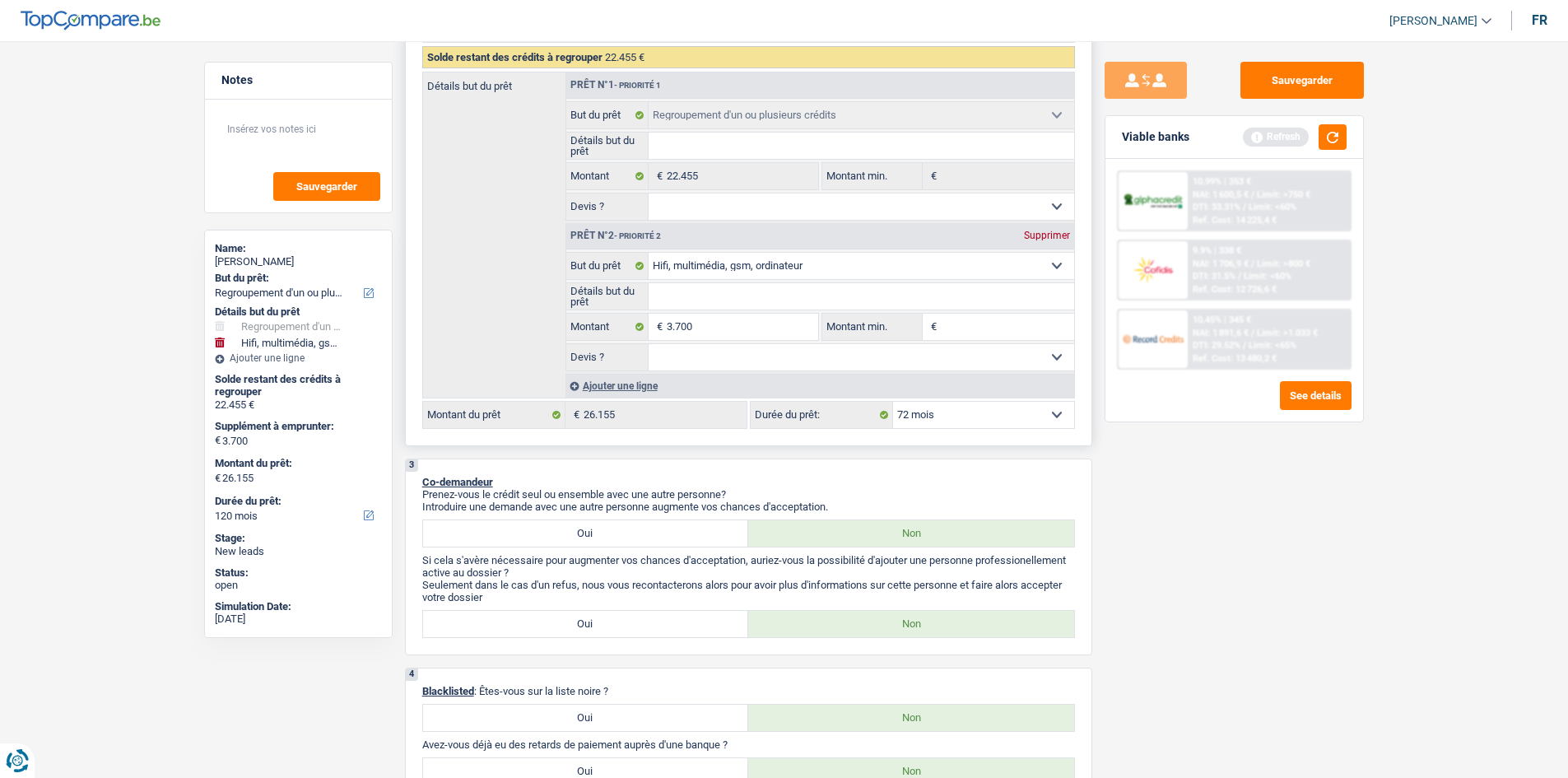 click on "12 mois 18 mois 24 mois 30 mois 36 mois 42 mois 48 mois 60 mois 72 mois 84 mois 96 mois 120 mois
Sélectionner une option" at bounding box center (984, 415) 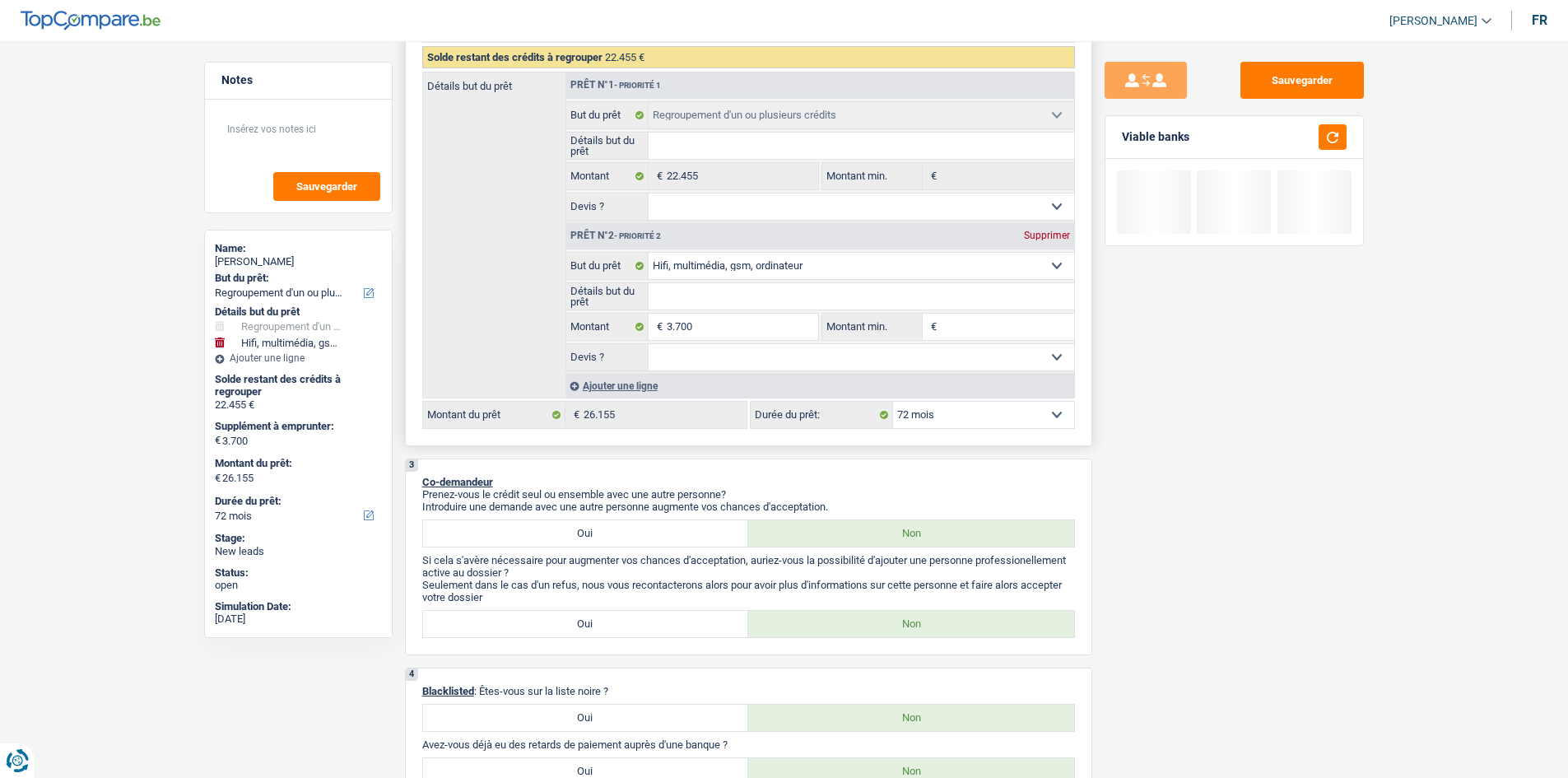 click on "12 mois 18 mois 24 mois 30 mois 36 mois 42 mois 48 mois 60 mois 72 mois 84 mois 96 mois 120 mois
Sélectionner une option" at bounding box center (984, 415) 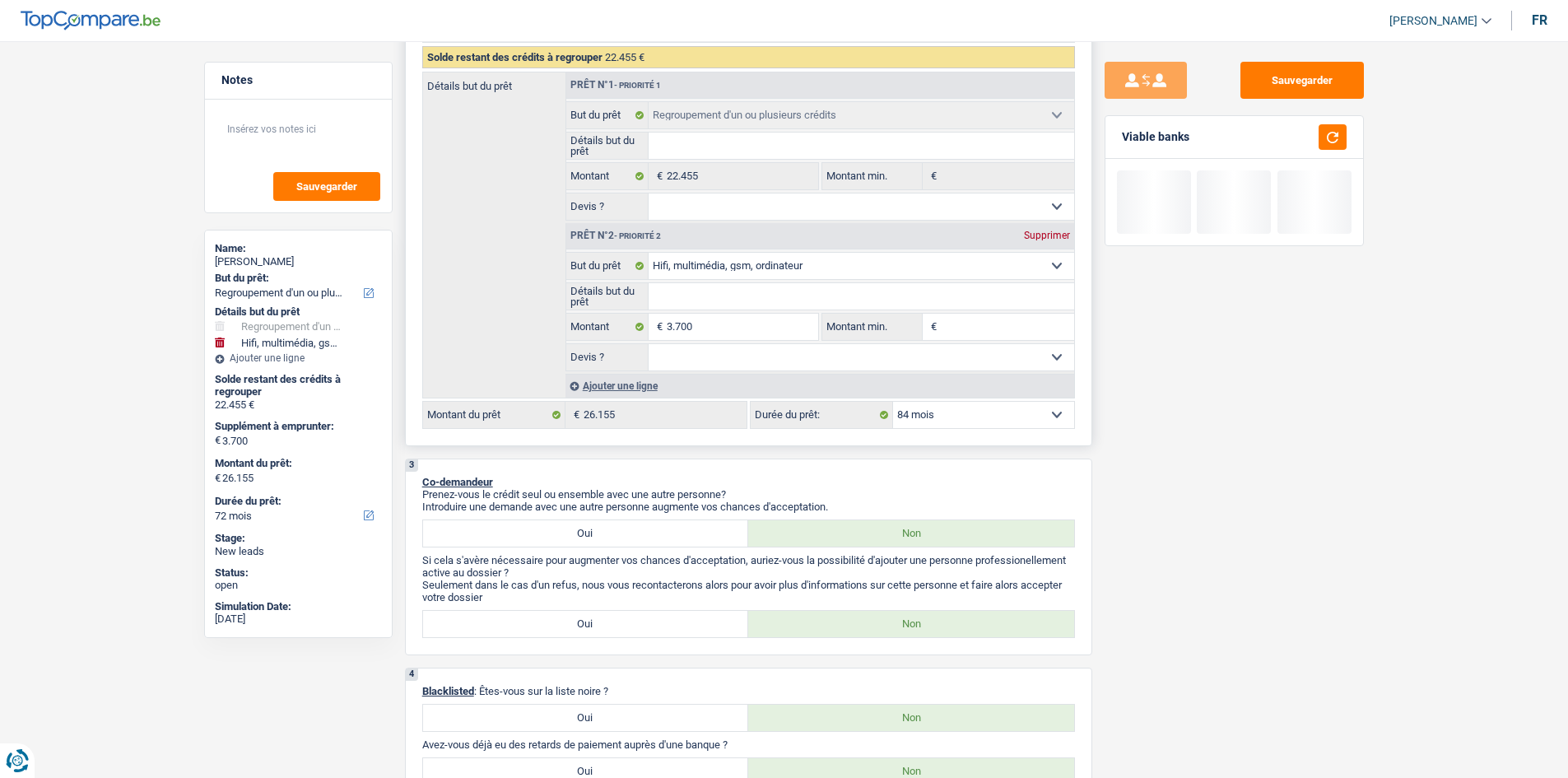 click on "12 mois 18 mois 24 mois 30 mois 36 mois 42 mois 48 mois 60 mois 72 mois 84 mois 96 mois 120 mois
Sélectionner une option" at bounding box center (984, 415) 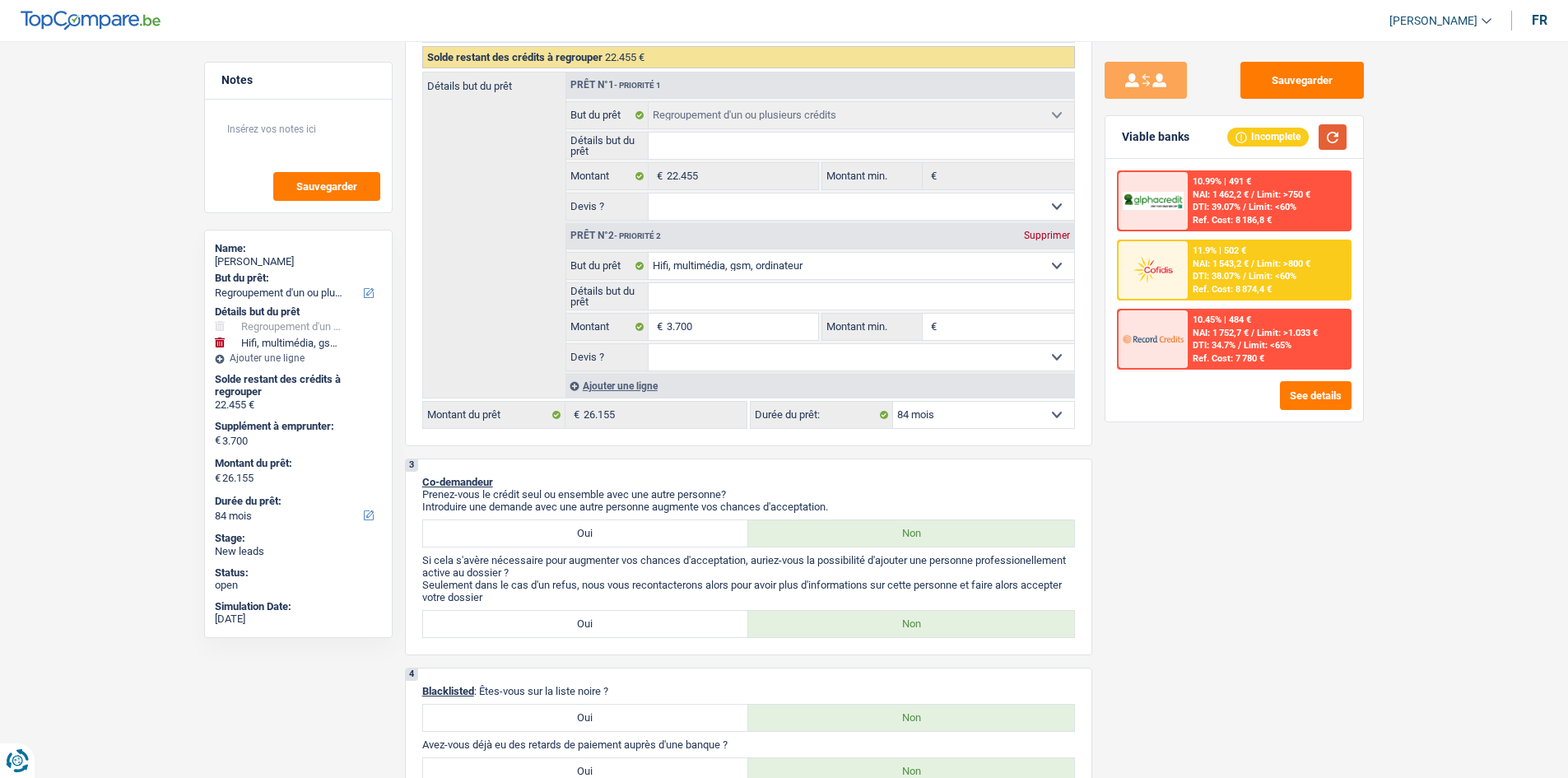 click at bounding box center [1333, 137] 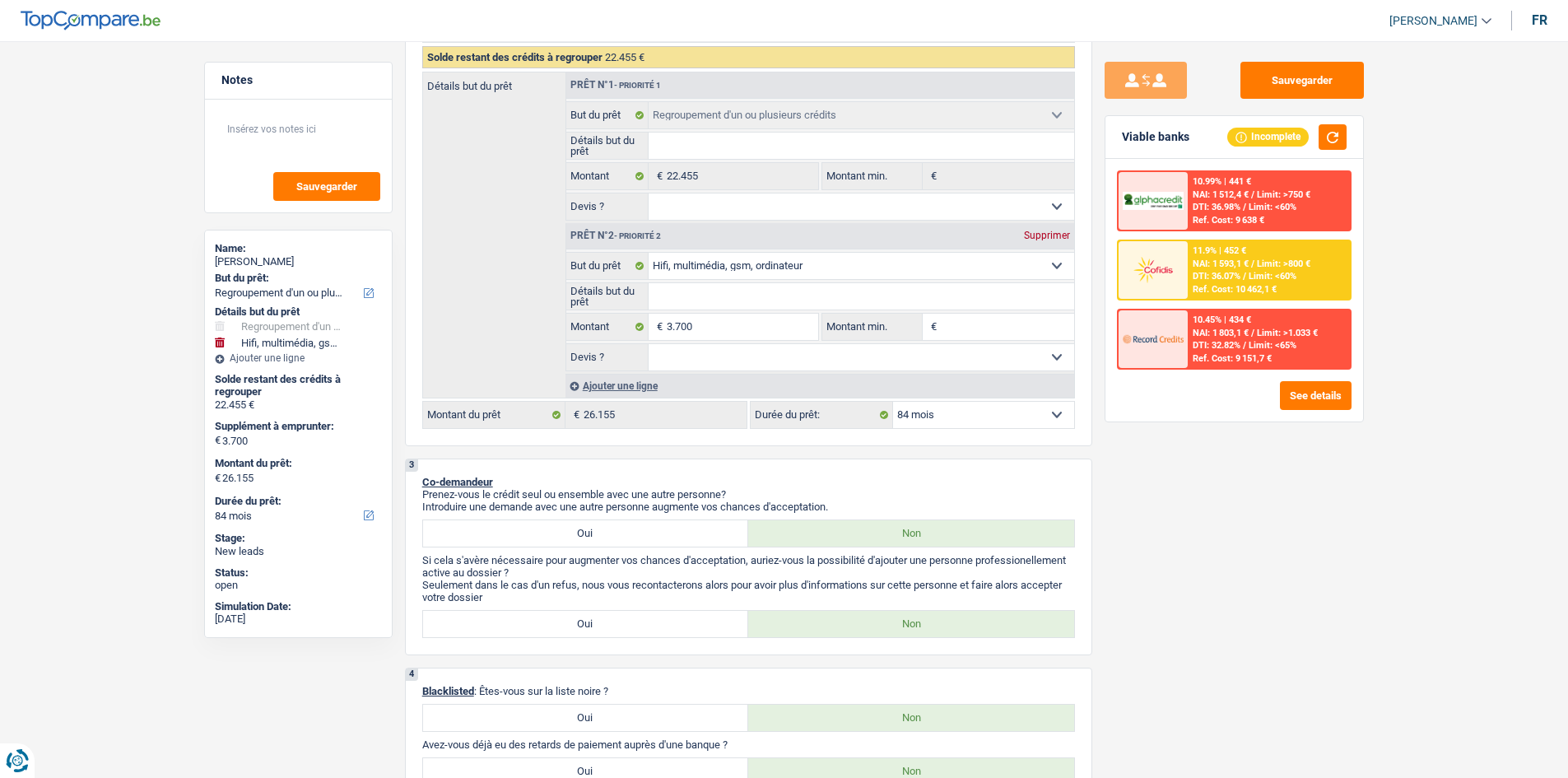 click on "11.9% | 452 €
NAI: 1 593,1 €
/
Limit: >800 €
DTI: 36.07%
/
Limit: <60%
Ref. Cost: 10 462,1 €" at bounding box center [1268, 270] 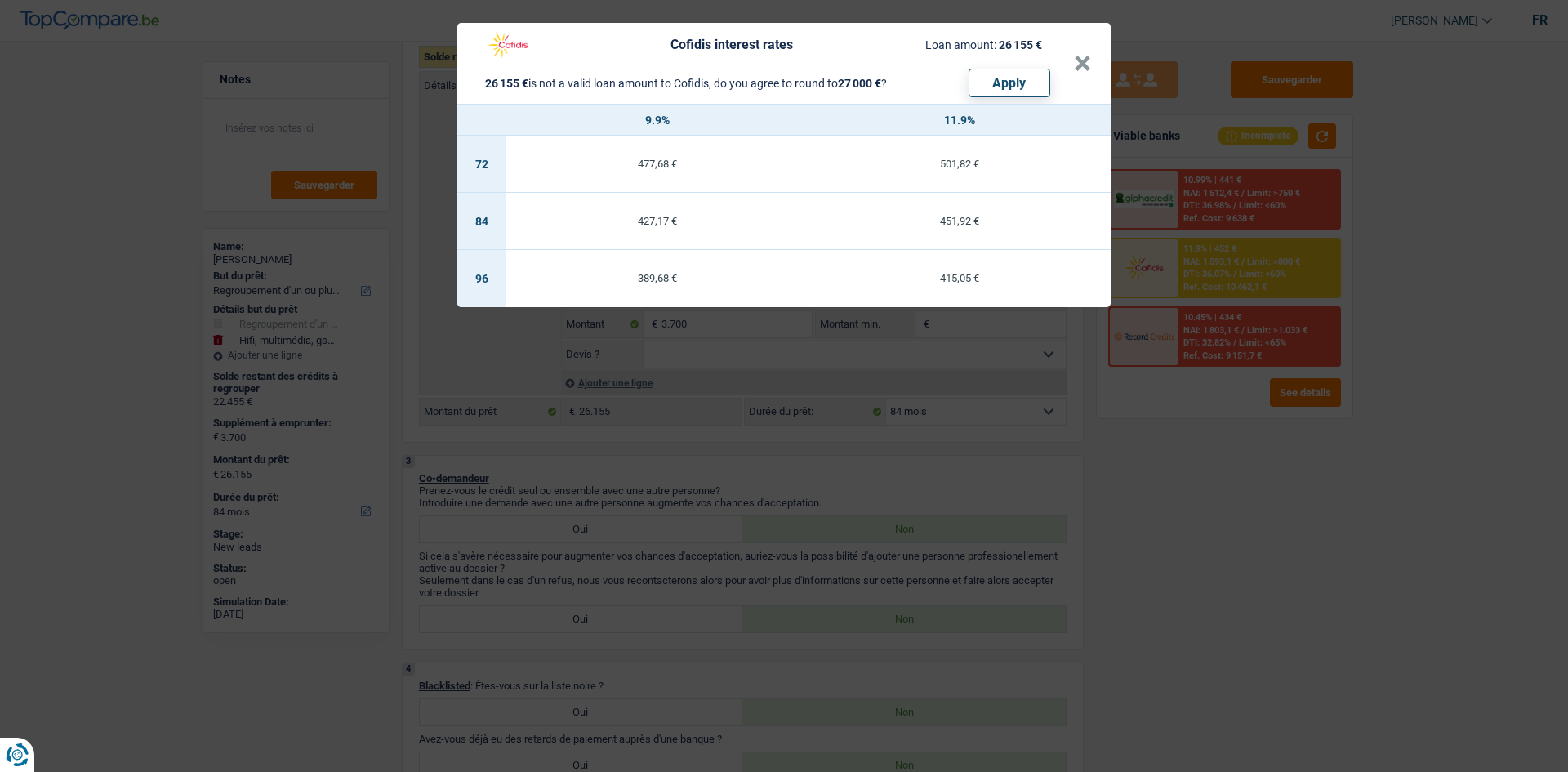 click on "Cofidis interest rates
Loan amount:
26 155 €
26 155 €  is not a valid loan amount to Cofidis, do you agree to round to  27 000 € ?
Apply
×
9.9%
11.9%
72
477,68 €
501,82 €
84
427,17 €
451,92 €
96
389,68 €
415,05 €" at bounding box center (784, 386) 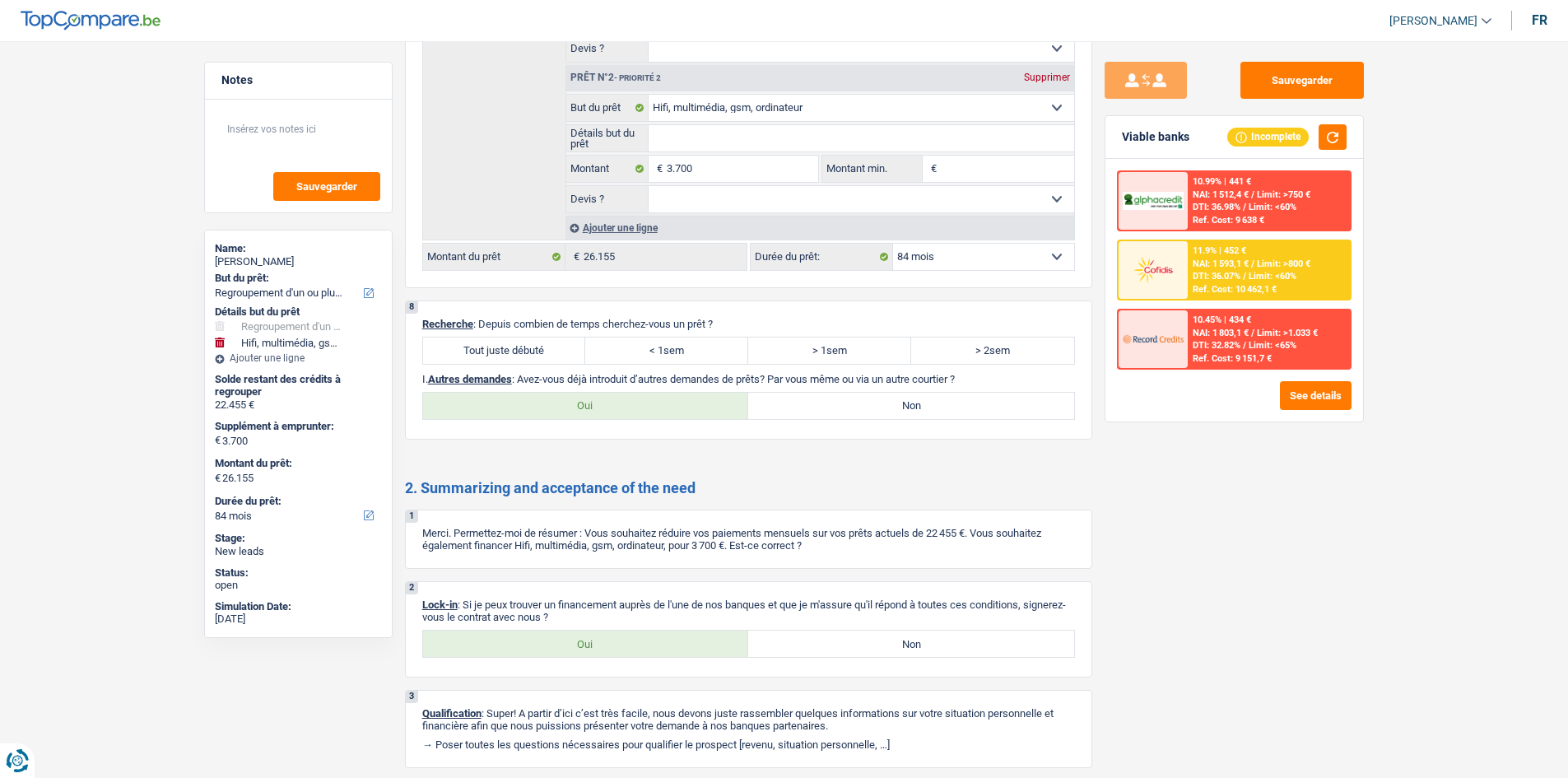 scroll, scrollTop: 2964, scrollLeft: 0, axis: vertical 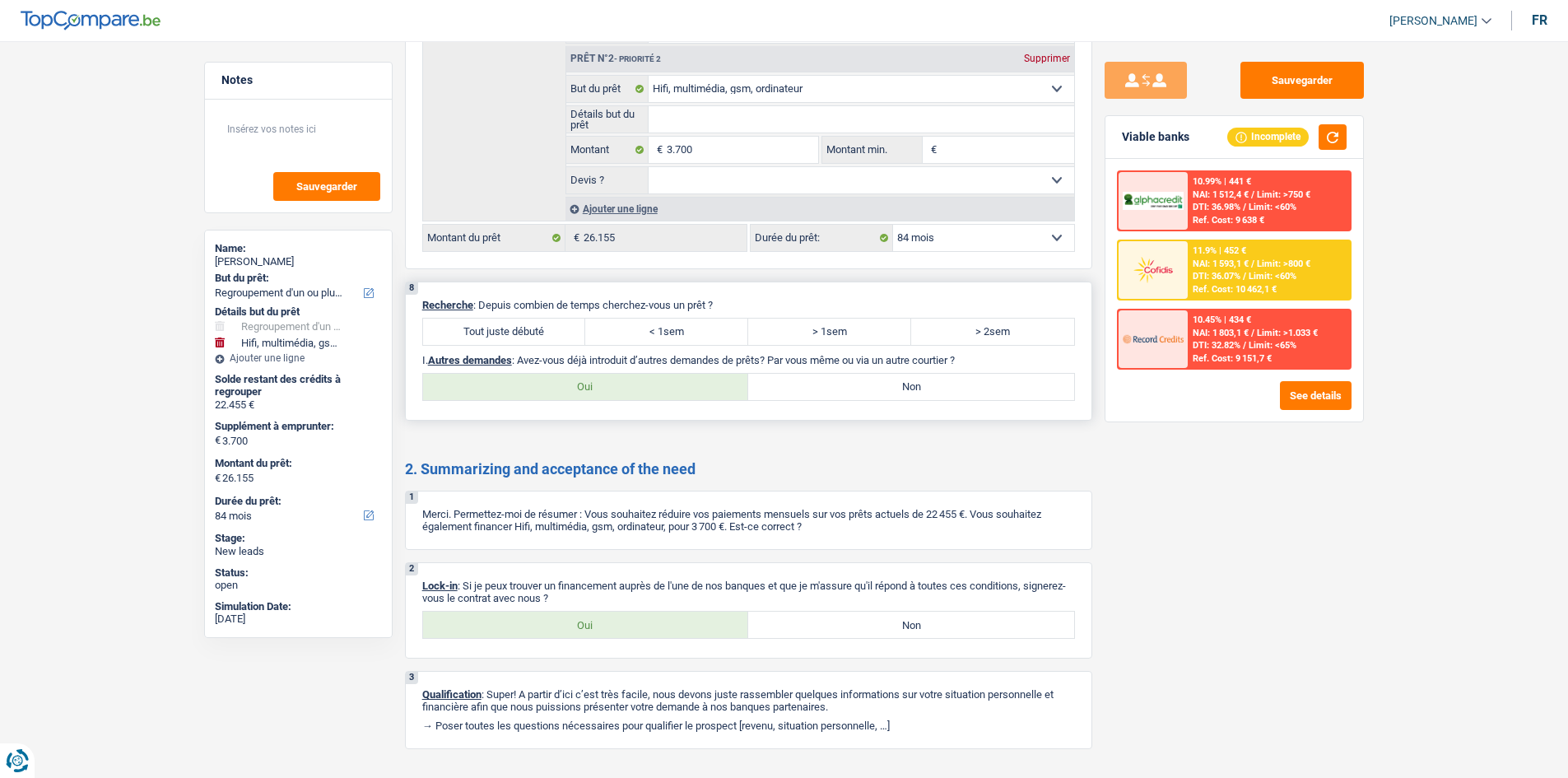 click on "Tout juste débuté" at bounding box center (505, 332) 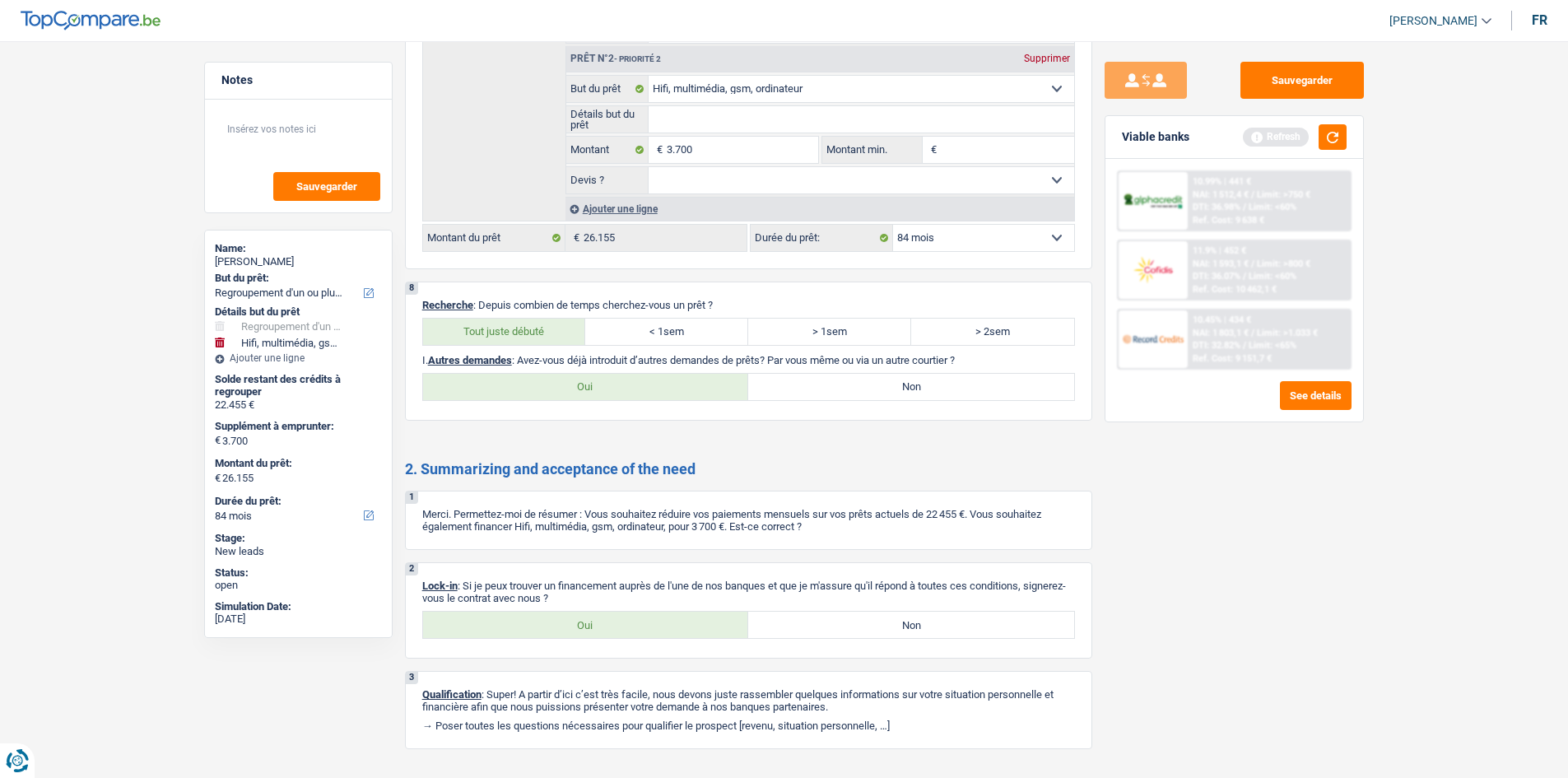 scroll, scrollTop: 2997, scrollLeft: 0, axis: vertical 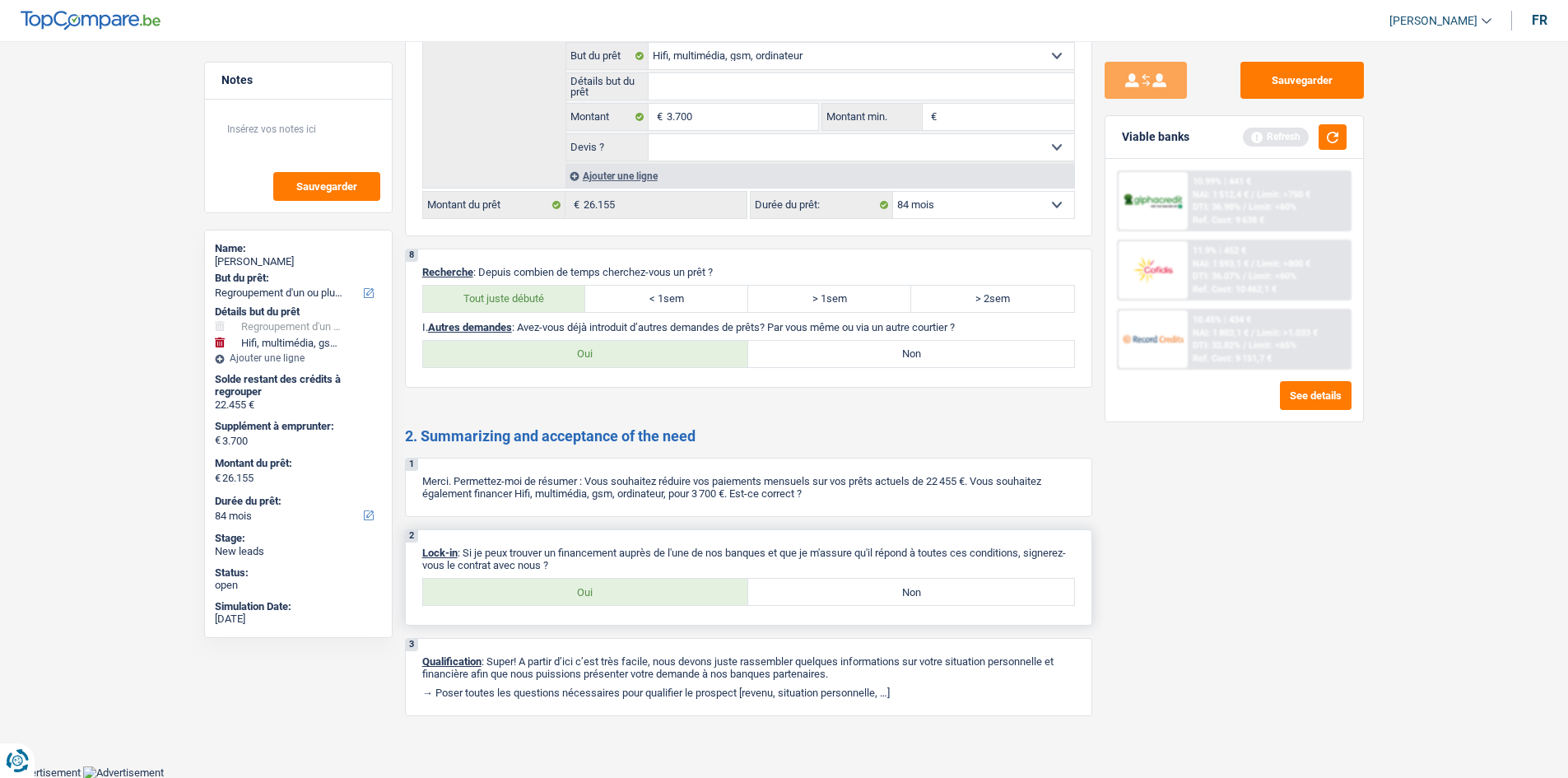click on "Oui" at bounding box center (586, 592) 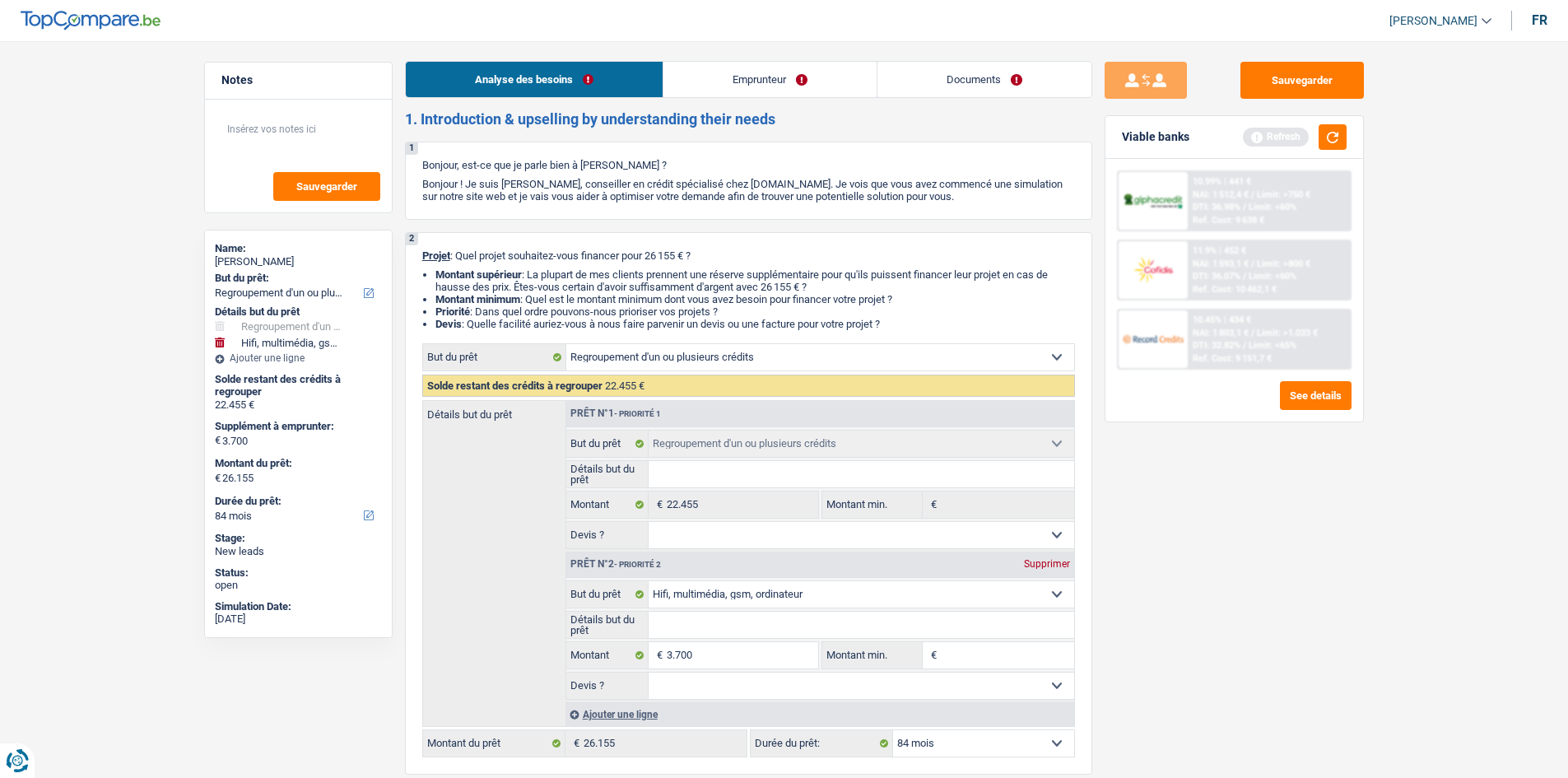 scroll, scrollTop: 0, scrollLeft: 0, axis: both 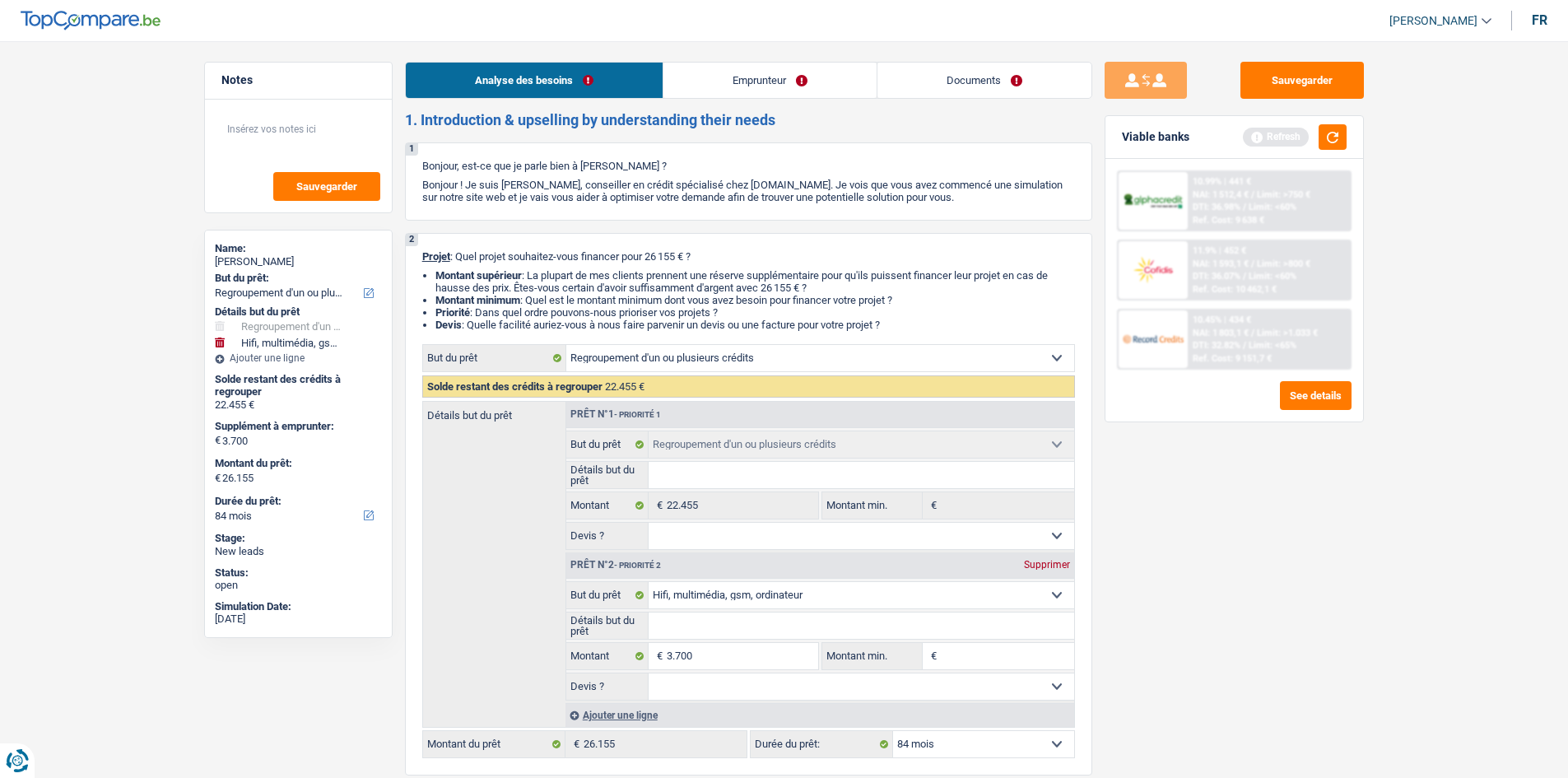 click on "Emprunteur" at bounding box center [770, 80] 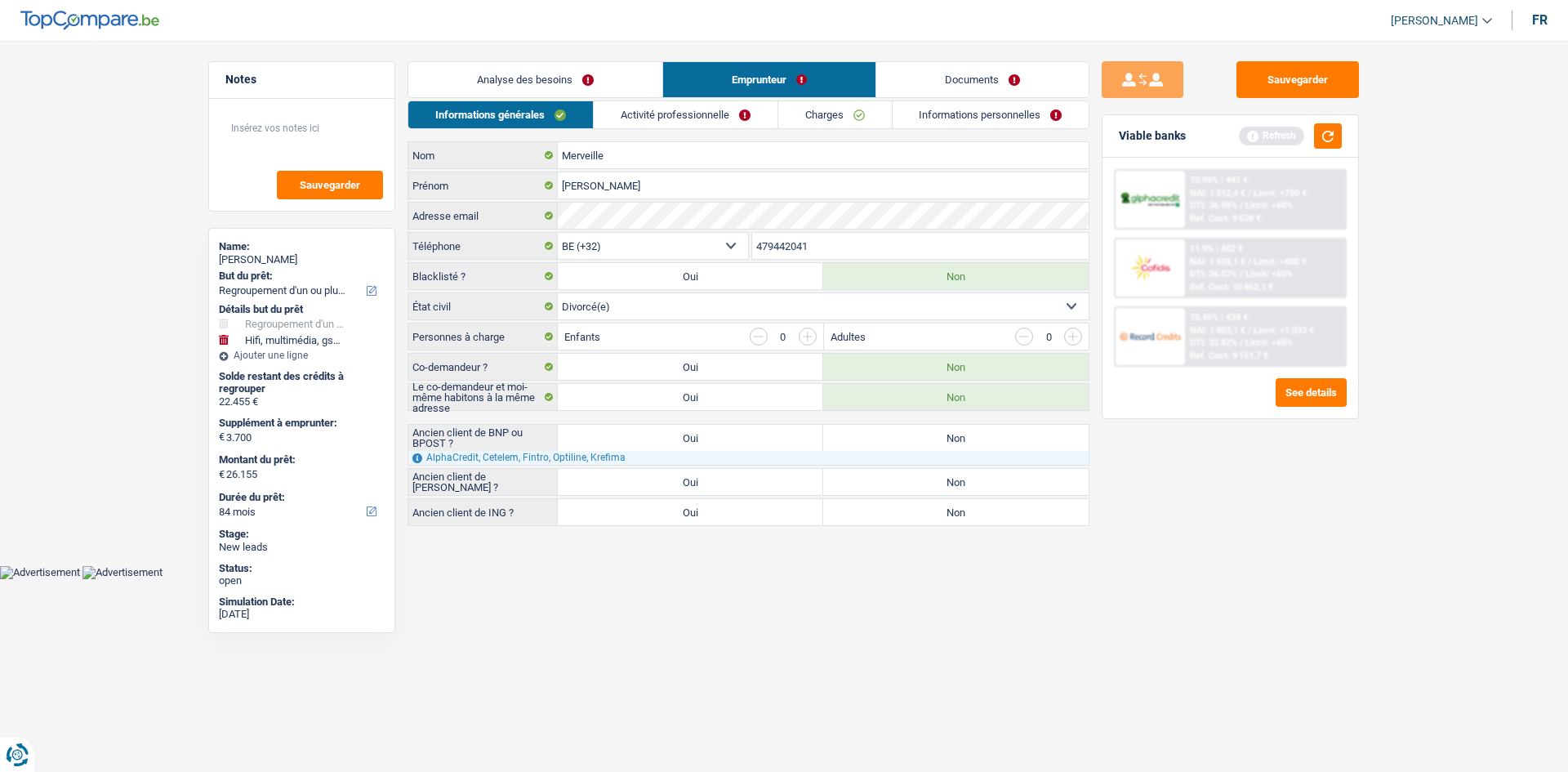 click on "Documents" at bounding box center (982, 79) 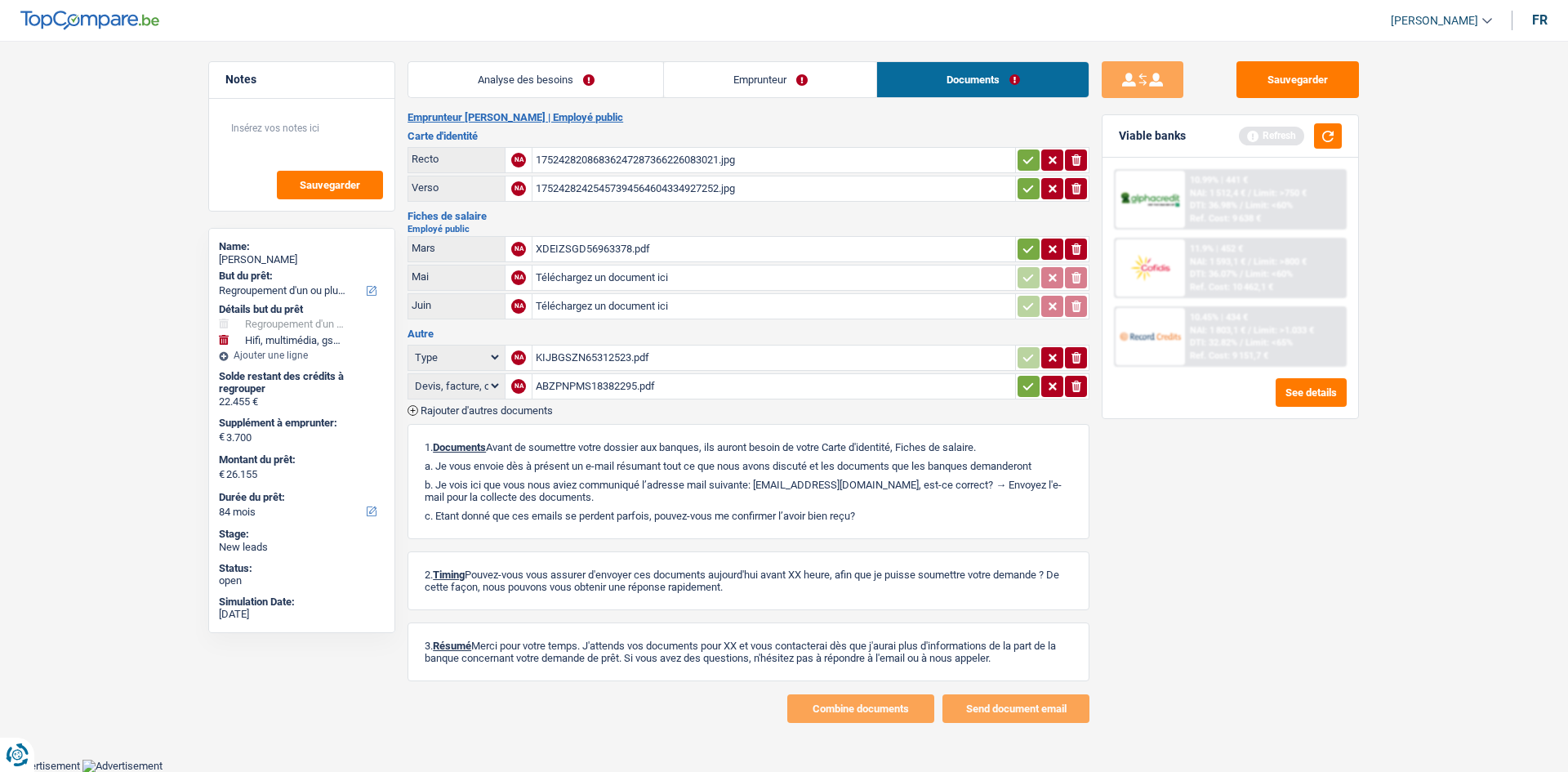 click on "Analyse des besoins" at bounding box center [536, 79] 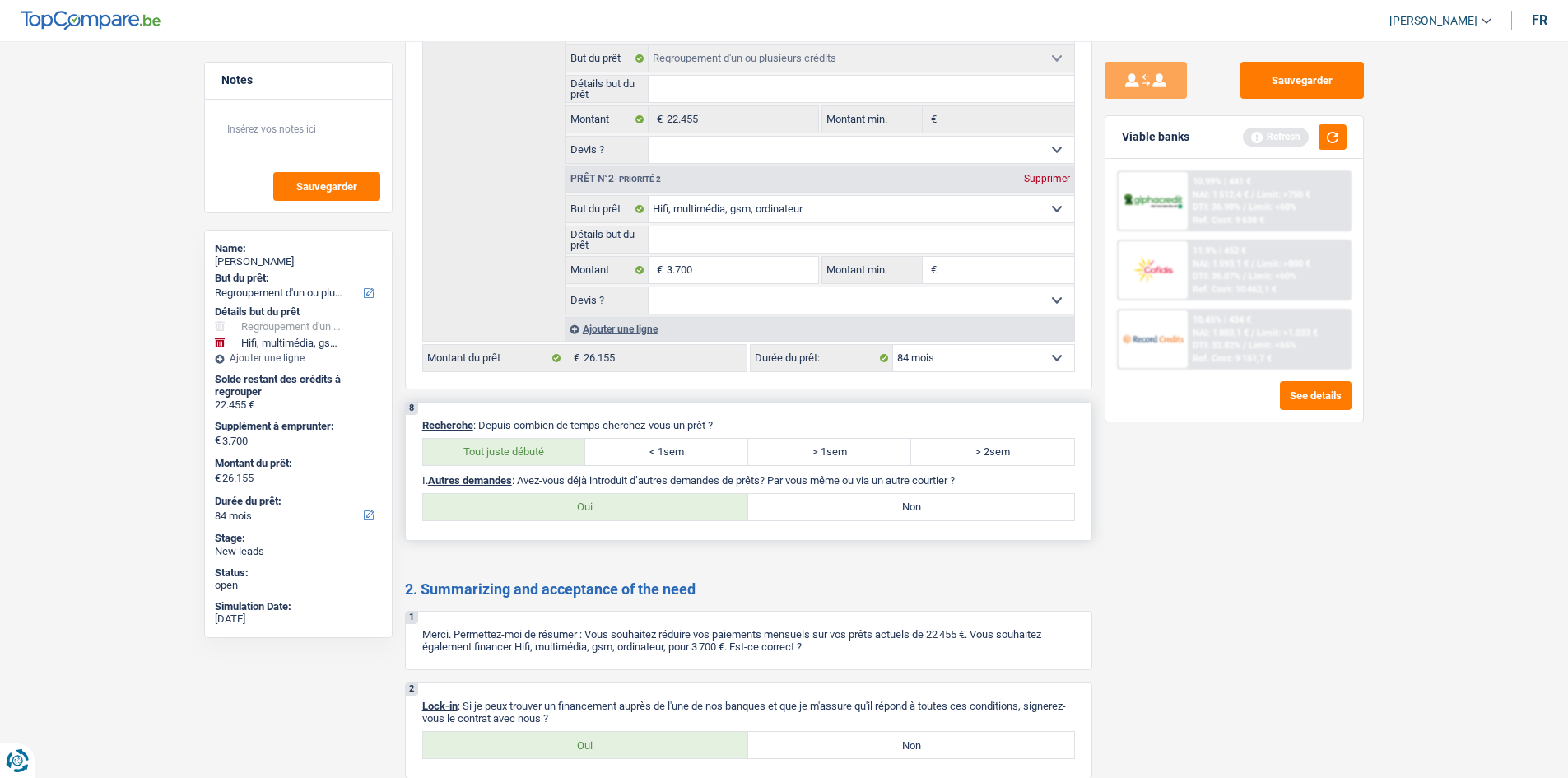 scroll, scrollTop: 2881, scrollLeft: 0, axis: vertical 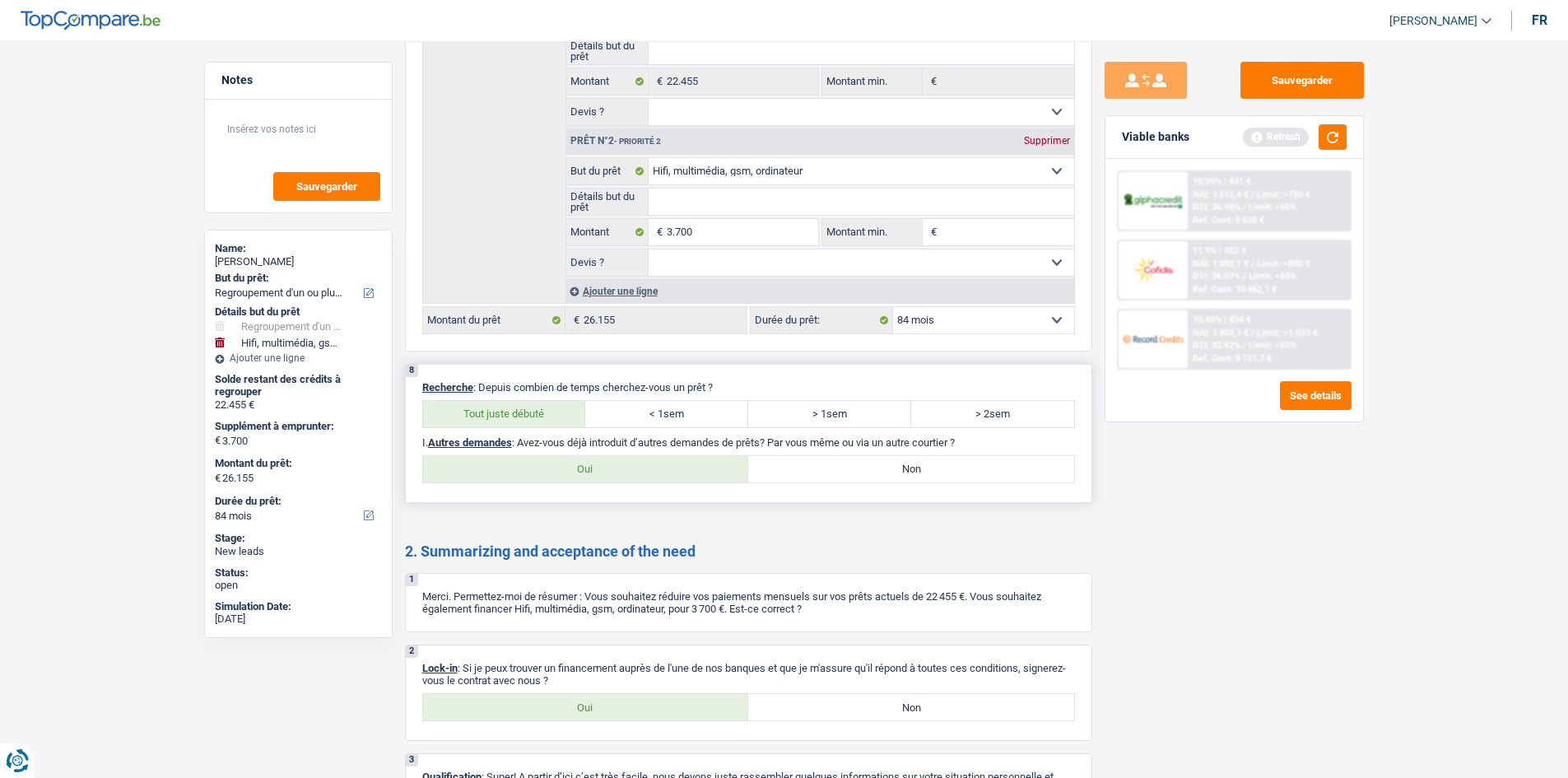 click on "8   Recherche   : Depuis combien de temps cherchez-vous un prêt ?
Tout juste débuté
< 1sem
> 1sem
> 2sem
I.  Autres demandes   : Avez-vous déjà introduit d’autres demandes de prêts? Par vous même ou via un autre courtier ?
Oui
Non
Tous les champs sont obligatoires. Veuillez sélectionner une option" at bounding box center [748, 433] 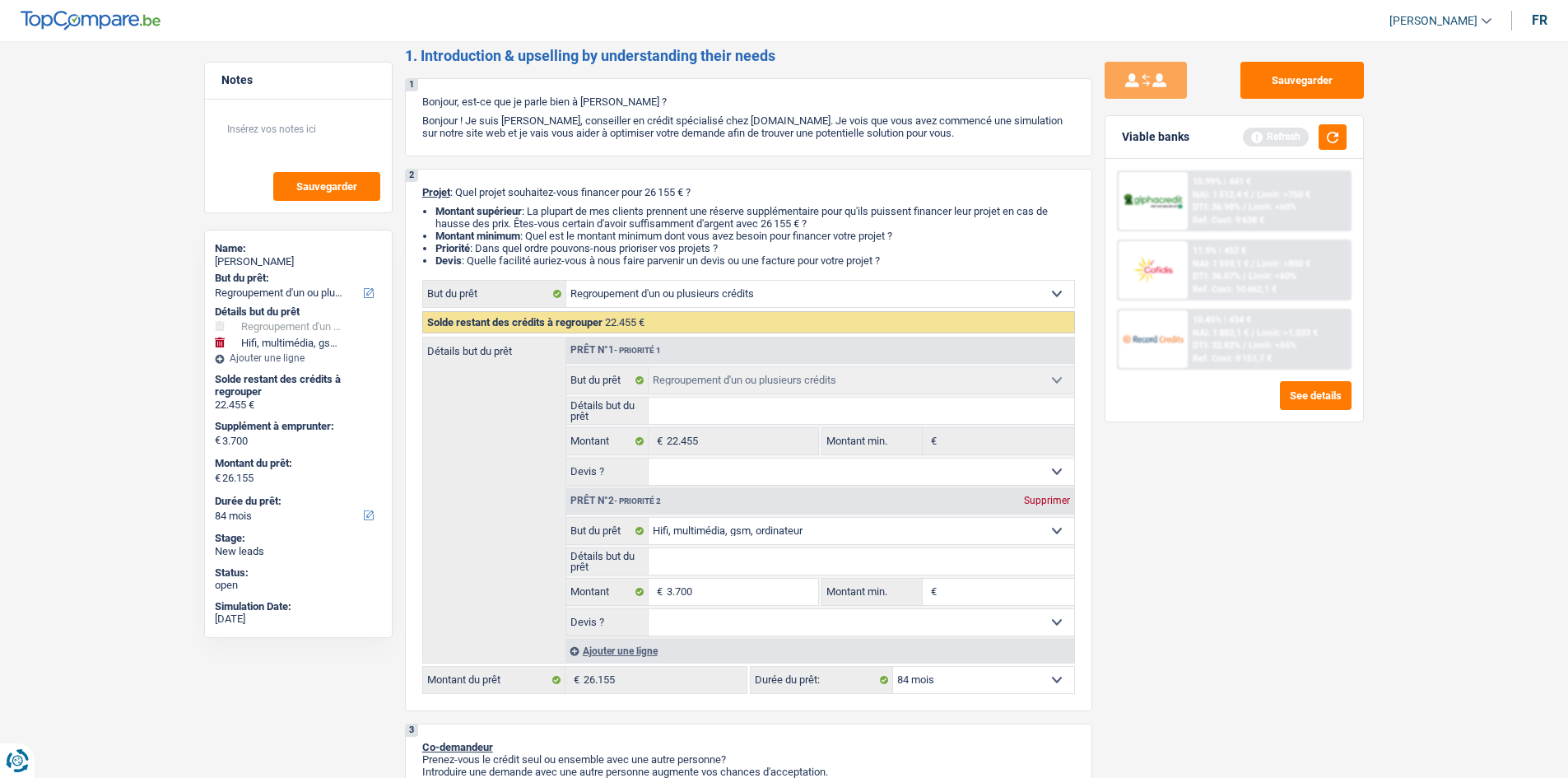 scroll, scrollTop: 0, scrollLeft: 0, axis: both 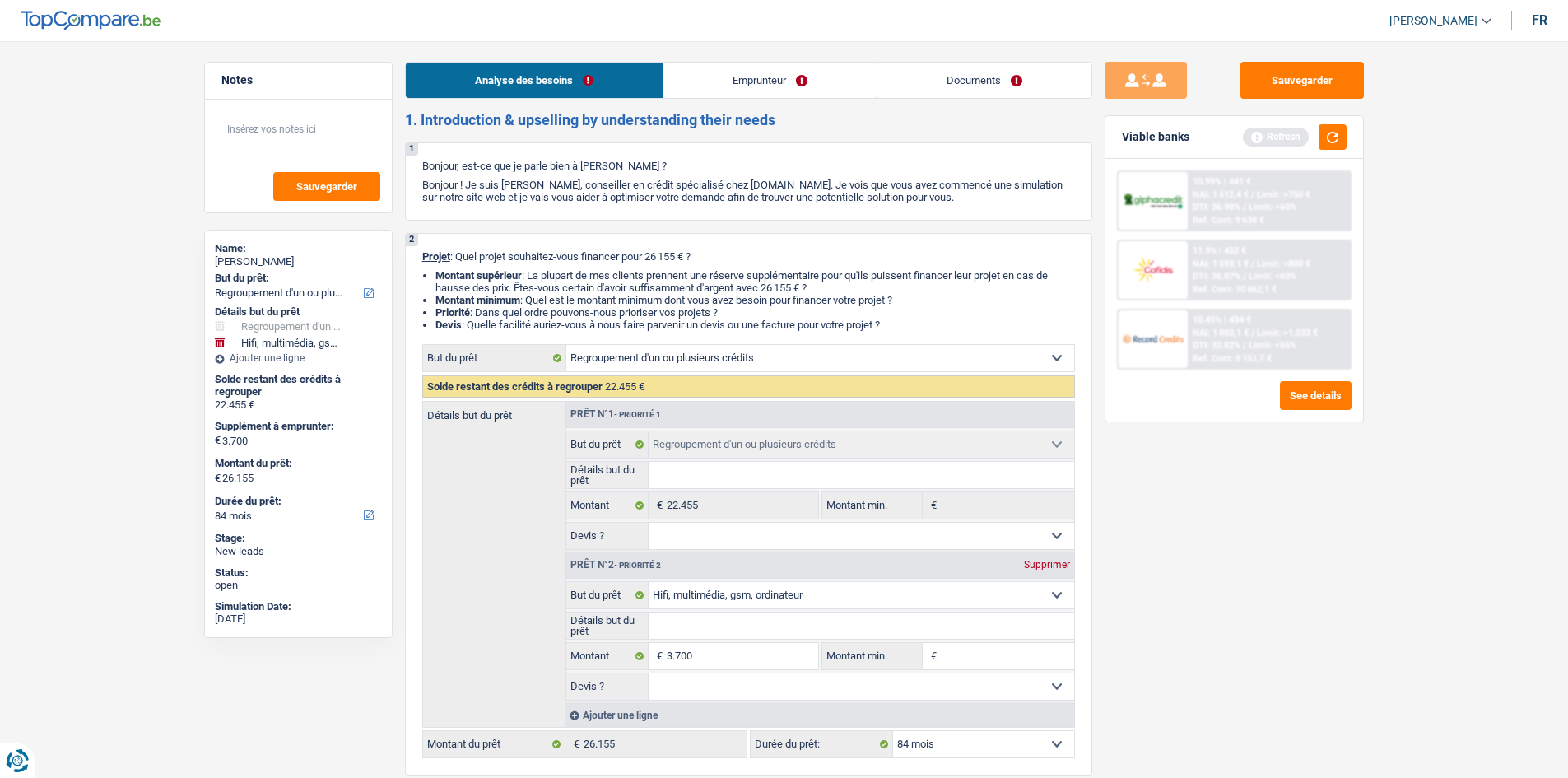 click on "Emprunteur" at bounding box center (770, 80) 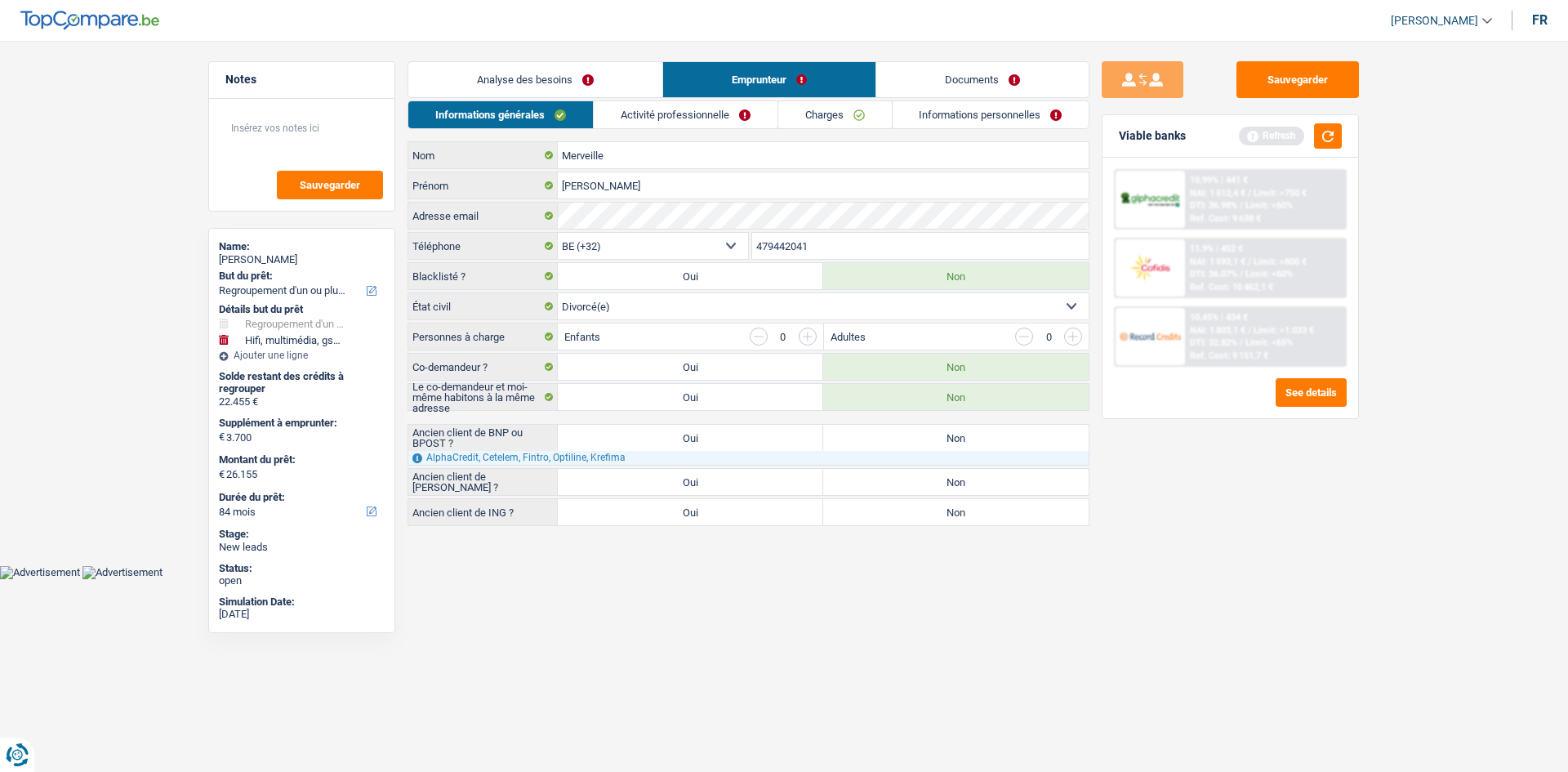 drag, startPoint x: 591, startPoint y: 43, endPoint x: 581, endPoint y: 65, distance: 24.166092 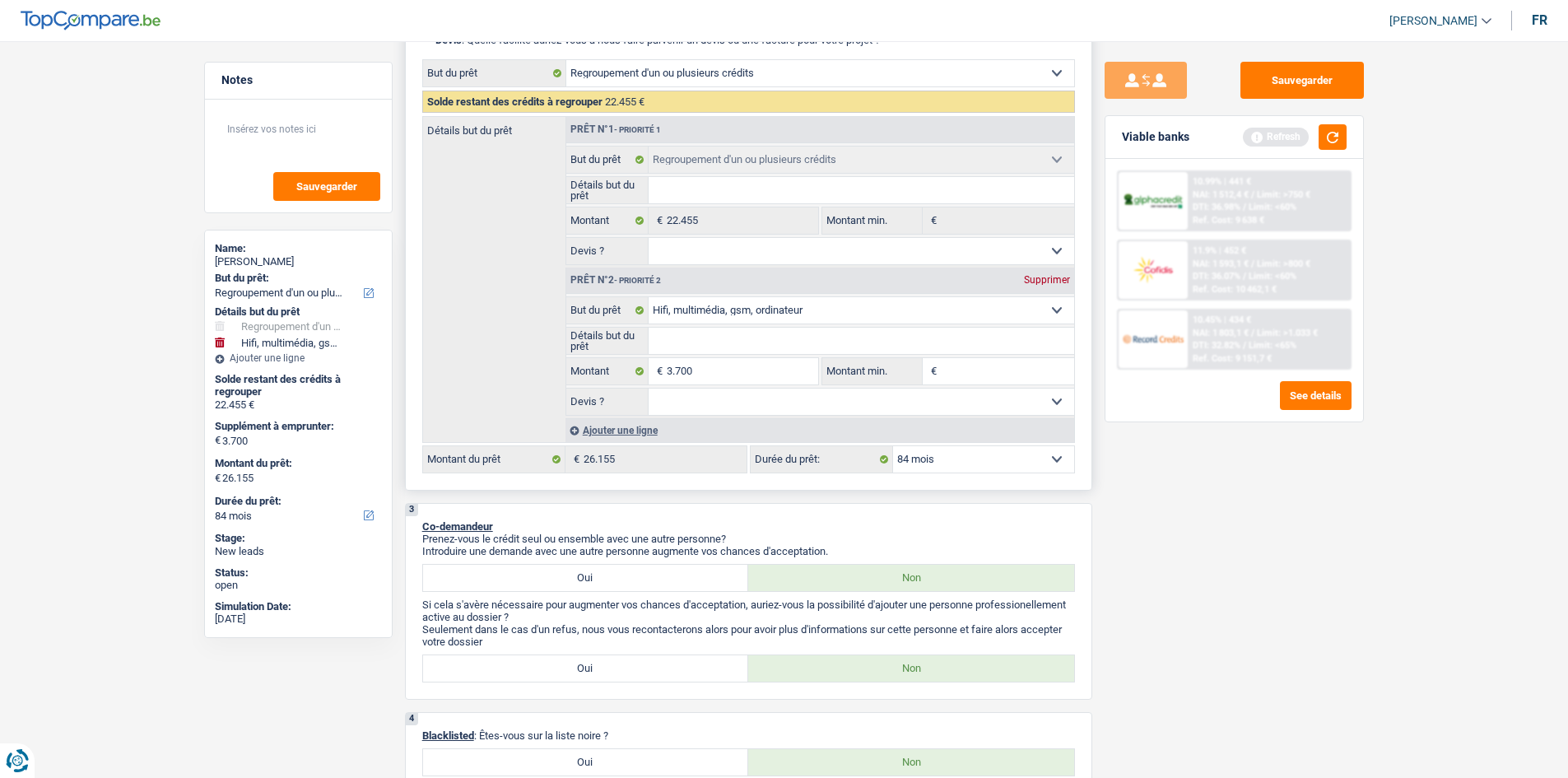 scroll, scrollTop: 0, scrollLeft: 0, axis: both 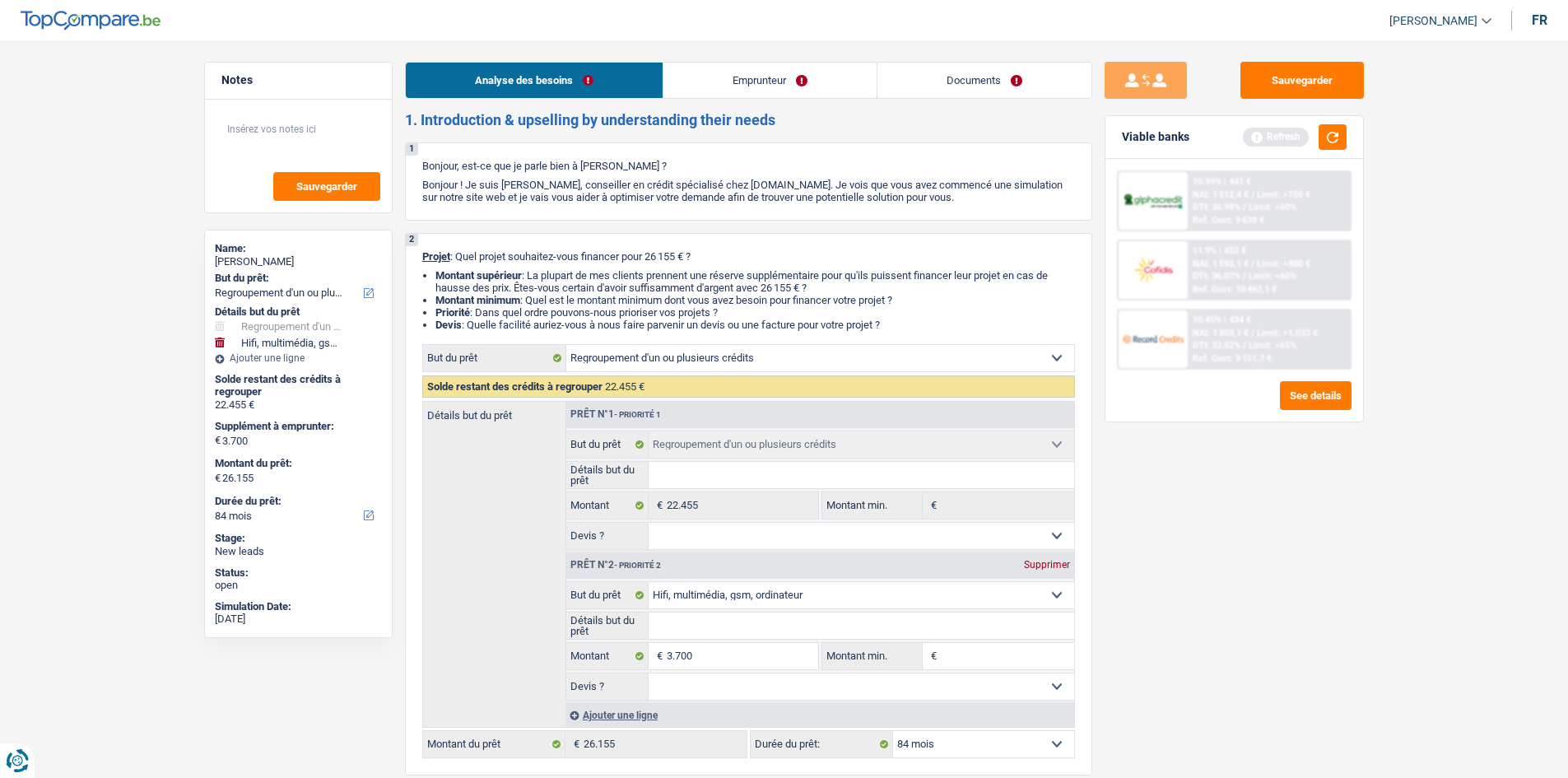 click on "Emprunteur" at bounding box center (770, 80) 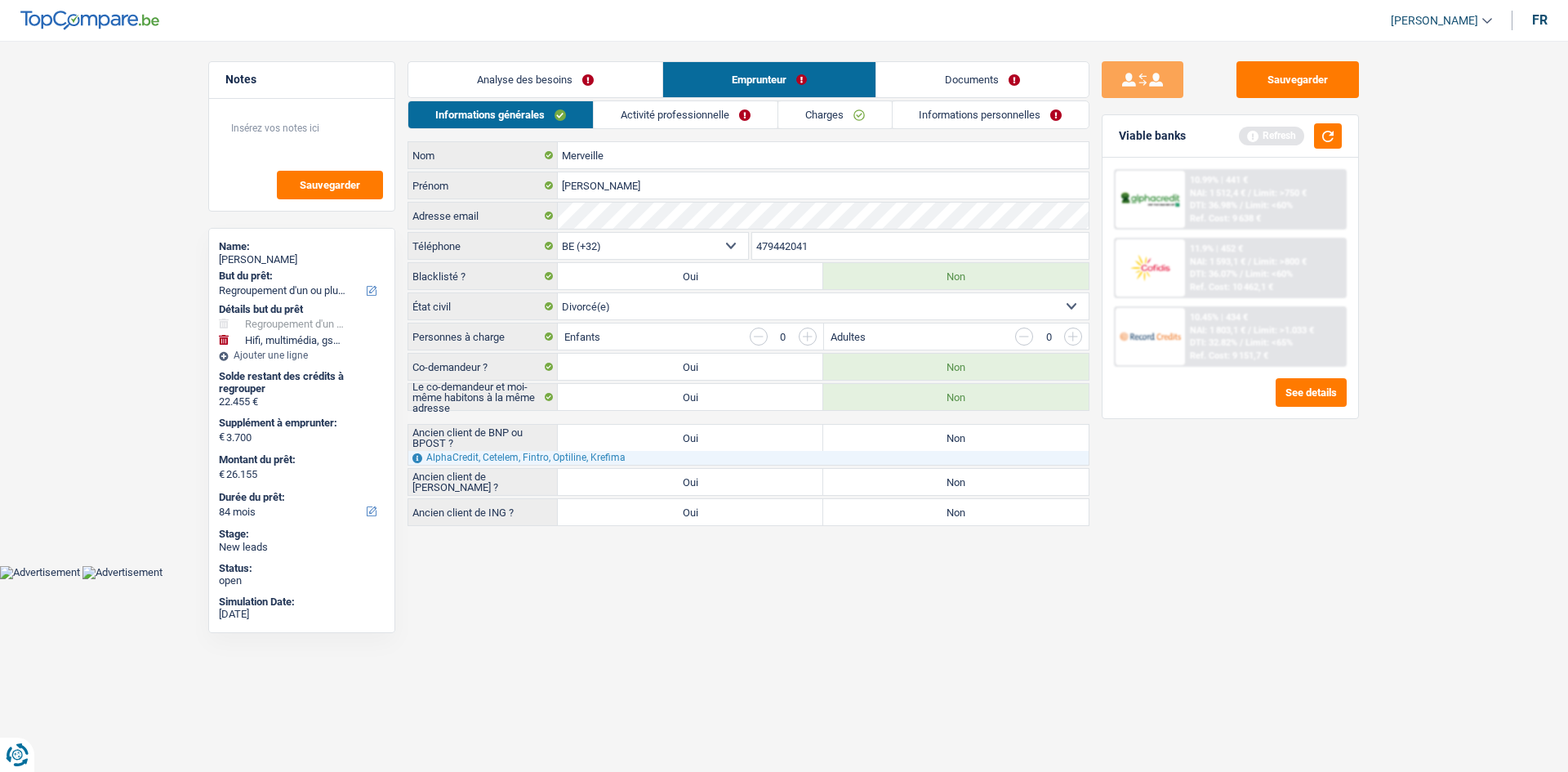 click on "Informations personnelles" at bounding box center (991, 114) 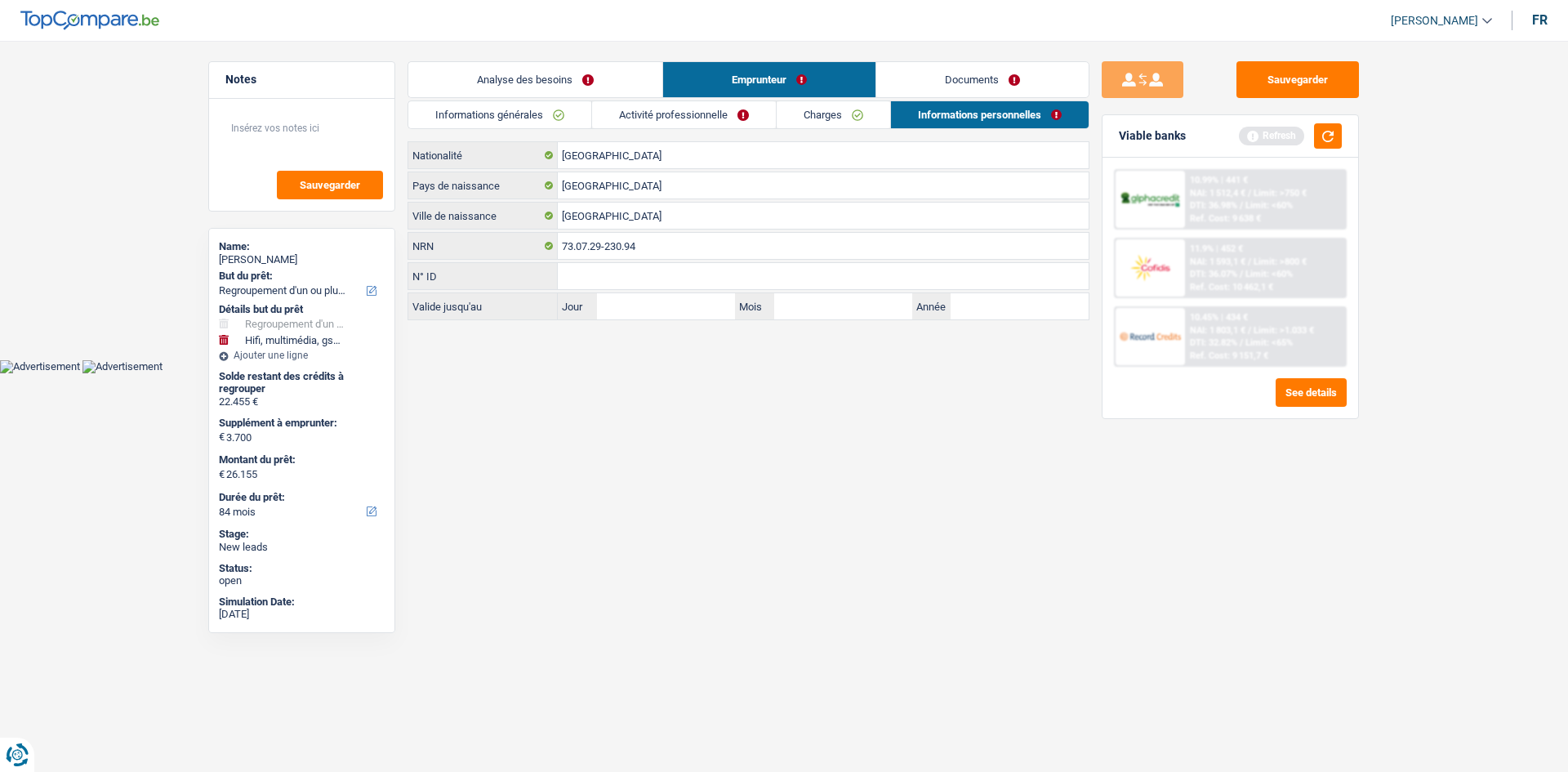 click on "Activité professionnelle" at bounding box center [684, 114] 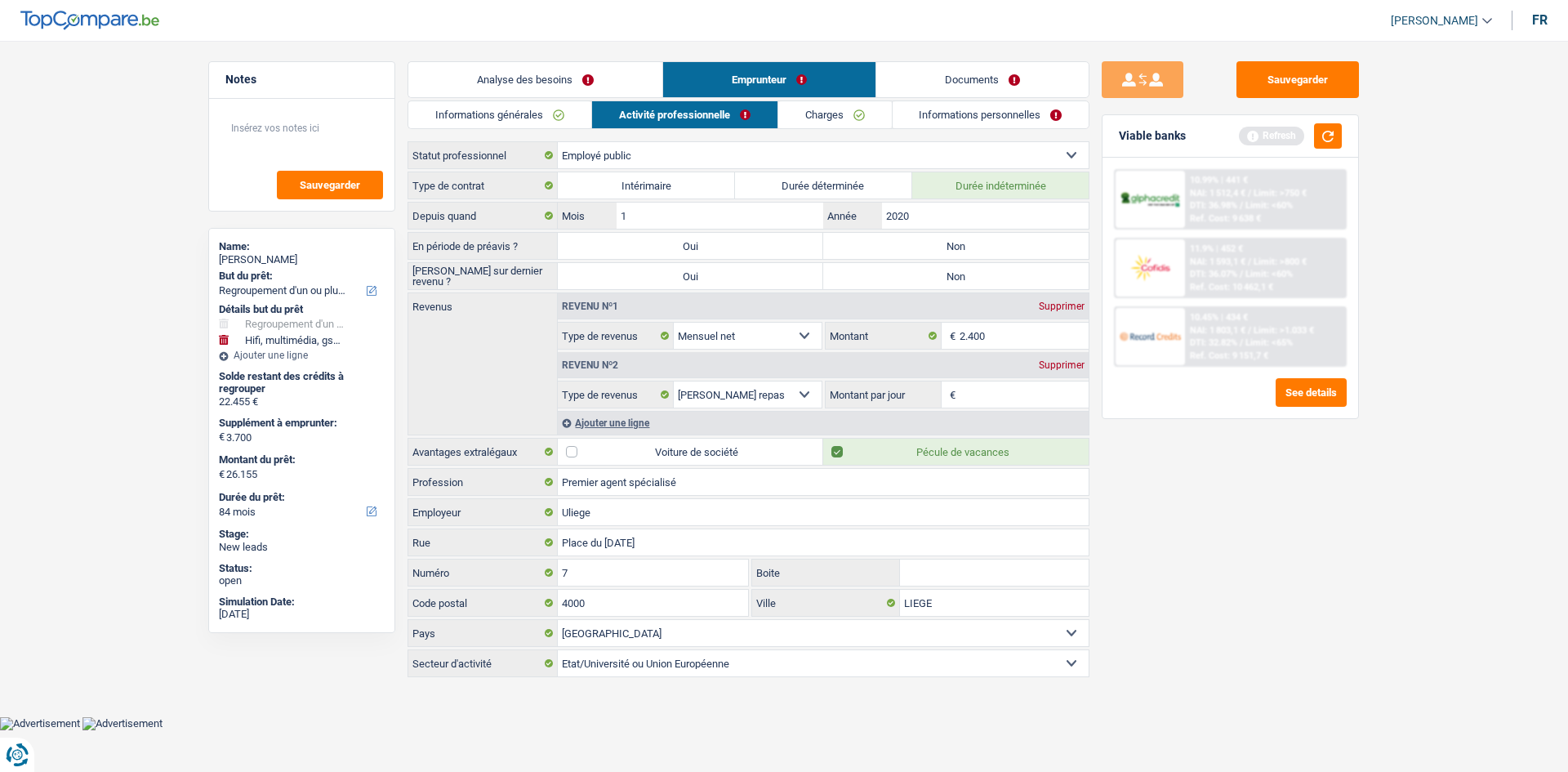 click on "Informations générales" at bounding box center [500, 114] 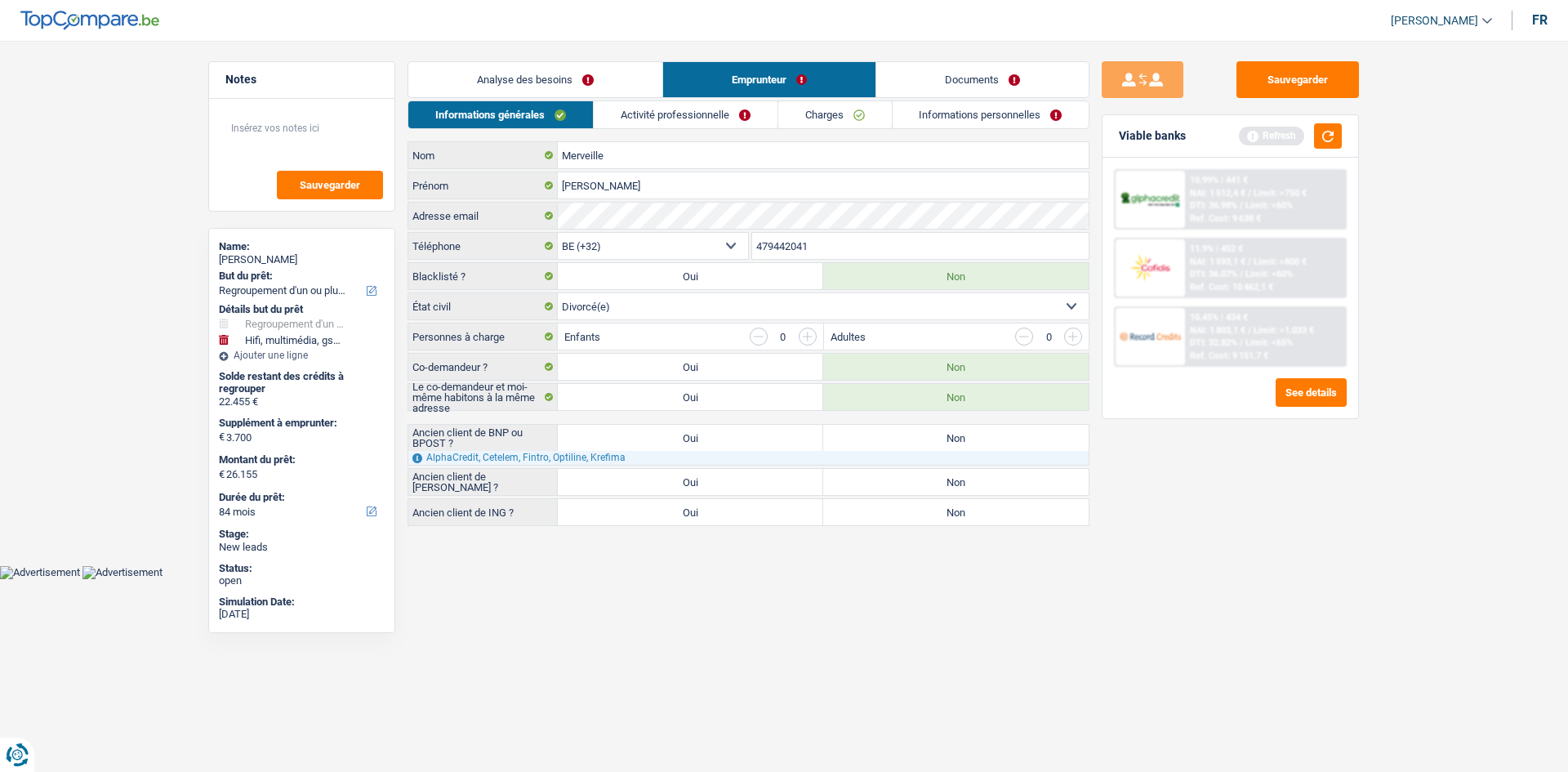 click on "Non" at bounding box center (956, 438) 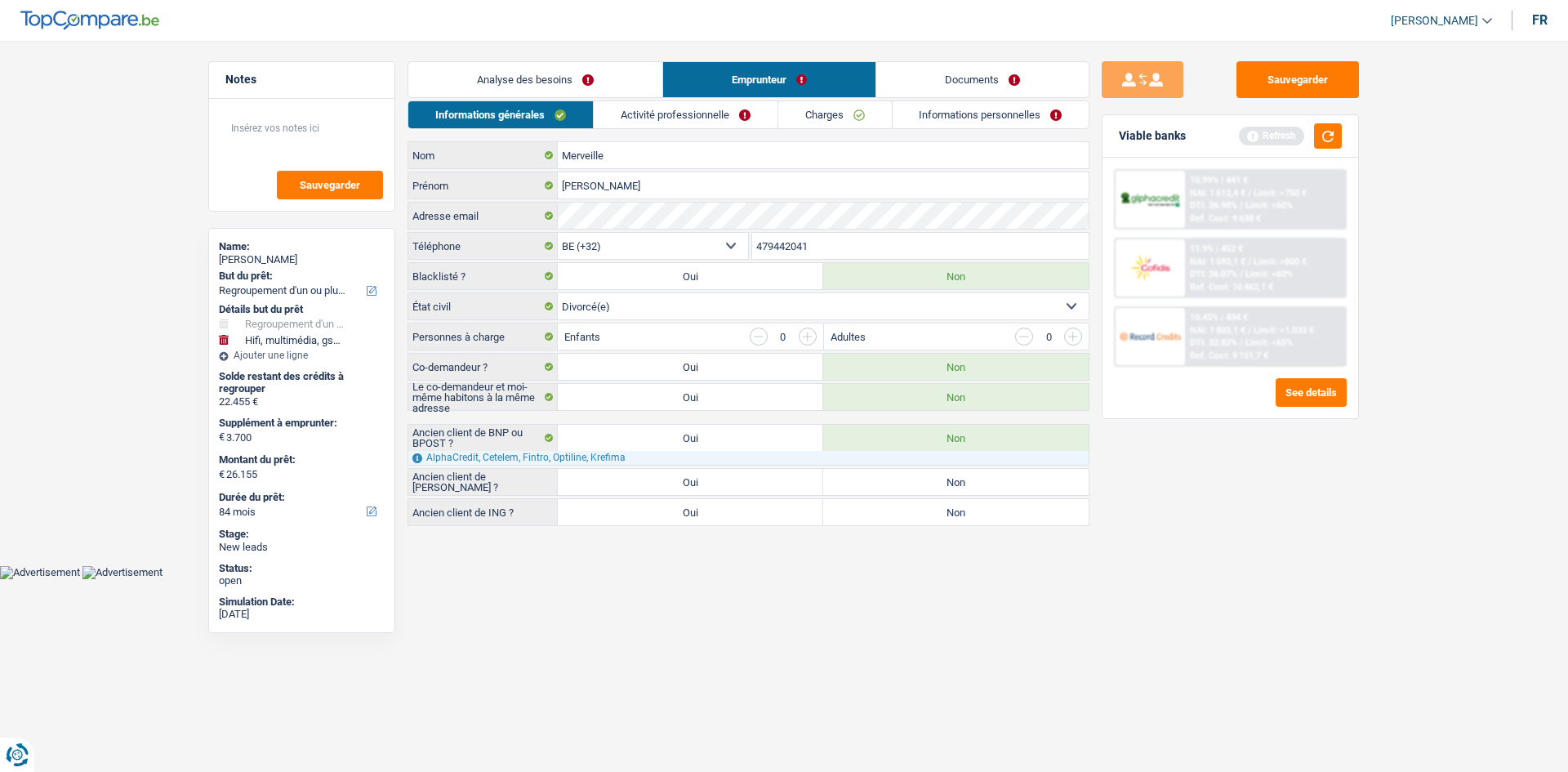 click on "Non" at bounding box center (956, 482) 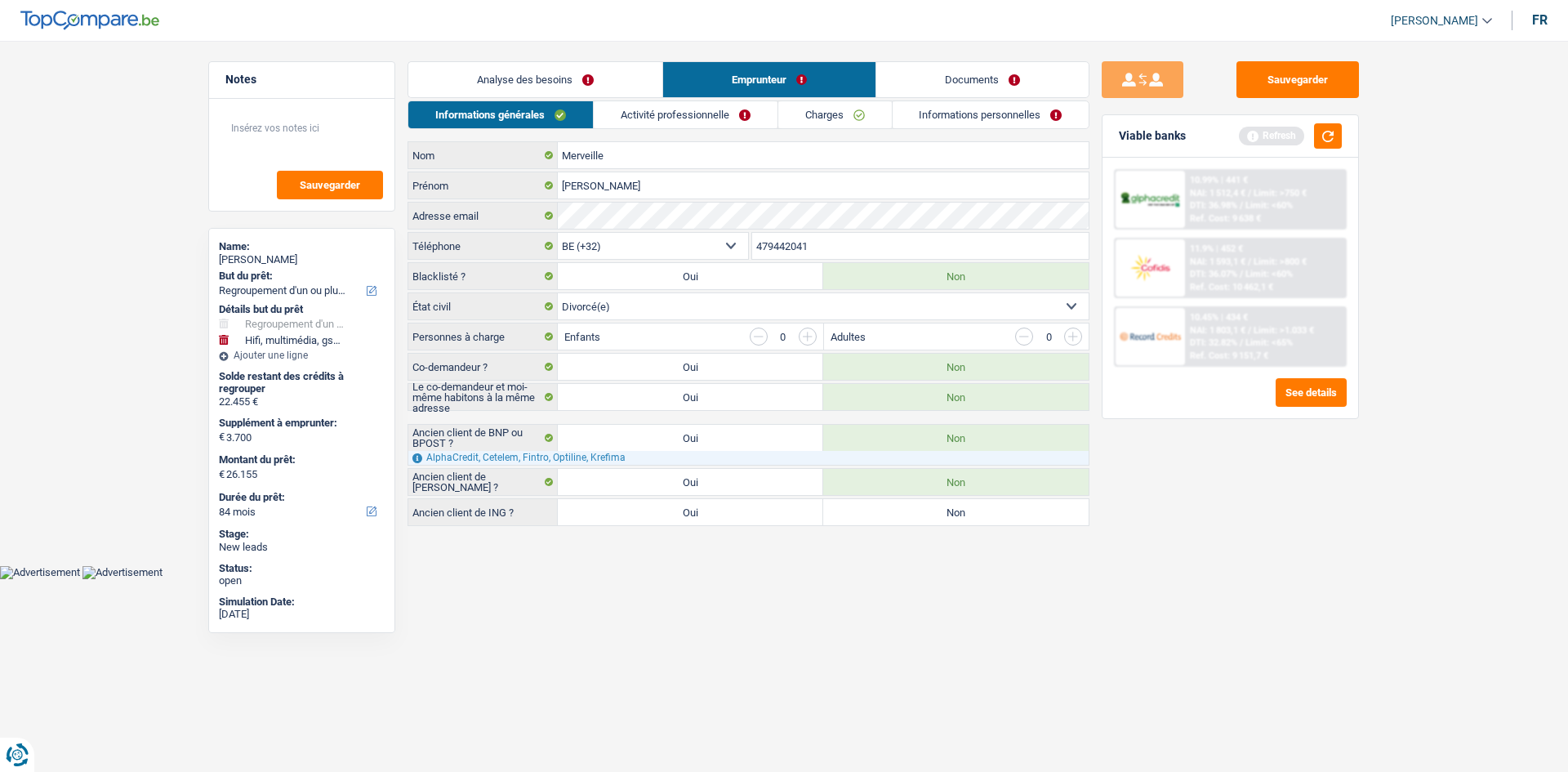 click on "Non" at bounding box center (956, 512) 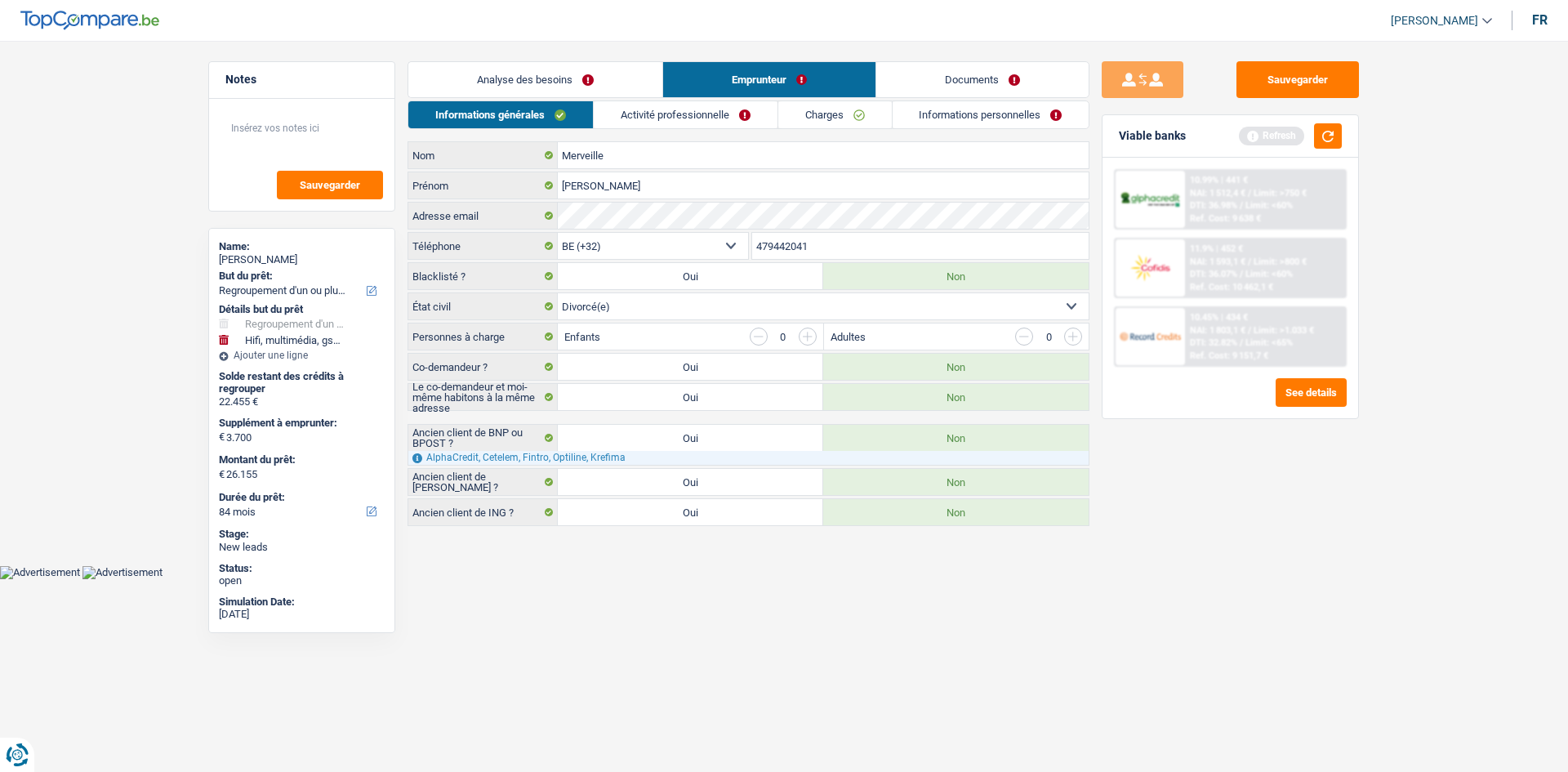 click on "Activité professionnelle" at bounding box center [685, 114] 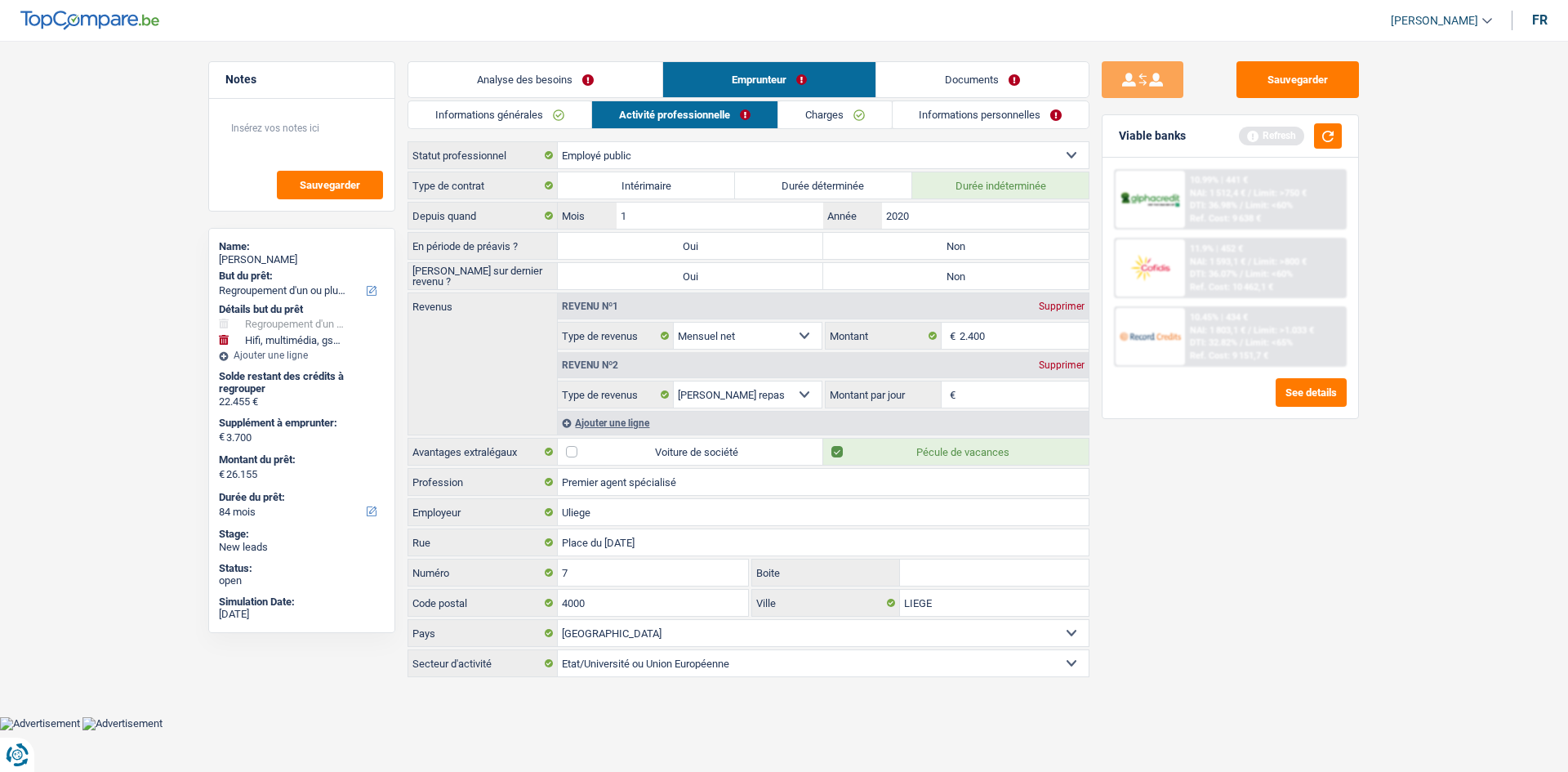 click on "Non" at bounding box center (956, 246) 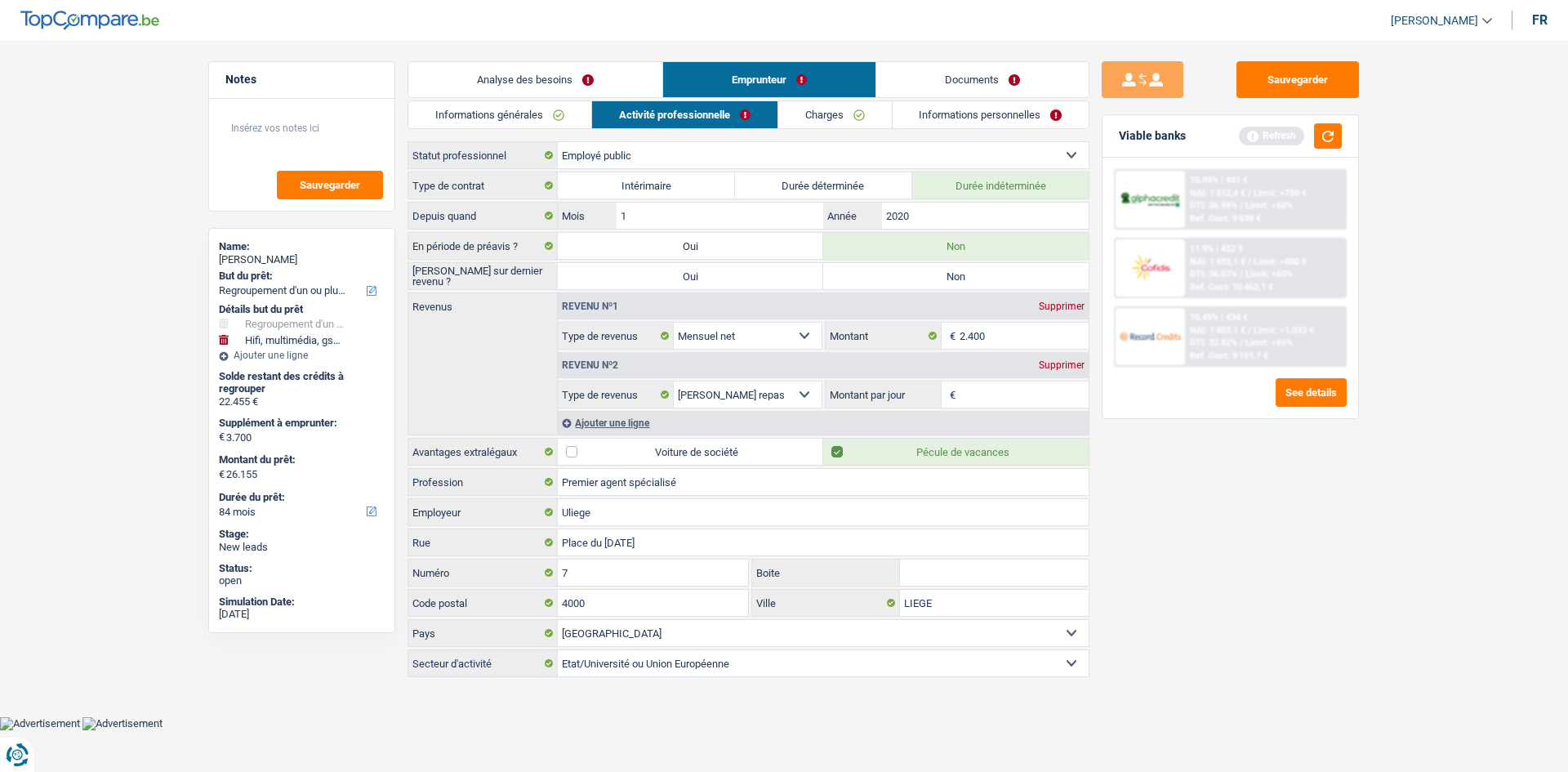 click on "Non" at bounding box center [956, 276] 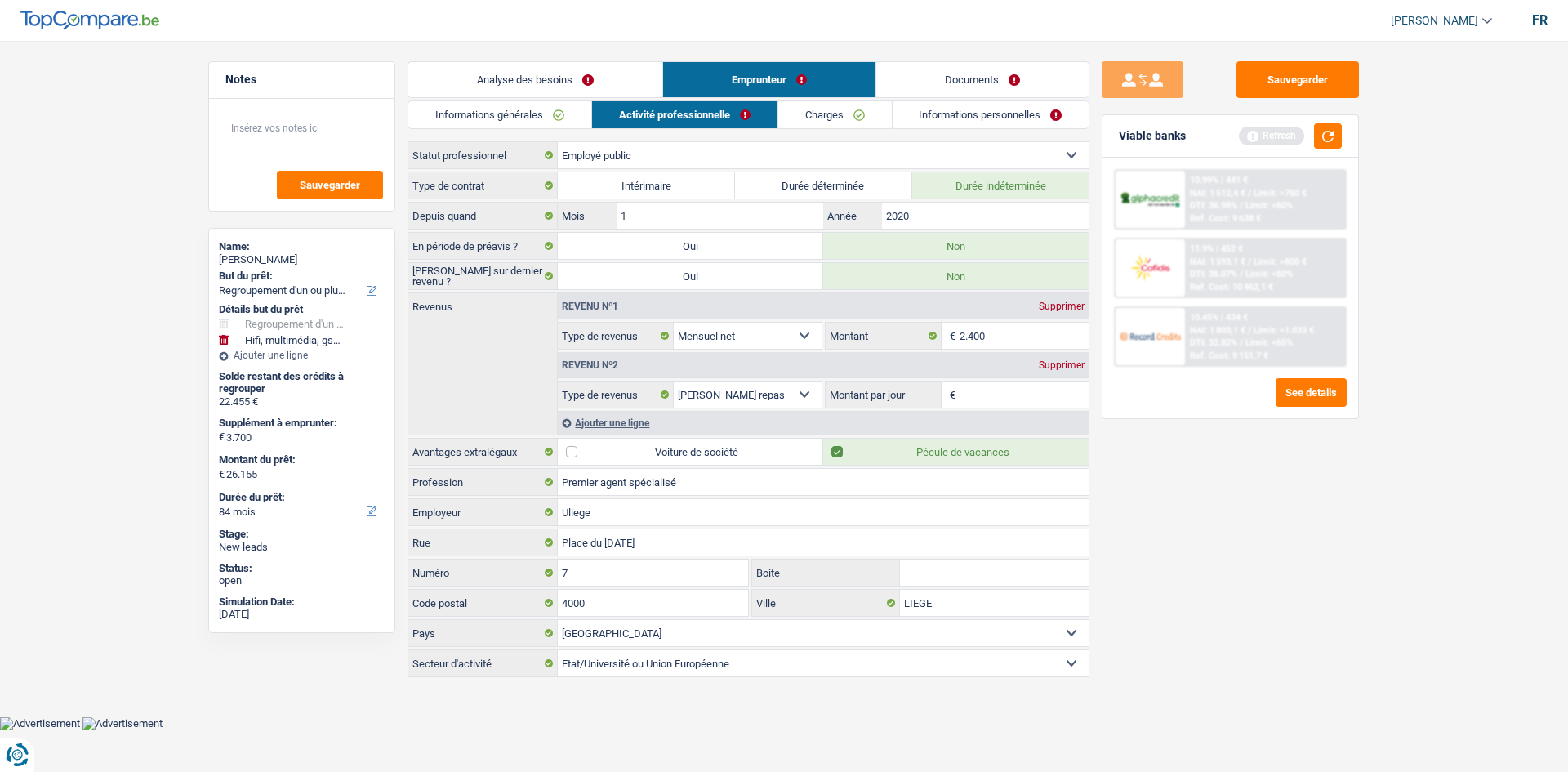 click on "Sauvegarder
Viable banks
Refresh
10.99% | 441 €
NAI: 1 512,4 €
/
Limit: >750 €
DTI: 36.98%
/
Limit: <60%
Ref. Cost: 9 638 €
11.9% | 452 €
NAI: 1 593,1 €
/
Limit: >800 €
DTI: 36.07%
/               /       /" at bounding box center (1230, 401) 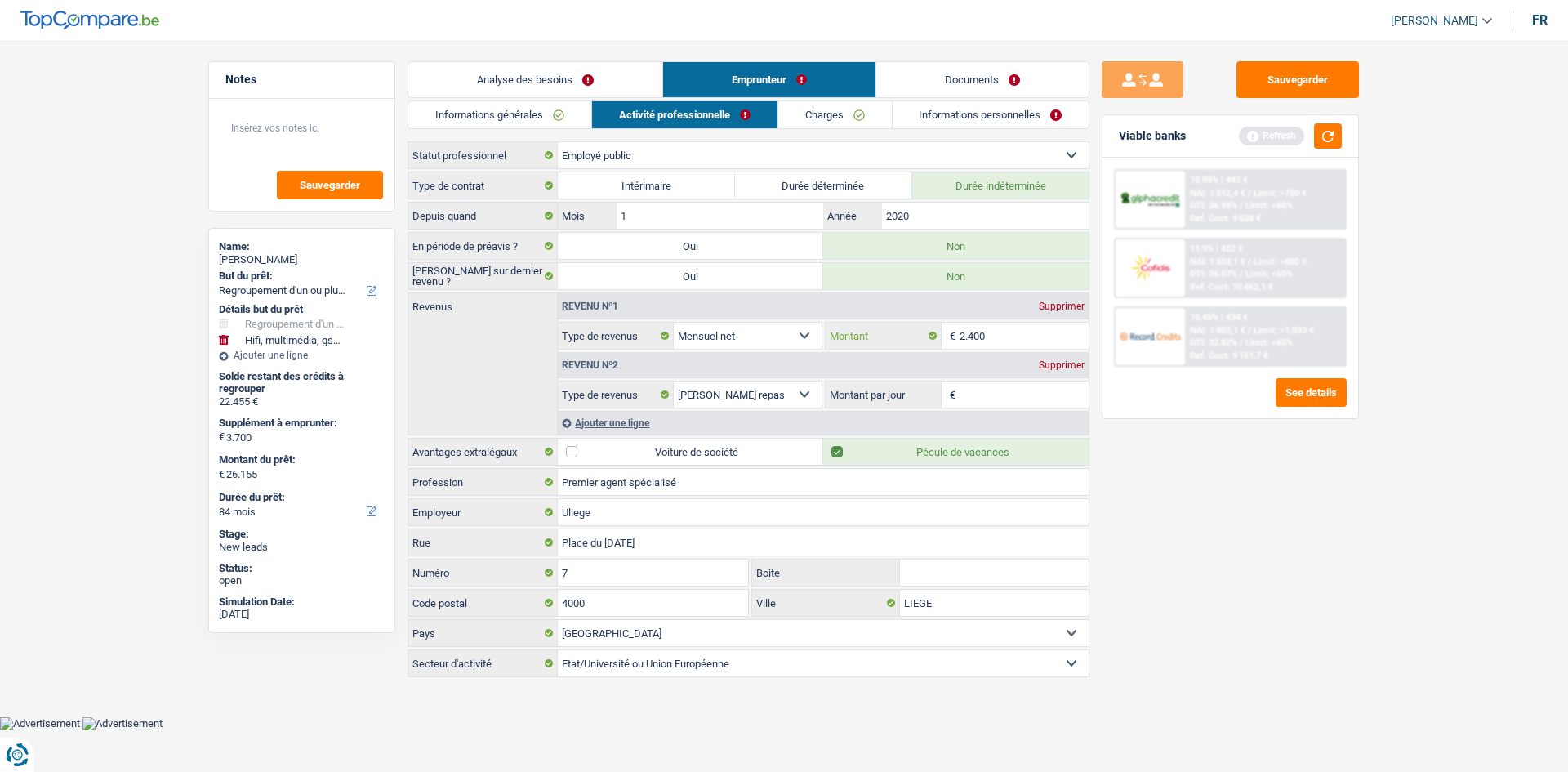 click on "2.400" at bounding box center [1024, 336] 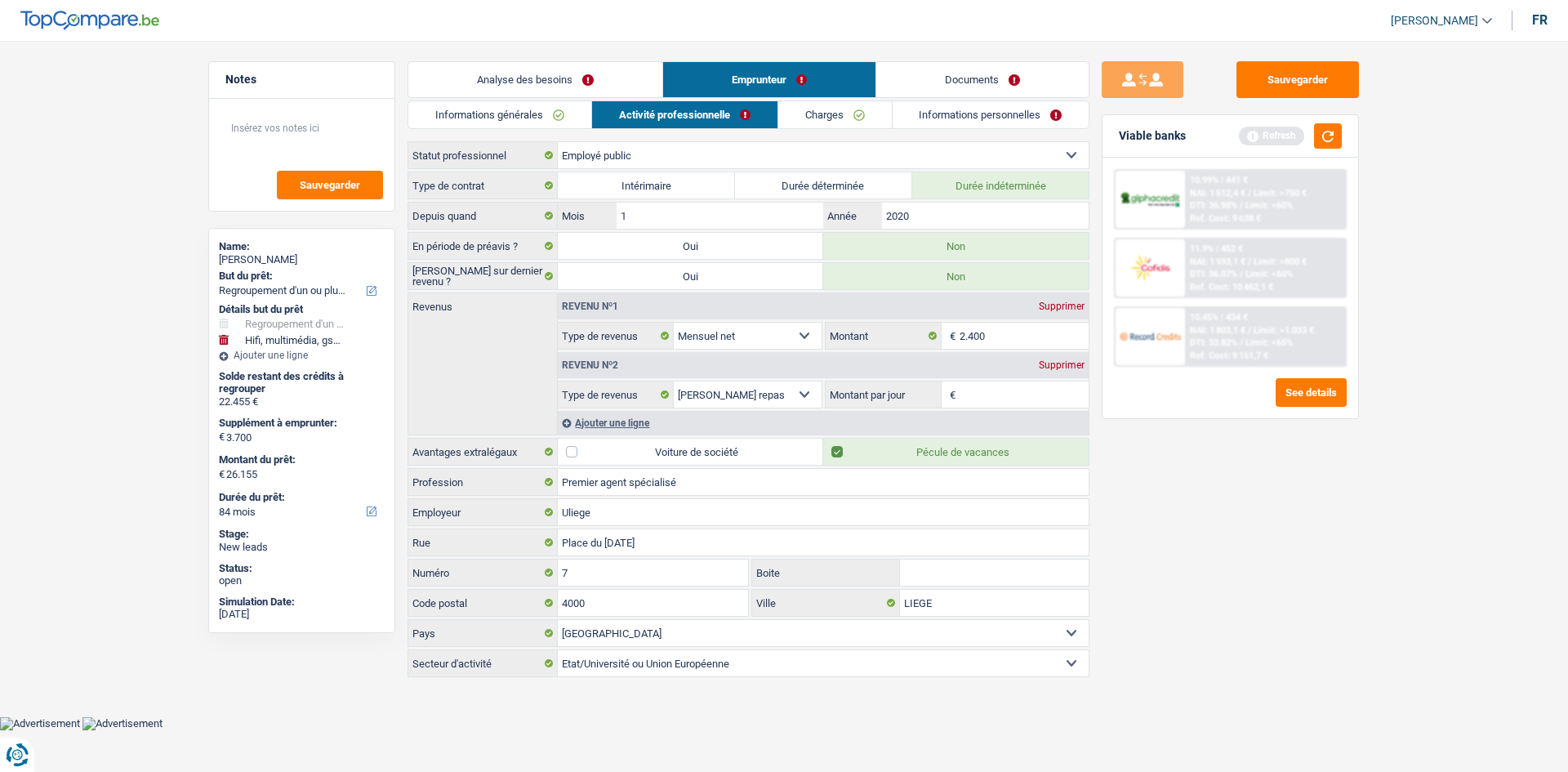 click on "Sauvegarder
Viable banks
Refresh
10.99% | 441 €
NAI: 1 512,4 €
/
Limit: >750 €
DTI: 36.98%
/
Limit: <60%
Ref. Cost: 9 638 €
11.9% | 452 €
NAI: 1 593,1 €
/
Limit: >800 €
DTI: 36.07%
/               /       /" at bounding box center (1230, 401) 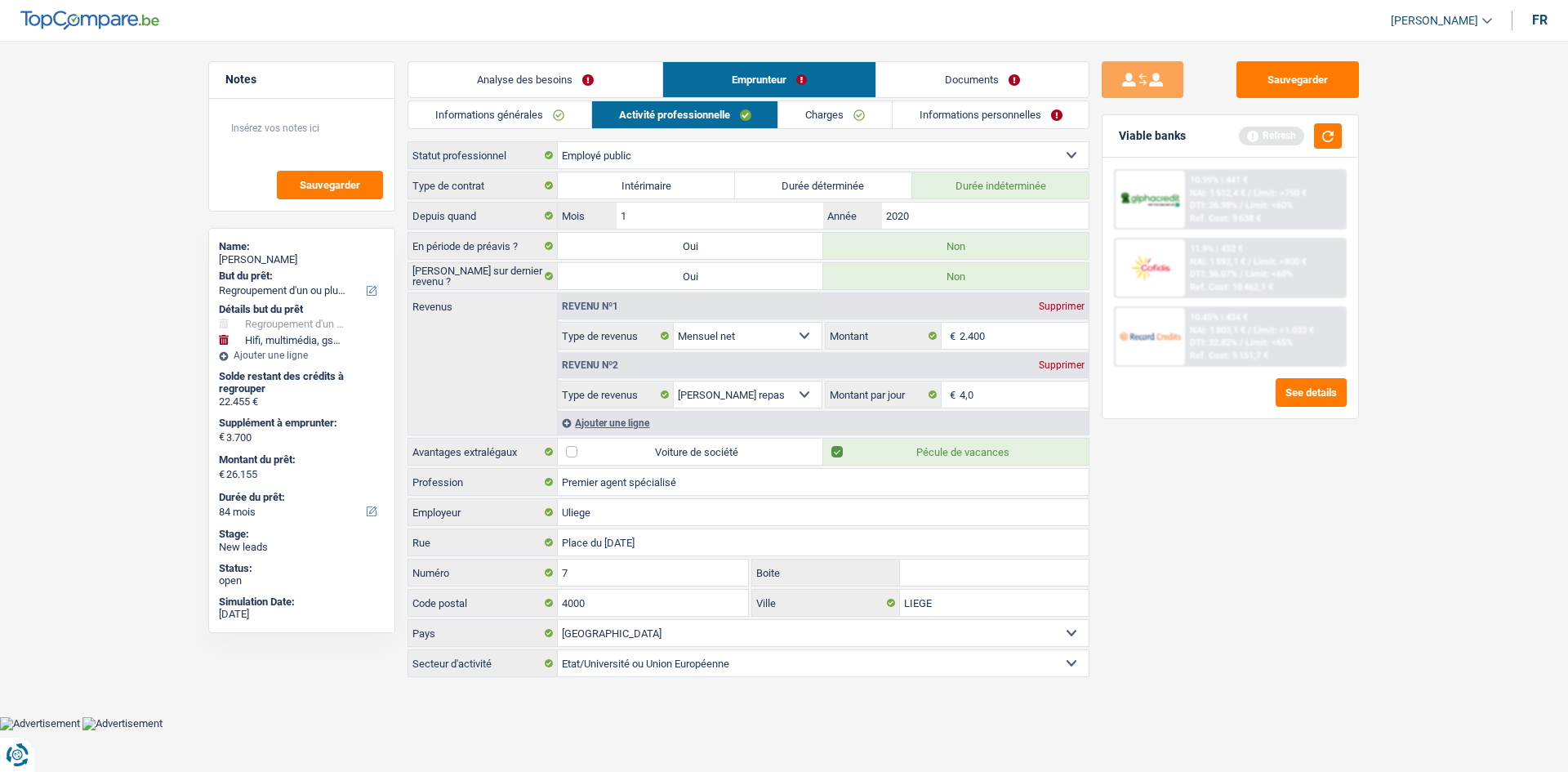 click on "Notes
Sauvegarder
Name:   Sophie Merveille   But du prêt: Confort maison: meubles, textile, peinture, électroménager, outillage non-professionnel Hifi, multimédia, gsm, ordinateur Aménagement: frais d'installation, déménagement Evénement familial: naissance, mariage, divorce, communion, décès Frais médicaux Frais d'études Frais permis de conduire Regroupement d'un ou plusieurs crédits Loisirs: voyage, sport, musique Rafraîchissement: petits travaux maison et jardin Frais judiciaires Réparation voiture Prêt rénovation Prêt énergie Prêt voiture Taxes, impôts non professionnels Rénovation bien à l'étranger Dettes familiales Assurance Autre
Sélectionner une option
Détails but du prêt
Confort maison: meubles, textile, peinture, électroménager, outillage non-professionnel Hifi, multimédia, gsm, ordinateur Aménagement: frais d'installation, déménagement" at bounding box center (784, 370) 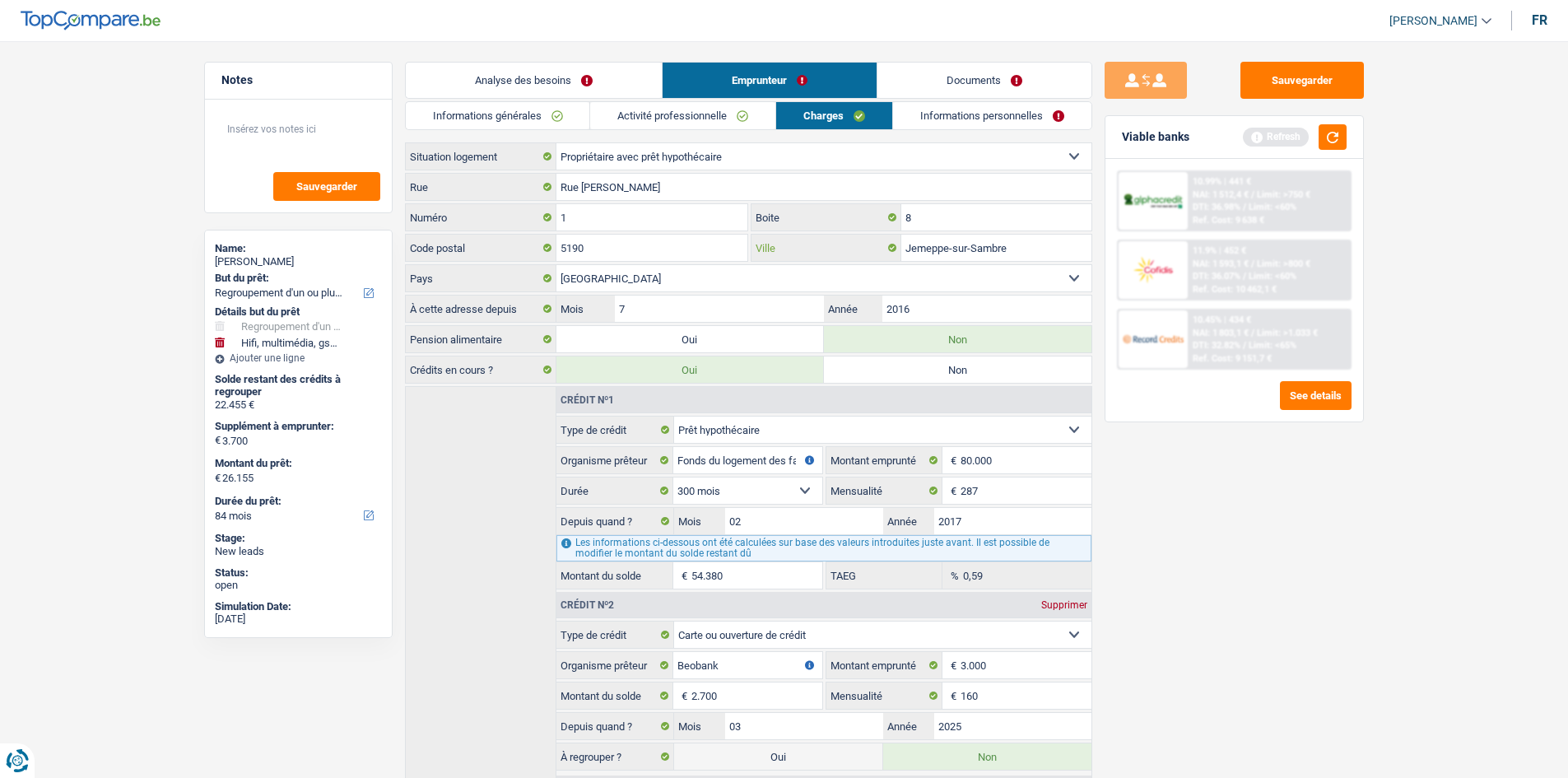 click on "Jemeppe-sur-Sambre" at bounding box center [996, 248] 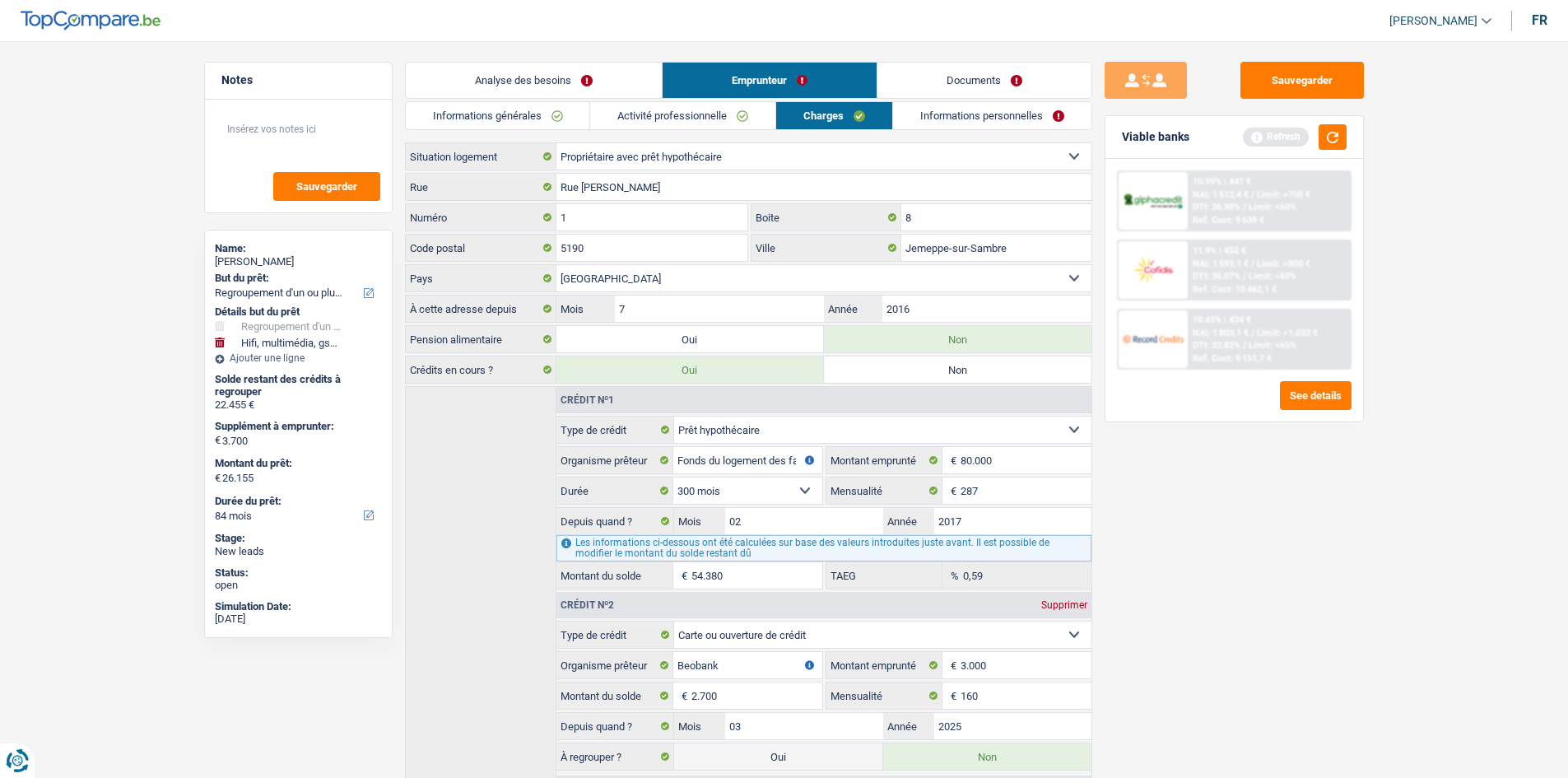 click on "Sauvegarder
Viable banks
Refresh
10.99% | 441 €
NAI: 1 512,4 €
/
Limit: >750 €
DTI: 36.98%
/
Limit: <60%
Ref. Cost: 9 638 €
11.9% | 452 €
NAI: 1 593,1 €
/
Limit: >800 €
DTI: 36.07%
/               /       /" at bounding box center [1234, 404] 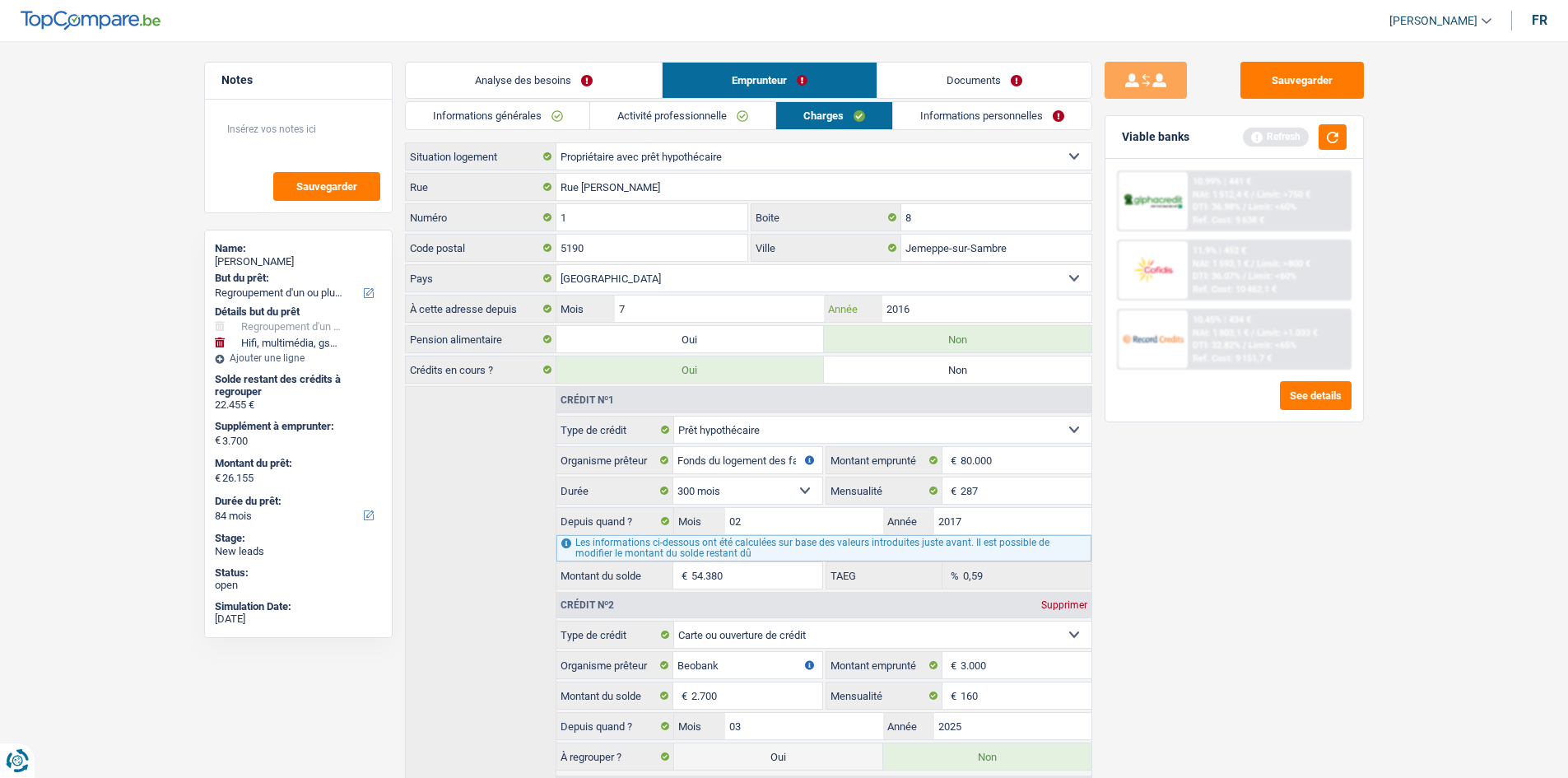 click on "2016" at bounding box center [986, 309] 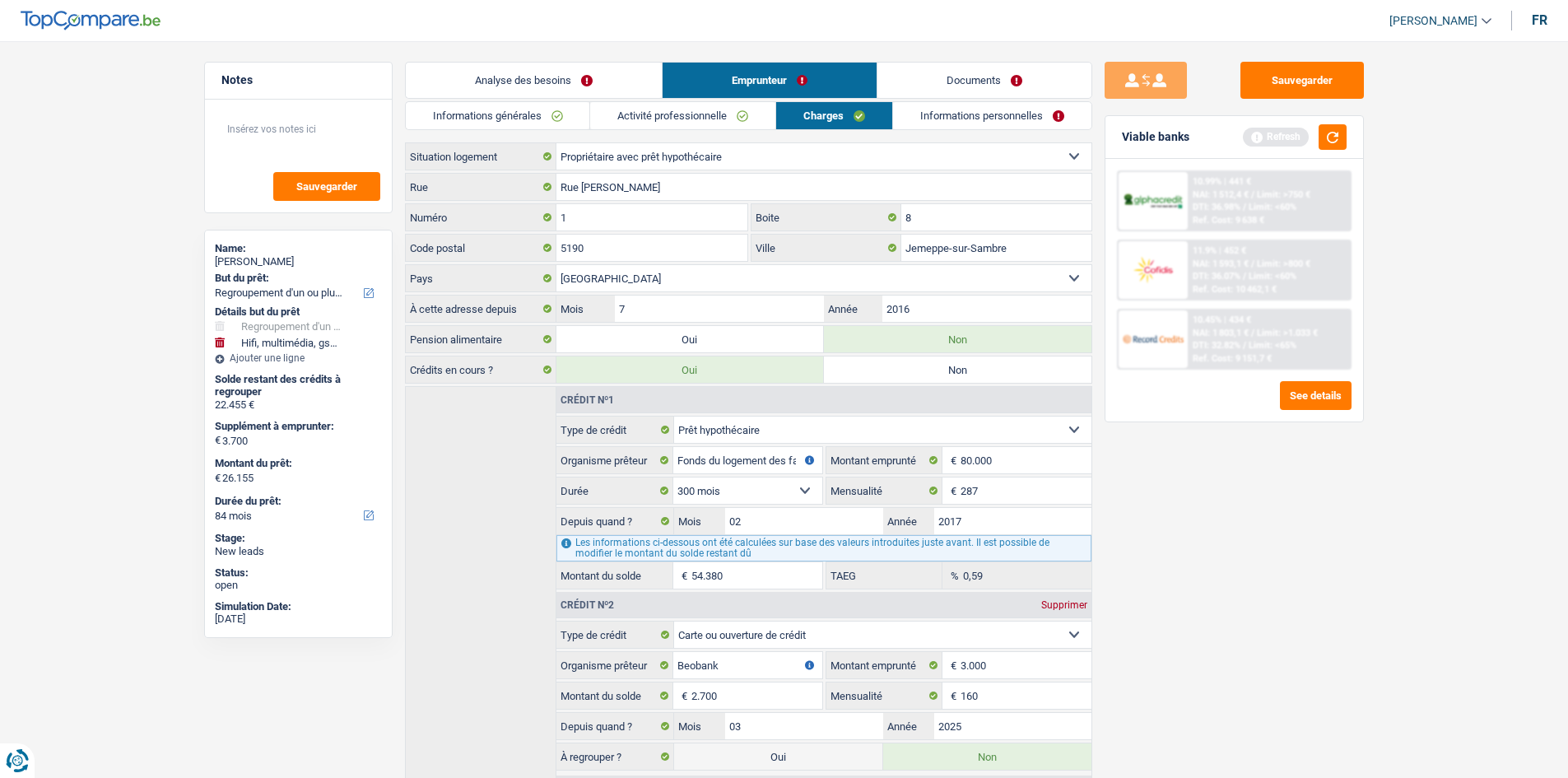 click on "Informations personnelles" at bounding box center (992, 115) 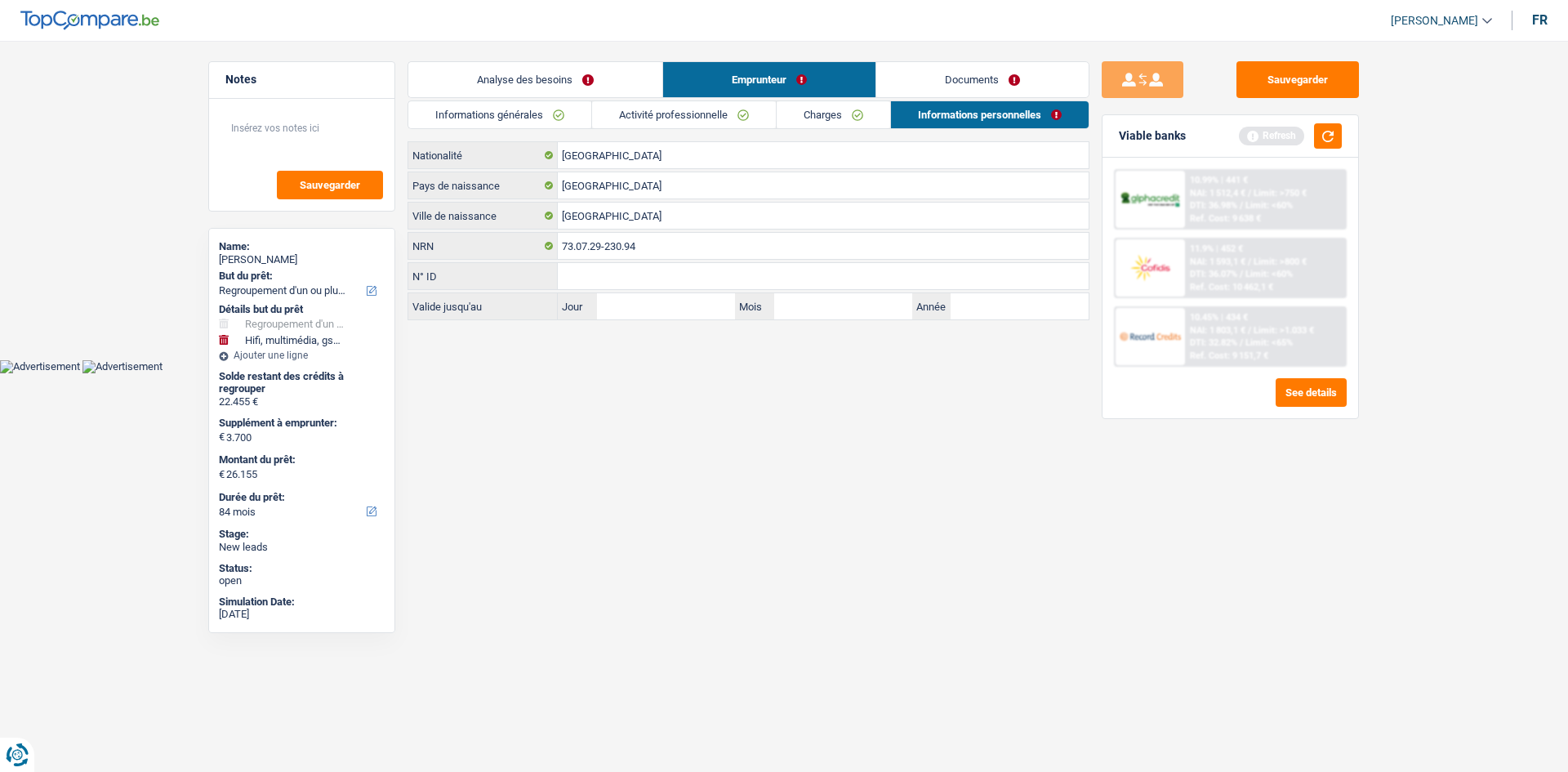 click on "Documents" at bounding box center (982, 79) 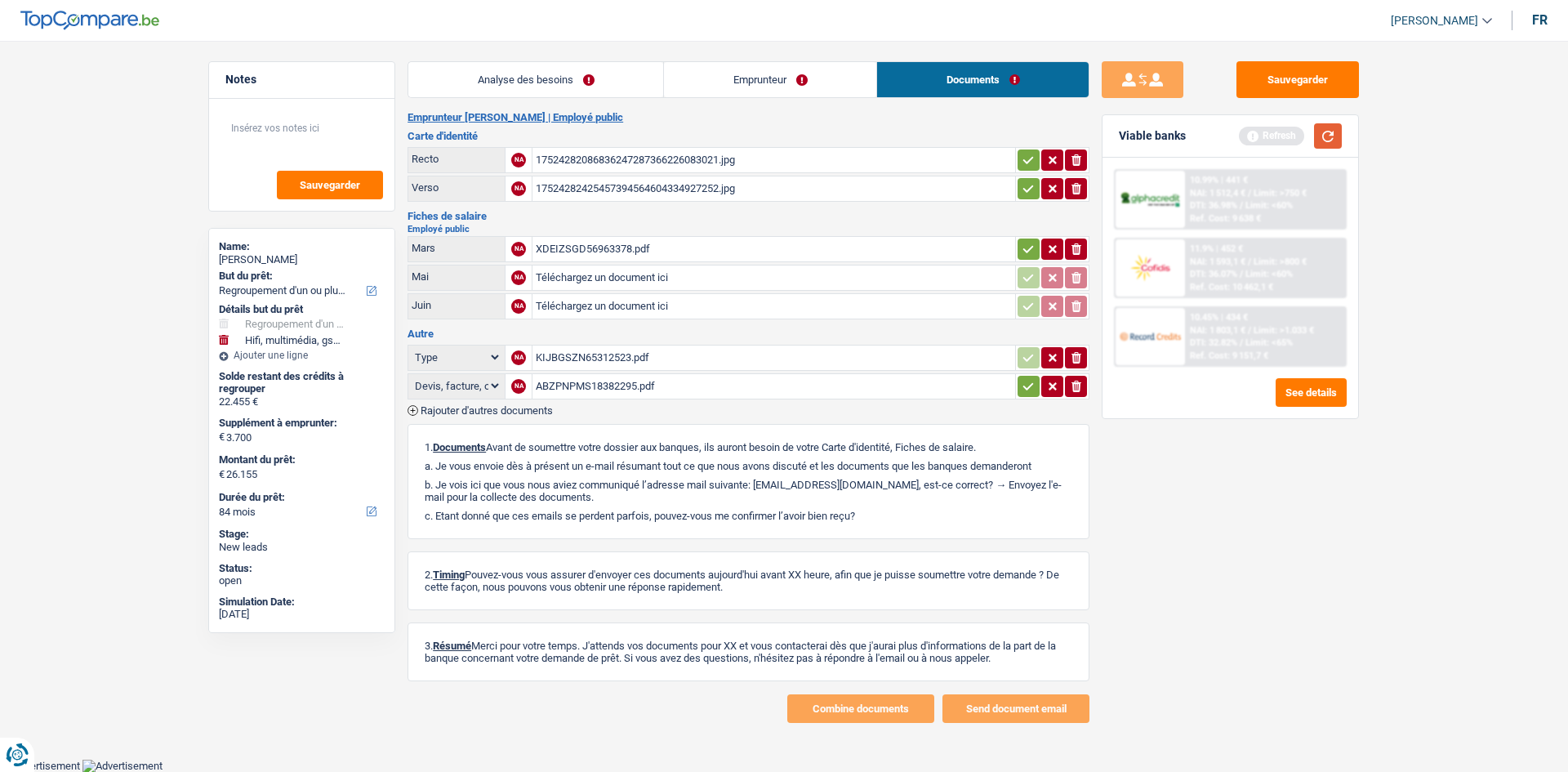 click at bounding box center [1328, 136] 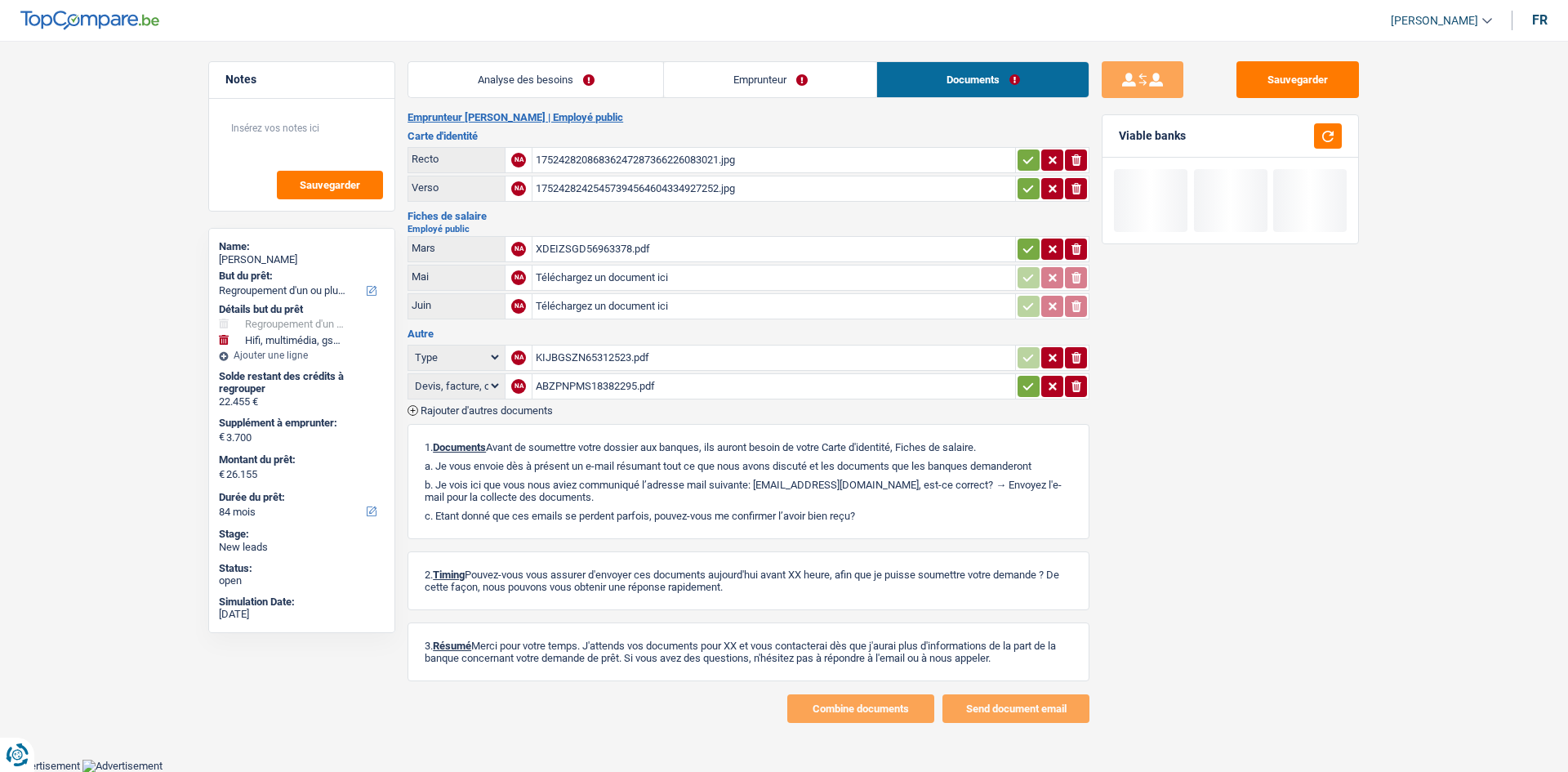 click on "17524282086836247287366226083021.jpg" at bounding box center (773, 160) 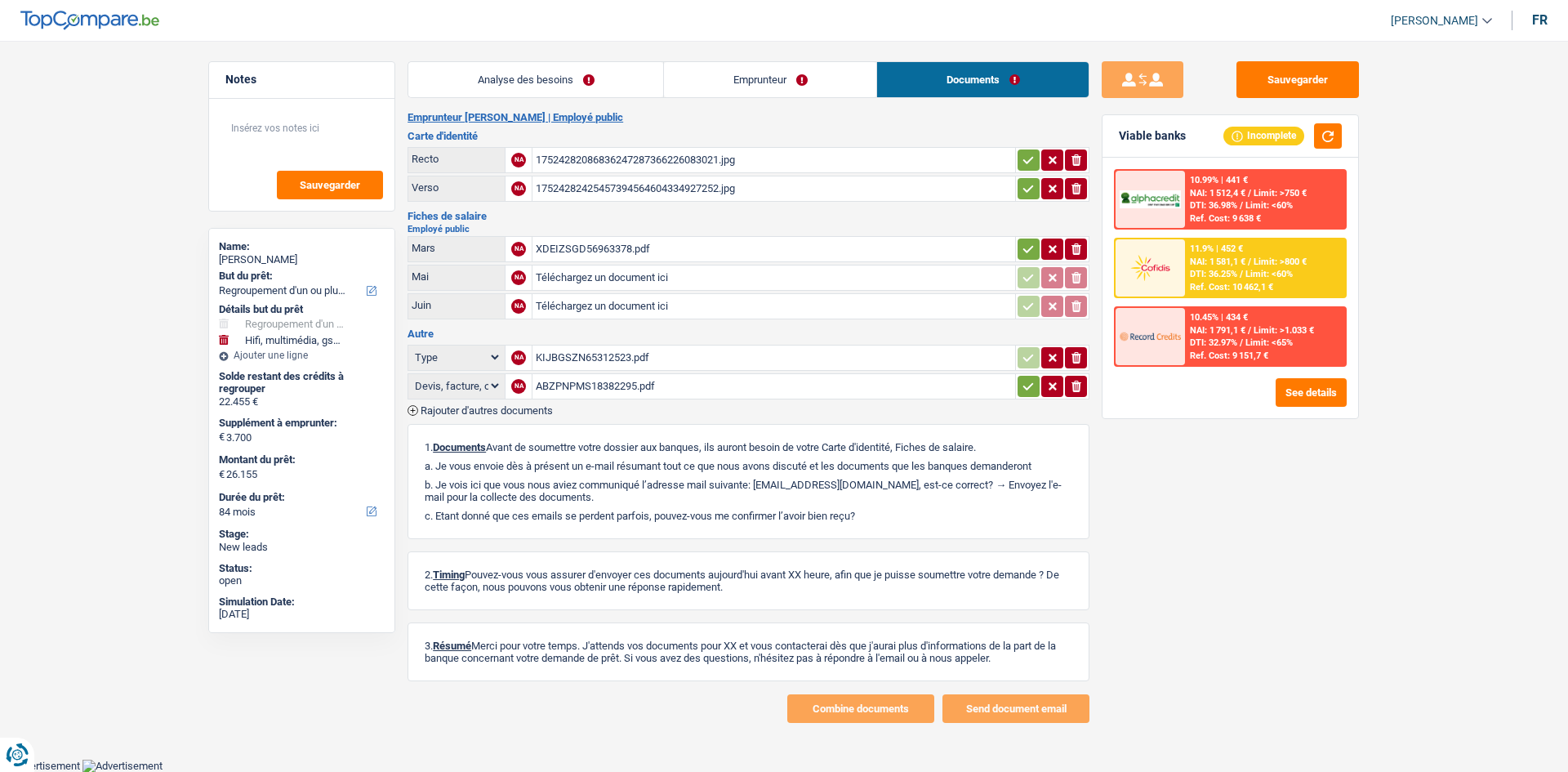 click on "17524282425457394564604334927252.jpg" at bounding box center [773, 189] 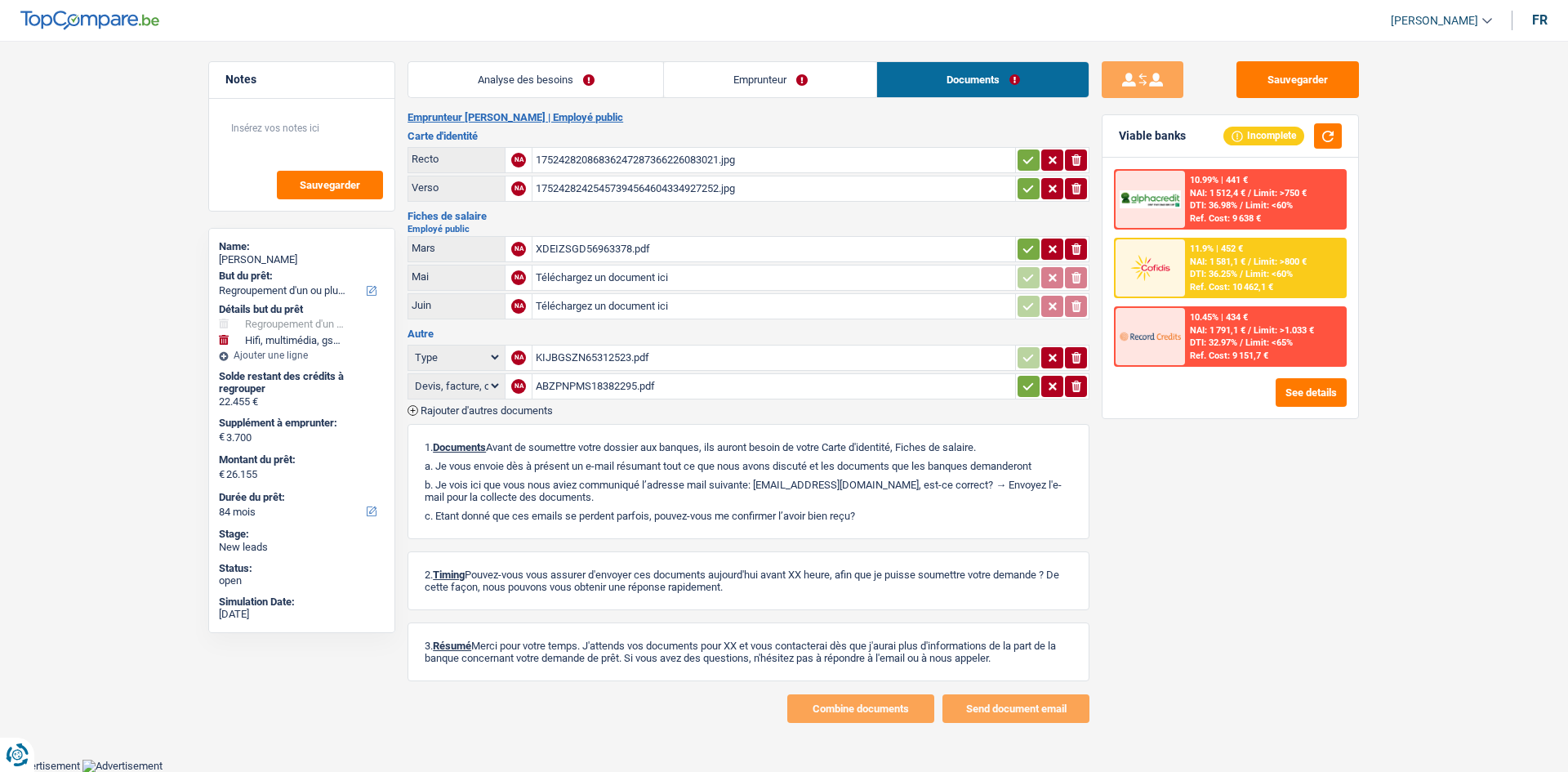 click 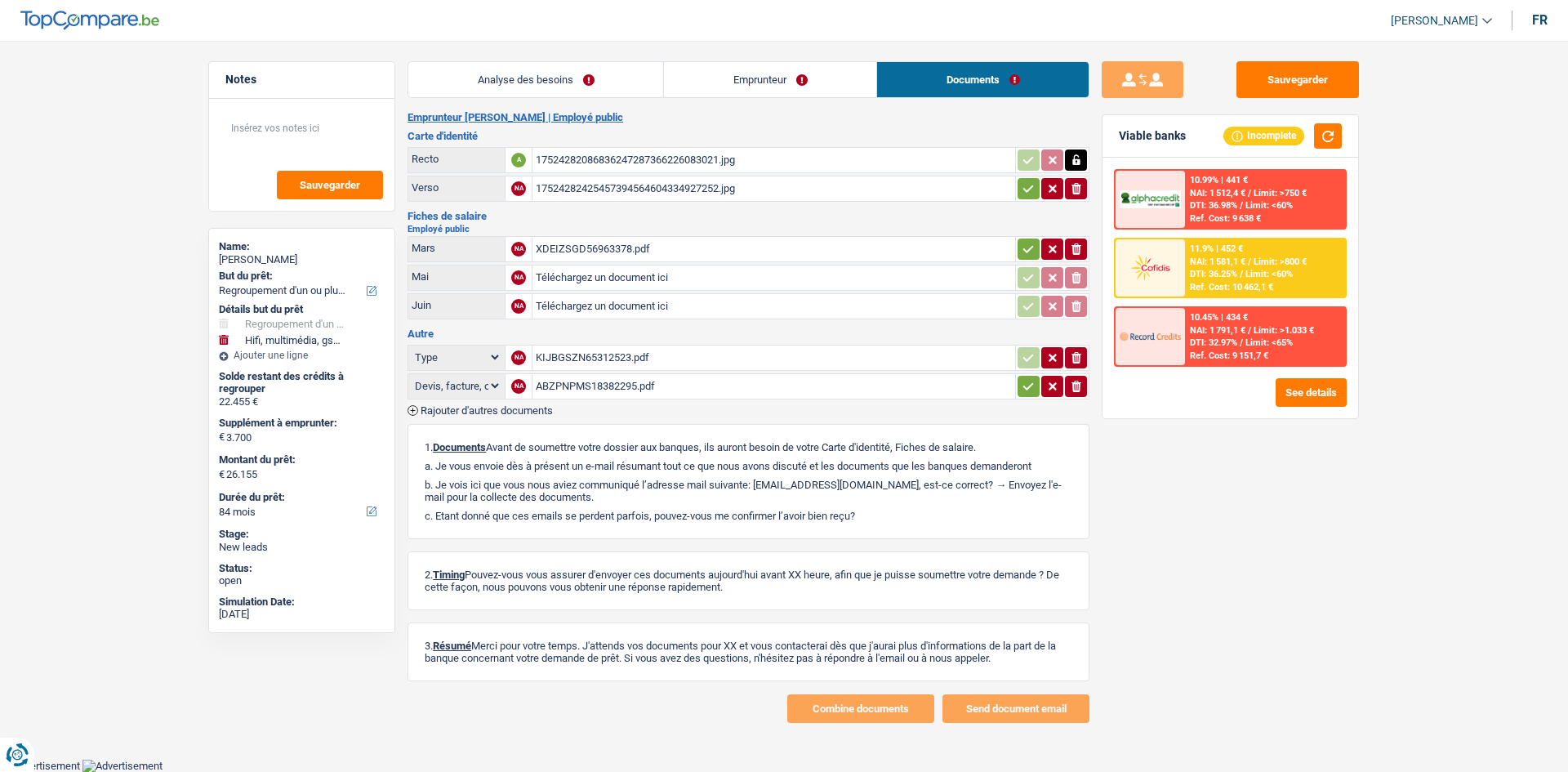 click 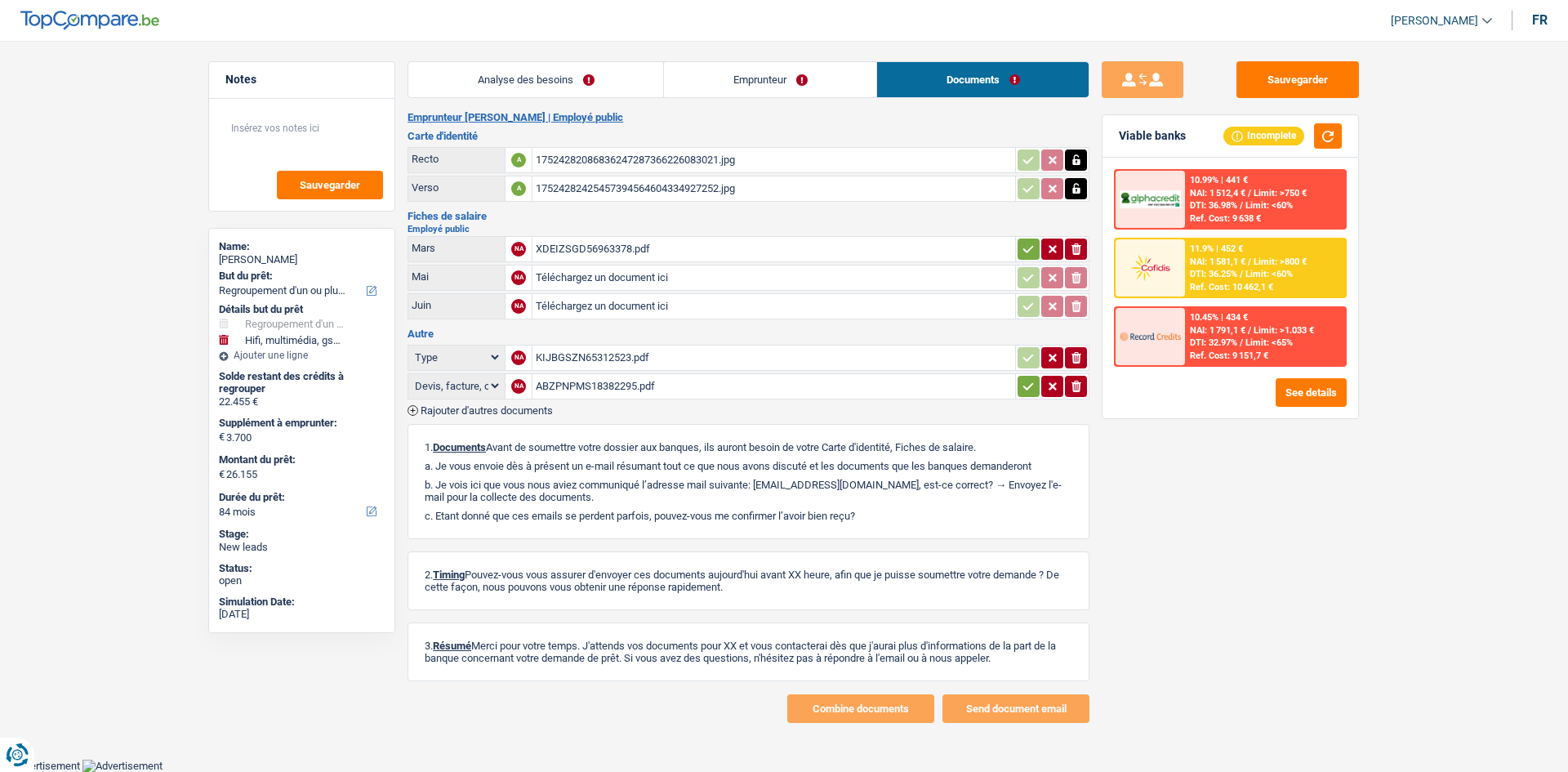 click on "XDEIZSGD56963378.pdf" at bounding box center [773, 249] 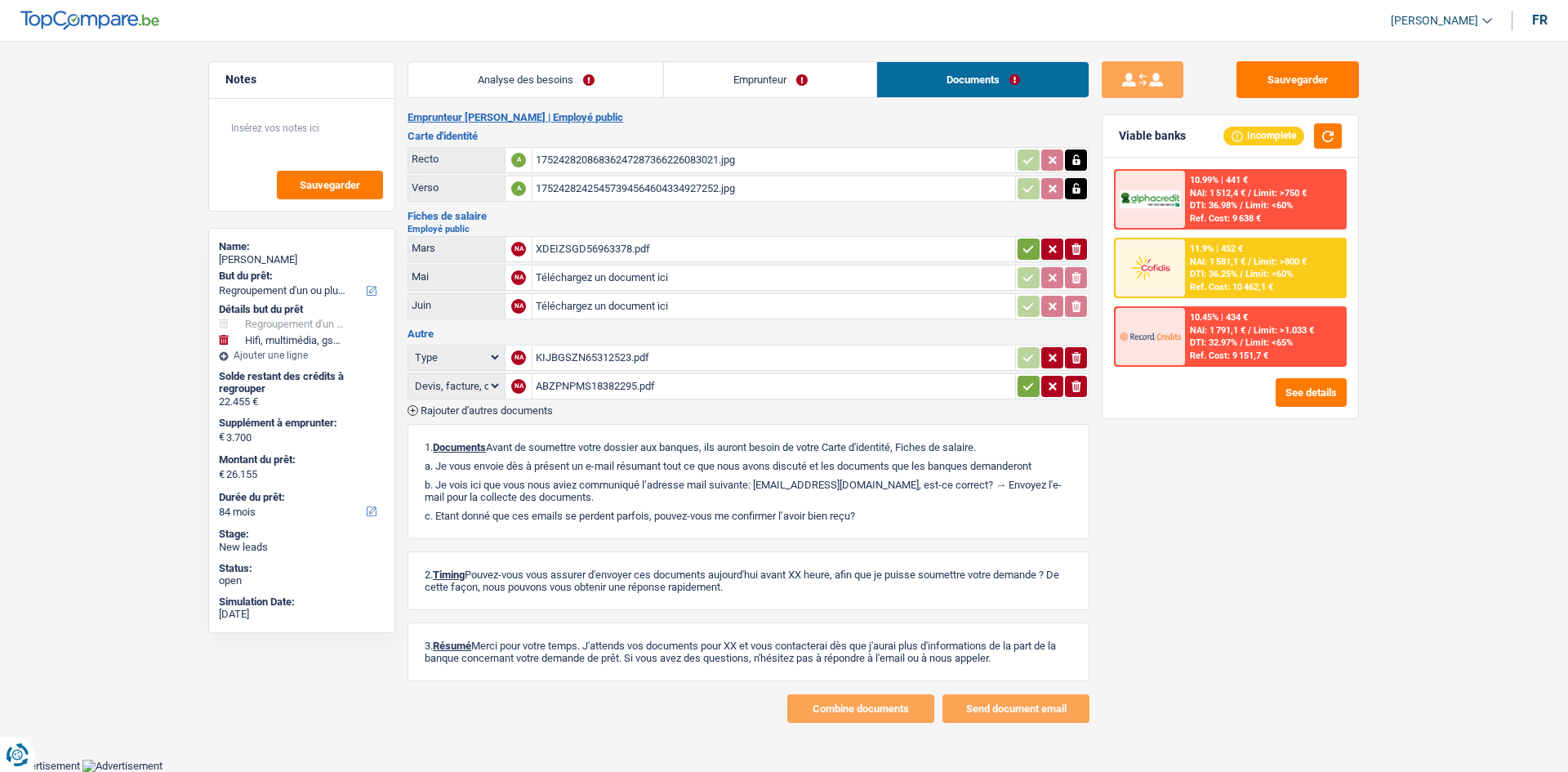 click on "KIJBGSZN65312523.pdf" at bounding box center (773, 358) 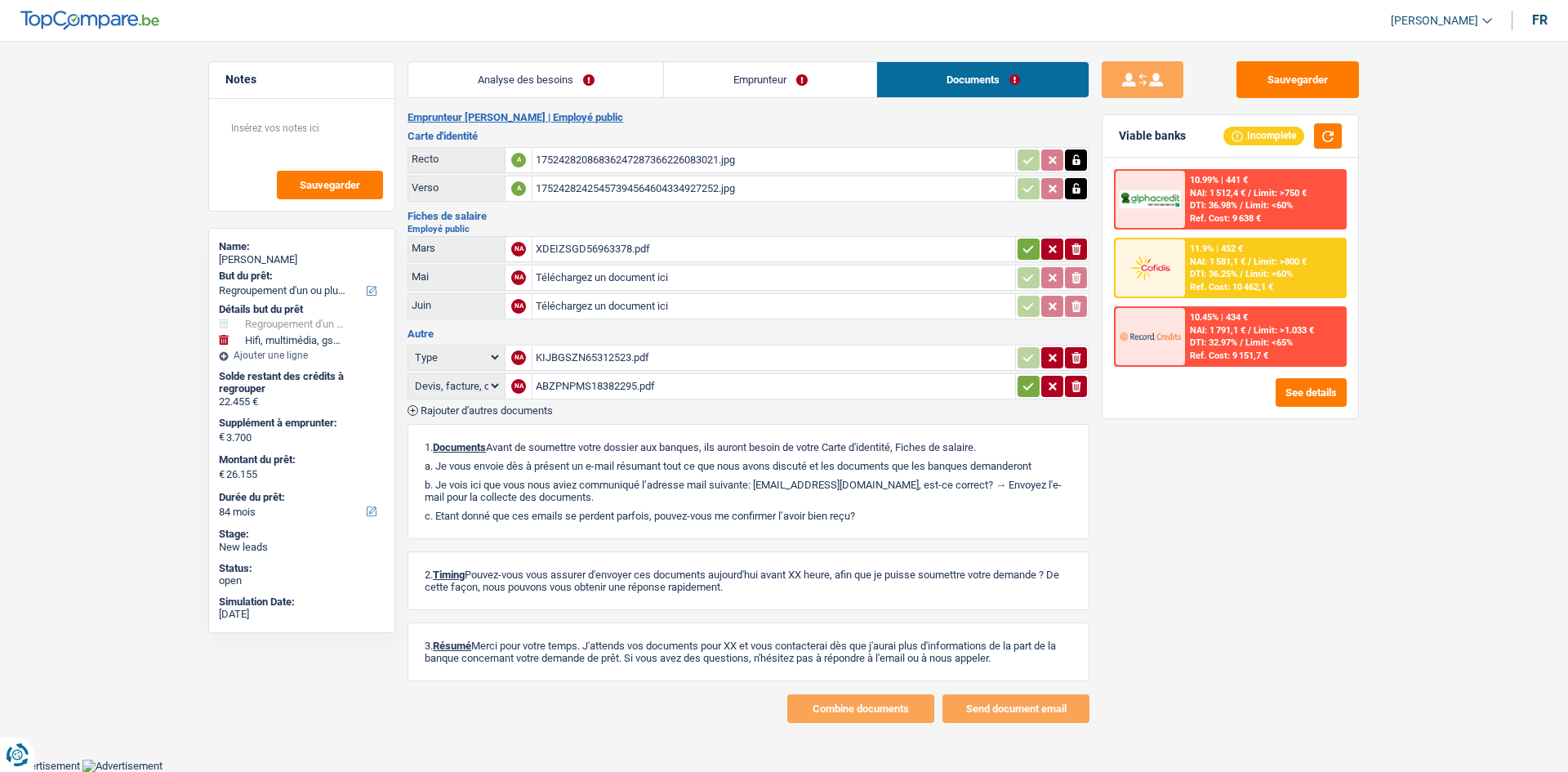 click on "ABZPNPMS18382295.pdf" at bounding box center (773, 386) 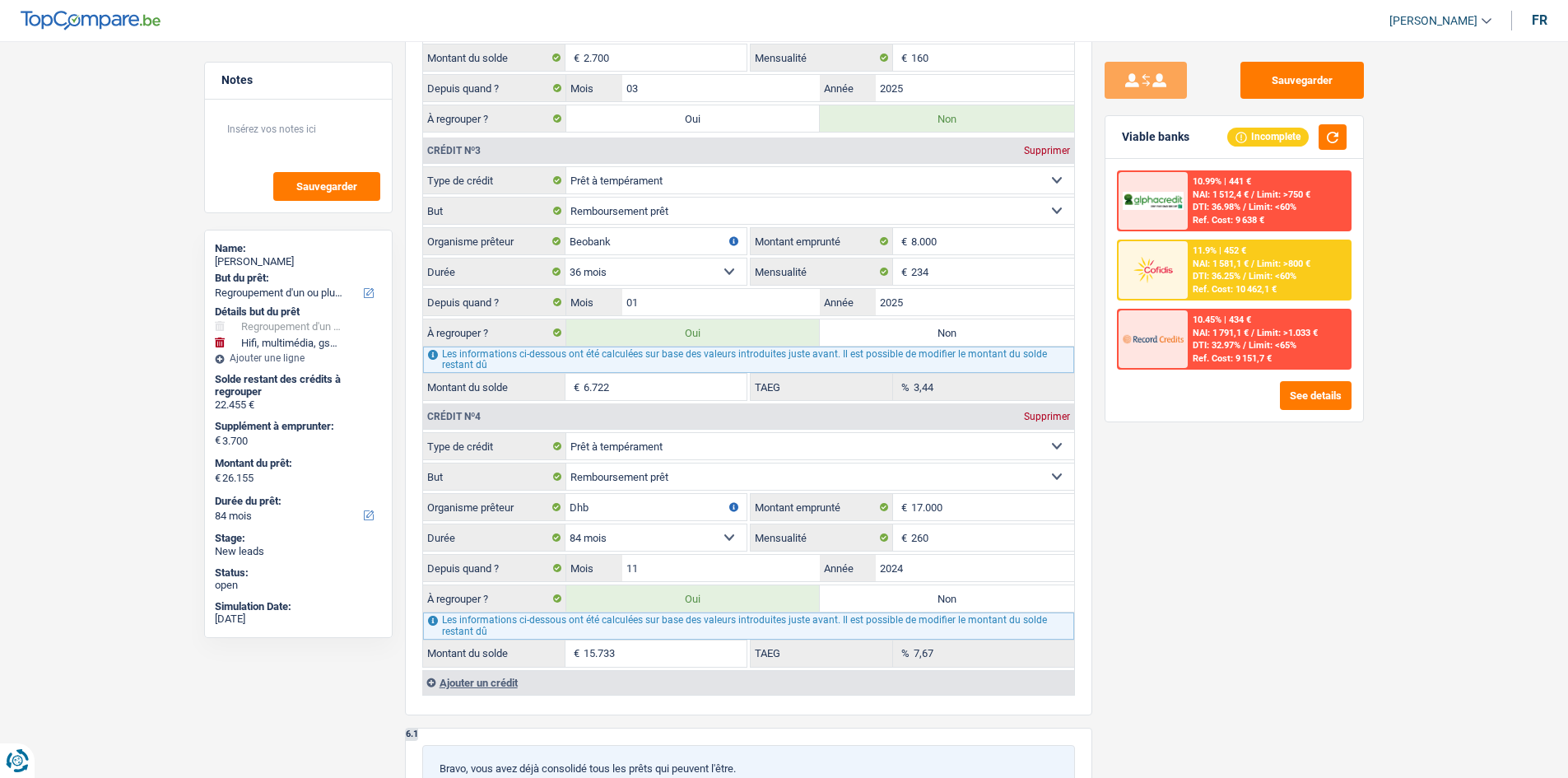 scroll, scrollTop: 1976, scrollLeft: 0, axis: vertical 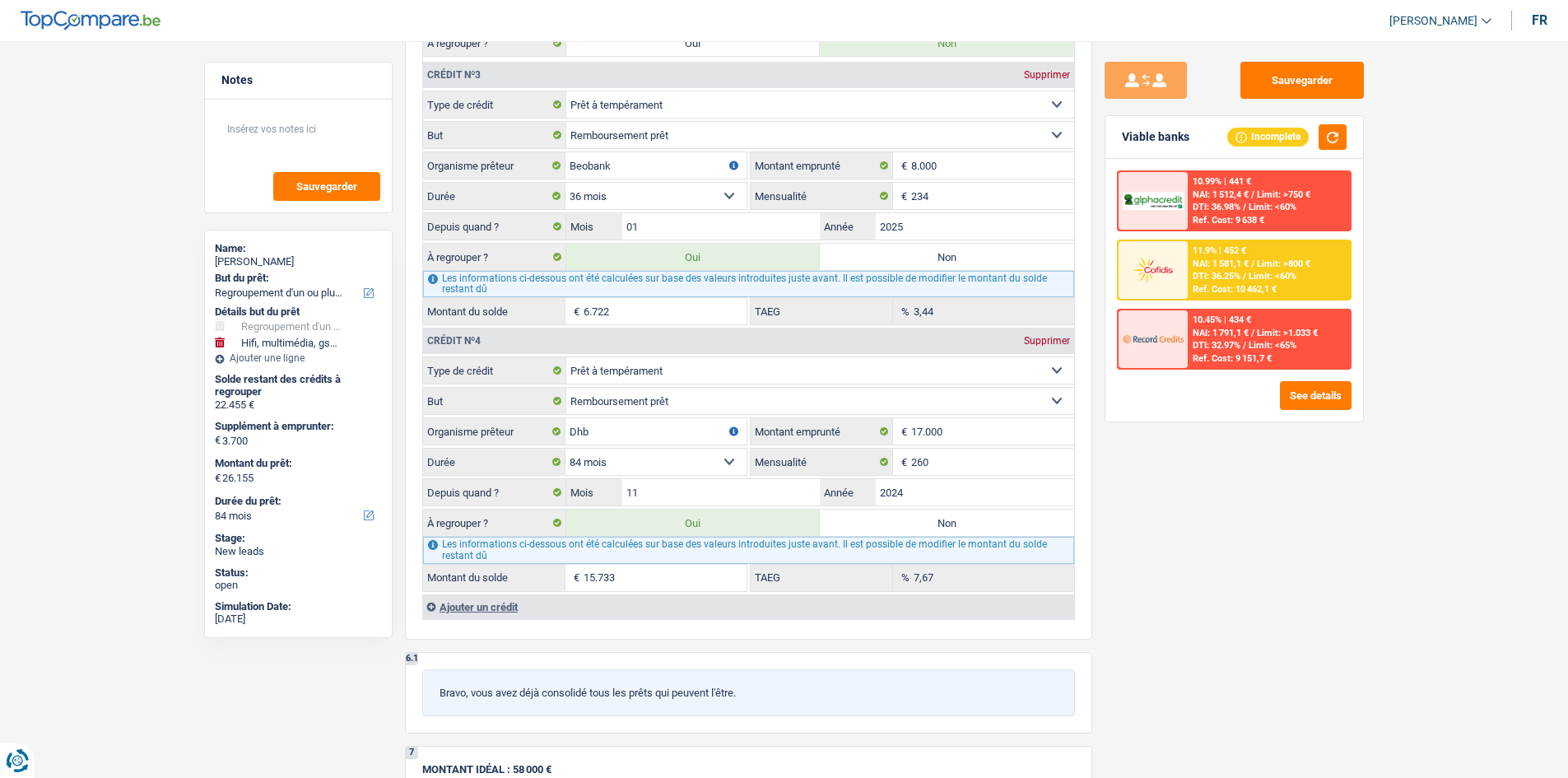 click on "NAI: 1 581,1 €" at bounding box center [1221, 263] 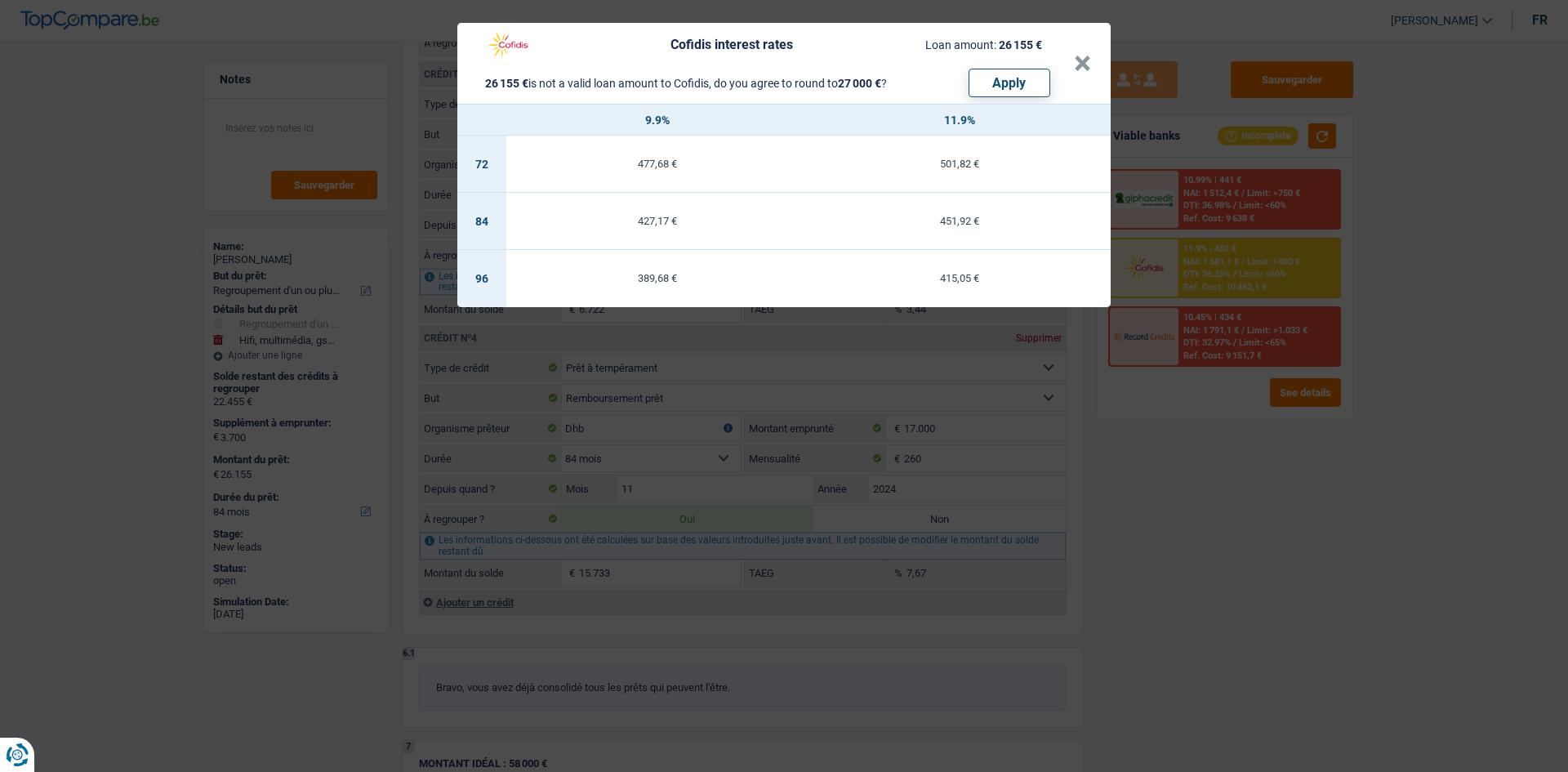click on "Cofidis interest rates
Loan amount:
26 155 €
26 155 €  is not a valid loan amount to Cofidis, do you agree to round to  27 000 € ?
Apply
×
9.9%
11.9%
72
477,68 €
501,82 €
84
427,17 €
451,92 €
96
389,68 €
415,05 €" at bounding box center (784, 386) 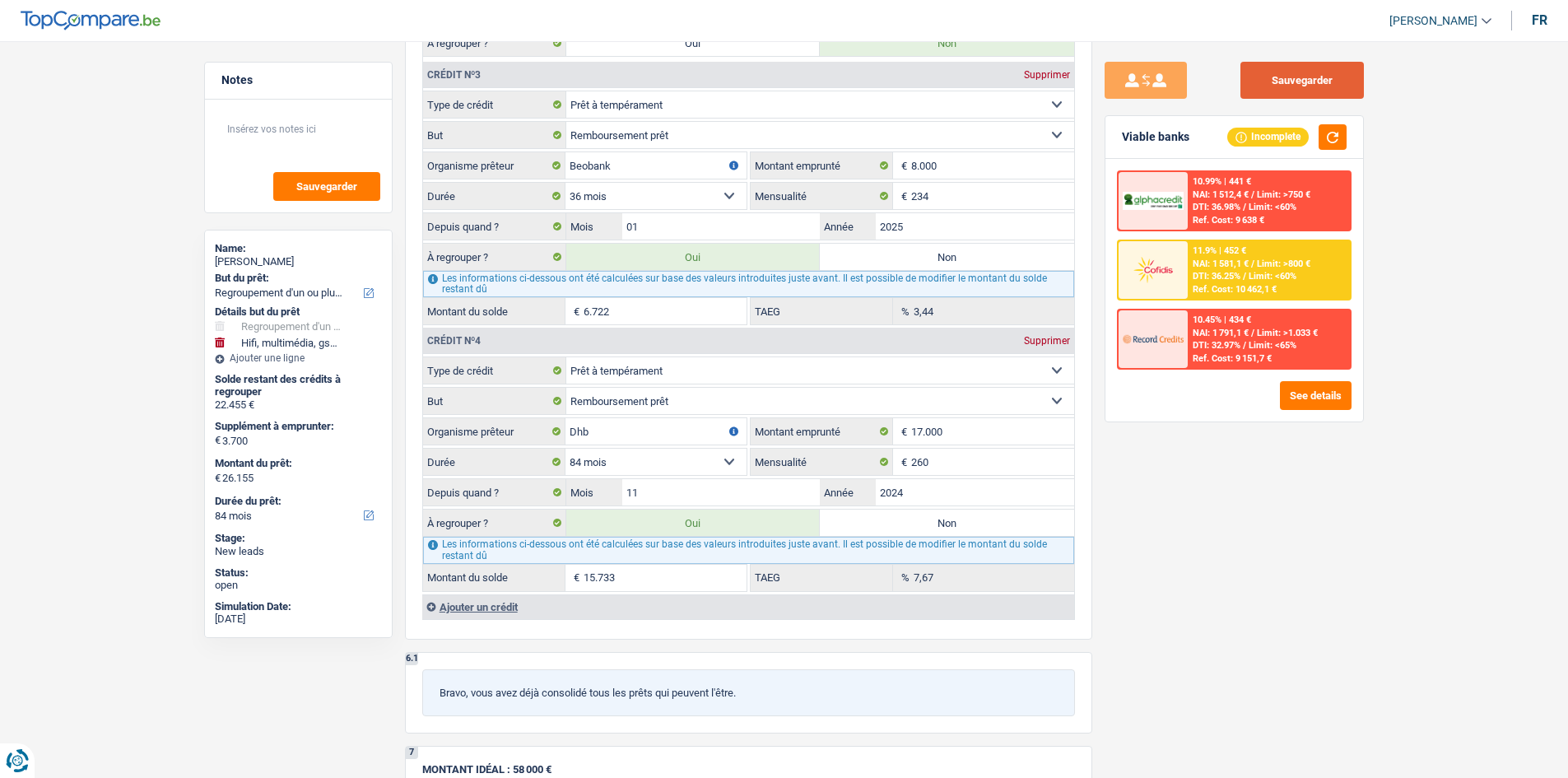 click on "Sauvegarder" at bounding box center [1302, 80] 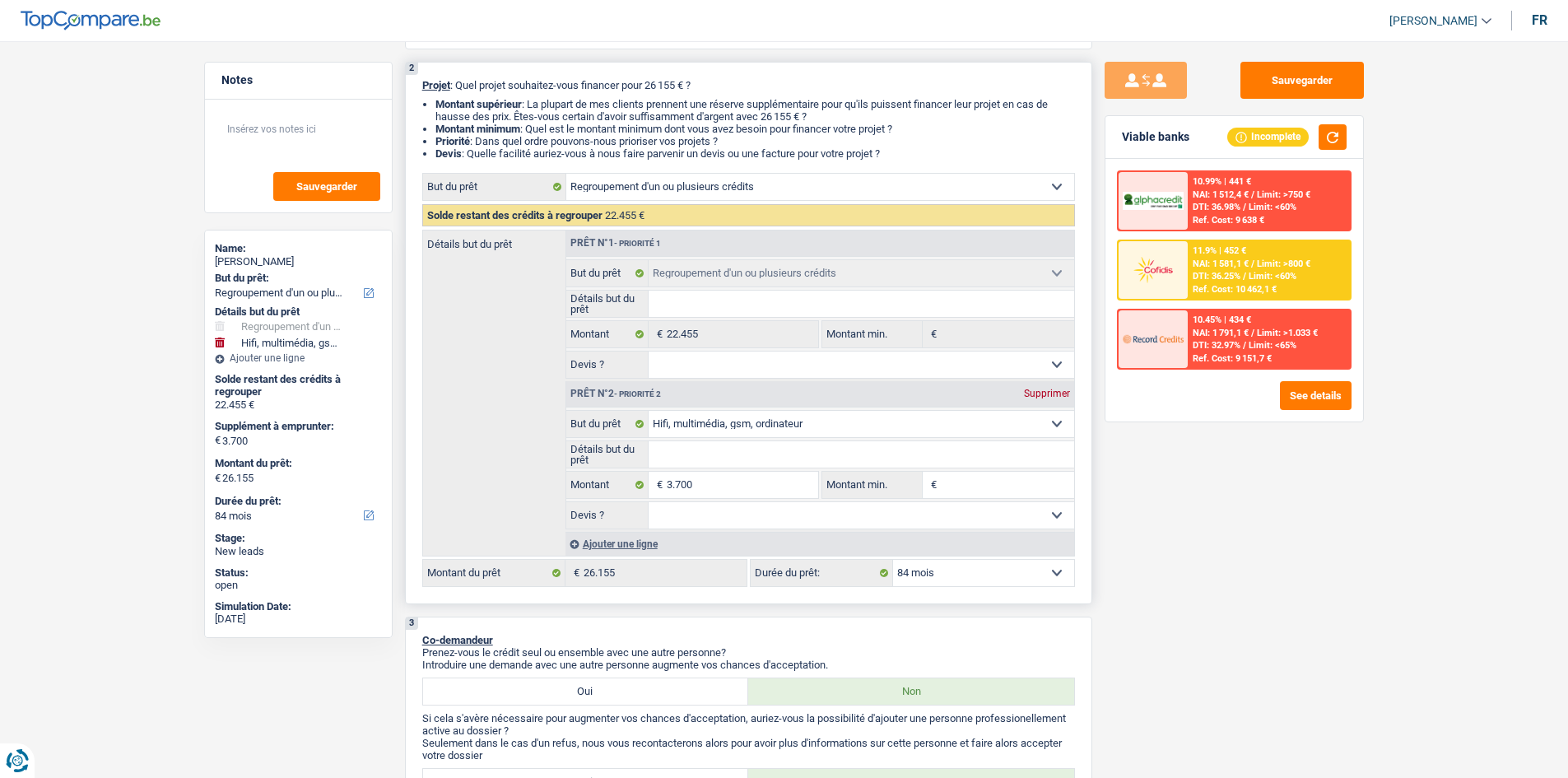 scroll, scrollTop: 0, scrollLeft: 0, axis: both 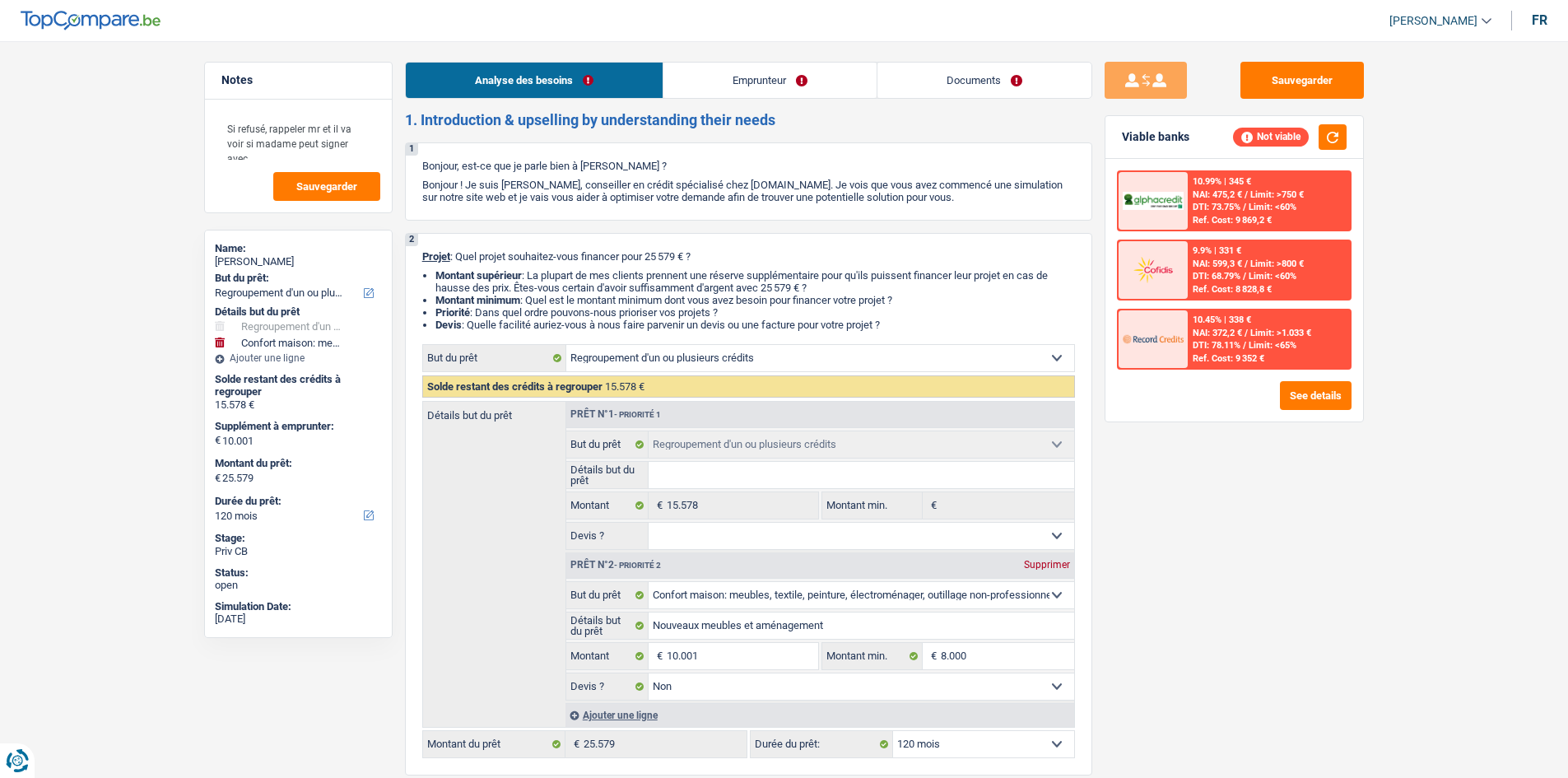 select on "refinancing" 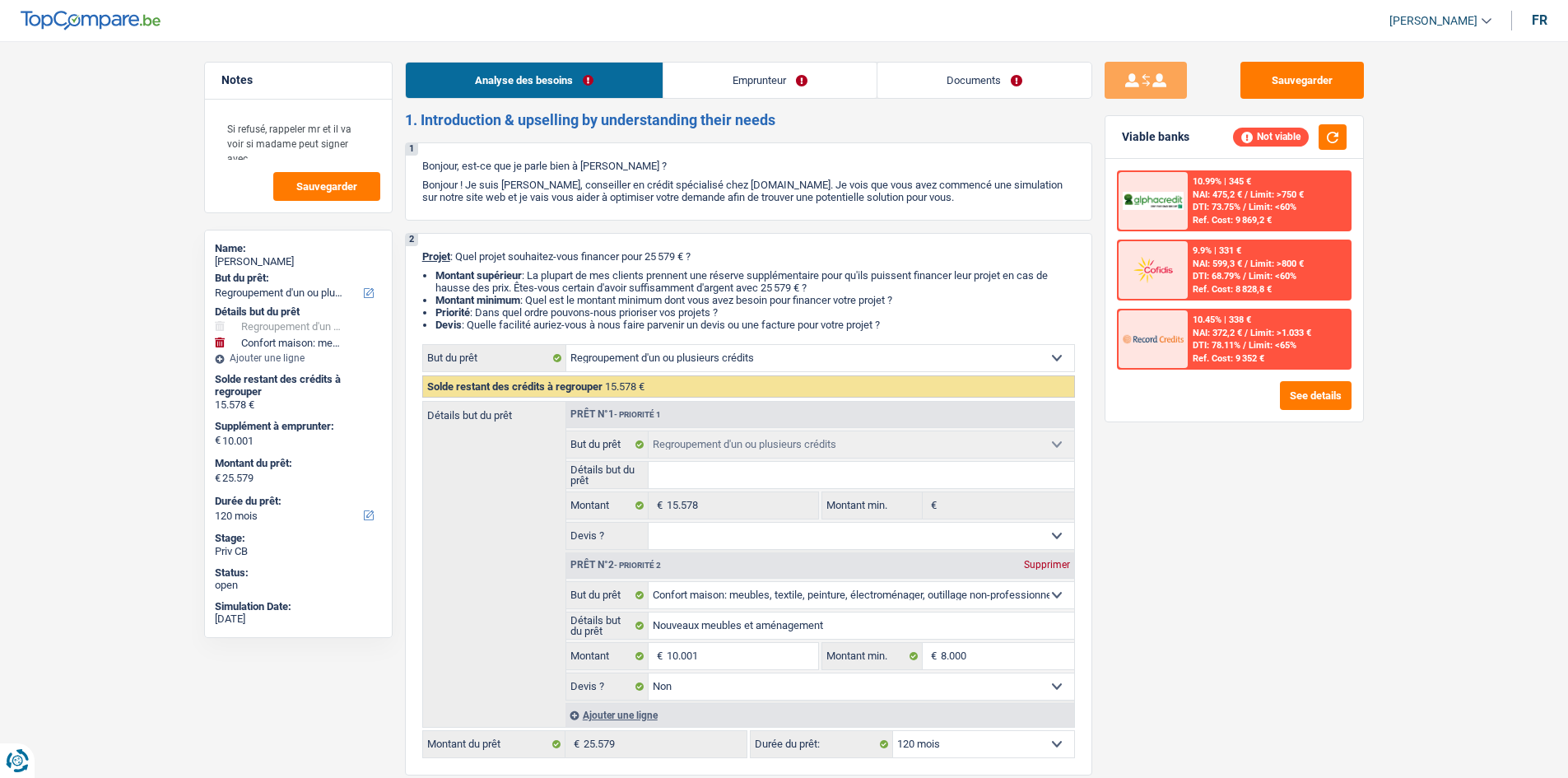 select on "familyAllowances" 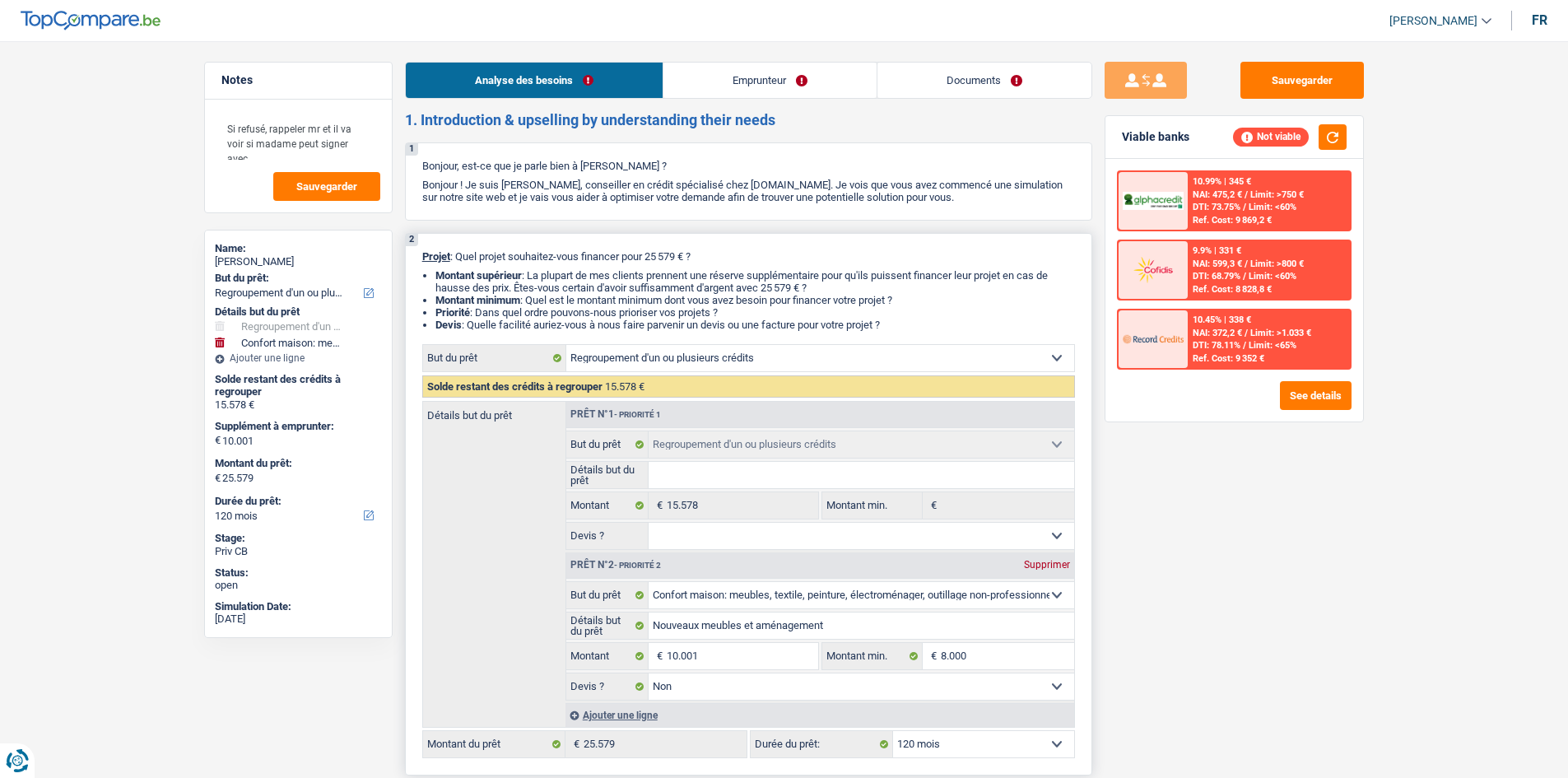 scroll, scrollTop: 0, scrollLeft: 0, axis: both 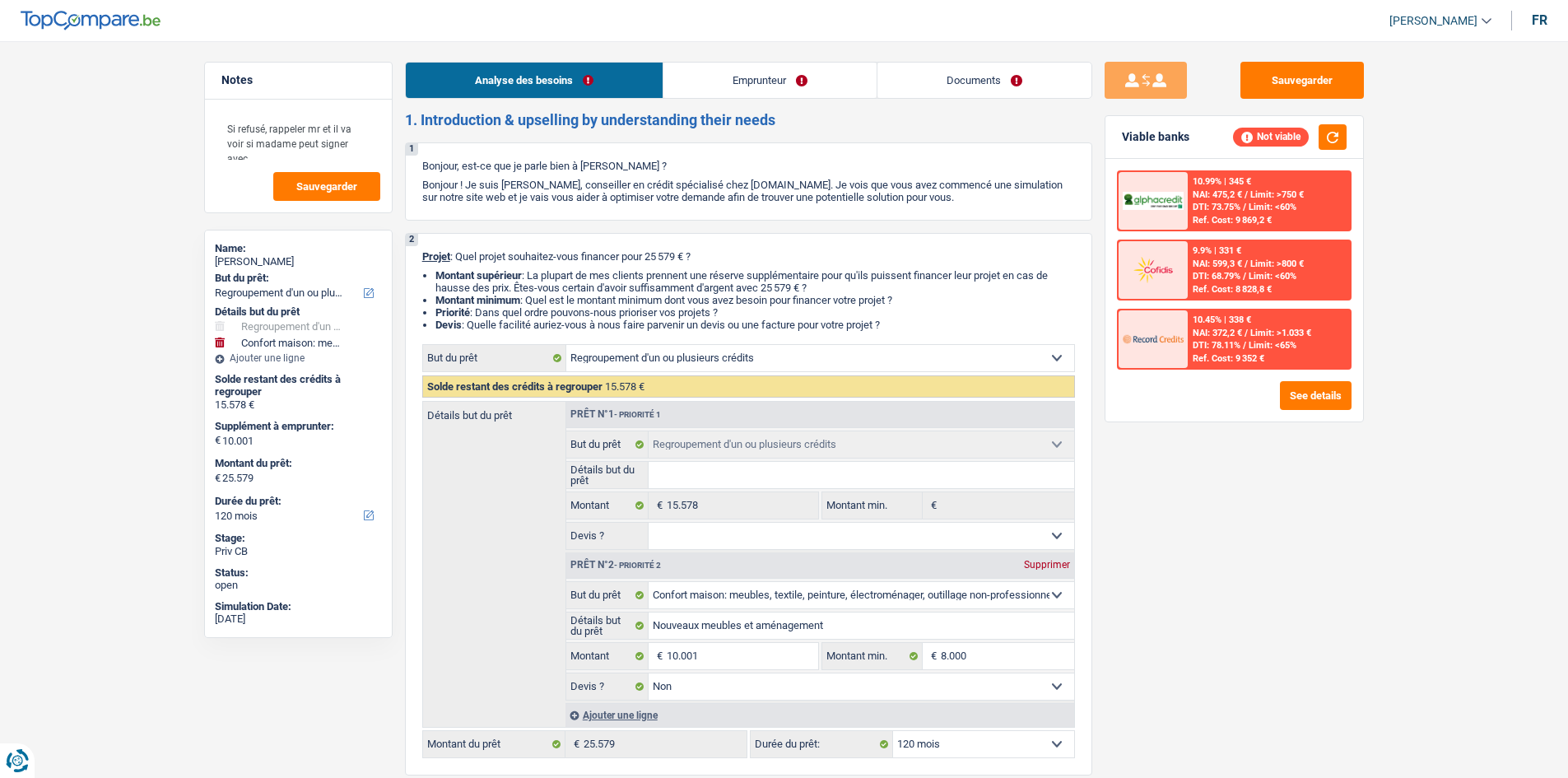 click on "Emprunteur" at bounding box center (770, 80) 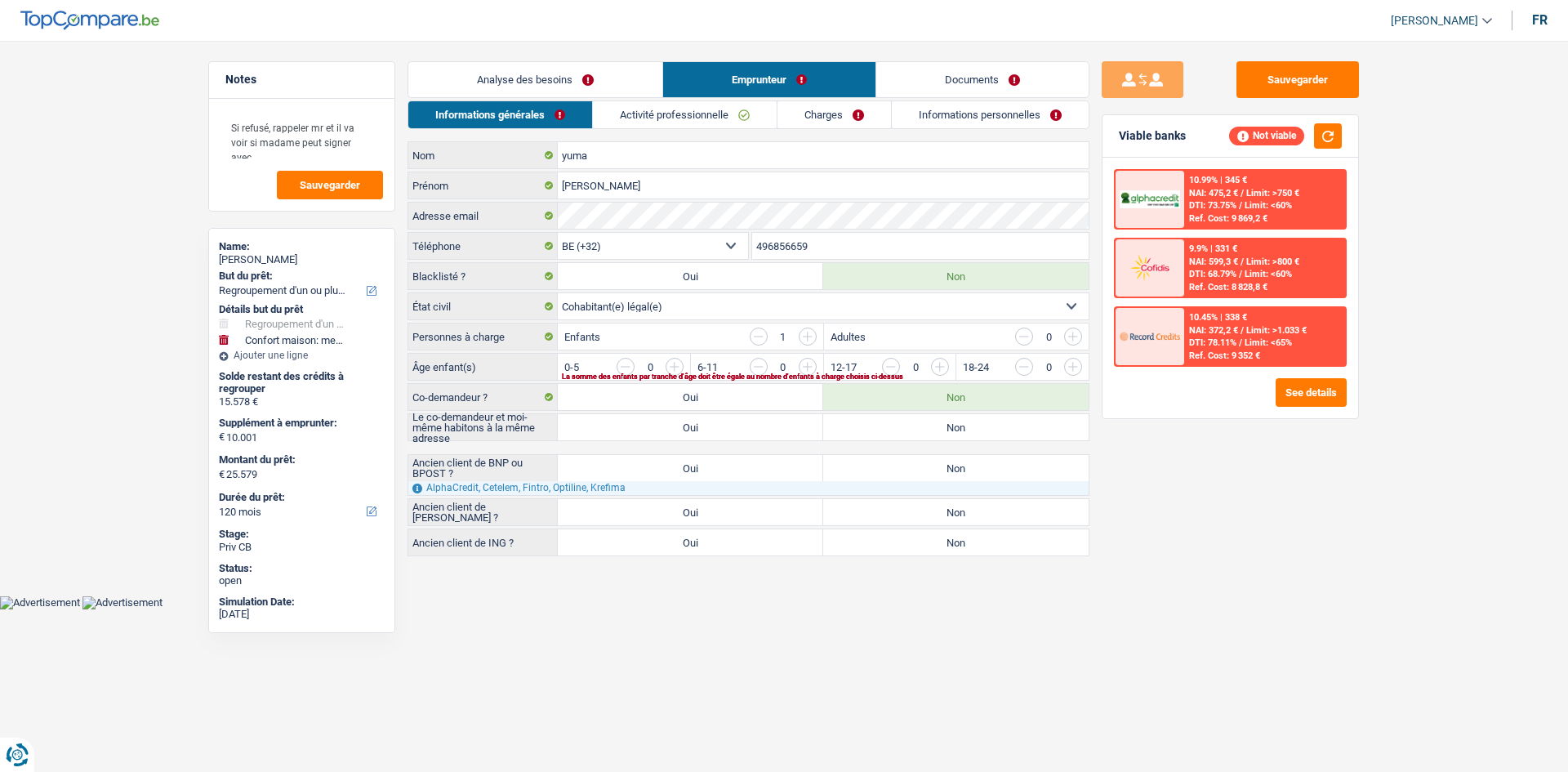 click on "Activité professionnelle" at bounding box center (684, 114) 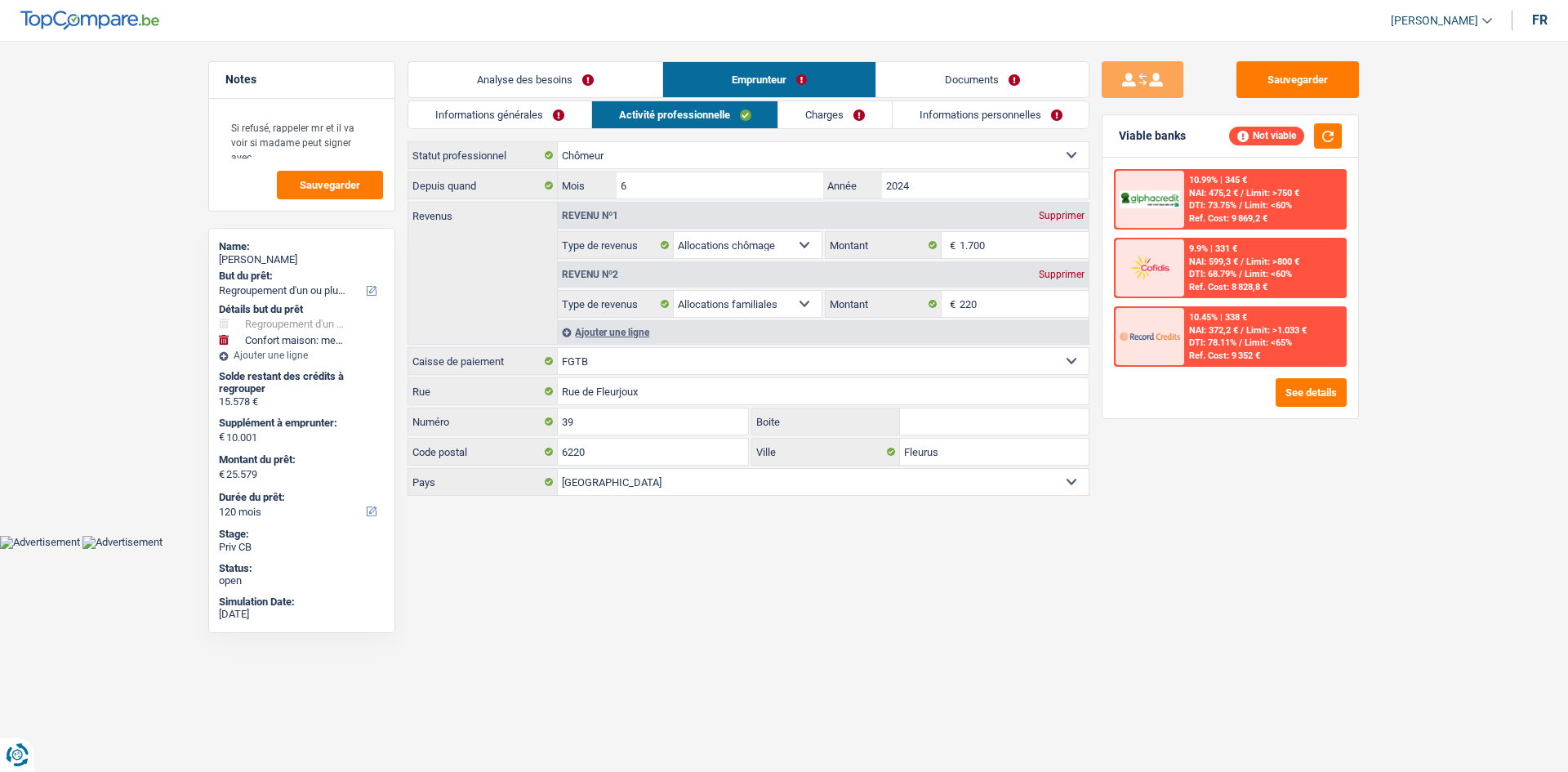 click on "Charges" at bounding box center [835, 114] 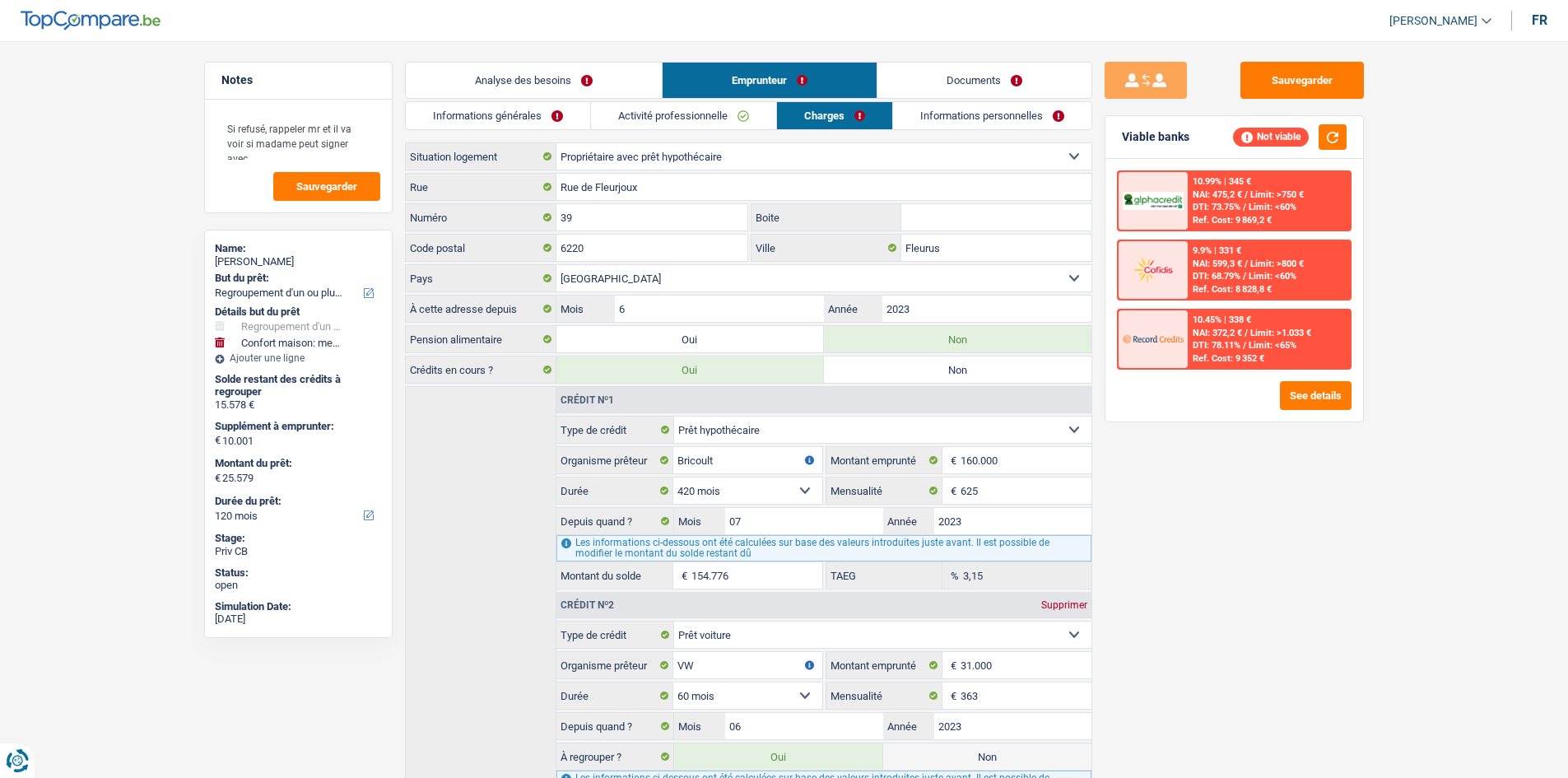 click on "Informations personnelles" at bounding box center [992, 115] 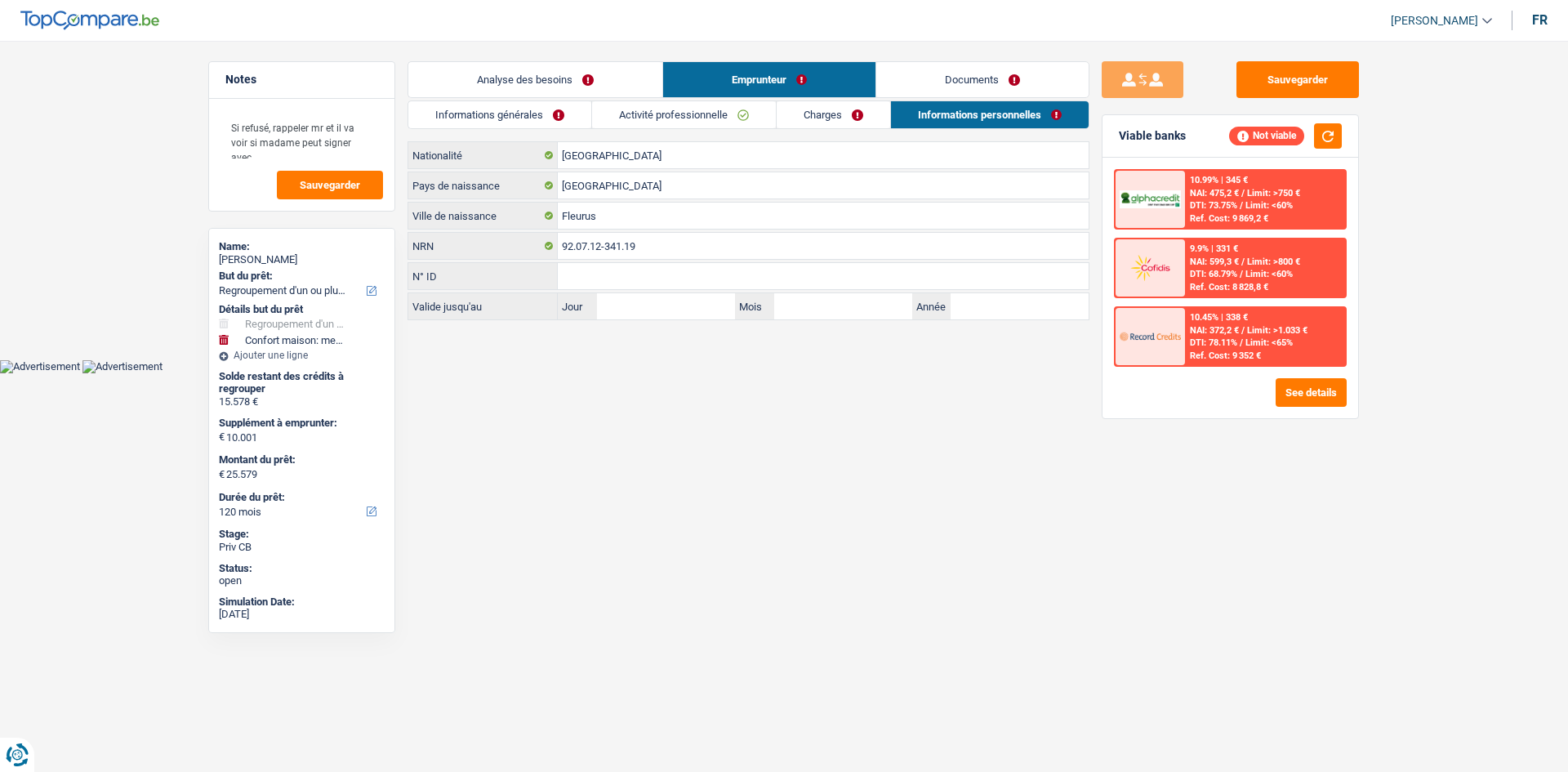 click on "Documents" at bounding box center [982, 79] 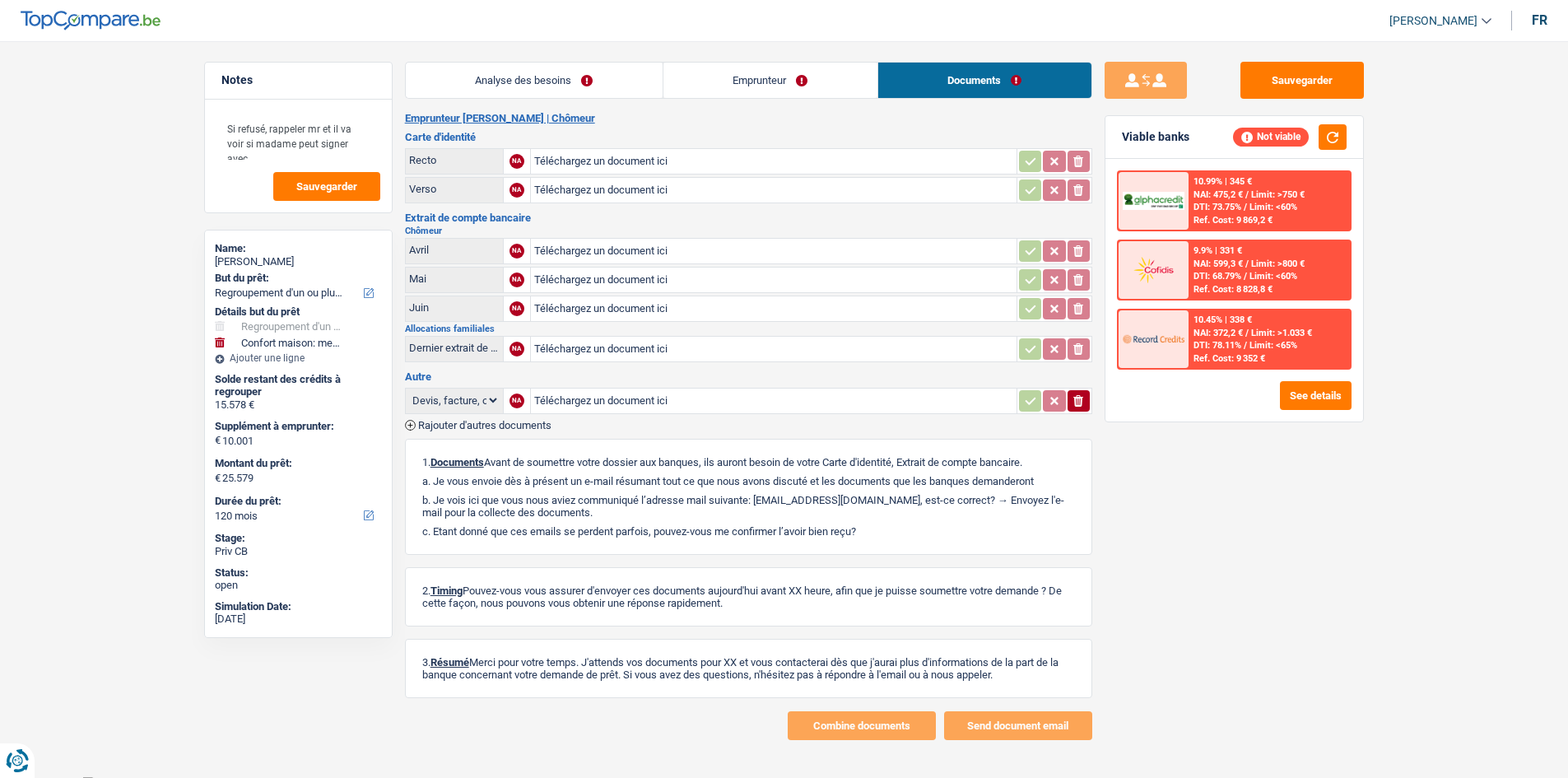 click on "Analyse des besoins" at bounding box center [534, 80] 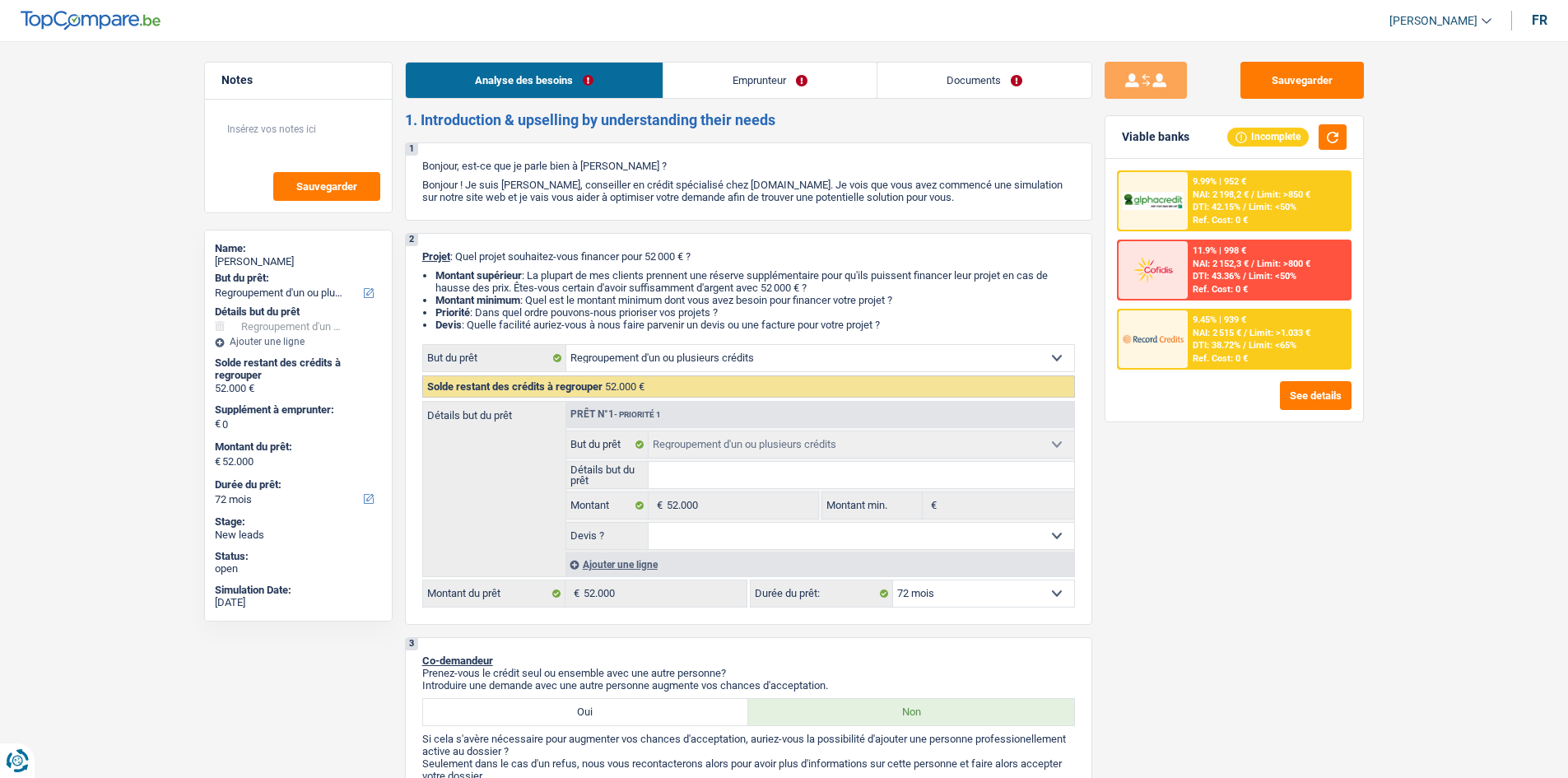 select on "refinancing" 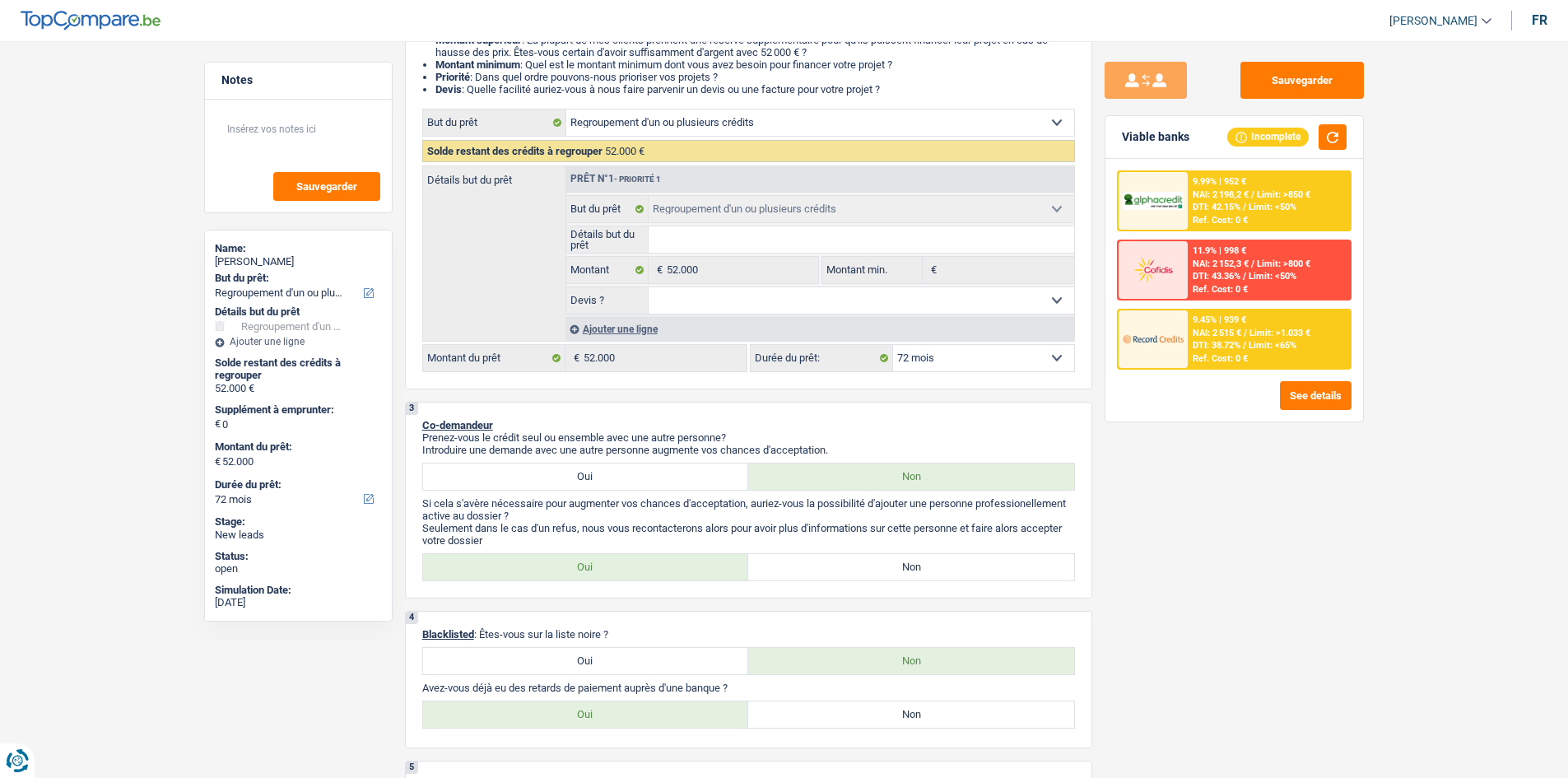 scroll, scrollTop: 412, scrollLeft: 0, axis: vertical 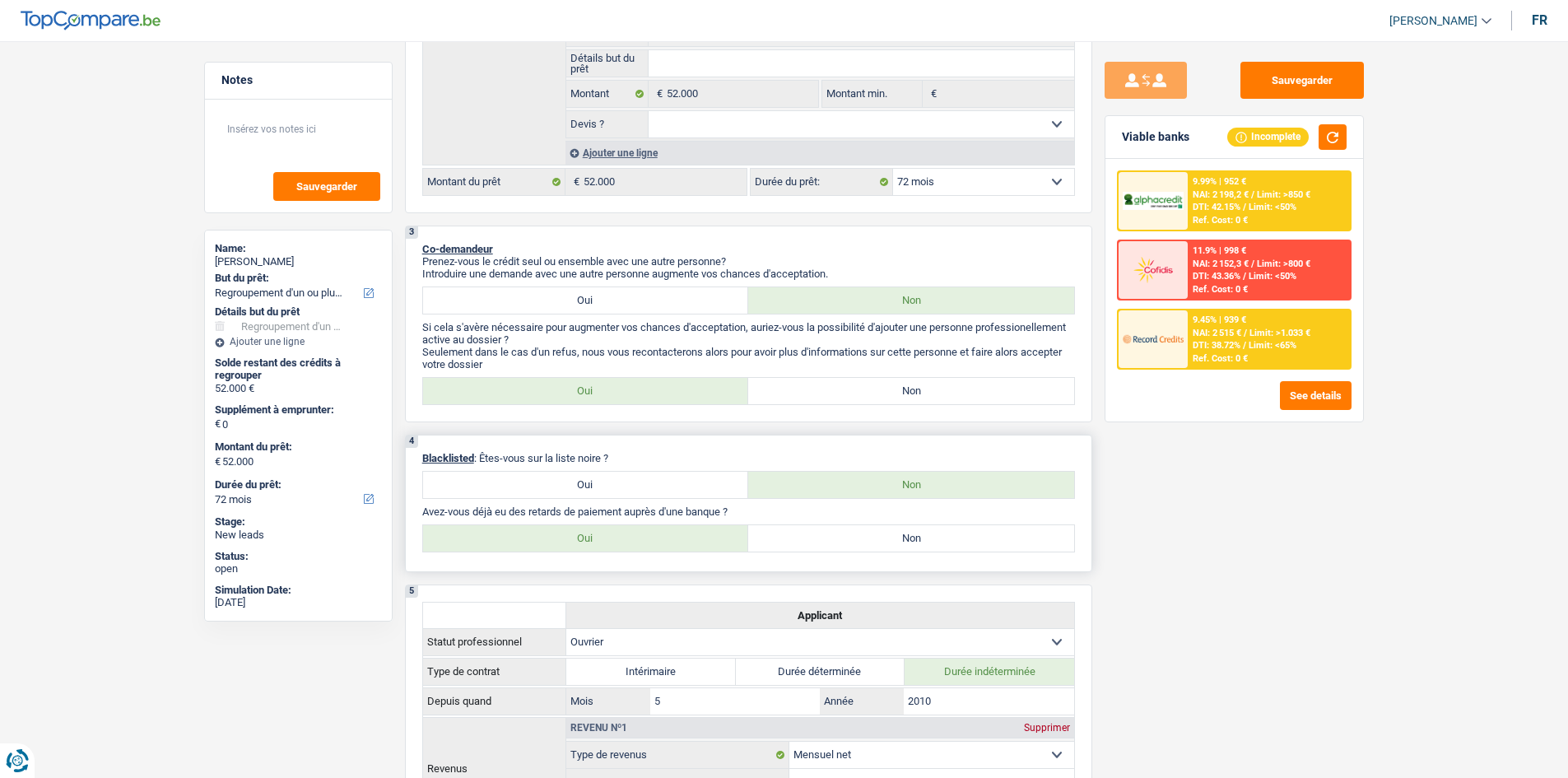 click on "Non" at bounding box center (911, 538) 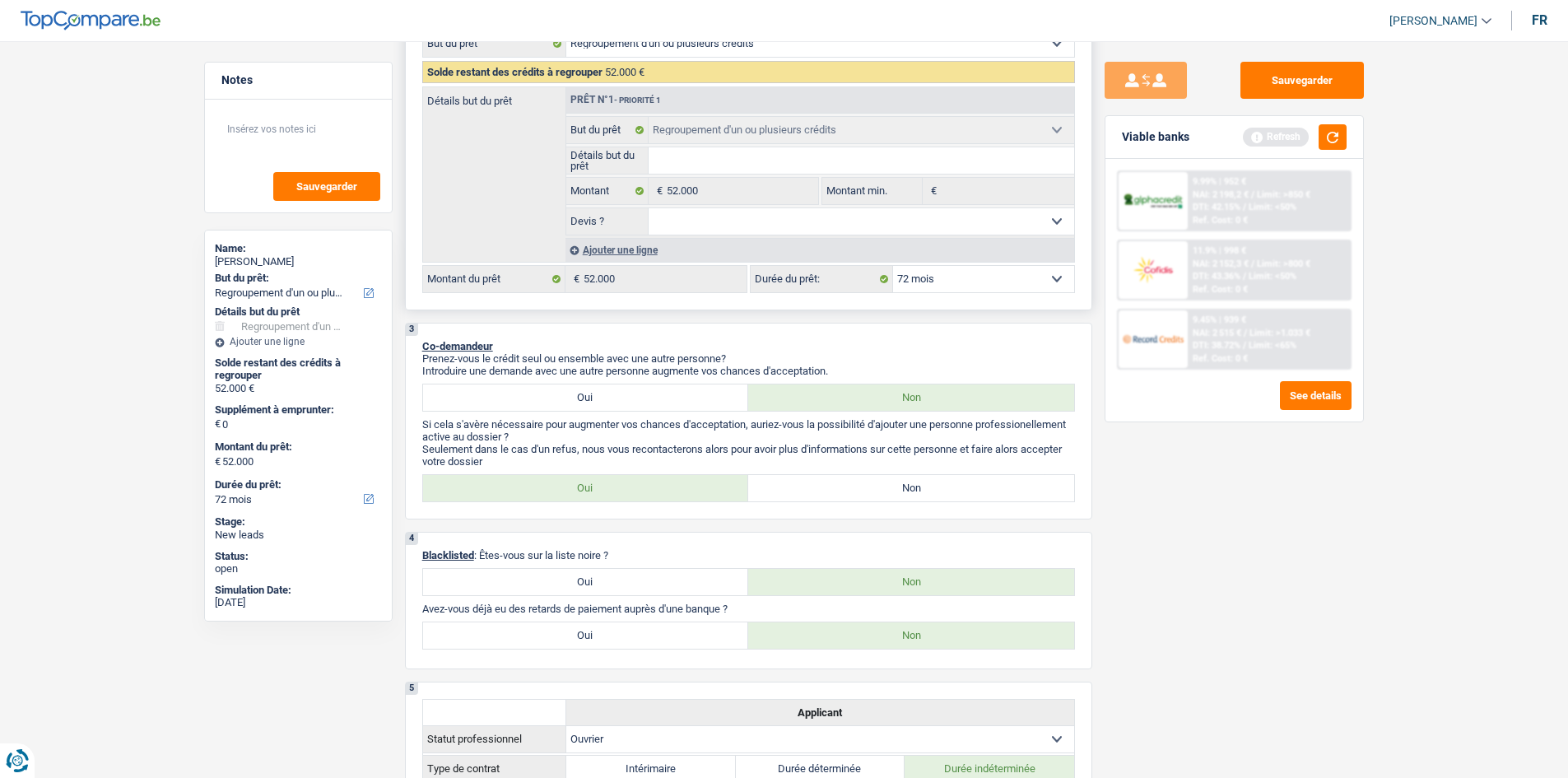scroll, scrollTop: 82, scrollLeft: 0, axis: vertical 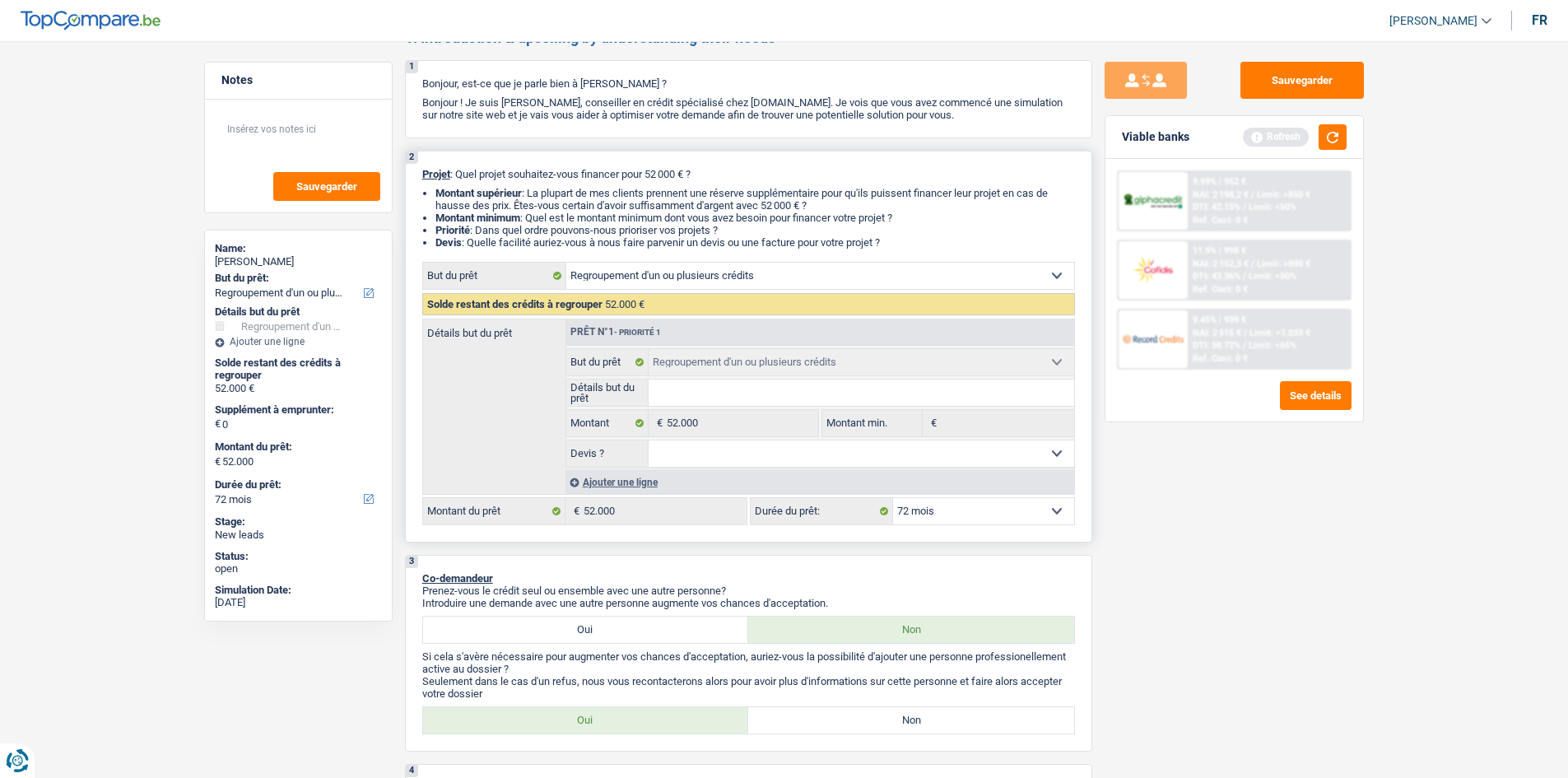 click on "Confort maison: meubles, textile, peinture, électroménager, outillage non-professionnel Hifi, multimédia, gsm, ordinateur Aménagement: frais d'installation, déménagement Evénement familial: naissance, mariage, divorce, communion, décès Frais médicaux Frais d'études Frais permis de conduire Regroupement d'un ou plusieurs crédits Loisirs: voyage, sport, musique Rafraîchissement: petits travaux maison et jardin Frais judiciaires Réparation voiture Prêt rénovation (non disponible pour les non-propriétaires) Prêt énergie (non disponible pour les non-propriétaires) Prêt voiture Taxes, impôts non professionnels Rénovation bien à l'étranger Dettes familiales Assurance Autre
Sélectionner une option" at bounding box center (820, 276) 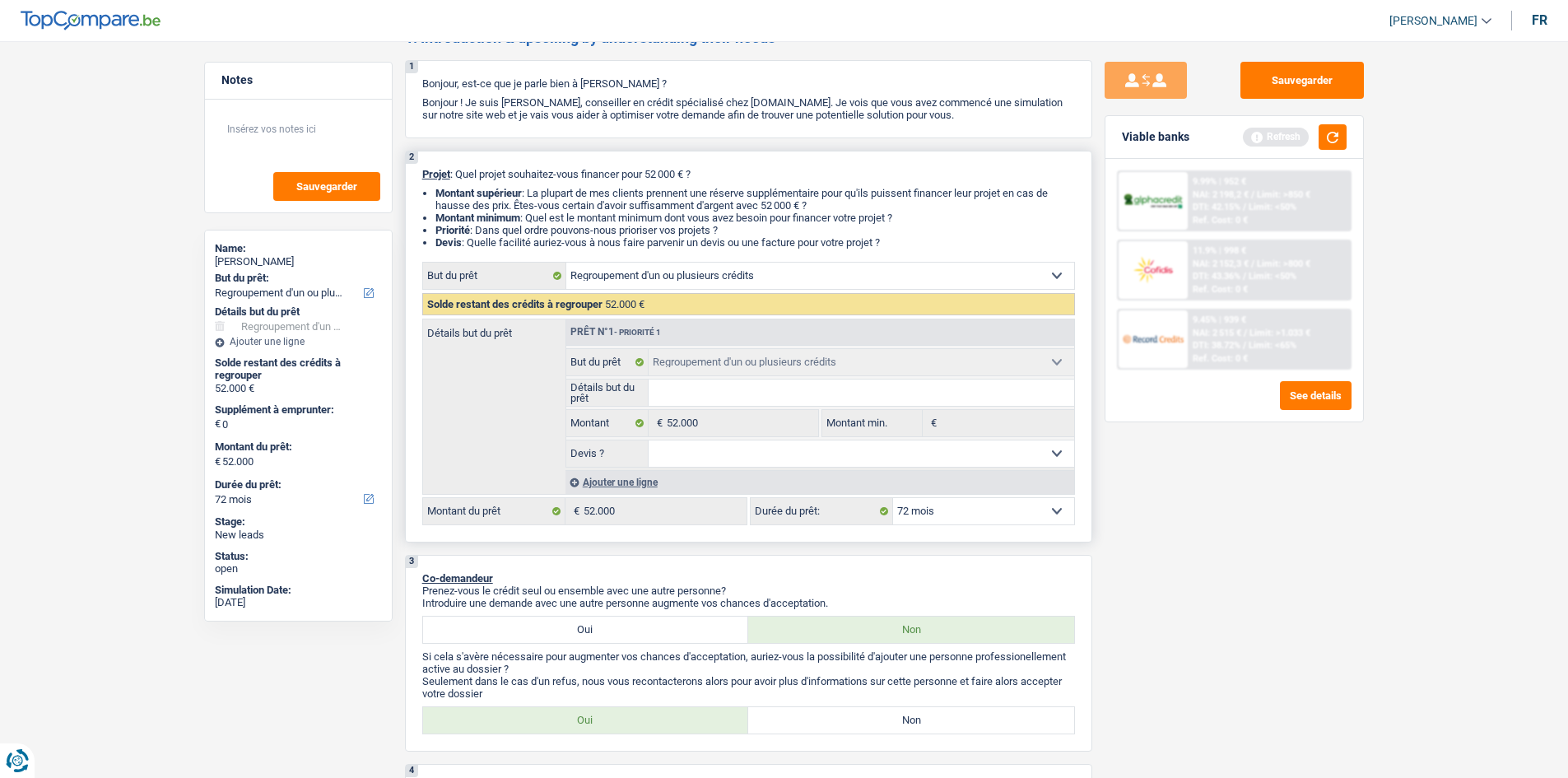 select on "other" 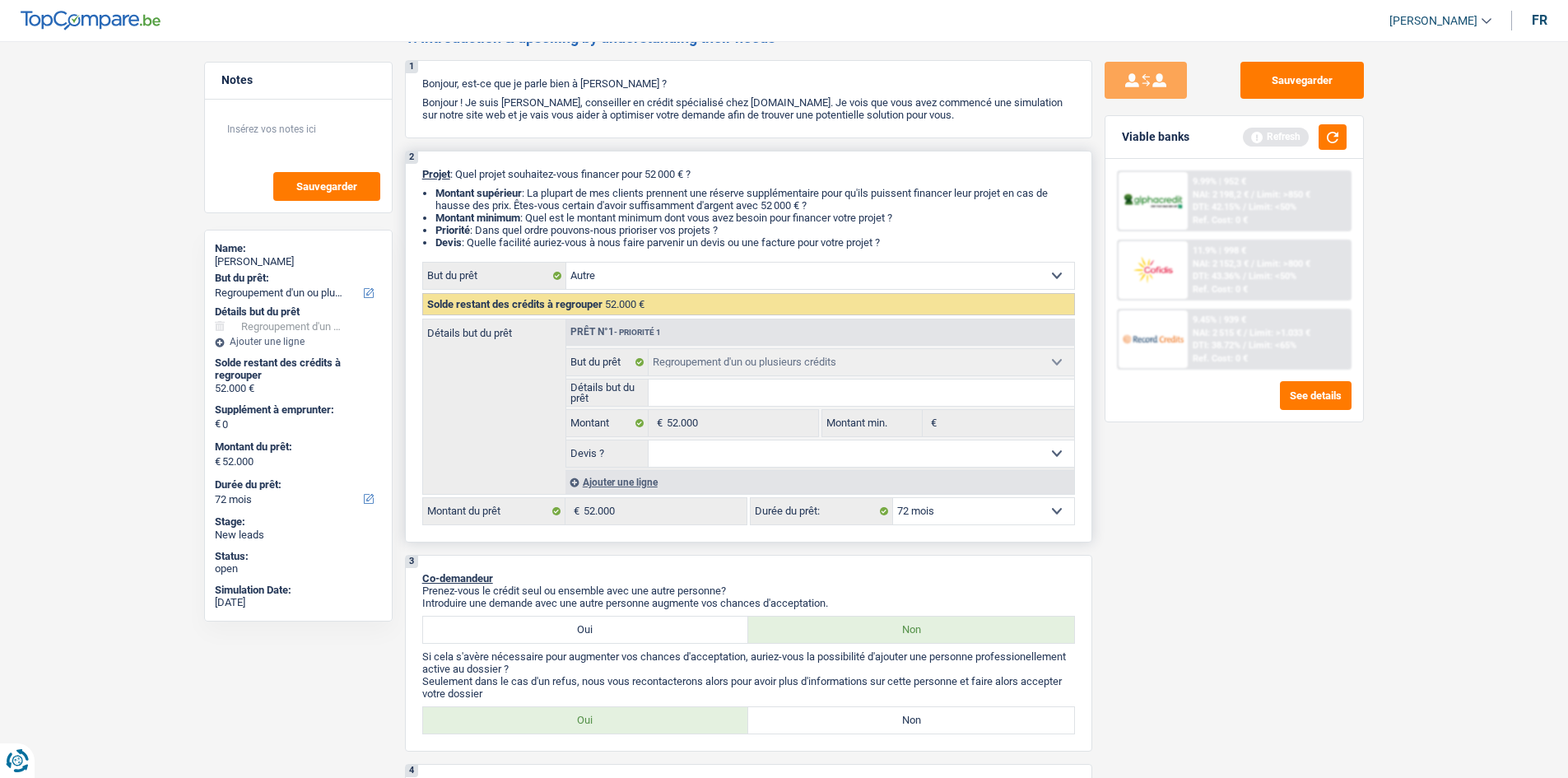 click on "Confort maison: meubles, textile, peinture, électroménager, outillage non-professionnel Hifi, multimédia, gsm, ordinateur Aménagement: frais d'installation, déménagement Evénement familial: naissance, mariage, divorce, communion, décès Frais médicaux Frais d'études Frais permis de conduire Regroupement d'un ou plusieurs crédits Loisirs: voyage, sport, musique Rafraîchissement: petits travaux maison et jardin Frais judiciaires Réparation voiture Prêt rénovation (non disponible pour les non-propriétaires) Prêt énergie (non disponible pour les non-propriétaires) Prêt voiture Taxes, impôts non professionnels Rénovation bien à l'étranger Dettes familiales Assurance Autre
Sélectionner une option" at bounding box center (820, 276) 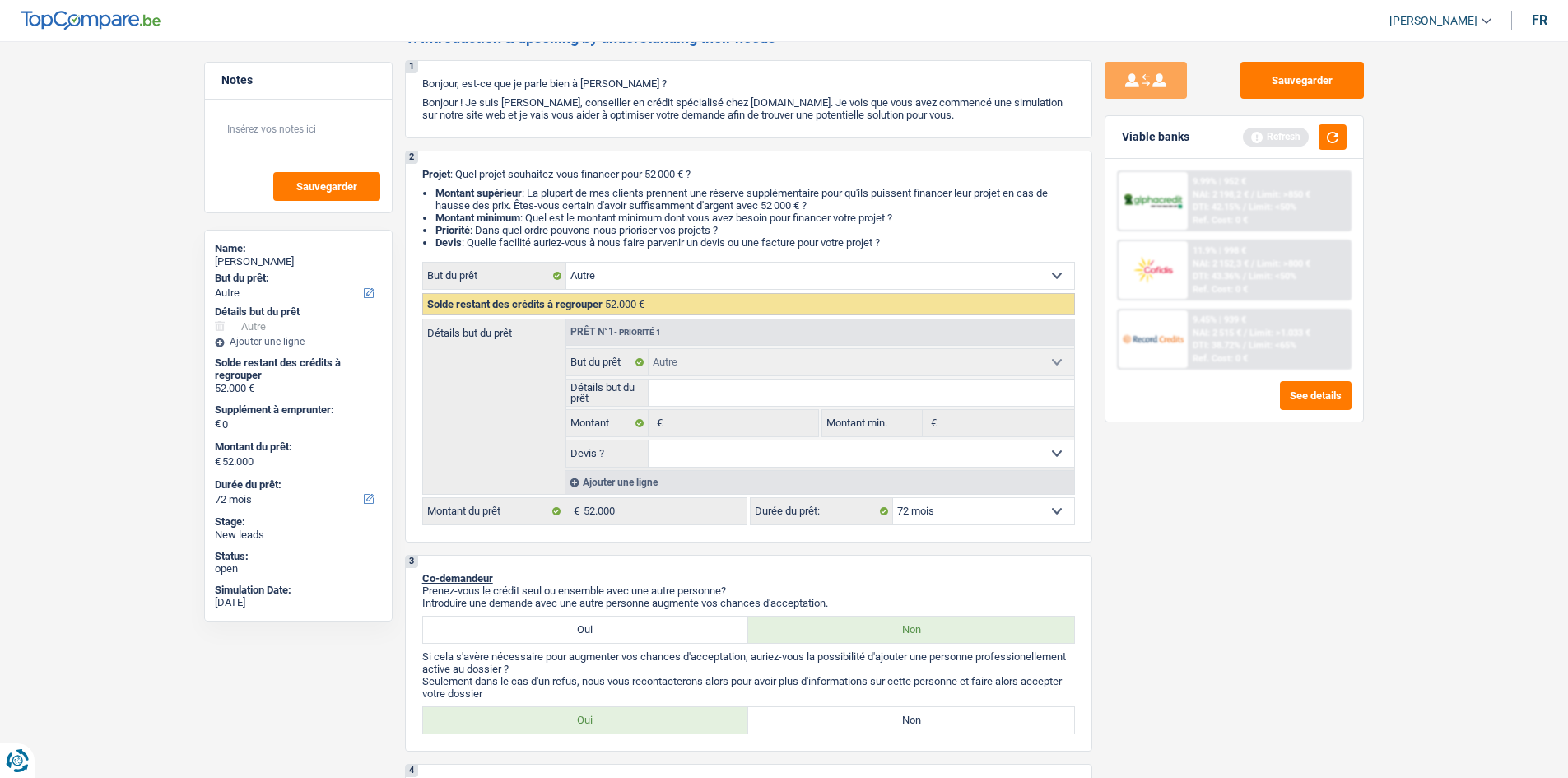 select on "refinancing" 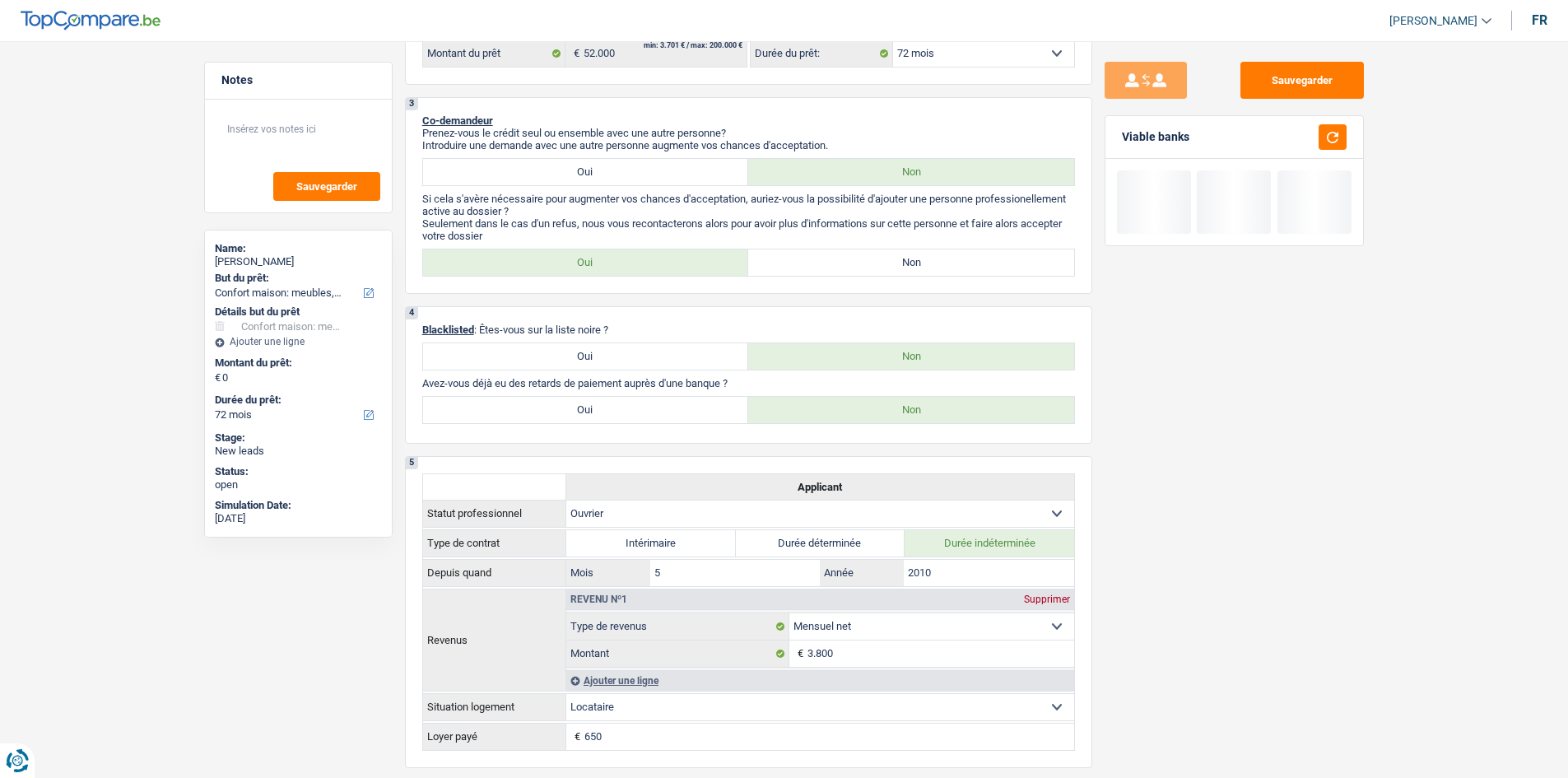 scroll, scrollTop: 576, scrollLeft: 0, axis: vertical 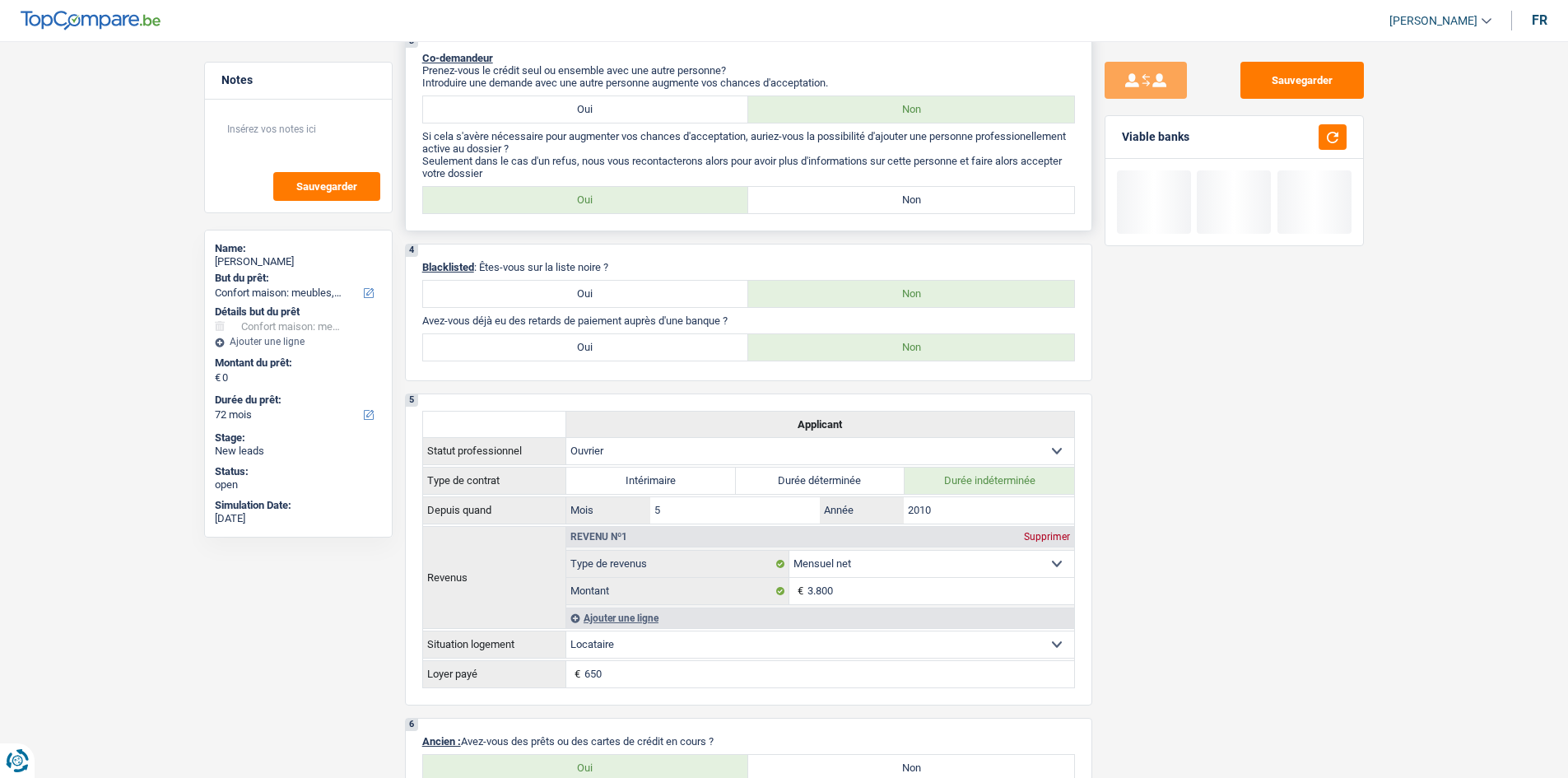 click on "Non" at bounding box center [911, 200] 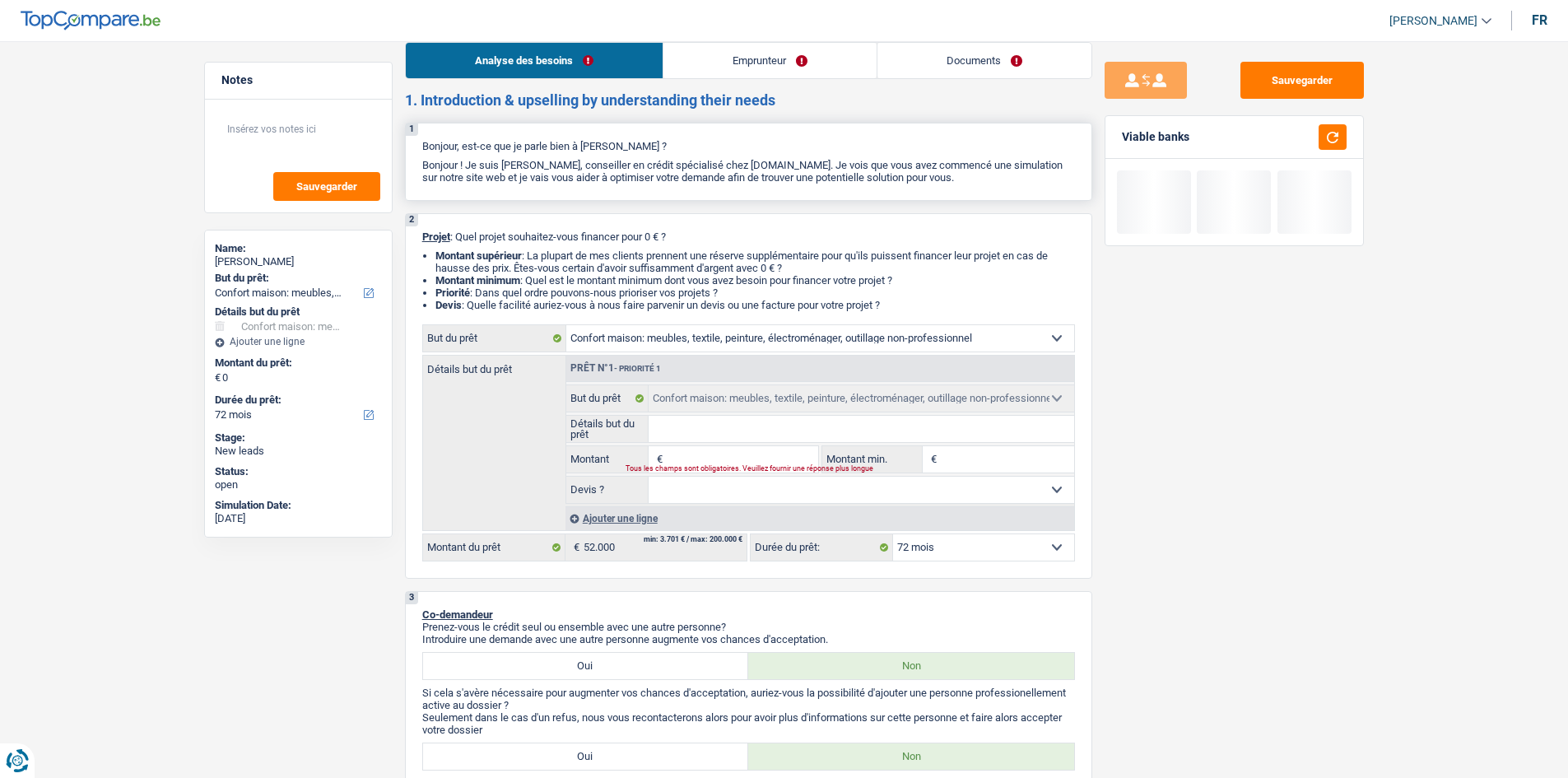 scroll, scrollTop: 0, scrollLeft: 0, axis: both 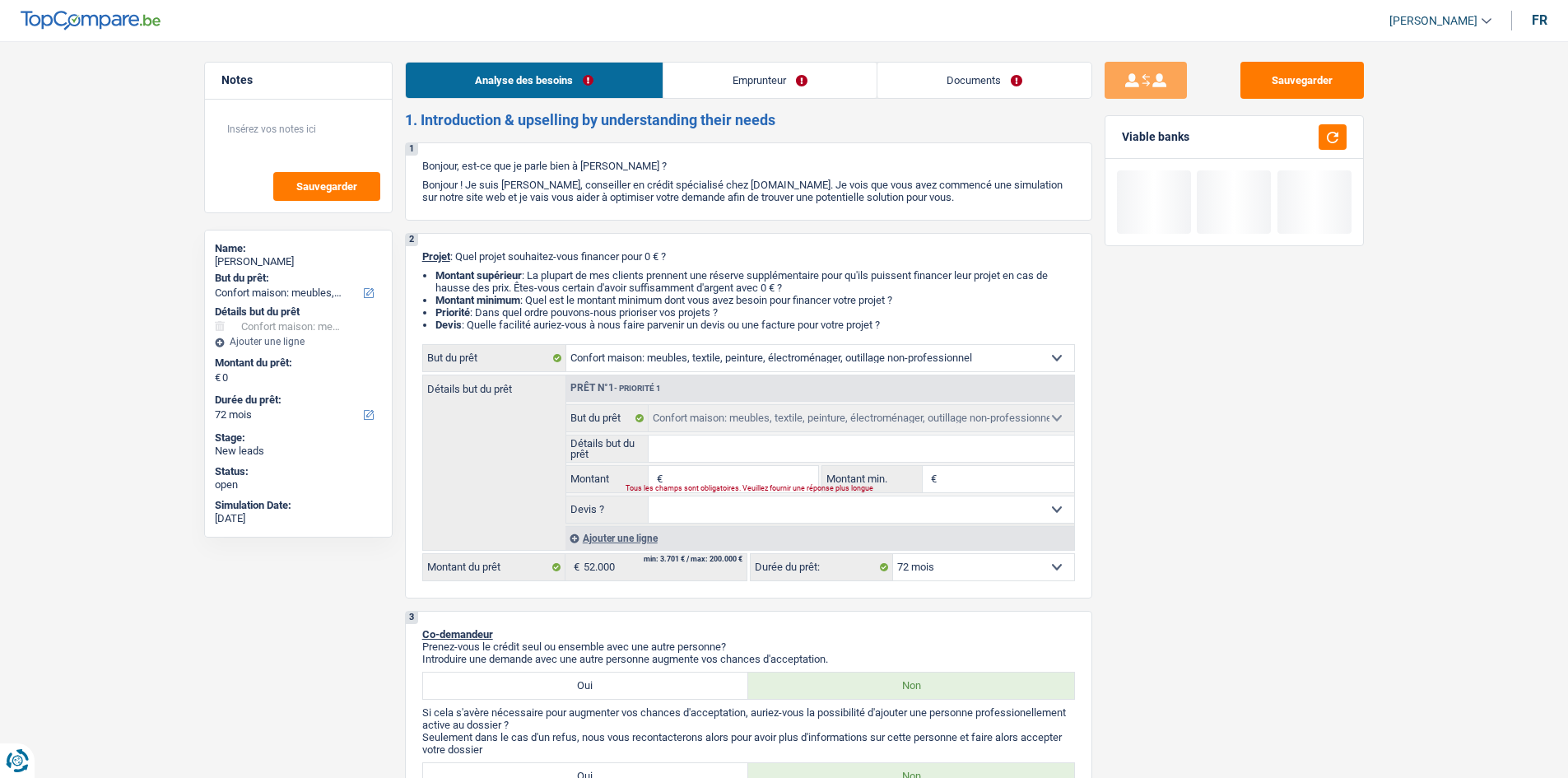 click on "Emprunteur" at bounding box center (770, 80) 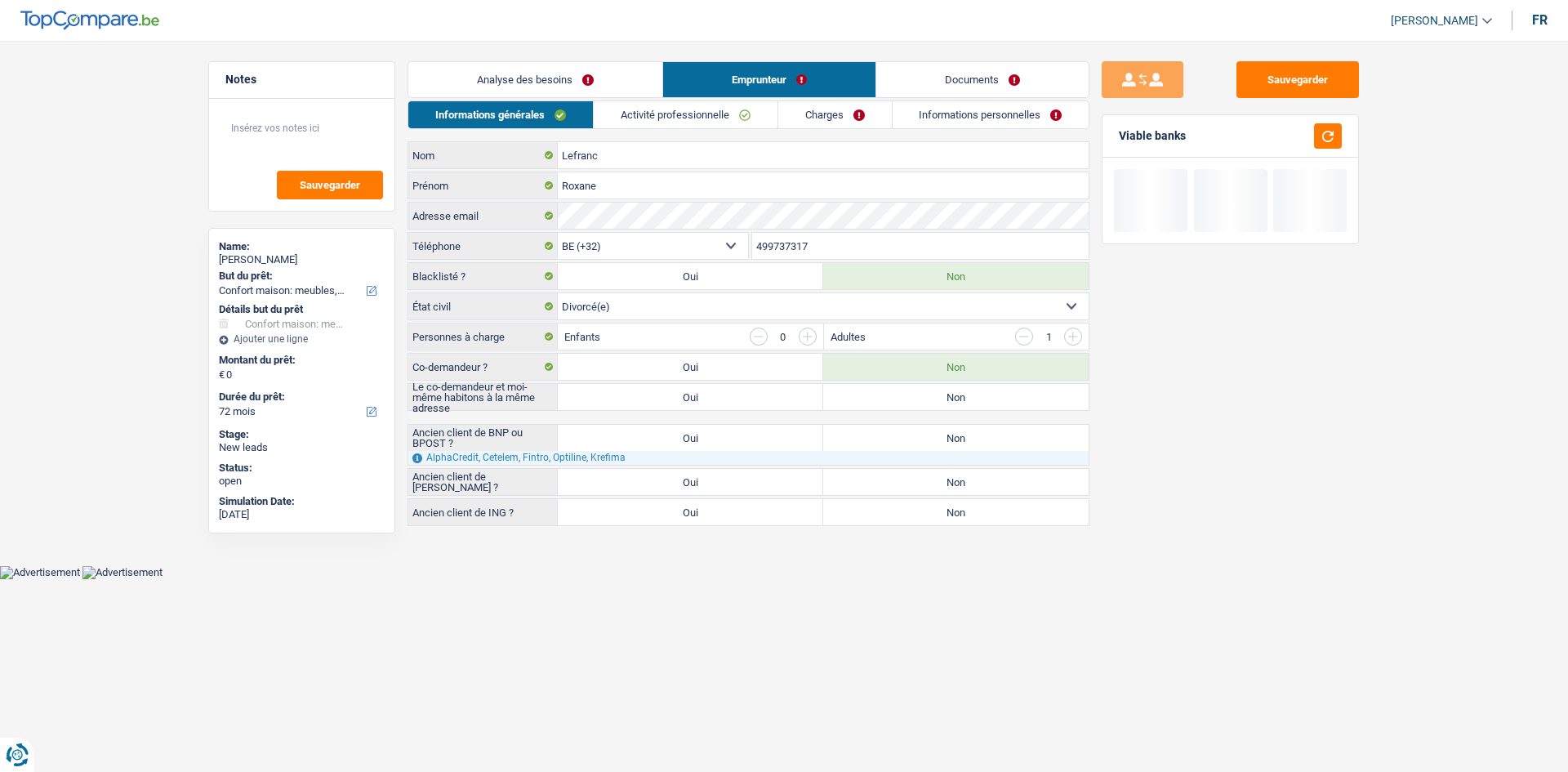 click on "Analyse des besoins" at bounding box center (535, 79) 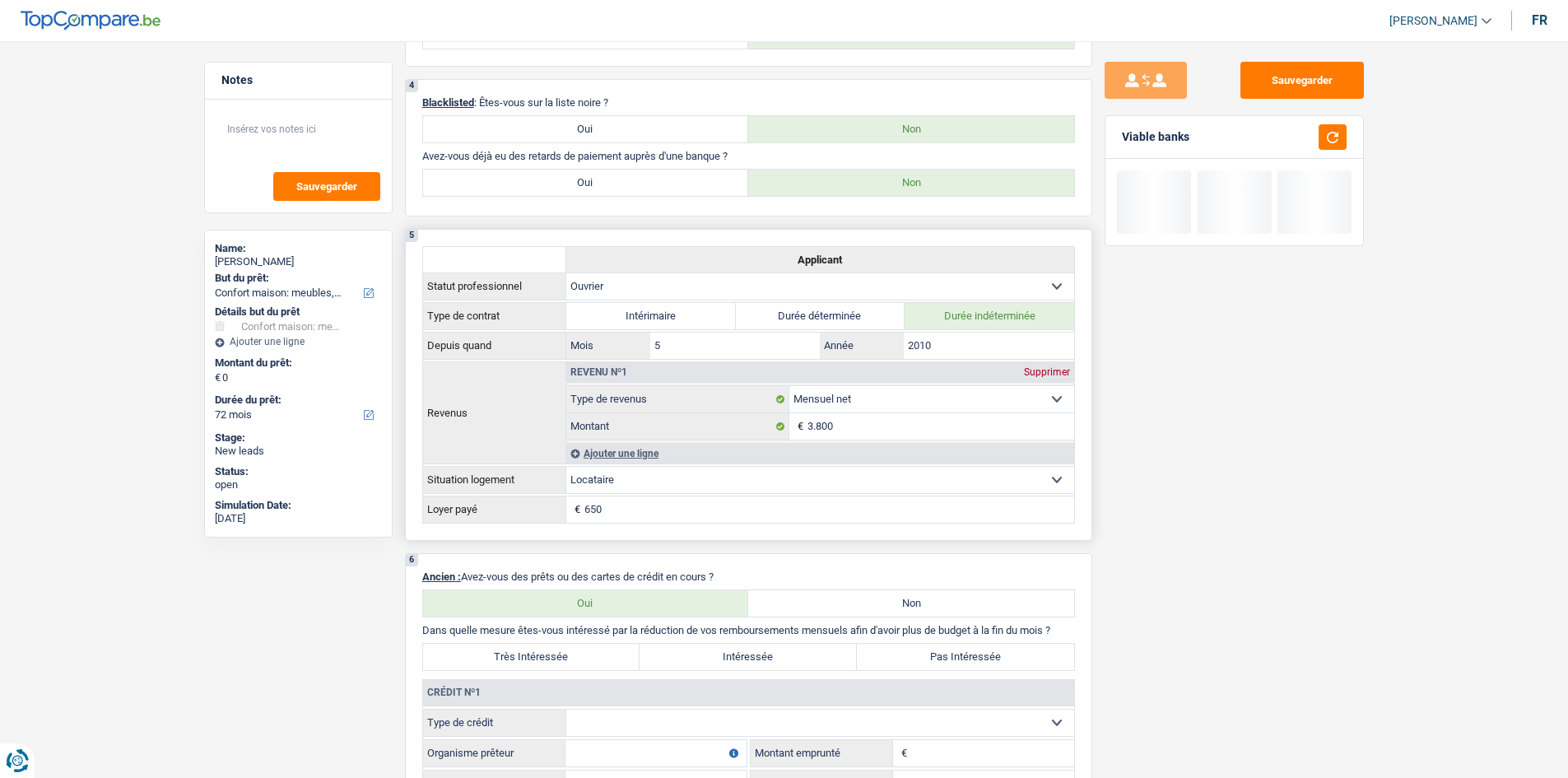 scroll, scrollTop: 988, scrollLeft: 0, axis: vertical 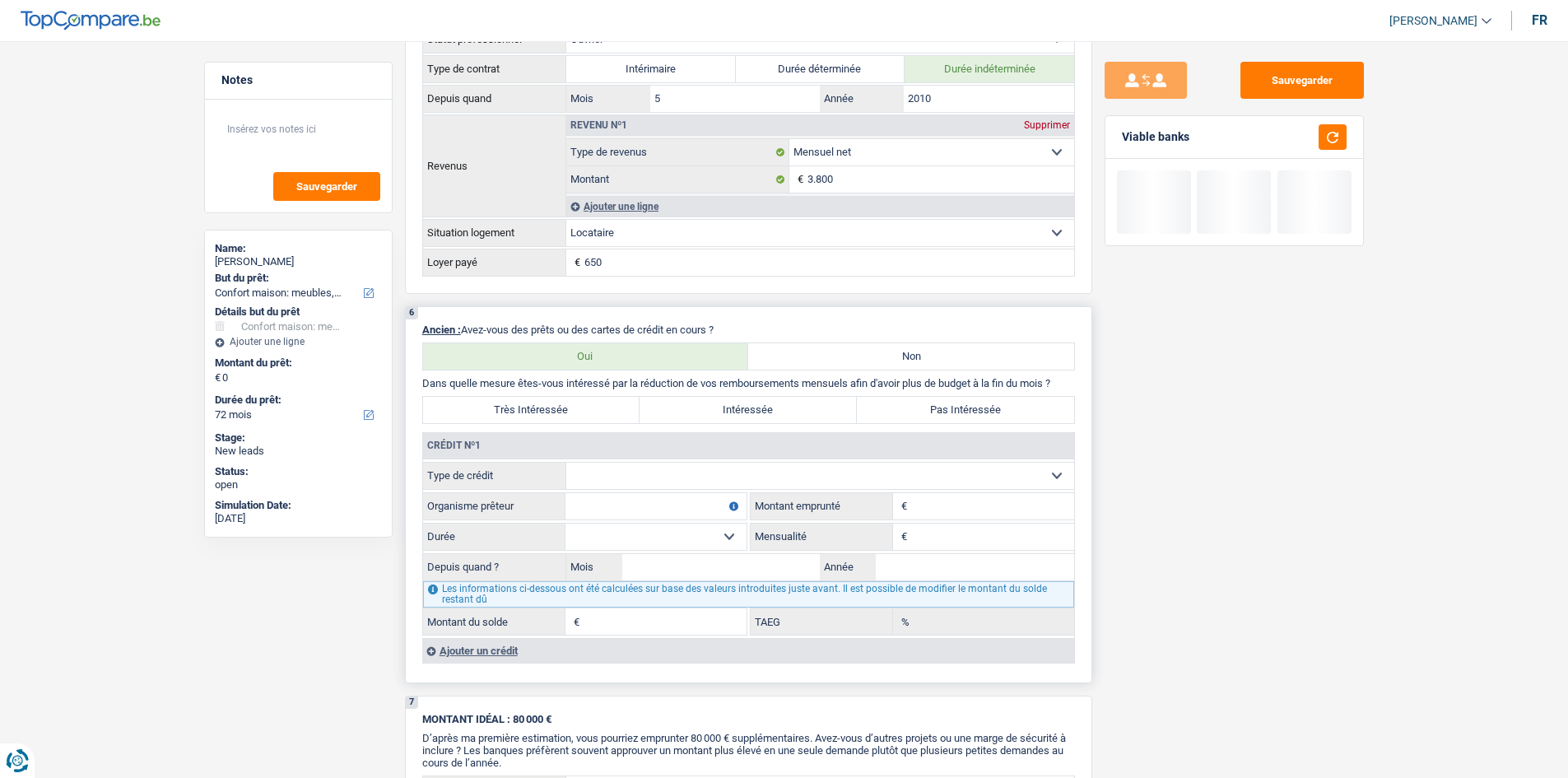 click on "Carte ou ouverture de crédit Prêt hypothécaire Vente à tempérament Prêt à tempérament Prêt rénovation Prêt voiture Regroupement d'un ou plusieurs crédits
Sélectionner une option" at bounding box center (820, 476) 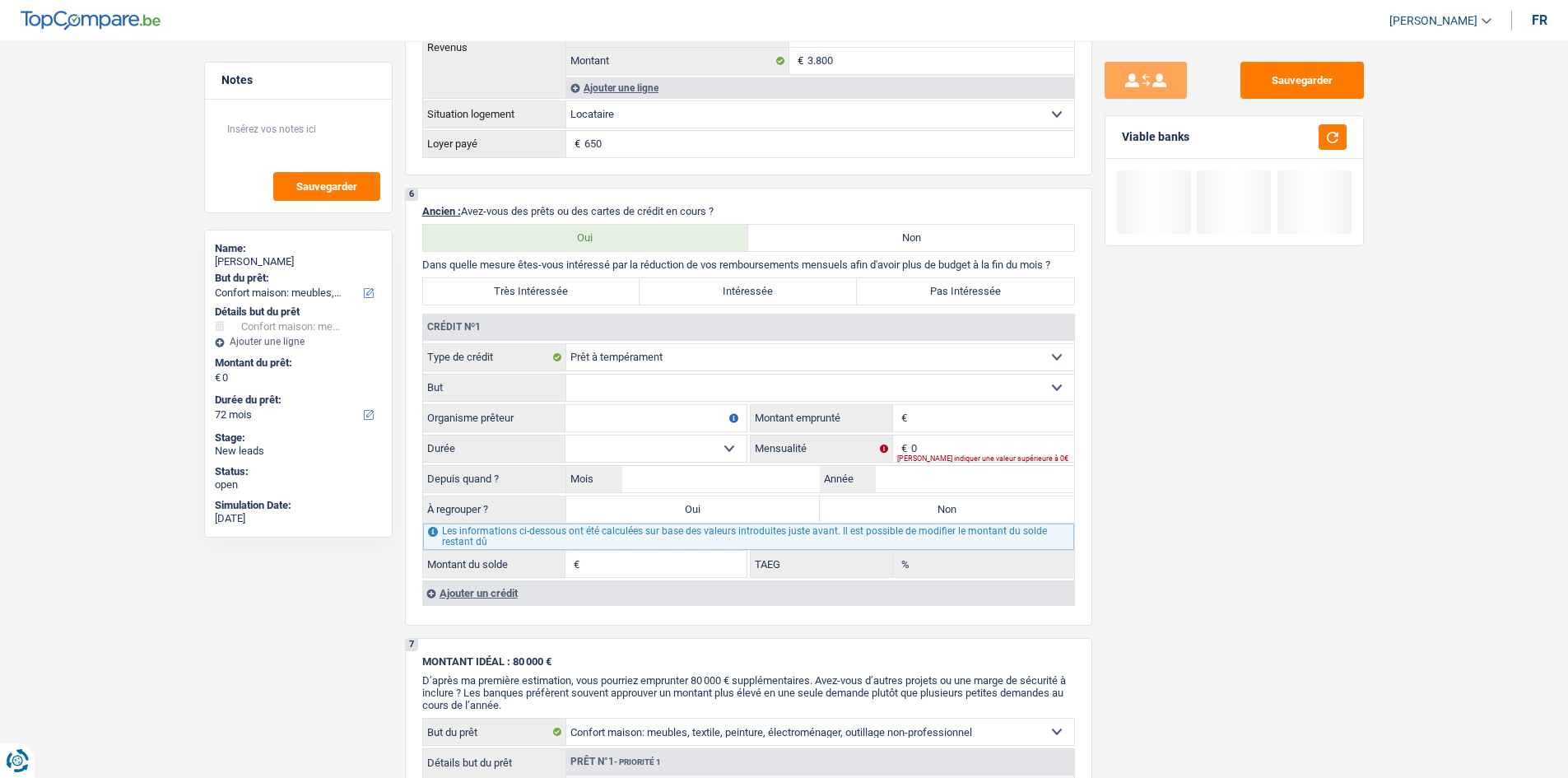 scroll, scrollTop: 1235, scrollLeft: 0, axis: vertical 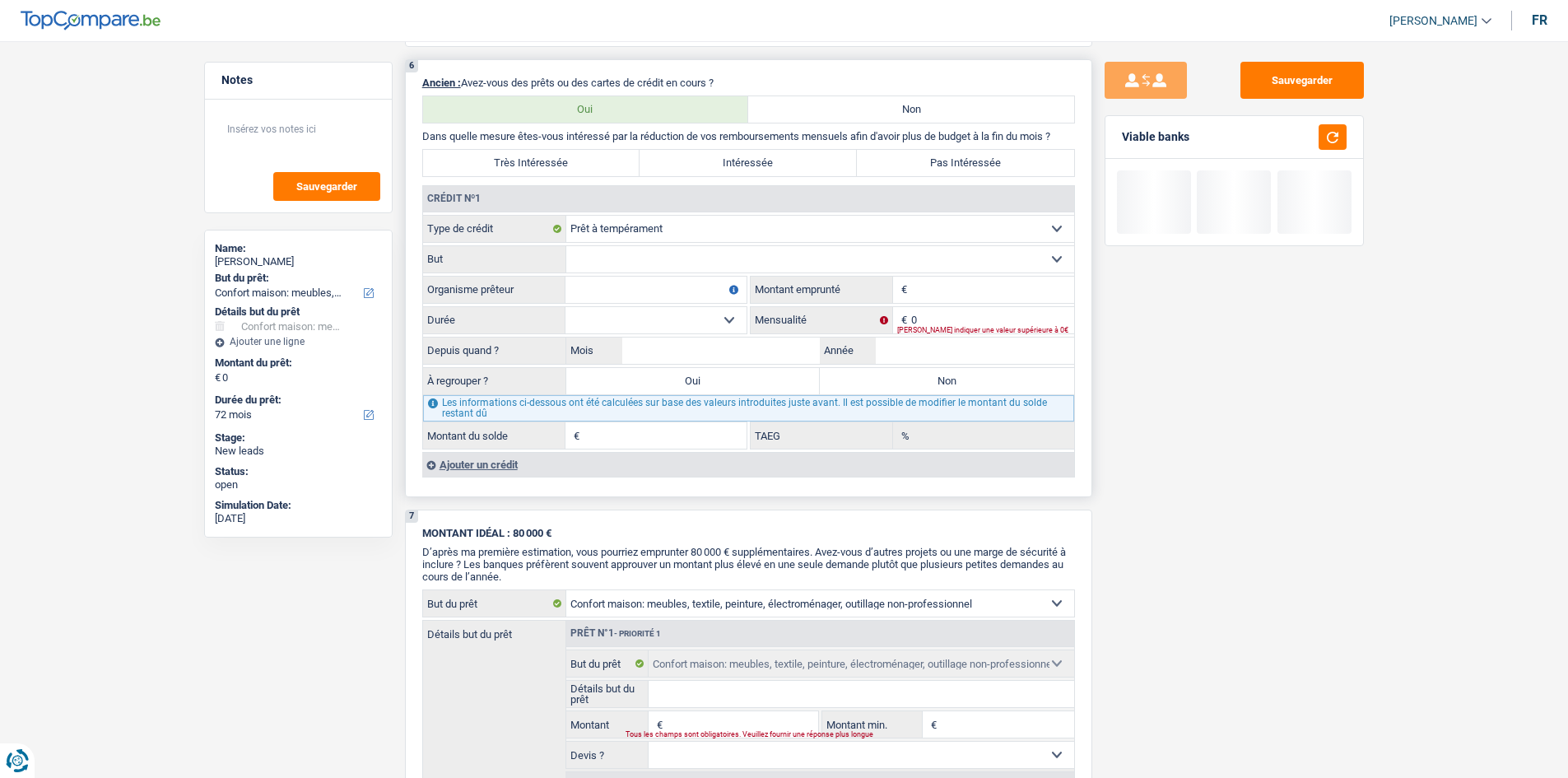 click on "Ajouter un crédit" at bounding box center [748, 464] 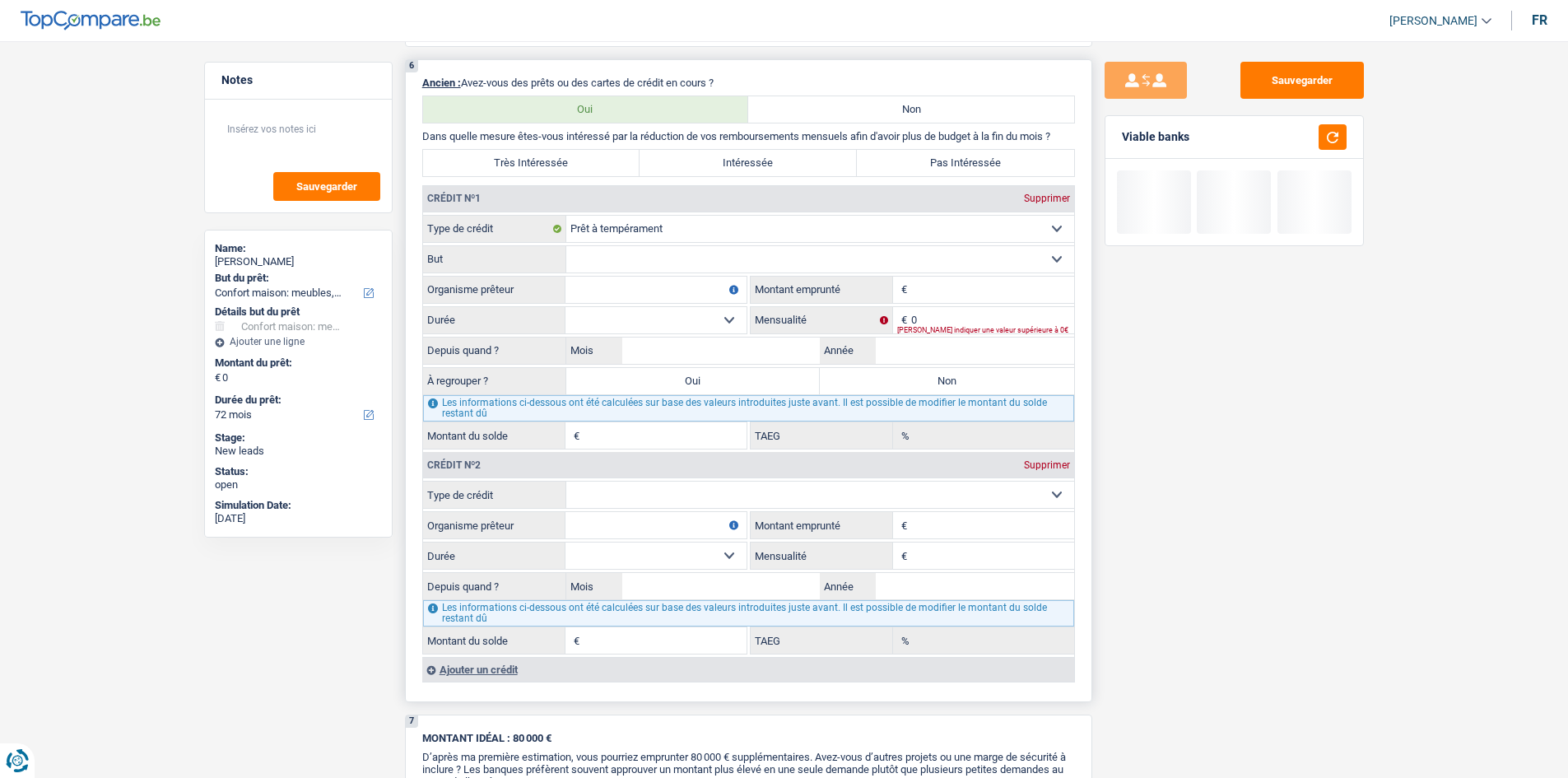 click on "Confort maison: meubles, textile, peinture, électroménager, outillage non-professionnel, Hifi, multimédia, gsm, ordinateur, Frais installation, déménagement Evénement familial: naissance, mariage, divorce, communion, décès Frais médicaux Frais d'études Remboursement prêt Frais permis de conduire Loisirs: voyage, sport, musique Petits travaux maison et jardin Frais divers (max 2.000€) Frais judiciaires Réparation voiture Autre
Sélectionner une option" at bounding box center (820, 259) 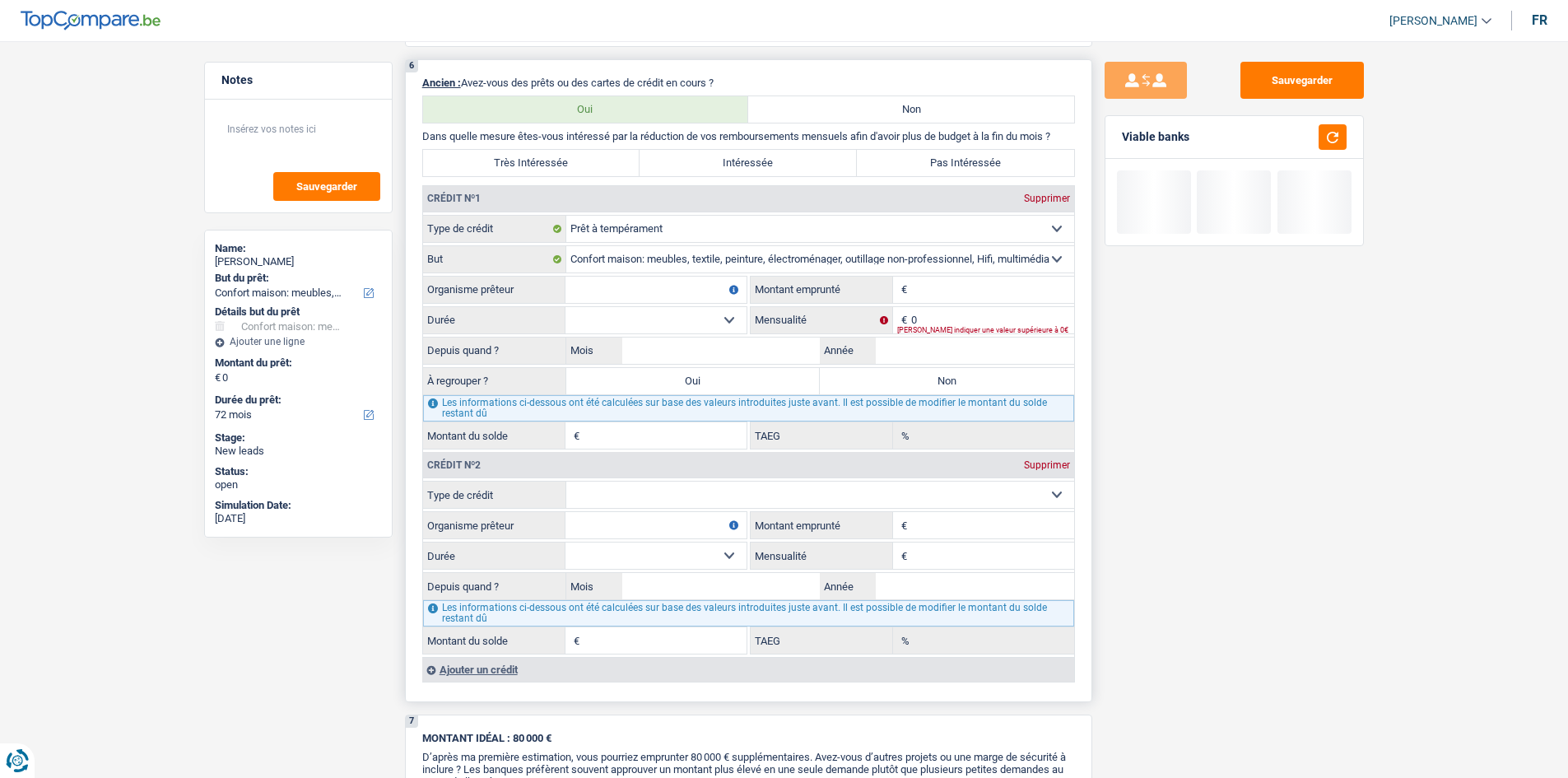 click on "Montant" at bounding box center (993, 290) 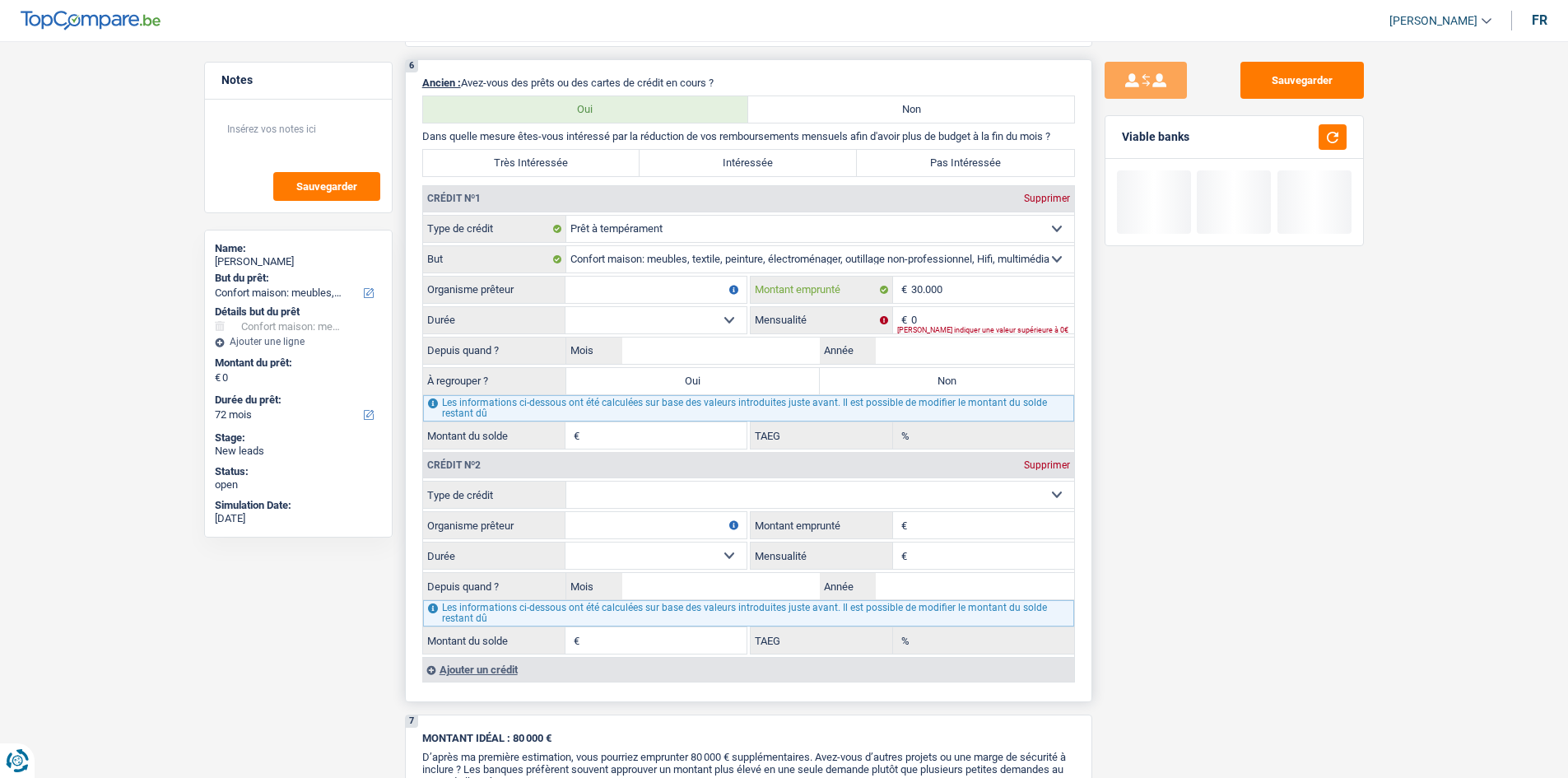 type on "30.000" 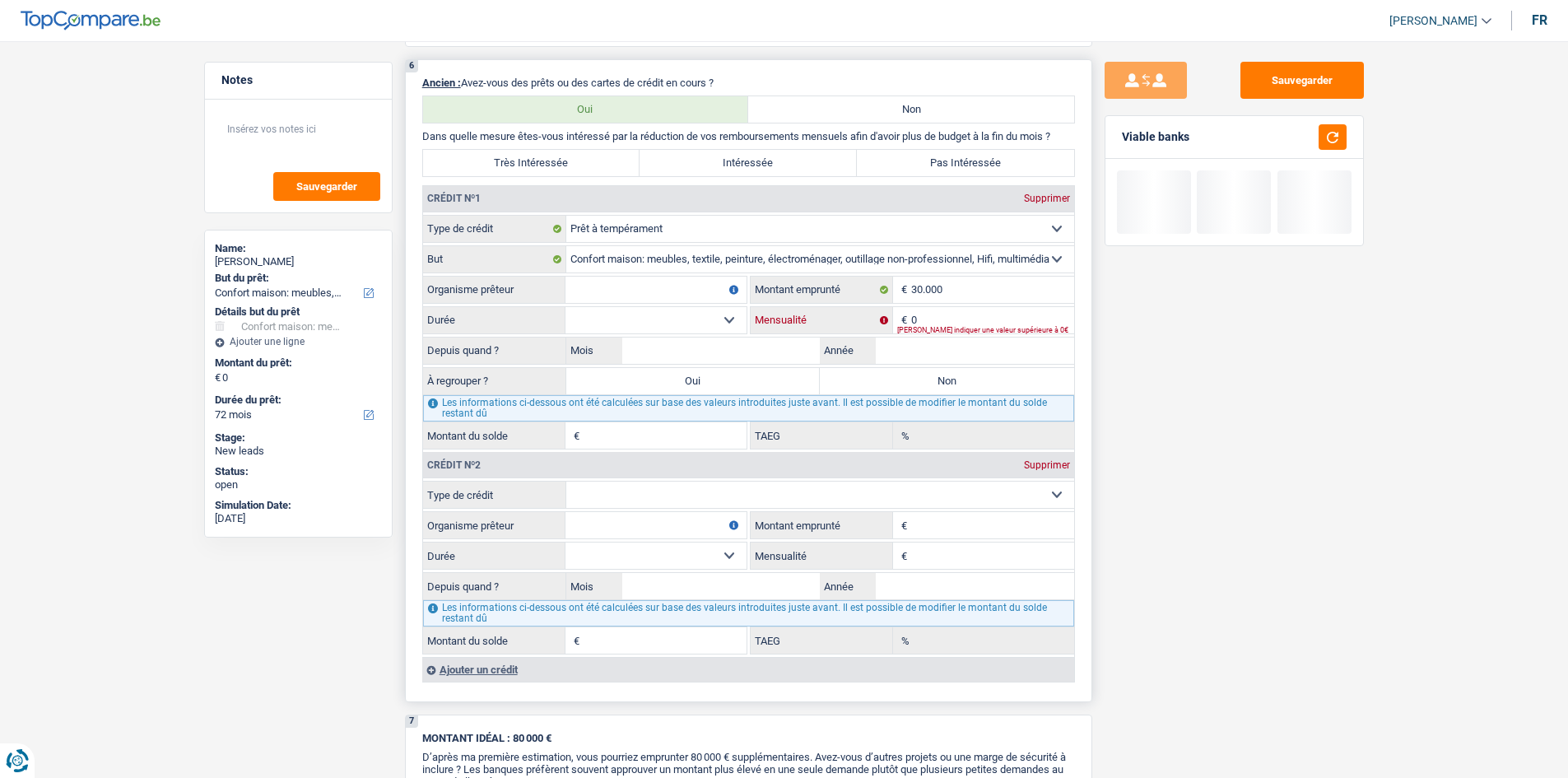 click on "0" at bounding box center [993, 320] 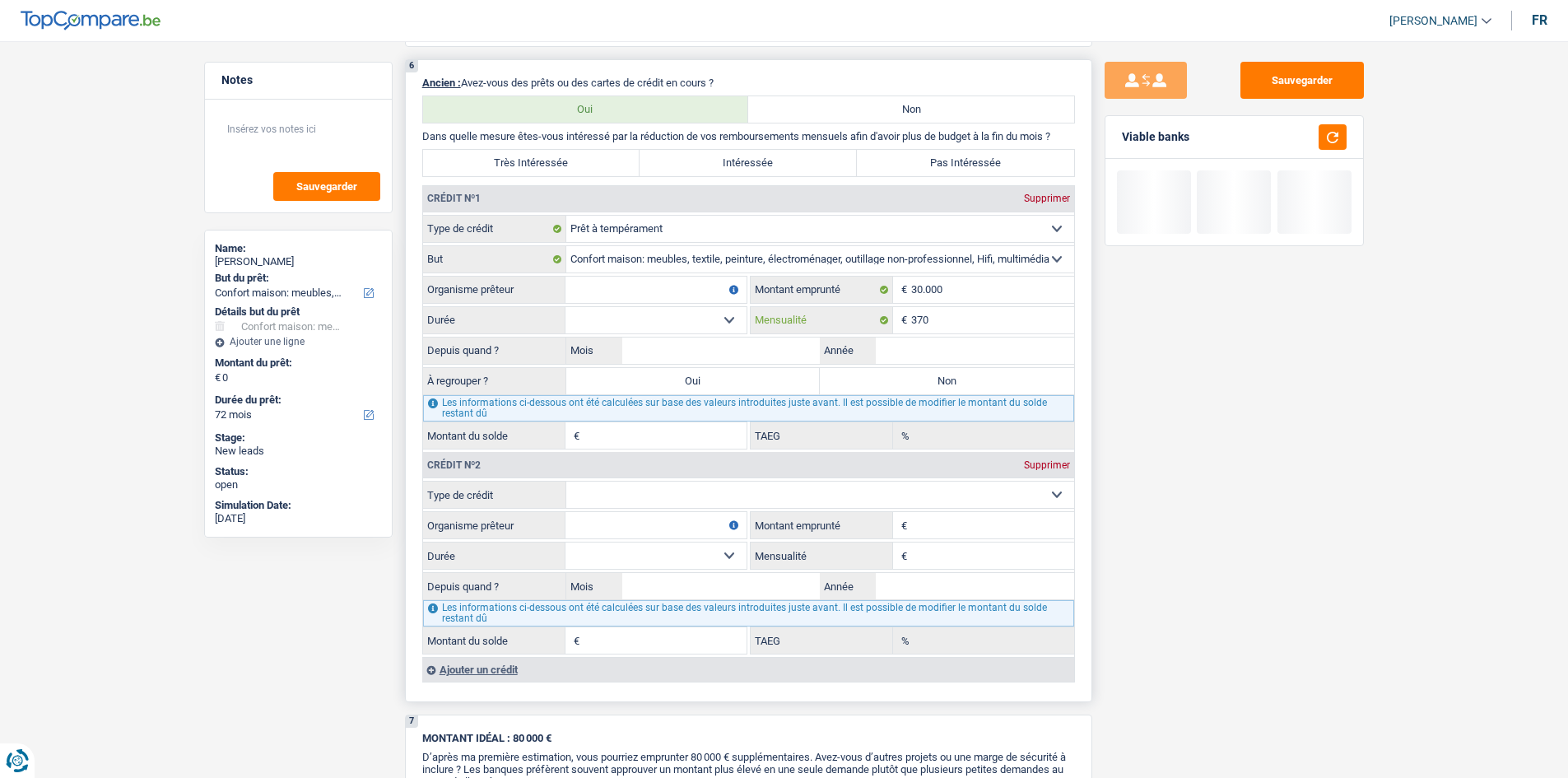 type on "370" 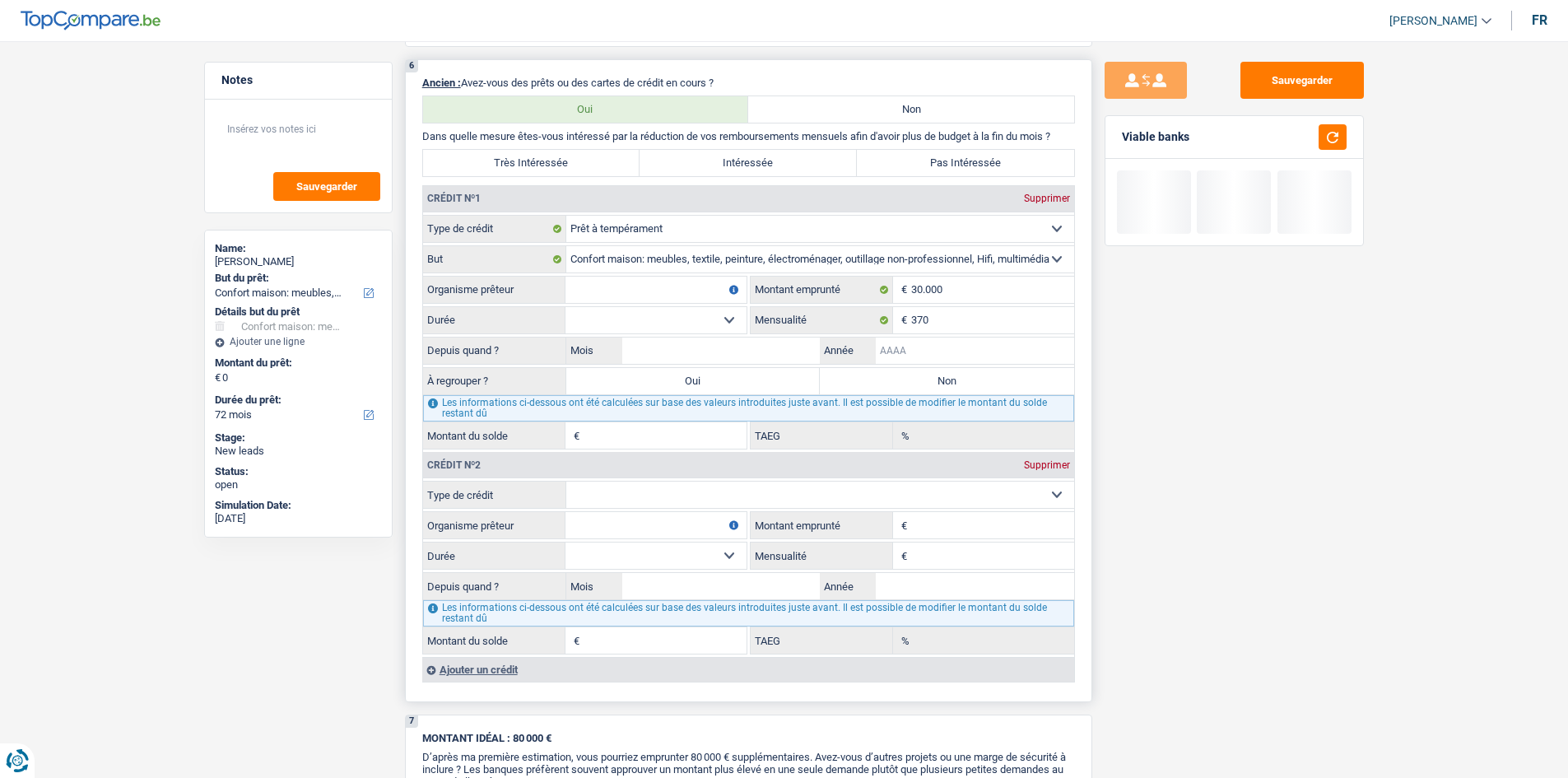 click on "Année" at bounding box center [975, 351] 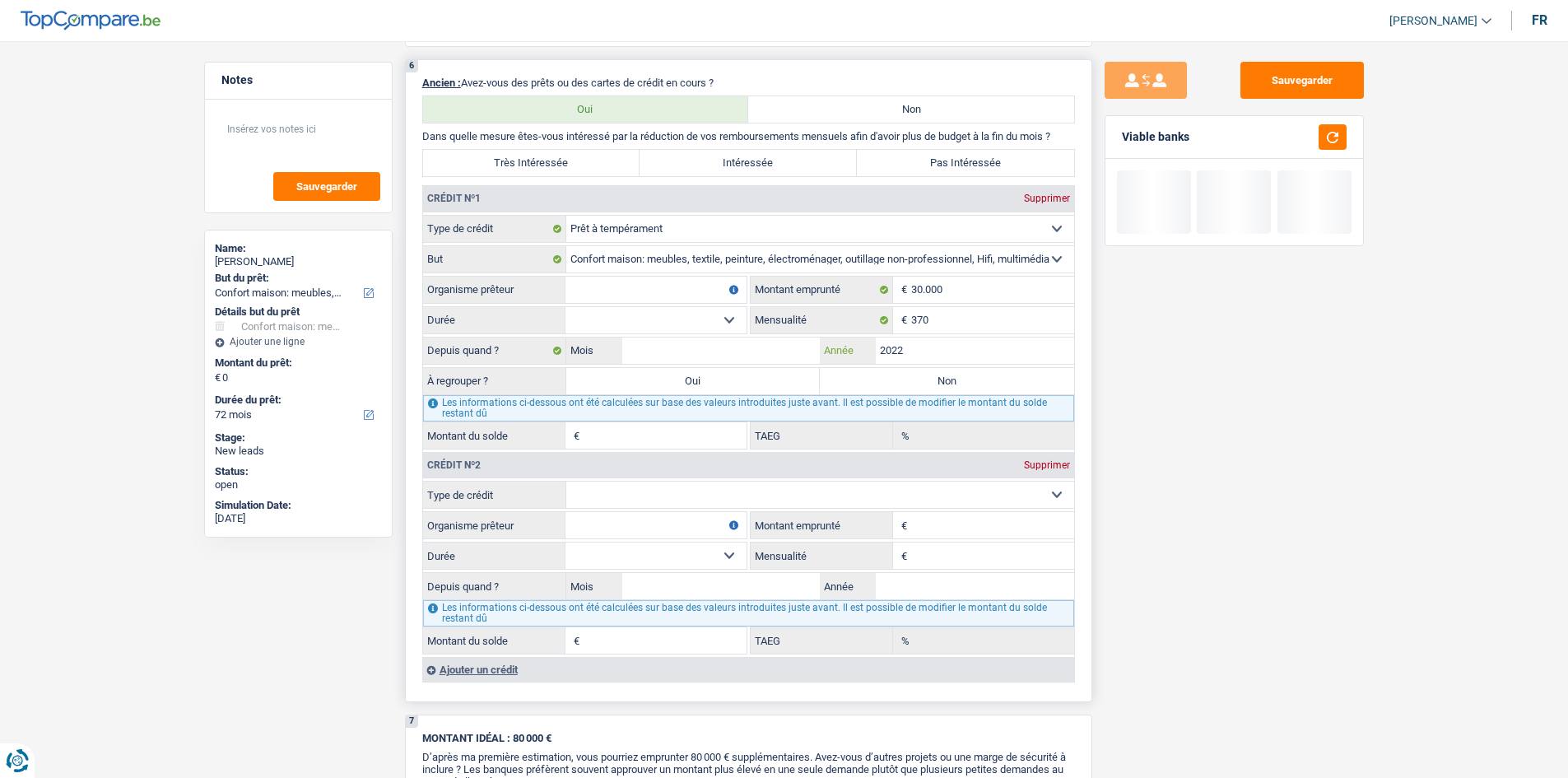 type on "2022" 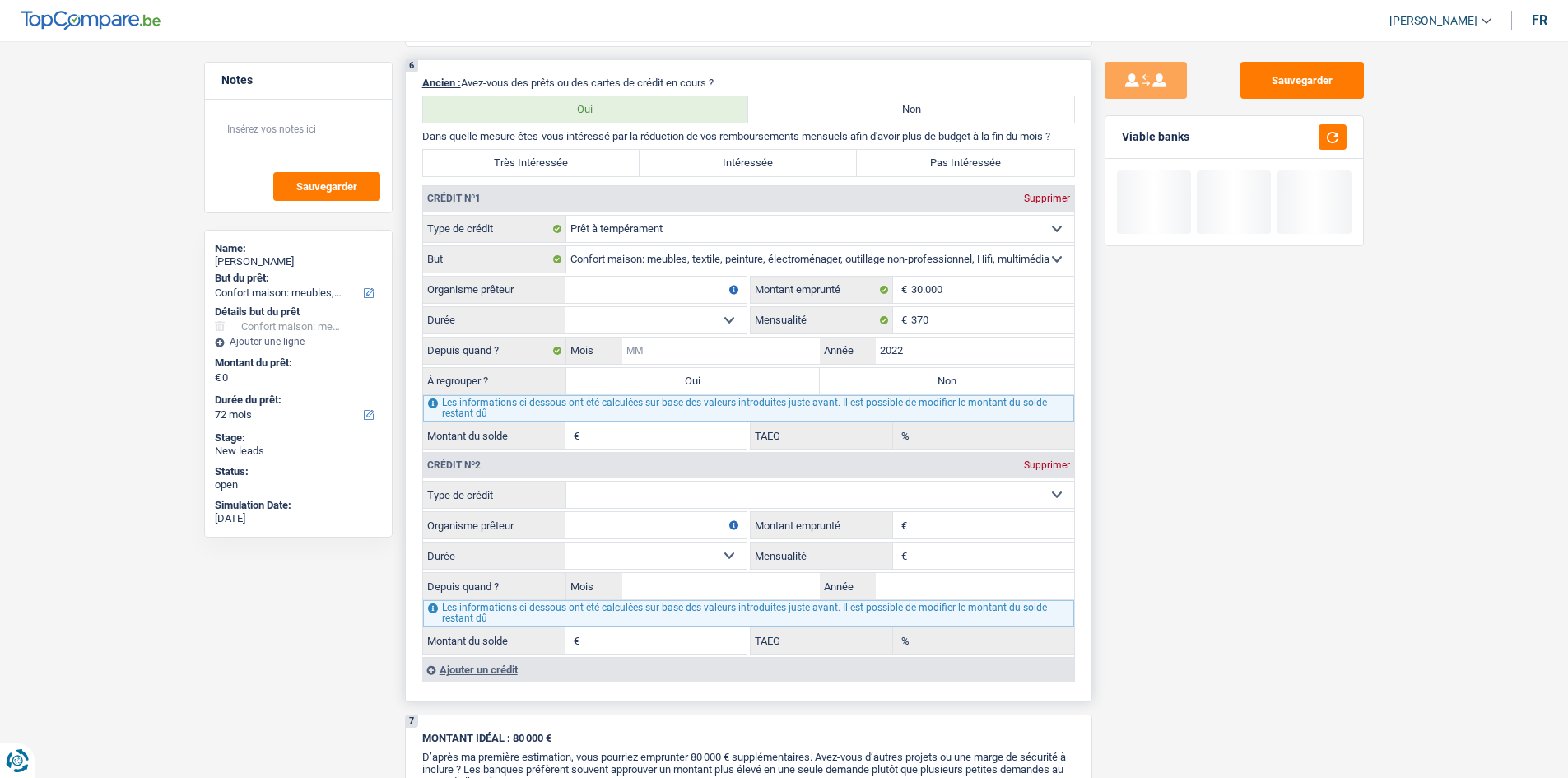 click on "Mois" at bounding box center [721, 351] 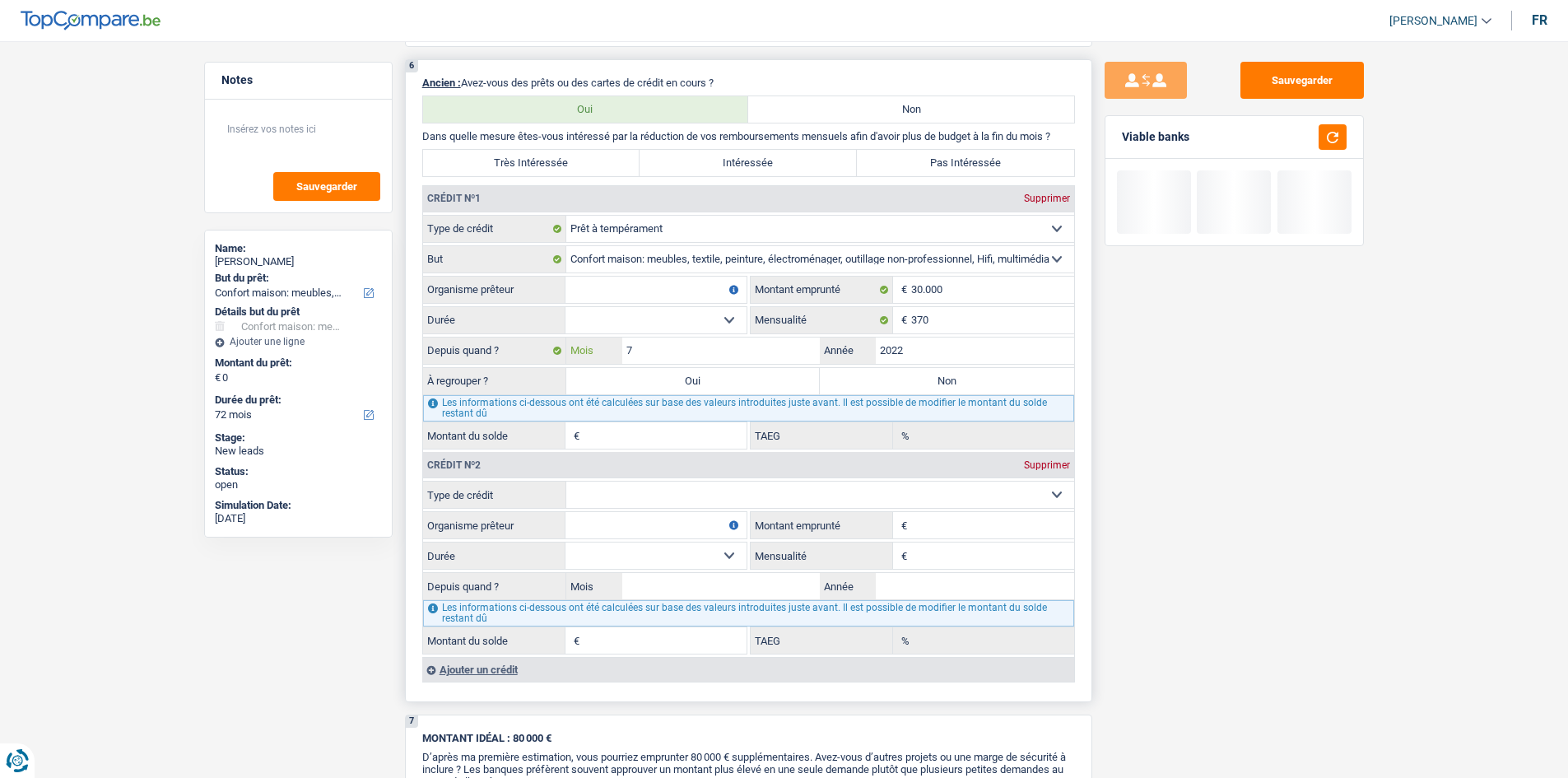 type on "7" 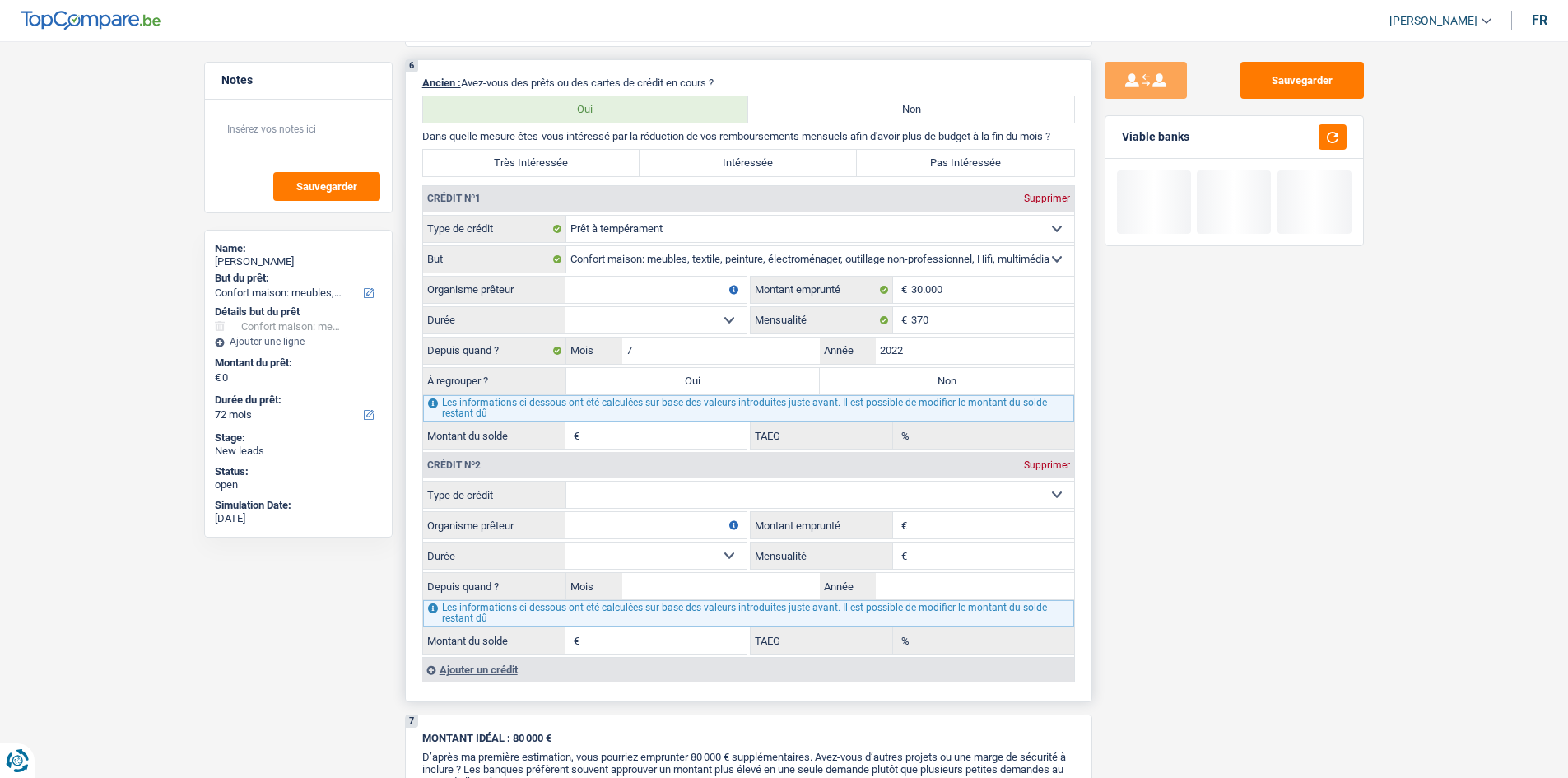 click on "12 mois 18 mois 24 mois 30 mois 36 mois 42 mois 48 mois 60 mois 72 mois 84 mois 96 mois 120 mois
Sélectionner une option" at bounding box center [656, 320] 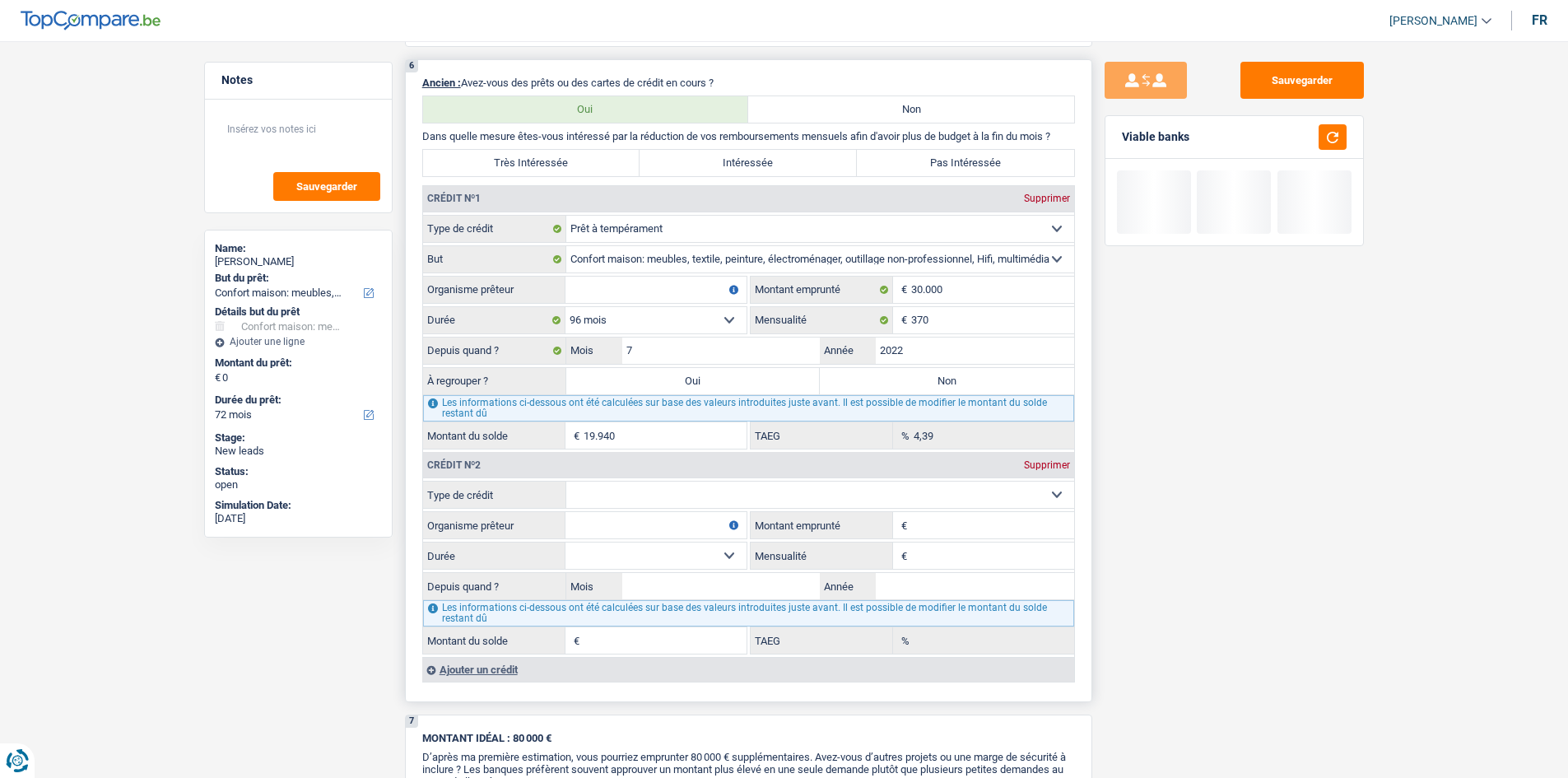 click on "12 mois 18 mois 24 mois 30 mois 36 mois 42 mois 48 mois 60 mois 72 mois 84 mois 96 mois 120 mois
Sélectionner une option" at bounding box center [656, 320] 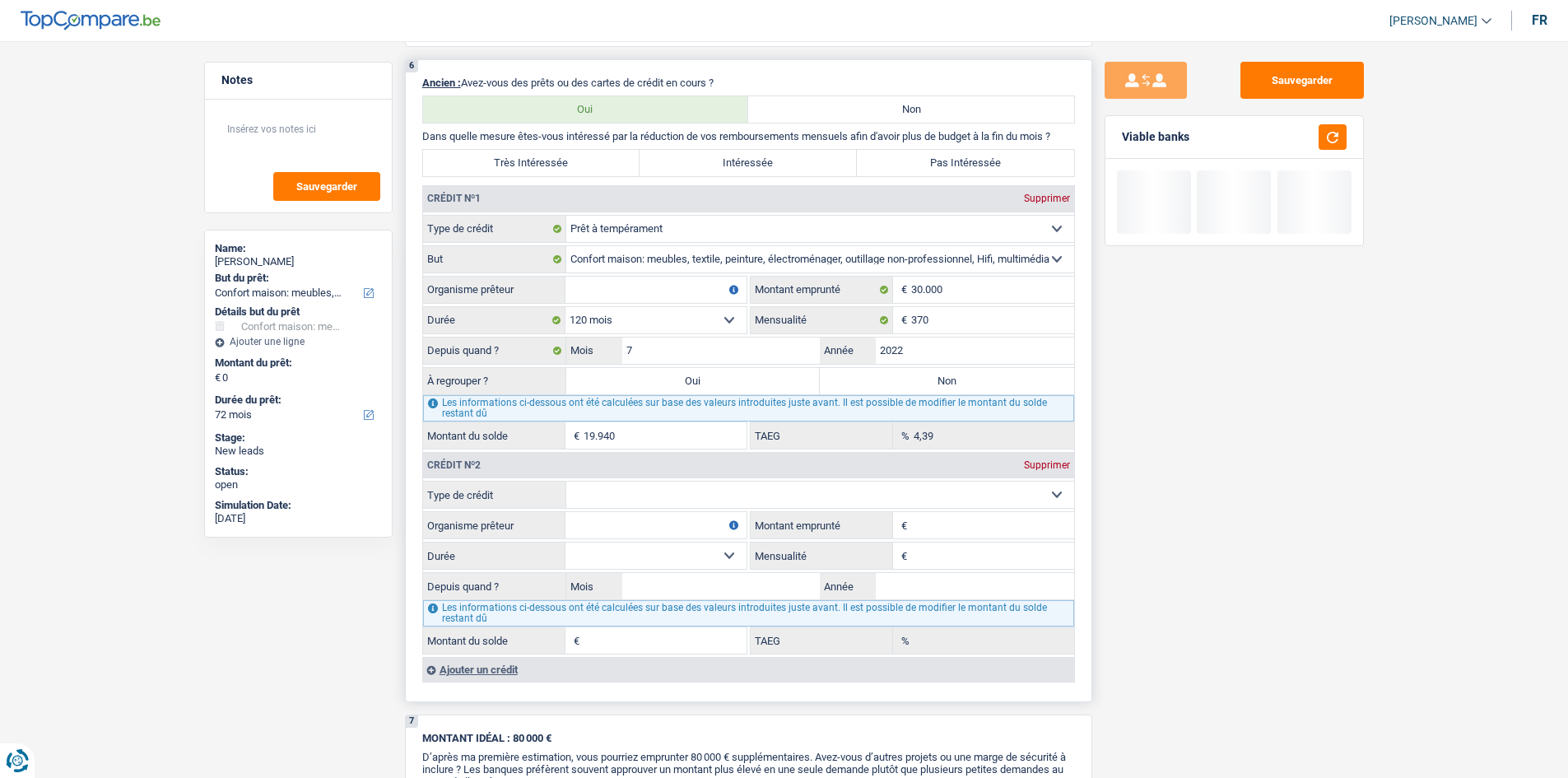 click on "12 mois 18 mois 24 mois 30 mois 36 mois 42 mois 48 mois 60 mois 72 mois 84 mois 96 mois 120 mois
Sélectionner une option" at bounding box center (656, 320) 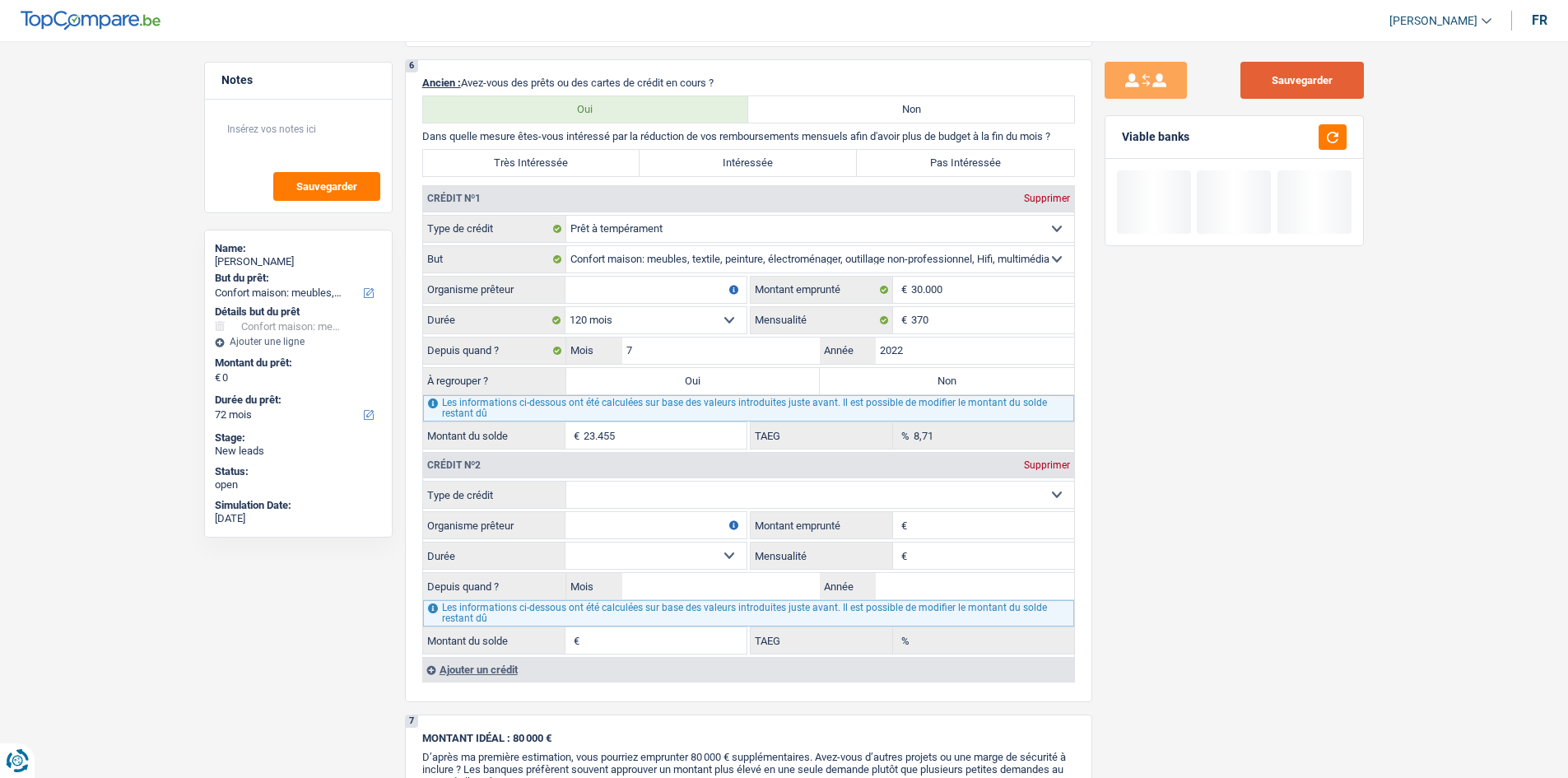 click on "Sauvegarder" at bounding box center (1302, 80) 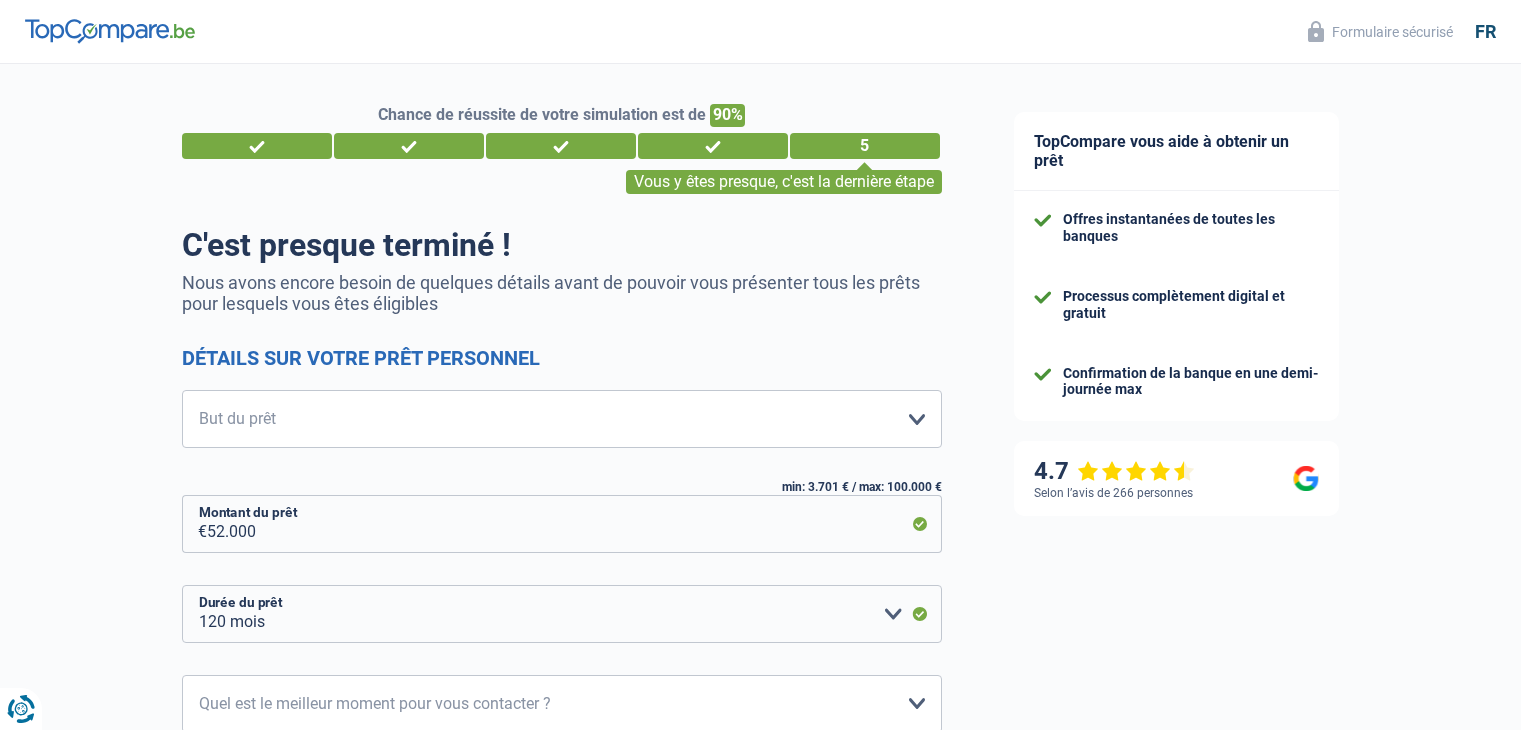 select on "120" 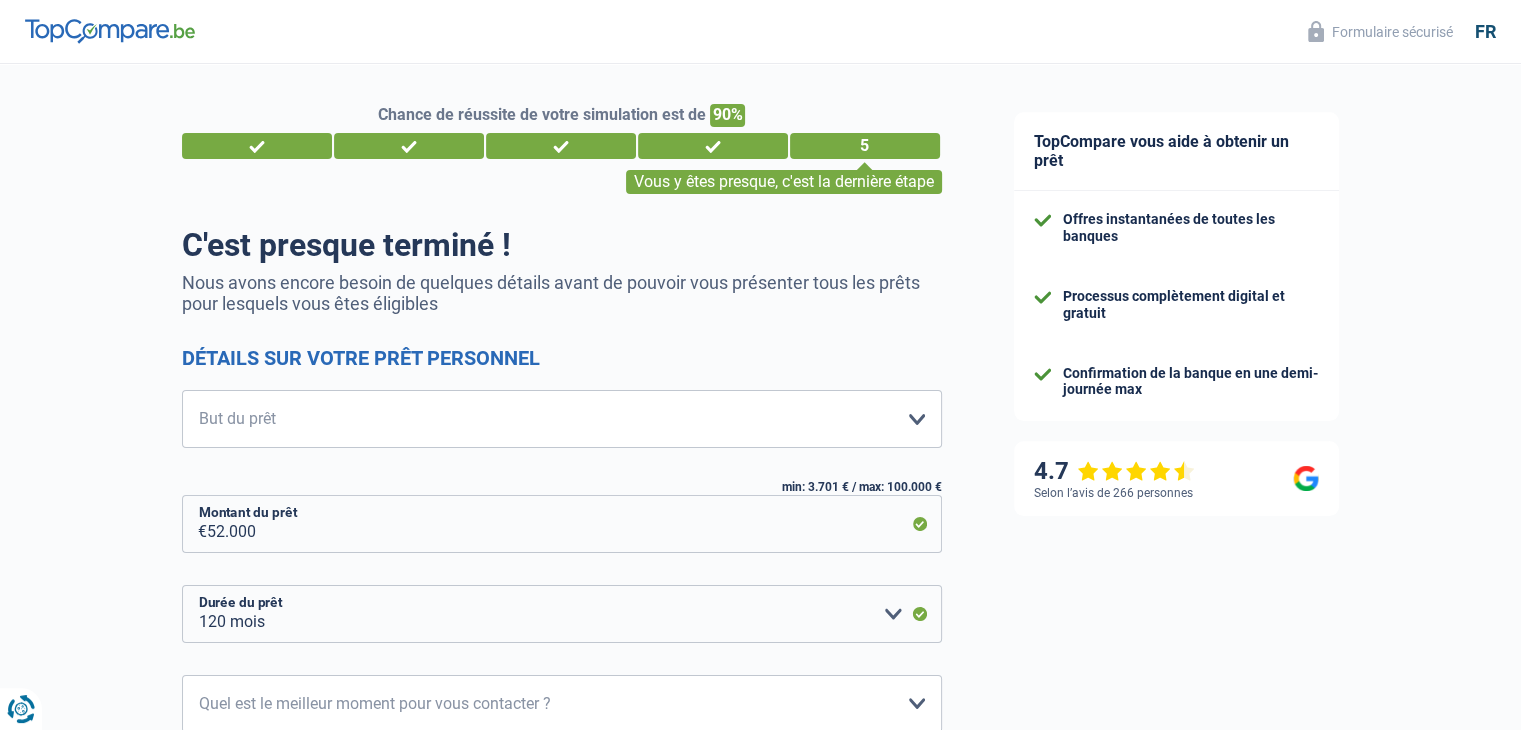 scroll, scrollTop: 0, scrollLeft: 0, axis: both 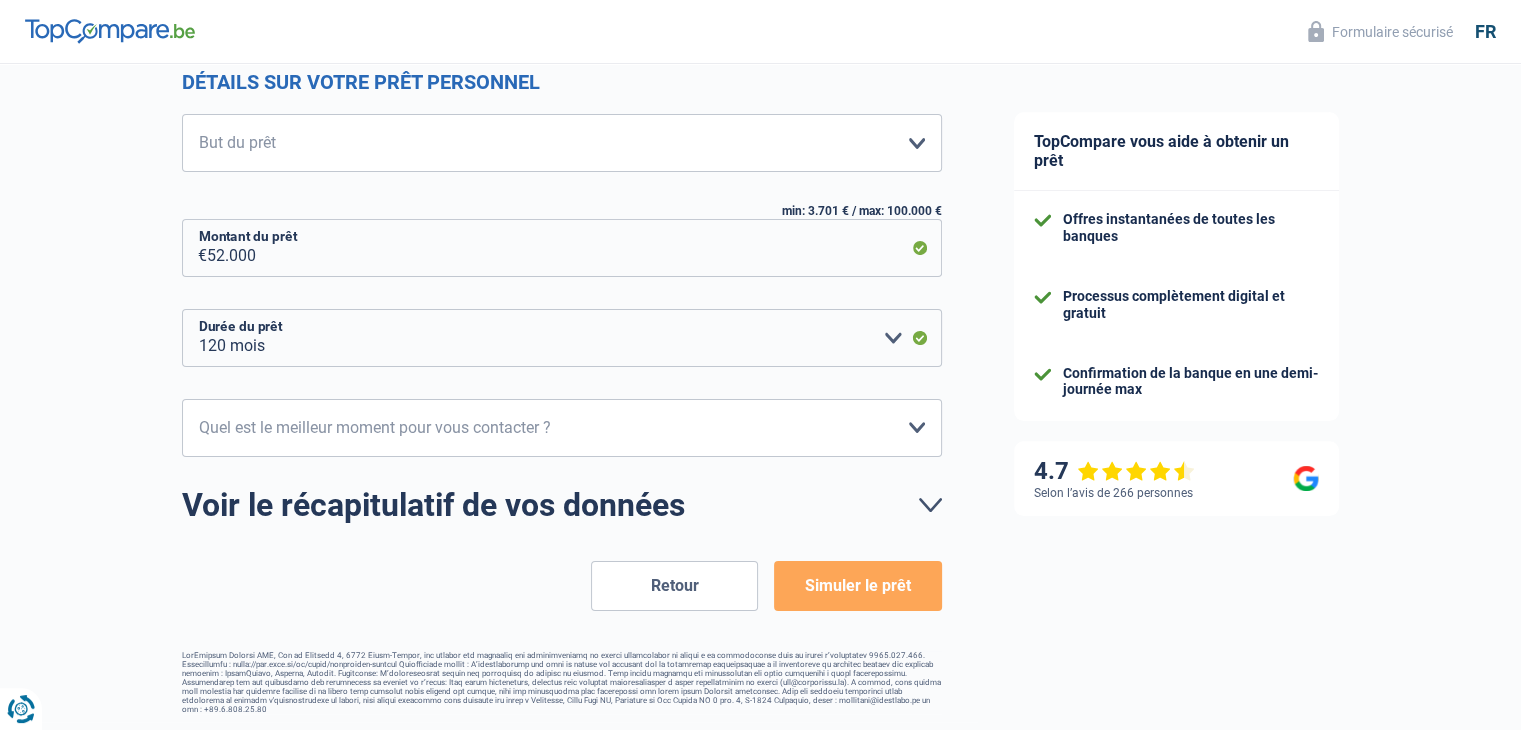 click on "Simuler le prêt" at bounding box center [857, 586] 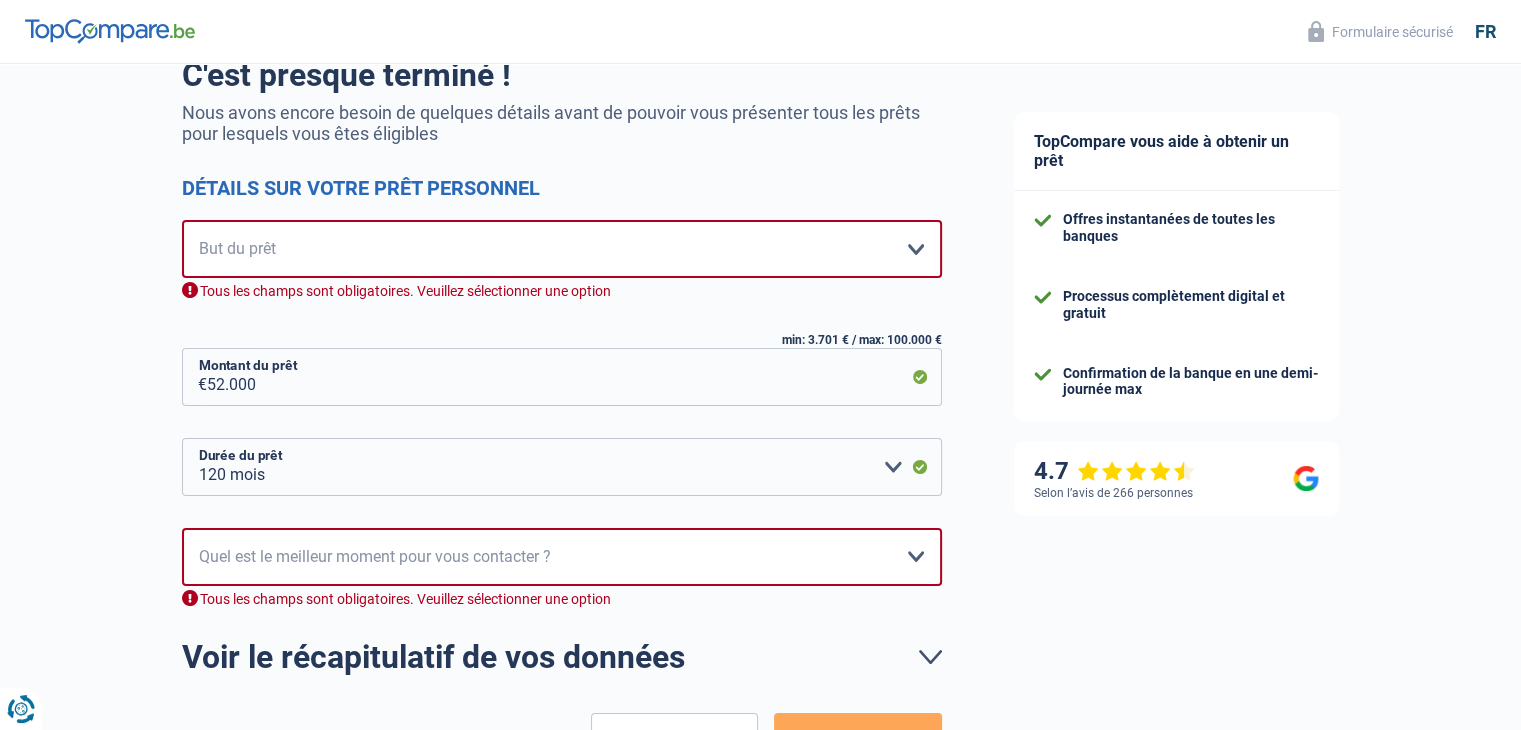 scroll, scrollTop: 322, scrollLeft: 0, axis: vertical 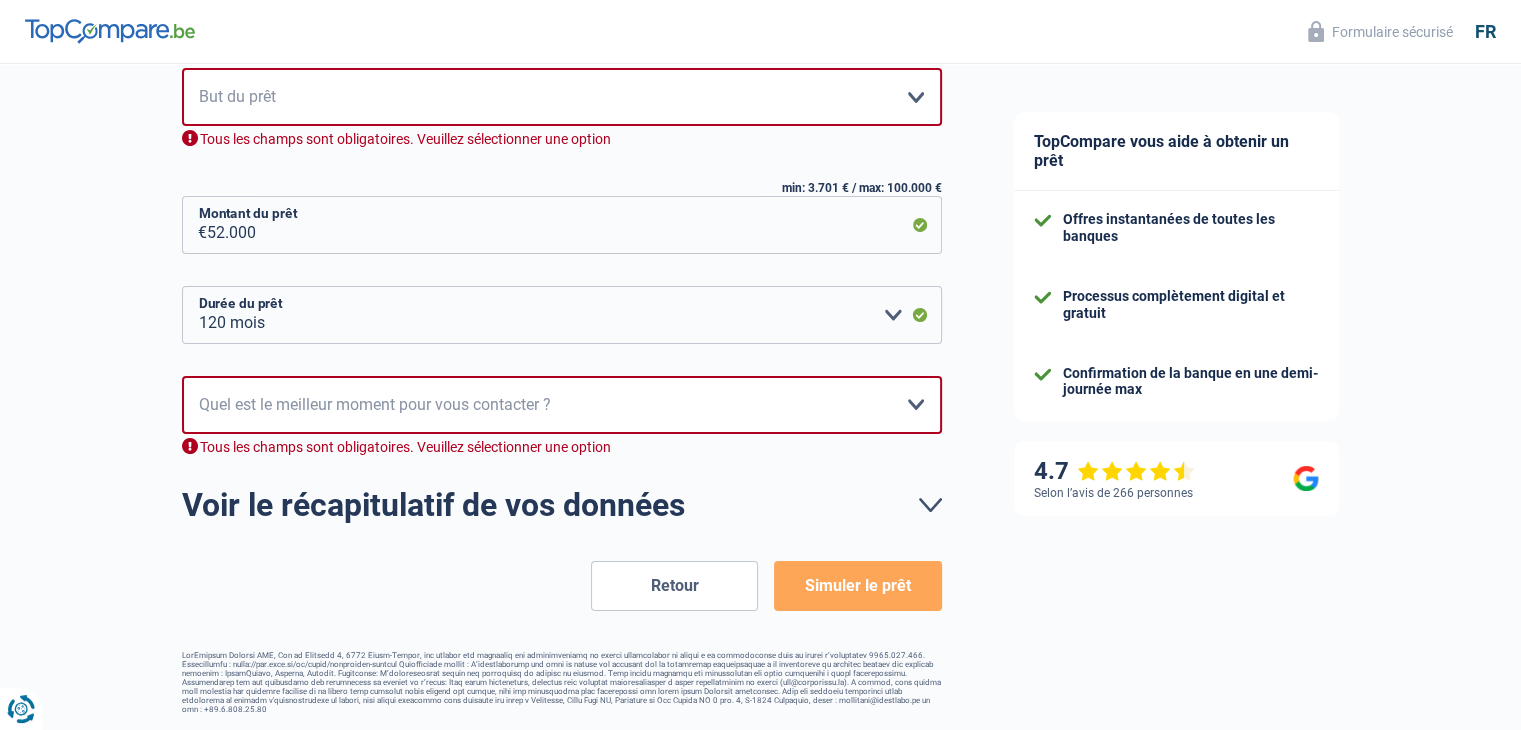 click on "Retour" at bounding box center [674, 586] 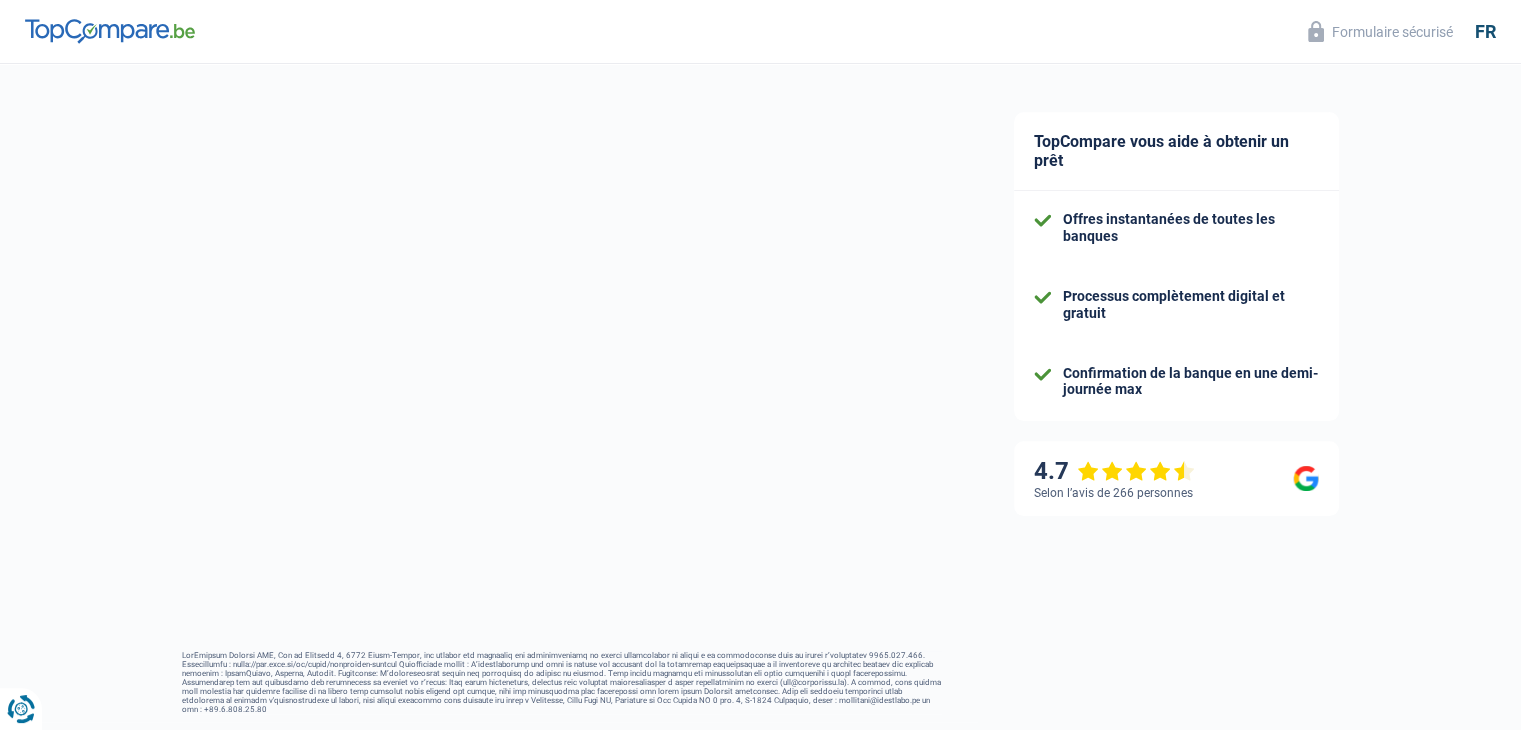 select on "netSalary" 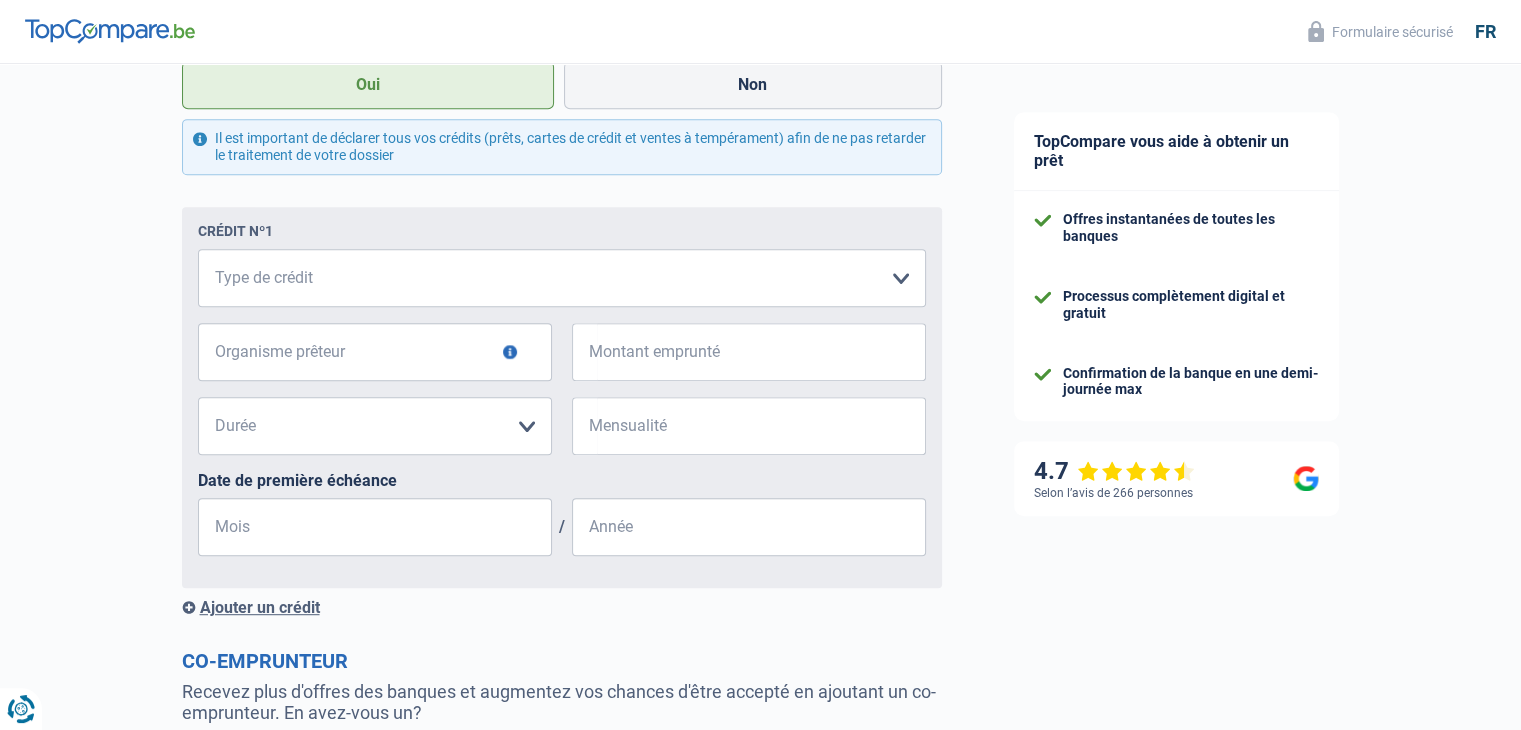 scroll, scrollTop: 1100, scrollLeft: 0, axis: vertical 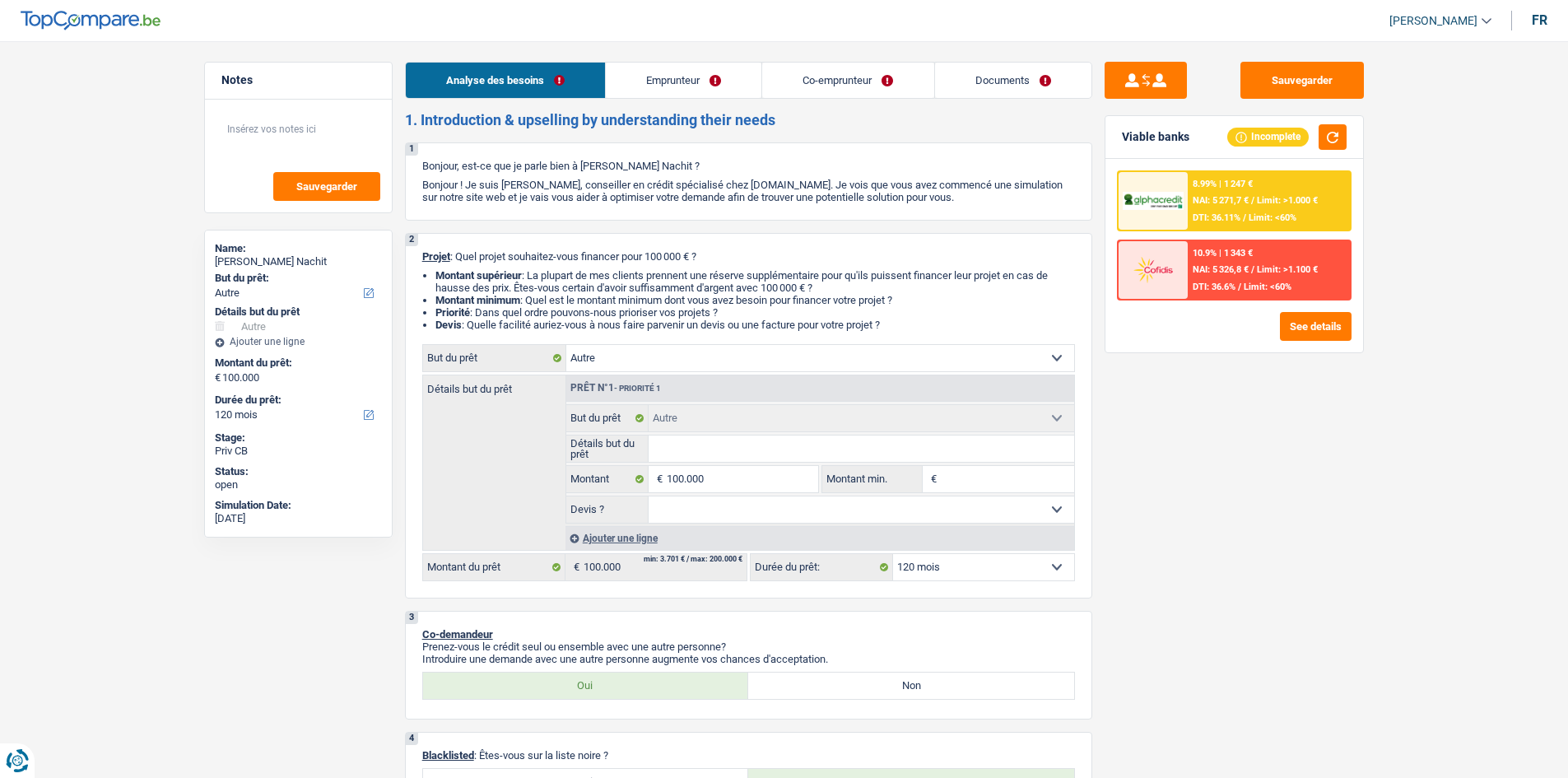 select on "other" 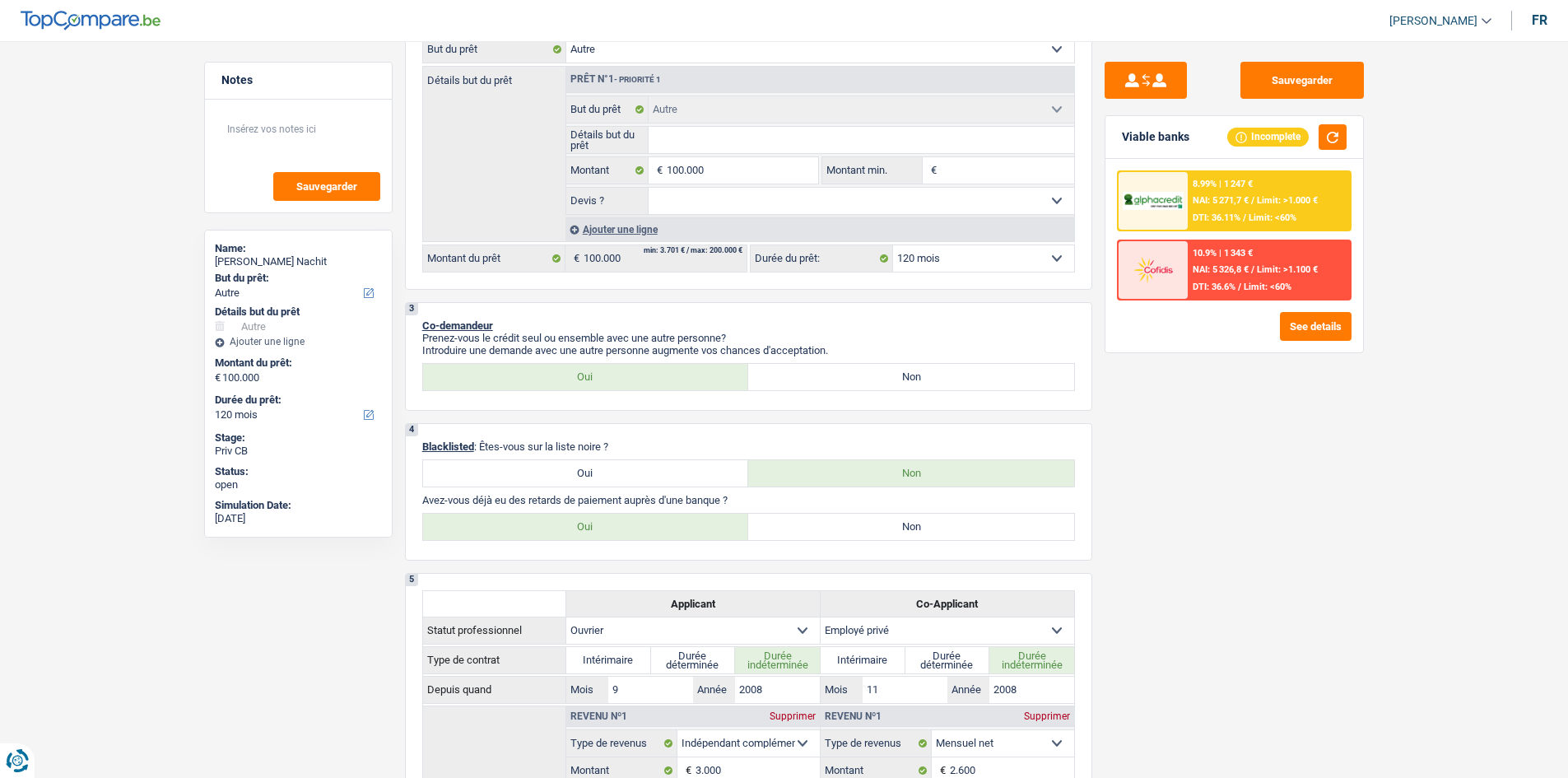 scroll, scrollTop: 494, scrollLeft: 0, axis: vertical 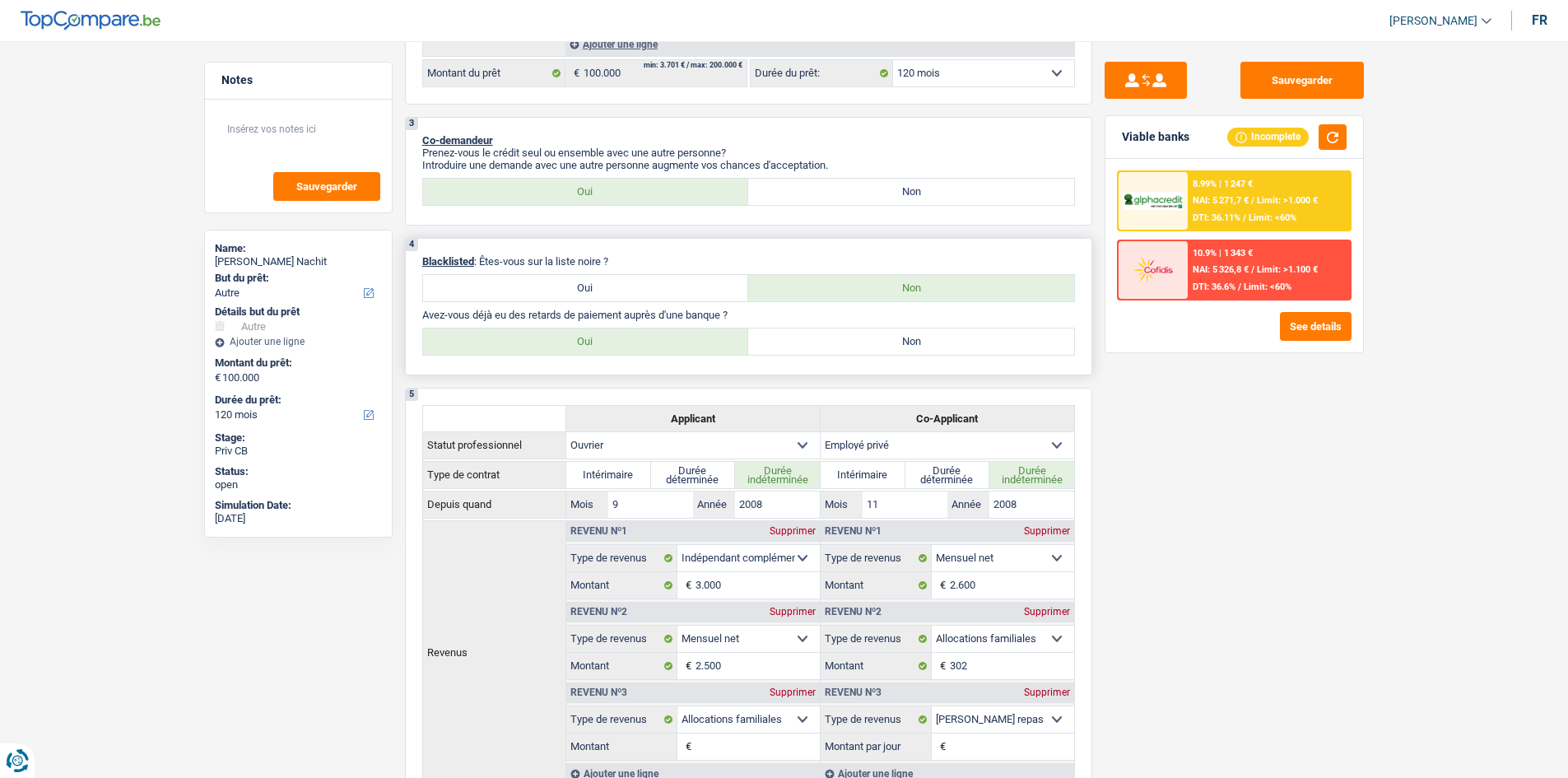 click on "Non" at bounding box center (911, 342) 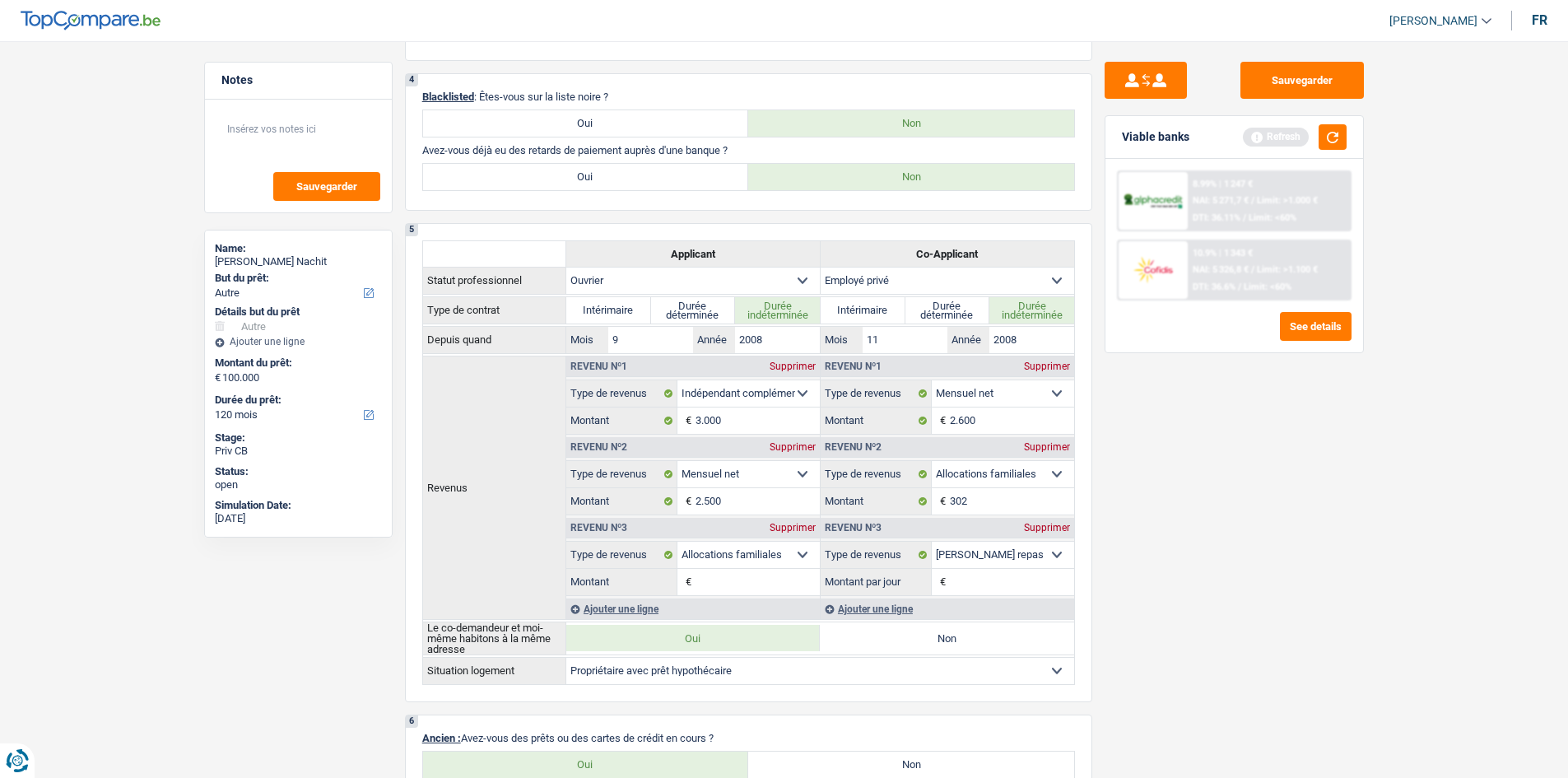scroll, scrollTop: 247, scrollLeft: 0, axis: vertical 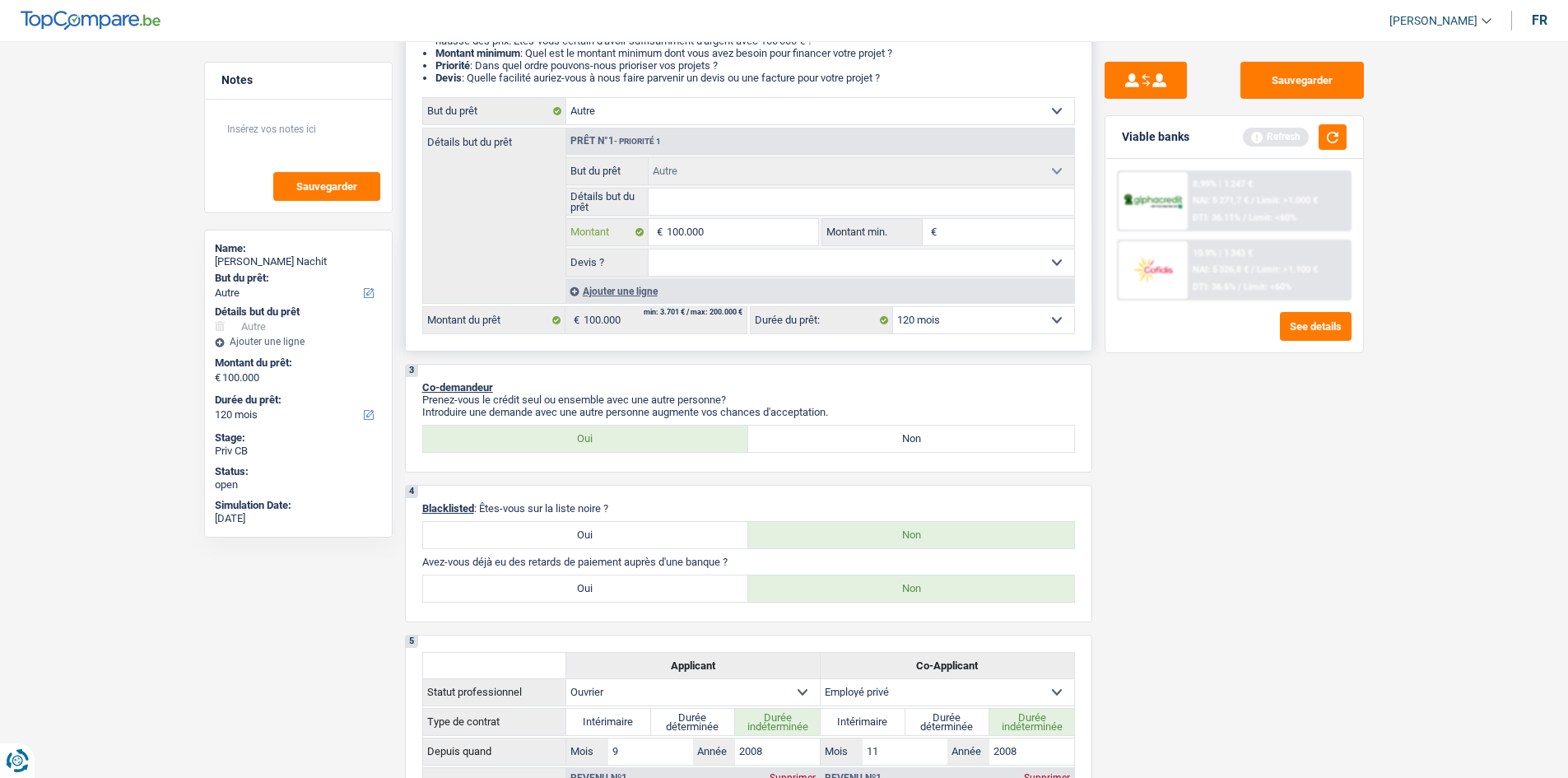 click on "100.000" at bounding box center [742, 232] 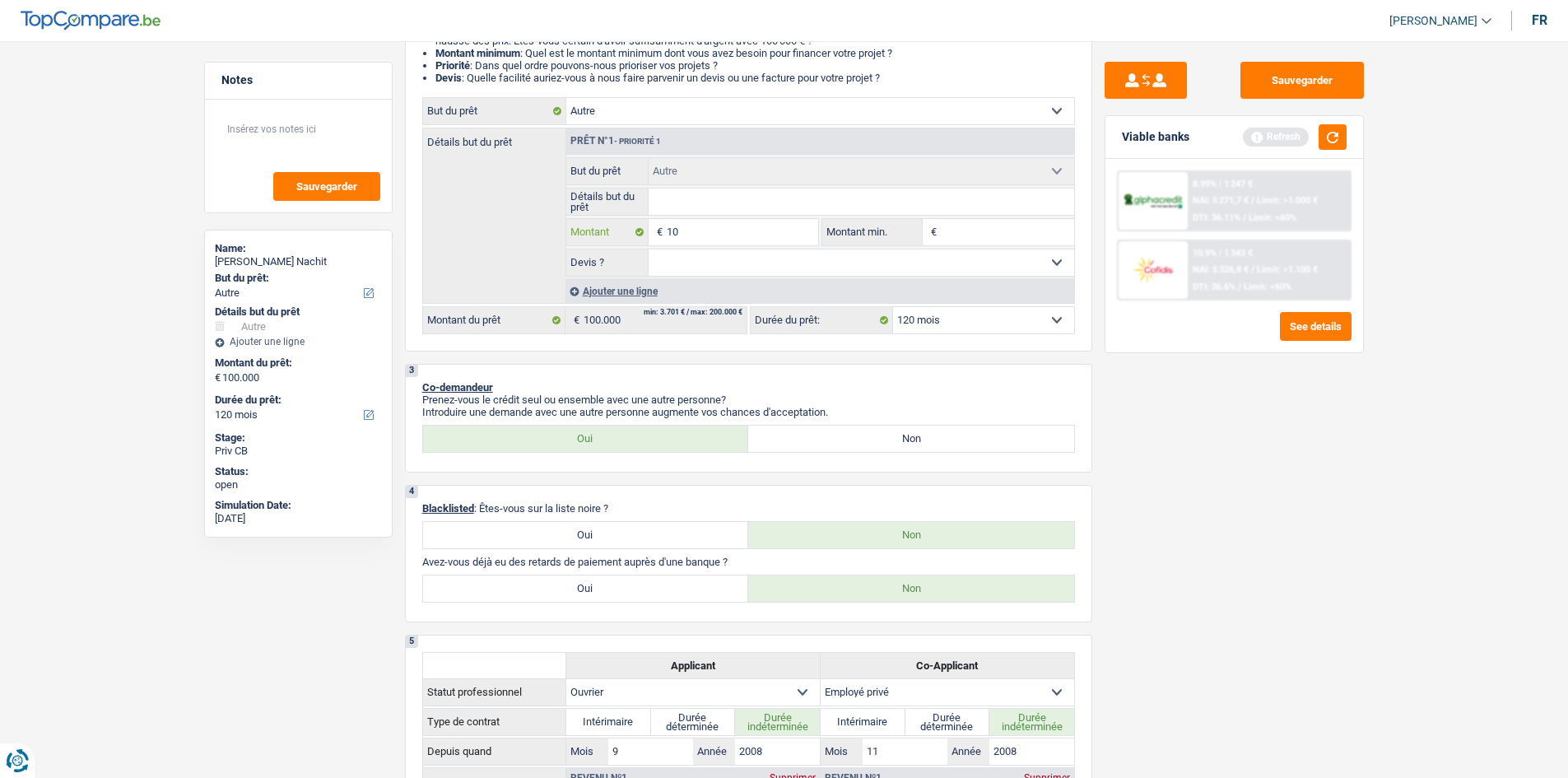 type on "1" 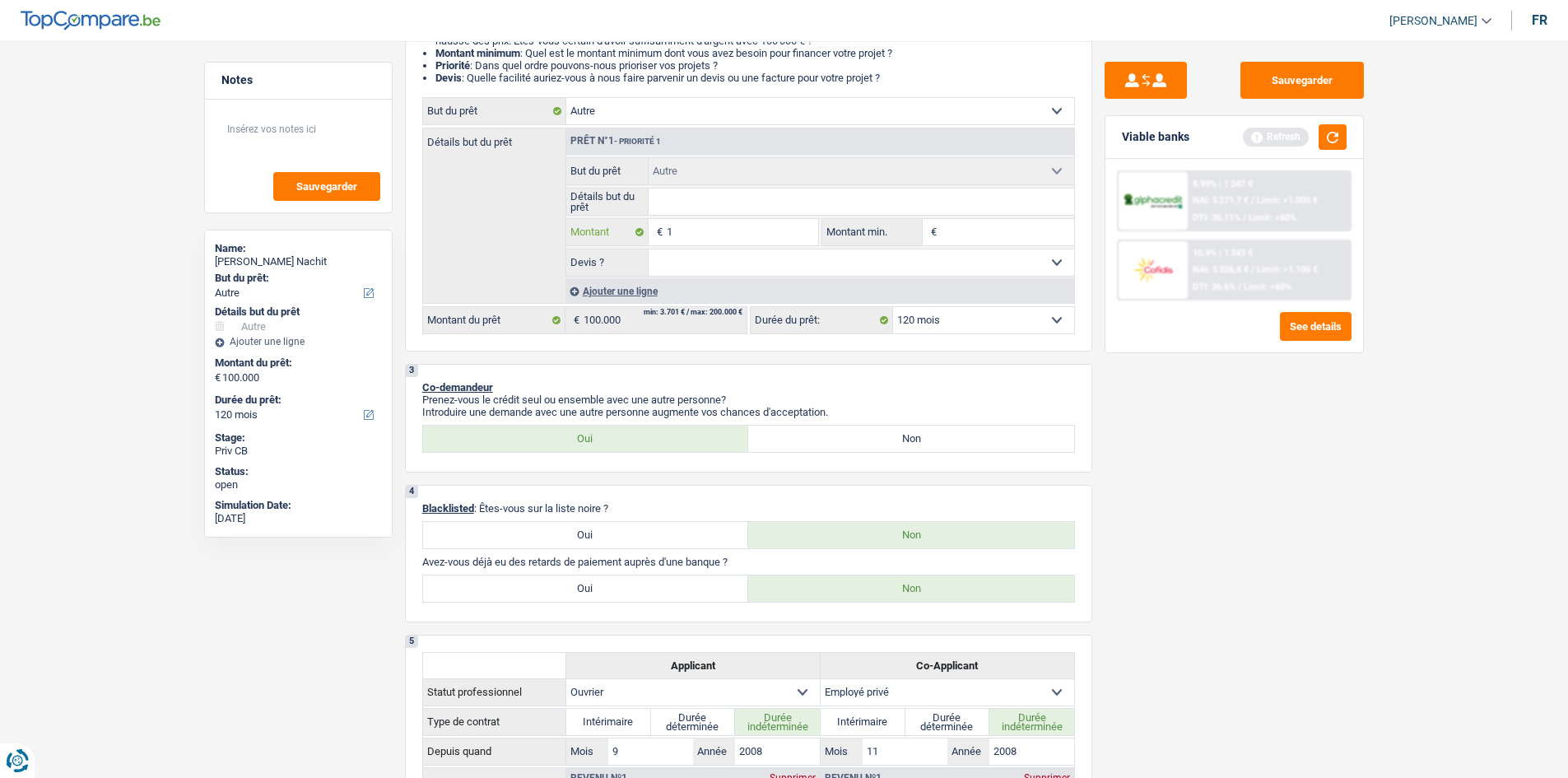 type 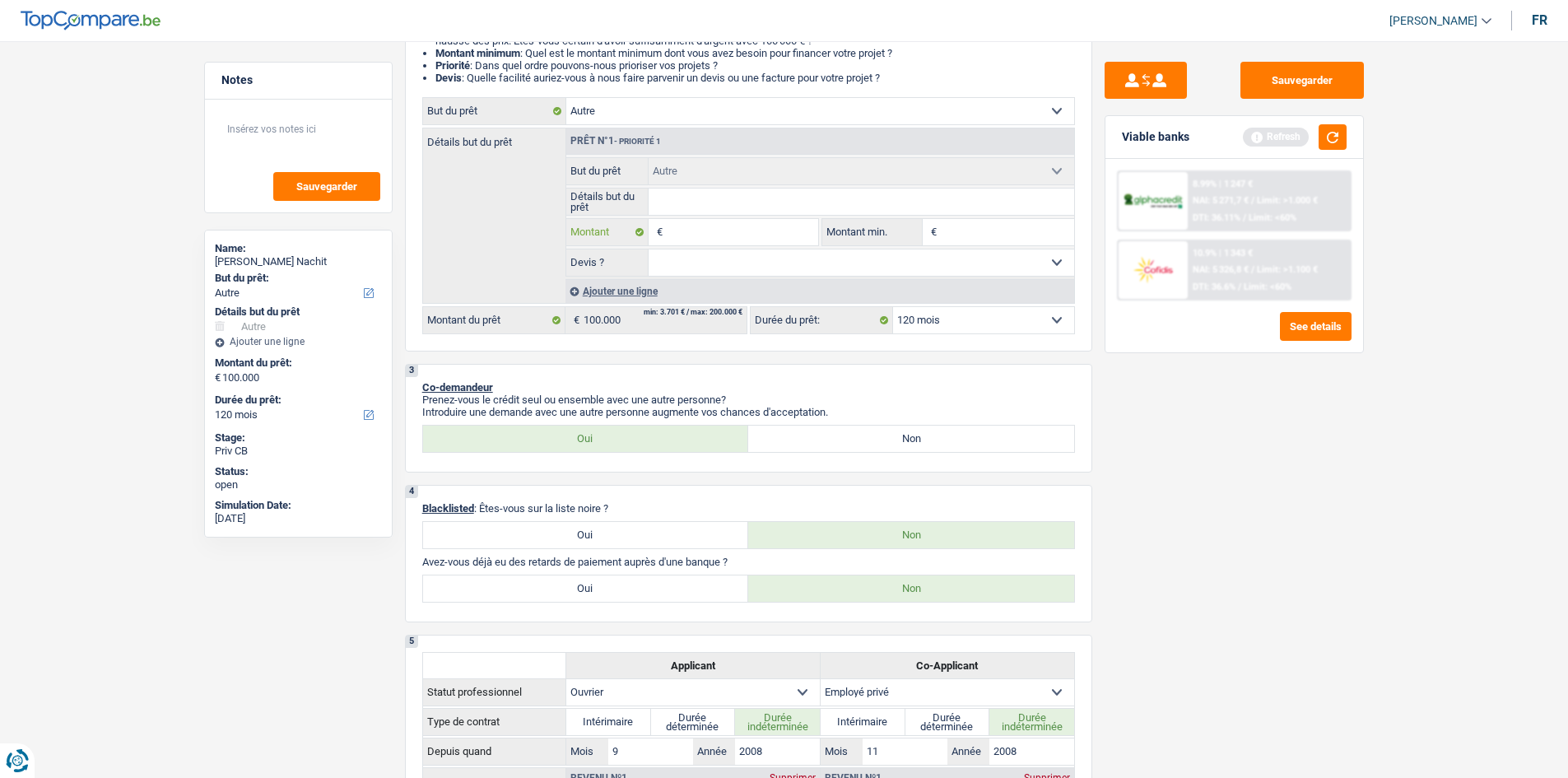 type 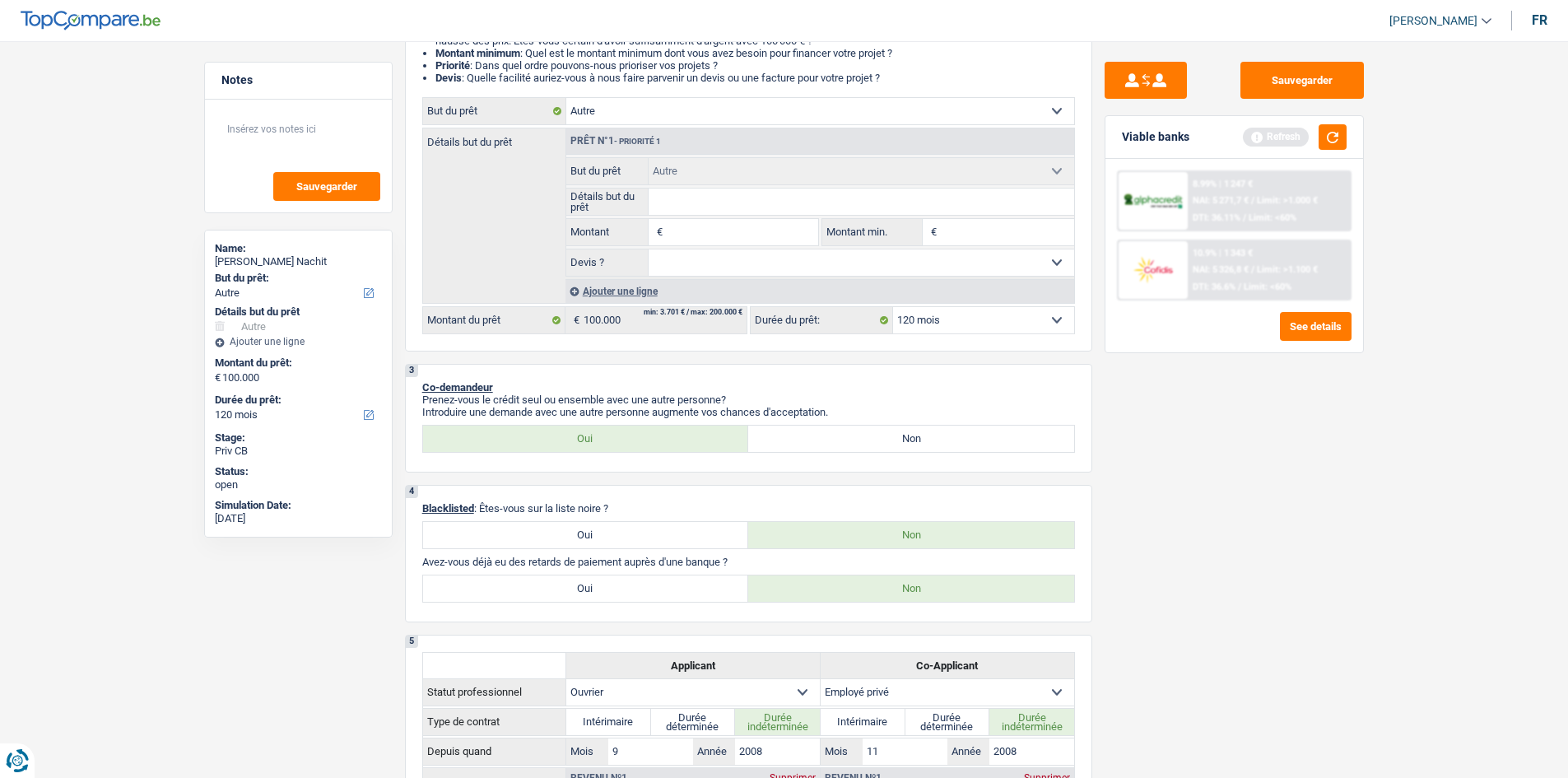 type 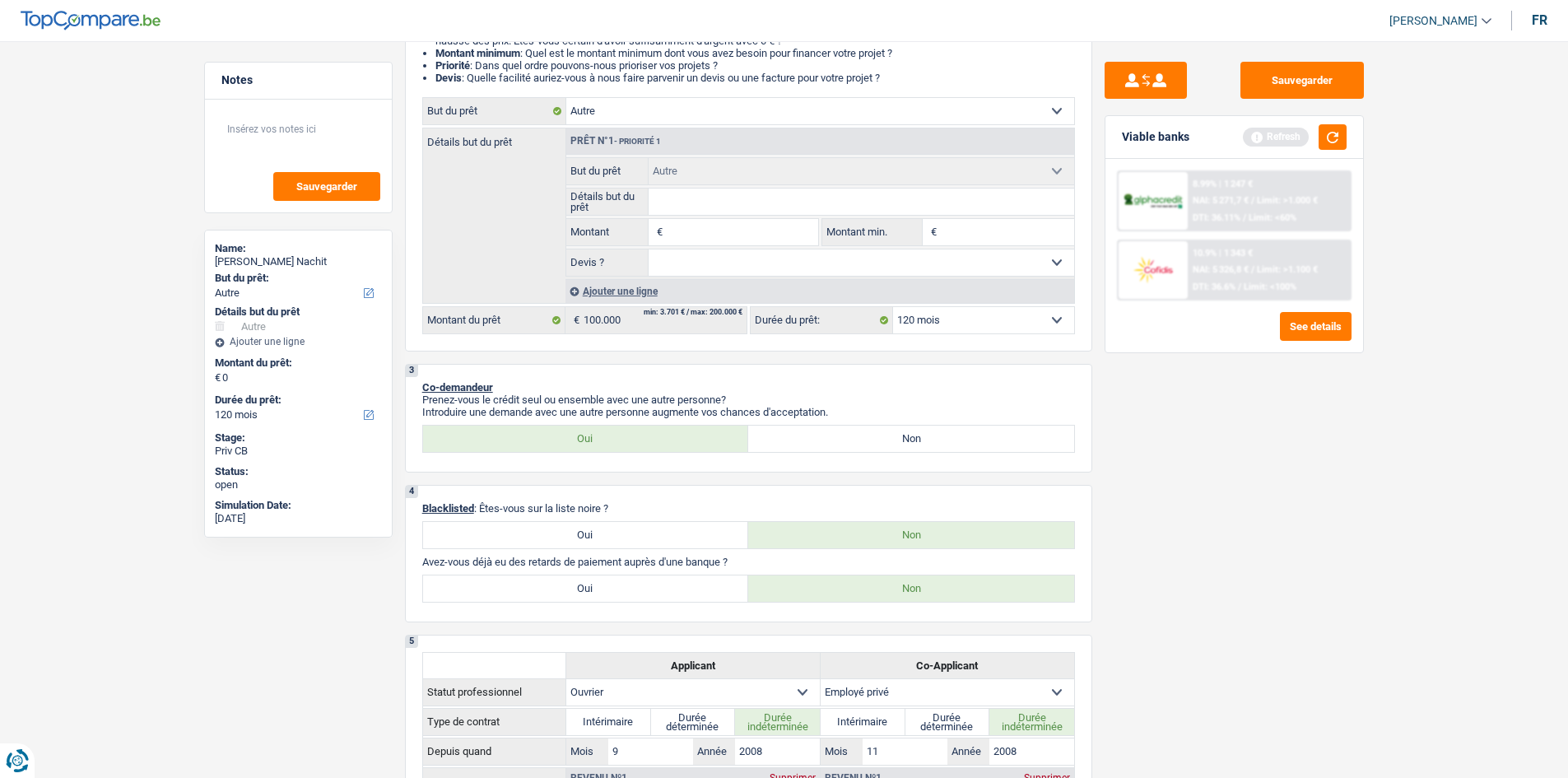 drag, startPoint x: 1280, startPoint y: 589, endPoint x: 1206, endPoint y: 472, distance: 138.4377 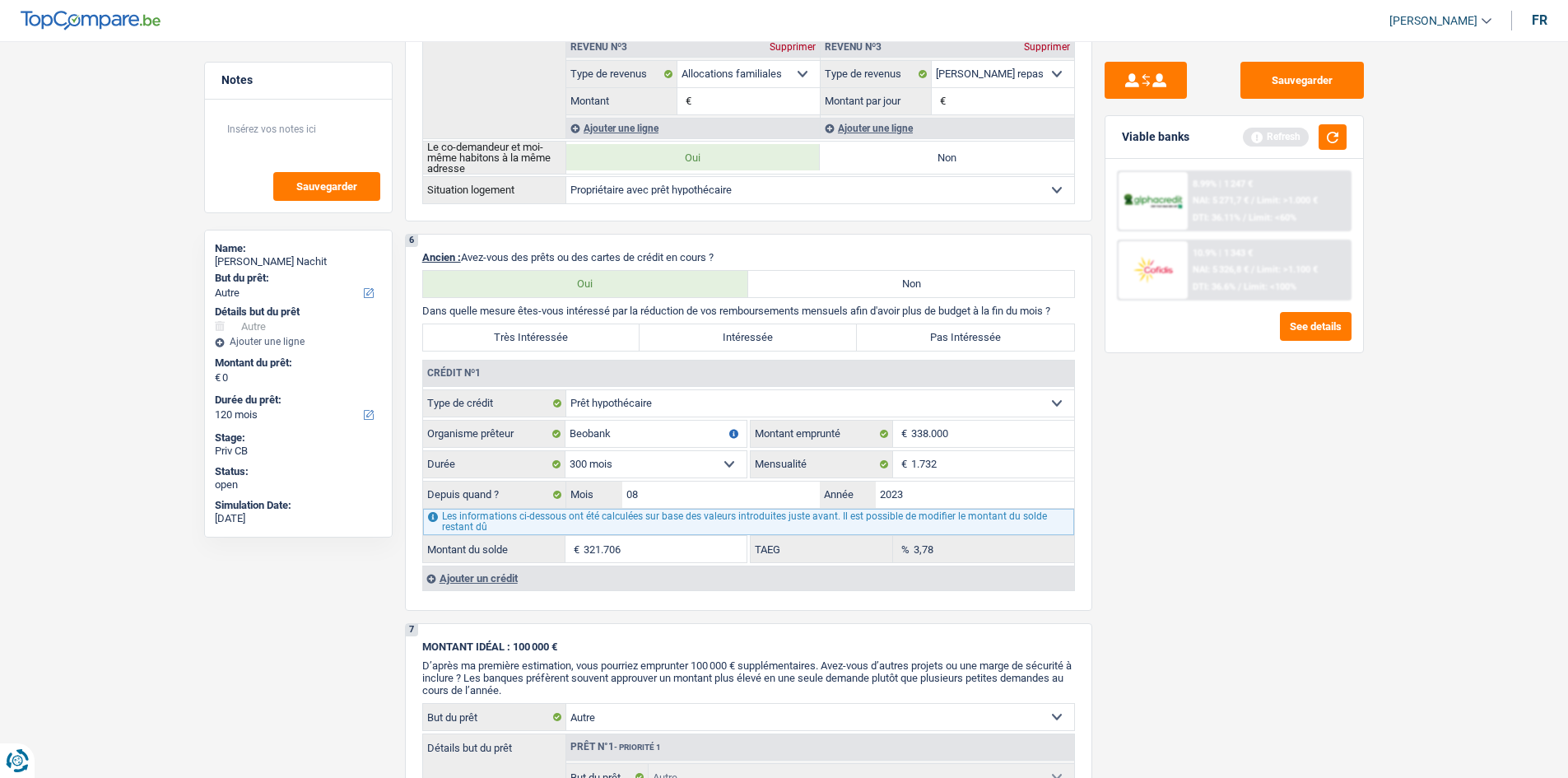 scroll, scrollTop: 1153, scrollLeft: 0, axis: vertical 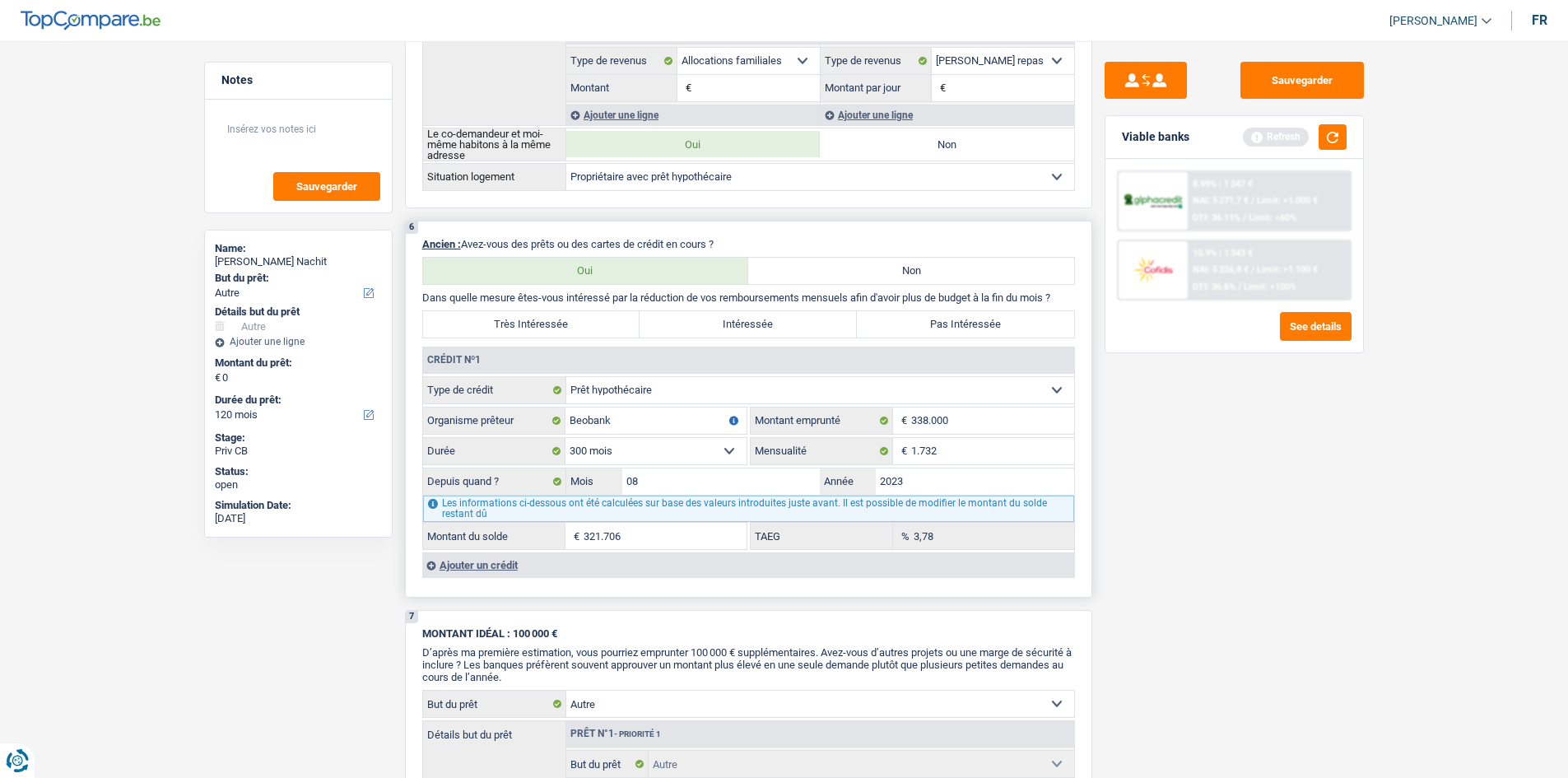 click on "Très Intéressée" at bounding box center [532, 324] 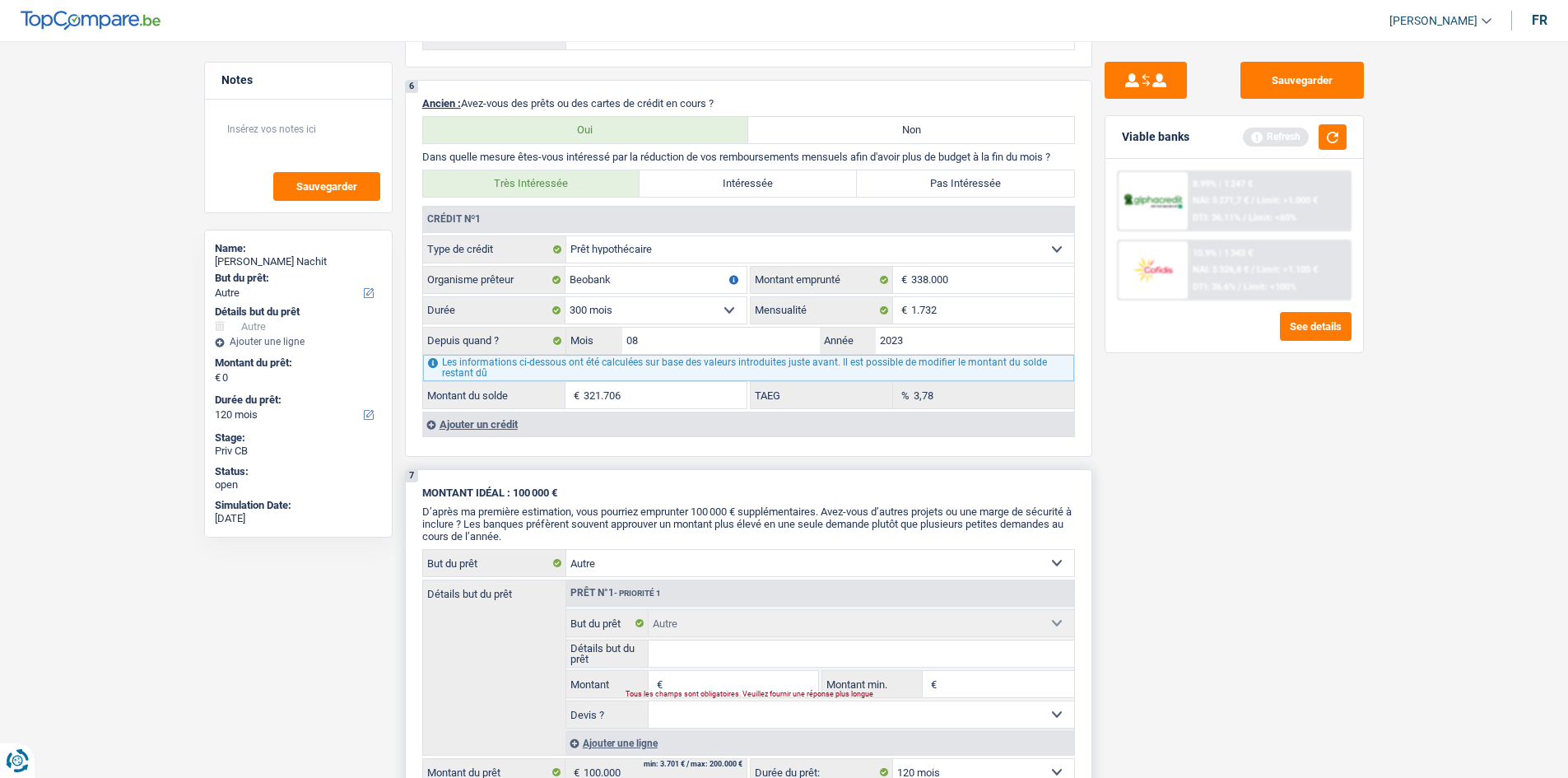 scroll, scrollTop: 1400, scrollLeft: 0, axis: vertical 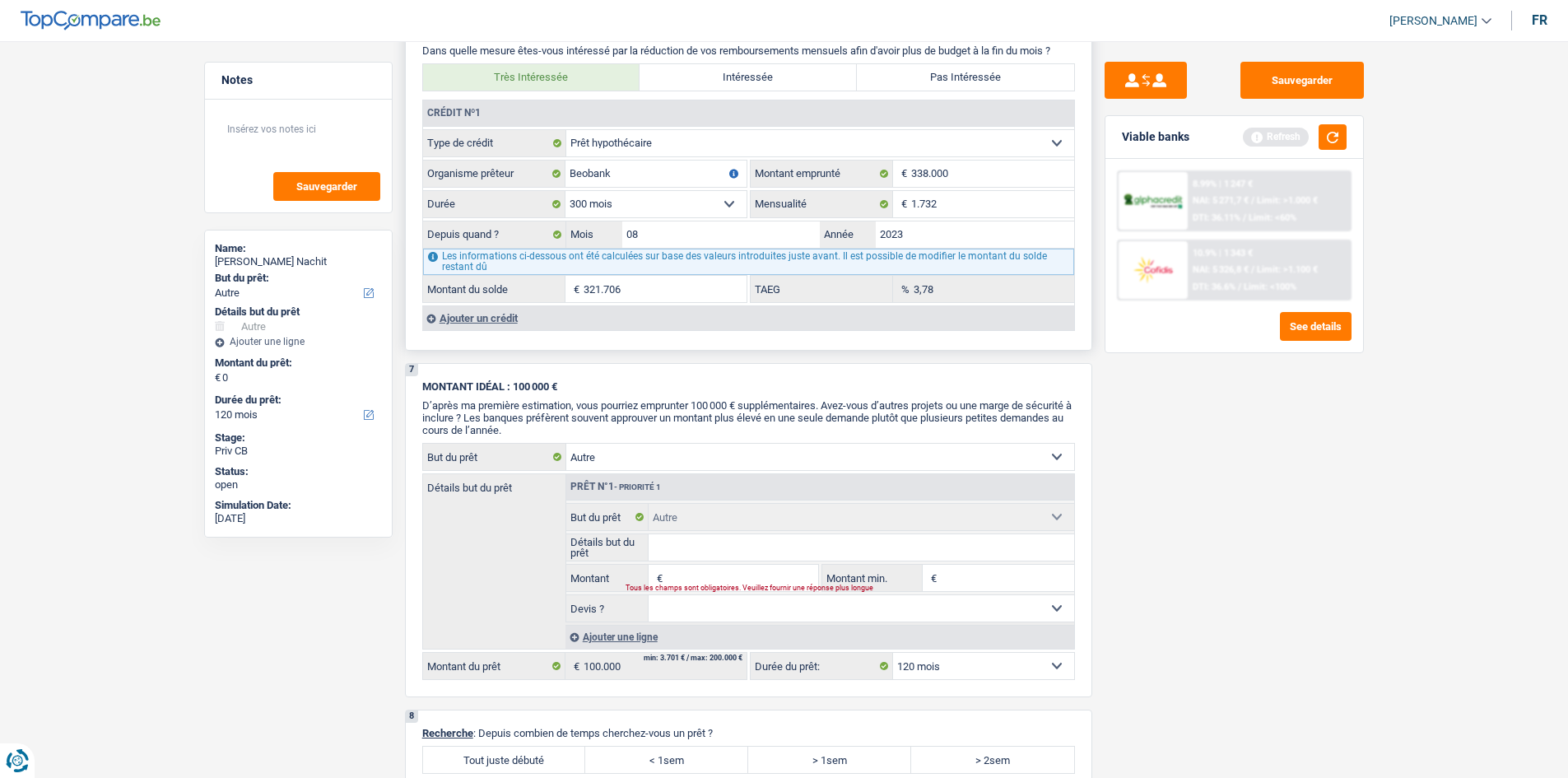 click on "Ajouter un crédit" at bounding box center [748, 318] 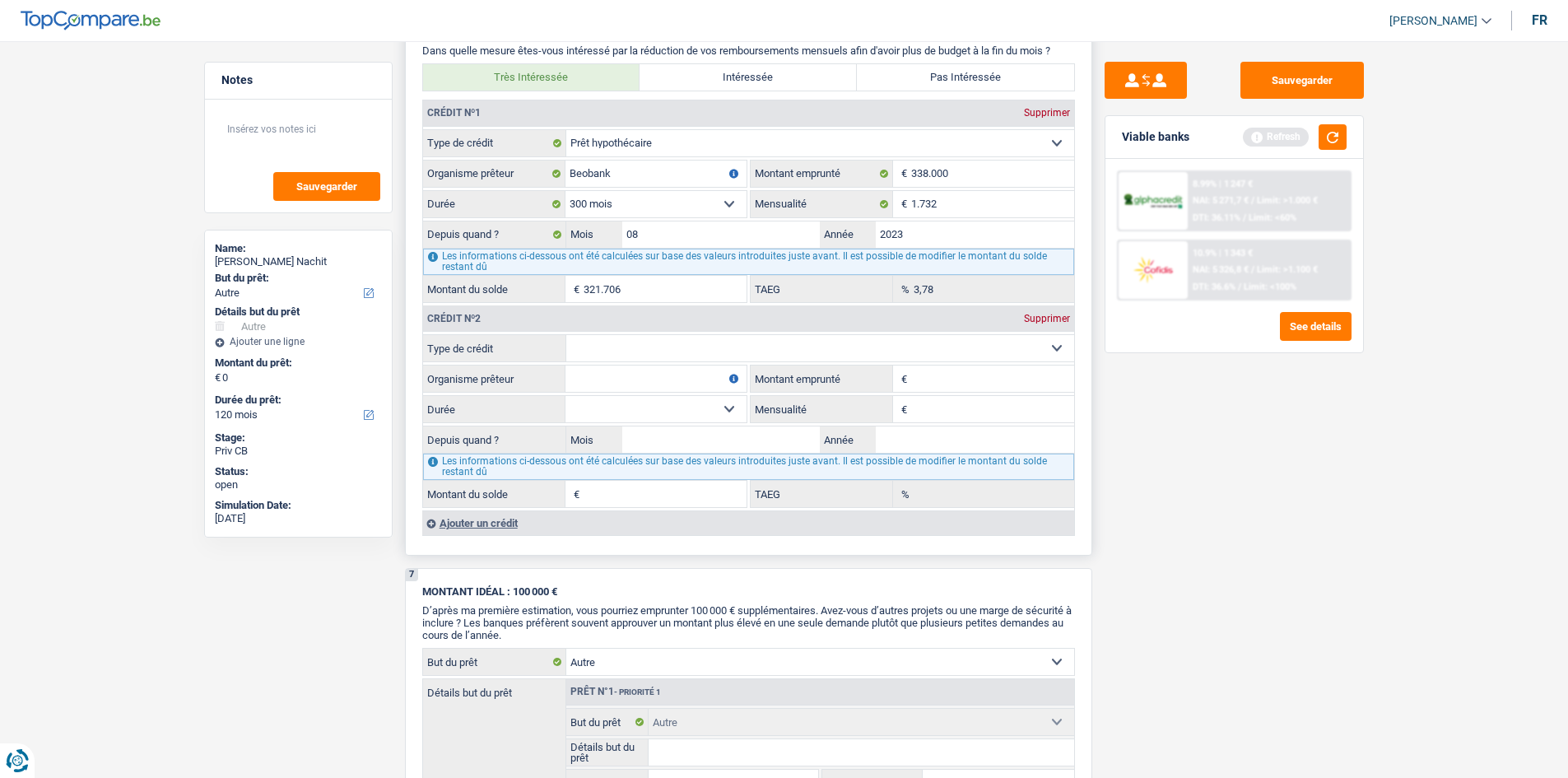 click on "Ajouter un crédit" at bounding box center (748, 523) 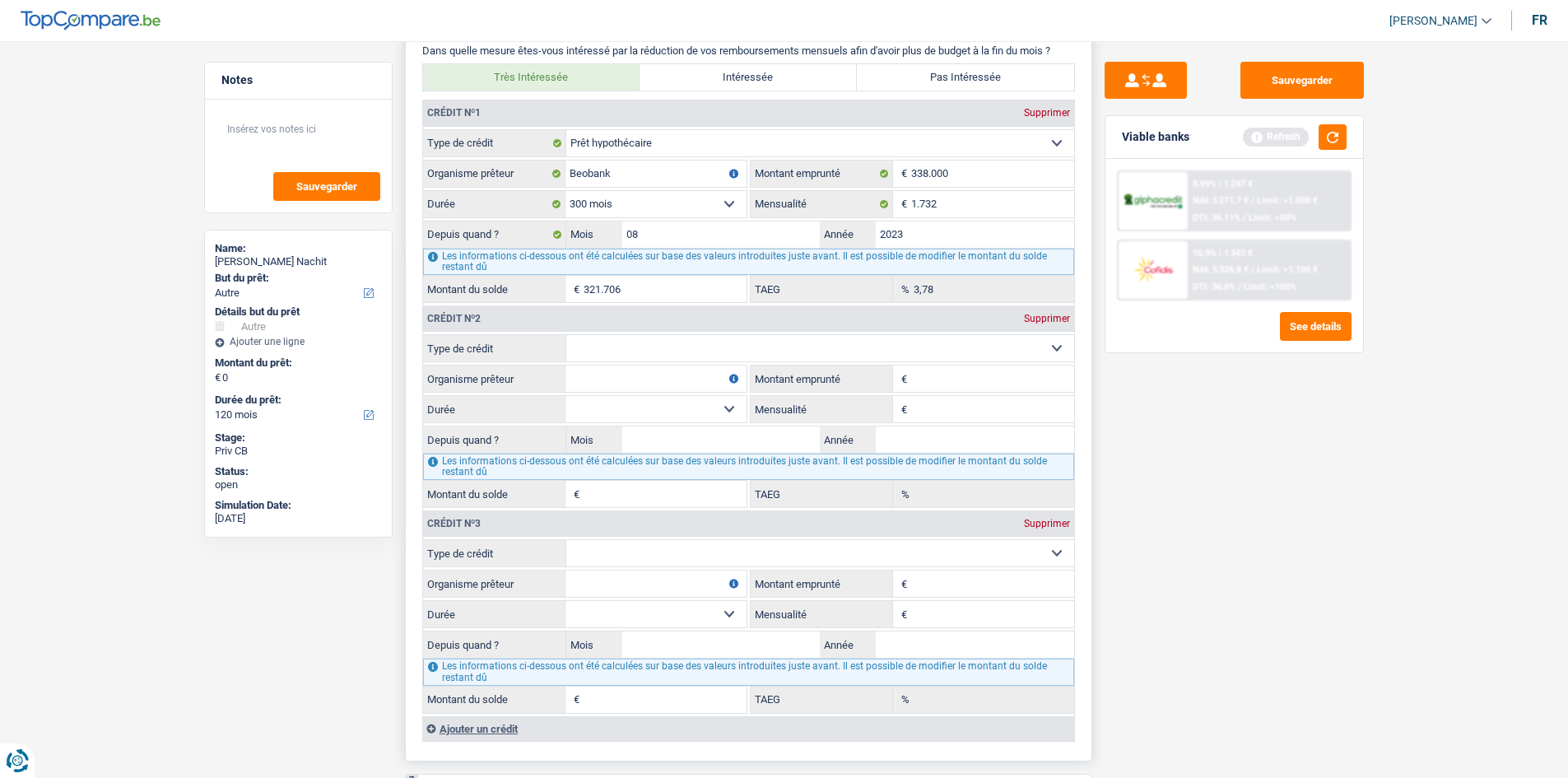 click on "Carte ou ouverture de crédit Prêt hypothécaire Vente à tempérament Prêt à tempérament Prêt rénovation Prêt voiture Regroupement d'un ou plusieurs crédits
Sélectionner une option" at bounding box center (820, 348) 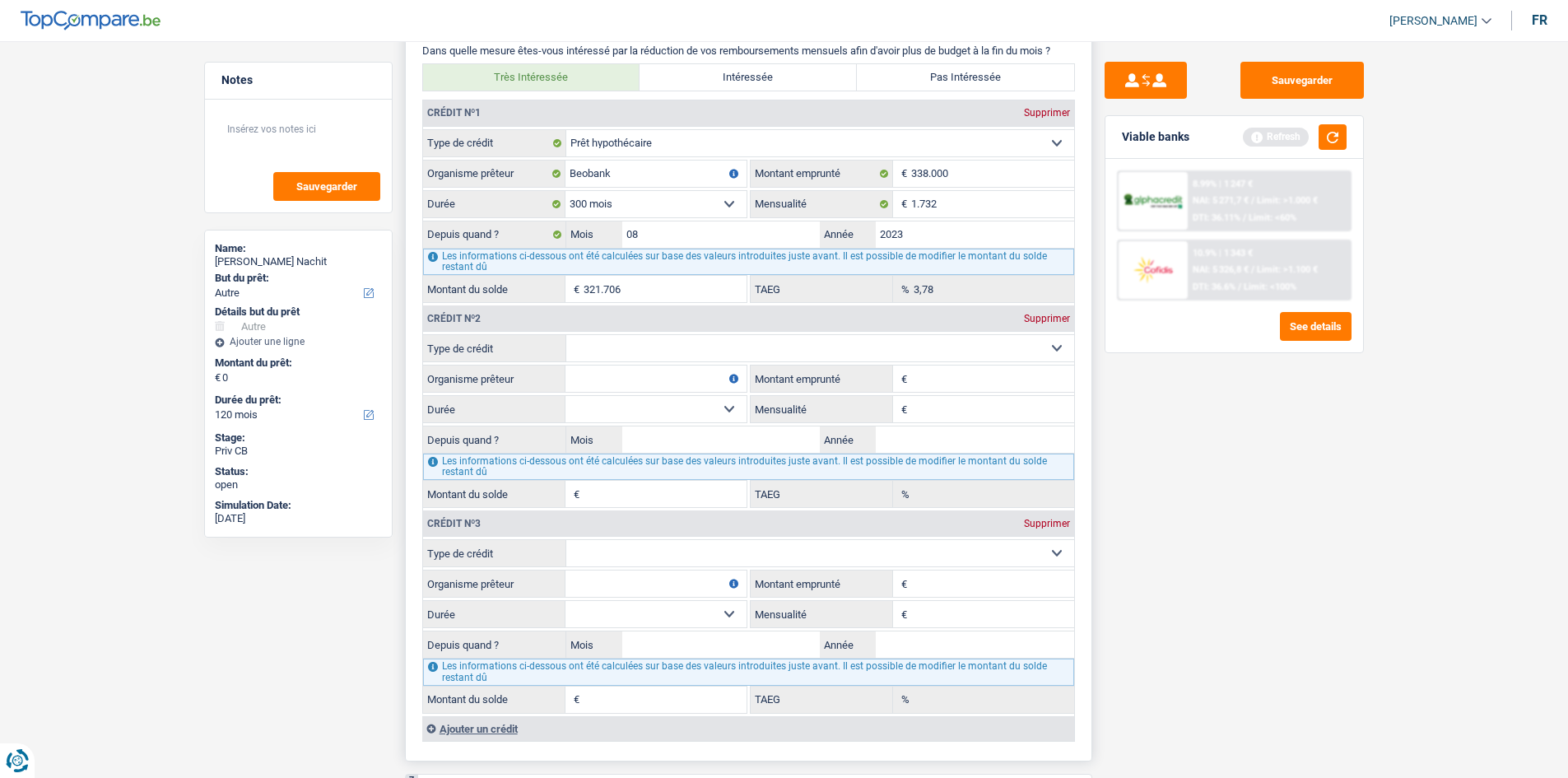 select on "carLoan" 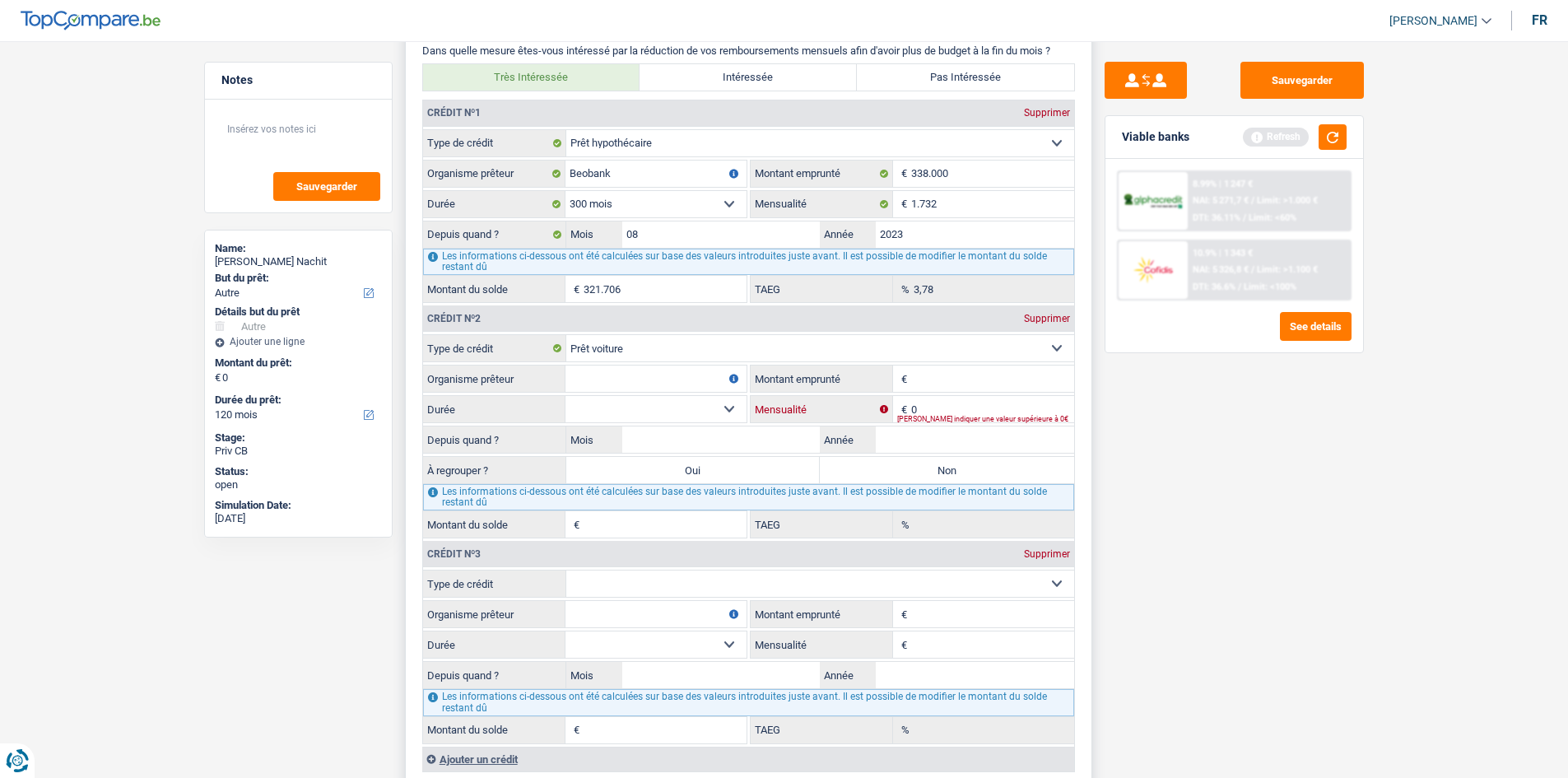 click on "0" at bounding box center [993, 409] 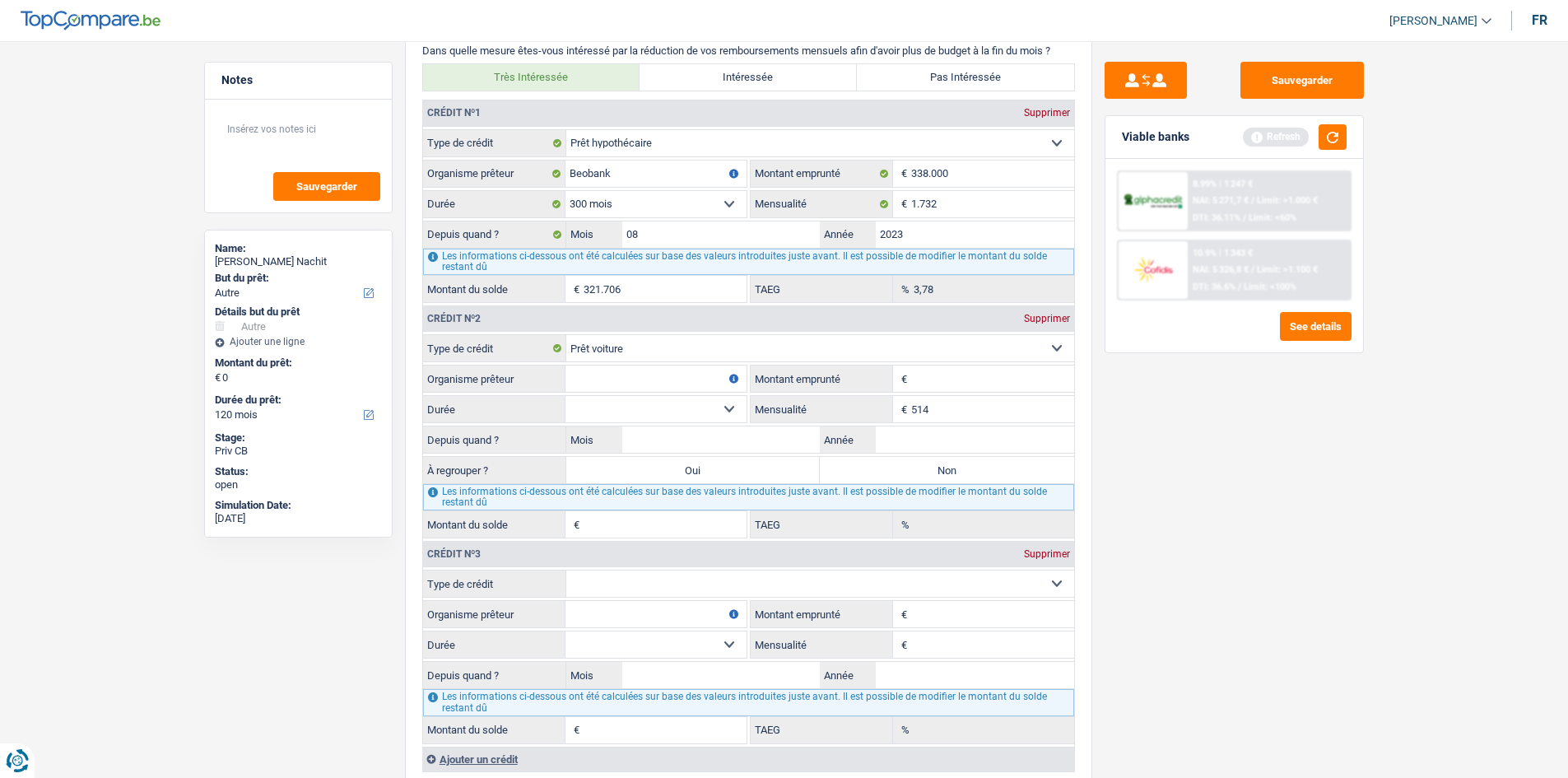 type on "514" 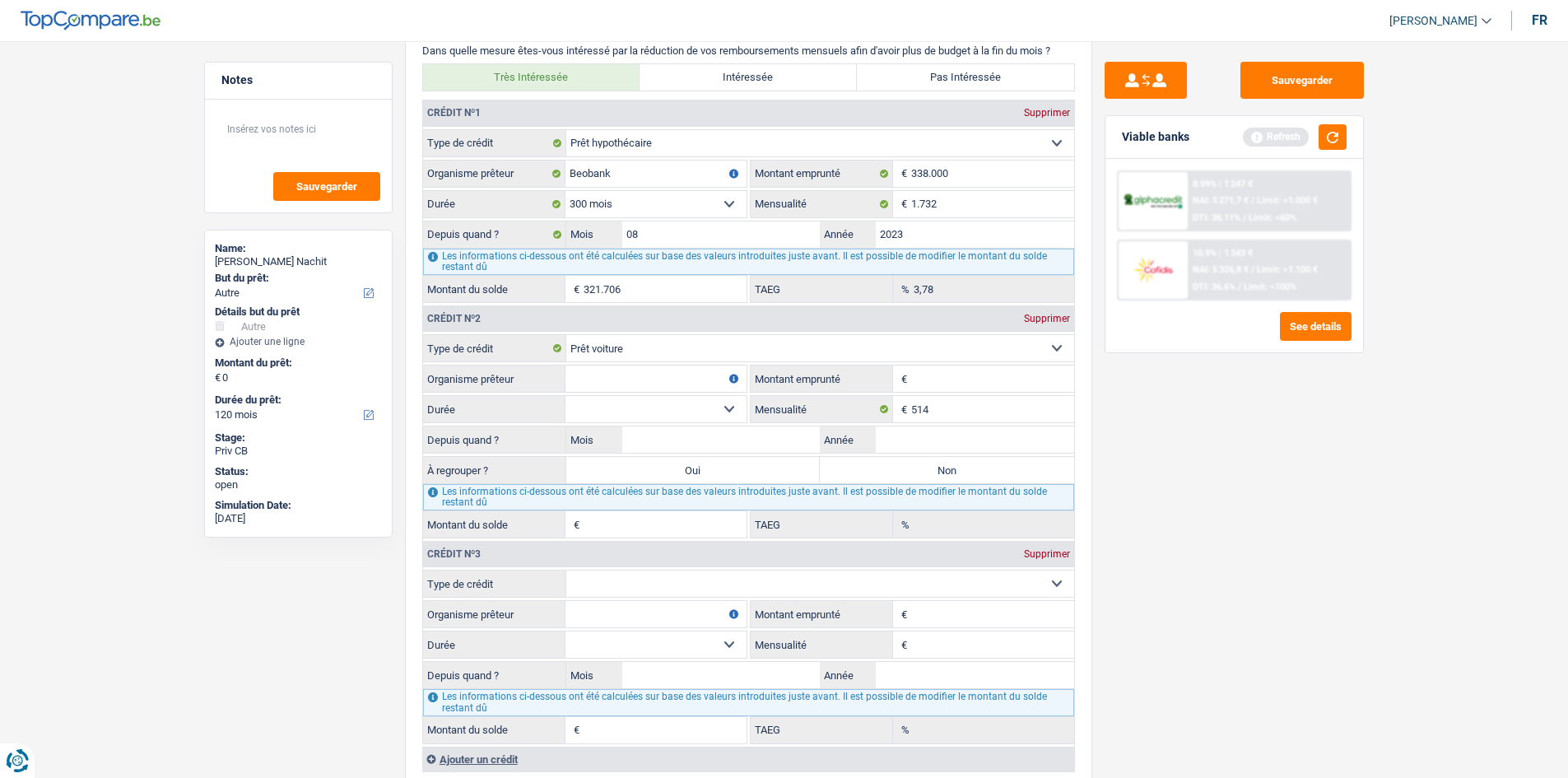 click on "Sauvegarder
Viable banks
Refresh
8.99% | 1 247 €
NAI: 5 271,7 €
/
Limit: >1.000 €
DTI: 36.11%
/
Limit: <60%
10.9% | 1 343 €
NAI: 5 326,8 €
/
Limit: >1.100 €
DTI: 36.6%
/
Limit: <100%" at bounding box center (1234, 404) 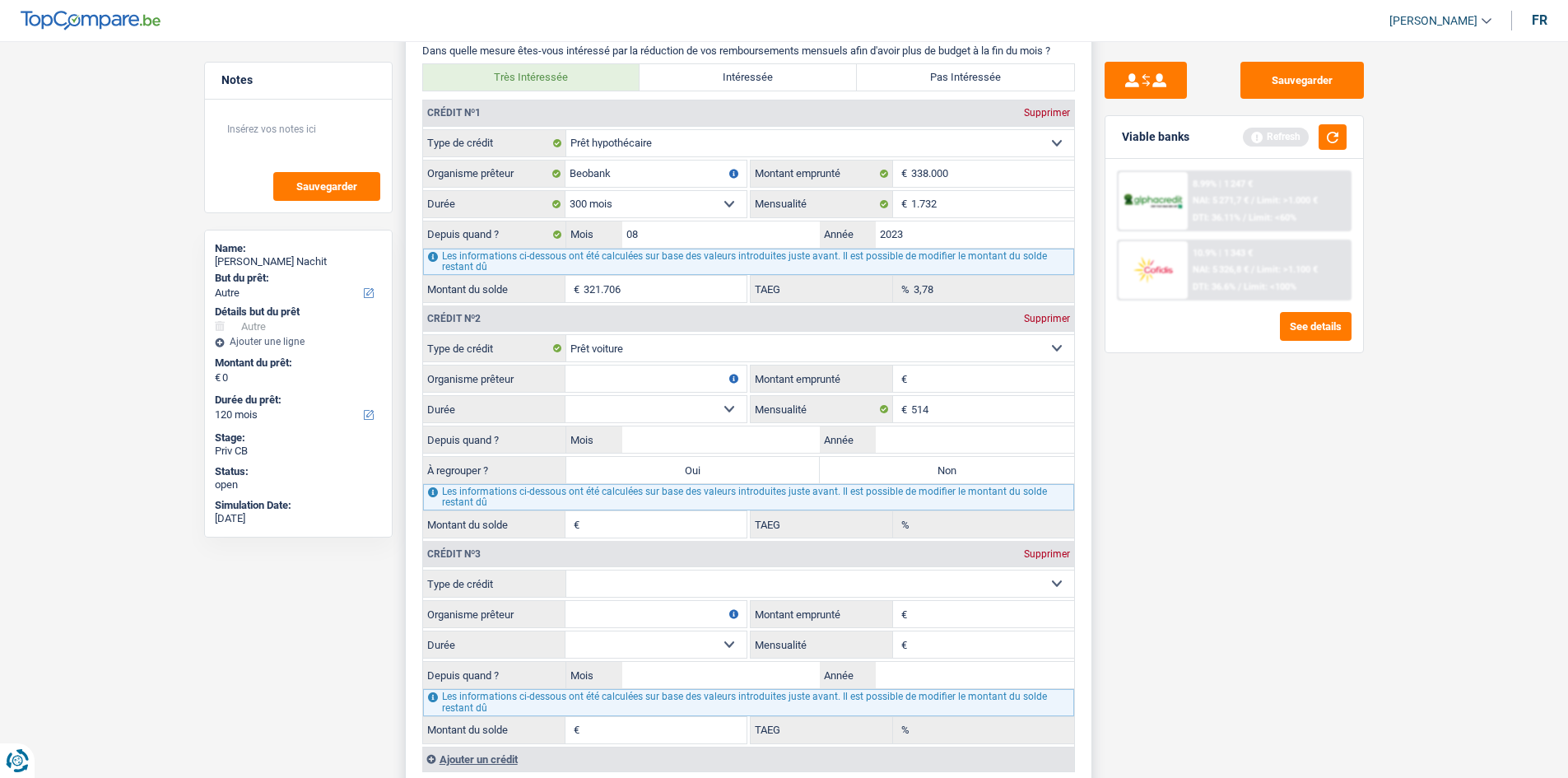 click on "Crédit nº3
Supprimer" at bounding box center [748, 554] 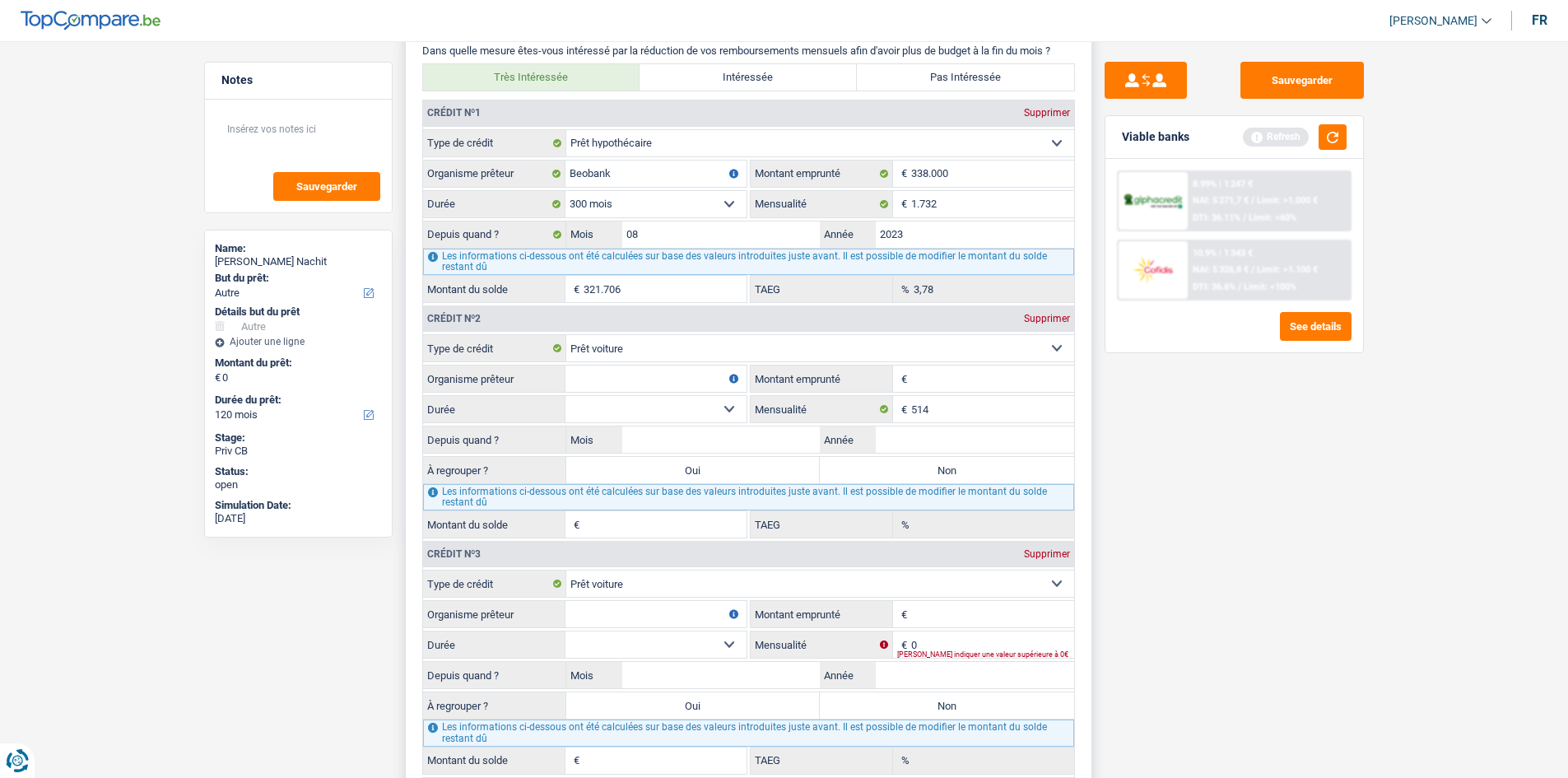 click on "Montant emprunté" at bounding box center (993, 614) 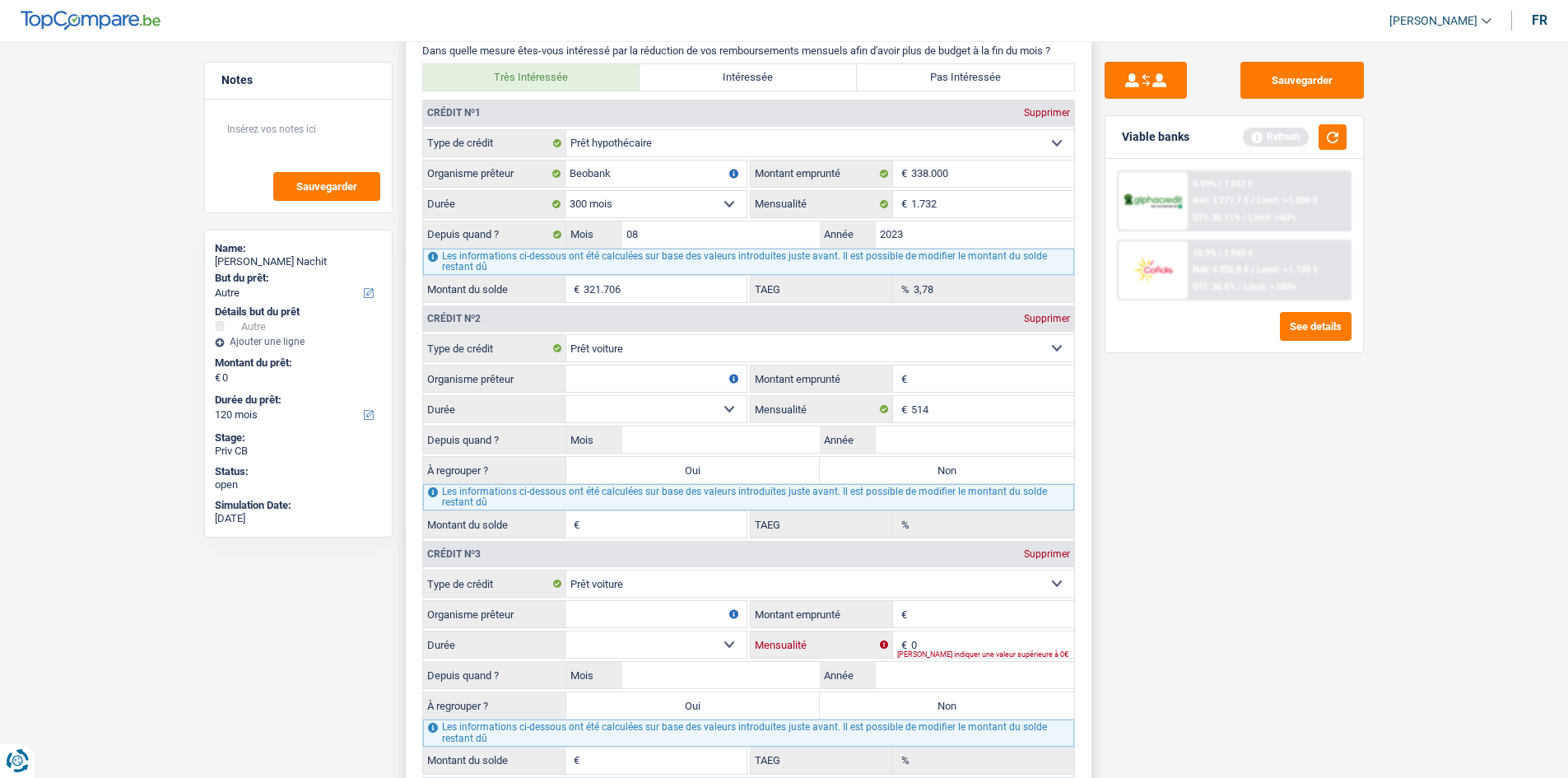 click on "0" at bounding box center (993, 645) 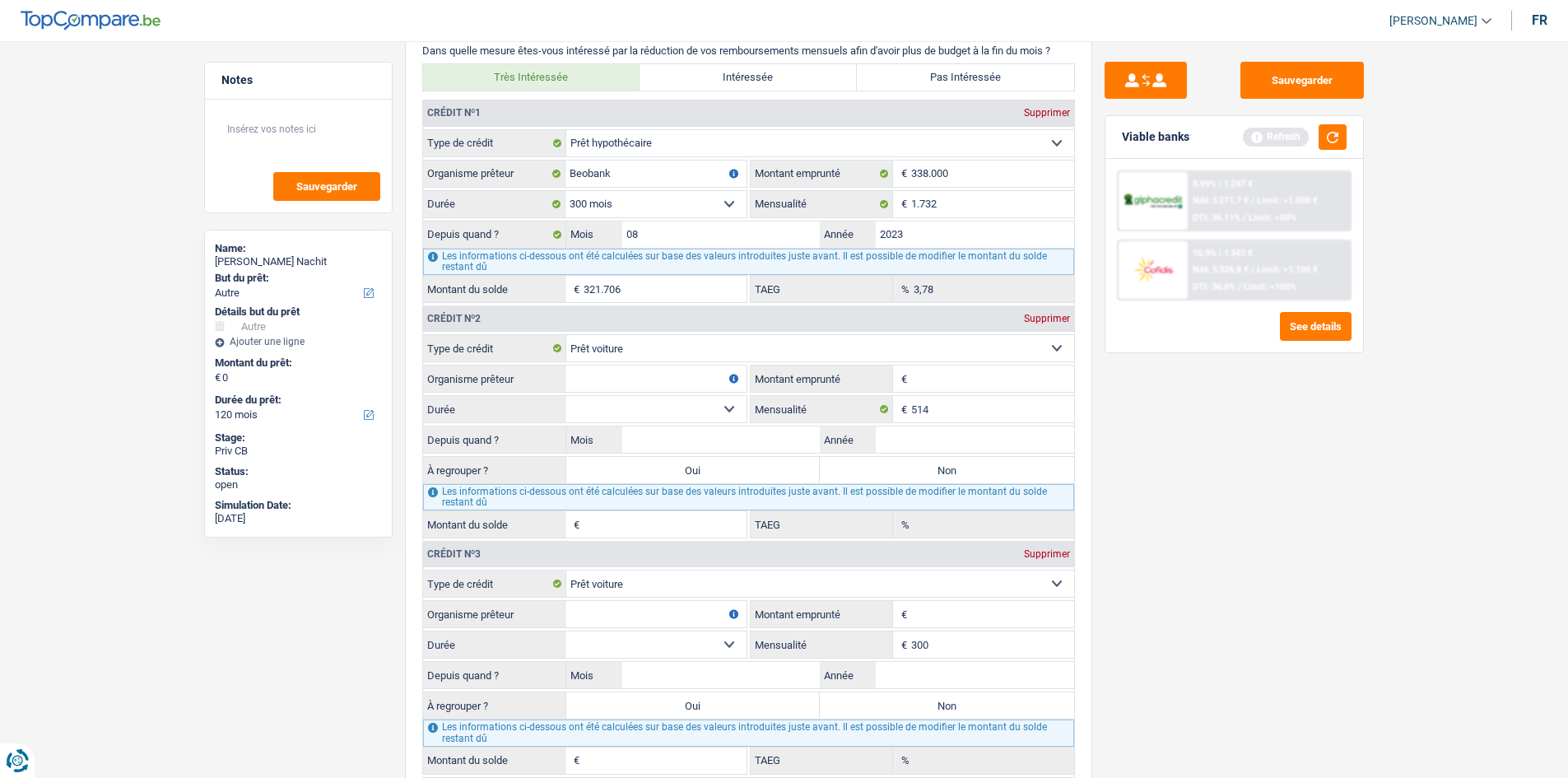 type on "300" 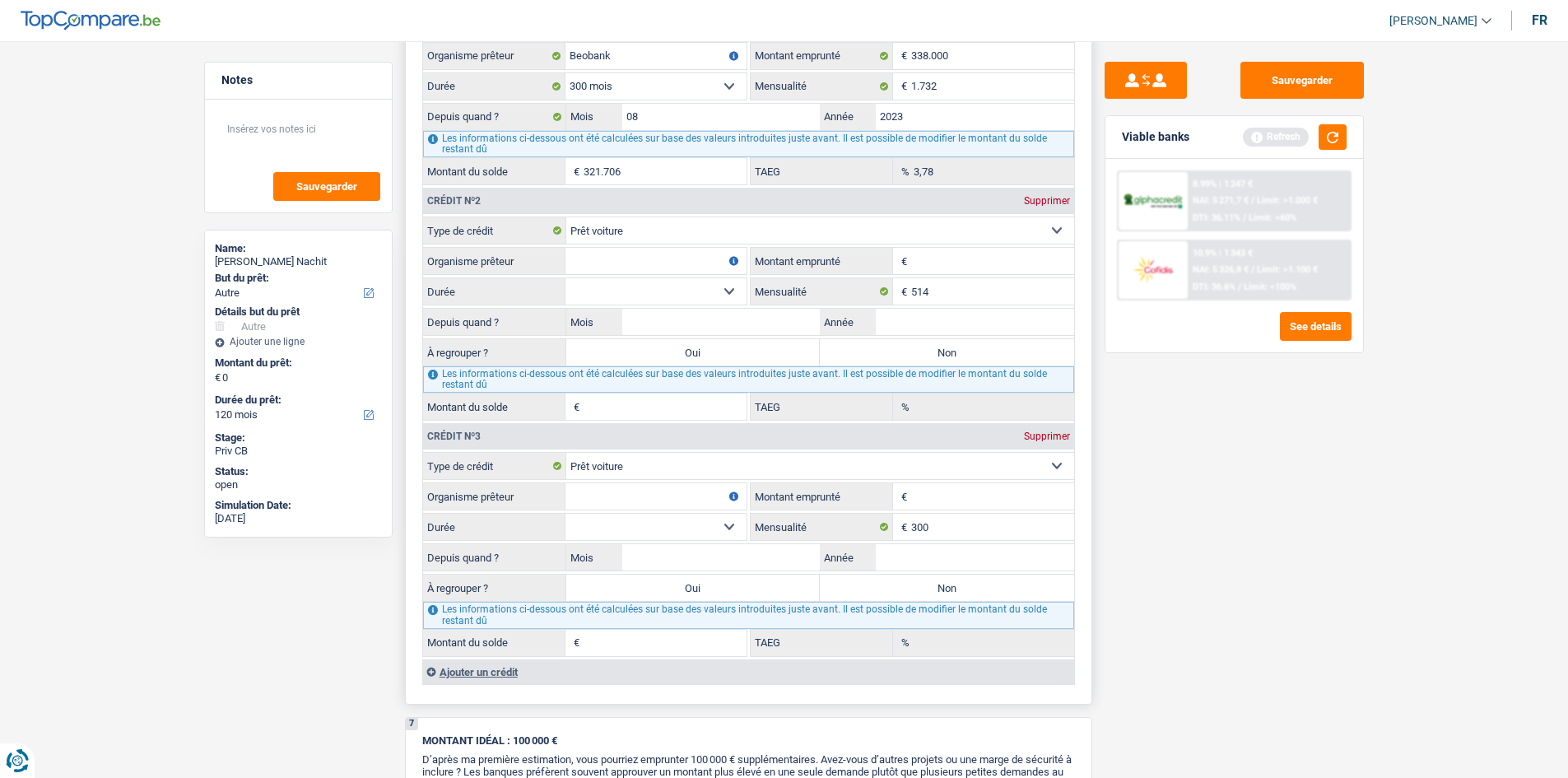 scroll, scrollTop: 1729, scrollLeft: 0, axis: vertical 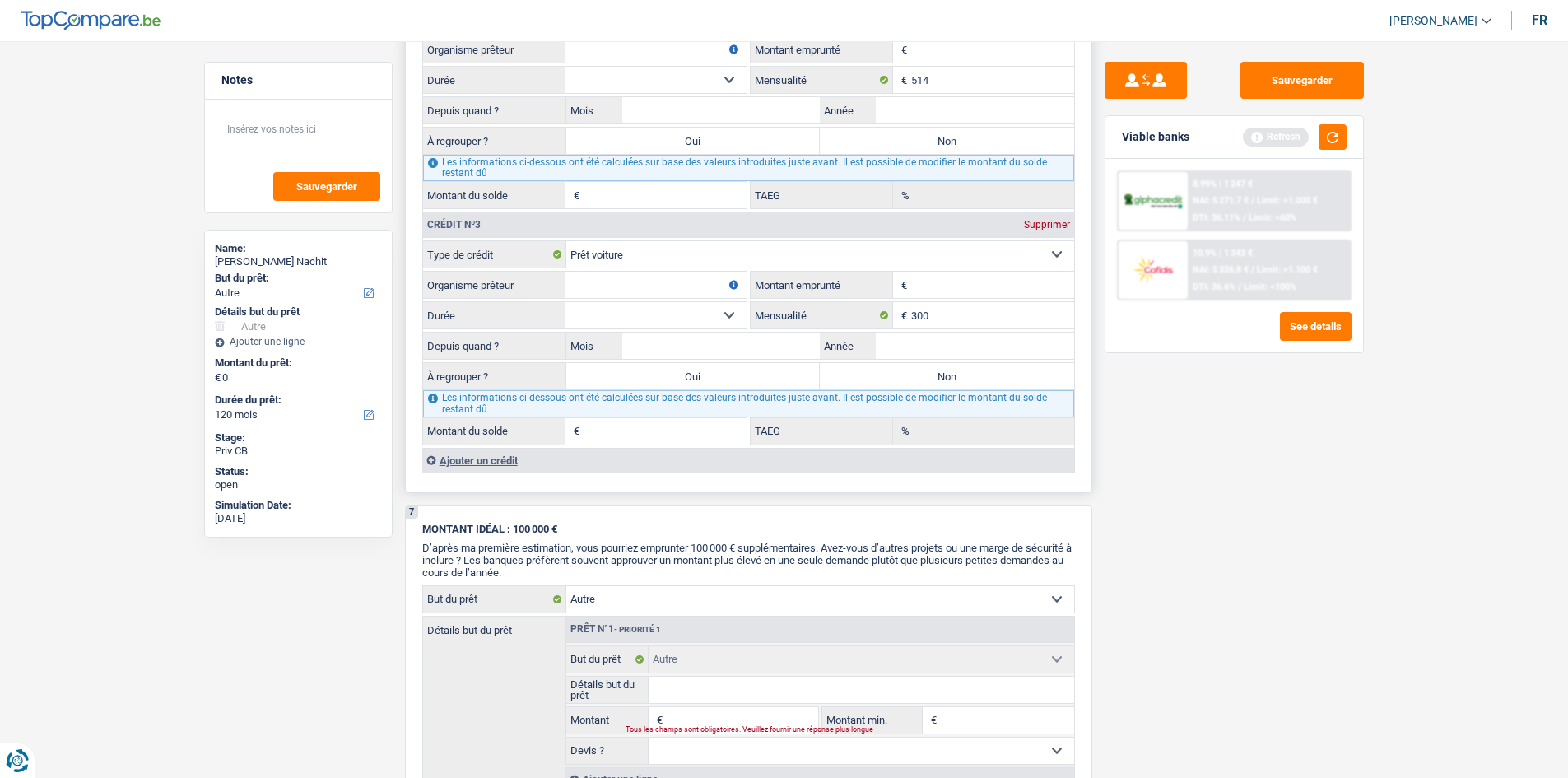click on "Ajouter un crédit" at bounding box center (748, 460) 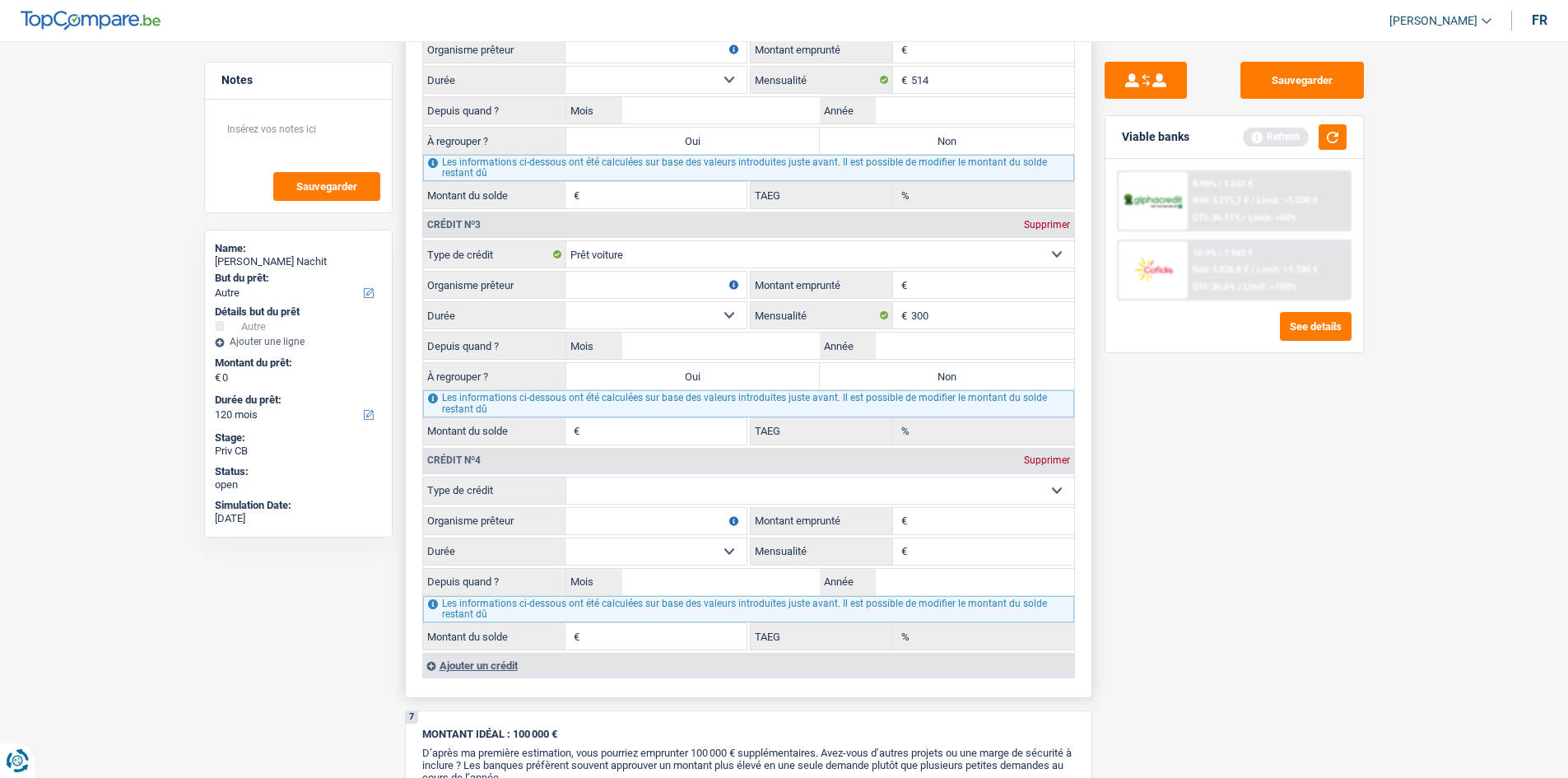 click on "Carte ou ouverture de crédit Prêt hypothécaire Vente à tempérament Prêt à tempérament Prêt rénovation Prêt voiture Regroupement d'un ou plusieurs crédits
Sélectionner une option" at bounding box center (820, 491) 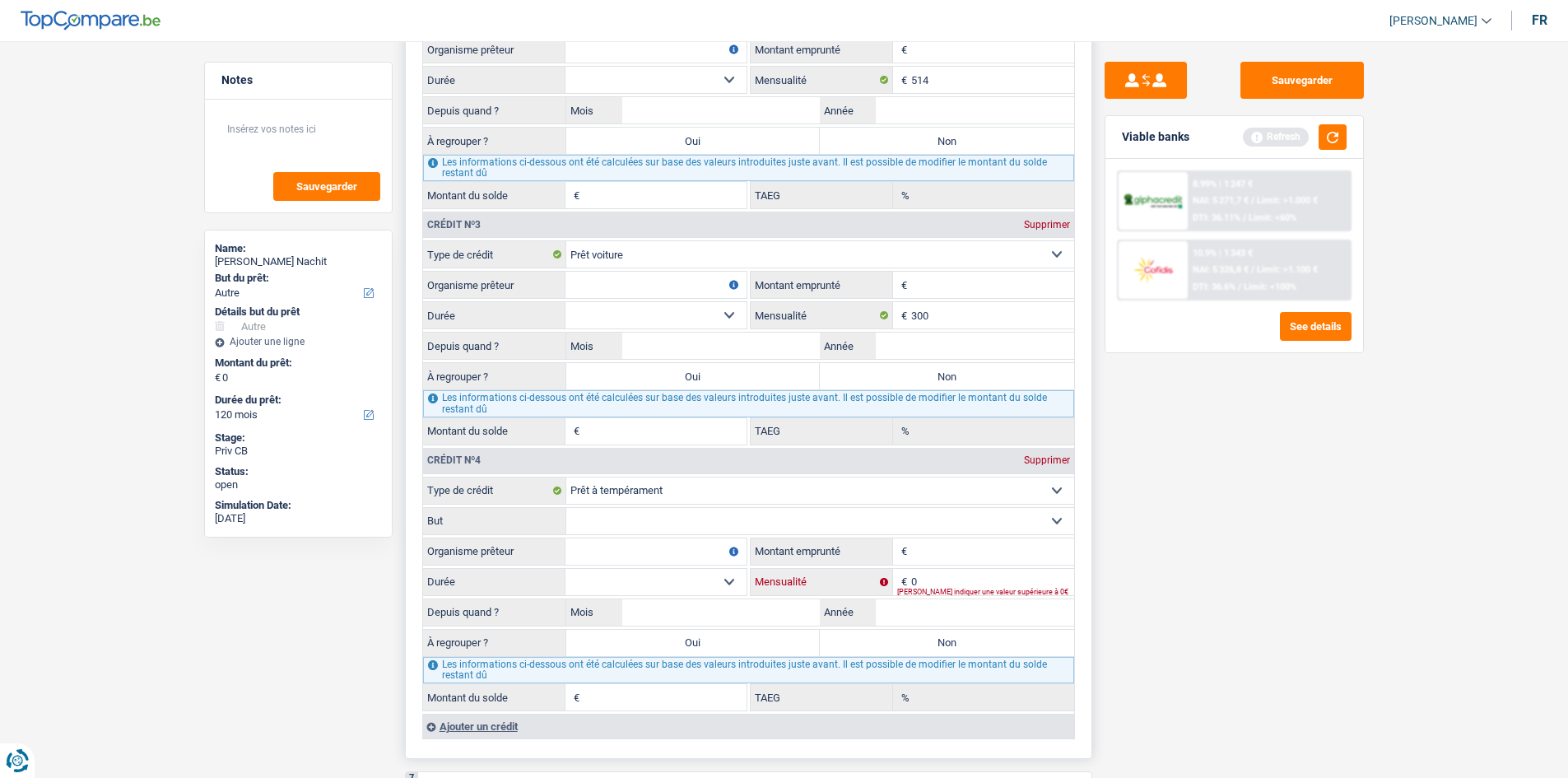 click on "0" at bounding box center [993, 582] 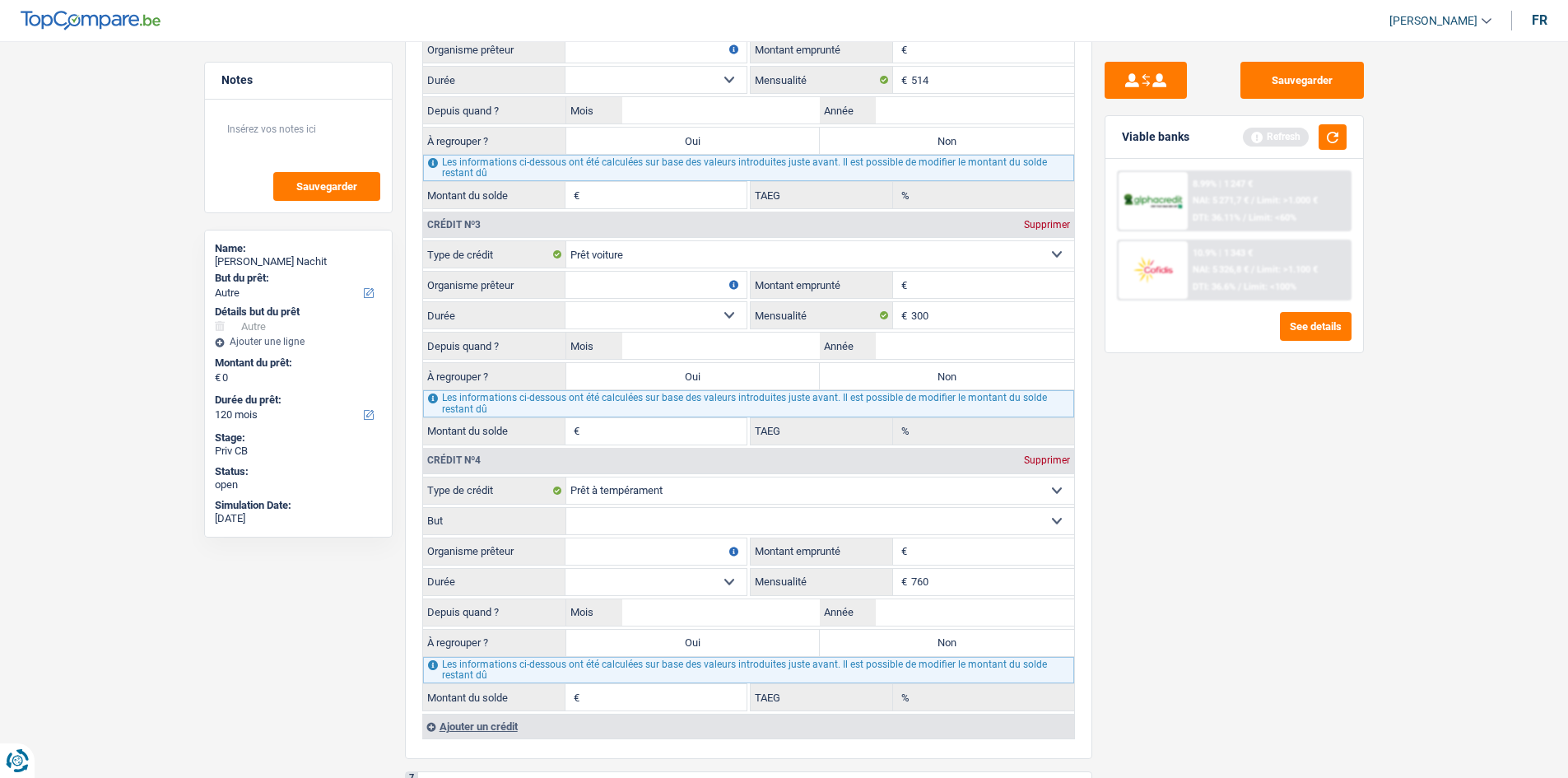 type on "760" 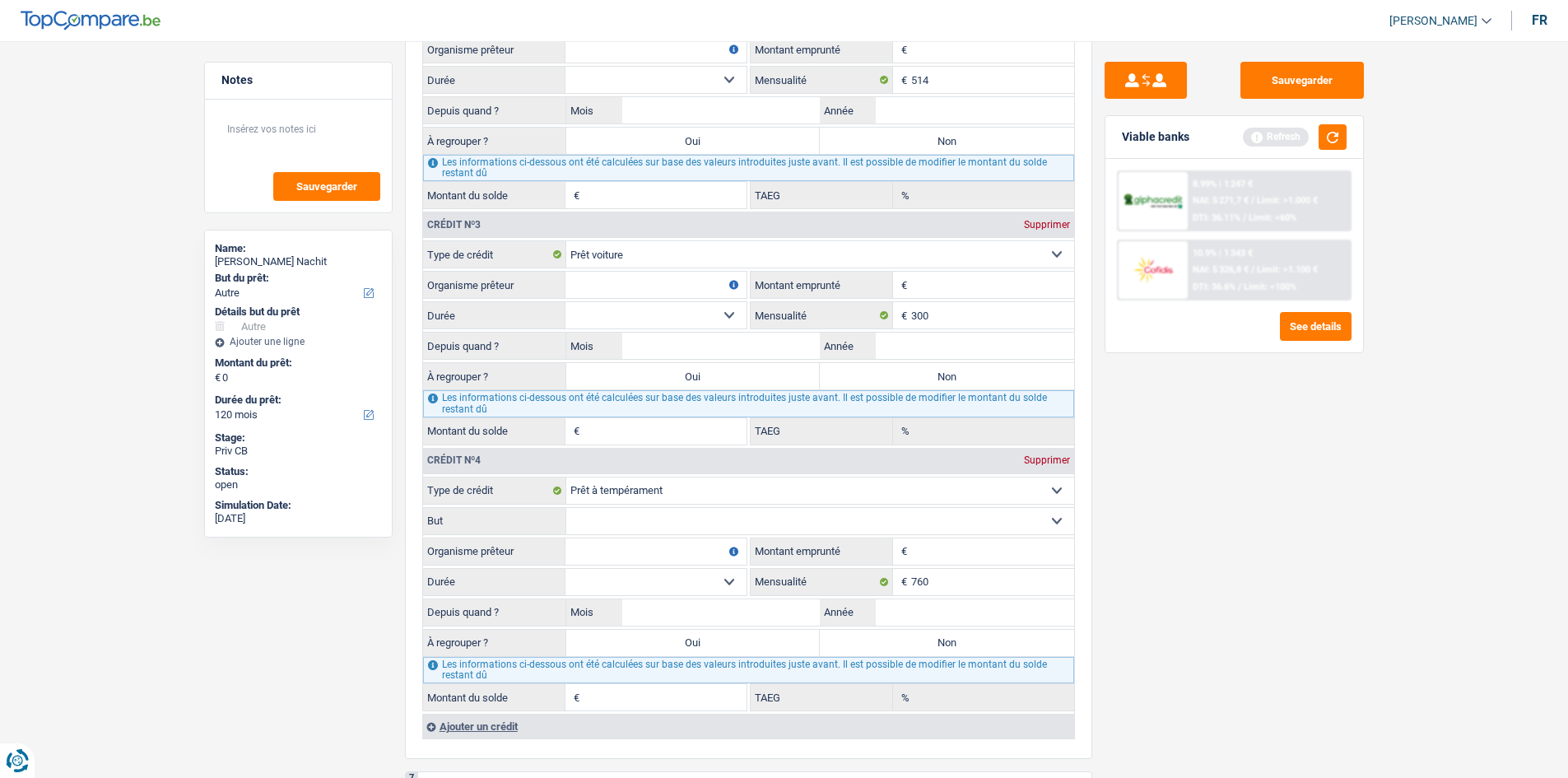 click on "Sauvegarder
Viable banks
Refresh
8.99% | 1 247 €
NAI: 5 271,7 €
/
Limit: >1.000 €
DTI: 36.11%
/
Limit: <60%
10.9% | 1 343 €
NAI: 5 326,8 €
/
Limit: >1.100 €
DTI: 36.6%
/
Limit: <100%" at bounding box center (1234, 404) 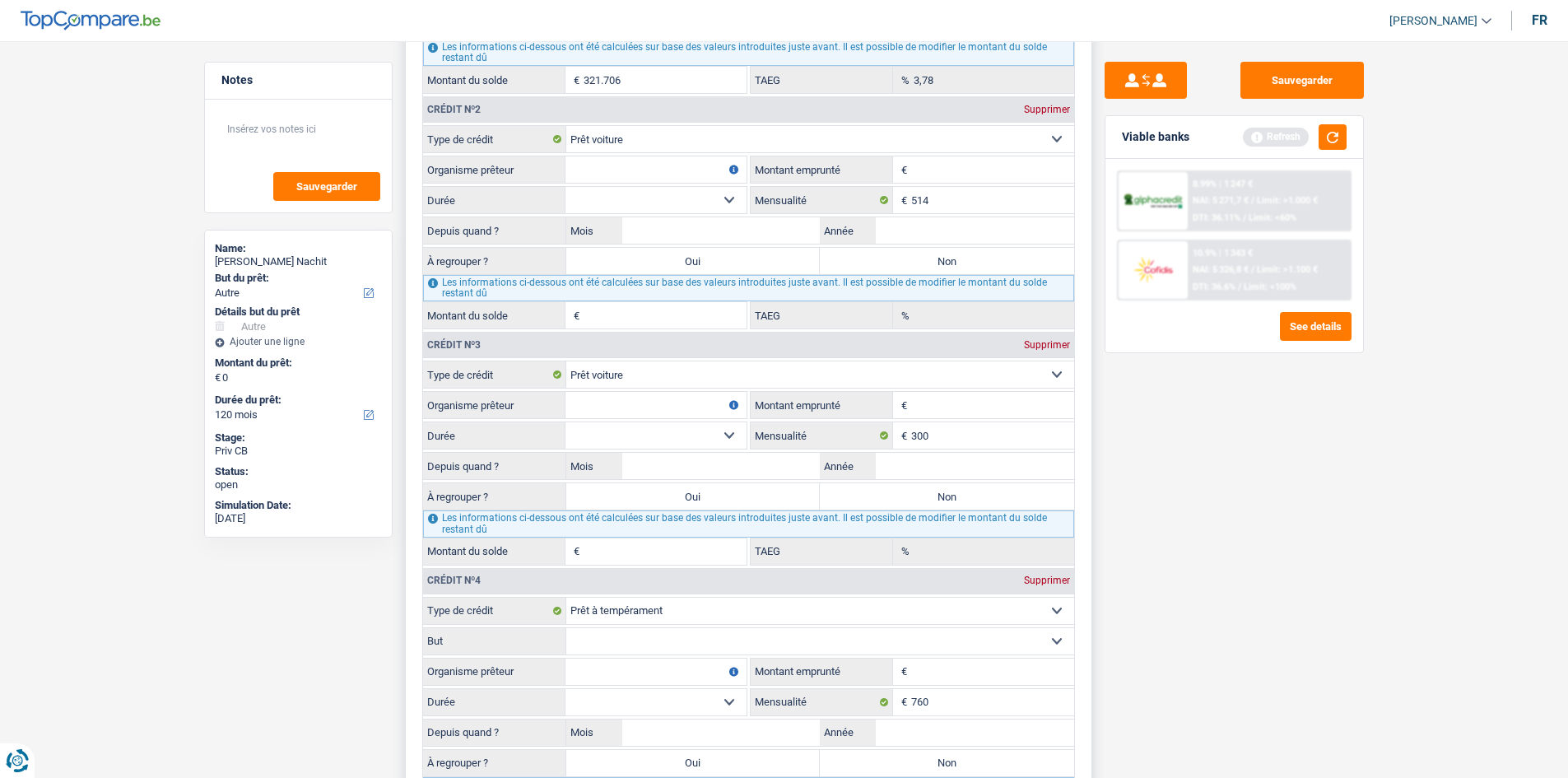 scroll, scrollTop: 1400, scrollLeft: 0, axis: vertical 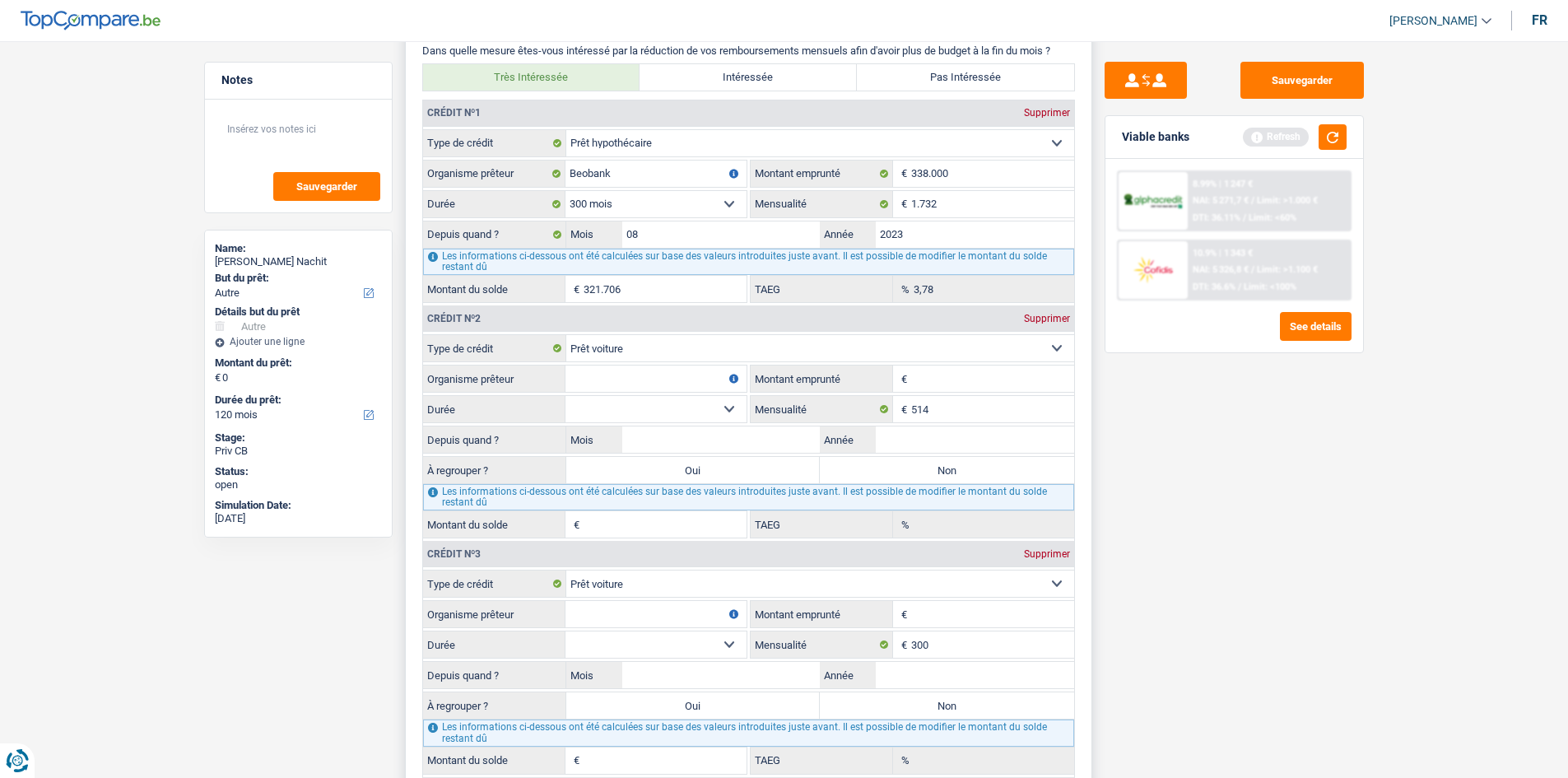 click on "Montant emprunté" at bounding box center (993, 379) 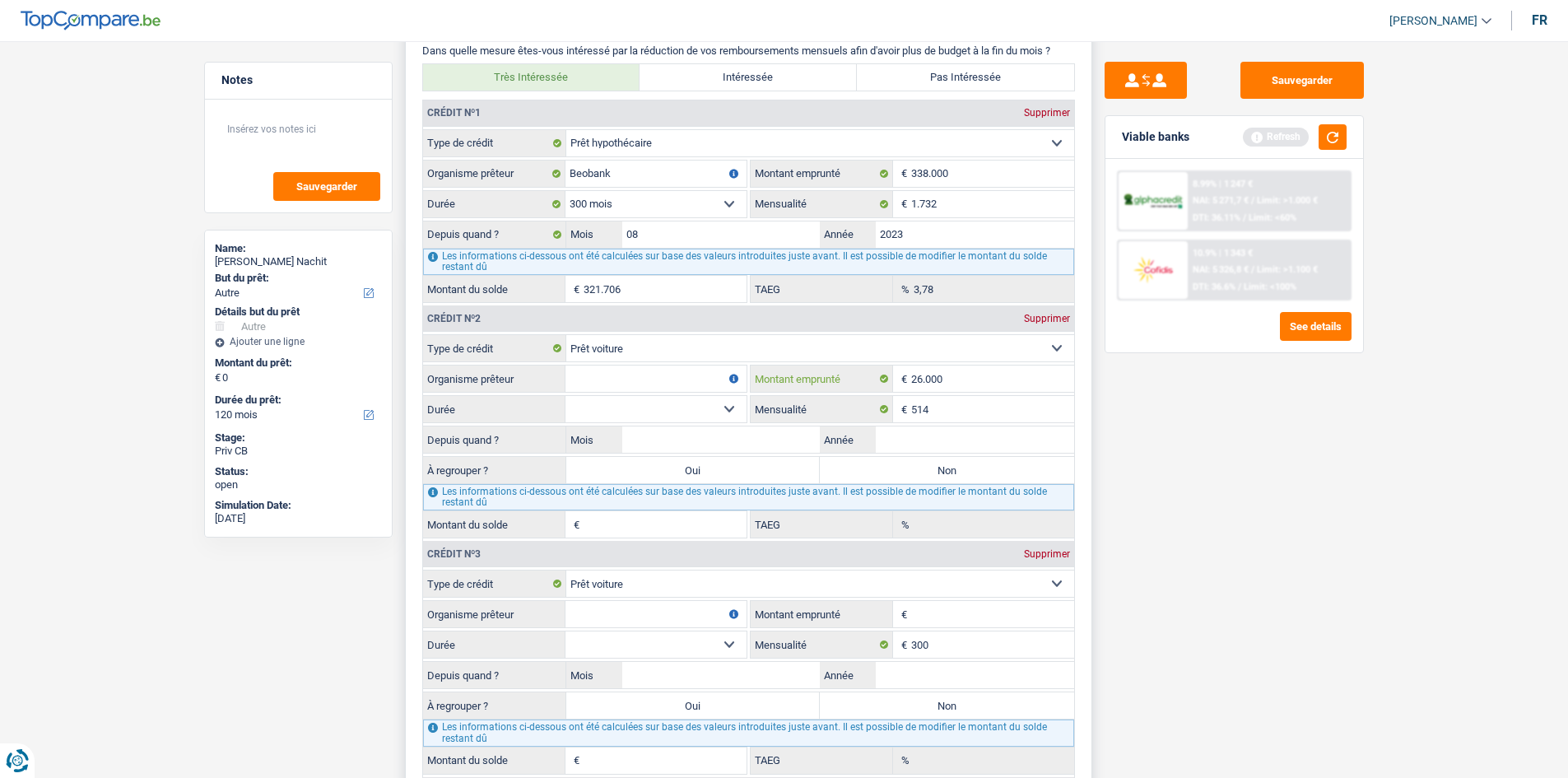 type on "26.000" 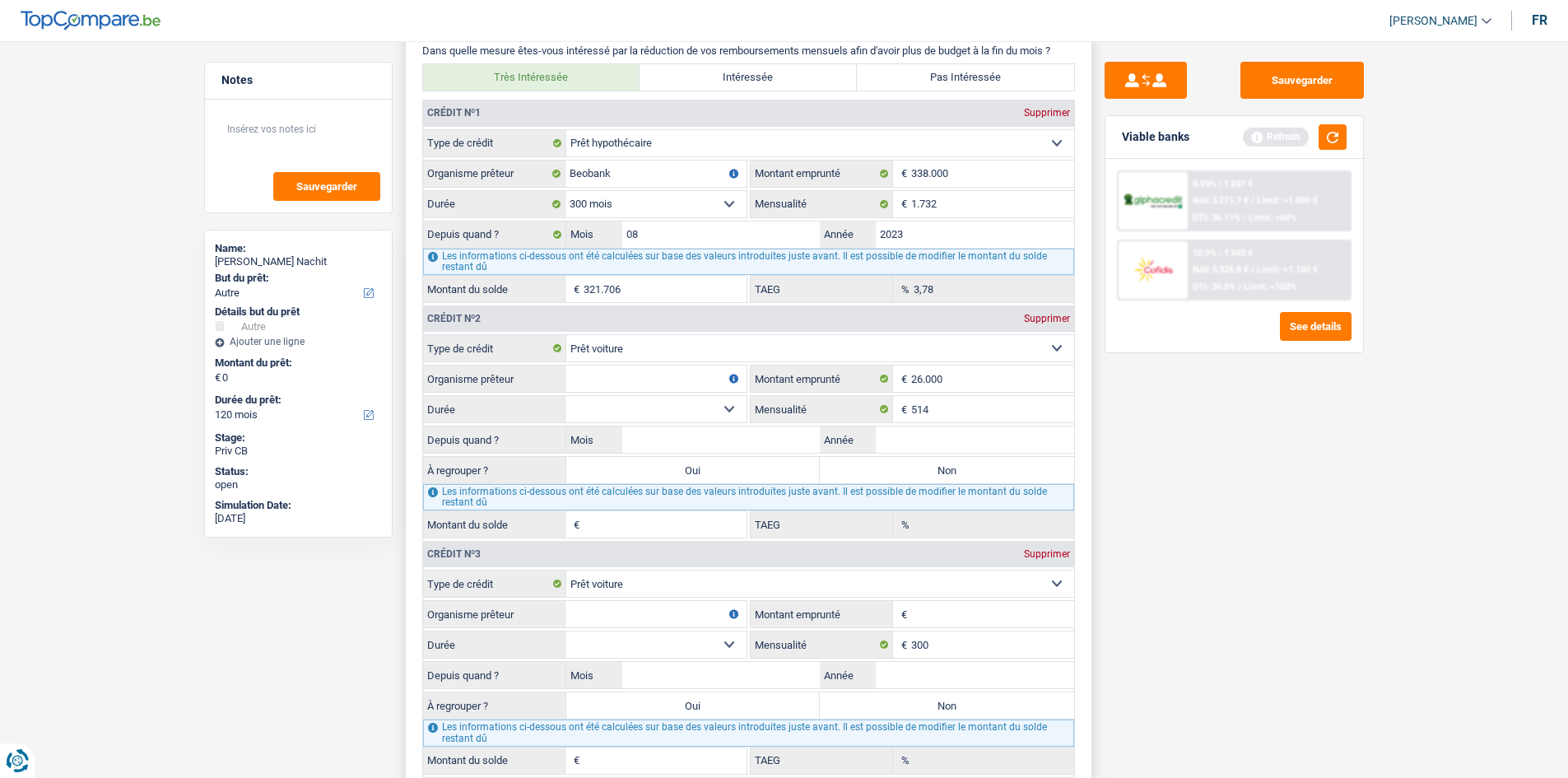 drag, startPoint x: 1087, startPoint y: 574, endPoint x: 1079, endPoint y: 575, distance: 8.062258 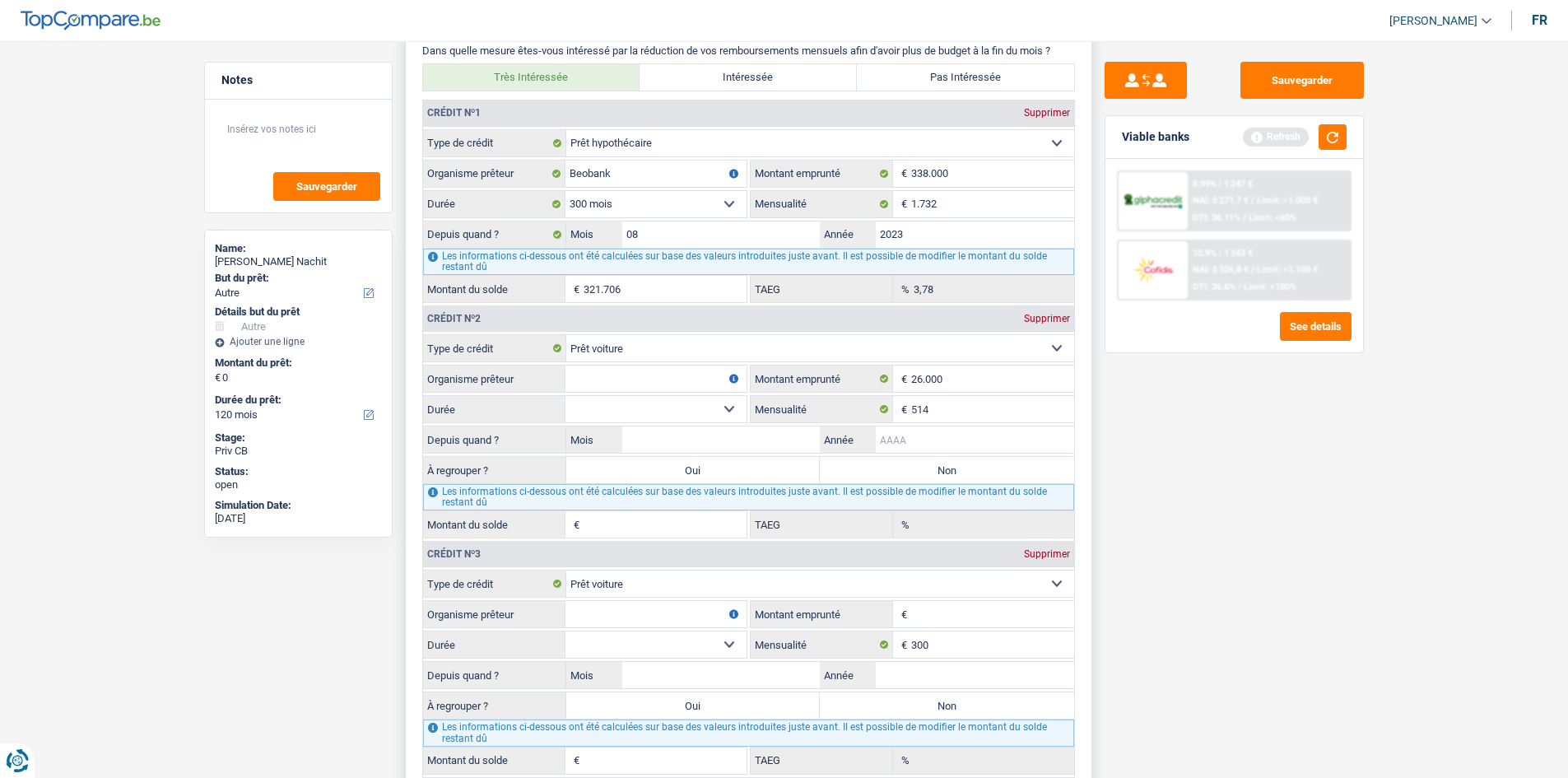 click on "Année" at bounding box center (975, 440) 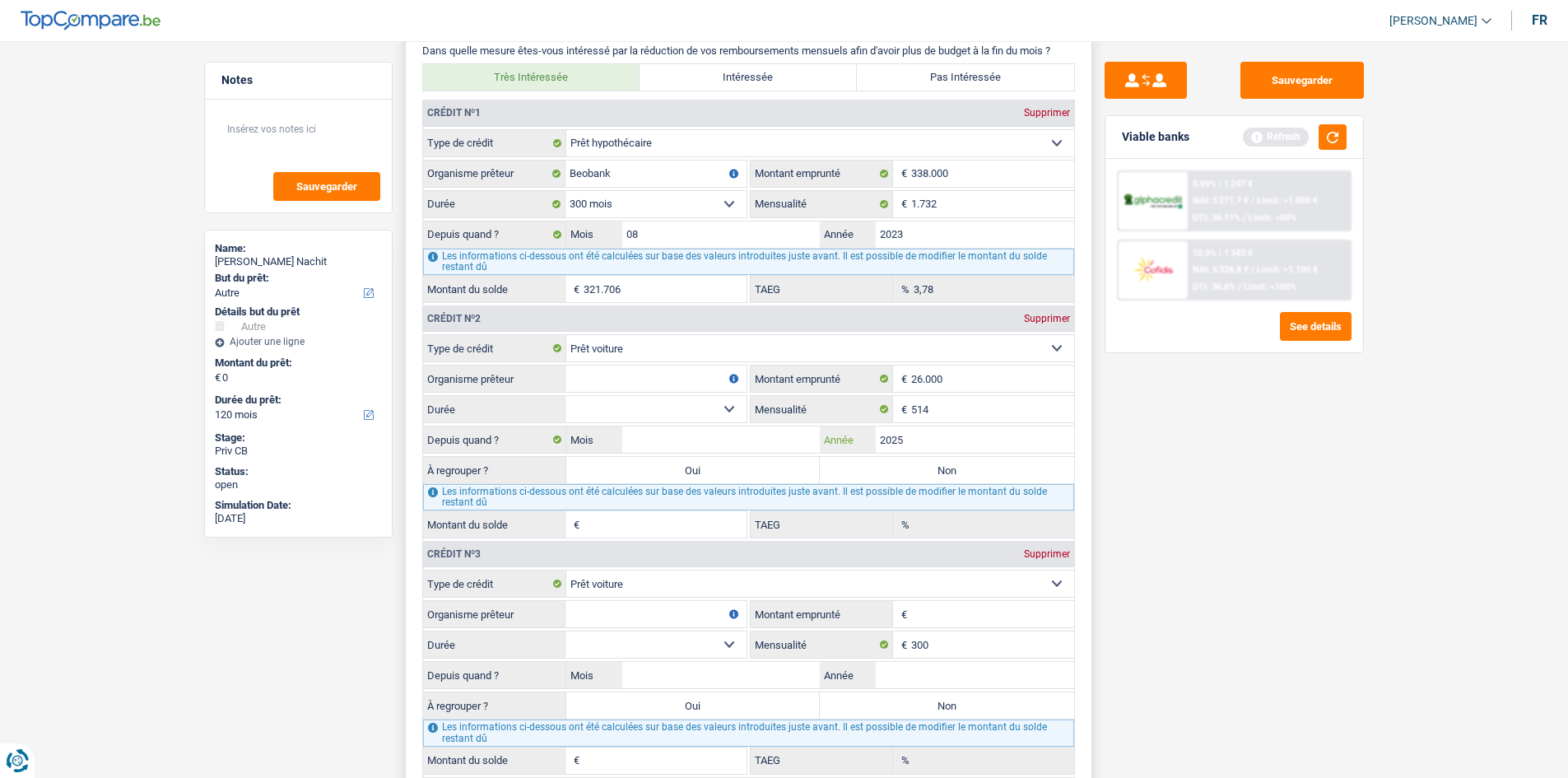 type on "2025" 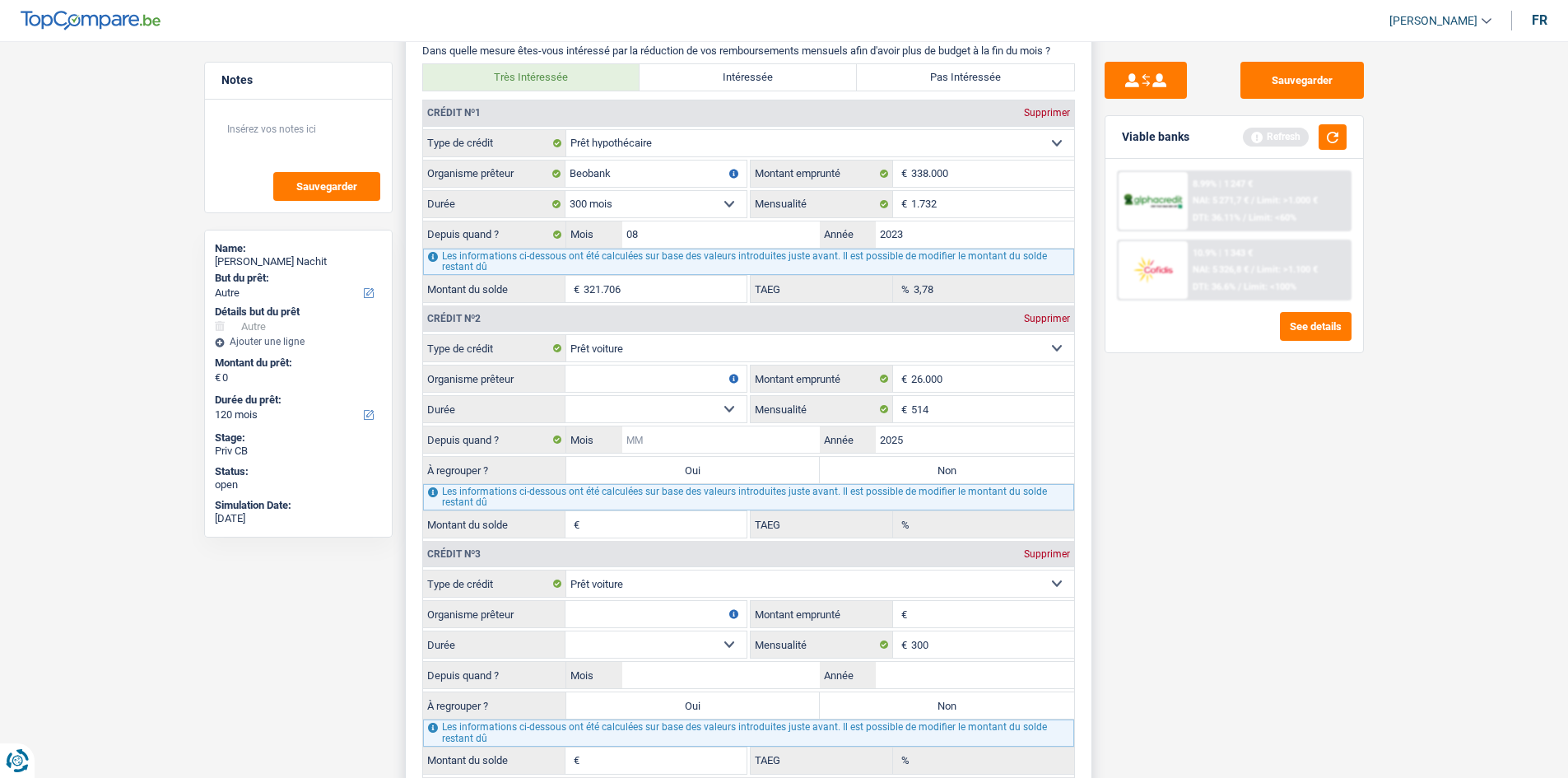 click on "Mois" at bounding box center (721, 440) 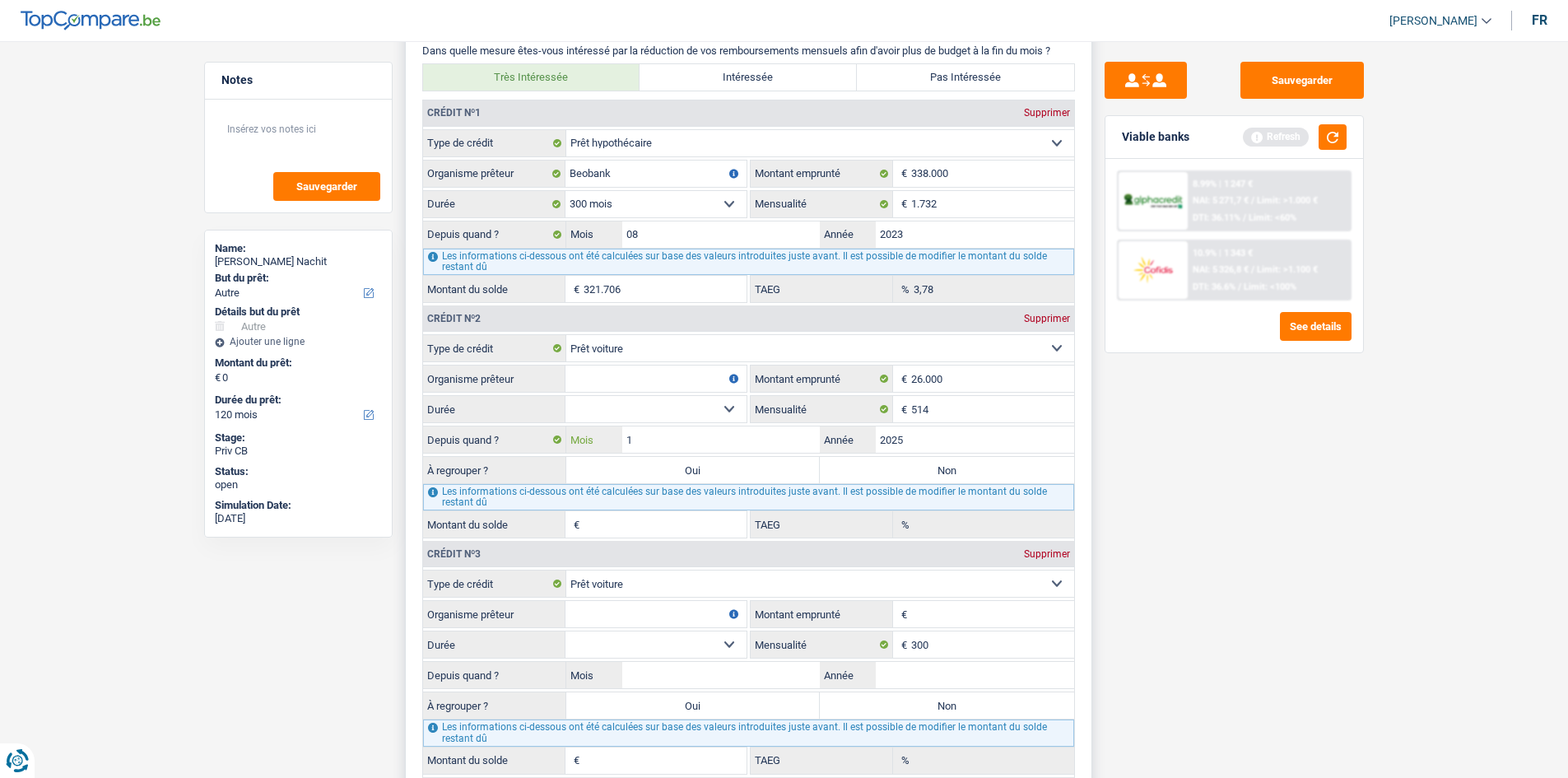 type on "1" 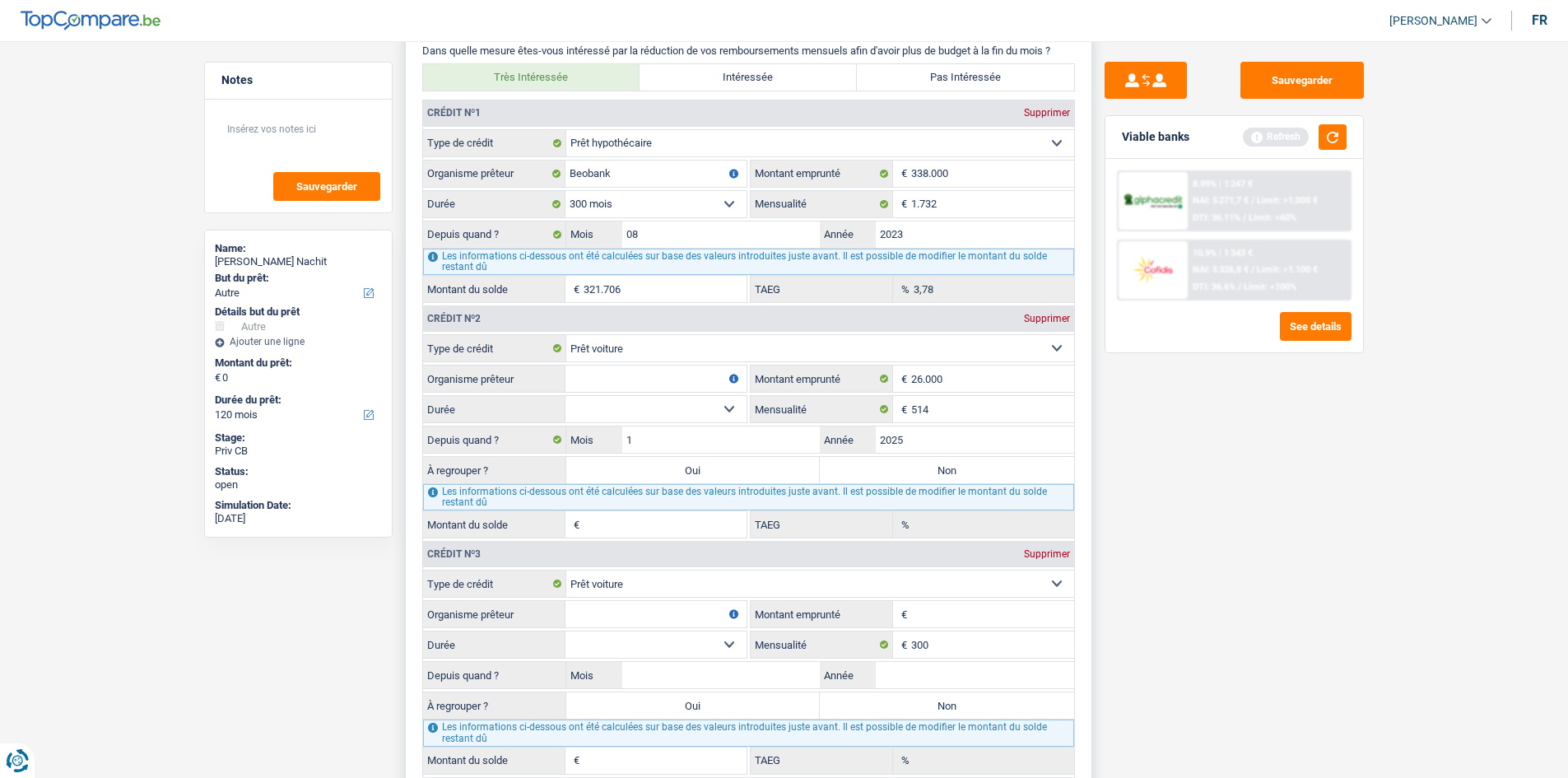 click on "12 mois 18 mois 24 mois 30 mois 36 mois 42 mois 48 mois 60 mois 72 mois 84 mois 96 mois 120 mois
Sélectionner une option" at bounding box center (656, 409) 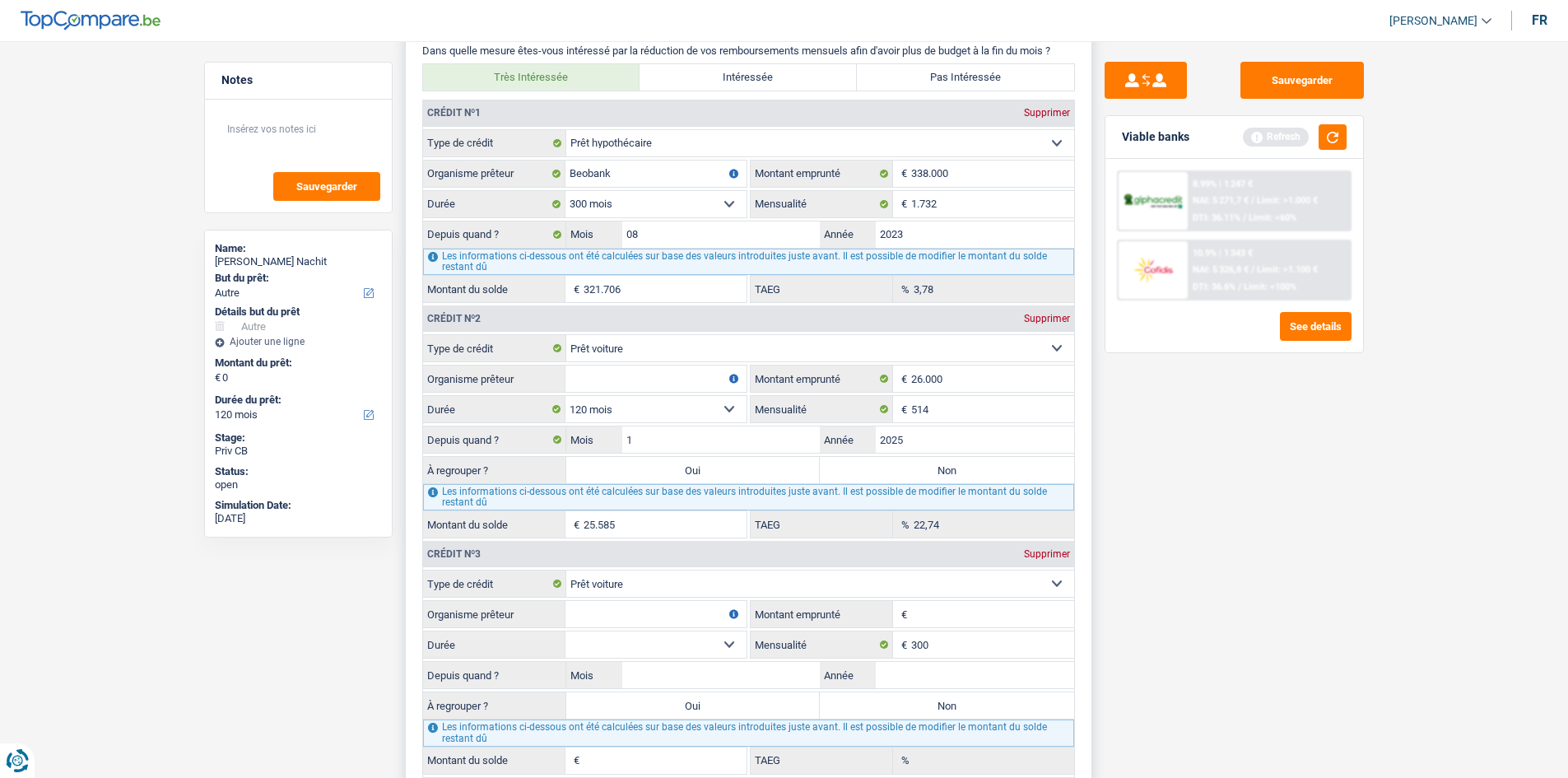 click on "12 mois 18 mois 24 mois 30 mois 36 mois 42 mois 48 mois 60 mois 72 mois 84 mois 96 mois 120 mois
Sélectionner une option" at bounding box center [656, 409] 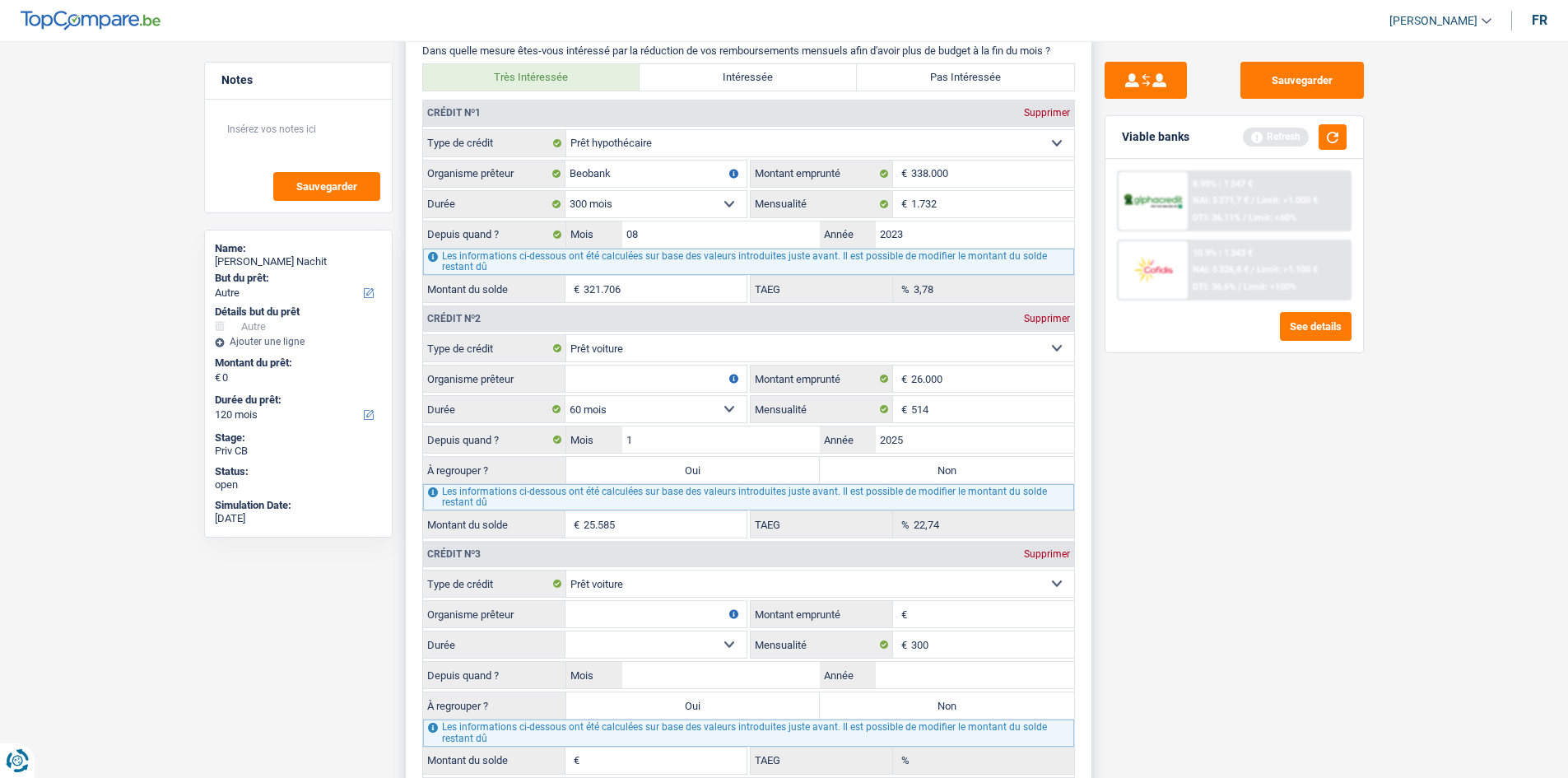 click on "12 mois 18 mois 24 mois 30 mois 36 mois 42 mois 48 mois 60 mois 72 mois 84 mois 96 mois 120 mois
Sélectionner une option" at bounding box center [656, 409] 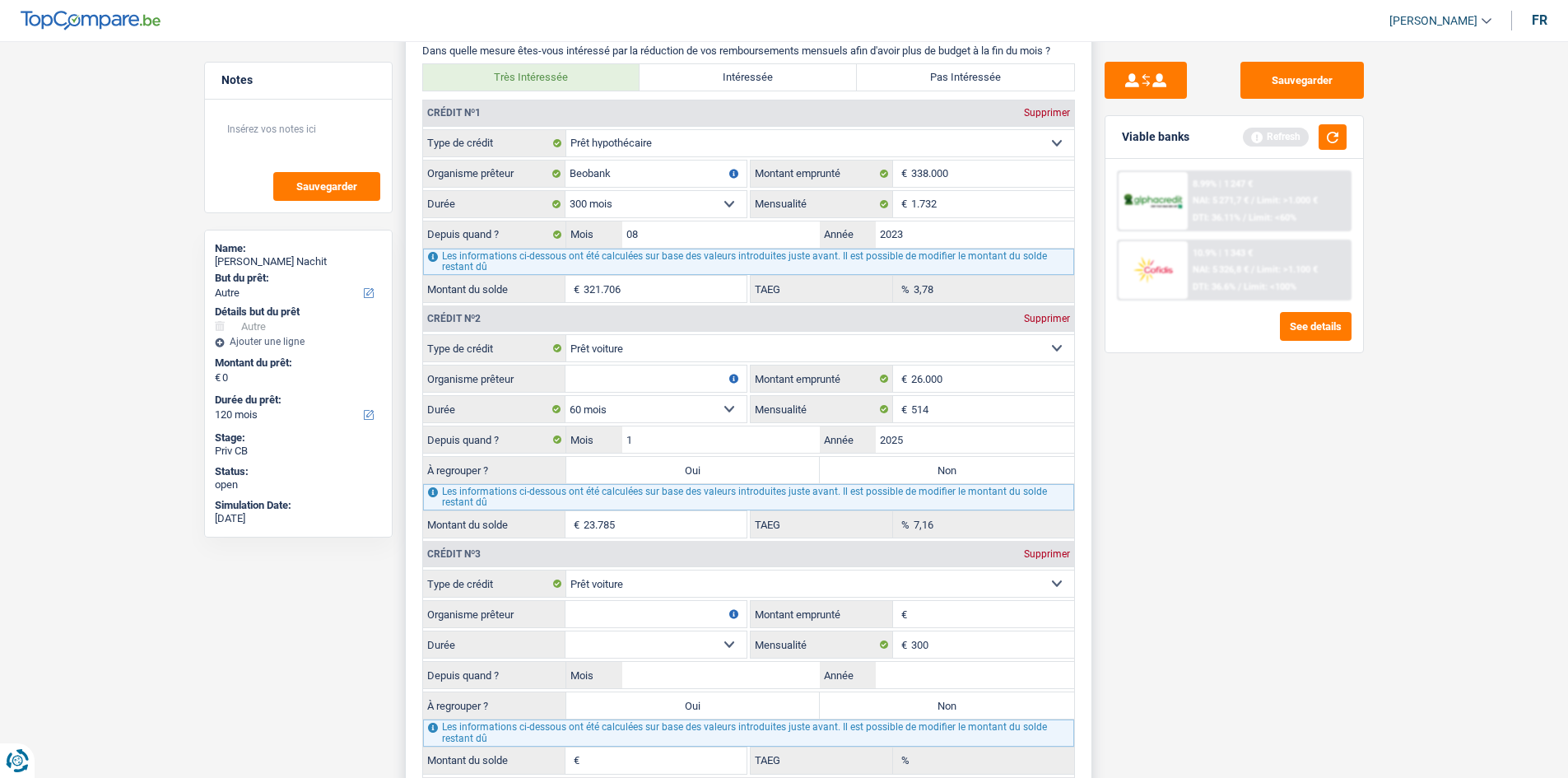 click on "Organisme prêteur" at bounding box center [656, 379] 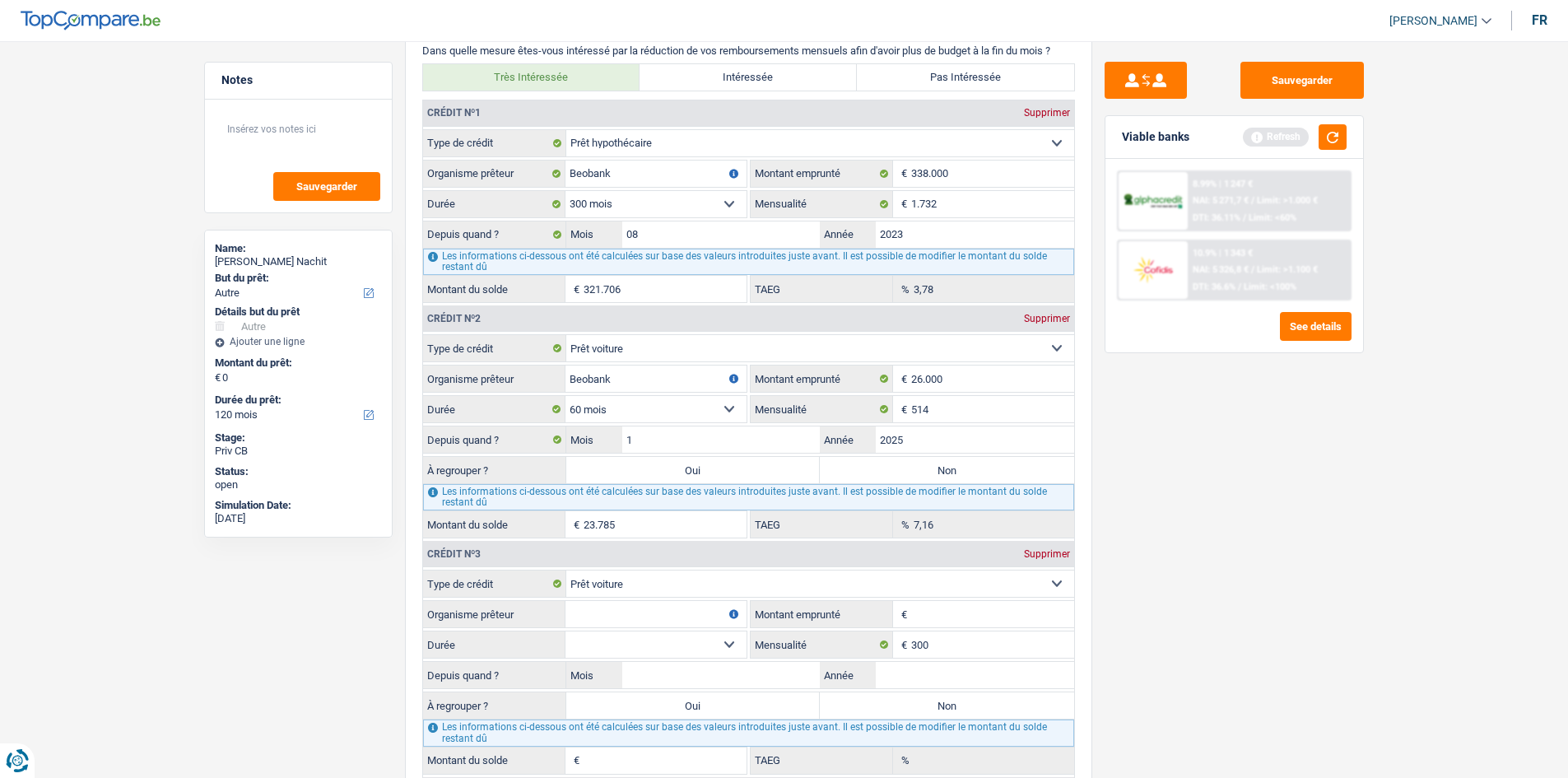 type on "Beobank" 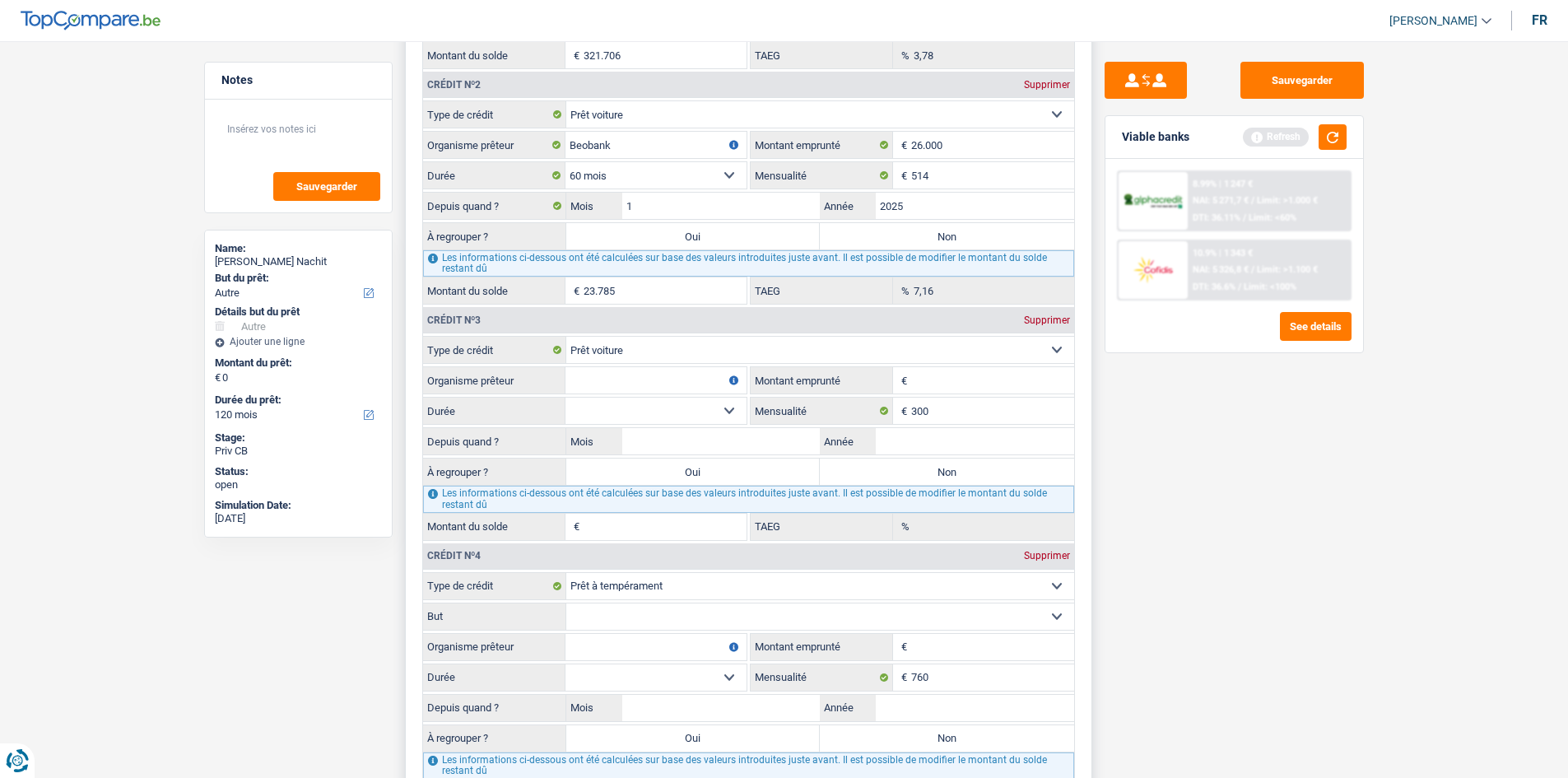 scroll, scrollTop: 1647, scrollLeft: 0, axis: vertical 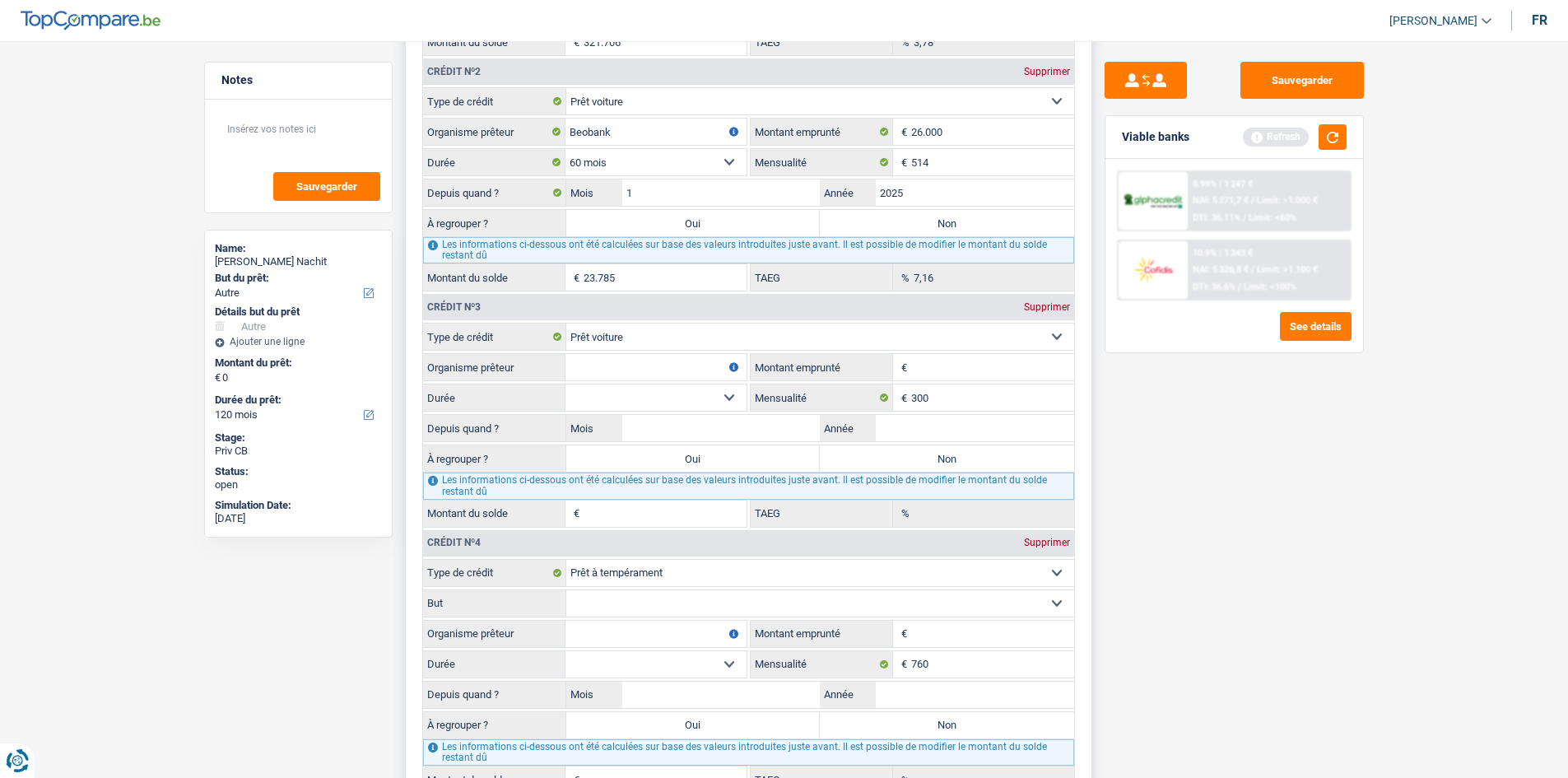 click on "Montant emprunté" at bounding box center (993, 367) 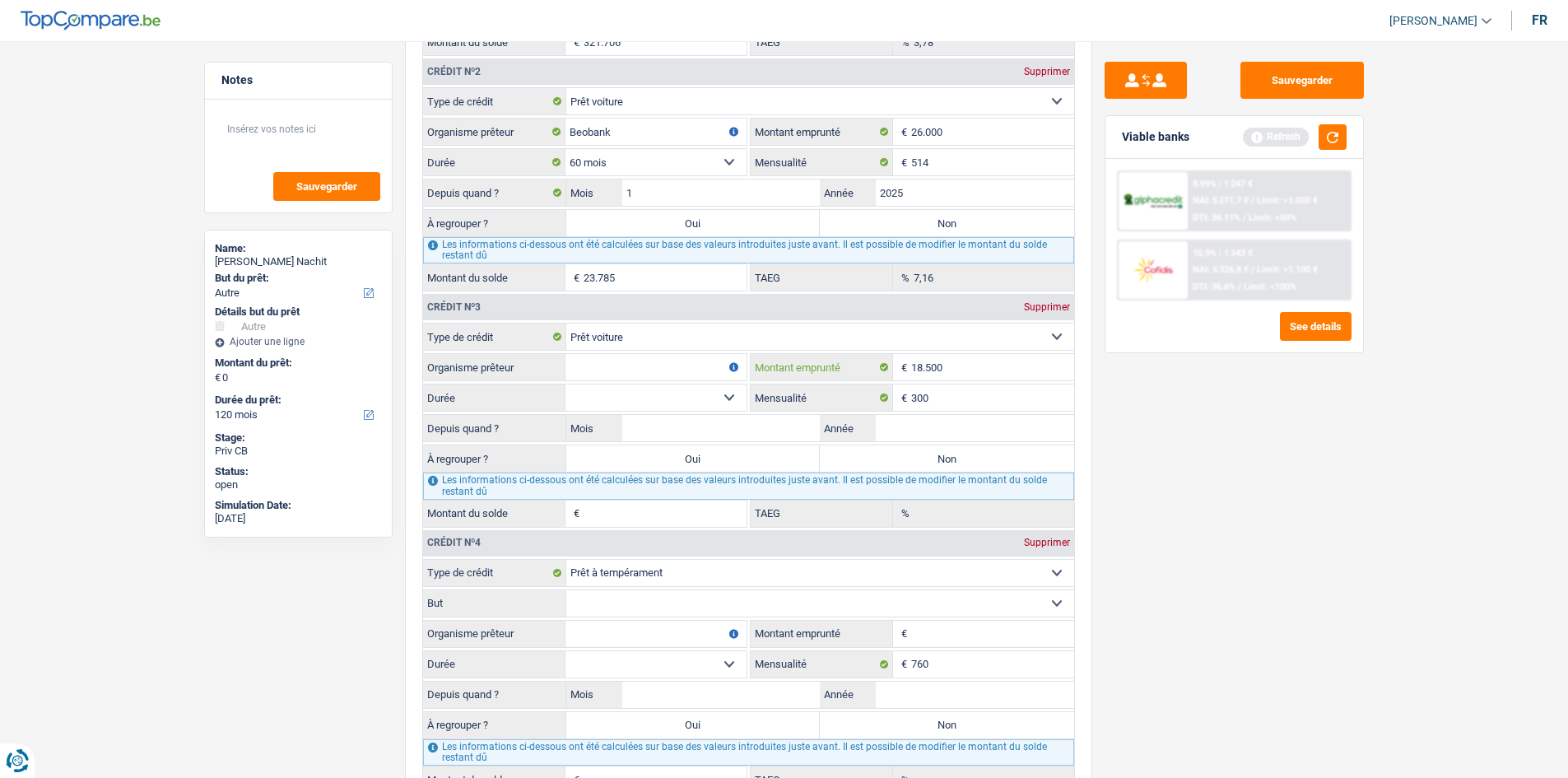 type on "18.500" 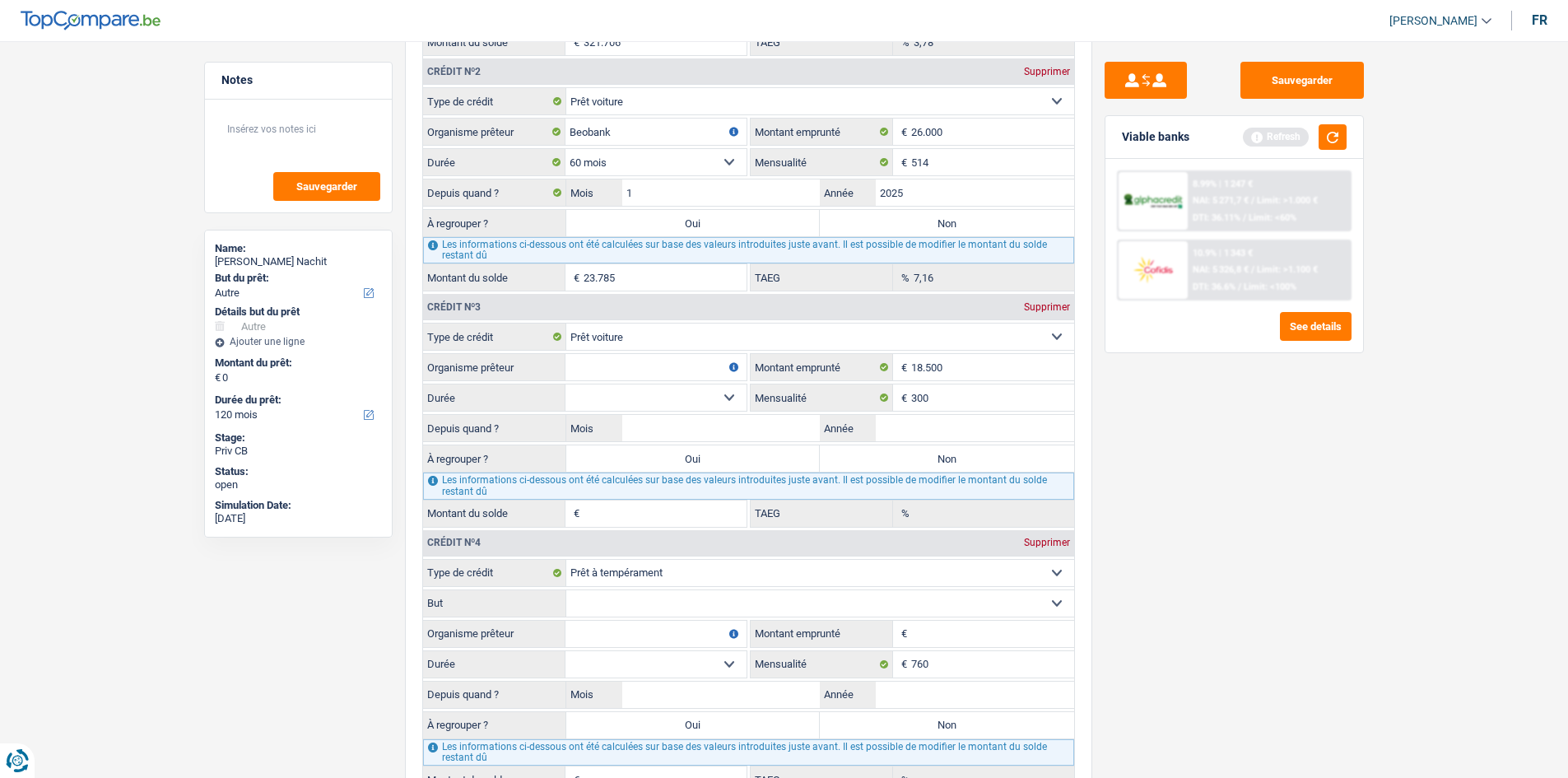 click on "Sauvegarder
Viable banks
Refresh
8.99% | 1 247 €
NAI: 5 271,7 €
/
Limit: >1.000 €
DTI: 36.11%
/
Limit: <60%
10.9% | 1 343 €
NAI: 5 326,8 €
/
Limit: >1.100 €
DTI: 36.6%
/
Limit: <100%" at bounding box center (1234, 404) 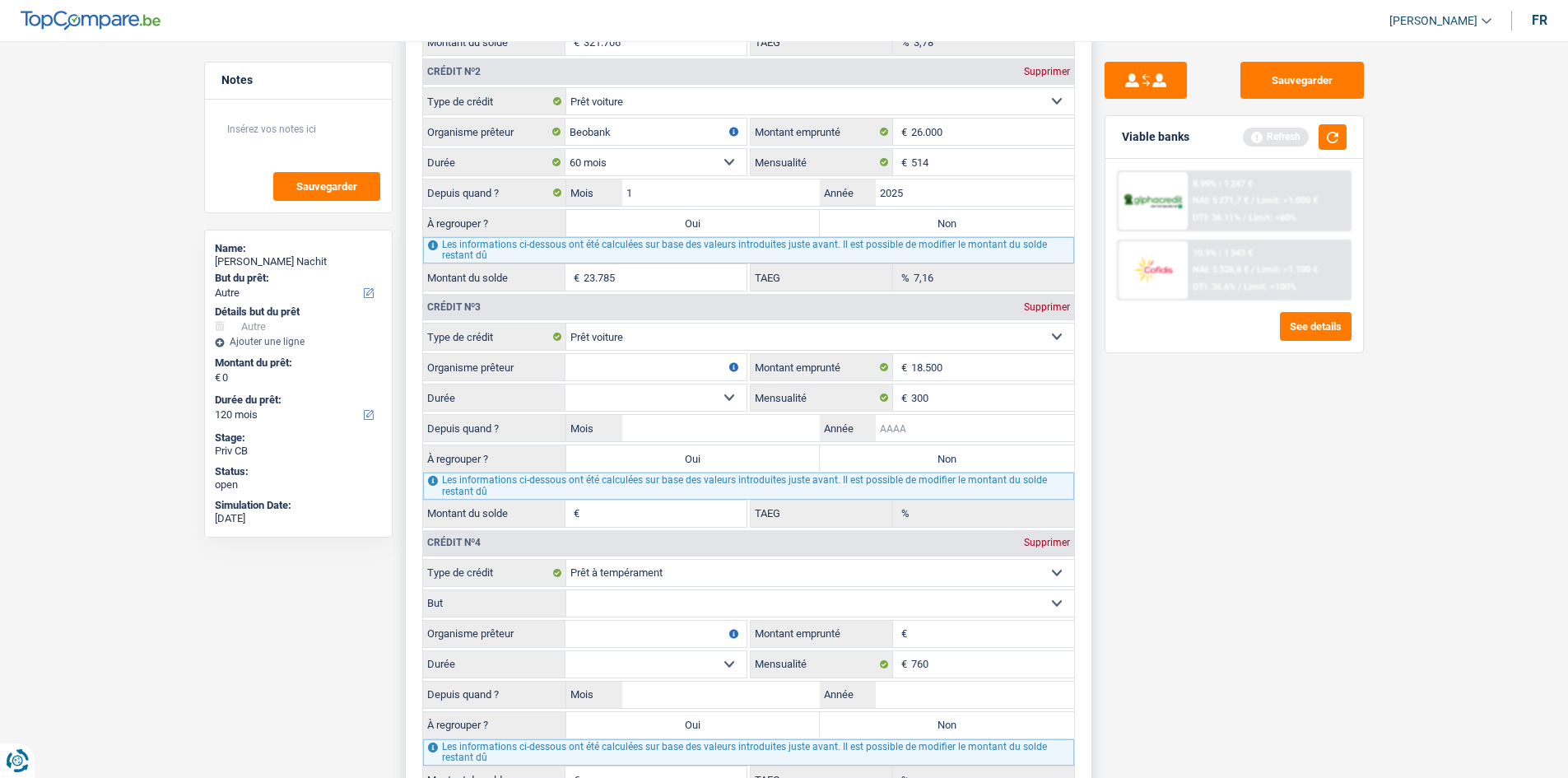 click on "Année" at bounding box center (975, 428) 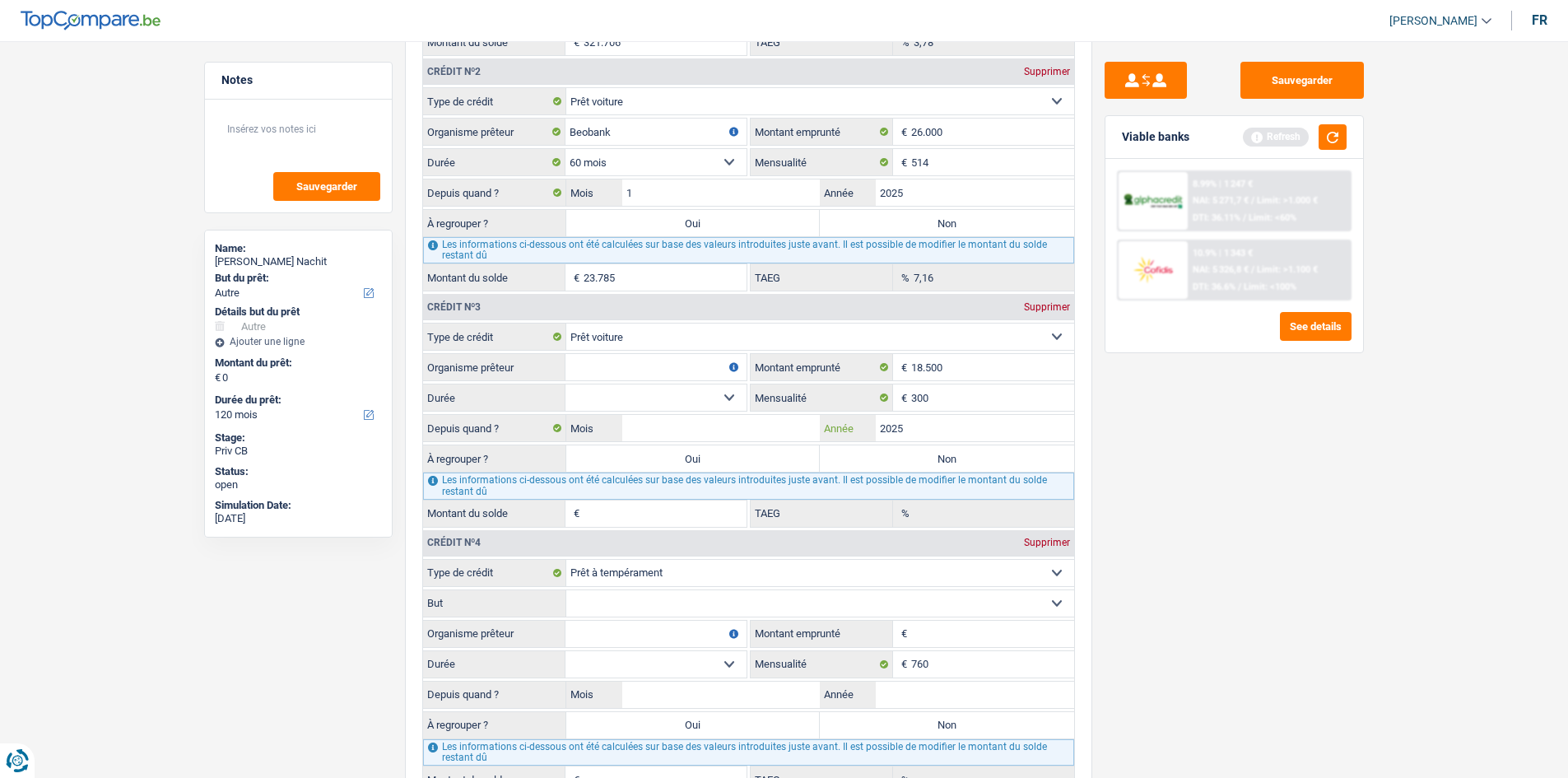 type on "2025" 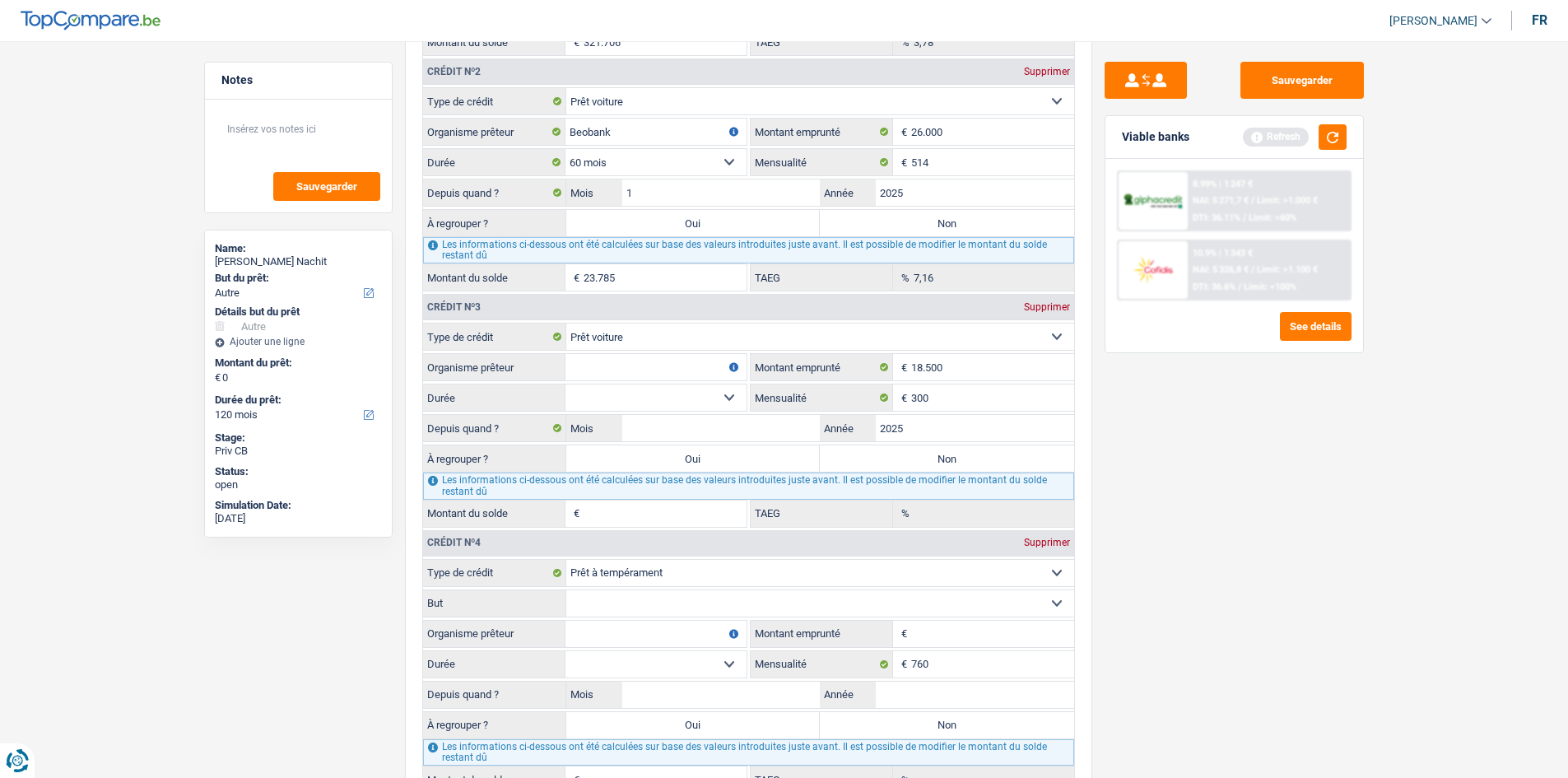 click on "Sauvegarder
Viable banks
Refresh
8.99% | 1 247 €
NAI: 5 271,7 €
/
Limit: >1.000 €
DTI: 36.11%
/
Limit: <60%
10.9% | 1 343 €
NAI: 5 326,8 €
/
Limit: >1.100 €
DTI: 36.6%
/
Limit: <100%" at bounding box center (1234, 404) 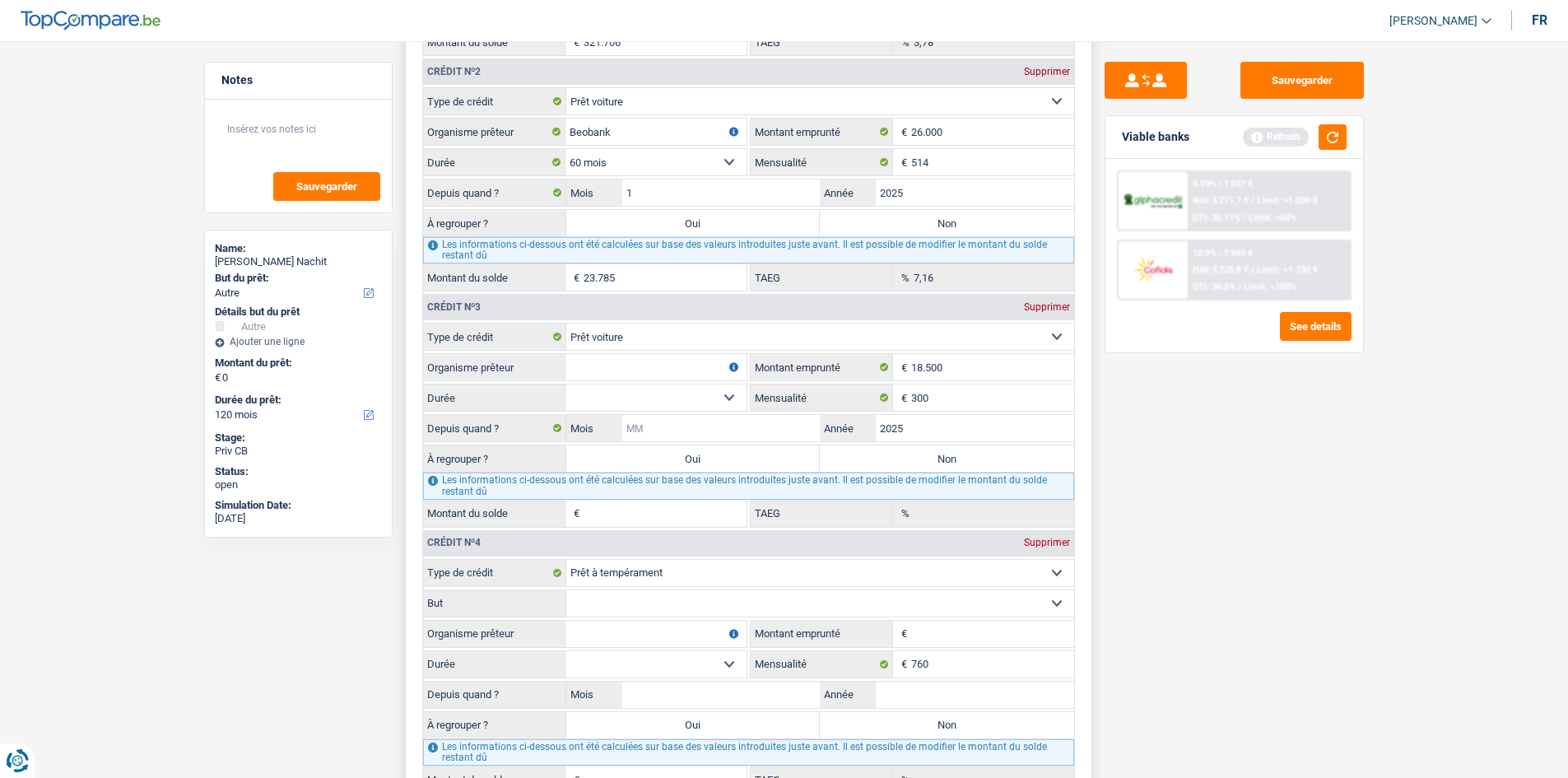 click on "Mois" at bounding box center [721, 428] 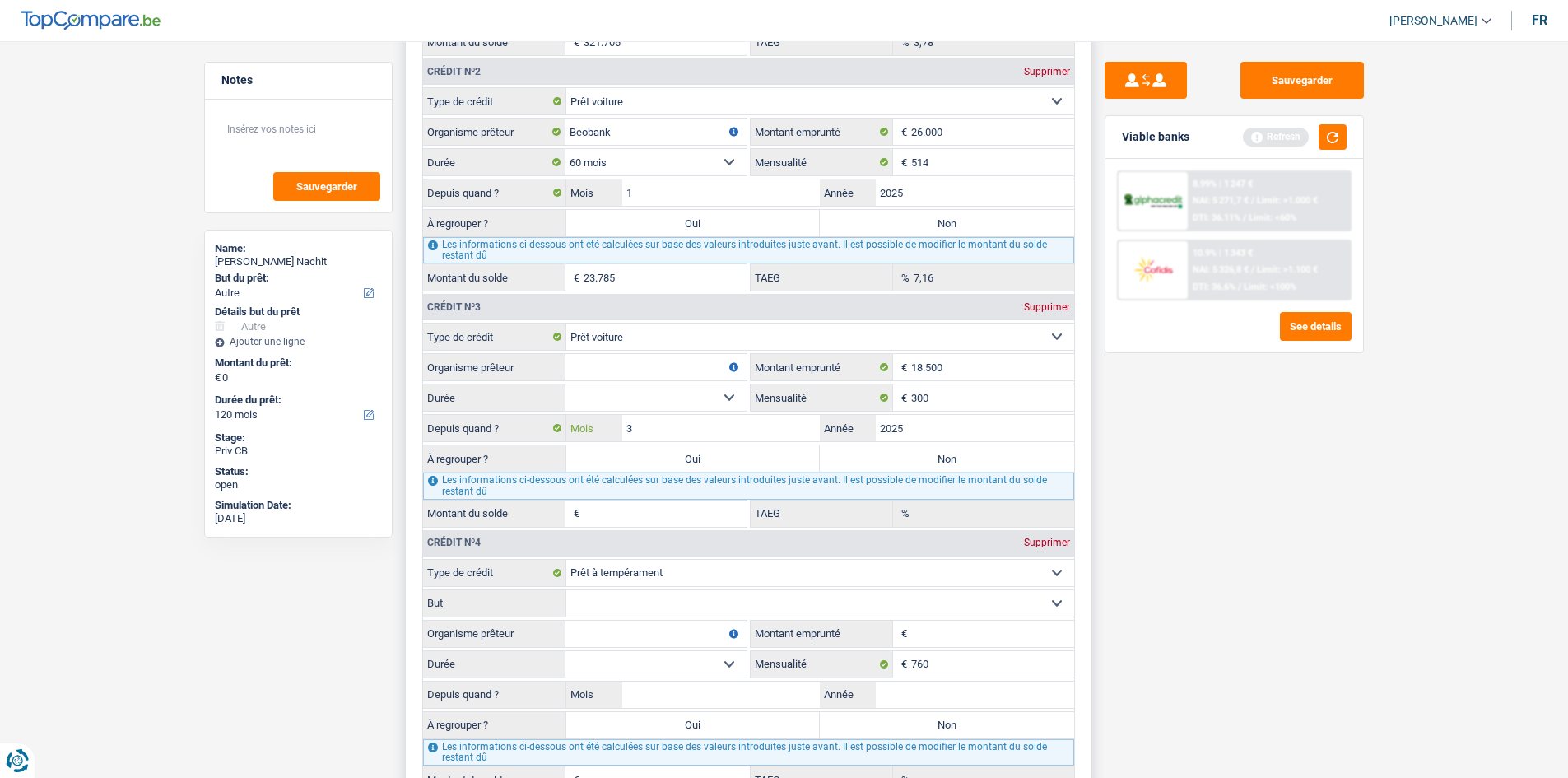 type on "3" 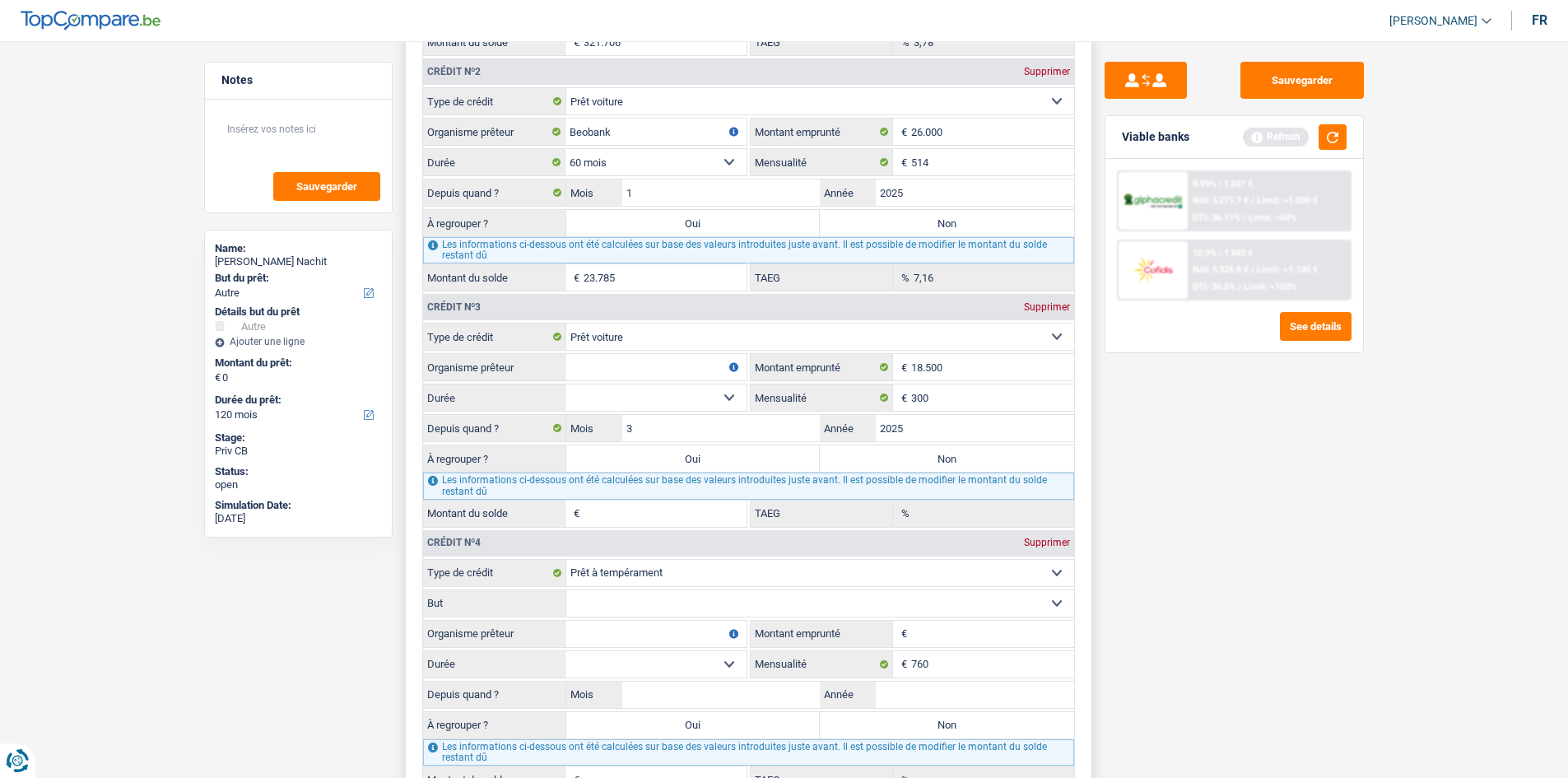 click on "12 mois 18 mois 24 mois 30 mois 36 mois 42 mois 48 mois 60 mois 72 mois 84 mois
Sélectionner une option" at bounding box center [656, 398] 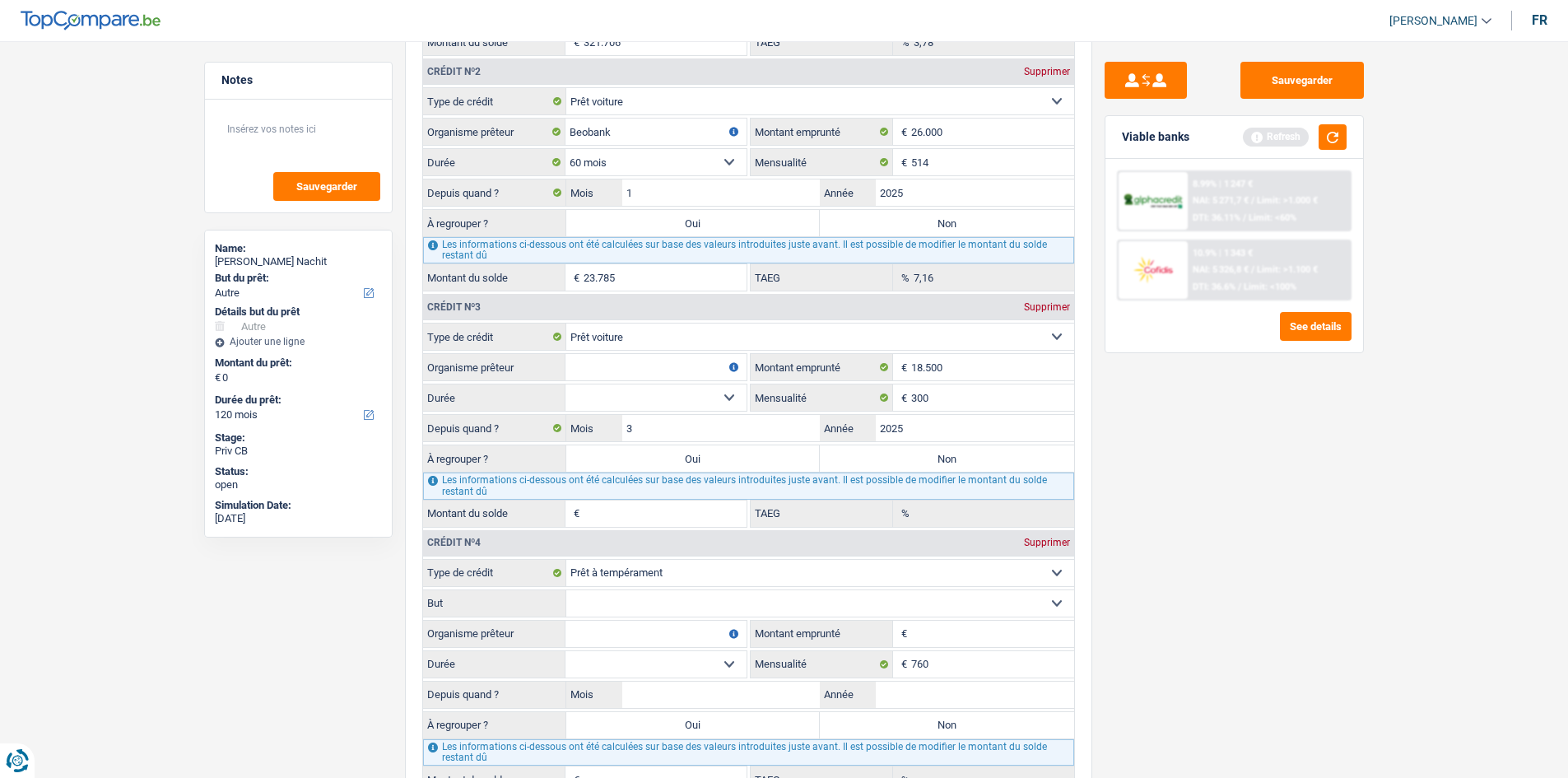 type on "17.236" 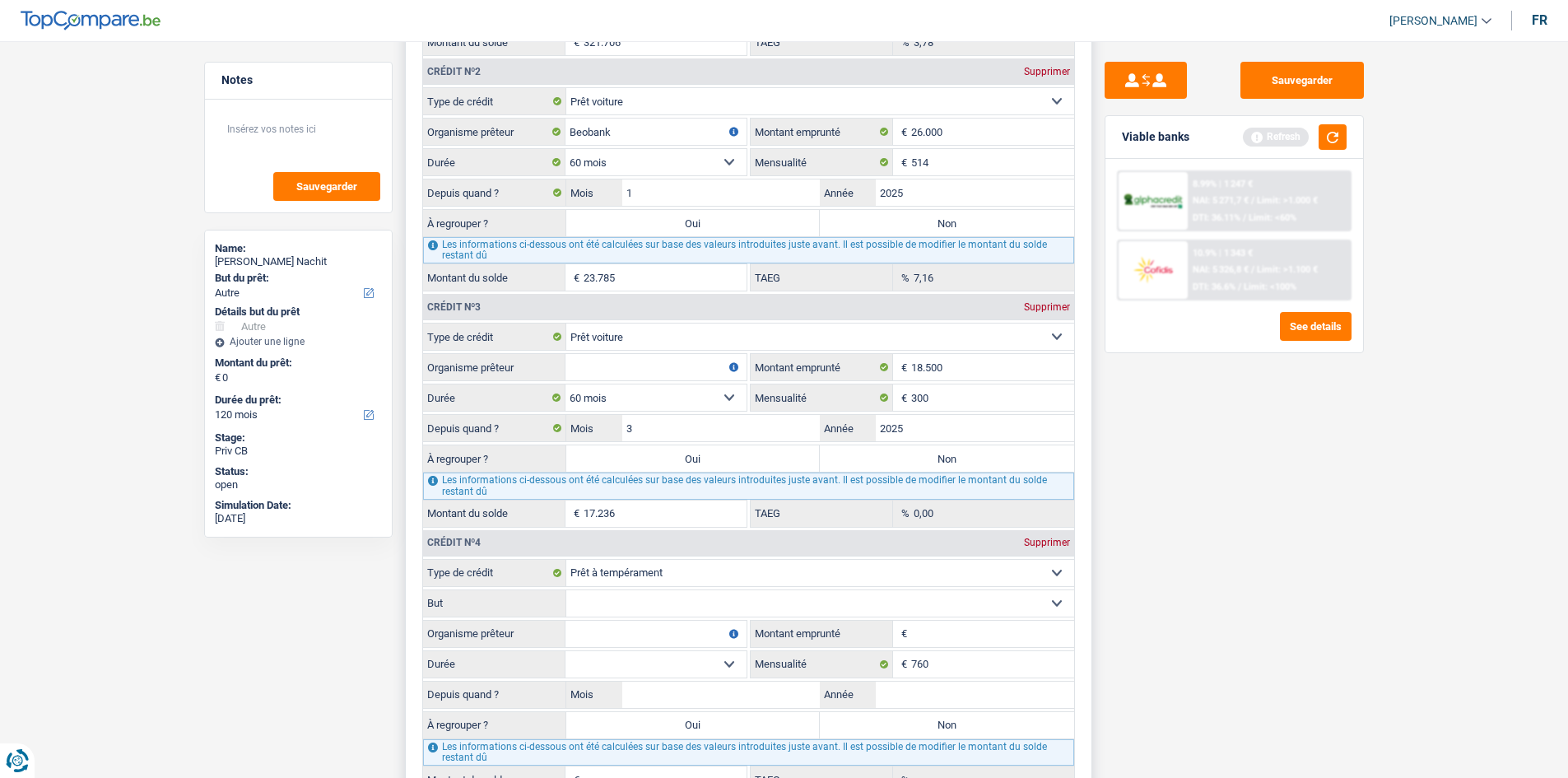 click on "Carte ou ouverture de crédit Prêt hypothécaire Vente à tempérament Prêt à tempérament Prêt rénovation Prêt voiture Regroupement d'un ou plusieurs crédits
Sélectionner une option
Type de crédit" at bounding box center (748, 337) 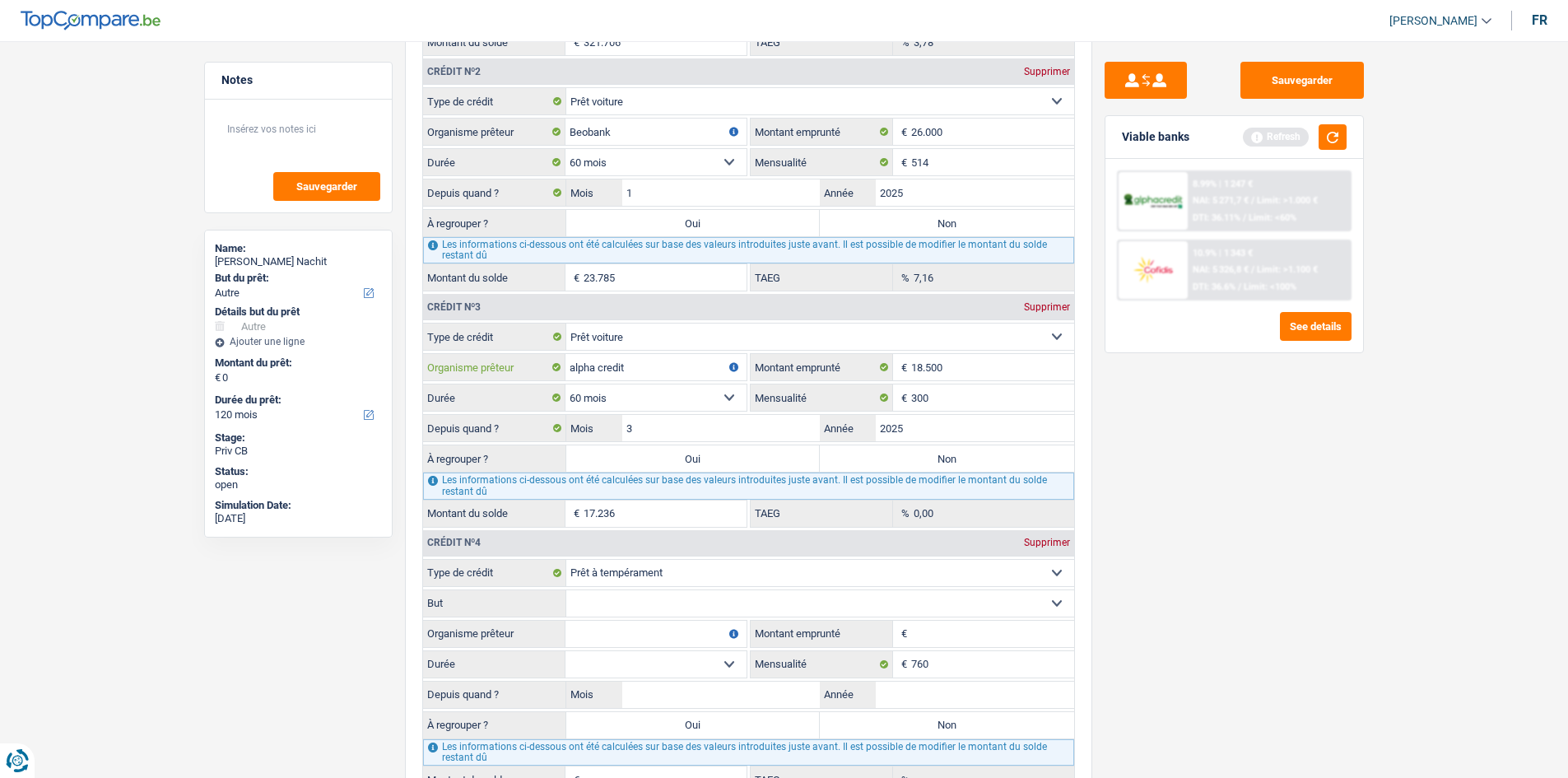 type on "alpha credit" 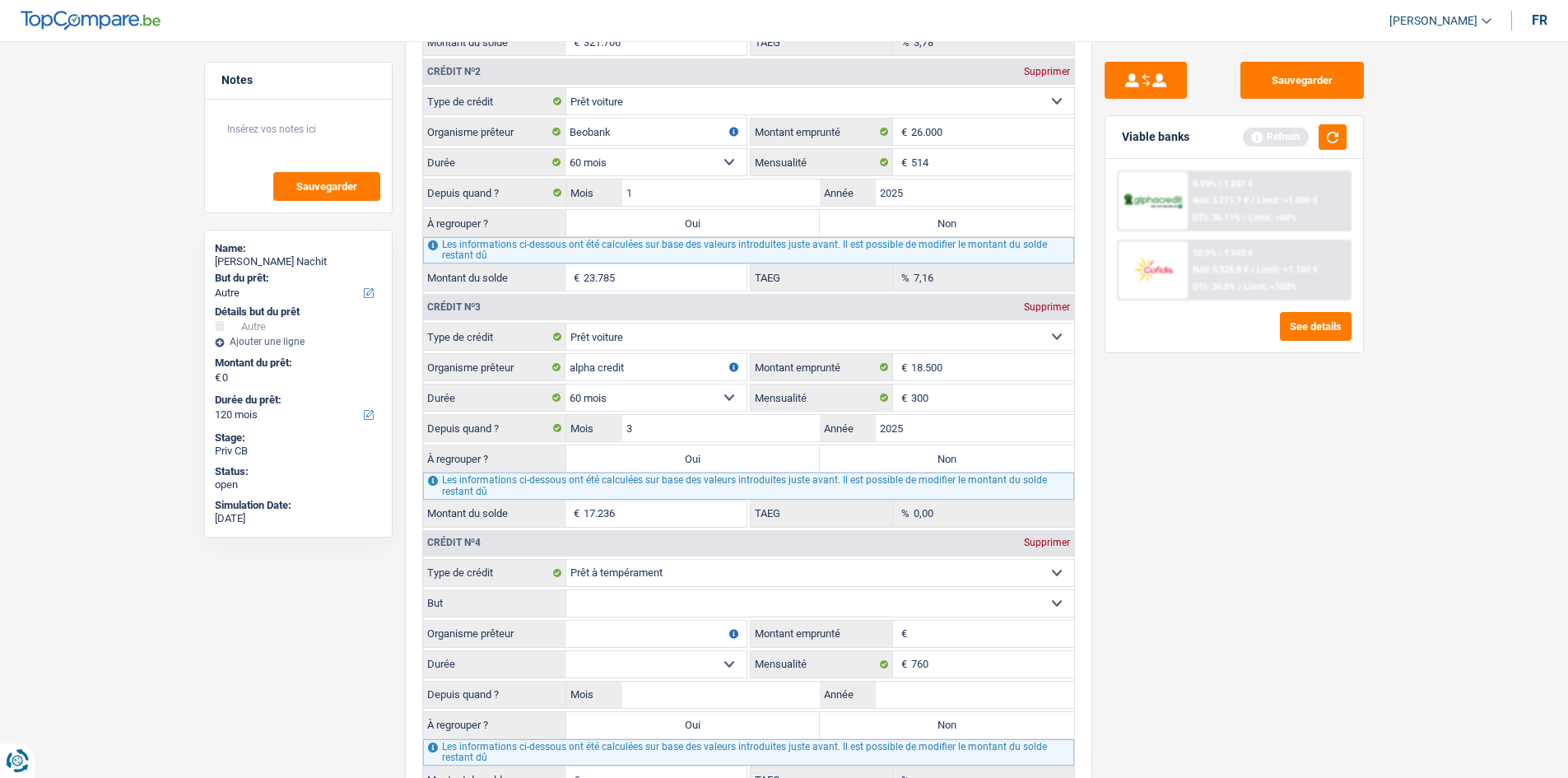 click on "Sauvegarder
Viable banks
Refresh
8.99% | 1 247 €
NAI: 5 271,7 €
/
Limit: >1.000 €
DTI: 36.11%
/
Limit: <60%
10.9% | 1 343 €
NAI: 5 326,8 €
/
Limit: >1.100 €
DTI: 36.6%
/
Limit: <100%" at bounding box center [1234, 404] 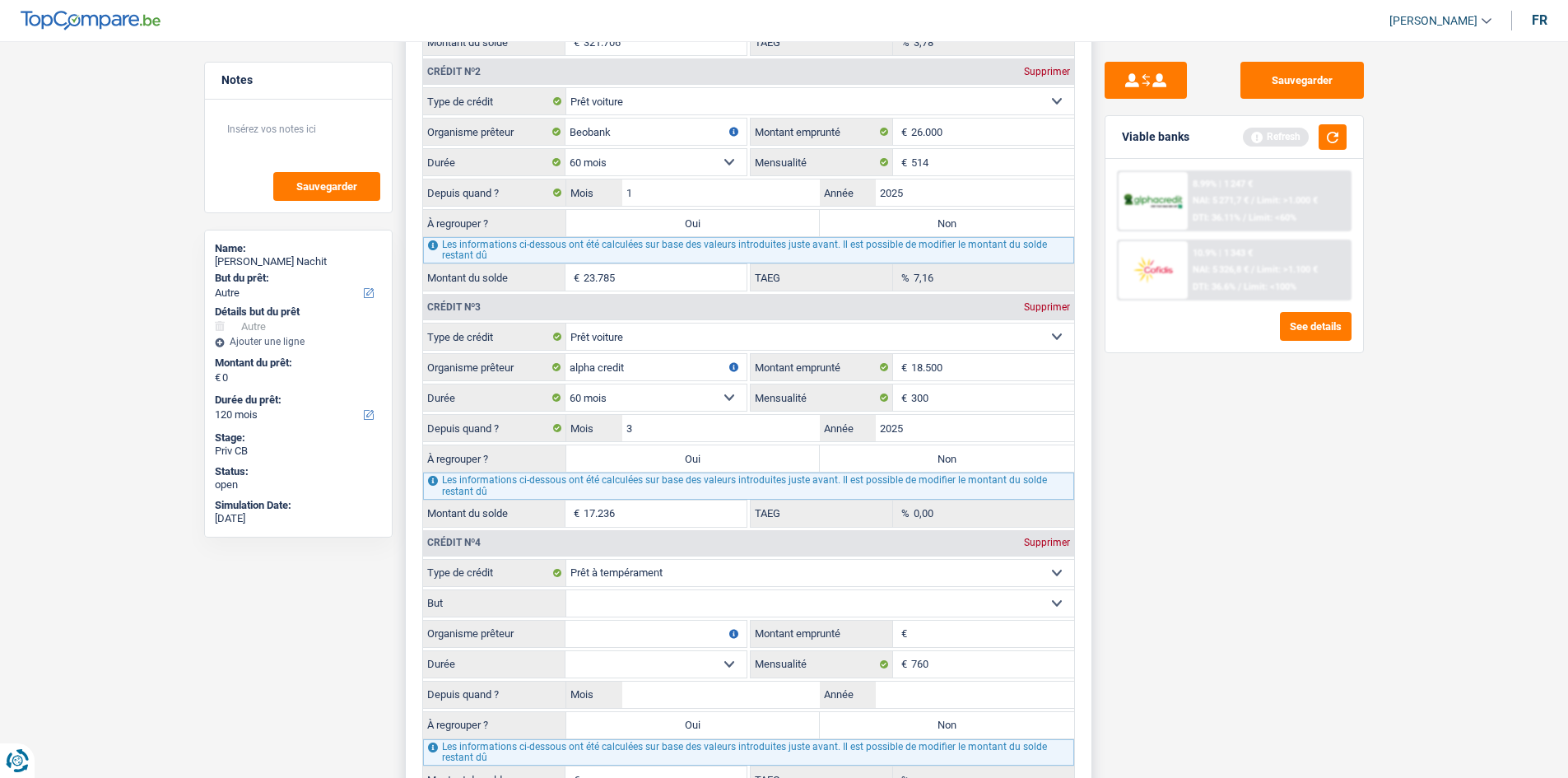 click on "Confort maison: meubles, textile, peinture, électroménager, outillage non-professionnel, Hifi, multimédia, gsm, ordinateur, Frais installation, déménagement Evénement familial: naissance, mariage, divorce, communion, décès Frais médicaux Frais d'études Remboursement prêt Frais permis de conduire Loisirs: voyage, sport, musique Petits travaux maison et jardin Frais divers (max 2.000€) Frais judiciaires Réparation voiture Autre
Sélectionner une option" at bounding box center (820, 603) 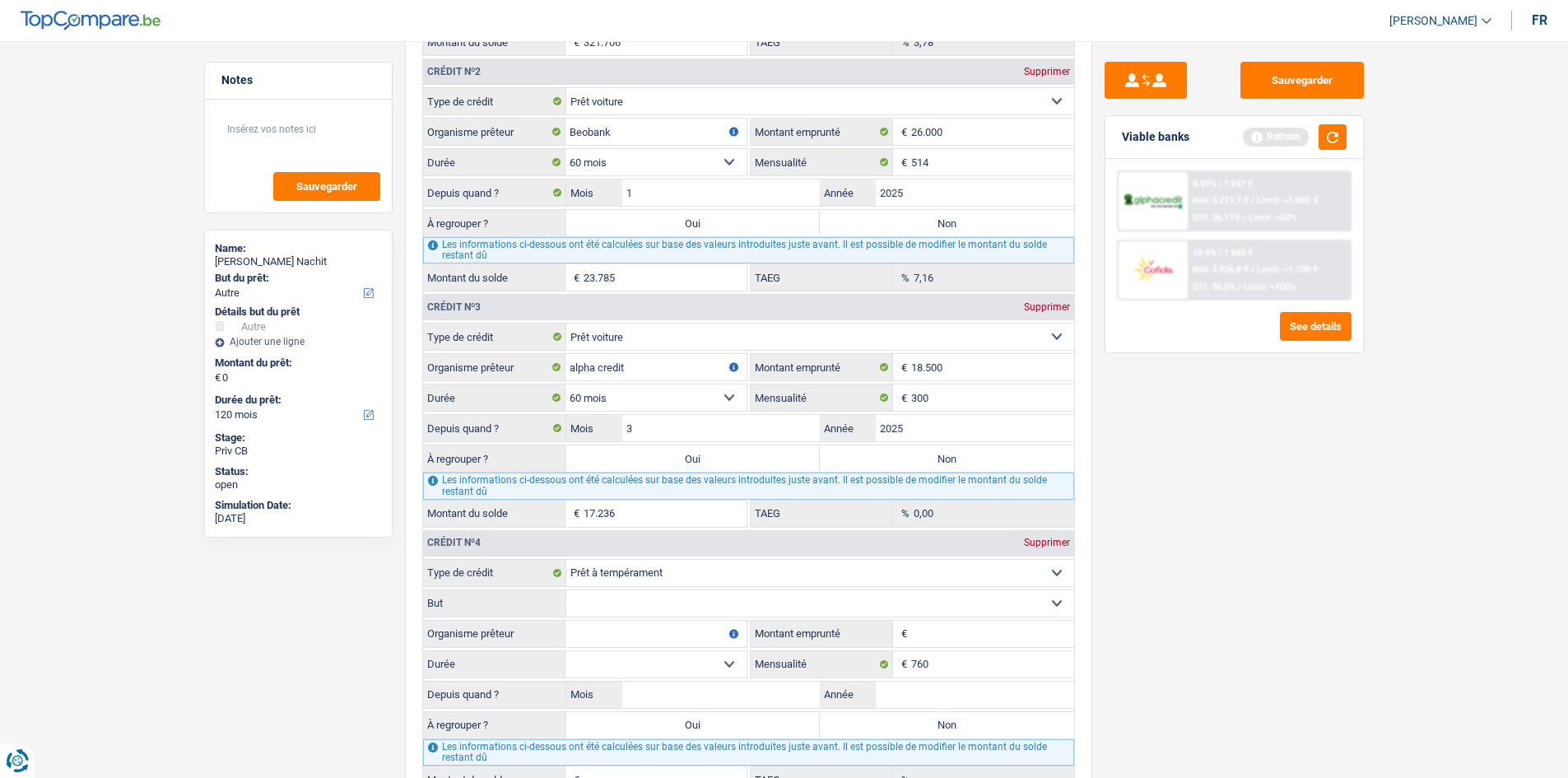 drag, startPoint x: 1184, startPoint y: 647, endPoint x: 1156, endPoint y: 650, distance: 28.160256 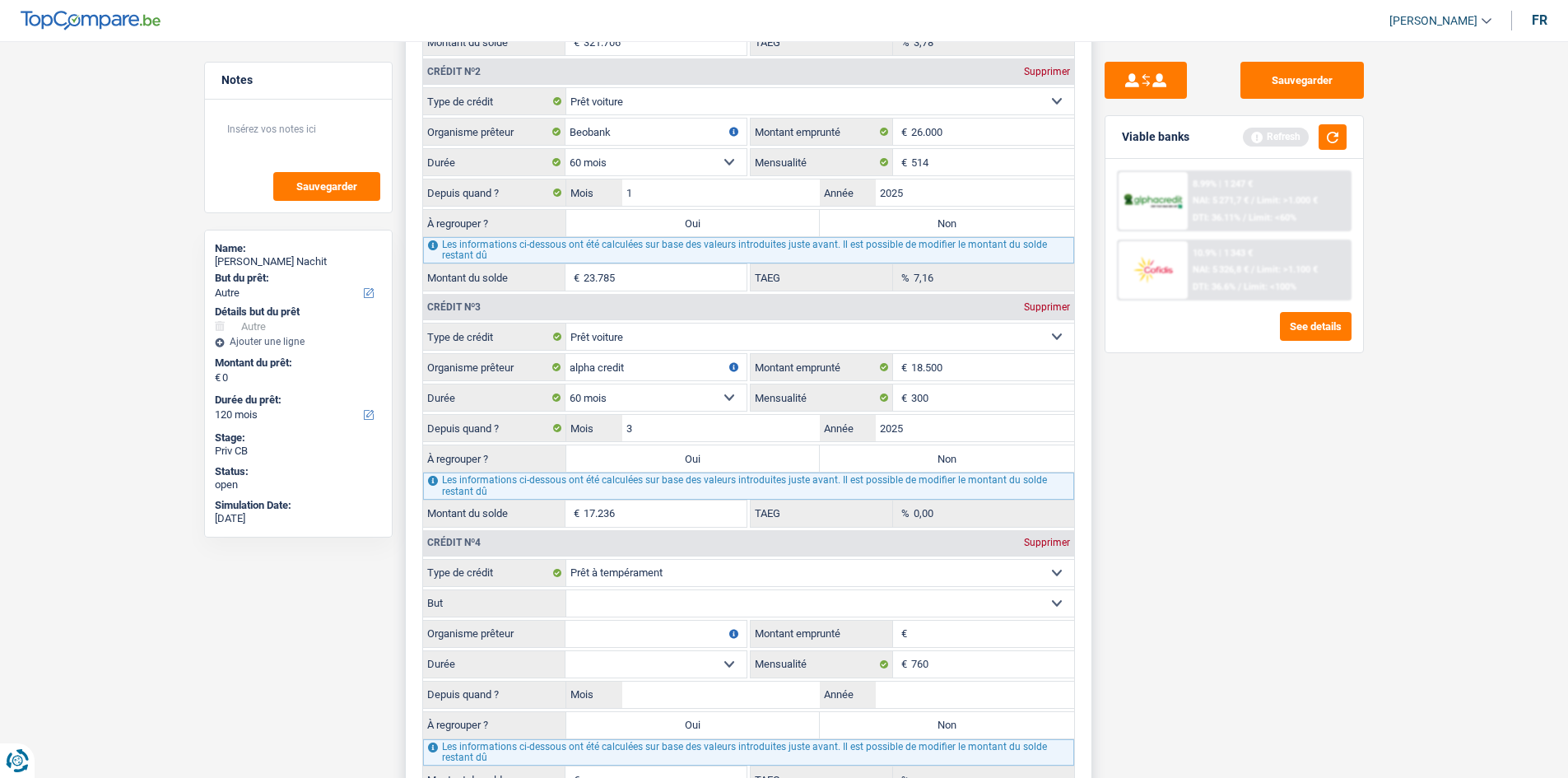 click on "Montant emprunté" at bounding box center (993, 634) 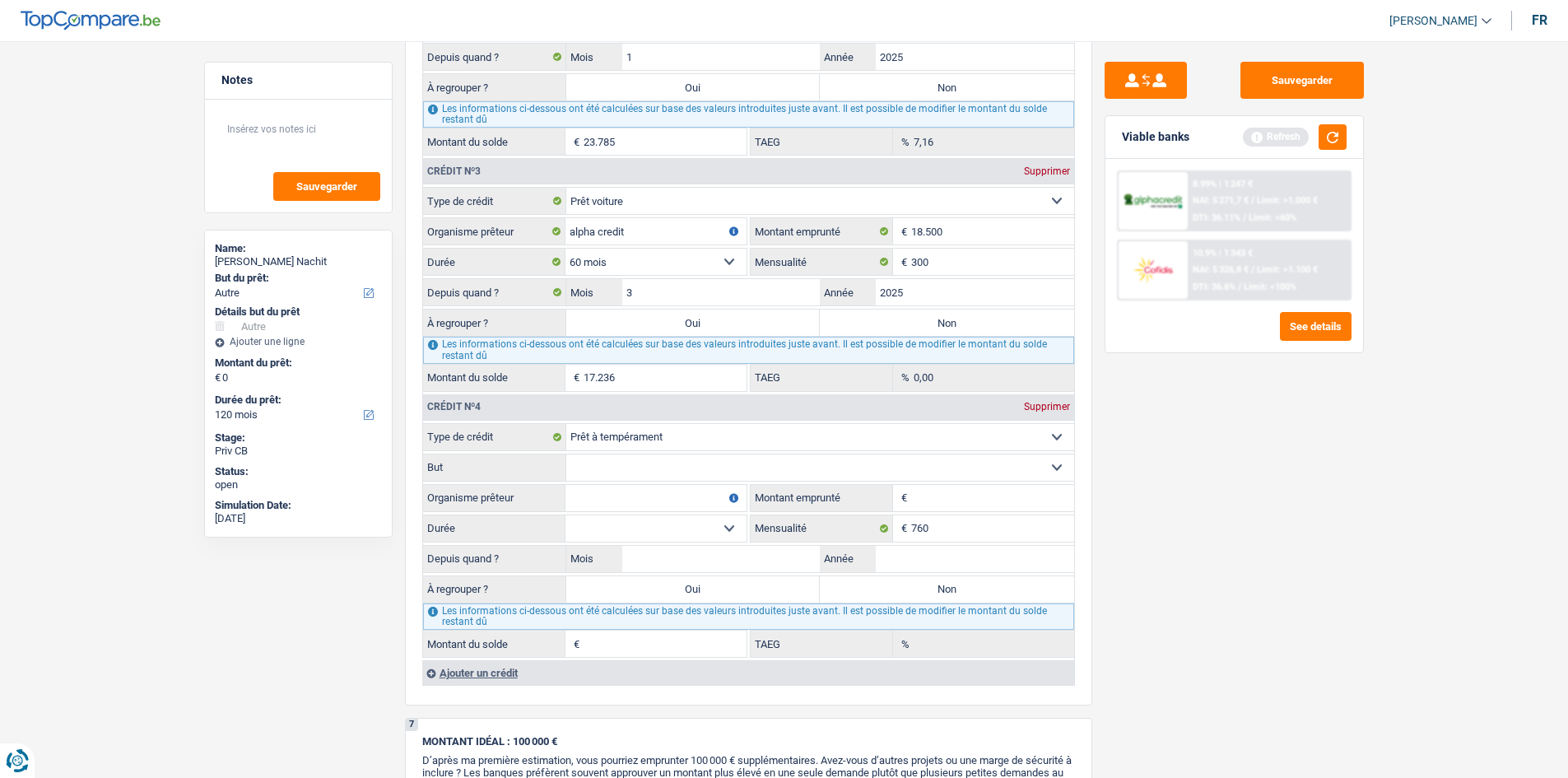 scroll, scrollTop: 1811, scrollLeft: 0, axis: vertical 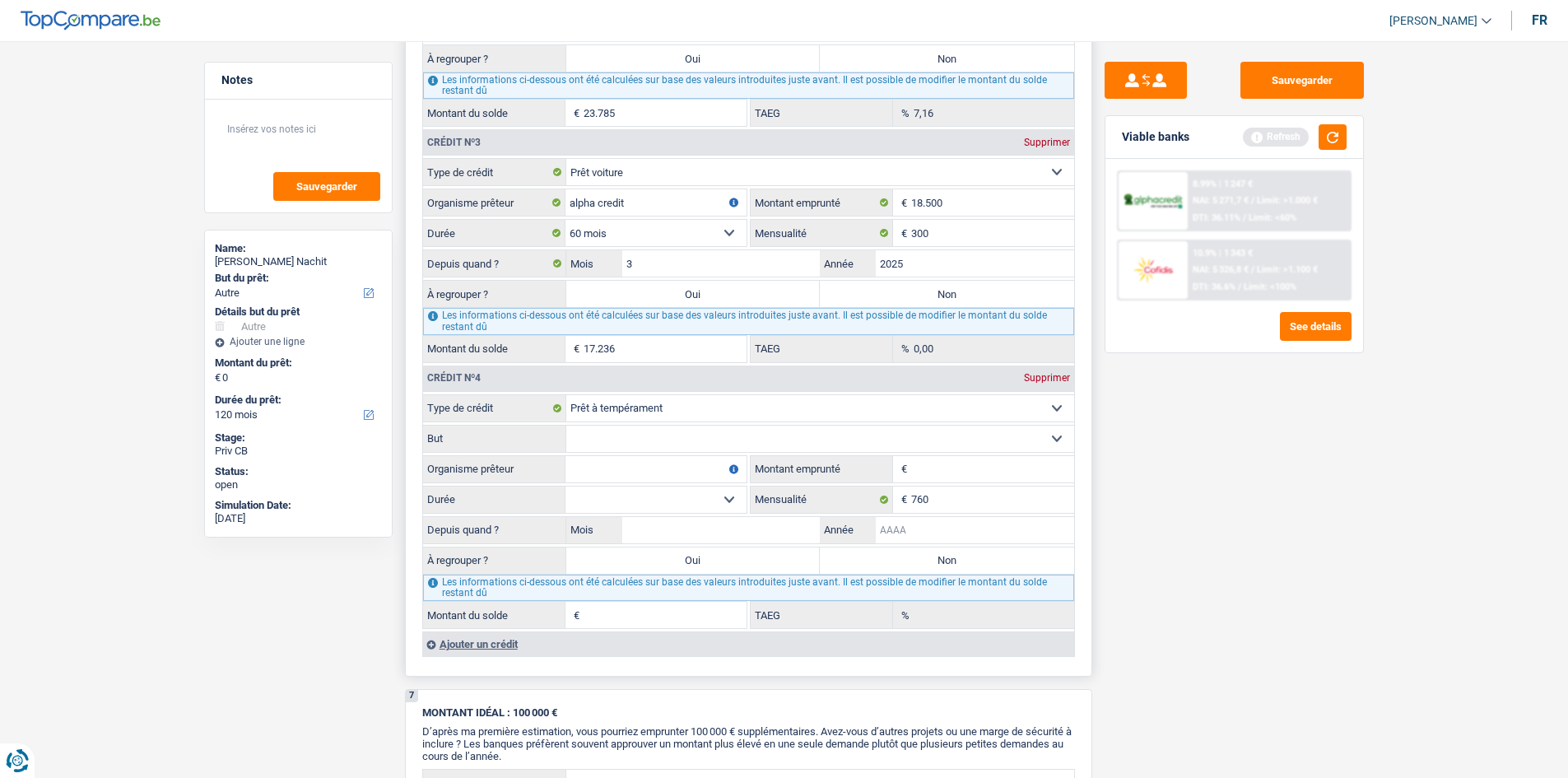 click on "Année" at bounding box center (975, 530) 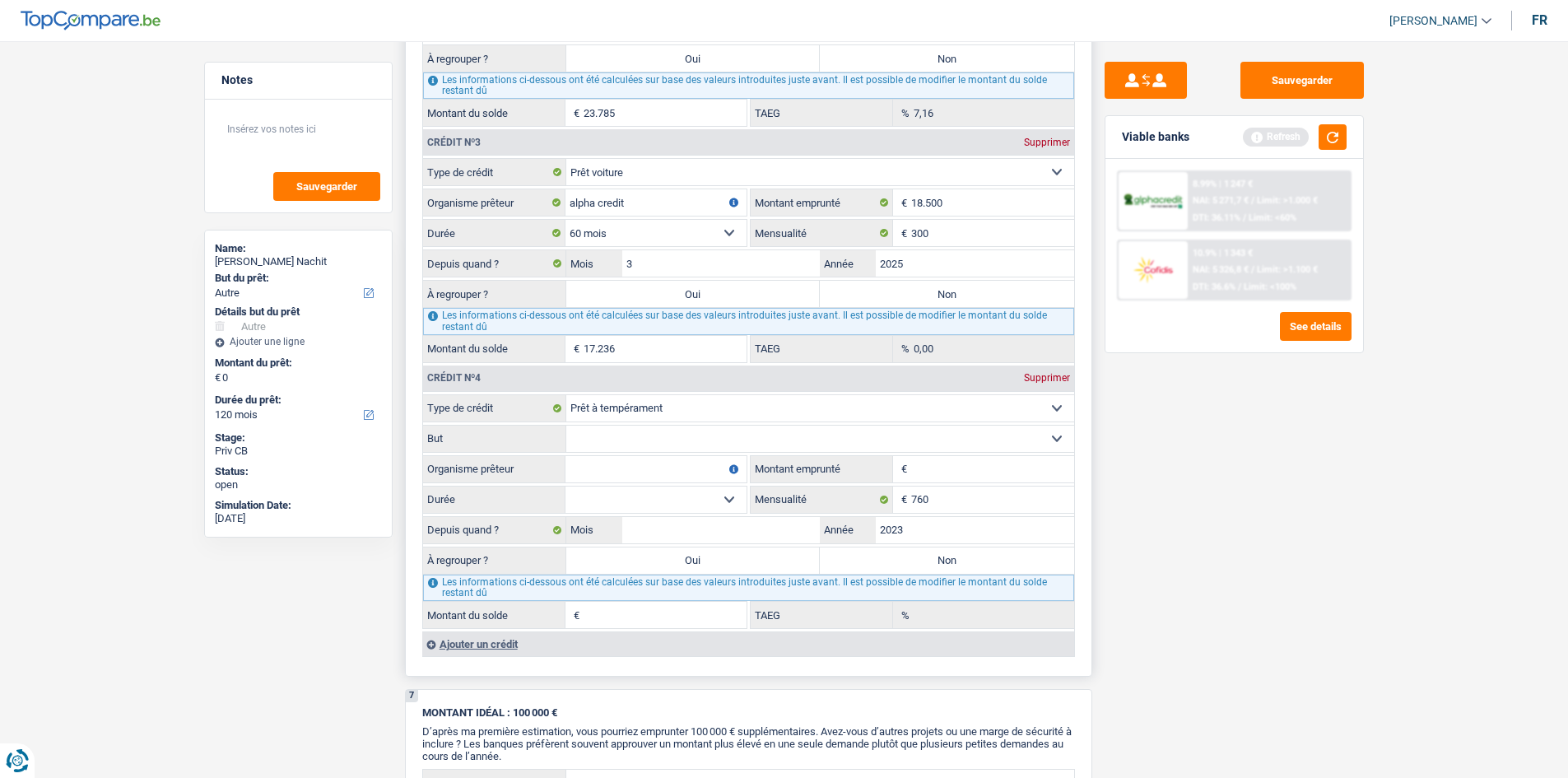 drag, startPoint x: 635, startPoint y: 498, endPoint x: 624, endPoint y: 498, distance: 11 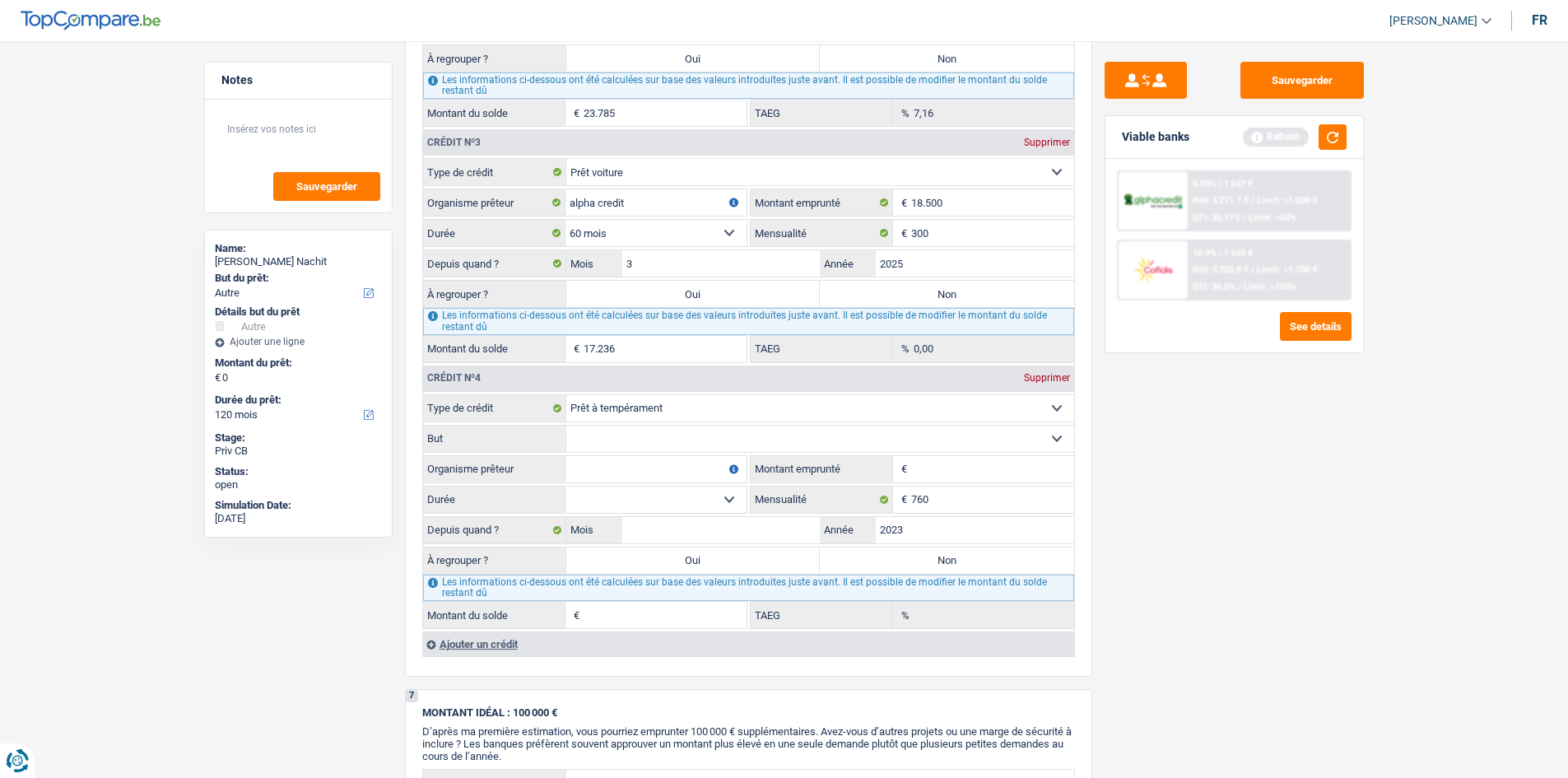 click on "Sauvegarder
Viable banks
Refresh
8.99% | 1 247 €
NAI: 5 271,7 €
/
Limit: >1.000 €
DTI: 36.11%
/
Limit: <60%
10.9% | 1 343 €
NAI: 5 326,8 €
/
Limit: >1.100 €
DTI: 36.6%
/
Limit: <100%" at bounding box center [1234, 404] 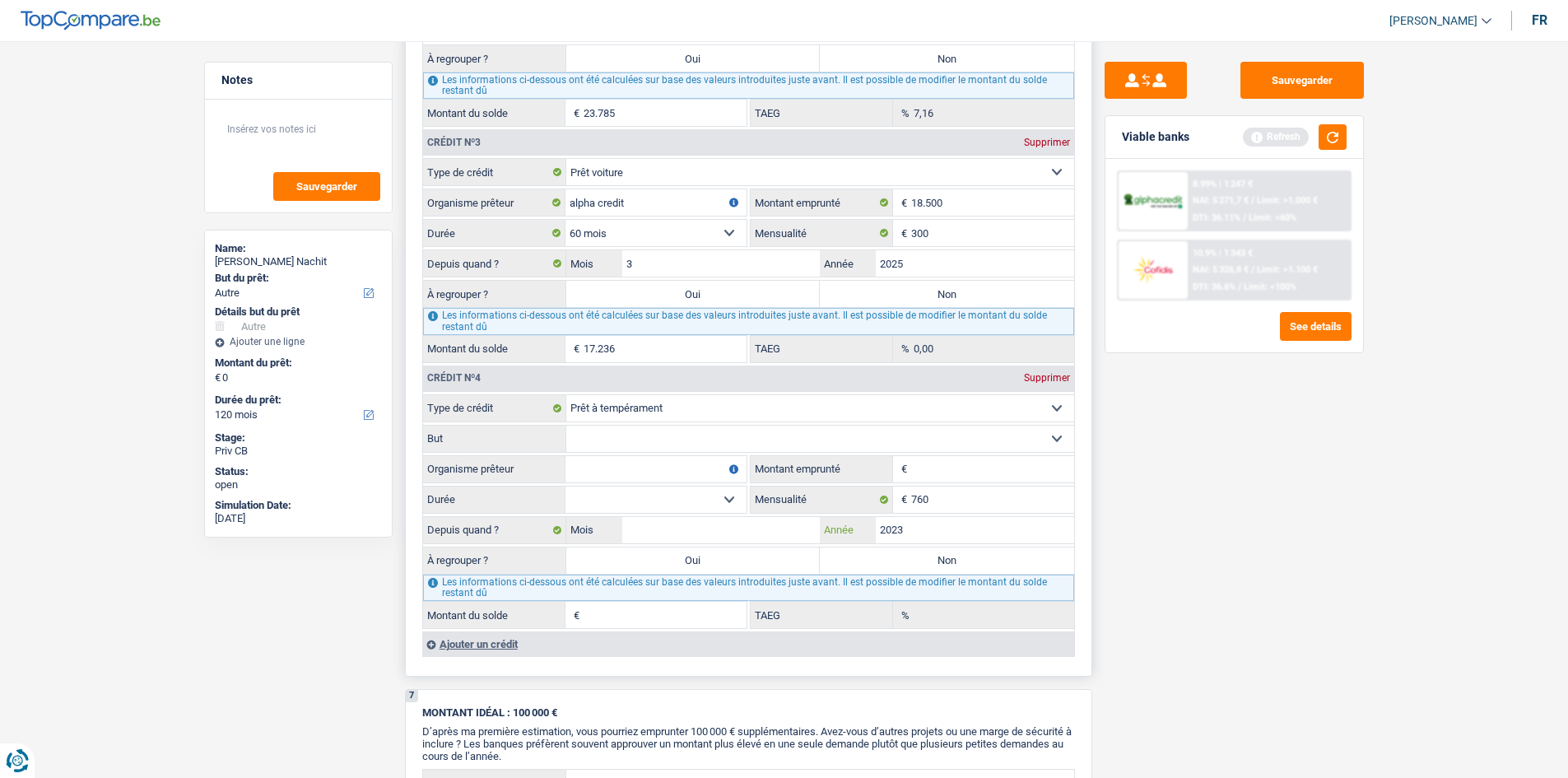 click on "2023" at bounding box center [975, 530] 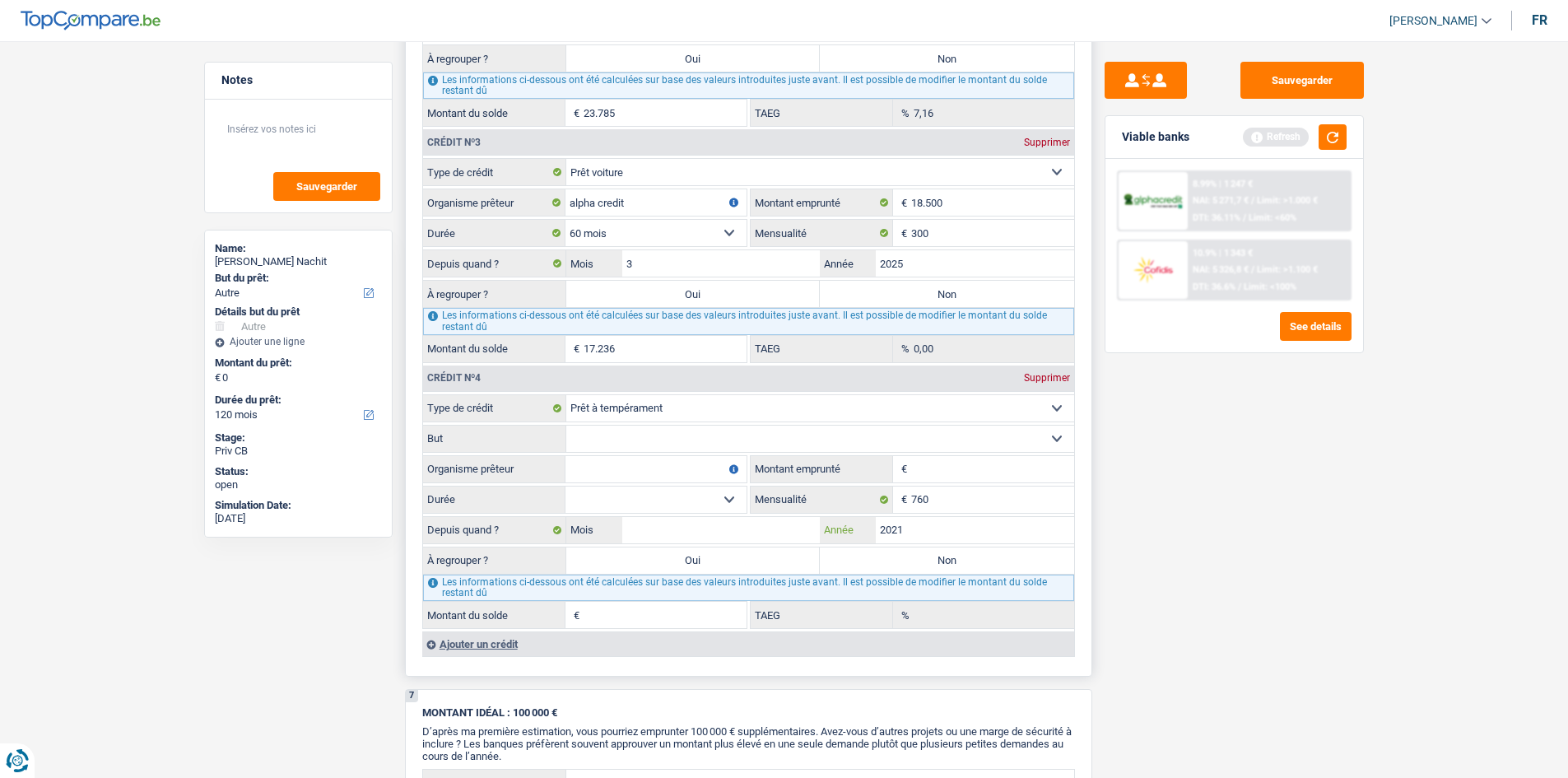 type on "2021" 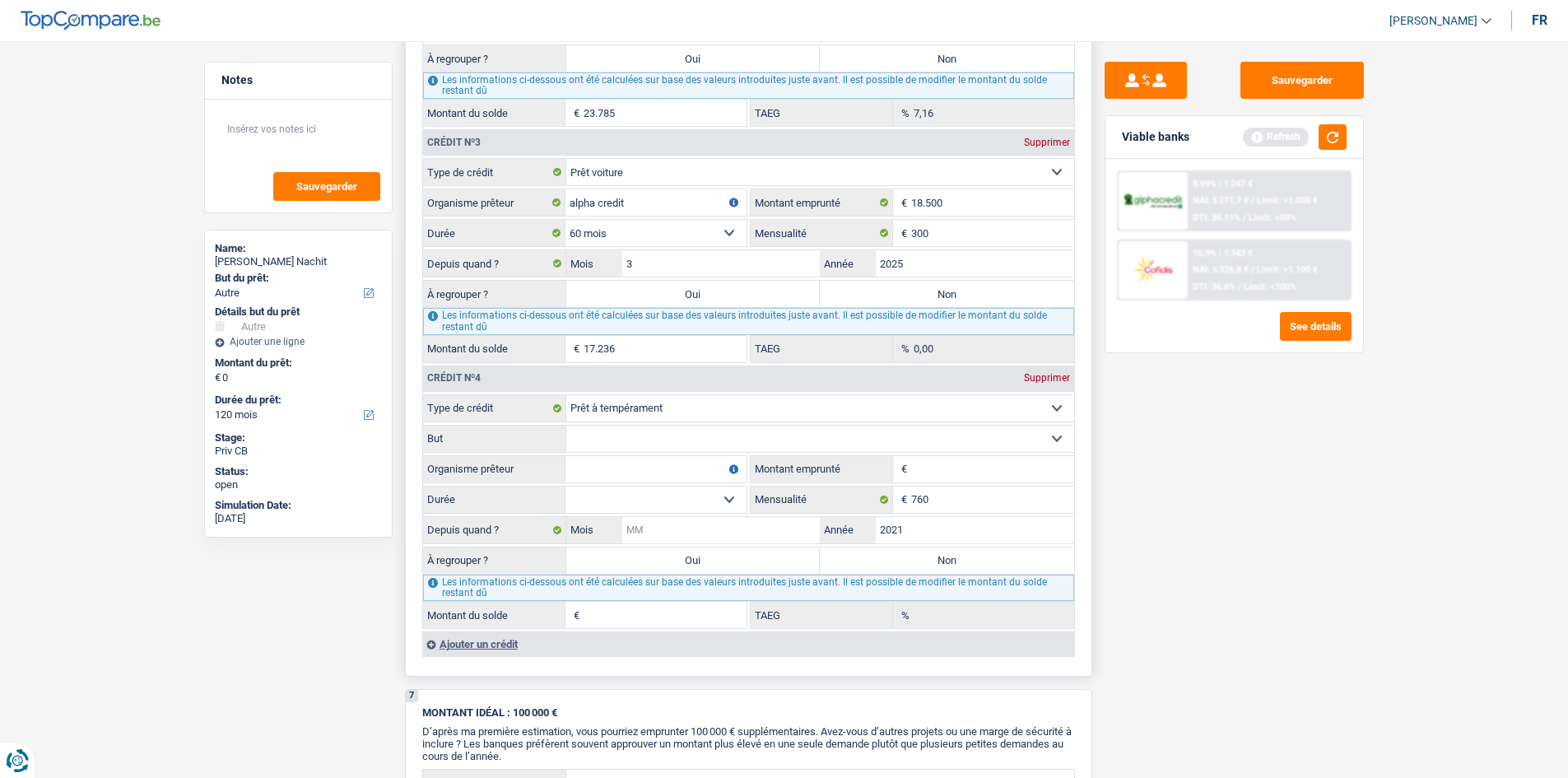 click on "Mois" at bounding box center [721, 530] 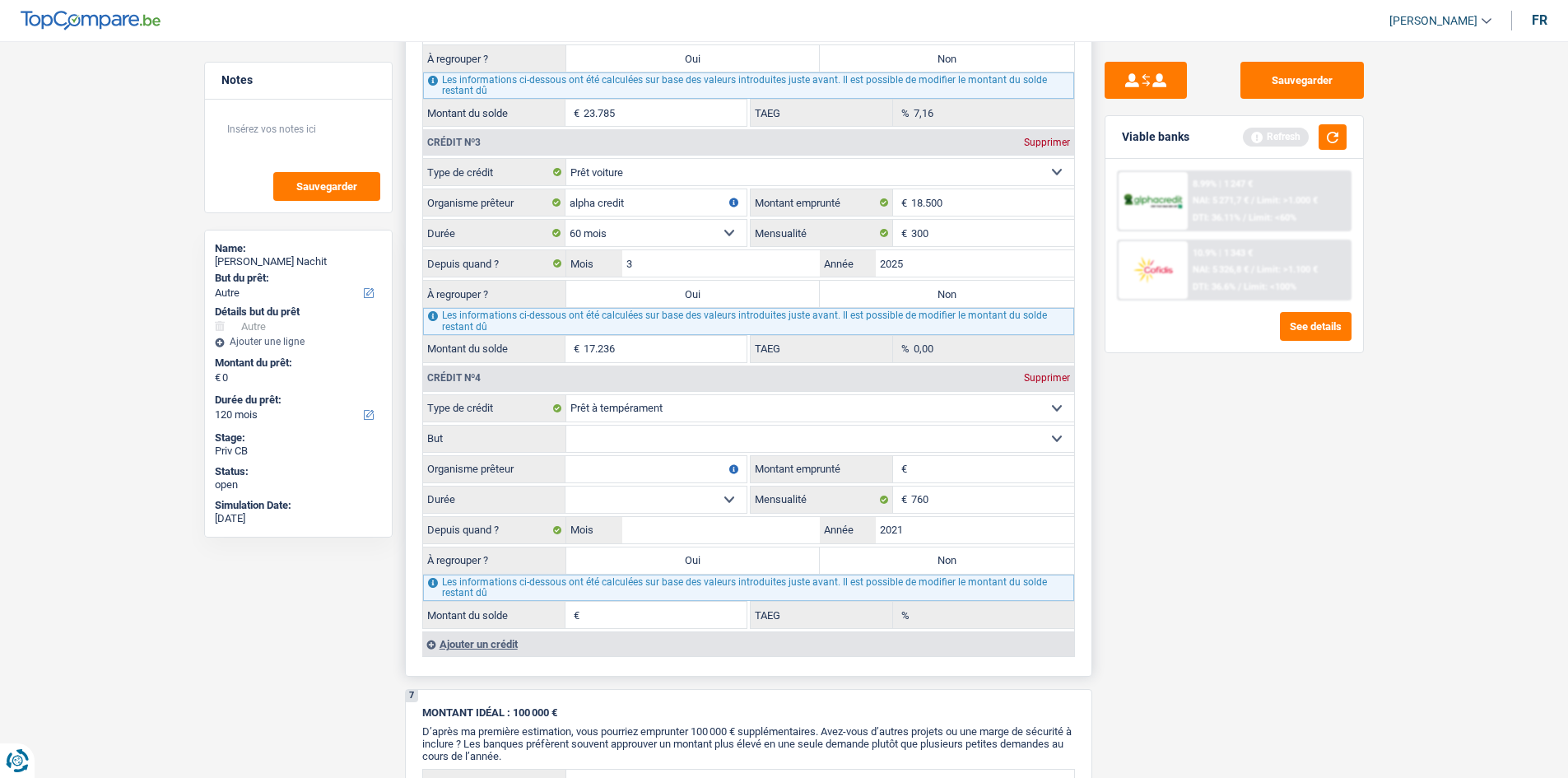 click on "12 mois 18 mois 24 mois
Sélectionner une option" at bounding box center [656, 500] 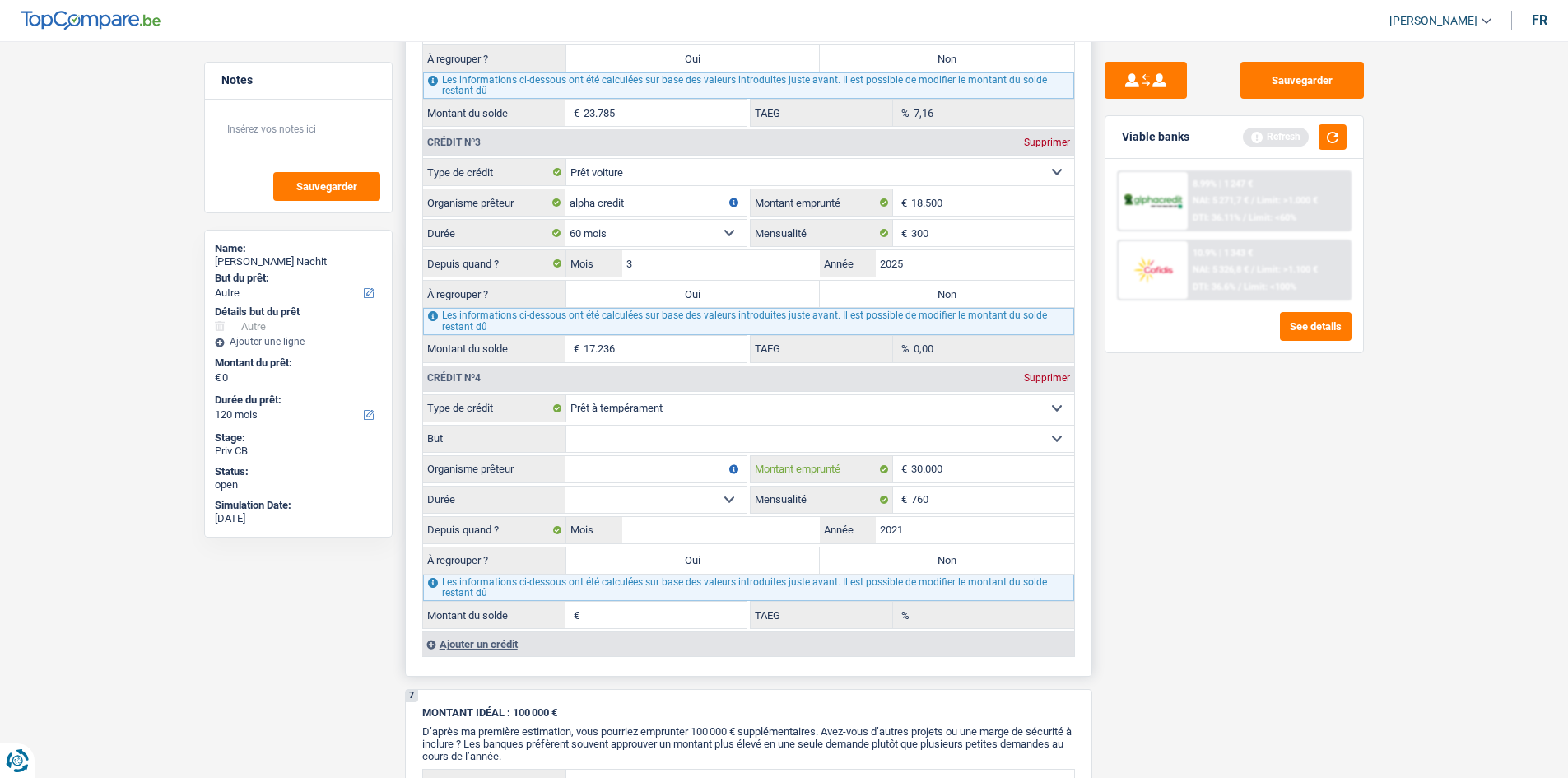 type on "30.000" 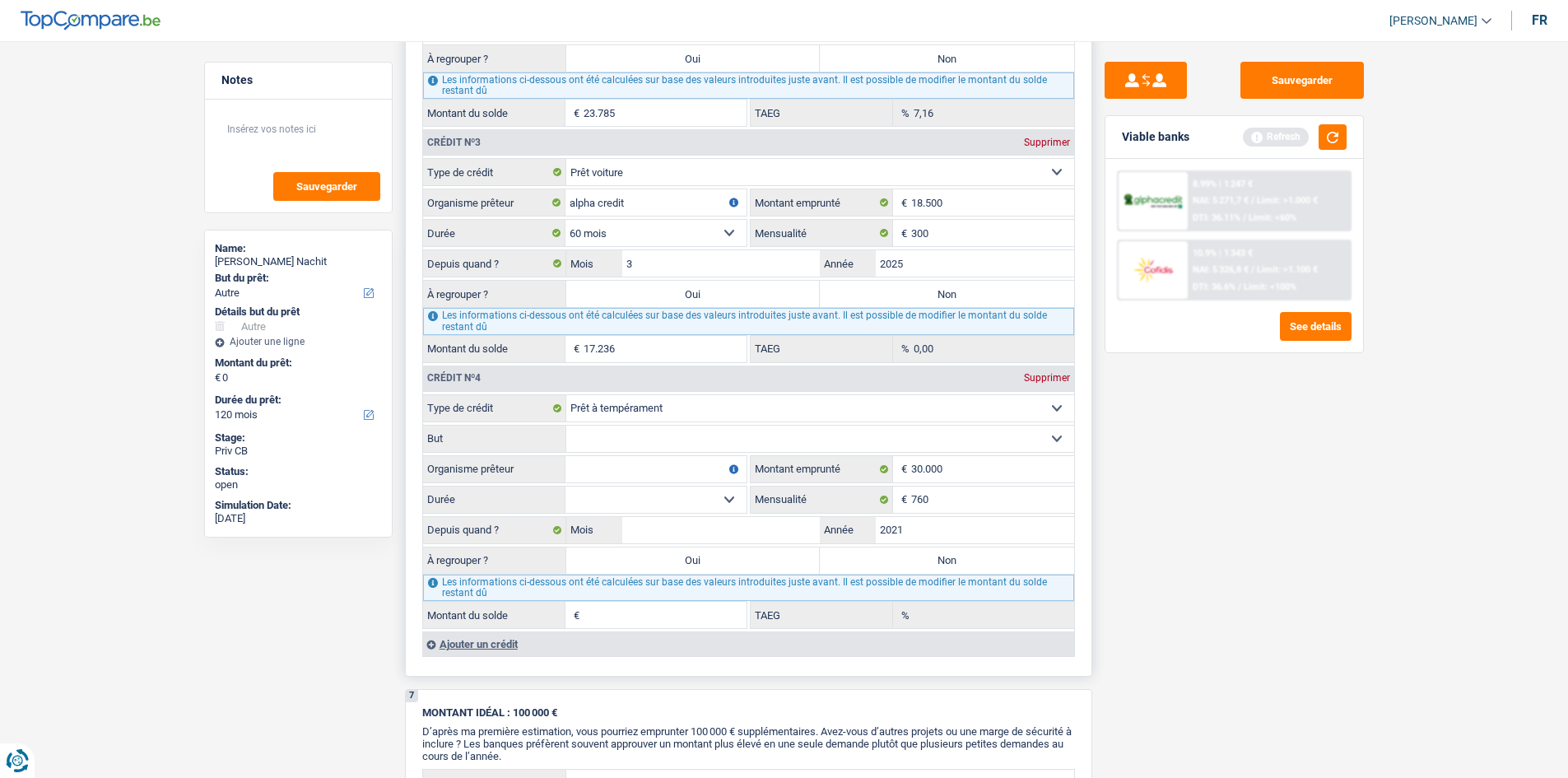 click on "12 mois 18 mois 24 mois 30 mois 36 mois 42 mois 48 mois 60 mois 72 mois 84 mois 96 mois 120 mois
Sélectionner une option" at bounding box center [656, 500] 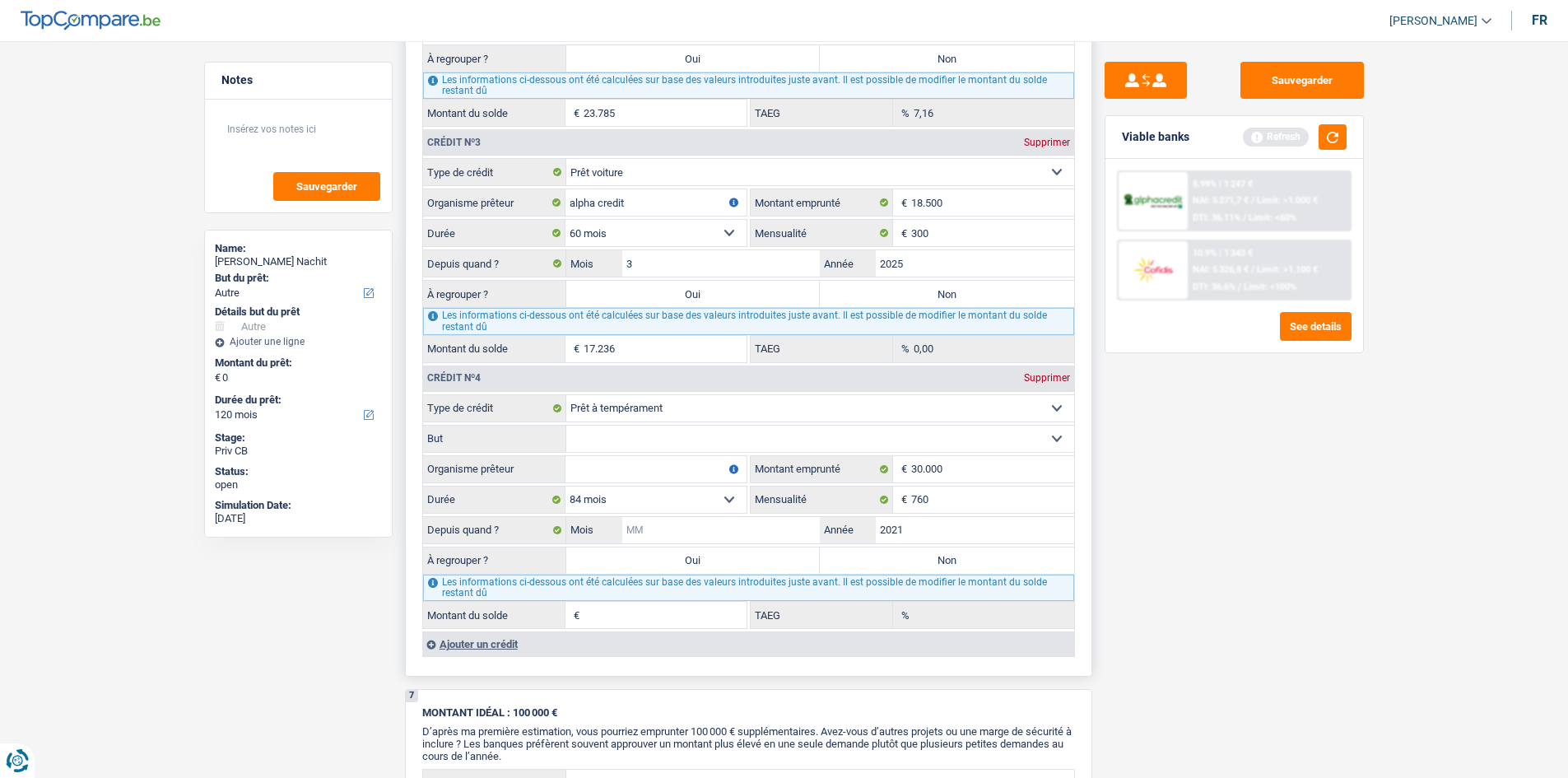 click on "Mois" at bounding box center (721, 530) 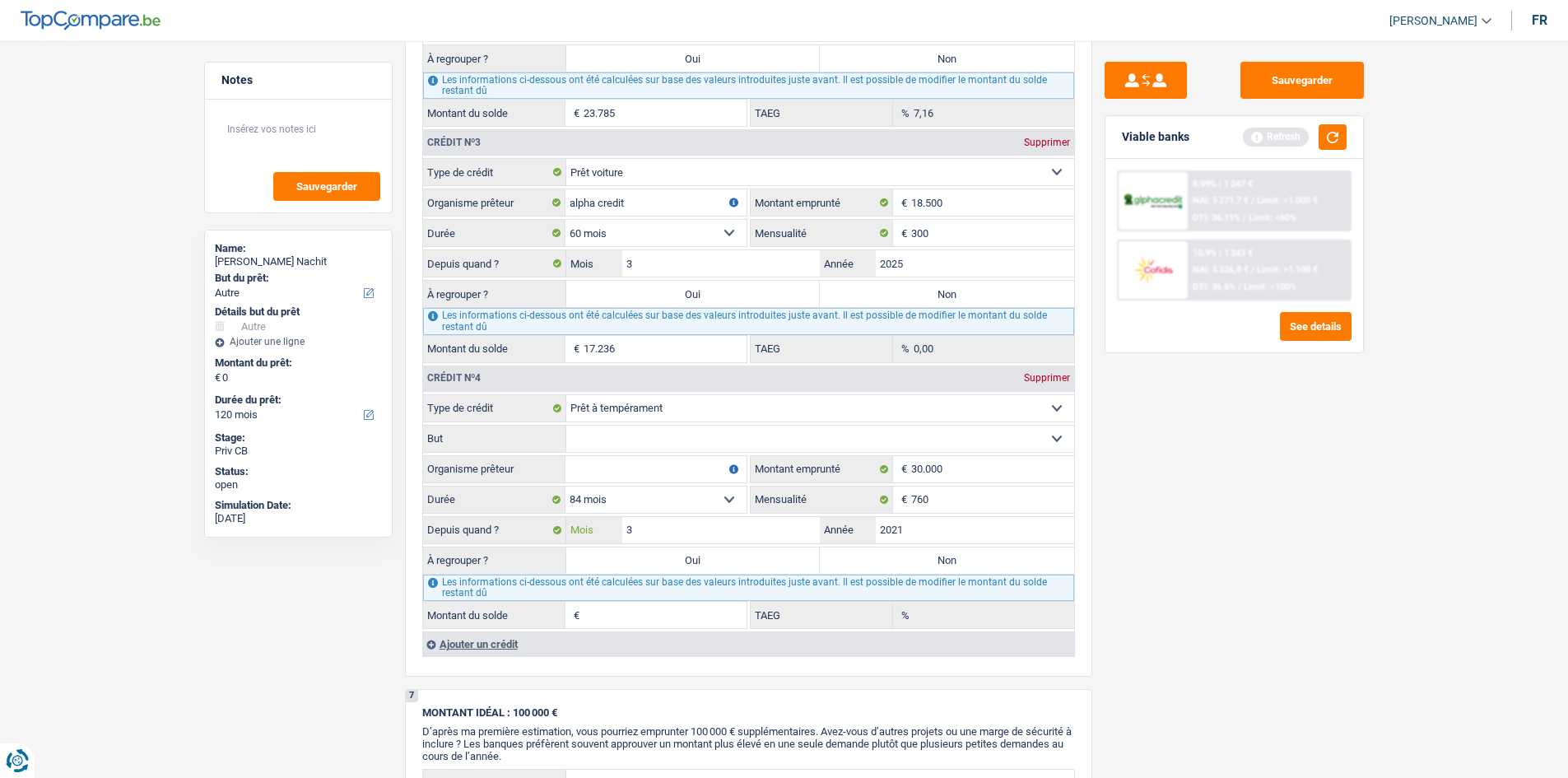 type on "3" 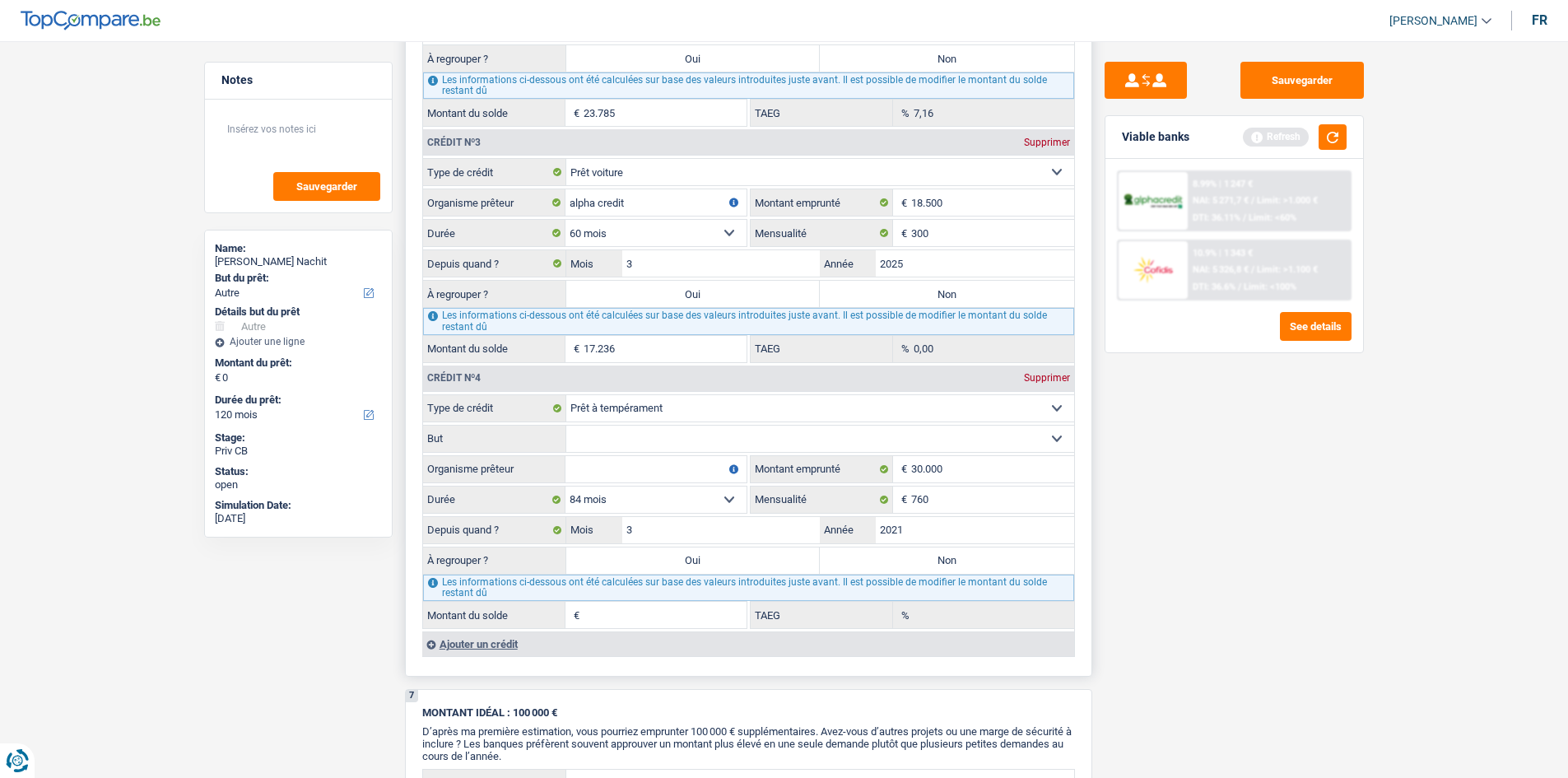 drag, startPoint x: 1328, startPoint y: 605, endPoint x: 817, endPoint y: 491, distance: 523.5618 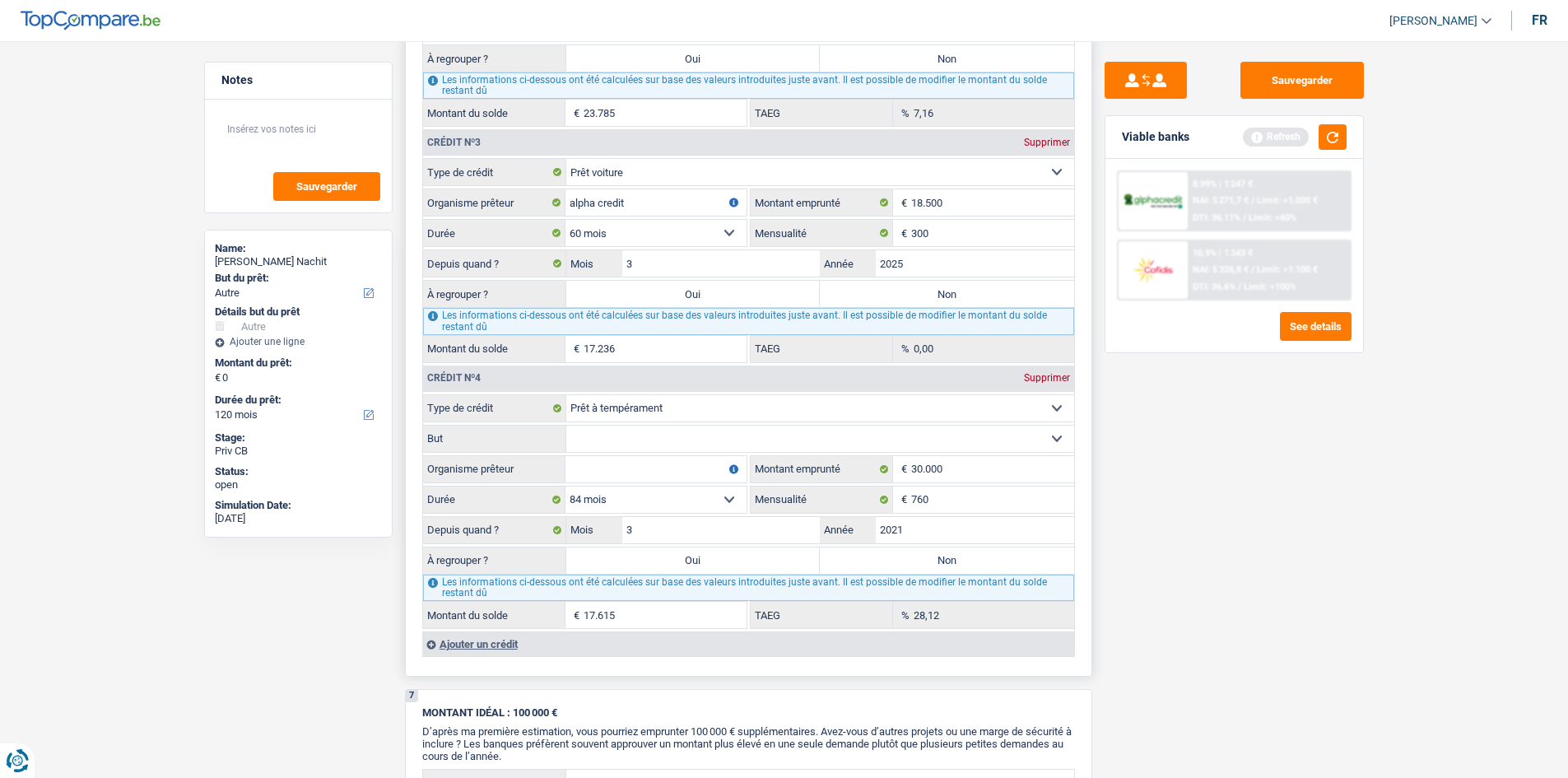 click on "Organisme prêteur" at bounding box center (656, 469) 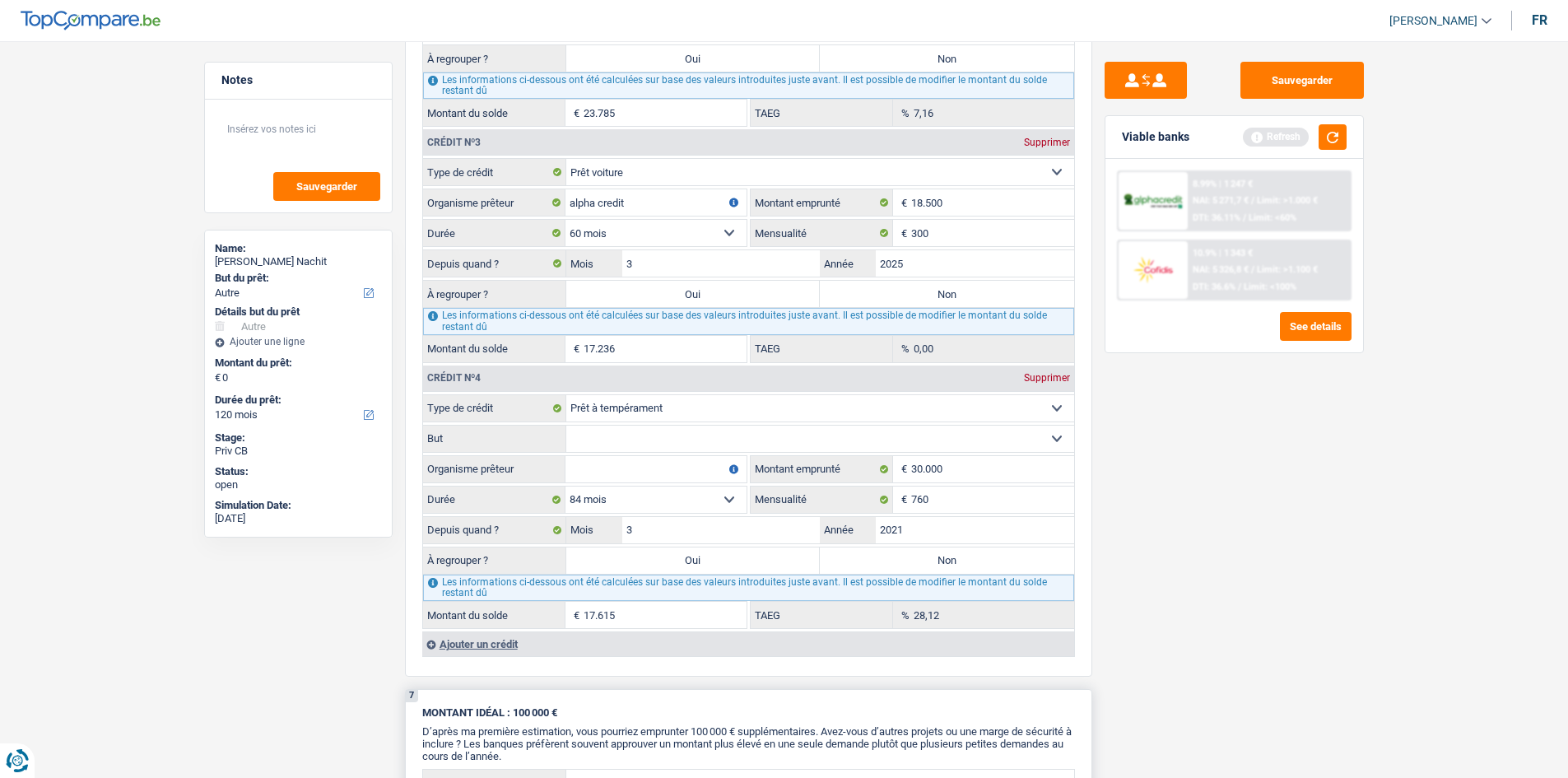 click on "7   MONTANT IDÉAL : 100 000 €   D’après ma première estimation, vous pourriez emprunter 100 000 € supplémentaires. Avez-vous d’autres projets ou une marge de sécurité à inclure ? Les banques préfèrent souvent approuver un montant plus élevé en une seule demande plutôt que plusieurs petites demandes au cours de l’année.     Confort maison: meubles, textile, peinture, électroménager, outillage non-professionnel Hifi, multimédia, gsm, ordinateur Aménagement: frais d'installation, déménagement Evénement familial: naissance, mariage, divorce, communion, décès Frais médicaux Frais d'études Frais permis de conduire Loisirs: voyage, sport, musique Rafraîchissement: petits travaux maison et jardin Frais judiciaires Réparation voiture Prêt rénovation Prêt énergie Prêt voiture Taxes, impôts non professionnels Rénovation bien à l'étranger Dettes familiales Assurance Autre
Sélectionner une option
Frais médicaux" at bounding box center [748, 856] 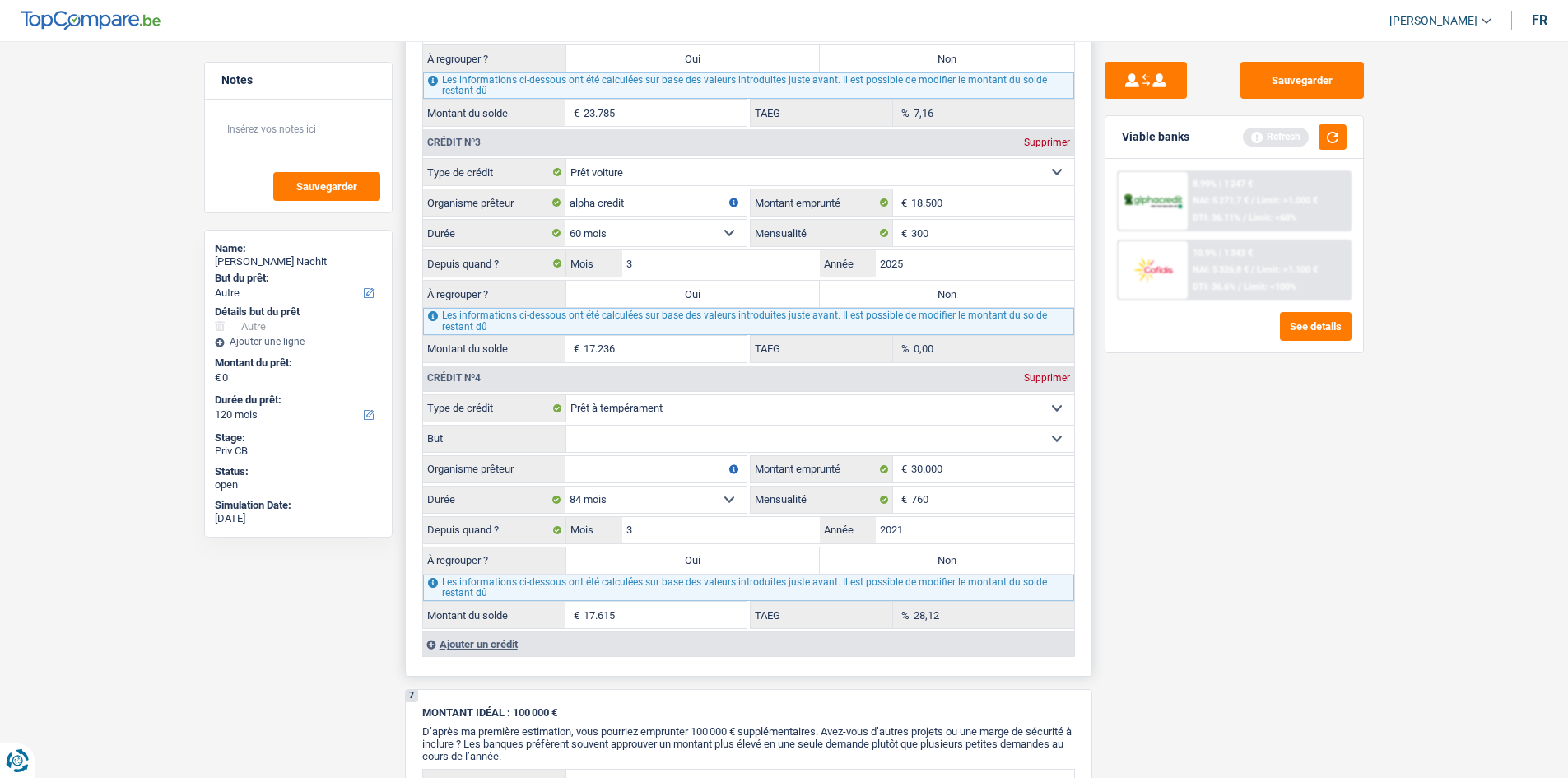 click on "Confort maison: meubles, textile, peinture, électroménager, outillage non-professionnel, Hifi, multimédia, gsm, ordinateur, Frais installation, déménagement Evénement familial: naissance, mariage, divorce, communion, décès Frais médicaux Frais d'études Remboursement prêt Frais permis de conduire Loisirs: voyage, sport, musique Petits travaux maison et jardin Frais divers (max 2.000€) Frais judiciaires Réparation voiture Autre
Sélectionner une option" at bounding box center [820, 439] 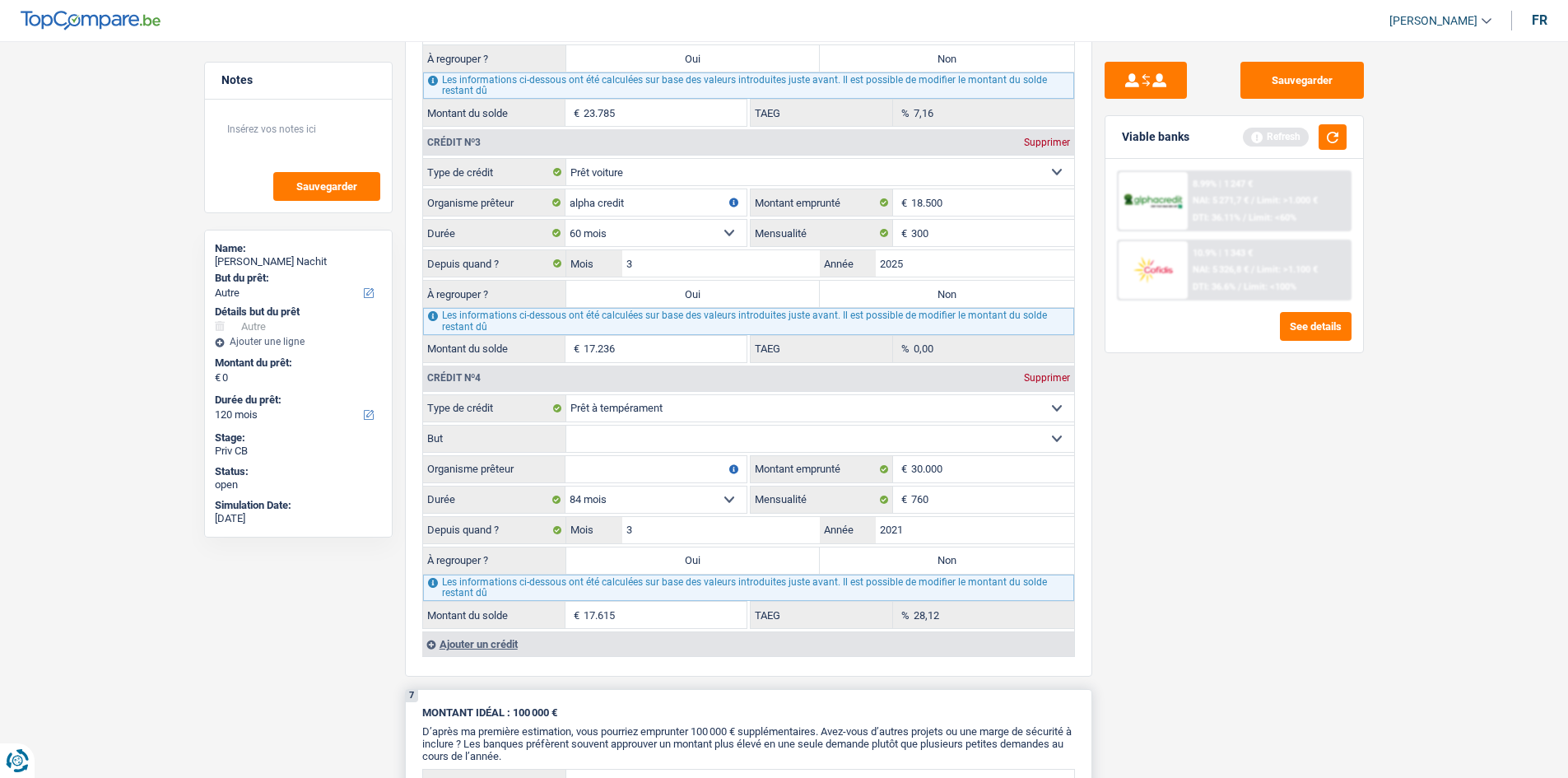 select on "other" 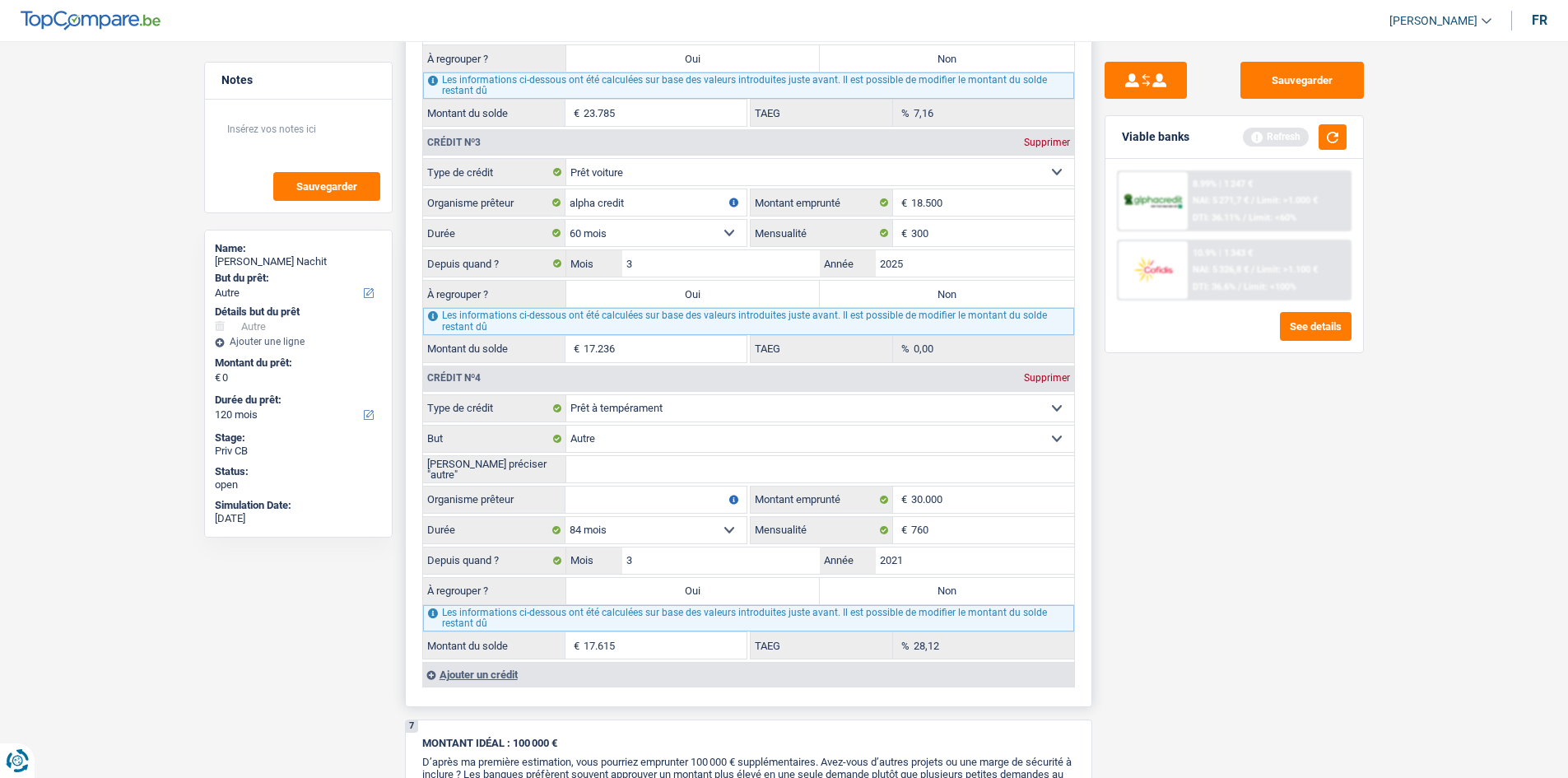 click on "Veuillez préciser "autre"" at bounding box center (820, 469) 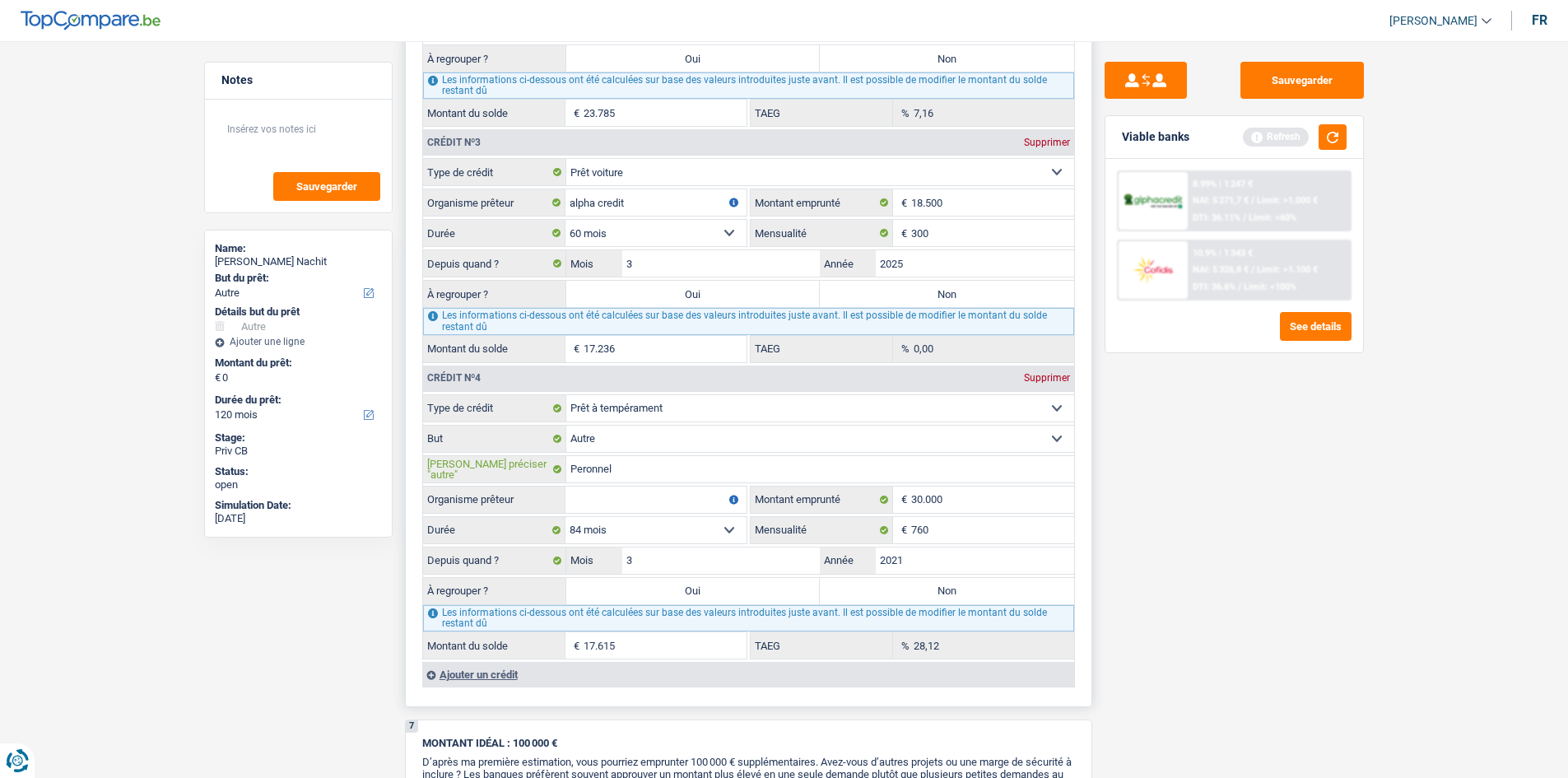 click on "Peronnel" at bounding box center (820, 469) 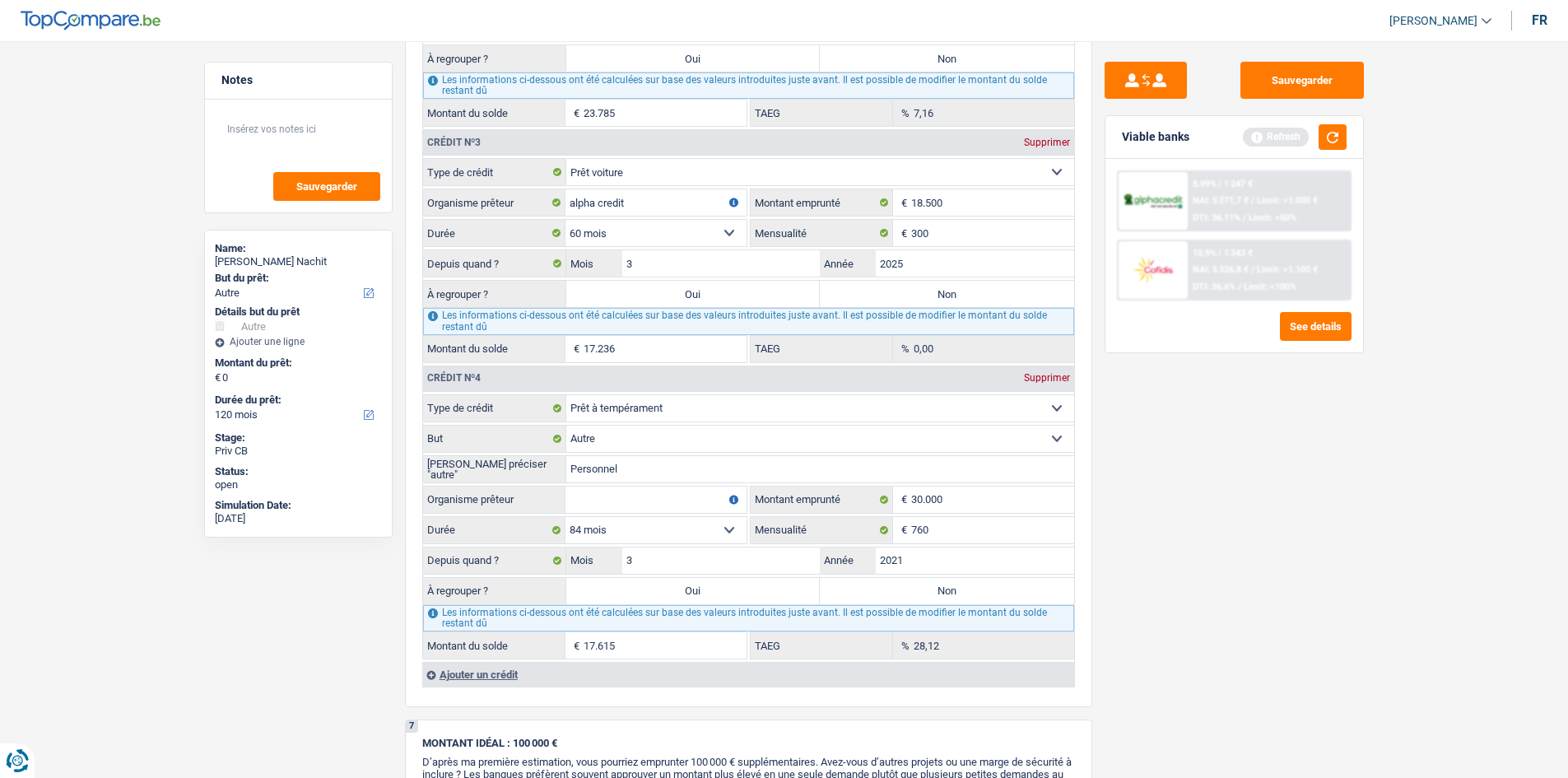 type on "Personnel" 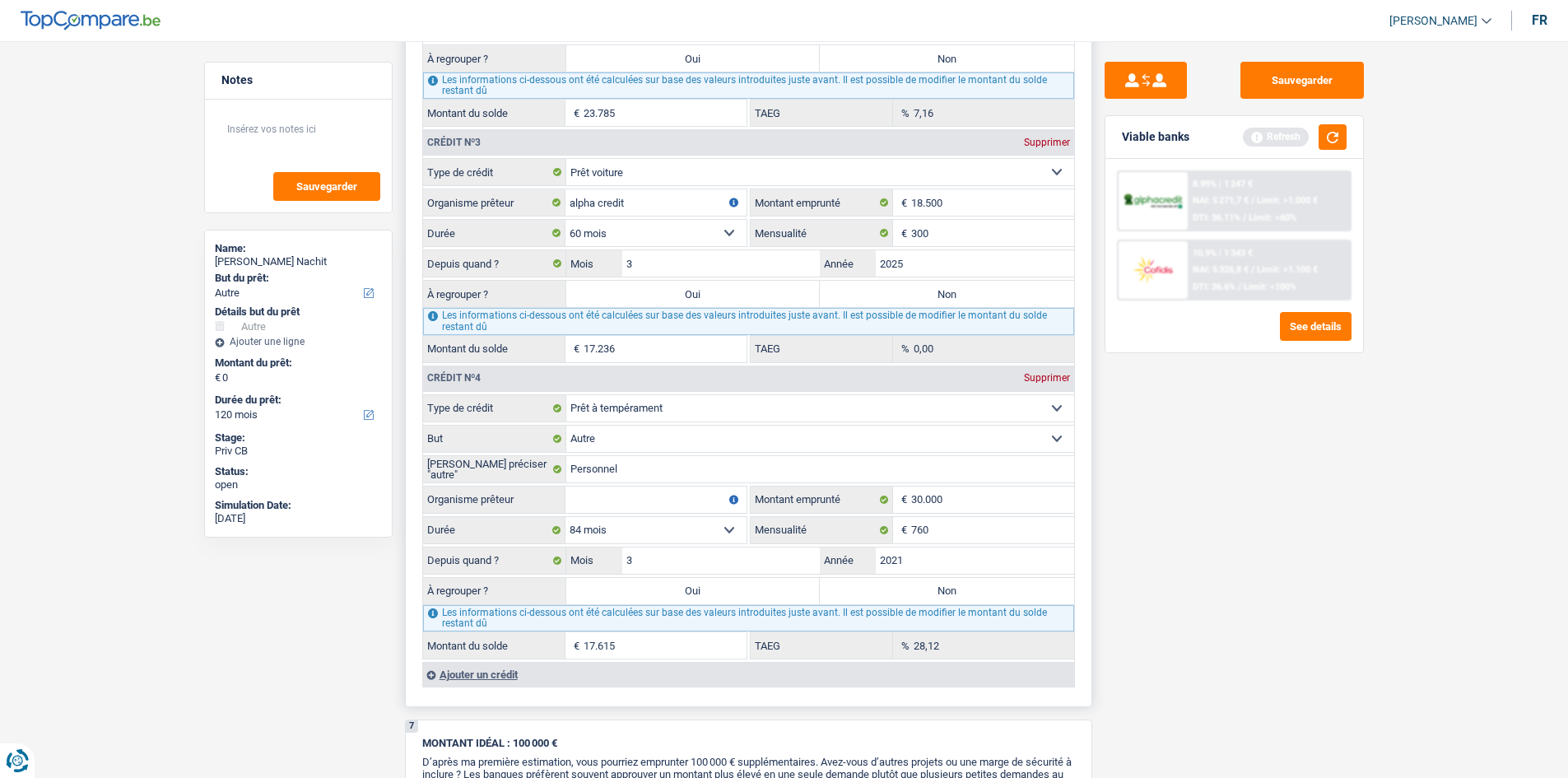 click on "Organisme prêteur" at bounding box center [656, 500] 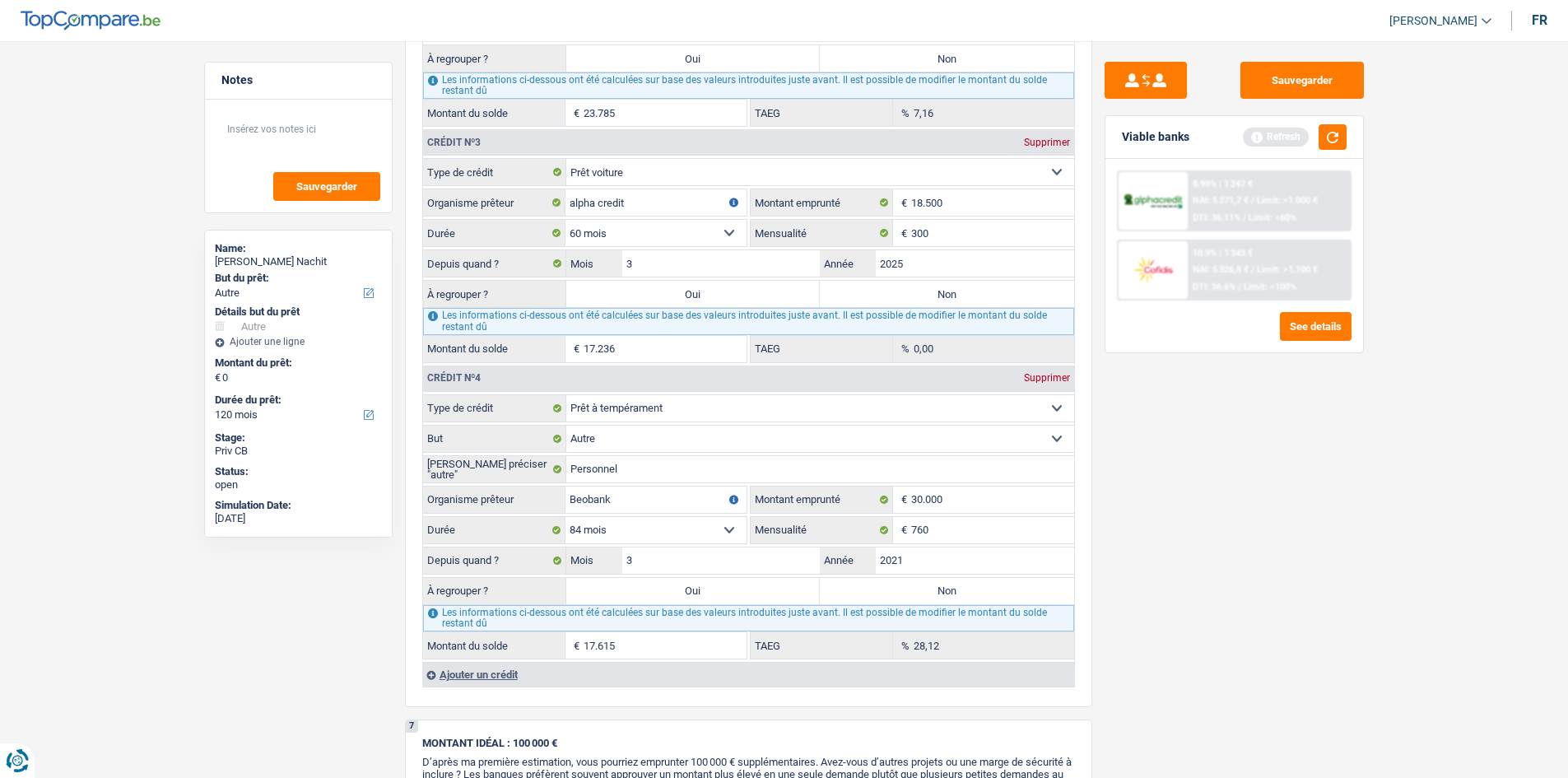 type on "Beobank" 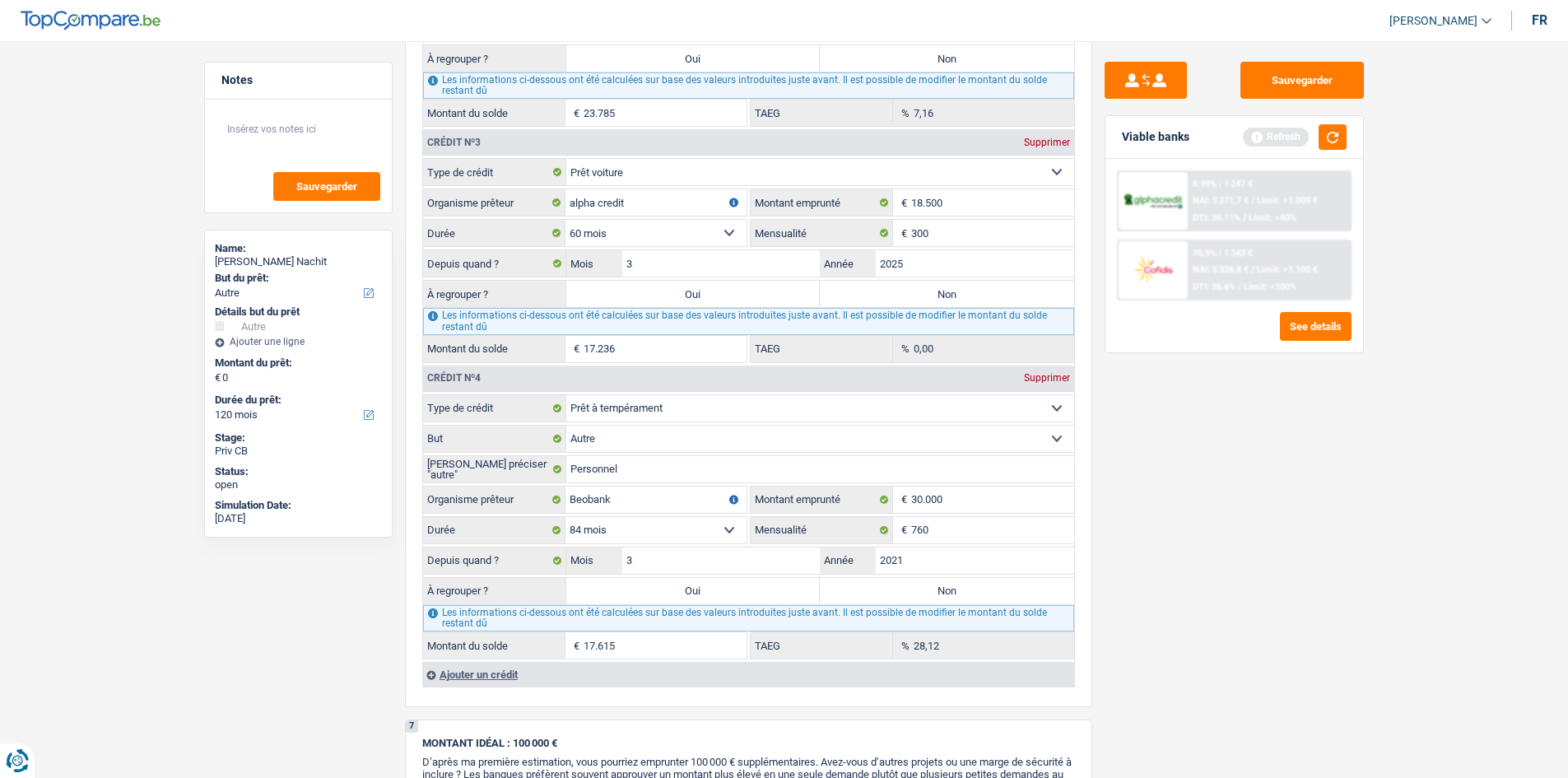 click on "Sauvegarder
Viable banks
Refresh
8.99% | 1 247 €
NAI: 5 271,7 €
/
Limit: >1.000 €
DTI: 36.11%
/
Limit: <60%
10.9% | 1 343 €
NAI: 5 326,8 €
/
Limit: >1.100 €
DTI: 36.6%
/
Limit: <100%" at bounding box center [1234, 404] 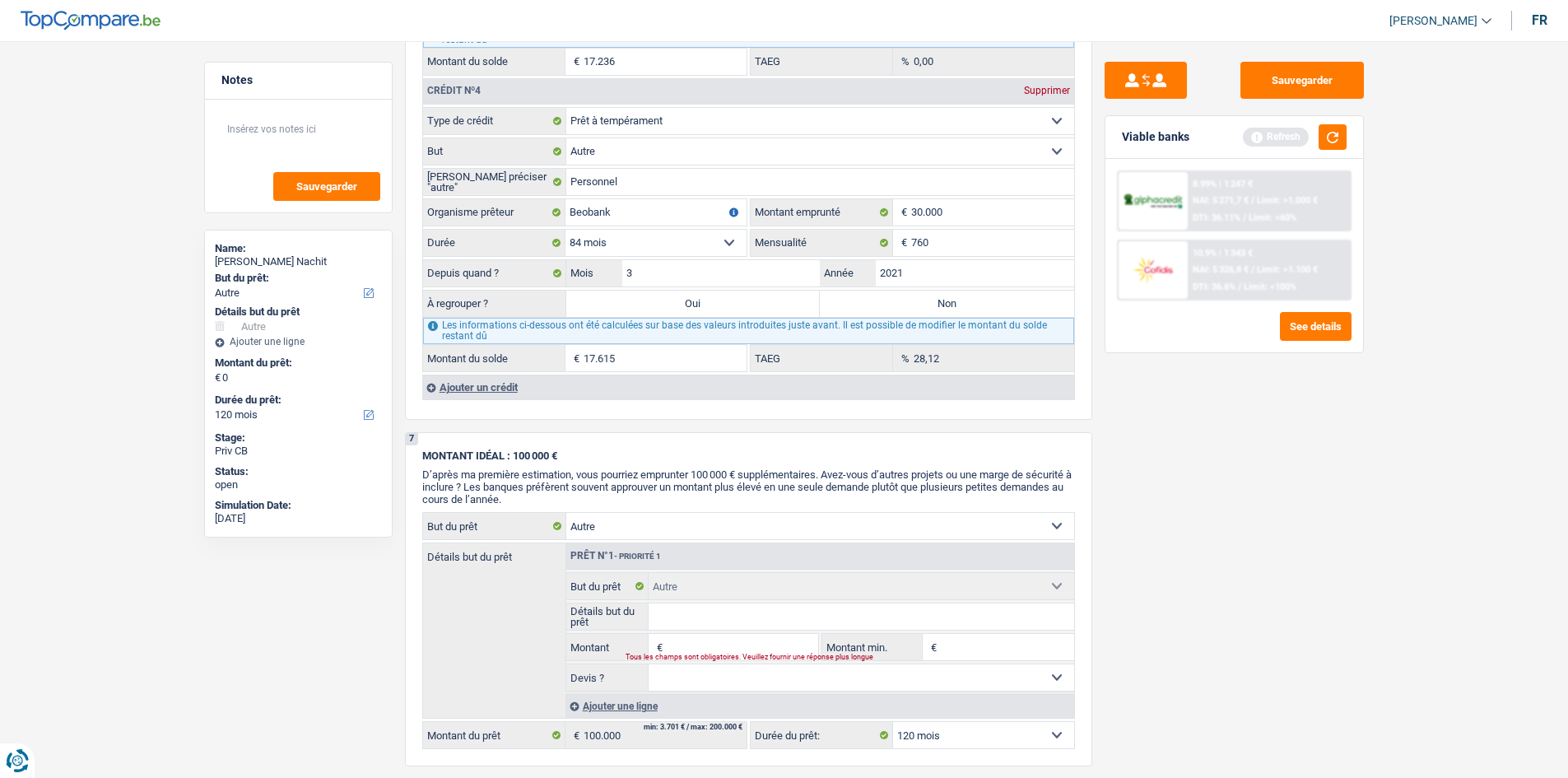 scroll, scrollTop: 2058, scrollLeft: 0, axis: vertical 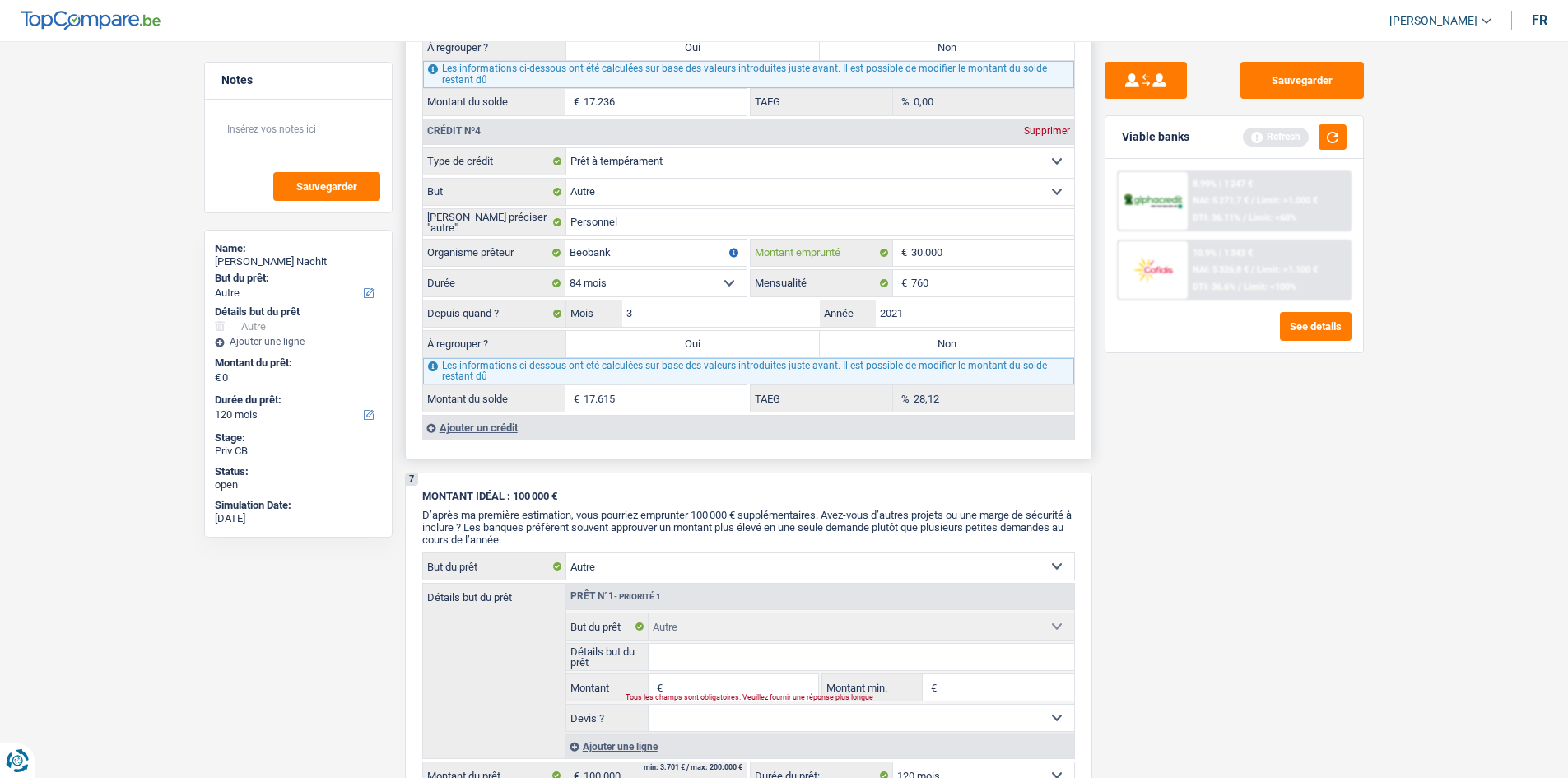 click on "30.000" at bounding box center (993, 253) 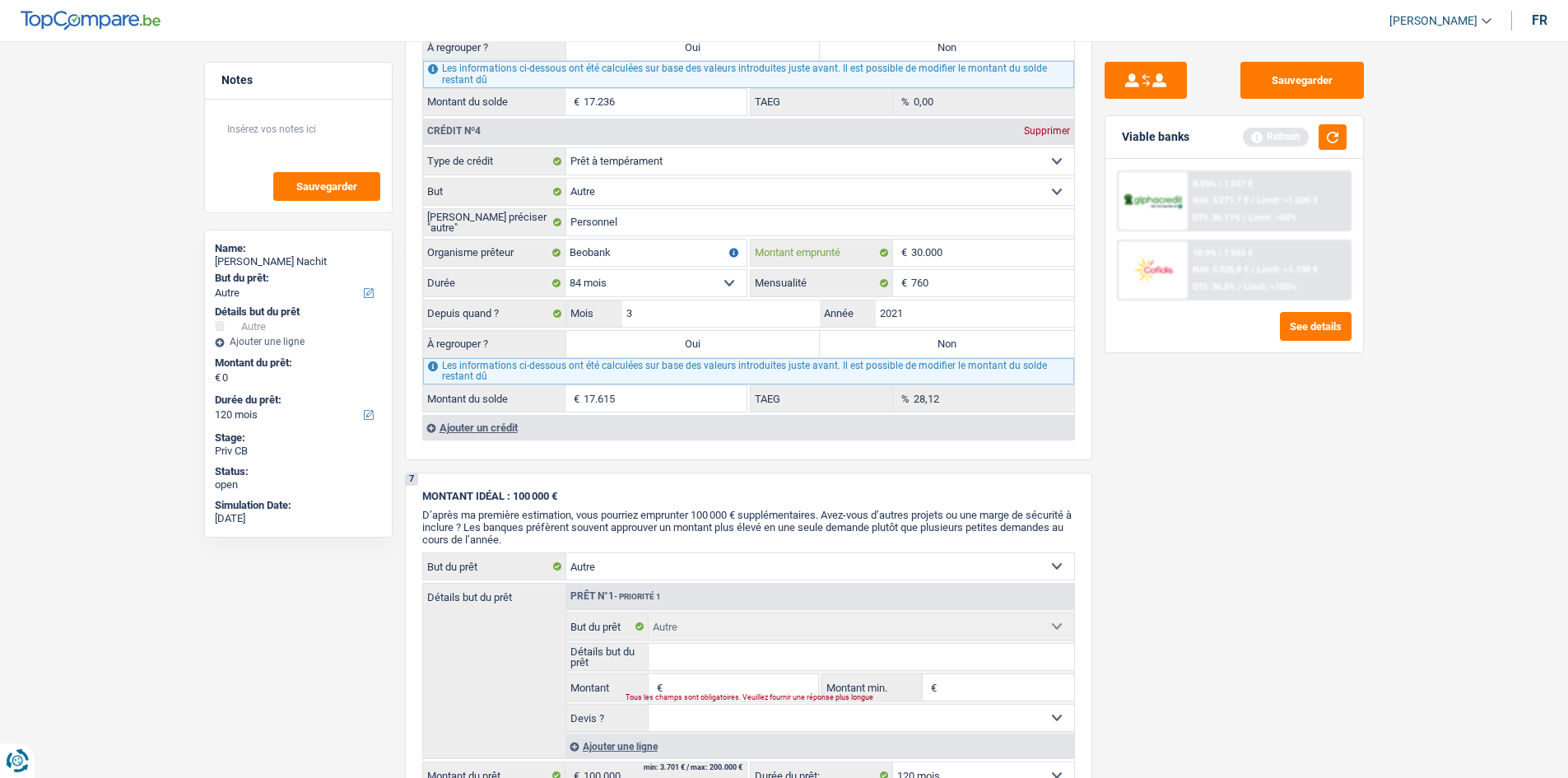 type on "3.000" 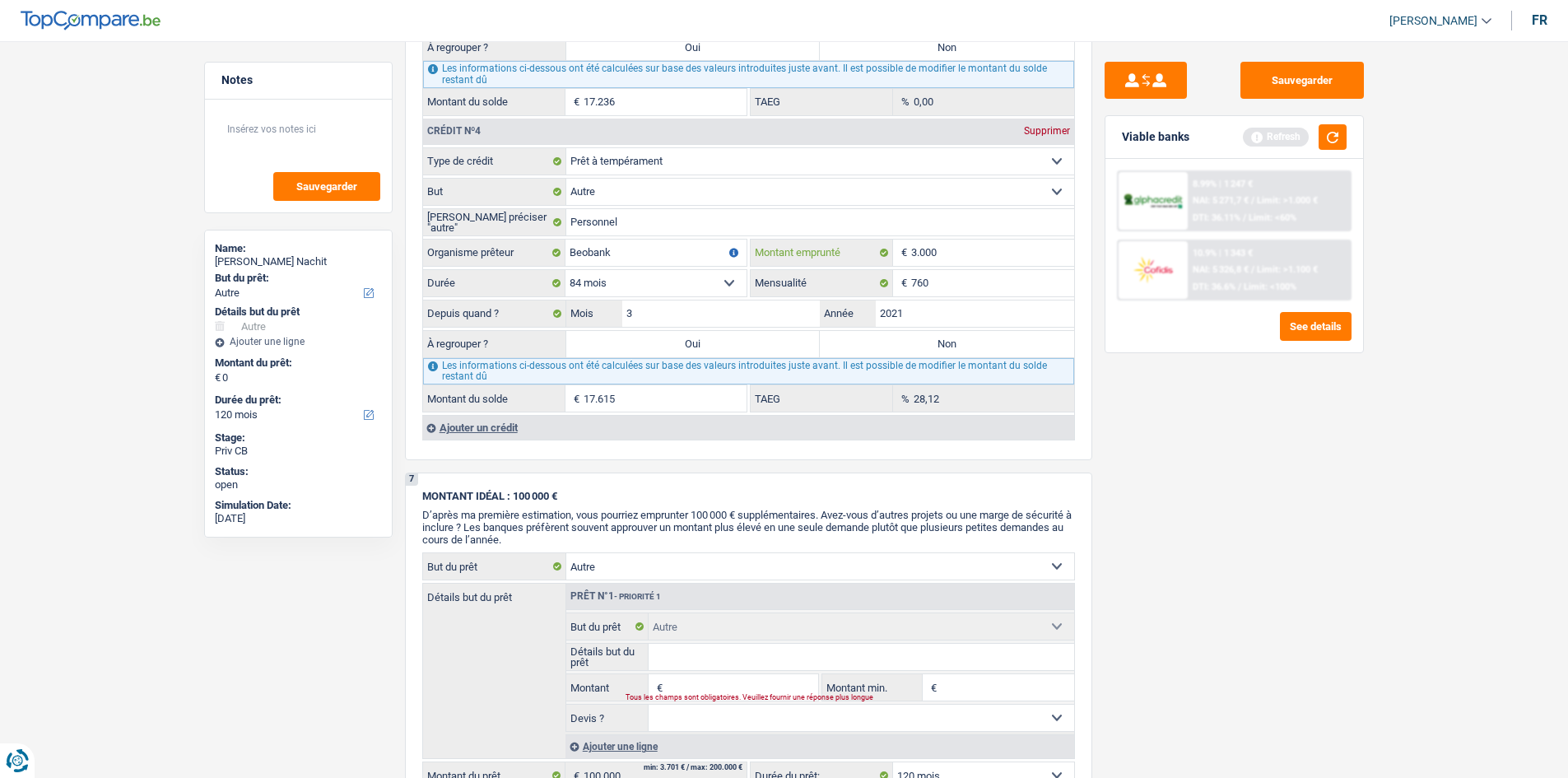 select 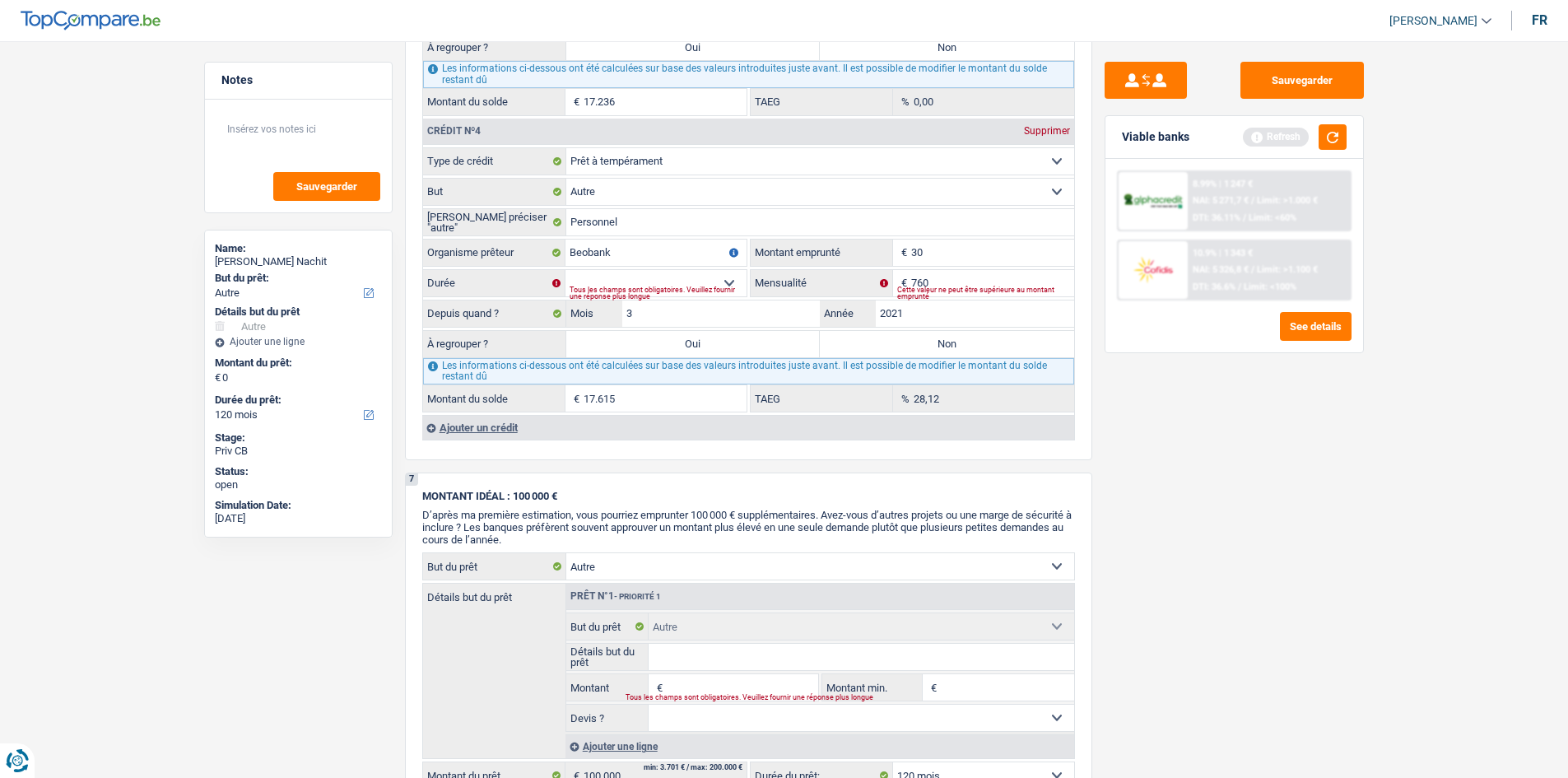 type on "3" 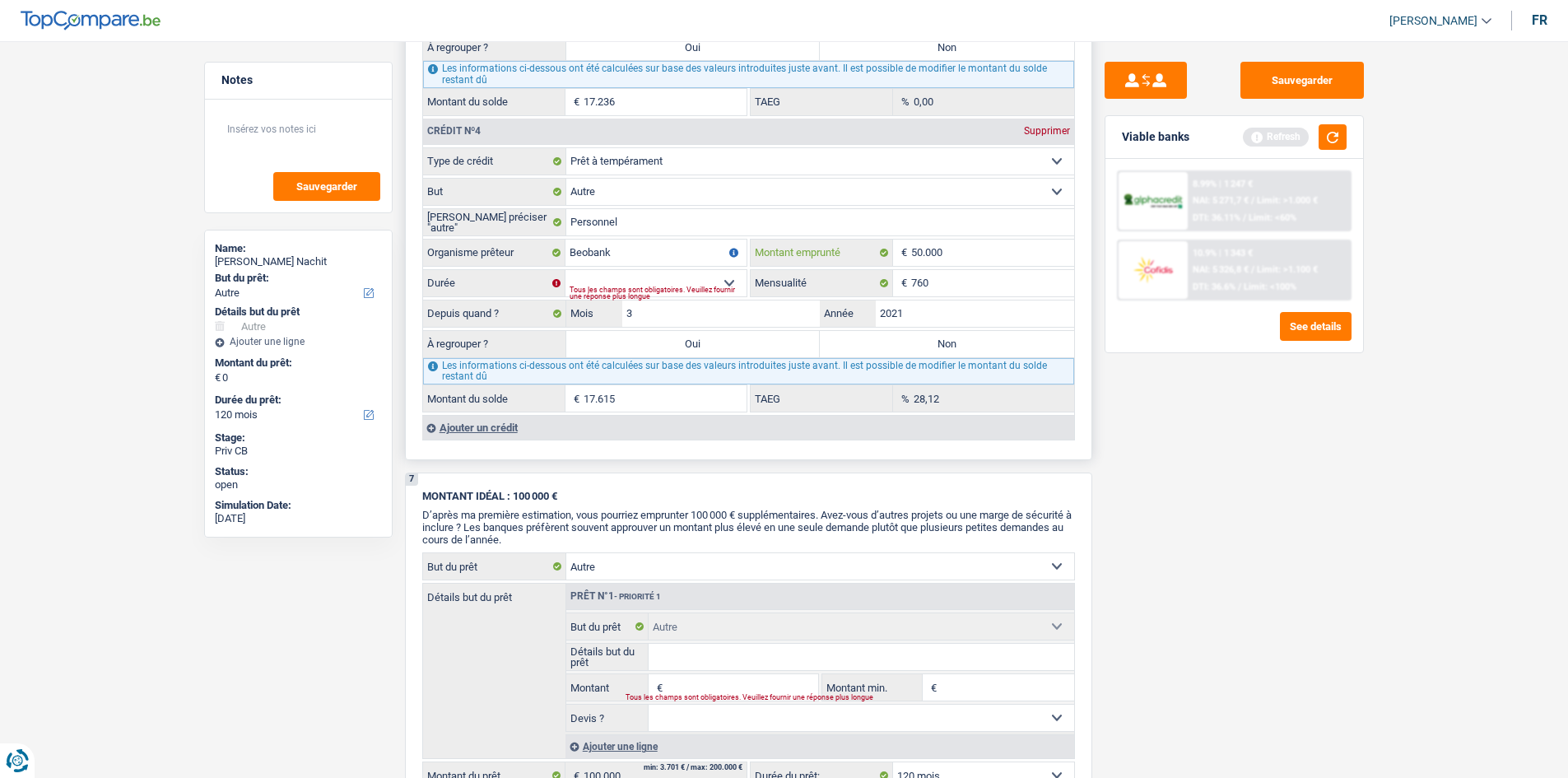 type on "50.000" 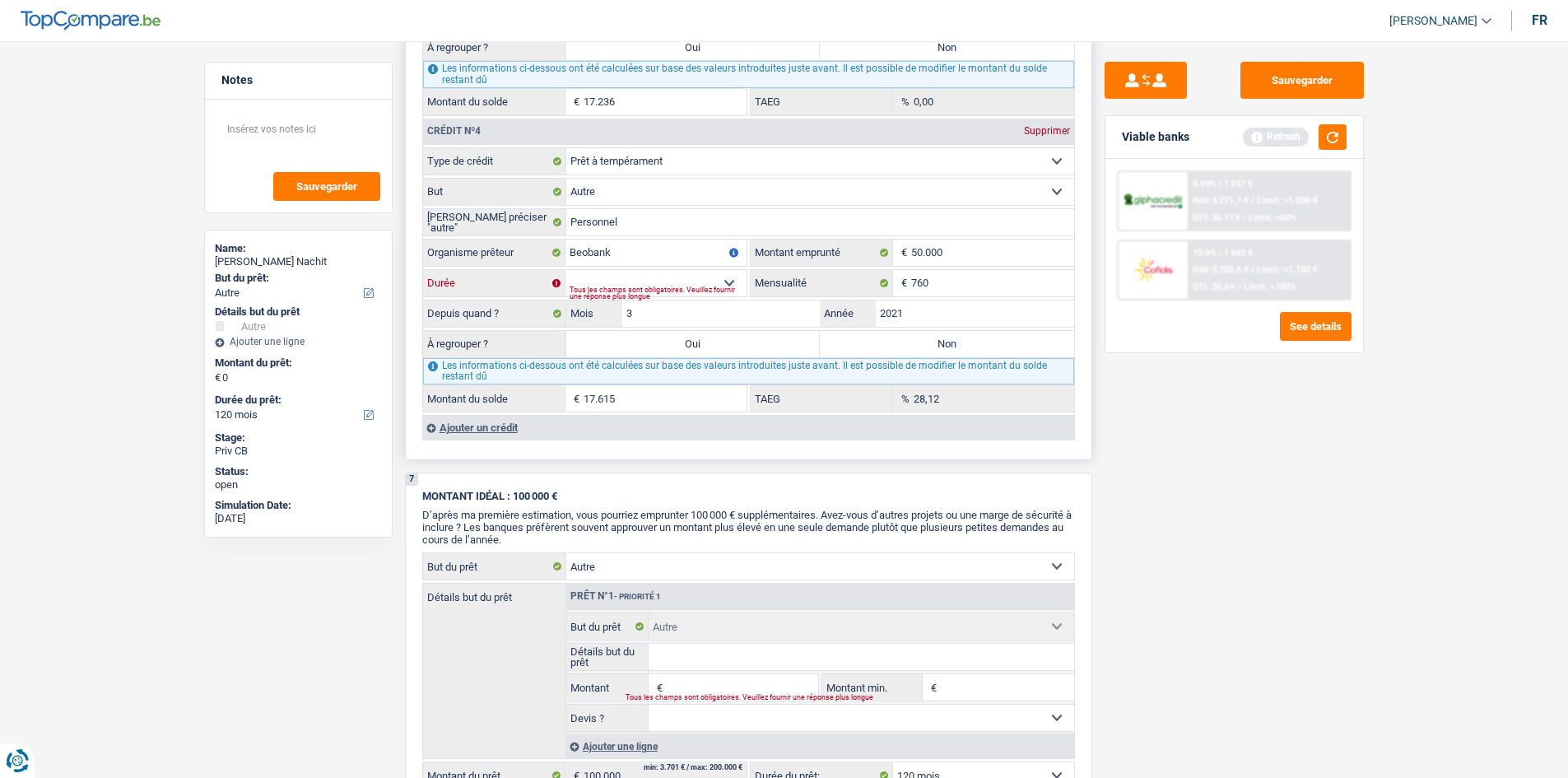 click on "12 mois 18 mois 24 mois 30 mois 36 mois 42 mois 48 mois 60 mois 72 mois 84 mois 96 mois 120 mois
Sélectionner une option" at bounding box center [656, 283] 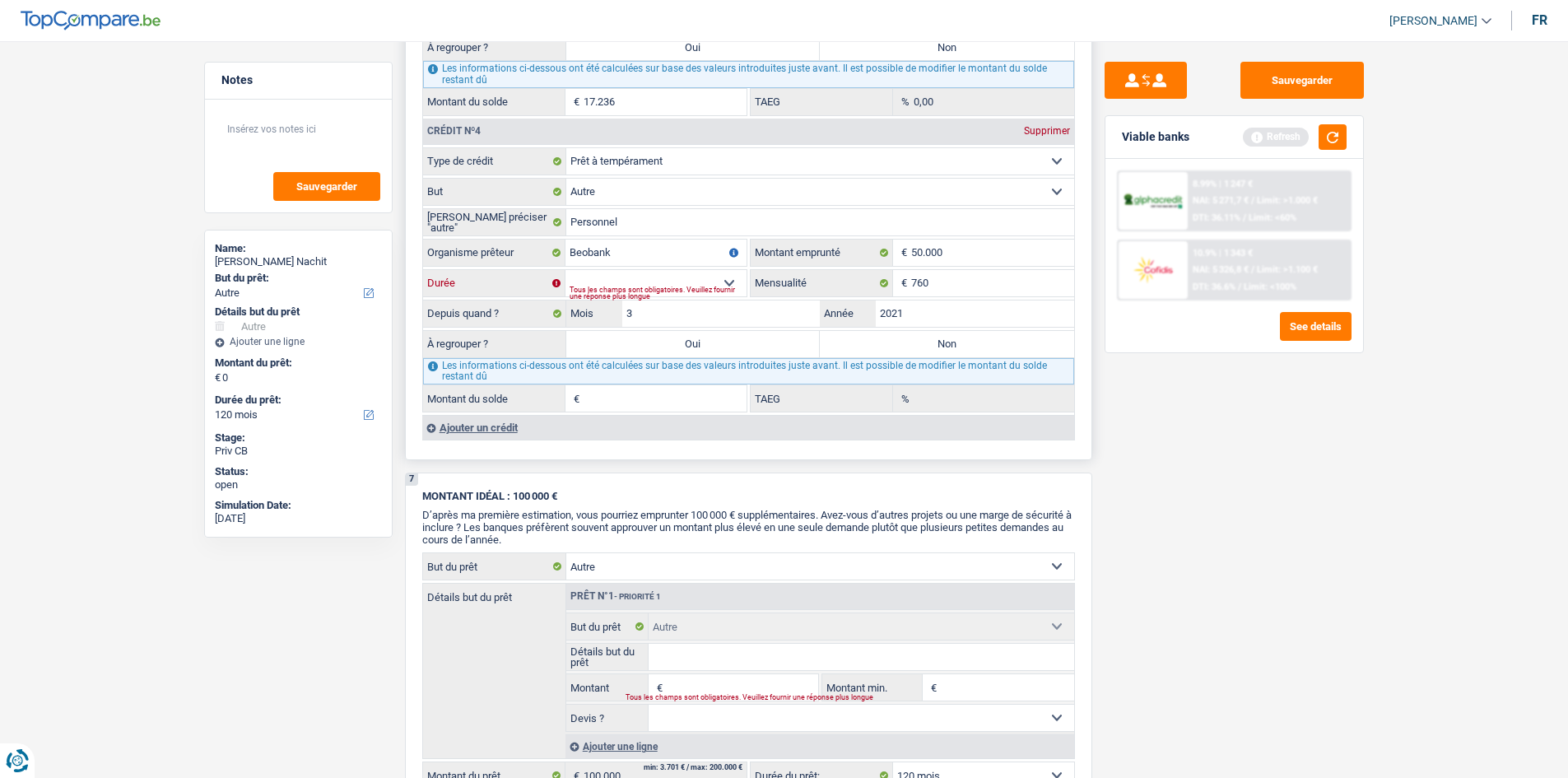 select on "84" 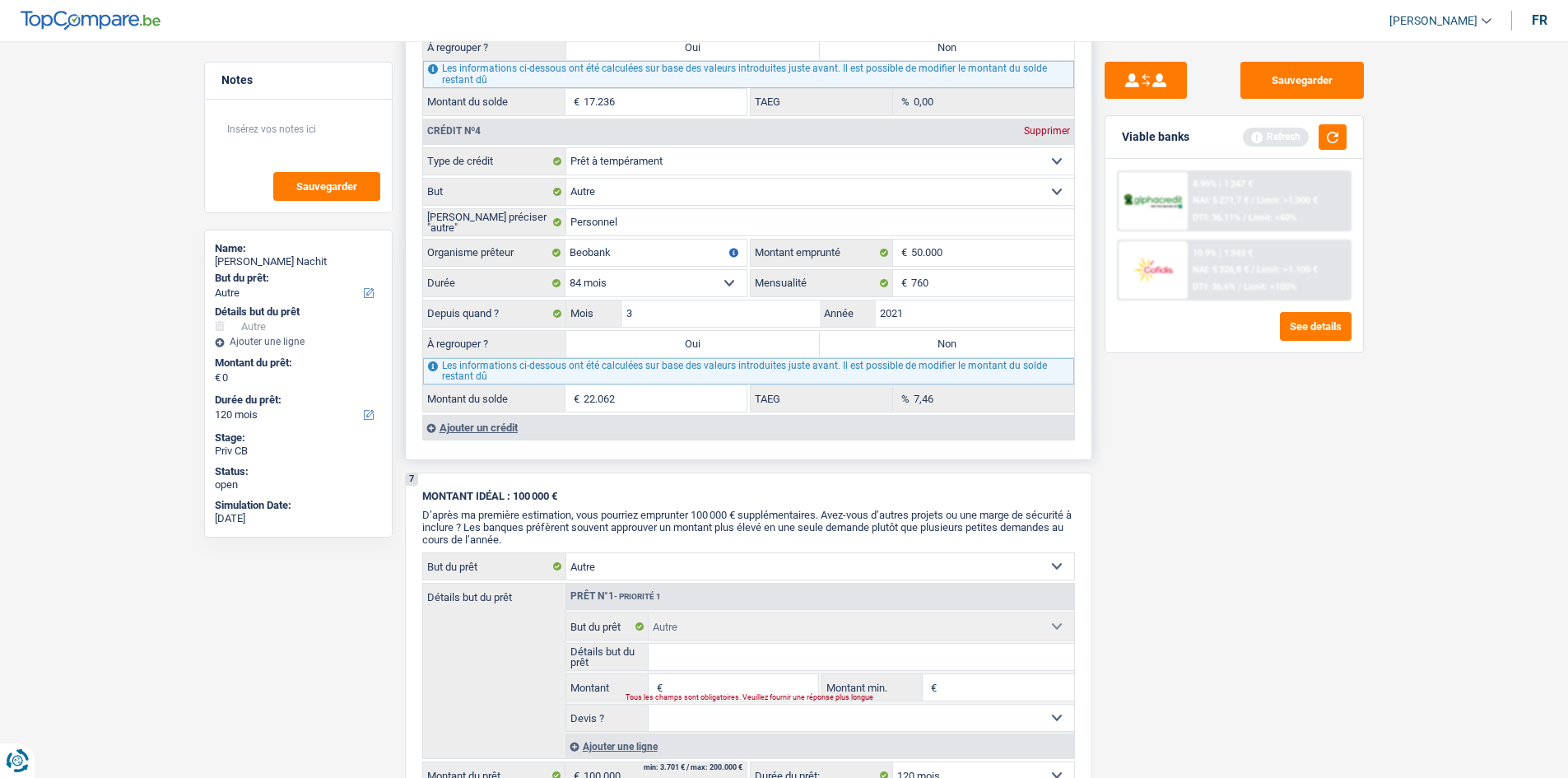 click on "Sauvegarder
Viable banks
Refresh
8.99% | 1 247 €
NAI: 5 271,7 €
/
Limit: >1.000 €
DTI: 36.11%
/
Limit: <60%
10.9% | 1 343 €
NAI: 5 326,8 €
/
Limit: >1.100 €
DTI: 36.6%
/
Limit: <100%" at bounding box center (1234, 404) 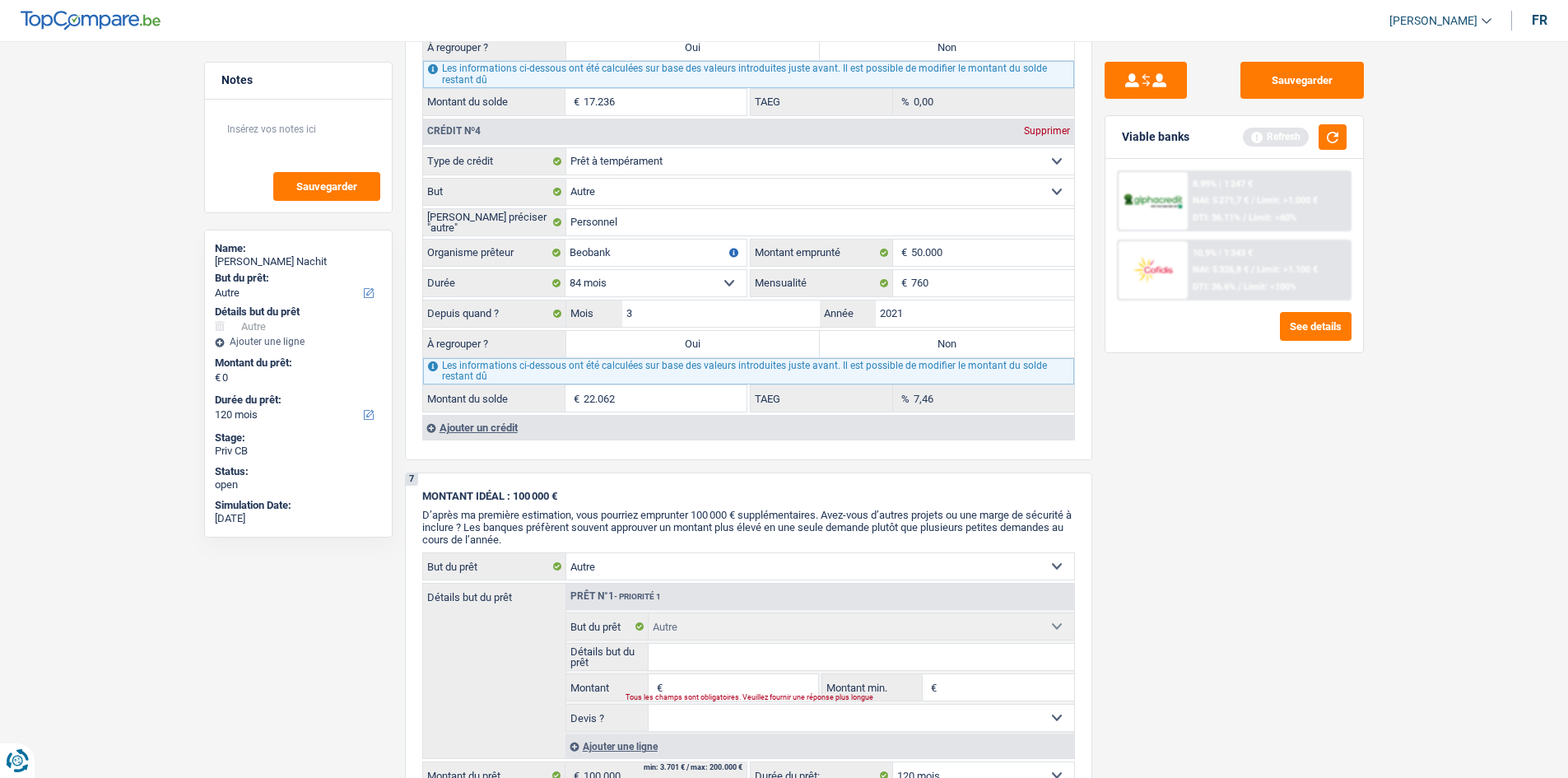 type on "22.062" 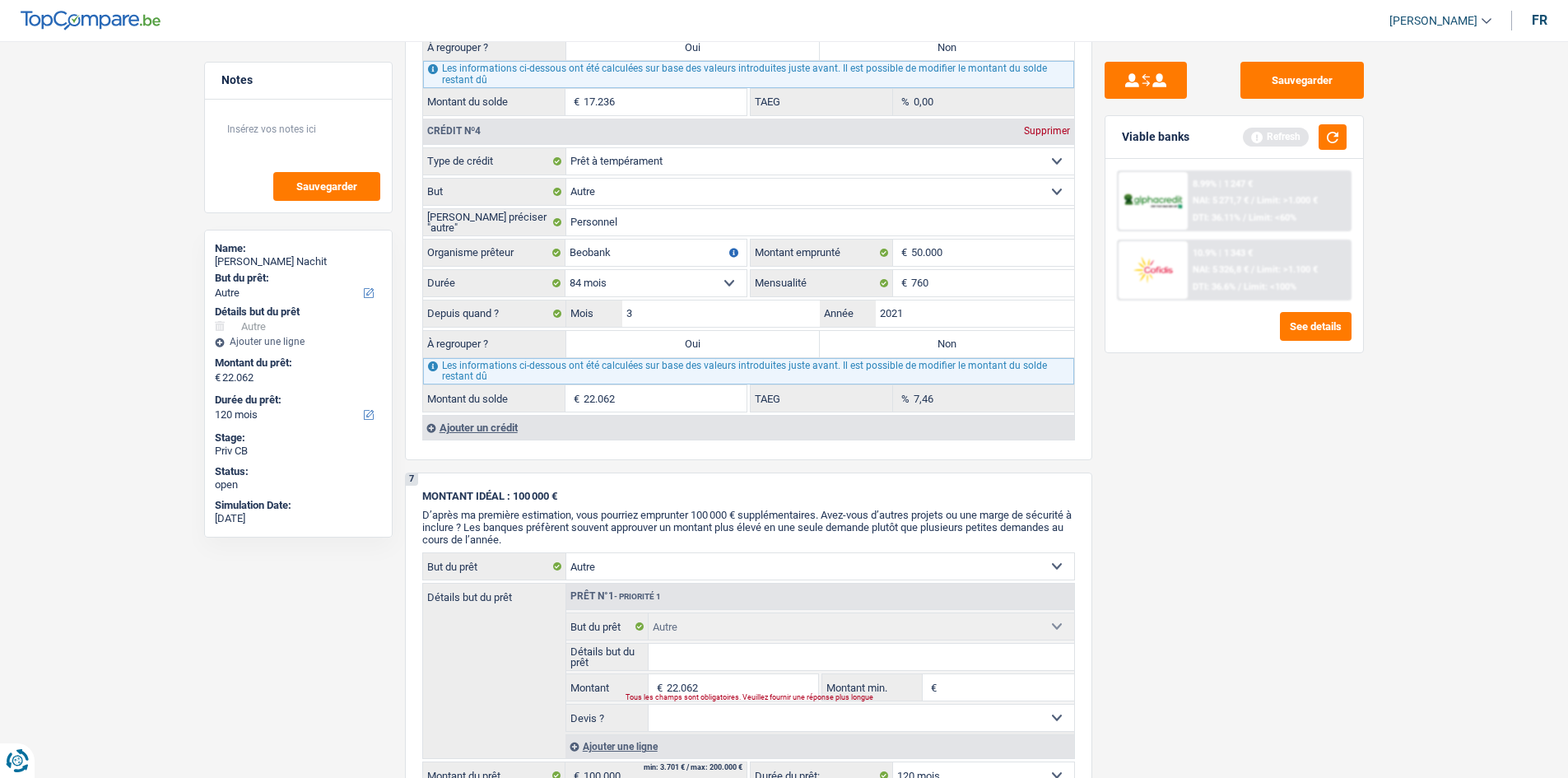 select on "refinancing" 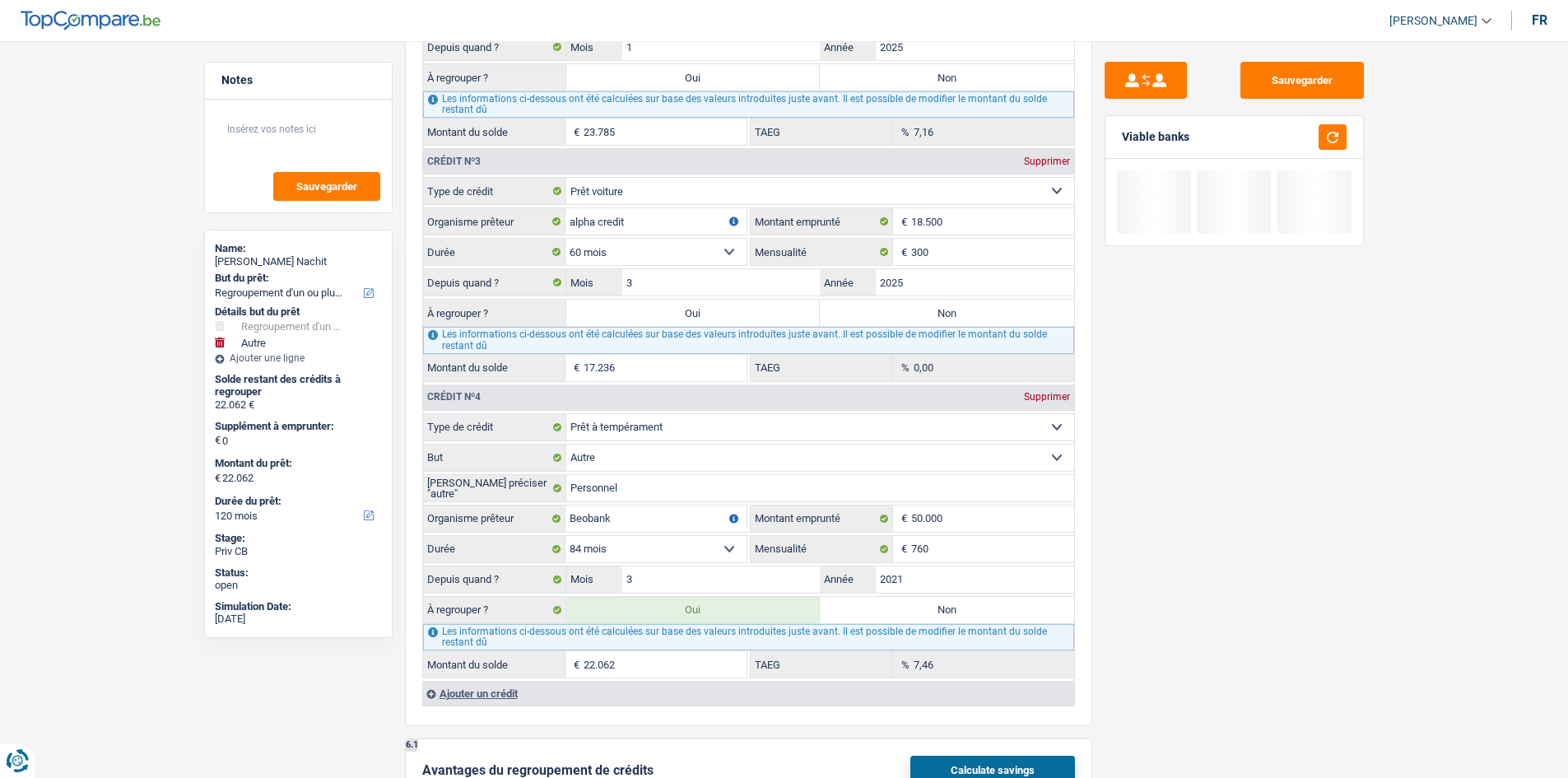 scroll, scrollTop: 2141, scrollLeft: 0, axis: vertical 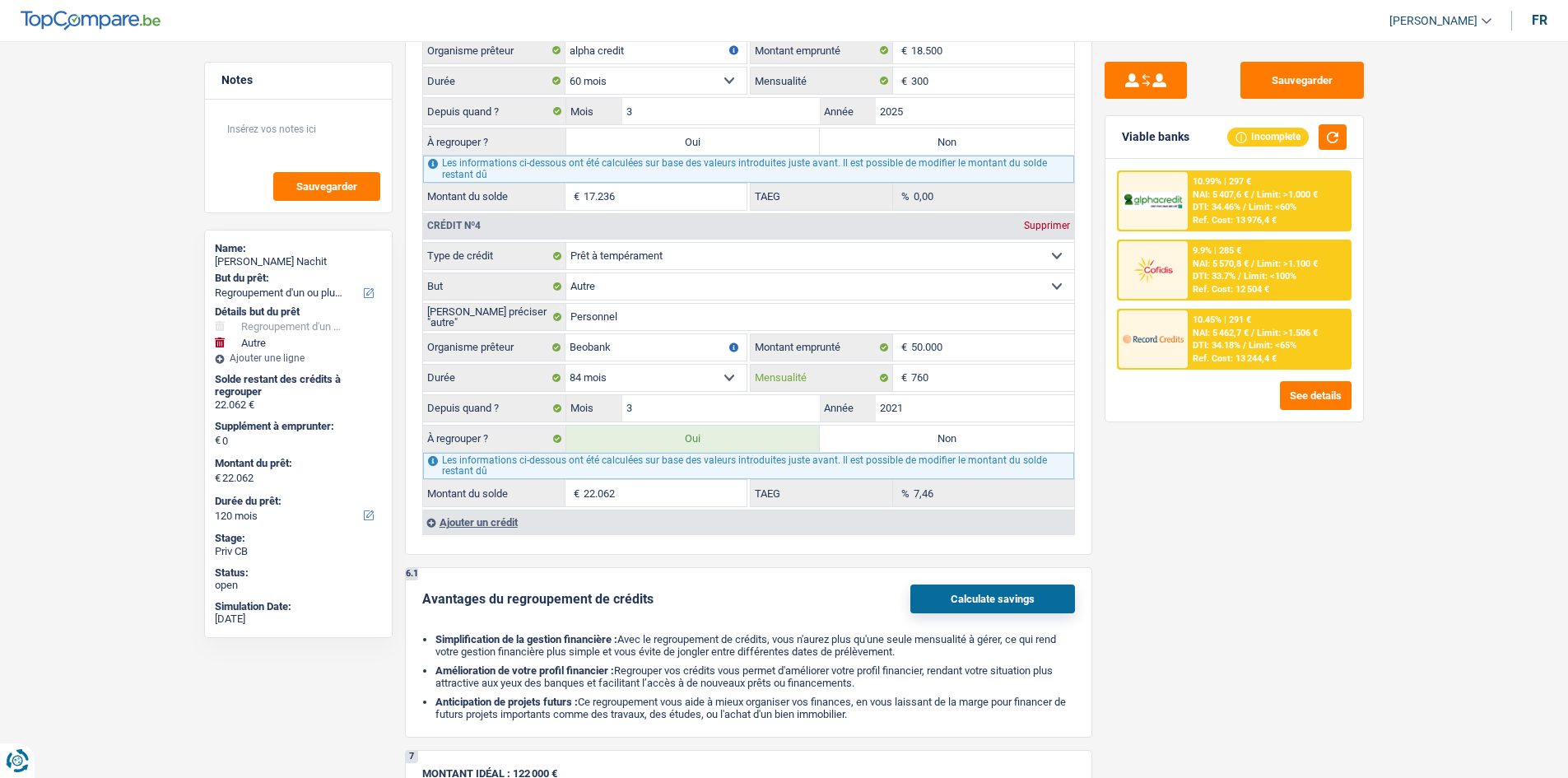 click on "760" at bounding box center [993, 378] 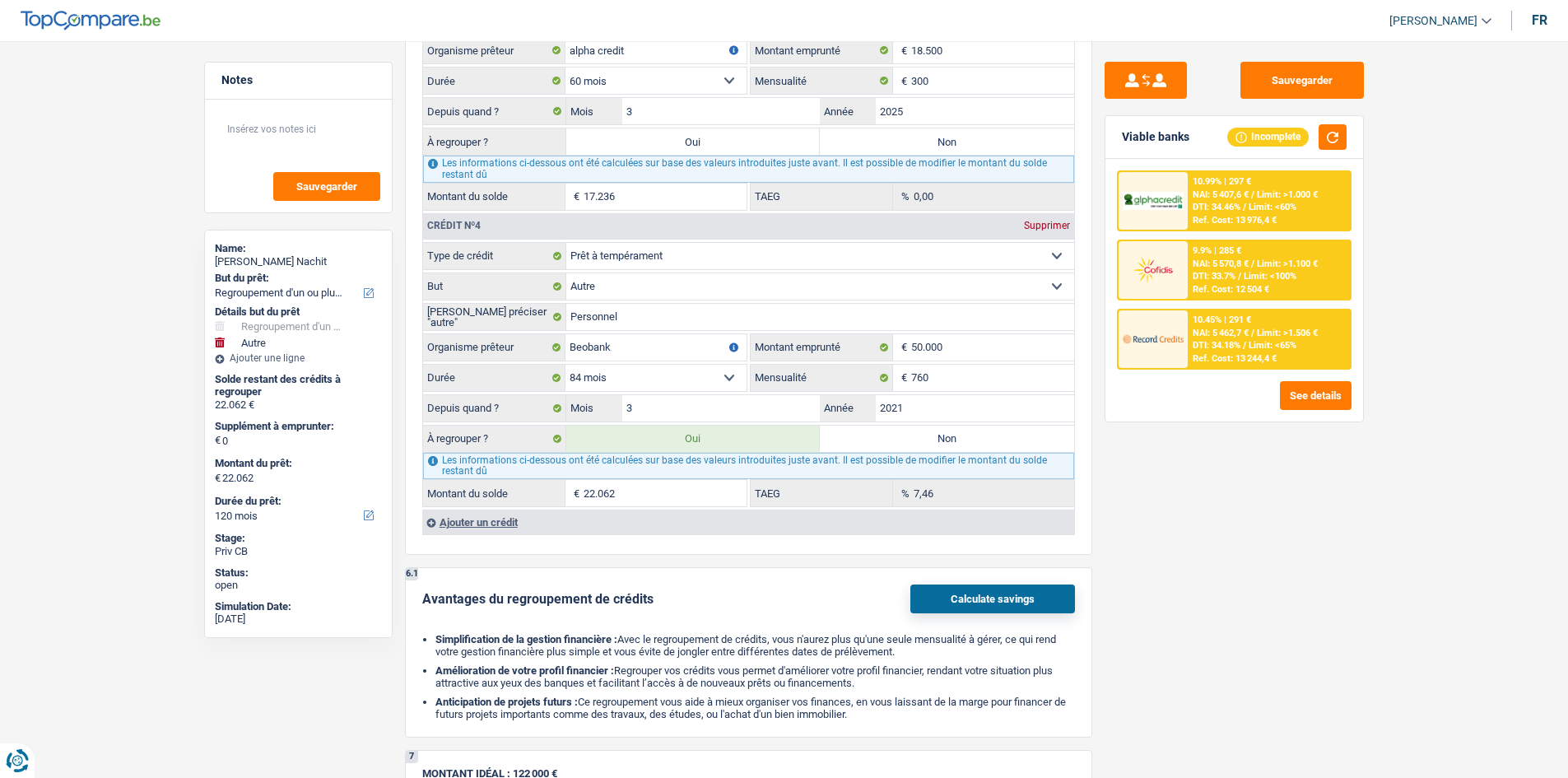 click on "Sauvegarder
Viable banks
Incomplete
10.99% | 297 €
NAI: 5 407,6 €
/
Limit: >1.000 €
DTI: 34.46%
/
Limit: <60%
Ref. Cost: 13 976,4 €
9.9% | 285 €
NAI: 5 570,8 €
/
Limit: >1.100 €
DTI: 33.7%
/               /" at bounding box center [1234, 404] 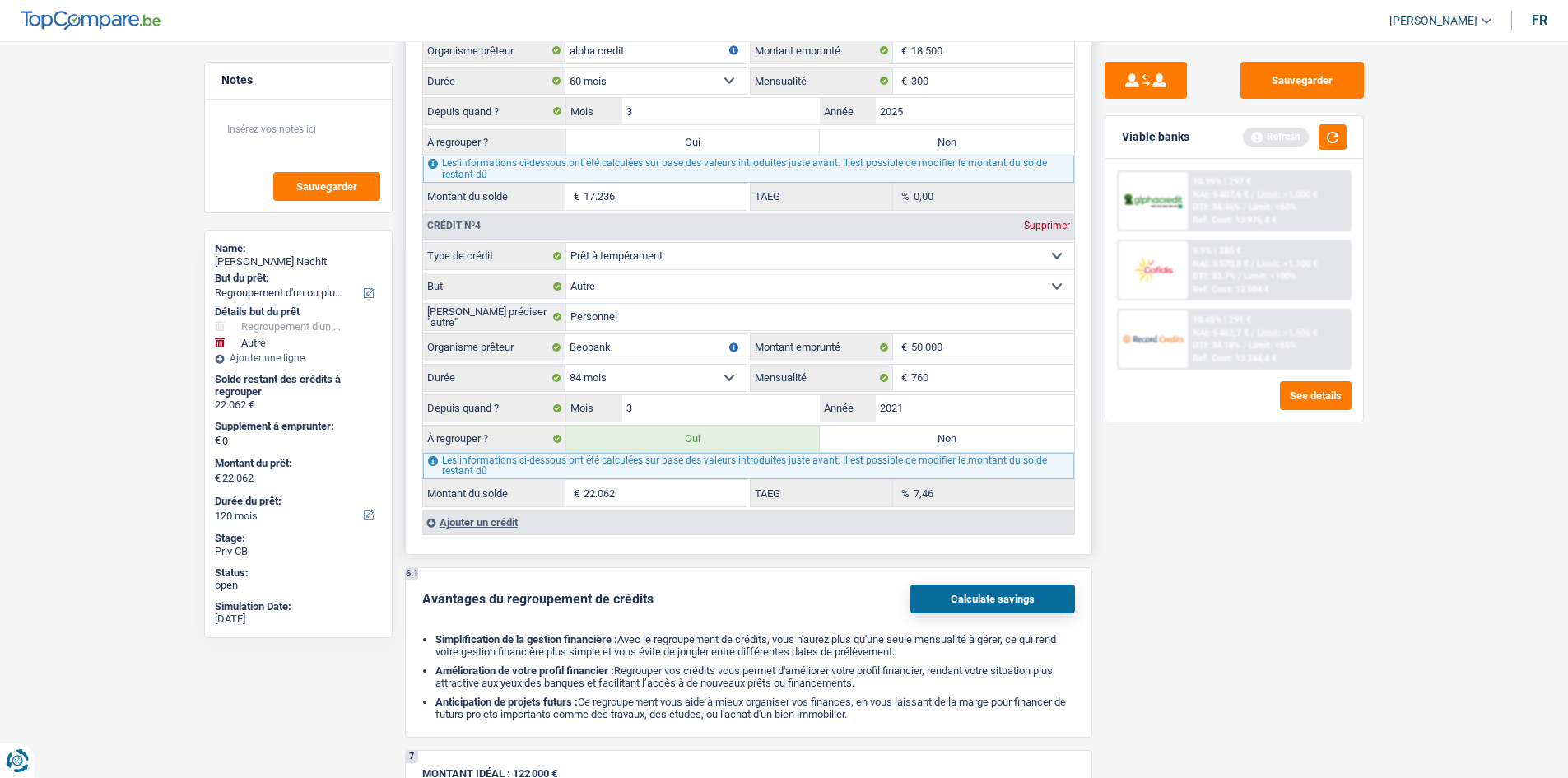 click on "50.000   €
Montant emprunté" at bounding box center [912, 347] 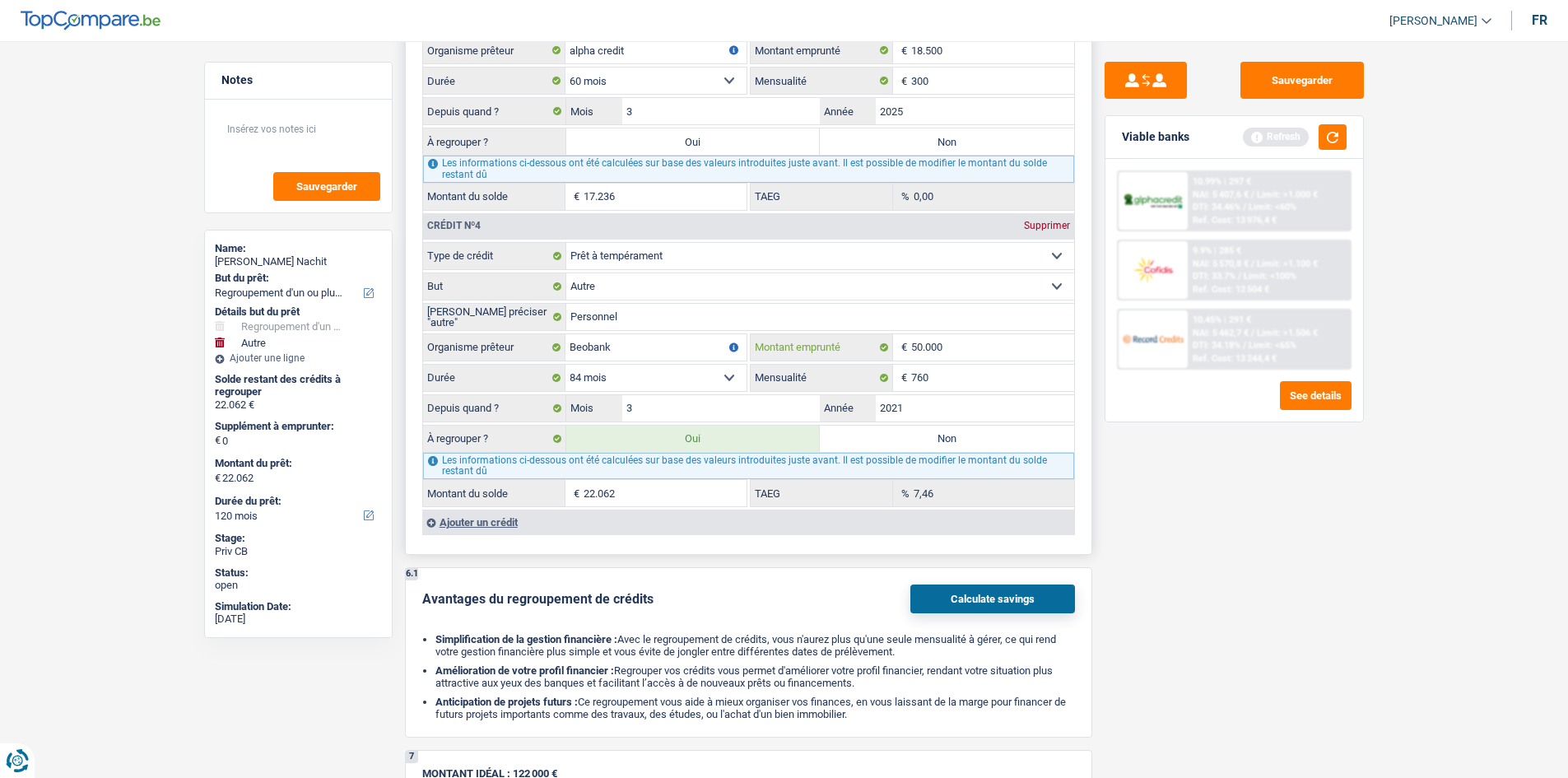 click on "50.000" at bounding box center (993, 347) 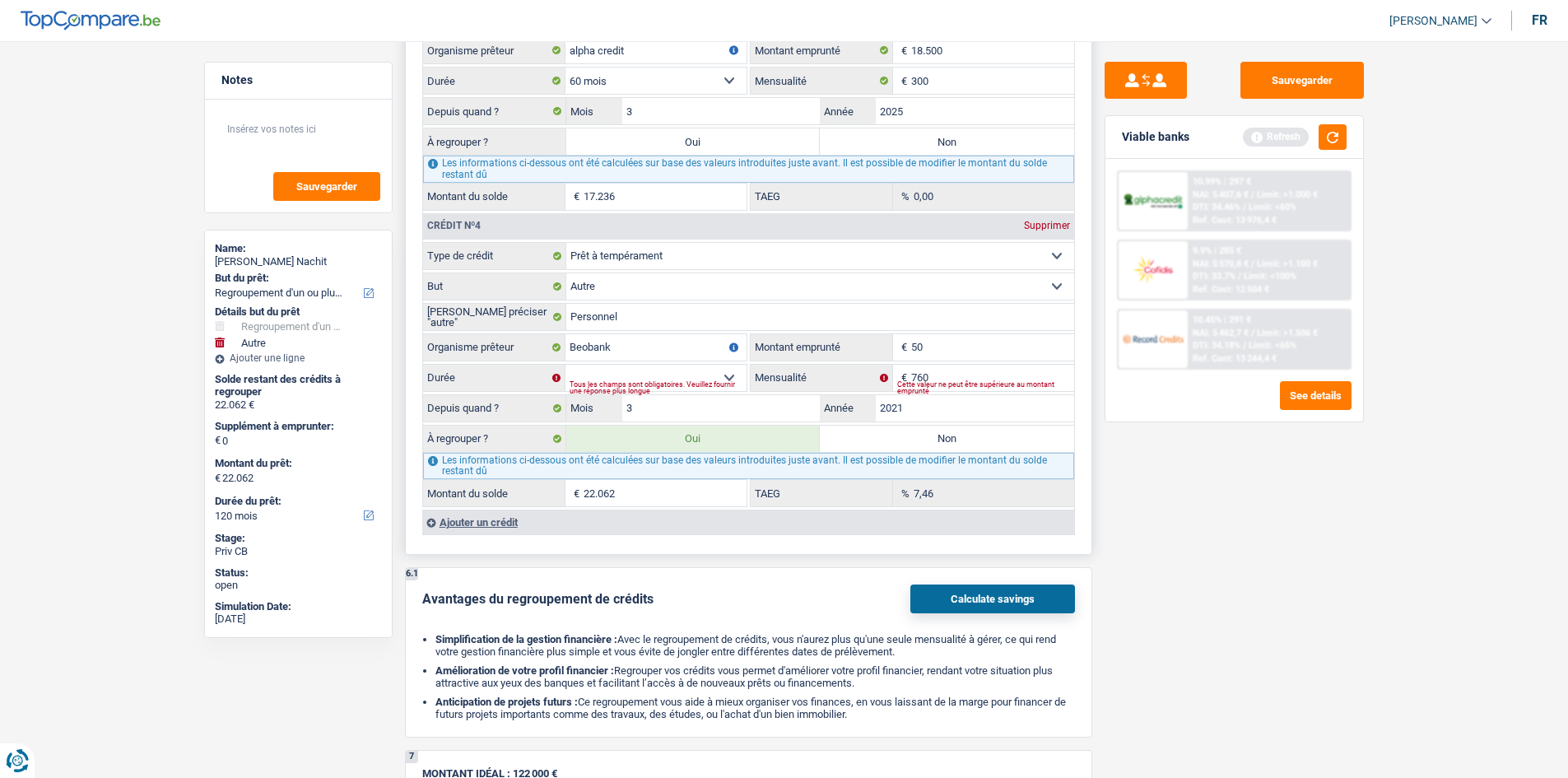 type on "5" 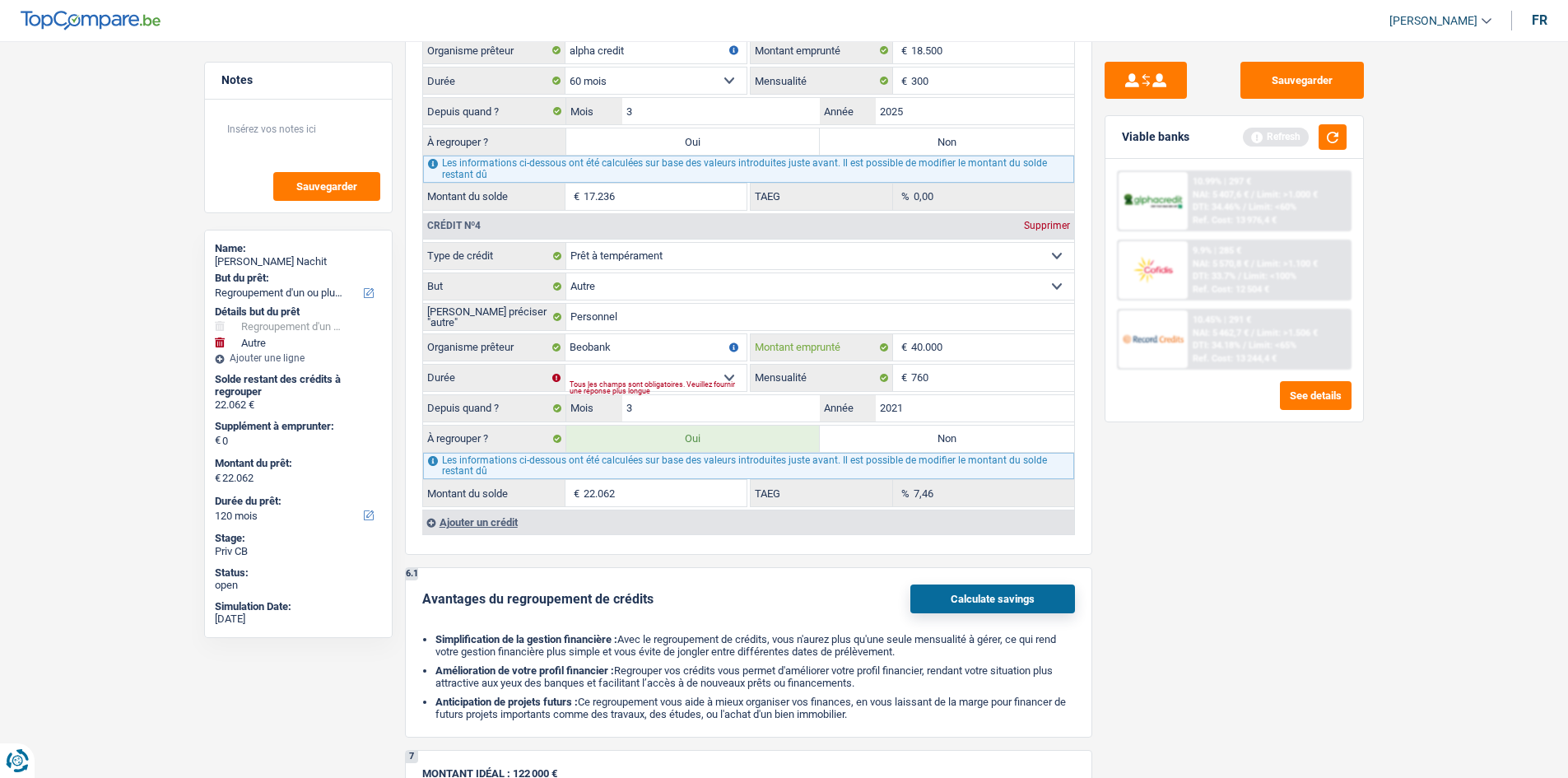 type on "40.000" 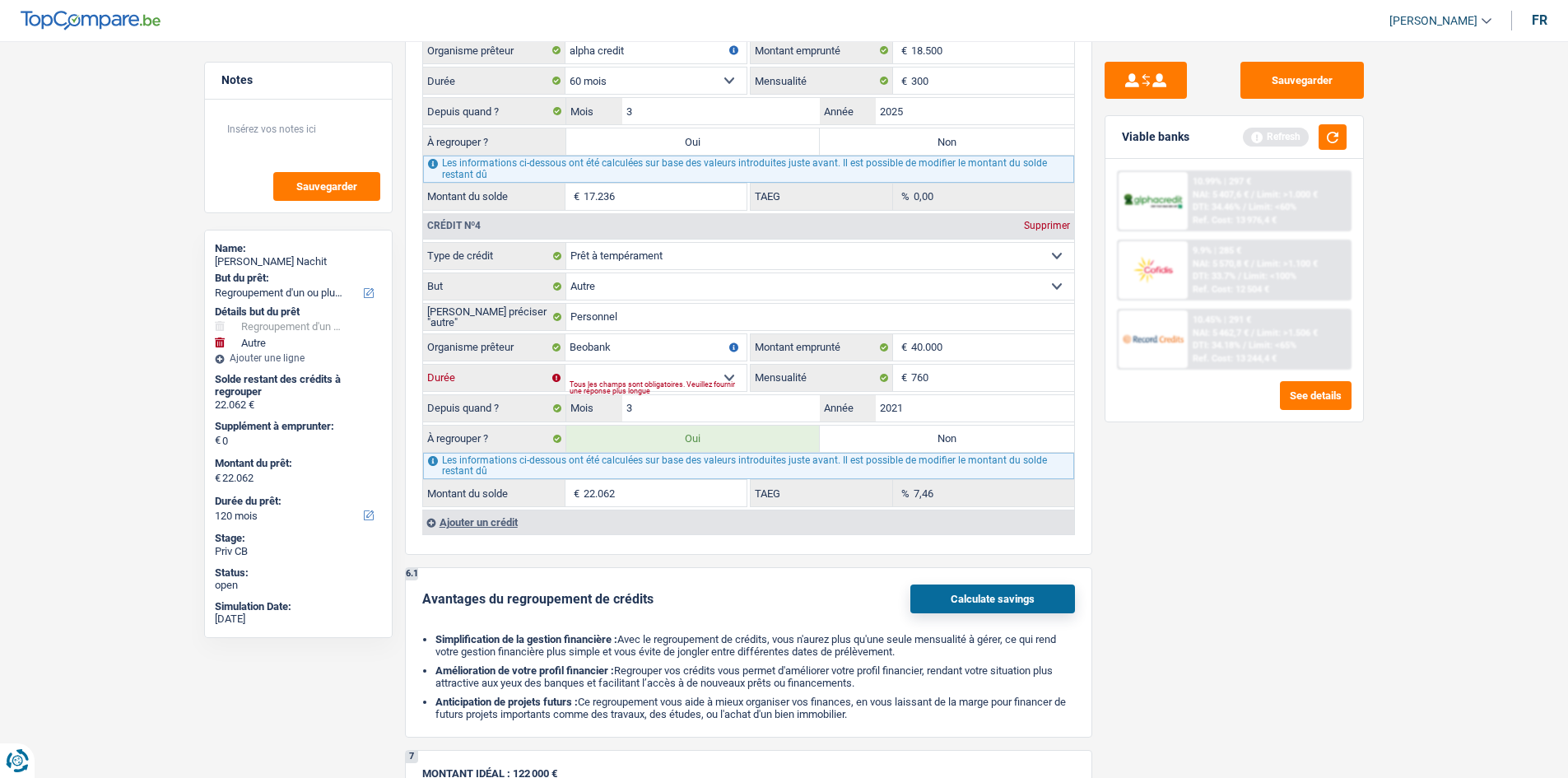 click on "12 mois 18 mois 24 mois 30 mois 36 mois 42 mois 48 mois 60 mois 72 mois 84 mois 96 mois 120 mois
Sélectionner une option" at bounding box center [656, 378] 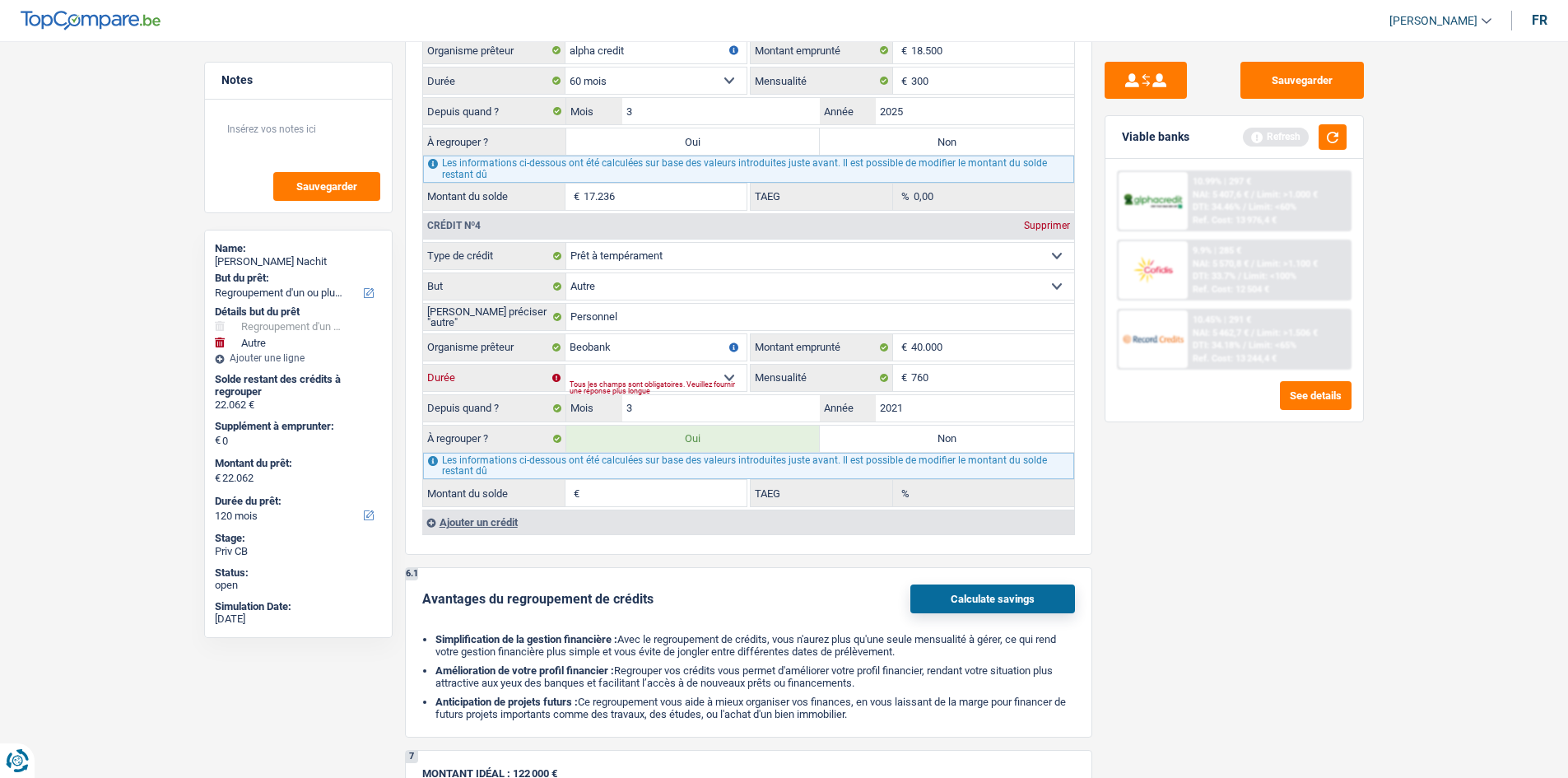select on "84" 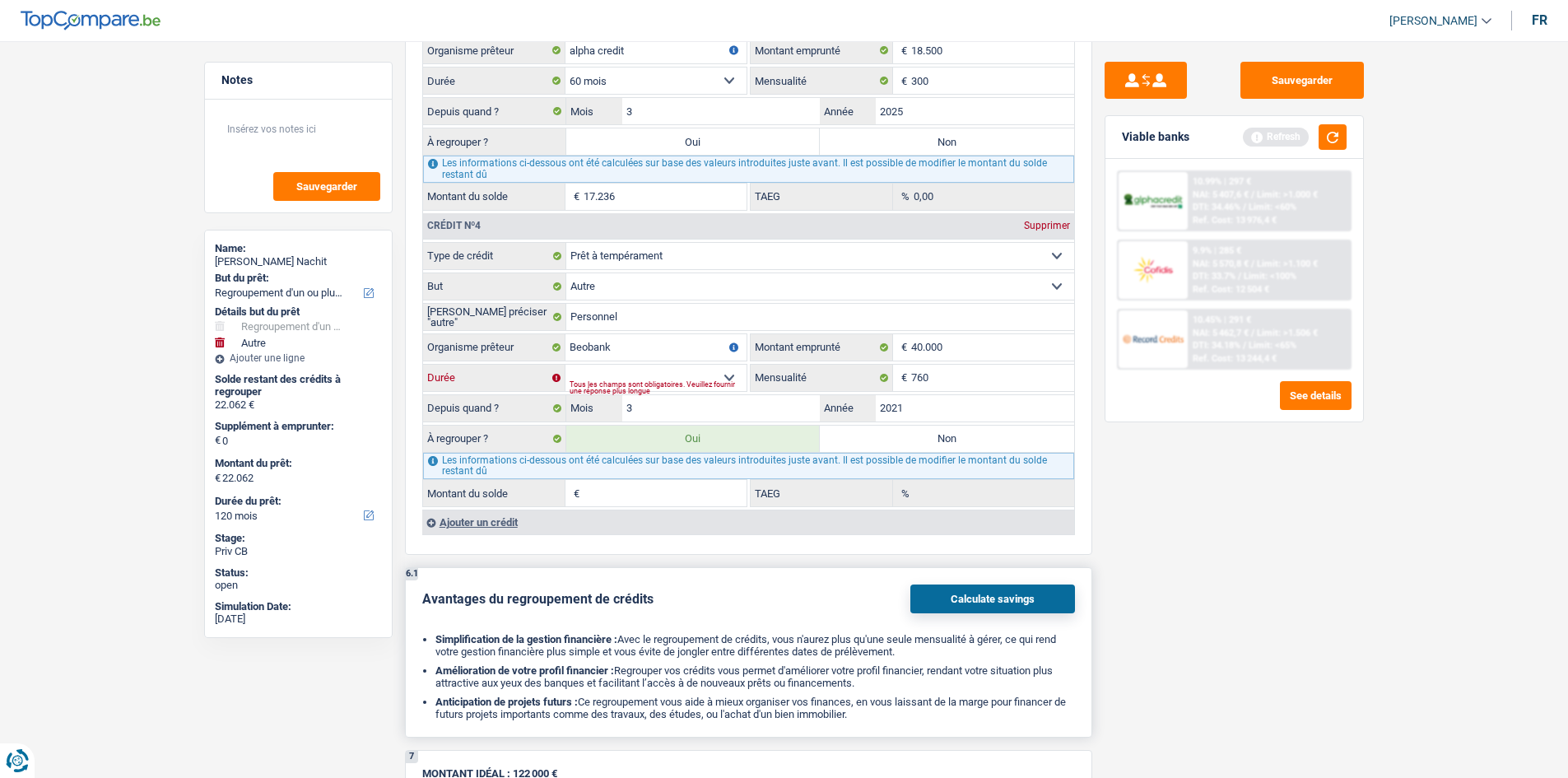type on "20.079" 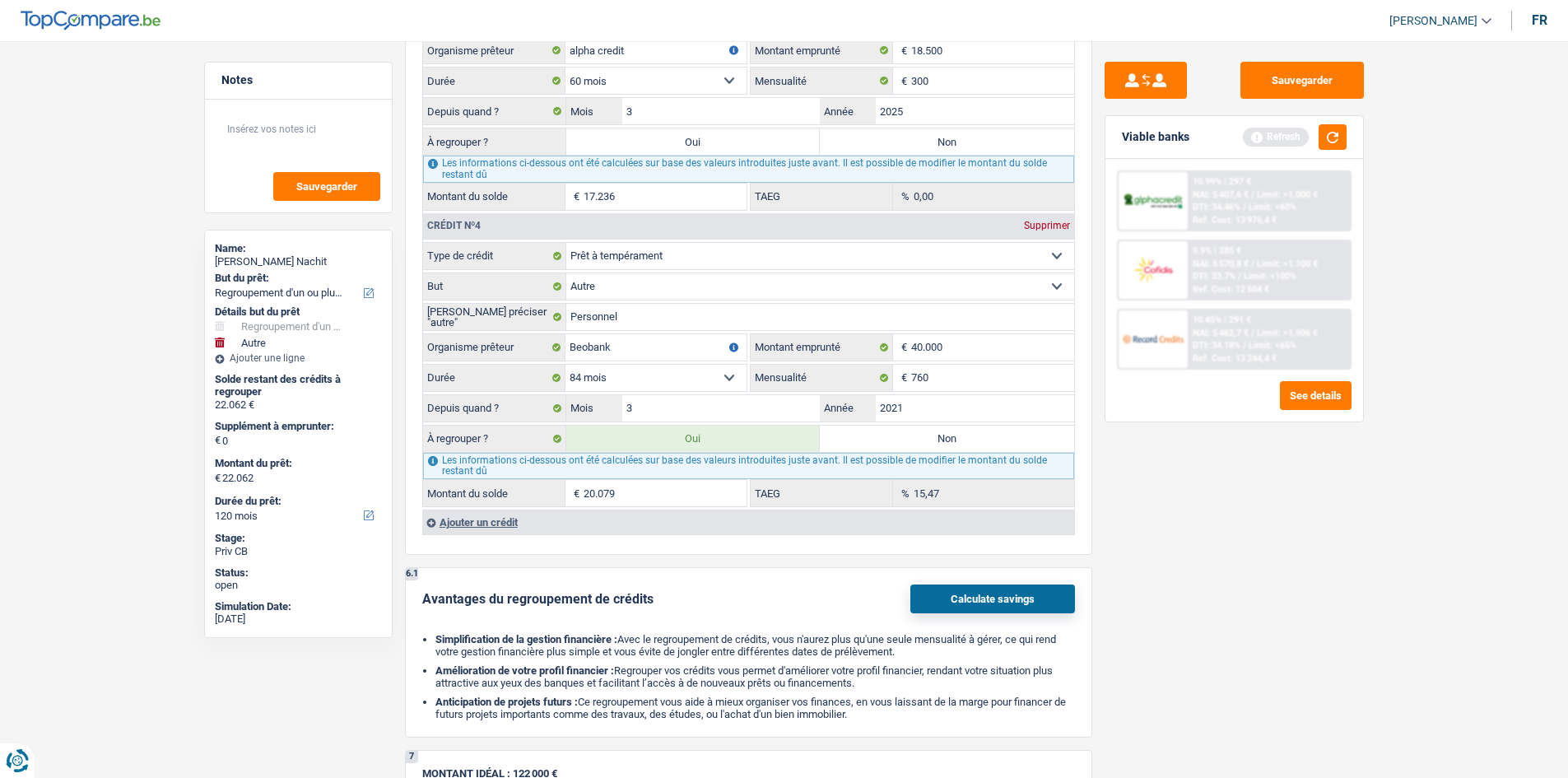 click on "Sauvegarder
Viable banks
Refresh
10.99% | 297 €
NAI: 5 407,6 €
/
Limit: >1.000 €
DTI: 34.46%
/
Limit: <60%
Ref. Cost: 13 976,4 €
9.9% | 285 €
NAI: 5 570,8 €
/
Limit: >1.100 €
DTI: 33.7%
/               /       /" at bounding box center (1234, 404) 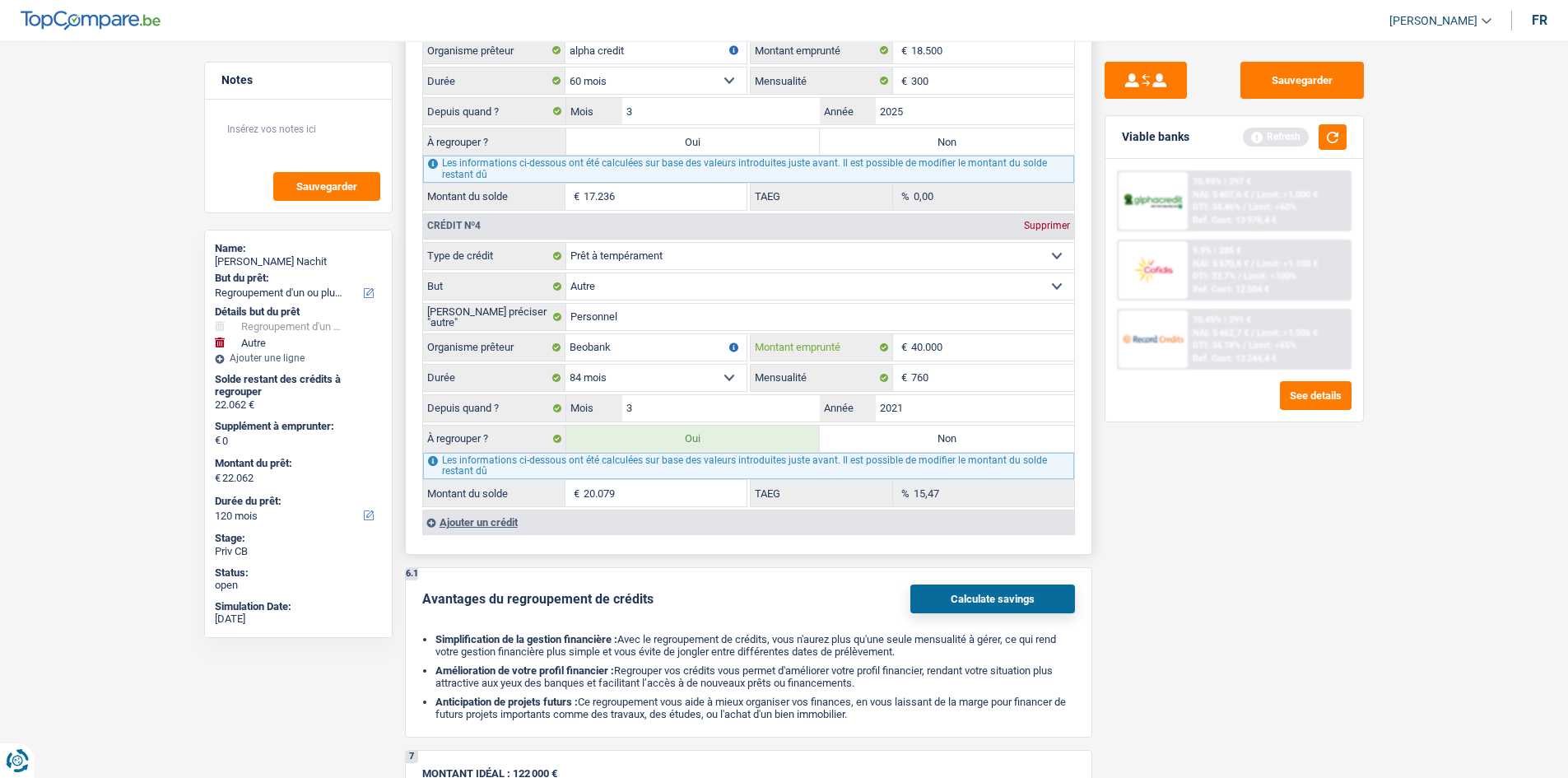 click on "40.000" at bounding box center (993, 347) 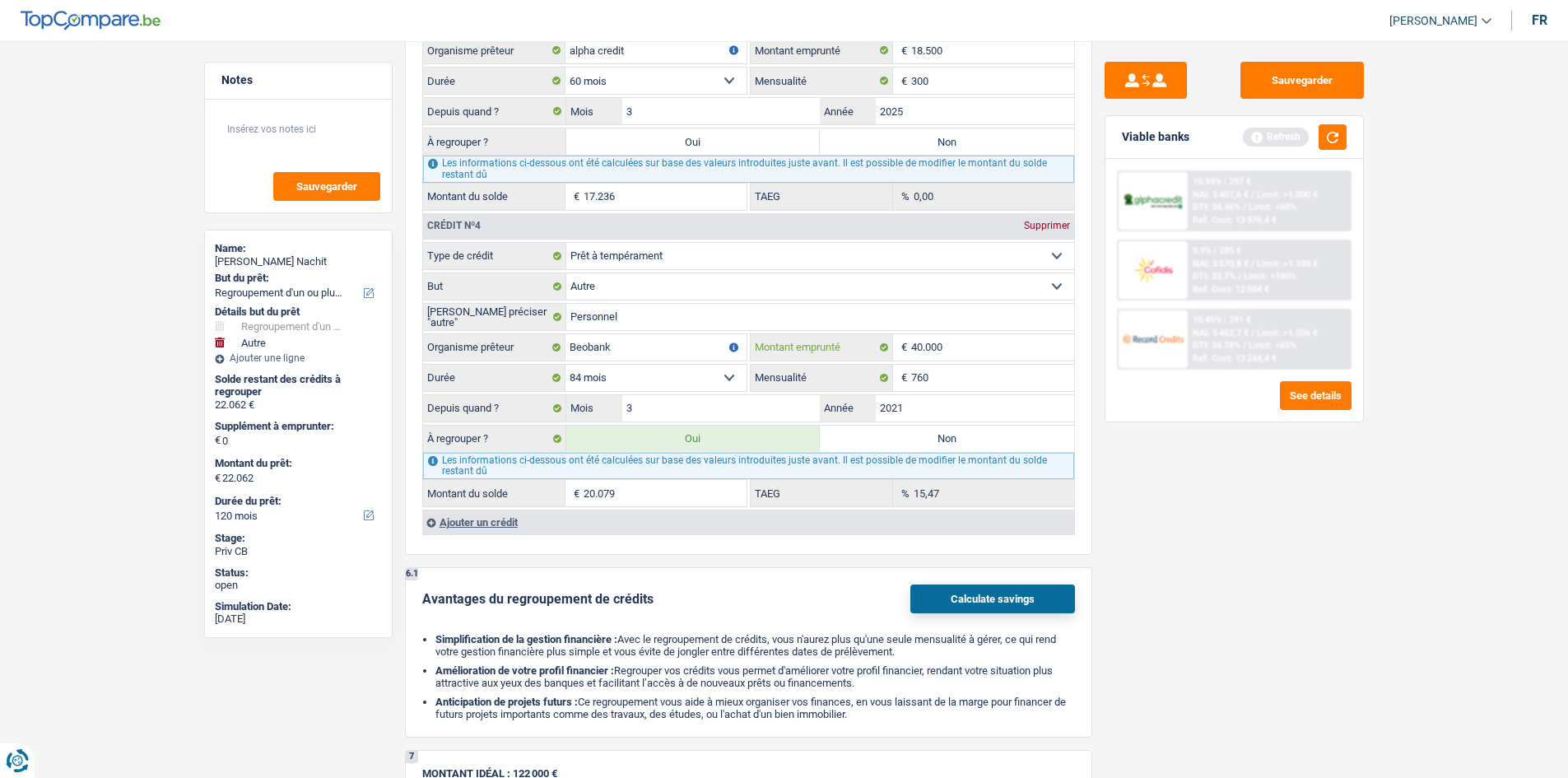 type on "4.000" 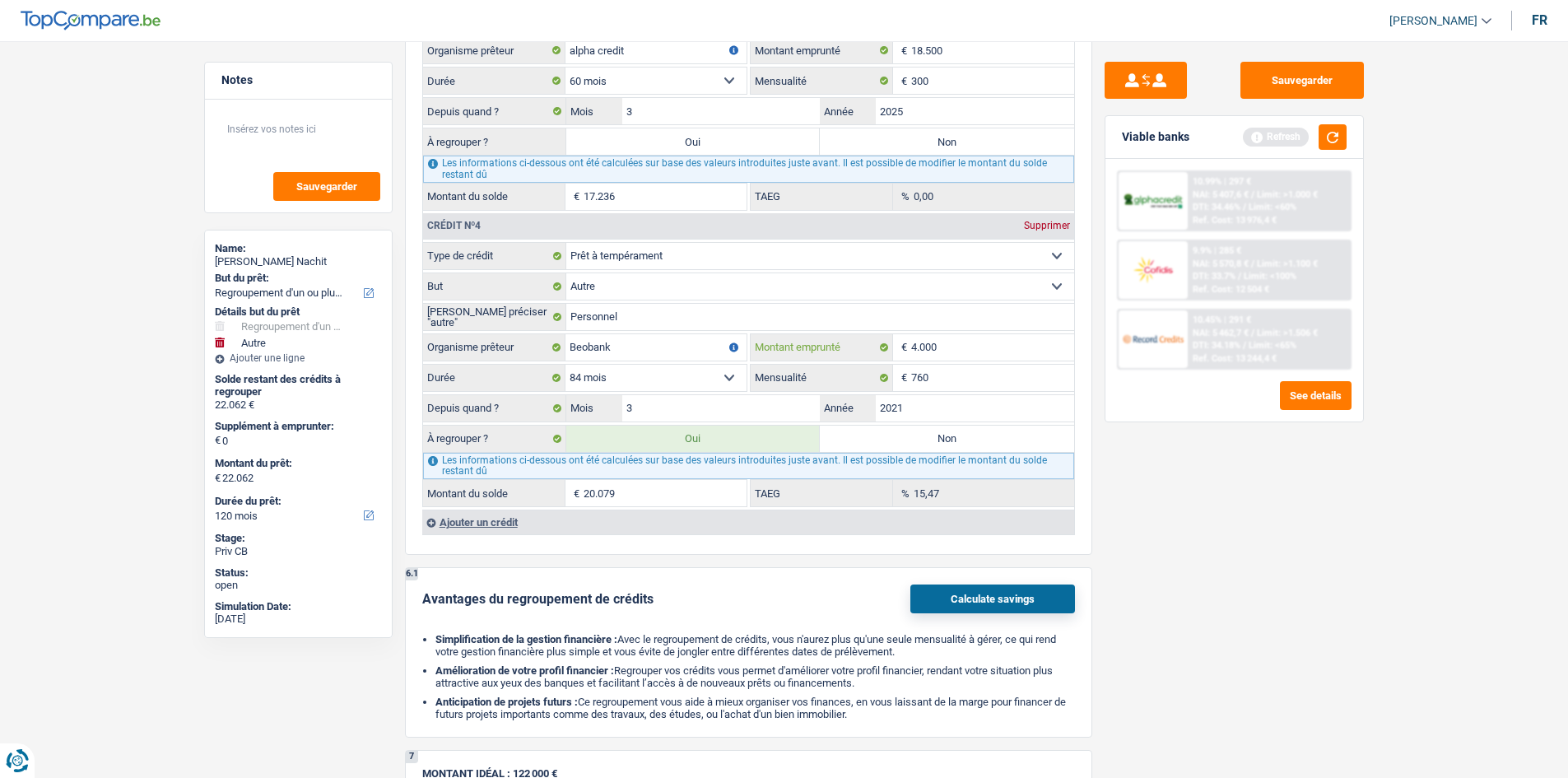 select 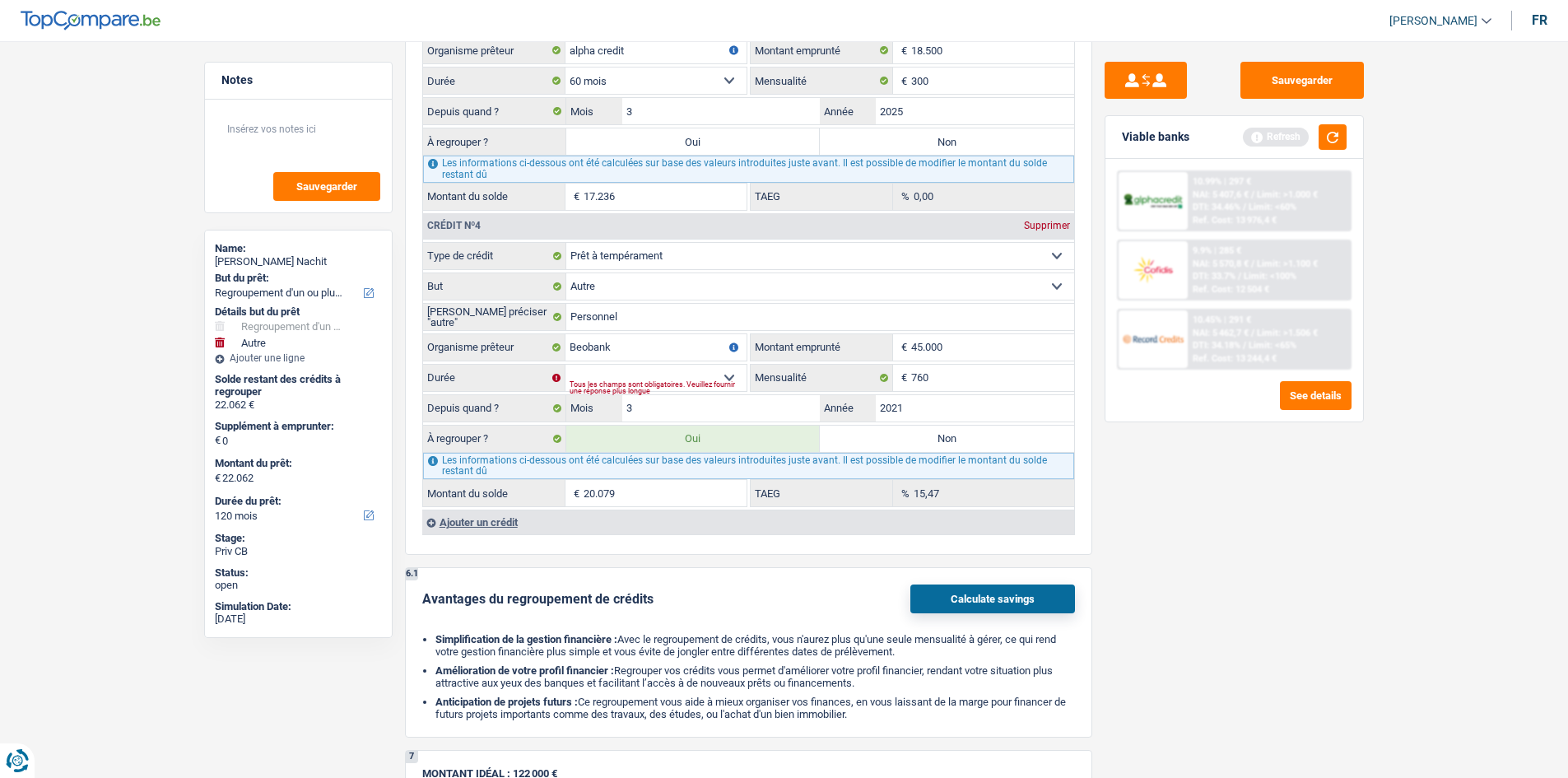 type on "45.000" 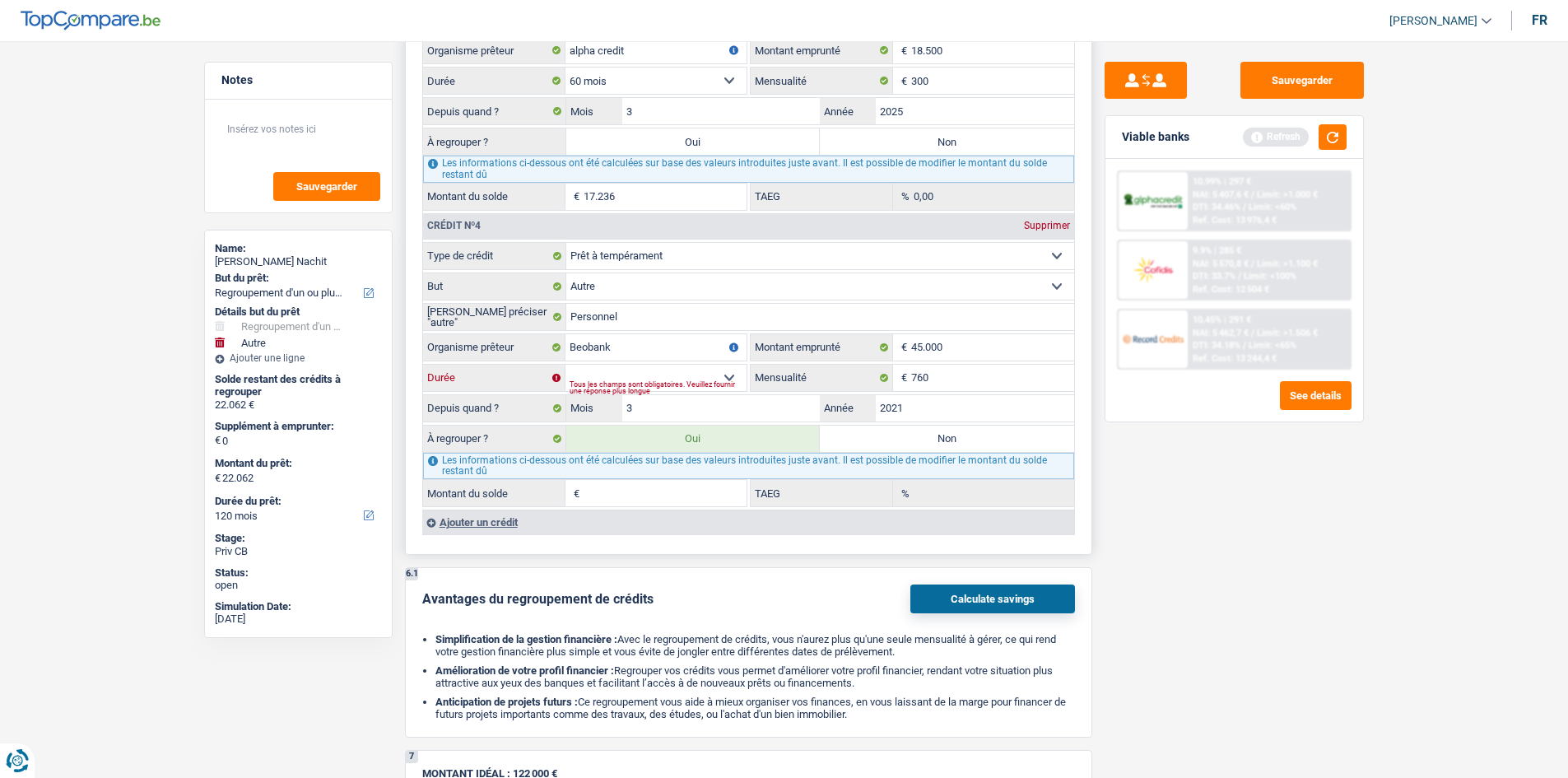 click on "12 mois 18 mois 24 mois 30 mois 36 mois 42 mois 48 mois 60 mois 72 mois 84 mois 96 mois 120 mois
Sélectionner une option" at bounding box center (656, 378) 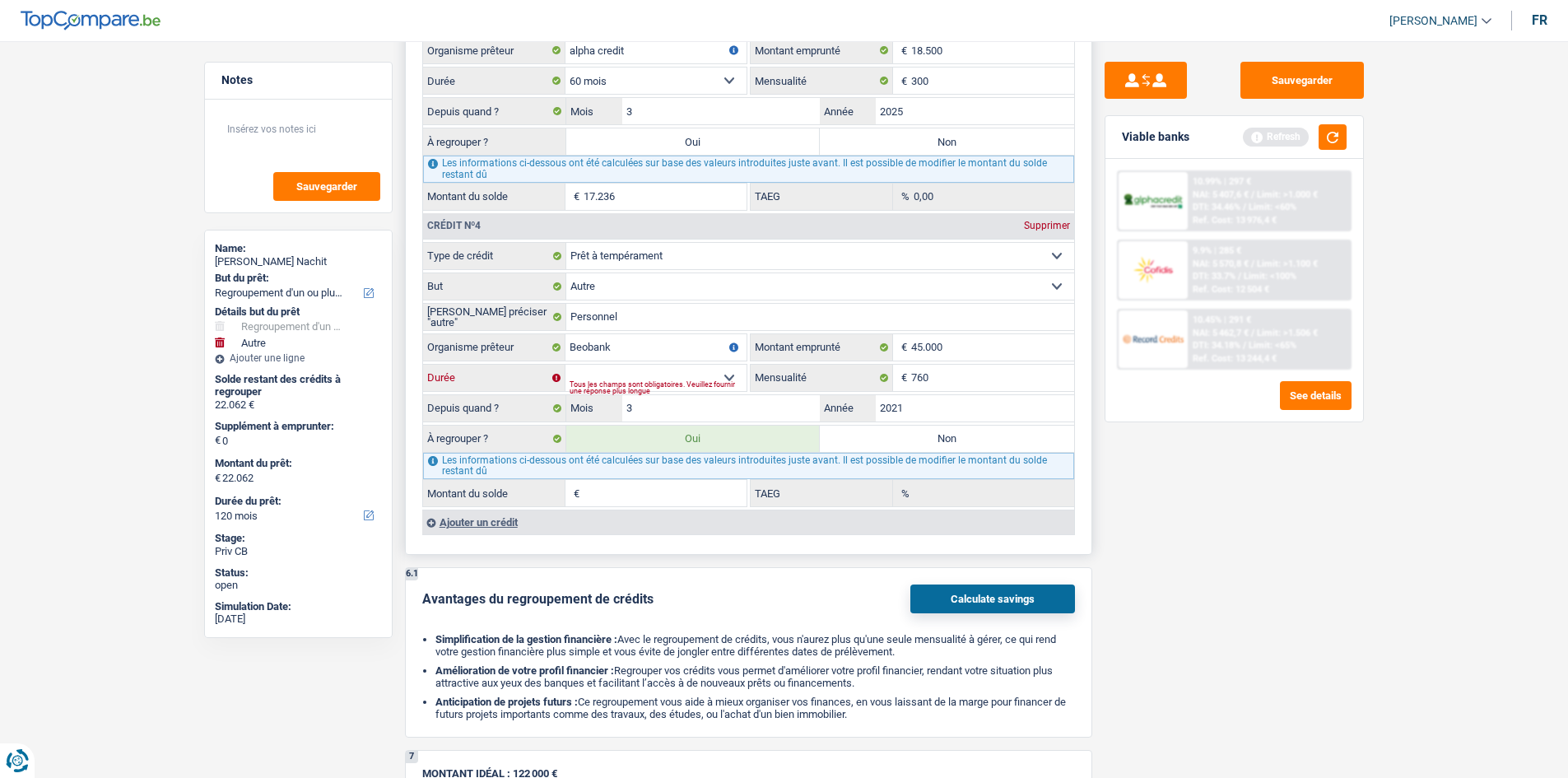 select on "84" 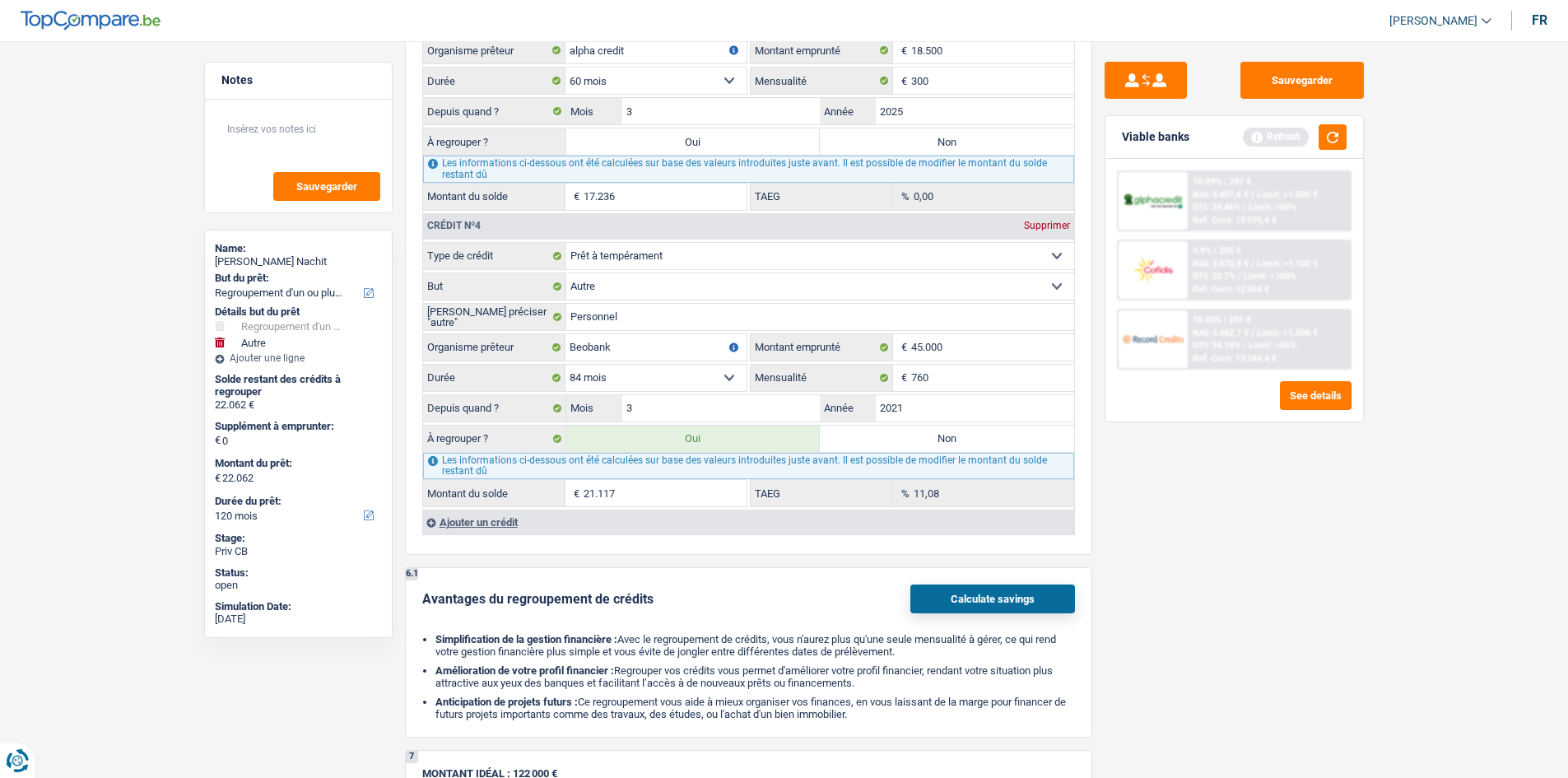 click on "Sauvegarder
Viable banks
Refresh
10.99% | 297 €
NAI: 5 407,6 €
/
Limit: >1.000 €
DTI: 34.46%
/
Limit: <60%
Ref. Cost: 13 976,4 €
9.9% | 285 €
NAI: 5 570,8 €
/
Limit: >1.100 €
DTI: 33.7%
/               /       /" at bounding box center (1234, 404) 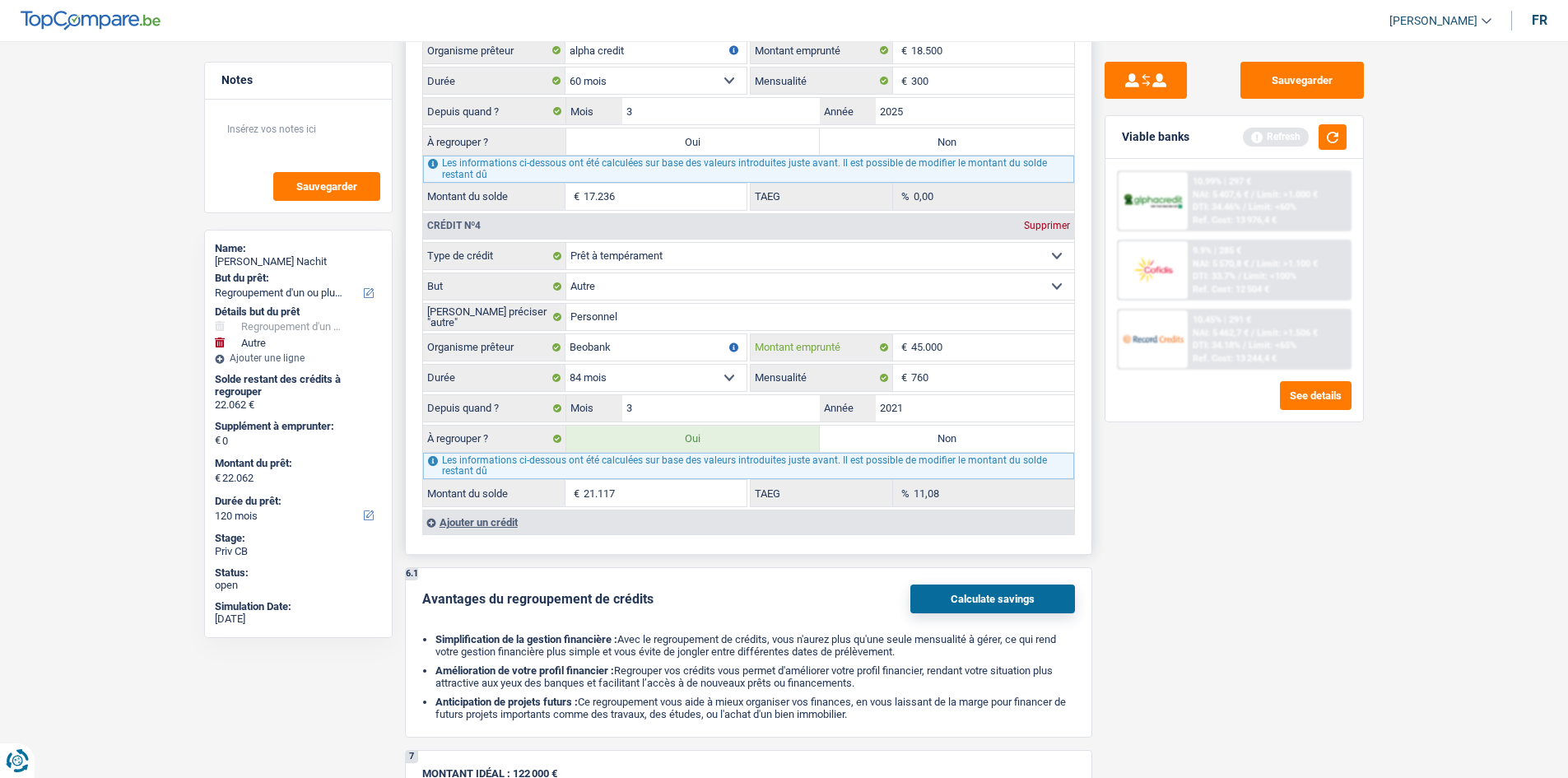 click on "45.000" at bounding box center (993, 347) 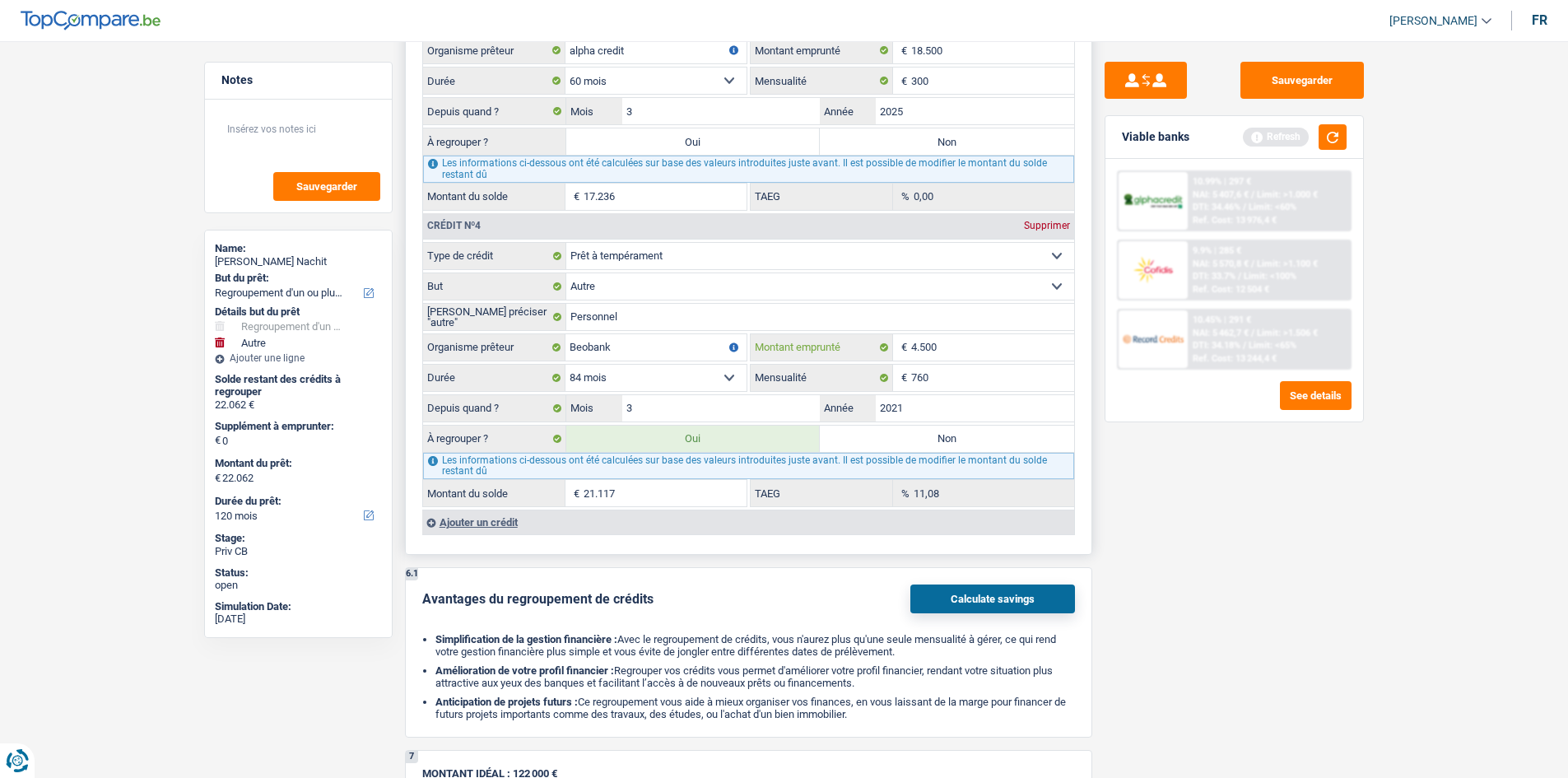 select 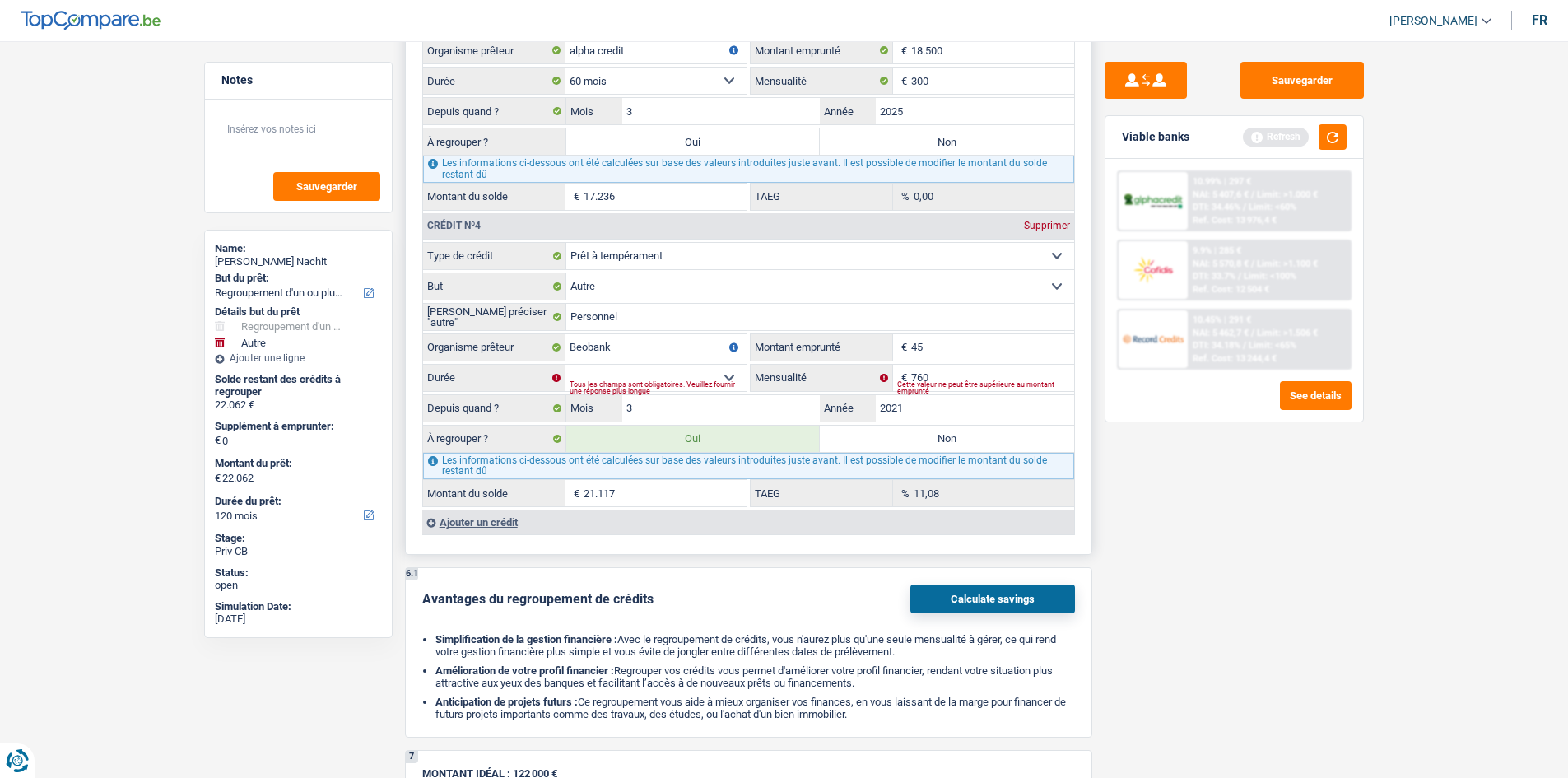 type on "4" 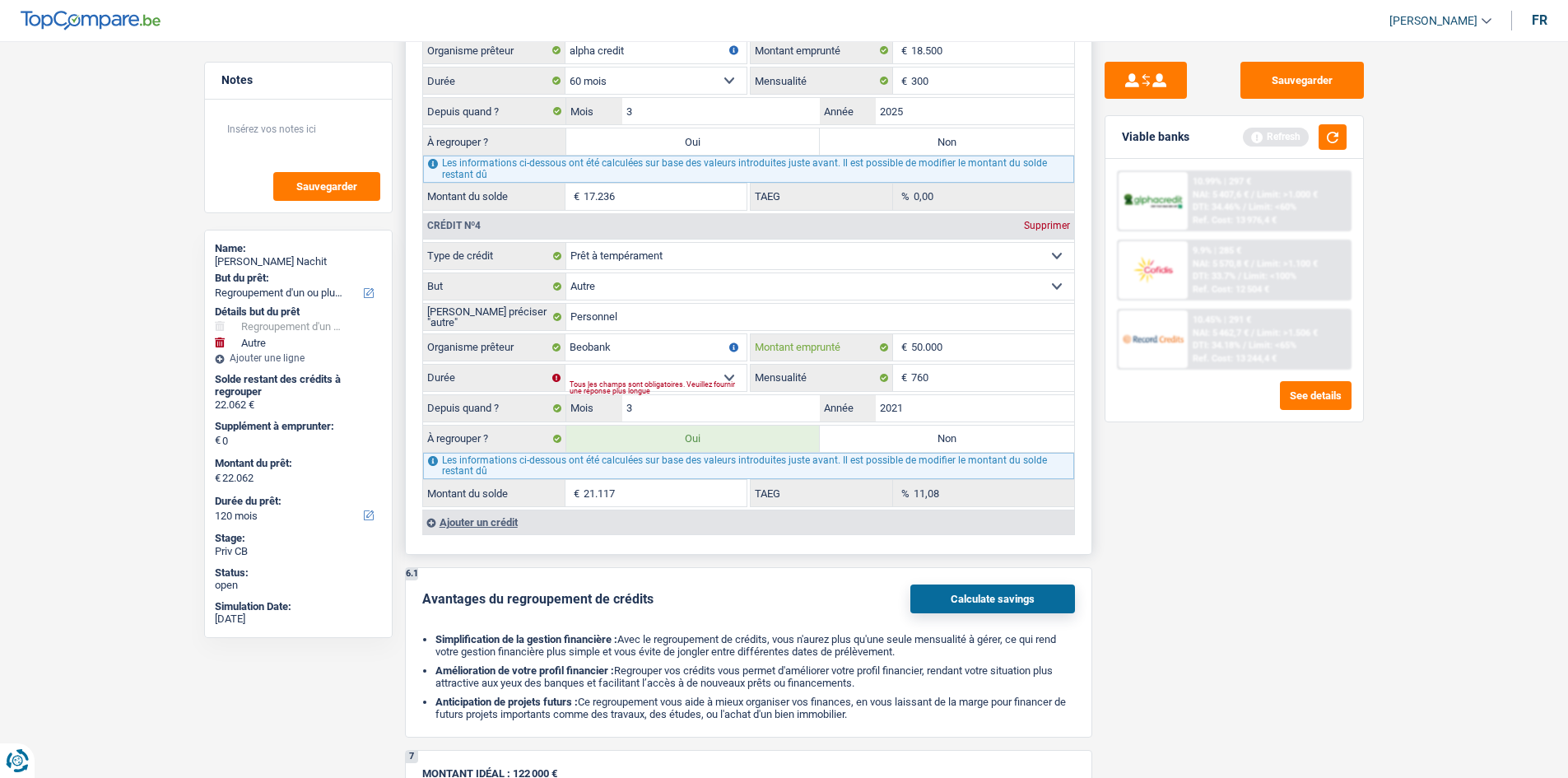 type on "50.000" 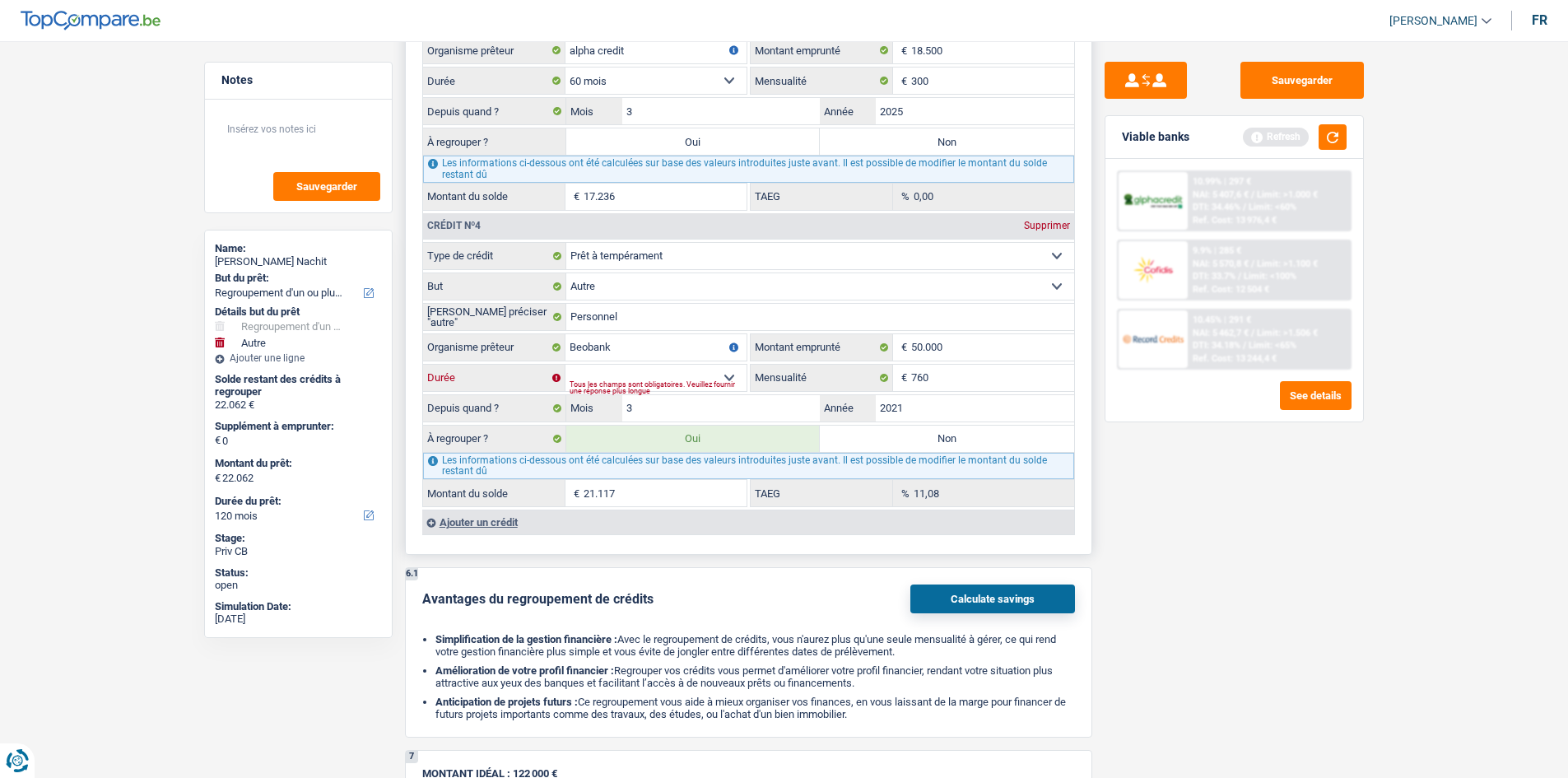 click on "12 mois 18 mois 24 mois 30 mois 36 mois 42 mois 48 mois 60 mois 72 mois 84 mois 96 mois 120 mois
Sélectionner une option" at bounding box center [656, 378] 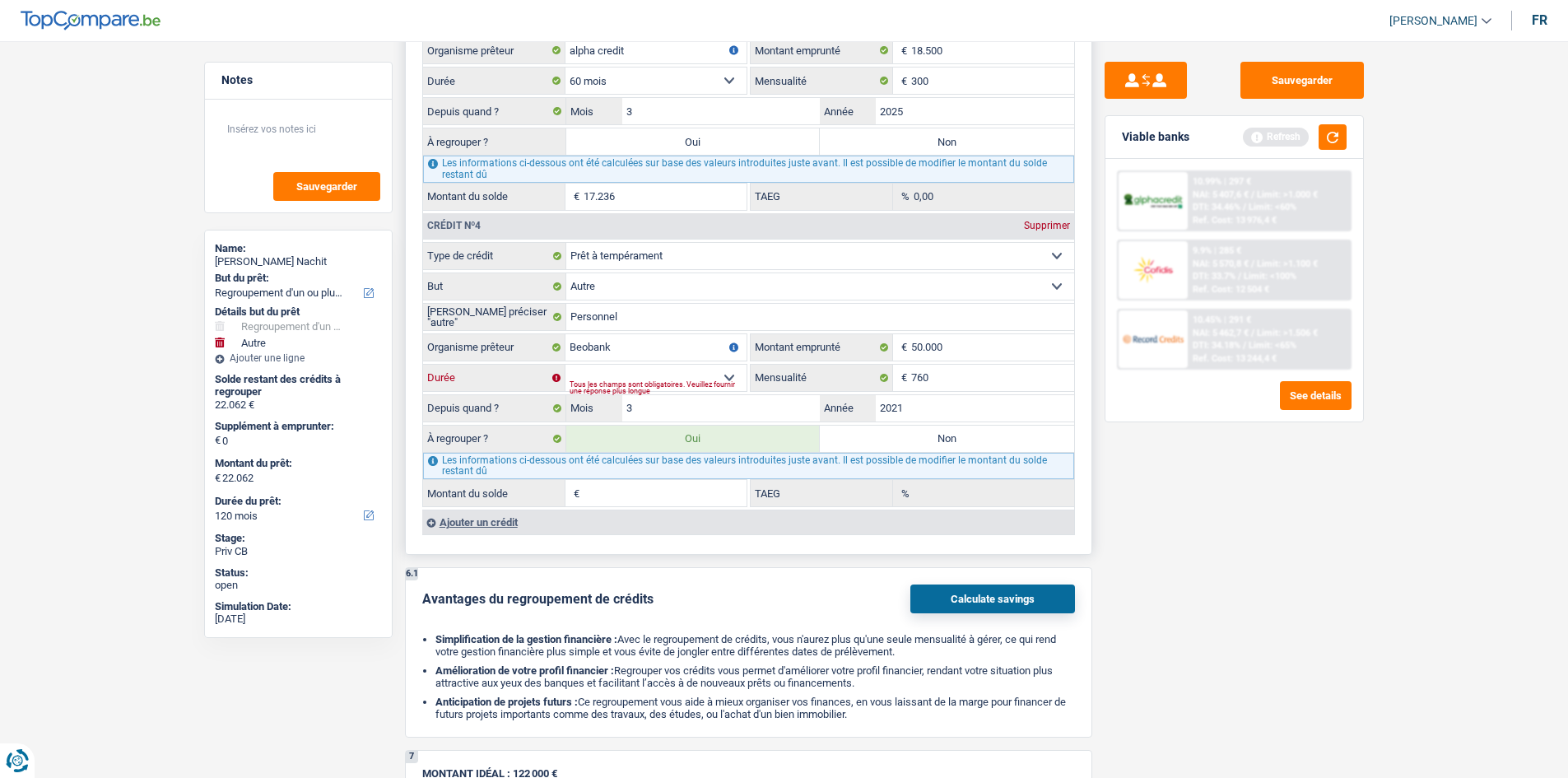 select on "84" 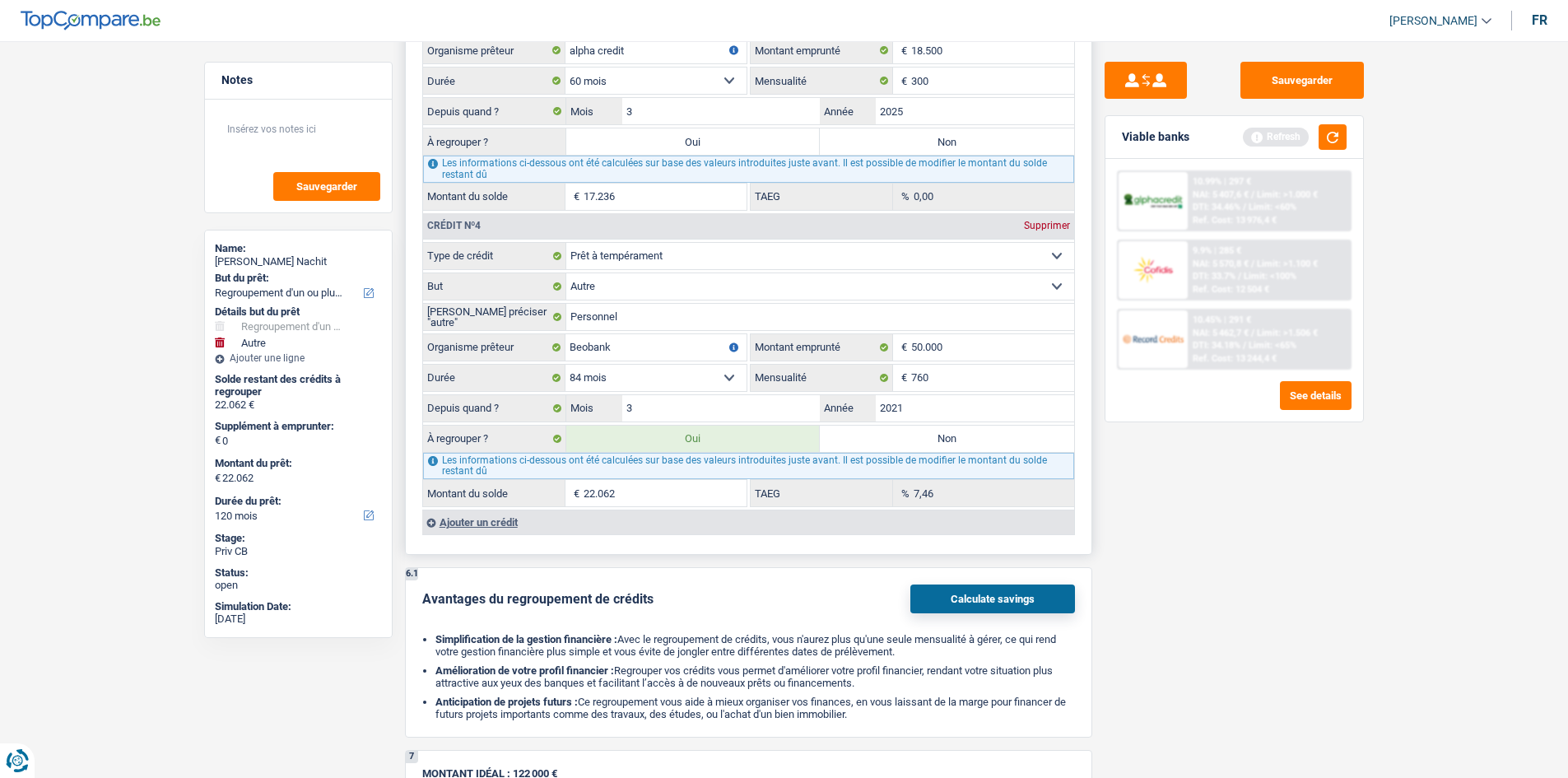 click on "Sauvegarder
Viable banks
Refresh
10.99% | 297 €
NAI: 5 407,6 €
/
Limit: >1.000 €
DTI: 34.46%
/
Limit: <60%
Ref. Cost: 13 976,4 €
9.9% | 285 €
NAI: 5 570,8 €
/
Limit: >1.100 €
DTI: 33.7%
/               /       /" at bounding box center [1234, 404] 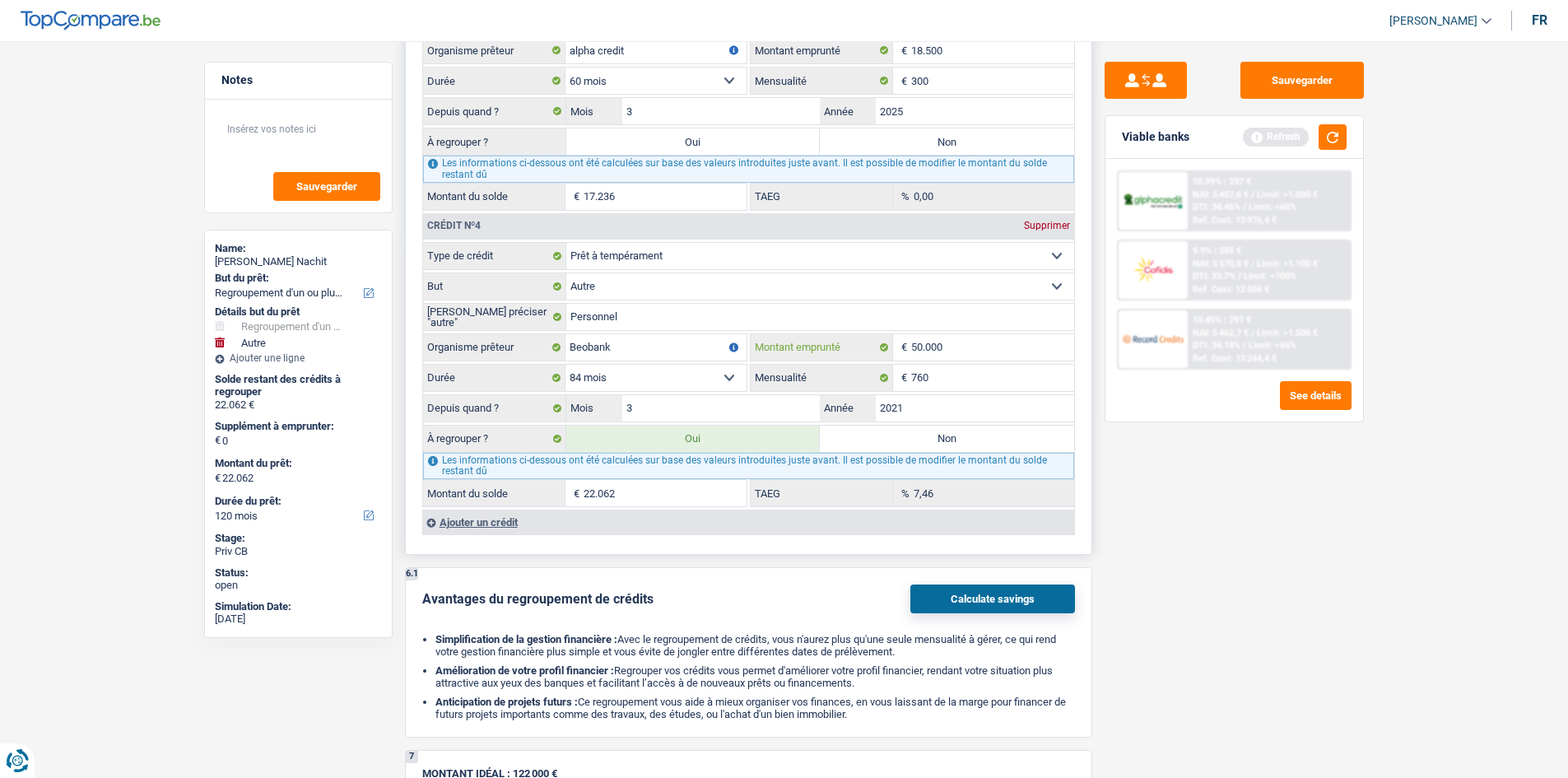 click on "50.000" at bounding box center [993, 347] 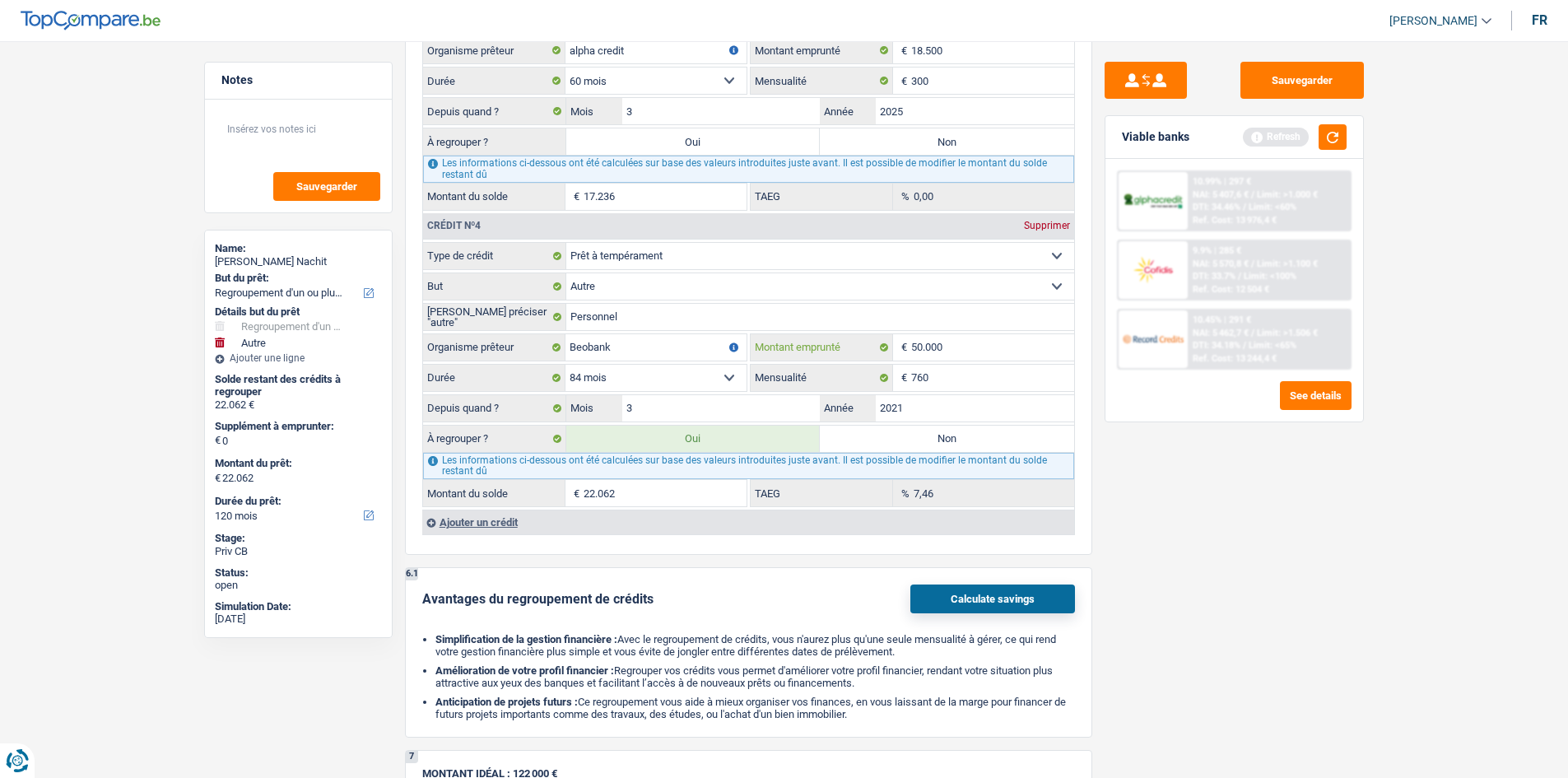 type on "5.000" 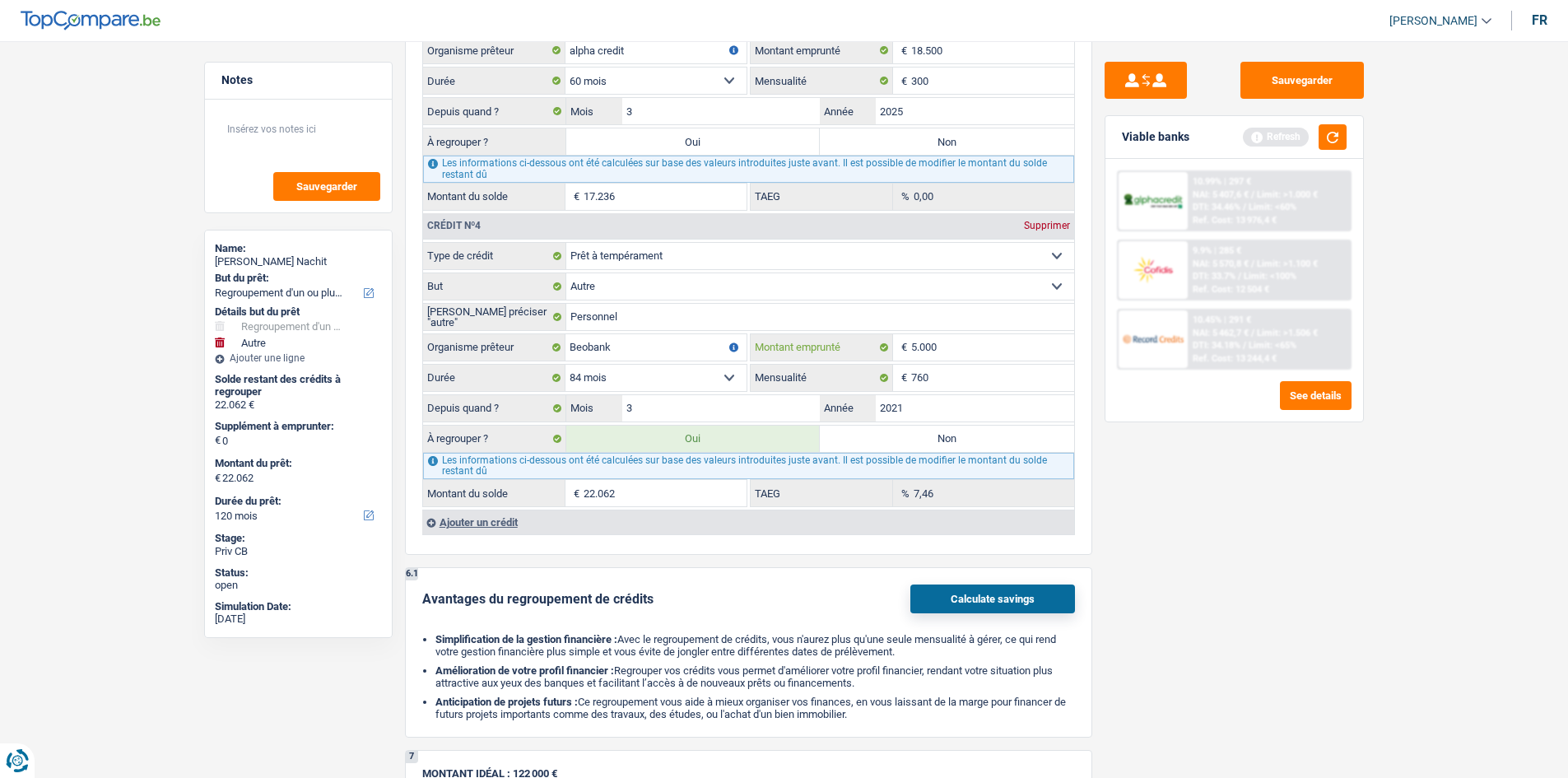 select 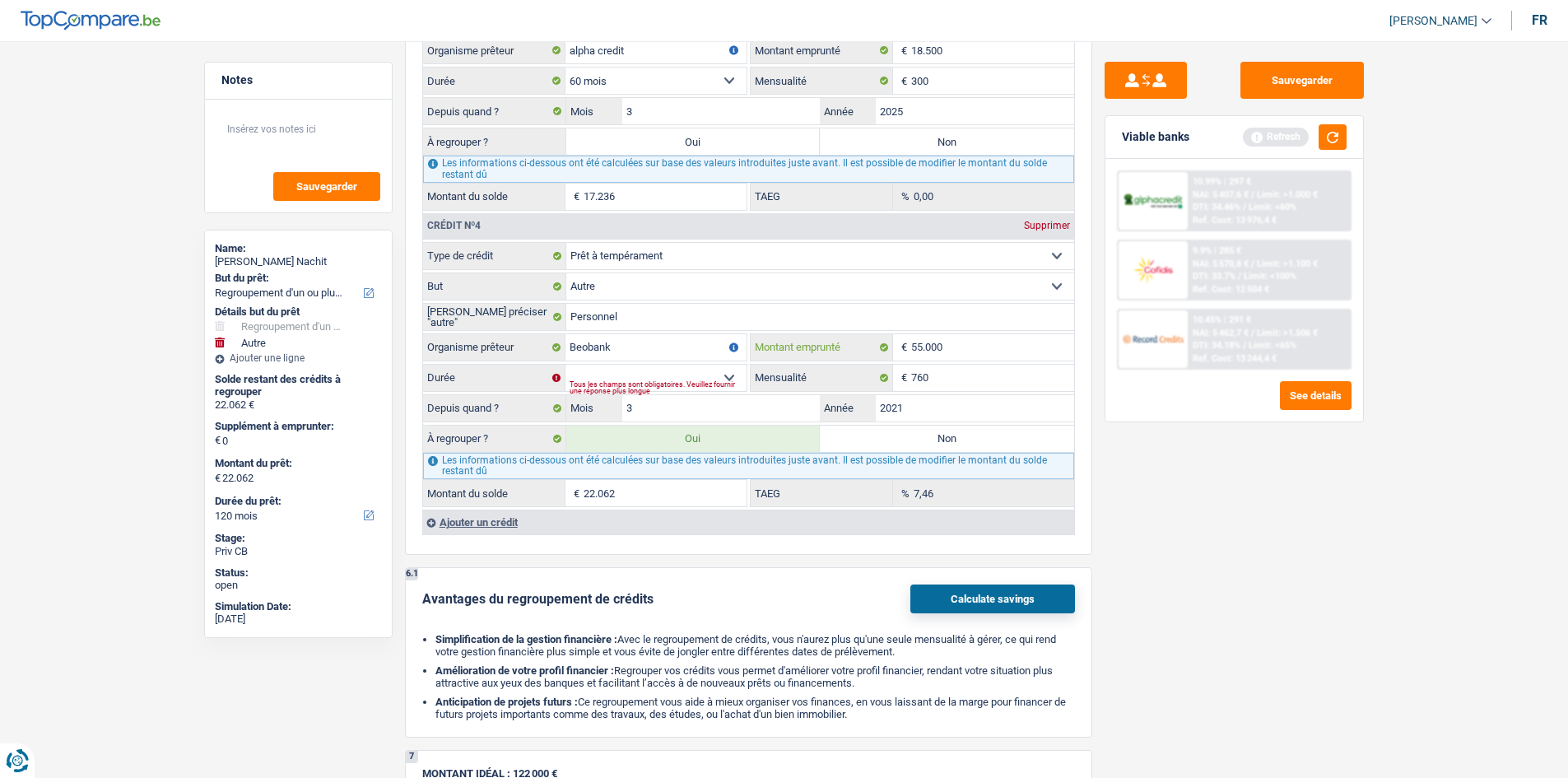 type on "55.000" 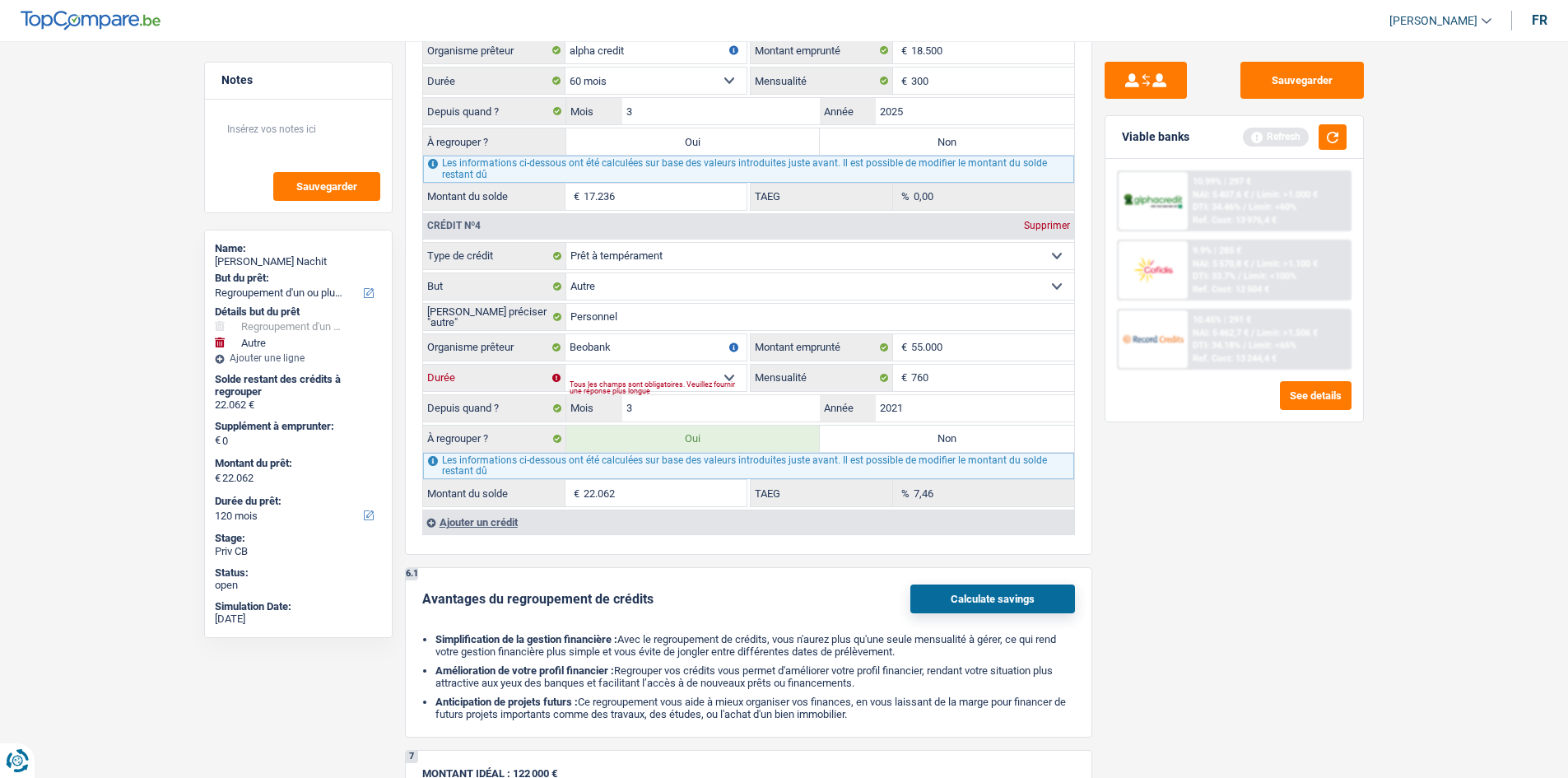 click on "12 mois 18 mois 24 mois 30 mois 36 mois 42 mois 48 mois 60 mois 72 mois 84 mois 96 mois 120 mois
Sélectionner une option" at bounding box center [656, 378] 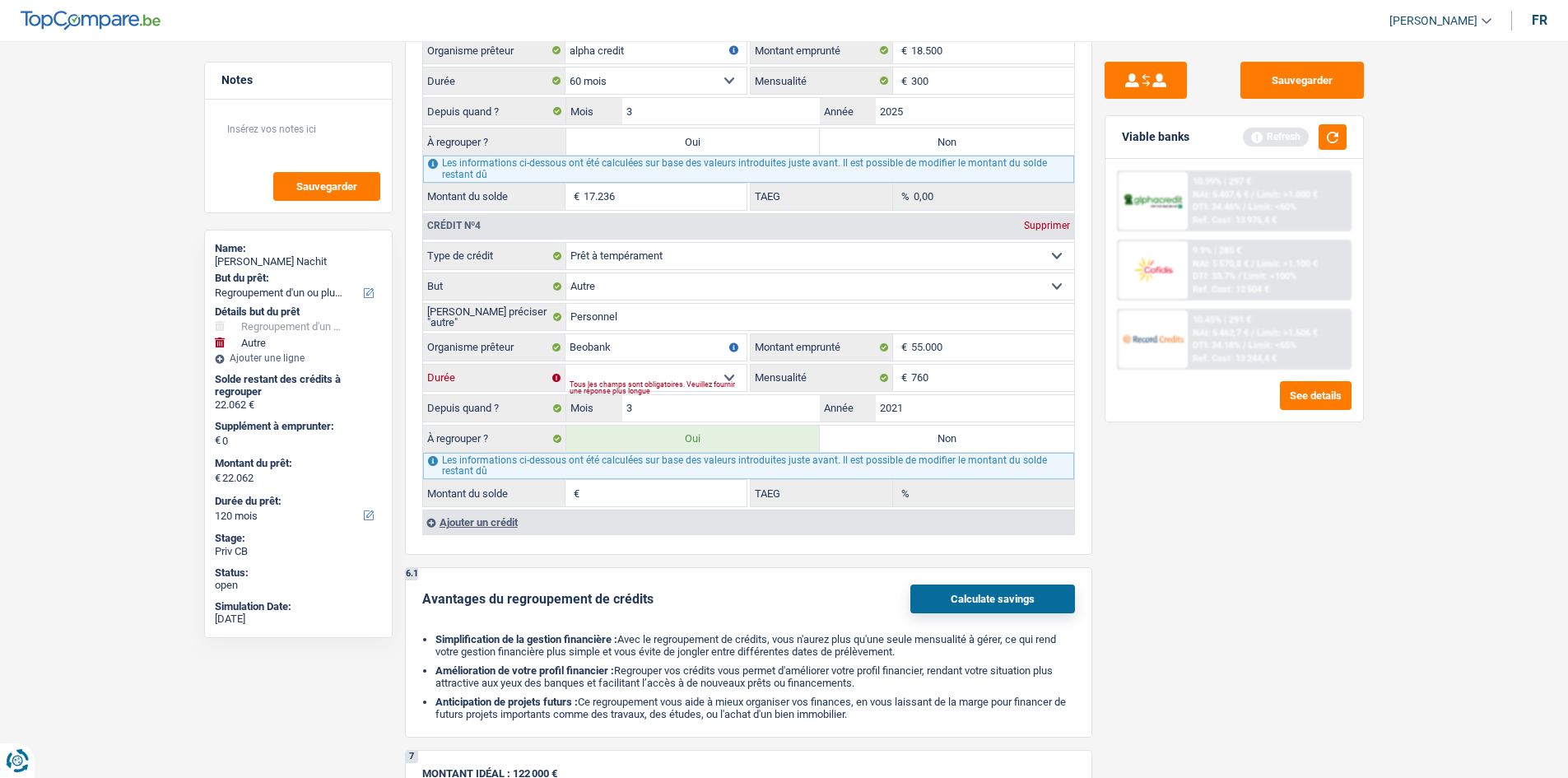 select on "84" 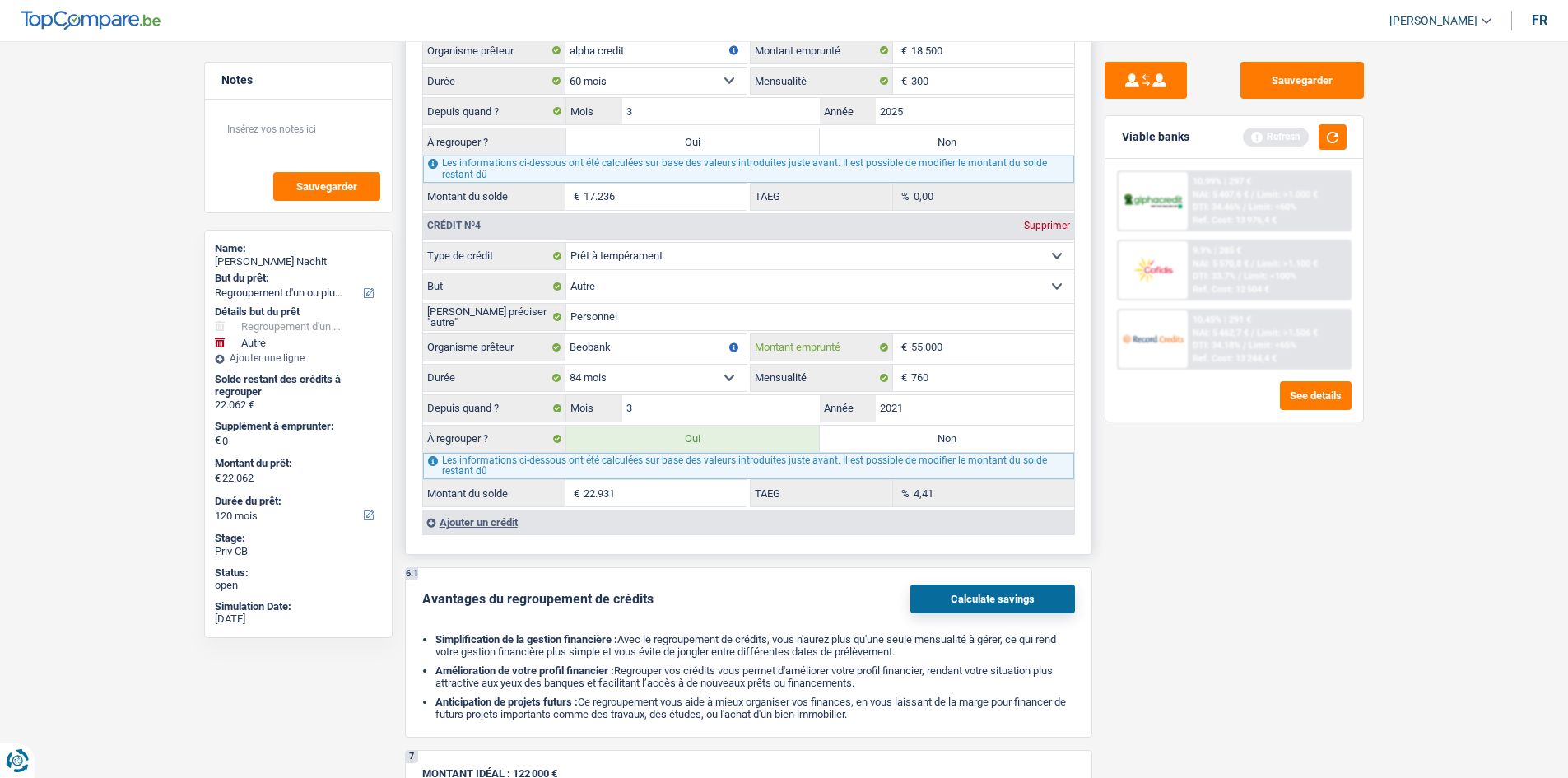 click on "55.000" at bounding box center (993, 347) 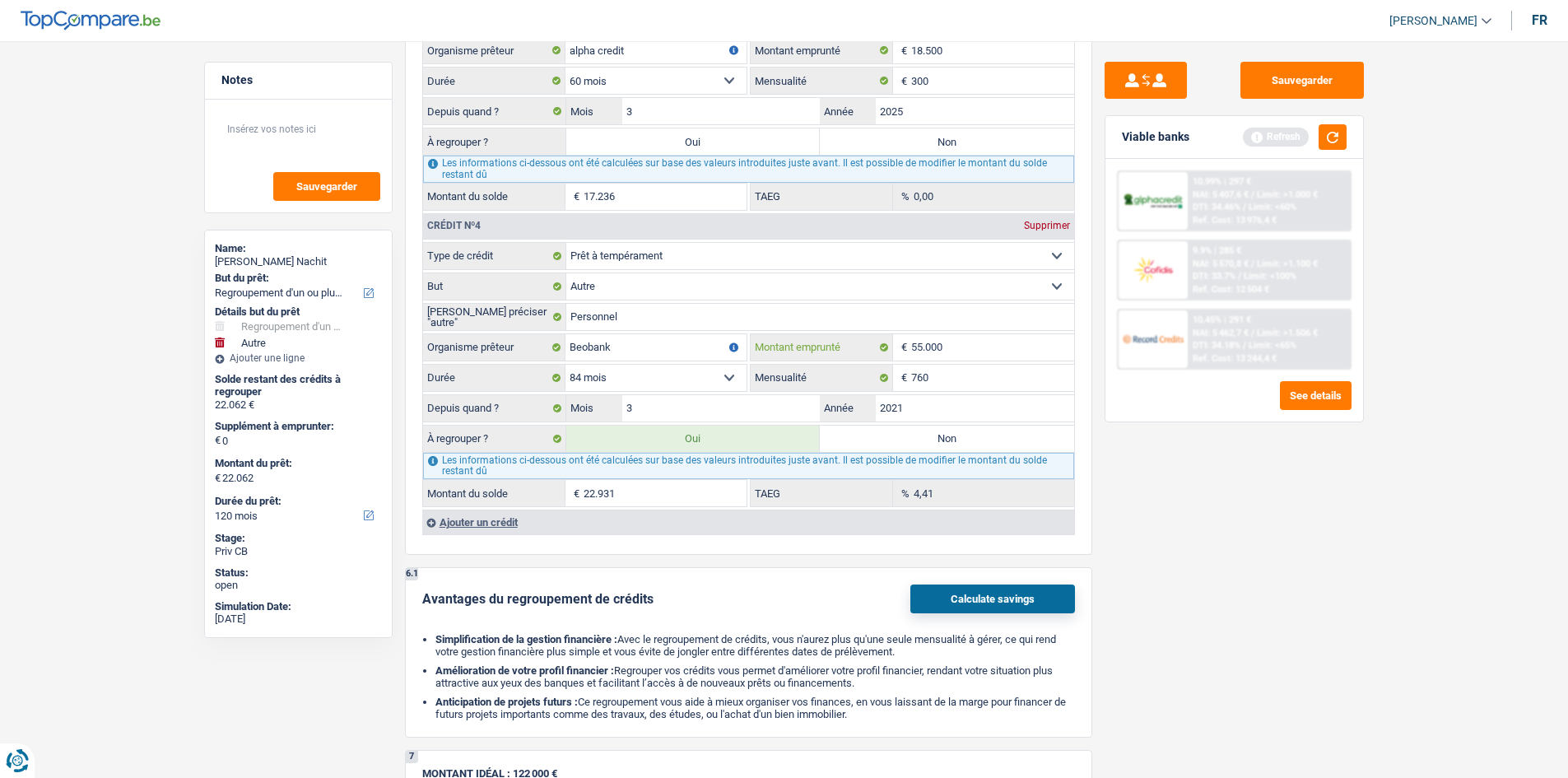 type on "5.500" 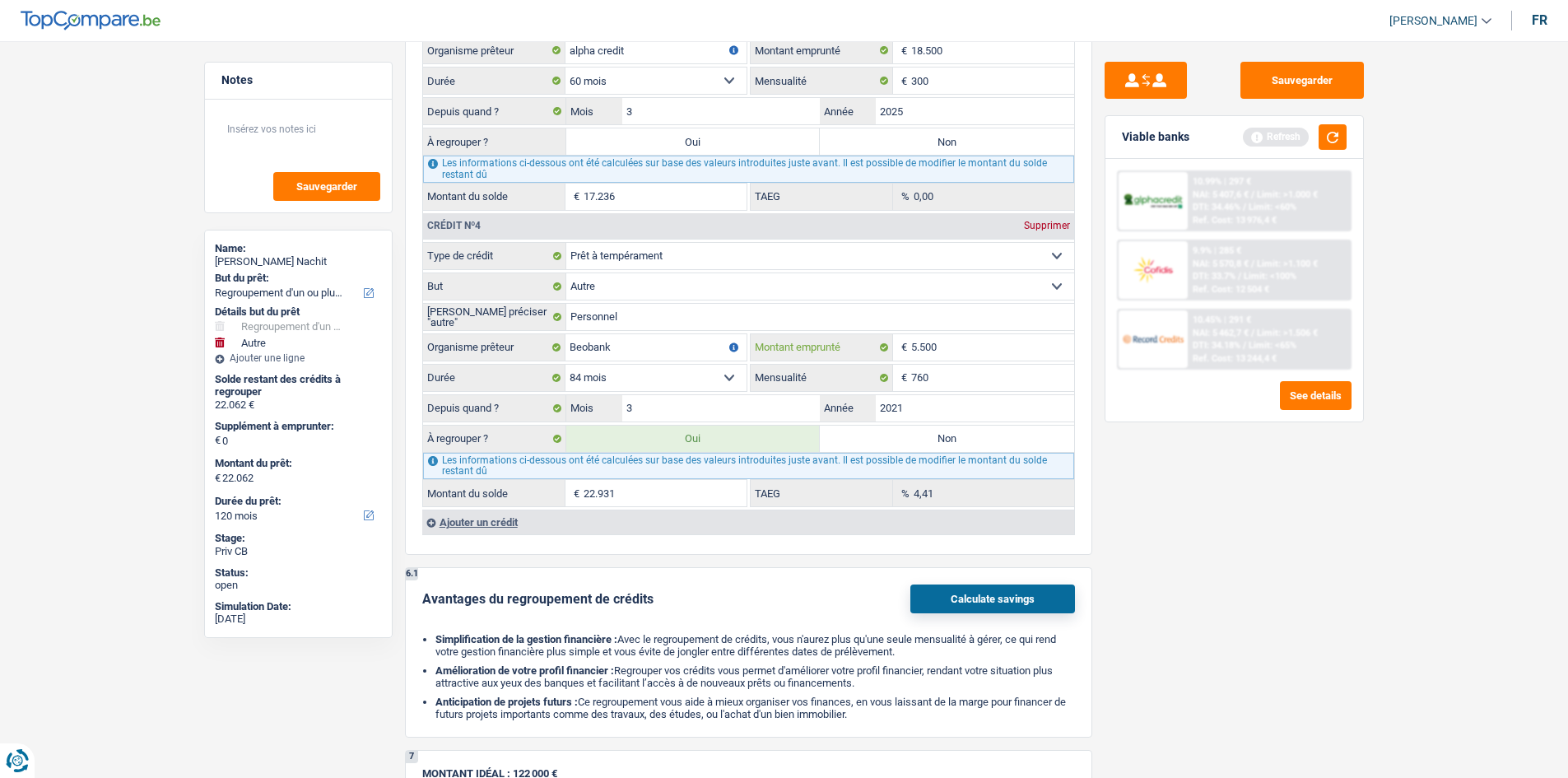 select 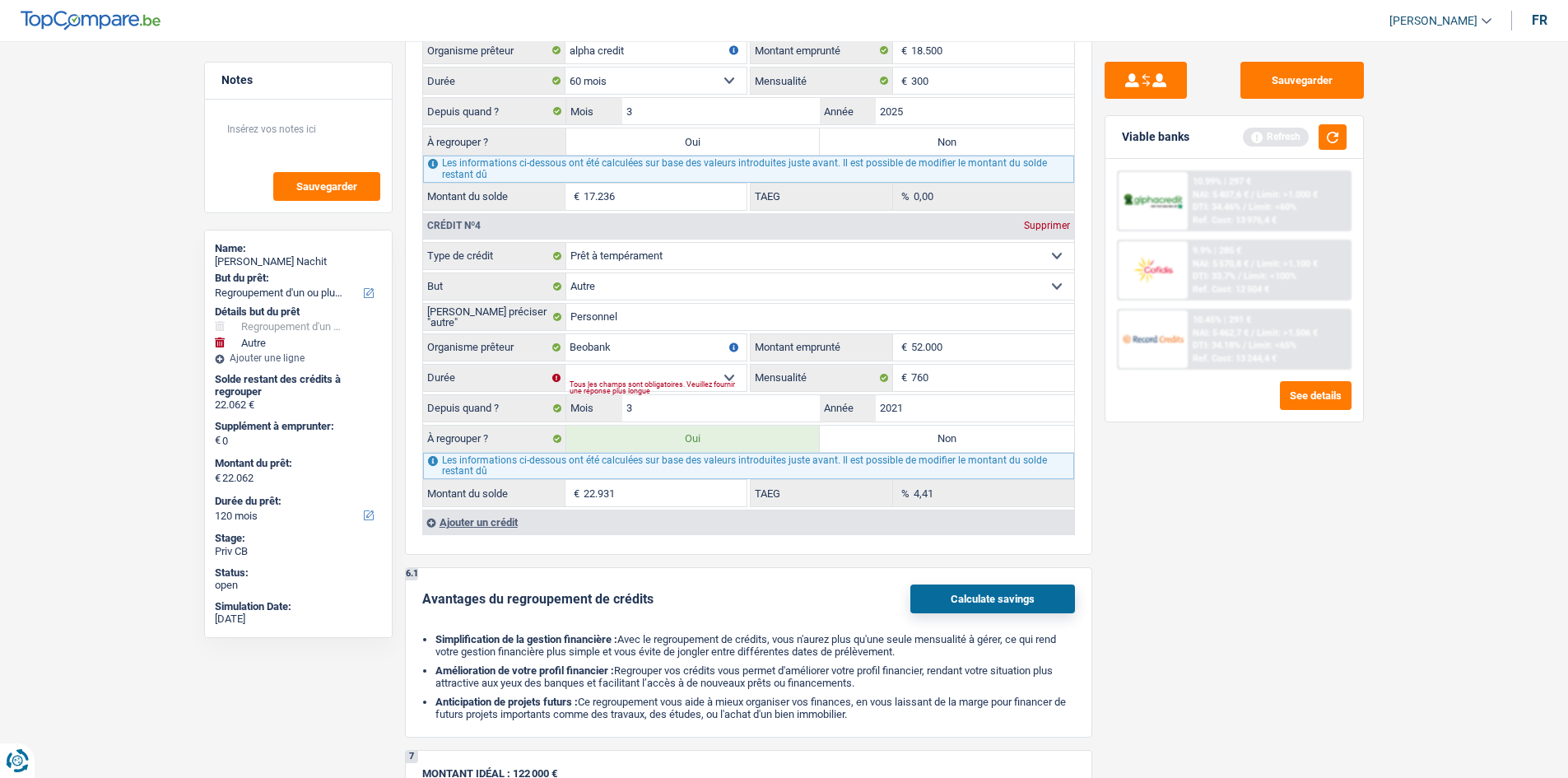type on "52.000" 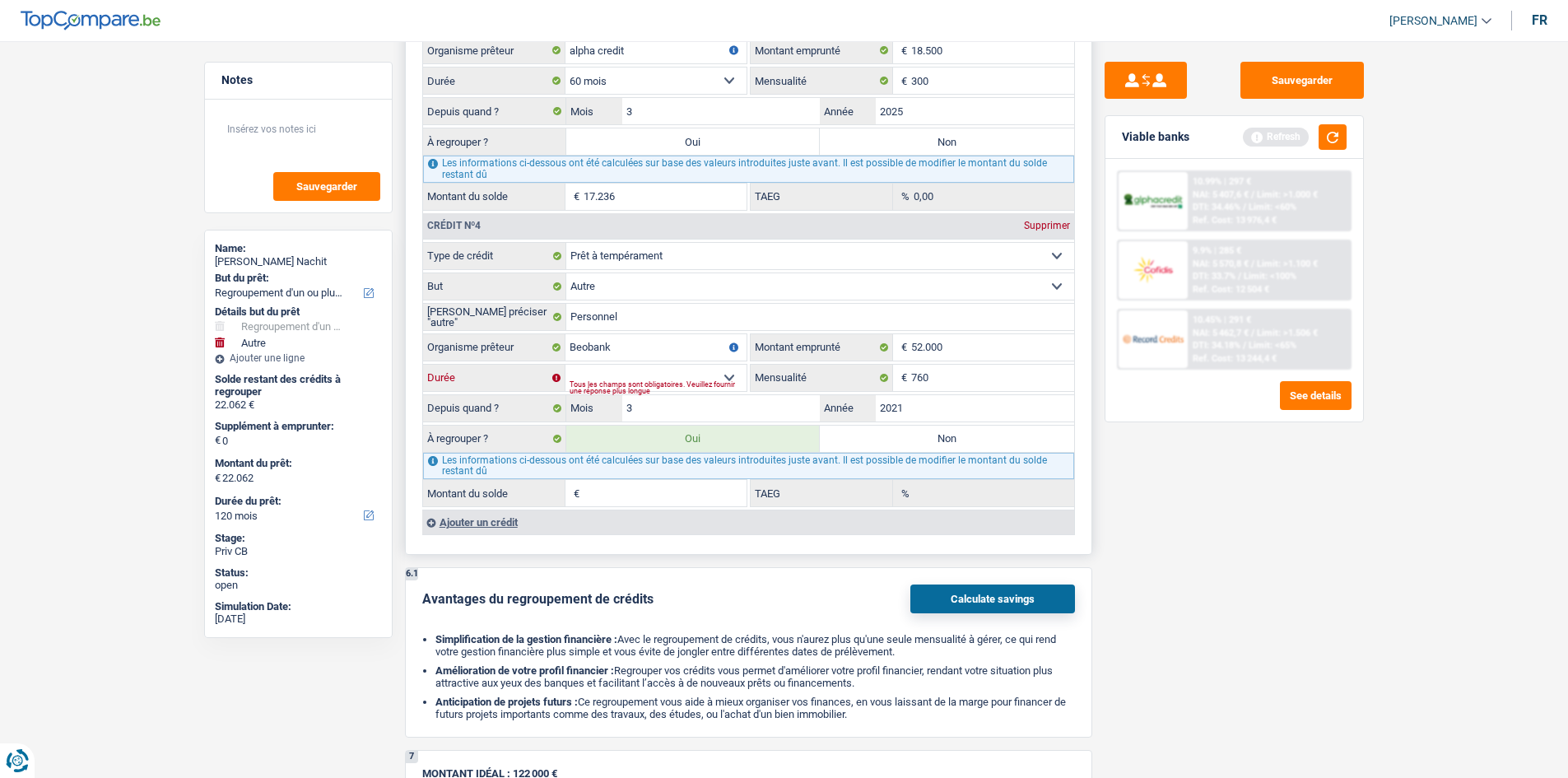 click on "12 mois 18 mois 24 mois 30 mois 36 mois 42 mois 48 mois 60 mois 72 mois 84 mois 96 mois 120 mois
Sélectionner une option" at bounding box center [656, 378] 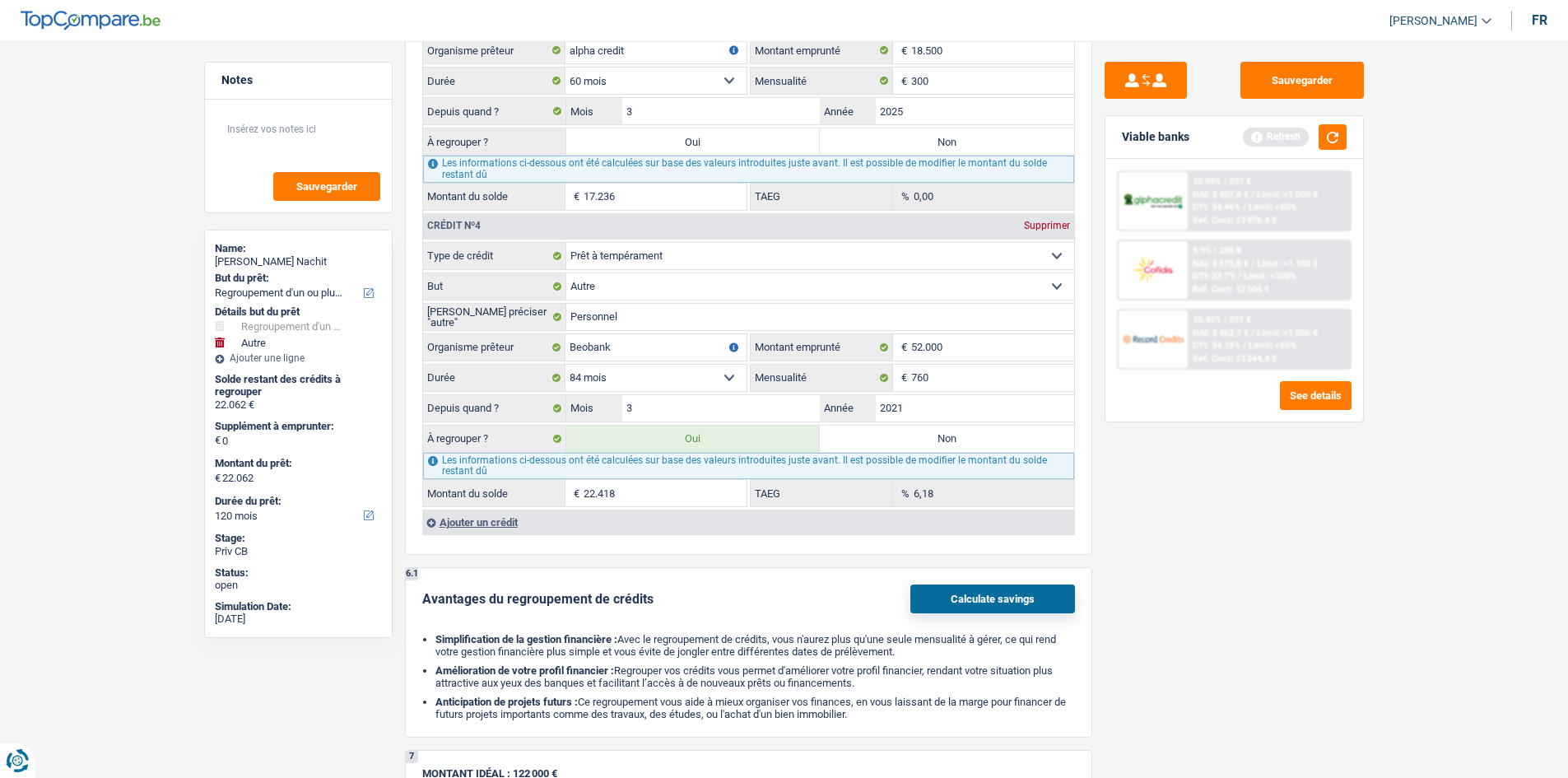 click on "Sauvegarder
Viable banks
Refresh
10.99% | 297 €
NAI: 5 407,6 €
/
Limit: >1.000 €
DTI: 34.46%
/
Limit: <60%
Ref. Cost: 13 976,4 €
9.9% | 285 €
NAI: 5 570,8 €
/
Limit: >1.100 €
DTI: 33.7%
/               /       /" at bounding box center (1234, 404) 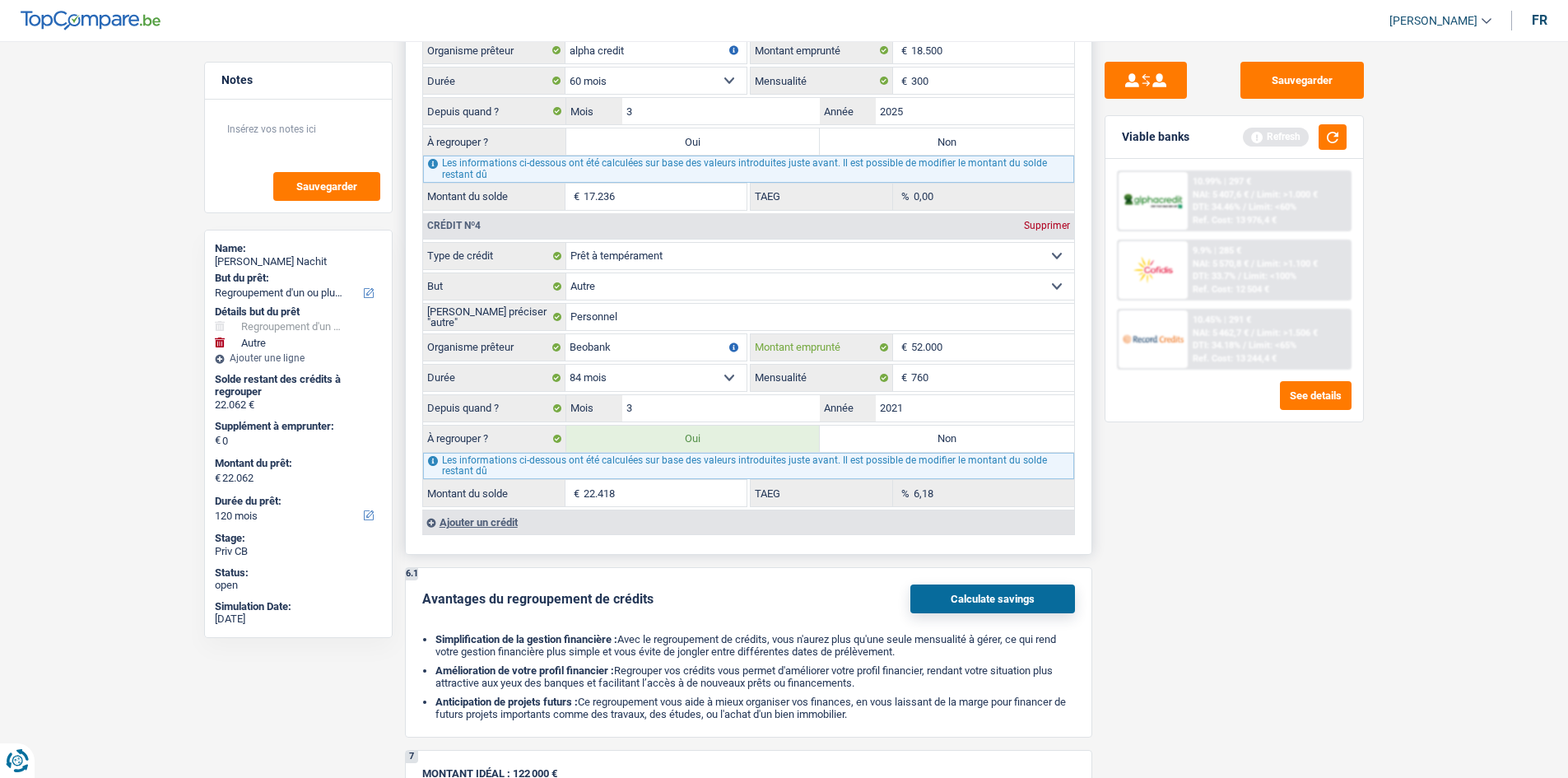 click on "52.000" at bounding box center (993, 347) 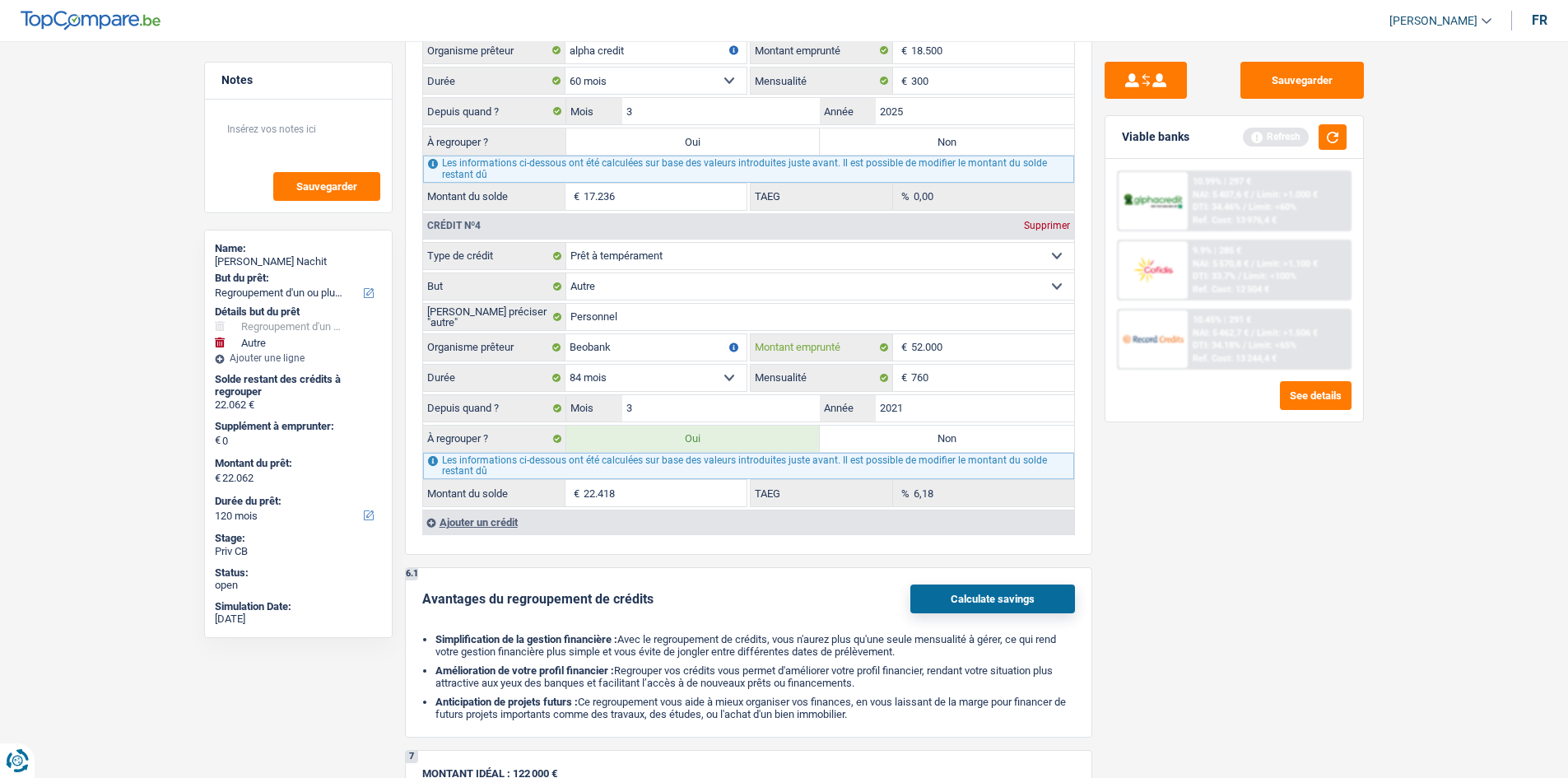 type on "5.200" 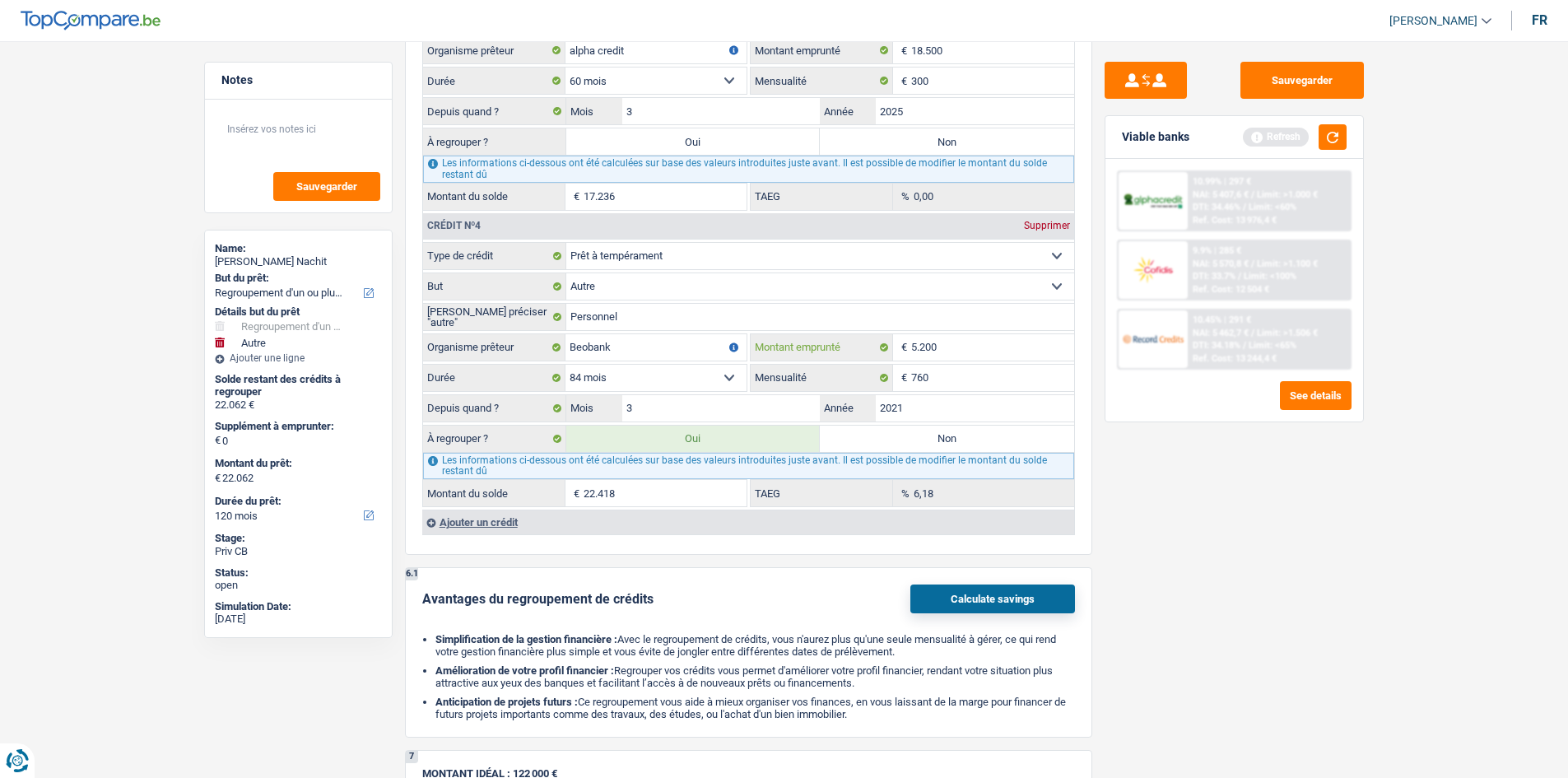 select 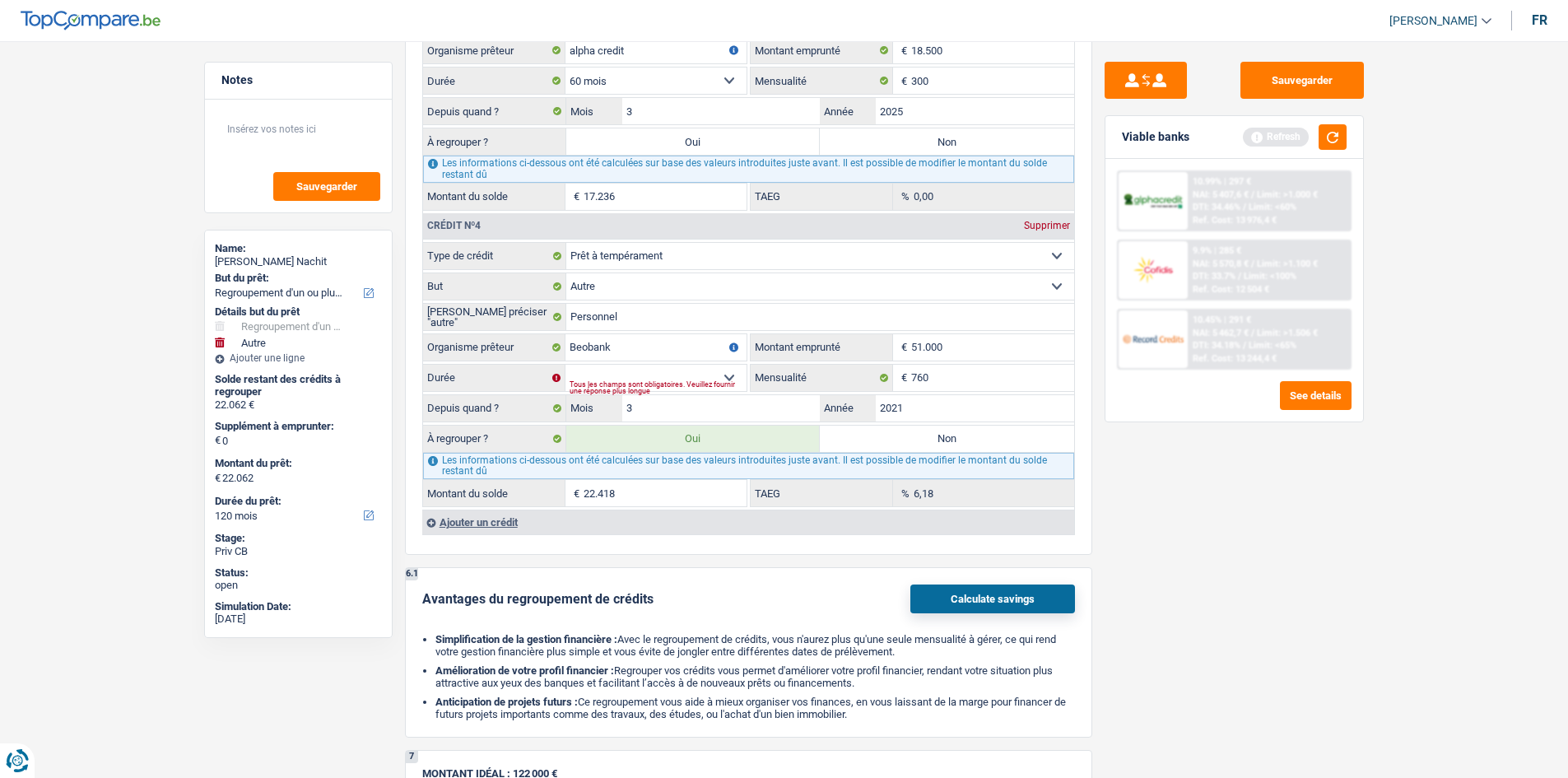 type on "51.000" 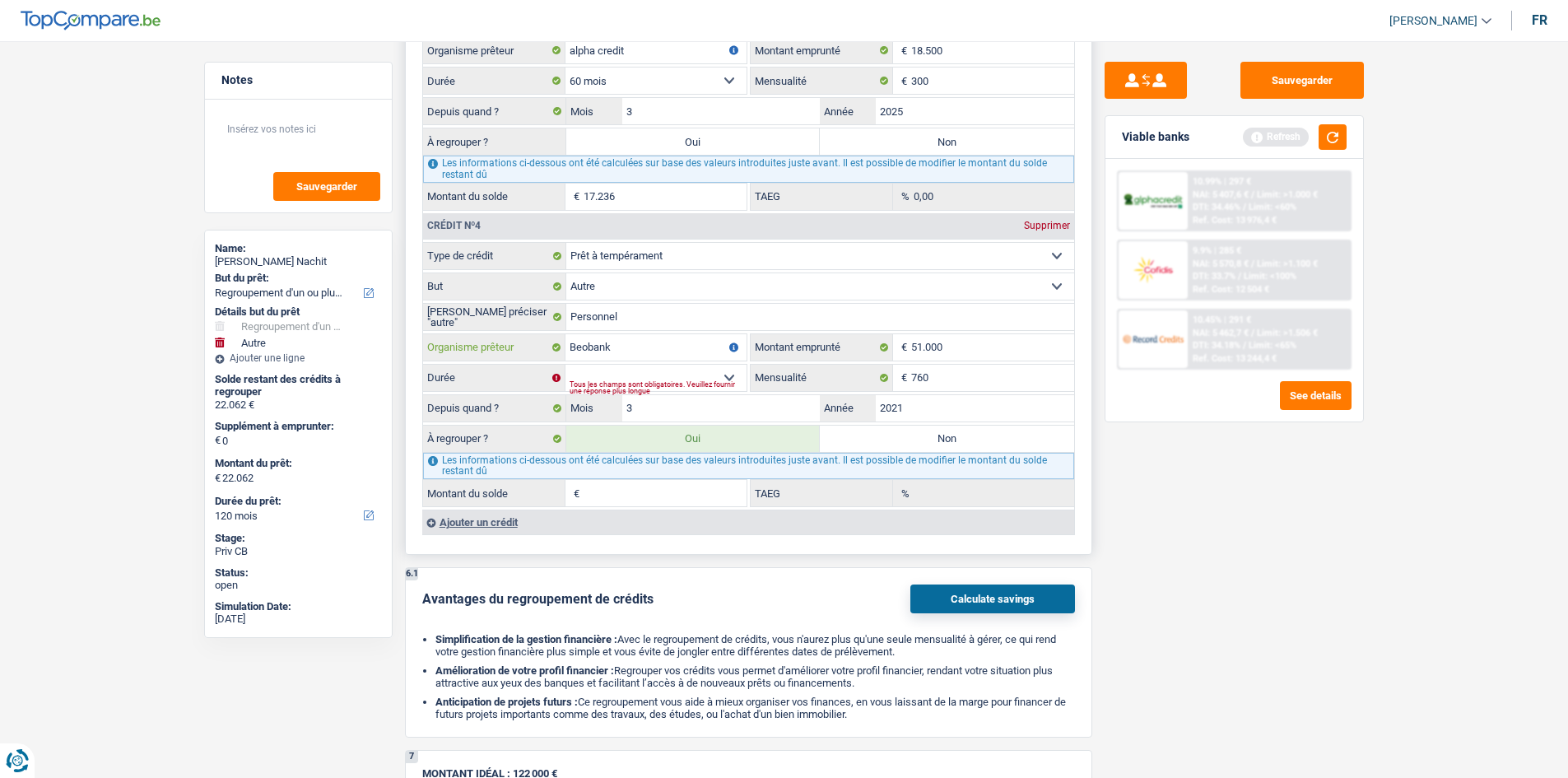 click on "Beobank" at bounding box center (656, 347) 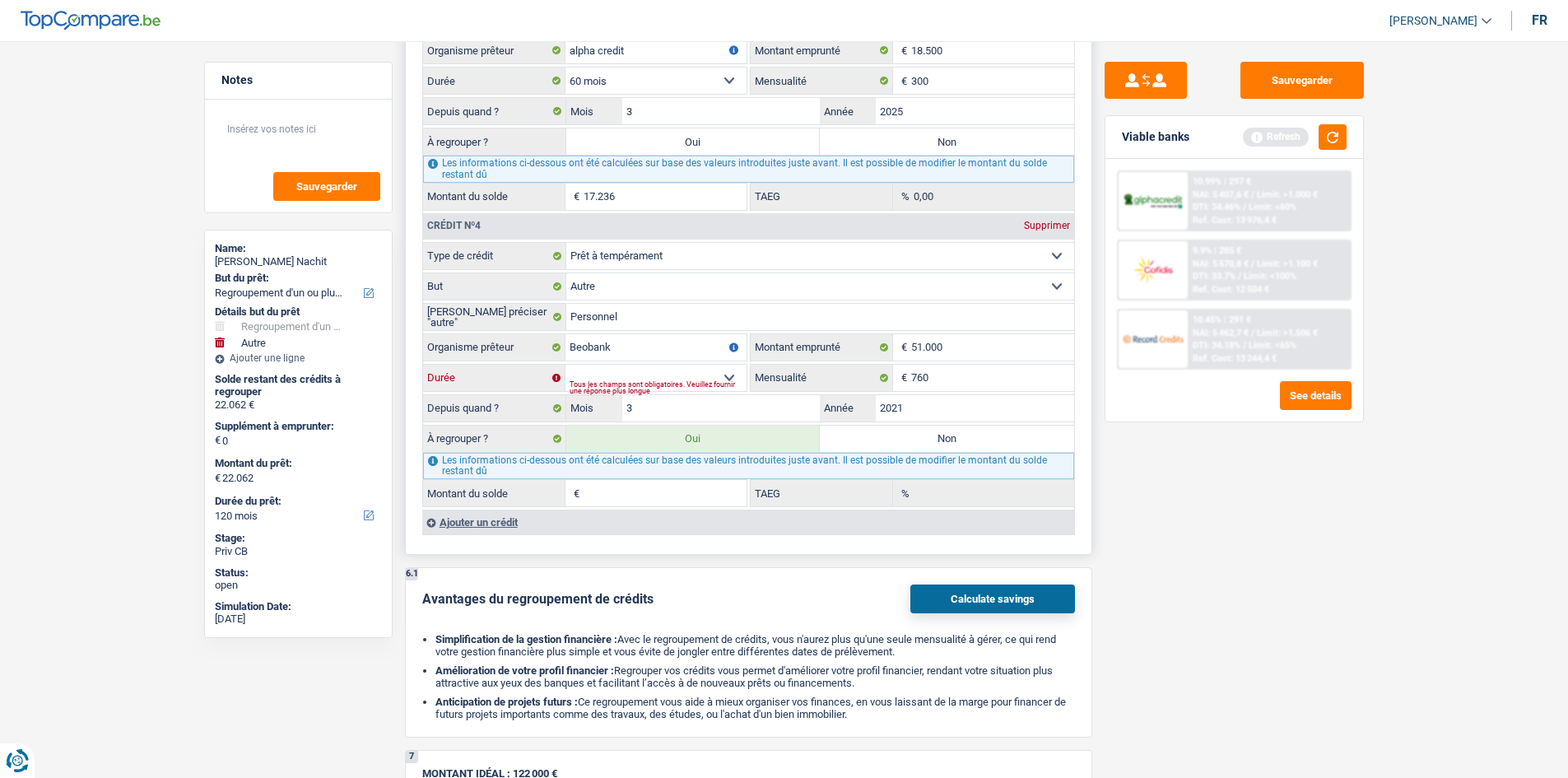 click on "12 mois 18 mois 24 mois 30 mois 36 mois 42 mois 48 mois 60 mois 72 mois 84 mois 96 mois 120 mois
Sélectionner une option" at bounding box center (656, 378) 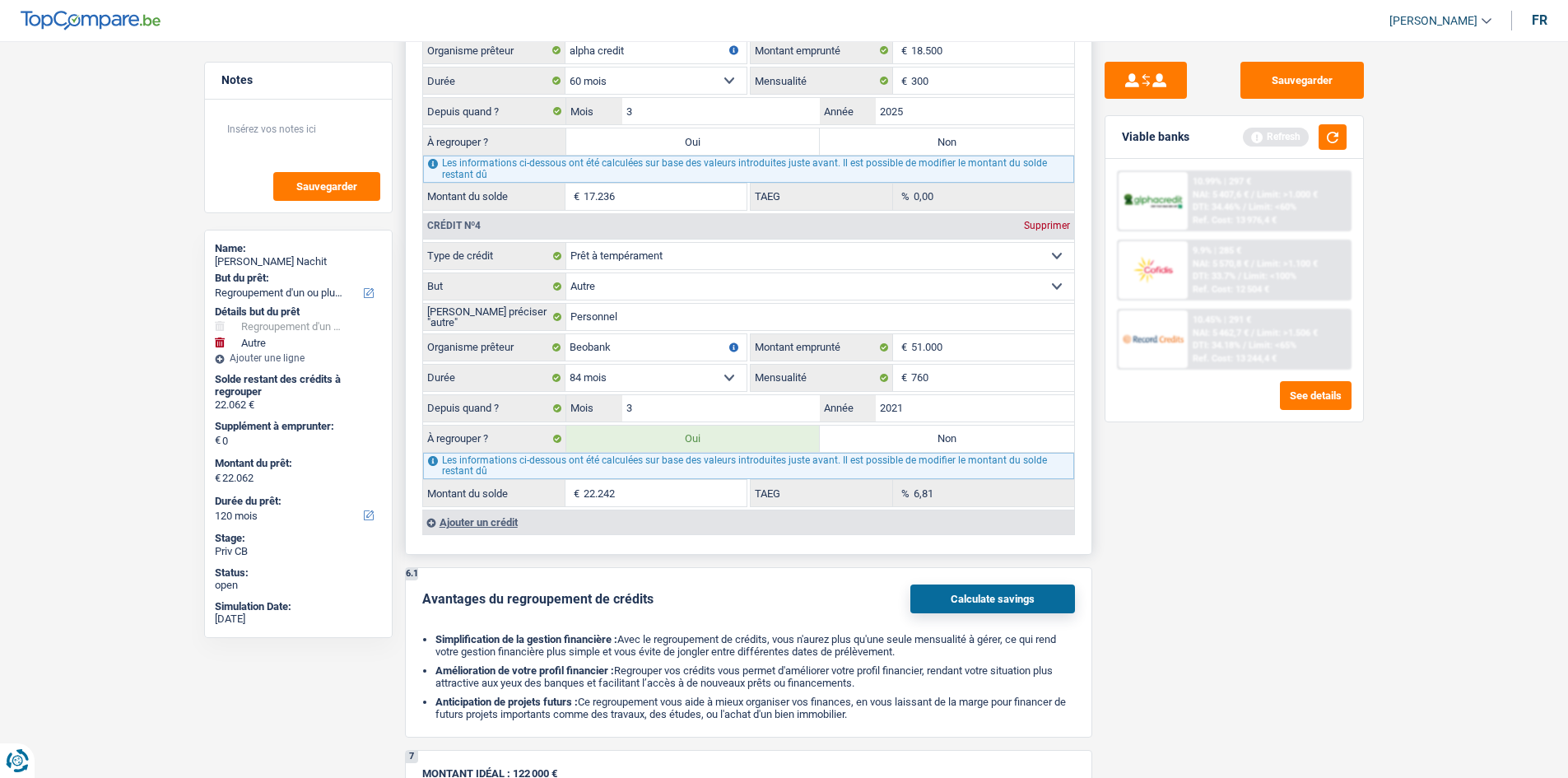 click on "Sauvegarder
Viable banks
Refresh
10.99% | 297 €
NAI: 5 407,6 €
/
Limit: >1.000 €
DTI: 34.46%
/
Limit: <60%
Ref. Cost: 13 976,4 €
9.9% | 285 €
NAI: 5 570,8 €
/
Limit: >1.100 €
DTI: 33.7%
/               /       /" at bounding box center [1234, 404] 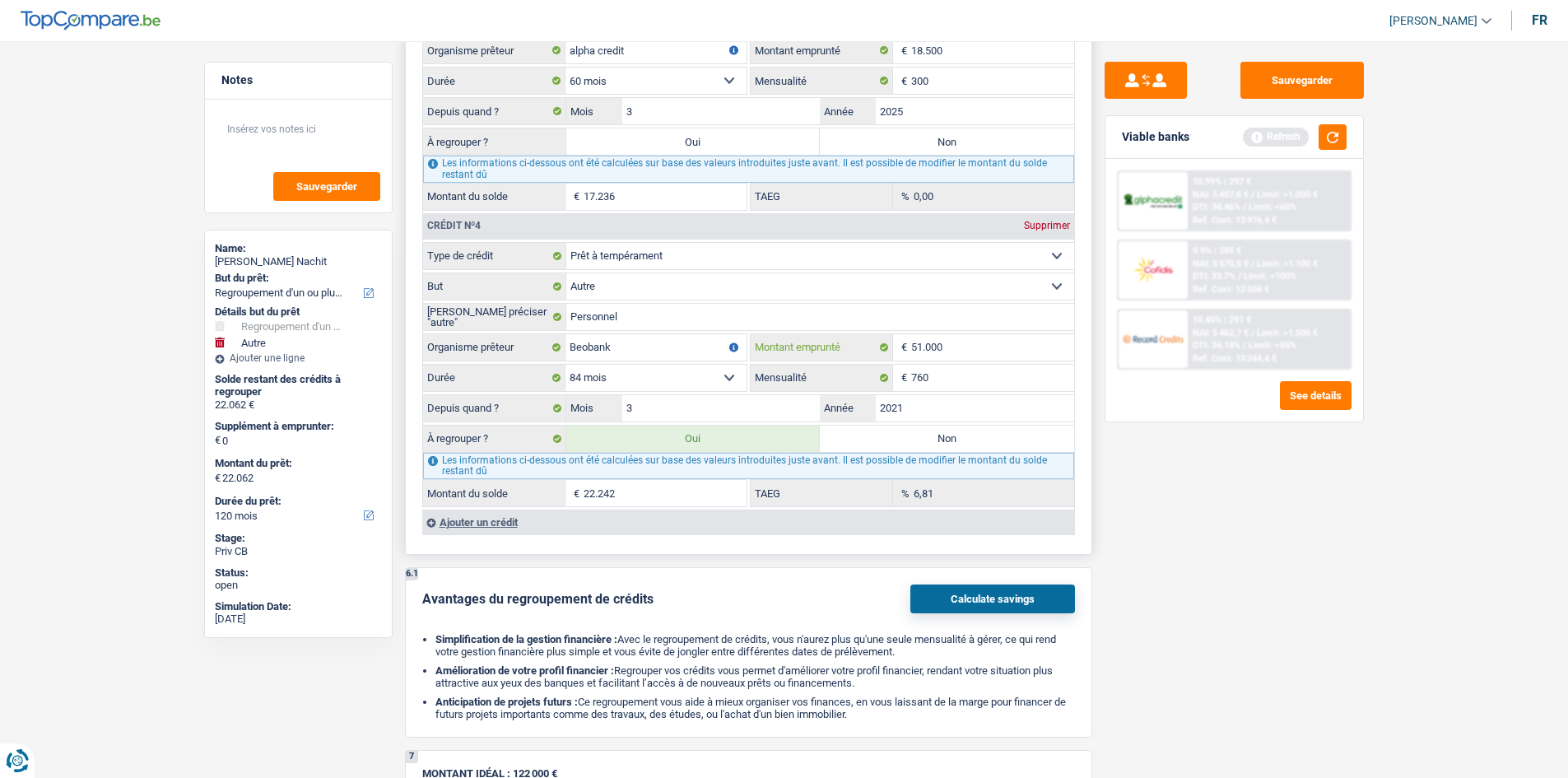 click on "51.000" at bounding box center [993, 347] 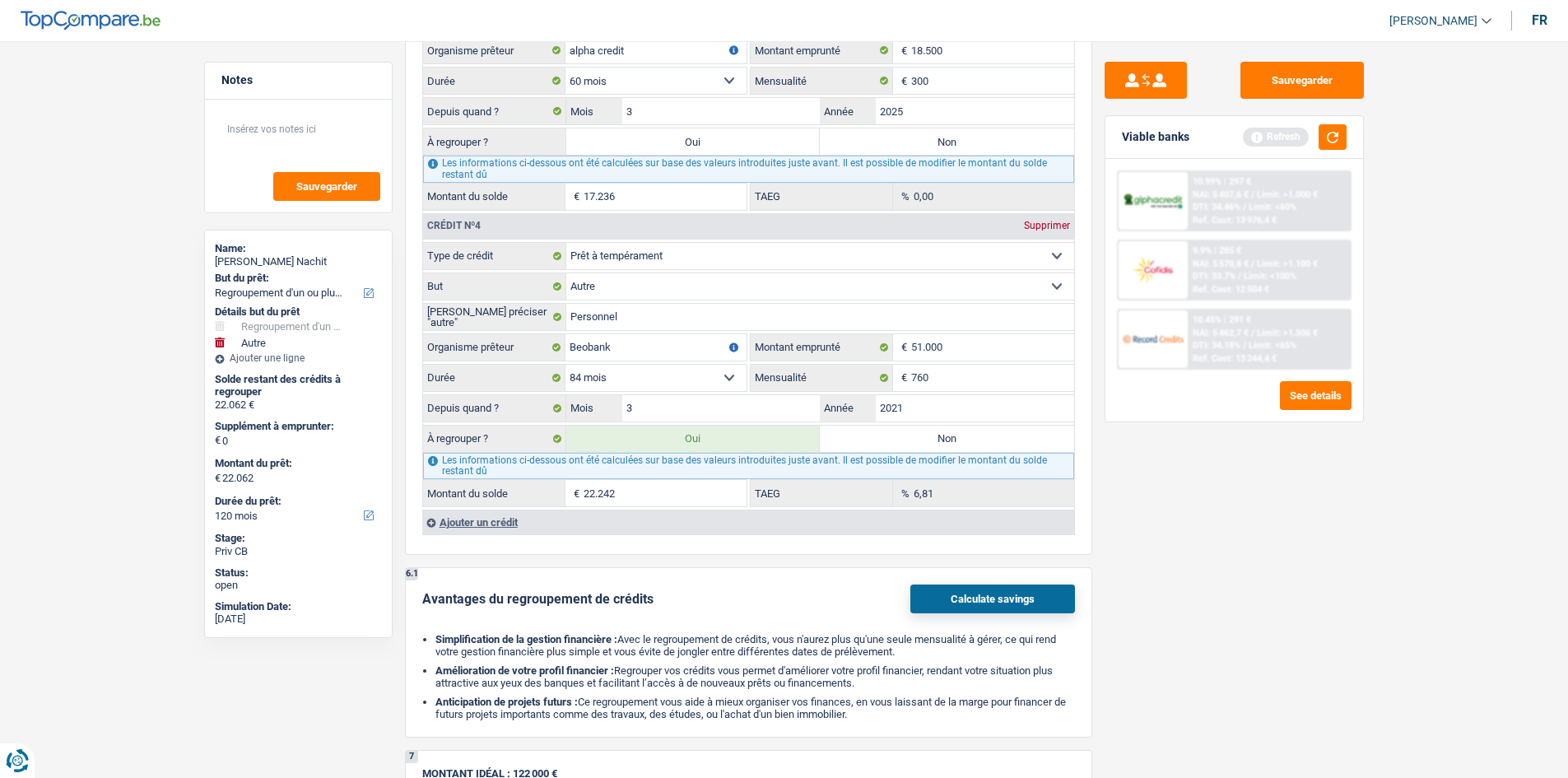 click on "Sauvegarder
Viable banks
Refresh
10.99% | 297 €
NAI: 5 407,6 €
/
Limit: >1.000 €
DTI: 34.46%
/
Limit: <60%
Ref. Cost: 13 976,4 €
9.9% | 285 €
NAI: 5 570,8 €
/
Limit: >1.100 €
DTI: 33.7%
/               /       /" at bounding box center (1234, 404) 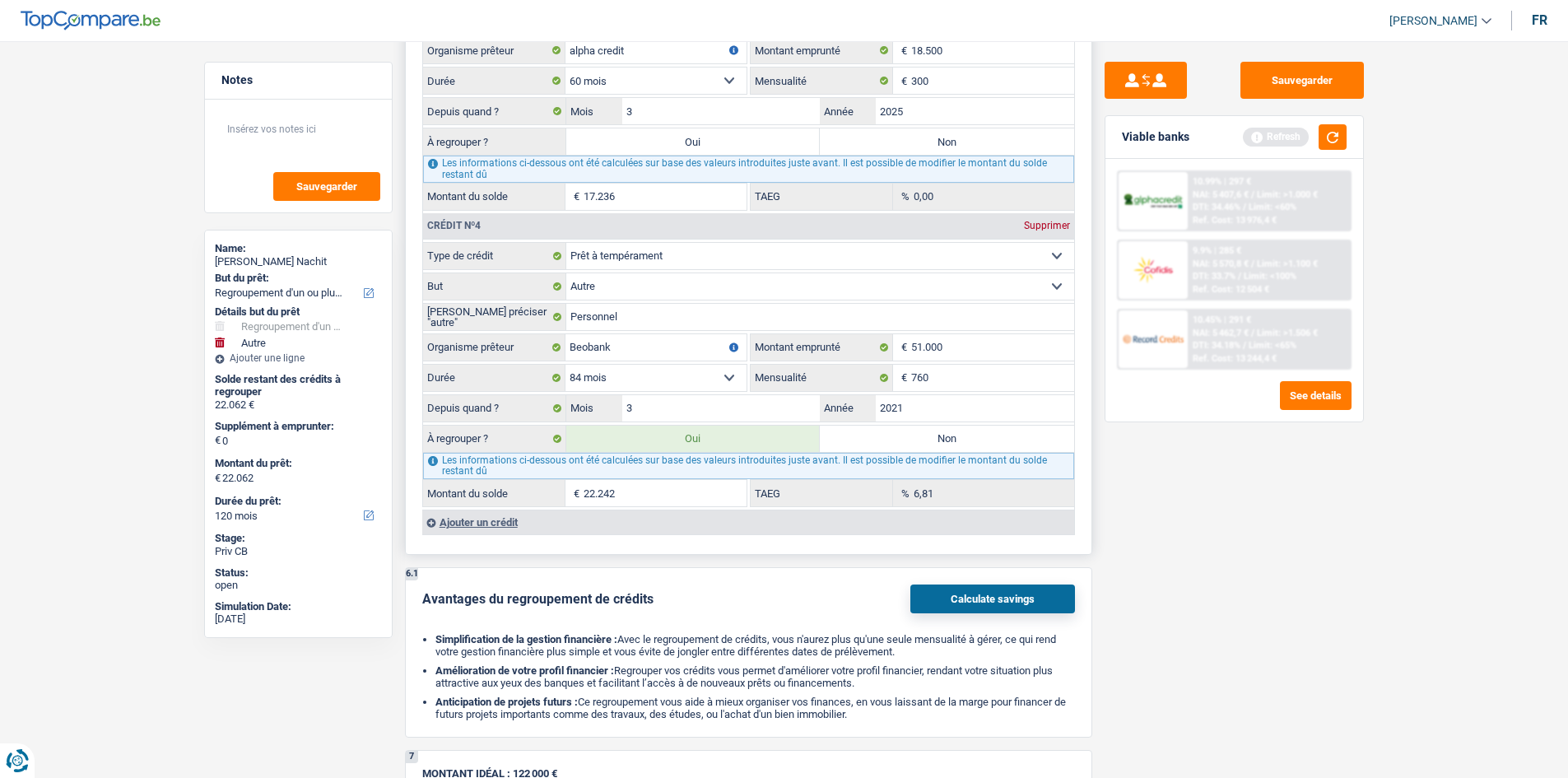 click on "Personnel
Veuillez préciser "autre"" at bounding box center [748, 317] 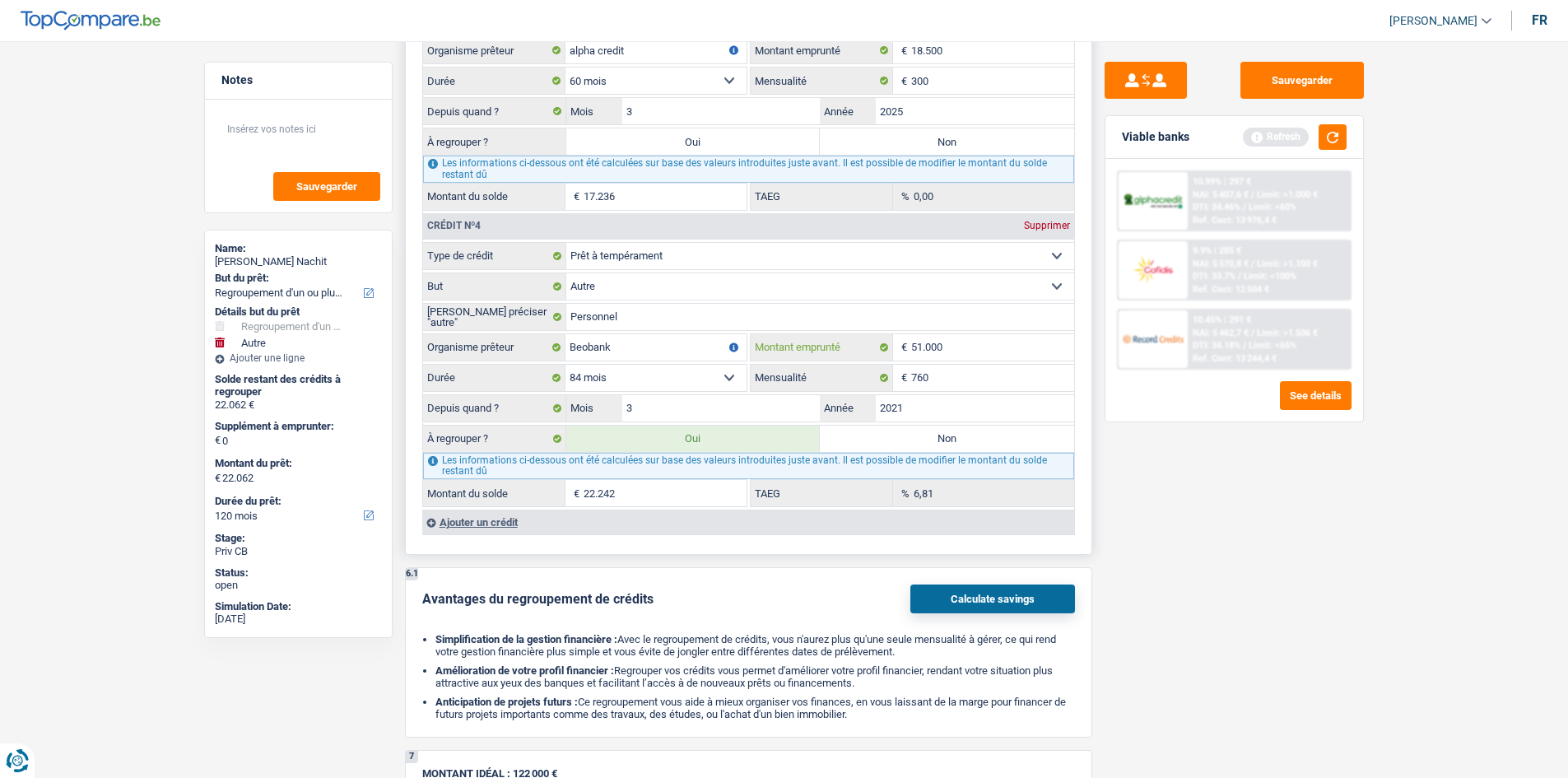 click on "51.000" at bounding box center (993, 347) 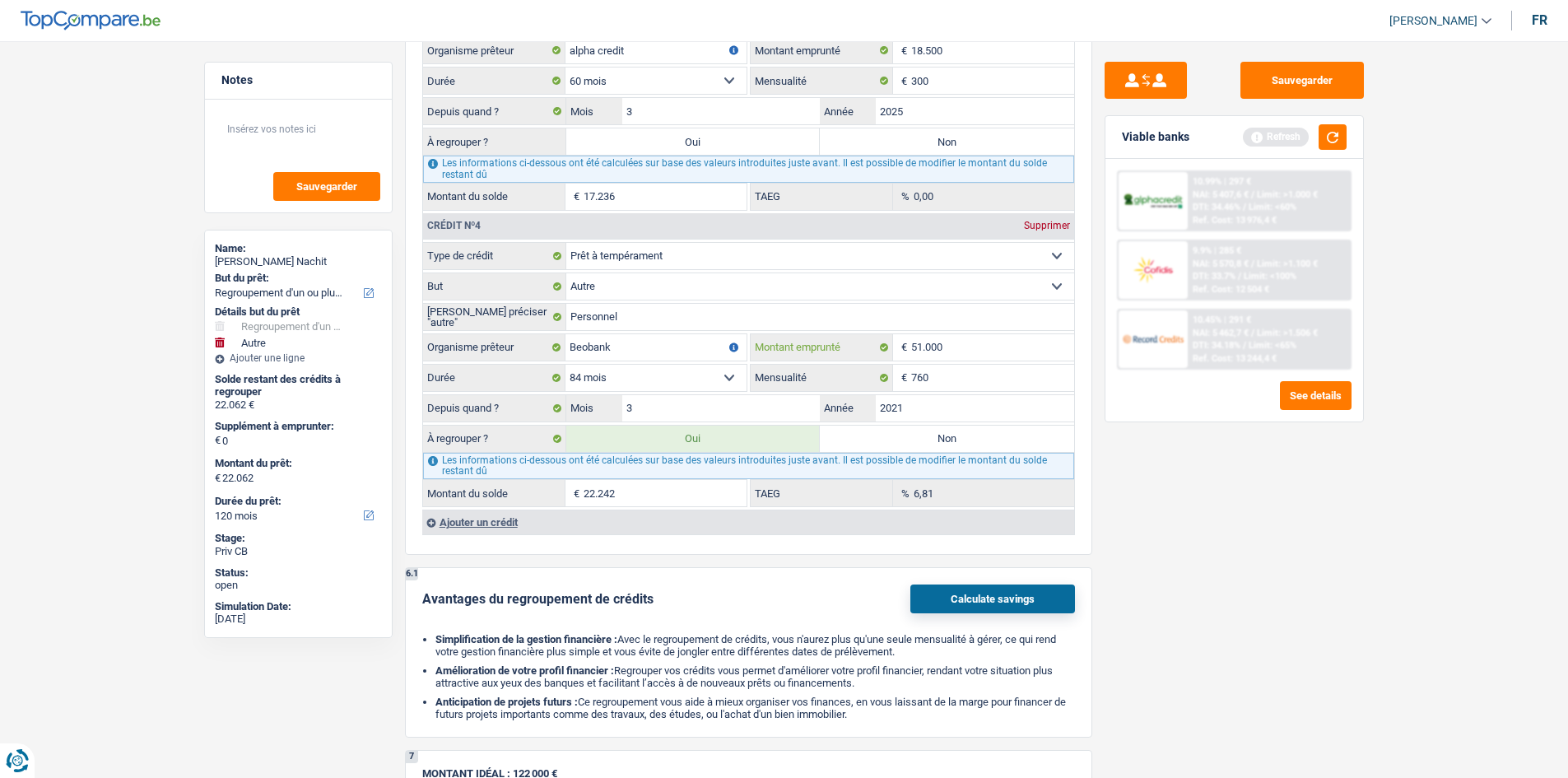 type on "5.100" 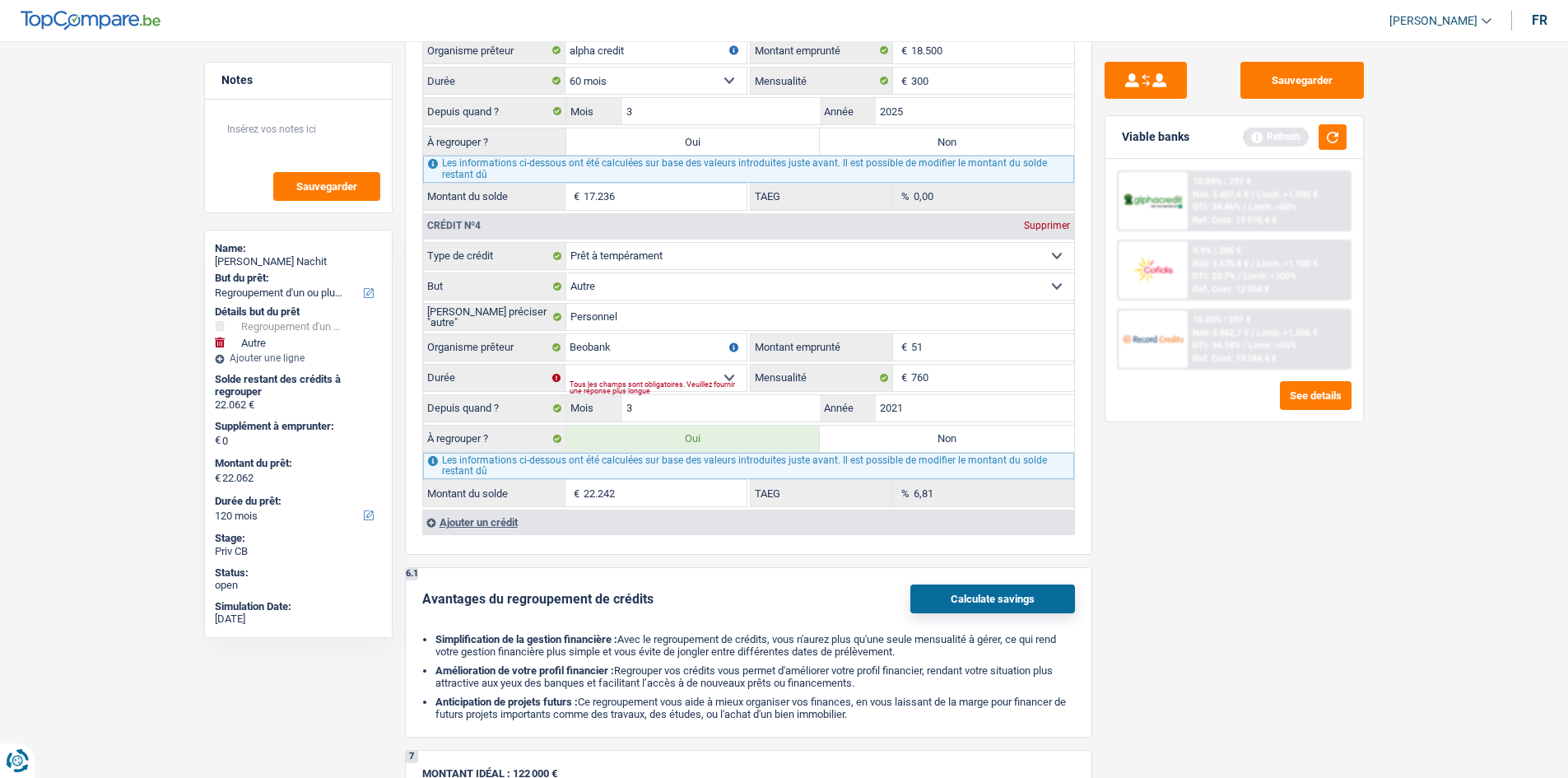 type on "5" 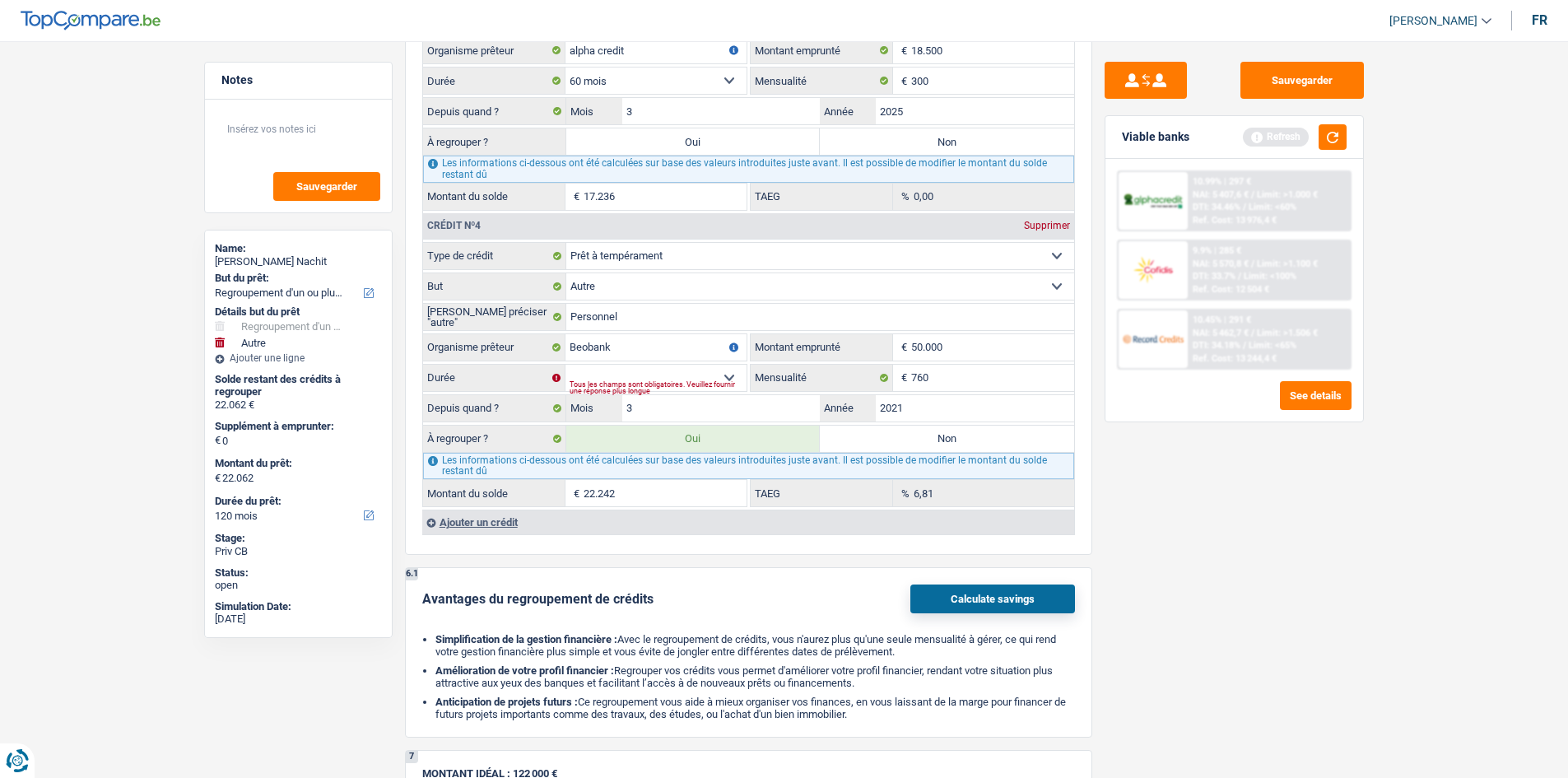type on "50.000" 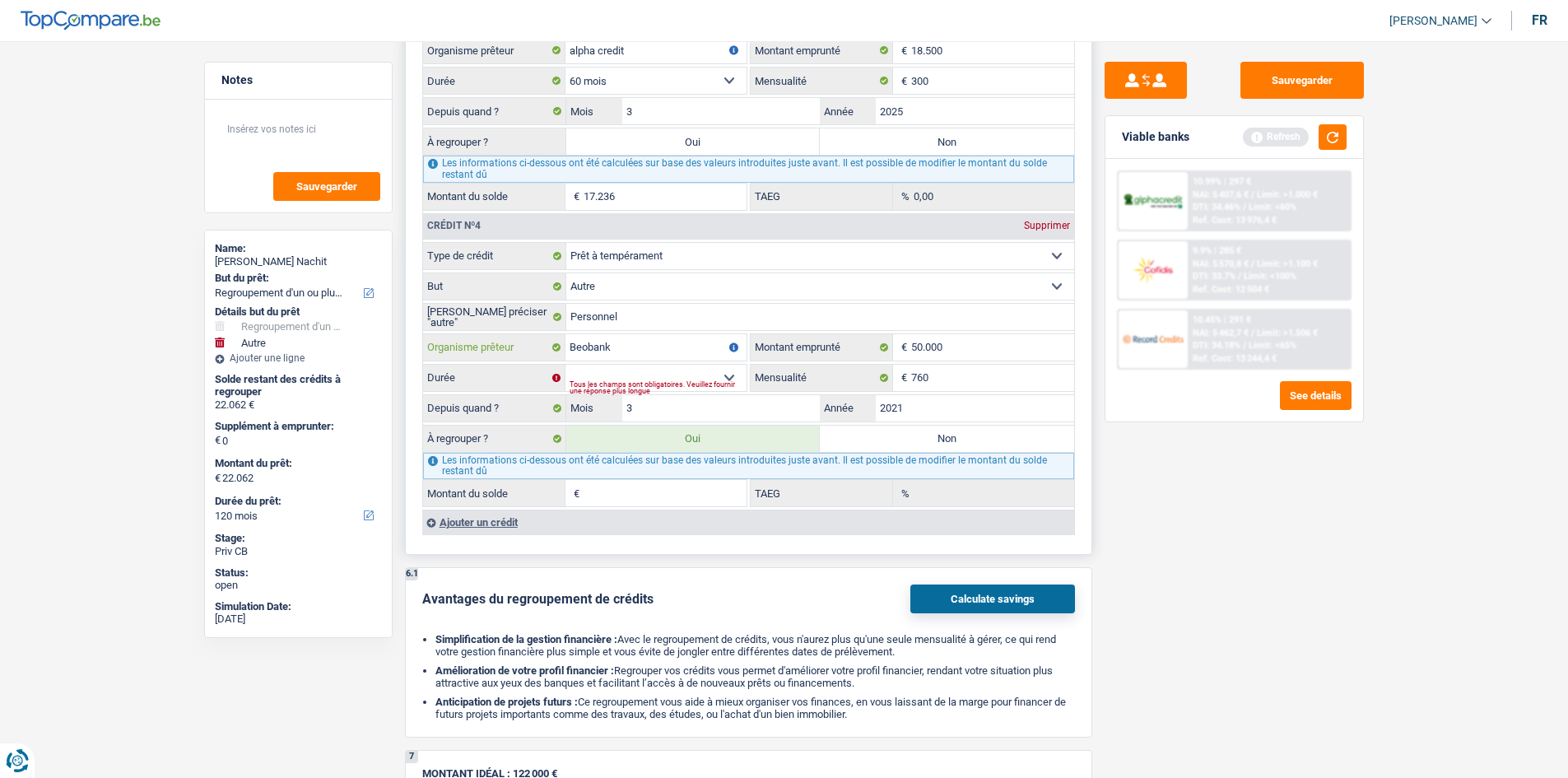 drag, startPoint x: 647, startPoint y: 356, endPoint x: 644, endPoint y: 367, distance: 11.4017543 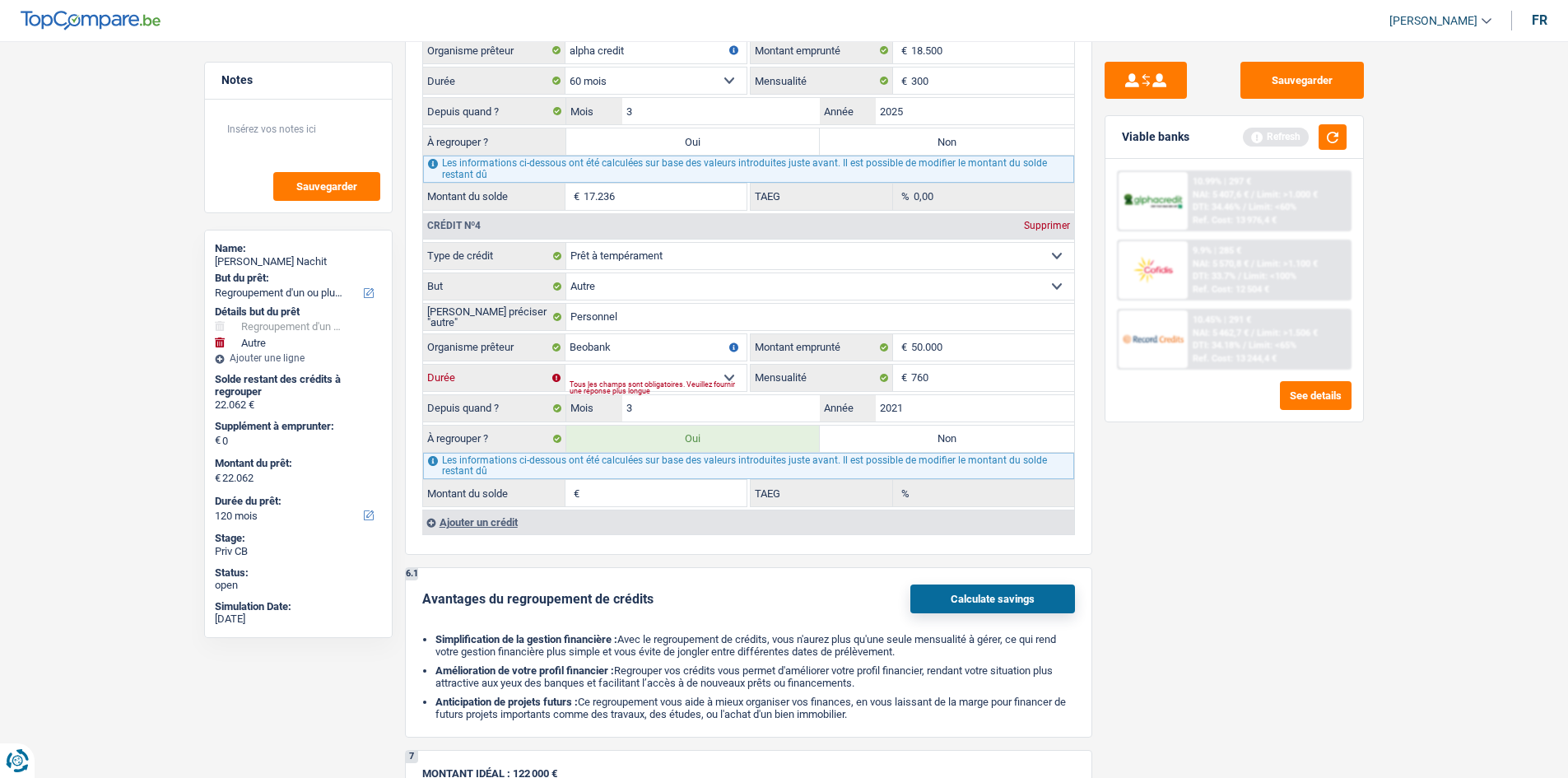 click on "12 mois 18 mois 24 mois 30 mois 36 mois 42 mois 48 mois 60 mois 72 mois 84 mois 96 mois 120 mois
Sélectionner une option" at bounding box center (656, 378) 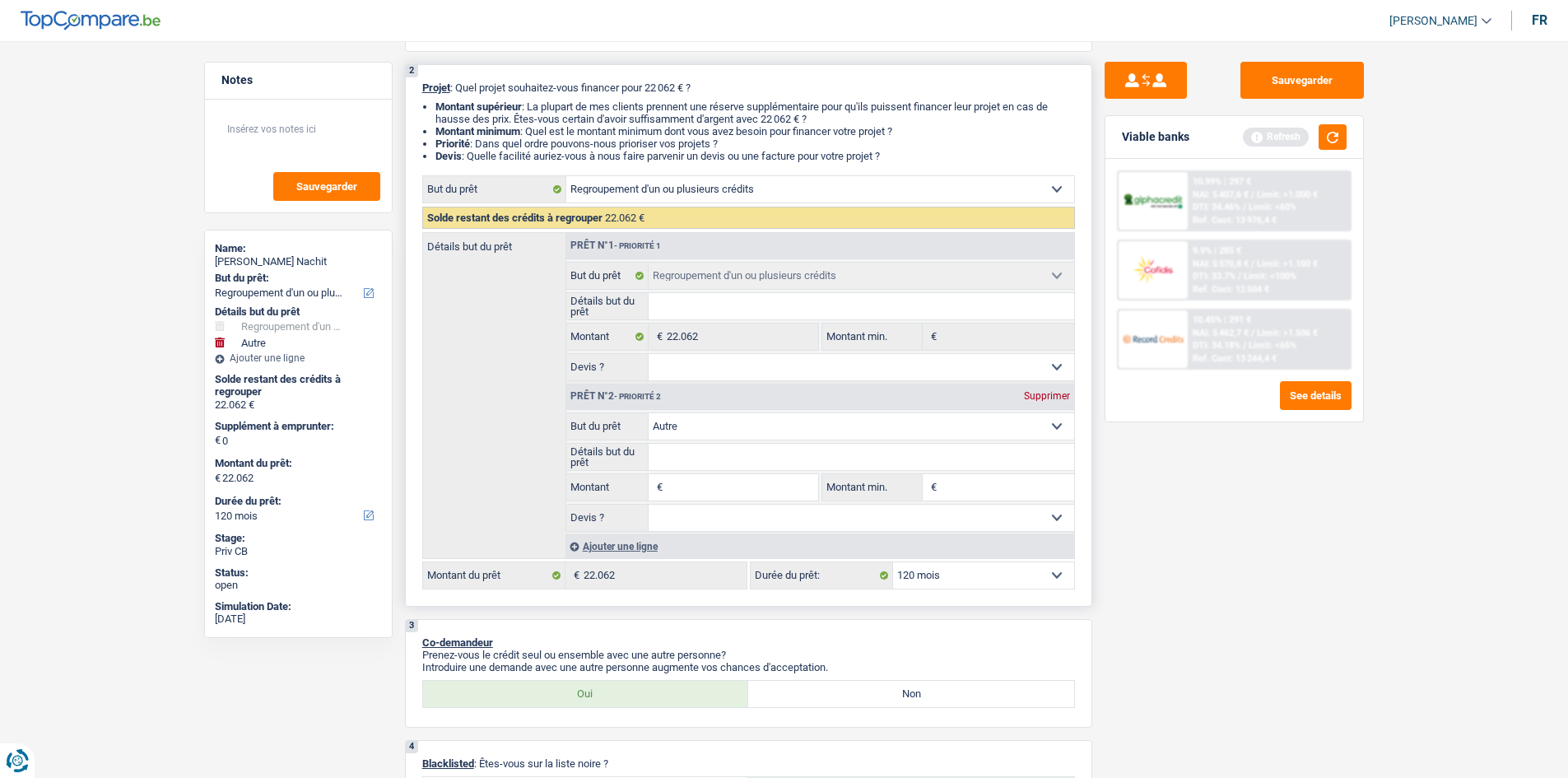 scroll, scrollTop: 165, scrollLeft: 0, axis: vertical 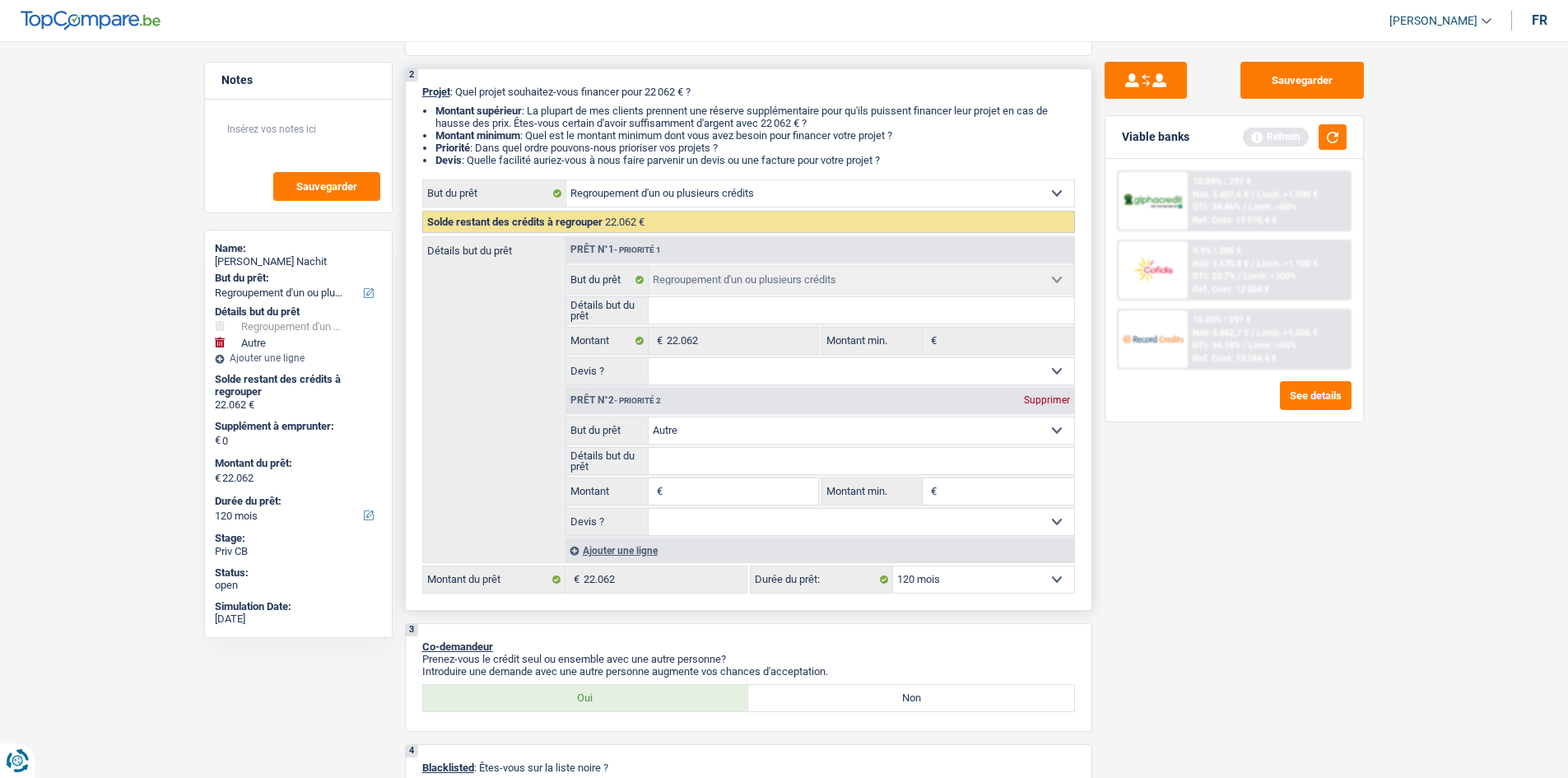 click on "Prêt n°2
- Priorité 2
Supprimer" at bounding box center [820, 401] 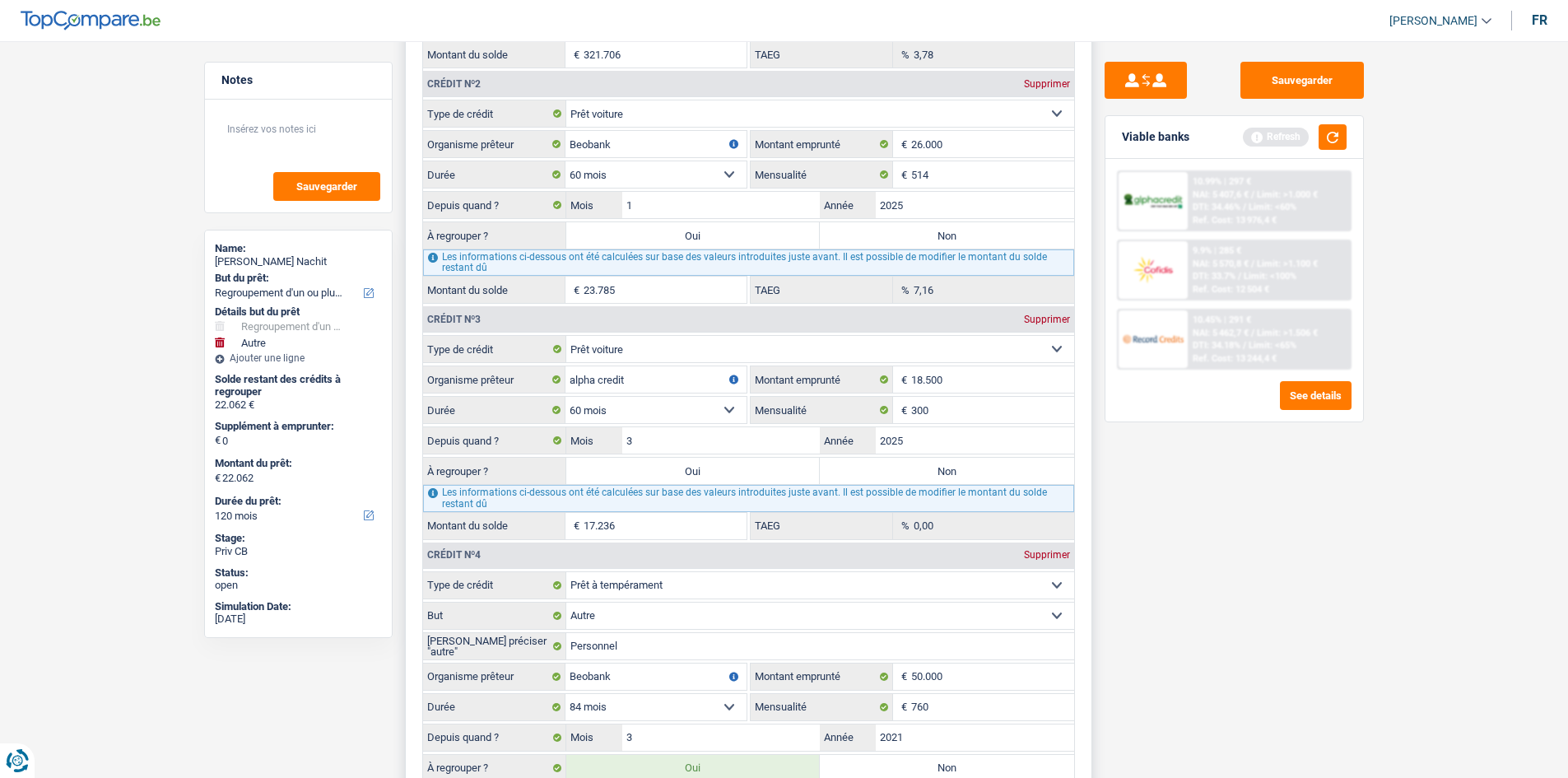scroll, scrollTop: 1729, scrollLeft: 0, axis: vertical 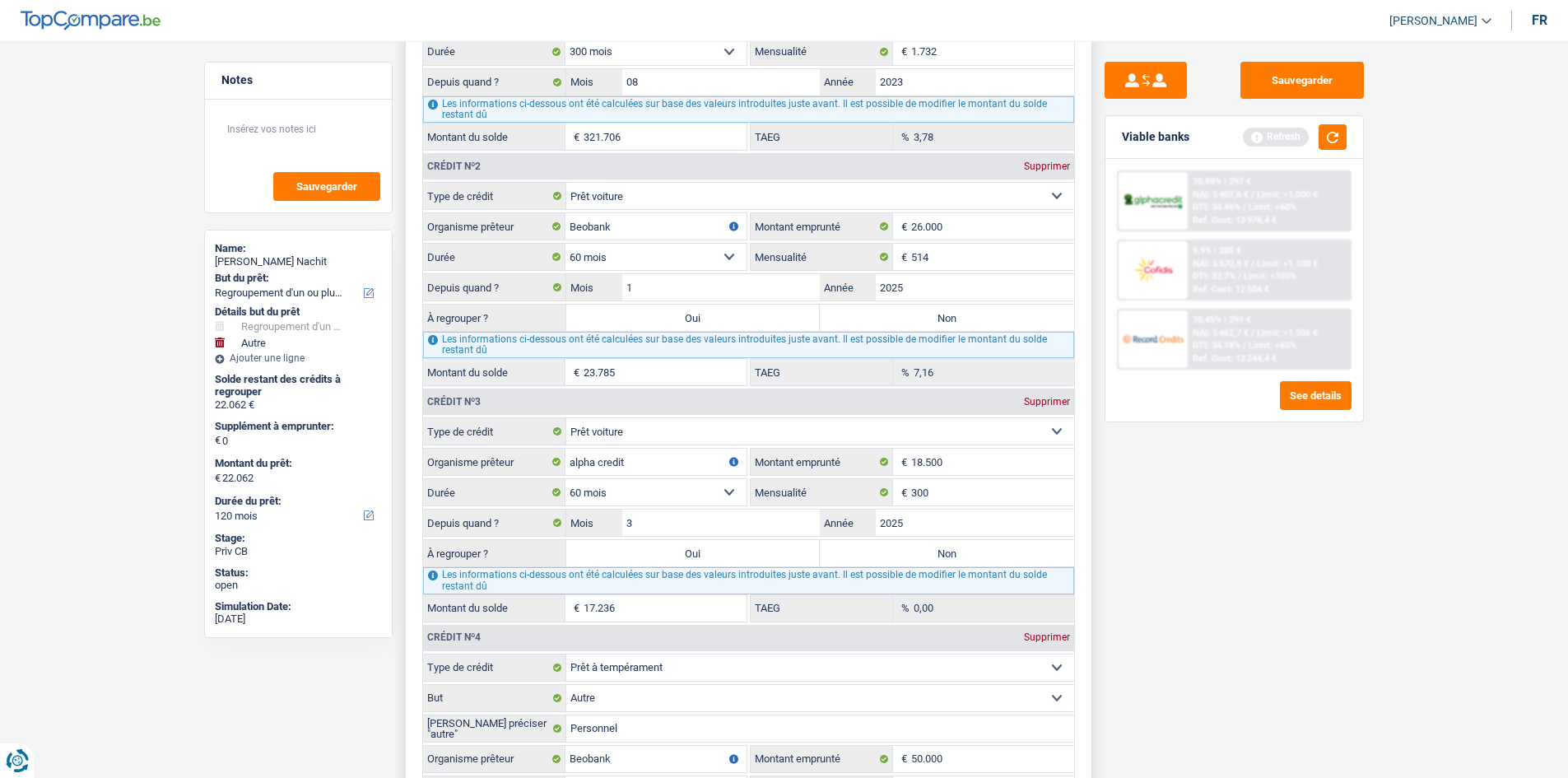 click on "Oui" at bounding box center [693, 318] 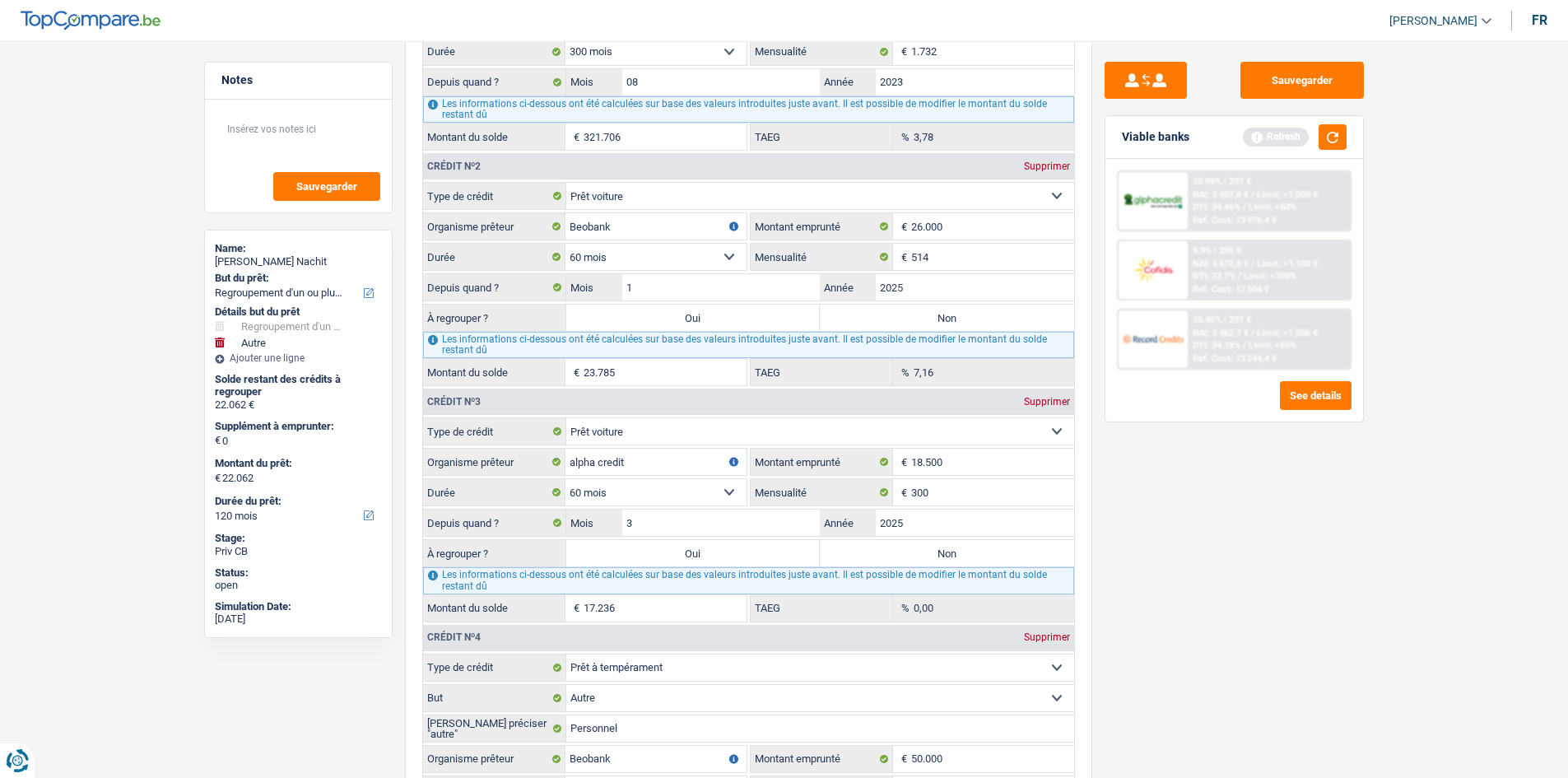 type on "45.847" 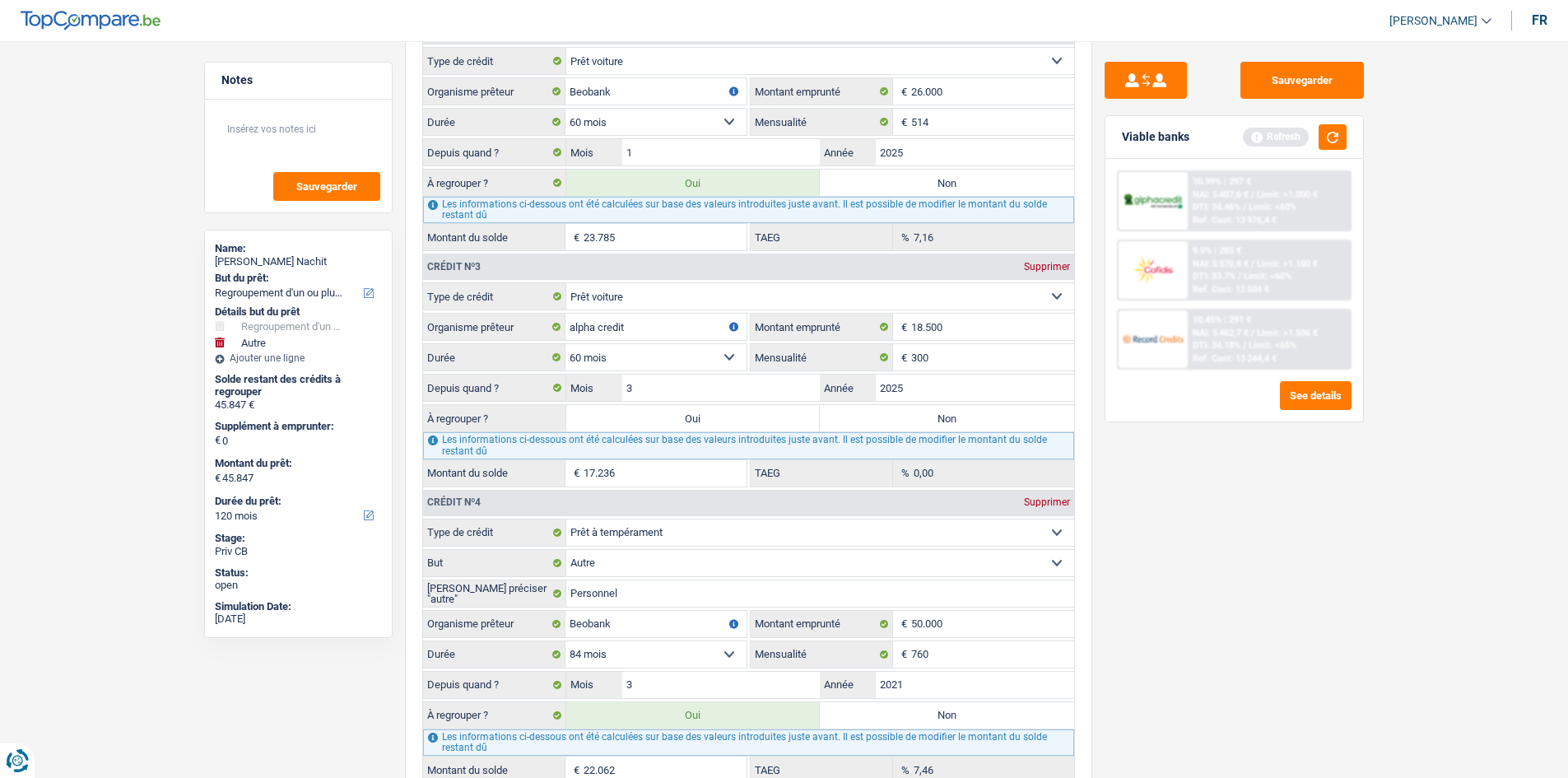 scroll, scrollTop: 2058, scrollLeft: 0, axis: vertical 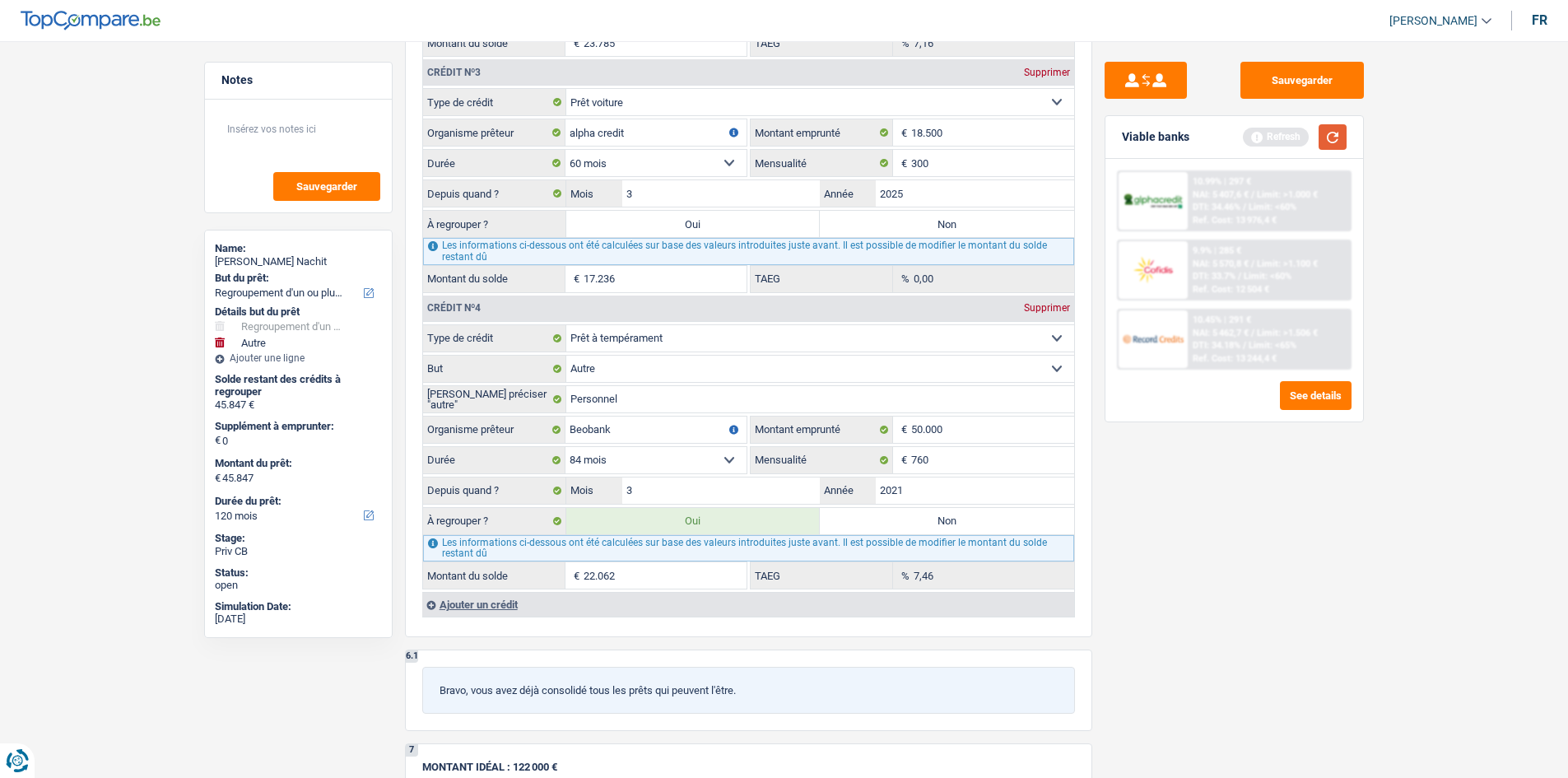 click at bounding box center (1333, 137) 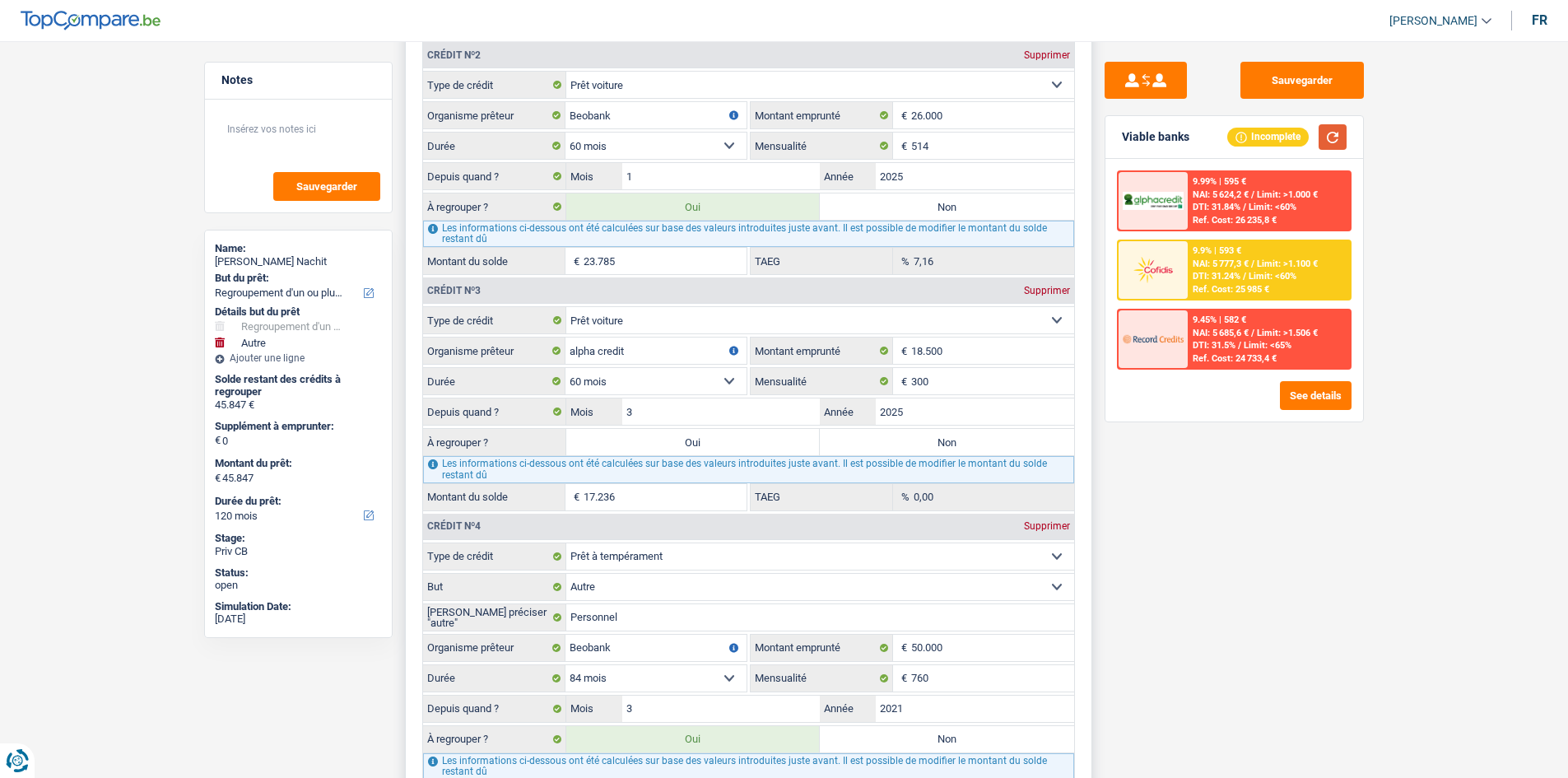 scroll, scrollTop: 1811, scrollLeft: 0, axis: vertical 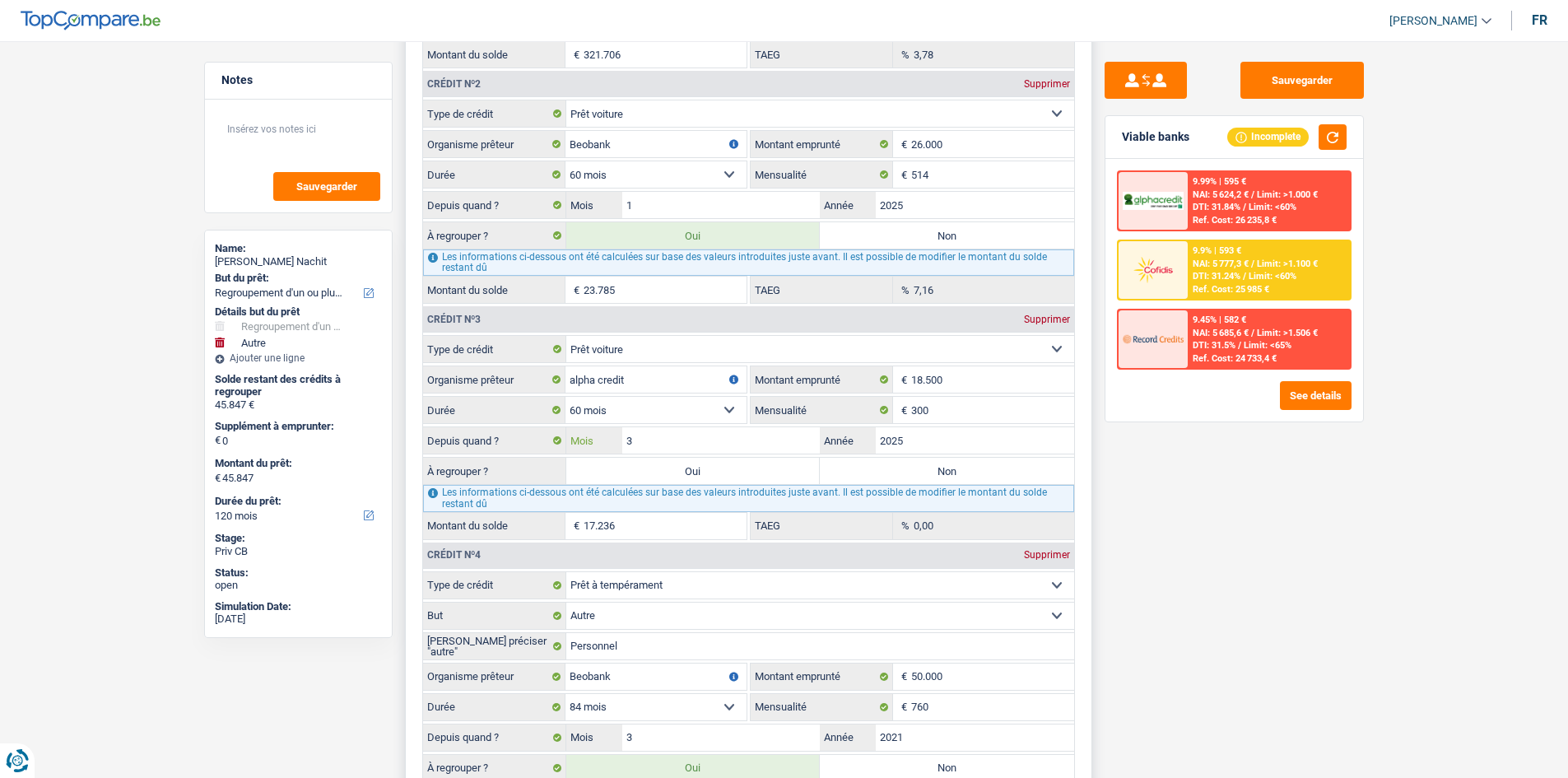 click on "3" at bounding box center (721, 440) 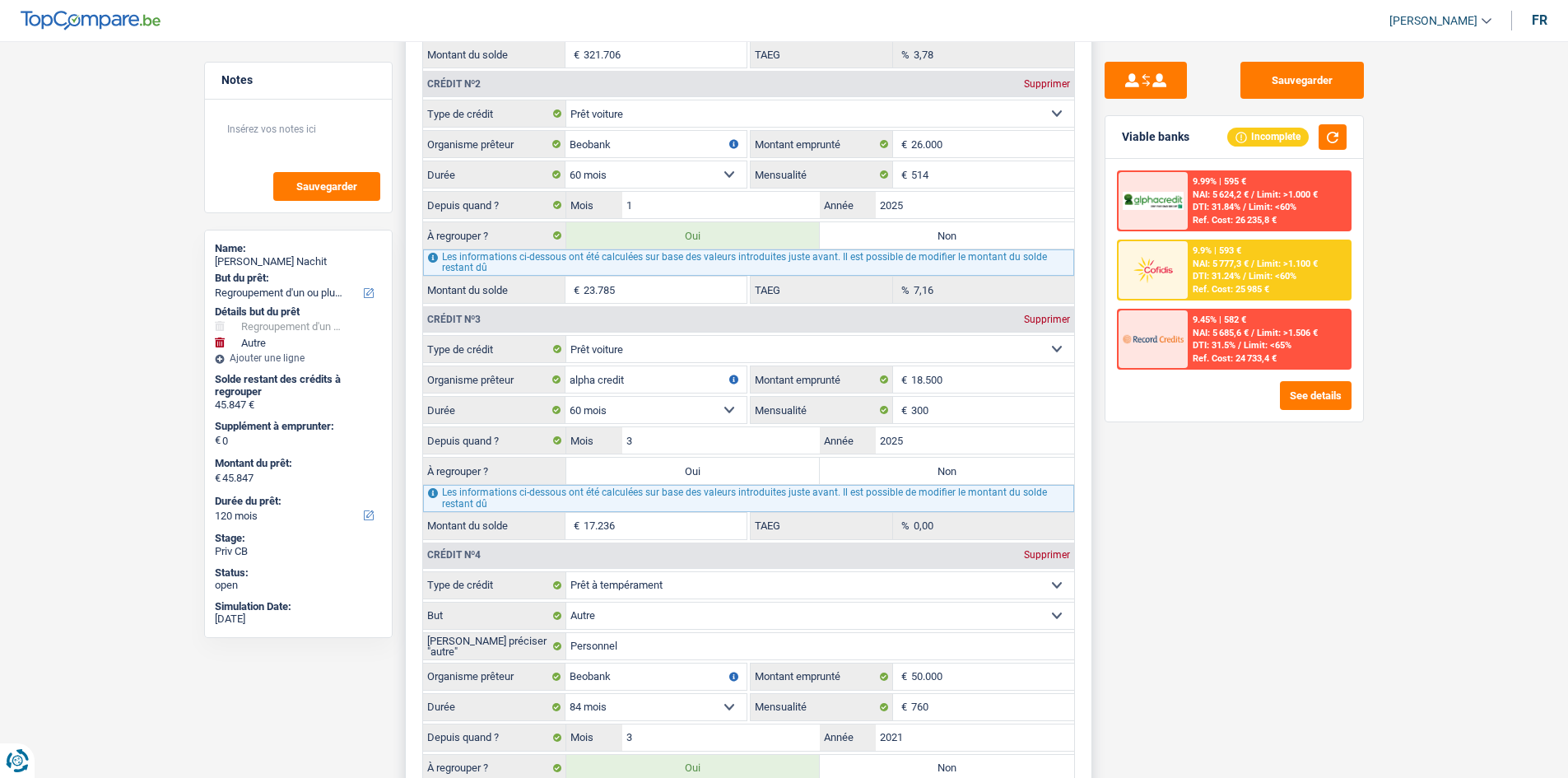 click on "Non" at bounding box center (947, 471) 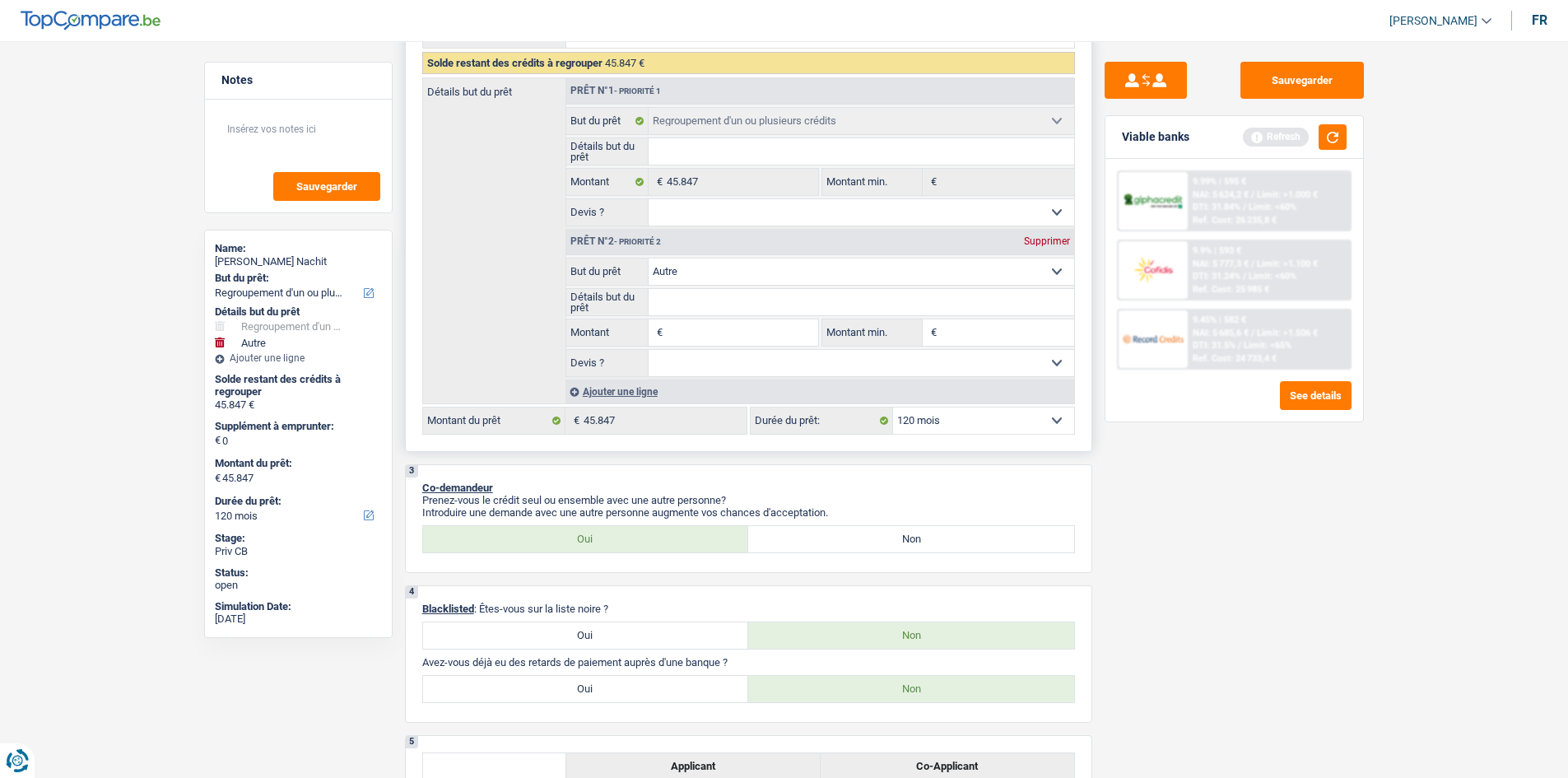 scroll, scrollTop: 247, scrollLeft: 0, axis: vertical 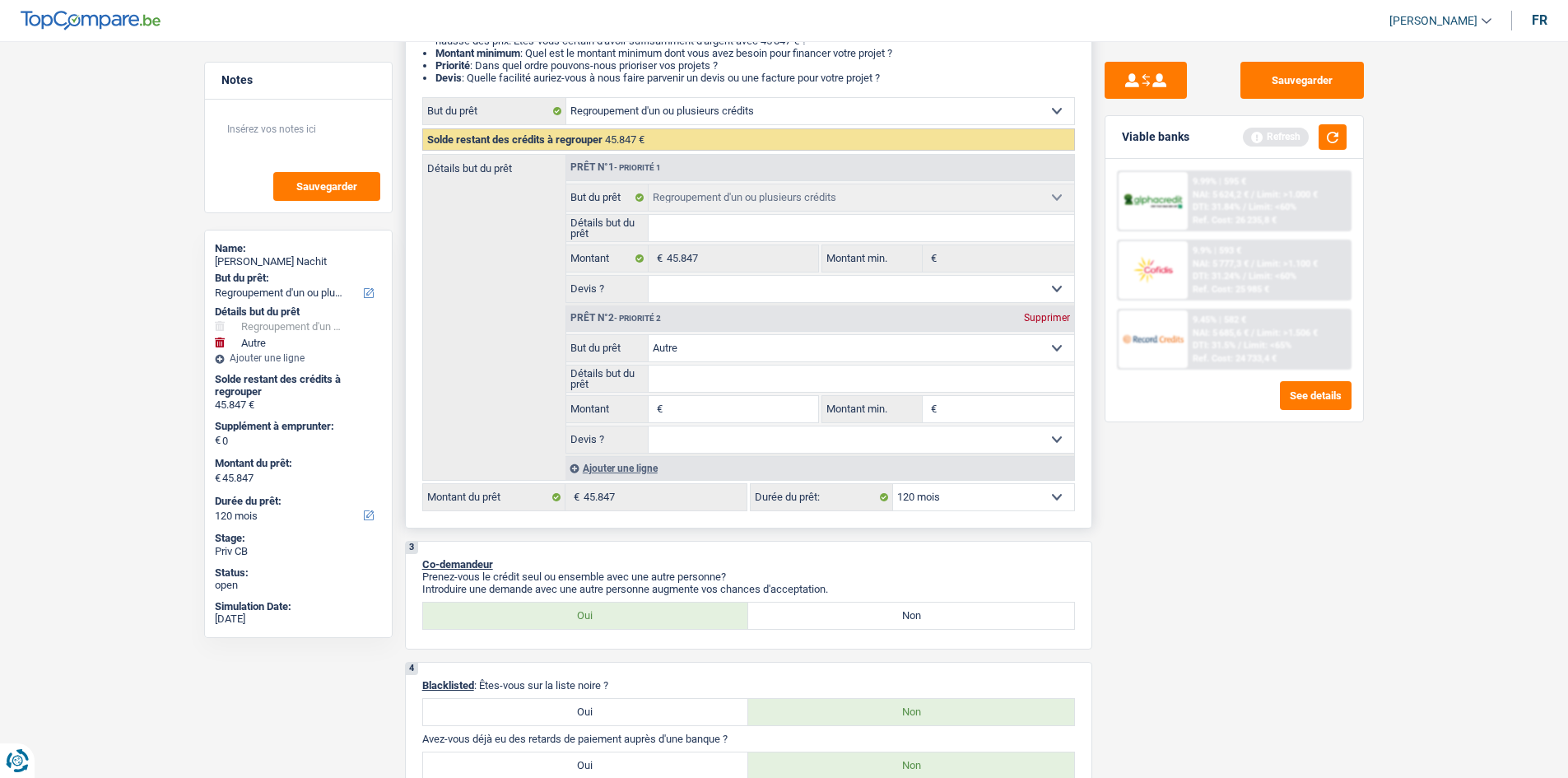 click on "Confort maison: meubles, textile, peinture, électroménager, outillage non-professionnel Hifi, multimédia, gsm, ordinateur Aménagement: frais d'installation, déménagement Evénement familial: naissance, mariage, divorce, communion, décès Frais médicaux Frais d'études Frais permis de conduire Regroupement d'un ou plusieurs crédits Loisirs: voyage, sport, musique Rafraîchissement: petits travaux maison et jardin Frais judiciaires Réparation voiture Prêt rénovation Prêt énergie Prêt voiture Taxes, impôts non professionnels Rénovation bien à l'étranger Dettes familiales Assurance Autre
Sélectionner une option" at bounding box center (861, 348) 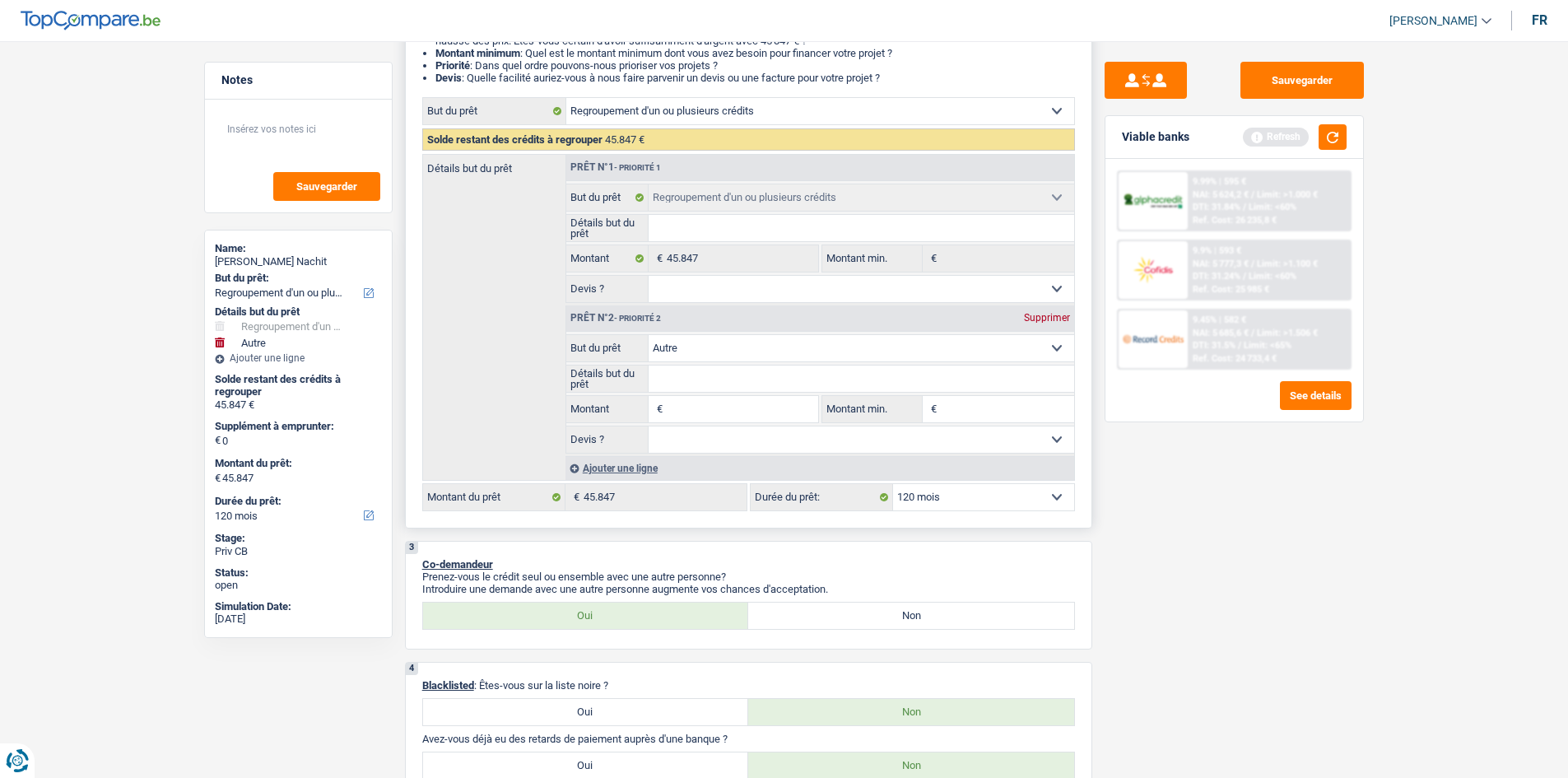 select on "houseOrGarden" 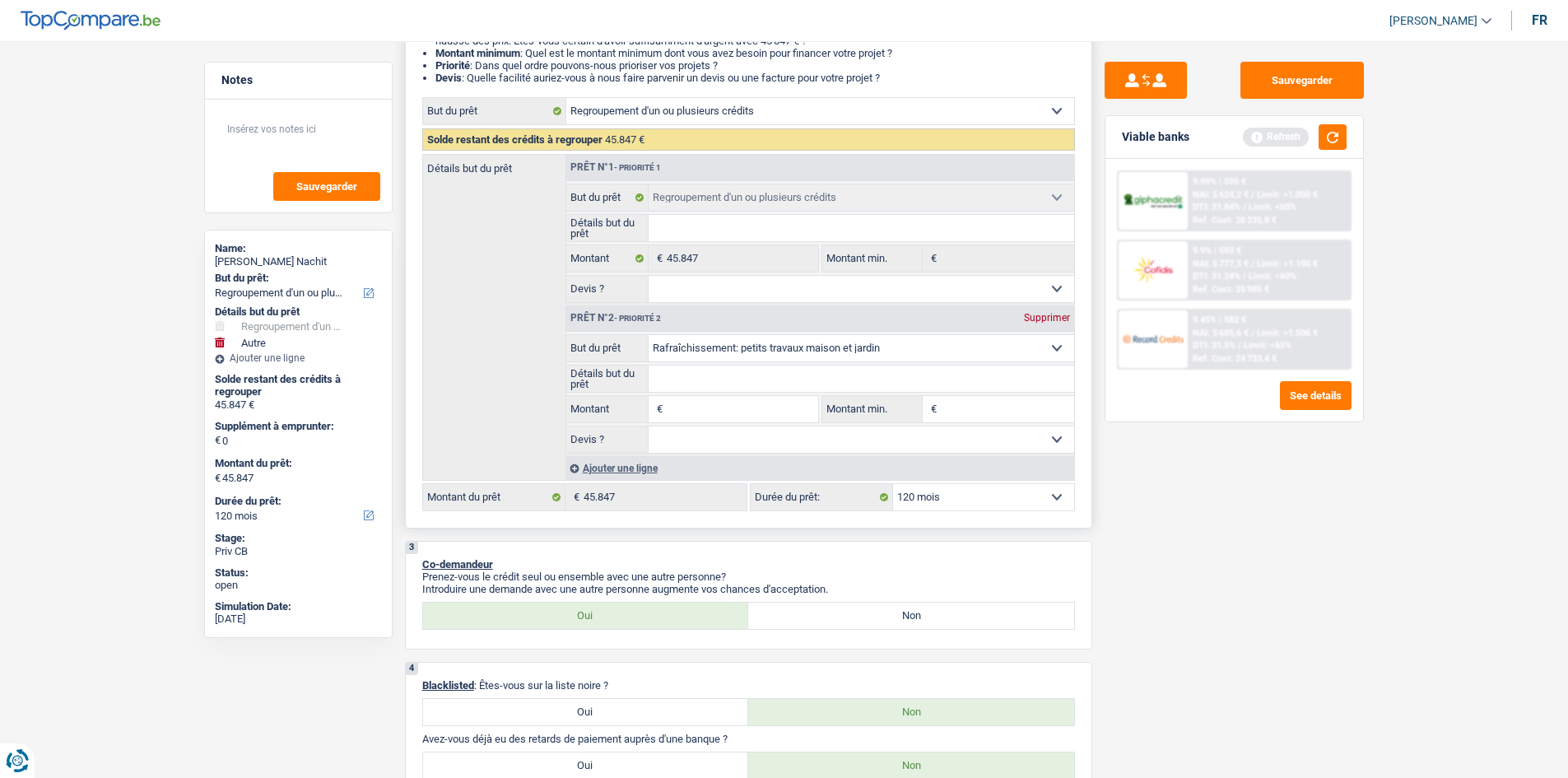 click on "Confort maison: meubles, textile, peinture, électroménager, outillage non-professionnel Hifi, multimédia, gsm, ordinateur Aménagement: frais d'installation, déménagement Evénement familial: naissance, mariage, divorce, communion, décès Frais médicaux Frais d'études Frais permis de conduire Regroupement d'un ou plusieurs crédits Loisirs: voyage, sport, musique Rafraîchissement: petits travaux maison et jardin Frais judiciaires Réparation voiture Prêt rénovation Prêt énergie Prêt voiture Taxes, impôts non professionnels Rénovation bien à l'étranger Dettes familiales Assurance Autre
Sélectionner une option" at bounding box center (861, 348) 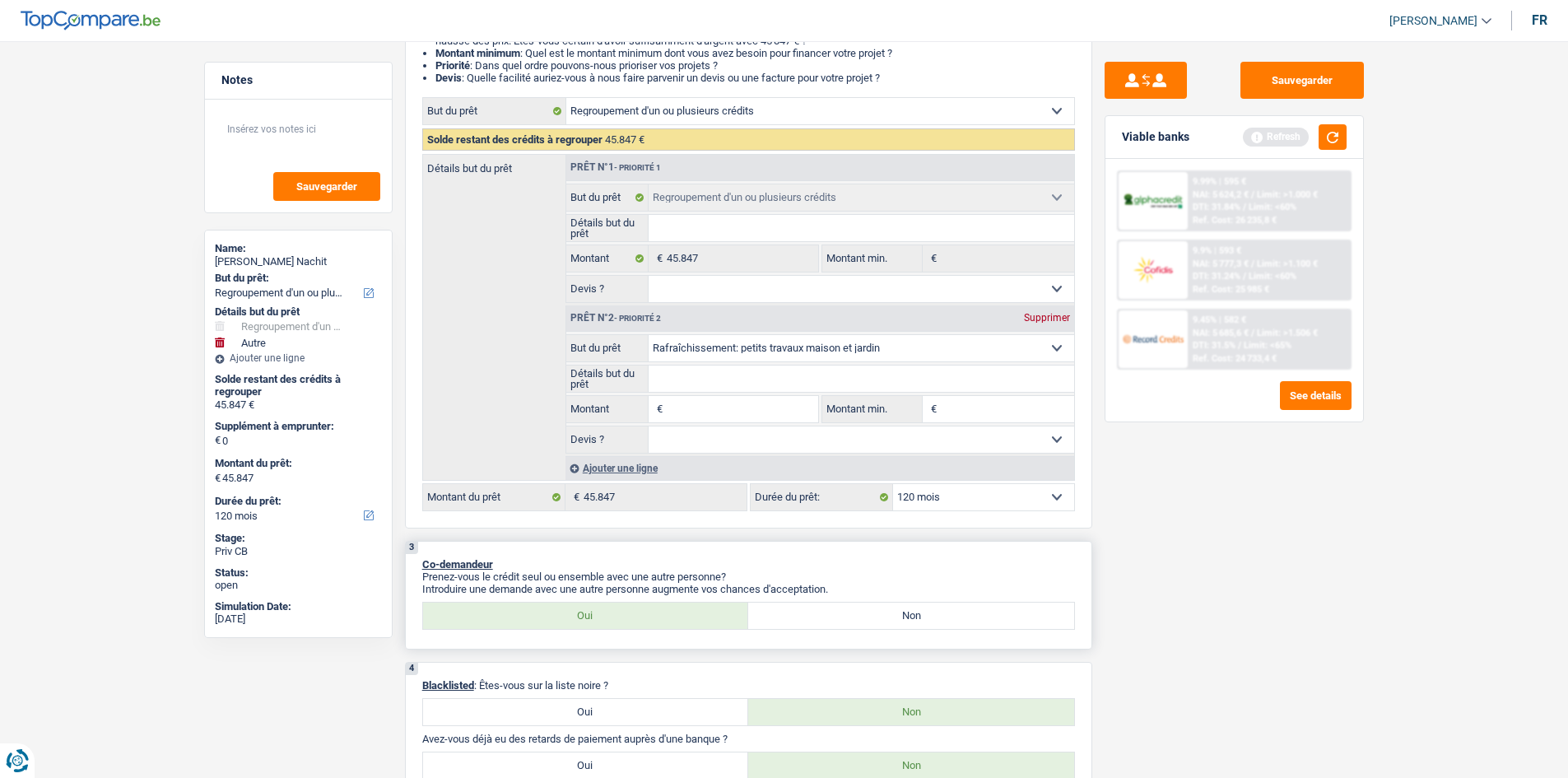 select on "houseOrGarden" 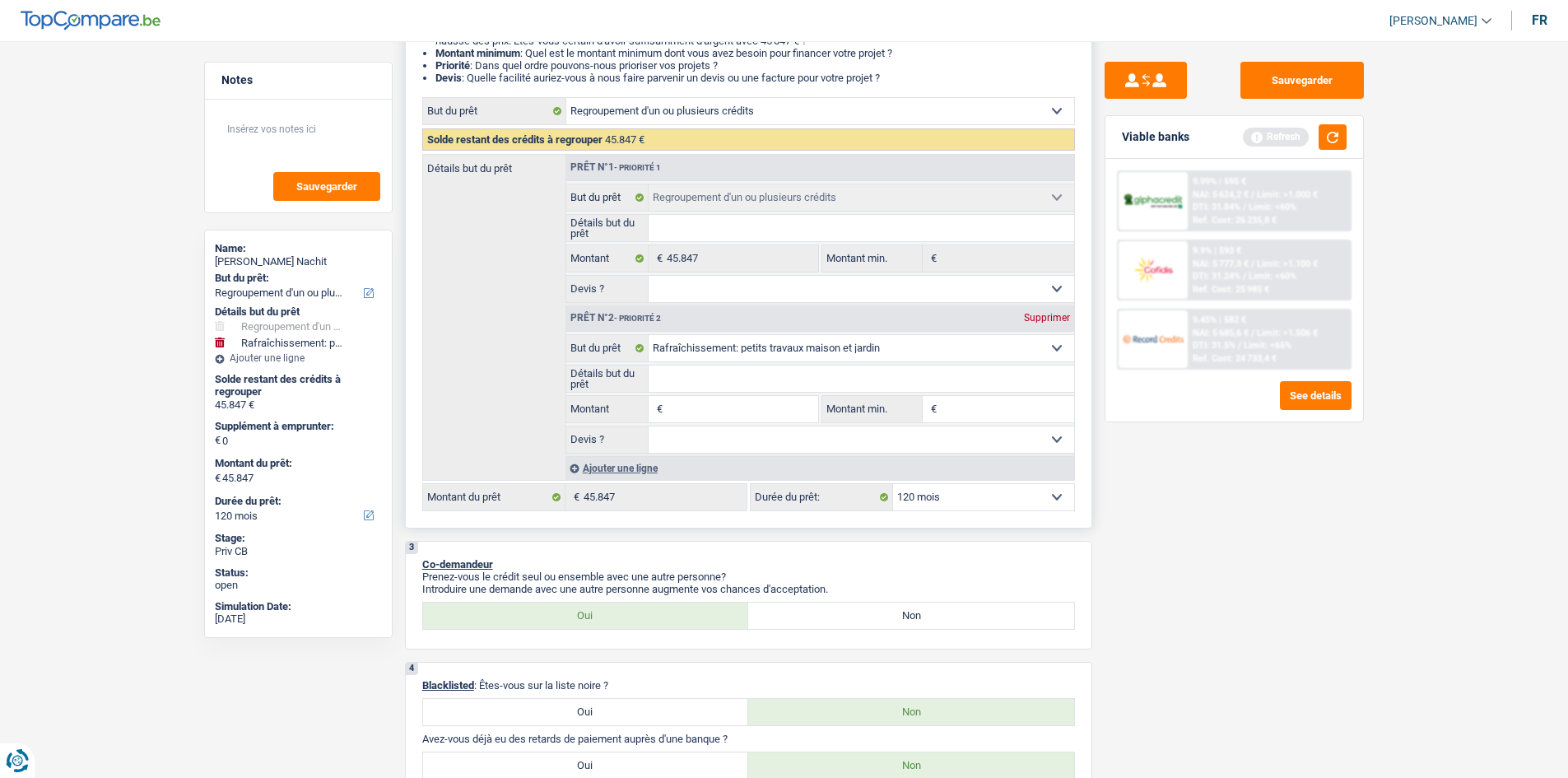 click on "Montant" at bounding box center (742, 409) 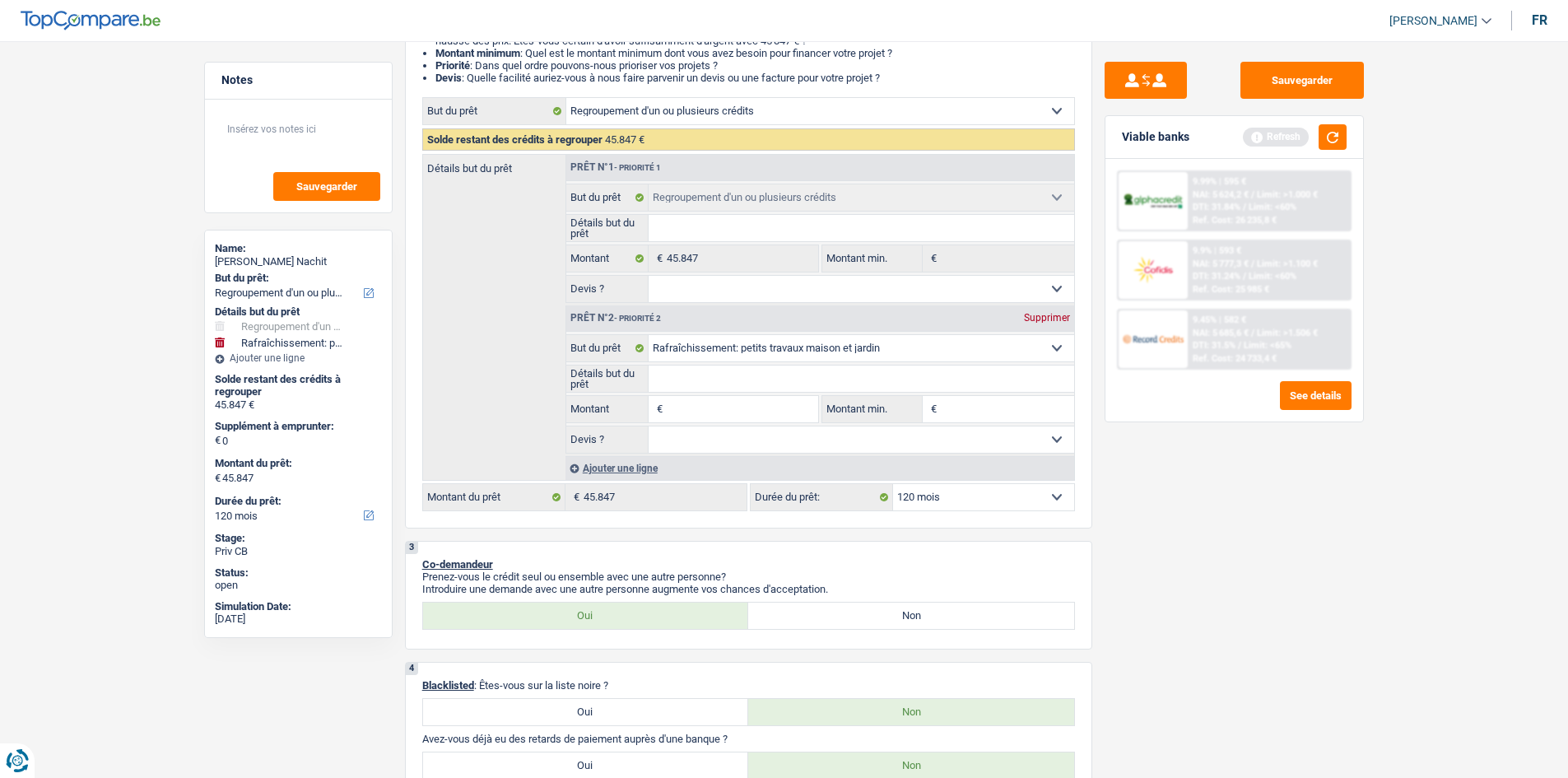 type on "1" 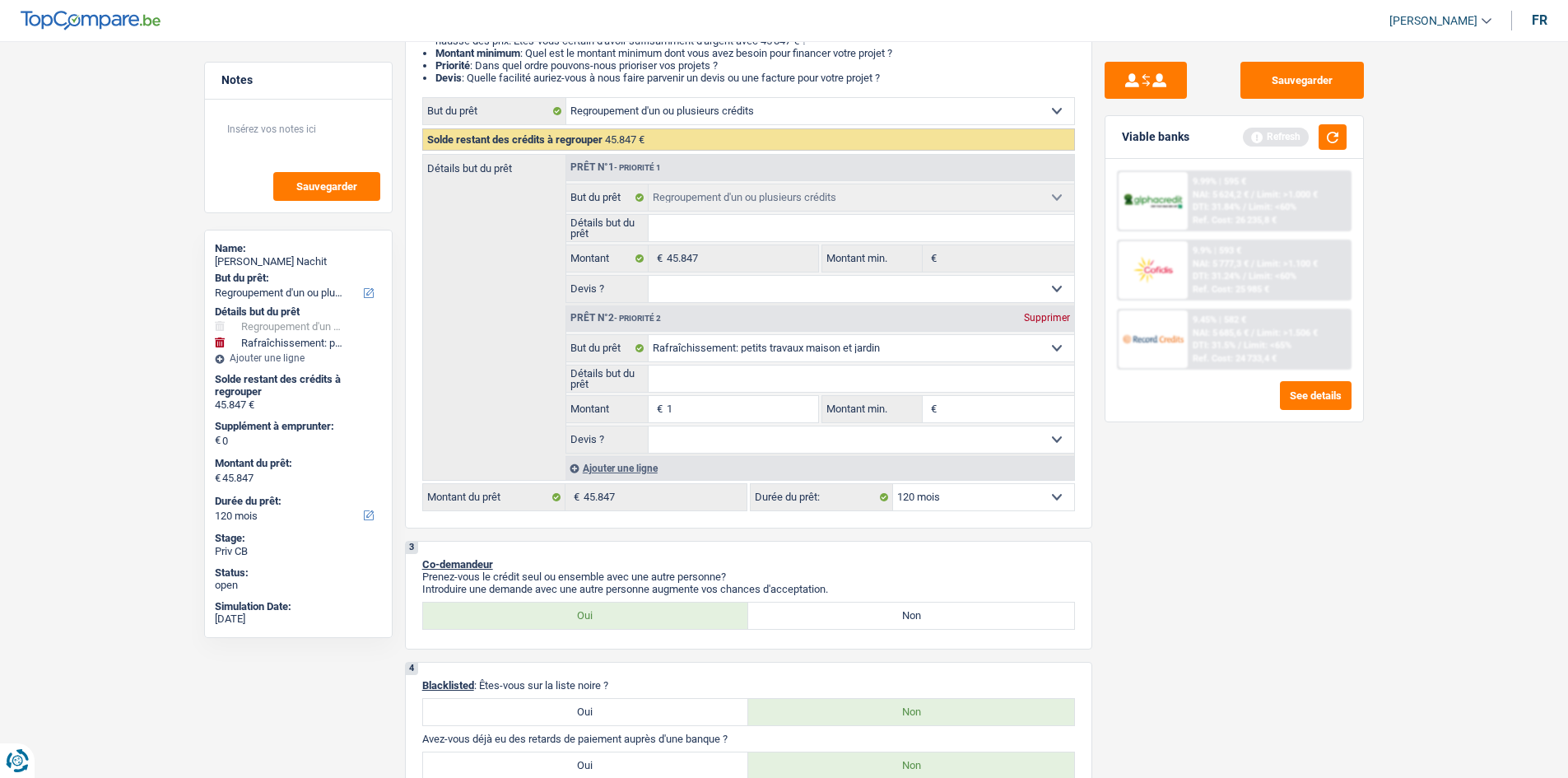 type on "1" 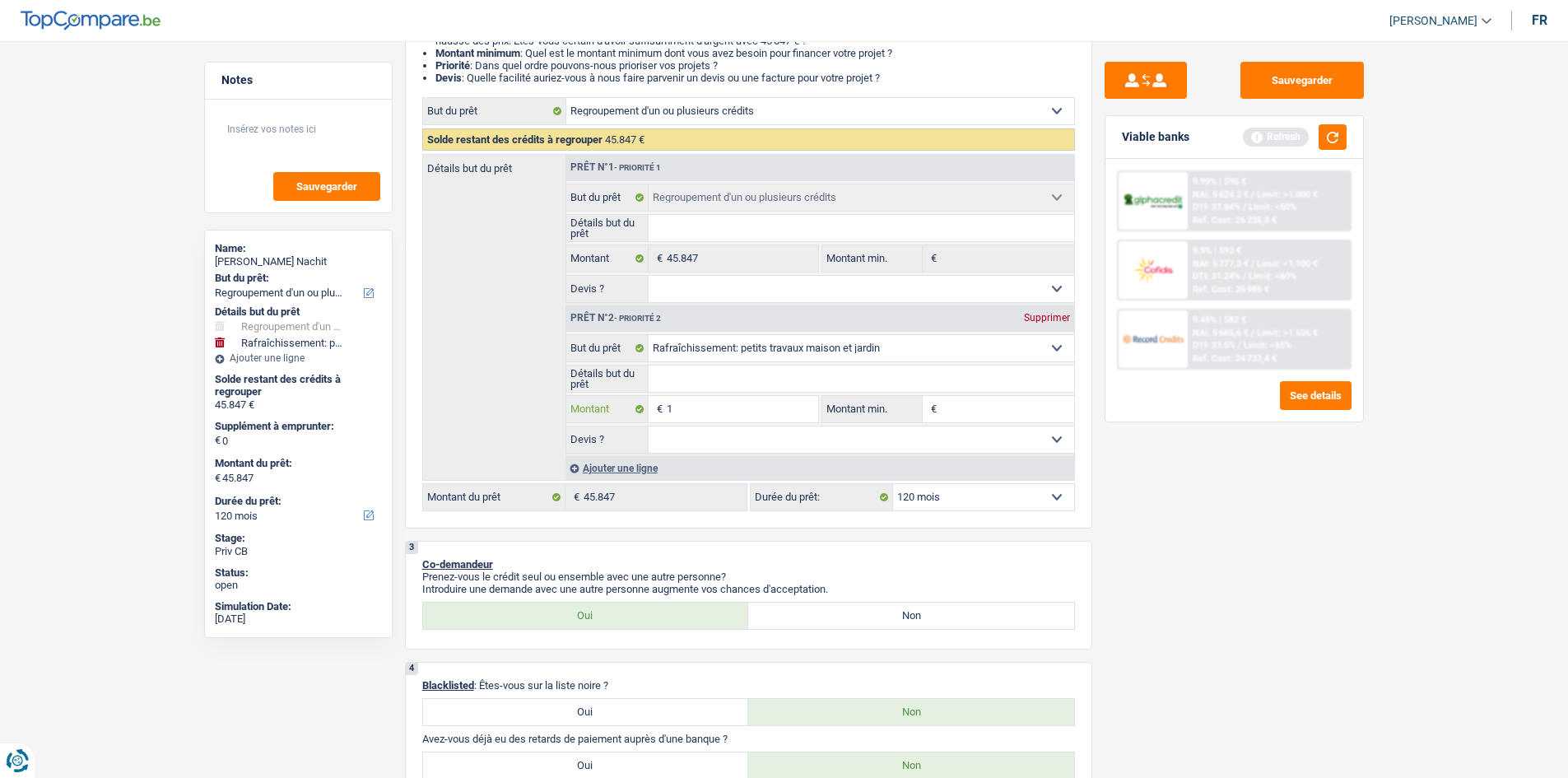type on "17" 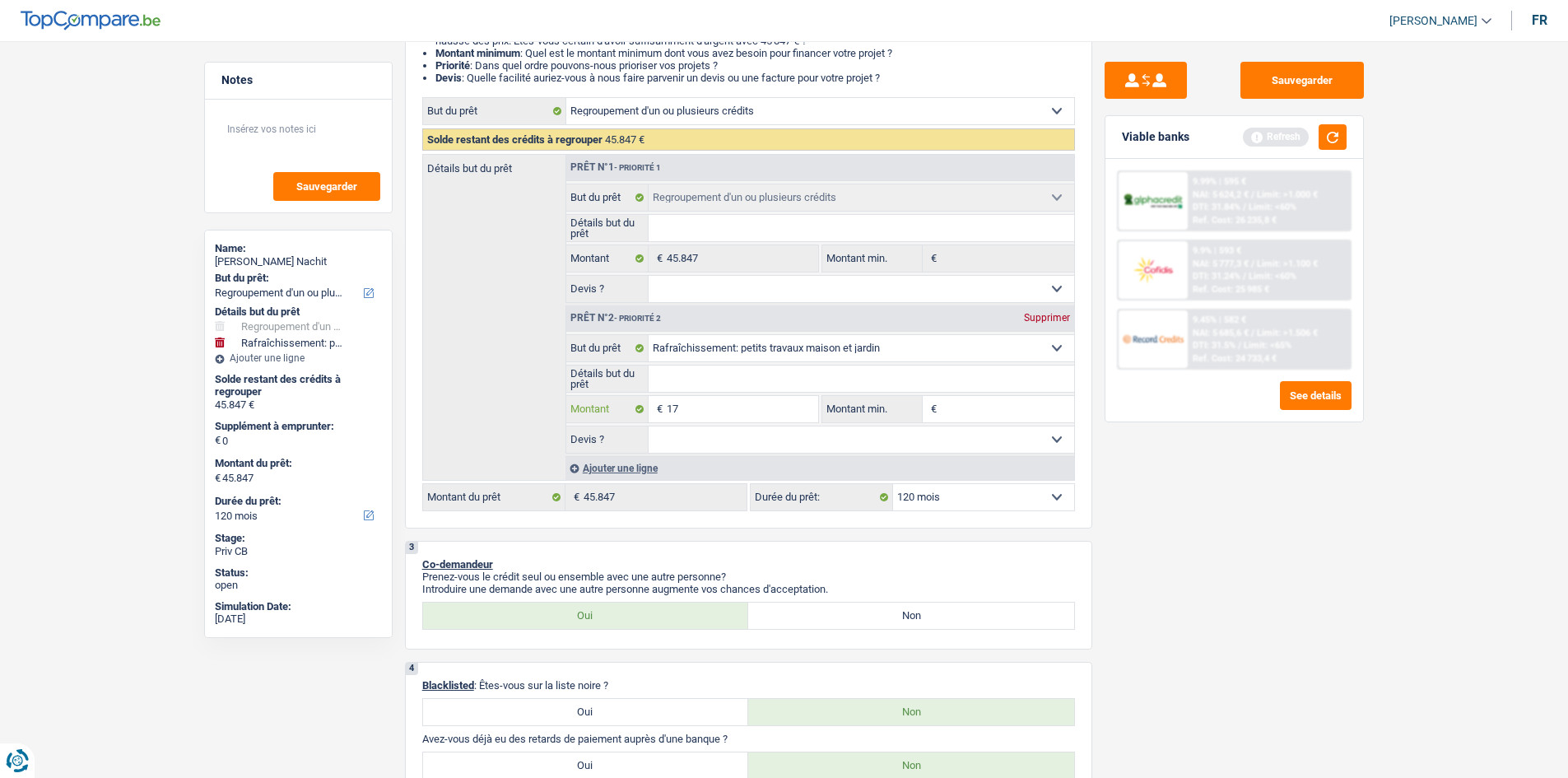 type on "17" 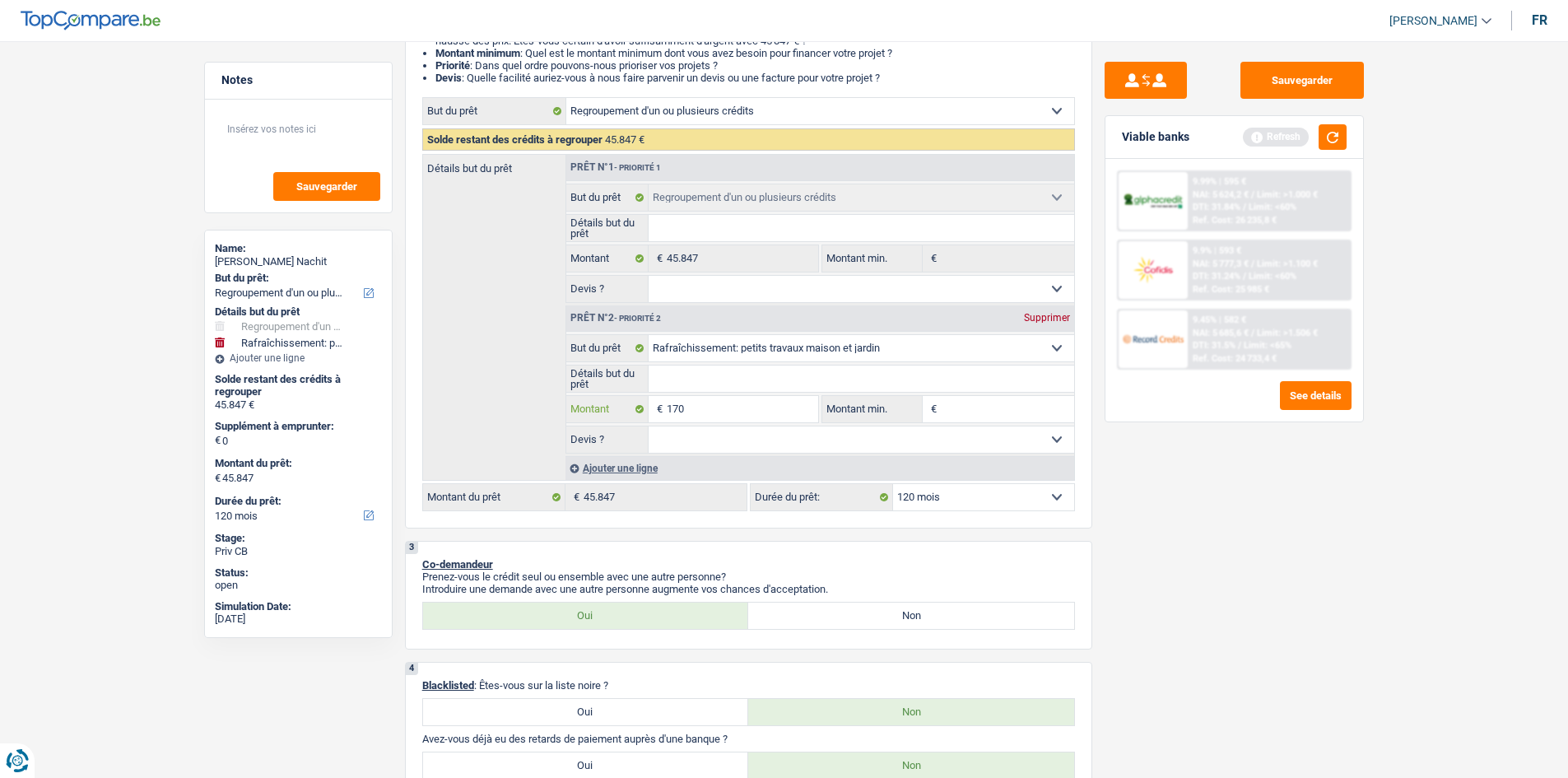 type on "170" 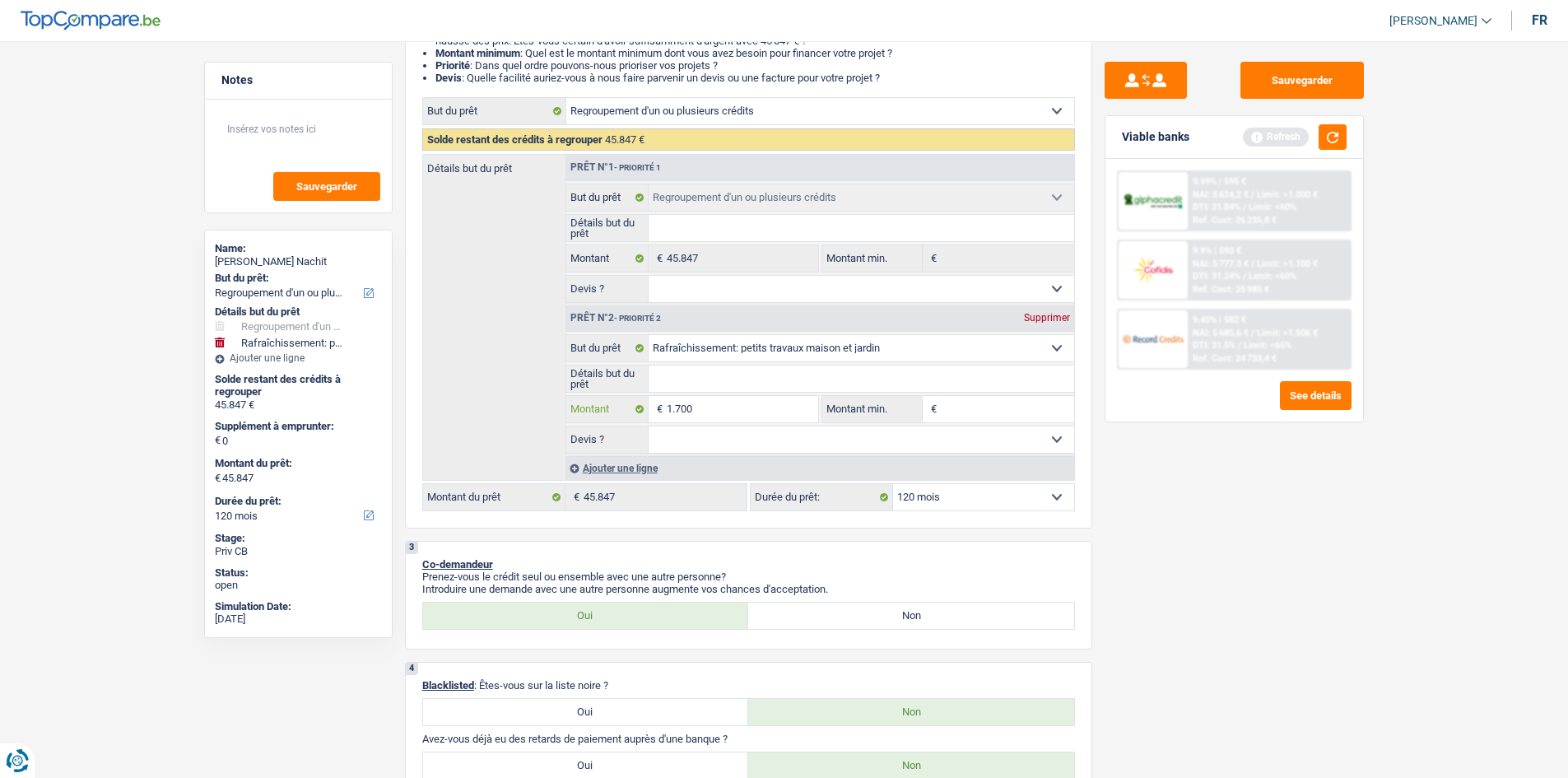 type on "1.700" 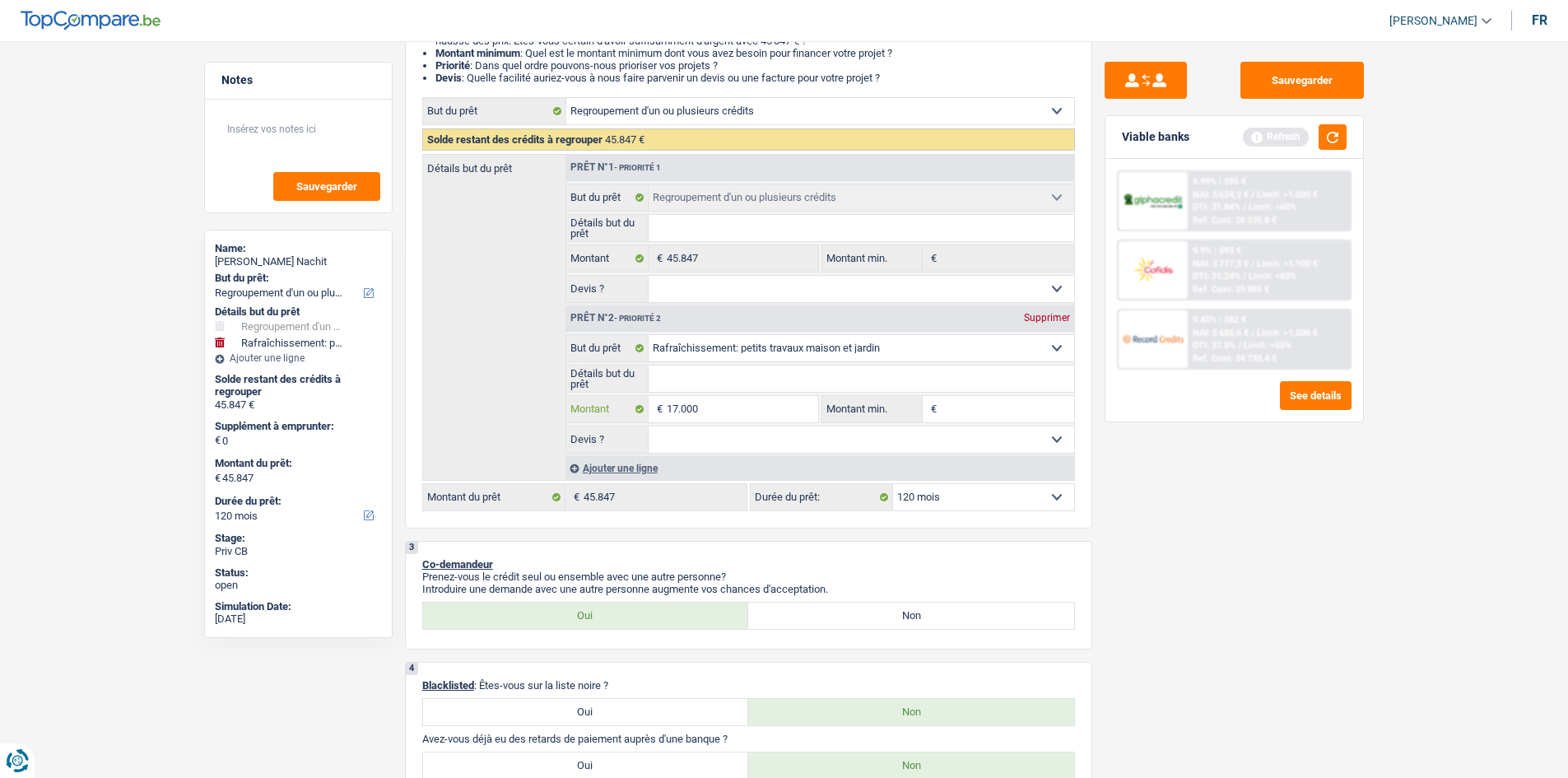 type on "17.000" 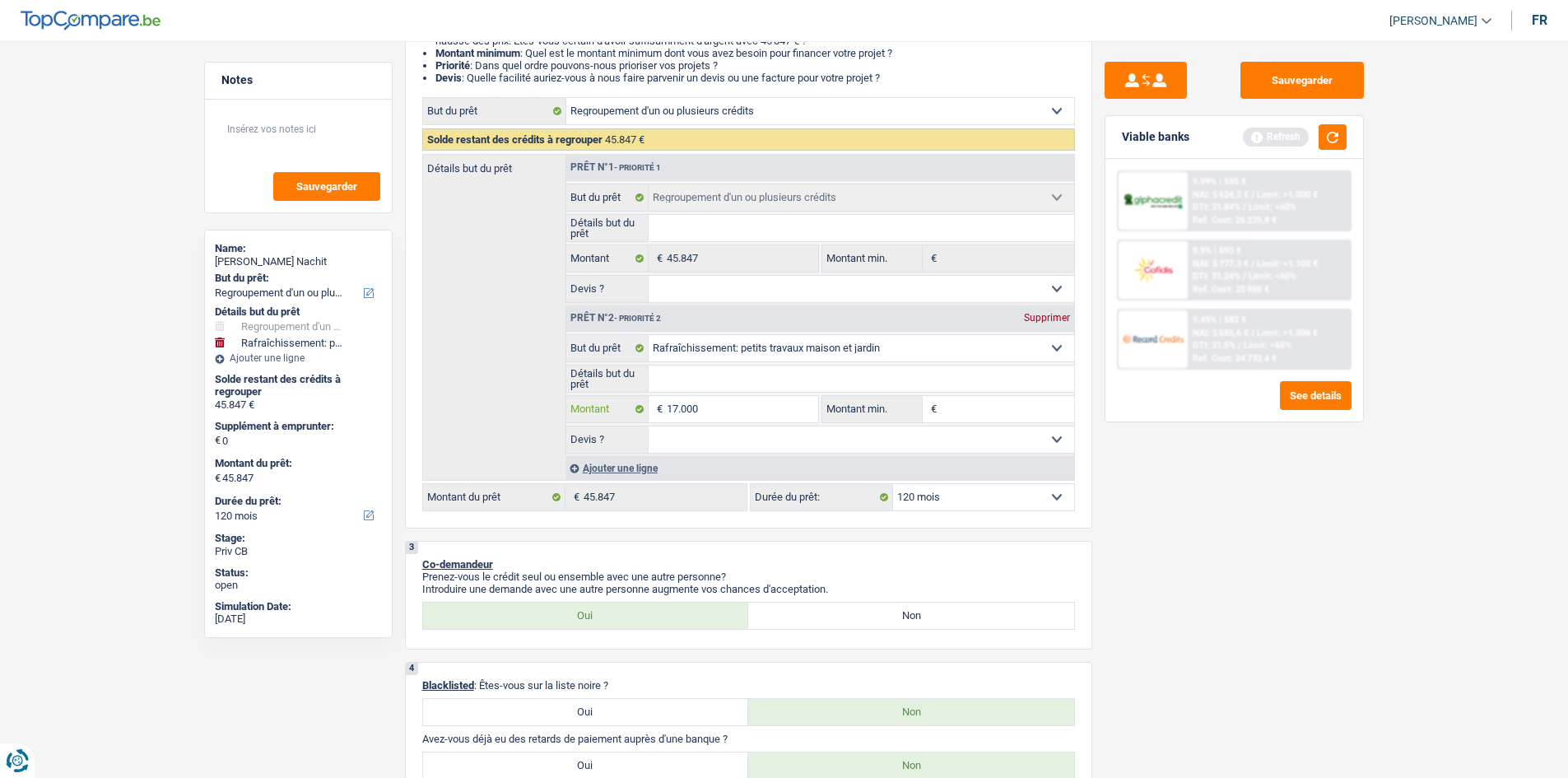 type on "17.000" 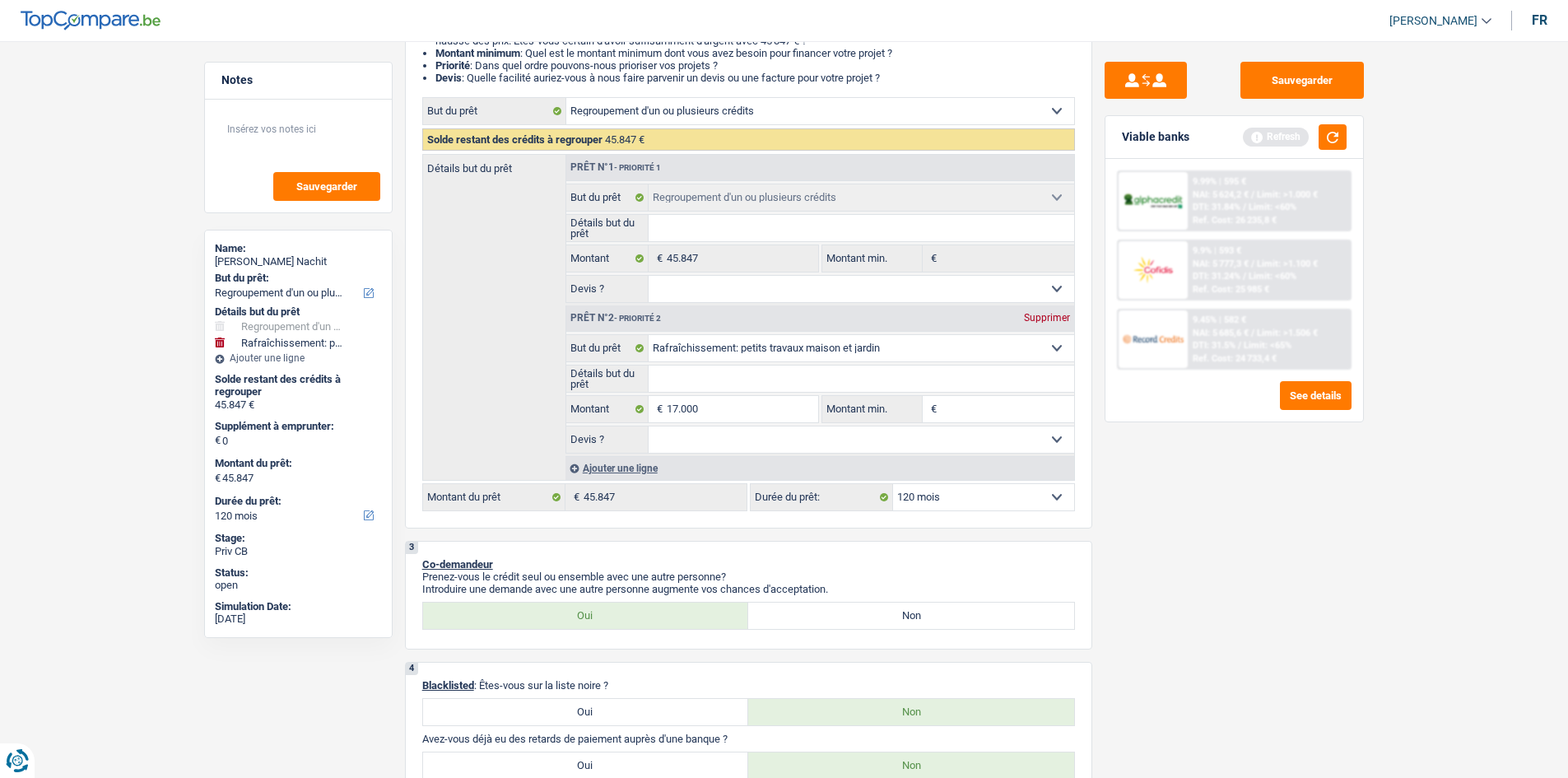 type on "17.000" 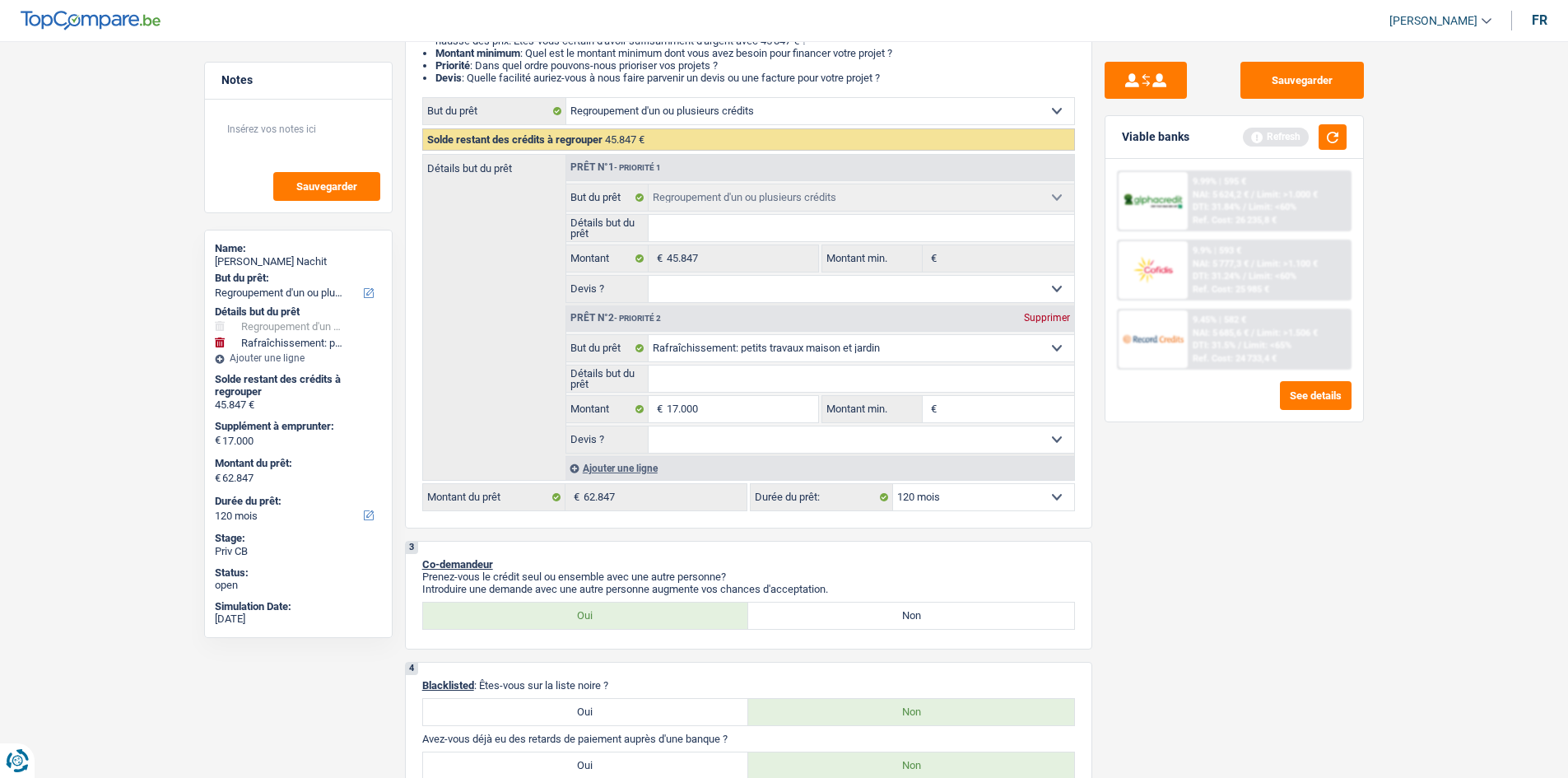 drag, startPoint x: 1199, startPoint y: 634, endPoint x: 1220, endPoint y: 661, distance: 34.205263 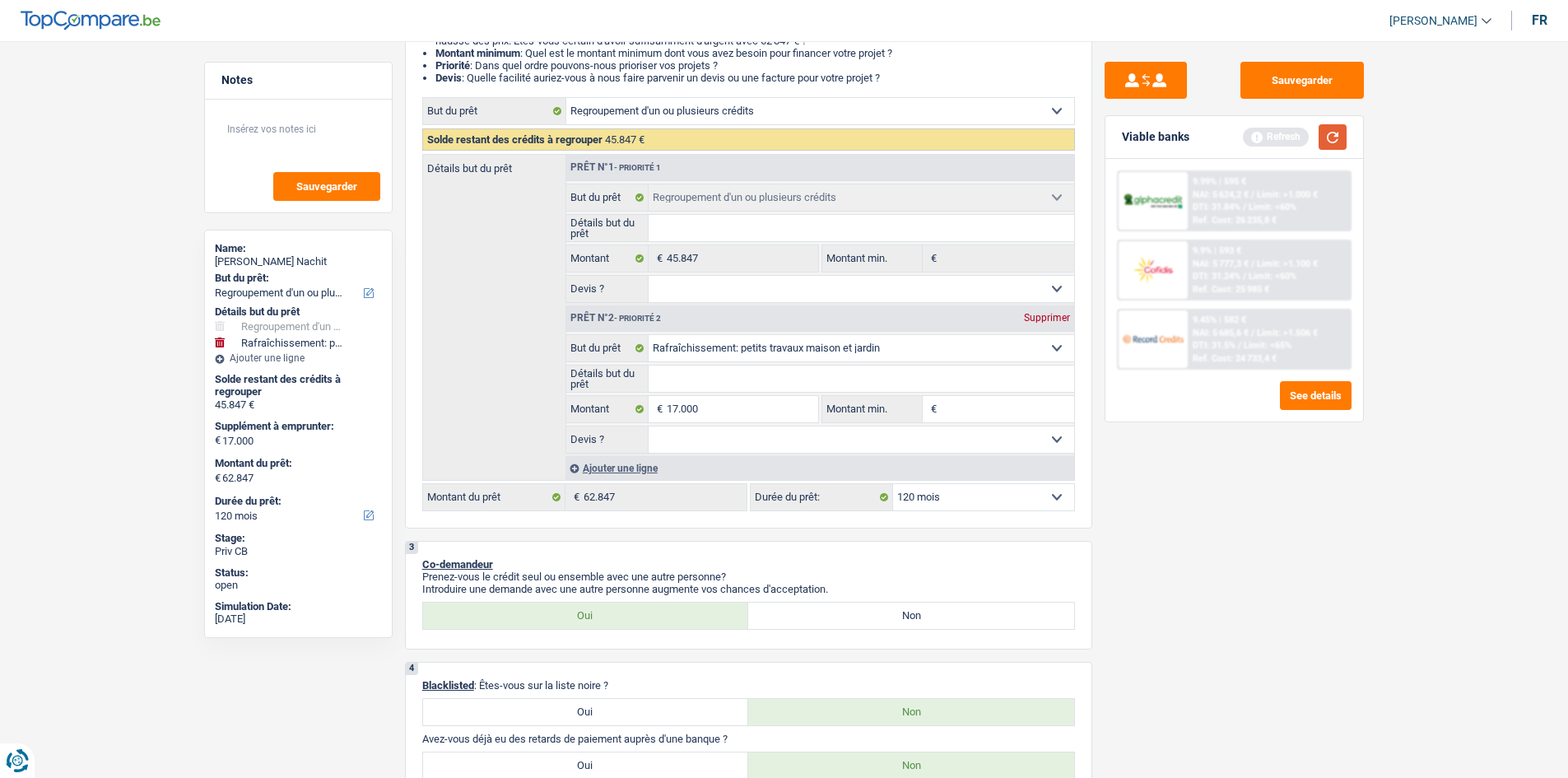 click at bounding box center [1333, 137] 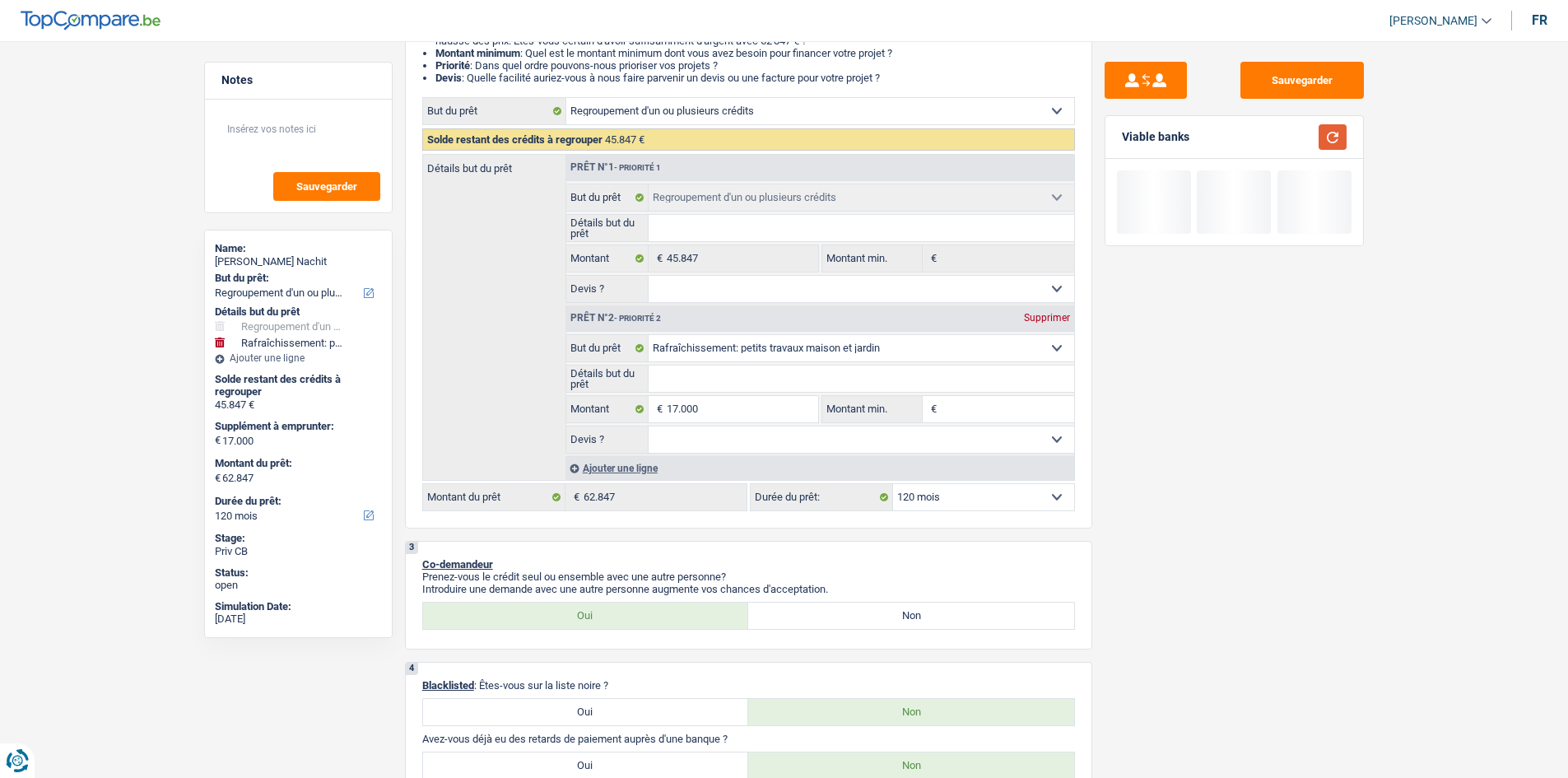 scroll, scrollTop: 494, scrollLeft: 0, axis: vertical 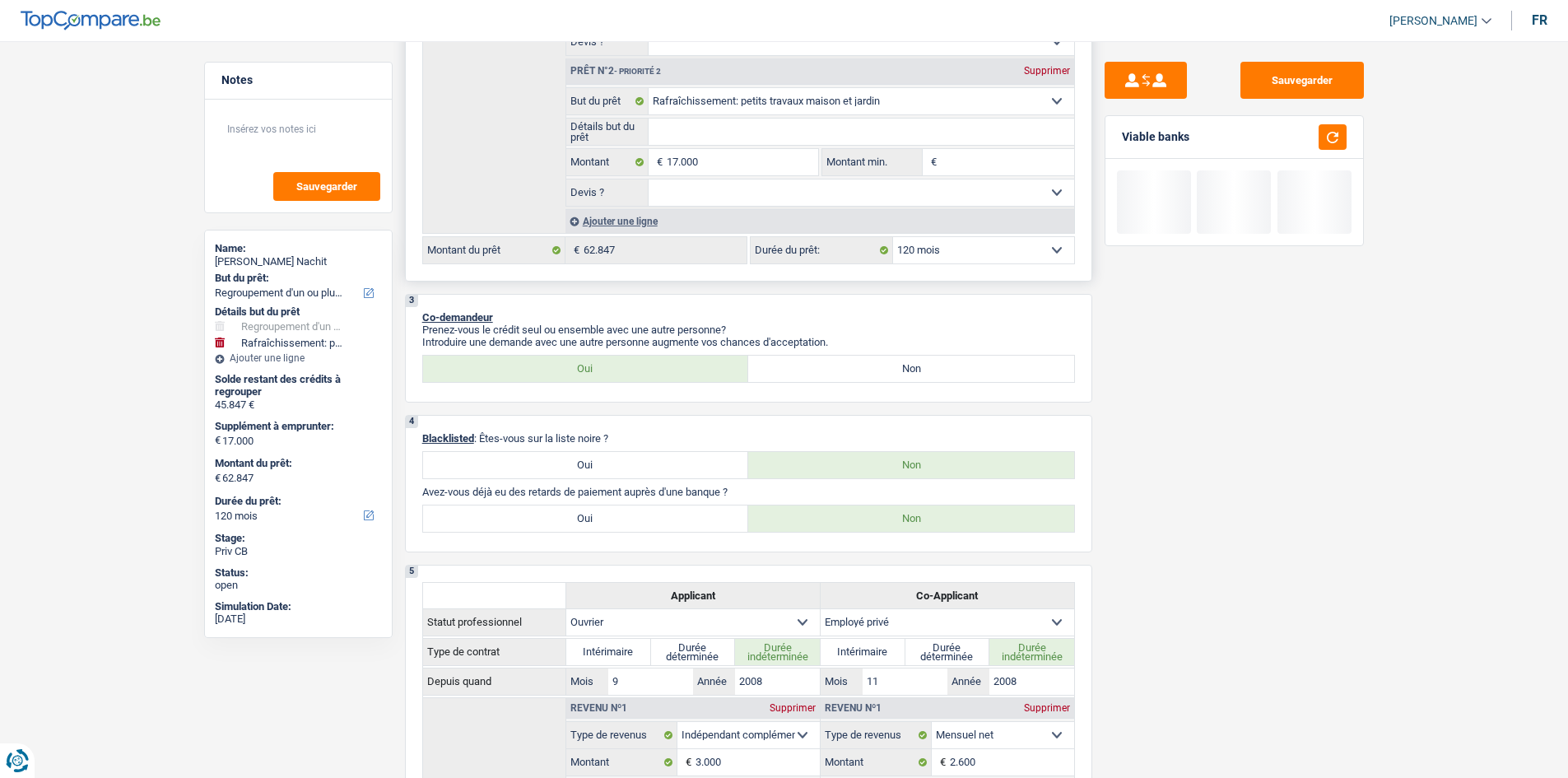 click on "Ajouter une ligne" at bounding box center [820, 221] 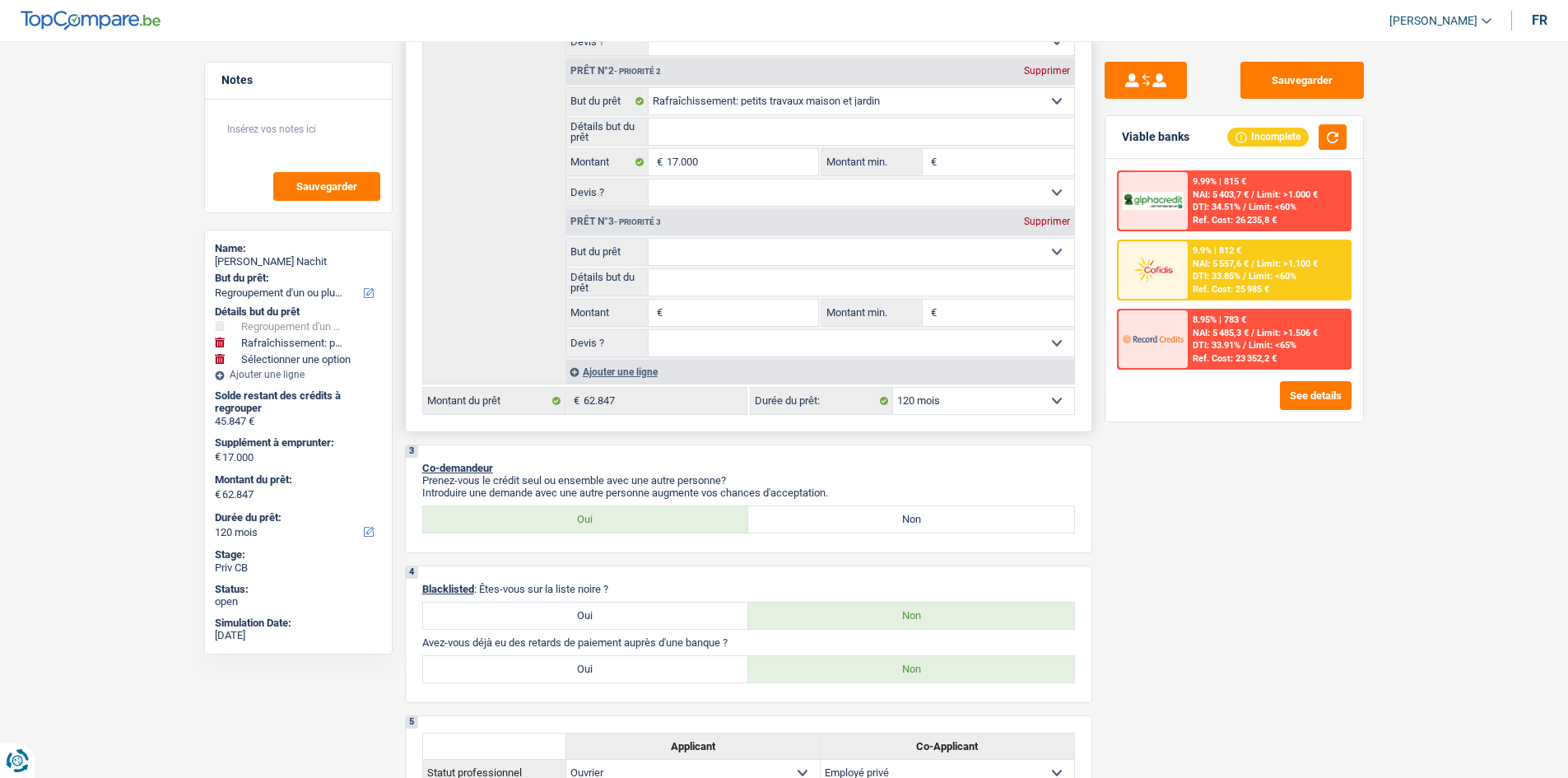 click on "Confort maison: meubles, textile, peinture, électroménager, outillage non-professionnel Hifi, multimédia, gsm, ordinateur Aménagement: frais d'installation, déménagement Evénement familial: naissance, mariage, divorce, communion, décès Frais médicaux Frais d'études Frais permis de conduire Regroupement d'un ou plusieurs crédits Loisirs: voyage, sport, musique Rafraîchissement: petits travaux maison et jardin Frais judiciaires Réparation voiture Prêt rénovation Prêt énergie Prêt voiture Taxes, impôts non professionnels Rénovation bien à l'étranger Dettes familiales Assurance Autre
Sélectionner une option" at bounding box center [861, 252] 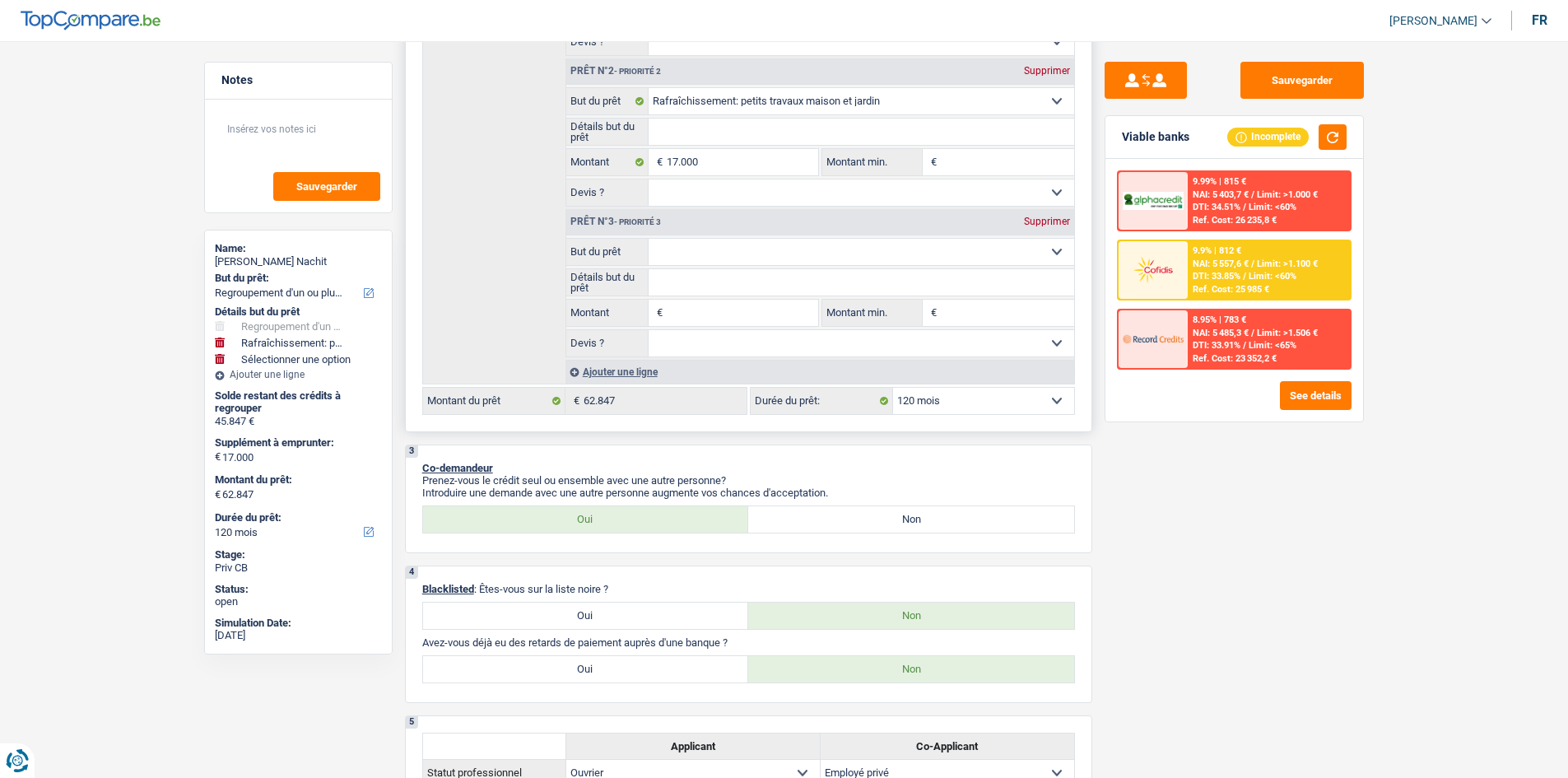 select on "houseOrGarden" 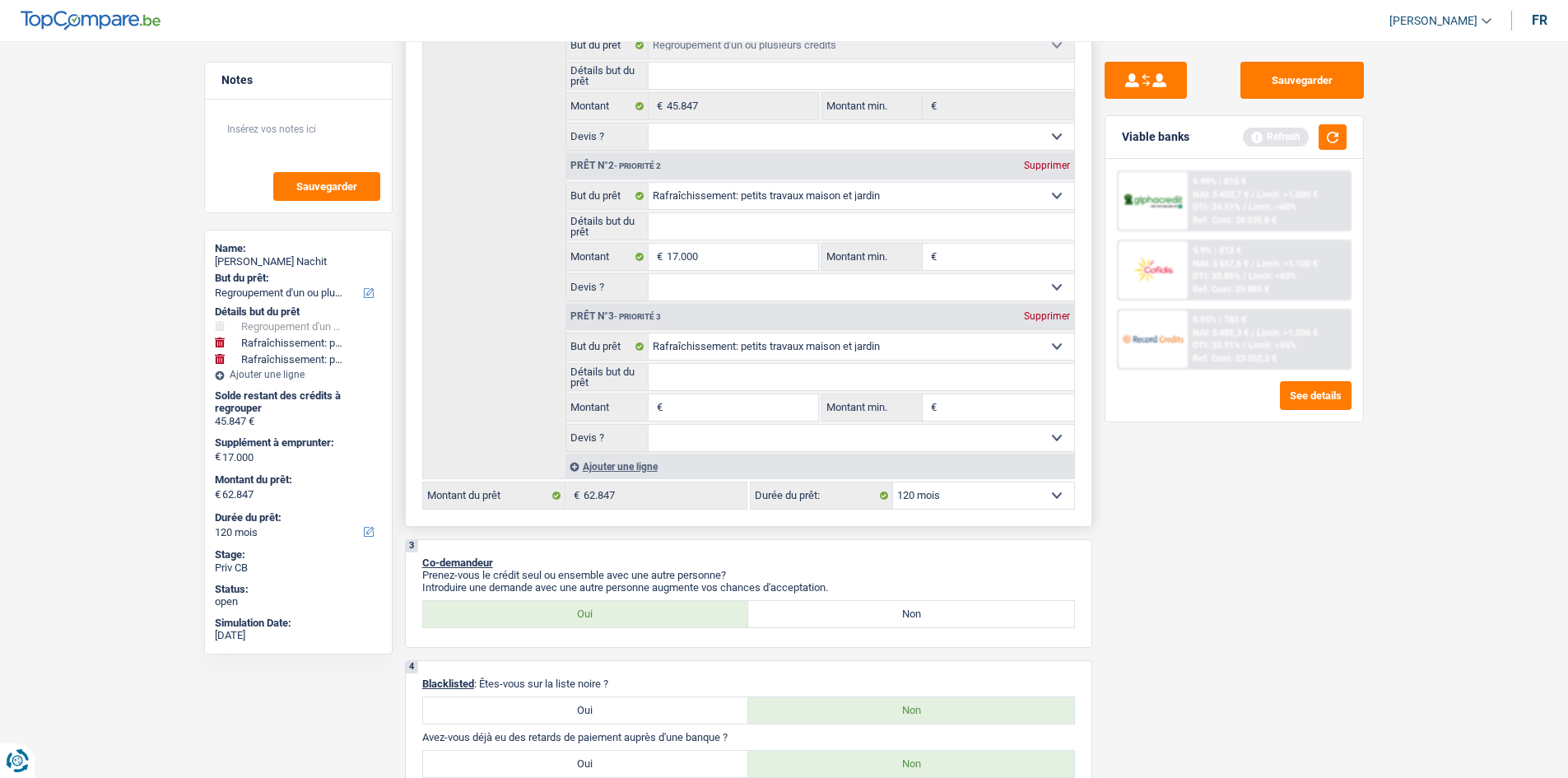 scroll, scrollTop: 329, scrollLeft: 0, axis: vertical 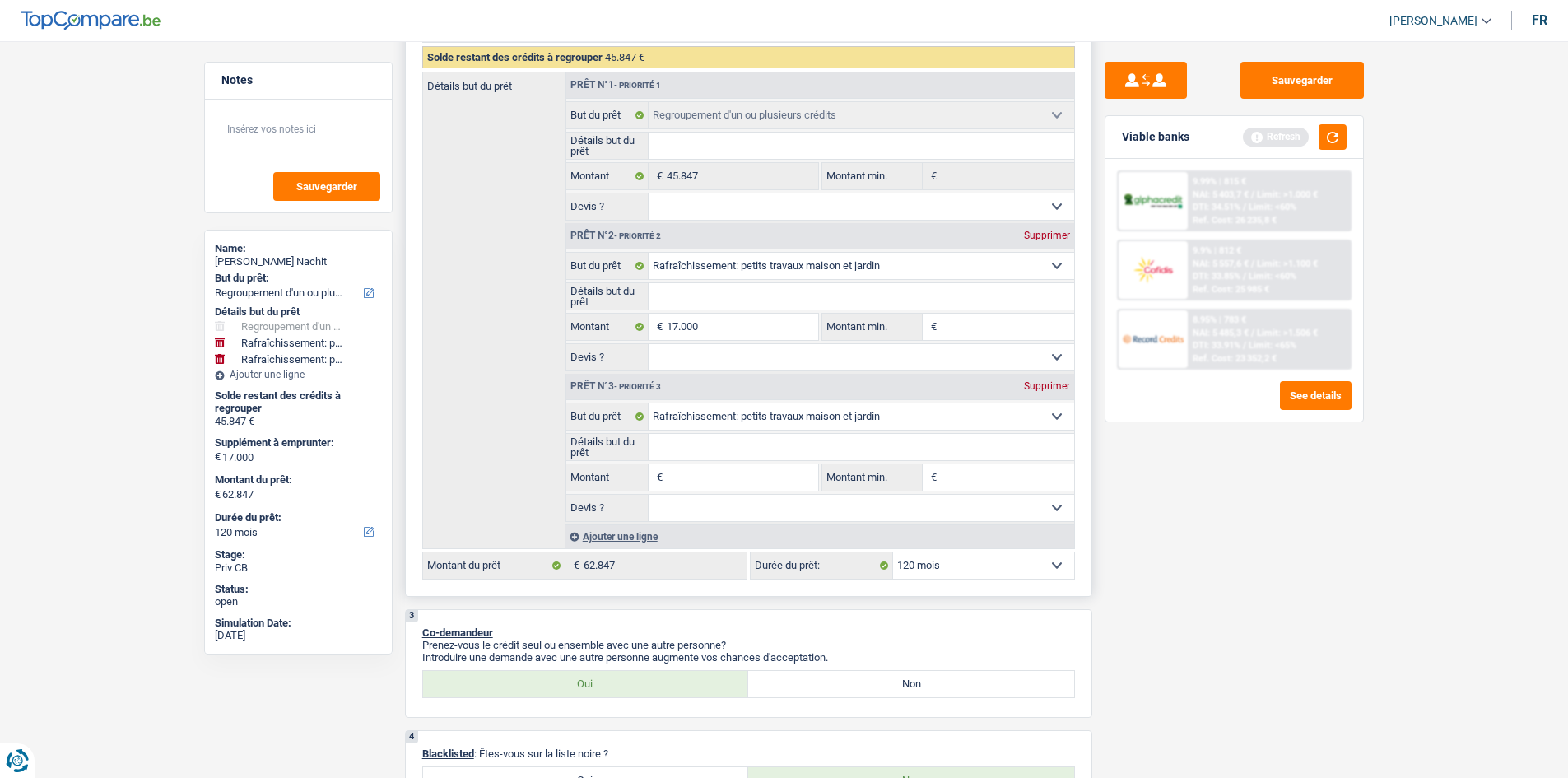drag, startPoint x: 744, startPoint y: 259, endPoint x: 735, endPoint y: 263, distance: 9.848858 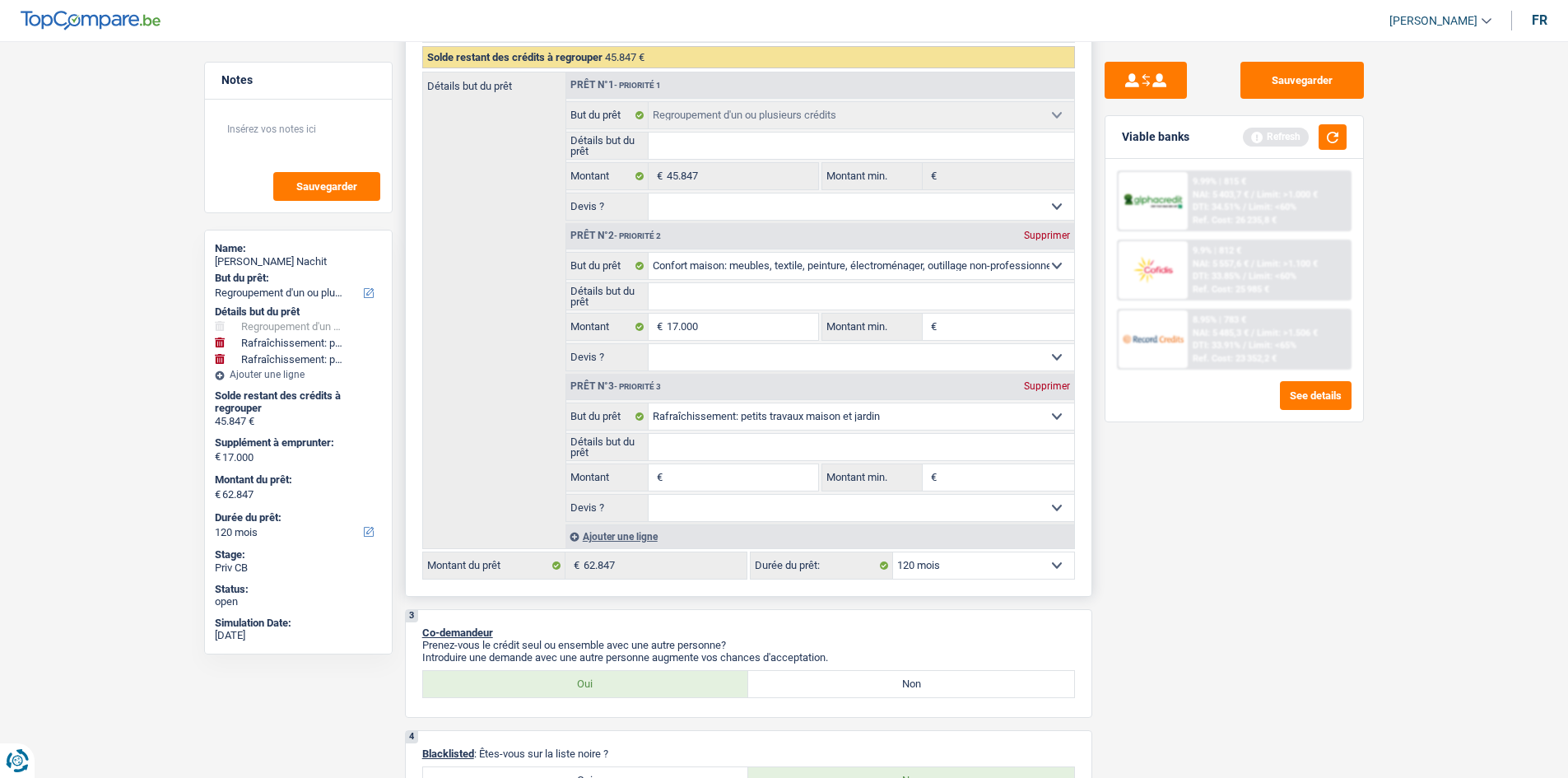 click on "Confort maison: meubles, textile, peinture, électroménager, outillage non-professionnel Hifi, multimédia, gsm, ordinateur Aménagement: frais d'installation, déménagement Evénement familial: naissance, mariage, divorce, communion, décès Frais médicaux Frais d'études Frais permis de conduire Regroupement d'un ou plusieurs crédits Loisirs: voyage, sport, musique Rafraîchissement: petits travaux maison et jardin Frais judiciaires Réparation voiture Prêt rénovation Prêt énergie Prêt voiture Taxes, impôts non professionnels Rénovation bien à l'étranger Dettes familiales Assurance Autre
Sélectionner une option" at bounding box center (861, 266) 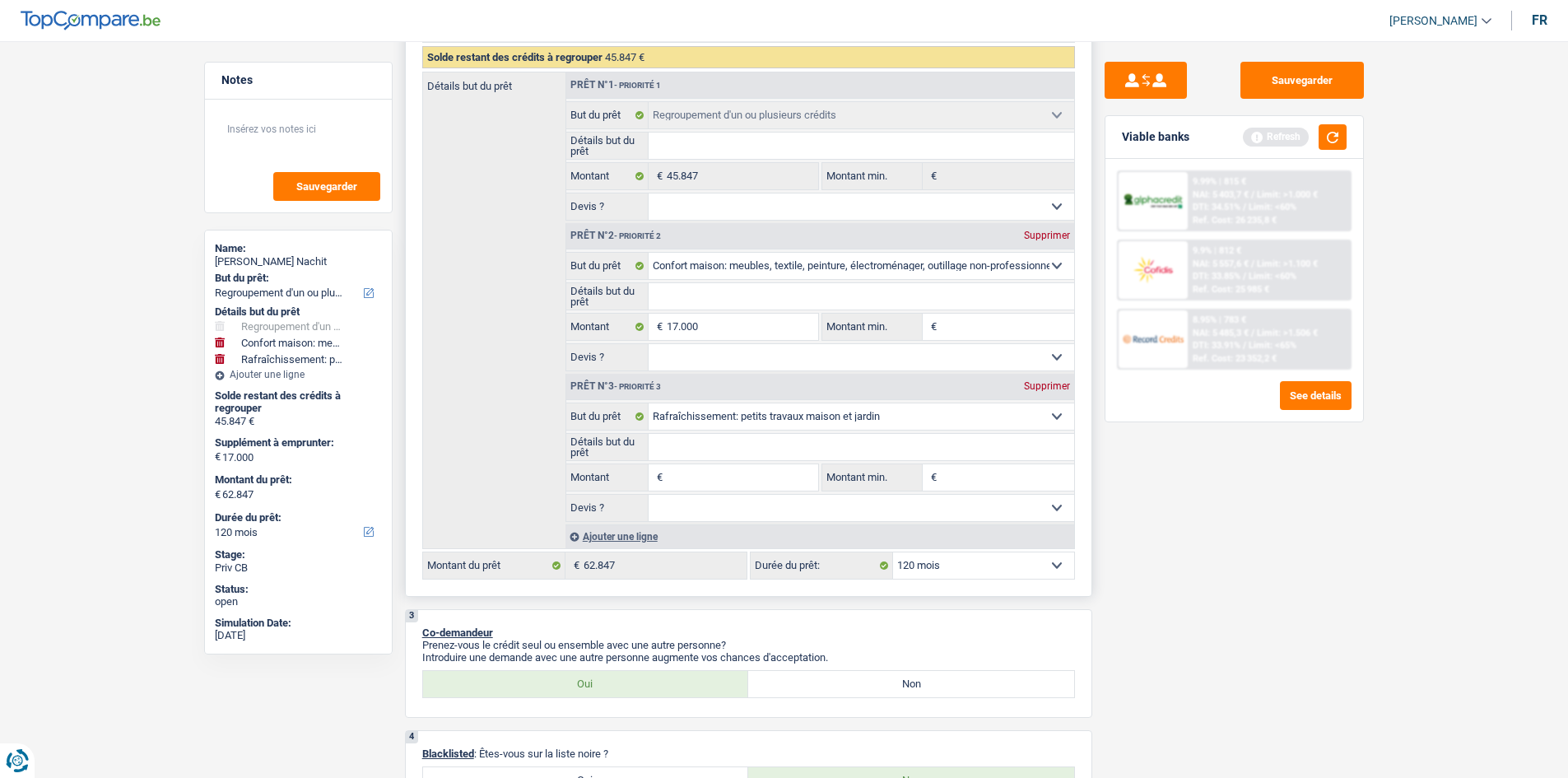 click on "Ajouter une ligne" at bounding box center (820, 536) 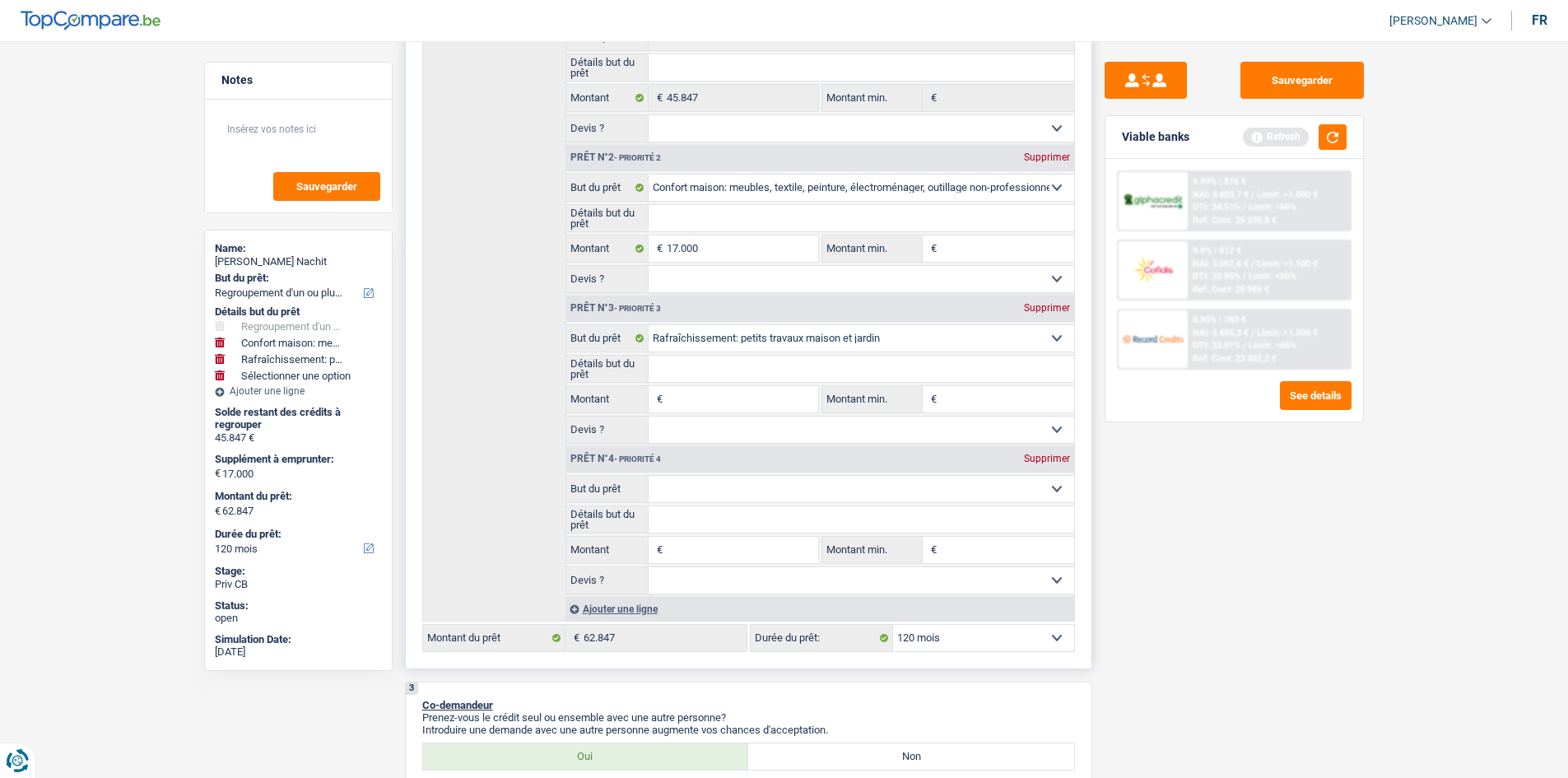 scroll, scrollTop: 412, scrollLeft: 0, axis: vertical 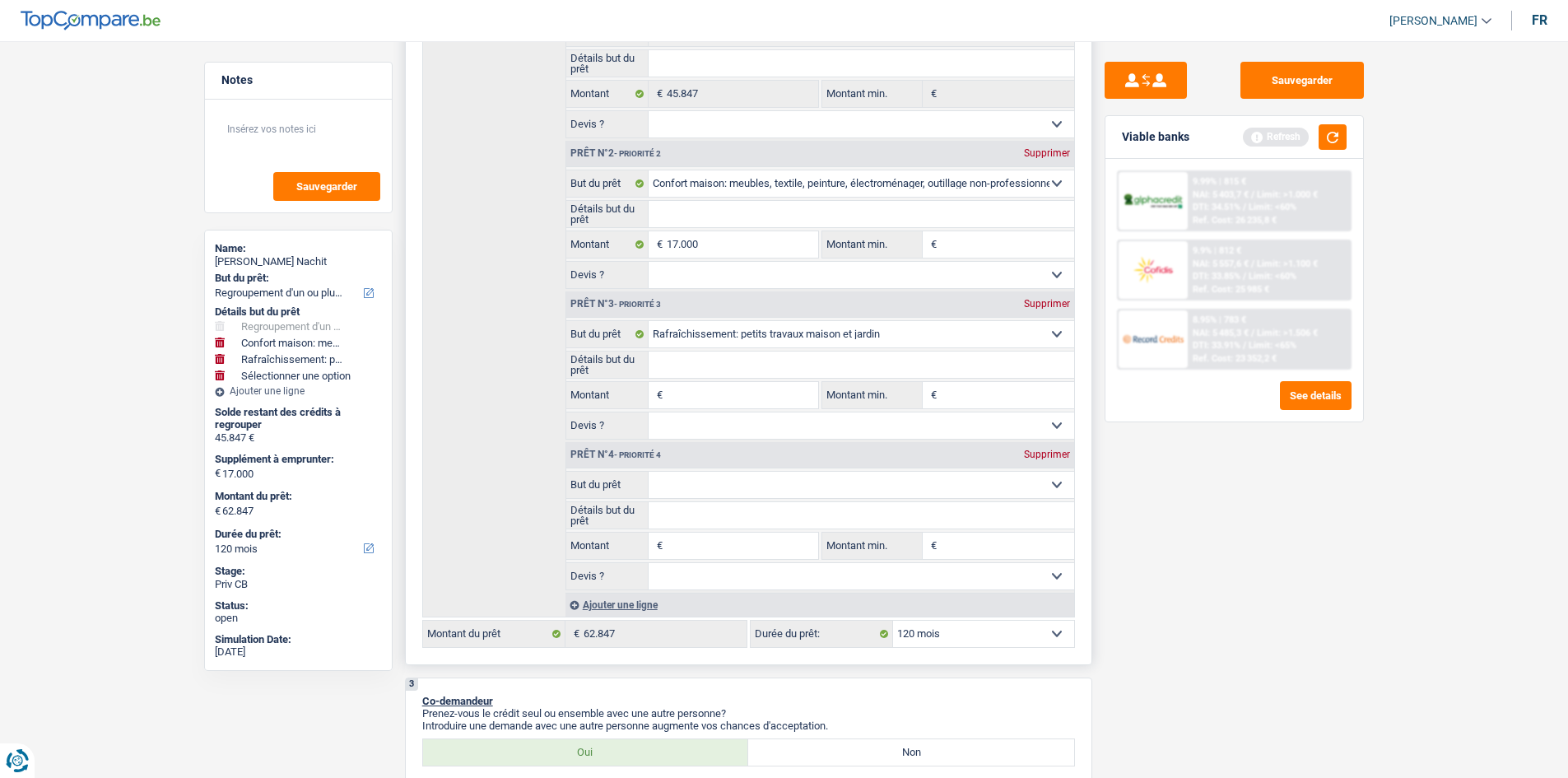 click on "Confort maison: meubles, textile, peinture, électroménager, outillage non-professionnel Hifi, multimédia, gsm, ordinateur Aménagement: frais d'installation, déménagement Evénement familial: naissance, mariage, divorce, communion, décès Frais médicaux Frais d'études Frais permis de conduire Regroupement d'un ou plusieurs crédits Loisirs: voyage, sport, musique Rafraîchissement: petits travaux maison et jardin Frais judiciaires Réparation voiture Prêt rénovation Prêt énergie Prêt voiture Taxes, impôts non professionnels Rénovation bien à l'étranger Dettes familiales Assurance Autre
Sélectionner une option" at bounding box center [861, 485] 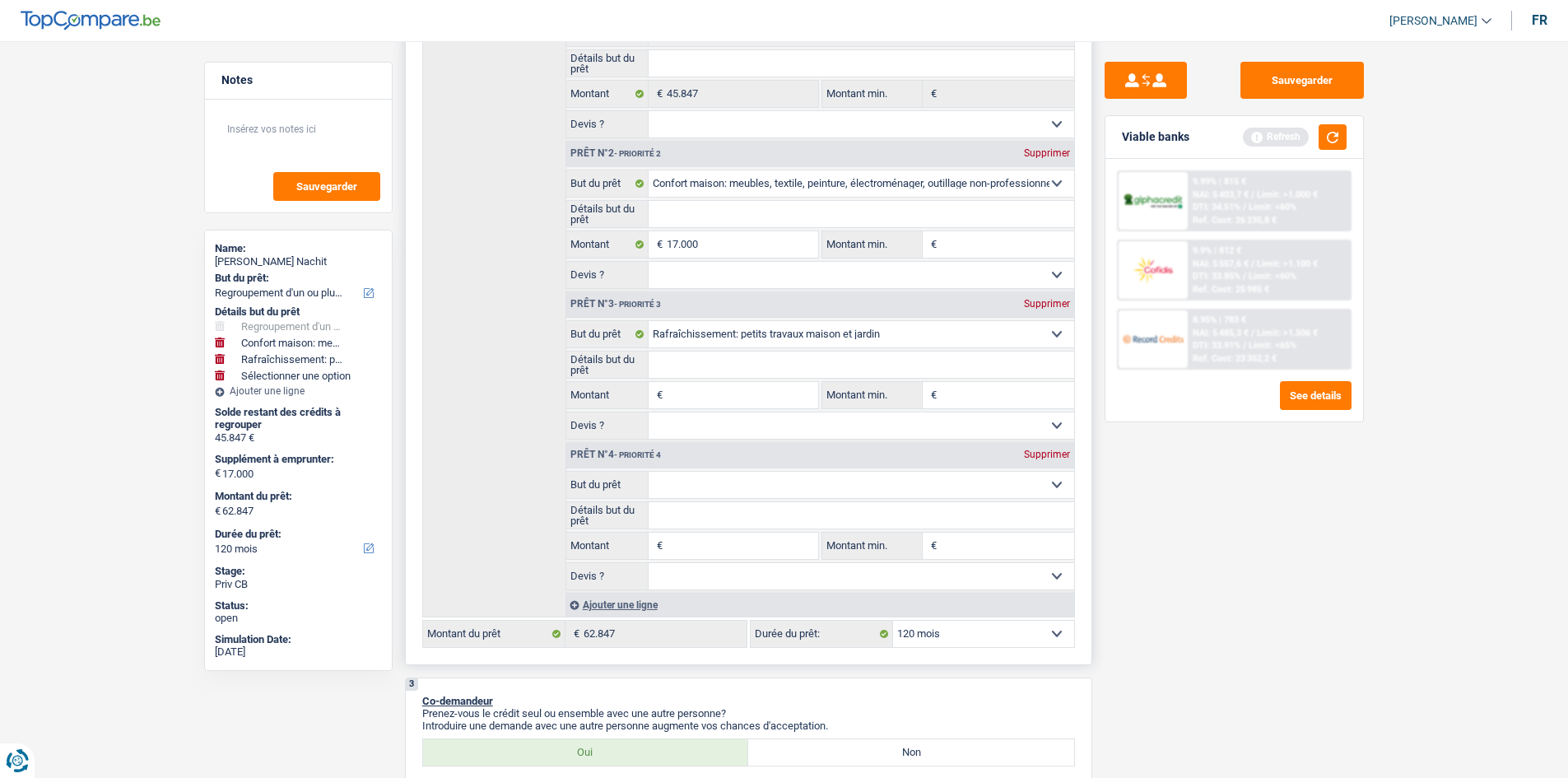select on "tech" 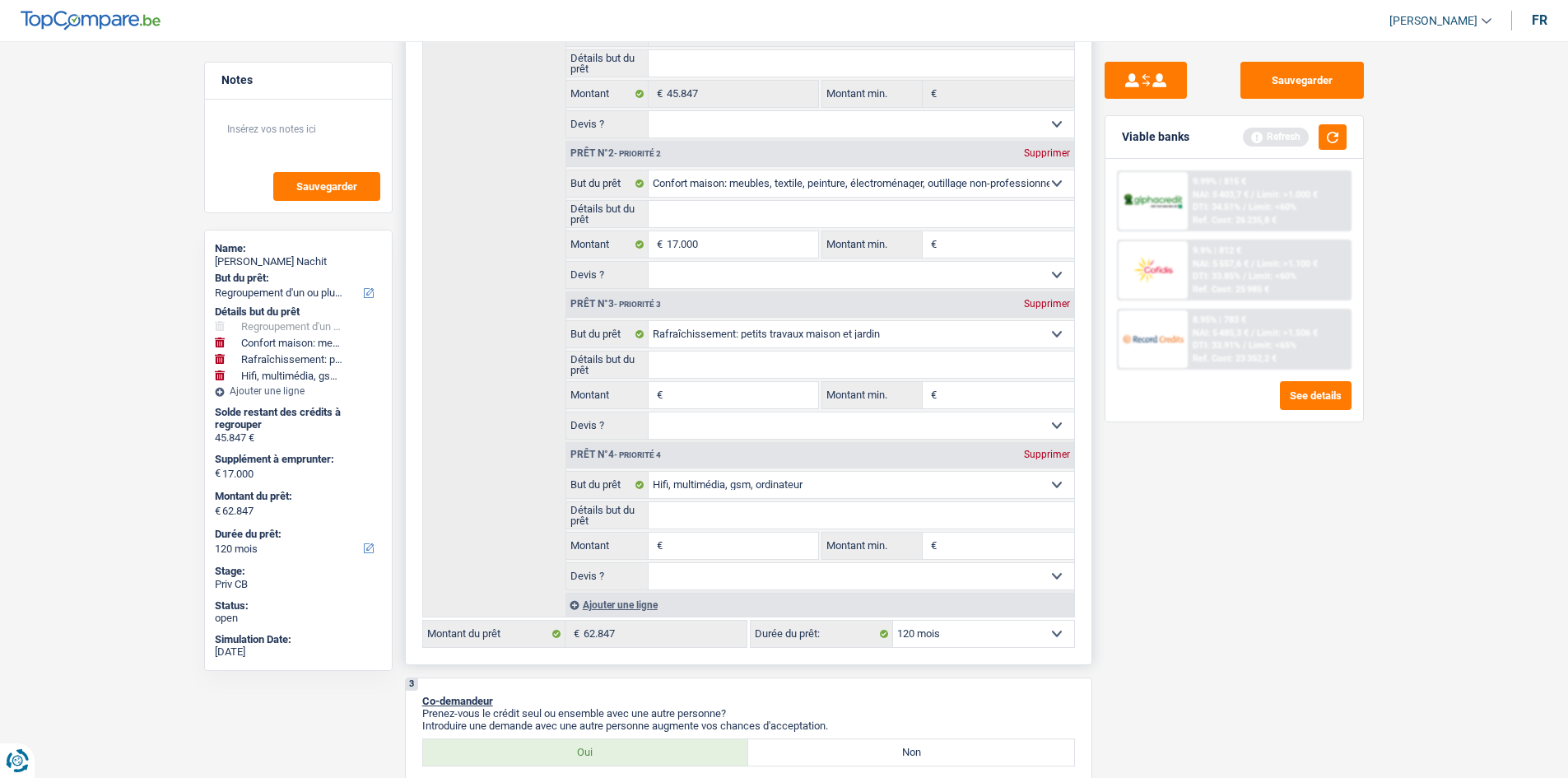 type on "0" 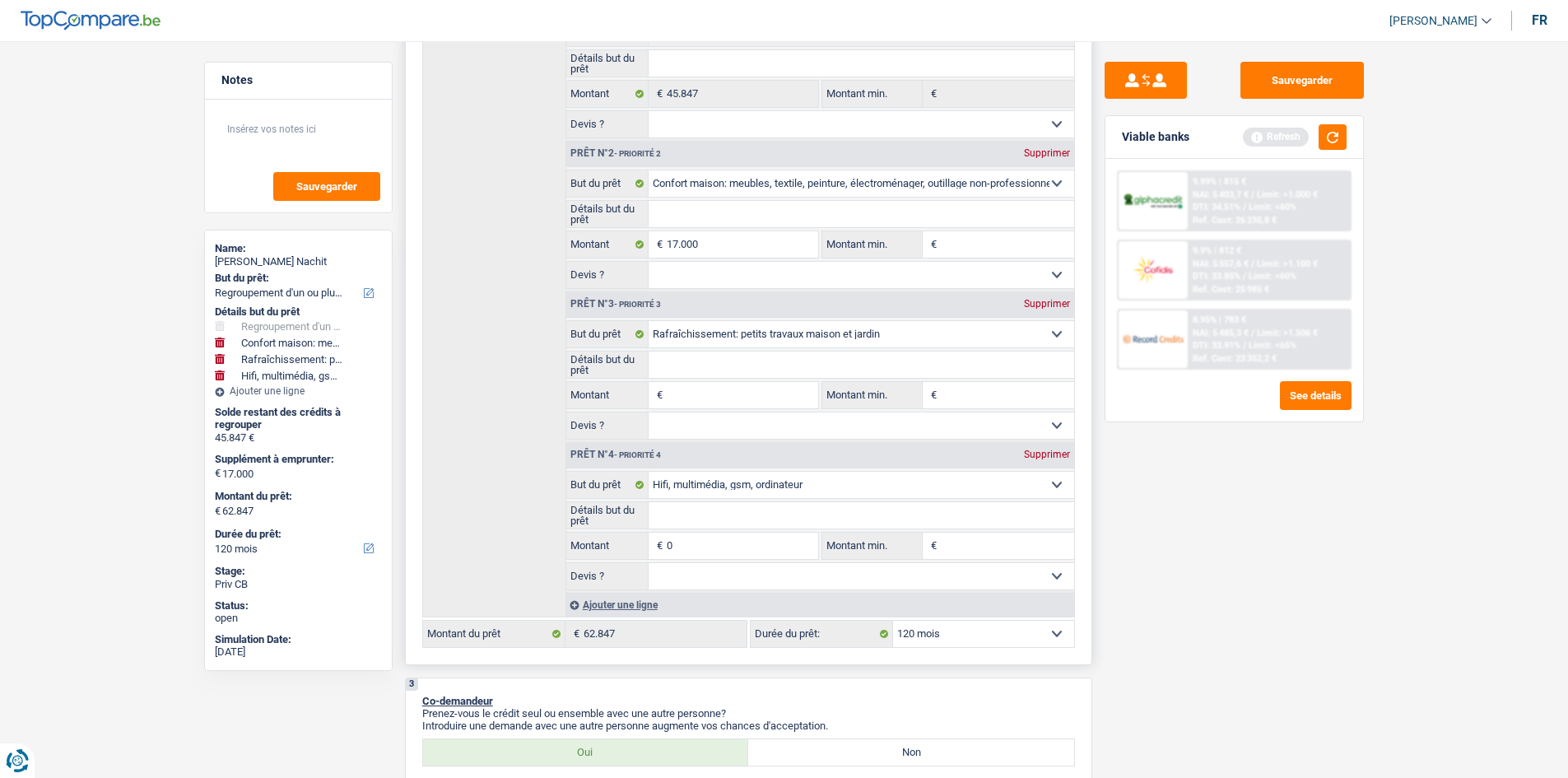 type on "0" 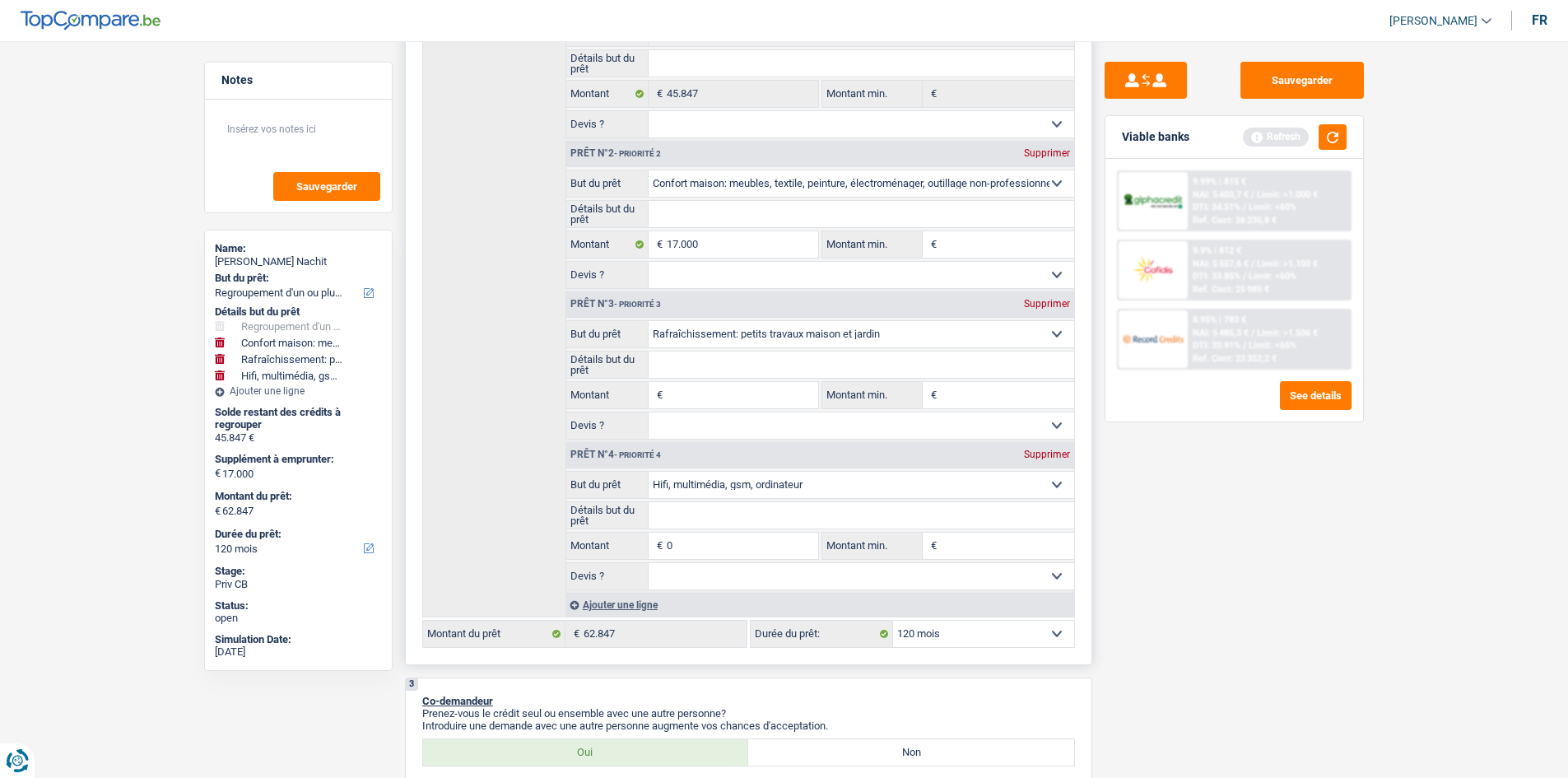 click on "0" at bounding box center (742, 546) 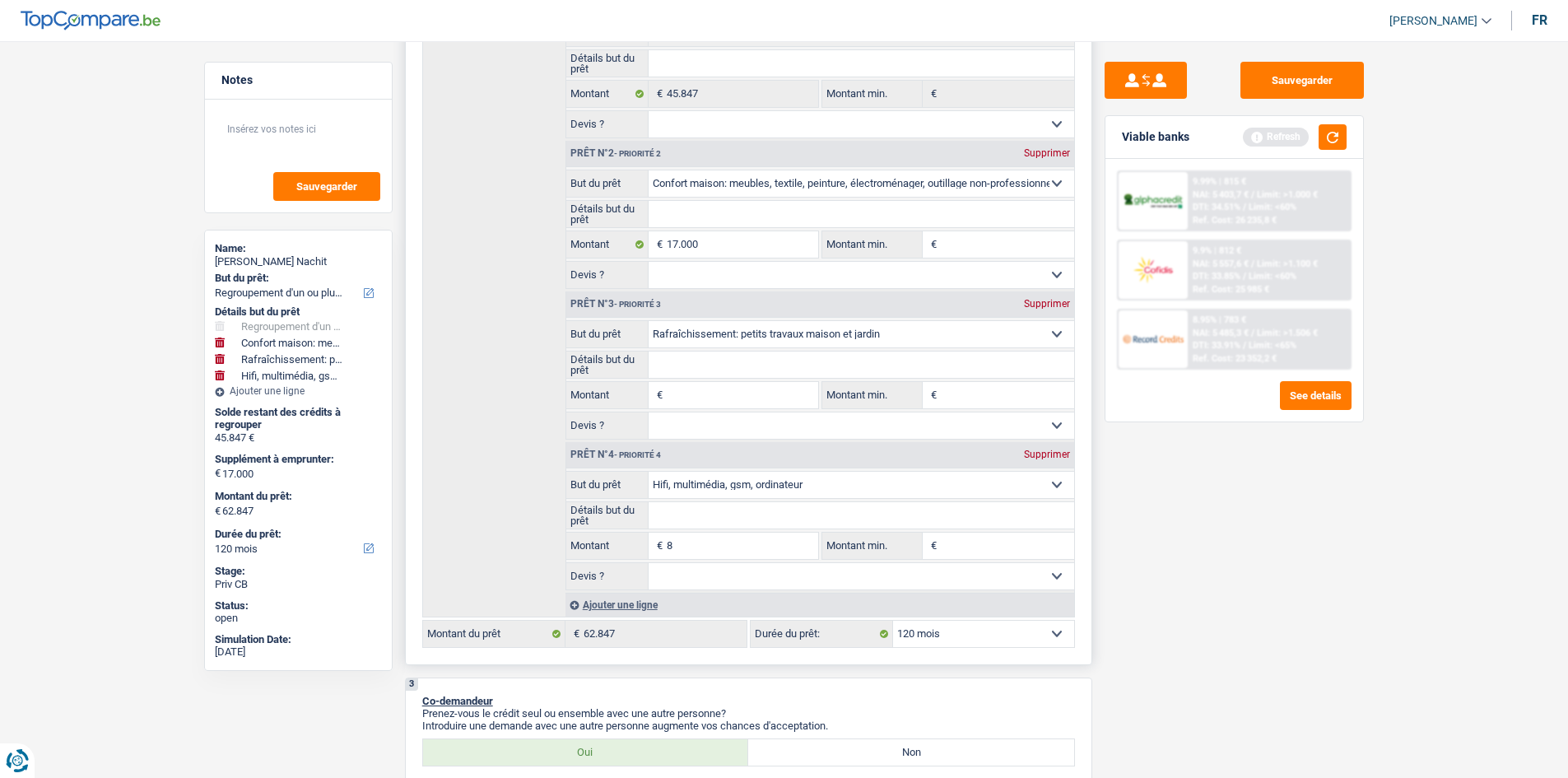 type on "87" 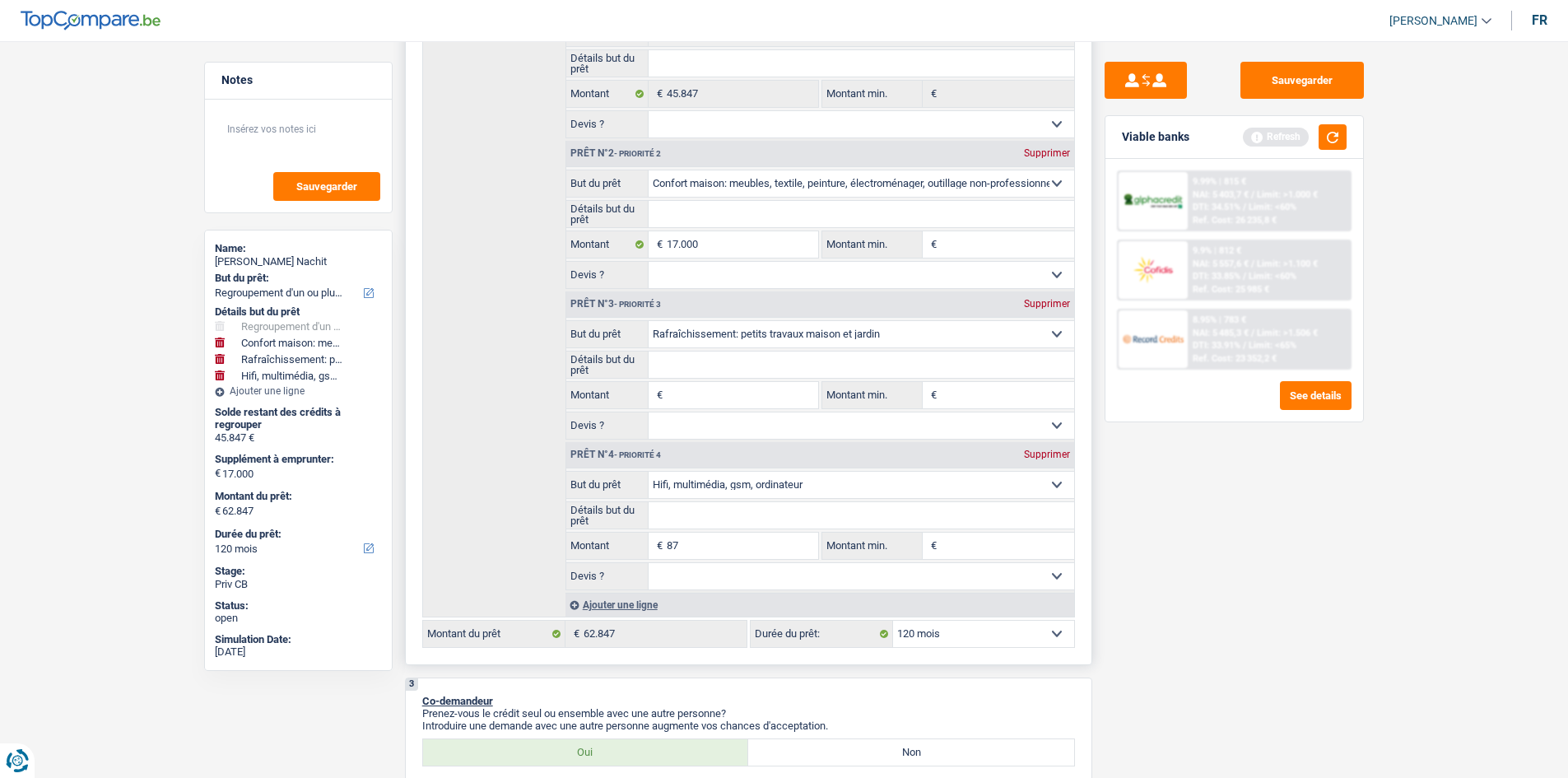type on "87" 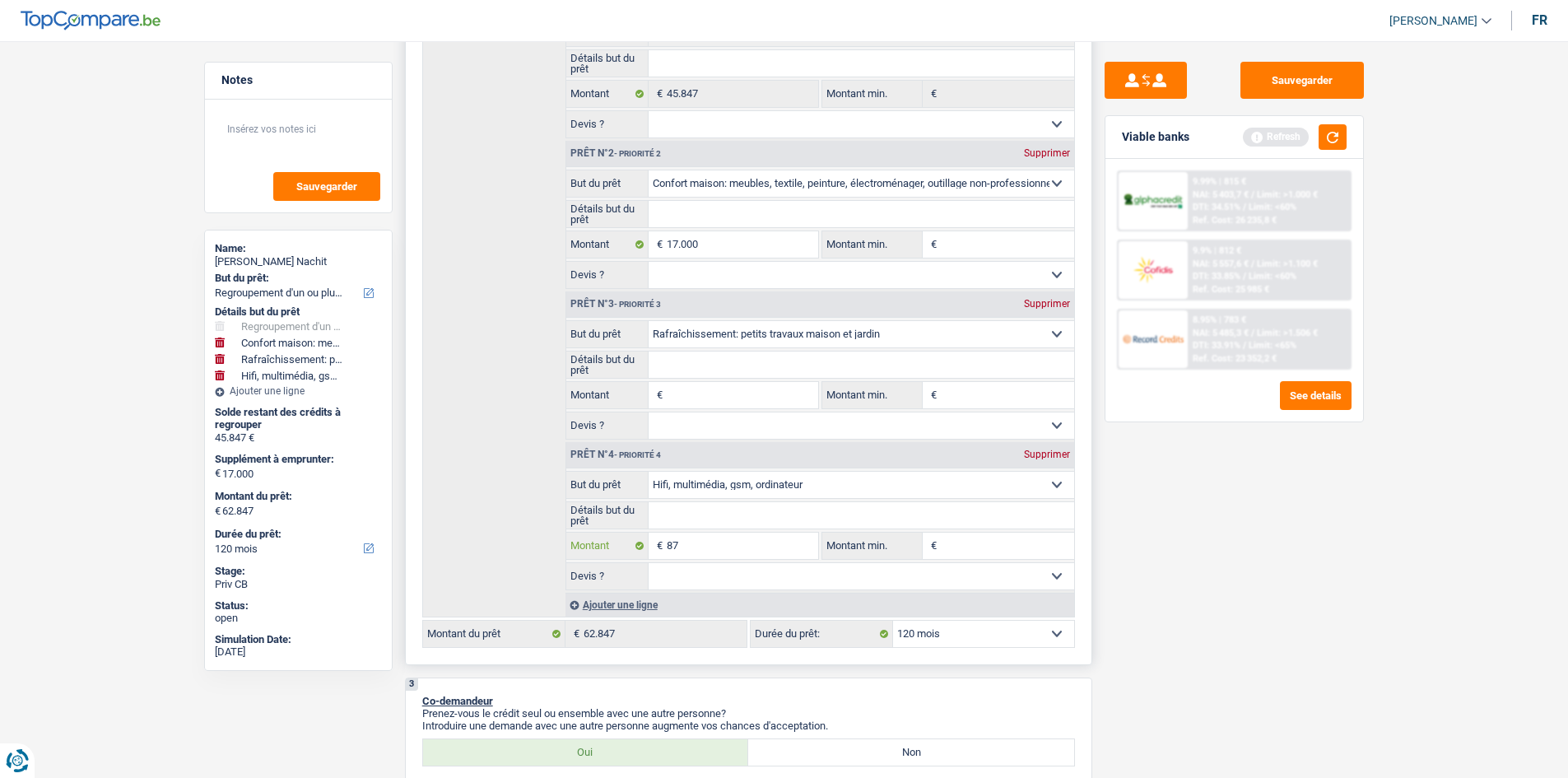 type on "877" 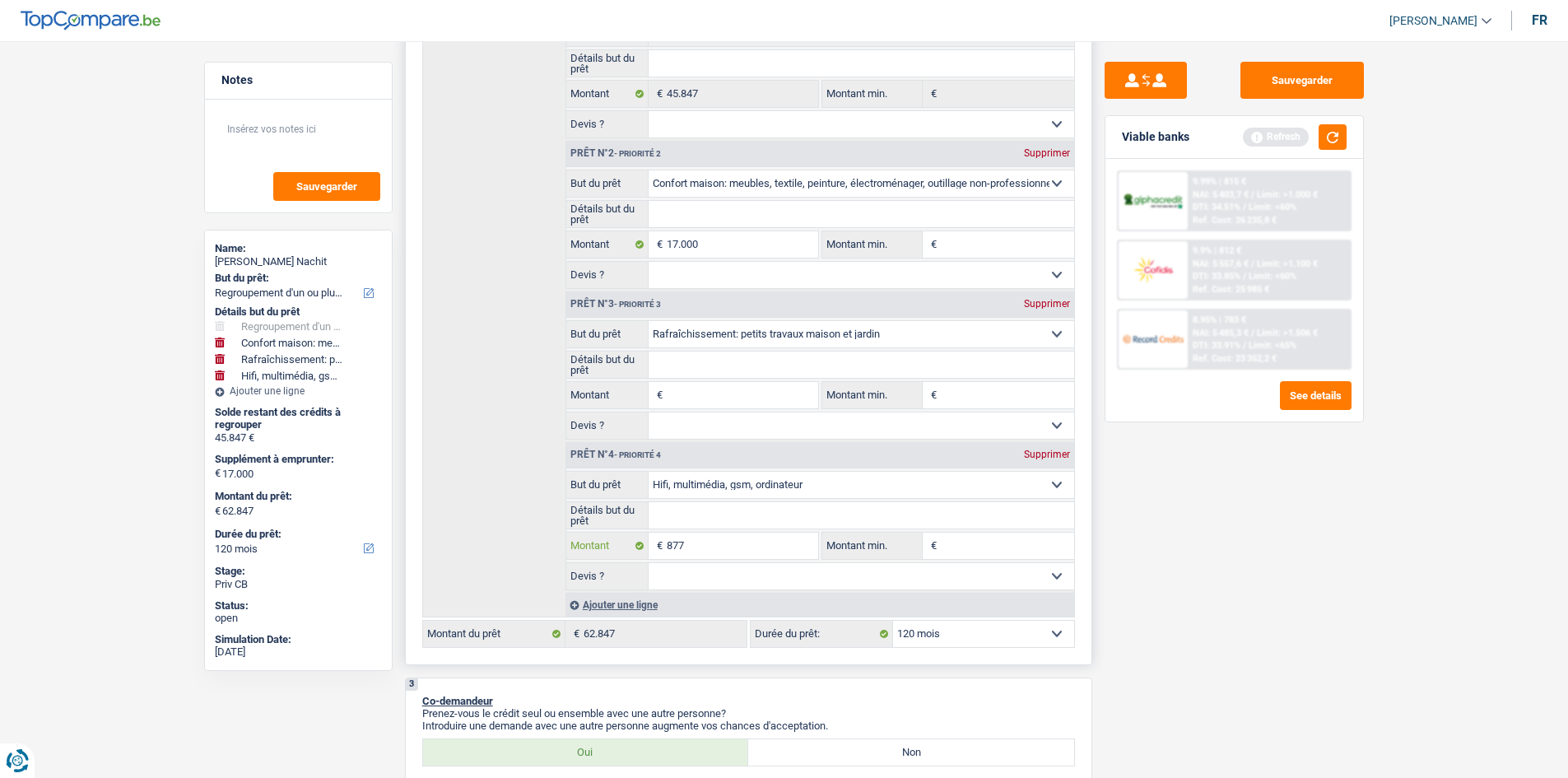 type on "877" 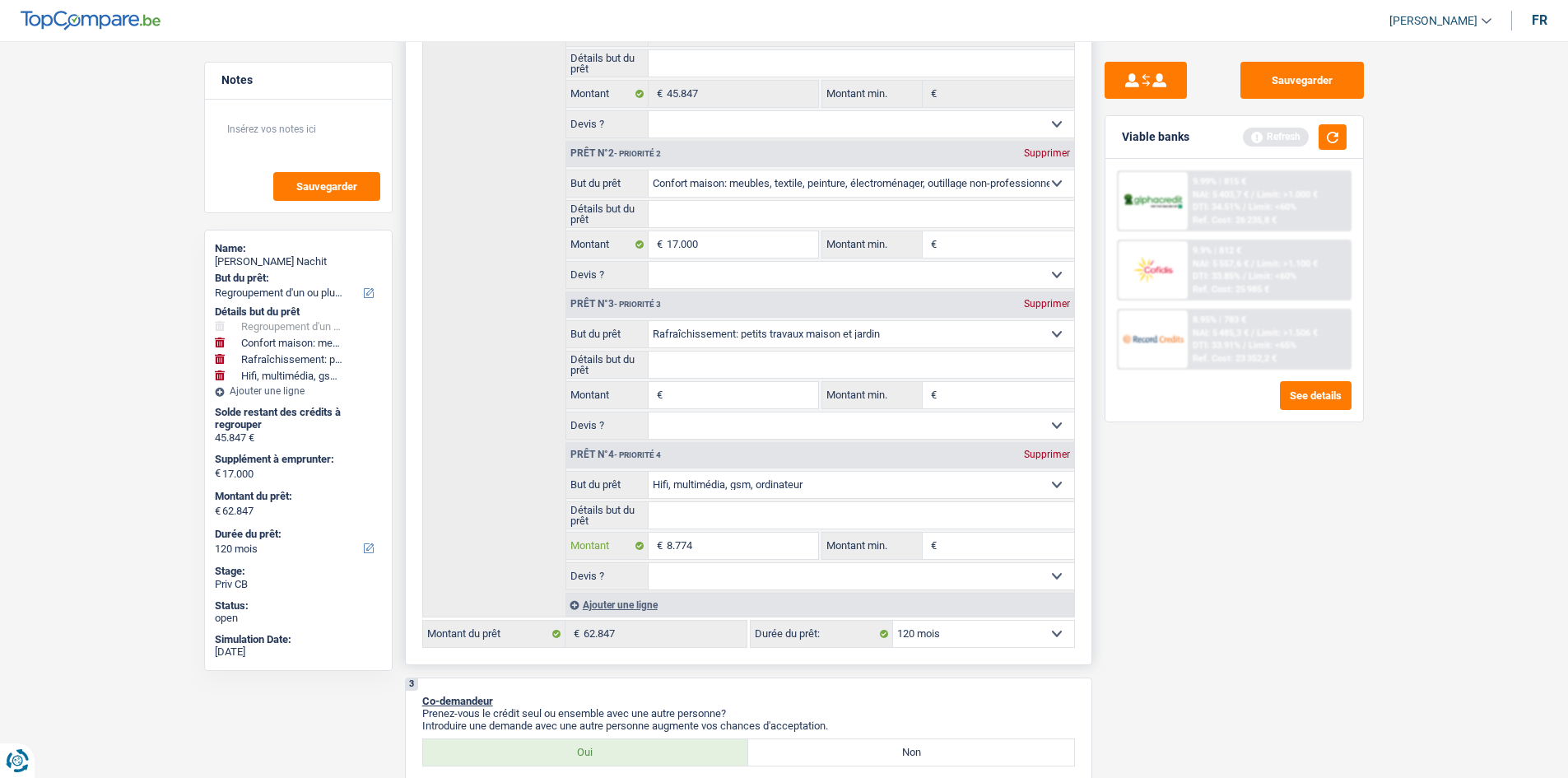 type on "87.749" 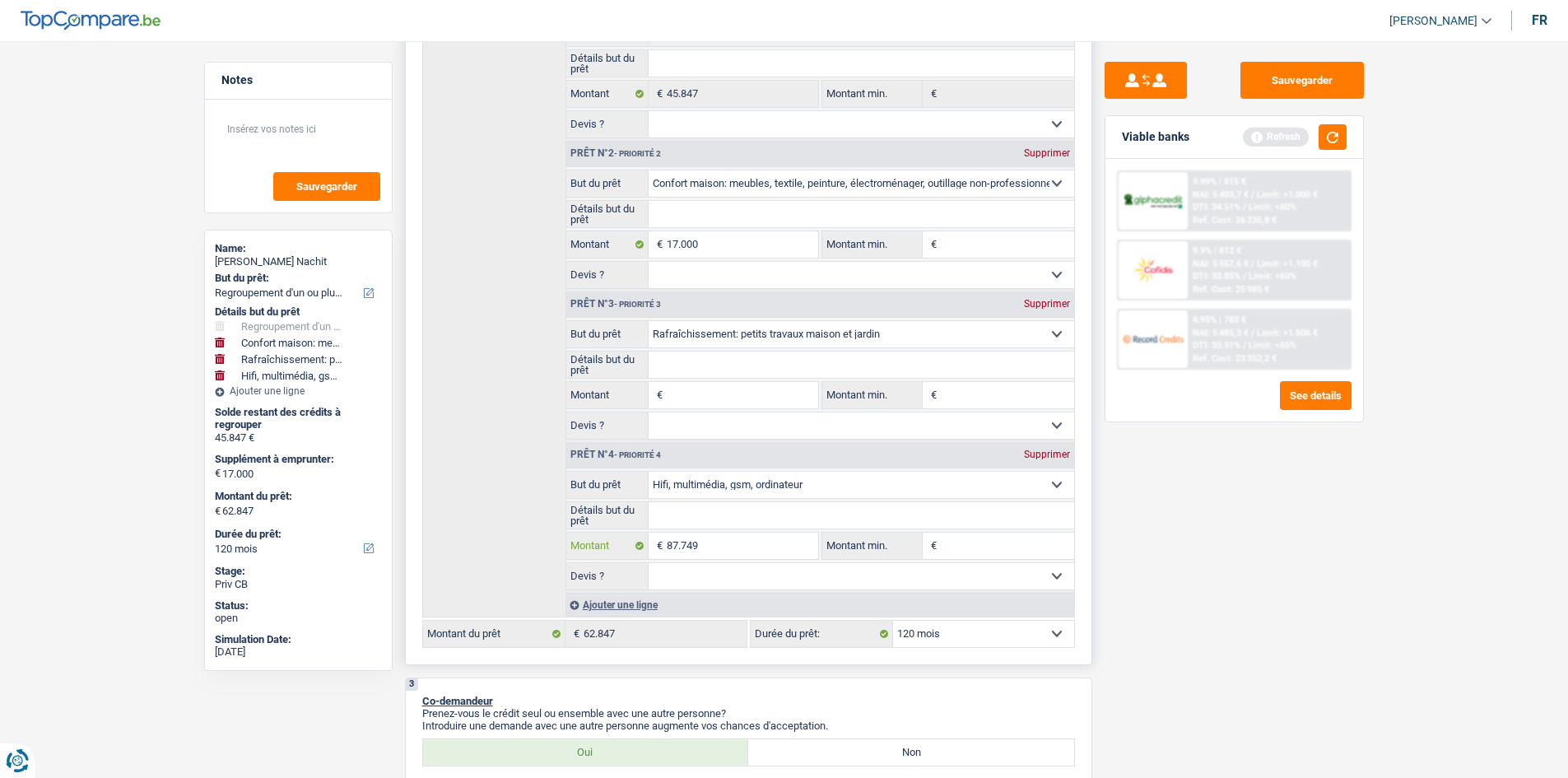 type on "877.496" 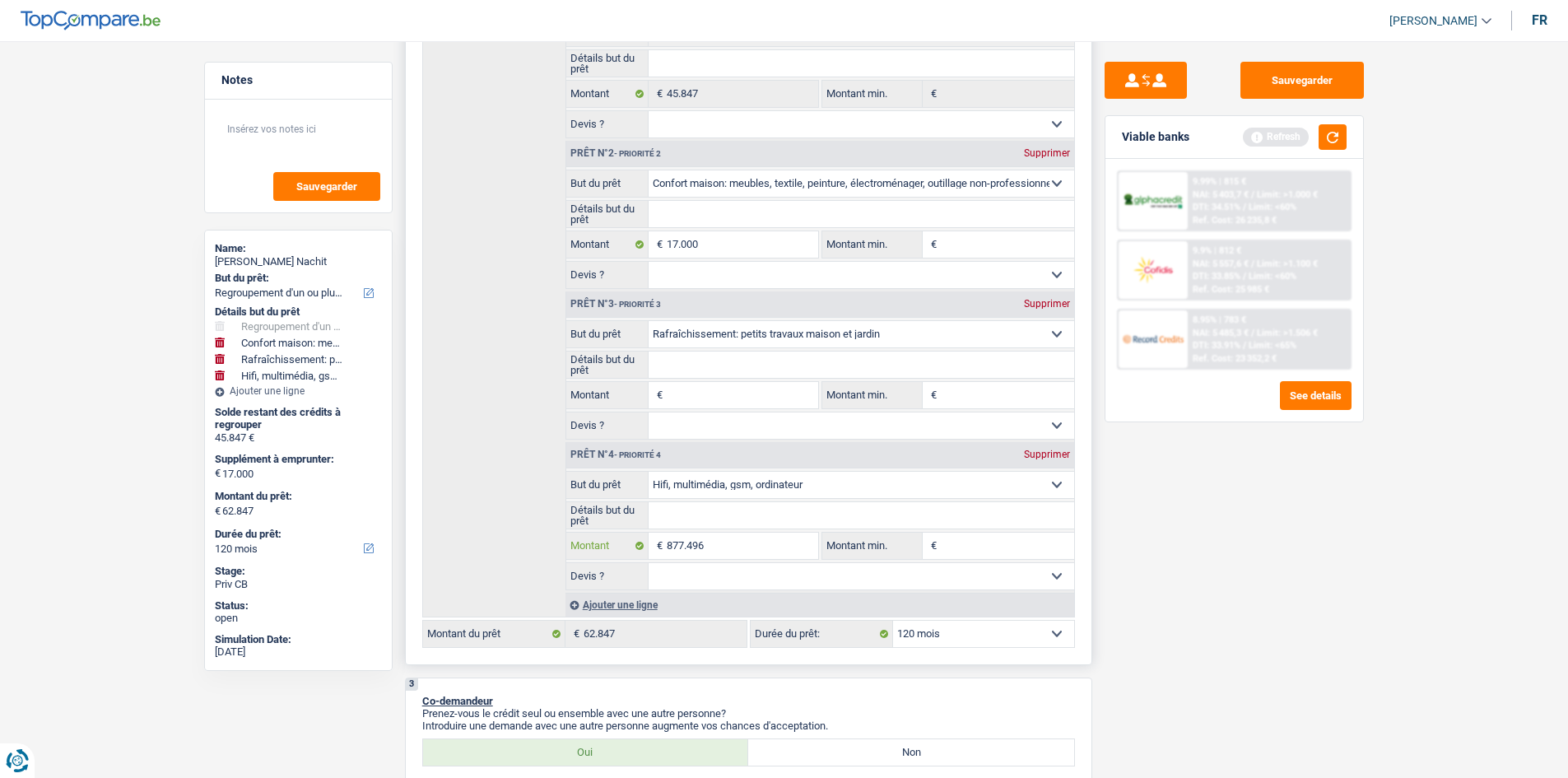 type on "877.496" 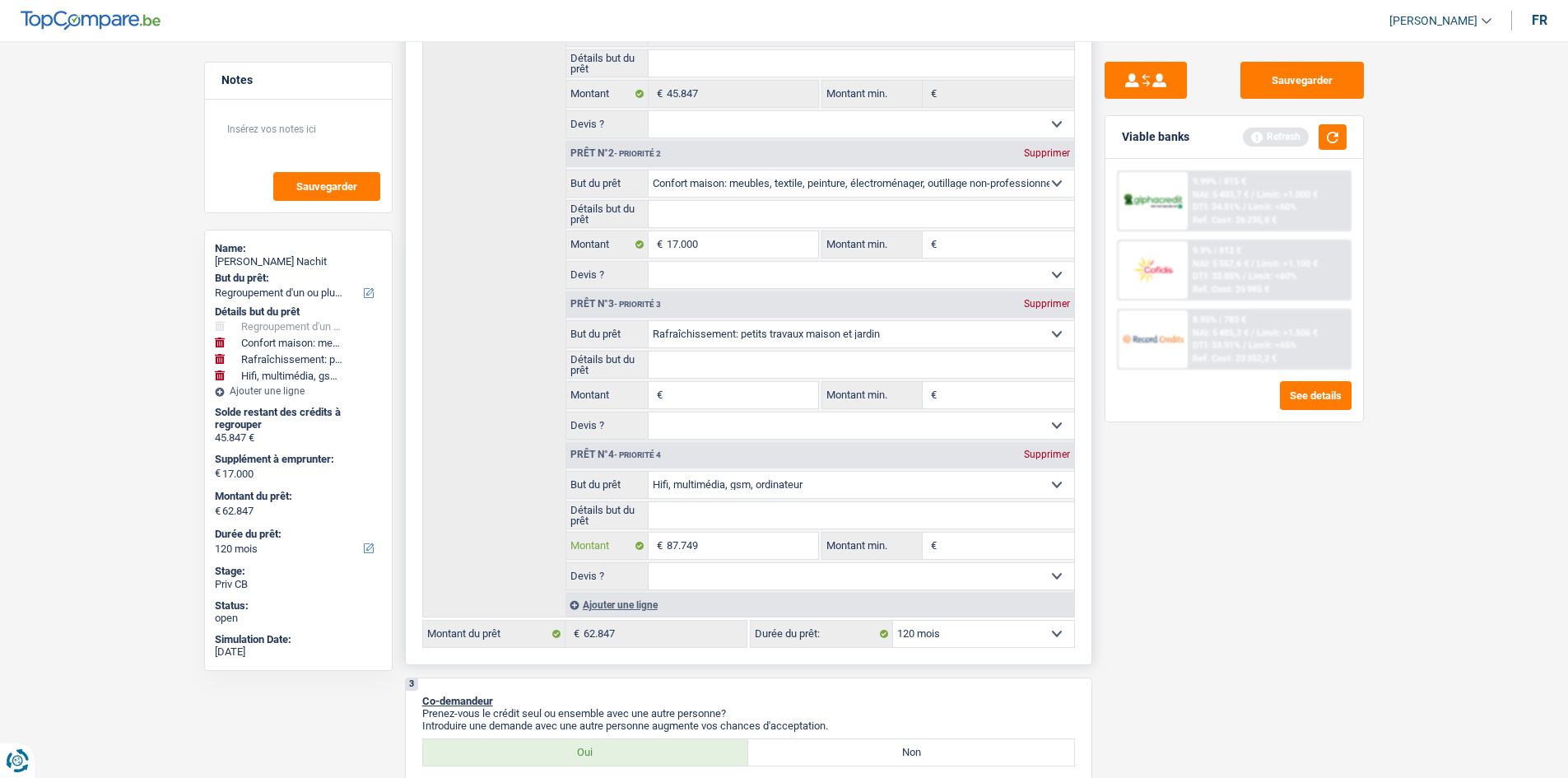 type on "87.749" 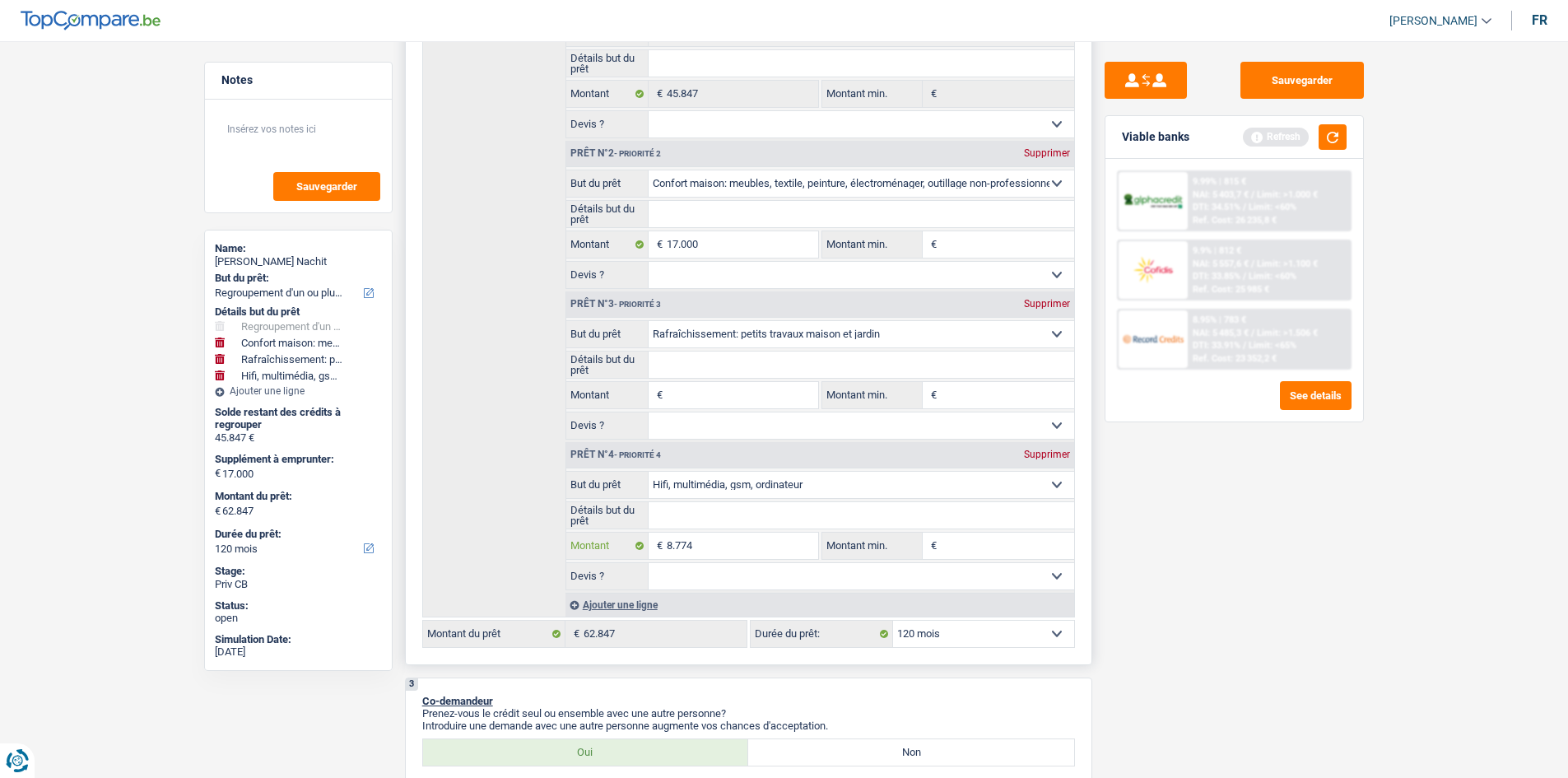 type on "8.774" 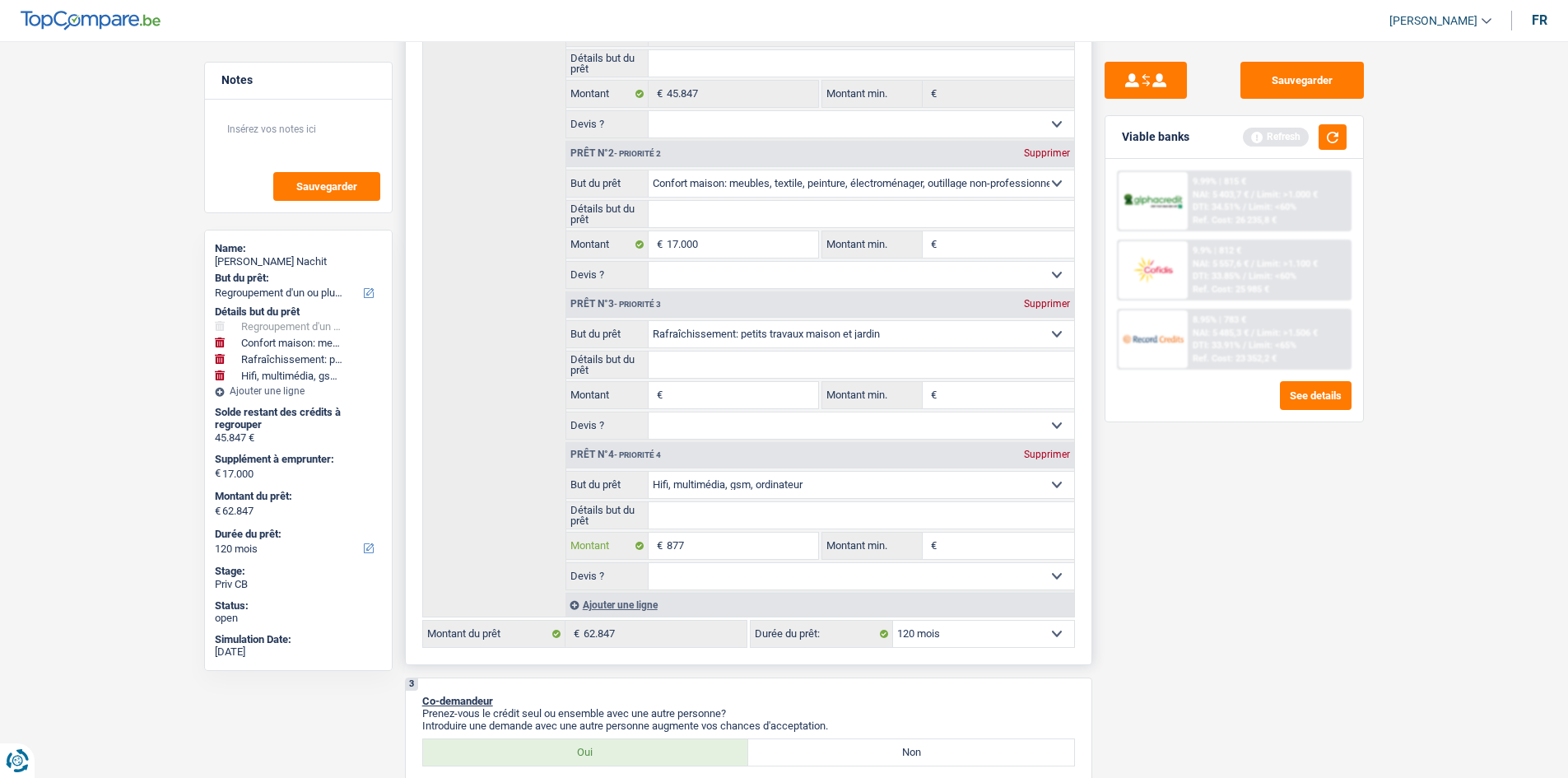 type on "877" 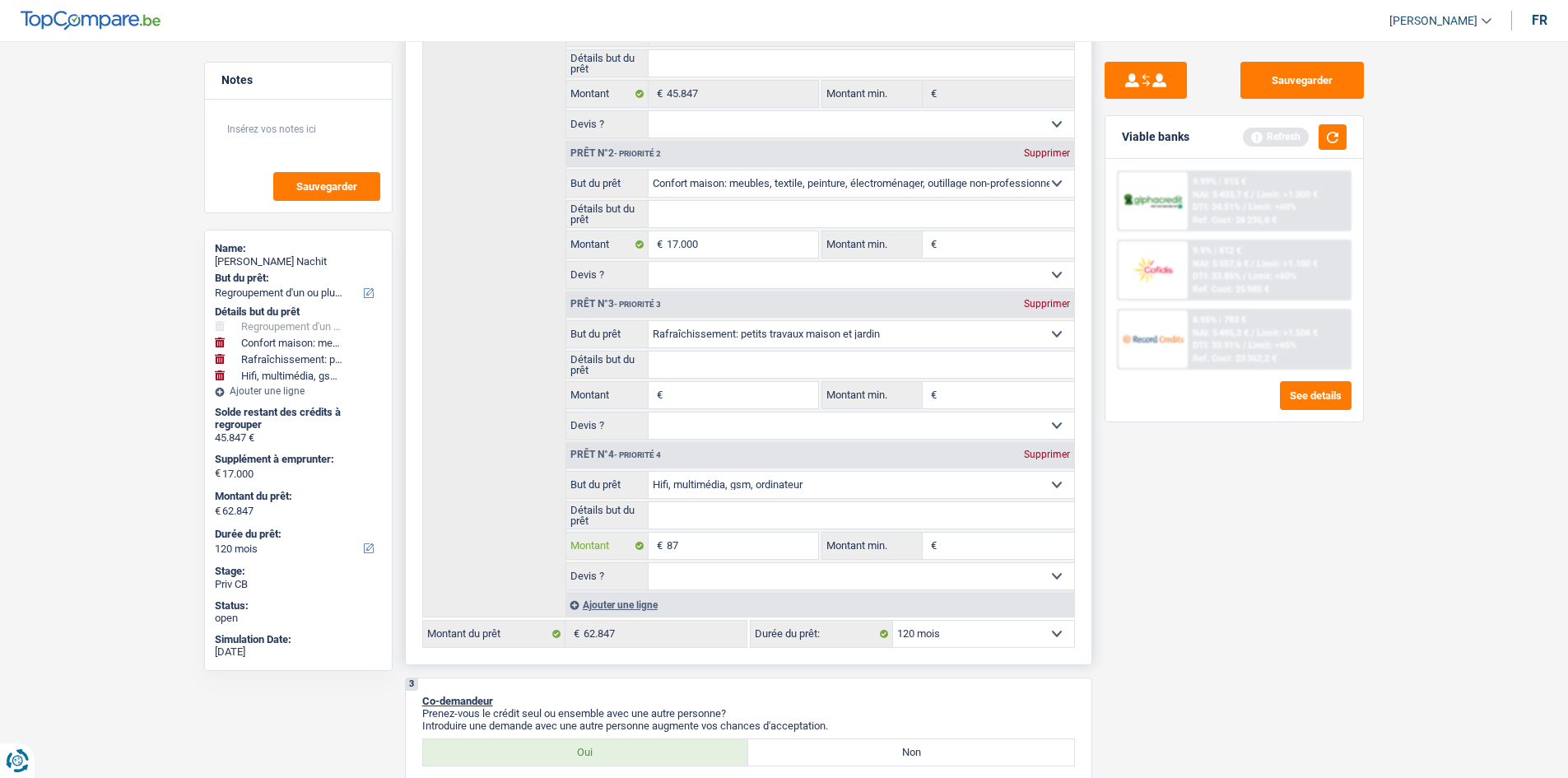 type on "87" 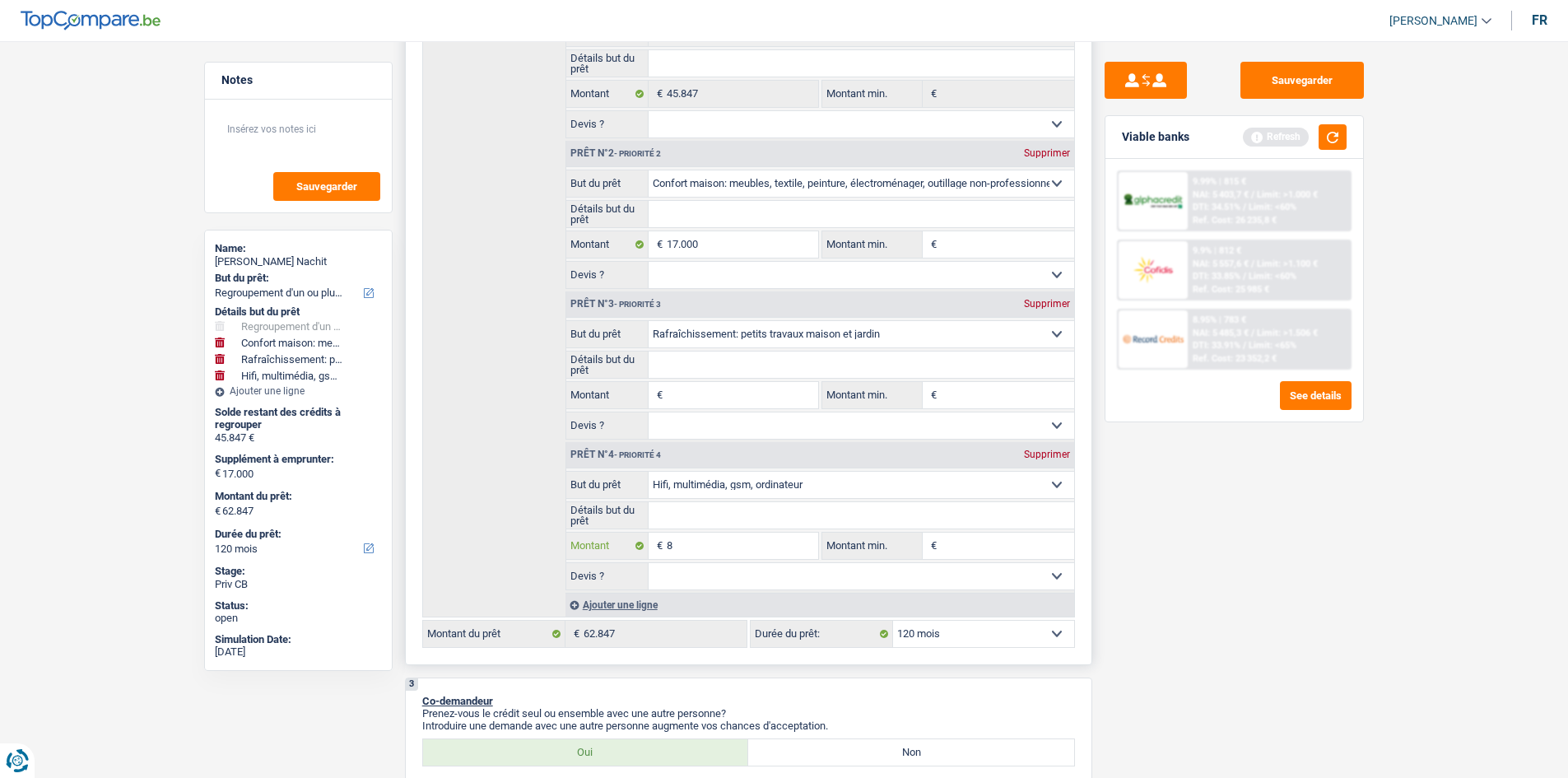 type on "8" 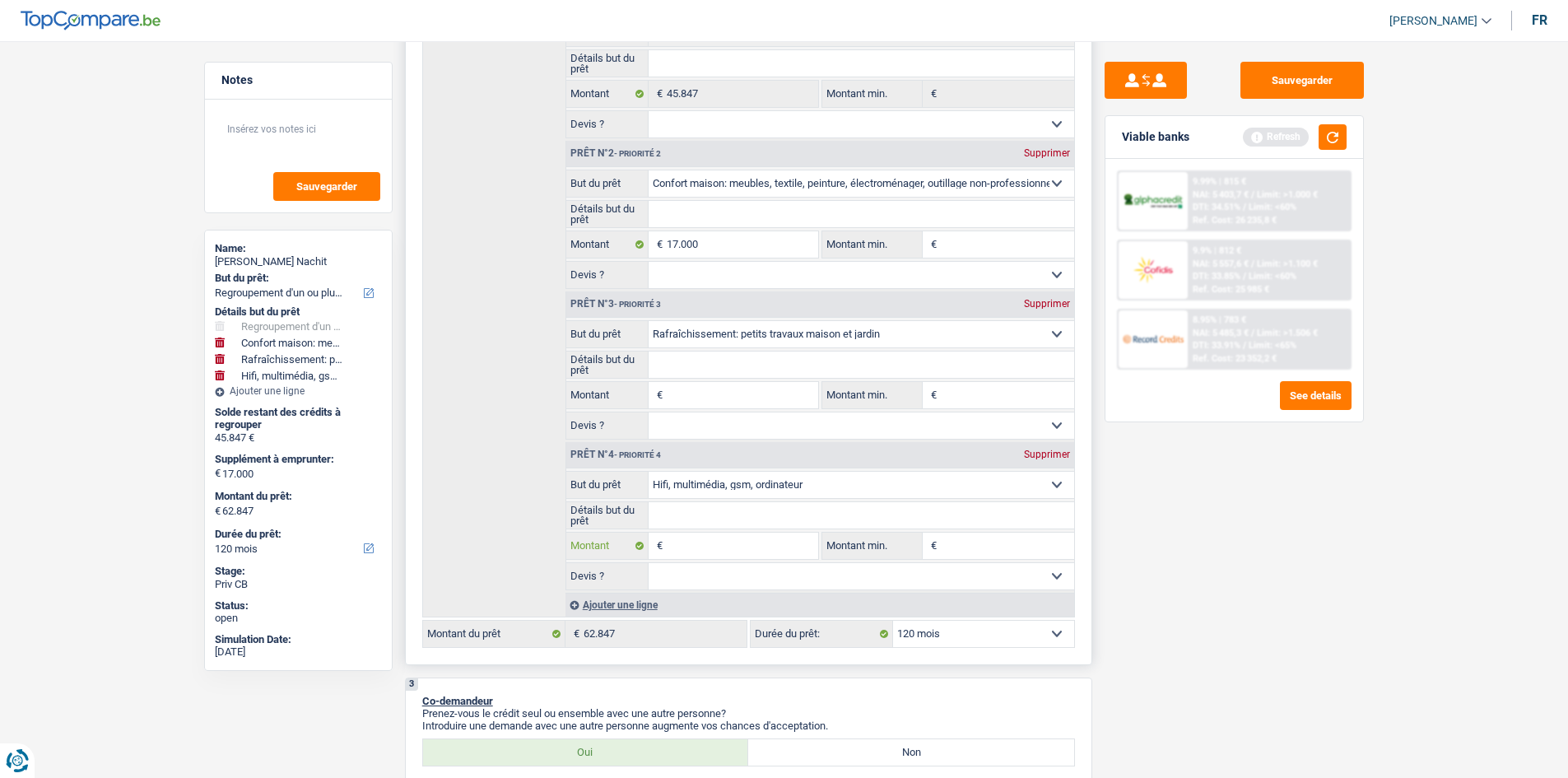 type 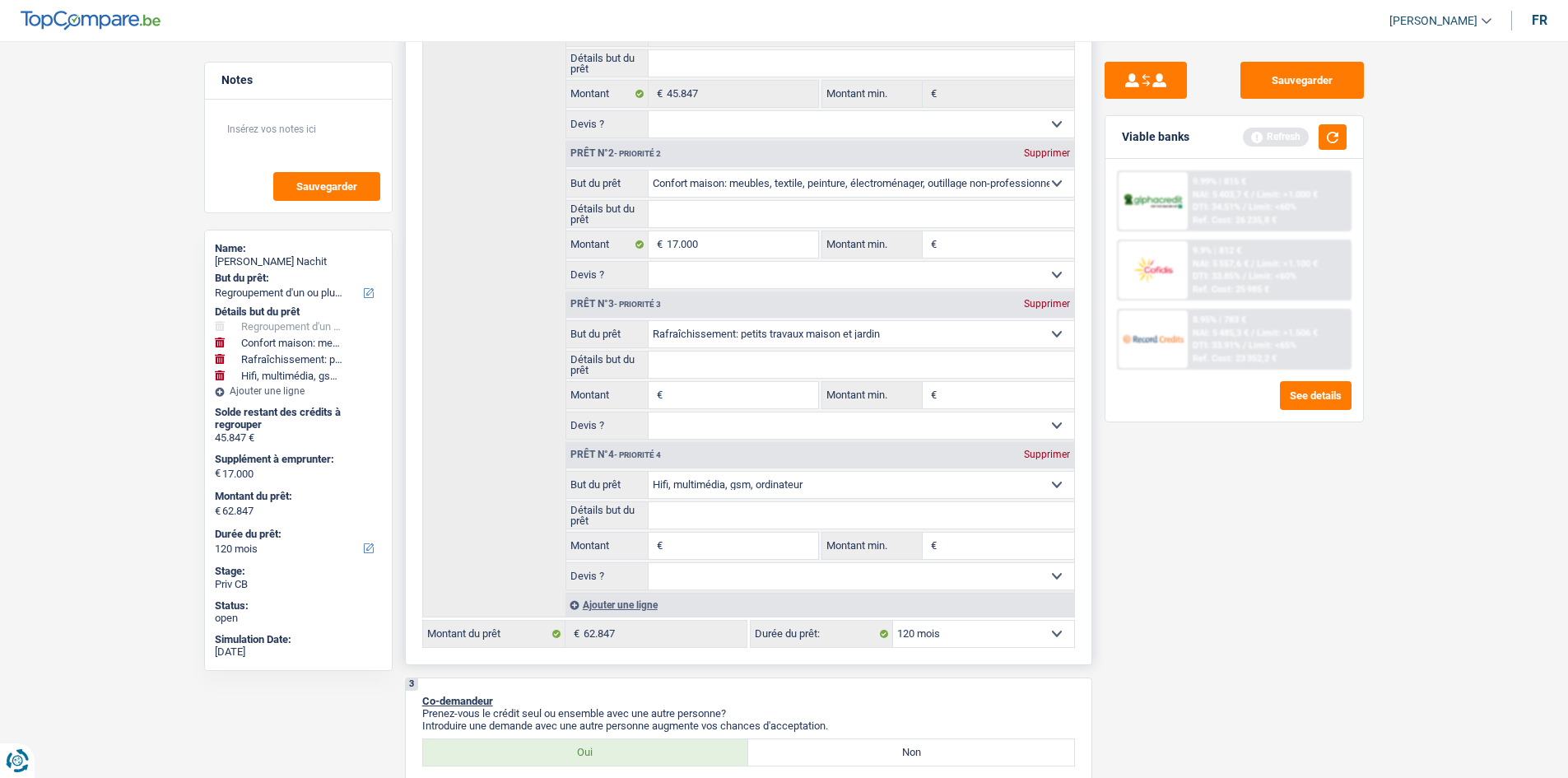 type on "7" 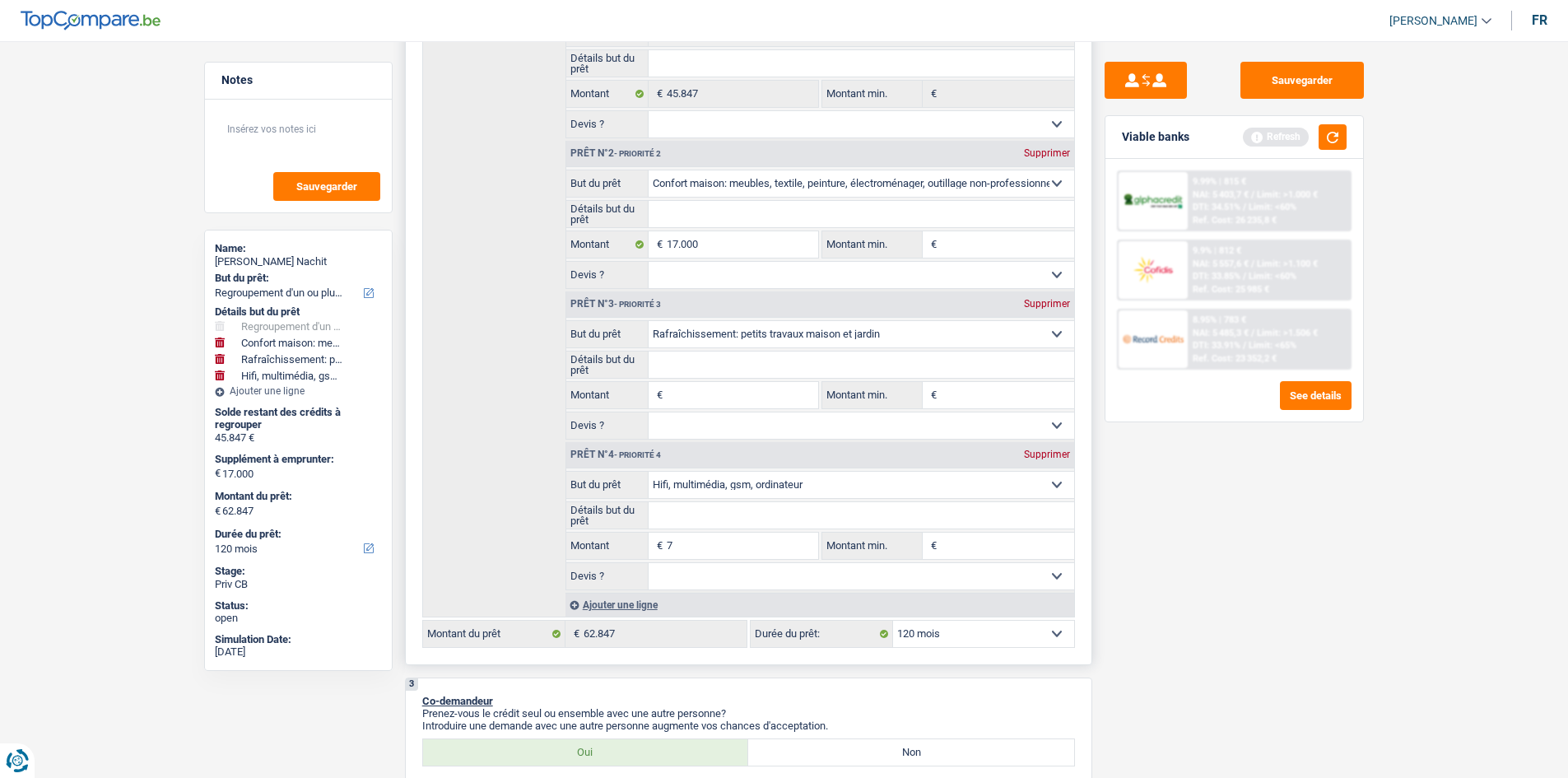 type 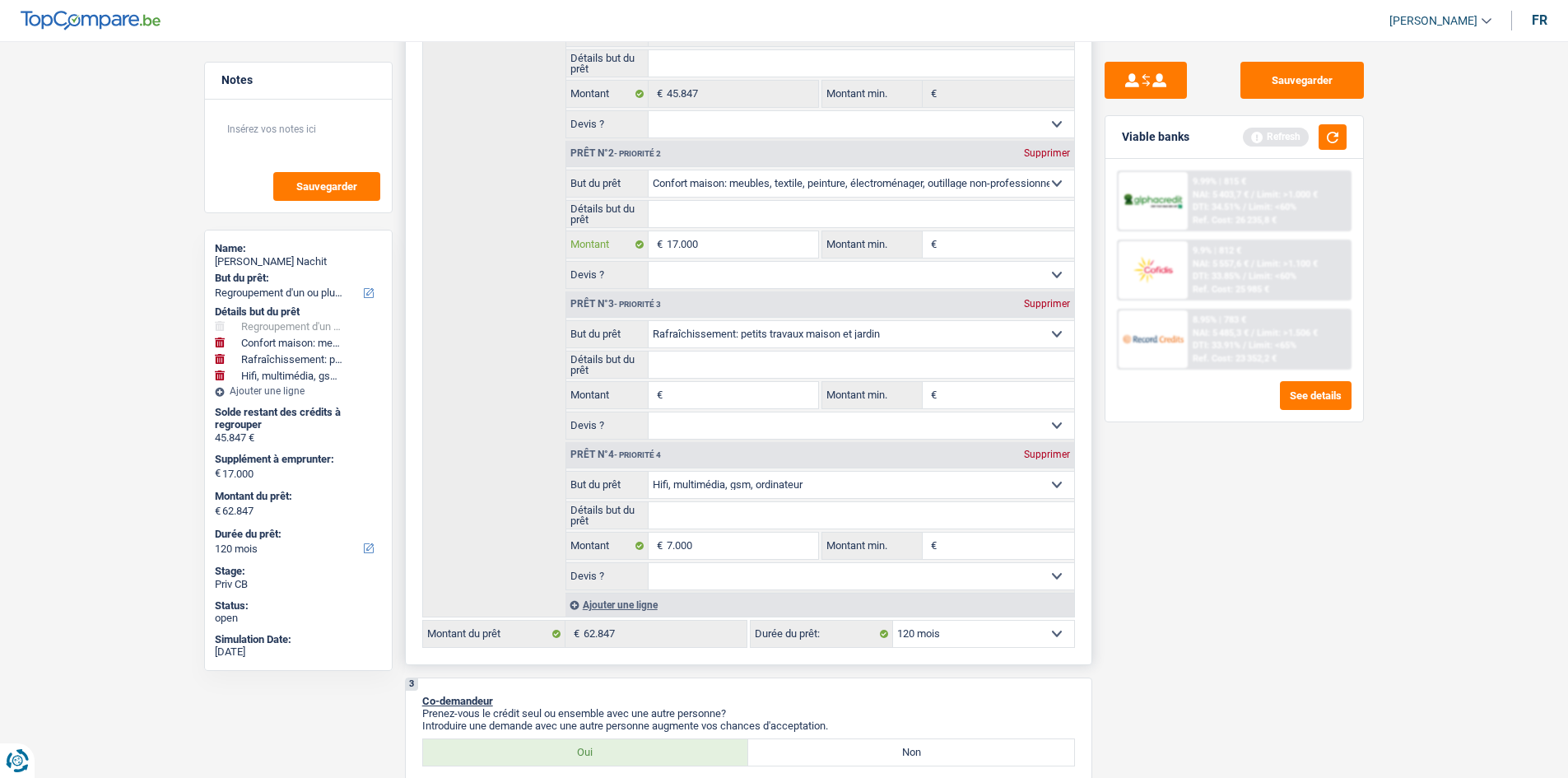 click on "17.000" at bounding box center [742, 245] 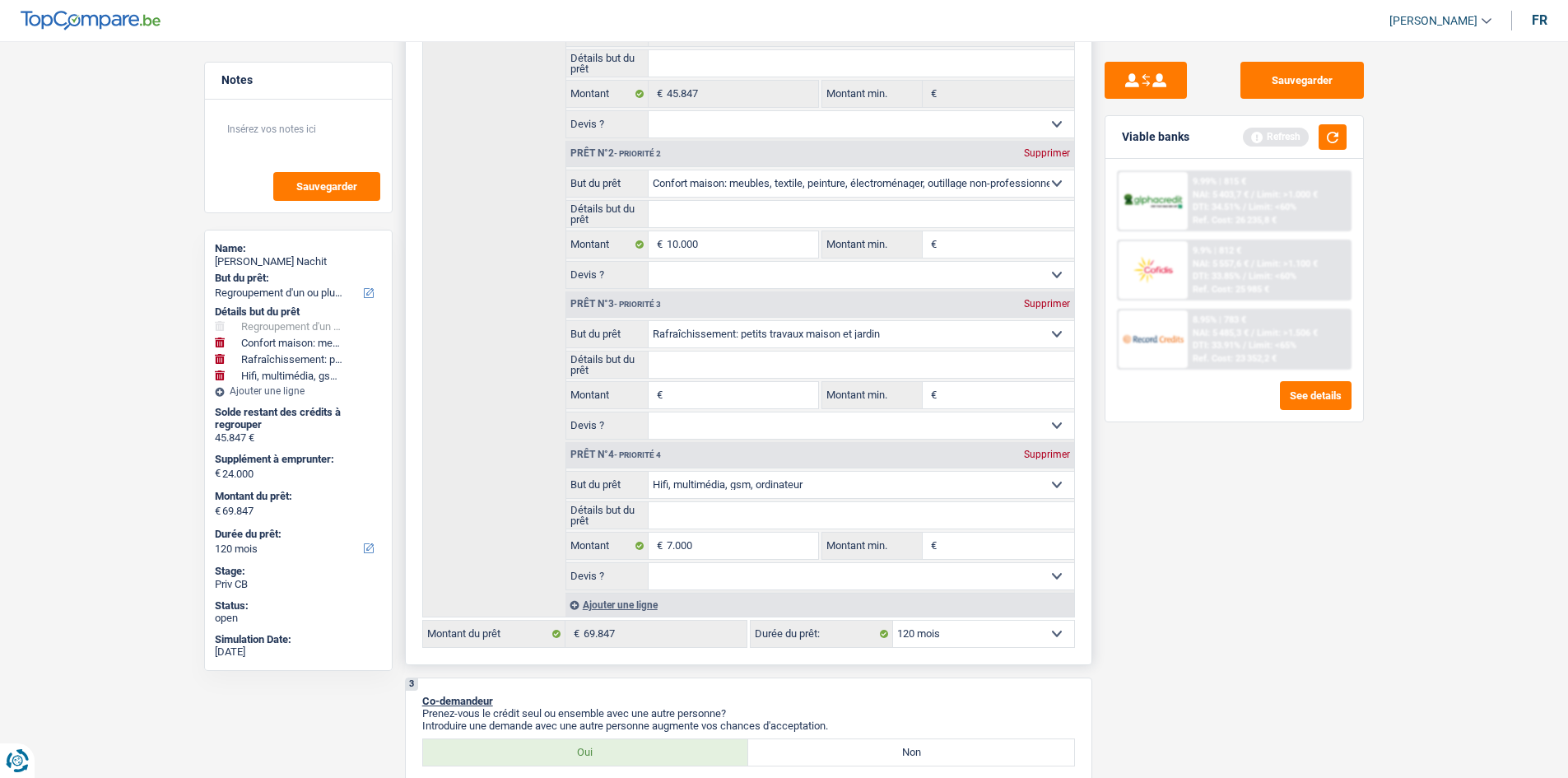 click on "Montant" at bounding box center [742, 395] 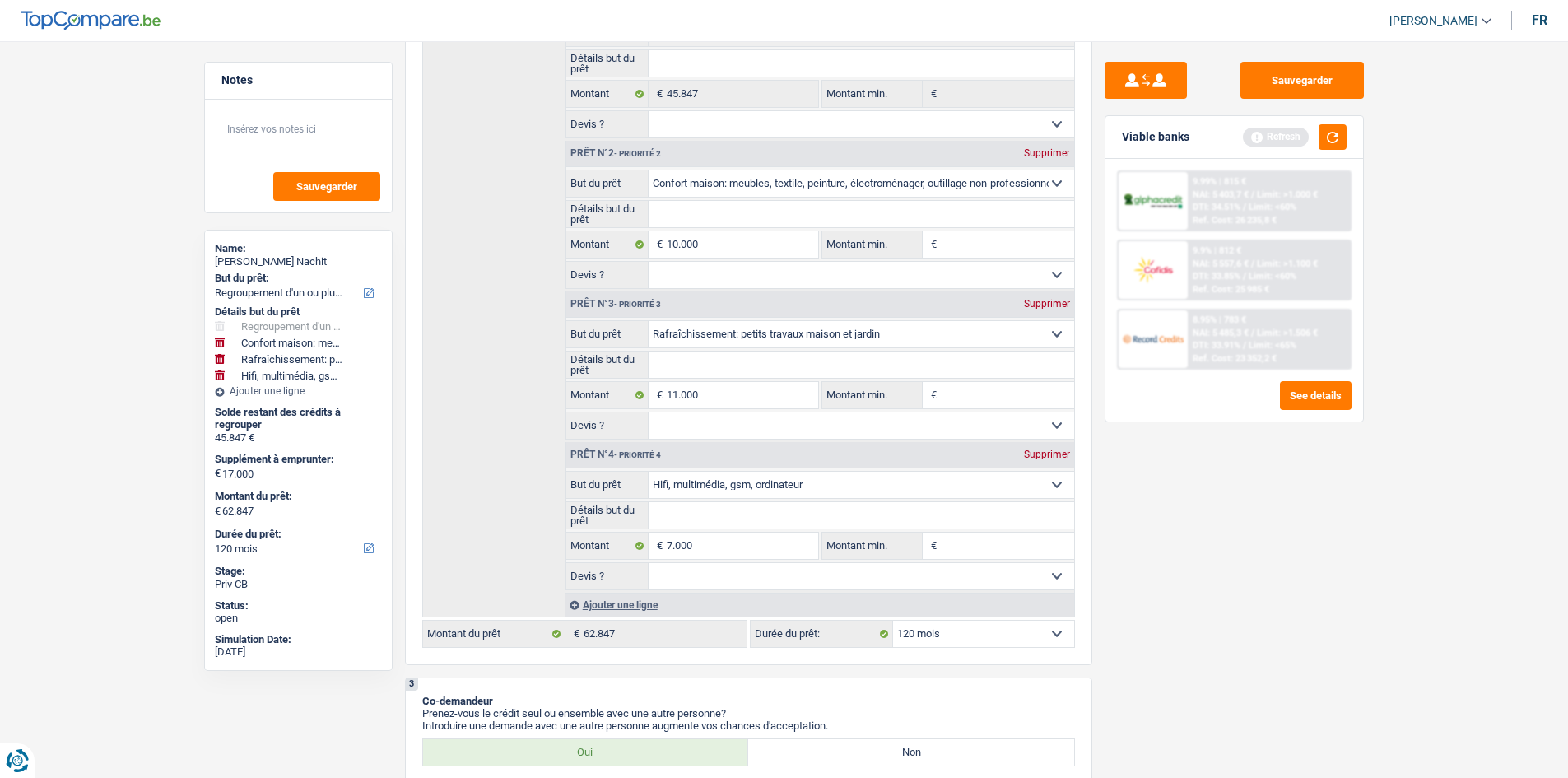 click on "Sauvegarder
Viable banks
Refresh
9.99% | 815 €
NAI: 5 403,7 €
/
Limit: >1.000 €
DTI: 34.51%
/
Limit: <60%
Ref. Cost: 26 235,8 €
9.9% | 812 €
NAI: 5 557,6 €
/
Limit: >1.100 €
DTI: 33.85%
/               /       /" at bounding box center (1234, 404) 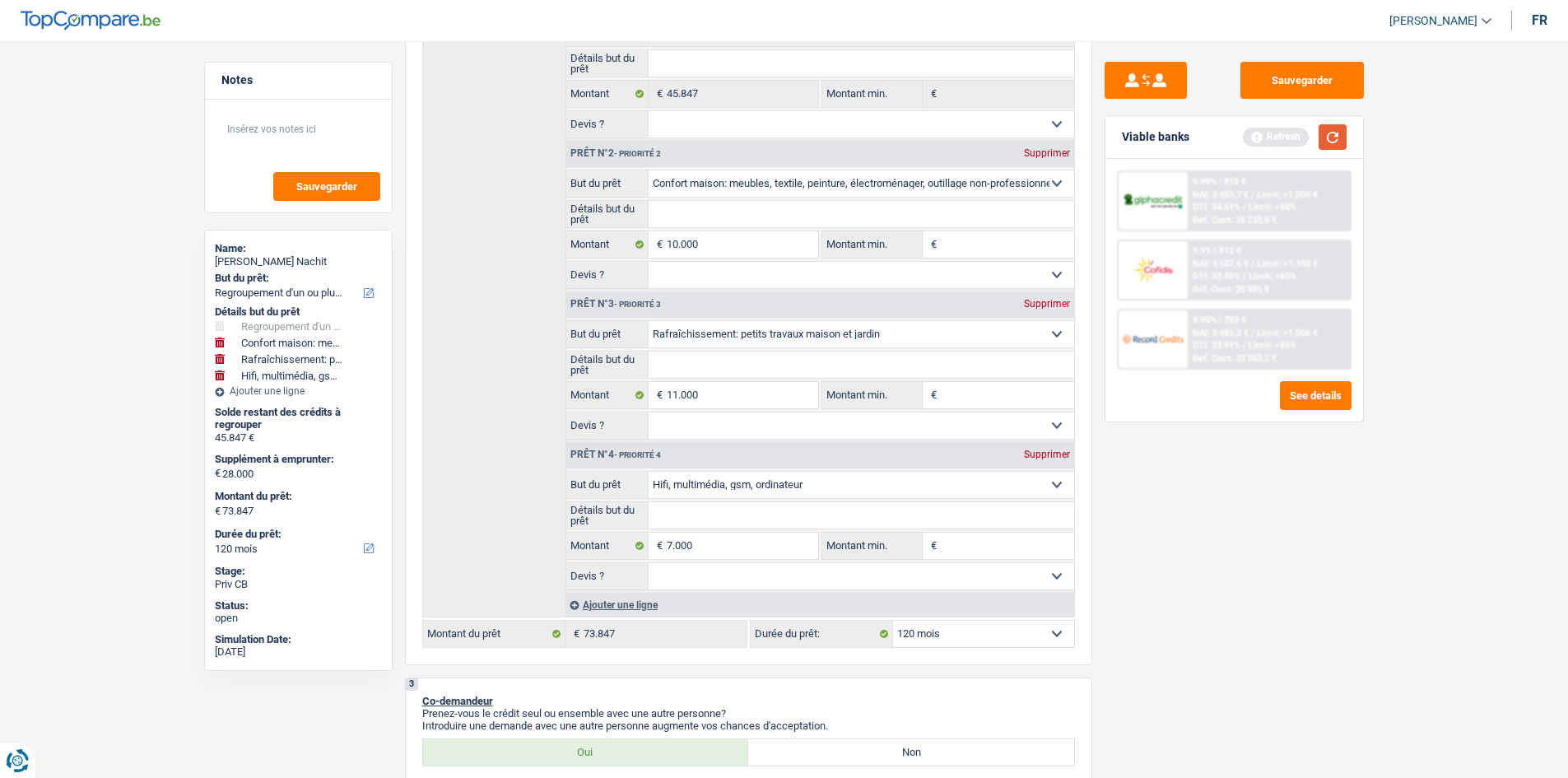click at bounding box center [1333, 137] 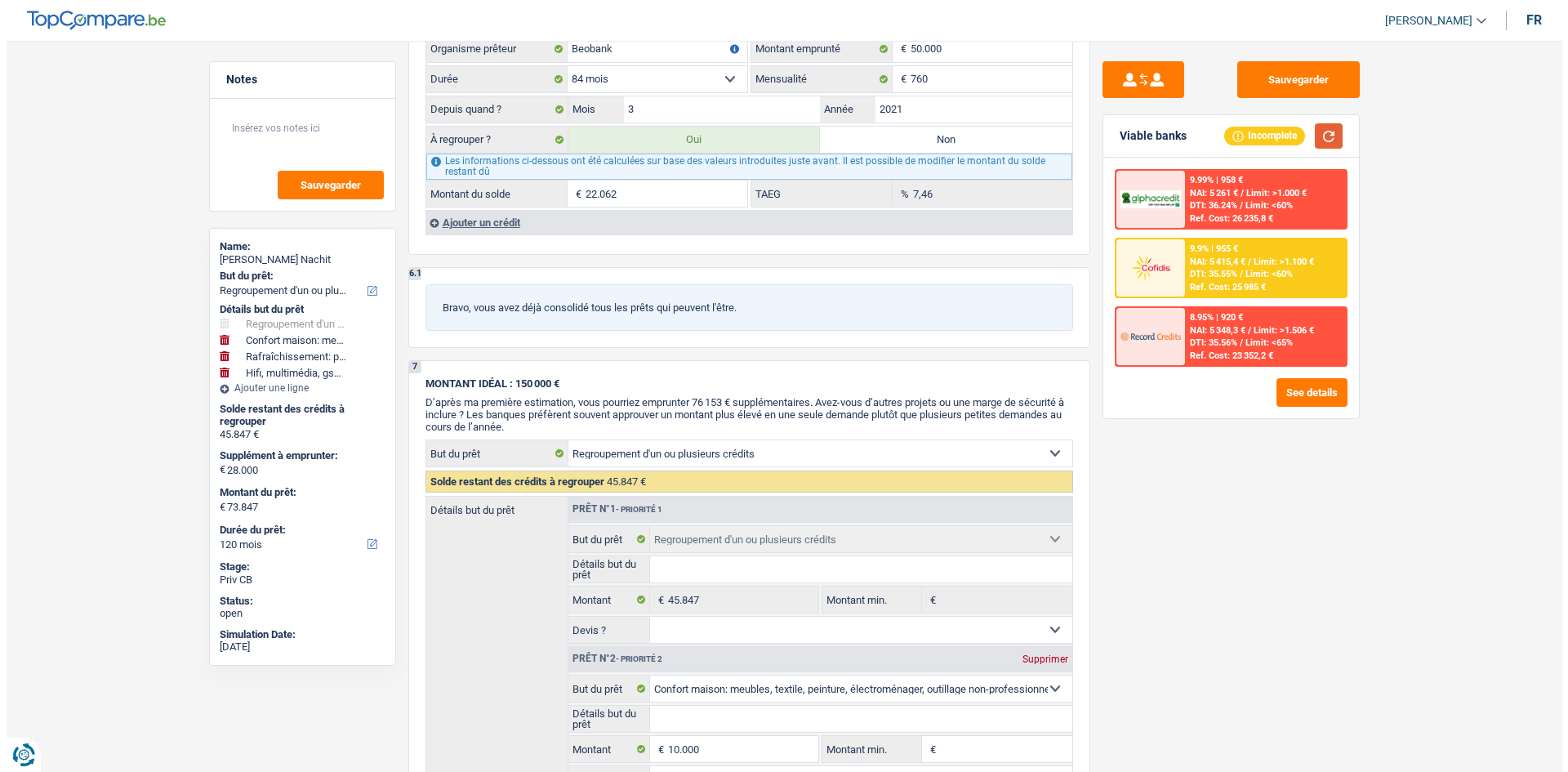 scroll, scrollTop: 2778, scrollLeft: 0, axis: vertical 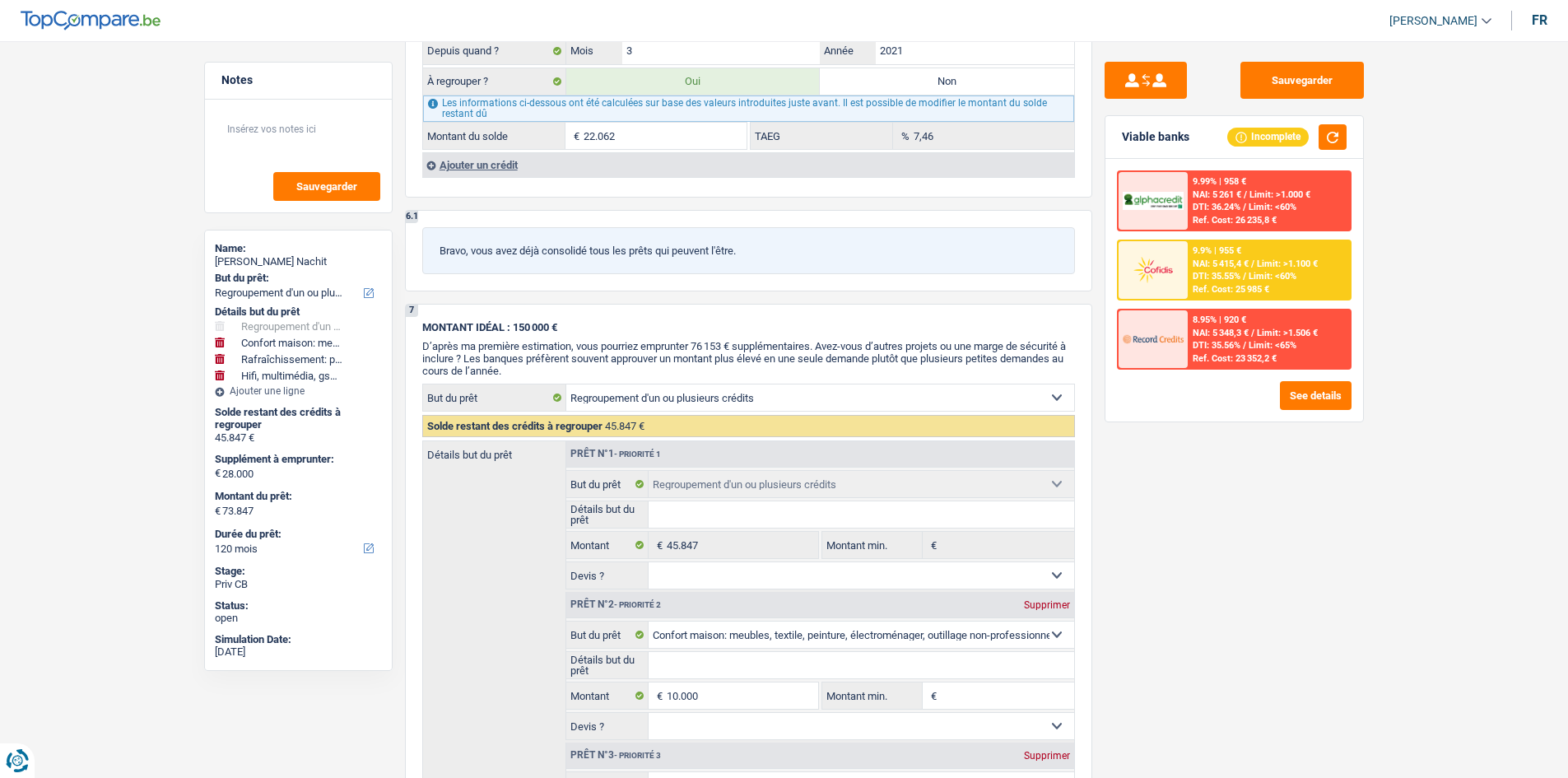 click on "9.9% | 955 €" at bounding box center (1217, 250) 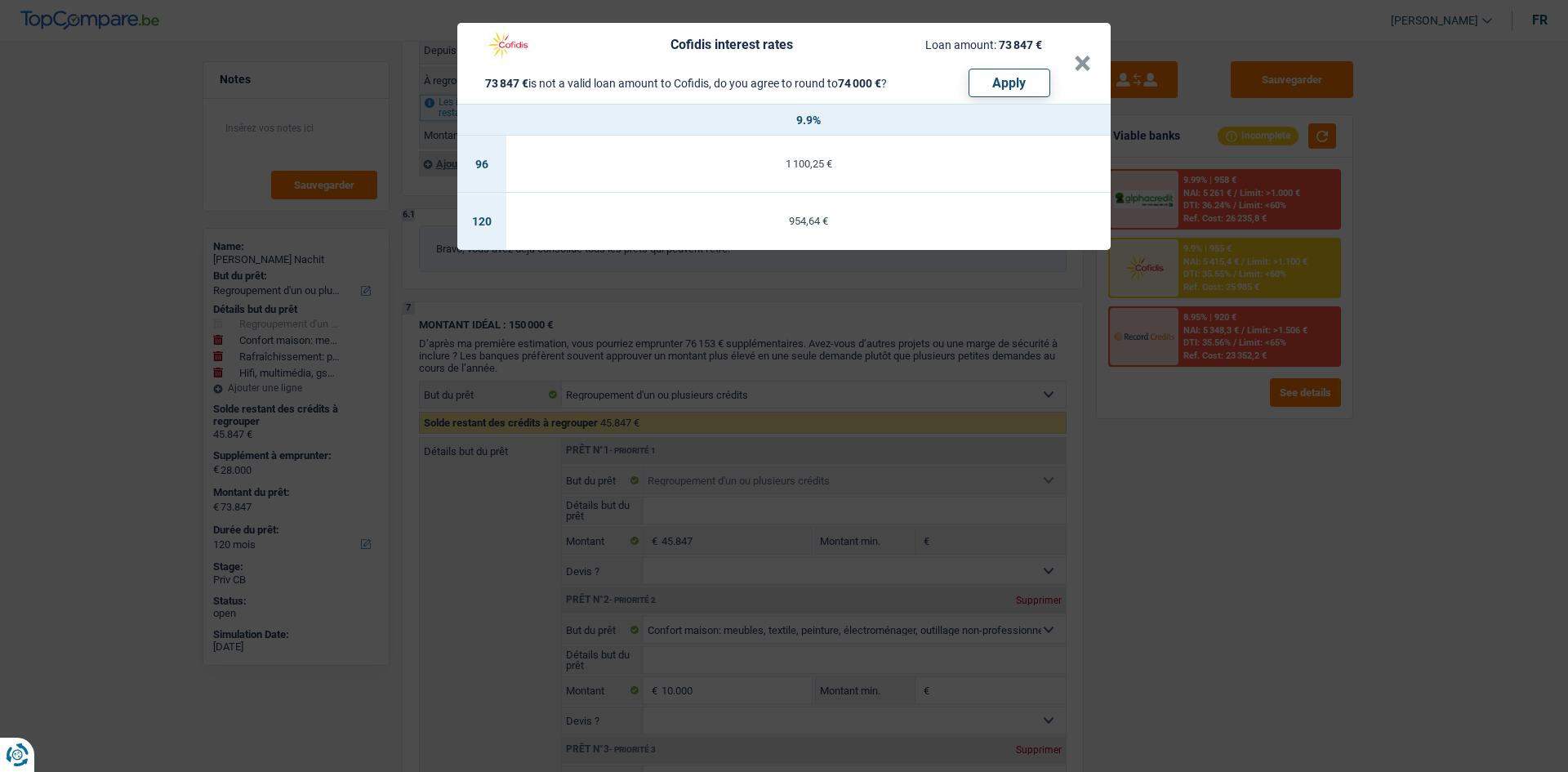 drag, startPoint x: 1125, startPoint y: 464, endPoint x: 1156, endPoint y: 456, distance: 32.015621 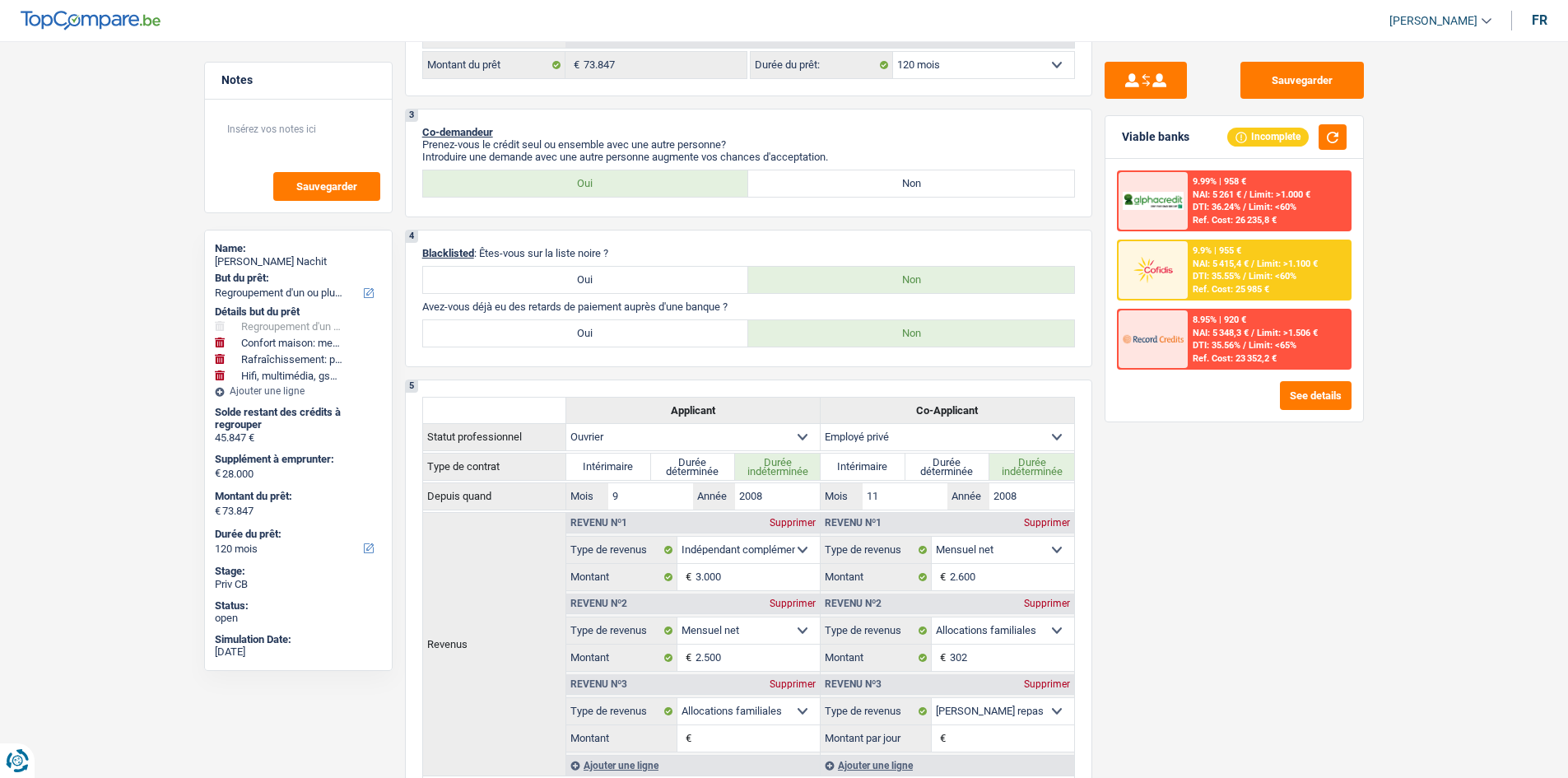 scroll, scrollTop: 741, scrollLeft: 0, axis: vertical 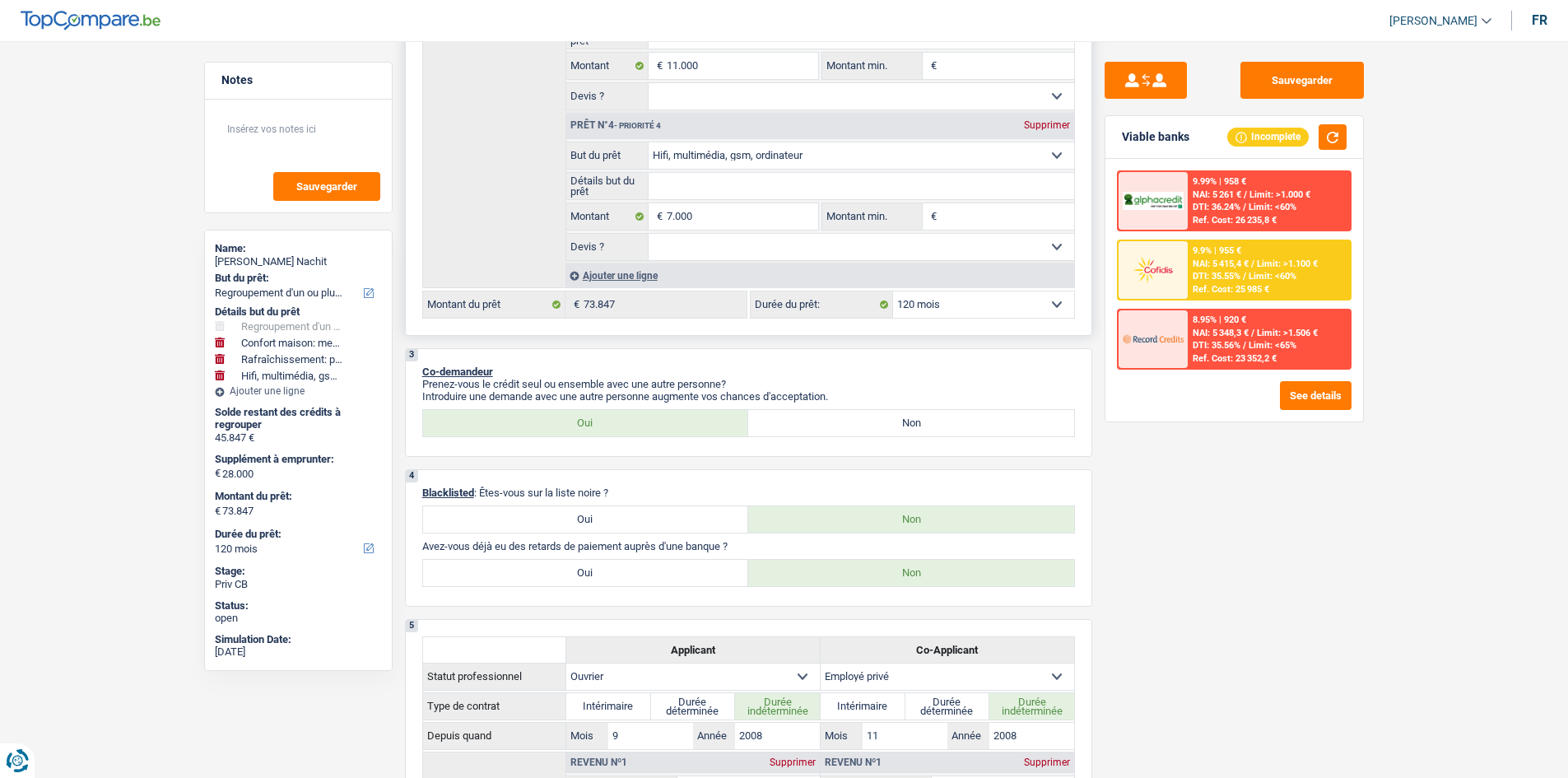 click on "12 mois 18 mois 24 mois 30 mois 36 mois 42 mois 48 mois 60 mois 72 mois 84 mois 96 mois 120 mois 132 mois 144 mois
Sélectionner une option" at bounding box center (984, 305) 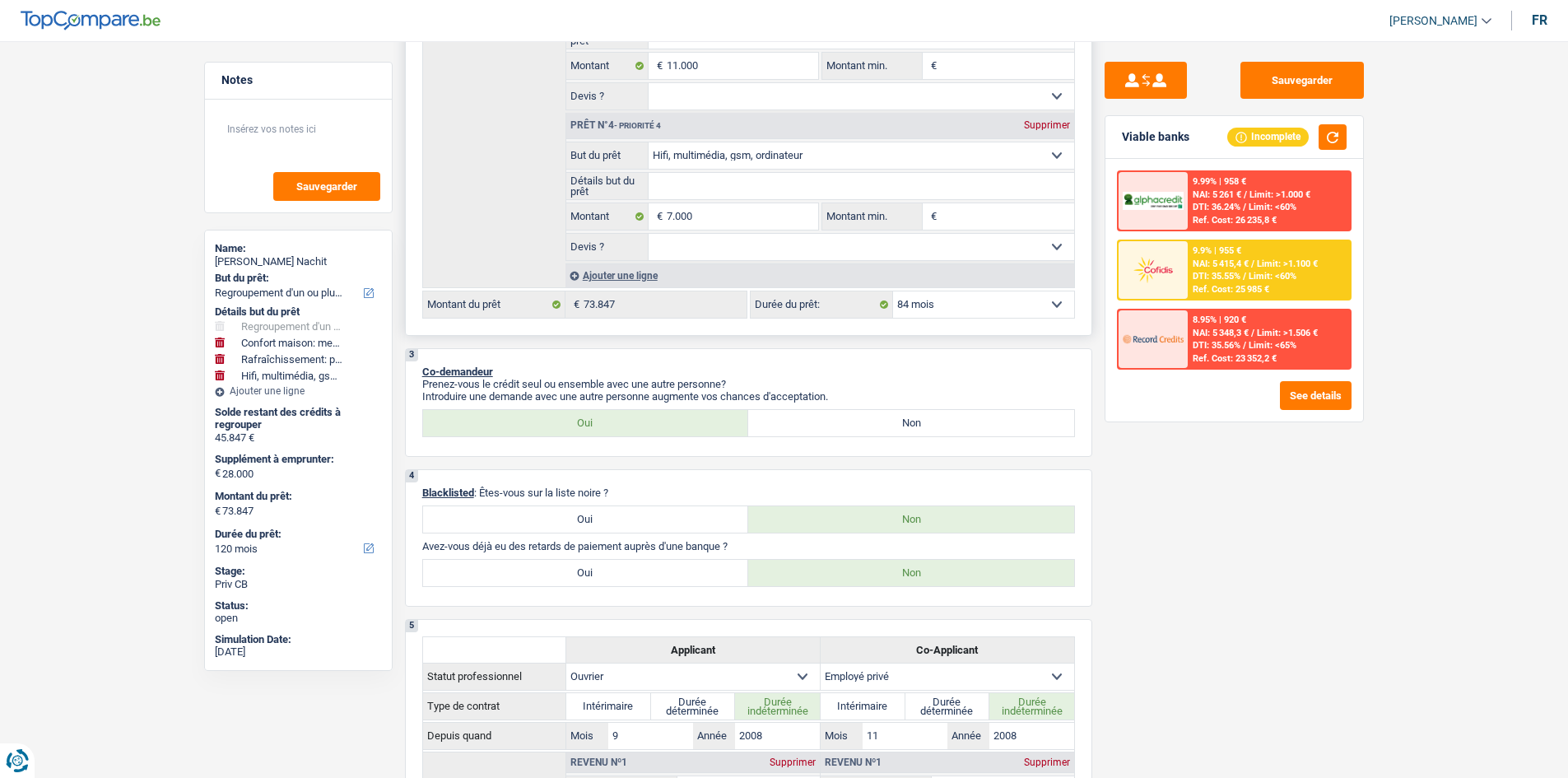click on "12 mois 18 mois 24 mois 30 mois 36 mois 42 mois 48 mois 60 mois 72 mois 84 mois 96 mois 120 mois 132 mois 144 mois
Sélectionner une option" at bounding box center (984, 305) 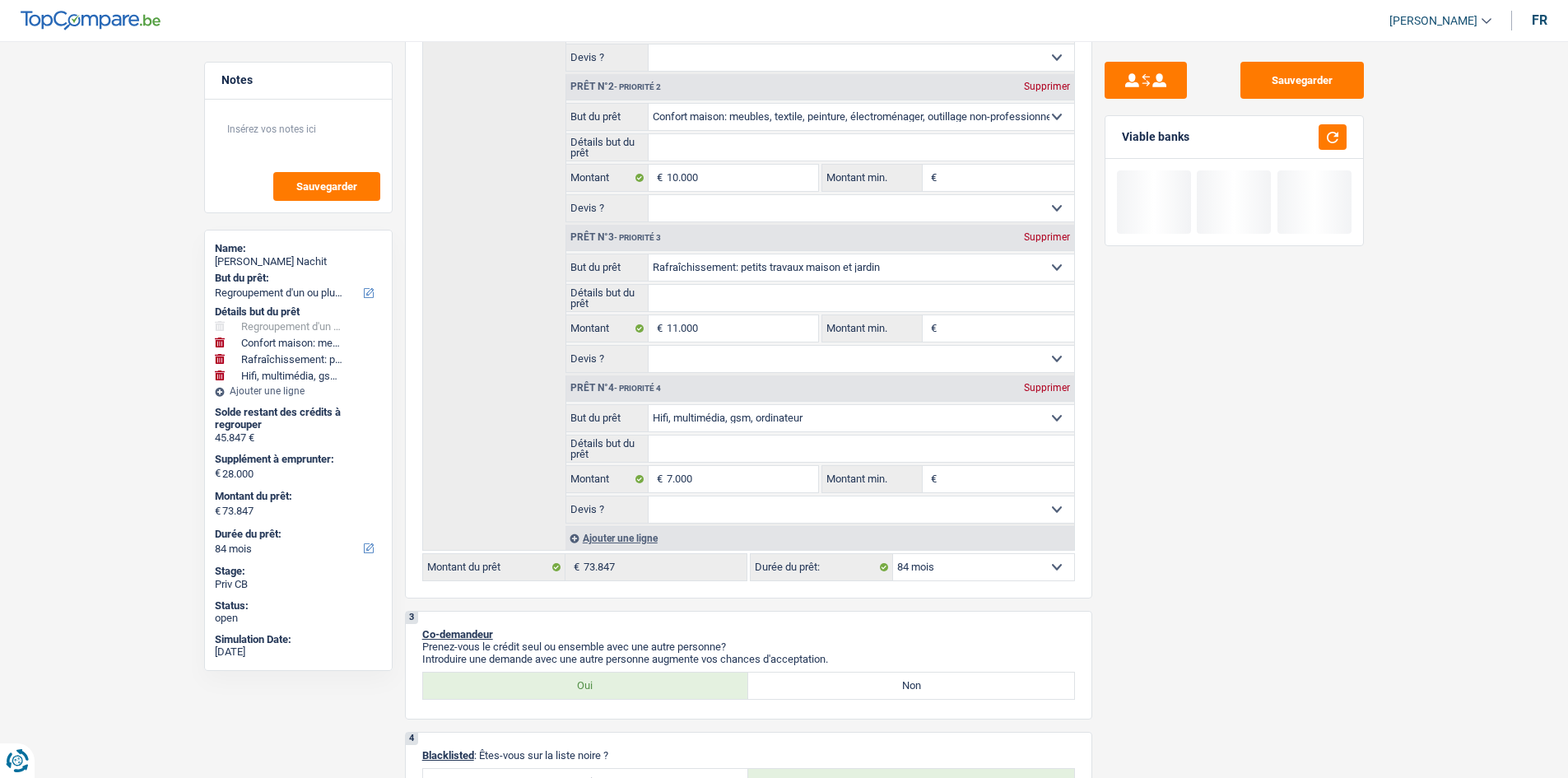 scroll, scrollTop: 741, scrollLeft: 0, axis: vertical 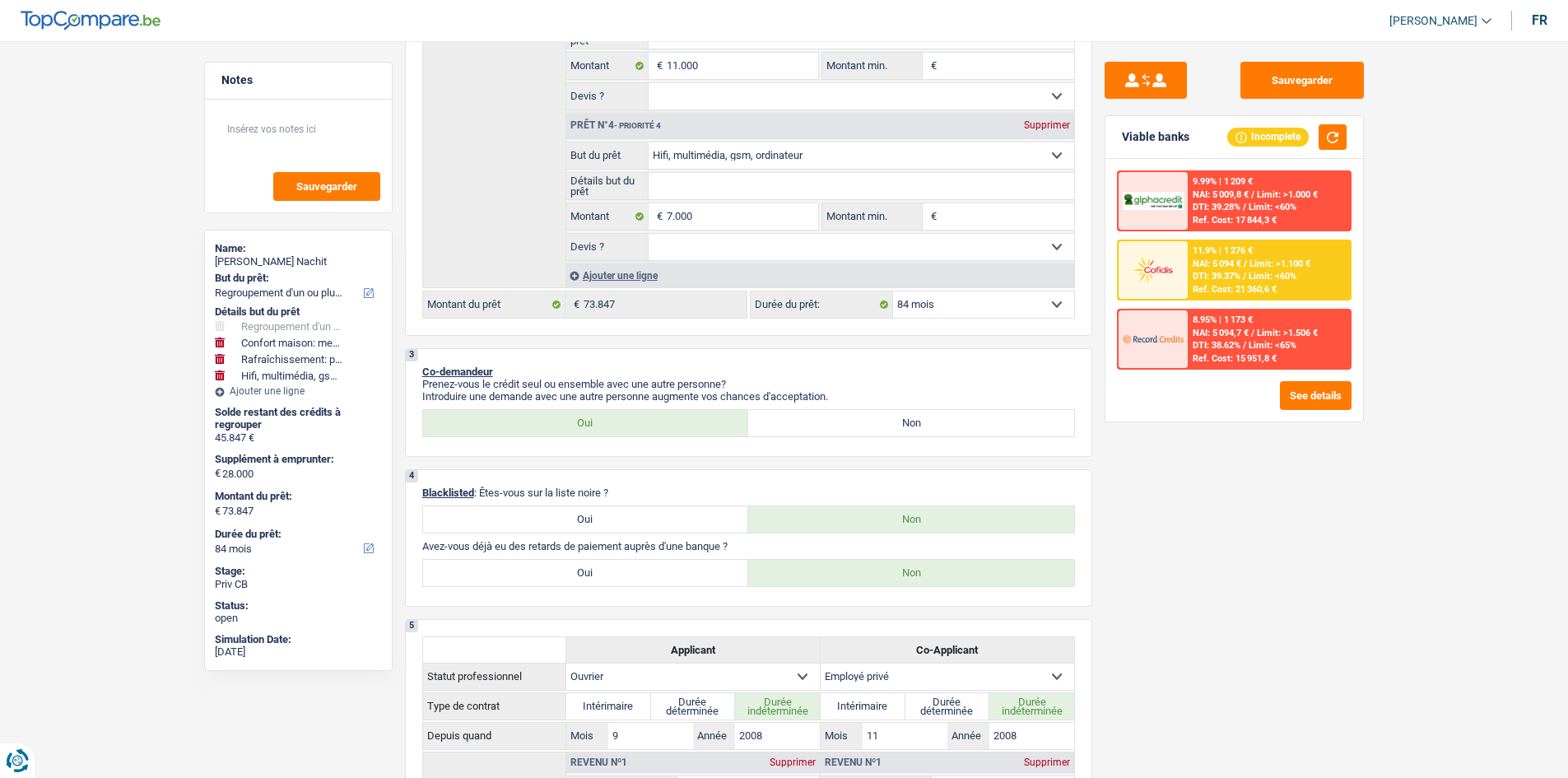 click on "11.9% | 1 276 €
NAI: 5 094 €
/
Limit: >1.100 €
DTI: 39.37%
/
Limit: <60%
Ref. Cost: 21 360,6 €" at bounding box center [1268, 270] 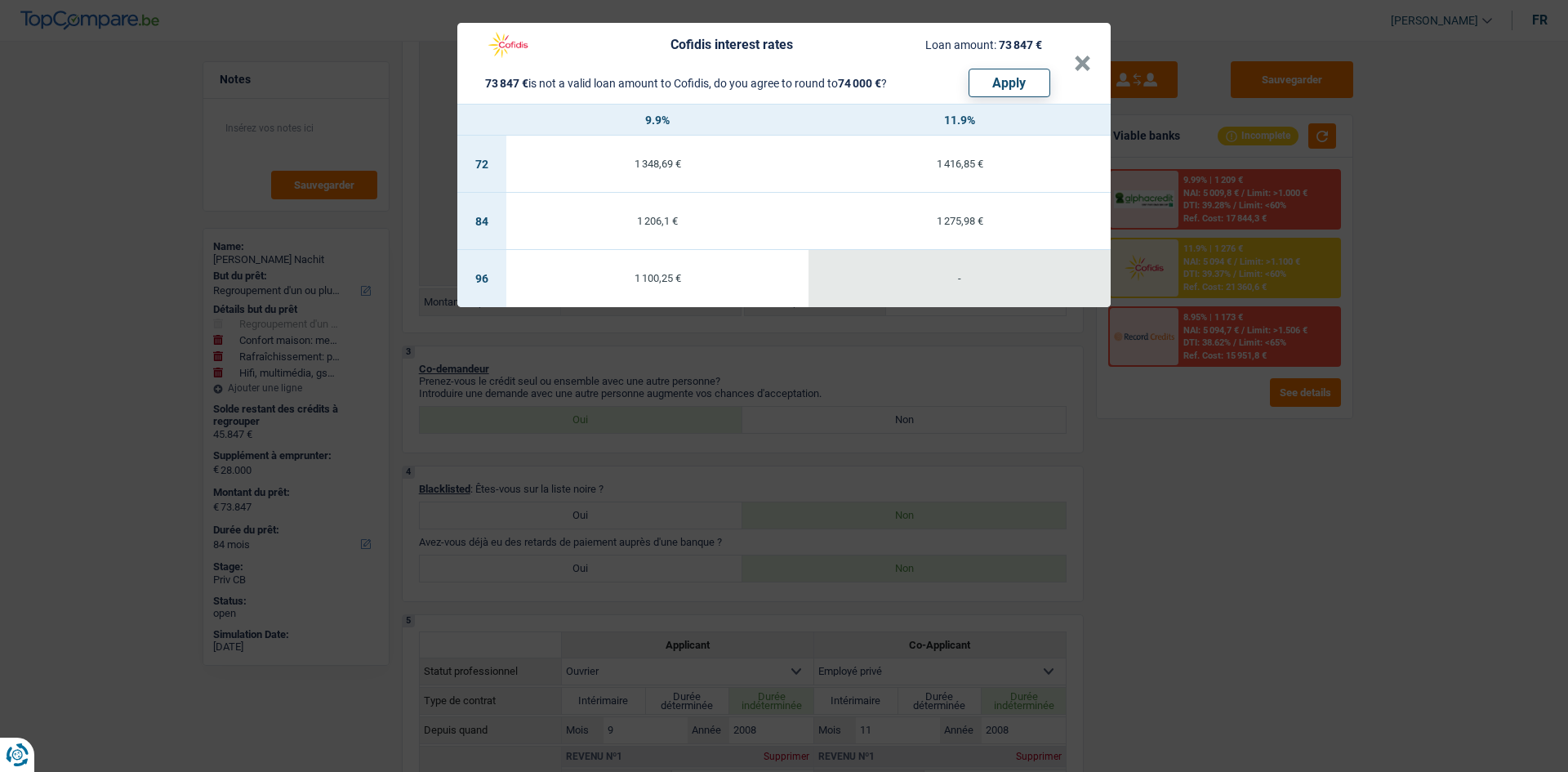 click on "Cofidis interest rates
Loan amount:
73 847 €
73 847 €  is not a valid loan amount to Cofidis, do you agree to round to  74 000 € ?
Apply
×
9.9%
11.9%
72
1 348,69 €
1 416,85 €
84
1 206,1 €
1 275,98 €
96
1 100,25 €
-" at bounding box center [784, 386] 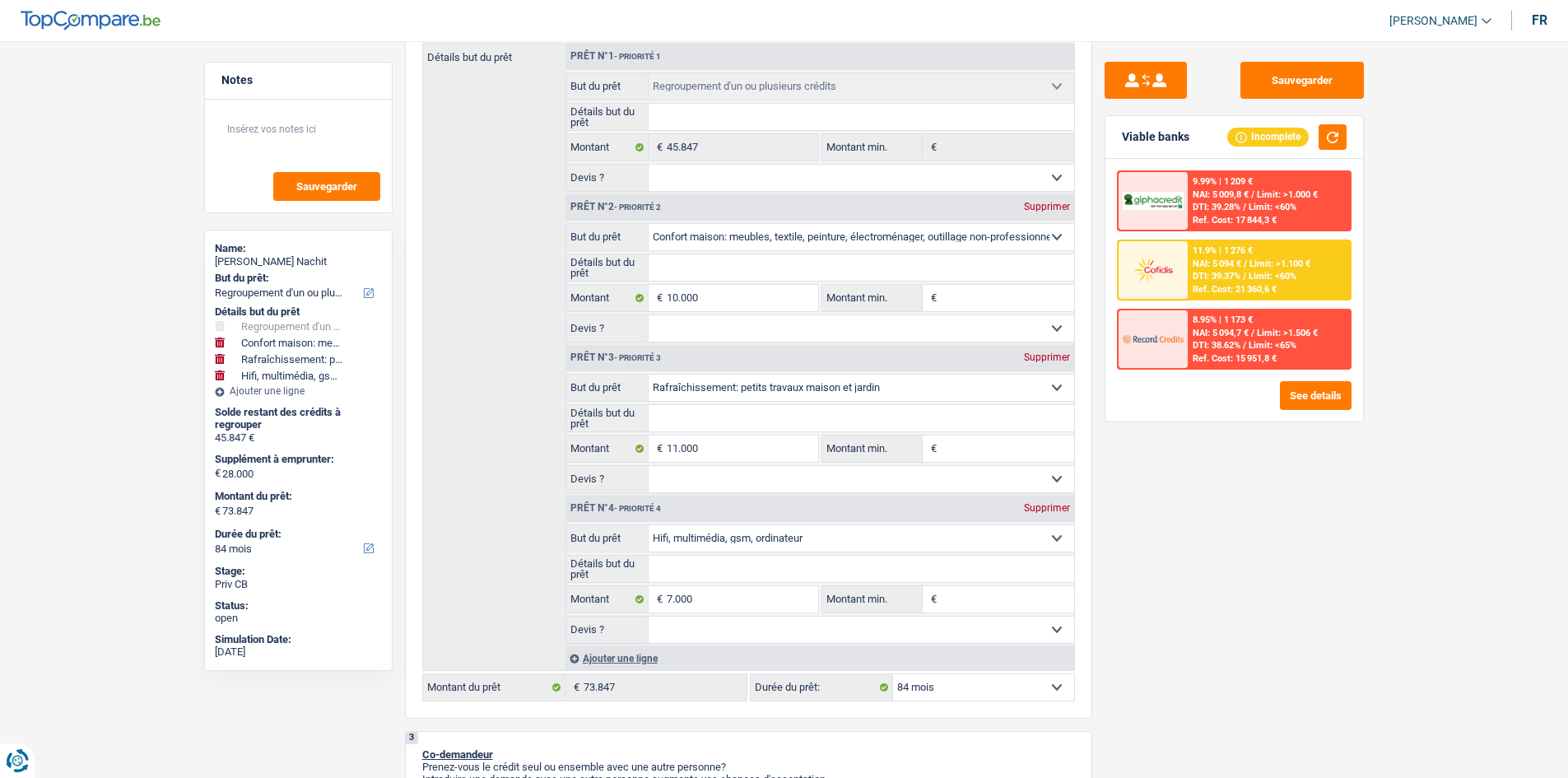 scroll, scrollTop: 494, scrollLeft: 0, axis: vertical 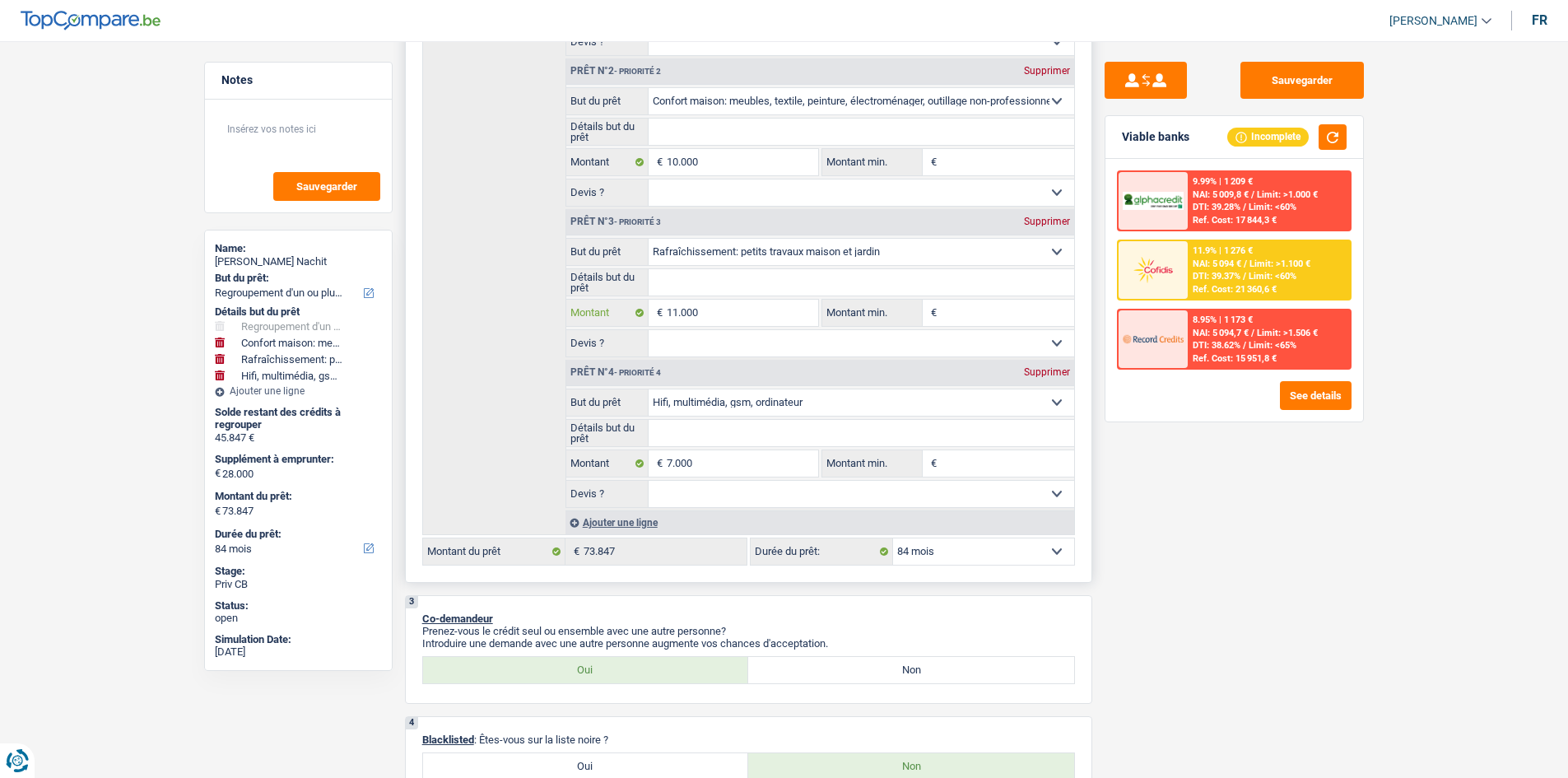 click on "11.000" at bounding box center [742, 313] 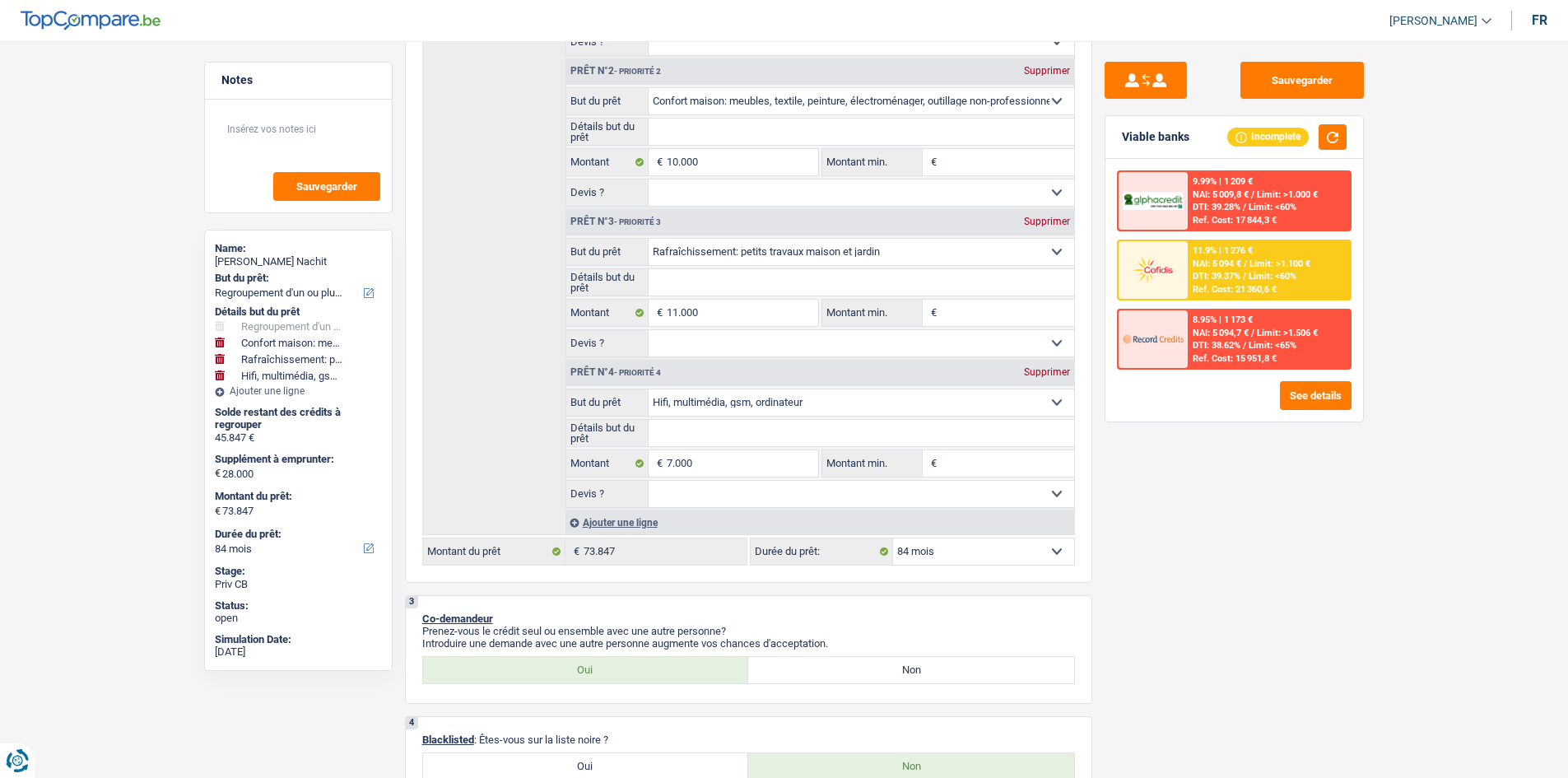 click on "Sauvegarder
Viable banks
Incomplete
9.99% | 1 209 €
NAI: 5 009,8 €
/
Limit: >1.000 €
DTI: 39.28%
/
Limit: <60%
Ref. Cost: 17 844,3 €
11.9% | 1 276 €
NAI: 5 094 €
/
Limit: >1.100 €
DTI: 39.37%
/" at bounding box center [1234, 404] 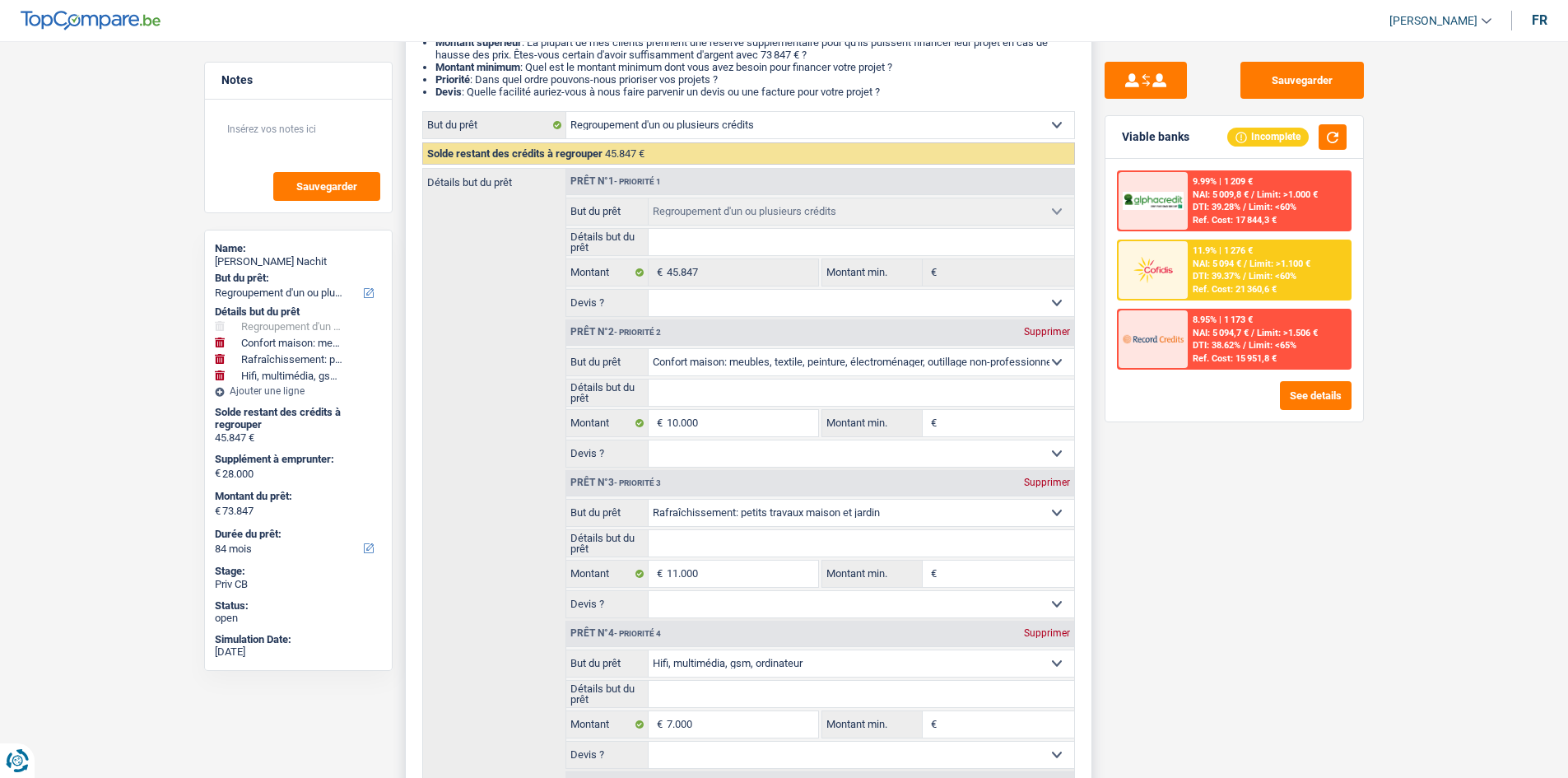 scroll, scrollTop: 329, scrollLeft: 0, axis: vertical 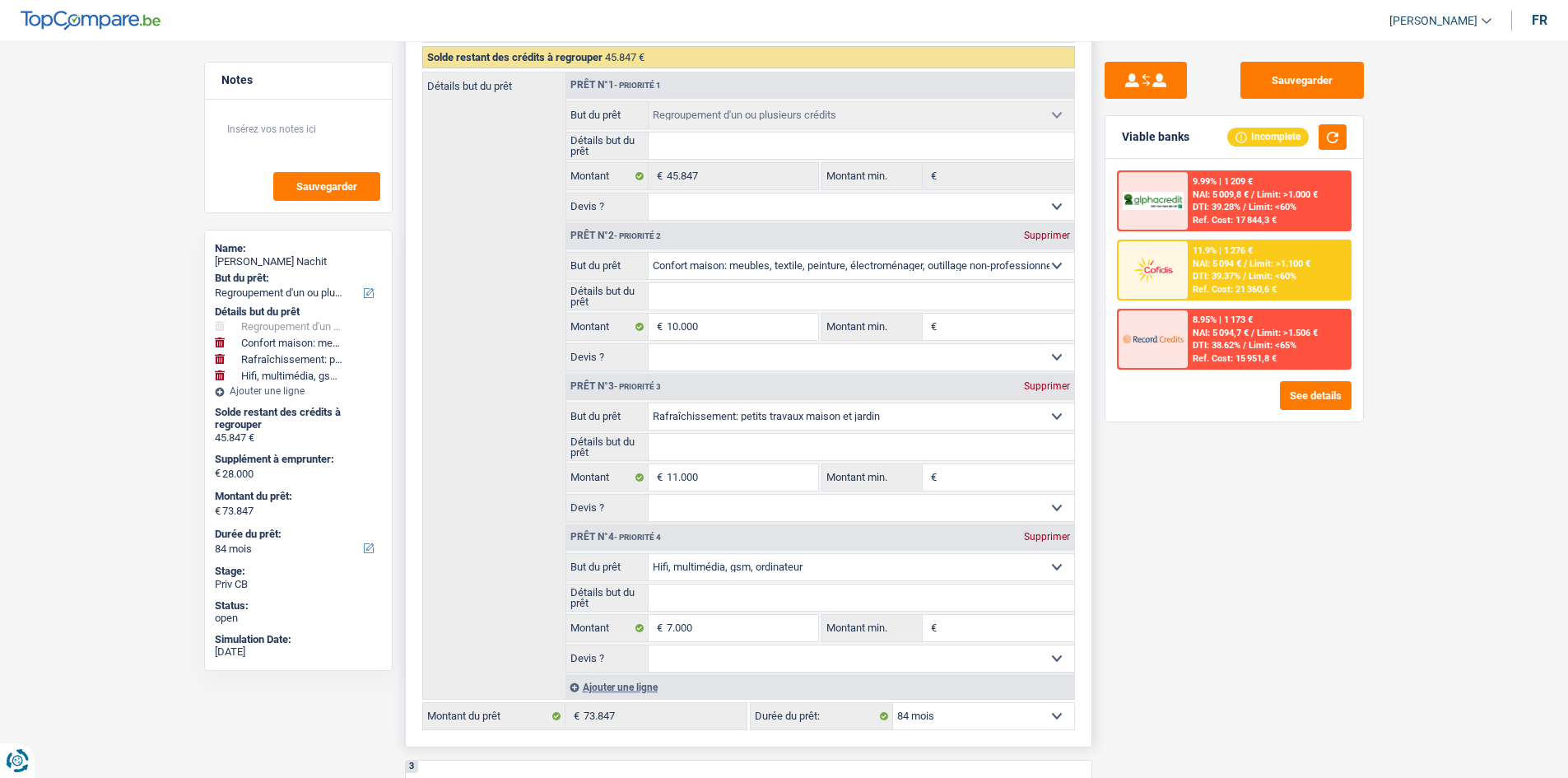 click on "Supprimer" at bounding box center (1047, 386) 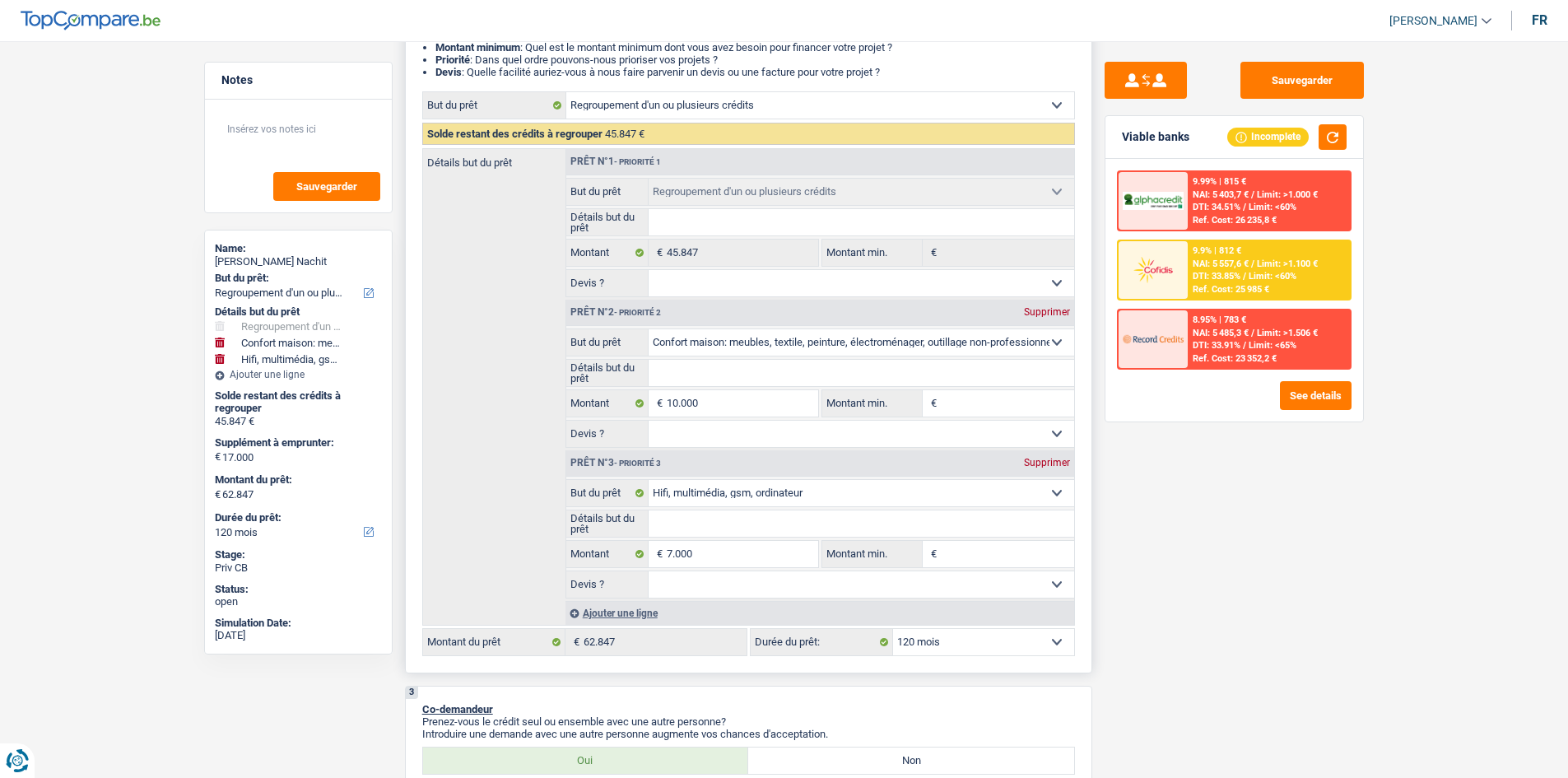scroll, scrollTop: 412, scrollLeft: 0, axis: vertical 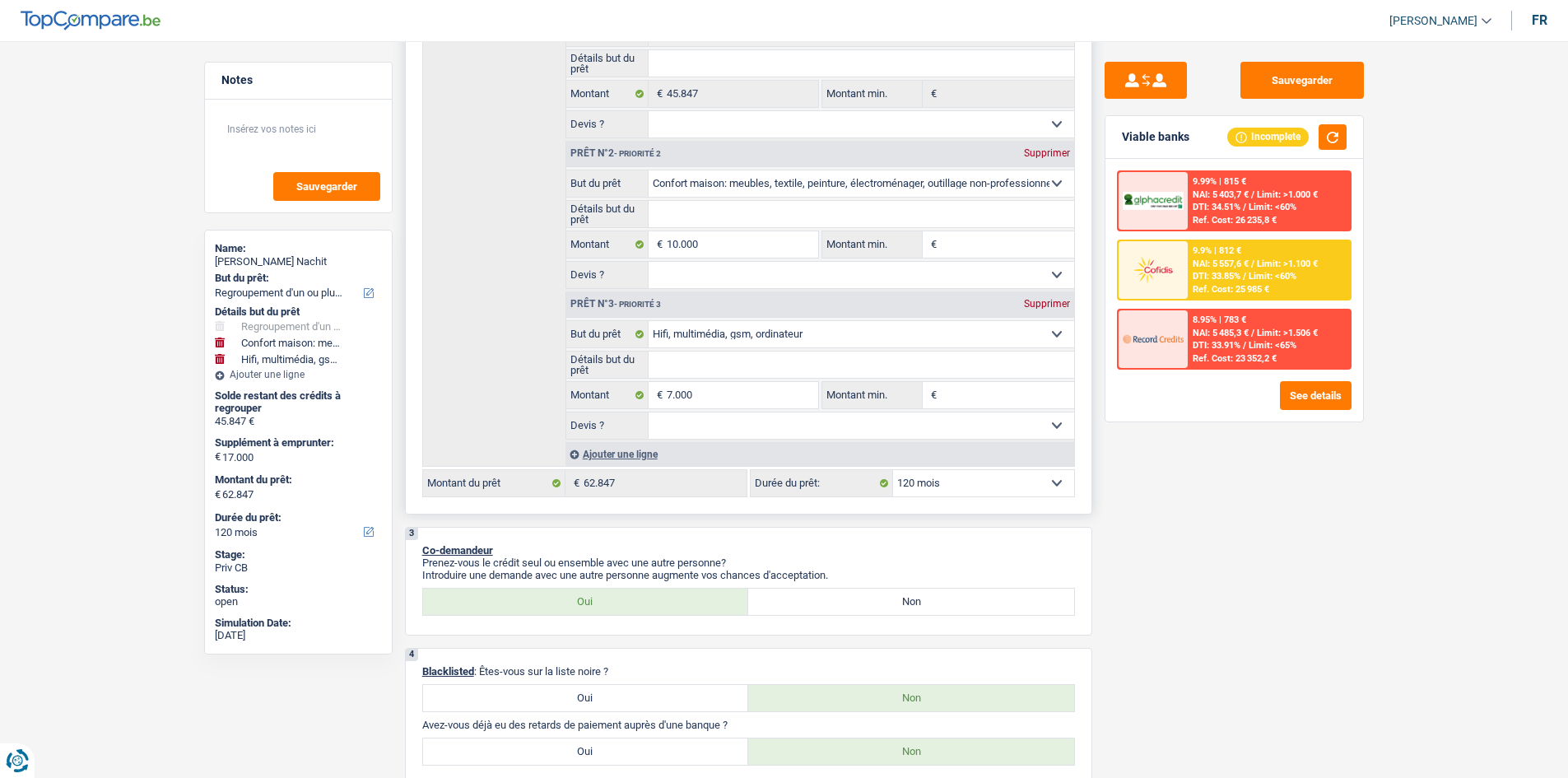 click on "Ajouter une ligne" at bounding box center [820, 454] 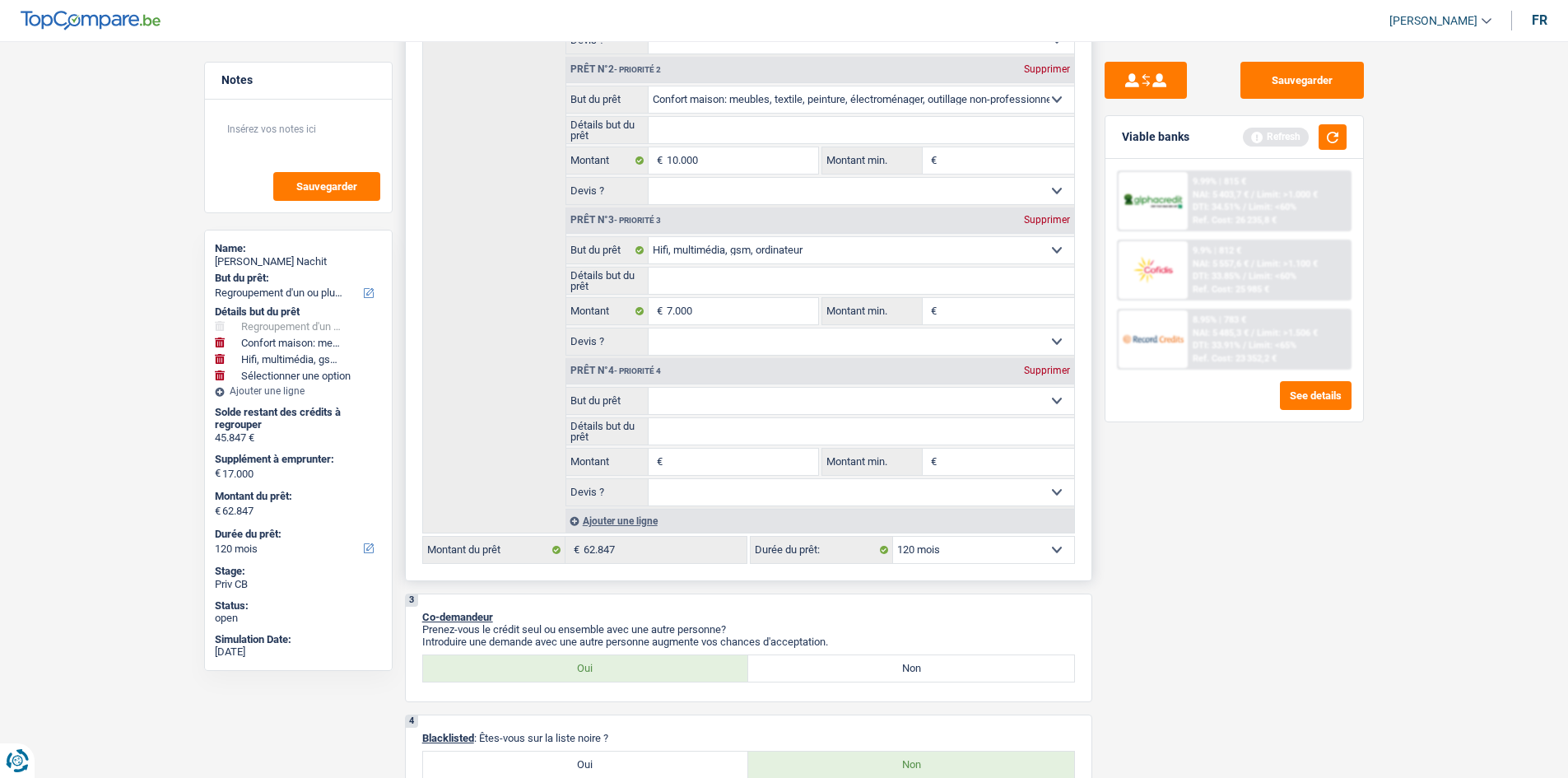 scroll, scrollTop: 576, scrollLeft: 0, axis: vertical 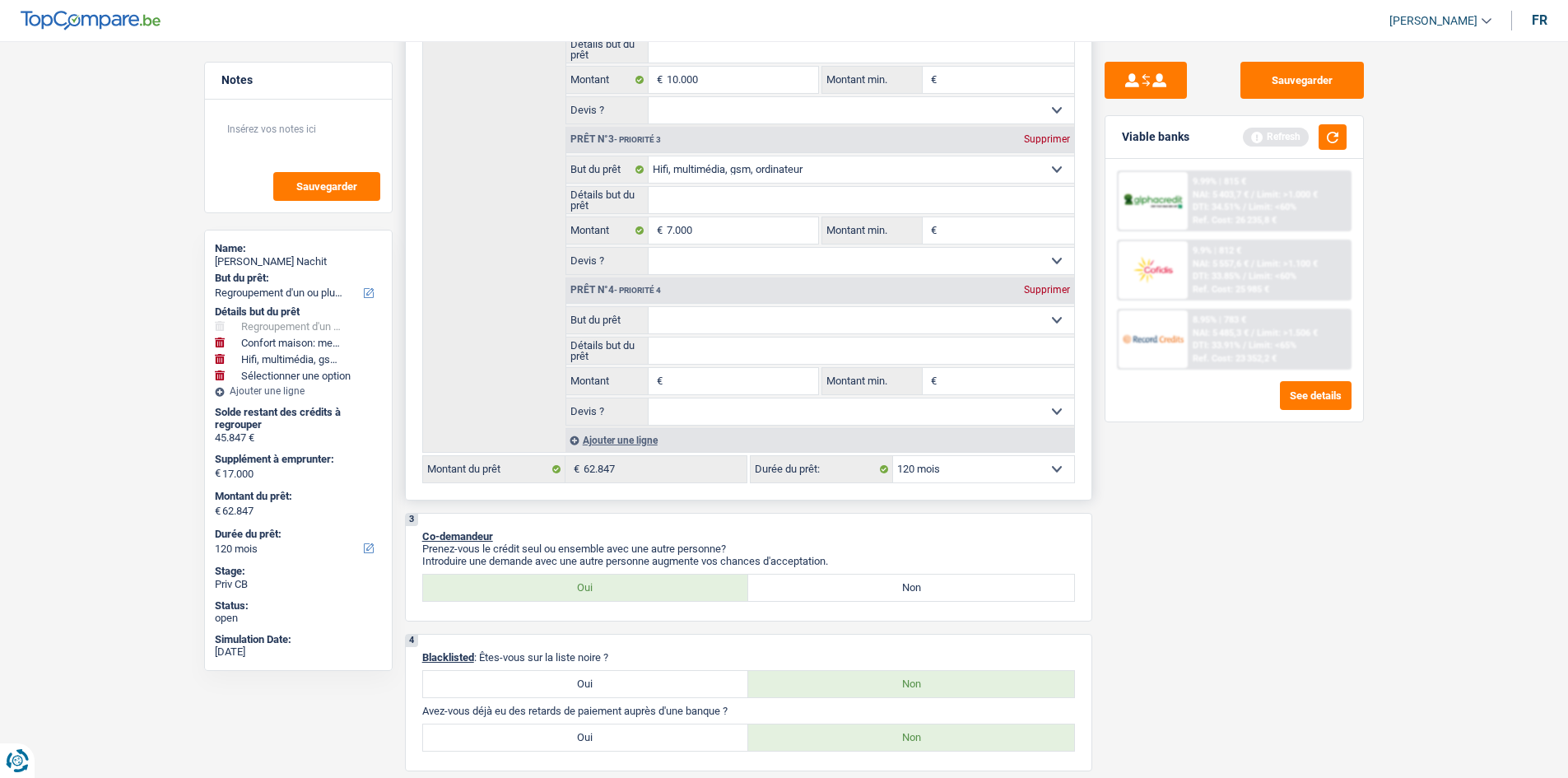 click on "Confort maison: meubles, textile, peinture, électroménager, outillage non-professionnel Hifi, multimédia, gsm, ordinateur Aménagement: frais d'installation, déménagement Evénement familial: naissance, mariage, divorce, communion, décès Frais médicaux Frais d'études Frais permis de conduire Regroupement d'un ou plusieurs crédits Loisirs: voyage, sport, musique Rafraîchissement: petits travaux maison et jardin Frais judiciaires Réparation voiture Prêt rénovation Prêt énergie Prêt voiture Taxes, impôts non professionnels Rénovation bien à l'étranger Dettes familiales Assurance Autre
Sélectionner une option" at bounding box center [861, 320] 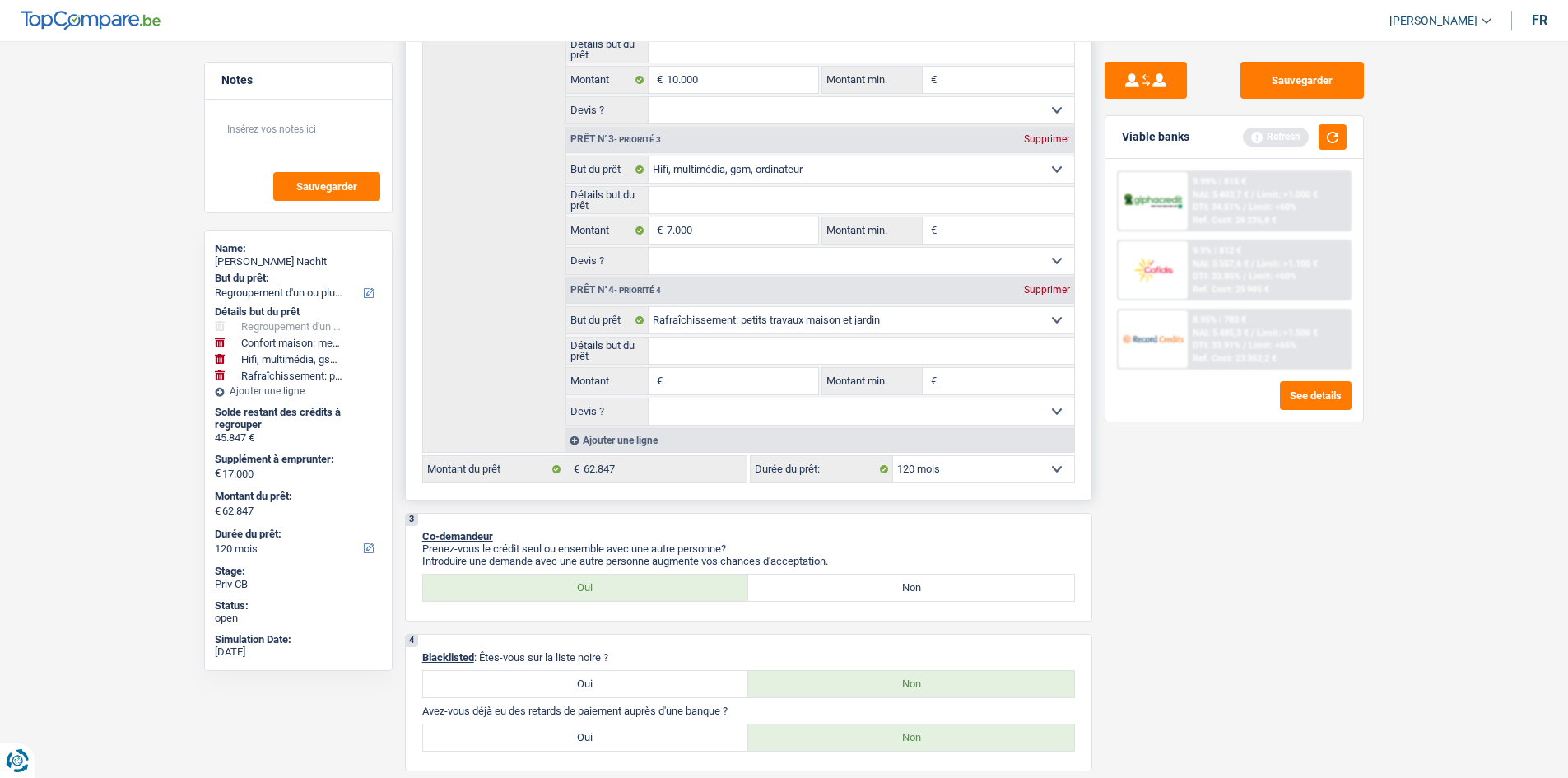 click on "Montant" at bounding box center (742, 381) 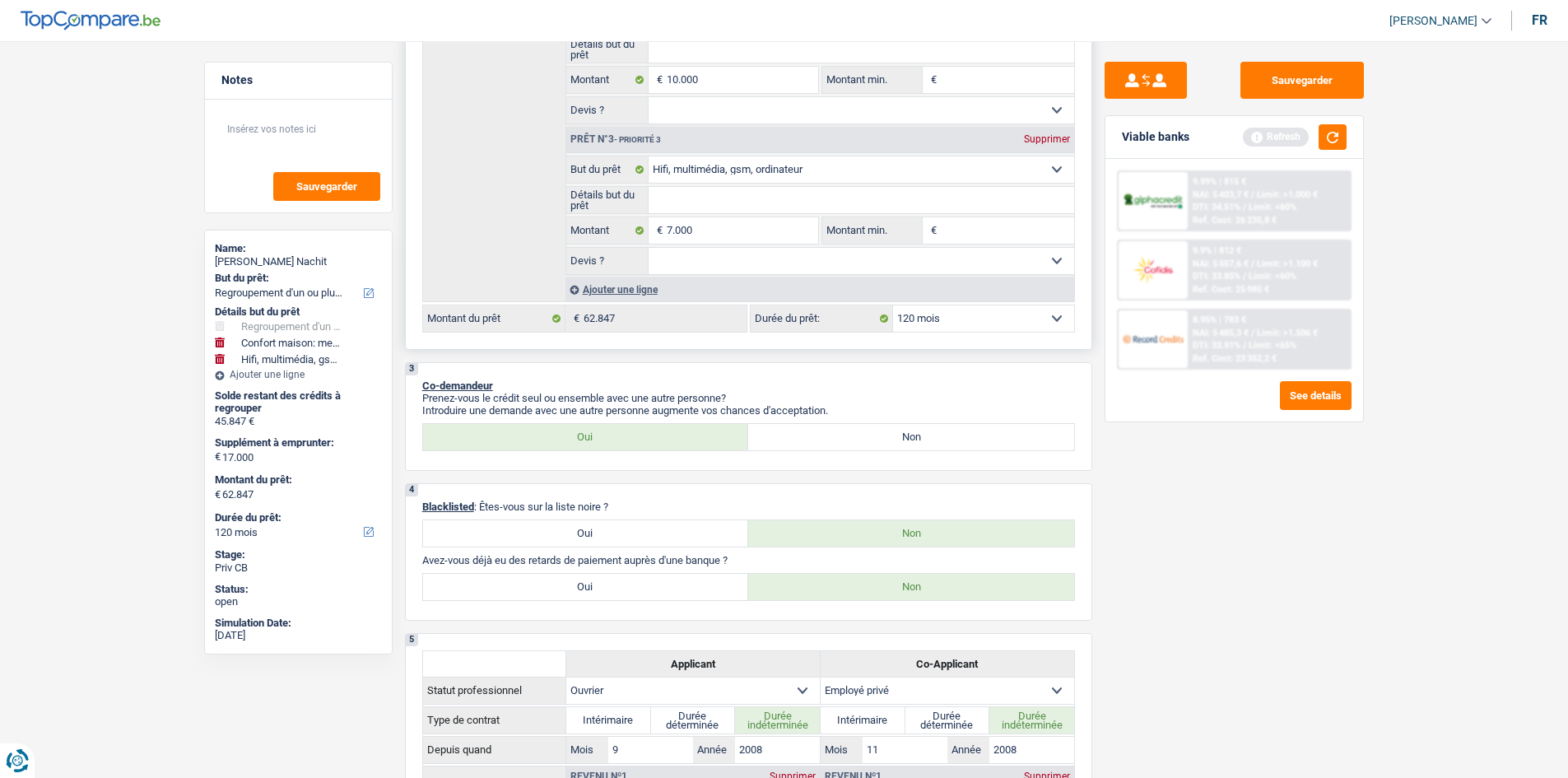 click on "12 mois 18 mois 24 mois 30 mois 36 mois 42 mois 48 mois 60 mois 72 mois 84 mois 96 mois 120 mois 132 mois 144 mois
Sélectionner une option" at bounding box center (984, 319) 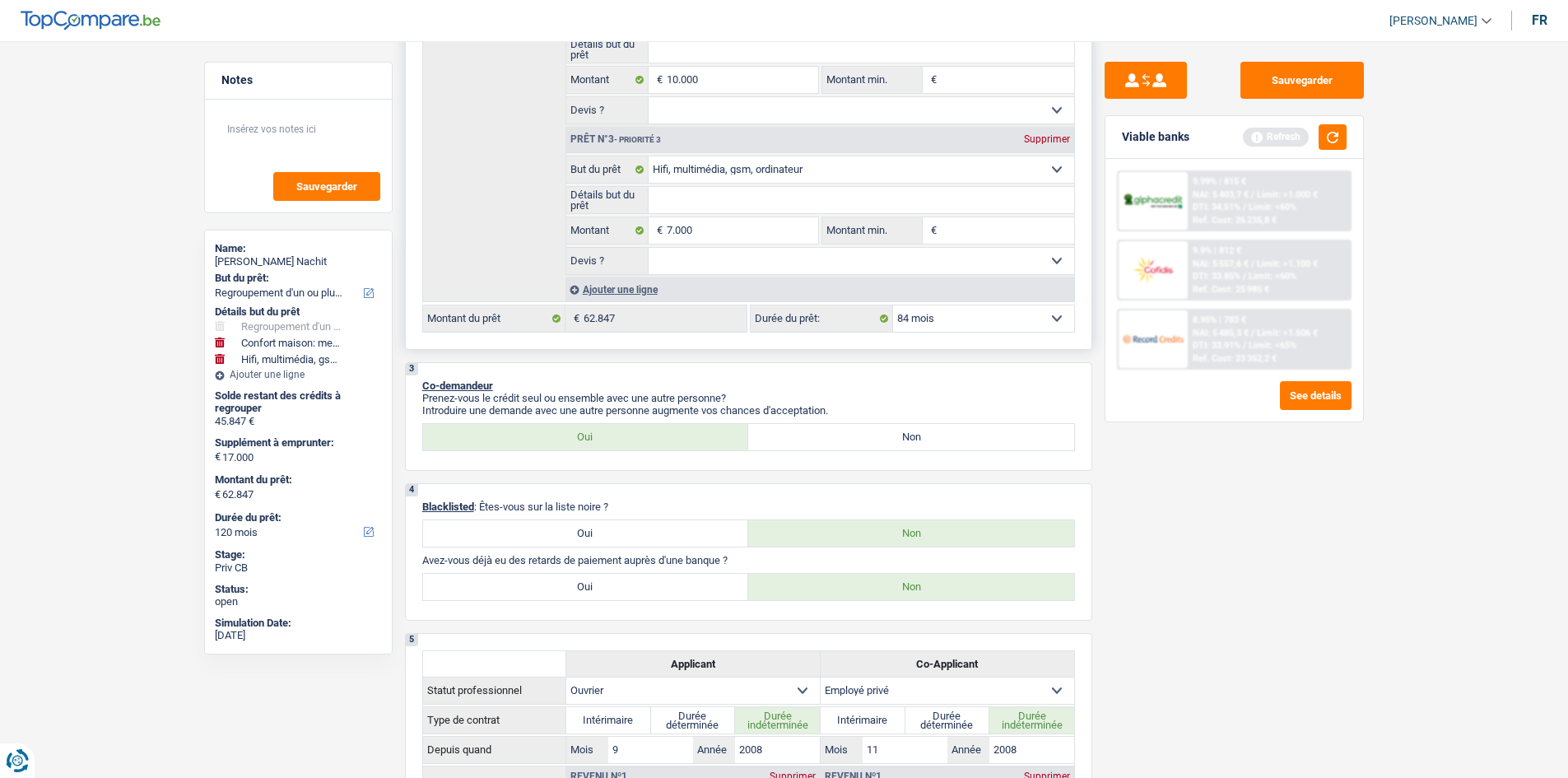 click on "12 mois 18 mois 24 mois 30 mois 36 mois 42 mois 48 mois 60 mois 72 mois 84 mois 96 mois 120 mois 132 mois 144 mois
Sélectionner une option" at bounding box center (984, 319) 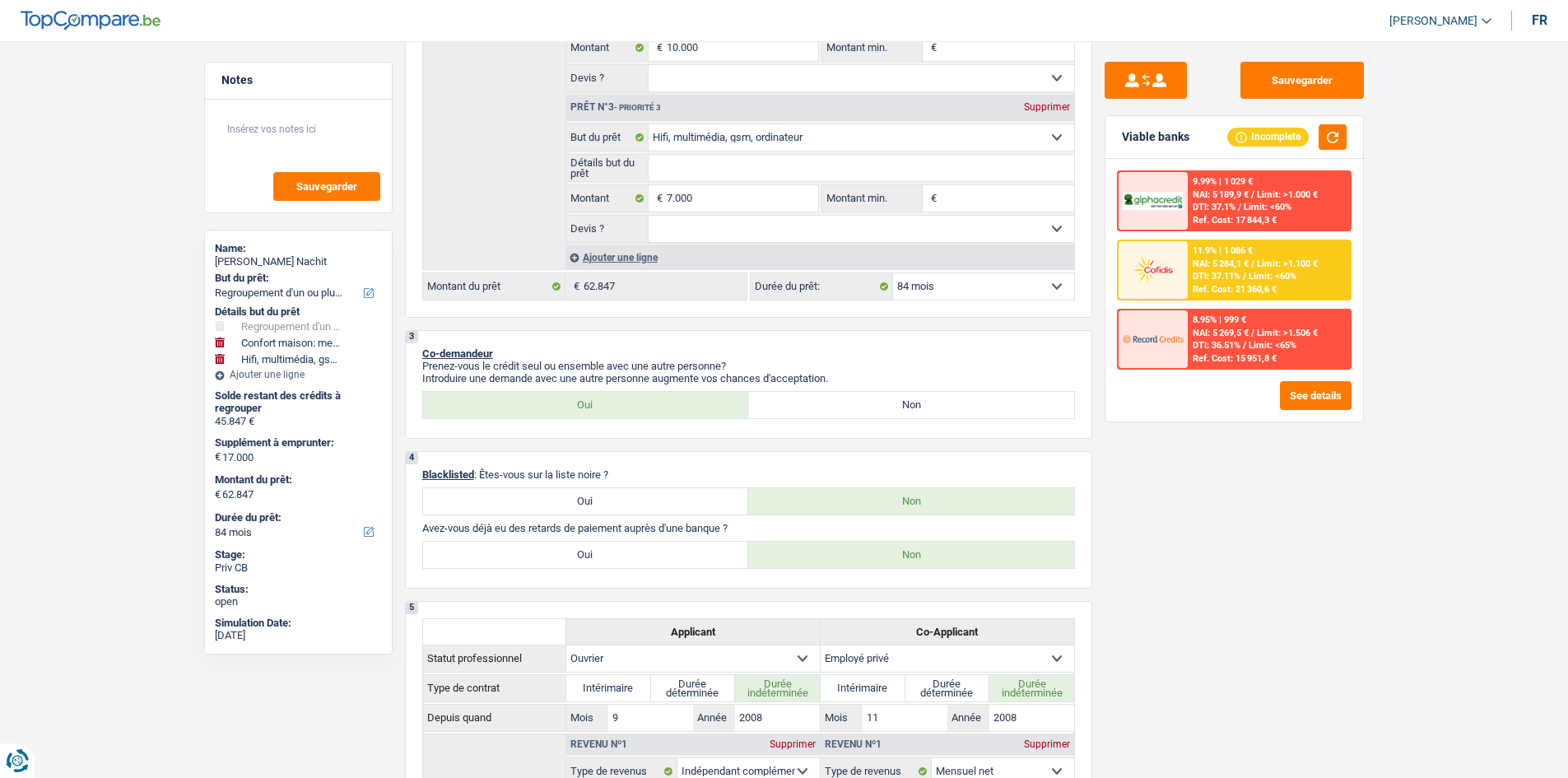 scroll, scrollTop: 741, scrollLeft: 0, axis: vertical 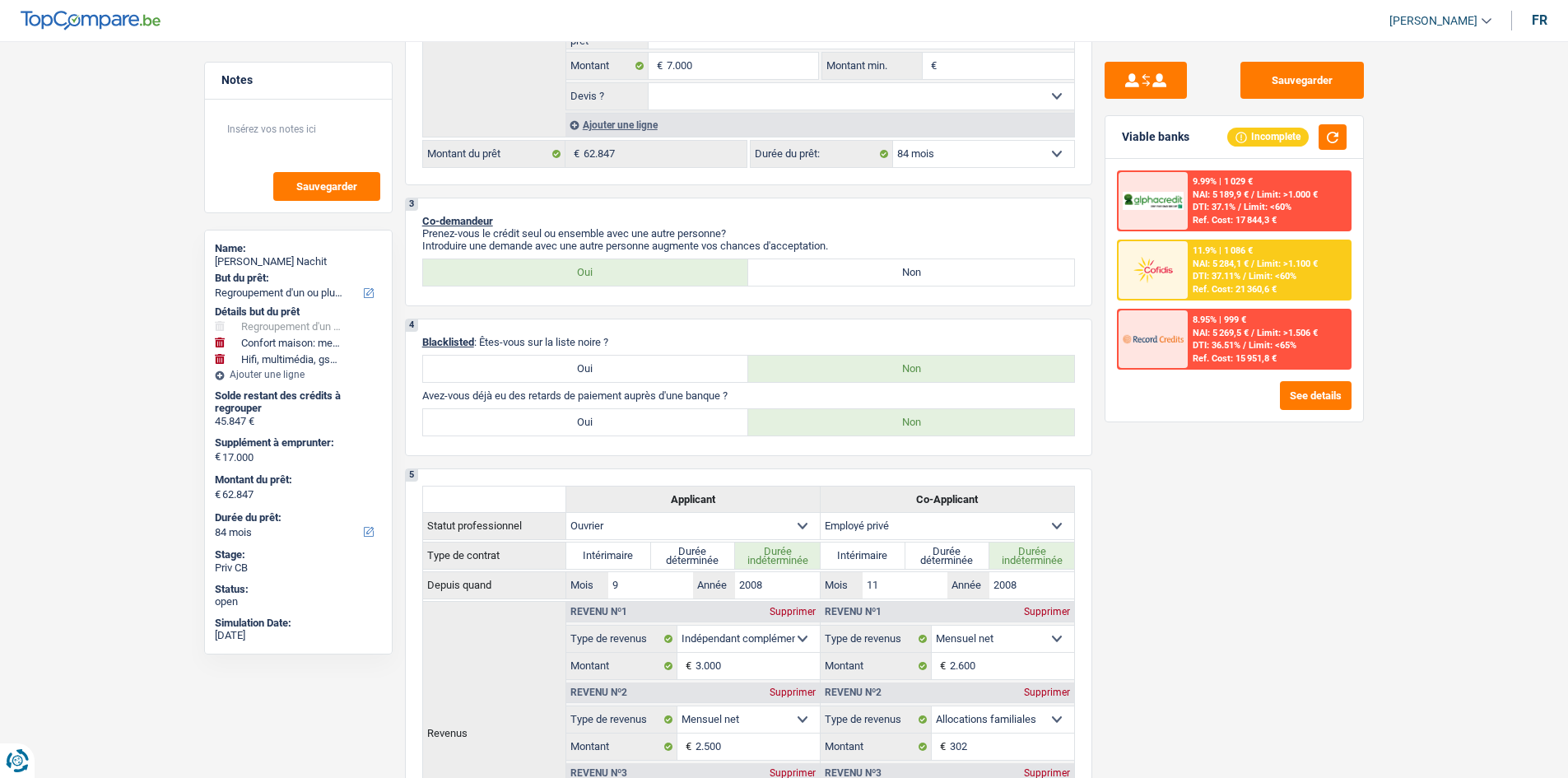 click on "Ajouter une ligne" at bounding box center (820, 124) 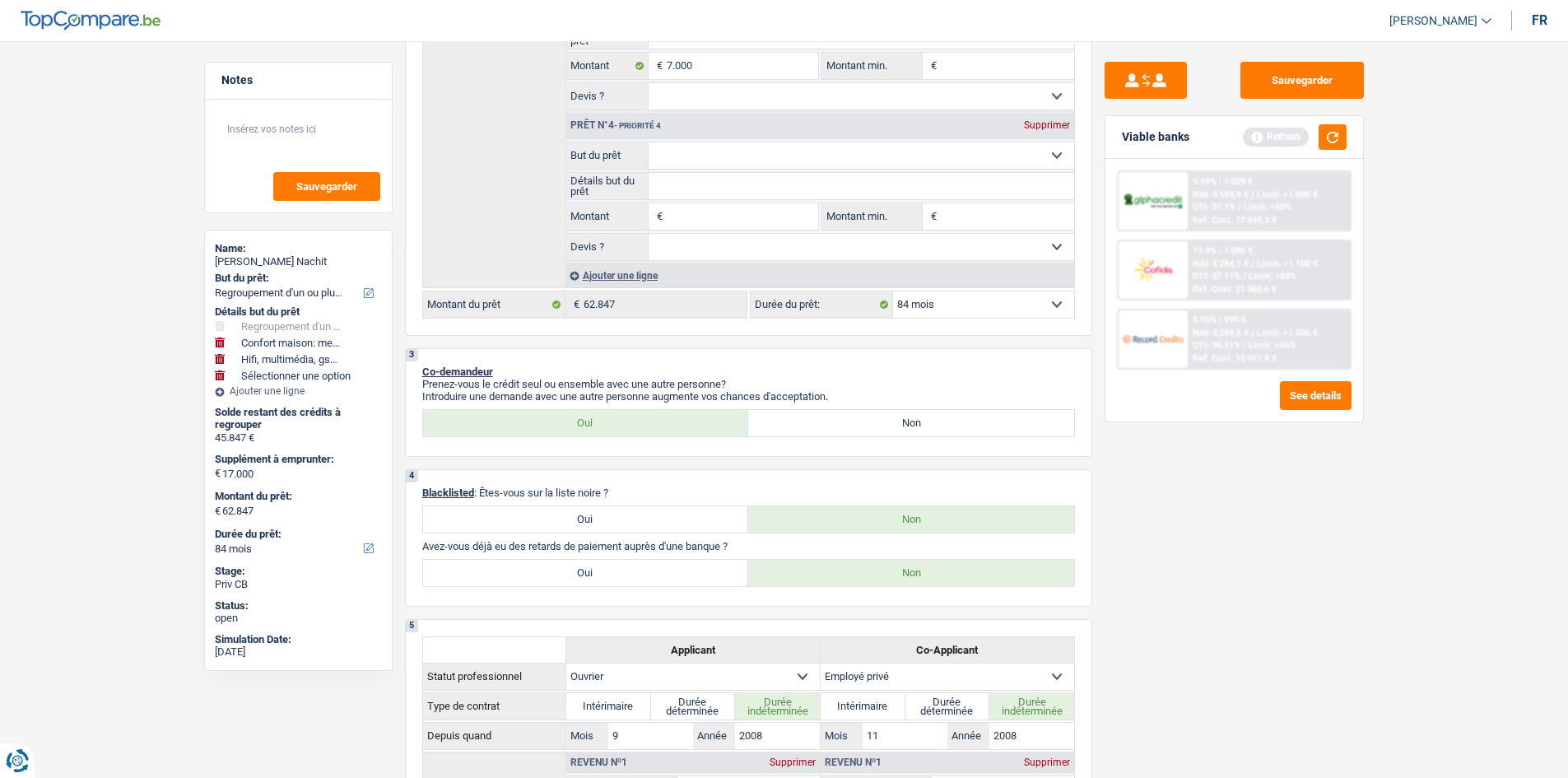 click on "Confort maison: meubles, textile, peinture, électroménager, outillage non-professionnel Hifi, multimédia, gsm, ordinateur Aménagement: frais d'installation, déménagement Evénement familial: naissance, mariage, divorce, communion, décès Frais médicaux Frais d'études Frais permis de conduire Regroupement d'un ou plusieurs crédits Loisirs: voyage, sport, musique Rafraîchissement: petits travaux maison et jardin Frais judiciaires Réparation voiture Prêt rénovation Prêt énergie Prêt voiture Taxes, impôts non professionnels Rénovation bien à l'étranger Dettes familiales Assurance Autre
Sélectionner une option" at bounding box center [861, 156] 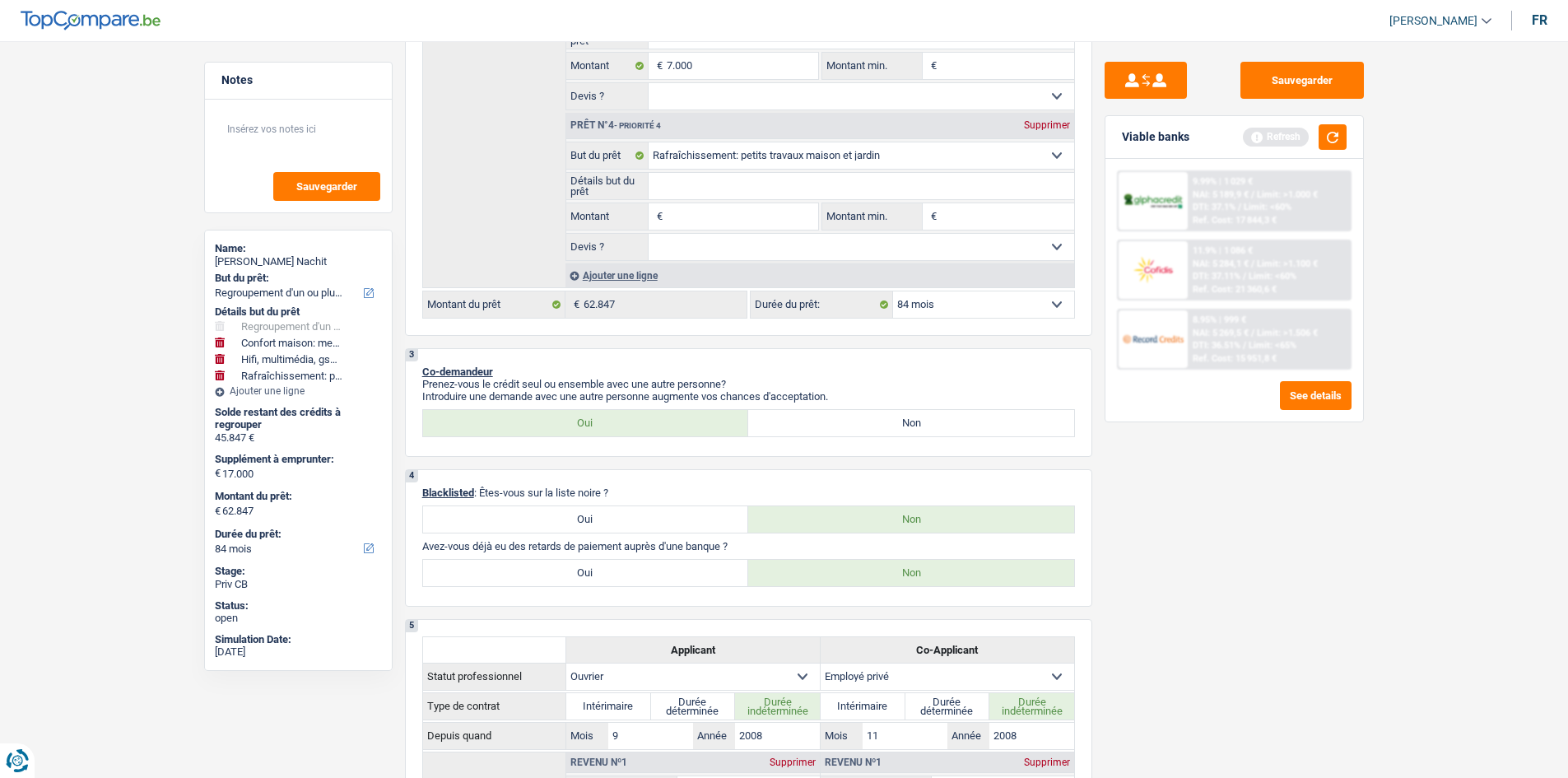 click on "Montant" at bounding box center (742, 217) 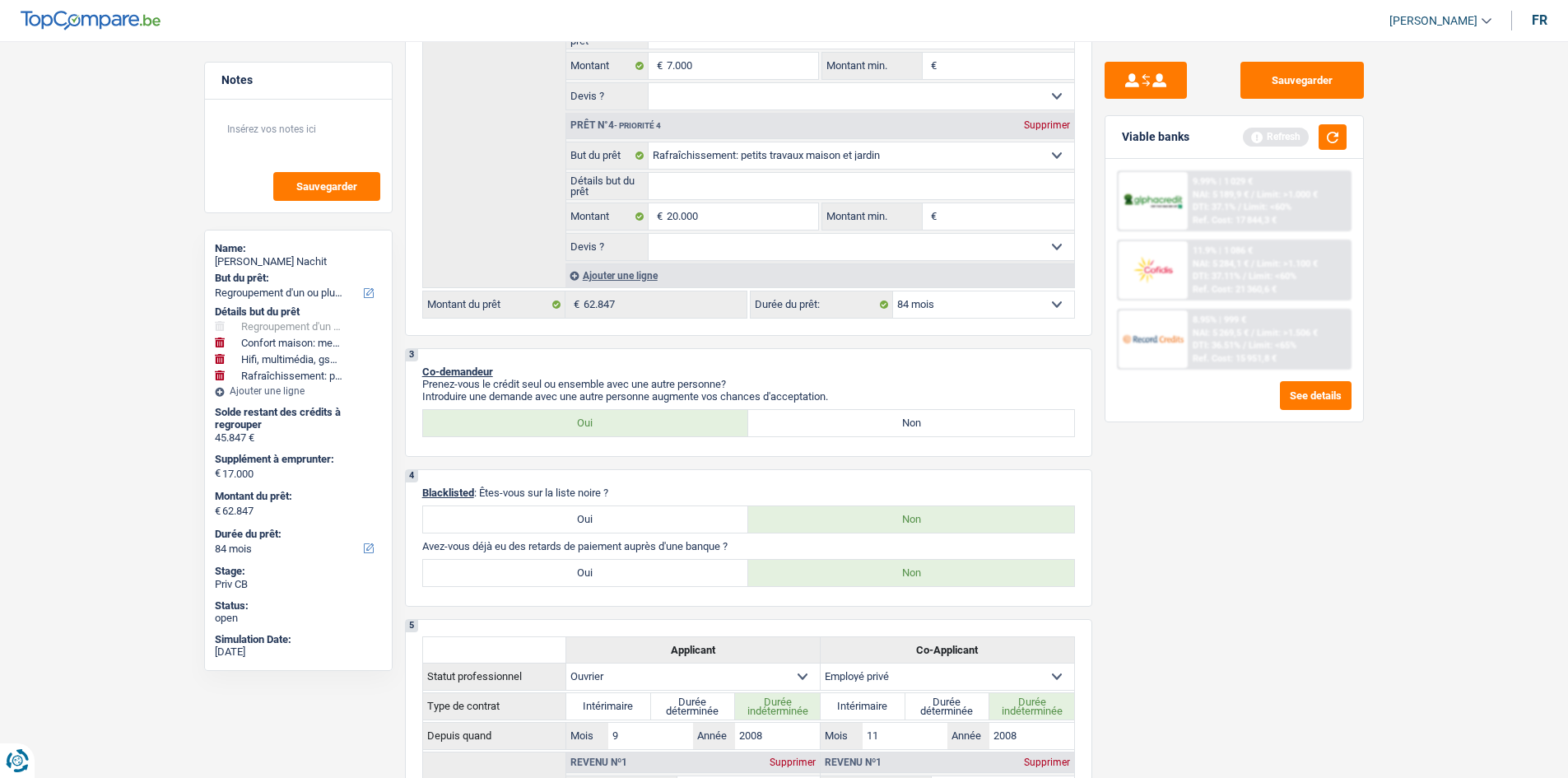click on "Notes
Sauvegarder
Name:   Saad Soussi Nachit   But du prêt: Confort maison: meubles, textile, peinture, électroménager, outillage non-professionnel Hifi, multimédia, gsm, ordinateur Aménagement: frais d'installation, déménagement Evénement familial: naissance, mariage, divorce, communion, décès Frais médicaux Frais d'études Frais permis de conduire Regroupement d'un ou plusieurs crédits Loisirs: voyage, sport, musique Rafraîchissement: petits travaux maison et jardin Frais judiciaires Réparation voiture Prêt rénovation Prêt énergie Prêt voiture Taxes, impôts non professionnels Rénovation bien à l'étranger Dettes familiales Assurance Autre
Sélectionner une option
Détails but du prêt
Confort maison: meubles, textile, peinture, électroménager, outillage non-professionnel Hifi, multimédia, gsm, ordinateur Frais médicaux Frais d'études Prêt énergie" at bounding box center [784, 1500] 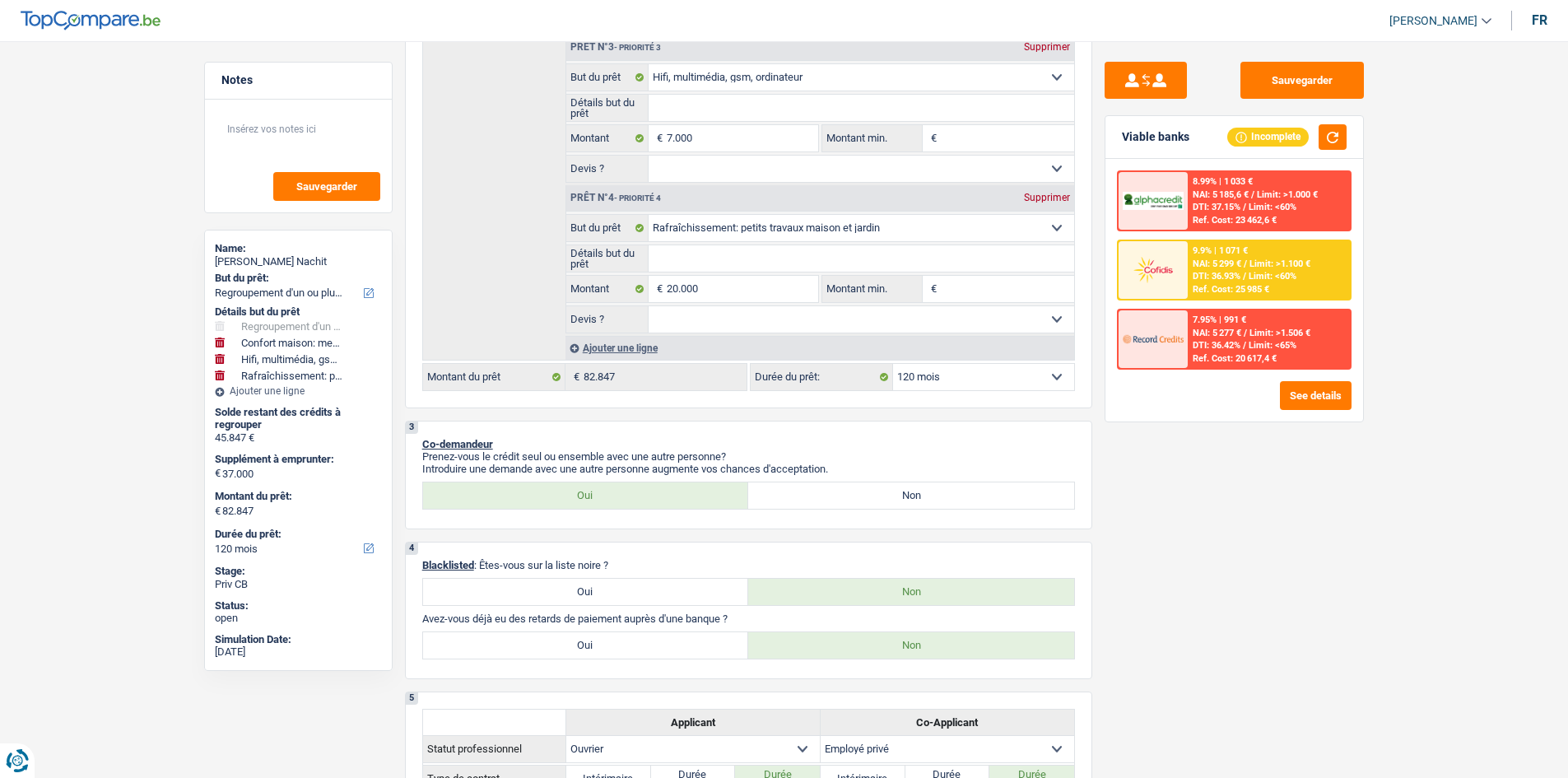 scroll, scrollTop: 576, scrollLeft: 0, axis: vertical 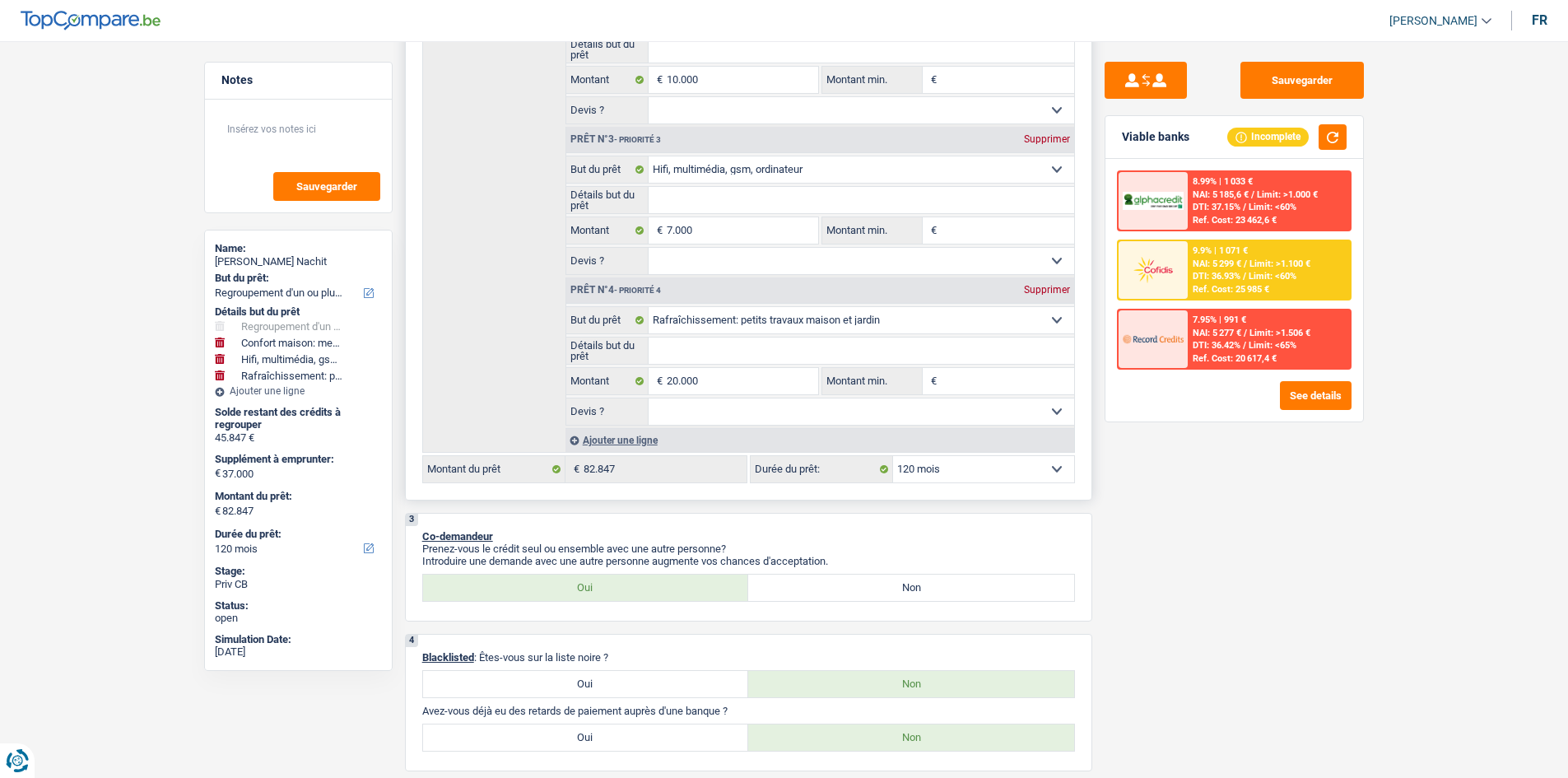 click on "12 mois 18 mois 24 mois 30 mois 36 mois 42 mois 48 mois 60 mois 72 mois 84 mois 96 mois 120 mois 132 mois 144 mois
Sélectionner une option" at bounding box center [984, 469] 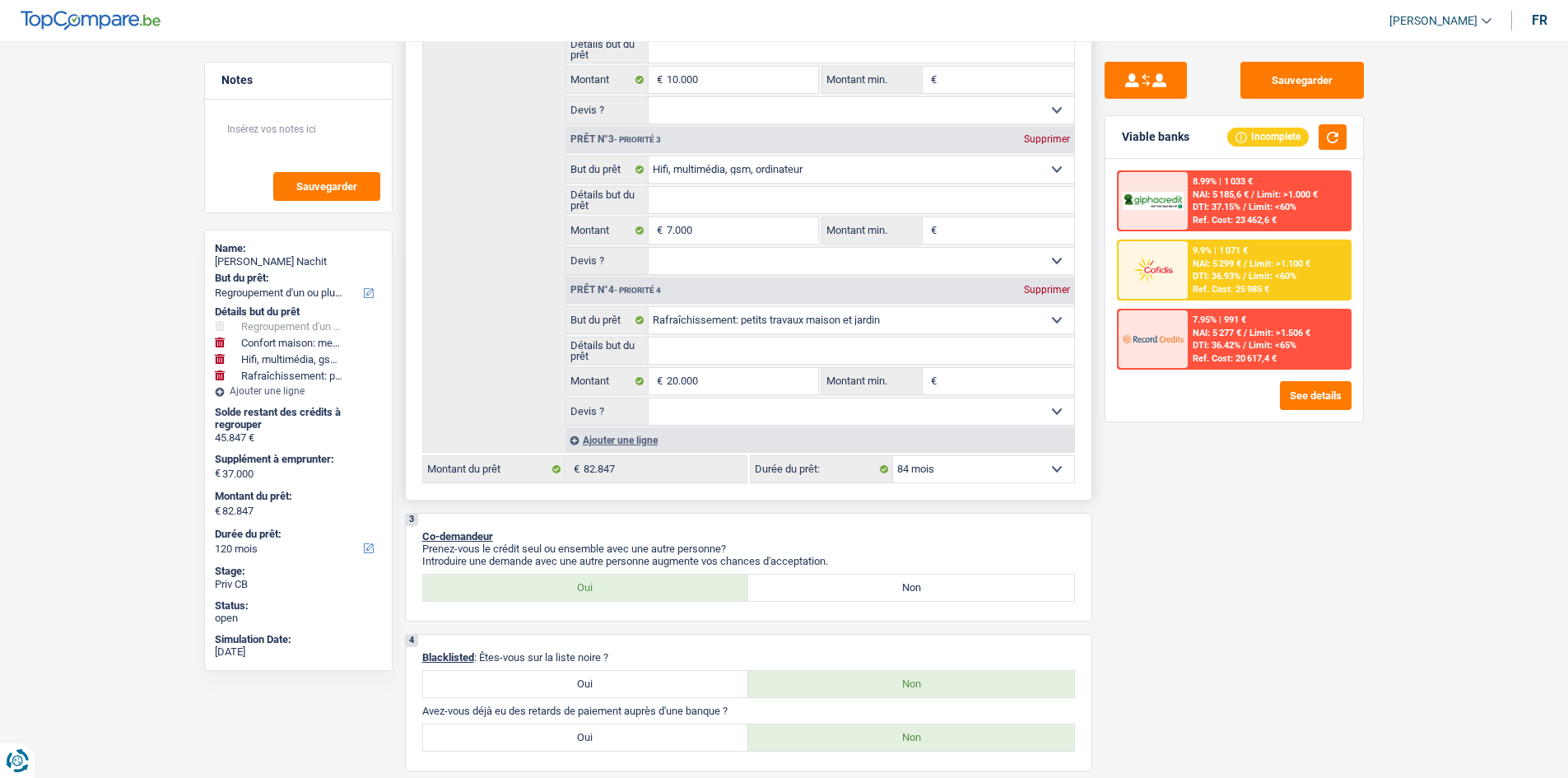 click on "12 mois 18 mois 24 mois 30 mois 36 mois 42 mois 48 mois 60 mois 72 mois 84 mois 96 mois 120 mois 132 mois 144 mois
Sélectionner une option" at bounding box center [984, 469] 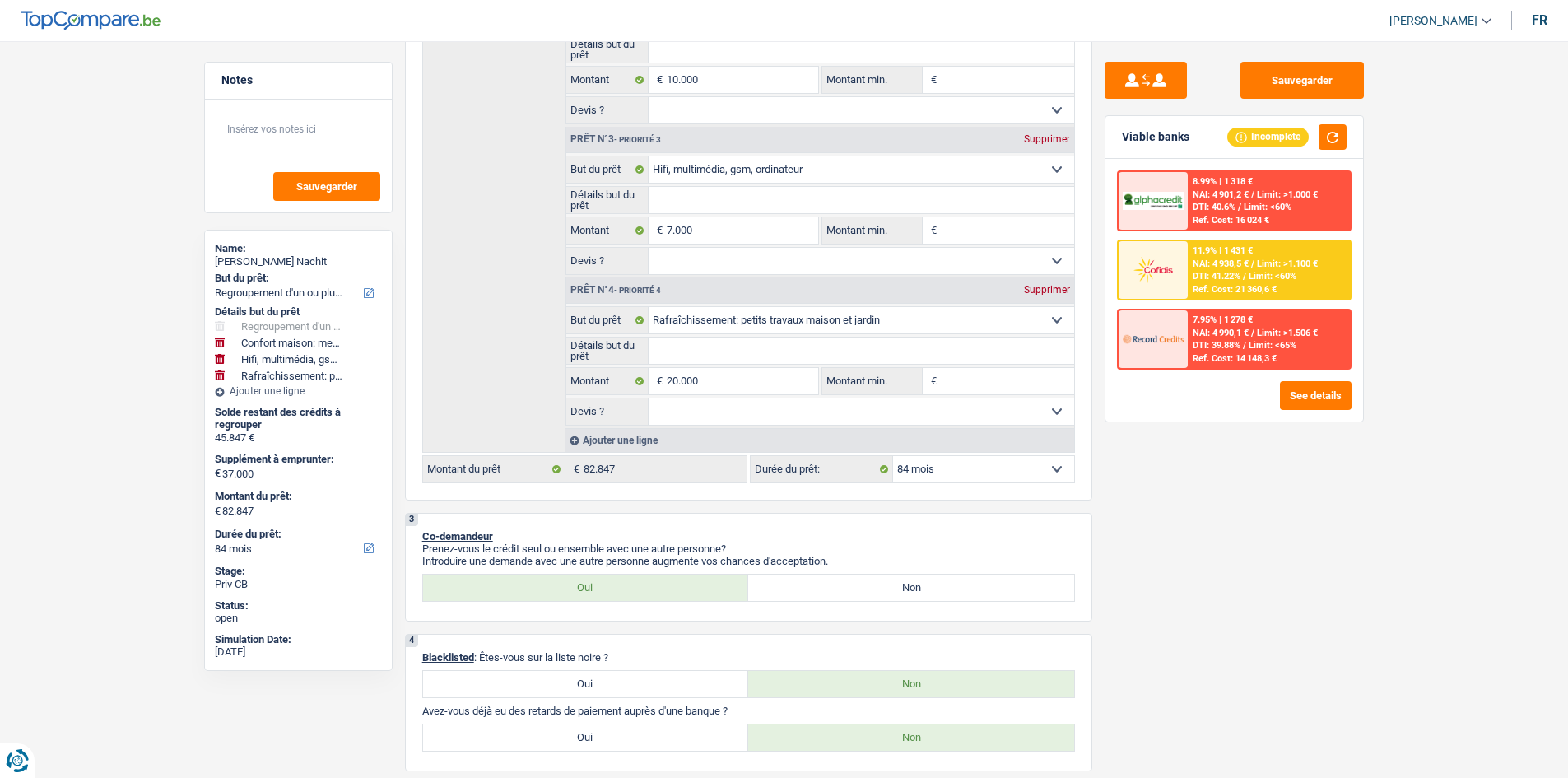 click on "/" at bounding box center [1245, 276] 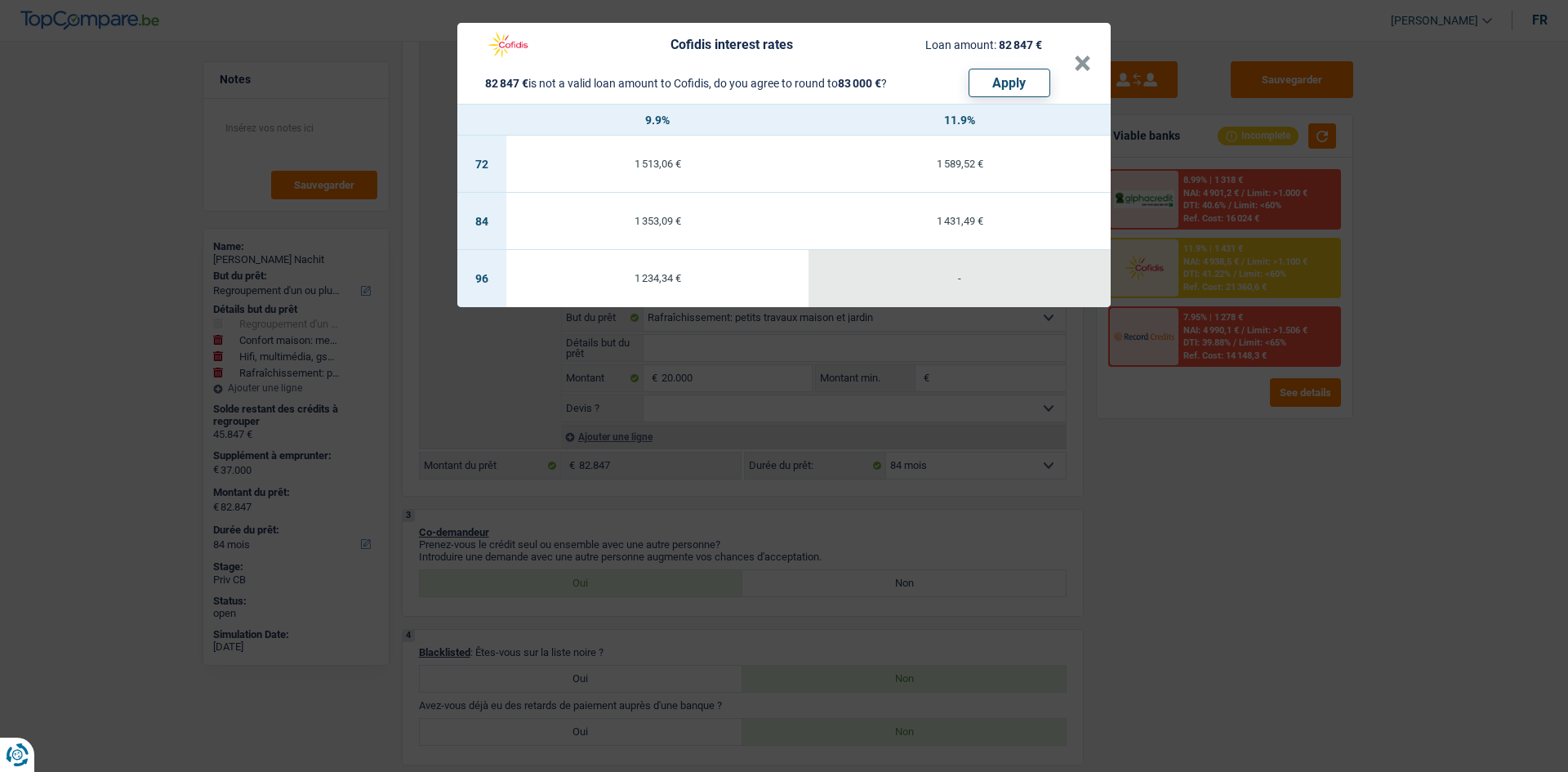 click on "Cofidis interest rates
Loan amount:
82 847 €
82 847 €  is not a valid loan amount to Cofidis, do you agree to round to  83 000 € ?
Apply
×
9.9%
11.9%
72
1 513,06 €
1 589,52 €
84
1 353,09 €
1 431,49 €
96
1 234,34 €
-" at bounding box center (784, 386) 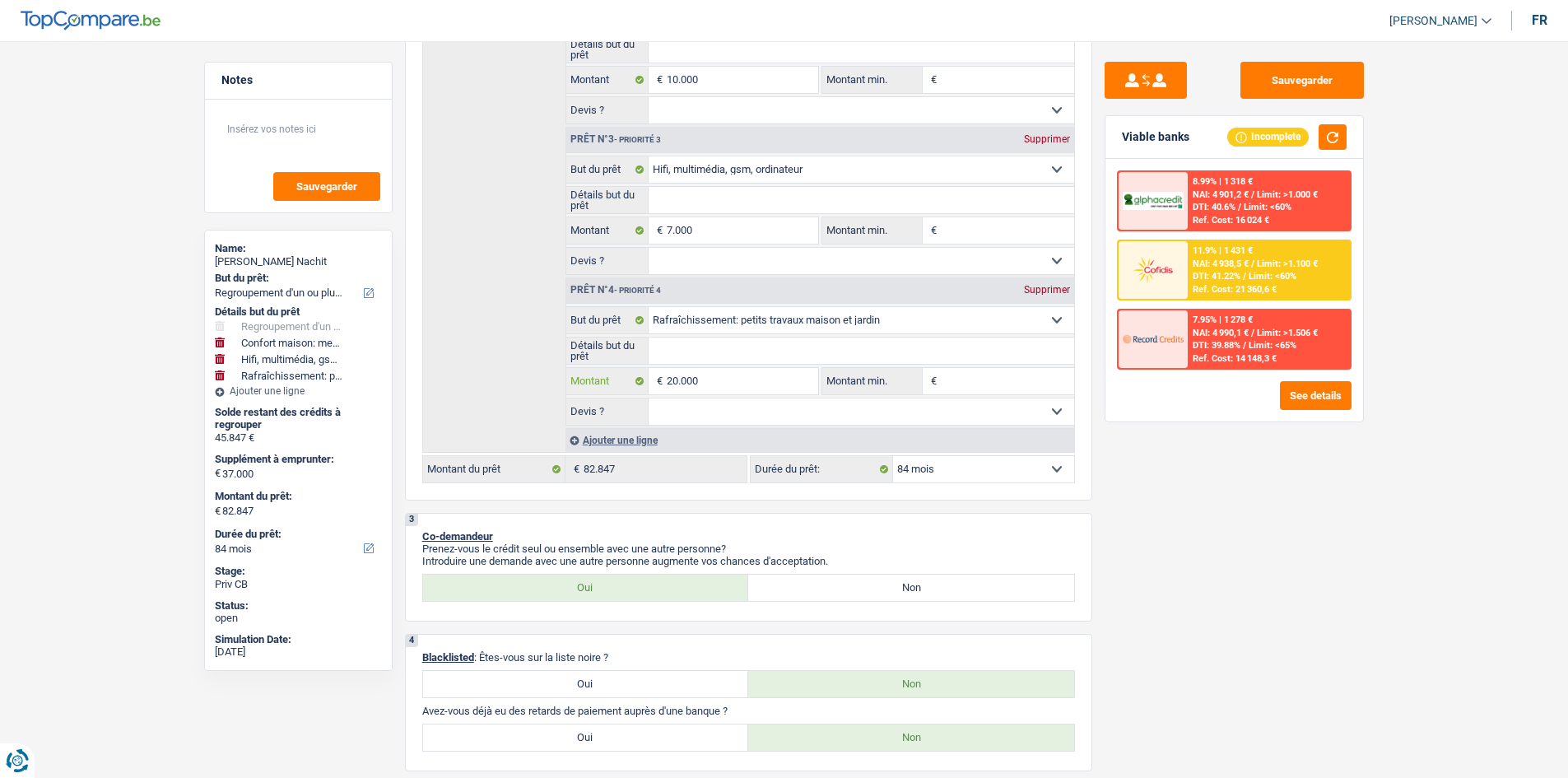 drag, startPoint x: 753, startPoint y: 385, endPoint x: 1393, endPoint y: 505, distance: 651.1528 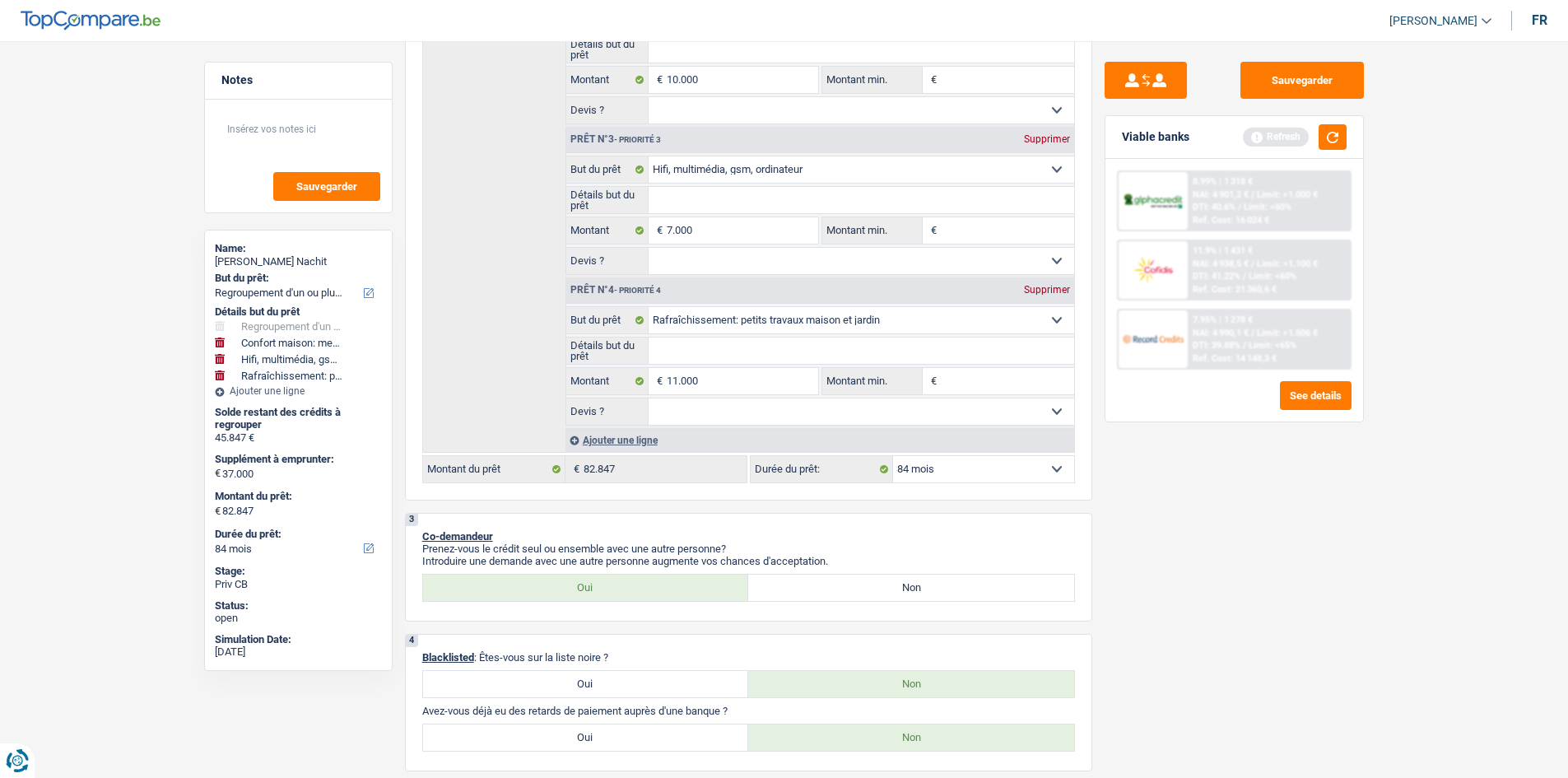 click on "Notes
Sauvegarder
Name:   Saad Soussi Nachit   But du prêt: Confort maison: meubles, textile, peinture, électroménager, outillage non-professionnel Hifi, multimédia, gsm, ordinateur Aménagement: frais d'installation, déménagement Evénement familial: naissance, mariage, divorce, communion, décès Frais médicaux Frais d'études Frais permis de conduire Regroupement d'un ou plusieurs crédits Loisirs: voyage, sport, musique Rafraîchissement: petits travaux maison et jardin Frais judiciaires Réparation voiture Prêt rénovation Prêt énergie Prêt voiture Taxes, impôts non professionnels Rénovation bien à l'étranger Dettes familiales Assurance Autre
Sélectionner une option
Détails but du prêt
Confort maison: meubles, textile, peinture, électroménager, outillage non-professionnel Hifi, multimédia, gsm, ordinateur Frais médicaux Frais d'études Prêt énergie" at bounding box center [784, 1665] 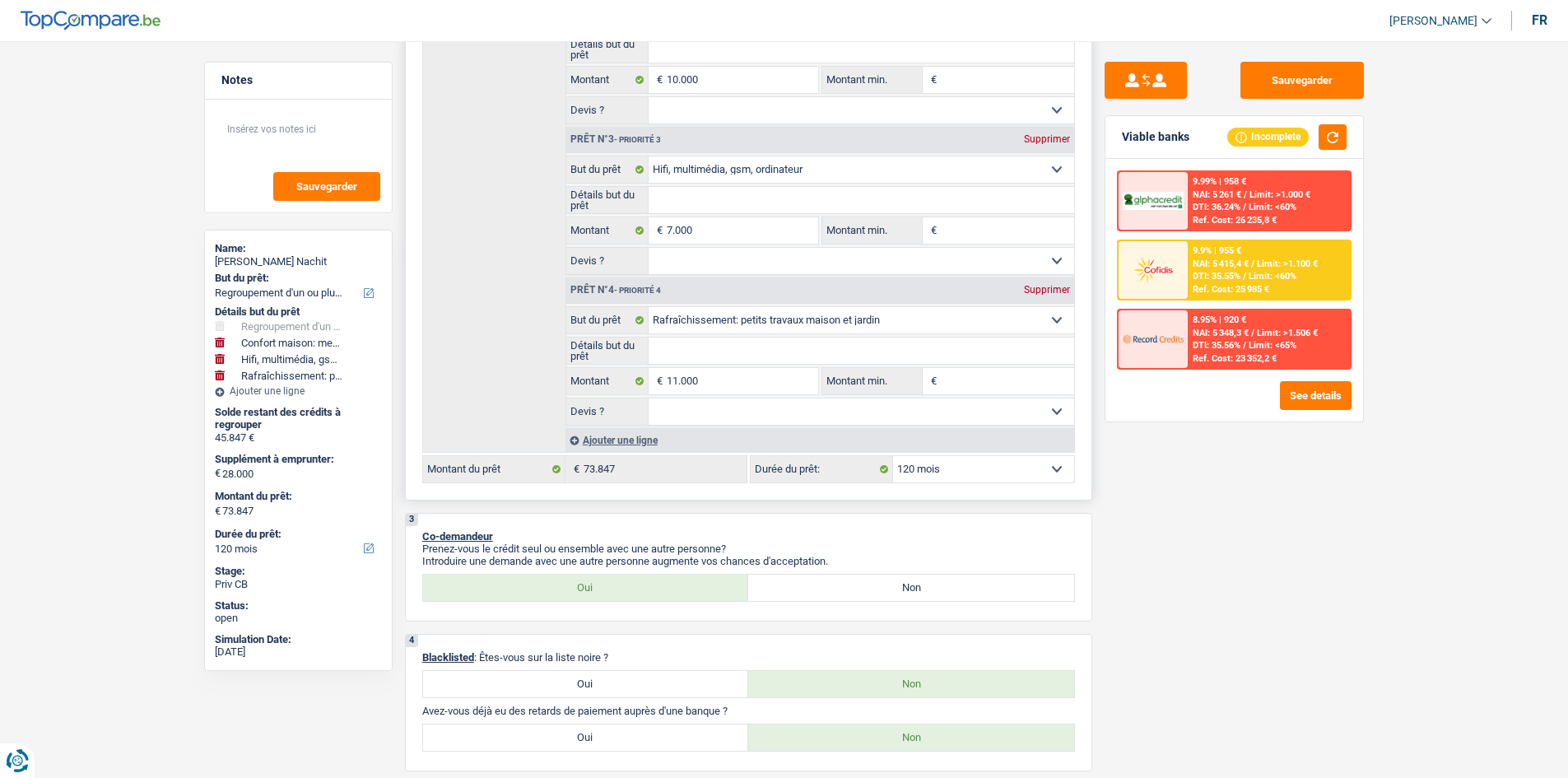 click on "12 mois 18 mois 24 mois 30 mois 36 mois 42 mois 48 mois 60 mois 72 mois 84 mois 96 mois 120 mois 132 mois 144 mois
Sélectionner une option" at bounding box center [984, 469] 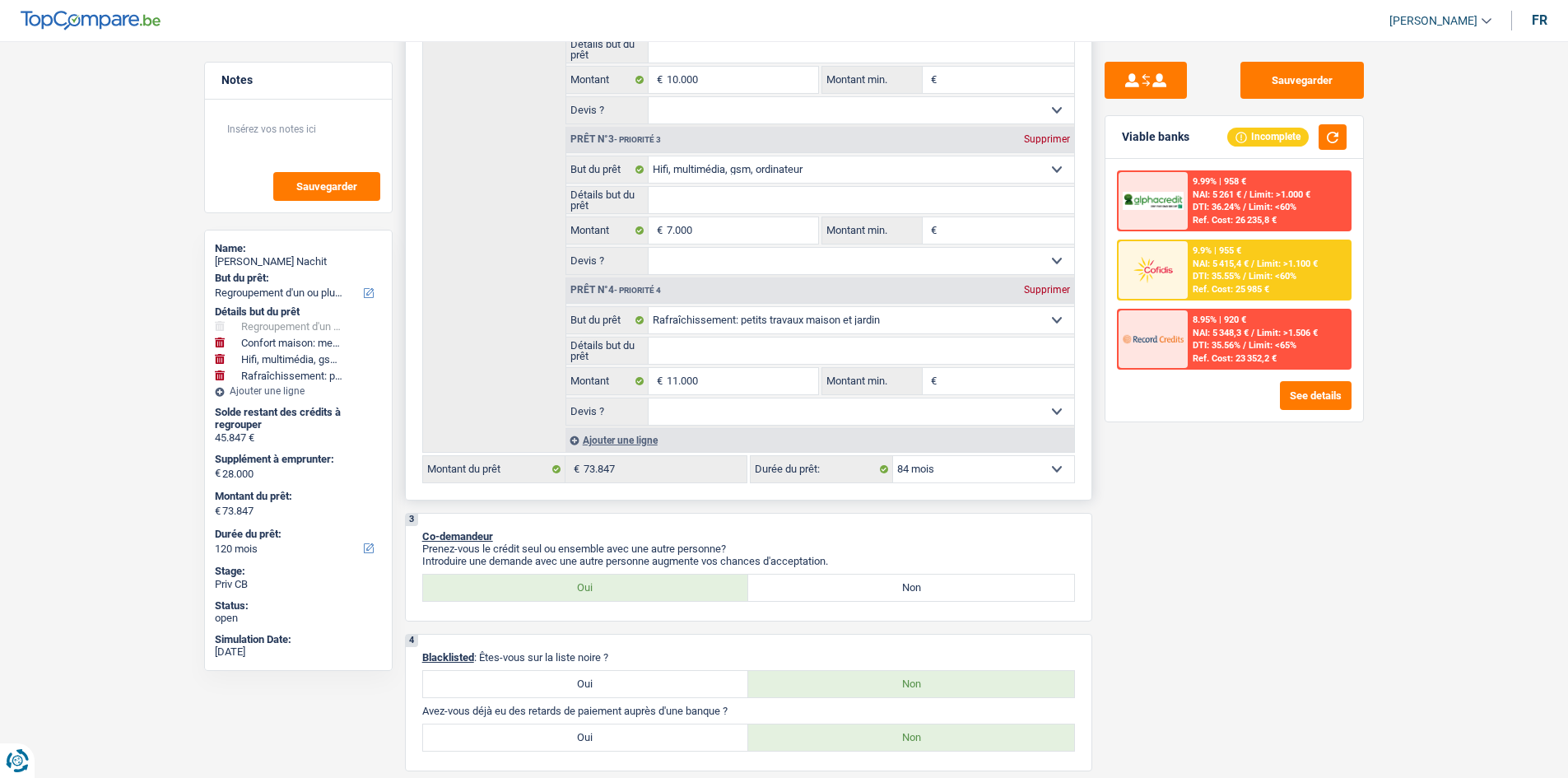 click on "12 mois 18 mois 24 mois 30 mois 36 mois 42 mois 48 mois 60 mois 72 mois 84 mois 96 mois 120 mois 132 mois 144 mois
Sélectionner une option" at bounding box center (984, 469) 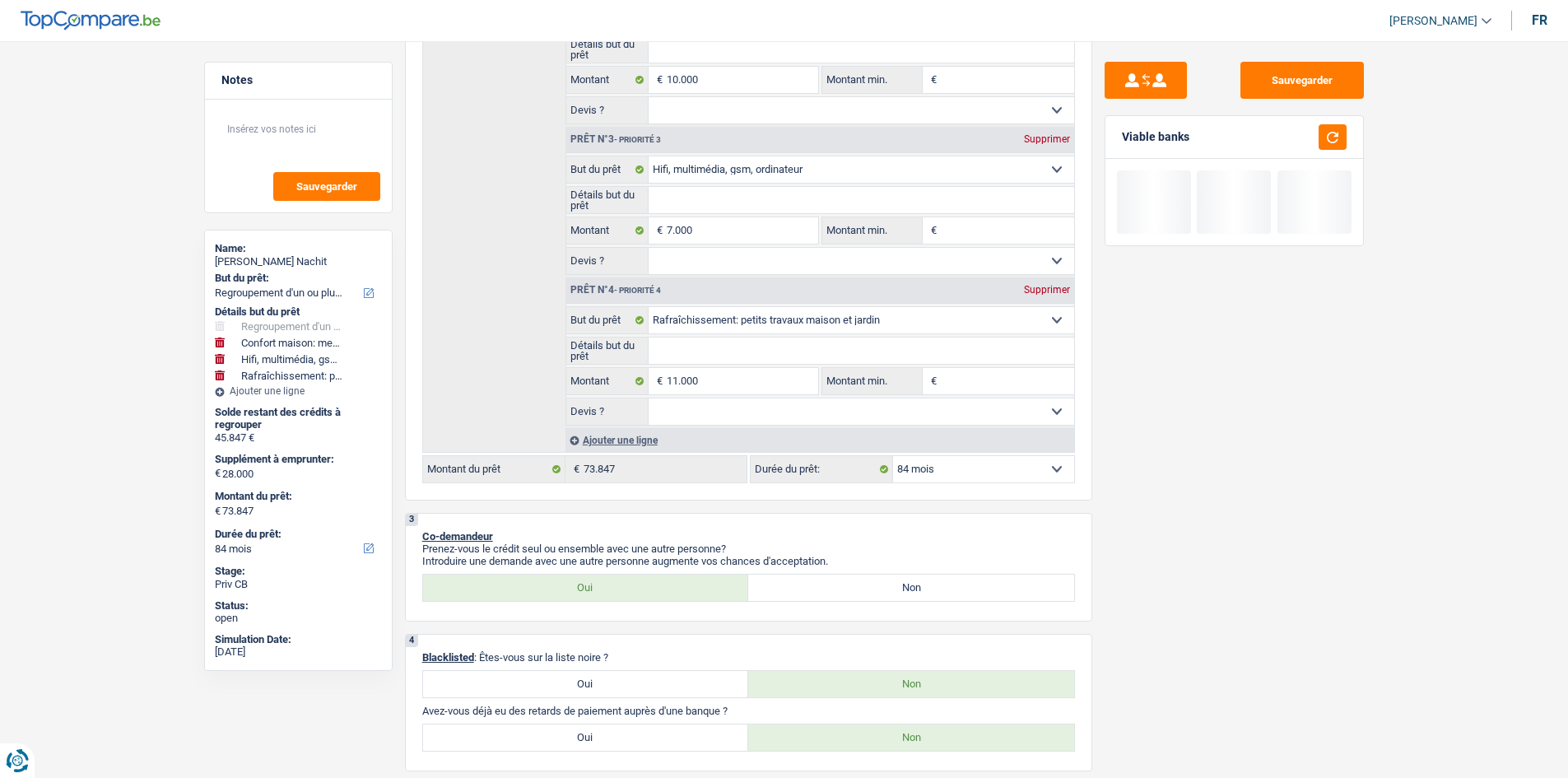 scroll, scrollTop: 494, scrollLeft: 0, axis: vertical 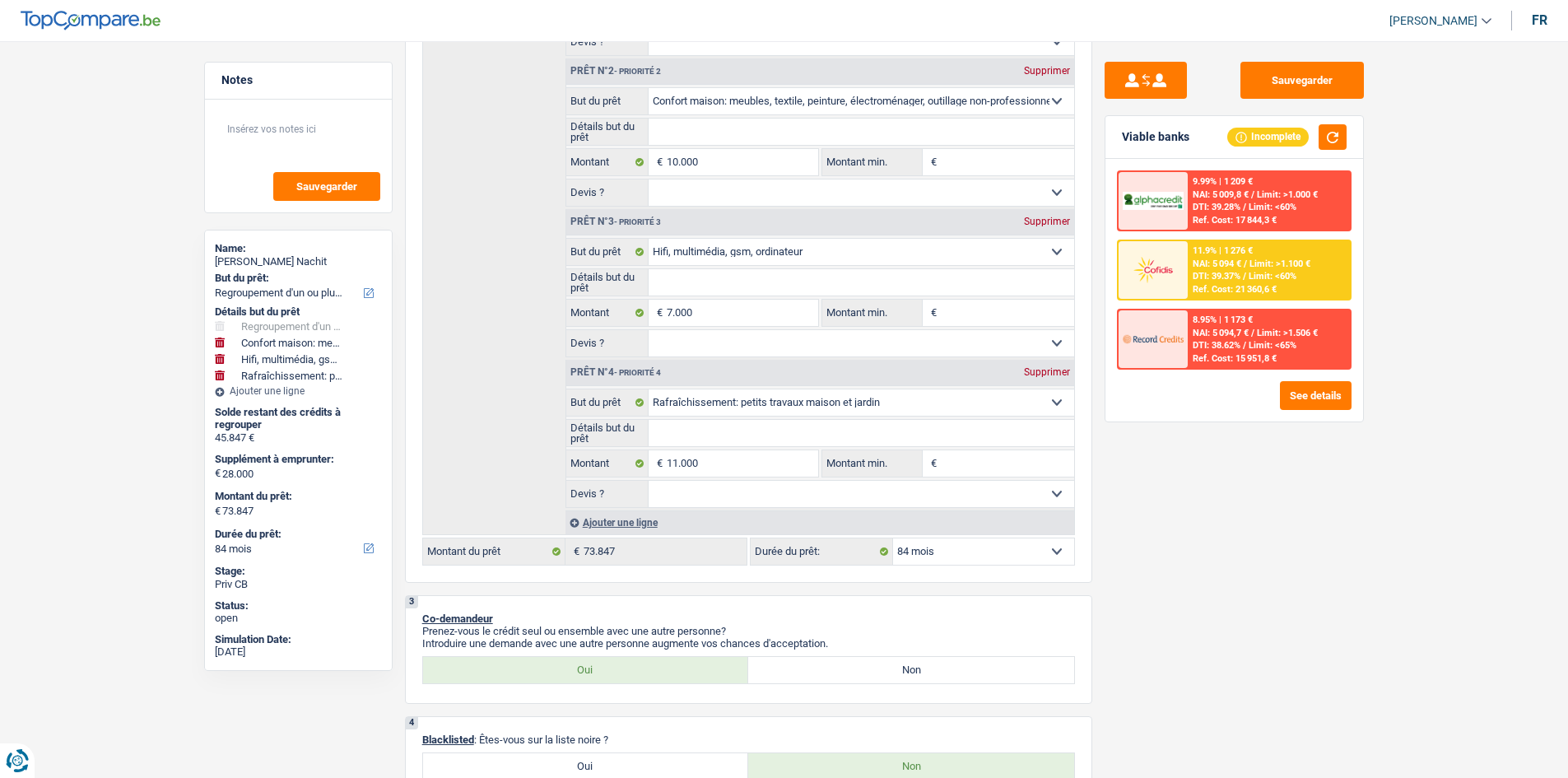 click on "11.9% | 1 276 €
NAI: 5 094 €
/
Limit: >1.100 €
DTI: 39.37%
/
Limit: <60%
Ref. Cost: 21 360,6 €" at bounding box center (1268, 270) 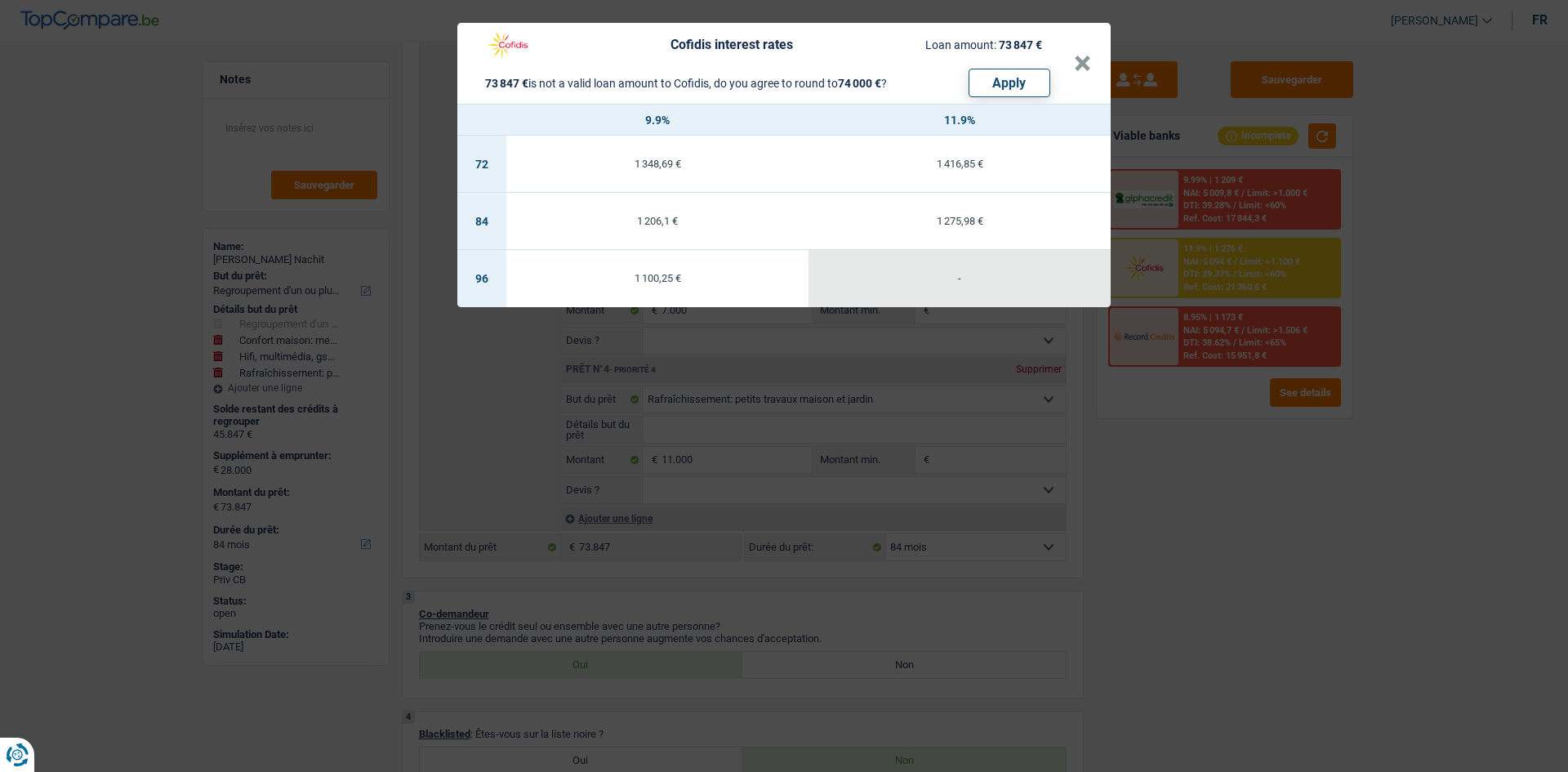 click on "Cofidis interest rates
Loan amount:
73 847 €
73 847 €  is not a valid loan amount to Cofidis, do you agree to round to  74 000 € ?
Apply
×
9.9%
11.9%
72
1 348,69 €
1 416,85 €
84
1 206,1 €
1 275,98 €
96
1 100,25 €
-" at bounding box center (784, 386) 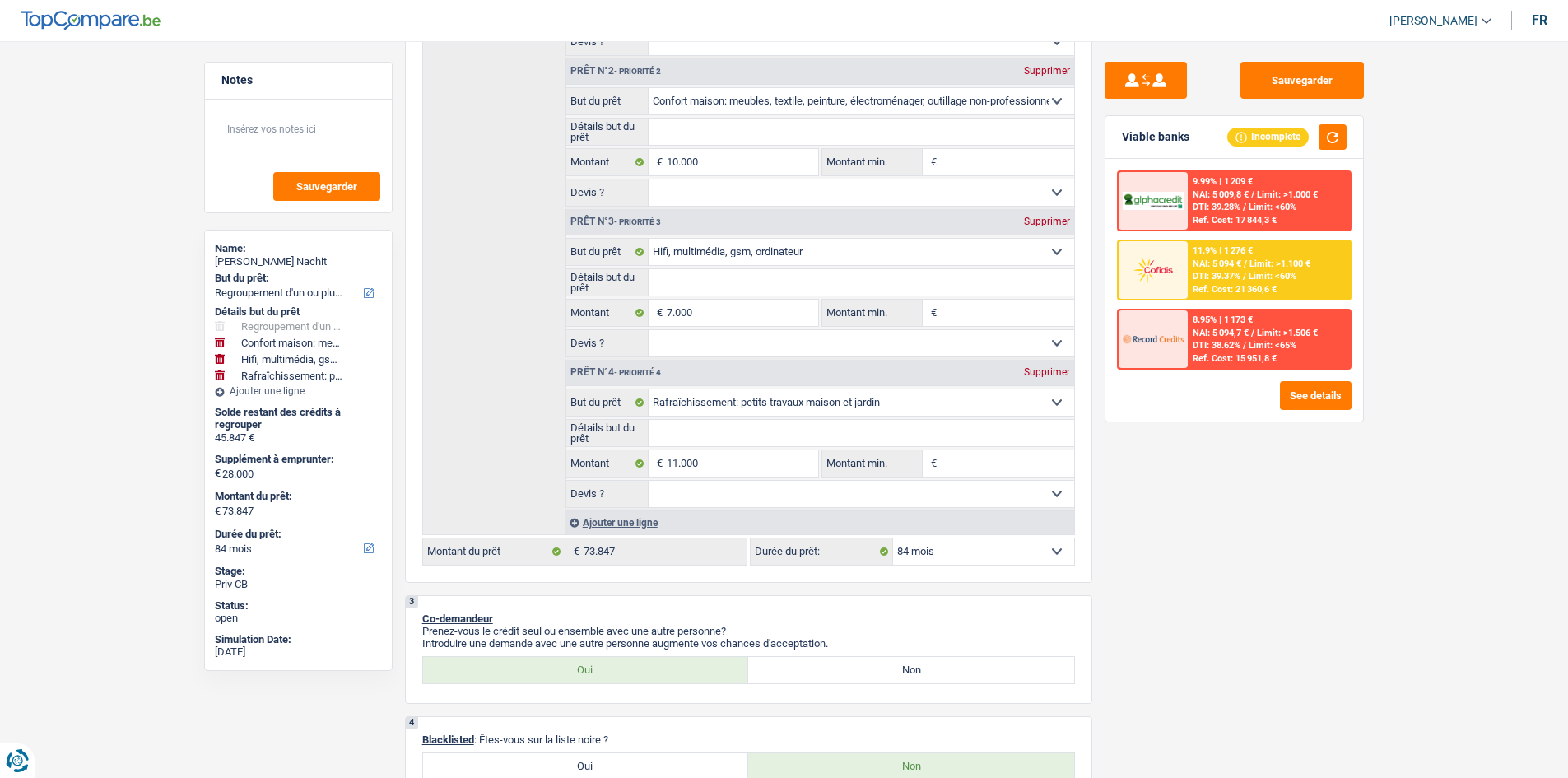 click on "NAI: 5 094 €" at bounding box center [1217, 263] 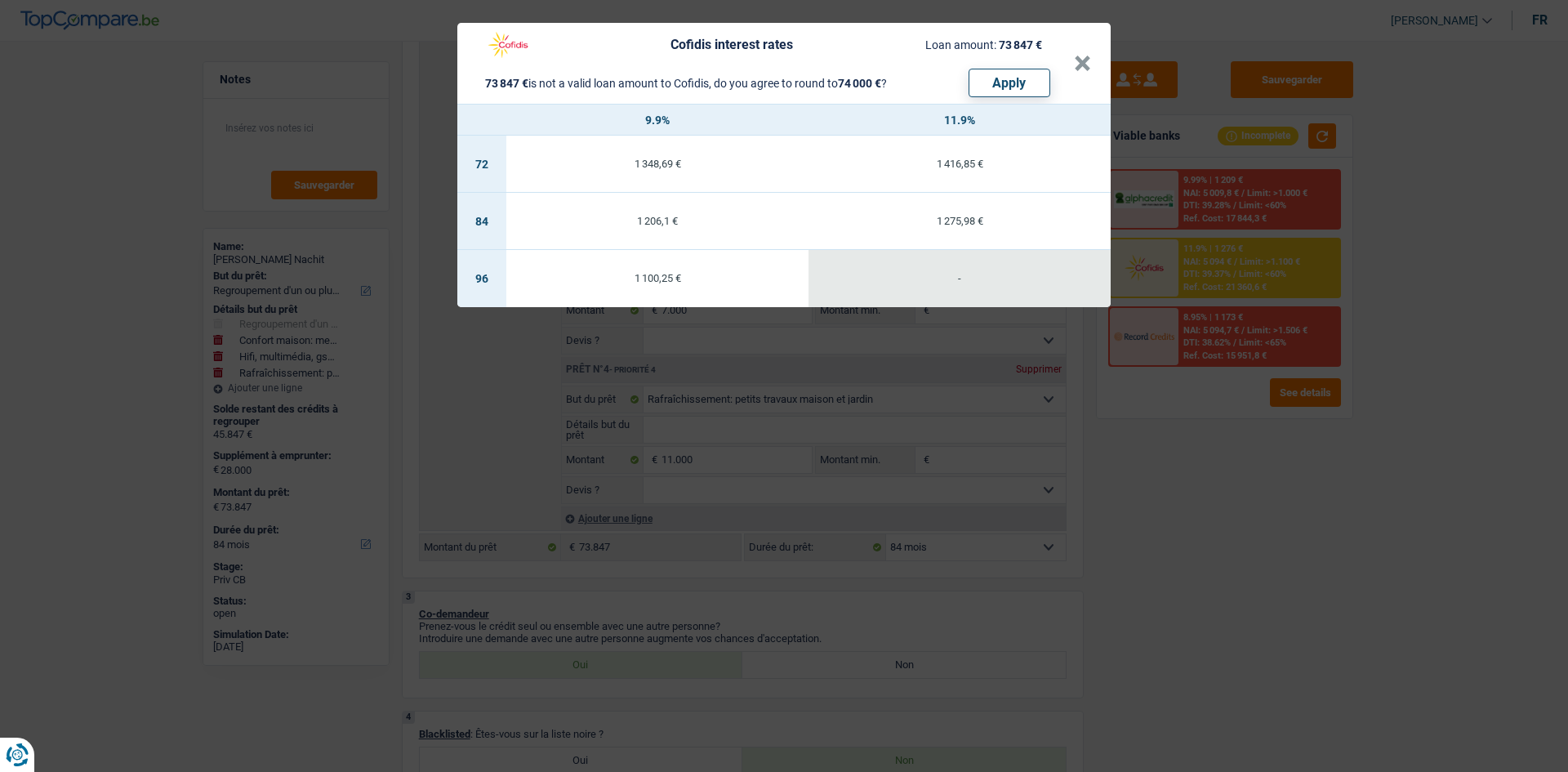 click on "1 206,1 €" at bounding box center (657, 221) 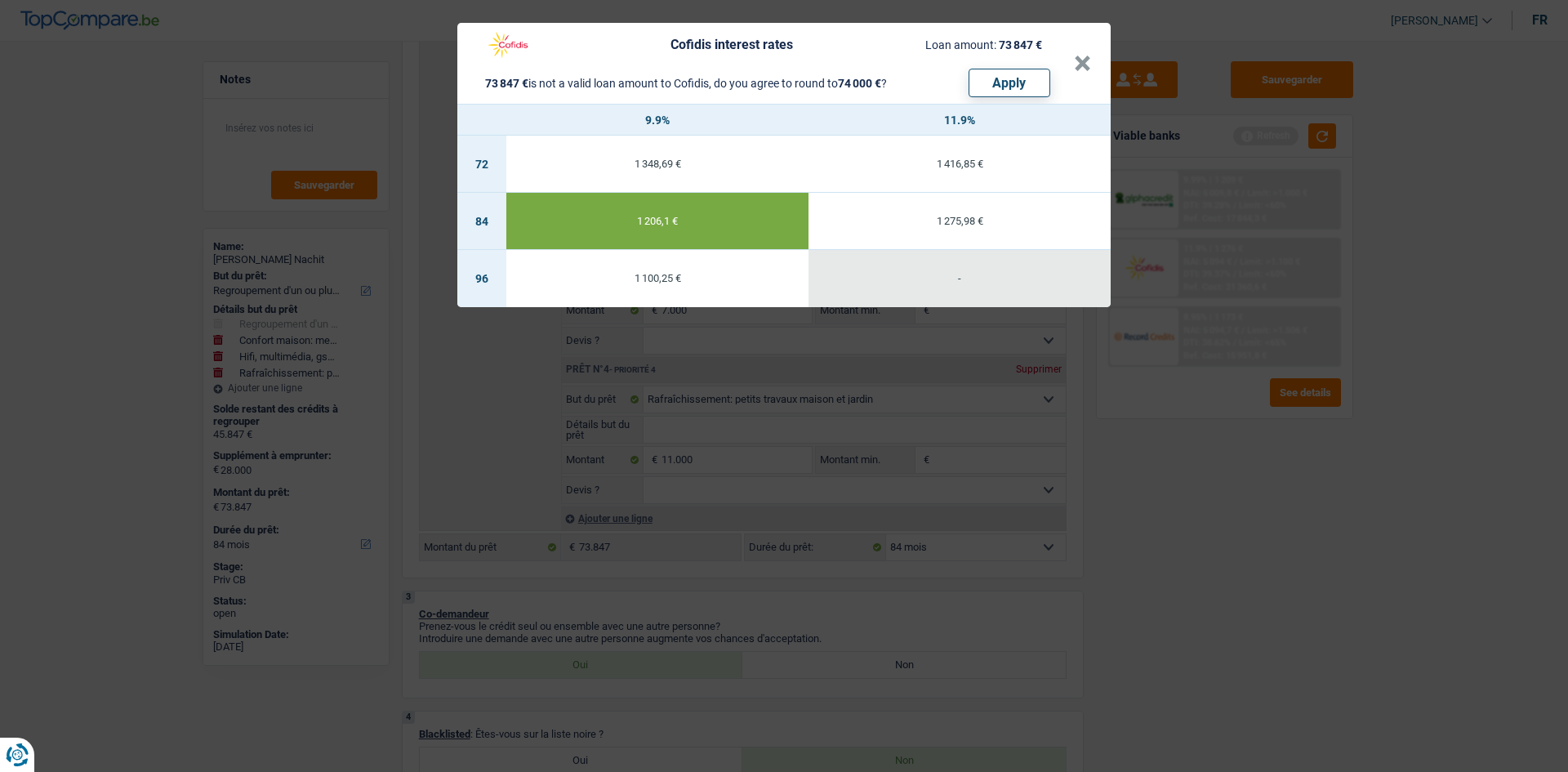 click on "Cofidis interest rates
Loan amount:
73 847 €
73 847 €  is not a valid loan amount to Cofidis, do you agree to round to  74 000 € ?
Apply
×
9.9%
11.9%
72
1 348,69 €
1 416,85 €
84
1 206,1 €
1 275,98 €
96
1 100,25 €
-" at bounding box center [784, 386] 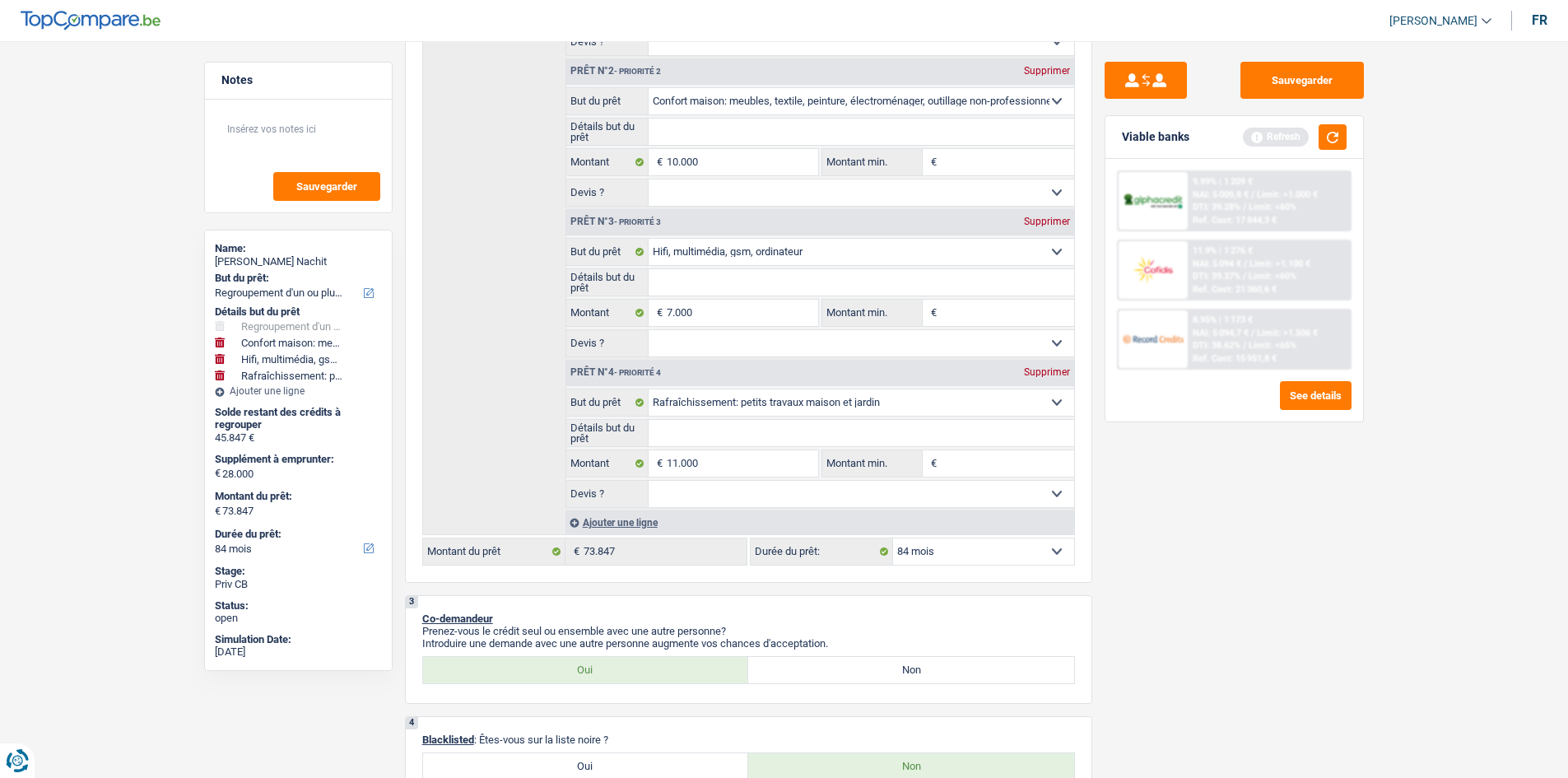 drag, startPoint x: 1195, startPoint y: 444, endPoint x: 1244, endPoint y: 609, distance: 172.12205 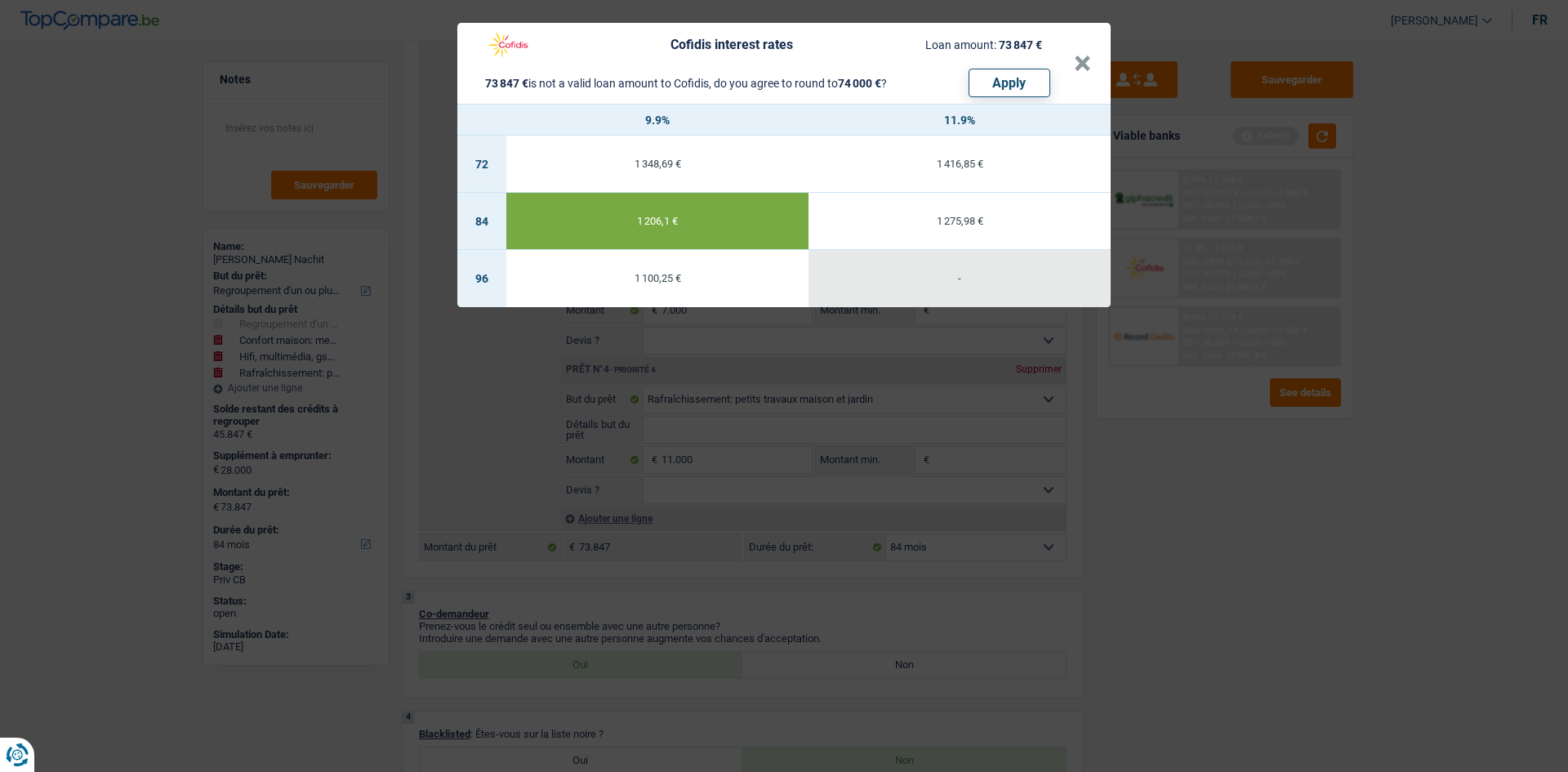 click on "Cofidis interest rates
Loan amount:
73 847 €
73 847 €  is not a valid loan amount to Cofidis, do you agree to round to  74 000 € ?
Apply
×
9.9%
11.9%
72
1 348,69 €
1 416,85 €
84
1 206,1 €
1 275,98 €
96
1 100,25 €
-" at bounding box center (784, 386) 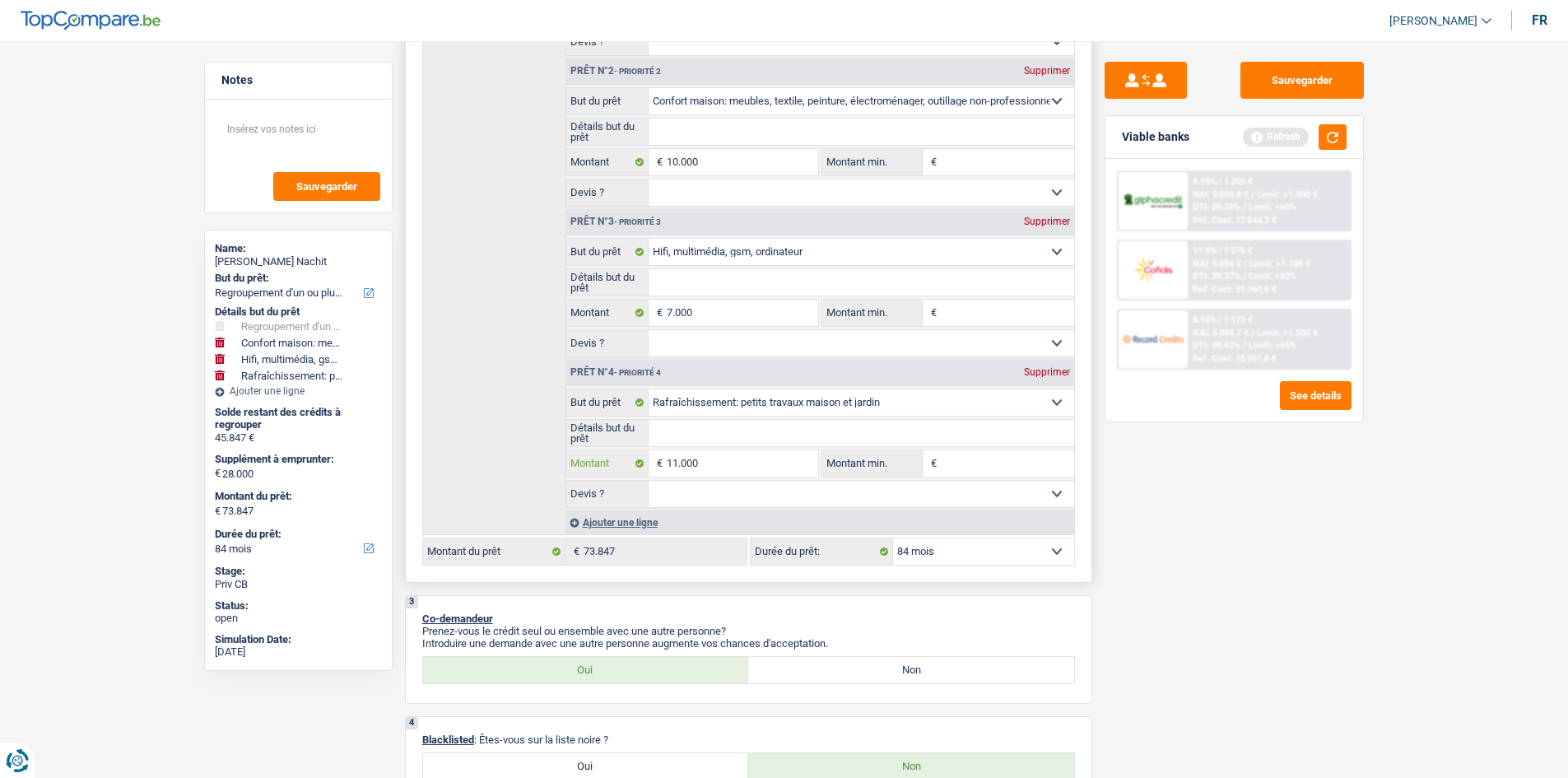 drag, startPoint x: 756, startPoint y: 465, endPoint x: 1057, endPoint y: 482, distance: 301.47968 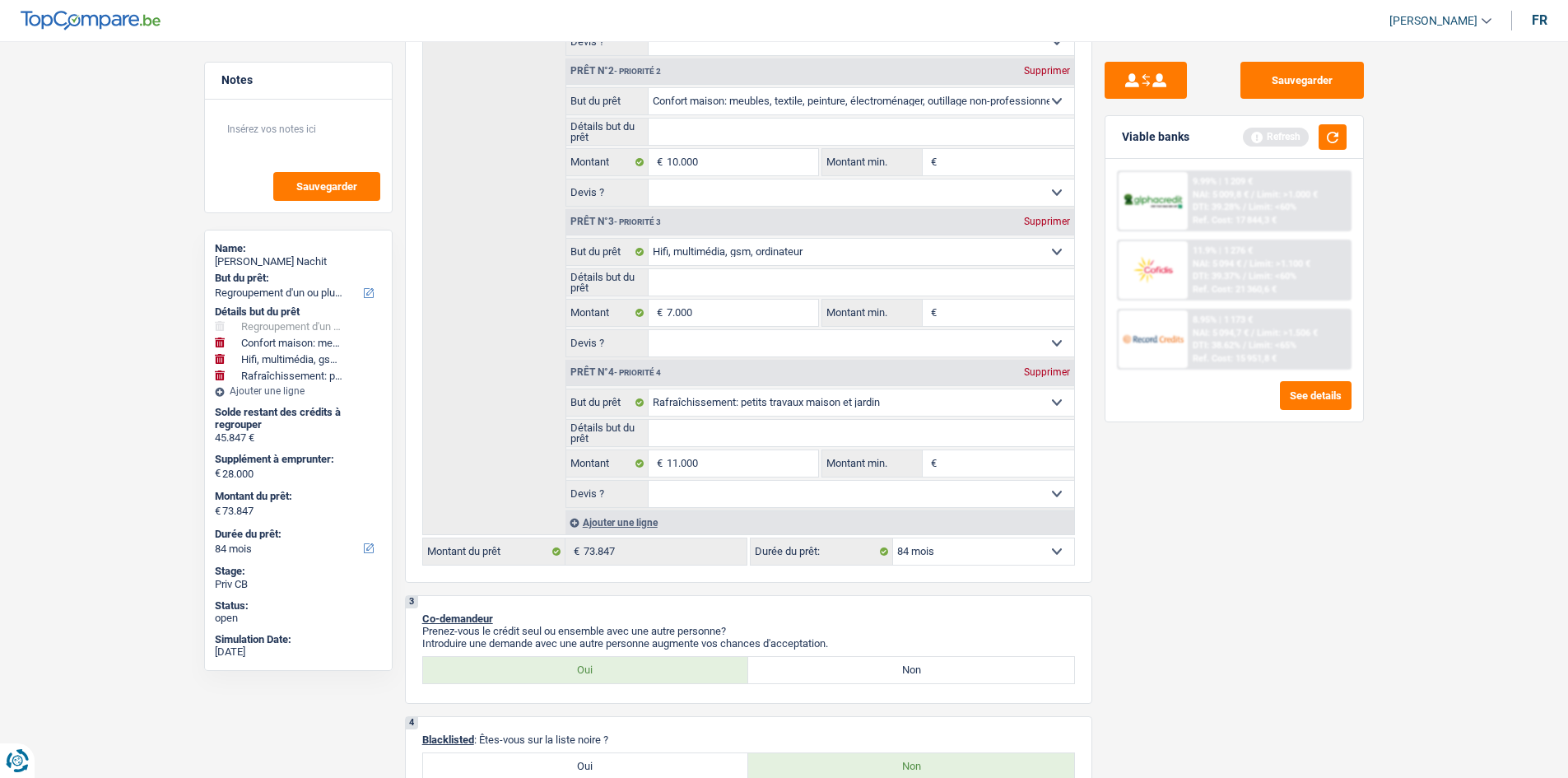click on "Sauvegarder
Viable banks
Refresh
9.99% | 1 209 €
NAI: 5 009,8 €
/
Limit: >1.000 €
DTI: 39.28%
/
Limit: <60%
Ref. Cost: 17 844,3 €
11.9% | 1 276 €
NAI: 5 094 €
/
Limit: >1.100 €
DTI: 39.37%
/               /" at bounding box center [1234, 404] 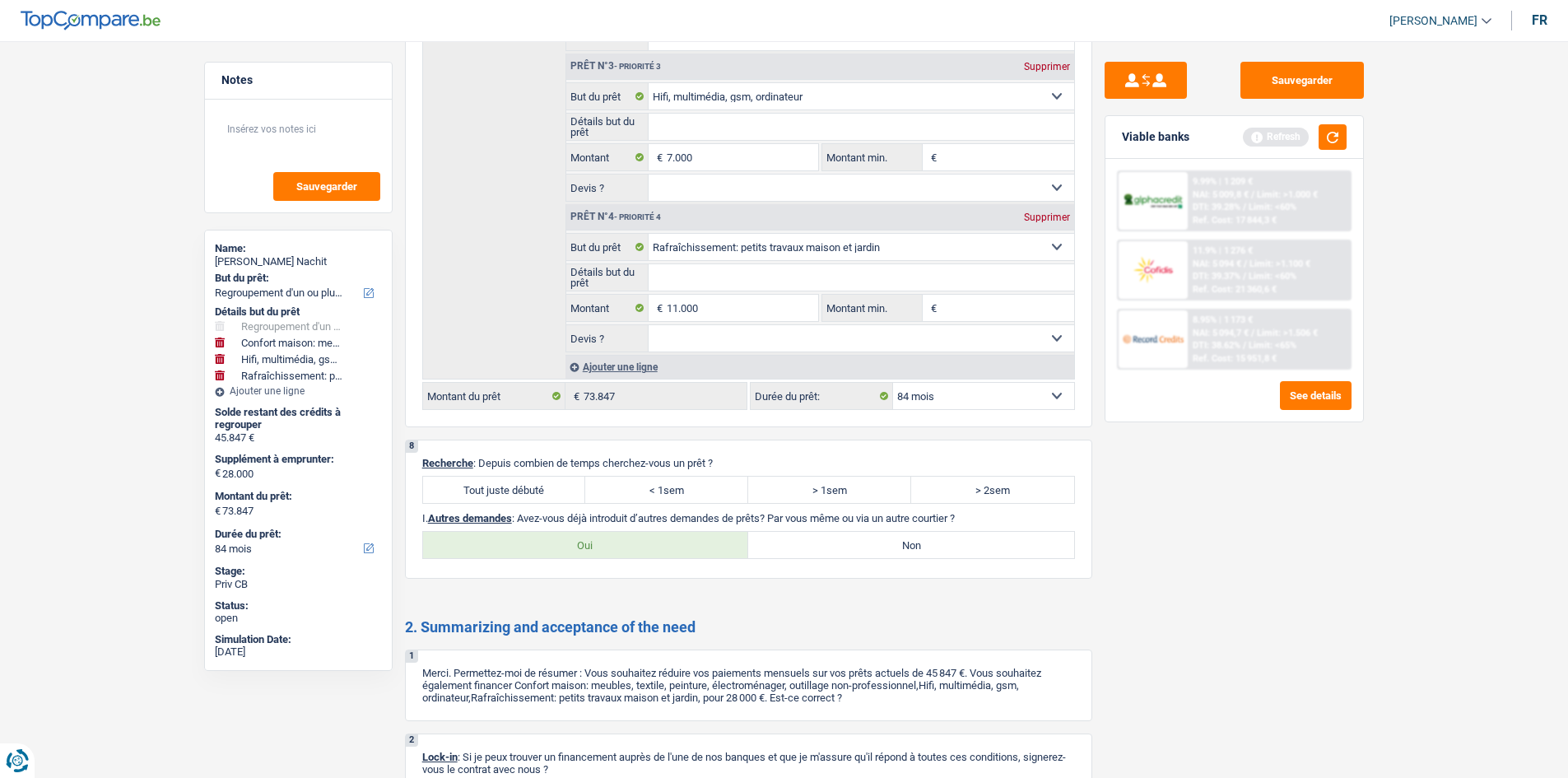 scroll, scrollTop: 3540, scrollLeft: 0, axis: vertical 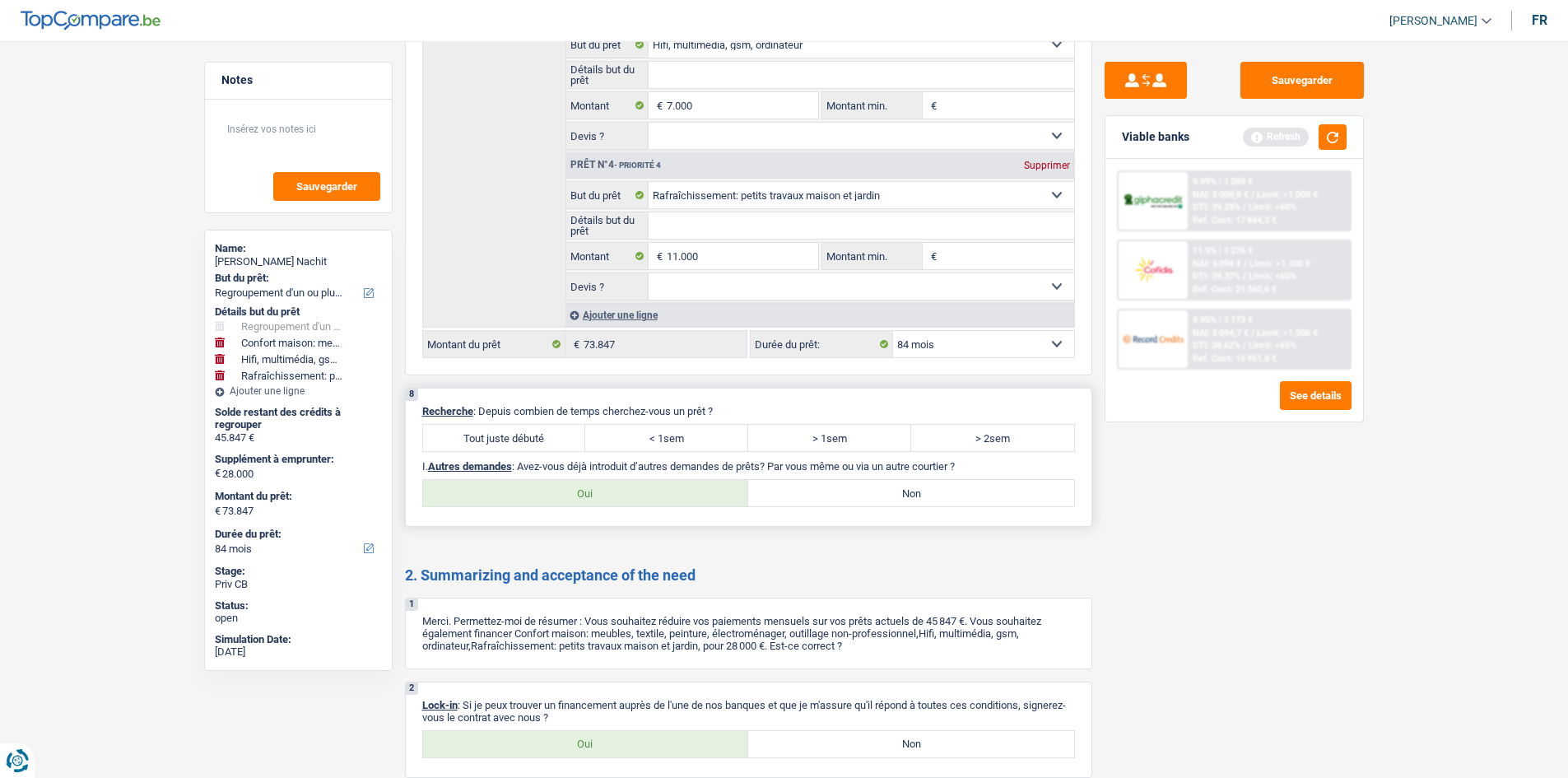 click on "Tout juste débuté" at bounding box center [505, 438] 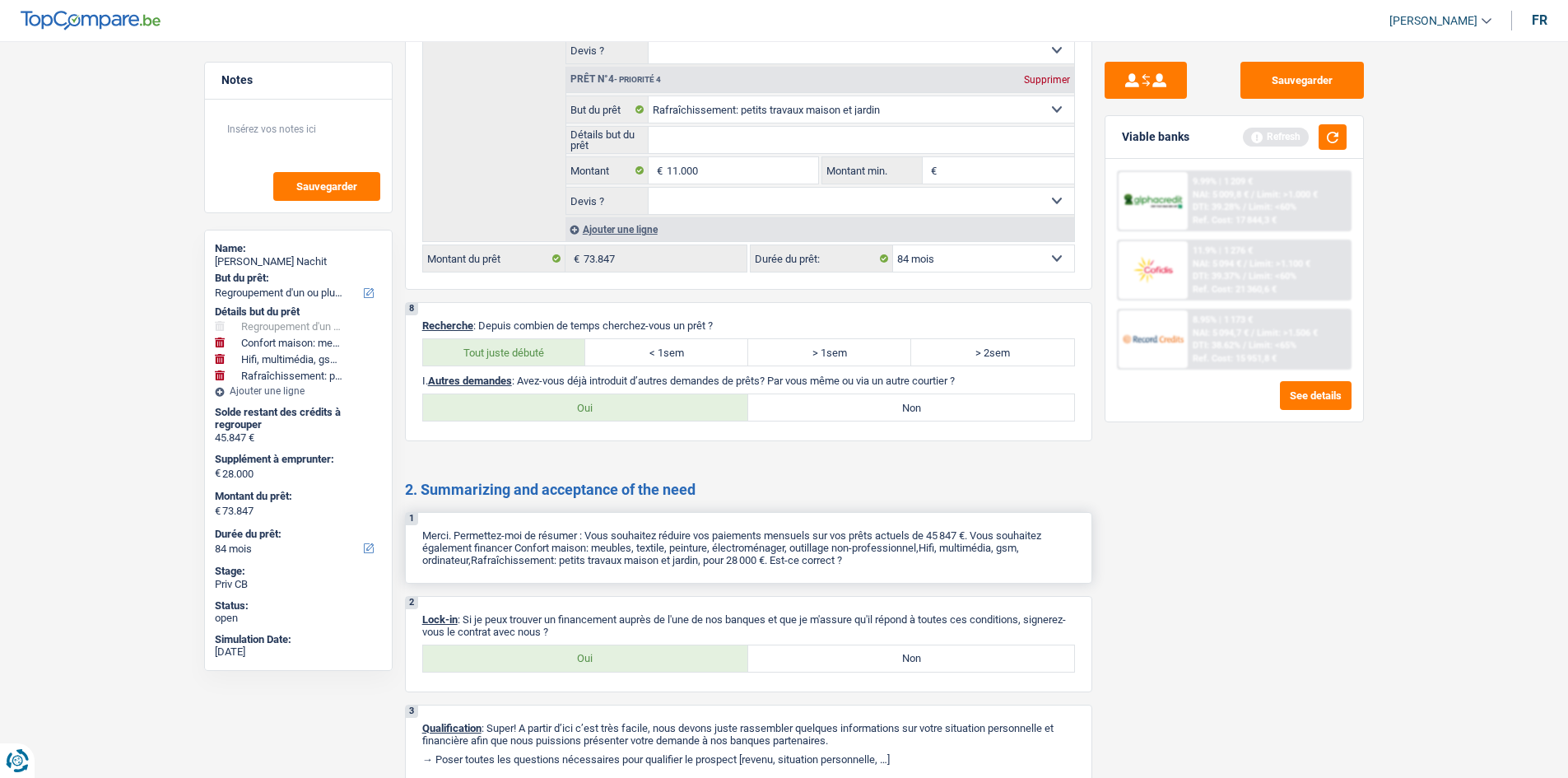 scroll, scrollTop: 3692, scrollLeft: 0, axis: vertical 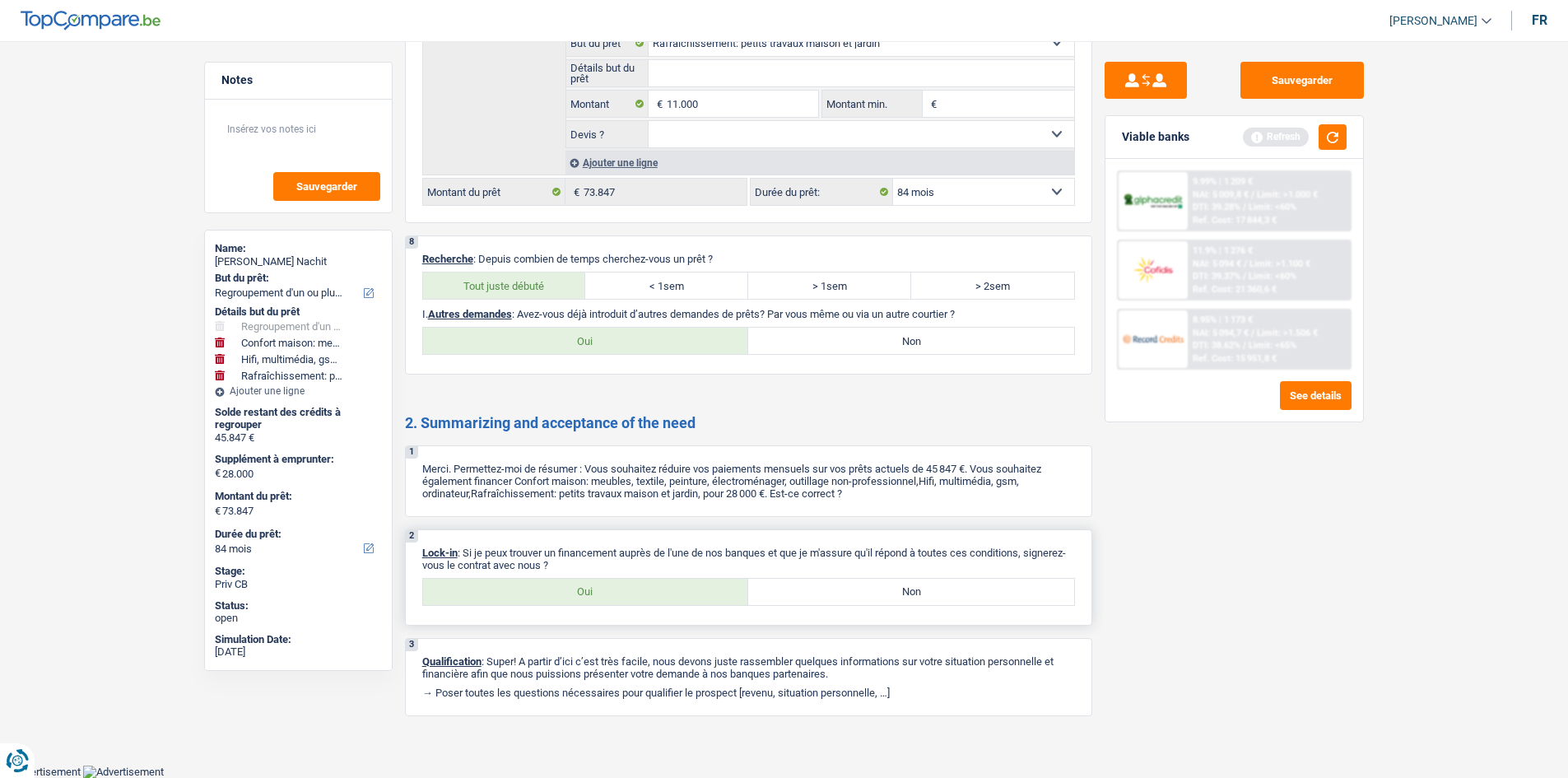 click on "Oui" at bounding box center (586, 592) 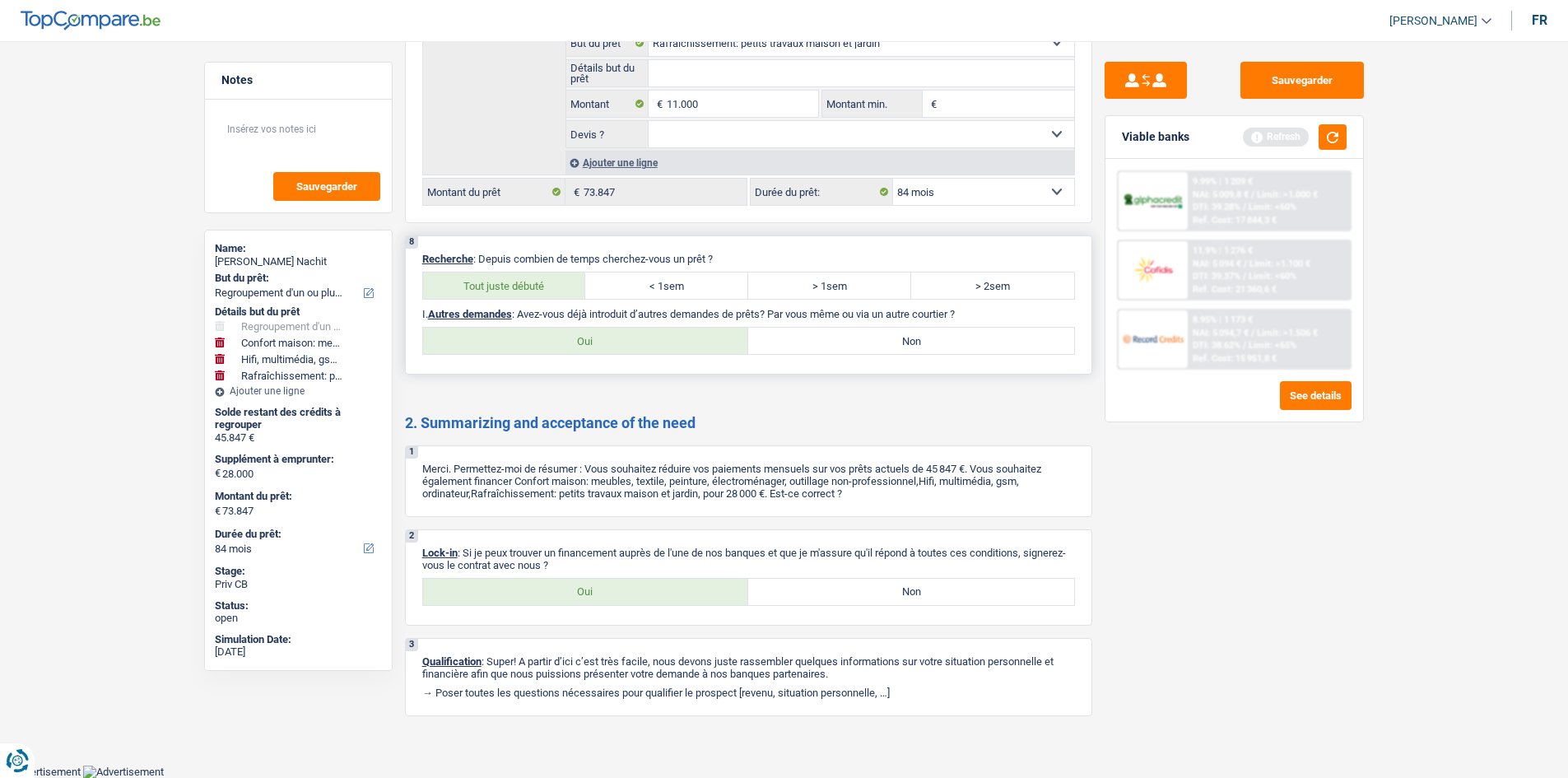click on "Non" at bounding box center (911, 341) 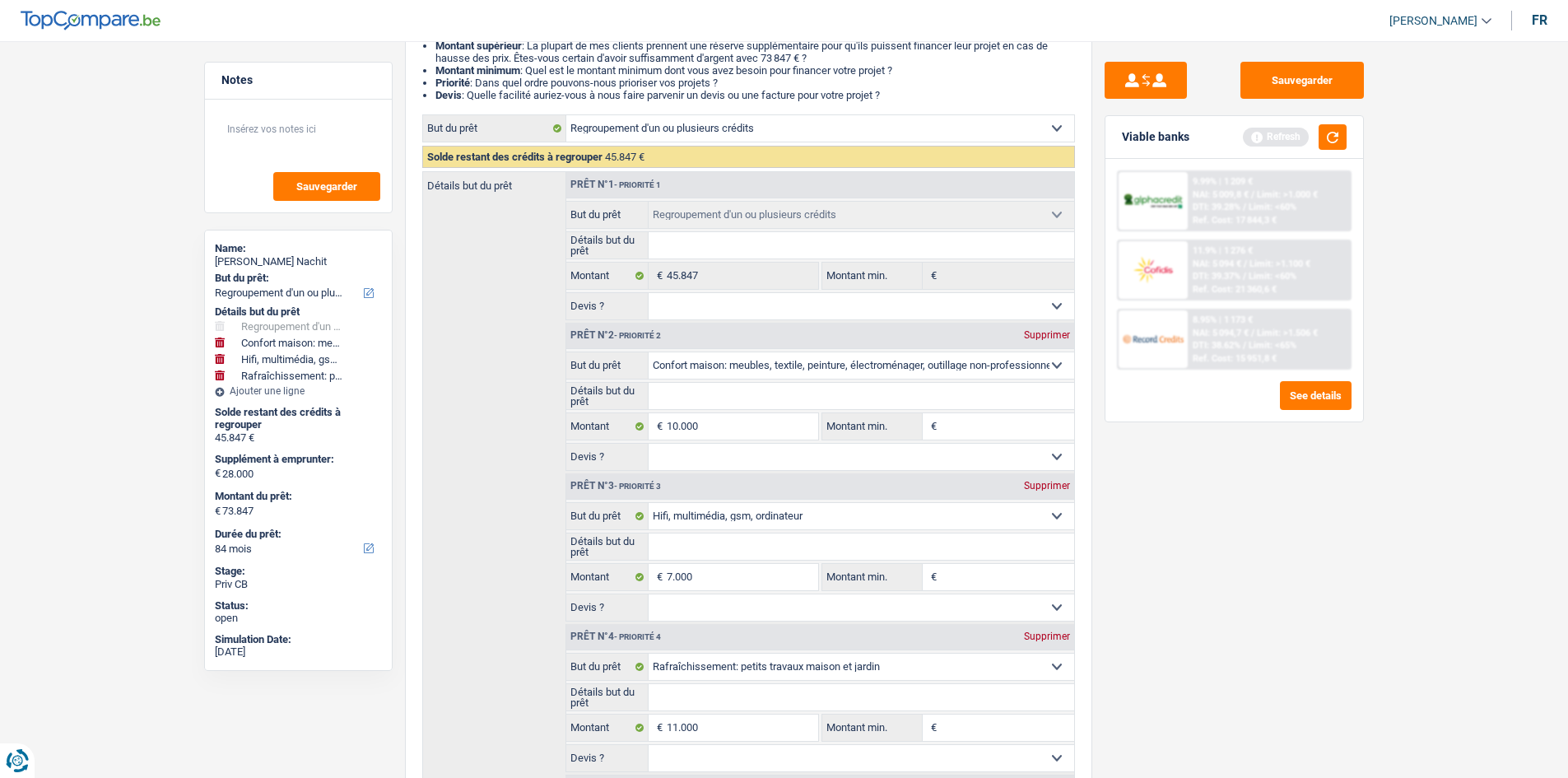 scroll, scrollTop: 0, scrollLeft: 0, axis: both 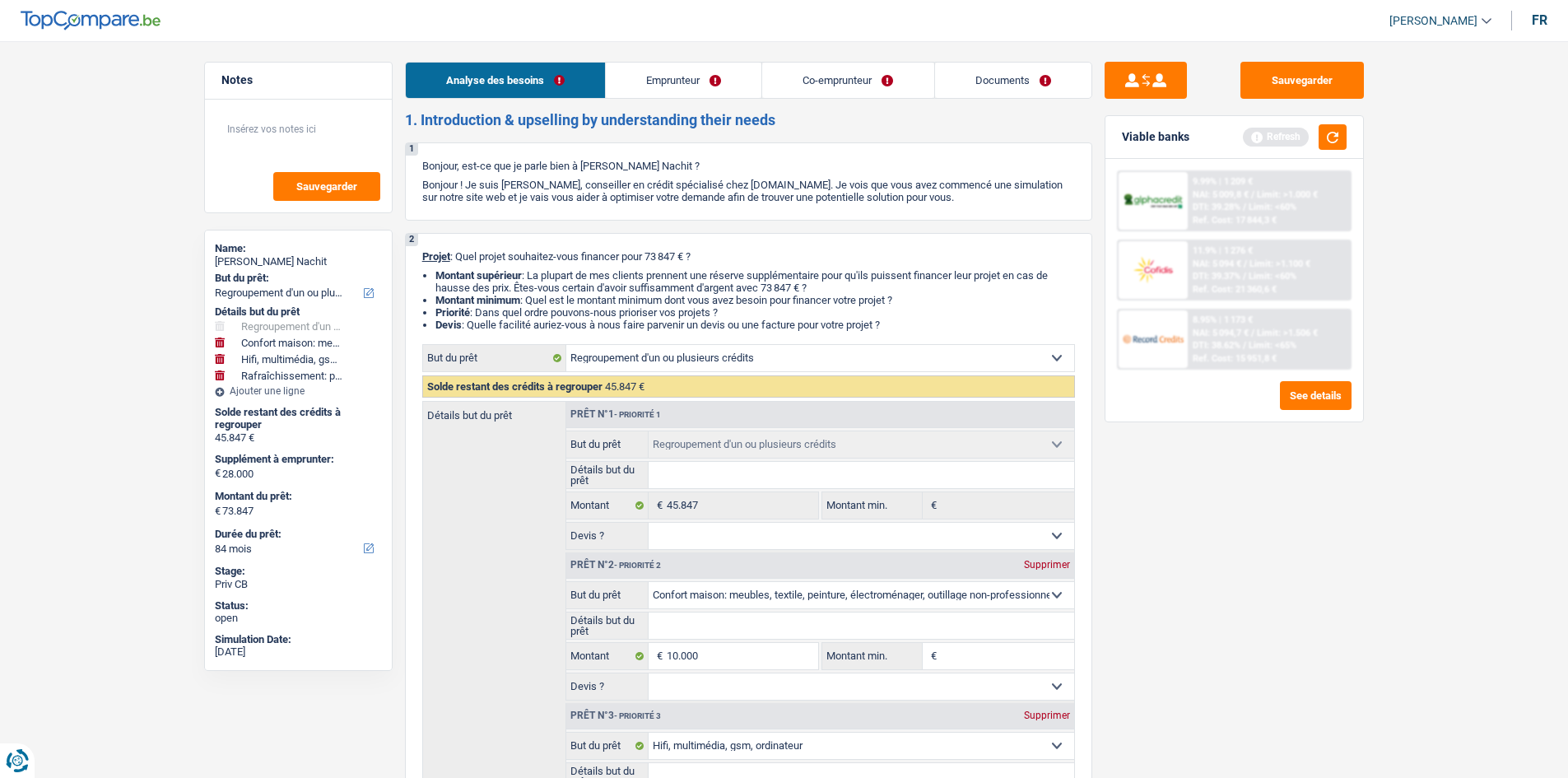 click on "Emprunteur" at bounding box center (683, 80) 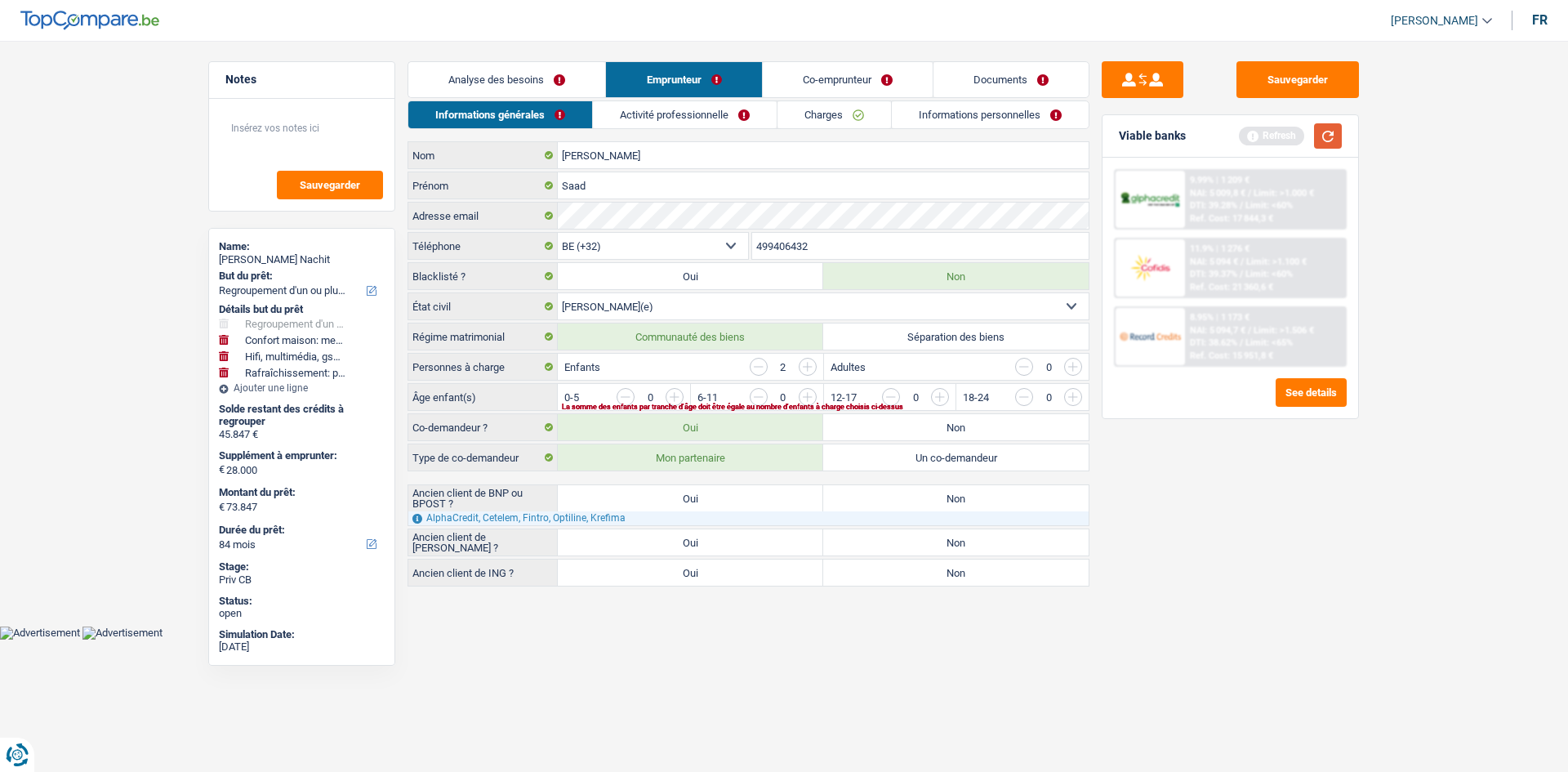 click at bounding box center [1328, 136] 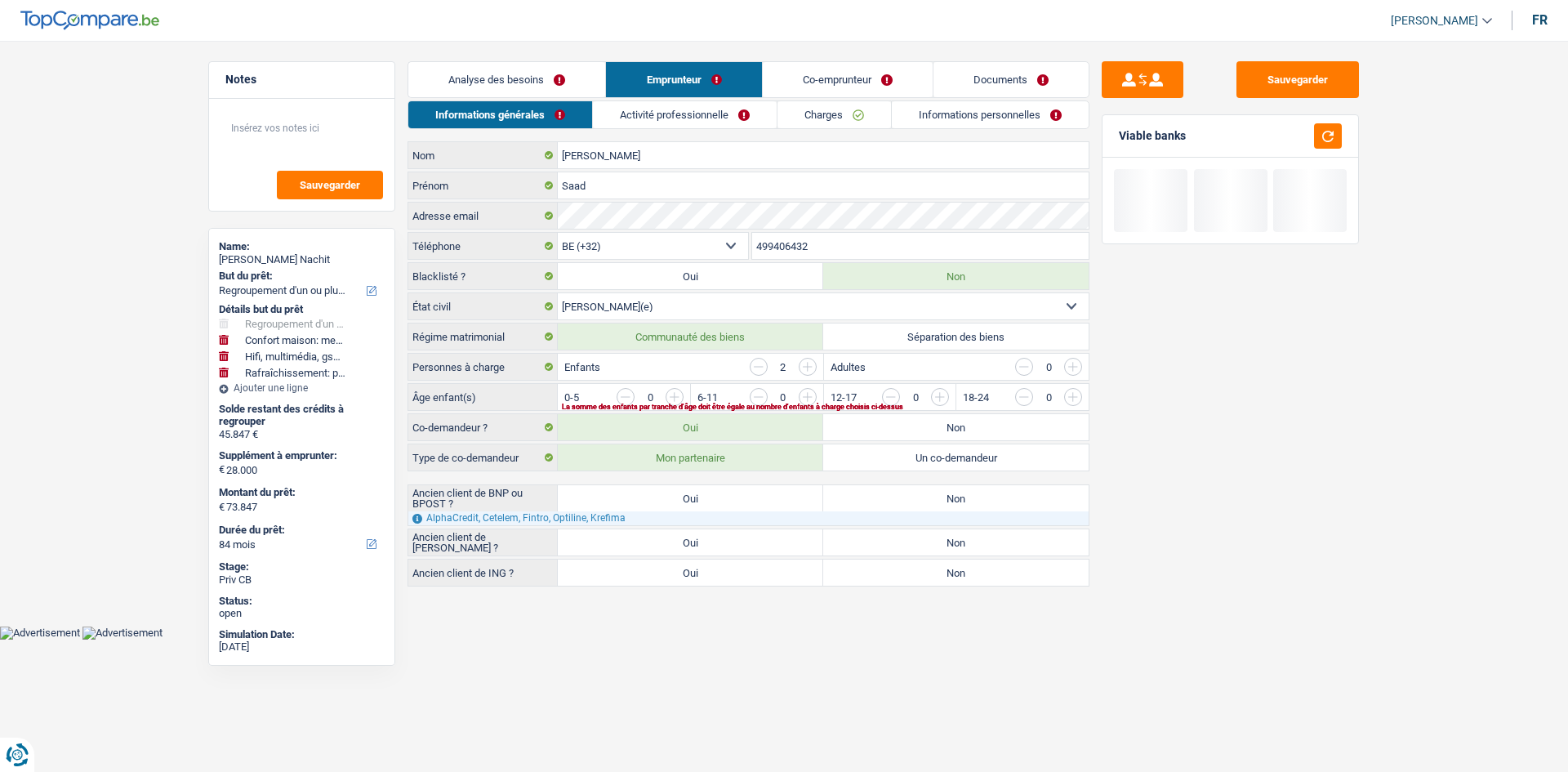 click on "Analyse des besoins" at bounding box center (506, 79) 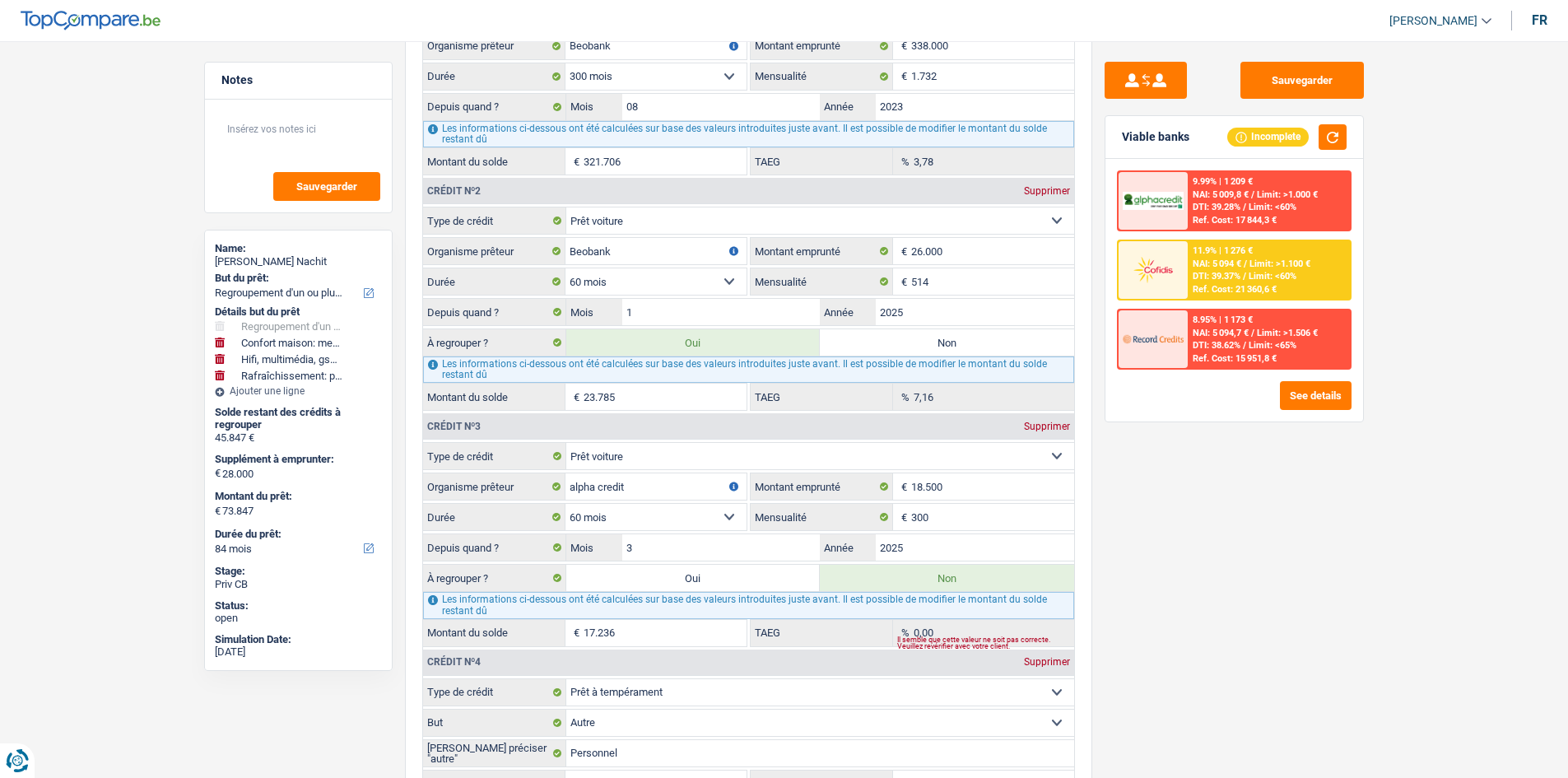 scroll, scrollTop: 1976, scrollLeft: 0, axis: vertical 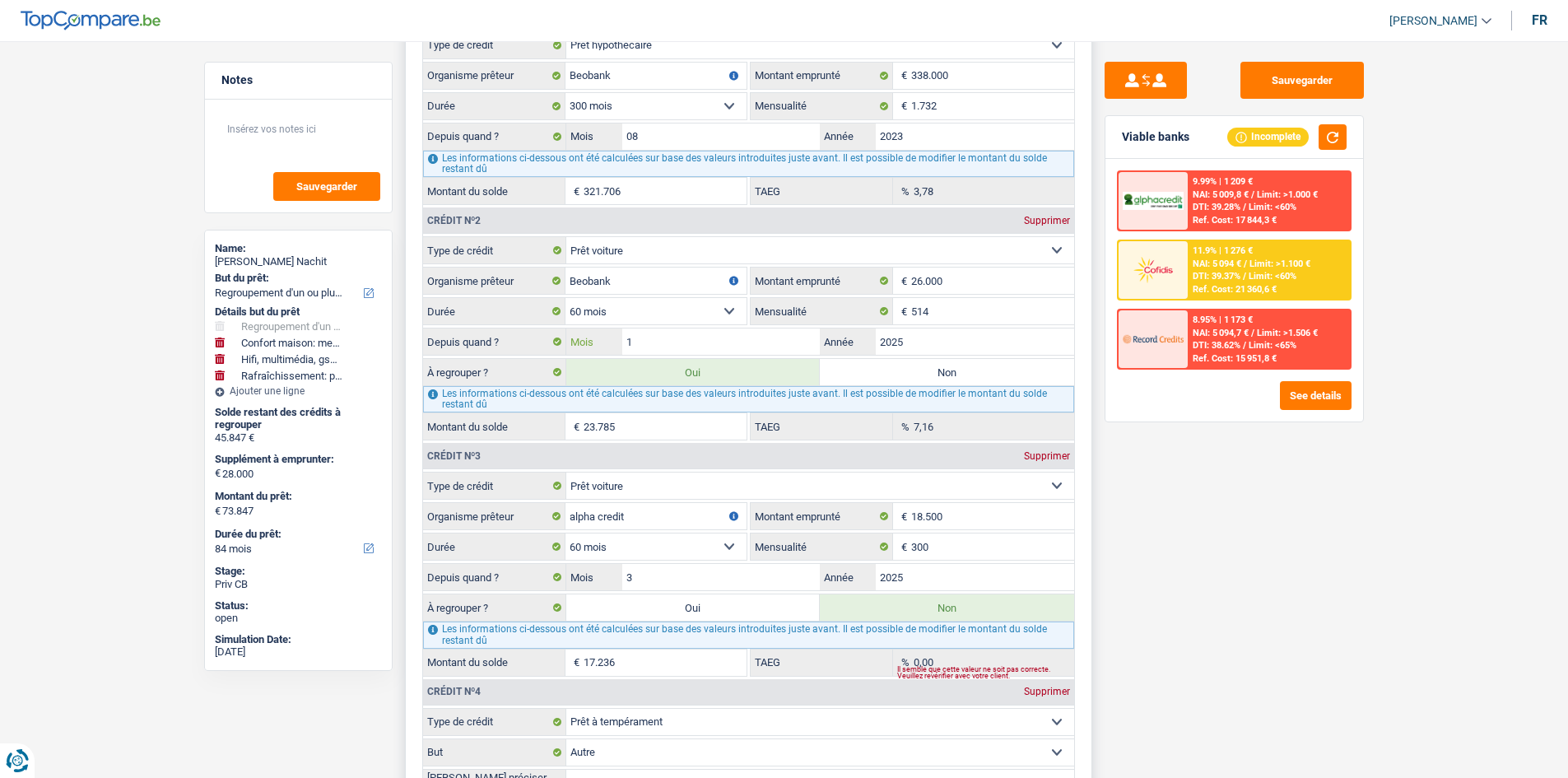 click on "1" at bounding box center (721, 342) 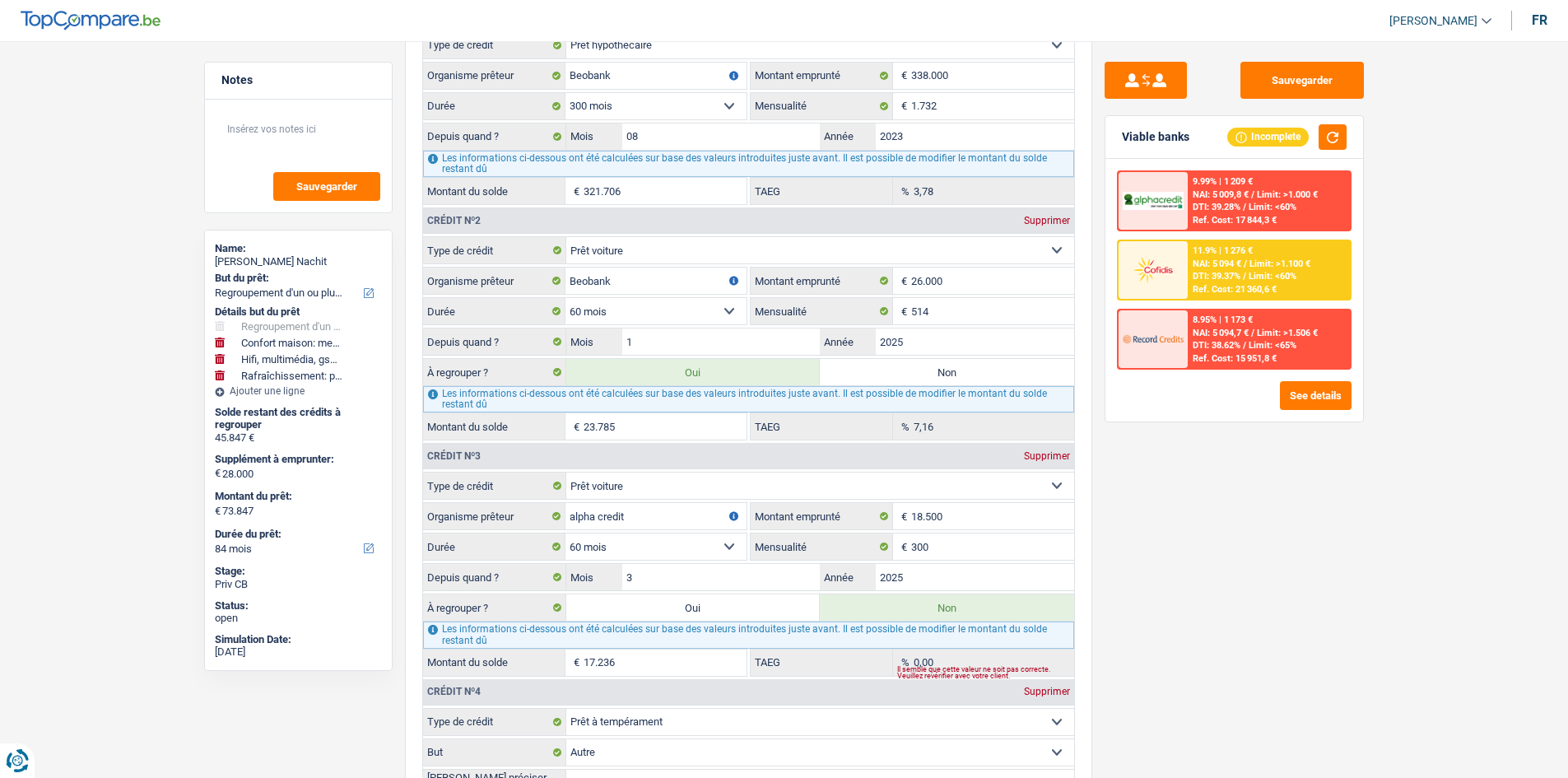 click on "Sauvegarder
Viable banks
Incomplete
9.99% | 1 209 €
NAI: 5 009,8 €
/
Limit: >1.000 €
DTI: 39.28%
/
Limit: <60%
Ref. Cost: 17 844,3 €
11.9% | 1 276 €
NAI: 5 094 €
/
Limit: >1.100 €
DTI: 39.37%
/" at bounding box center (1234, 404) 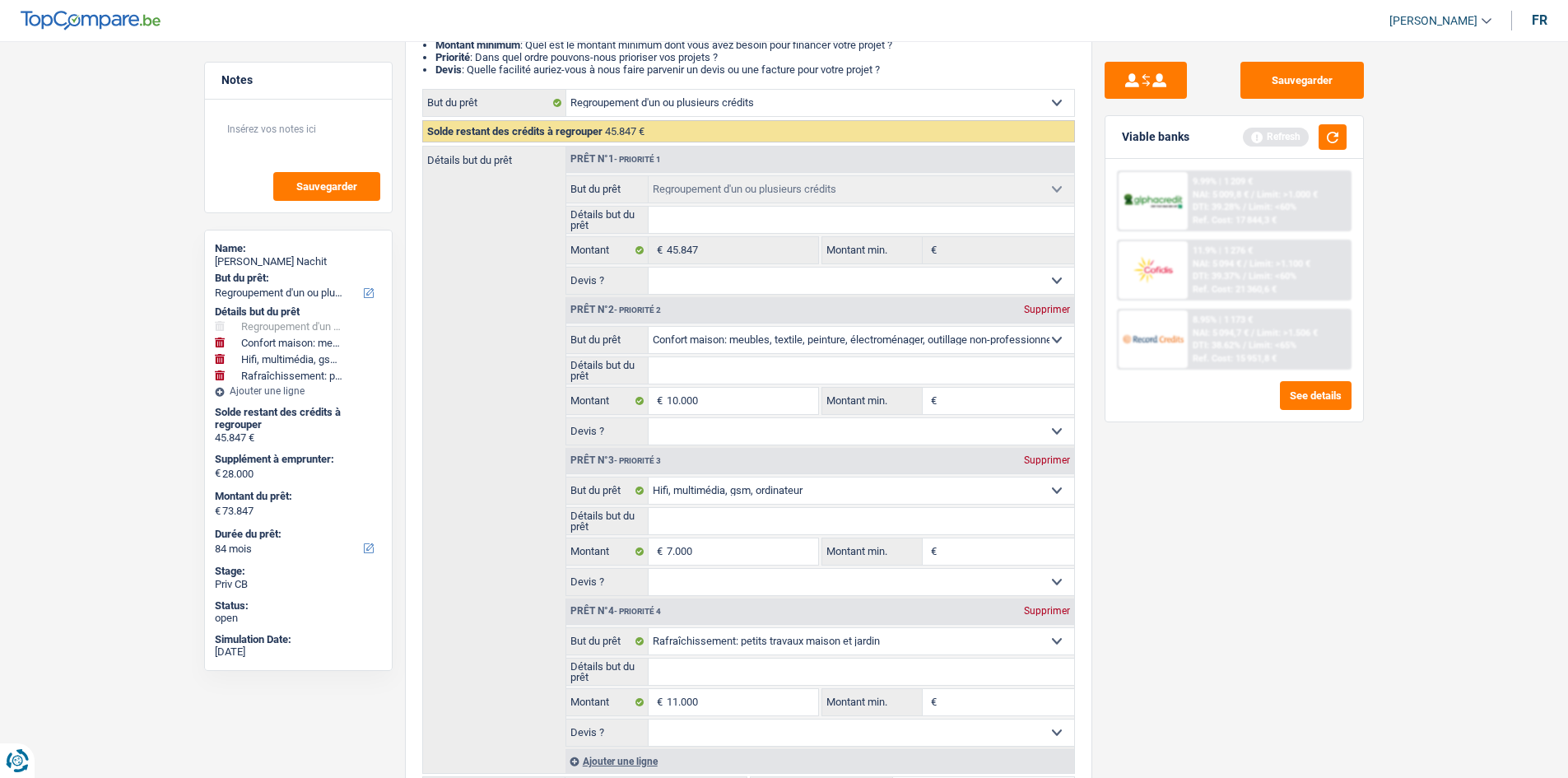scroll, scrollTop: 0, scrollLeft: 0, axis: both 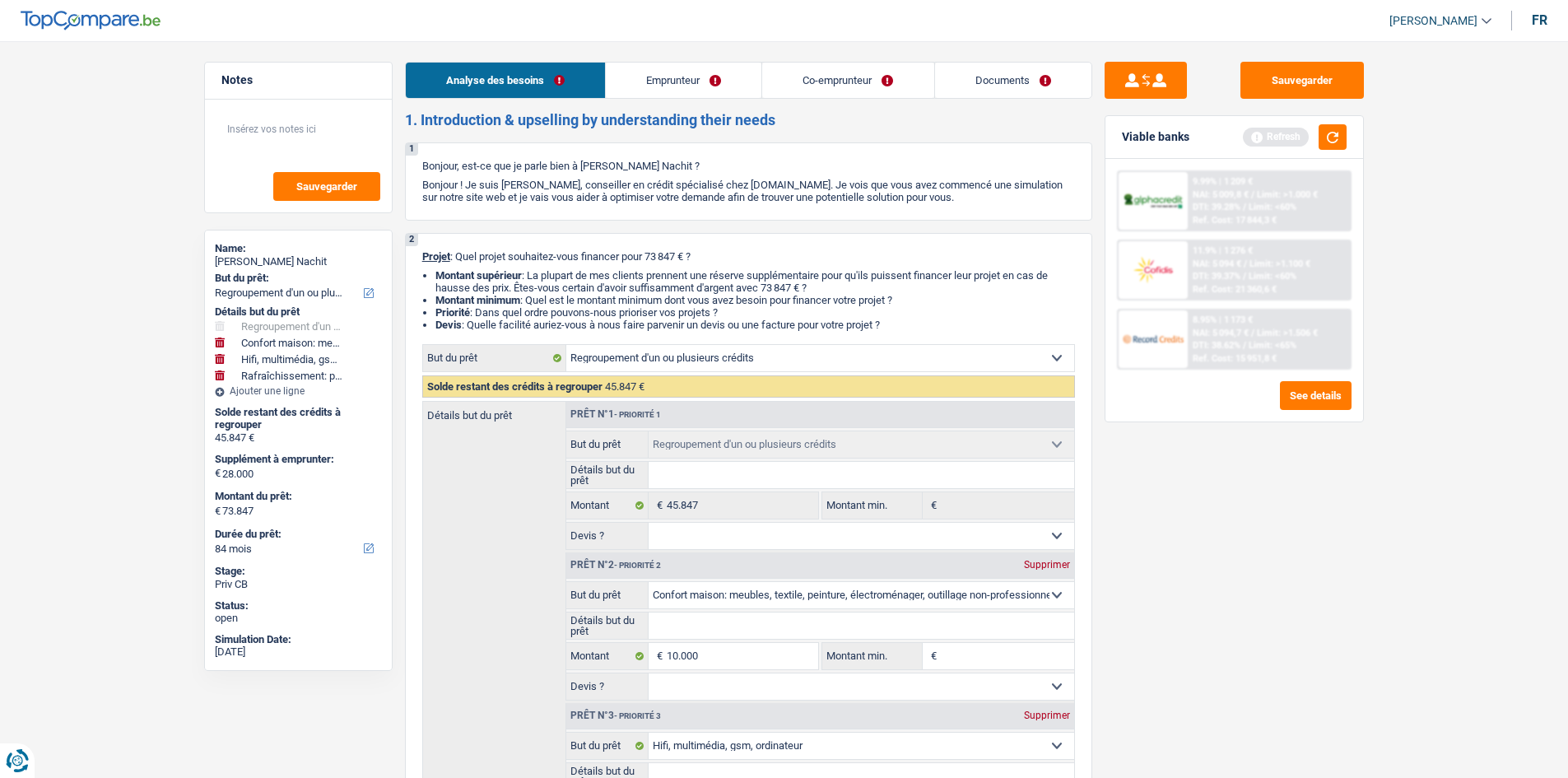 click on "Emprunteur" at bounding box center [683, 80] 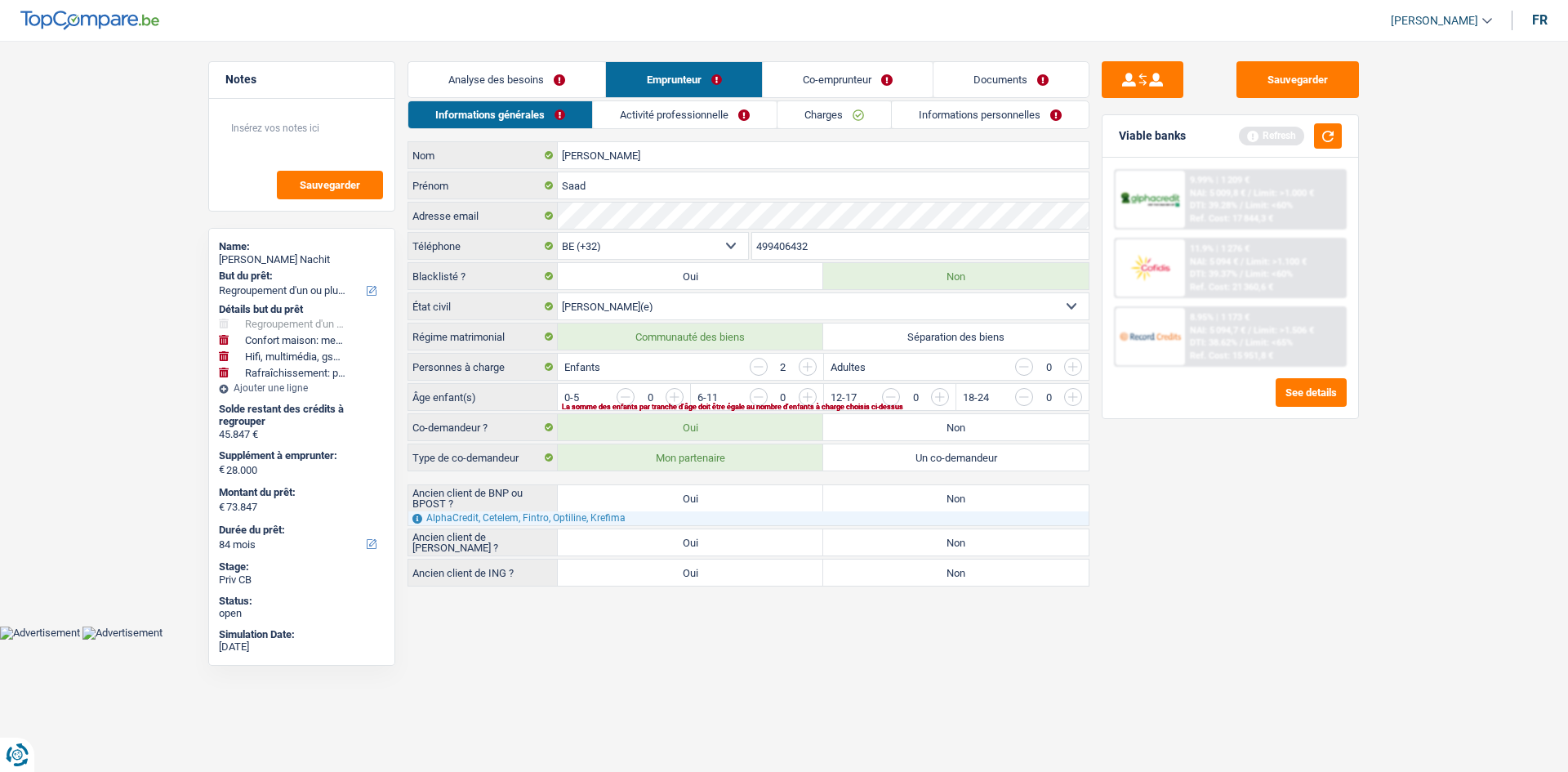 click on "Analyse des besoins" at bounding box center [506, 79] 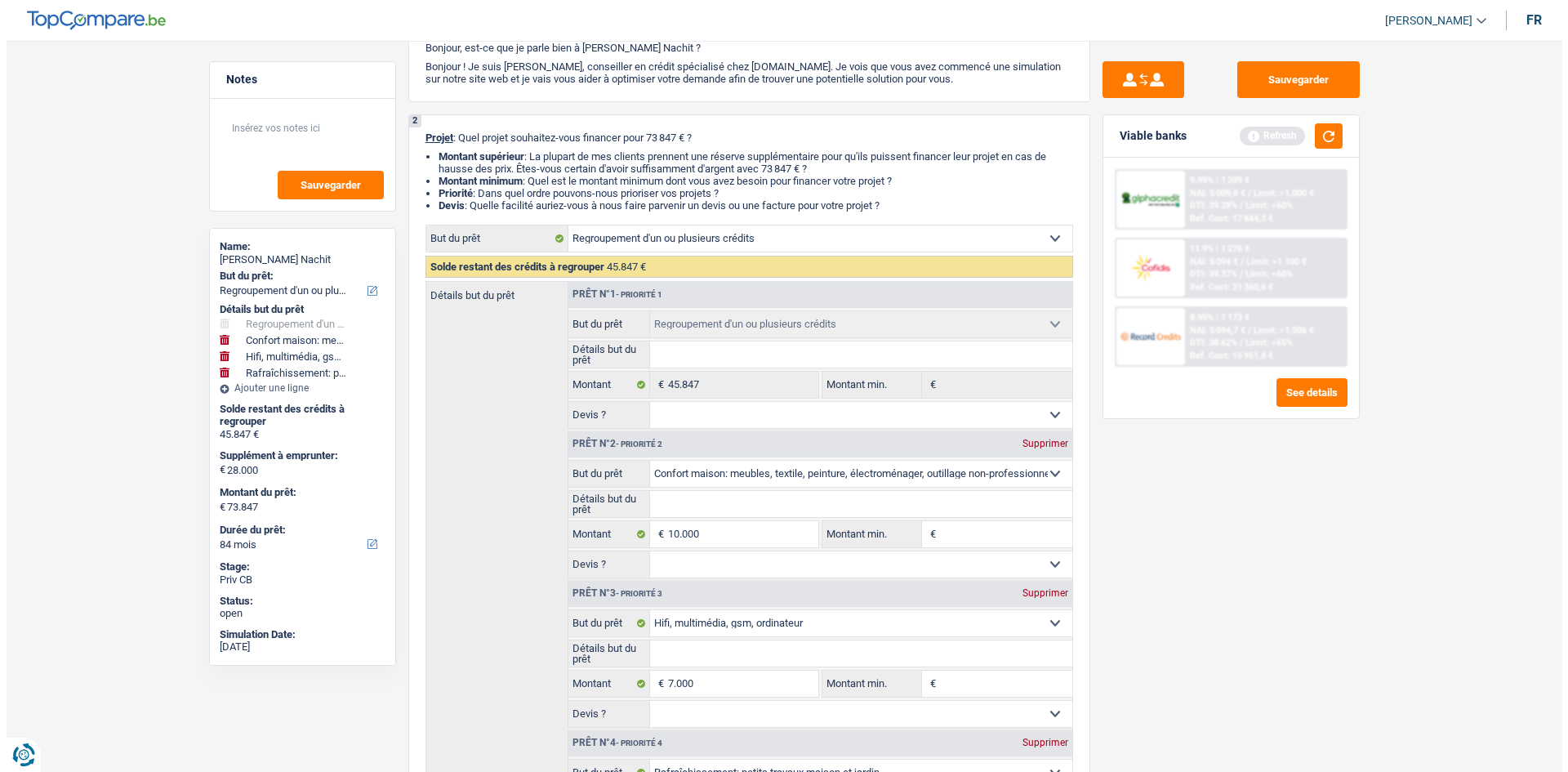 scroll, scrollTop: 0, scrollLeft: 0, axis: both 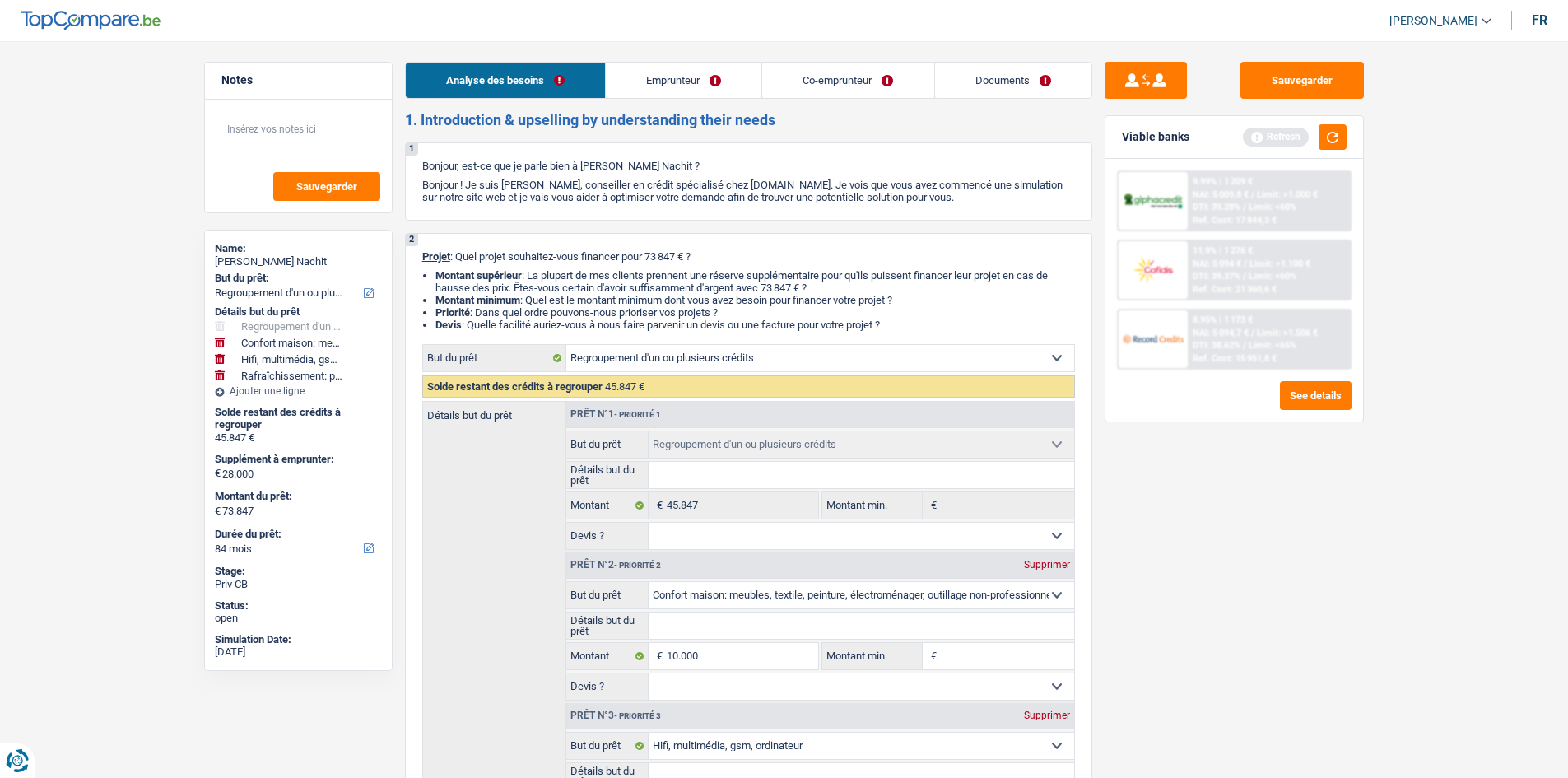 click on "Emprunteur" at bounding box center (683, 80) 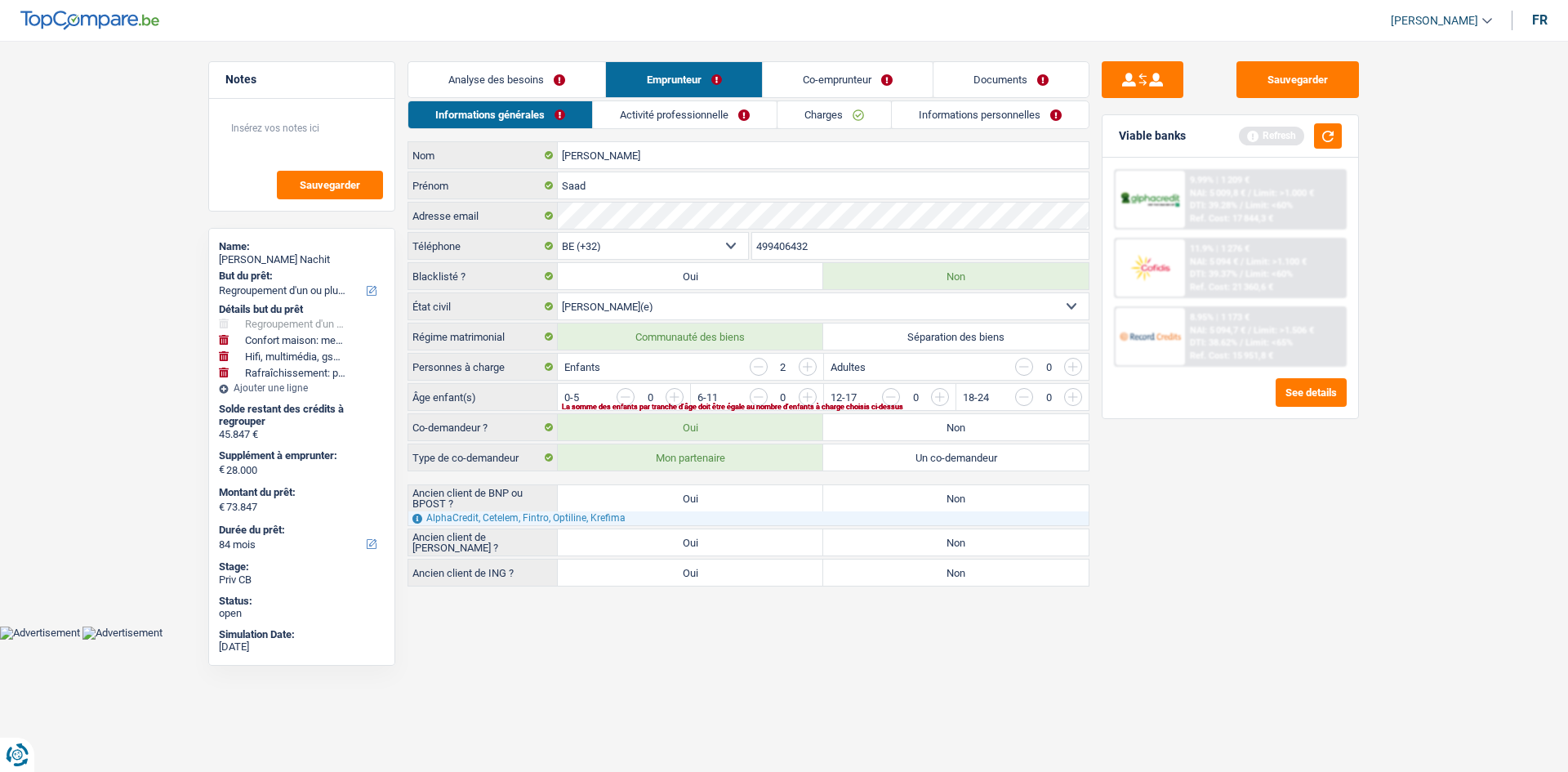 click at bounding box center (1005, 401) 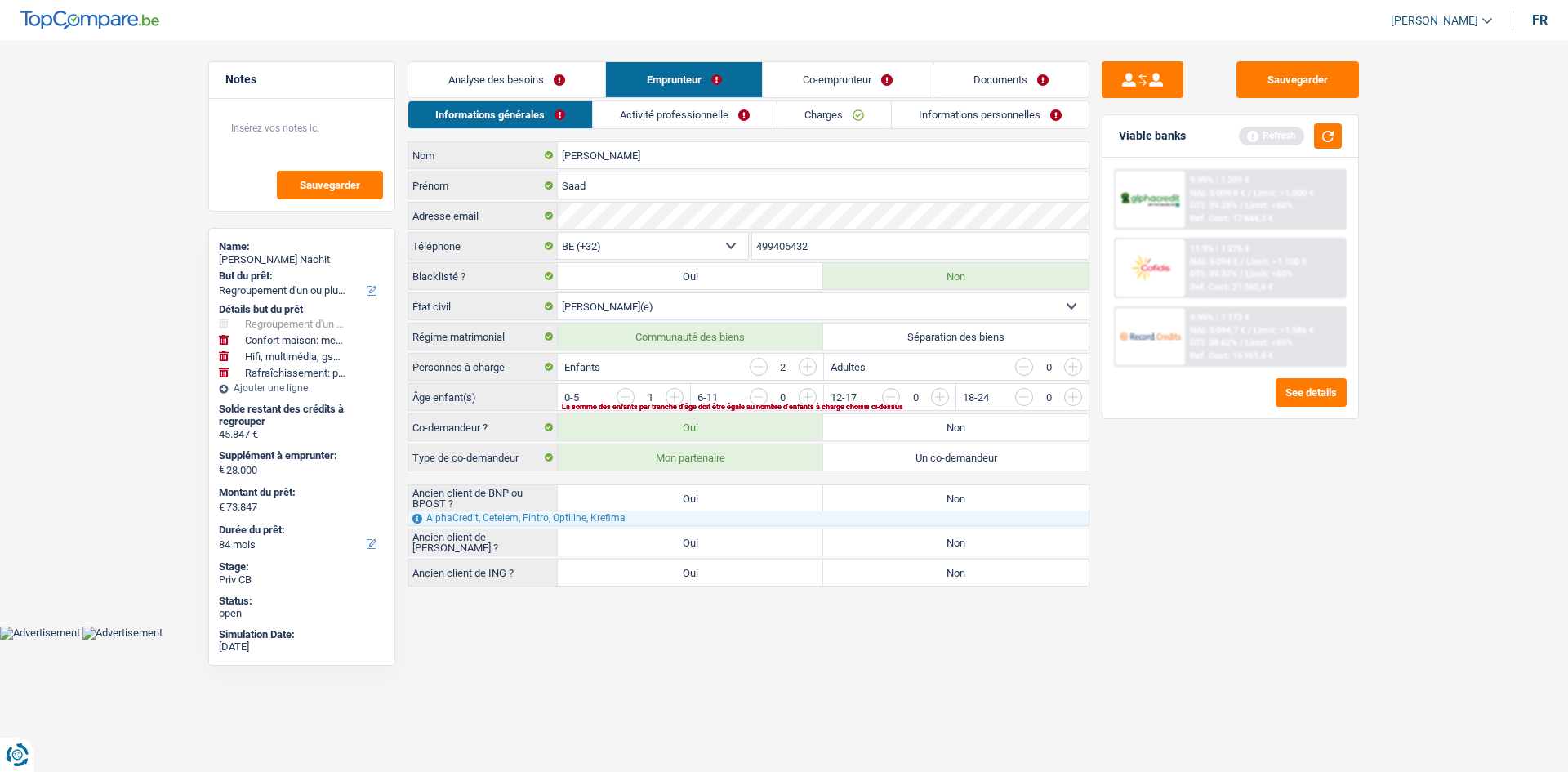 click at bounding box center [1271, 401] 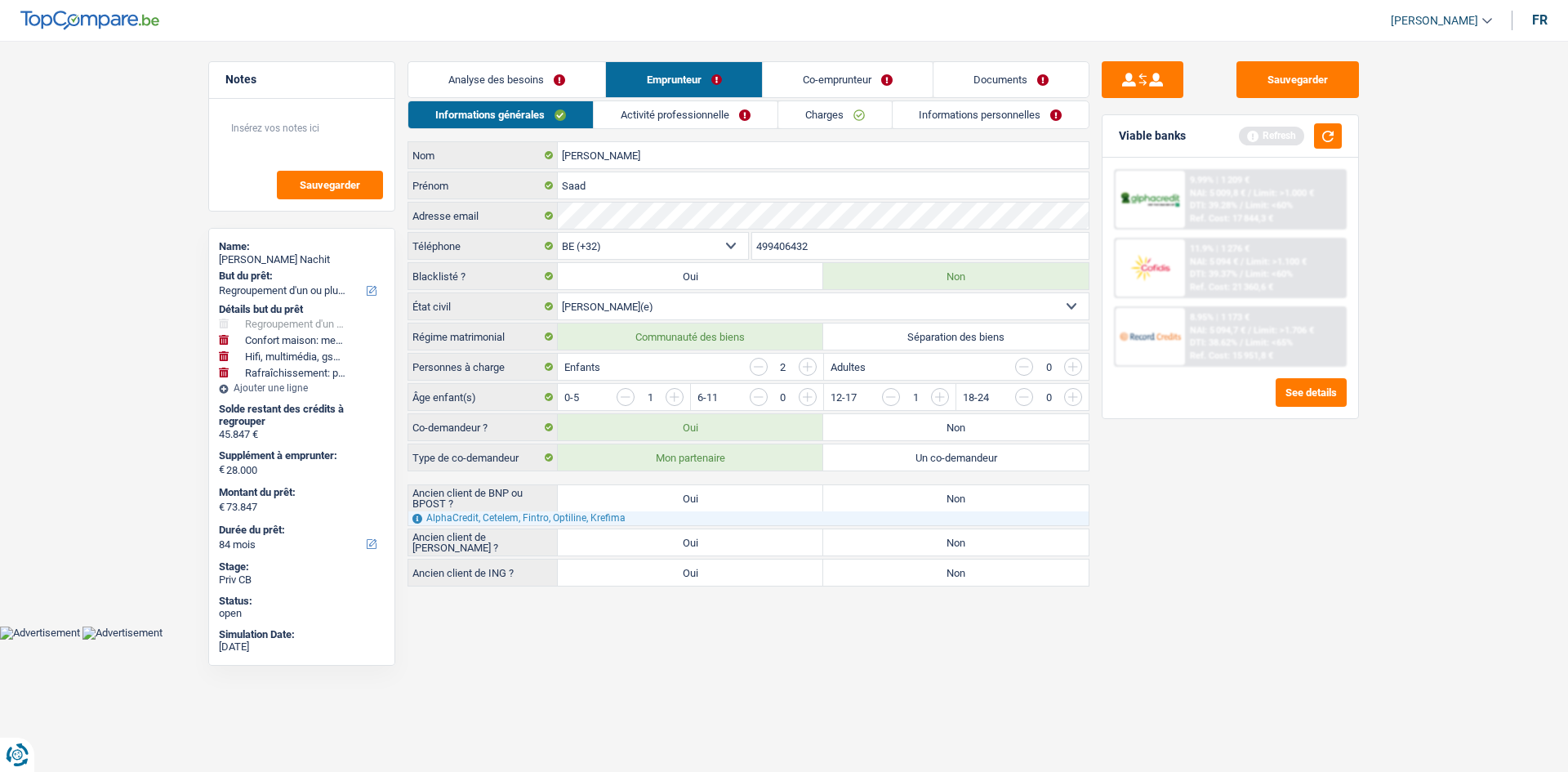 drag, startPoint x: 558, startPoint y: 91, endPoint x: 1148, endPoint y: 475, distance: 703.9574 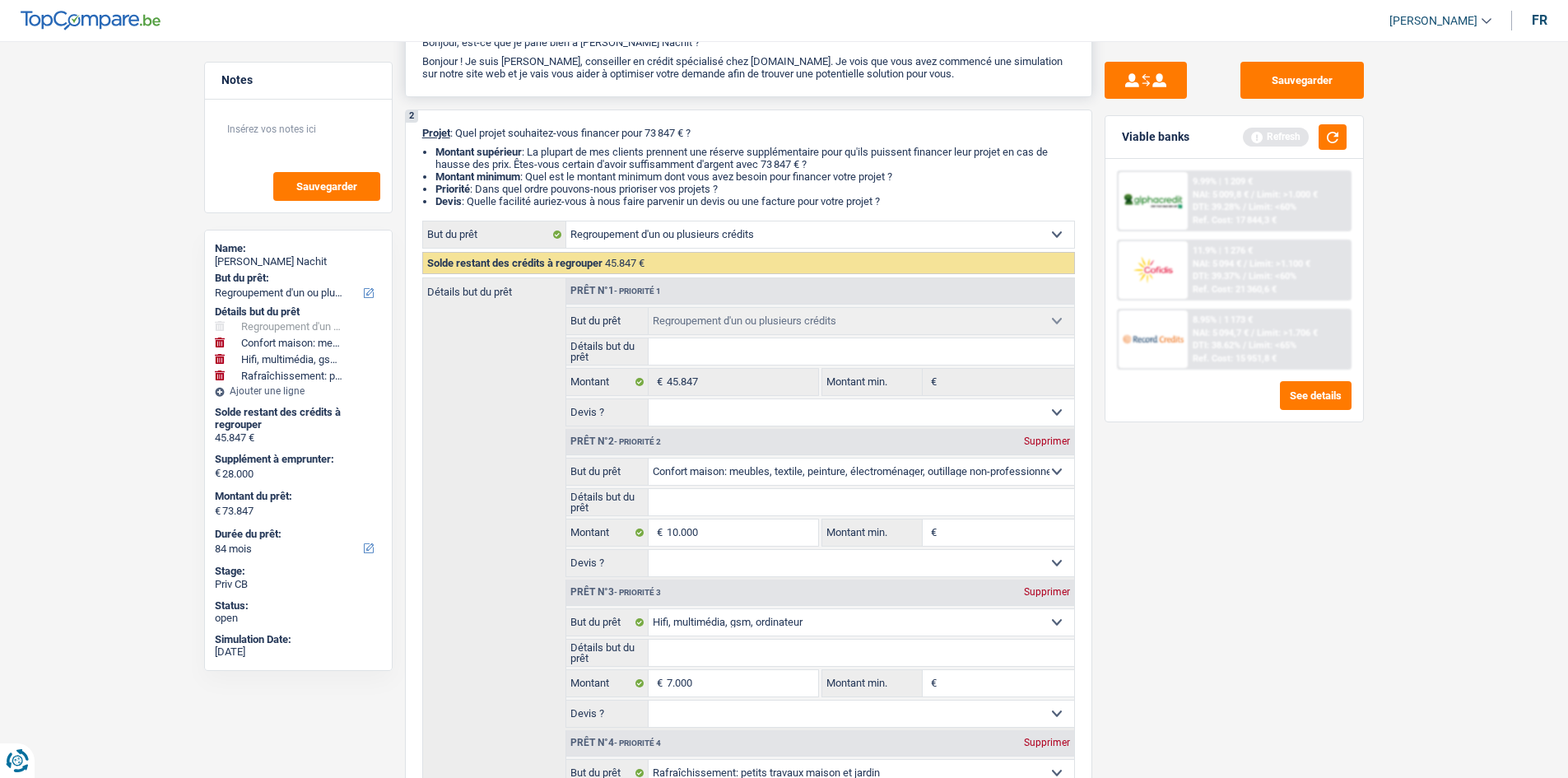 scroll, scrollTop: 0, scrollLeft: 0, axis: both 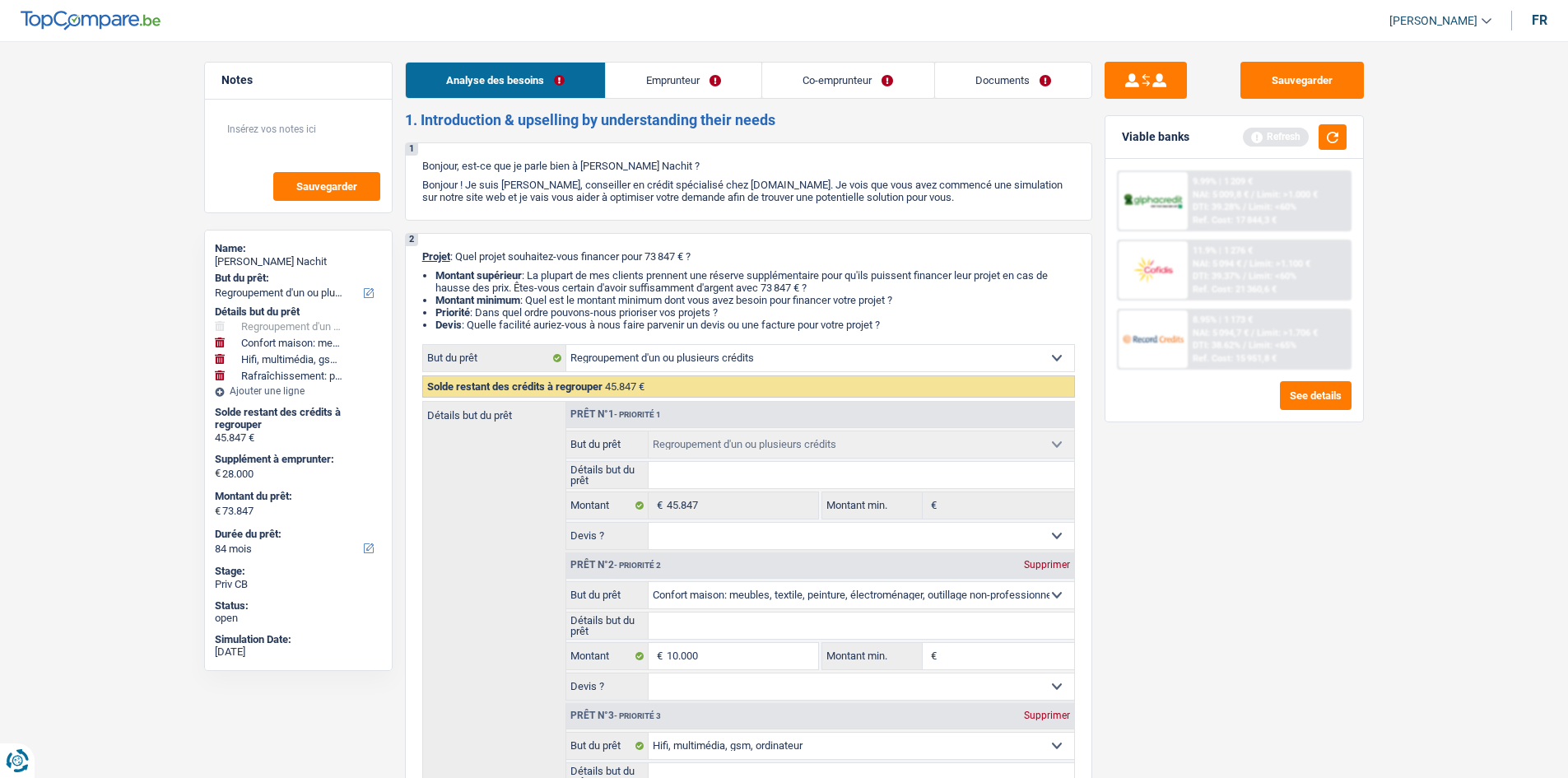 click on "Analyse des besoins Emprunteur Co-emprunteur Documents
1. Introduction & upselling by understanding their needs
1
Bonjour, est-ce que je parle bien à Saad Soussi Nachit ?
Bonjour ! Je suis Charles Verhaegen, conseiller en crédit spécialisé chez TopCompare.be. Je vois que vous avez commencé une simulation sur notre site web et je vais vous aider à optimiser votre demande afin de trouver une potentielle solution pour vous.
2   Projet  : Quel projet souhaitez-vous financer pour 73 847 € ?
Montant supérieur : La plupart de mes clients prennent une réserve supplémentaire pour qu'ils puissent financer leur projet en cas de hausse des prix. Êtes-vous certain d'avoir suffisamment d'argent avec 73 847 € ?   Montant minimum : Quel est le montant minimum dont vous avez besoin pour financer votre projet ?   Priorité : Dans quel ordre pouvons-nous prioriser vos projets ?   Devis     Hifi, multimédia, gsm, ordinateur Autre" at bounding box center (748, 2235) 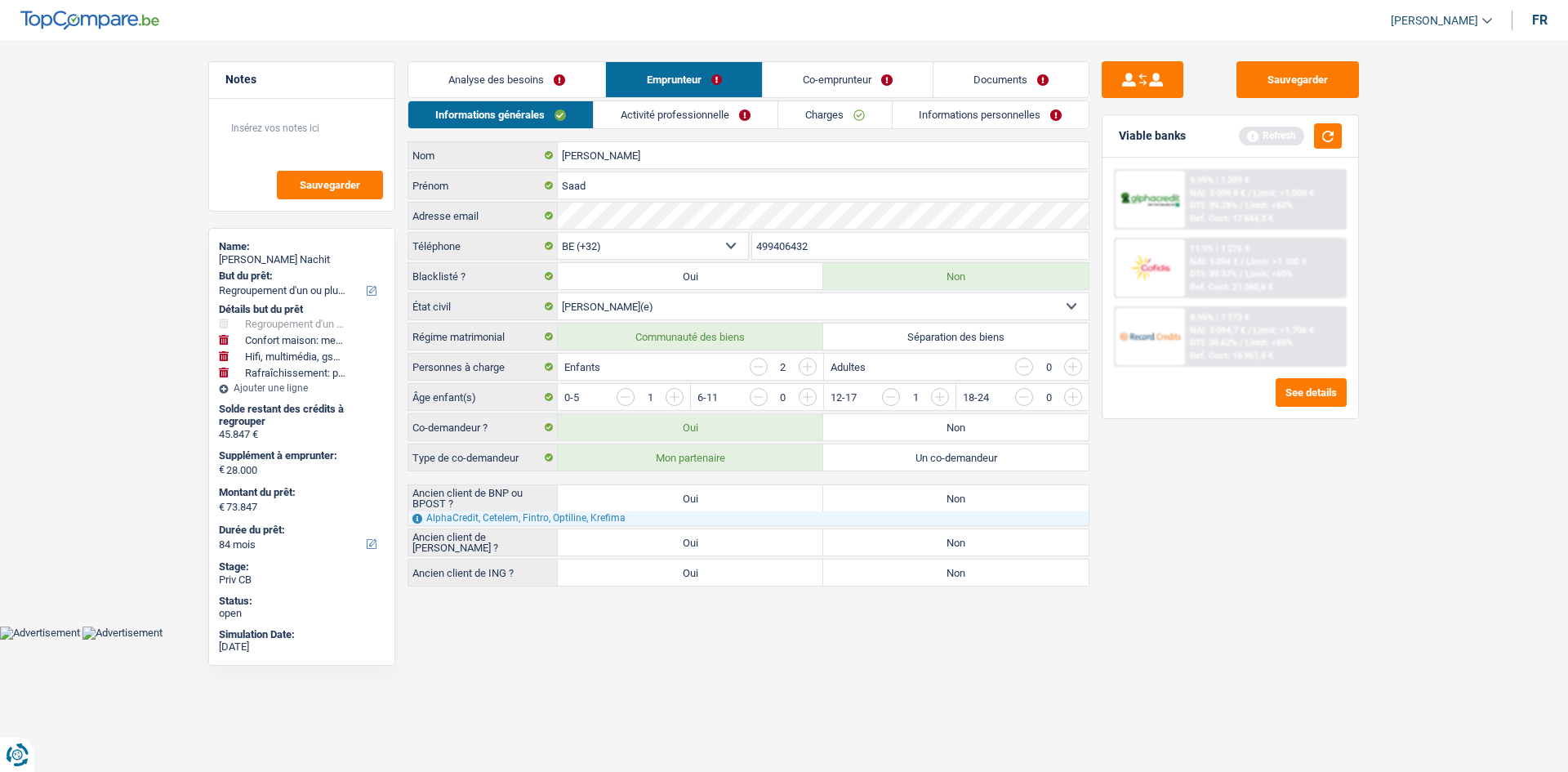 click on "Oui" at bounding box center [690, 498] 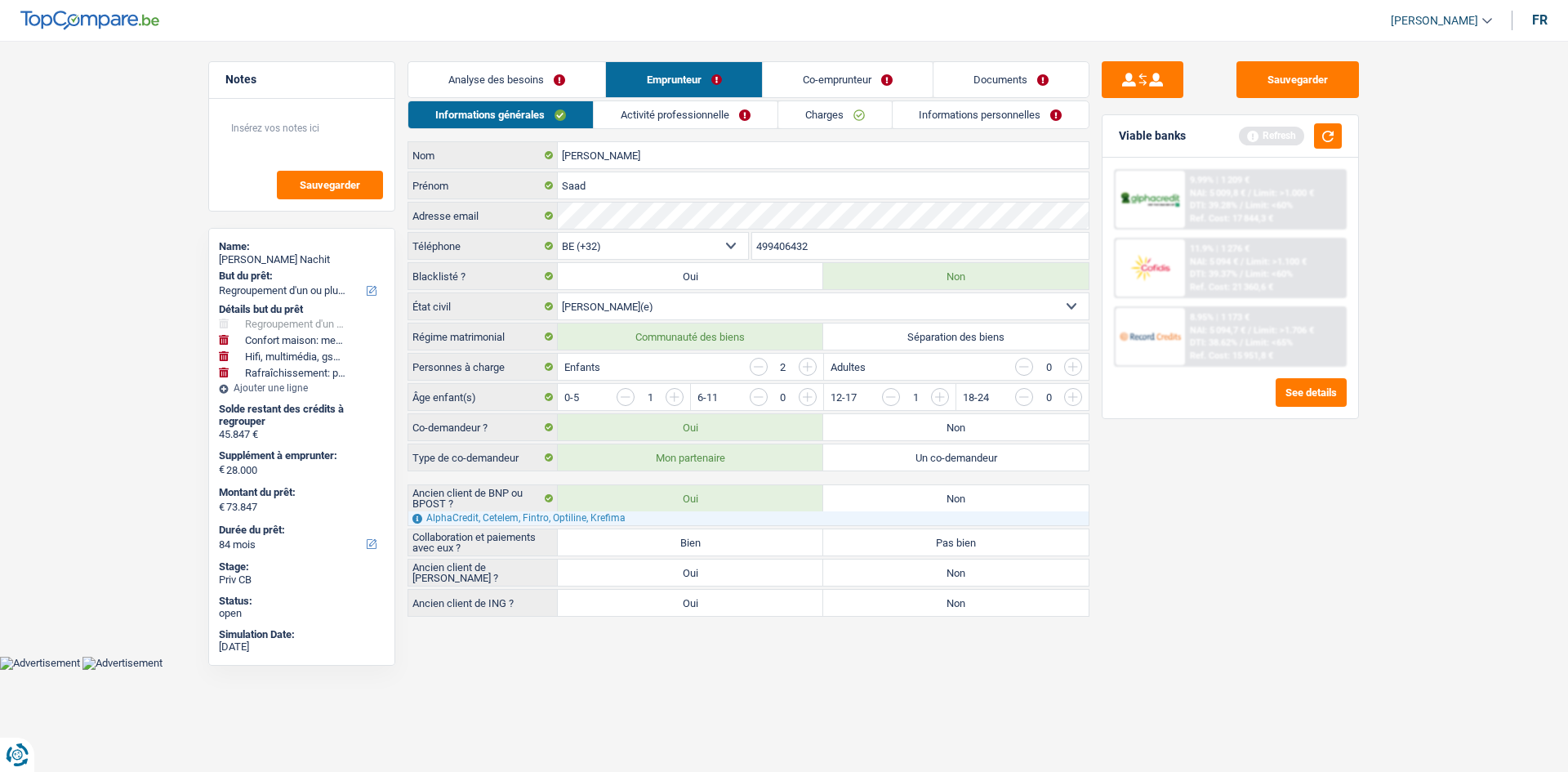 click on "Bien" at bounding box center [690, 542] 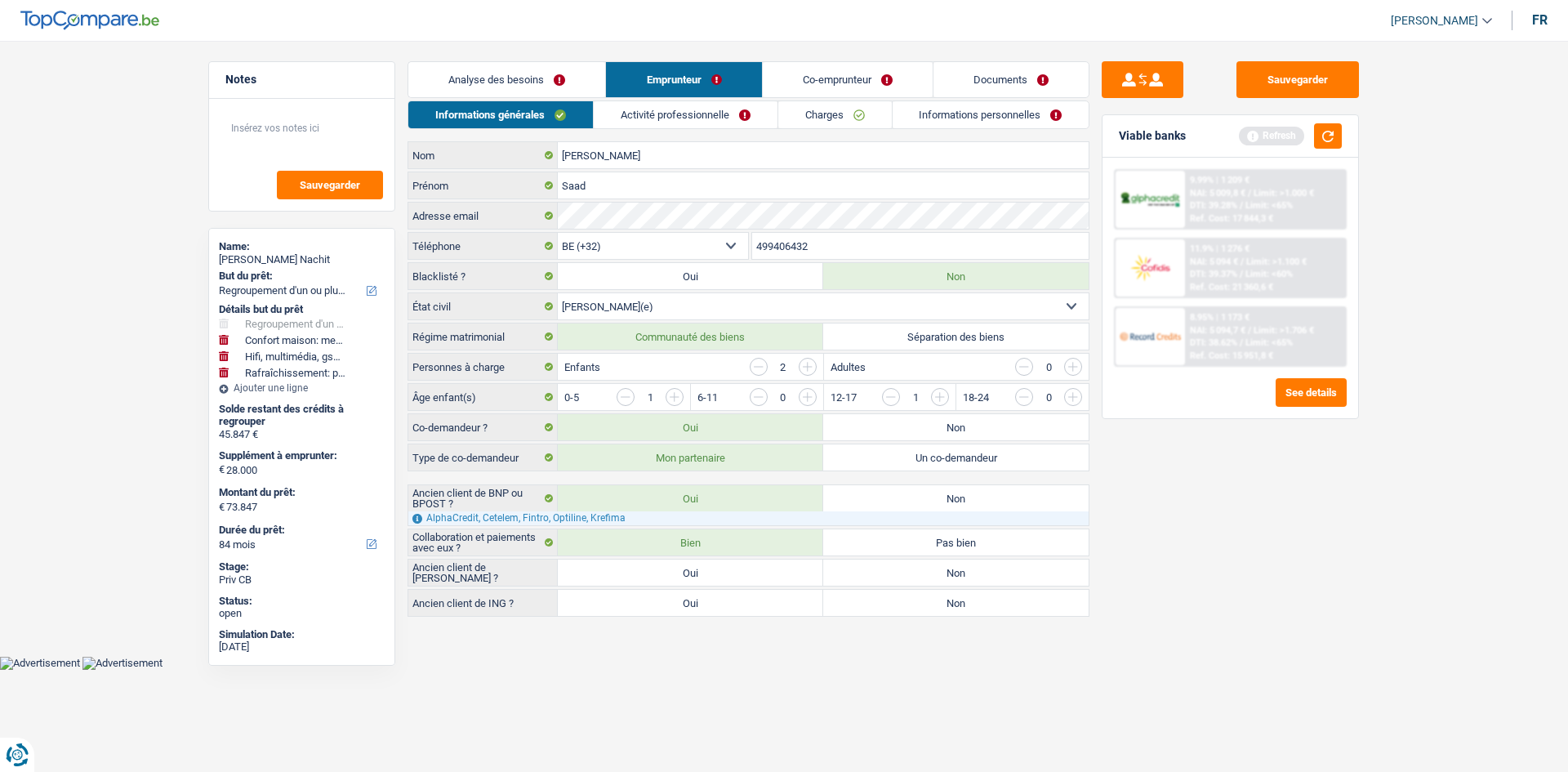 click on "Non" at bounding box center [956, 573] 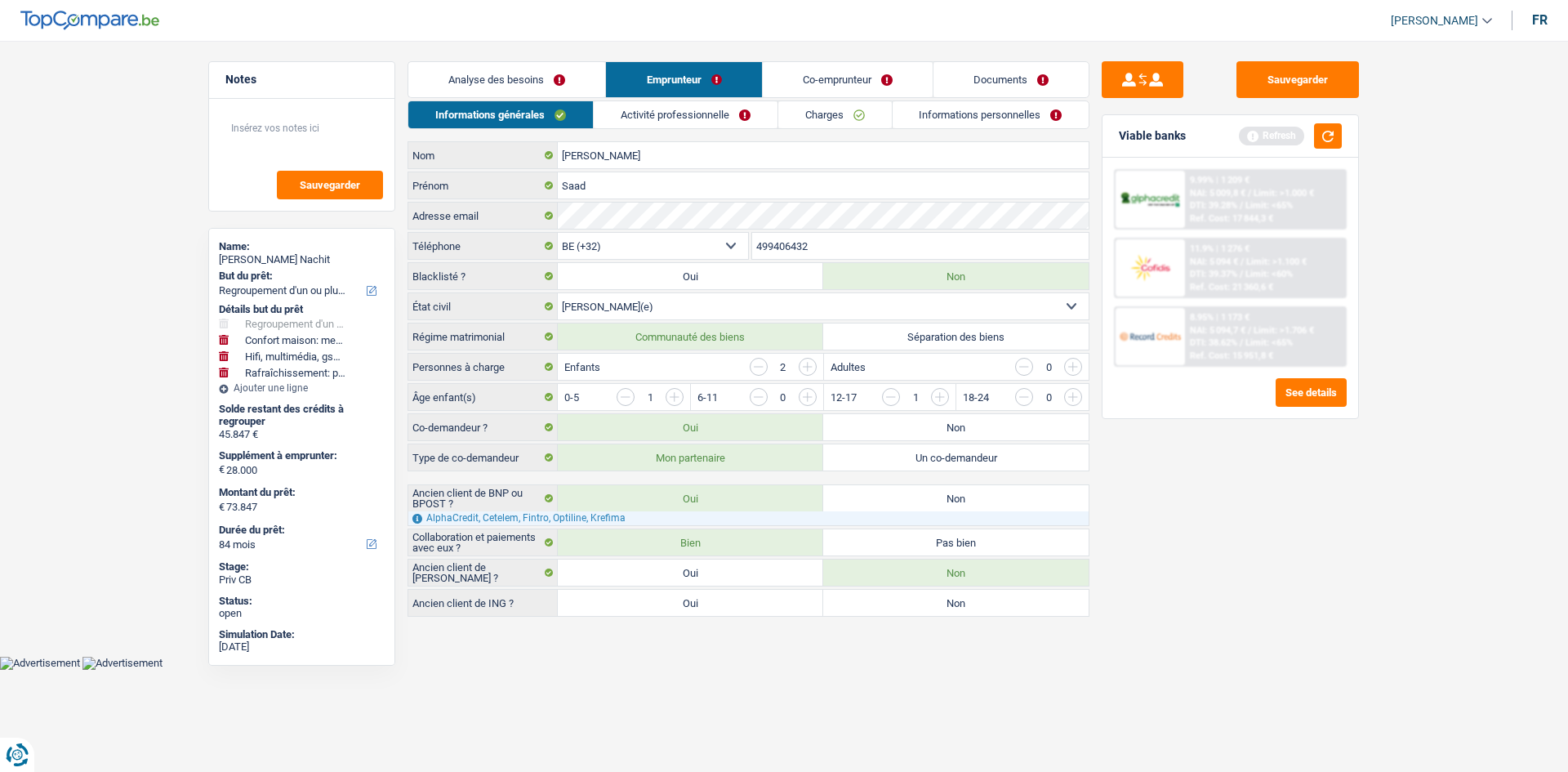 click on "Non" at bounding box center [956, 603] 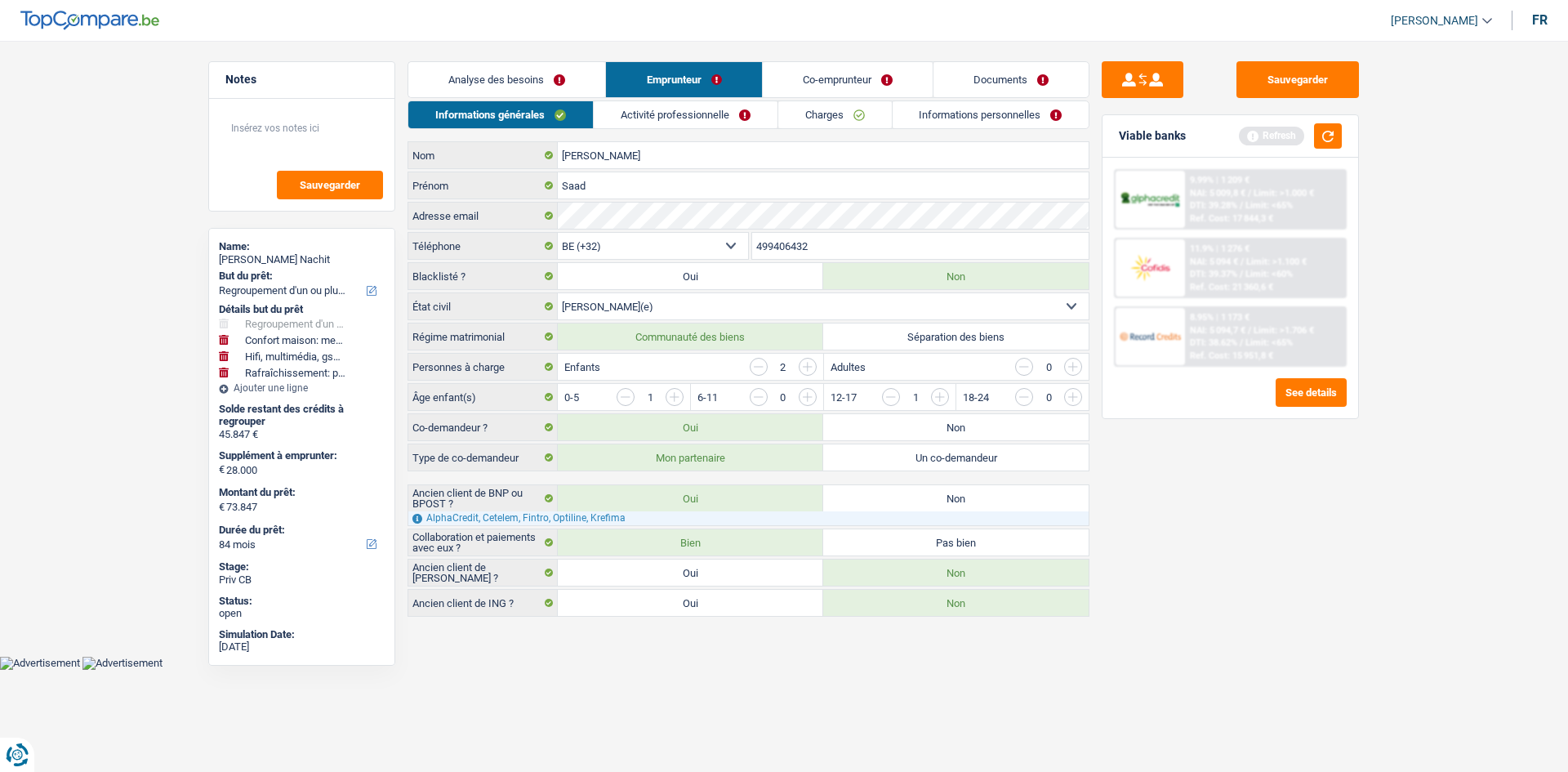 click on "Sauvegarder
Viable banks
Refresh
9.99% | 1 209 €
NAI: 5 009,8 €
/
Limit: >1.000 €
DTI: 39.28%
/
Limit: <65%
Ref. Cost: 17 844,3 €
11.9% | 1 276 €
NAI: 5 094 €
/
Limit: >1.100 €
DTI: 39.37%
/               /" at bounding box center (1230, 401) 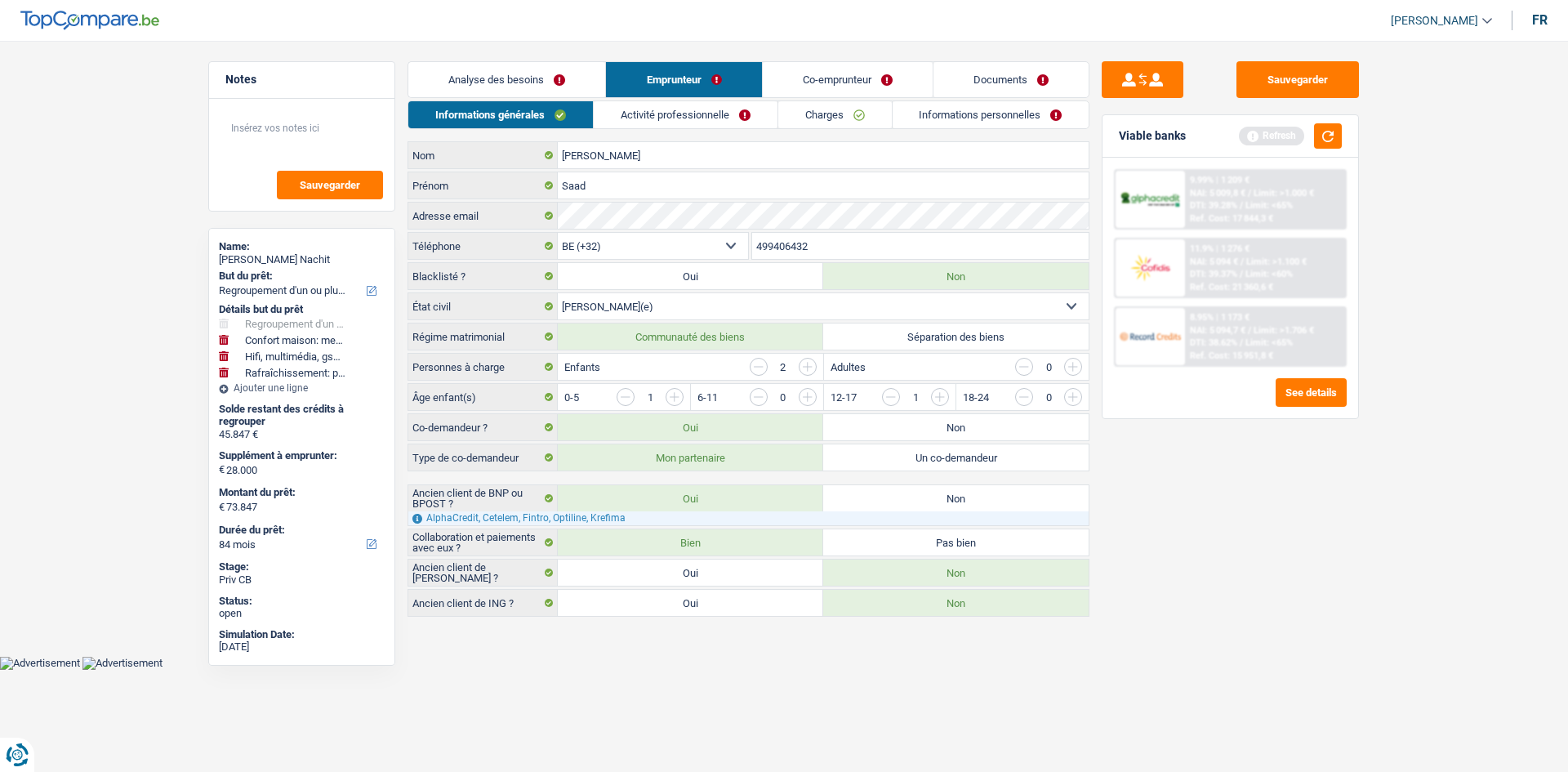 click on "Activité professionnelle" at bounding box center (685, 114) 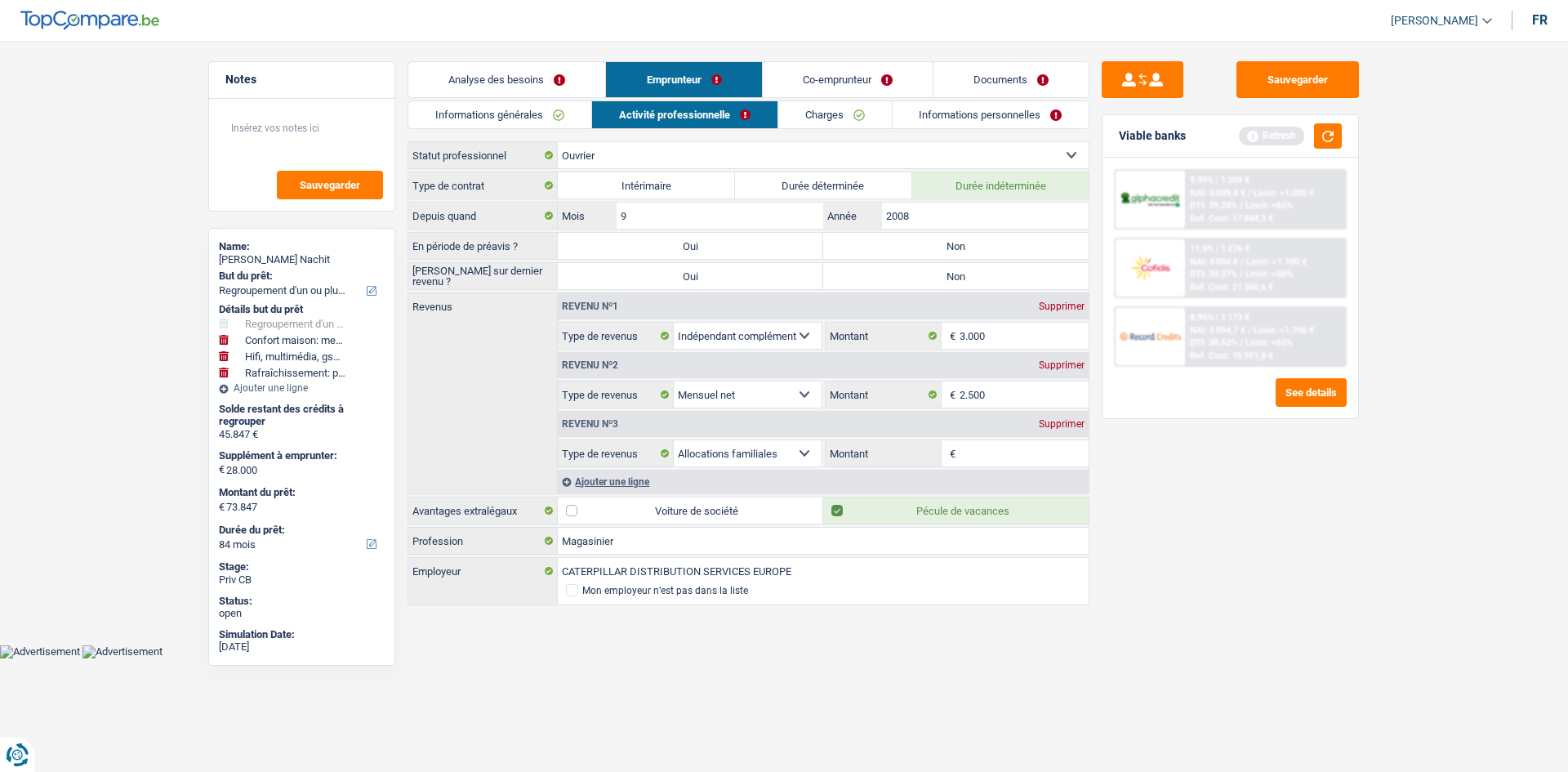 drag, startPoint x: 978, startPoint y: 235, endPoint x: 978, endPoint y: 251, distance: 16 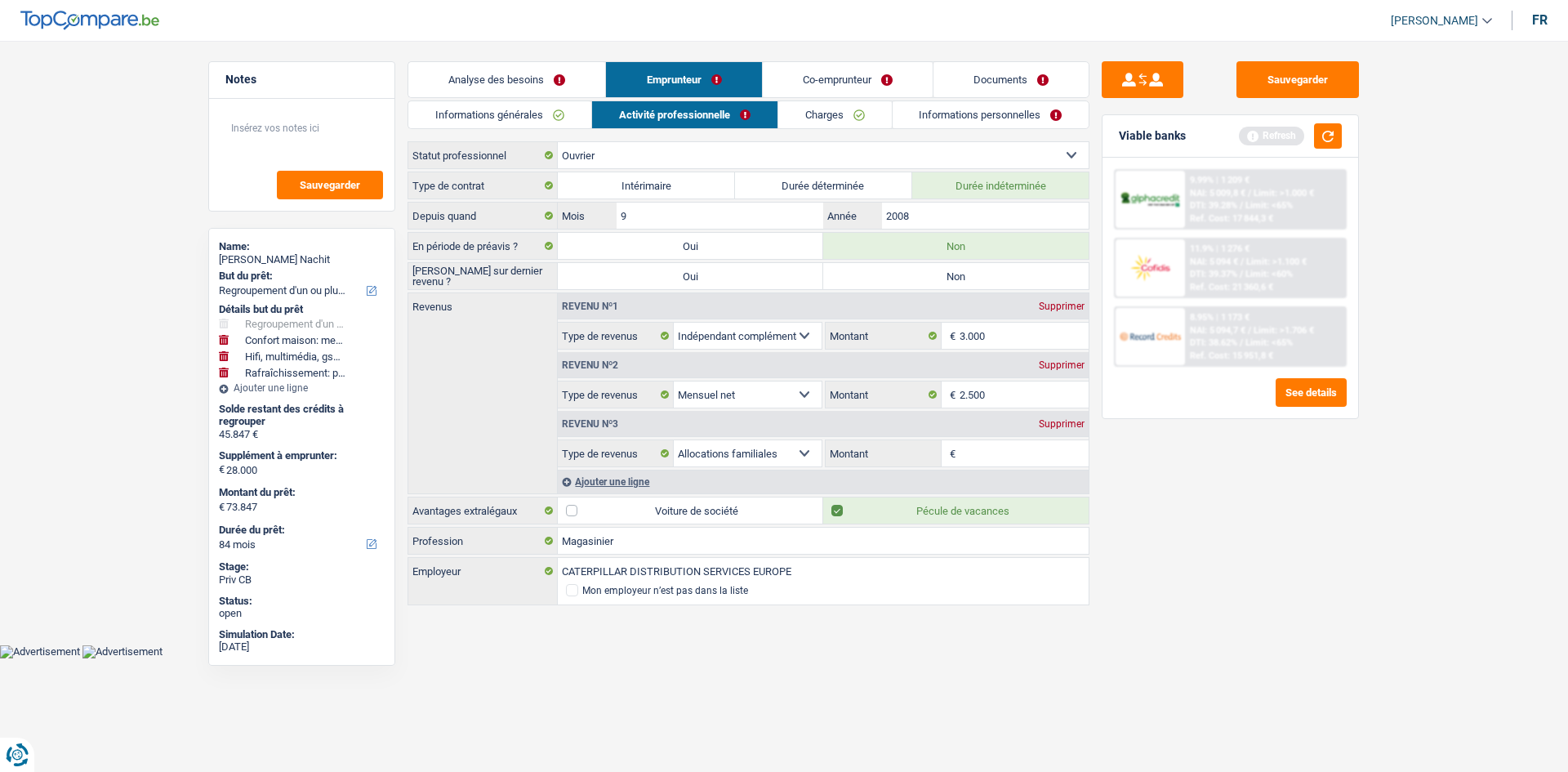 drag, startPoint x: 966, startPoint y: 272, endPoint x: 960, endPoint y: 260, distance: 13 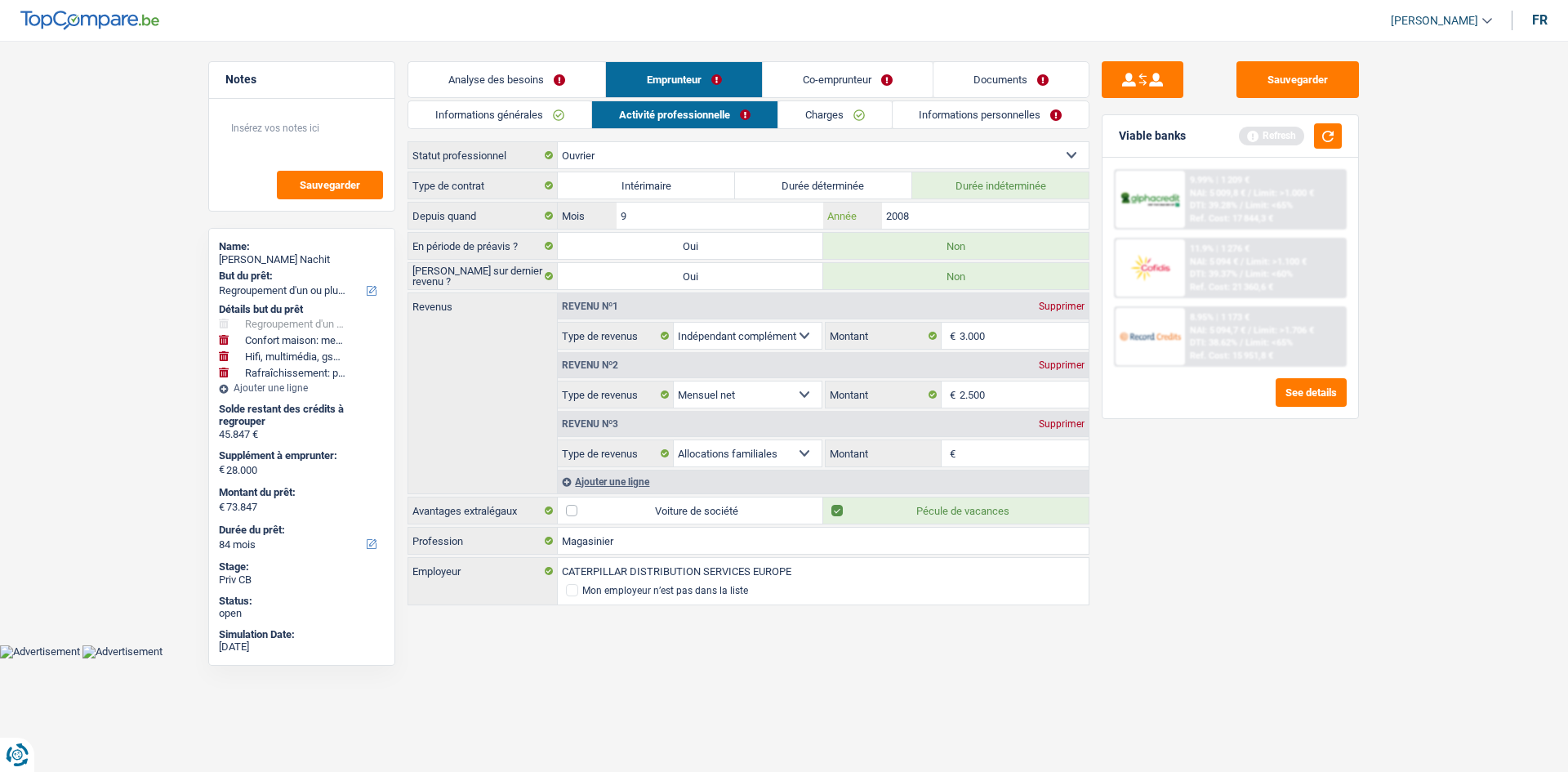 click on "2008" at bounding box center (985, 216) 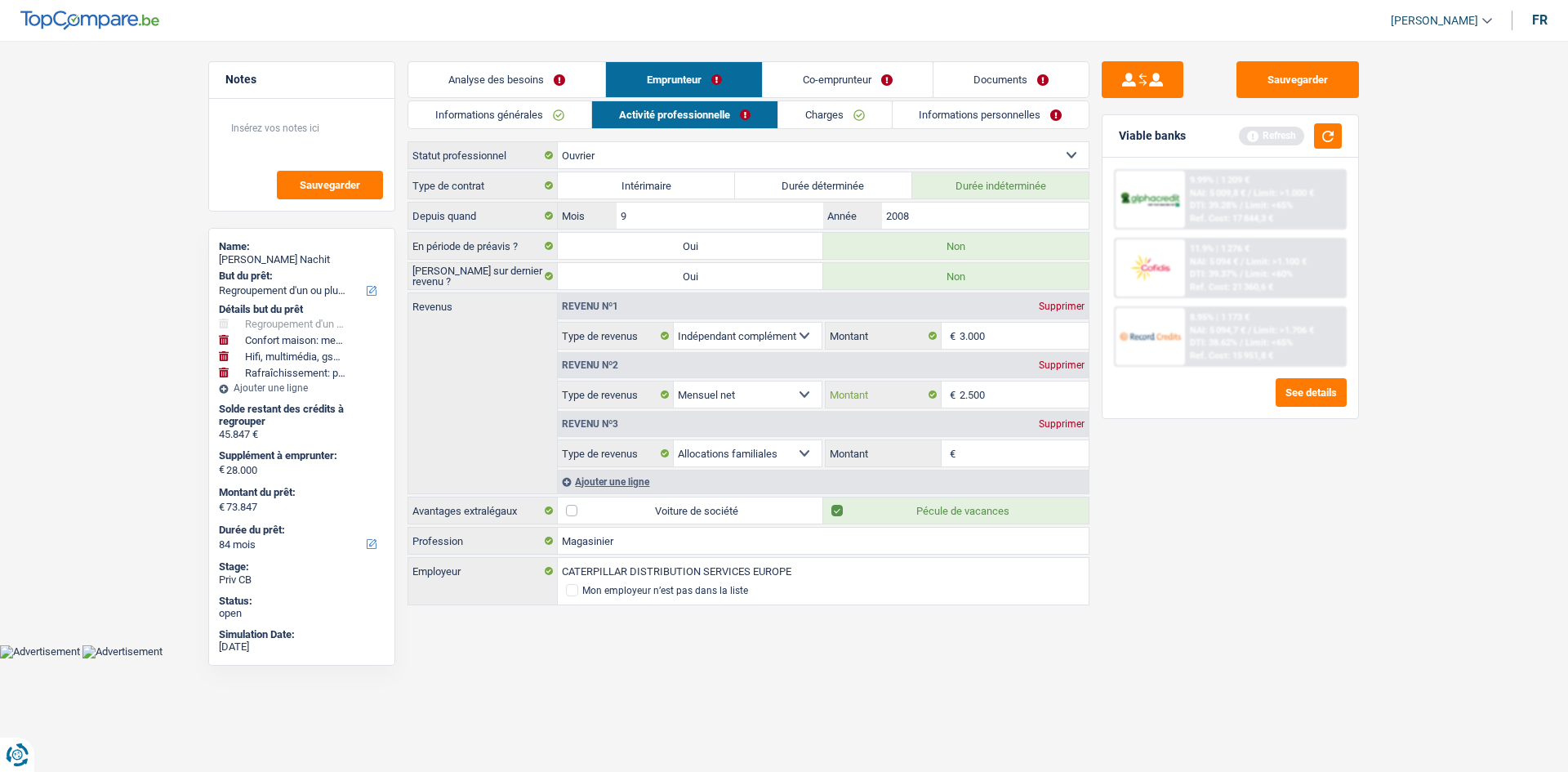 click on "2.500" at bounding box center [1024, 395] 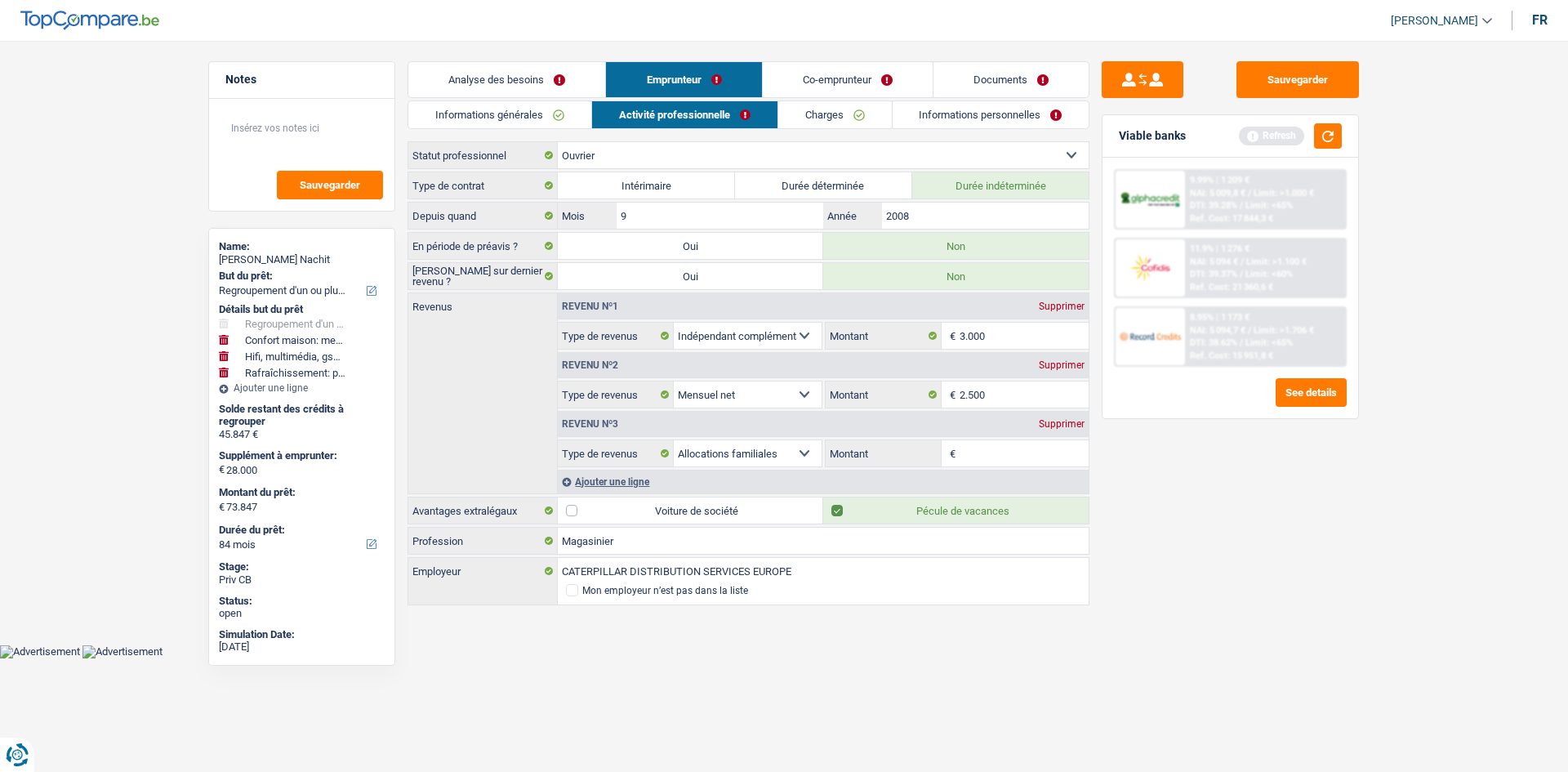 click on "Allocation d'handicap Allocations chômage Allocations familiales Chèques repas Complément d'entreprise Indemnité mutuelle Indépendant complémentaire Mensuel net Pension Pension alimentaire Pension d'invalidité Revenu d'intégration sociale Revenus locatifs Autres revenus
Sélectionner une option" at bounding box center (747, 336) 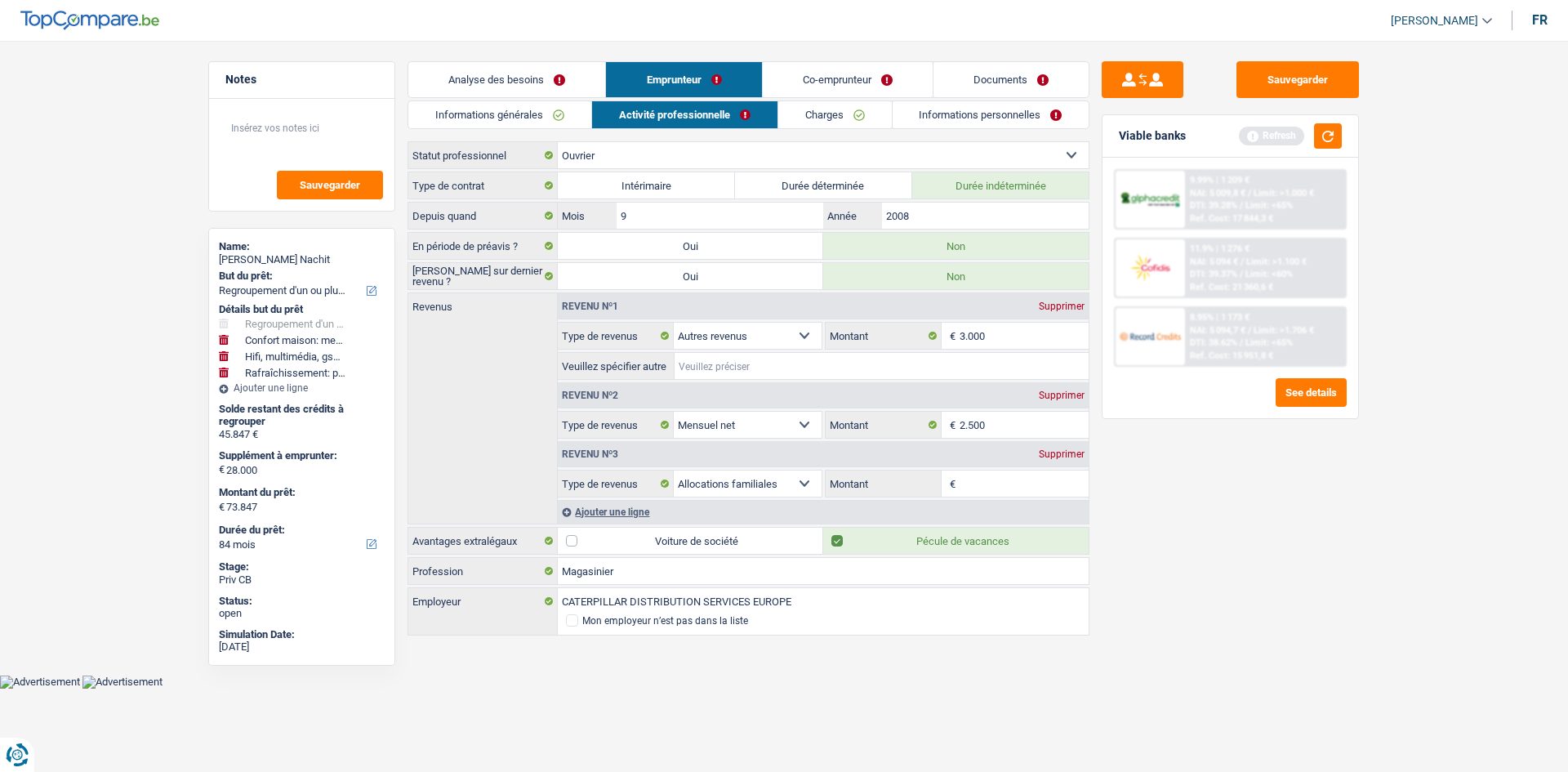 drag, startPoint x: 742, startPoint y: 377, endPoint x: 1260, endPoint y: 560, distance: 549.3751 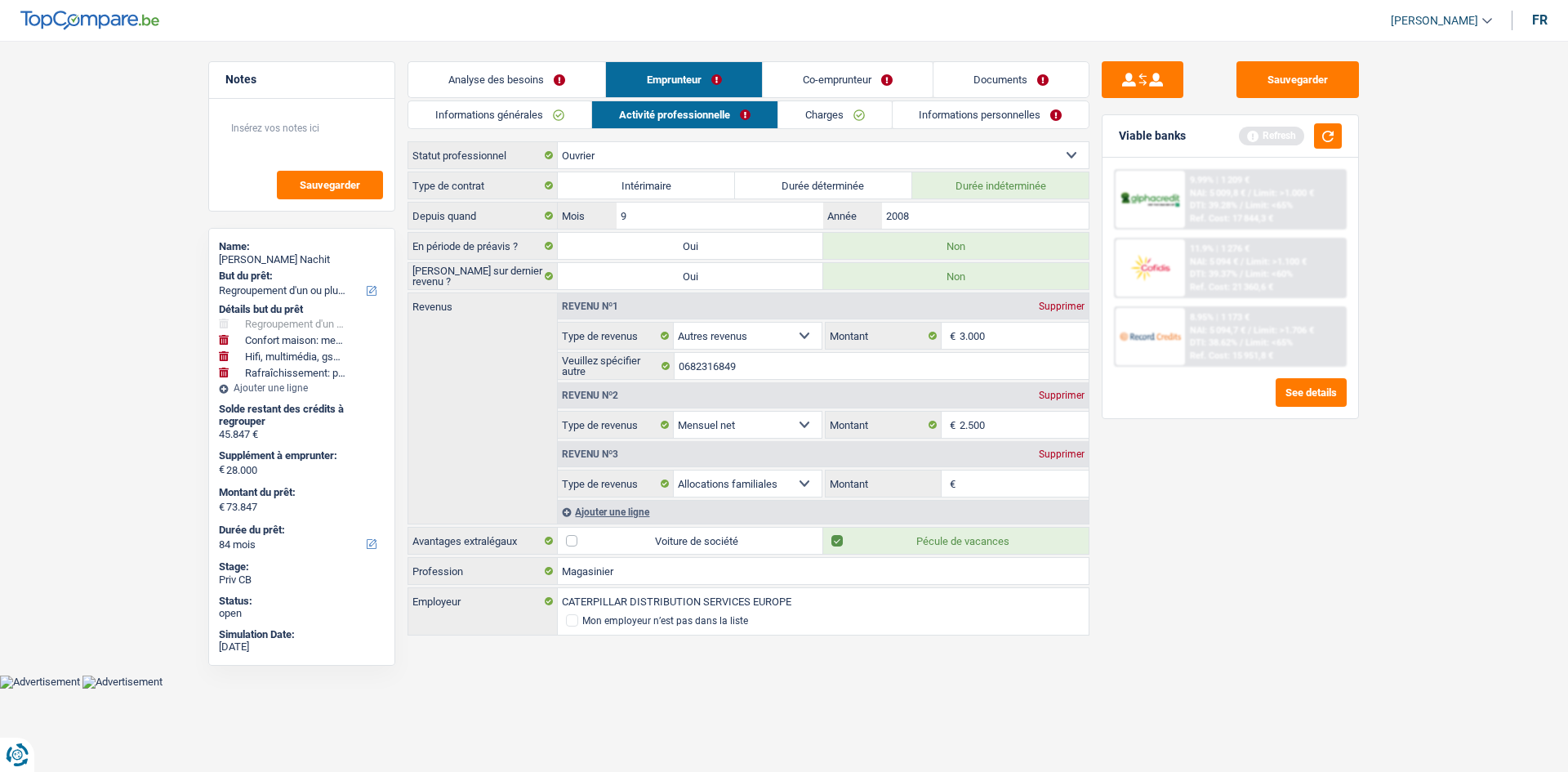 click on "Sauvegarder
Viable banks
Refresh
9.99% | 1 209 €
NAI: 5 009,8 €
/
Limit: >1.000 €
DTI: 39.28%
/
Limit: <65%
Ref. Cost: 17 844,3 €
11.9% | 1 276 €
NAI: 5 094 €
/
Limit: >1.100 €
DTI: 39.37%
/               /" at bounding box center [1230, 401] 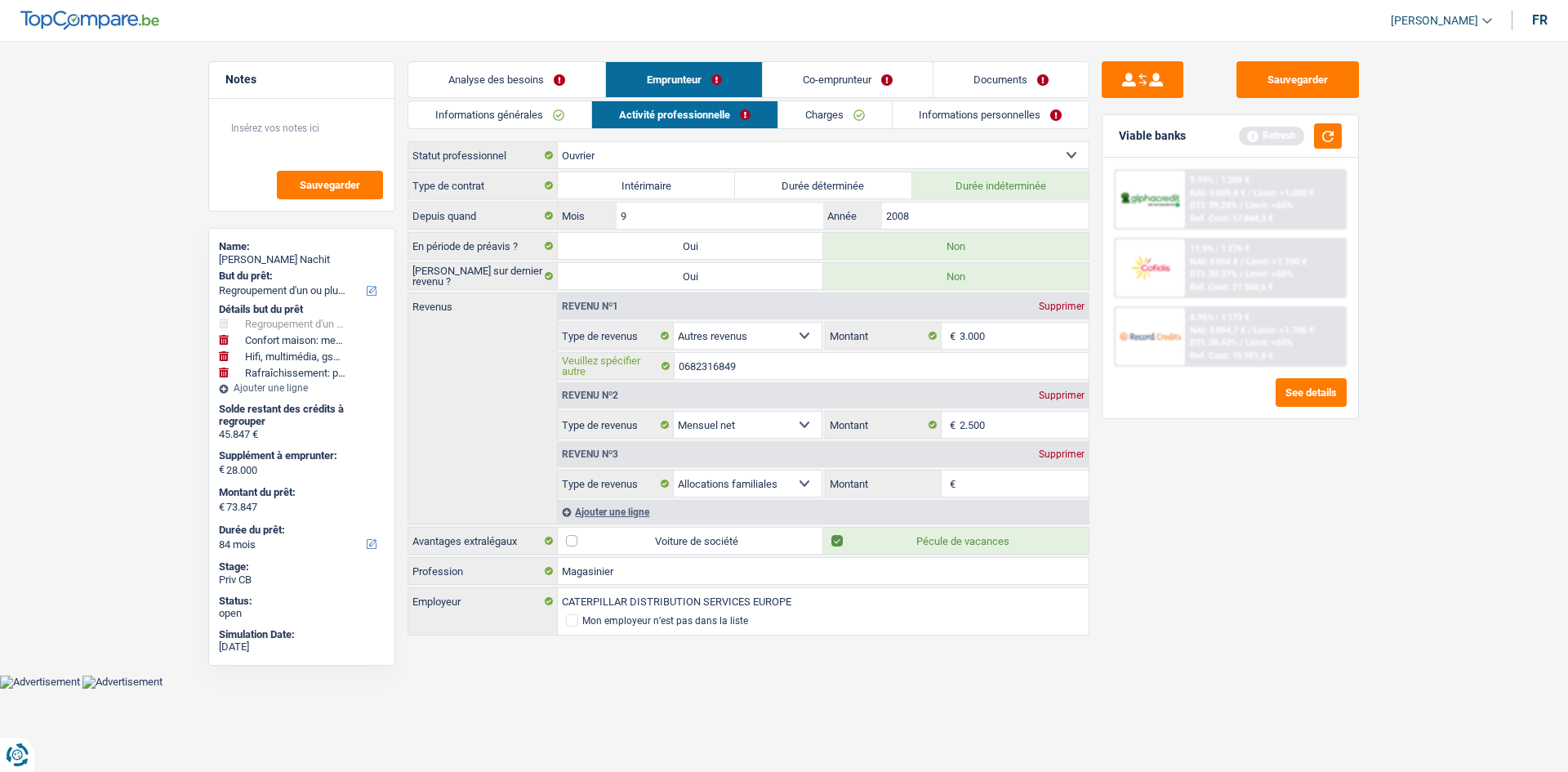drag, startPoint x: 770, startPoint y: 369, endPoint x: 637, endPoint y: 368, distance: 133.00376 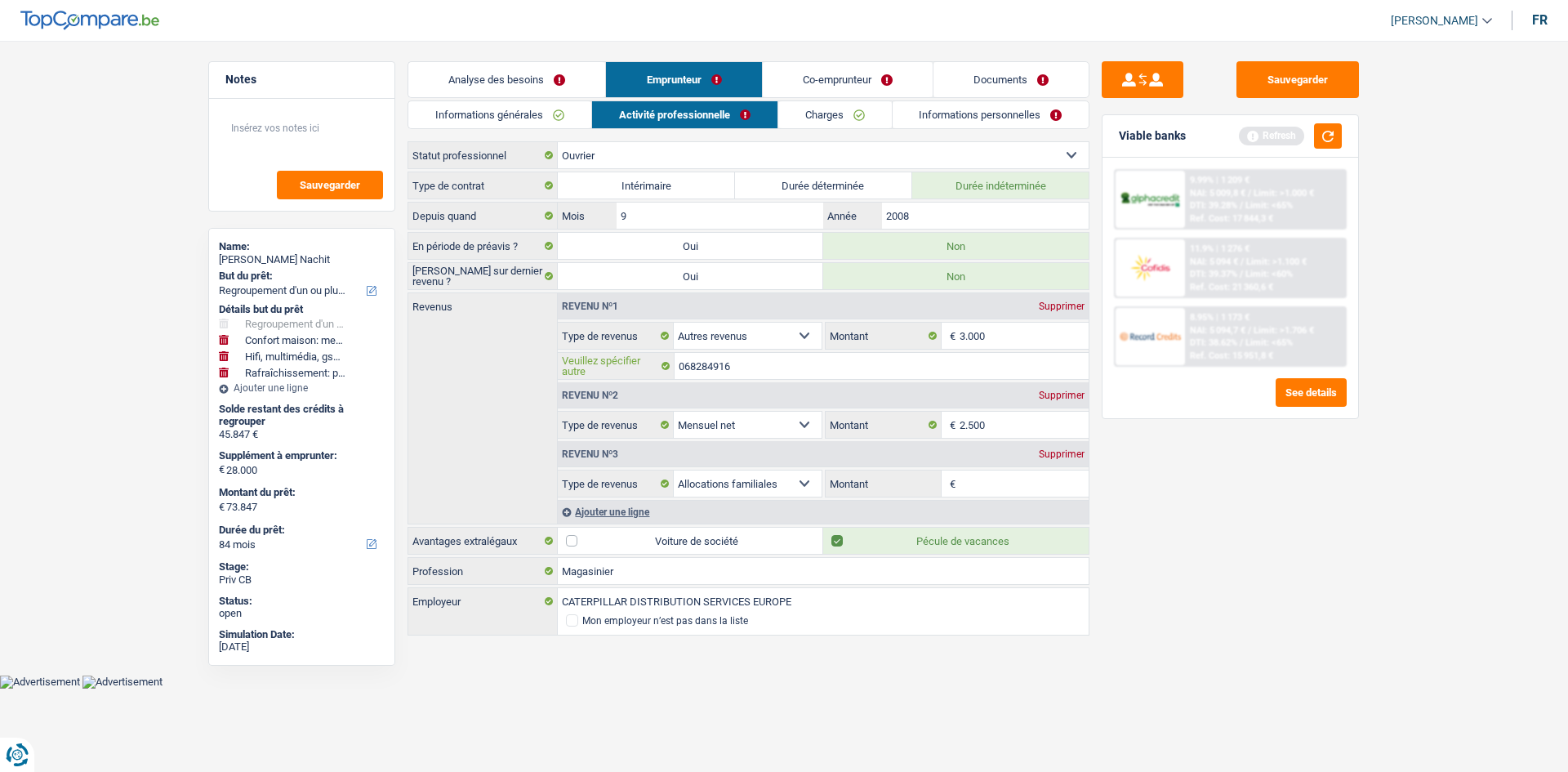 drag, startPoint x: 755, startPoint y: 364, endPoint x: 648, endPoint y: 363, distance: 107.00467 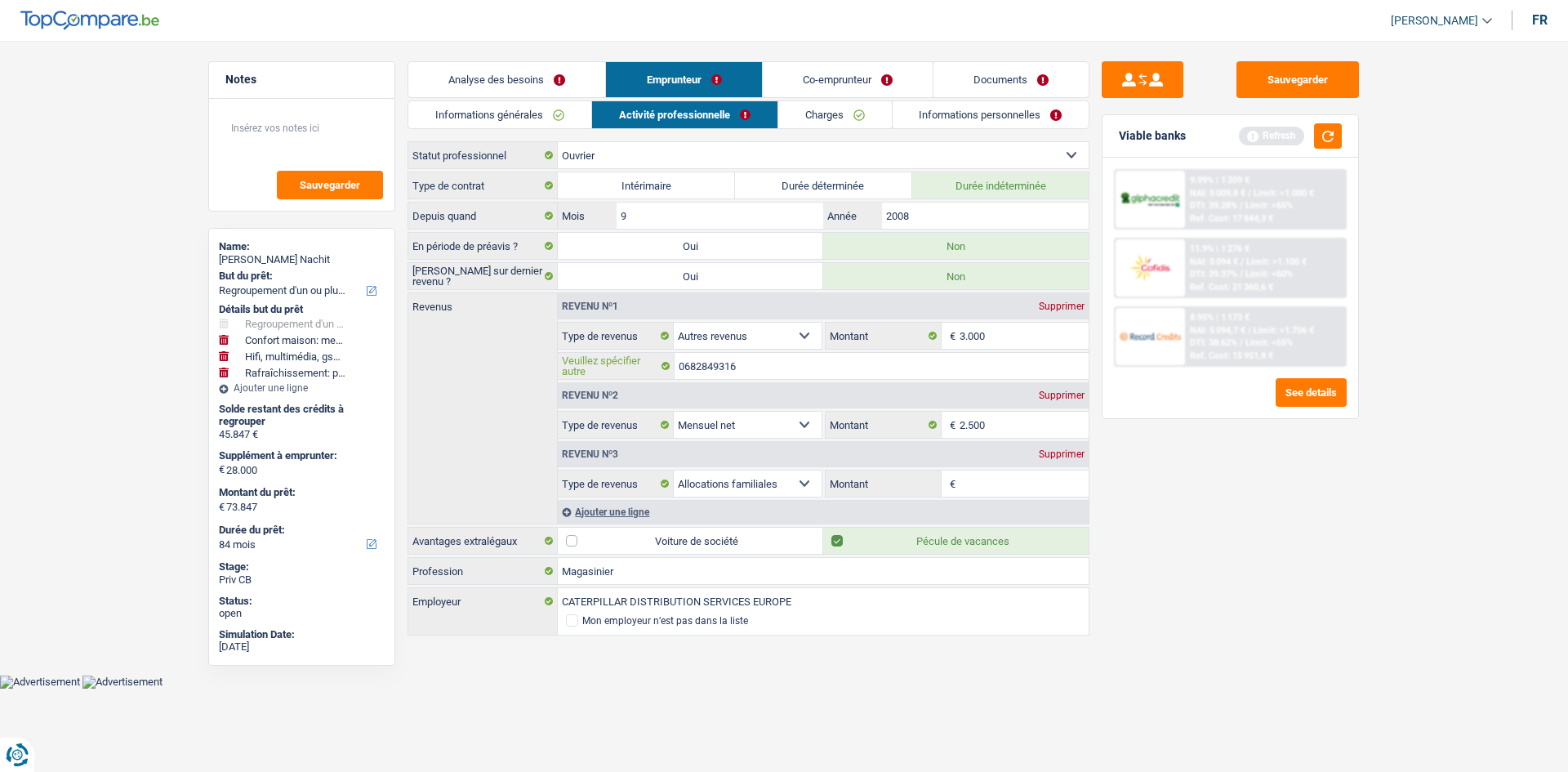 drag, startPoint x: 758, startPoint y: 359, endPoint x: 675, endPoint y: 364, distance: 83.15047 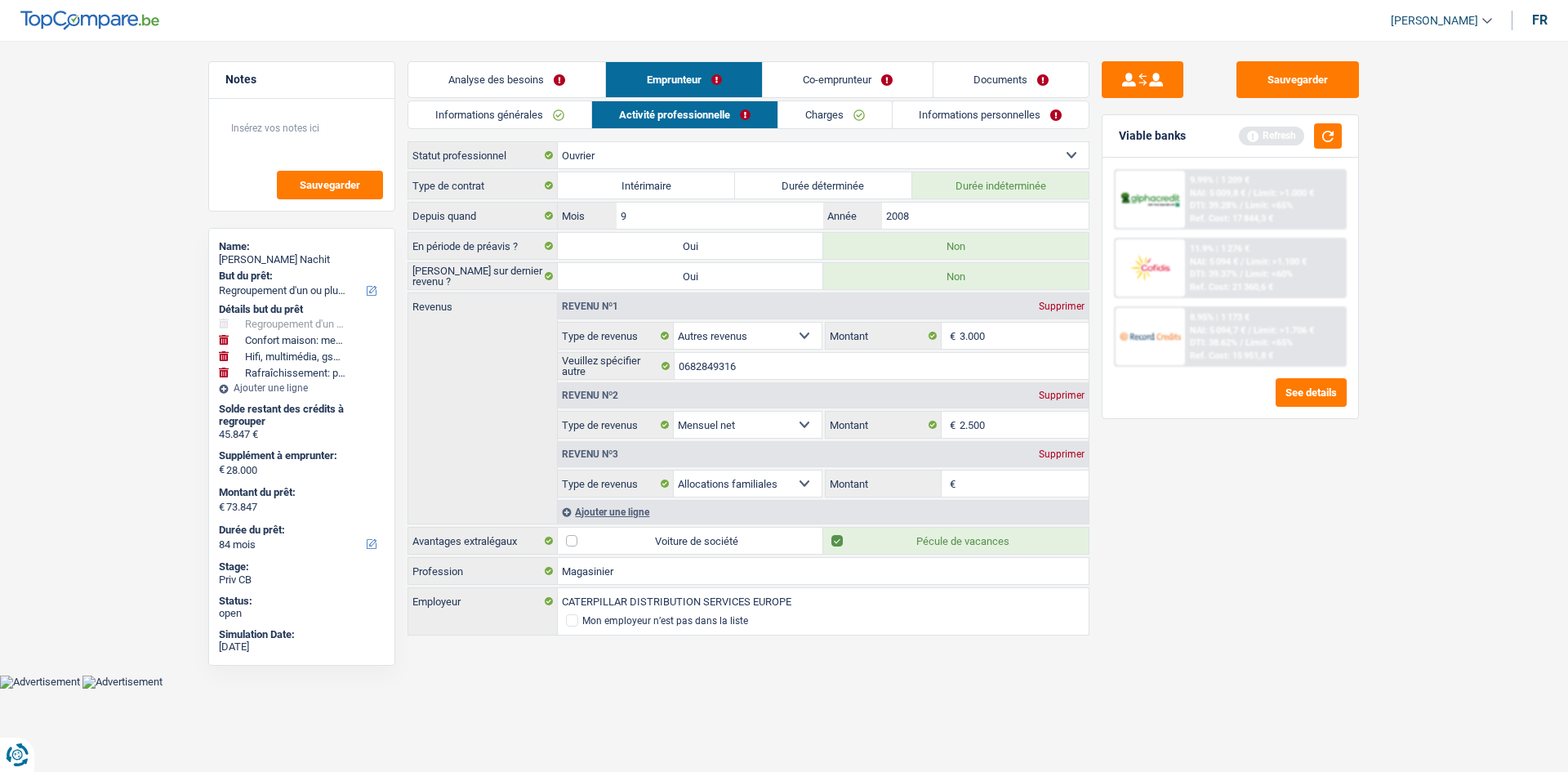 drag, startPoint x: 1165, startPoint y: 539, endPoint x: 1192, endPoint y: 529, distance: 28.79236 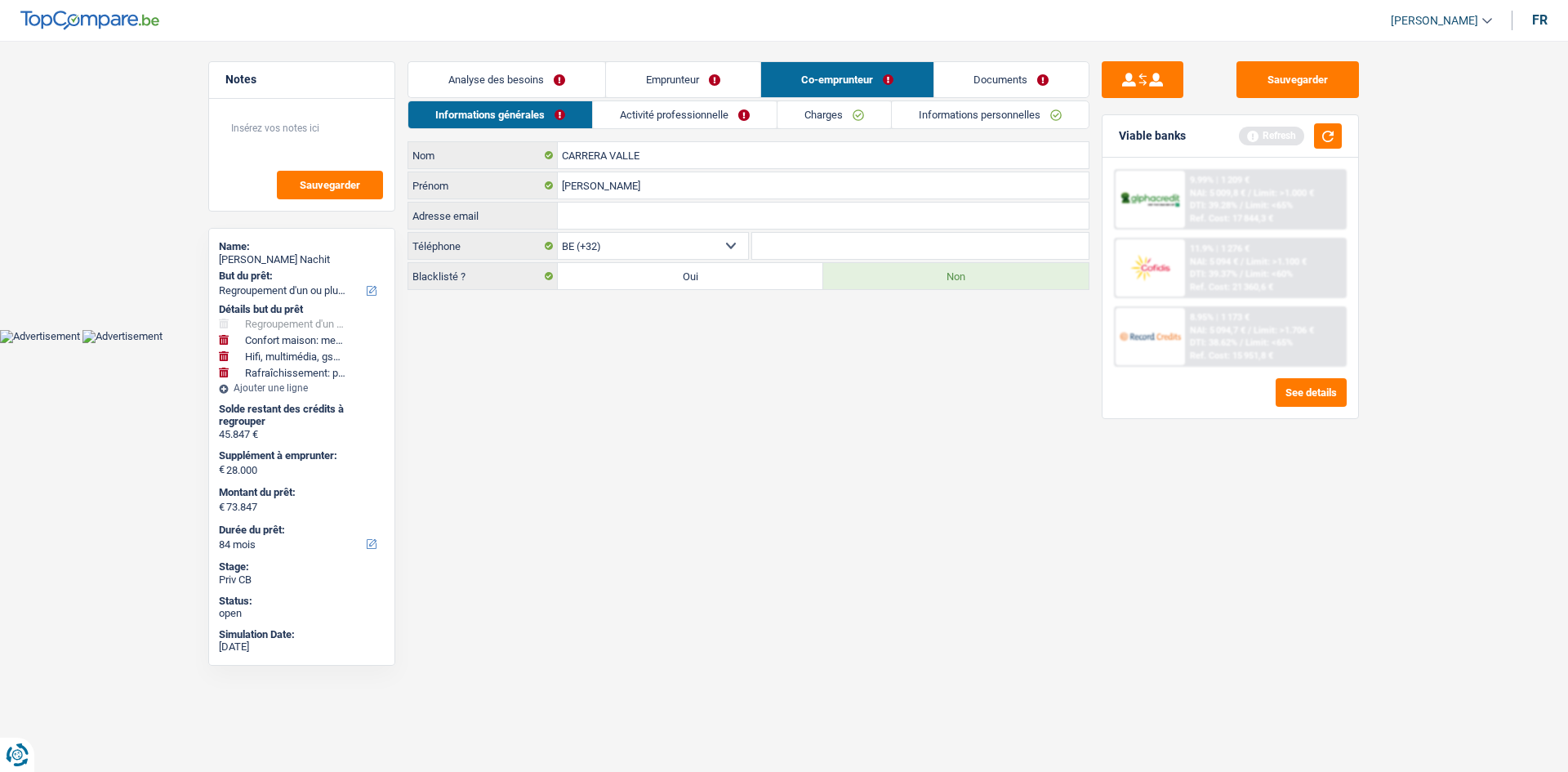 click on "Activité professionnelle" at bounding box center (684, 114) 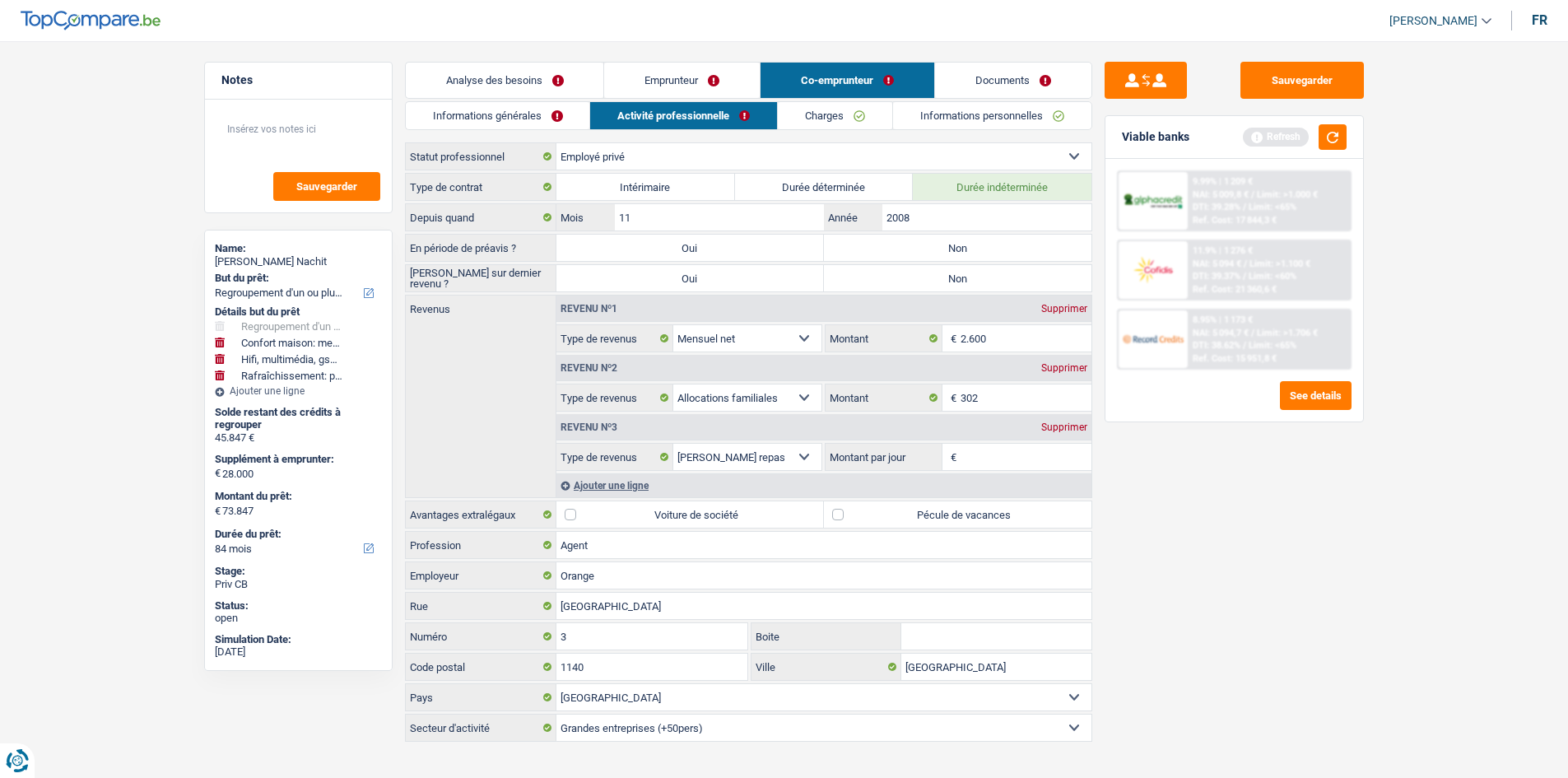 click on "Emprunteur" at bounding box center (682, 80) 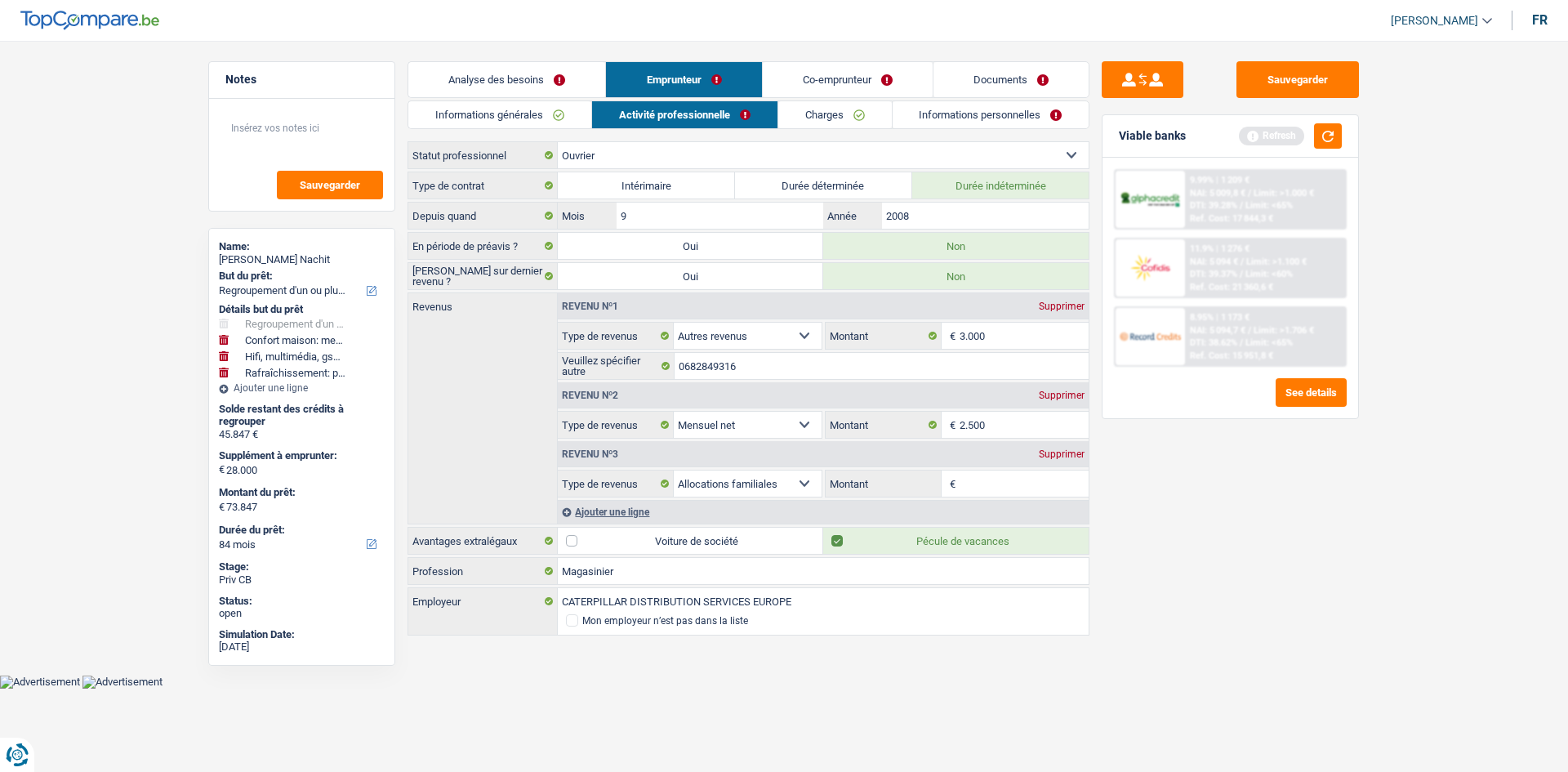 click on "Supprimer" at bounding box center (1062, 454) 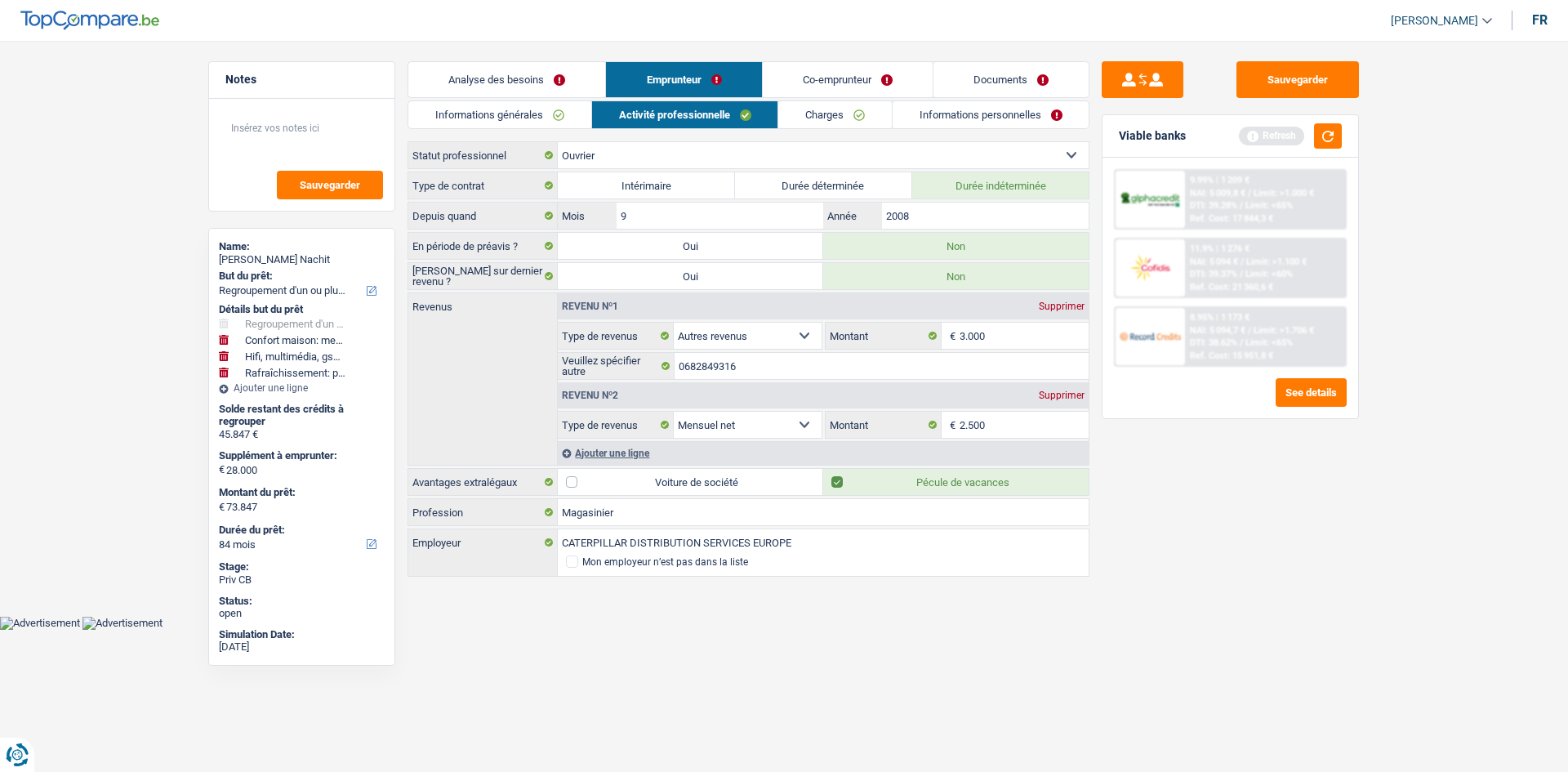 drag, startPoint x: 1182, startPoint y: 482, endPoint x: 1045, endPoint y: 344, distance: 194.45565 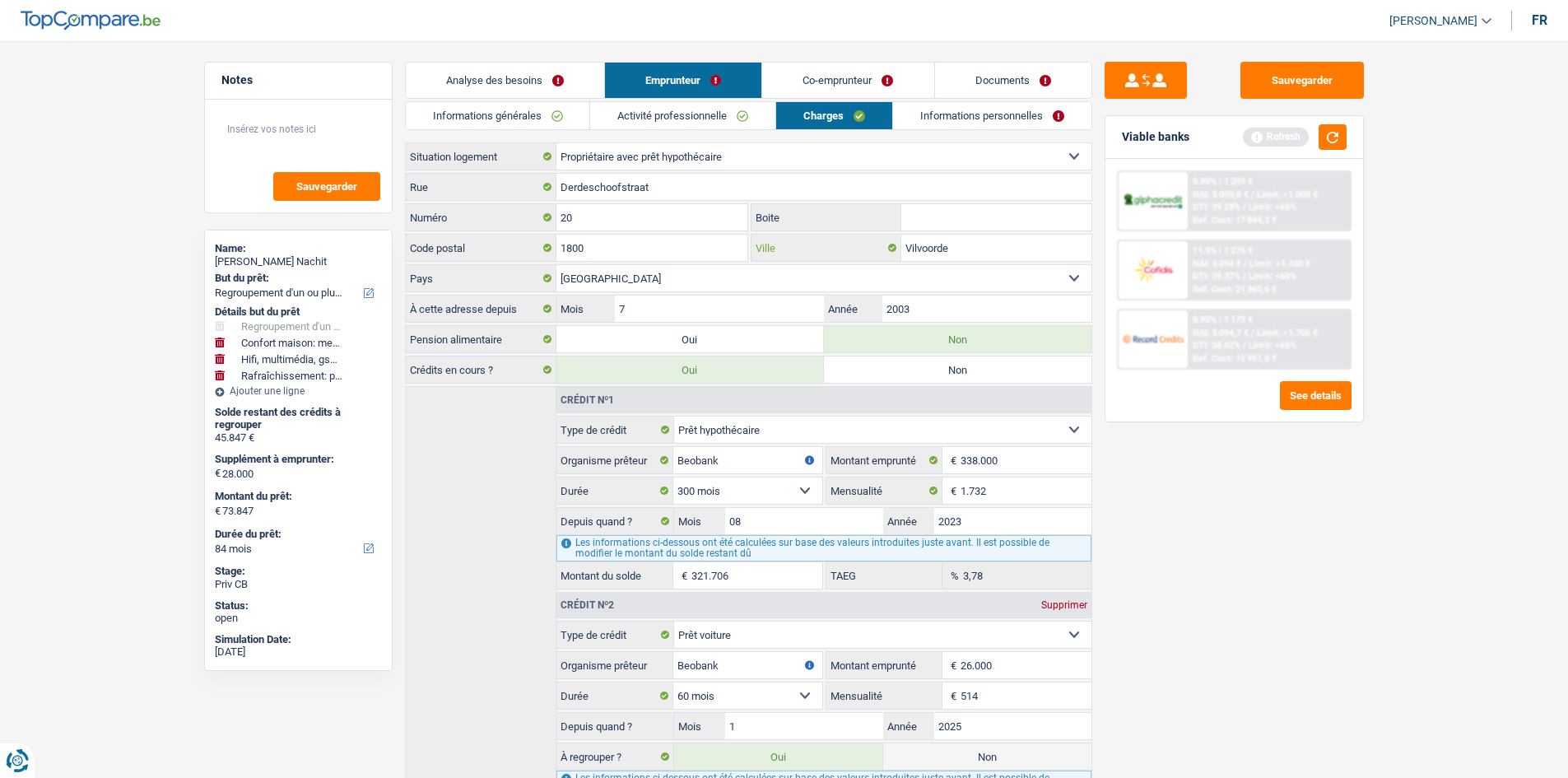 click on "Vilvoorde" at bounding box center (996, 248) 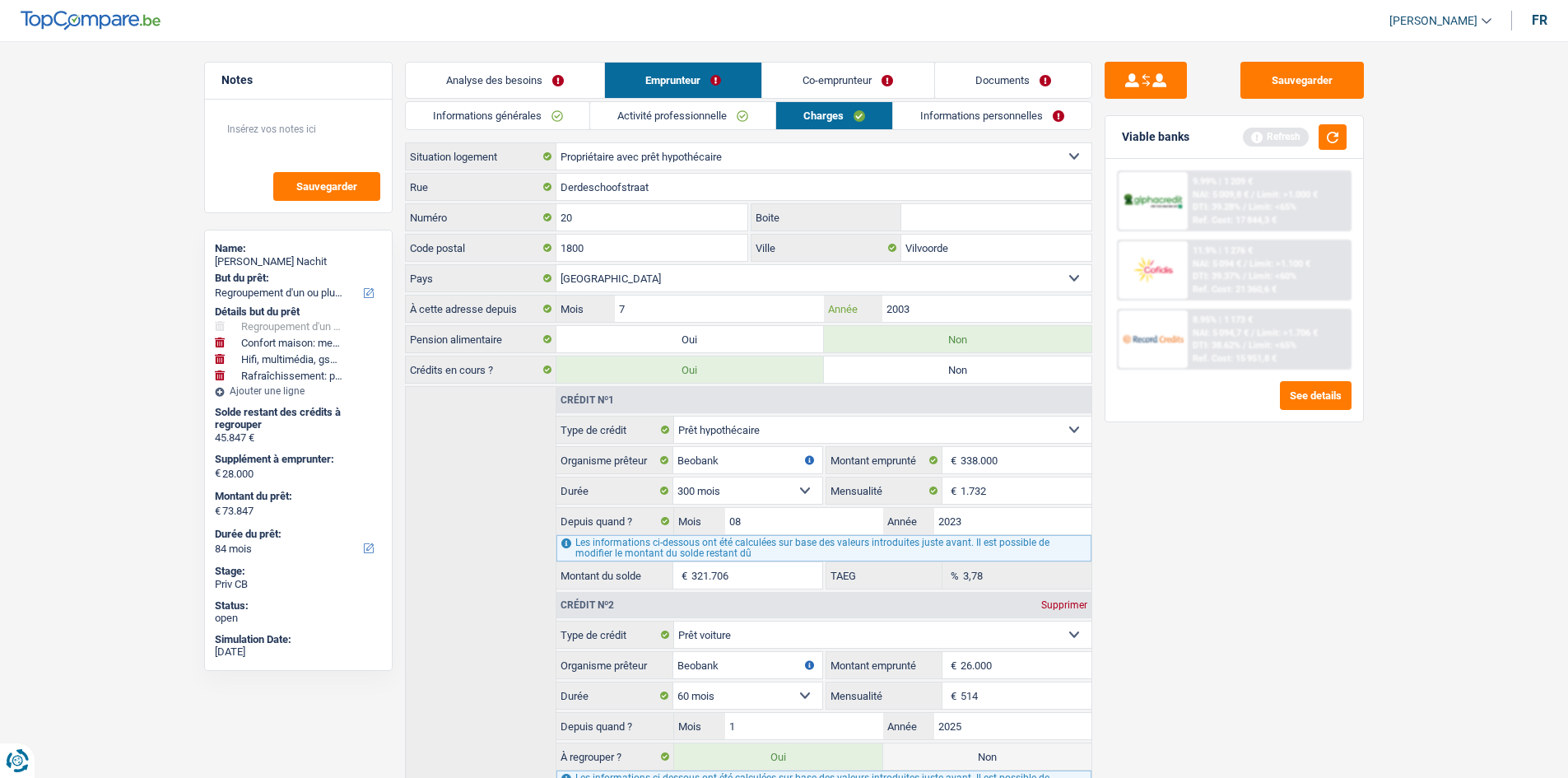 click on "2003" at bounding box center (986, 309) 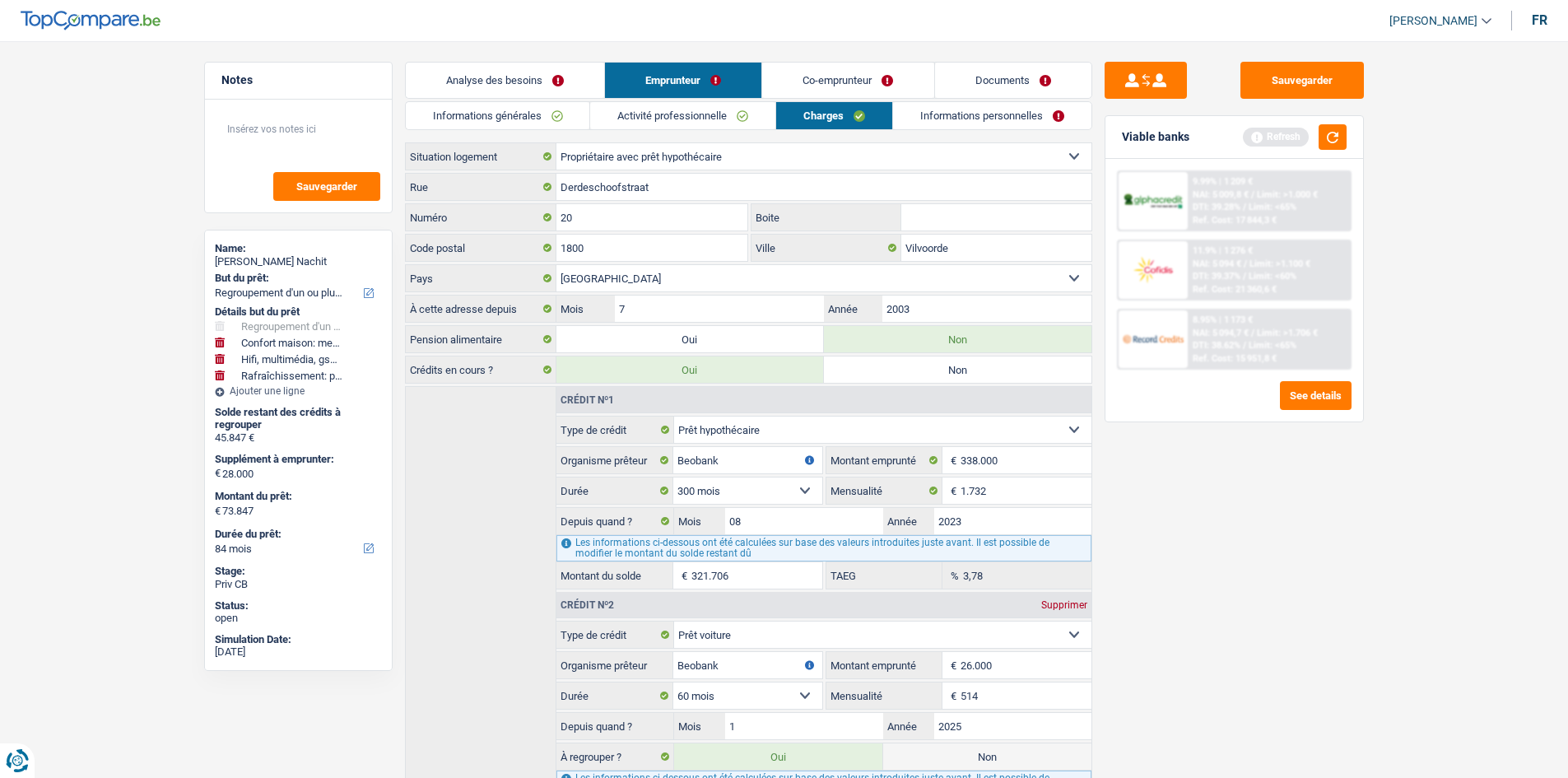 click on "Informations personnelles" at bounding box center (992, 115) 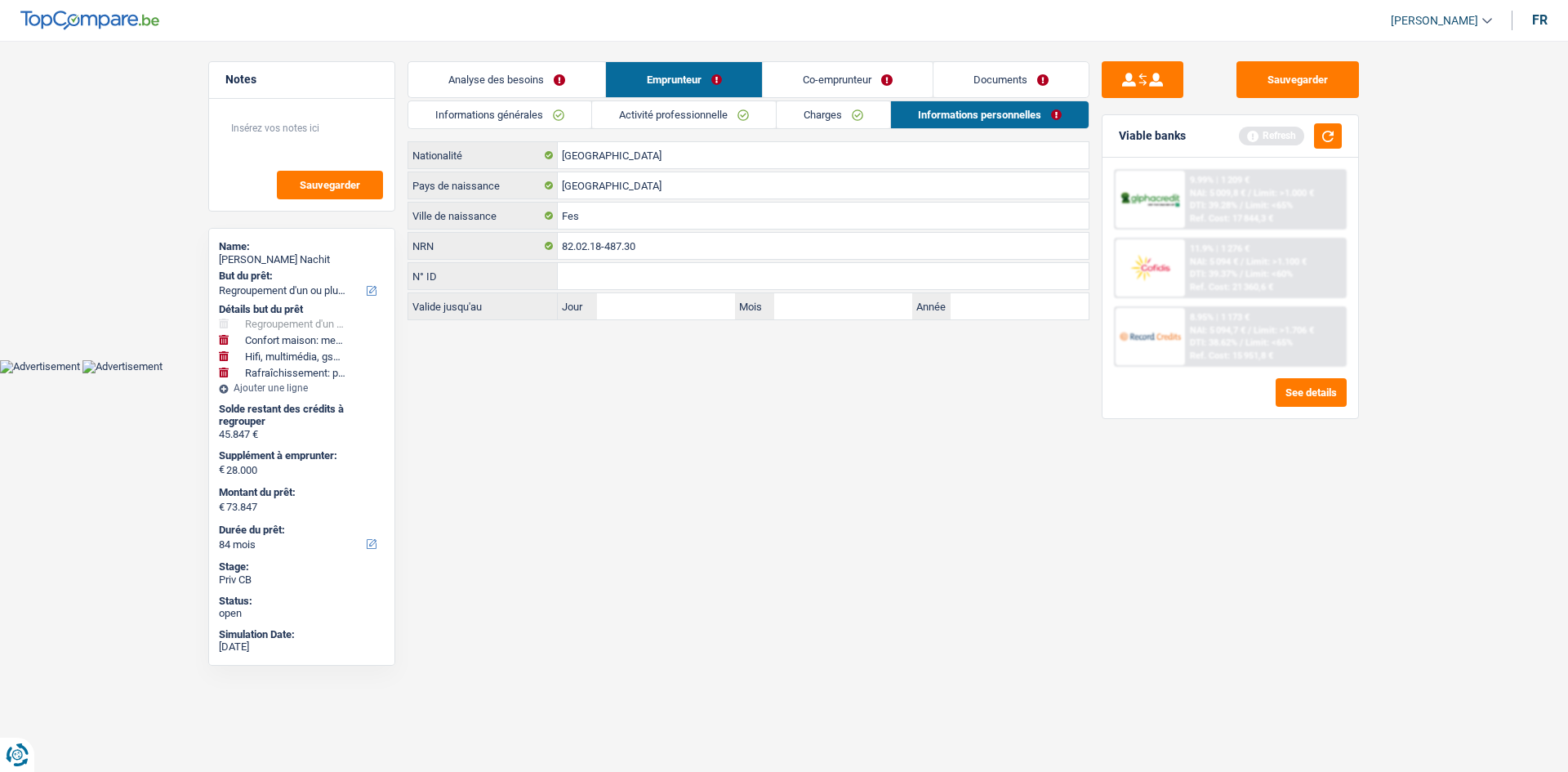 click on "Co-emprunteur" at bounding box center [848, 79] 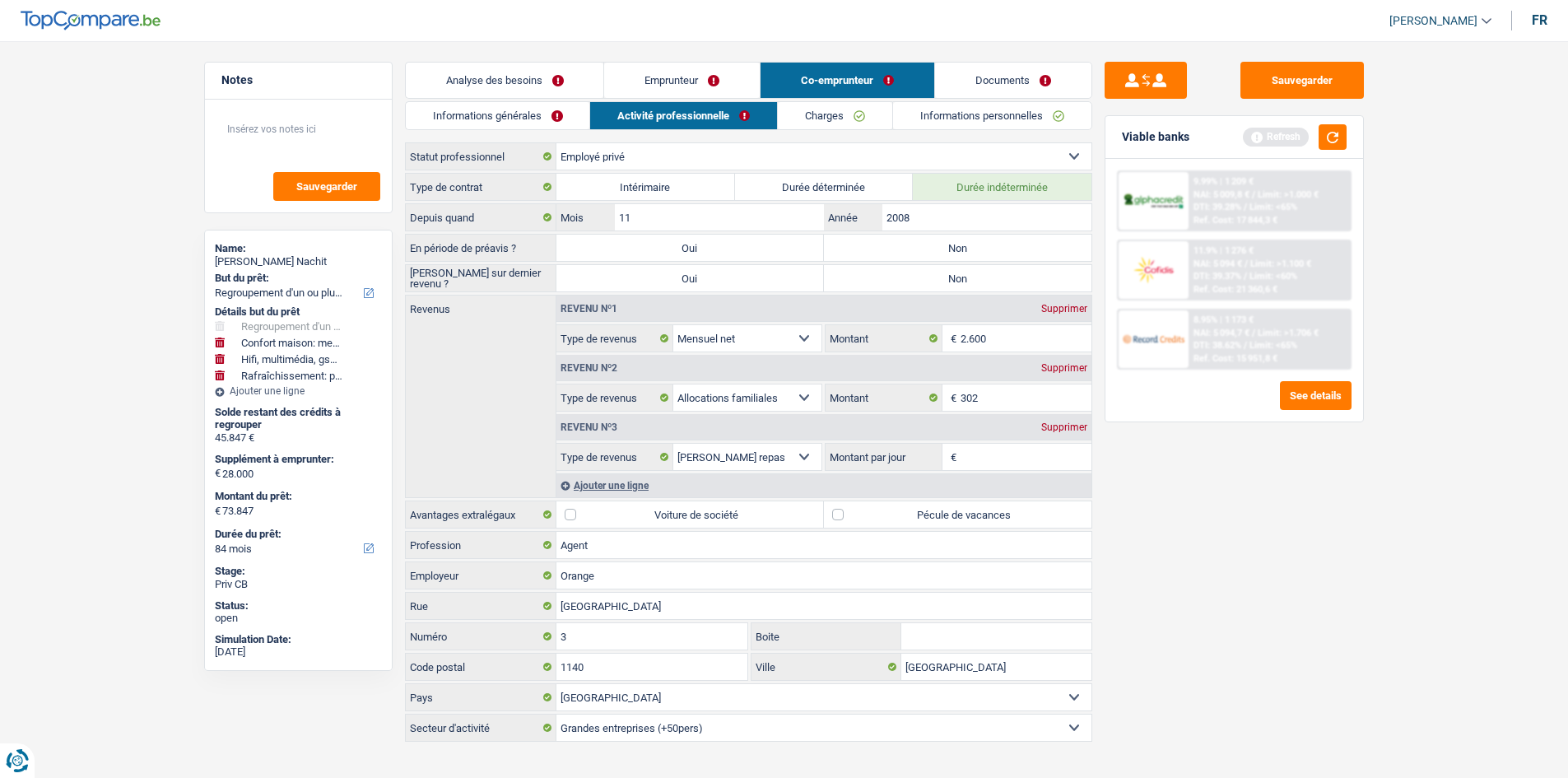 click on "Informations générales" at bounding box center (498, 115) 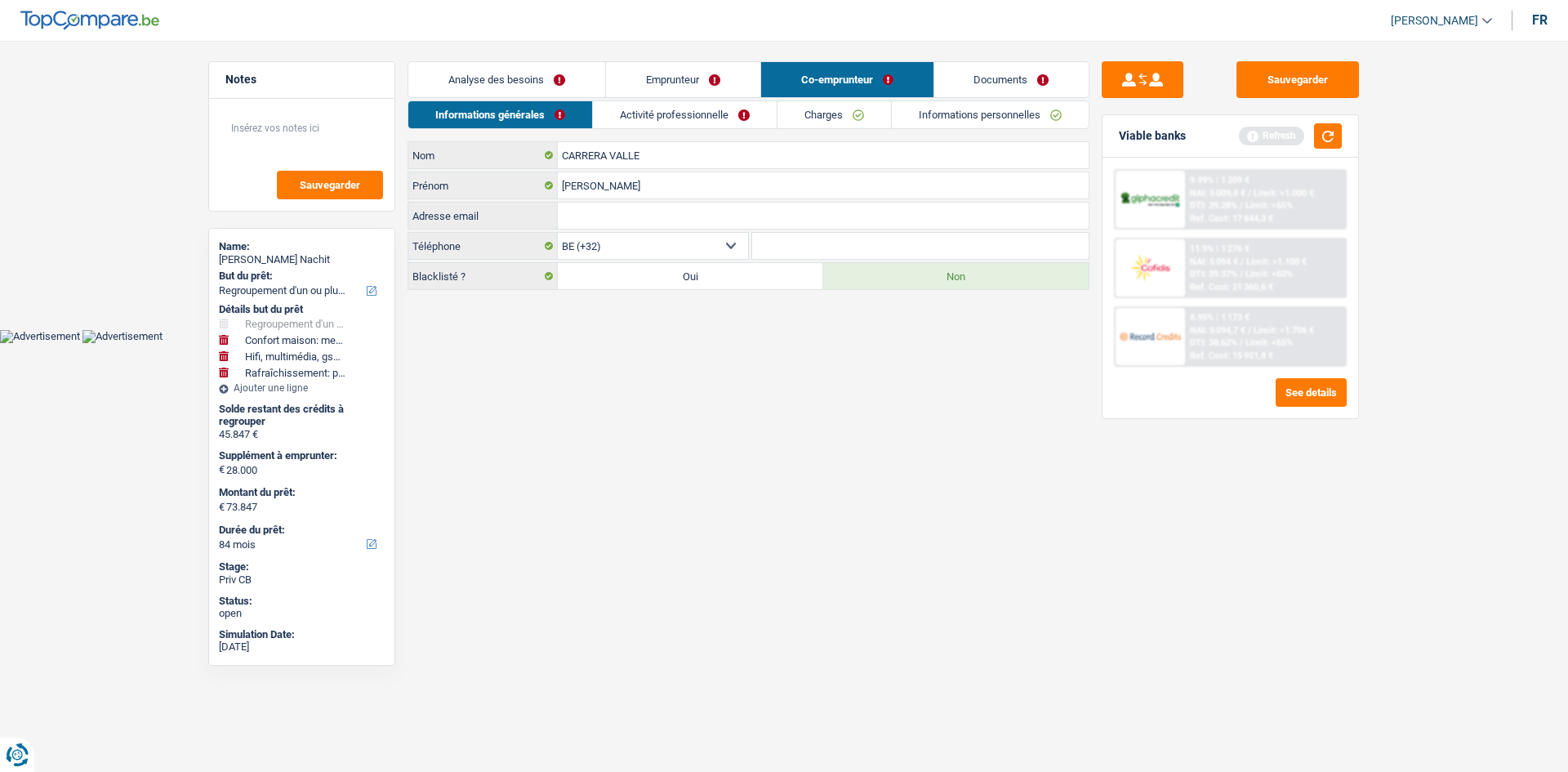 click on "Activité professionnelle" at bounding box center [684, 114] 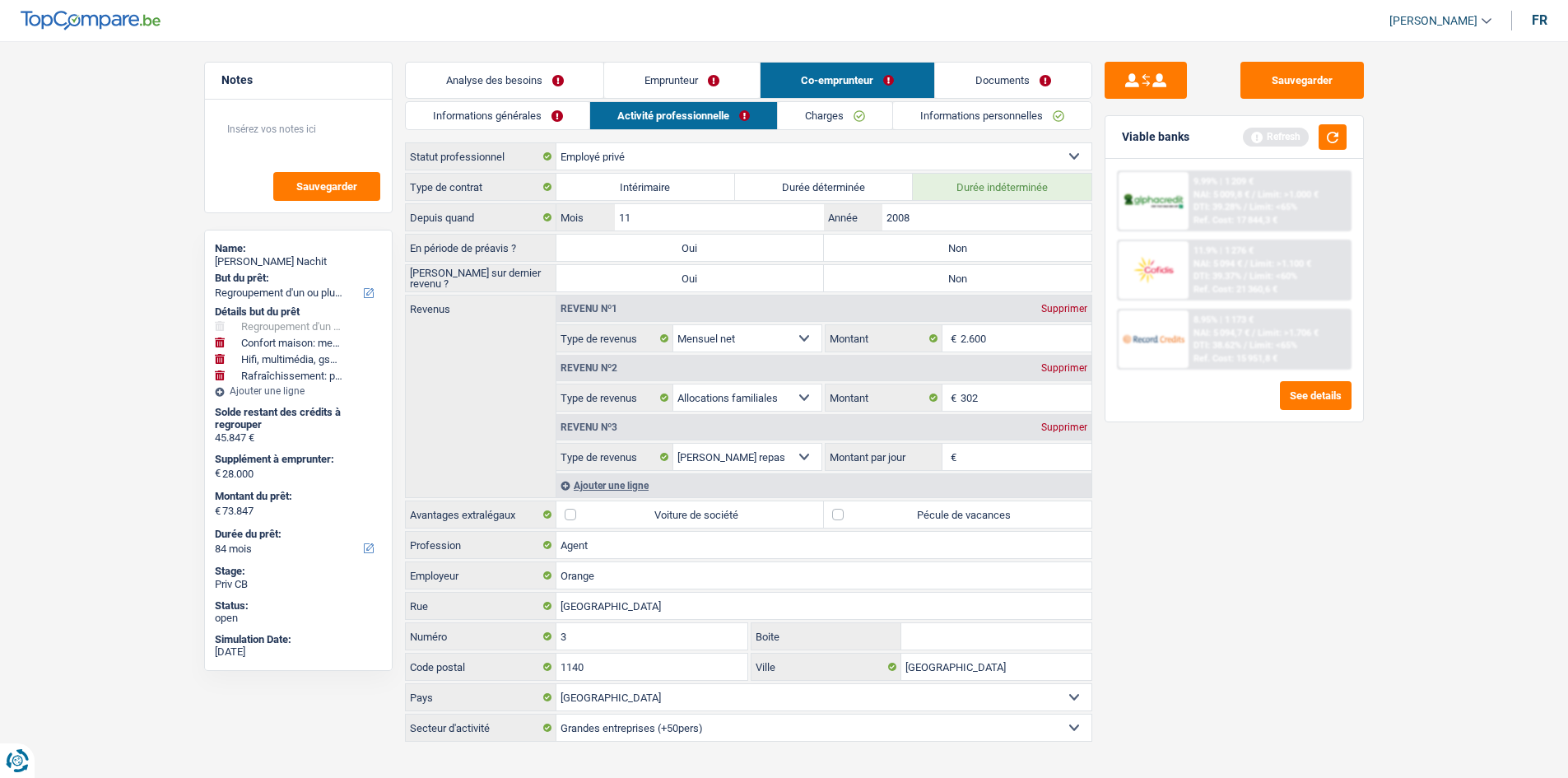 click on "Non" at bounding box center [957, 248] 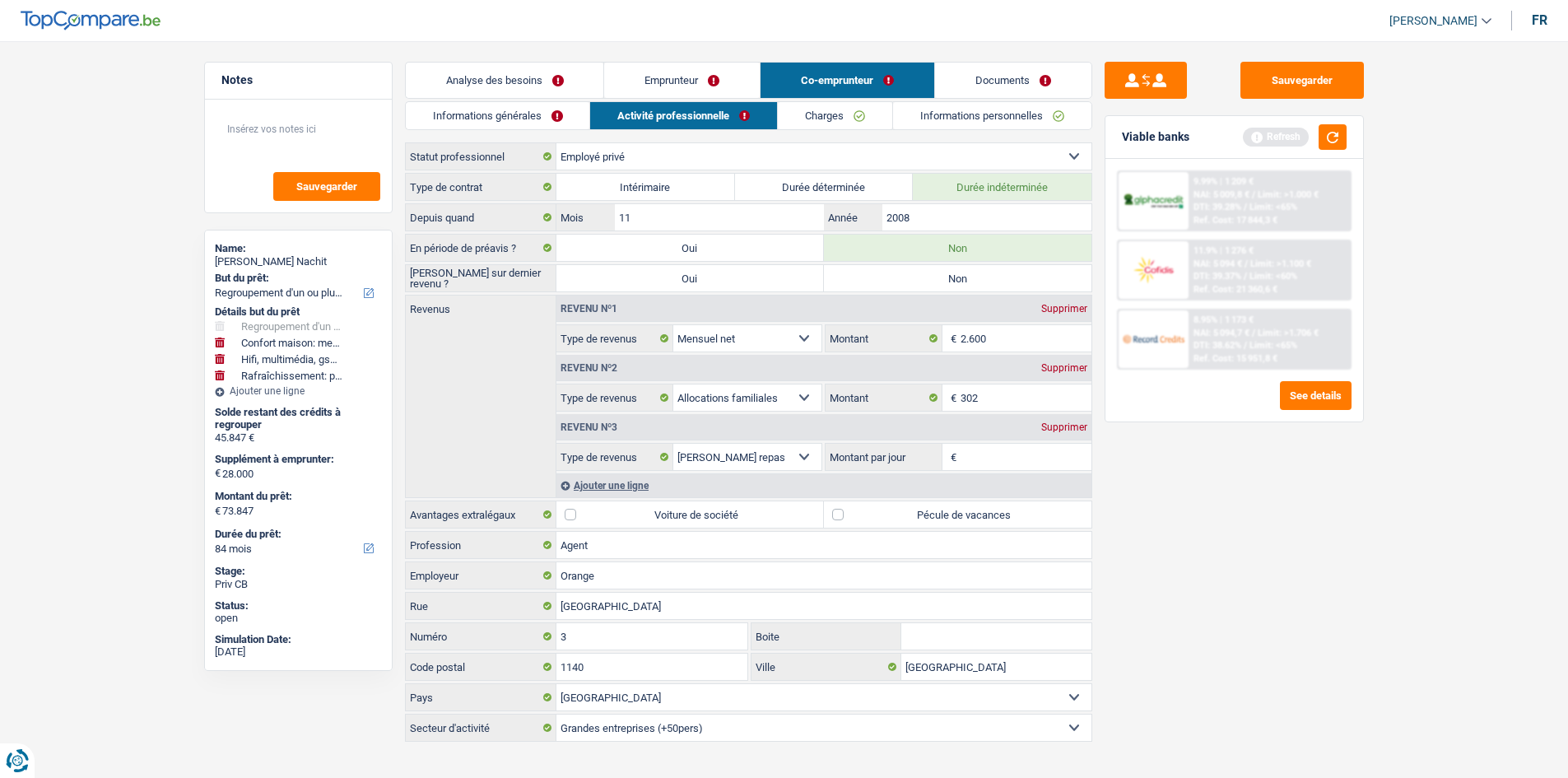 drag, startPoint x: 933, startPoint y: 282, endPoint x: 934, endPoint y: 264, distance: 18.027756 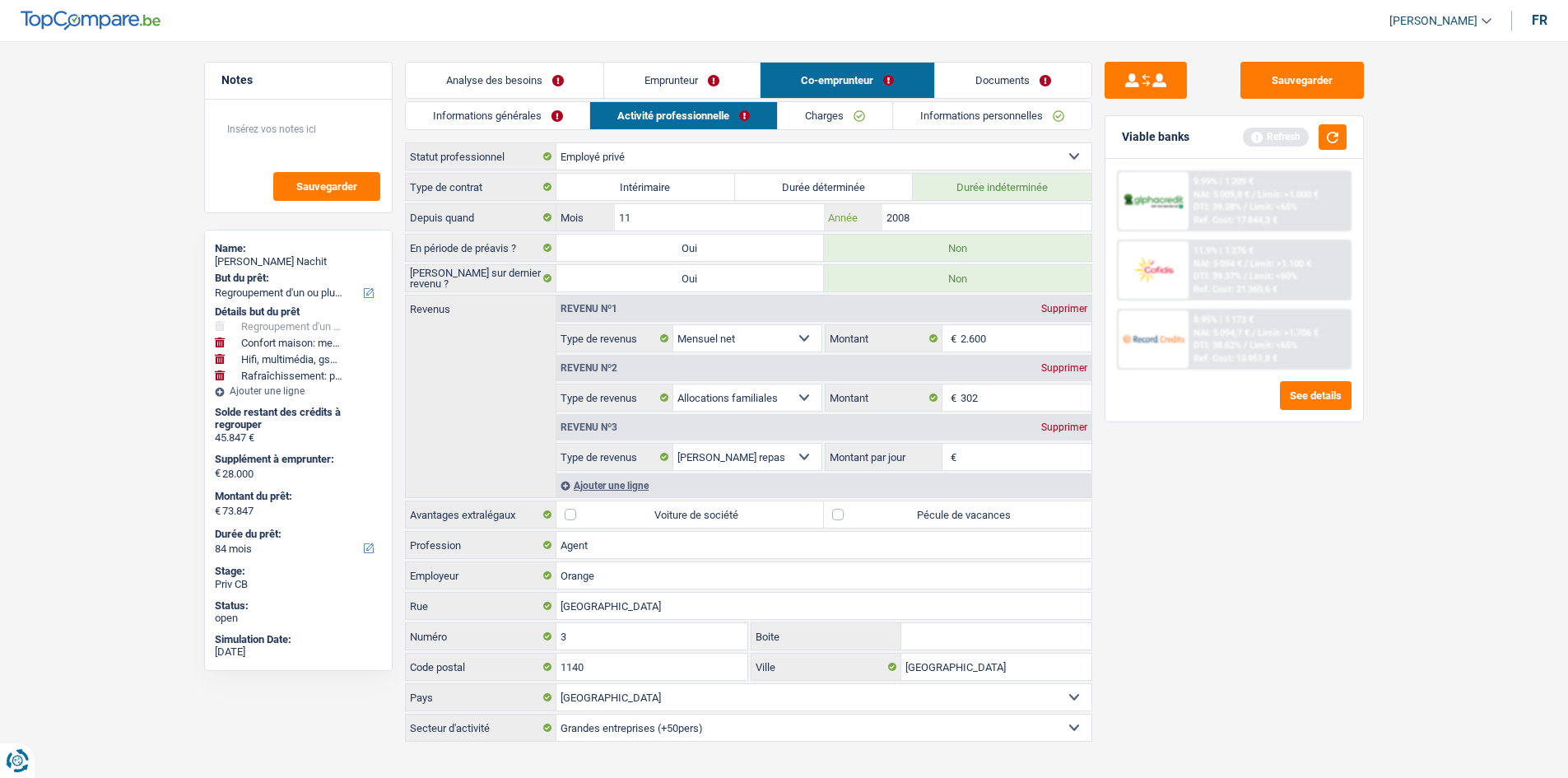 click on "2008" at bounding box center (986, 217) 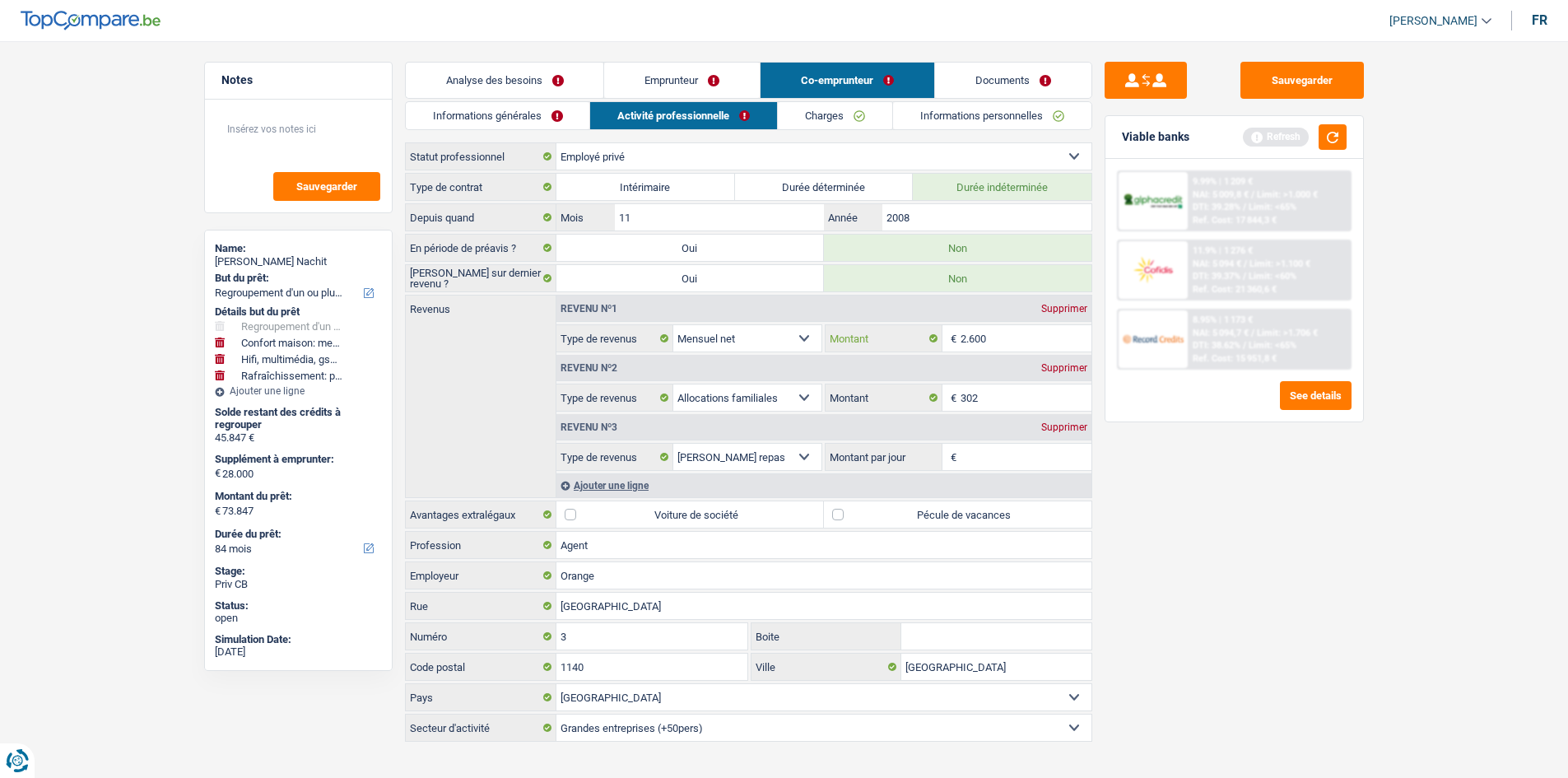 click on "2.600" at bounding box center (1026, 338) 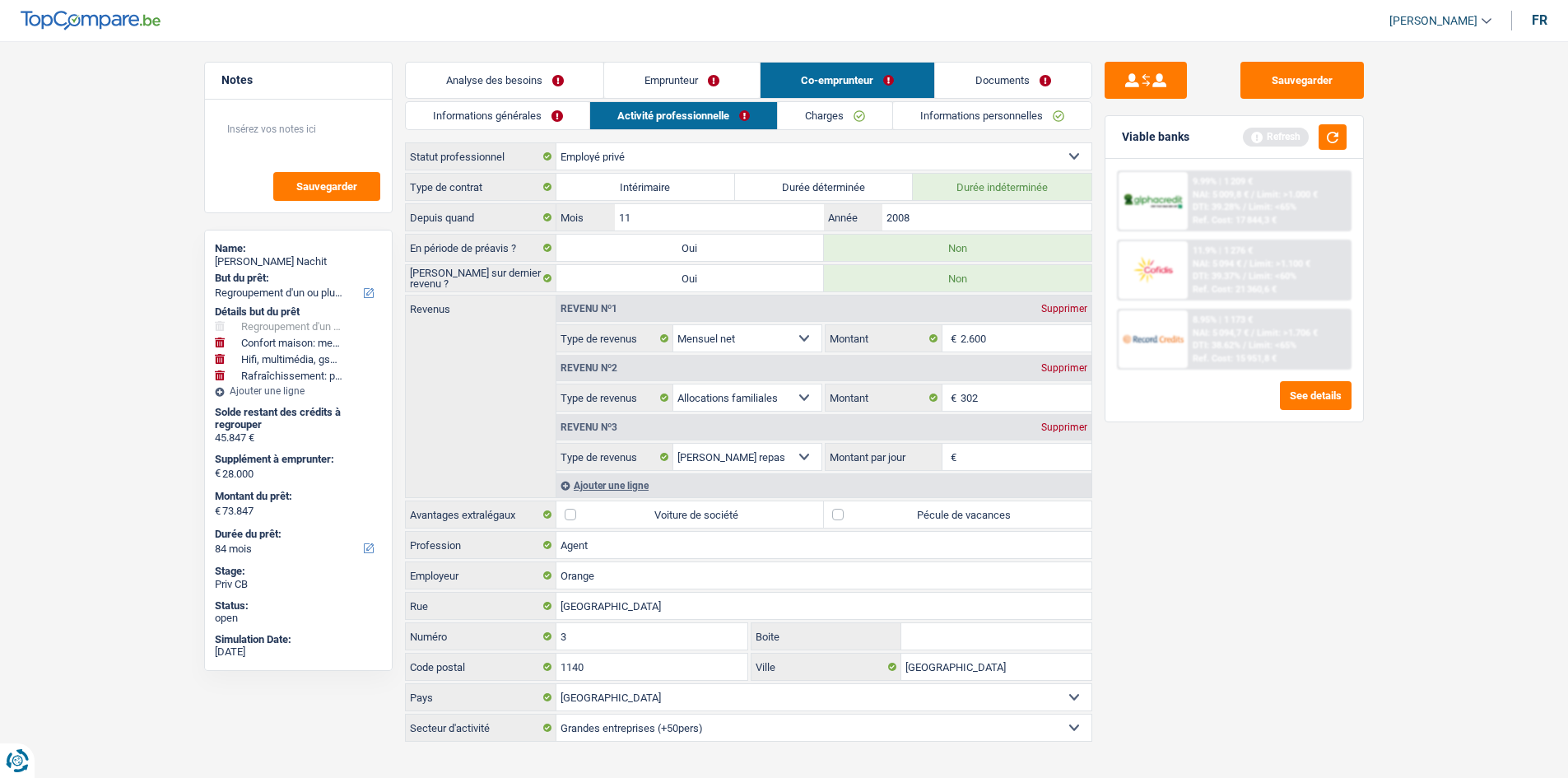 click on "Montant par jour" at bounding box center [1026, 457] 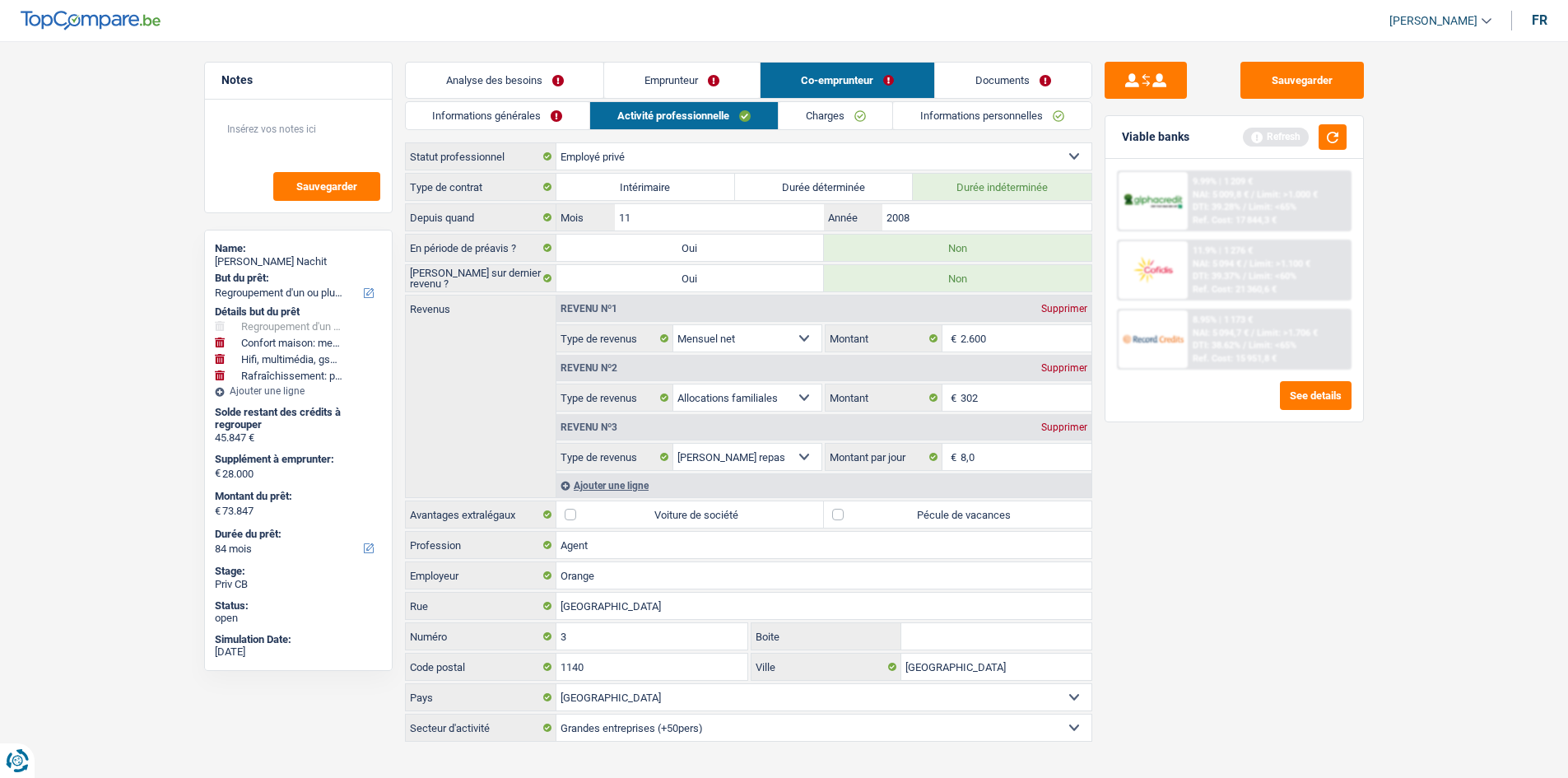 drag, startPoint x: 1232, startPoint y: 580, endPoint x: 1128, endPoint y: 542, distance: 110.72488 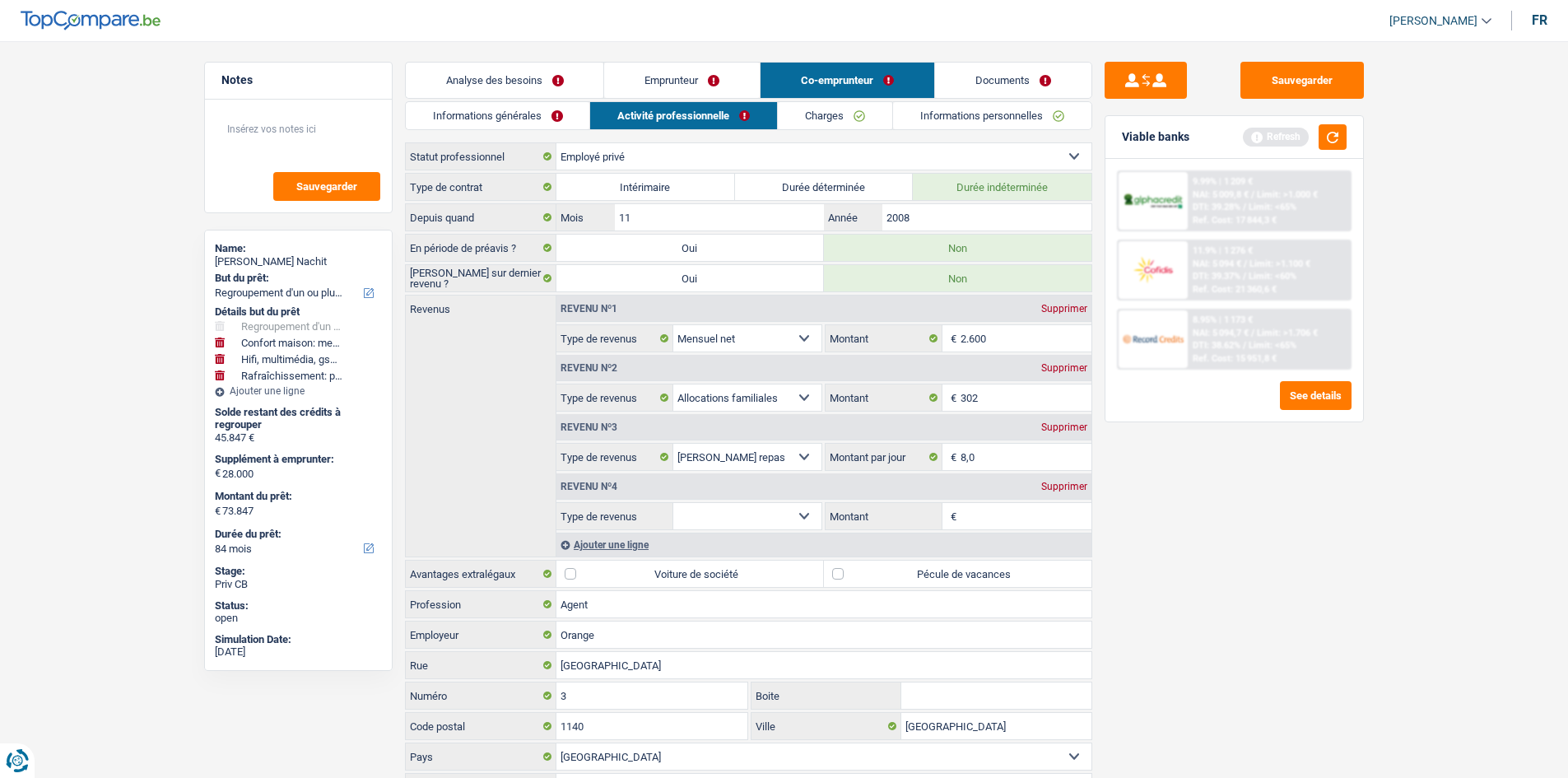 click on "Sauvegarder
Viable banks
Refresh
9.99% | 1 209 €
NAI: 5 009,8 €
/
Limit: >1.000 €
DTI: 39.28%
/
Limit: <65%
Ref. Cost: 17 844,3 €
11.9% | 1 276 €
NAI: 5 094 €
/
Limit: >1.100 €
DTI: 39.37%
/               /" at bounding box center (1234, 404) 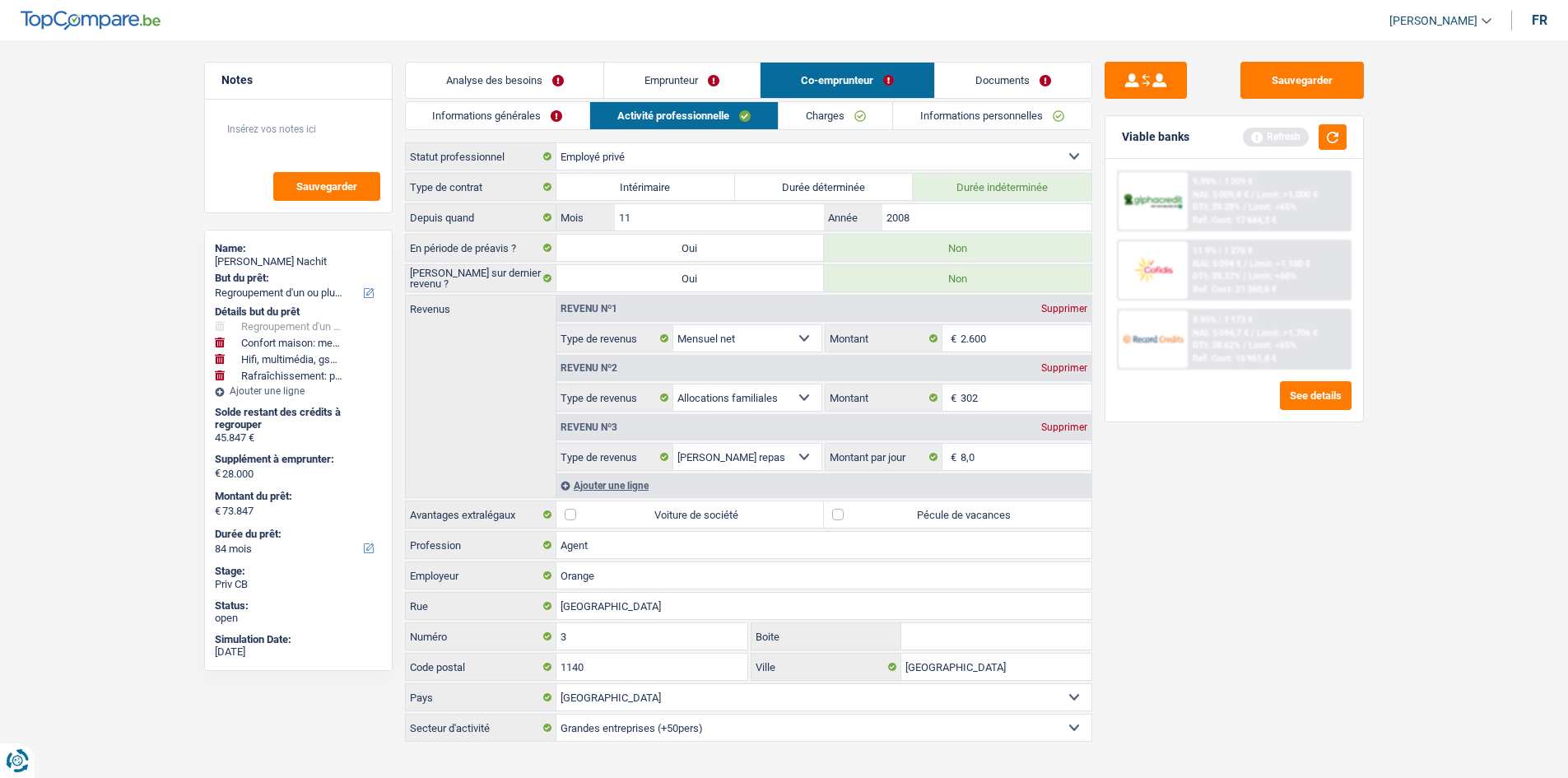click on "Pécule de vacances" at bounding box center (957, 515) 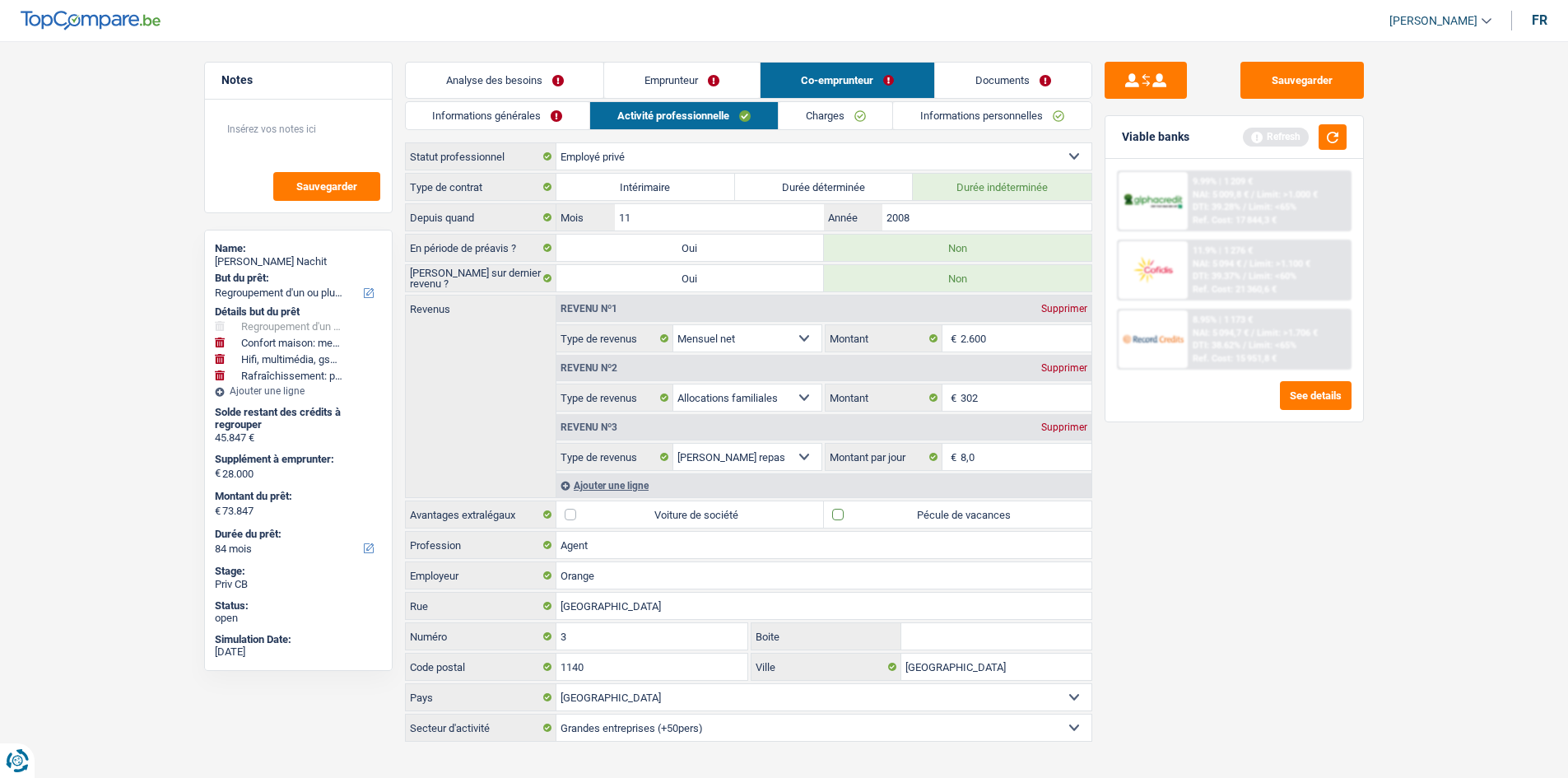 click on "Pécule de vacances" at bounding box center (957, 515) 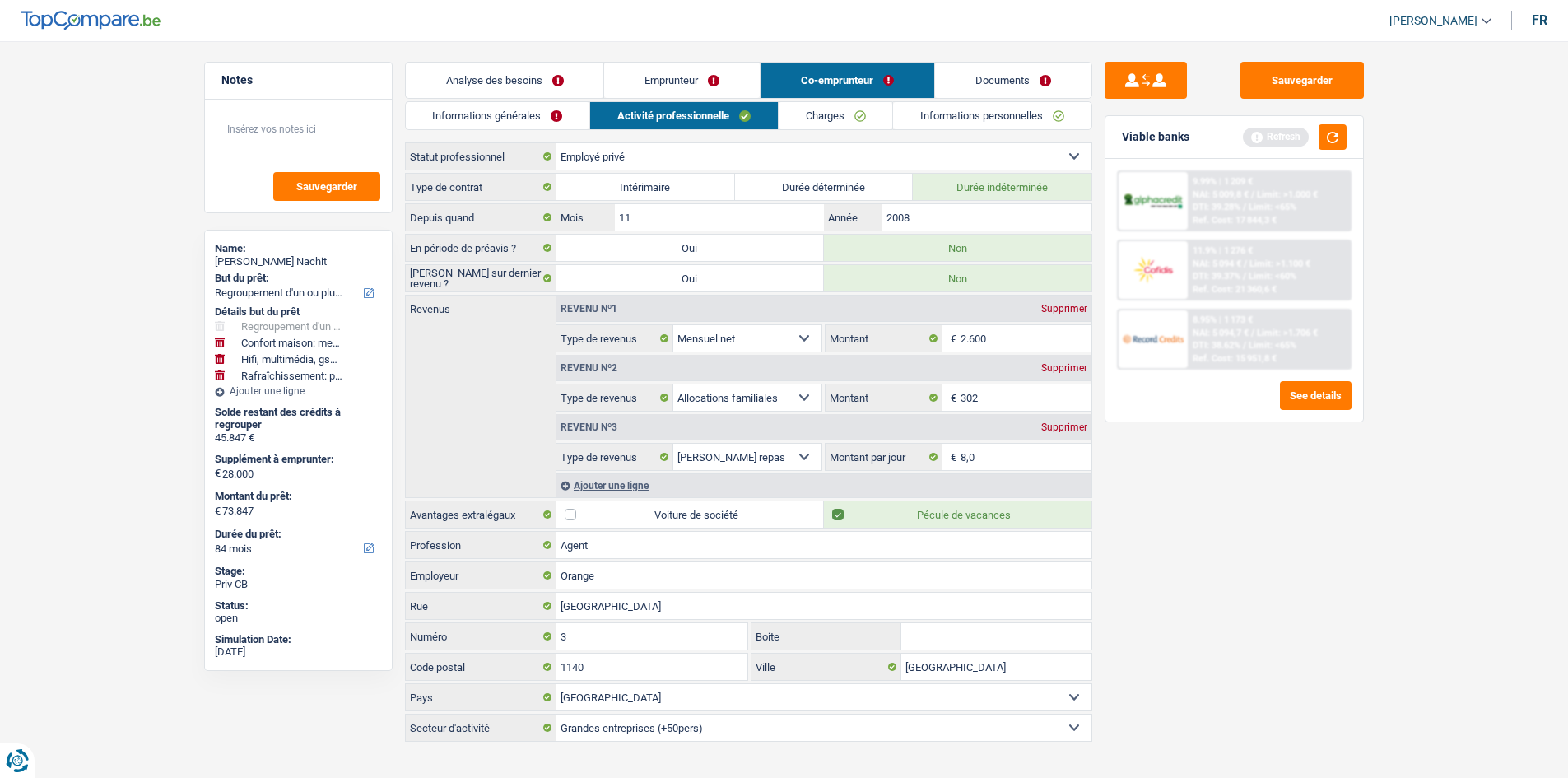 click on "Sauvegarder
Viable banks
Refresh
9.99% | 1 209 €
NAI: 5 009,8 €
/
Limit: >1.000 €
DTI: 39.28%
/
Limit: <65%
Ref. Cost: 17 844,3 €
11.9% | 1 276 €
NAI: 5 094 €
/
Limit: >1.100 €
DTI: 39.37%
/               /" at bounding box center (1234, 404) 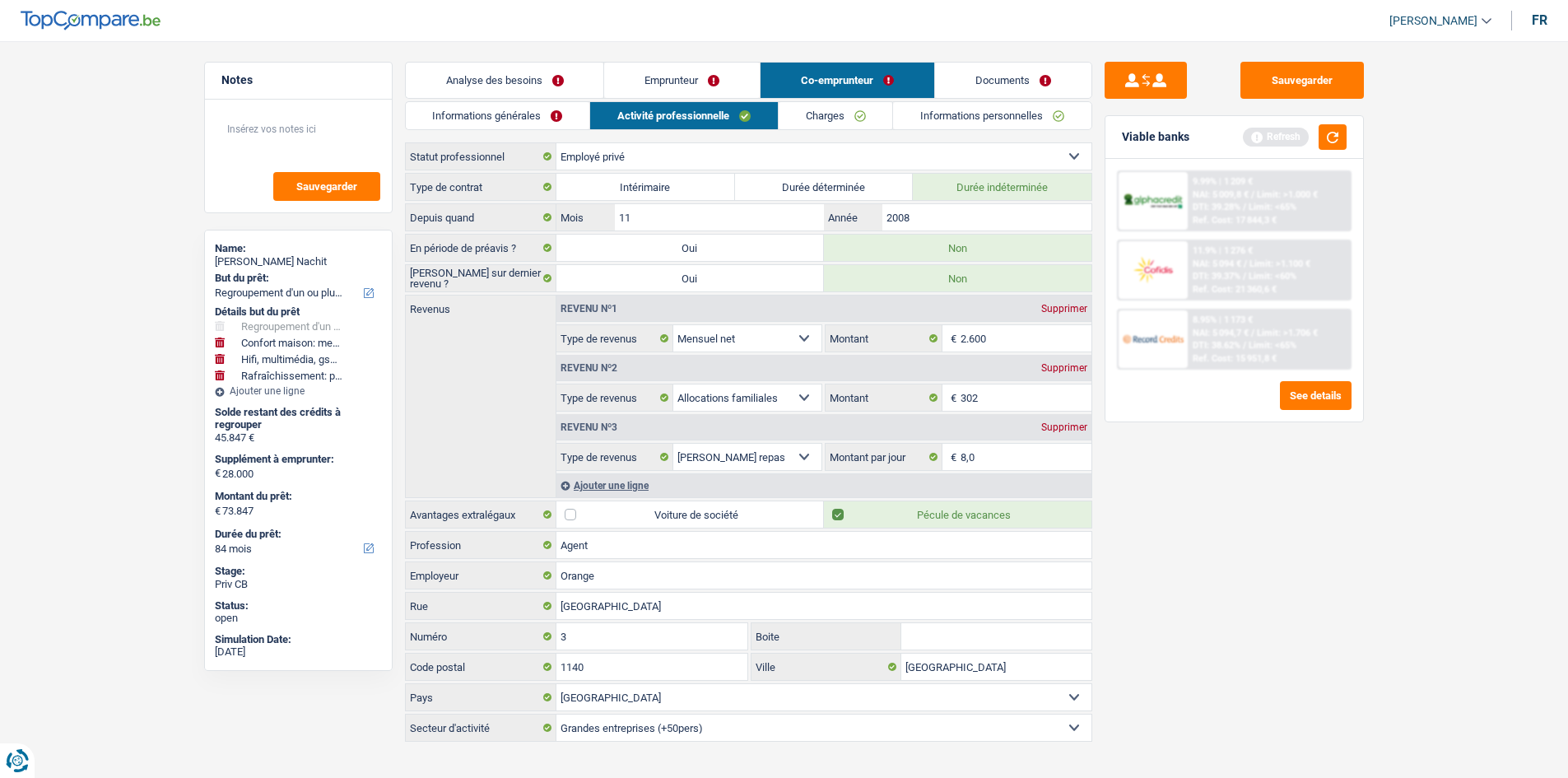 click on "Emprunteur" at bounding box center (682, 80) 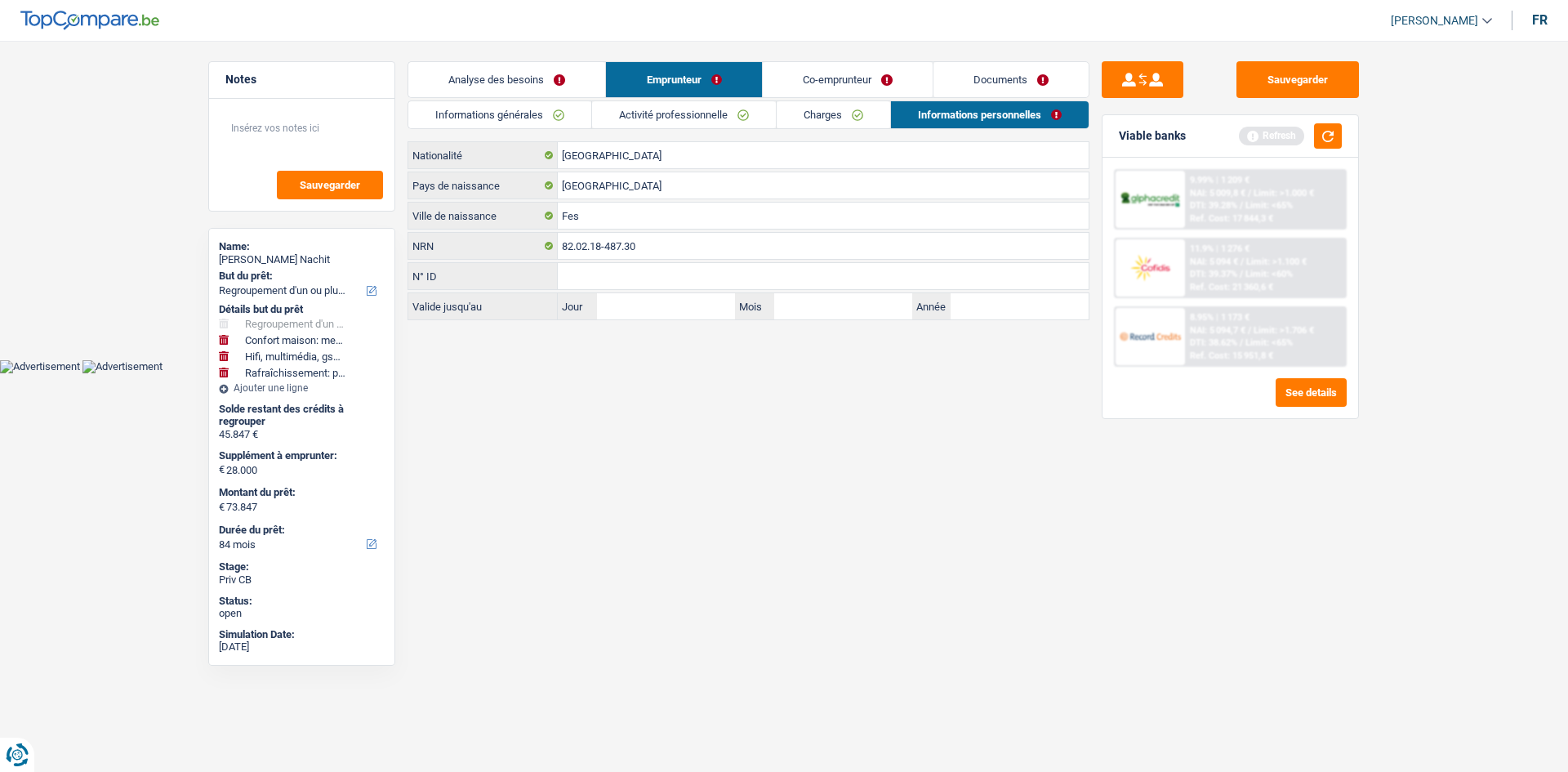 click on "Activité professionnelle" at bounding box center (684, 114) 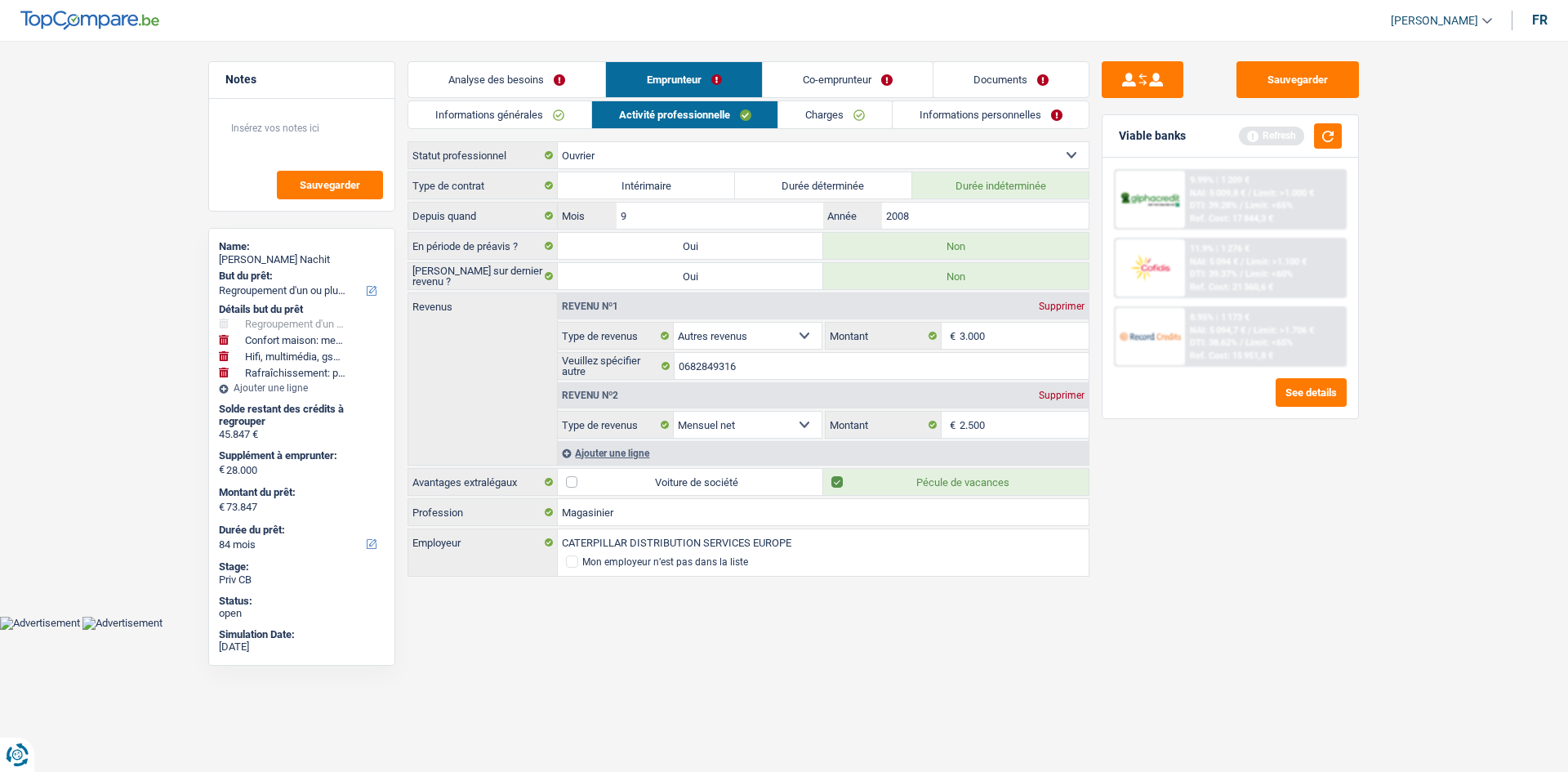 click on "Co-emprunteur" at bounding box center (848, 79) 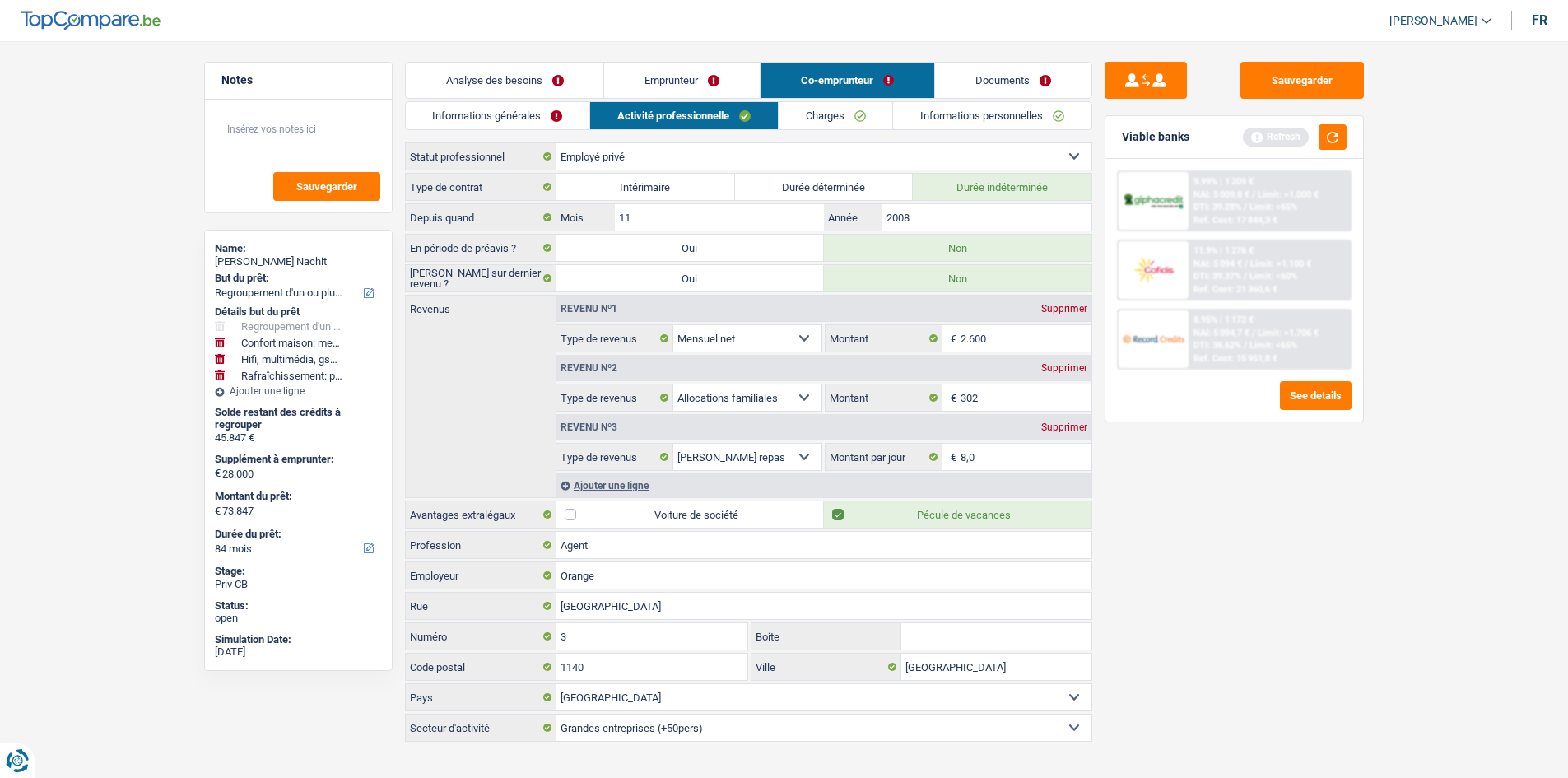 click on "Charges" at bounding box center [835, 115] 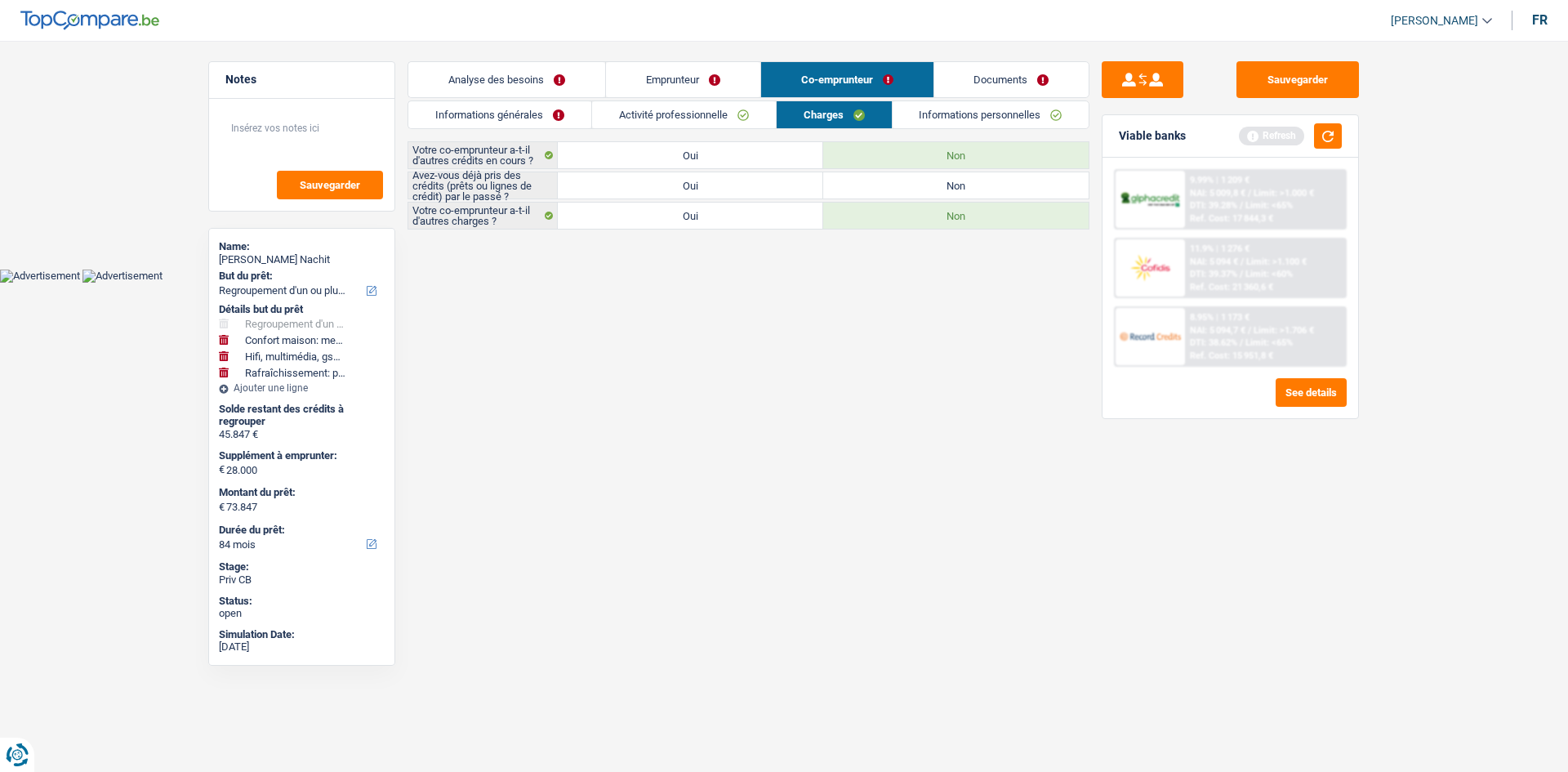 click on "Oui" at bounding box center [690, 185] 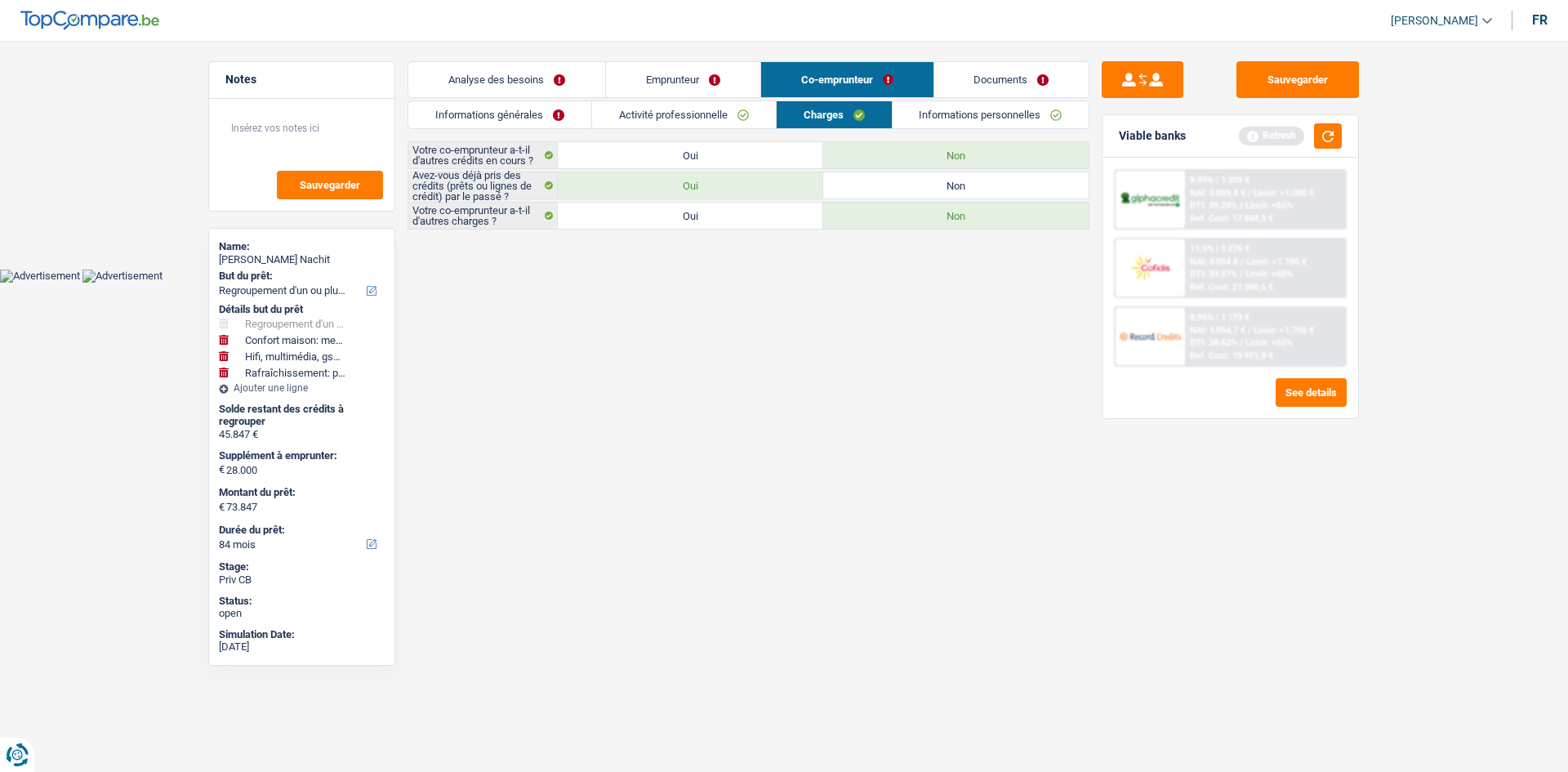 drag, startPoint x: 950, startPoint y: 95, endPoint x: 947, endPoint y: 109, distance: 14.317821 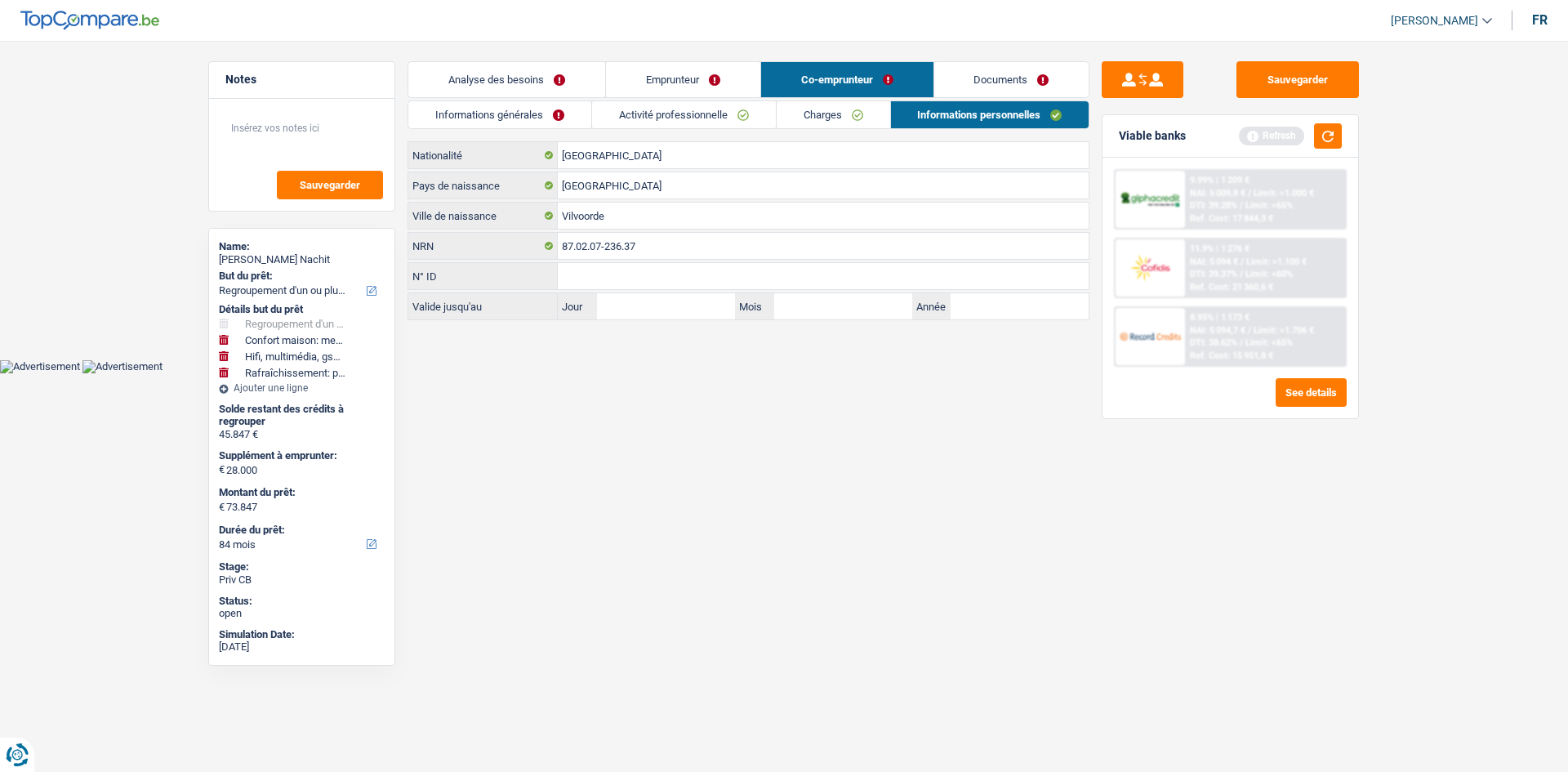 click on "Documents" at bounding box center (1012, 79) 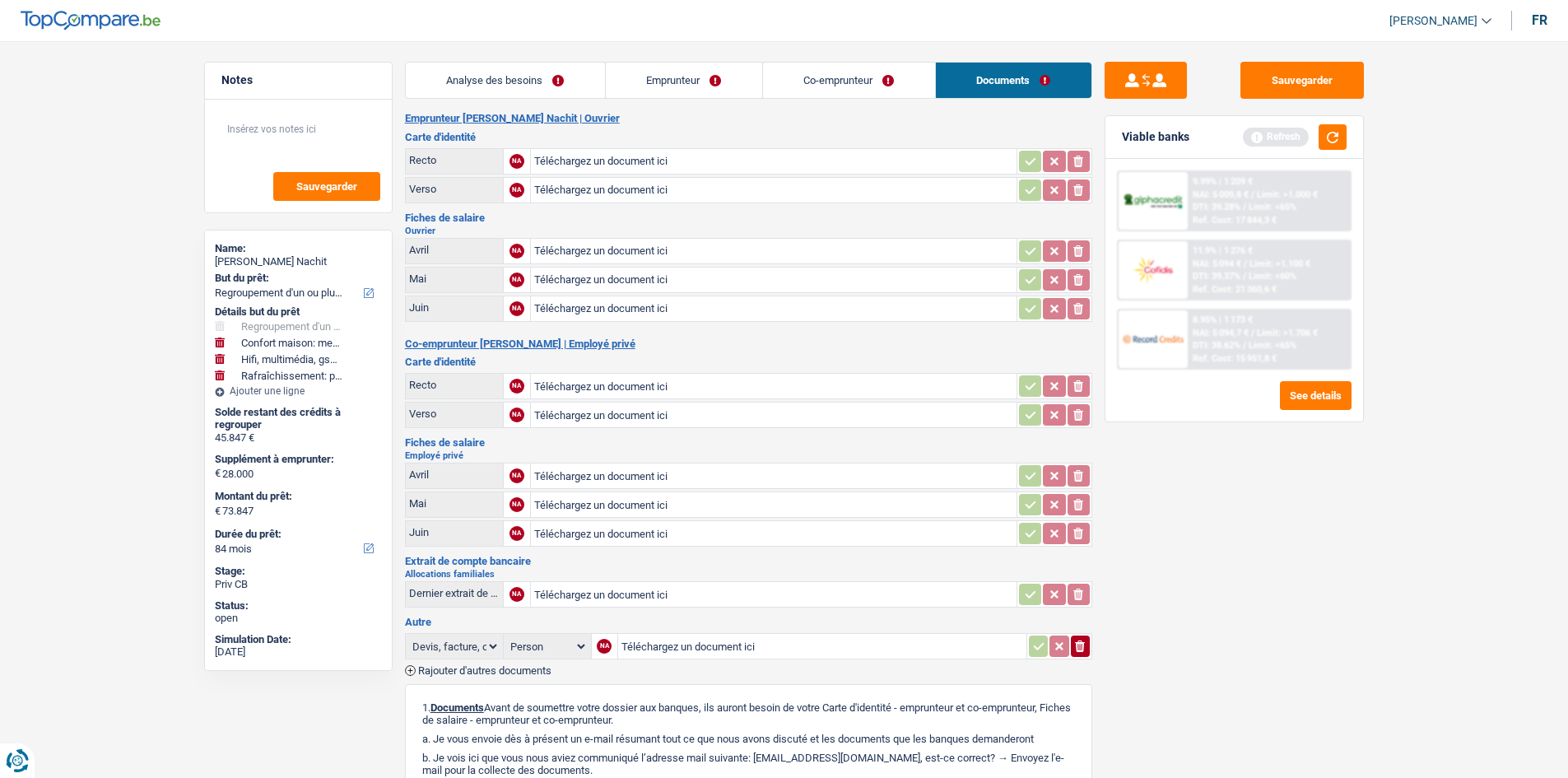 click on "Co-emprunteur" at bounding box center (849, 80) 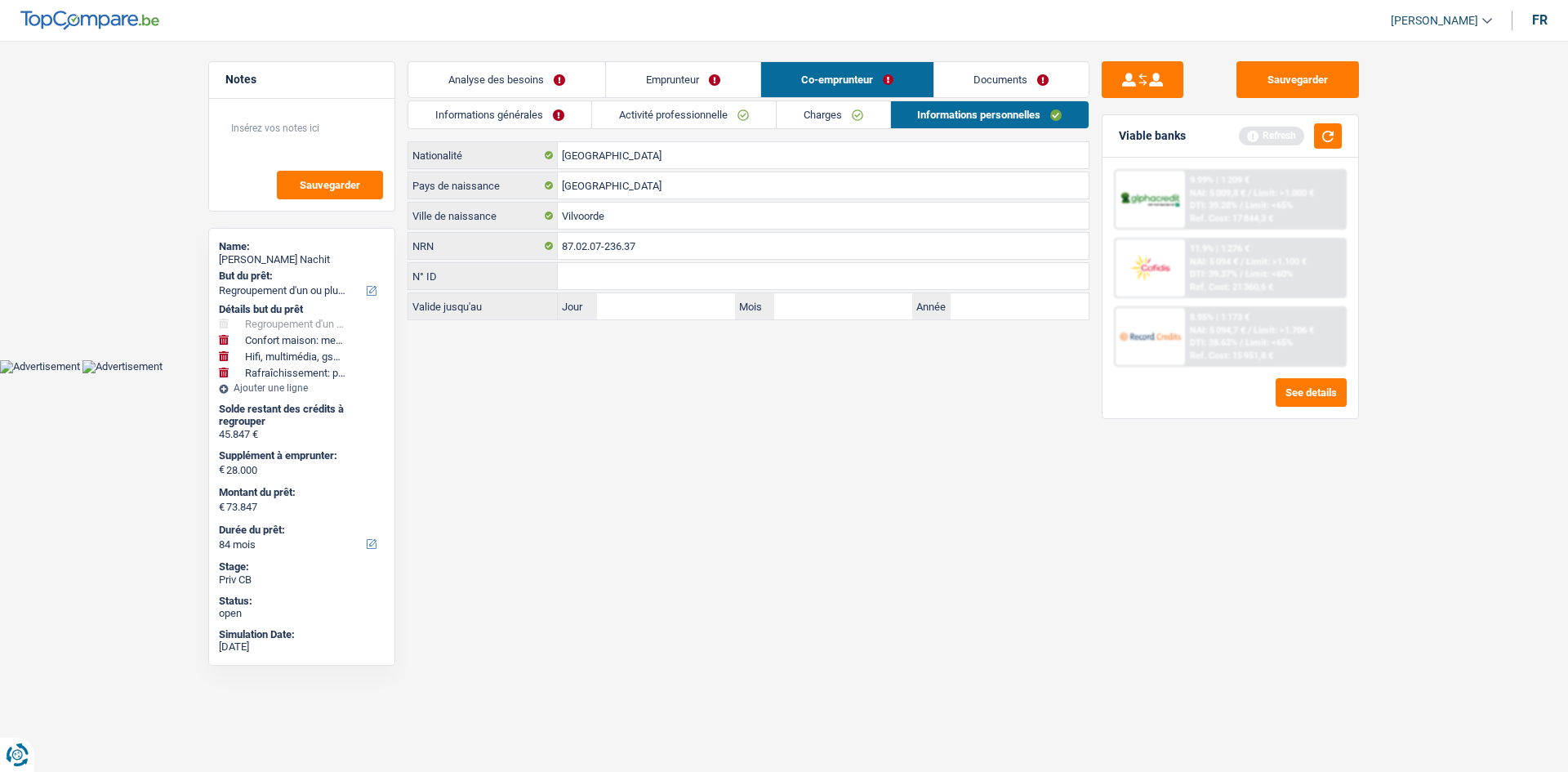 click on "Activité professionnelle" at bounding box center [684, 114] 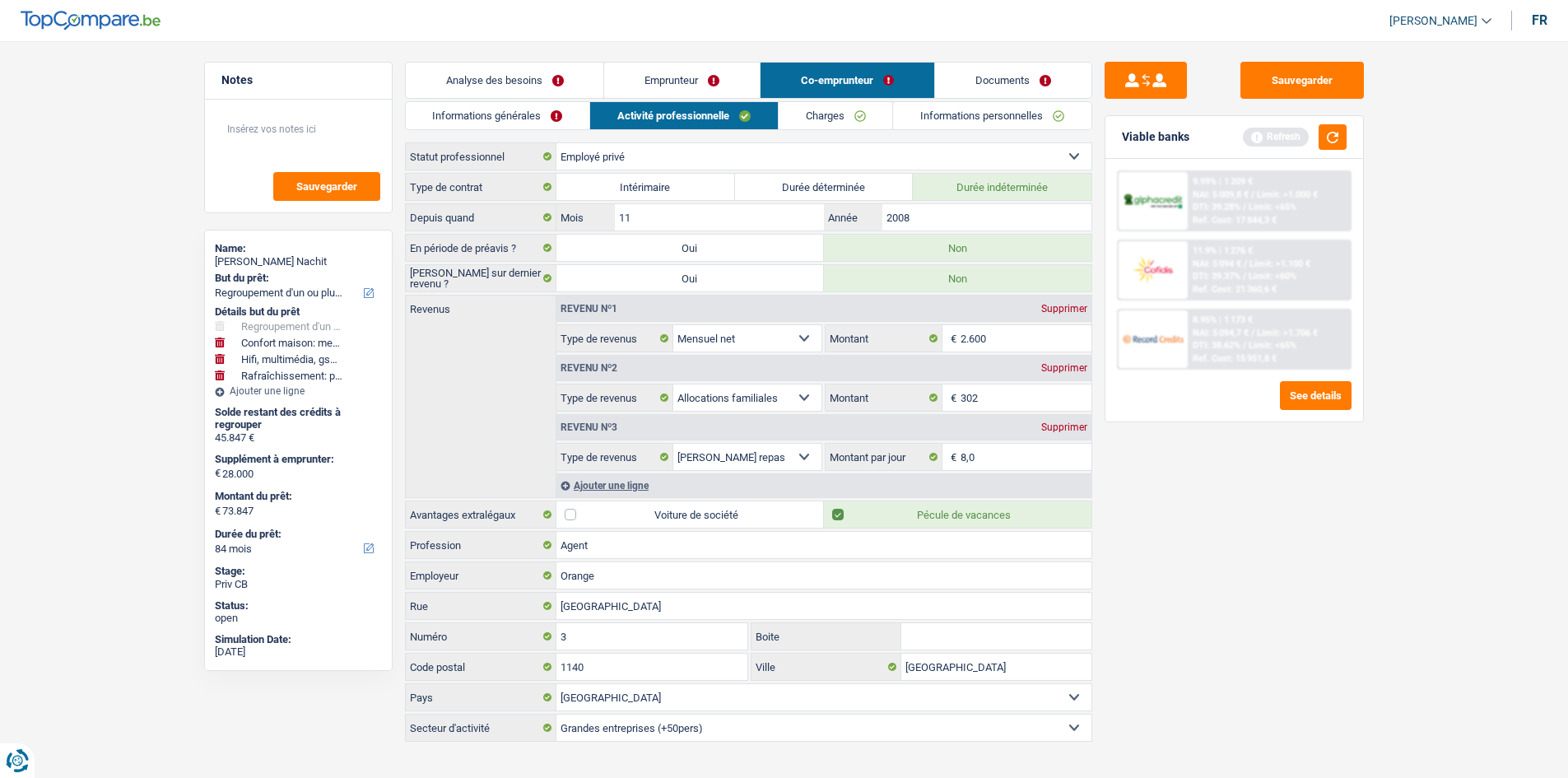 click on "Notes
Sauvegarder
Name:   Saad Soussi Nachit   But du prêt: Confort maison: meubles, textile, peinture, électroménager, outillage non-professionnel Hifi, multimédia, gsm, ordinateur Aménagement: frais d'installation, déménagement Evénement familial: naissance, mariage, divorce, communion, décès Frais médicaux Frais d'études Frais permis de conduire Regroupement d'un ou plusieurs crédits Loisirs: voyage, sport, musique Rafraîchissement: petits travaux maison et jardin Frais judiciaires Réparation voiture Prêt rénovation Prêt énergie Prêt voiture Taxes, impôts non professionnels Rénovation bien à l'étranger Dettes familiales Assurance Autre
Sélectionner une option
Détails but du prêt
Confort maison: meubles, textile, peinture, électroménager, outillage non-professionnel Hifi, multimédia, gsm, ordinateur Frais médicaux Frais d'études Prêt énergie" at bounding box center (784, 403) 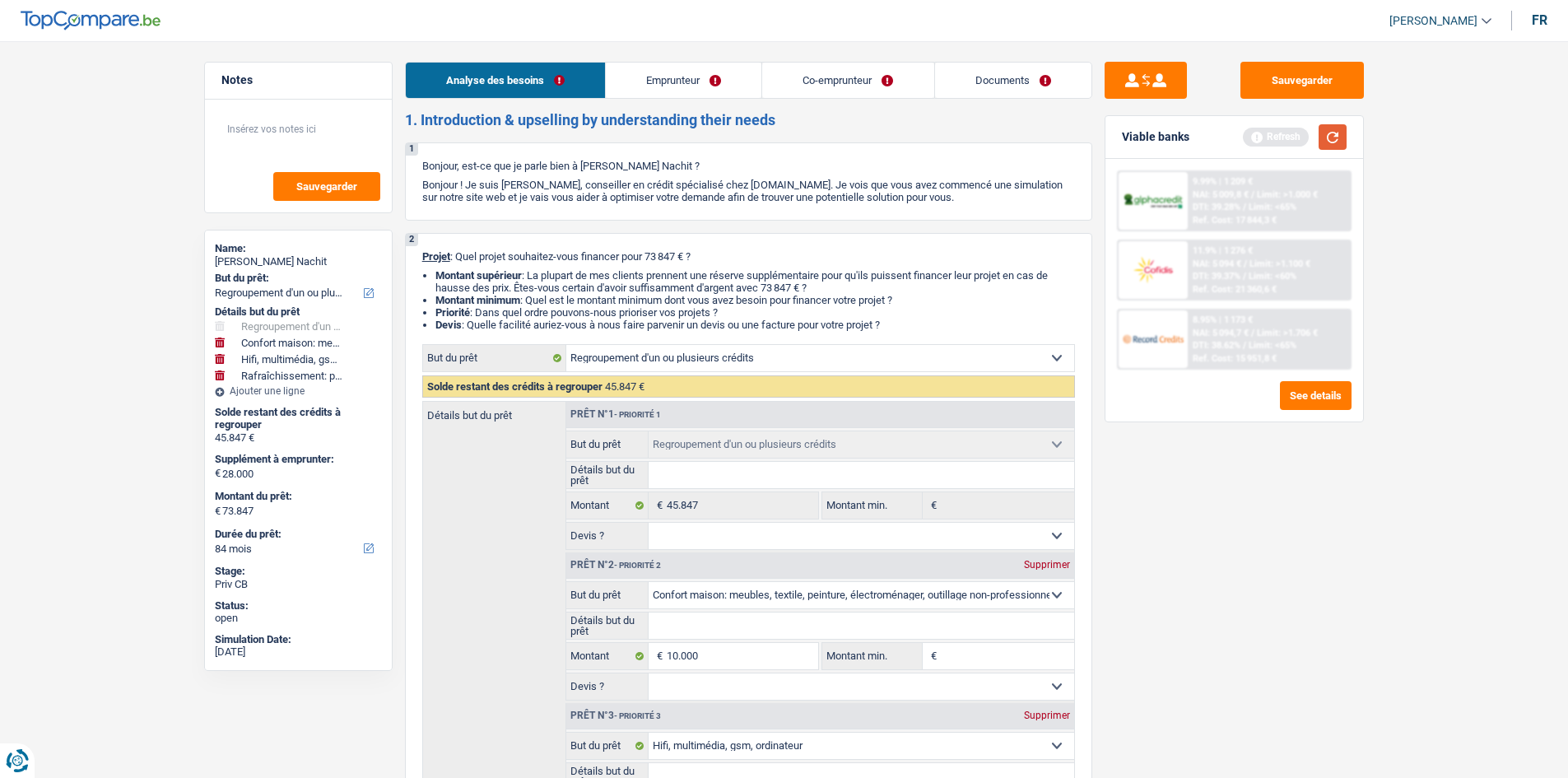 drag, startPoint x: 1323, startPoint y: 137, endPoint x: 1330, endPoint y: 156, distance: 20.248457 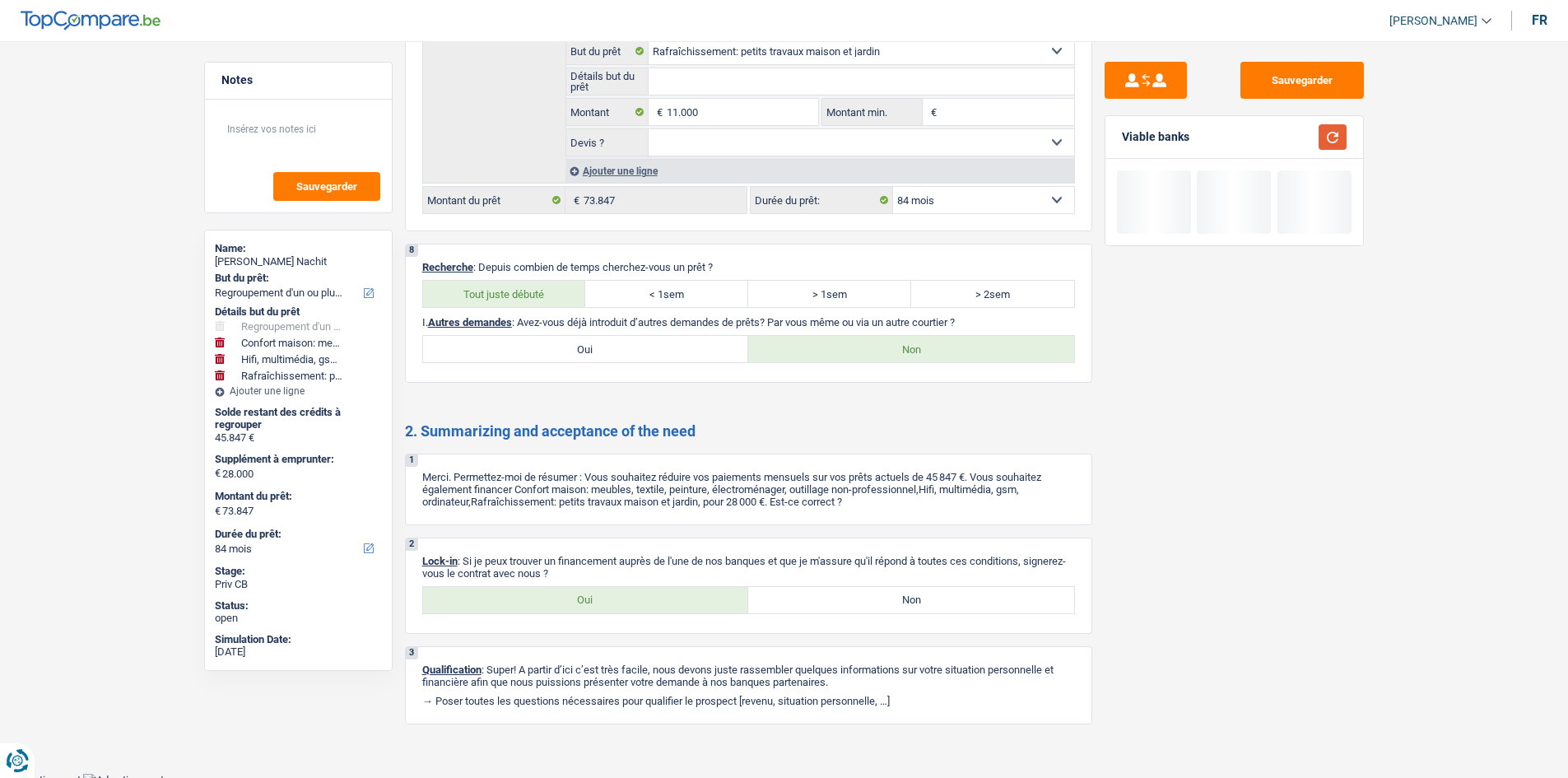 scroll, scrollTop: 3692, scrollLeft: 0, axis: vertical 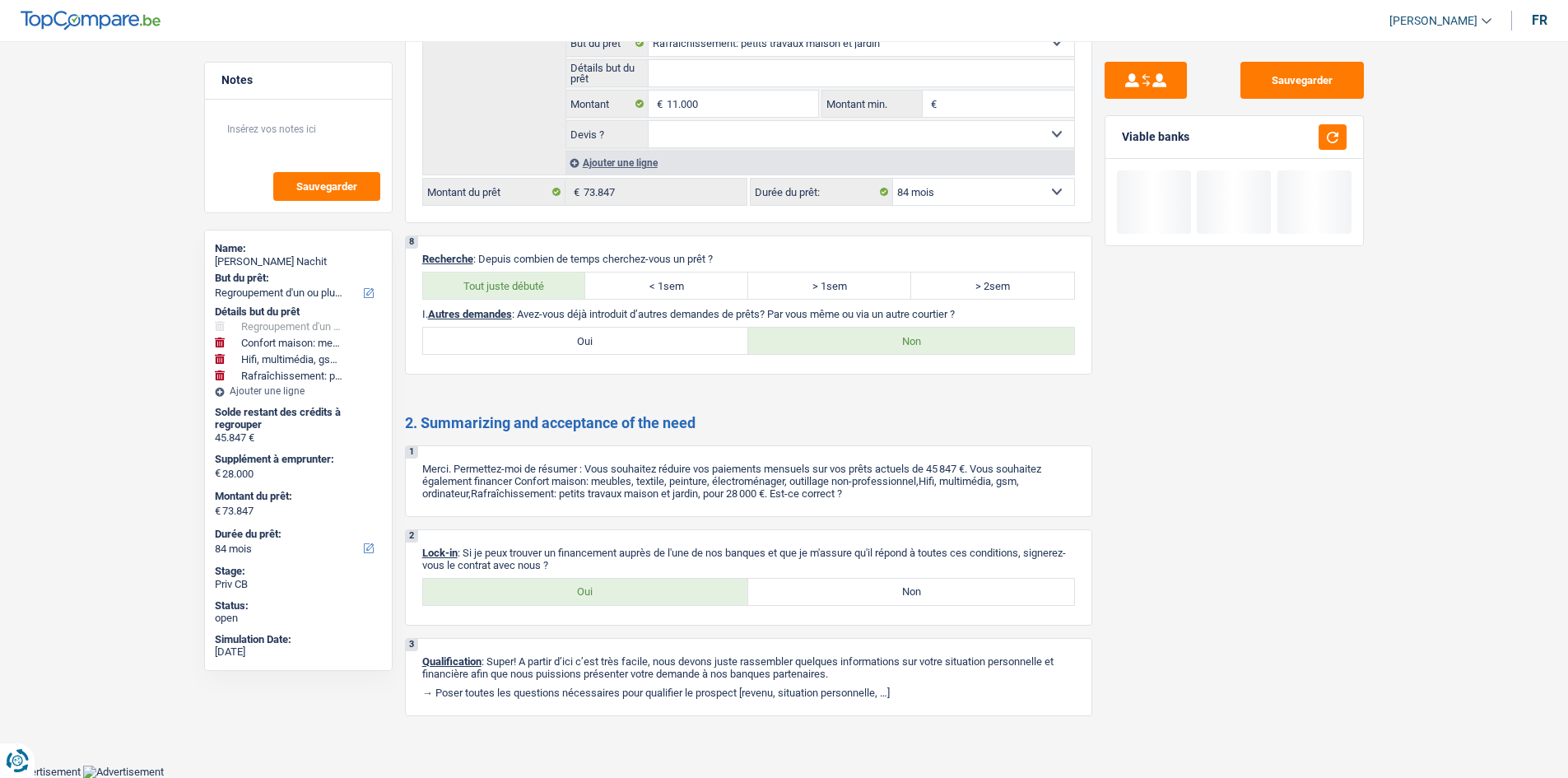 click on "Sauvegarder
Viable banks" at bounding box center [1235, -1451] 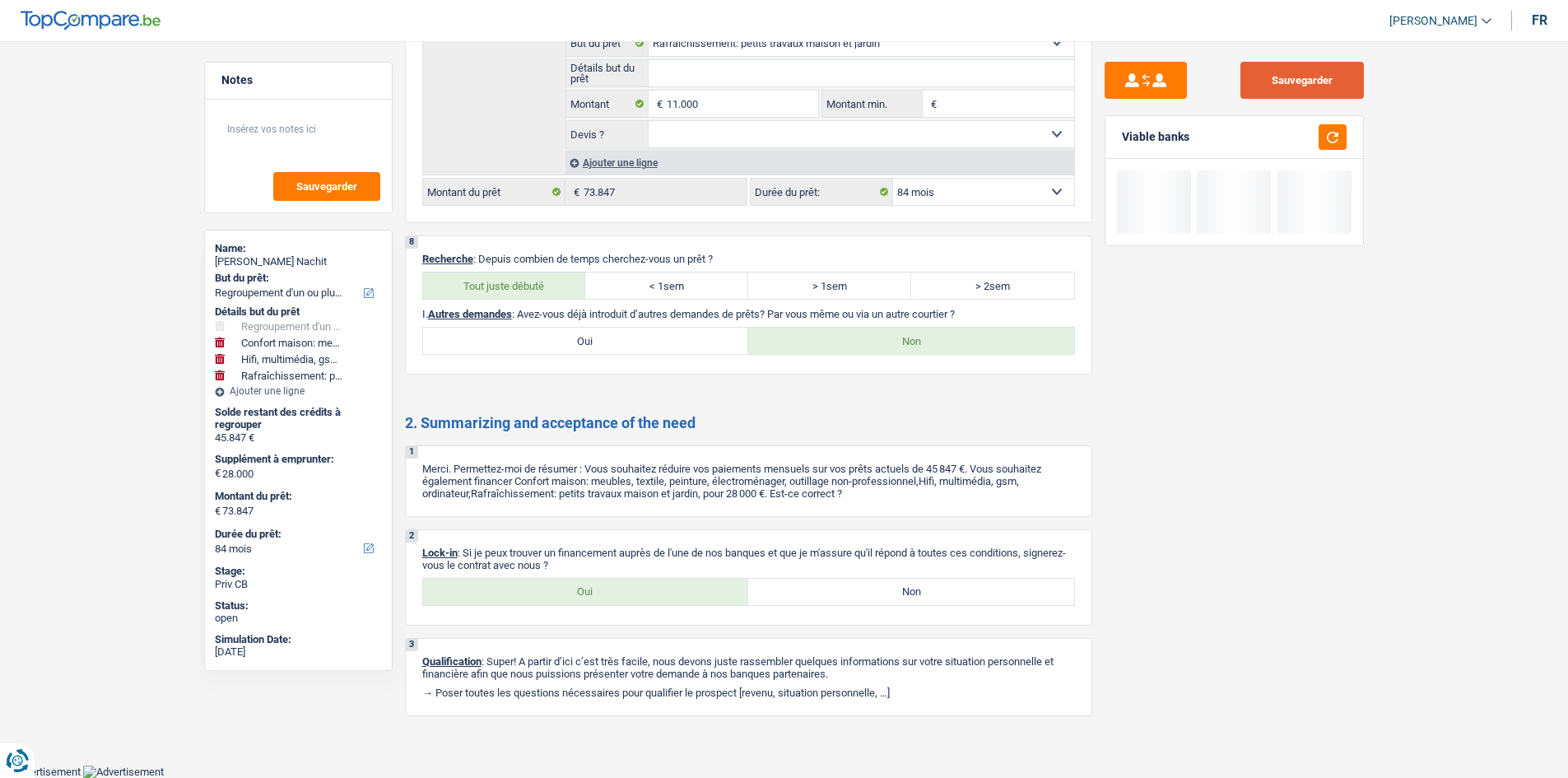 click on "Sauvegarder" at bounding box center (1302, 80) 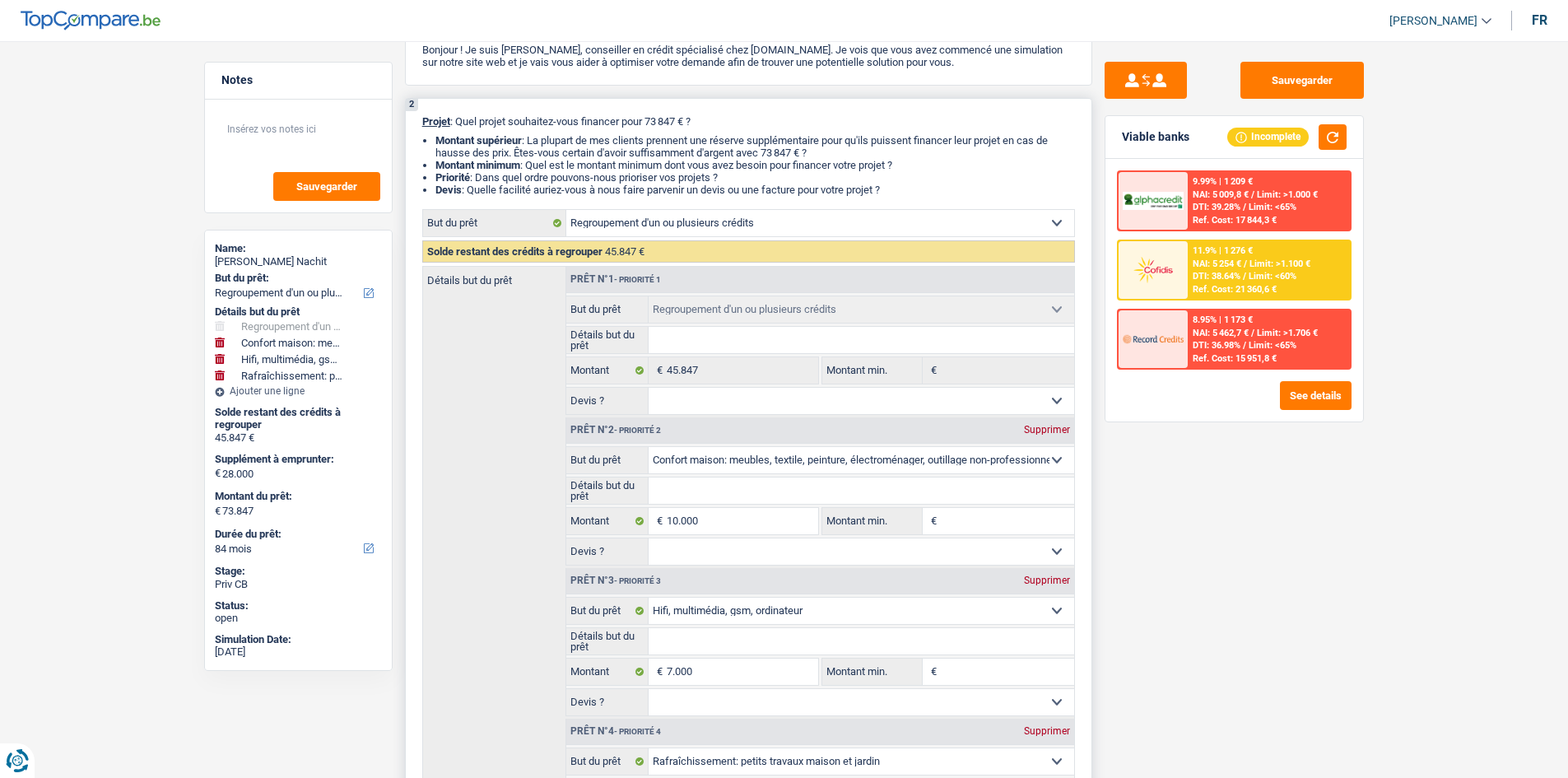 scroll, scrollTop: 0, scrollLeft: 0, axis: both 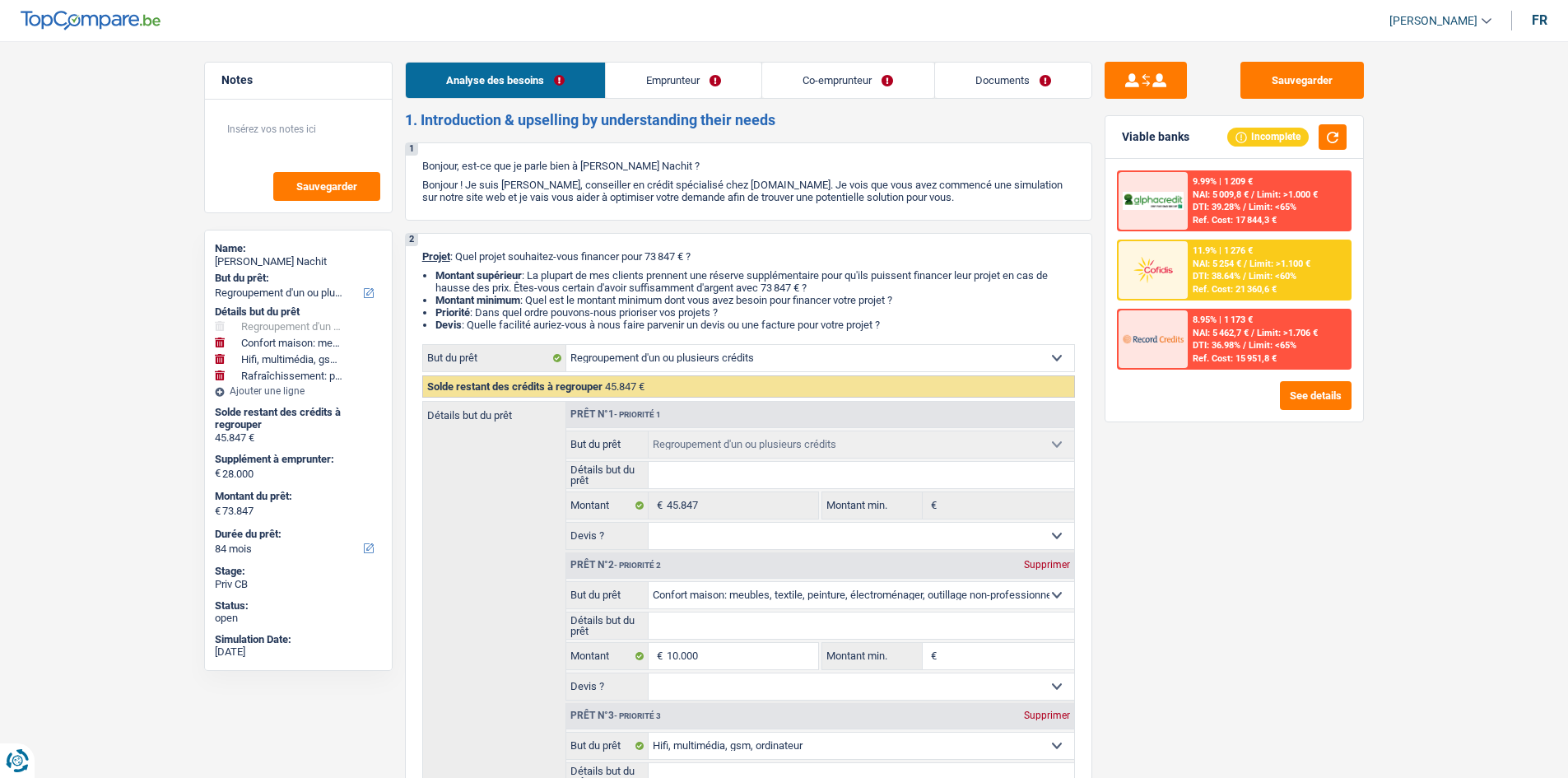 click on "Documents" at bounding box center (1013, 80) 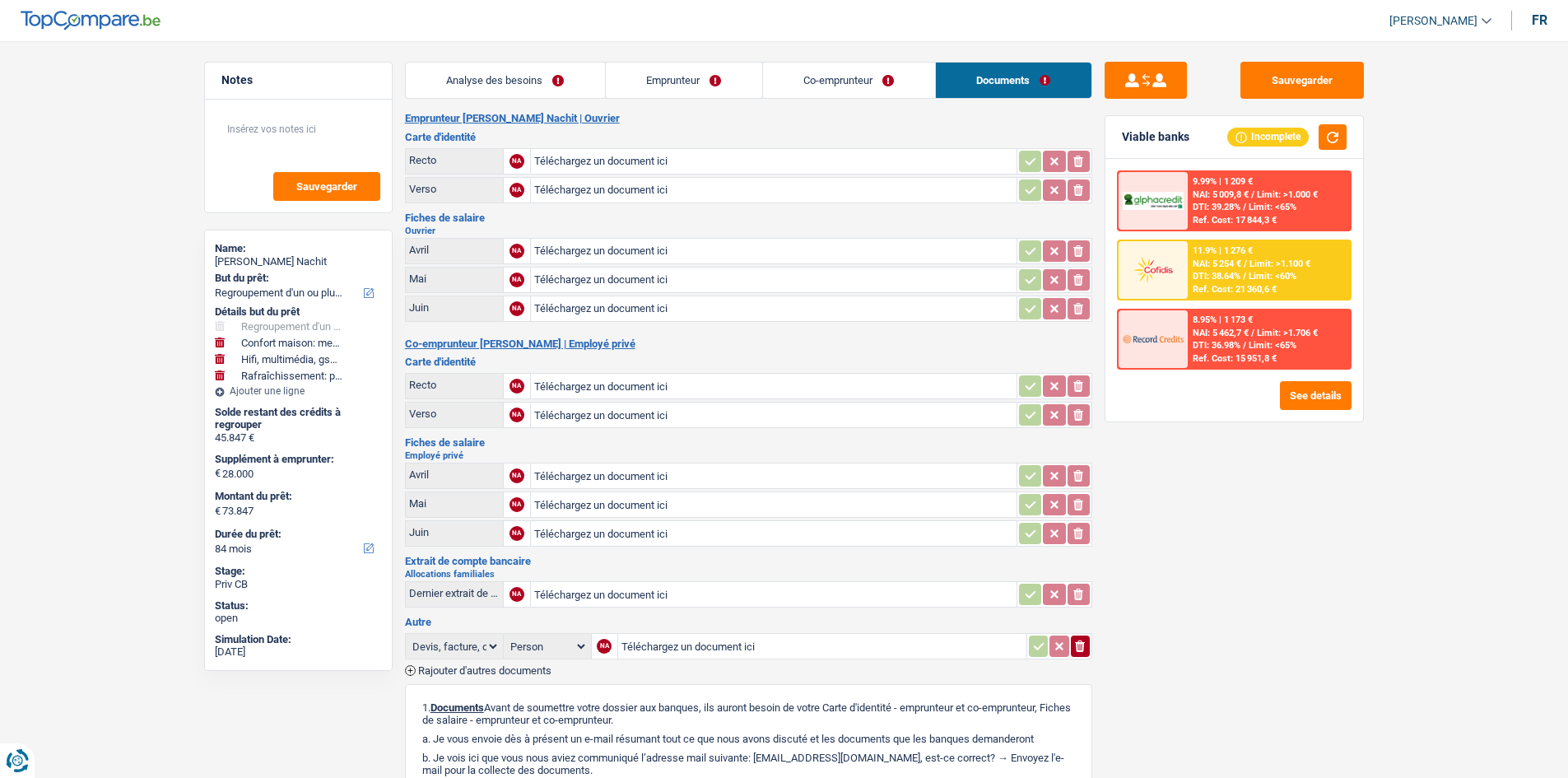 click on "Co-emprunteur" at bounding box center (849, 80) 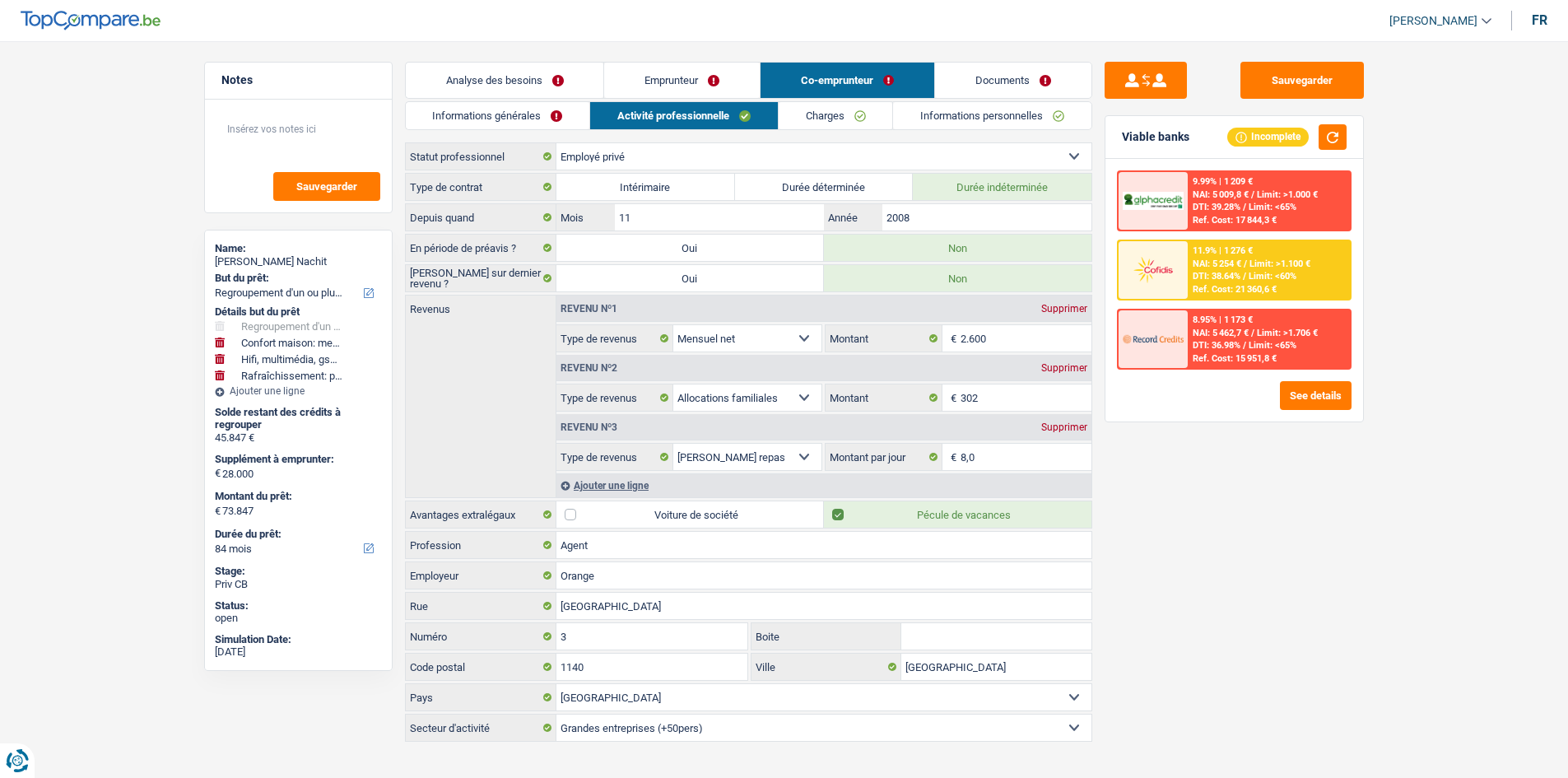 click on "Emprunteur" at bounding box center (682, 80) 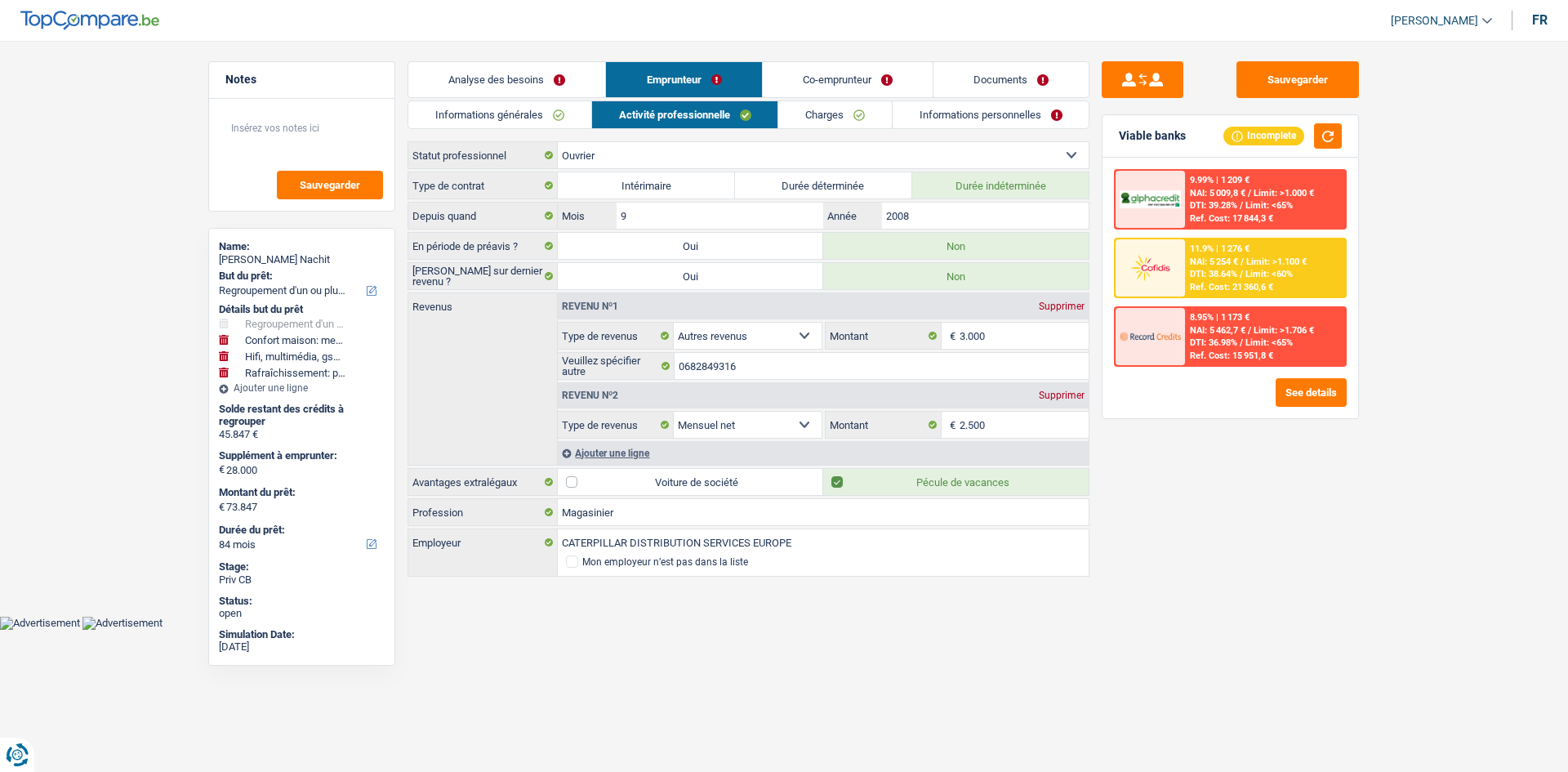 click on "Activité professionnelle" at bounding box center (685, 114) 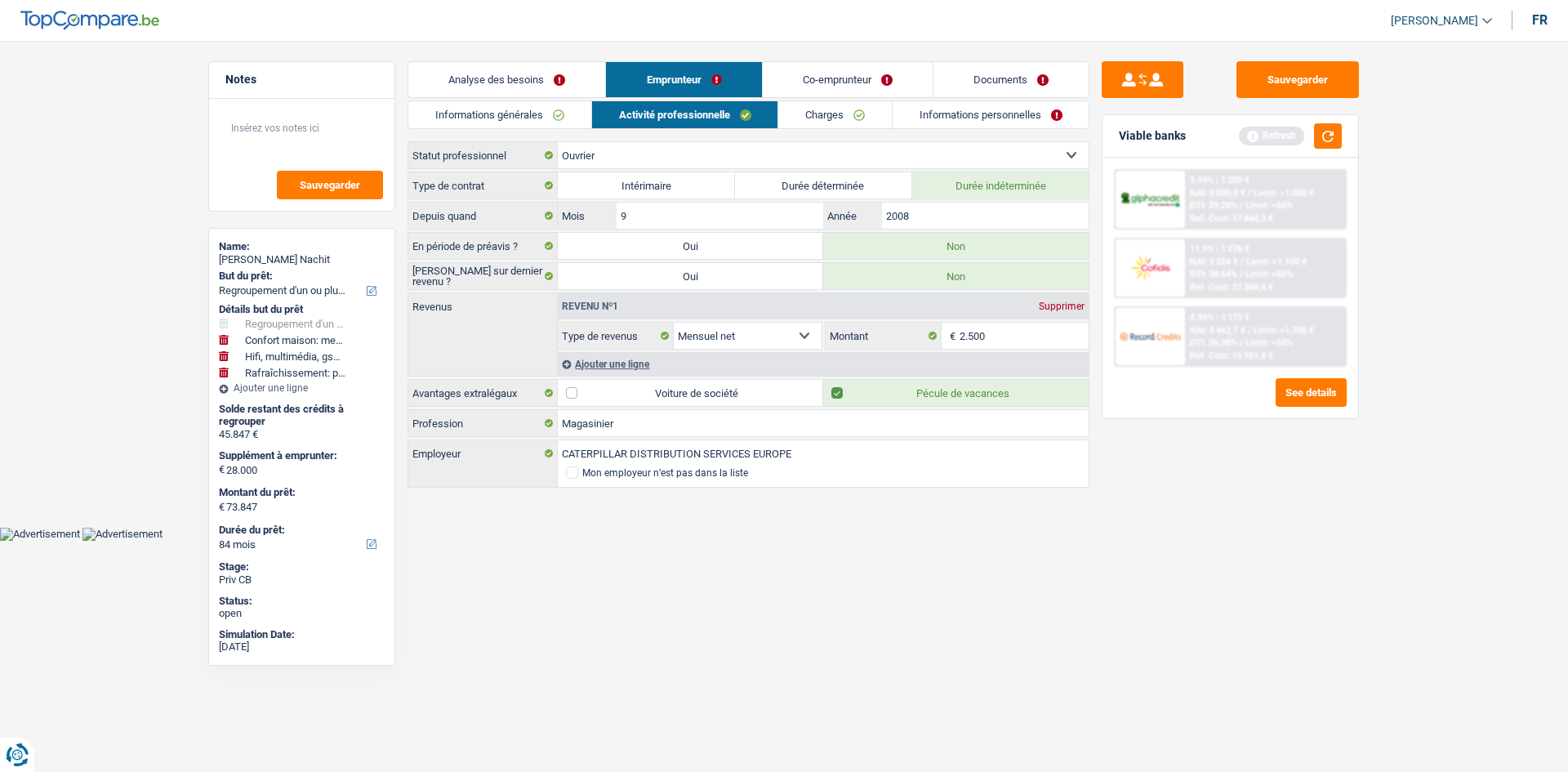 click on "Sauvegarder
Viable banks
Refresh
9.99% | 1 209 €
NAI: 5 009,8 €
/
Limit: >1.000 €
DTI: 39.28%
/
Limit: <65%
Ref. Cost: 17 844,3 €
11.9% | 1 276 €
NAI: 5 254 €
/
Limit: >1.100 €
DTI: 38.64%
/               /" at bounding box center (1230, 401) 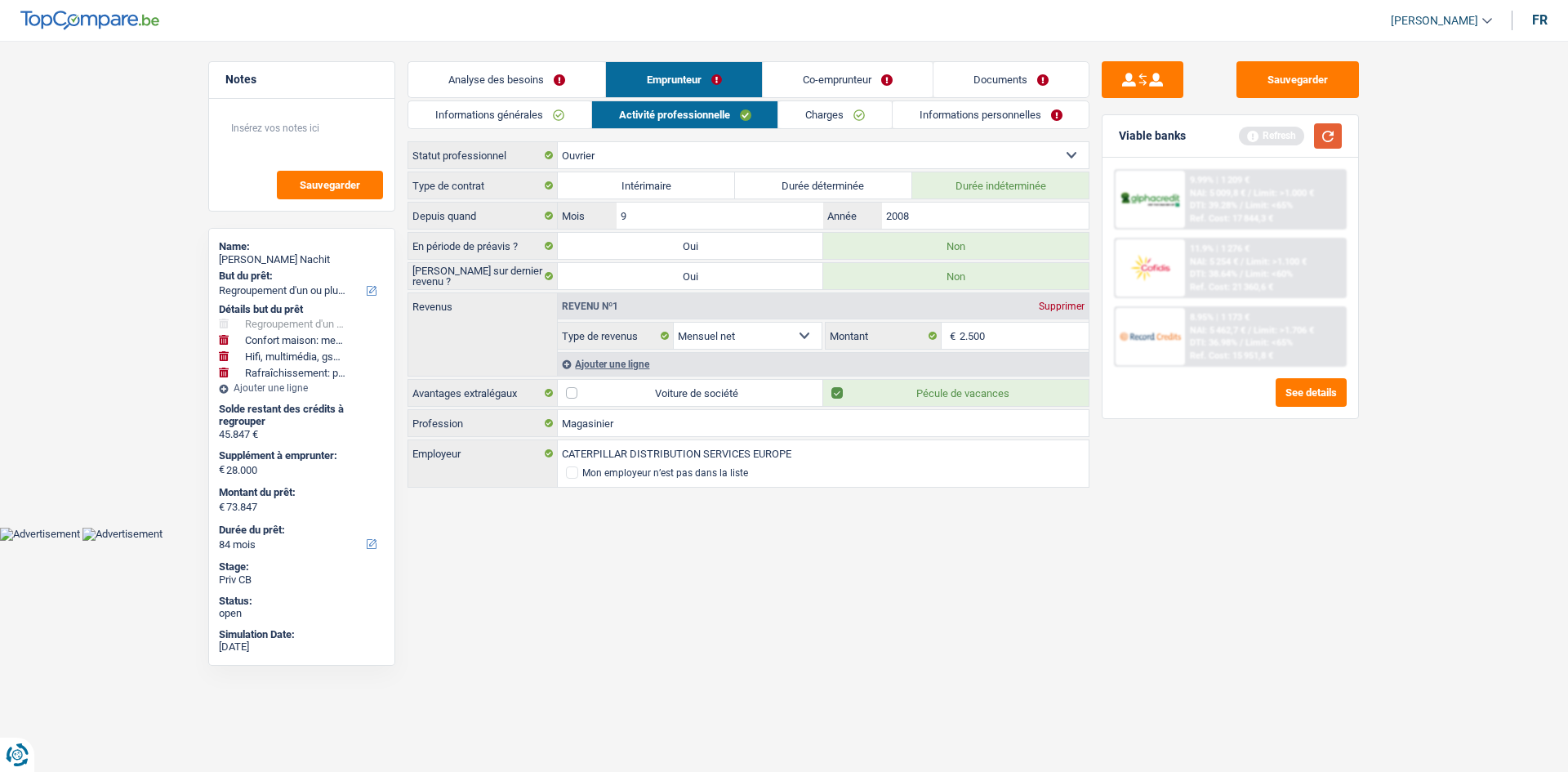 click at bounding box center (1328, 136) 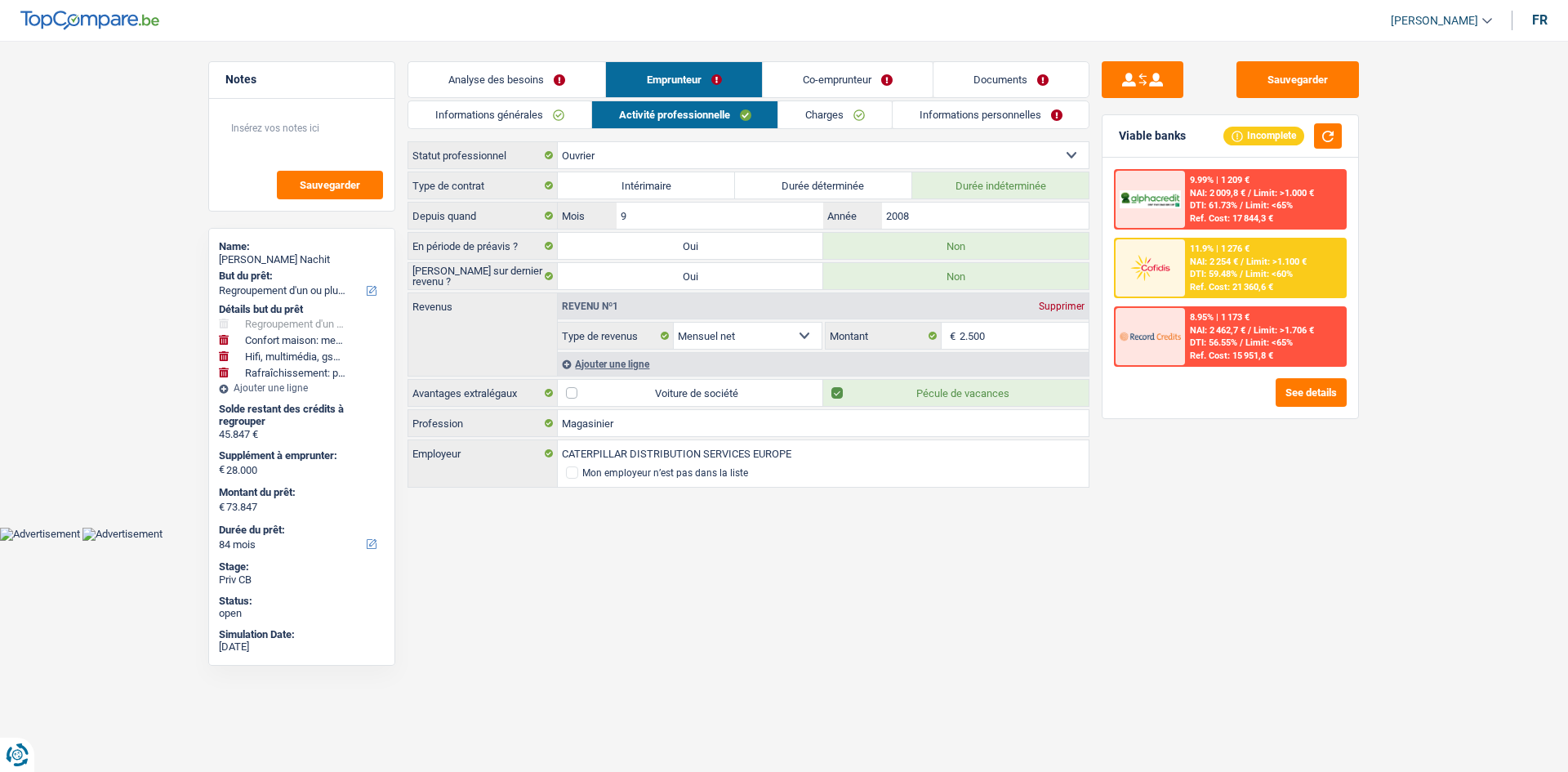 click on "Informations personnelles" at bounding box center [991, 114] 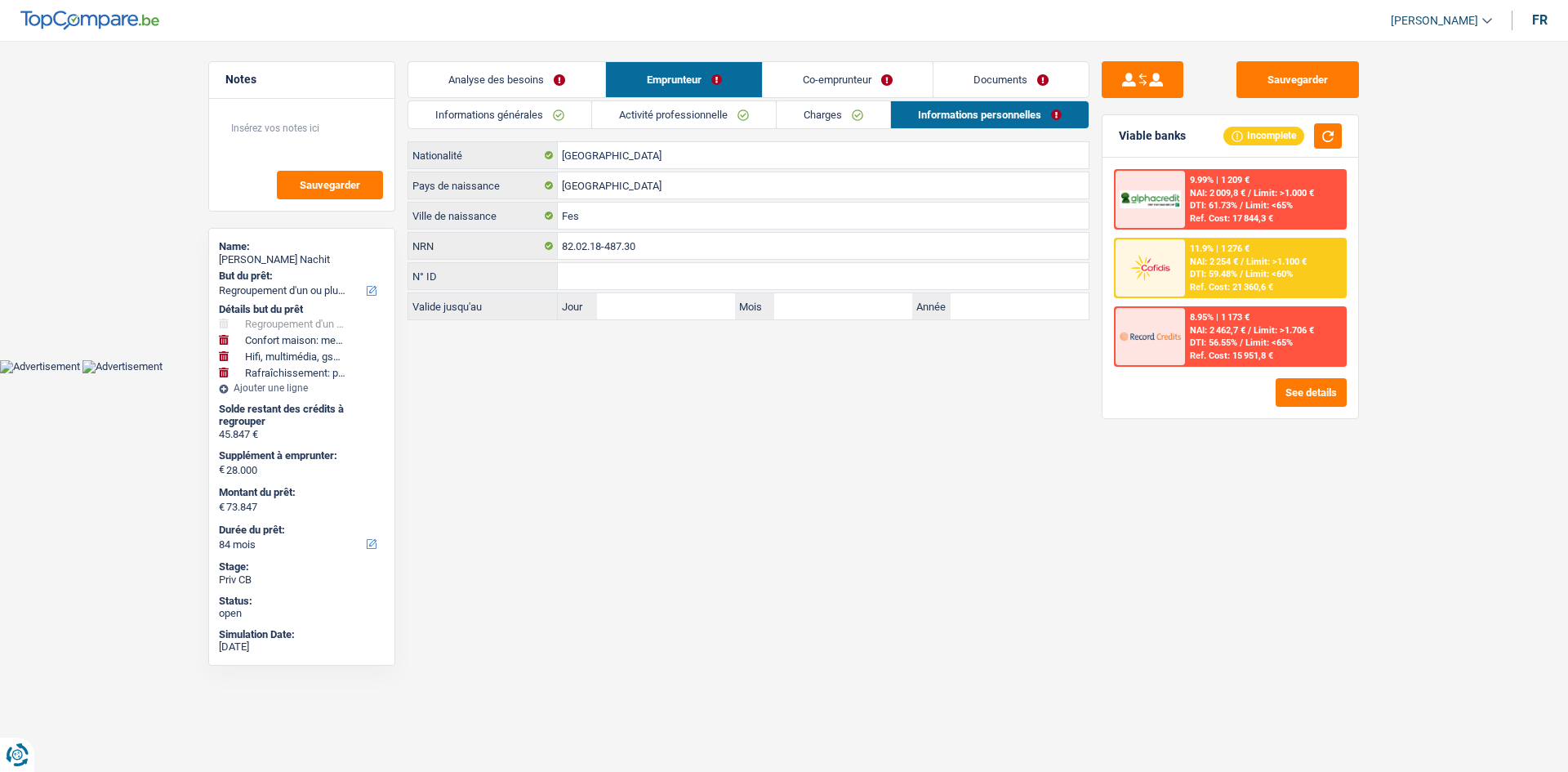 click on "Documents" at bounding box center (1011, 79) 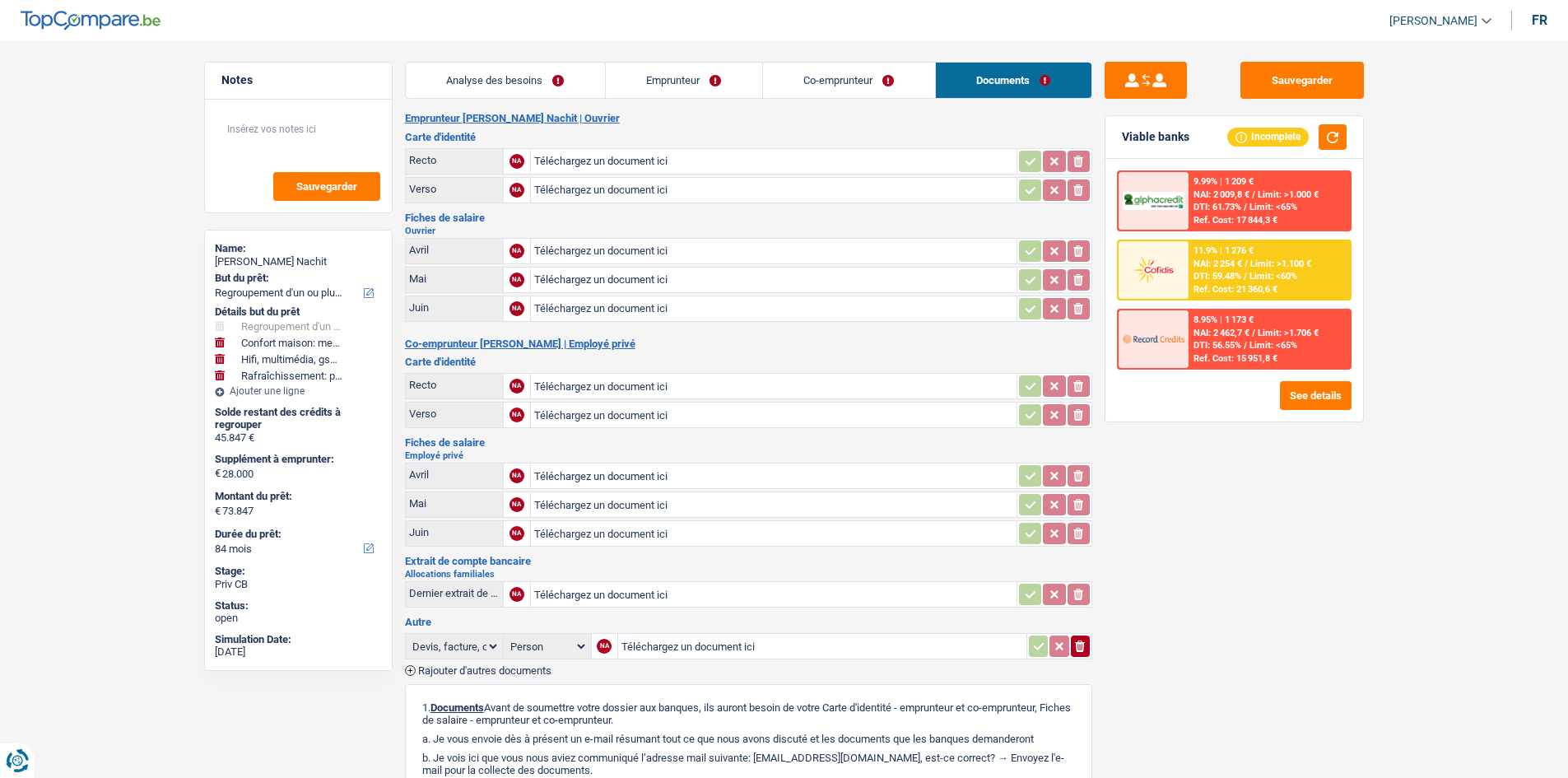 click on "Co-emprunteur" at bounding box center (849, 80) 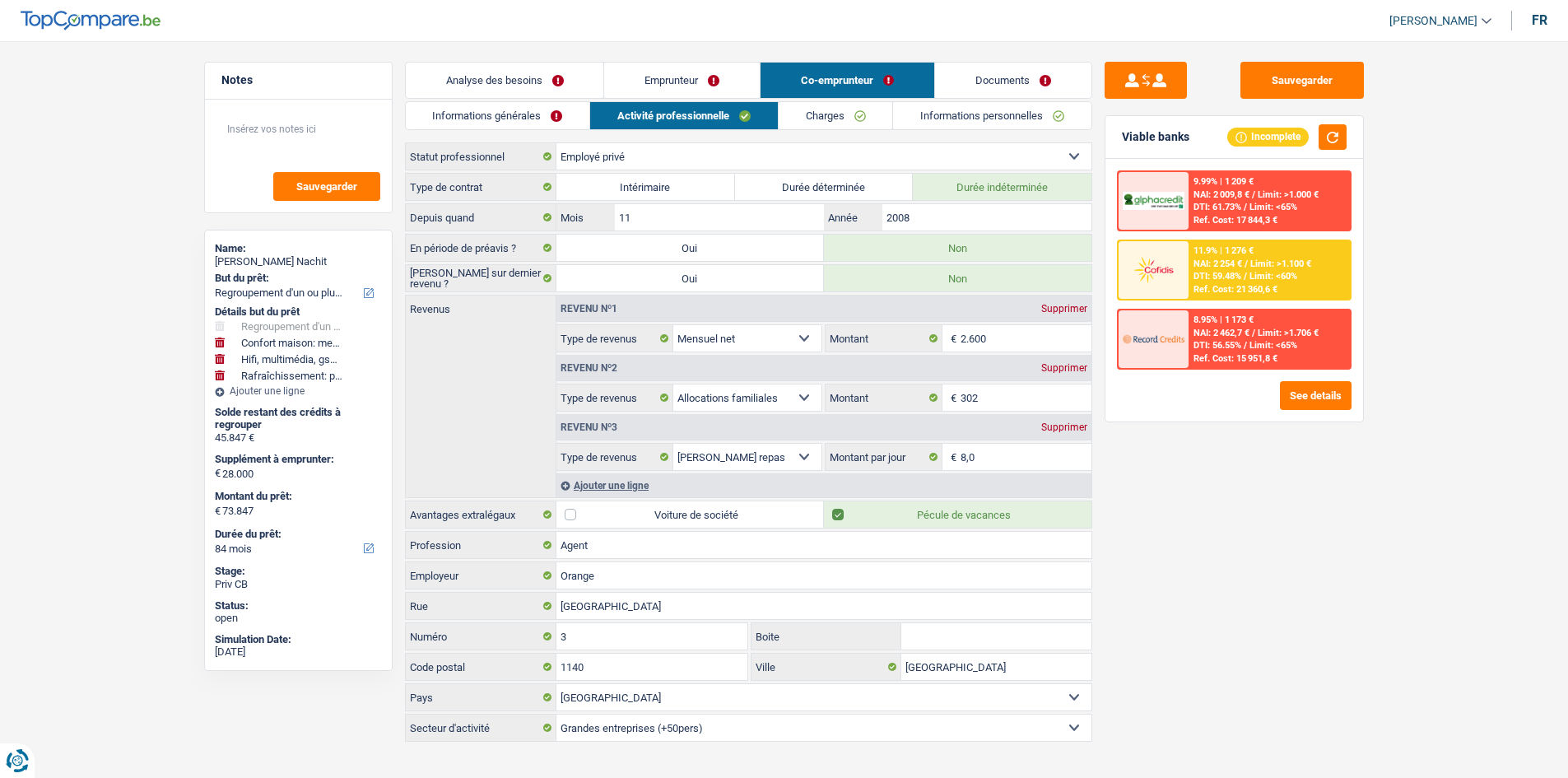 click on "Charges" at bounding box center (835, 115) 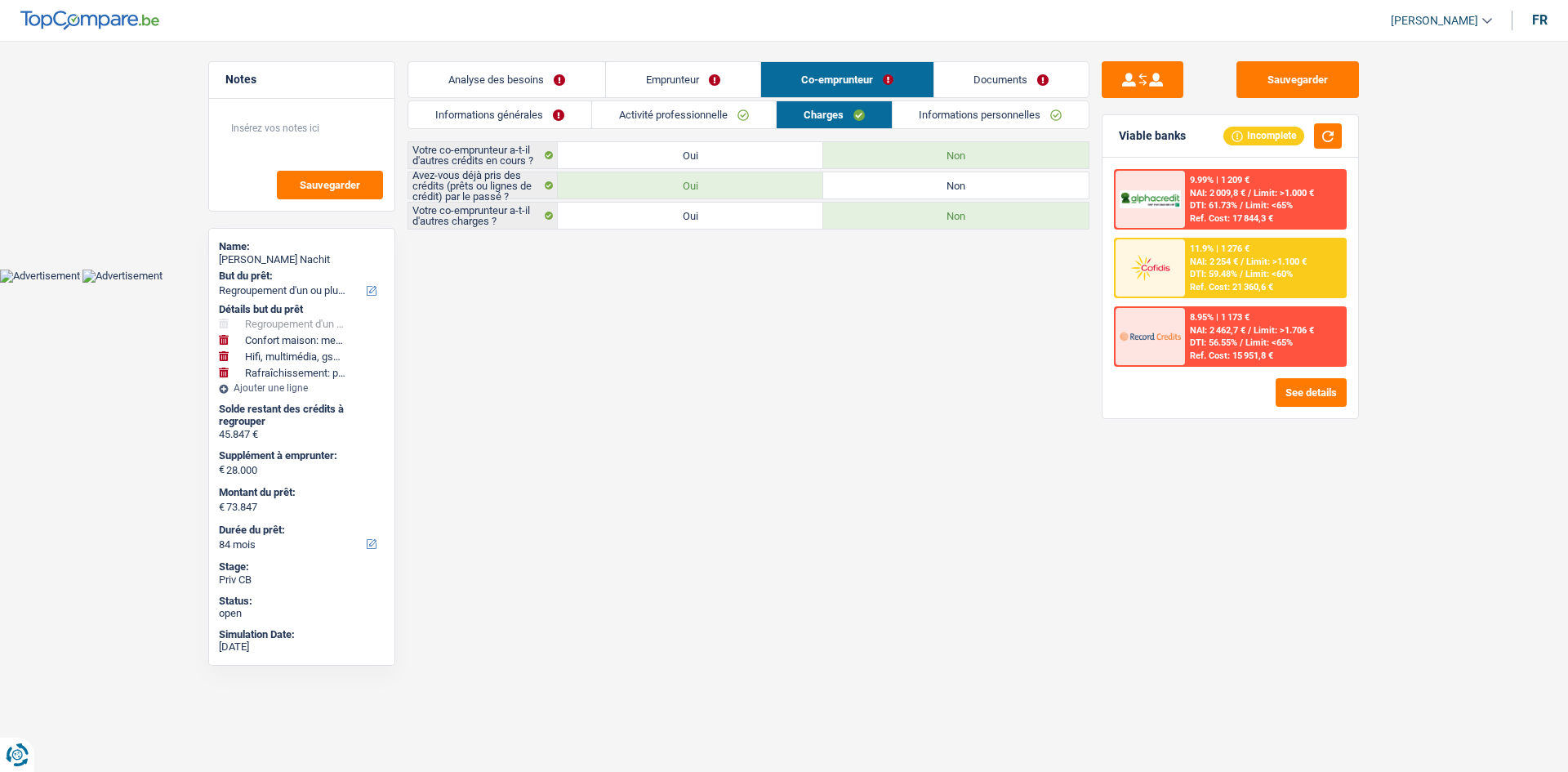 click on "Informations personnelles" at bounding box center [991, 114] 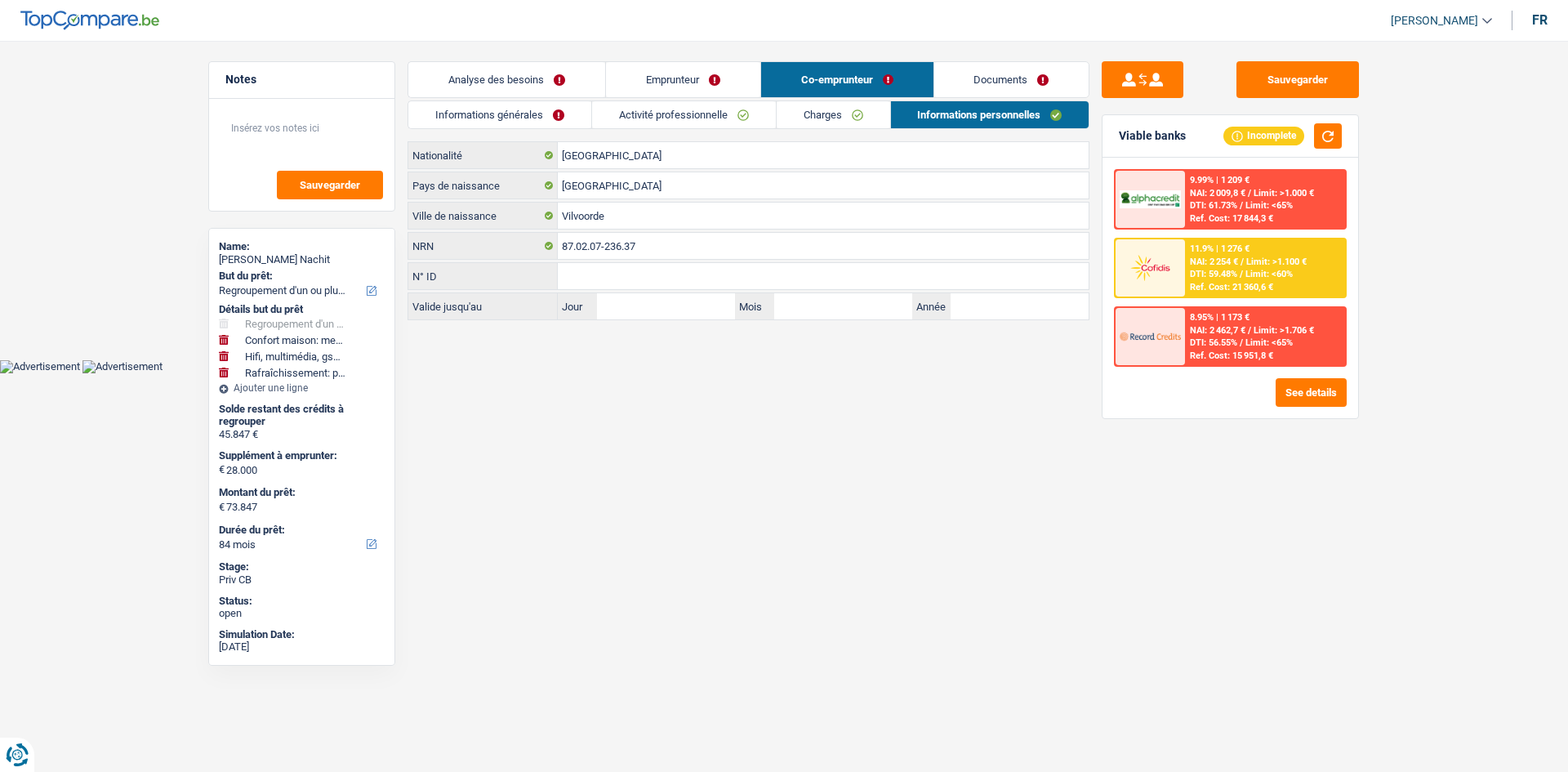 click on "Activité professionnelle" at bounding box center (684, 114) 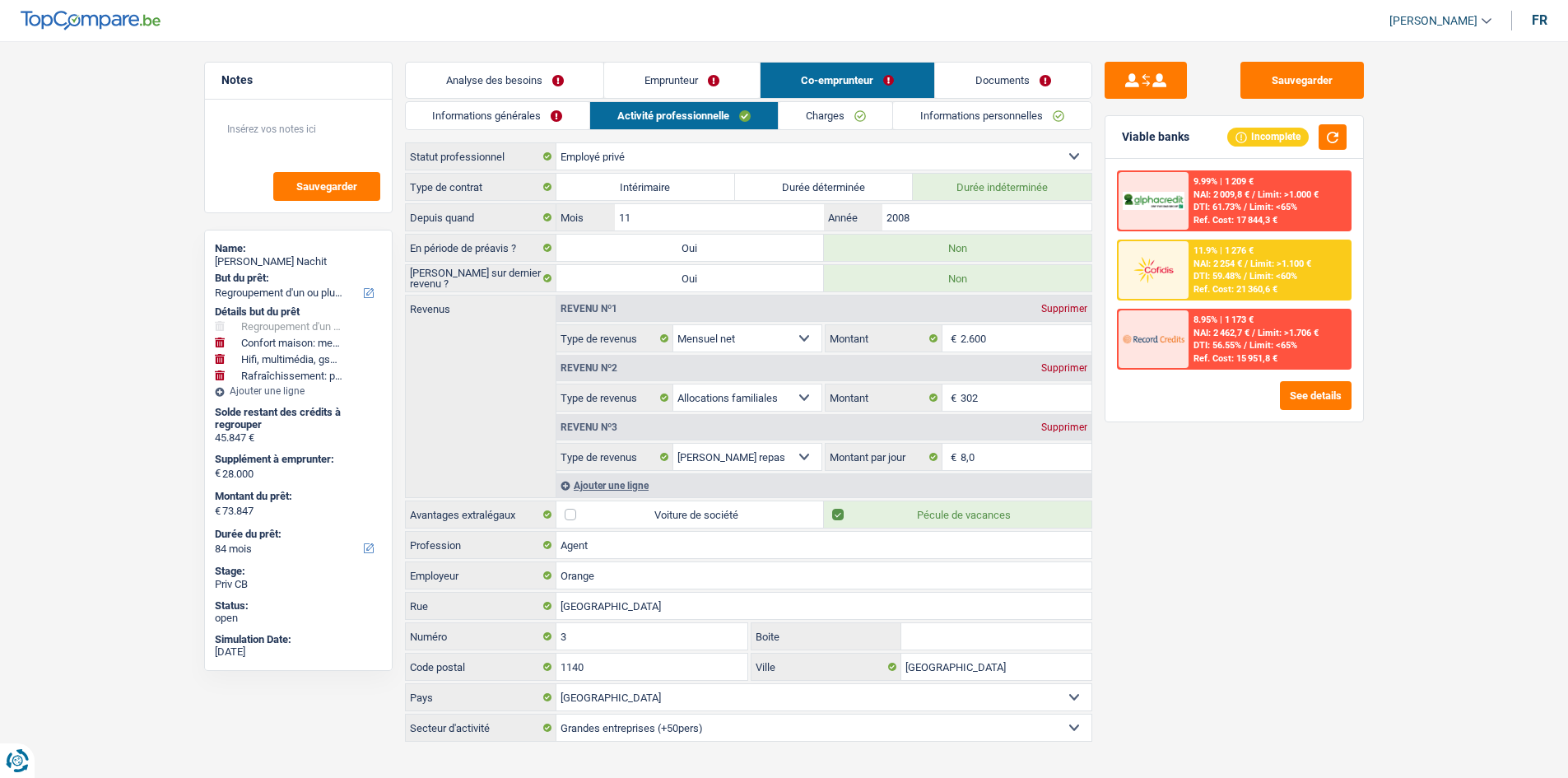 drag, startPoint x: 721, startPoint y: 86, endPoint x: 952, endPoint y: 174, distance: 247.19426 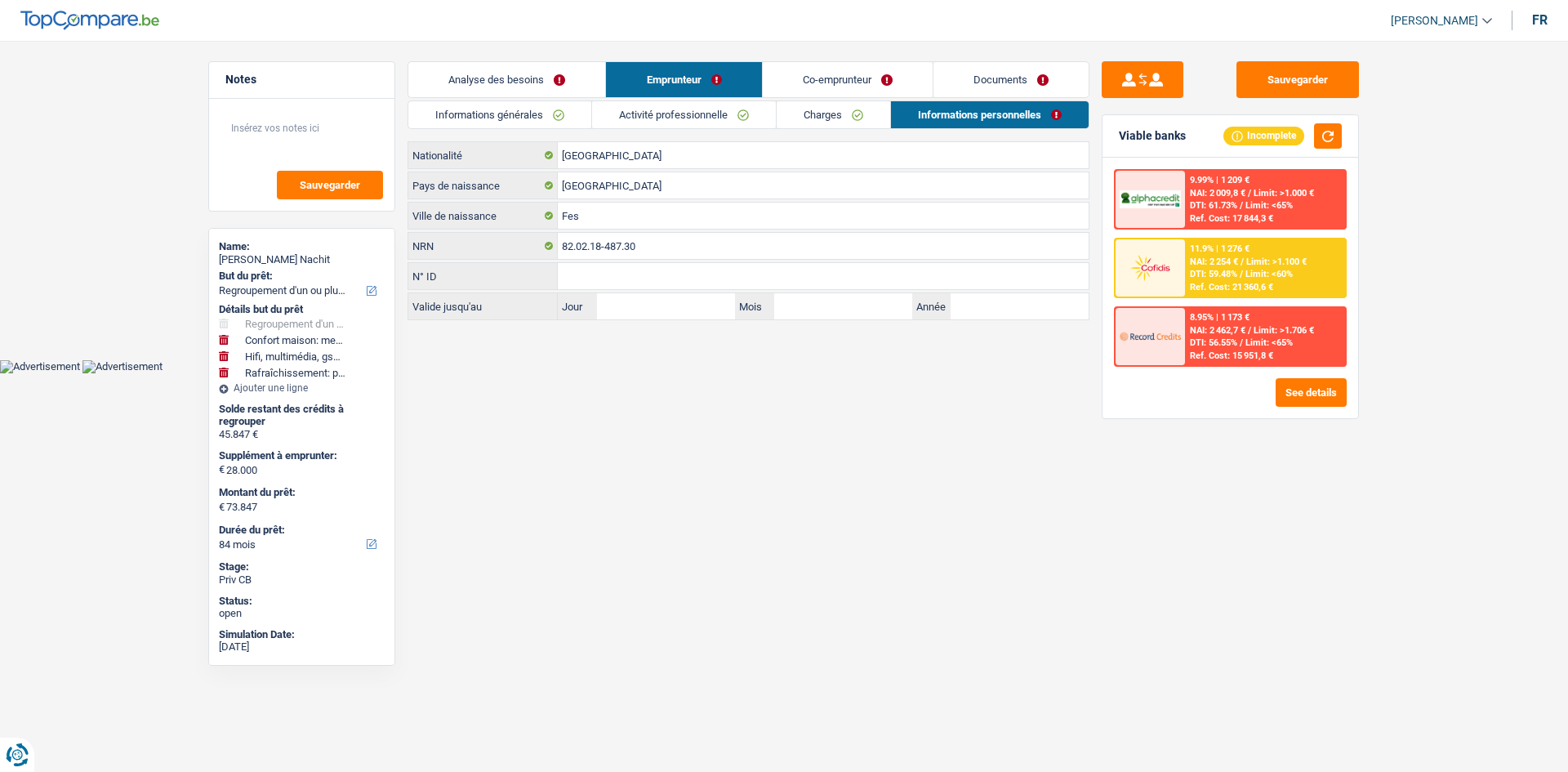 click on "Analyse des besoins" at bounding box center (506, 79) 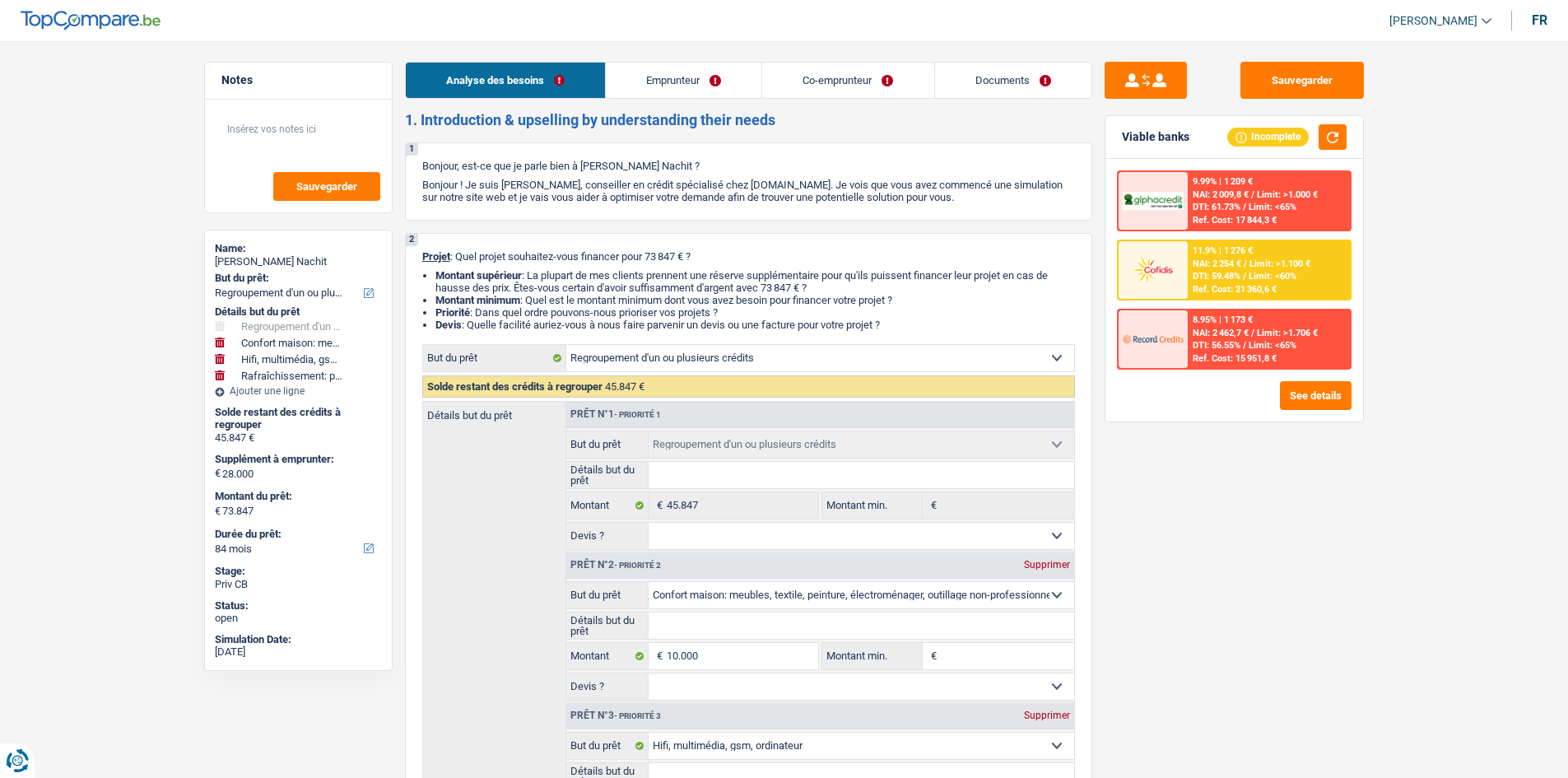 click on "Emprunteur" at bounding box center (683, 80) 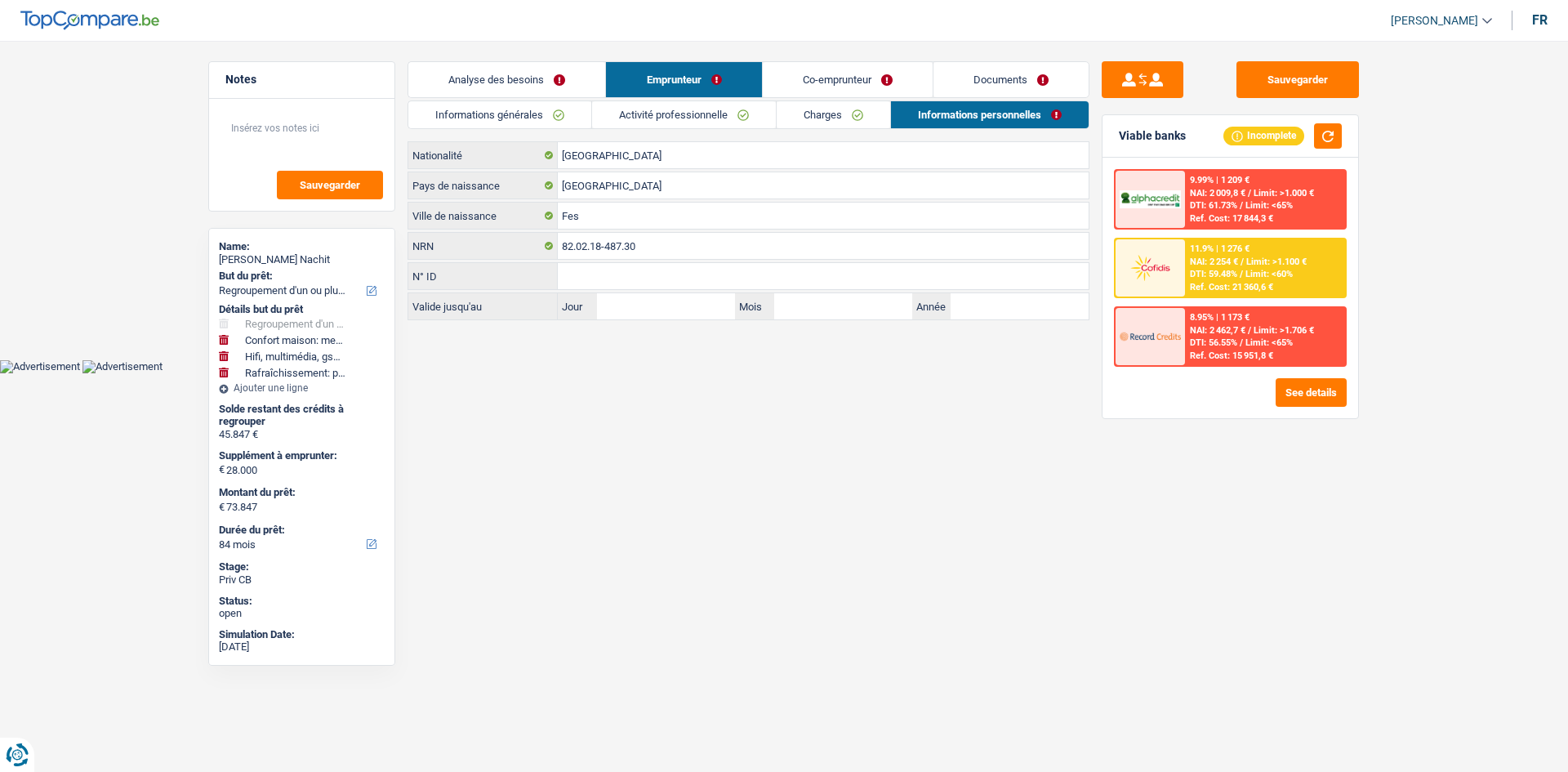click on "Activité professionnelle" at bounding box center (684, 114) 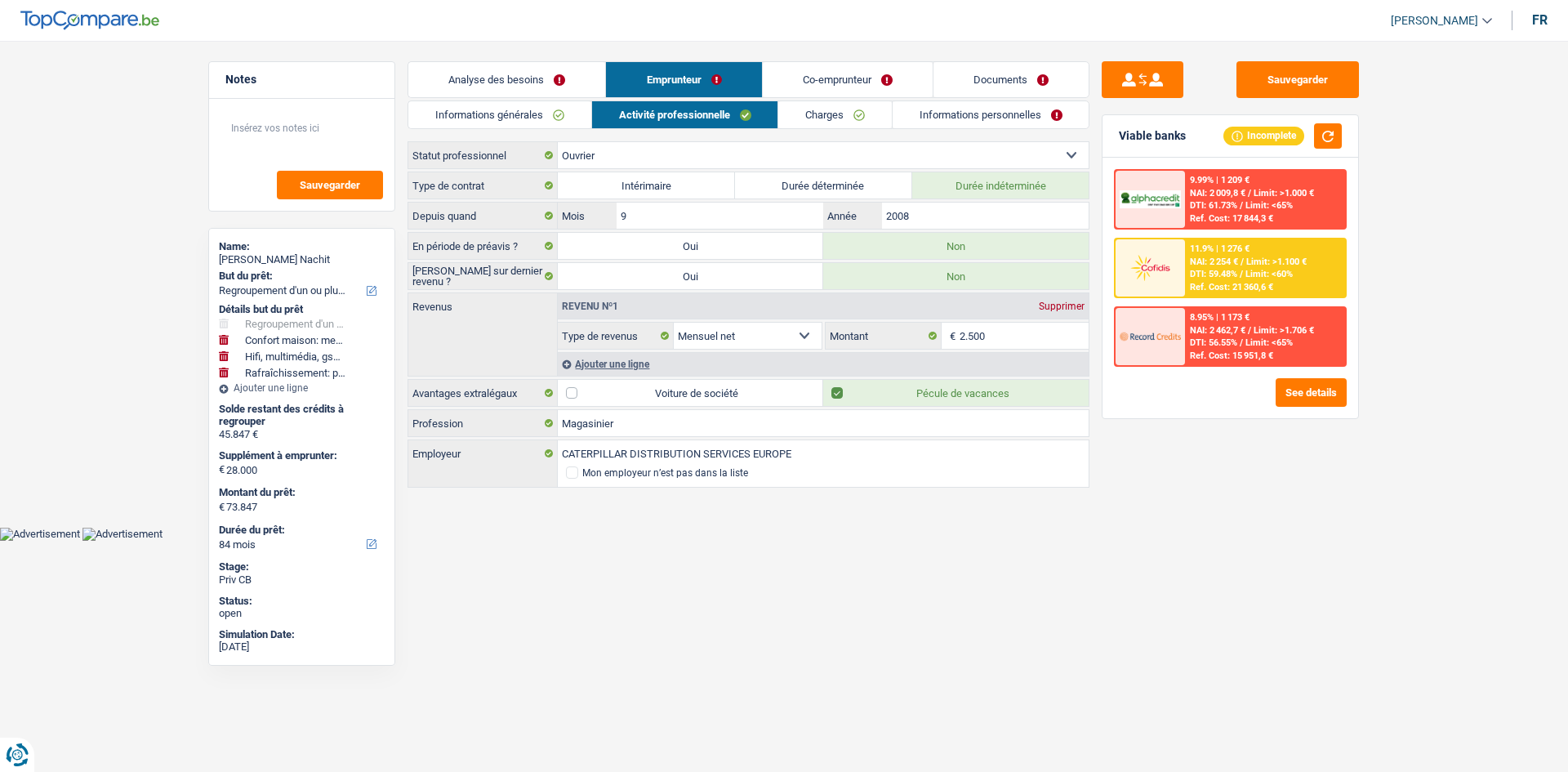 click on "Analyse des besoins" at bounding box center (506, 79) 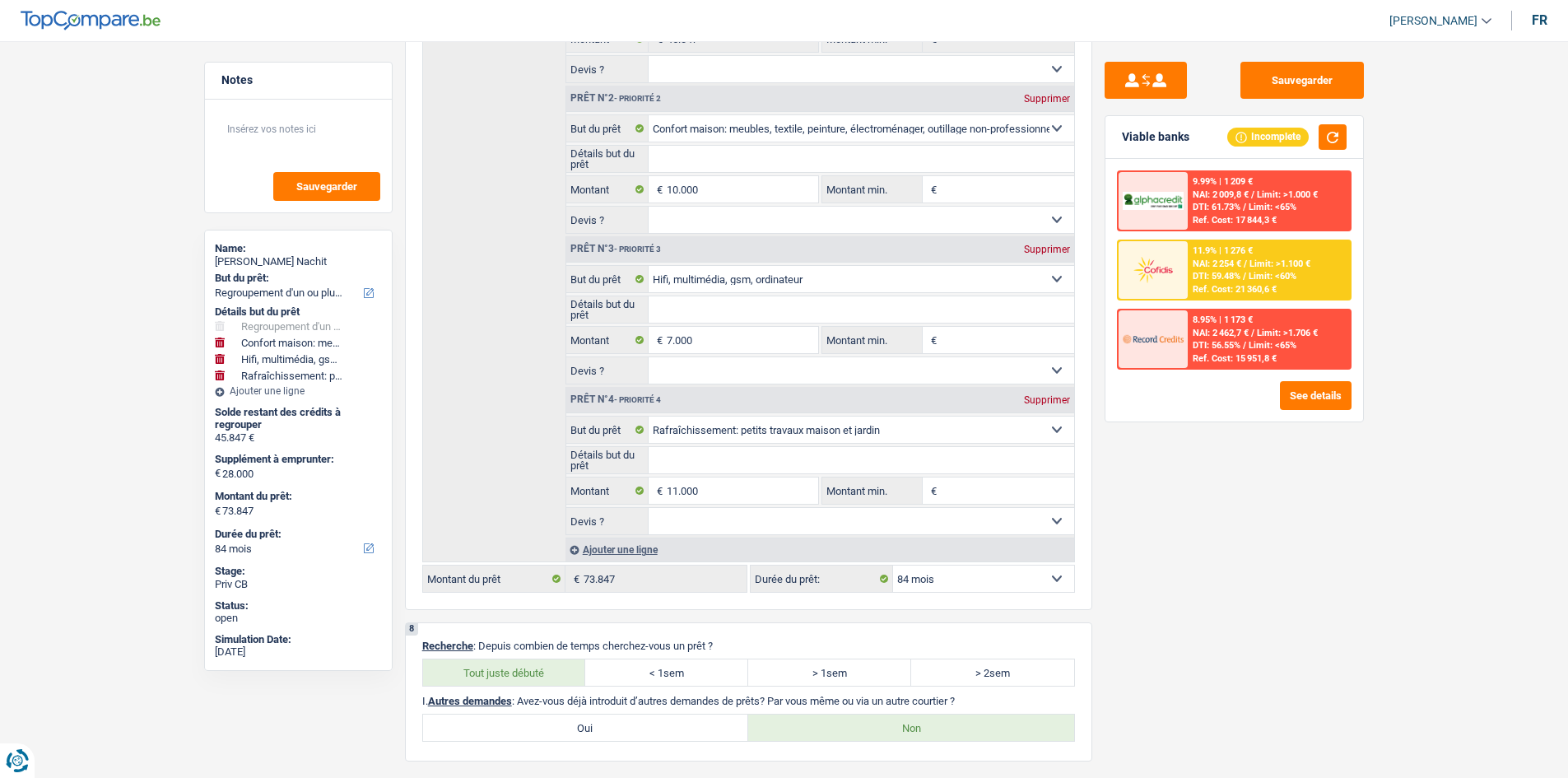 scroll, scrollTop: 3680, scrollLeft: 0, axis: vertical 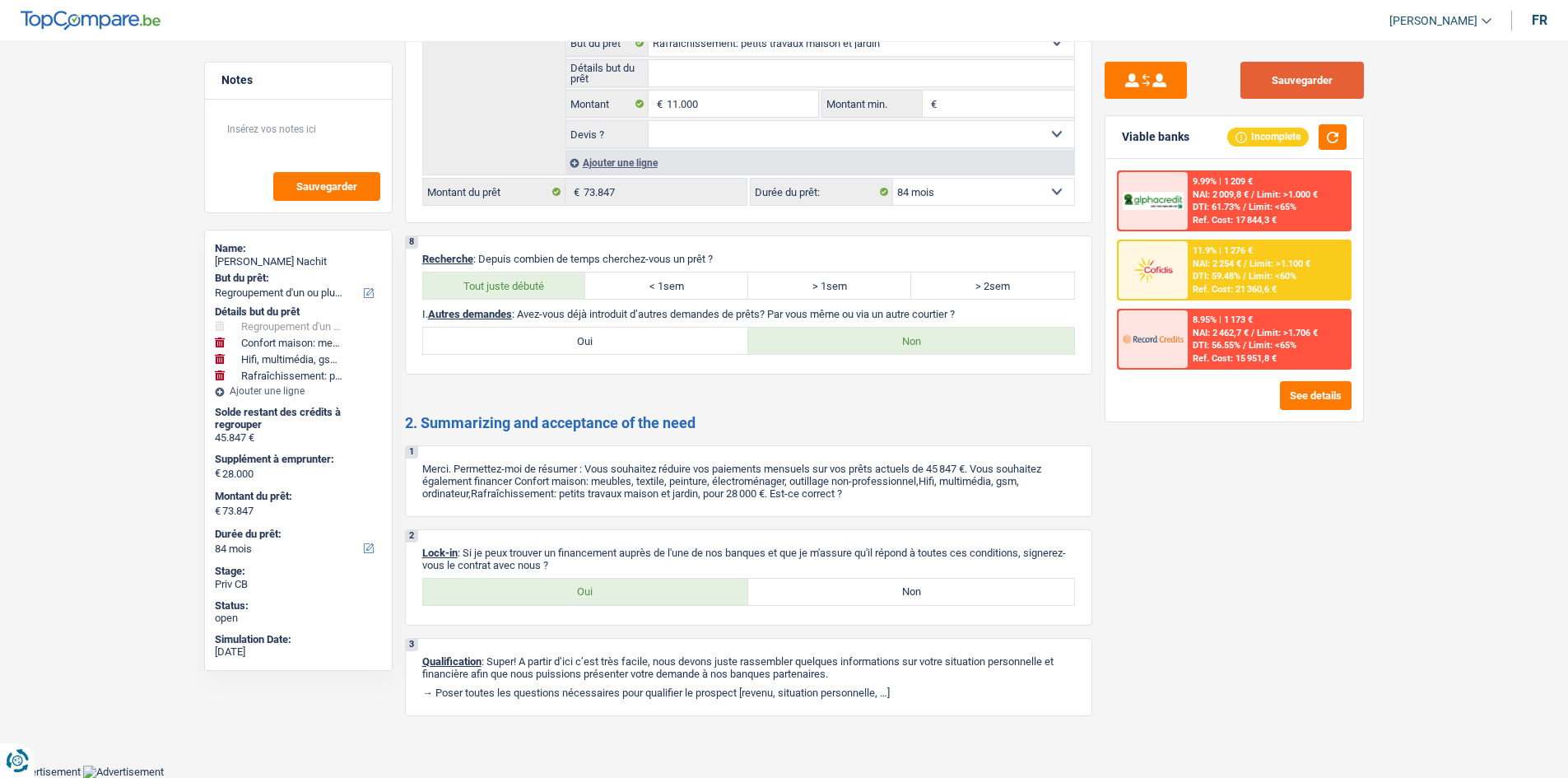 click on "Sauvegarder" at bounding box center (1302, 80) 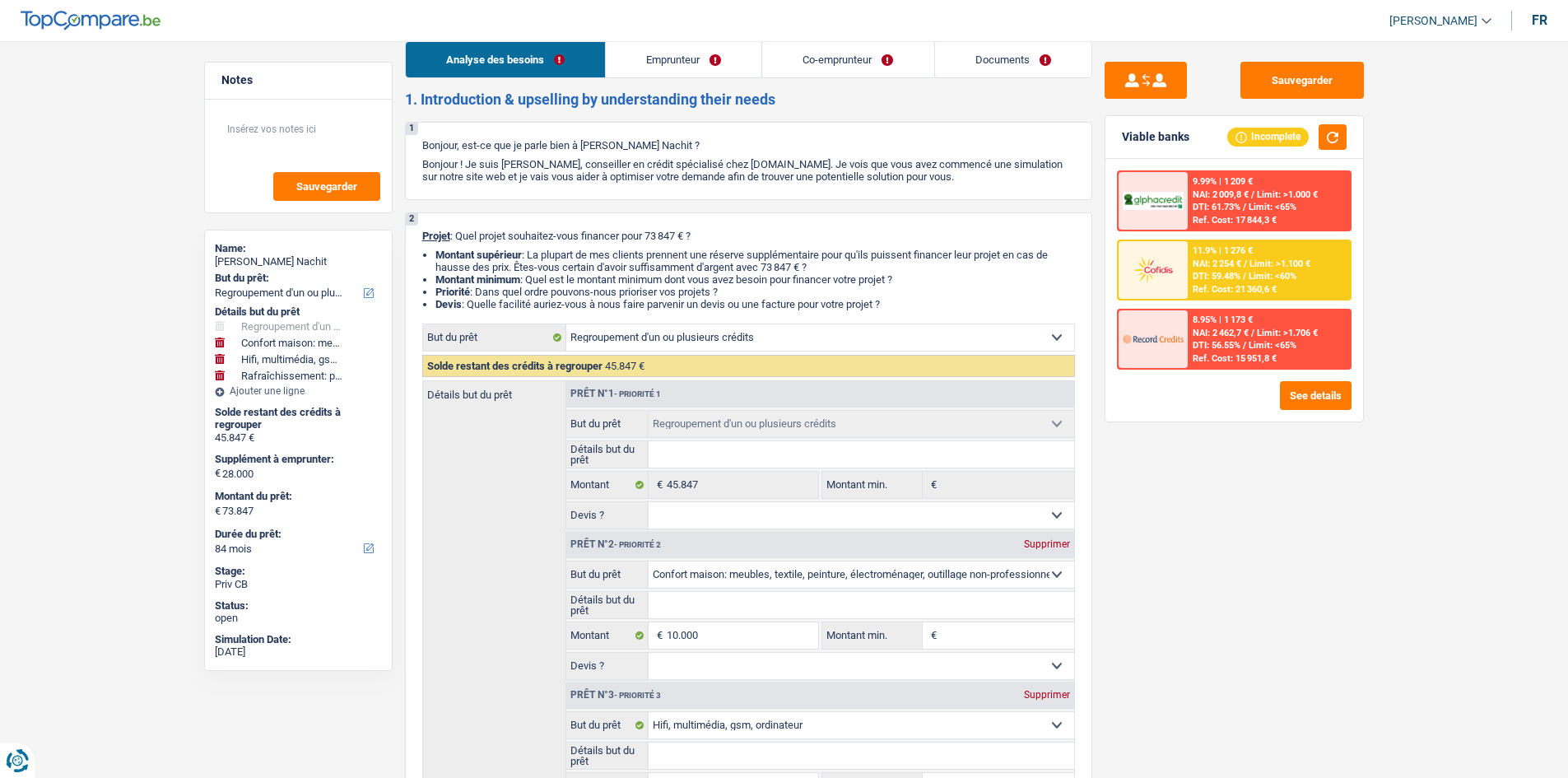 scroll, scrollTop: 0, scrollLeft: 0, axis: both 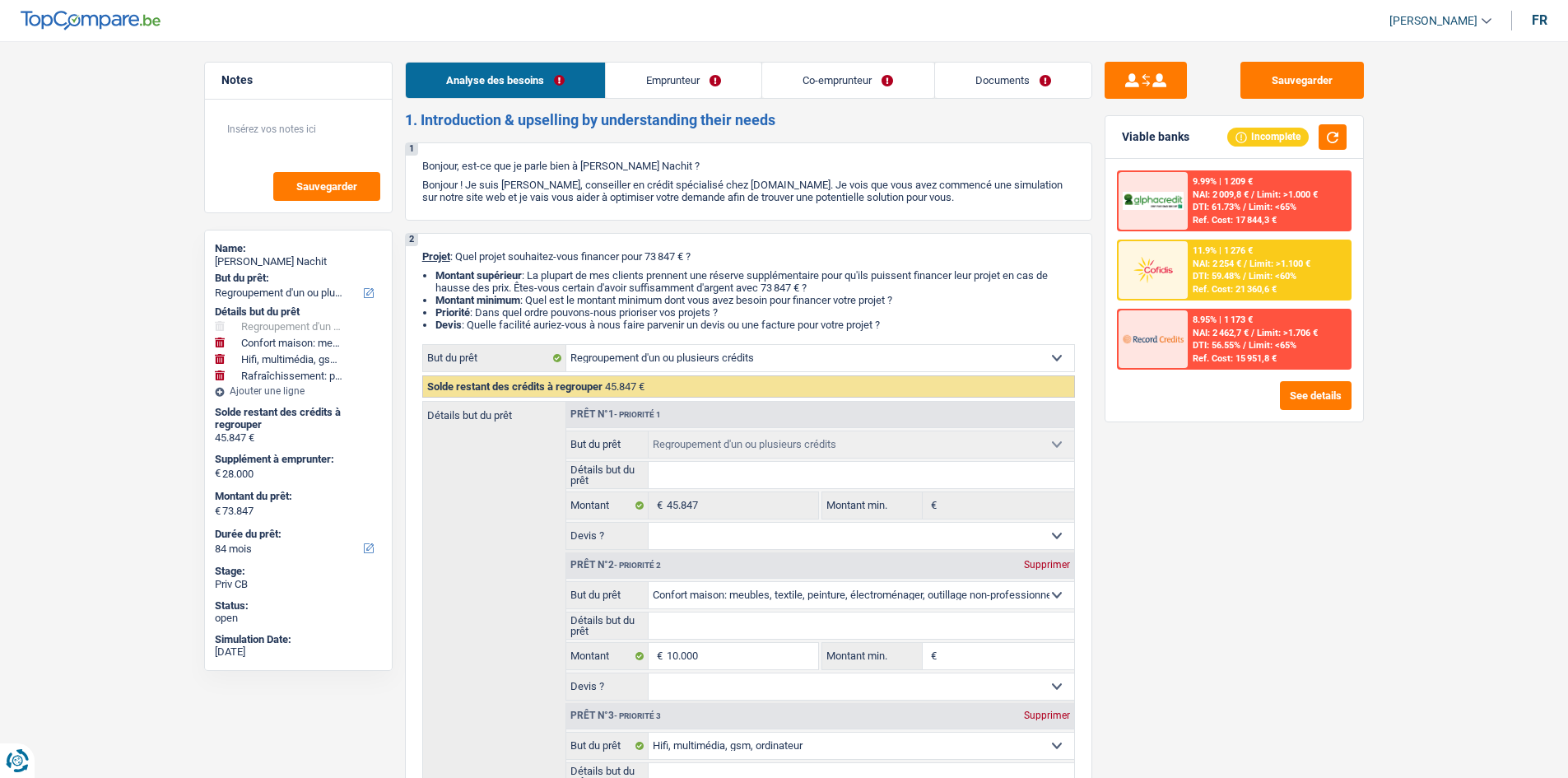 click on "Documents" at bounding box center [1013, 80] 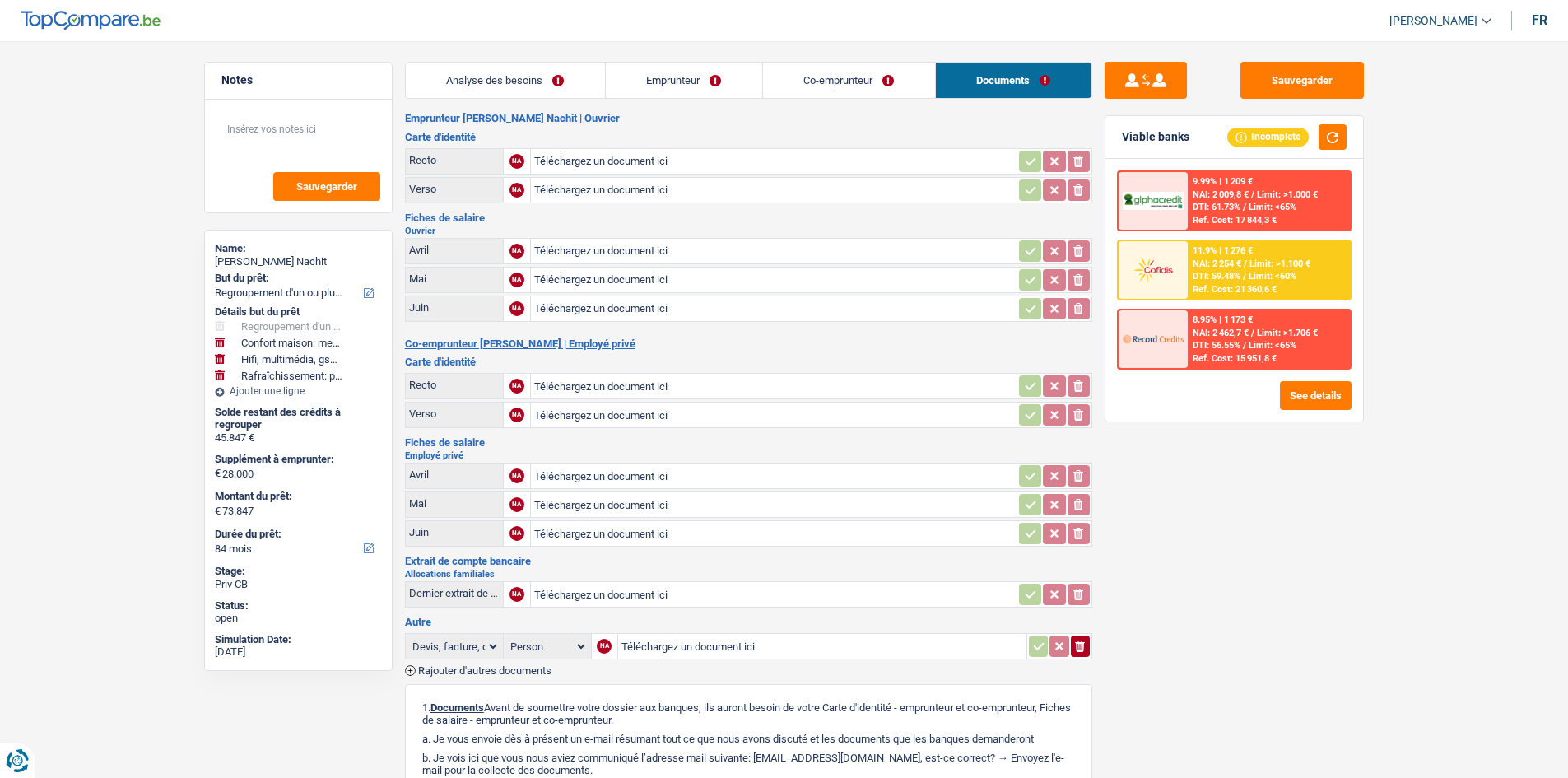 click on "Co-emprunteur" at bounding box center (849, 80) 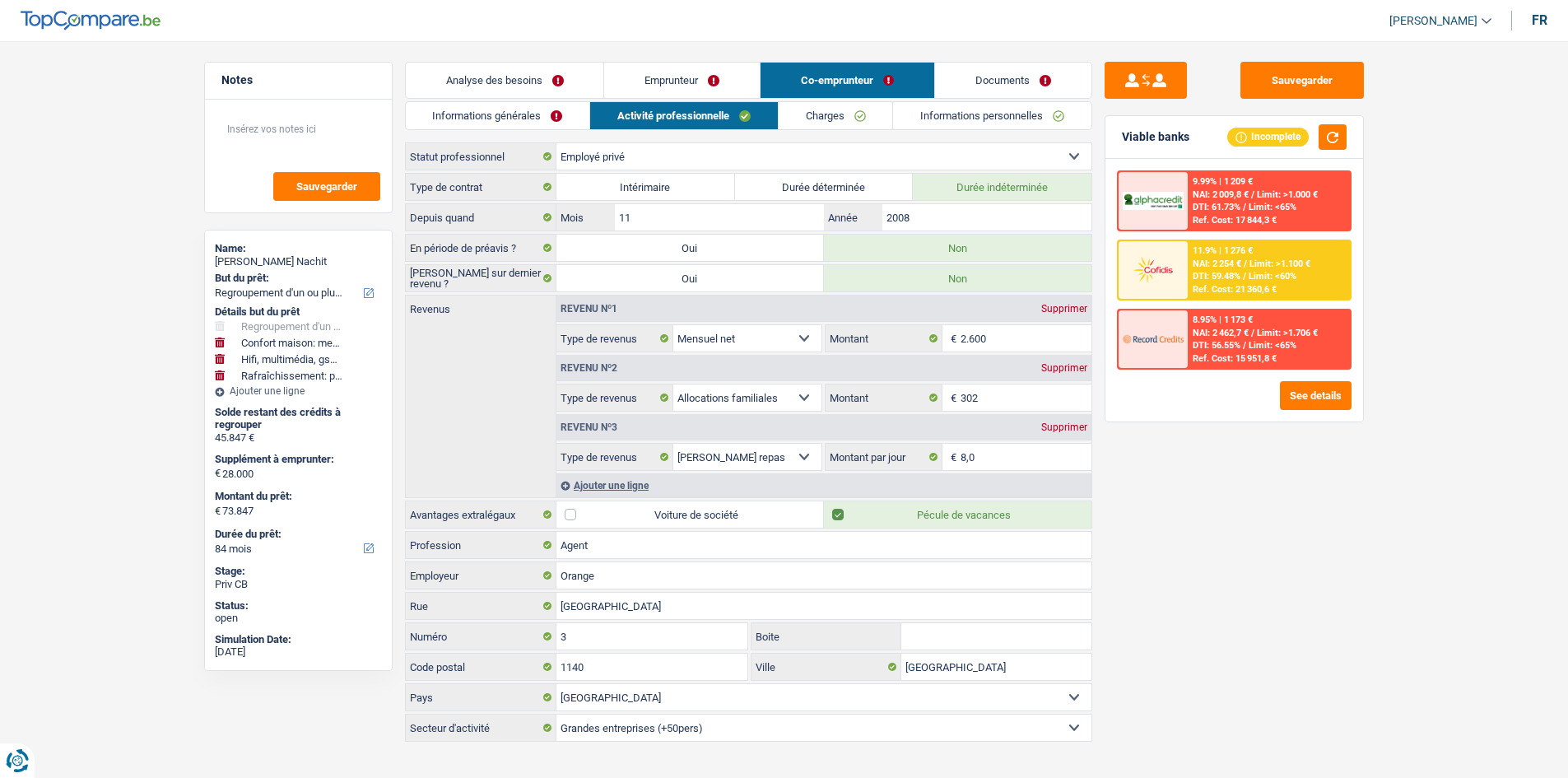 click on "Ouvrier Employé privé Employé public Invalide Indépendant Pensionné Chômeur Mutuelle Femme au foyer Sans profession Allocataire sécurité/Intégration social (SPF Sécurité Sociale, CPAS) Etudiant Profession libérale Commerçant Rentier Pré-pensionné
Sélectionner une option" at bounding box center [824, 156] 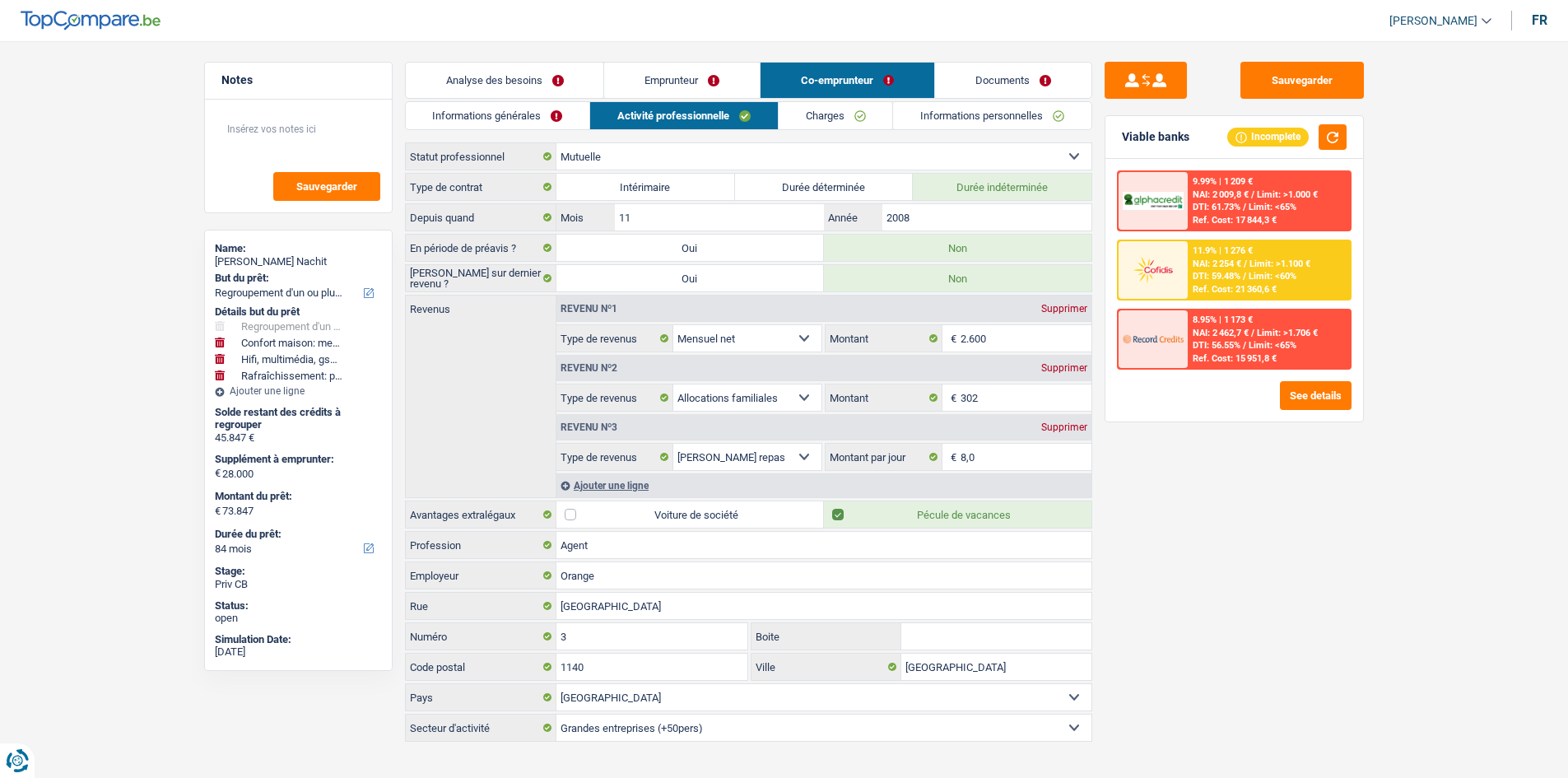 click on "Ouvrier Employé privé Employé public Invalide Indépendant Pensionné Chômeur Mutuelle Femme au foyer Sans profession Allocataire sécurité/Intégration social (SPF Sécurité Sociale, CPAS) Etudiant Profession libérale Commerçant Rentier Pré-pensionné
Sélectionner une option" at bounding box center (824, 156) 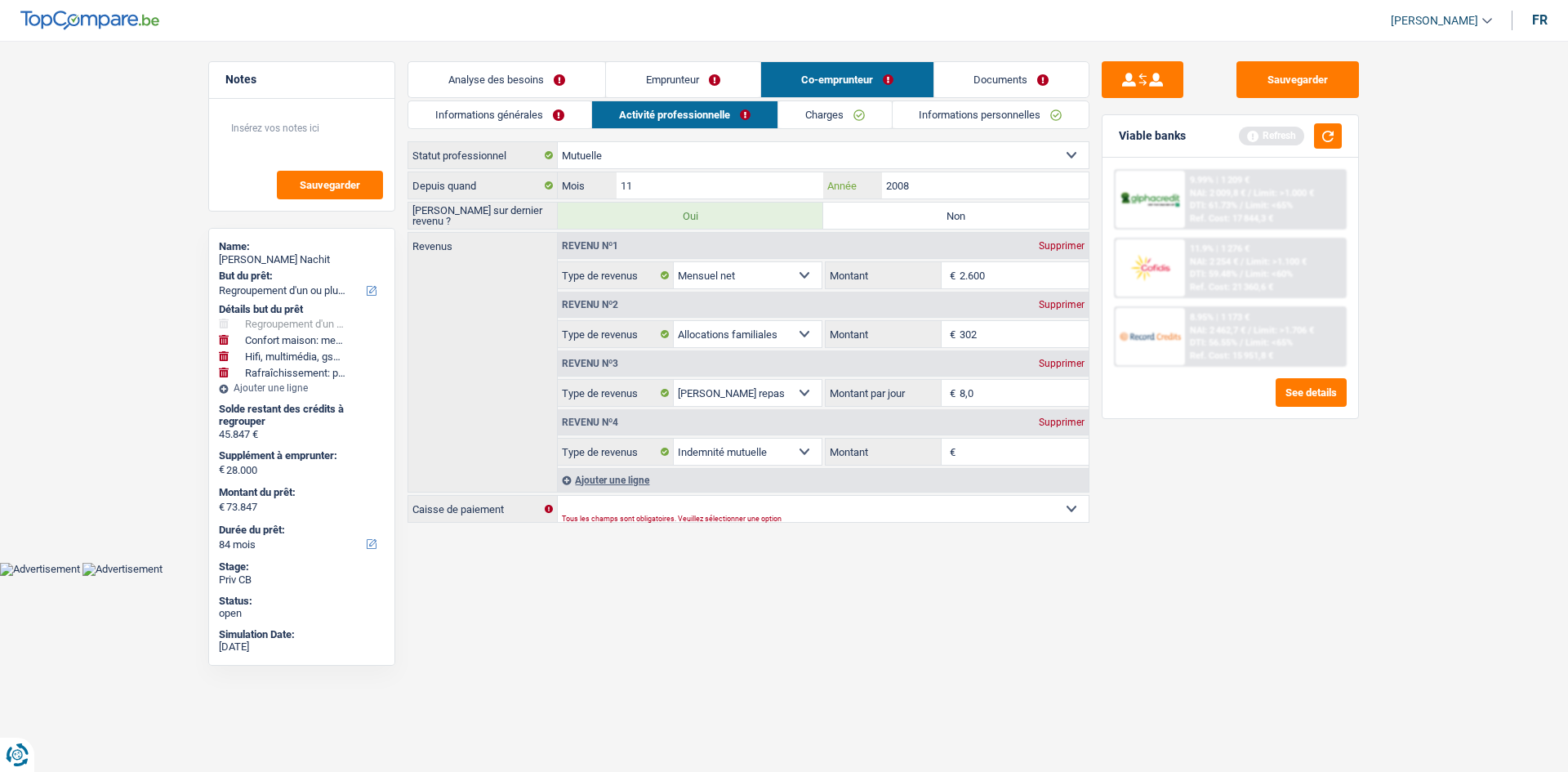 click on "2008" at bounding box center (985, 185) 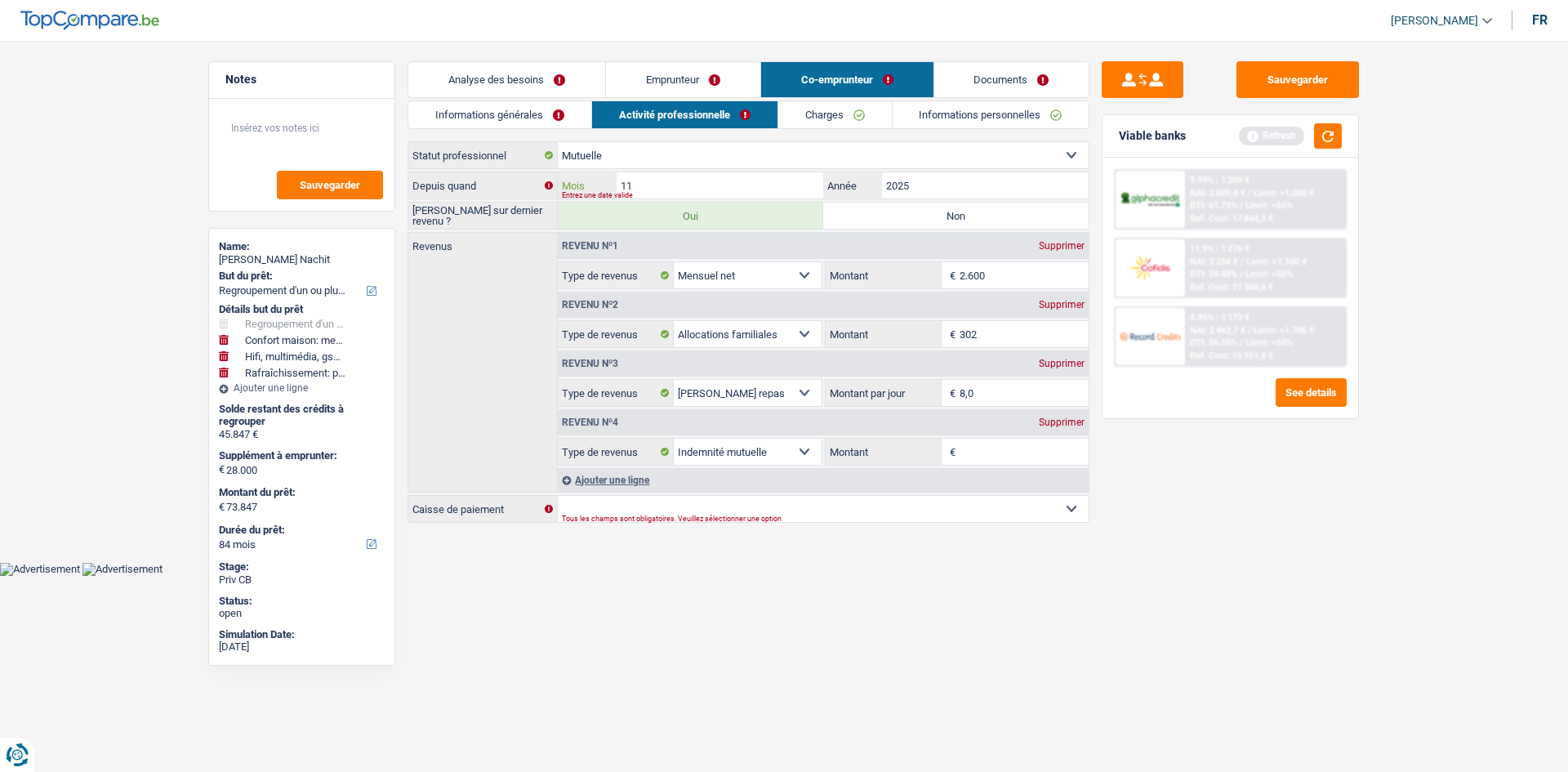 click on "11" at bounding box center [719, 185] 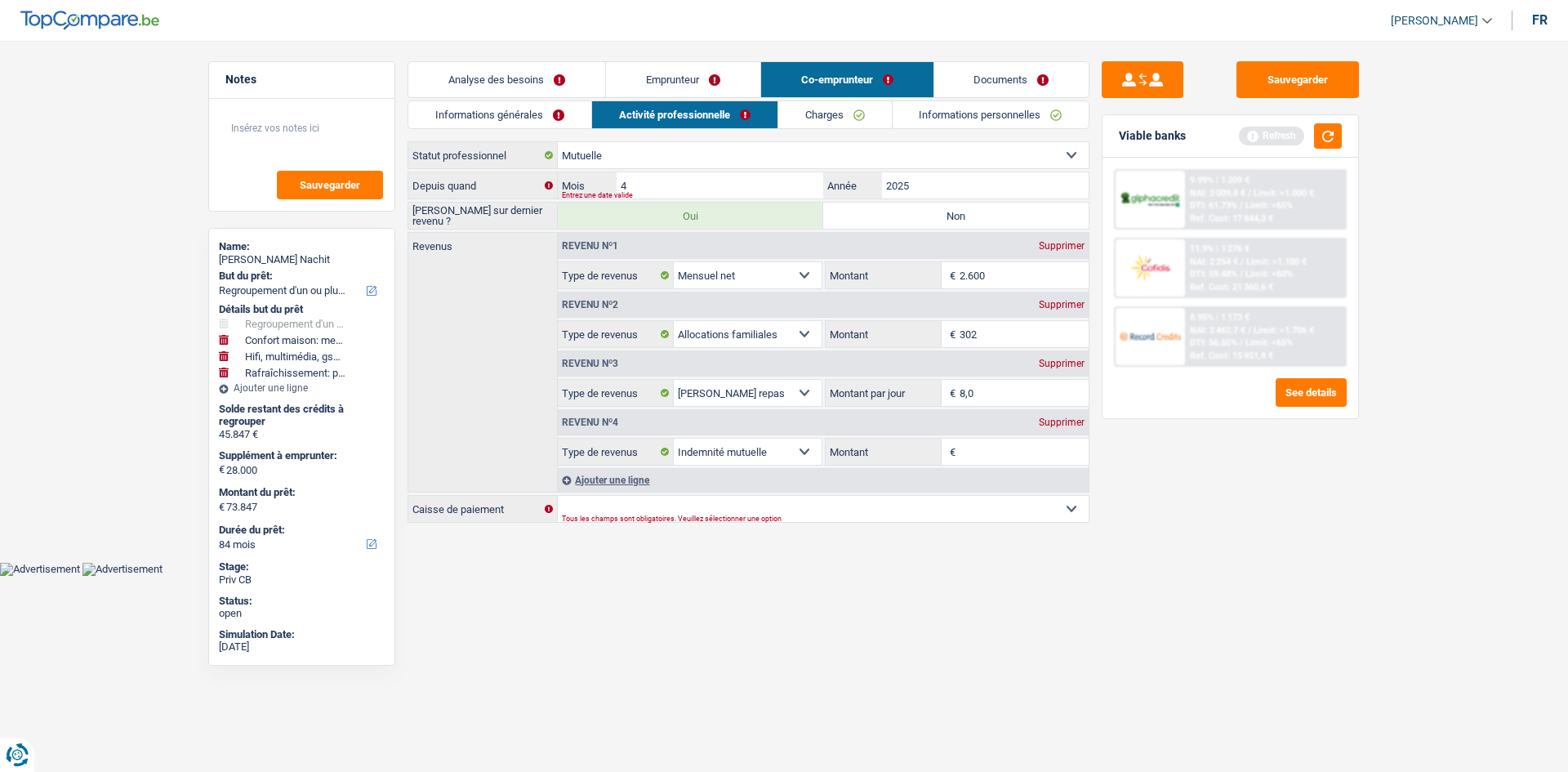 click on "Sauvegarder
Viable banks
Refresh
9.99% | 1 209 €
NAI: 2 009,8 €
/
Limit: >1.000 €
DTI: 61.73%
/
Limit: <65%
Ref. Cost: 17 844,3 €
11.9% | 1 276 €
NAI: 2 254 €
/
Limit: >1.100 €
DTI: 59.48%
/               /" at bounding box center [1230, 401] 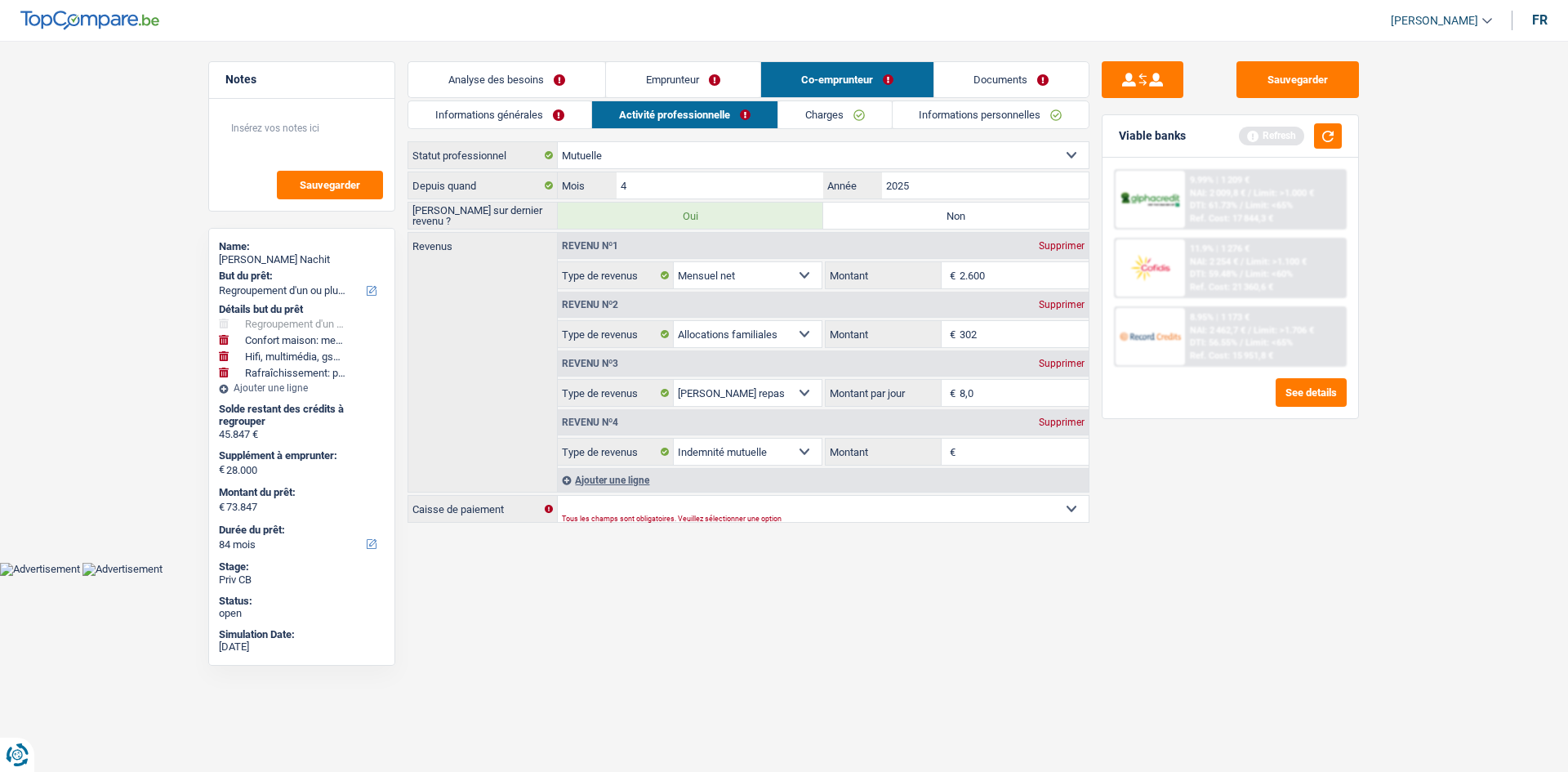 drag, startPoint x: 995, startPoint y: 217, endPoint x: 1022, endPoint y: 217, distance: 27 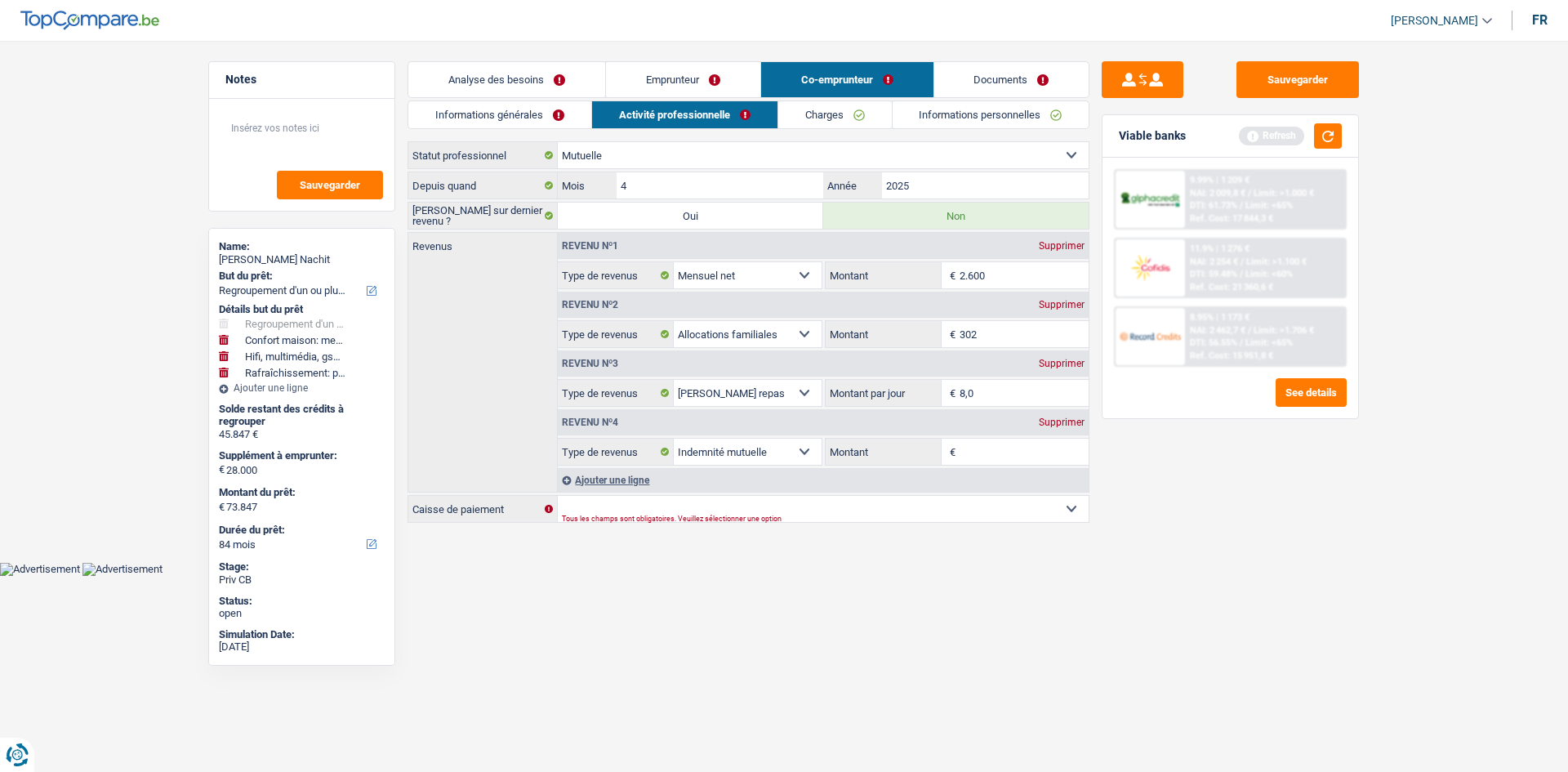click on "Supprimer" at bounding box center [1062, 246] 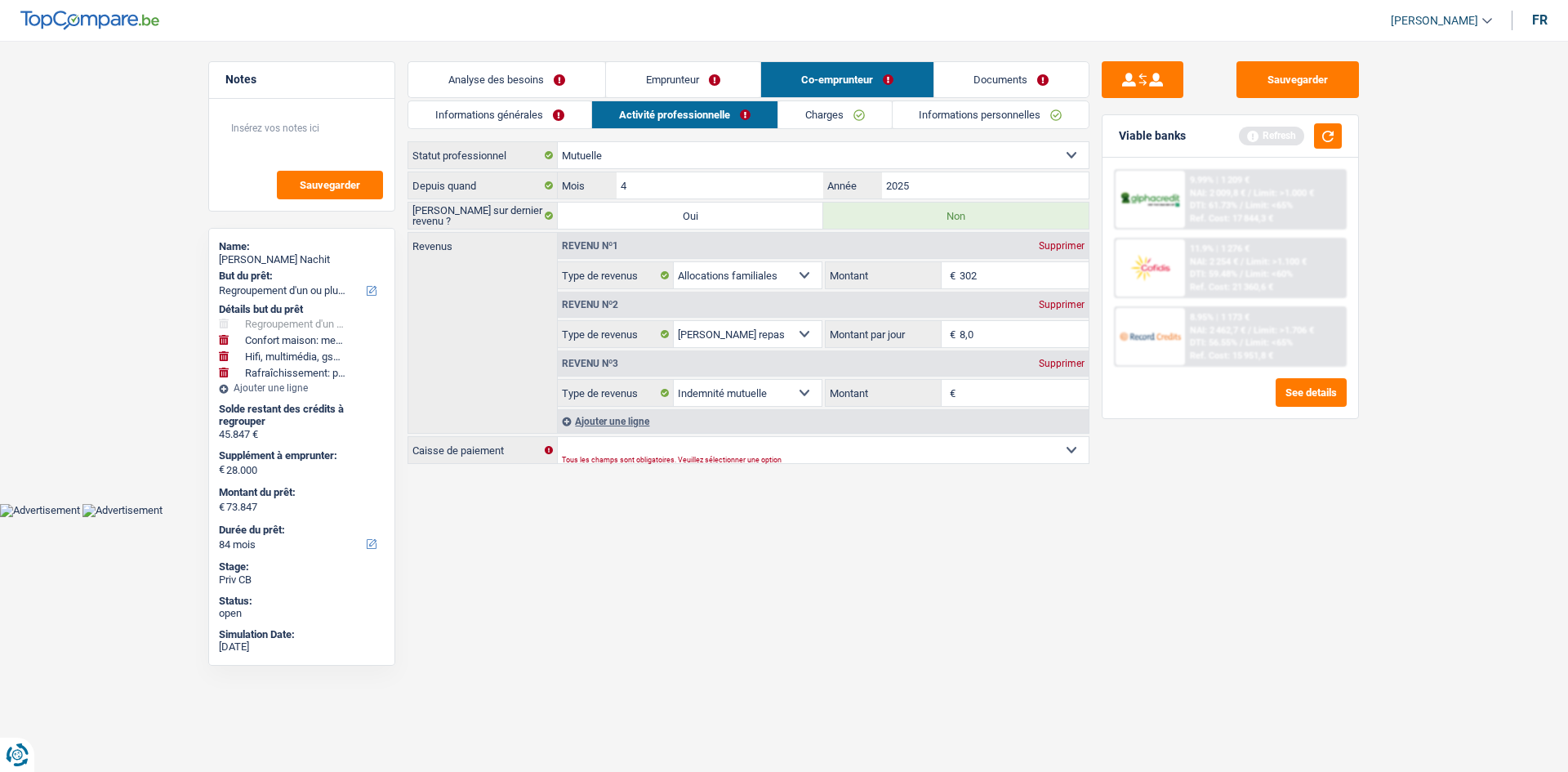 click on "Revenu nº2
Supprimer" at bounding box center (823, 305) 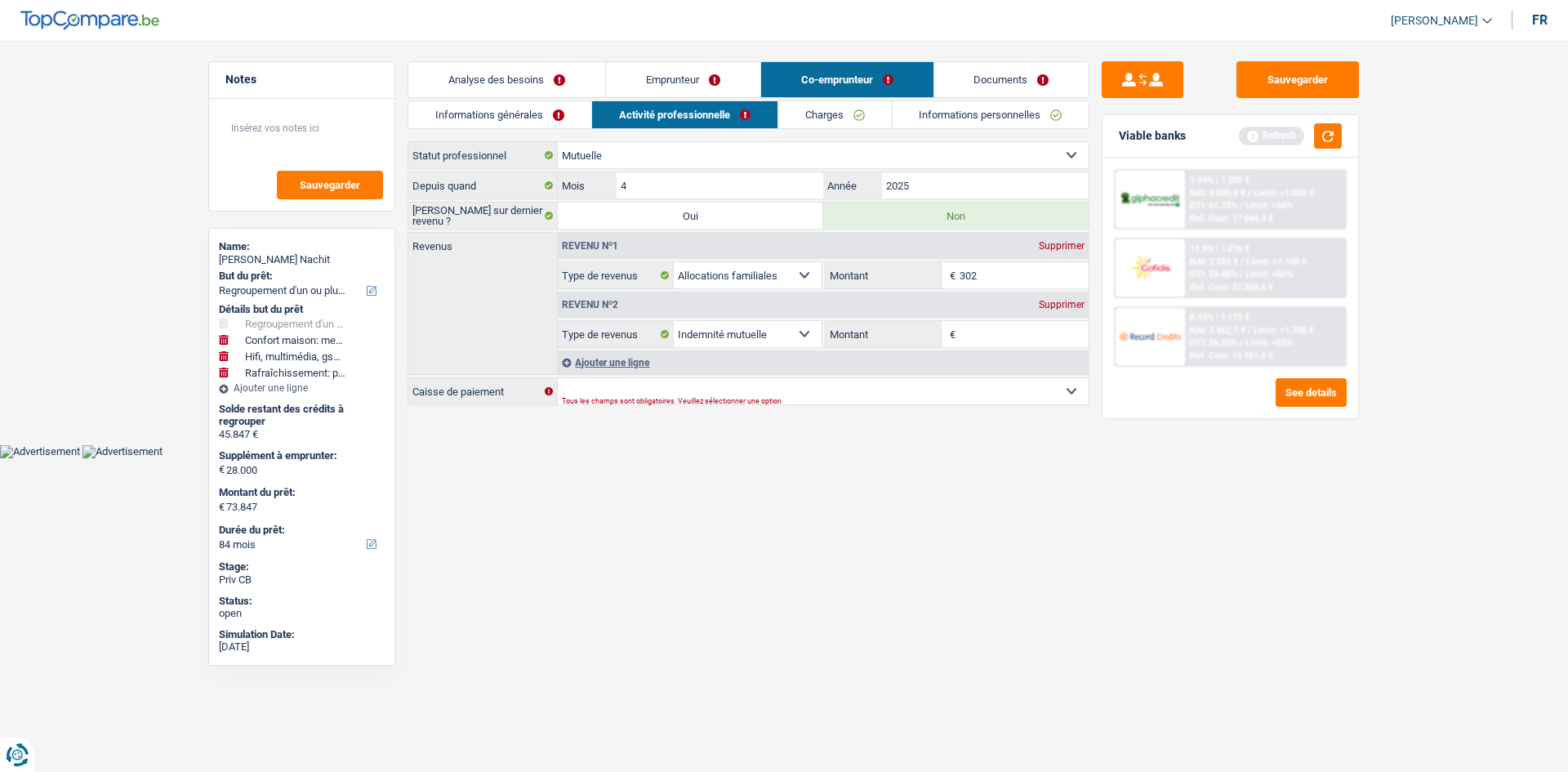 drag, startPoint x: 973, startPoint y: 335, endPoint x: 1148, endPoint y: 428, distance: 198.17669 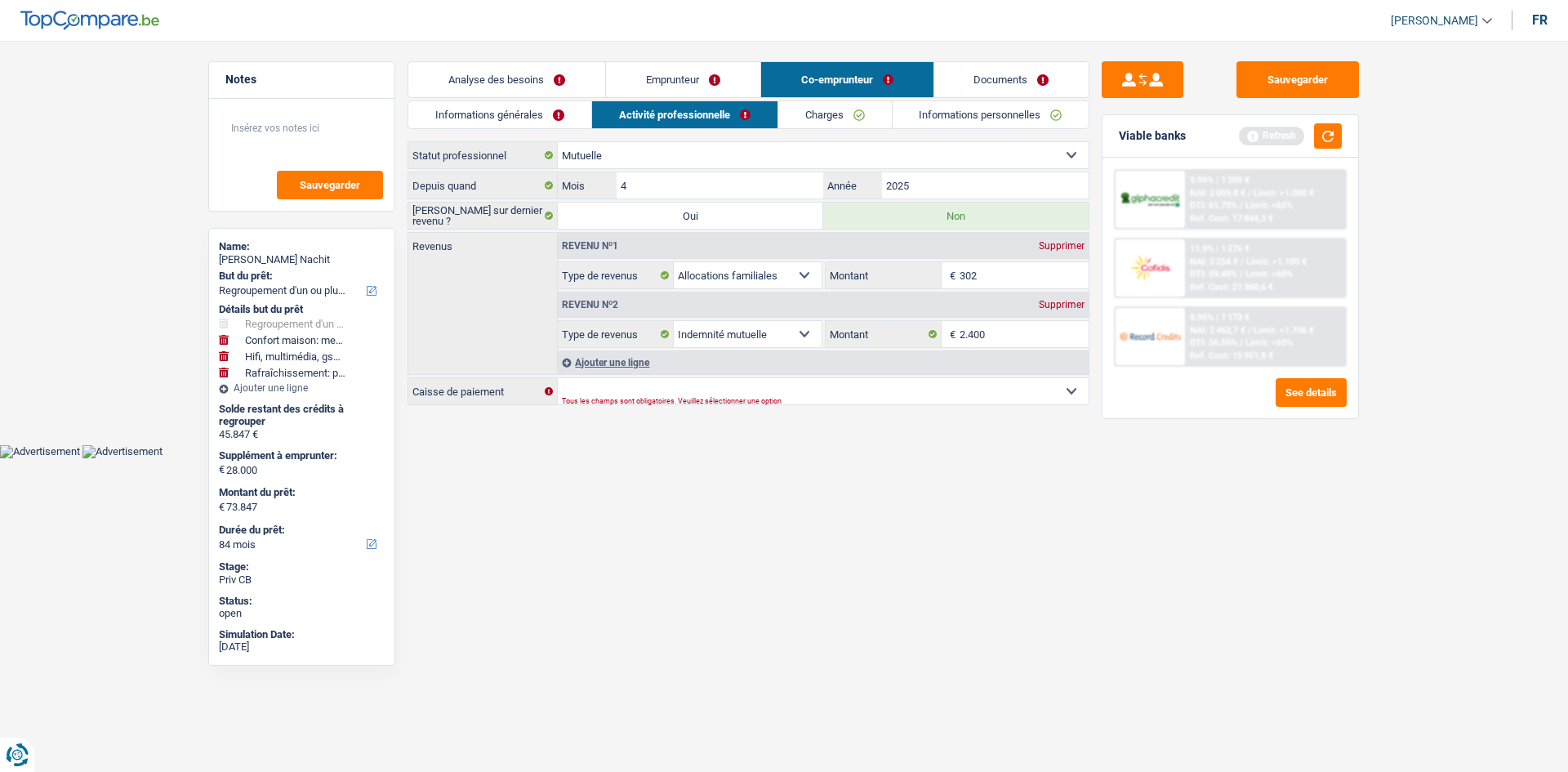 drag, startPoint x: 1113, startPoint y: 503, endPoint x: 1065, endPoint y: 468, distance: 59.40539 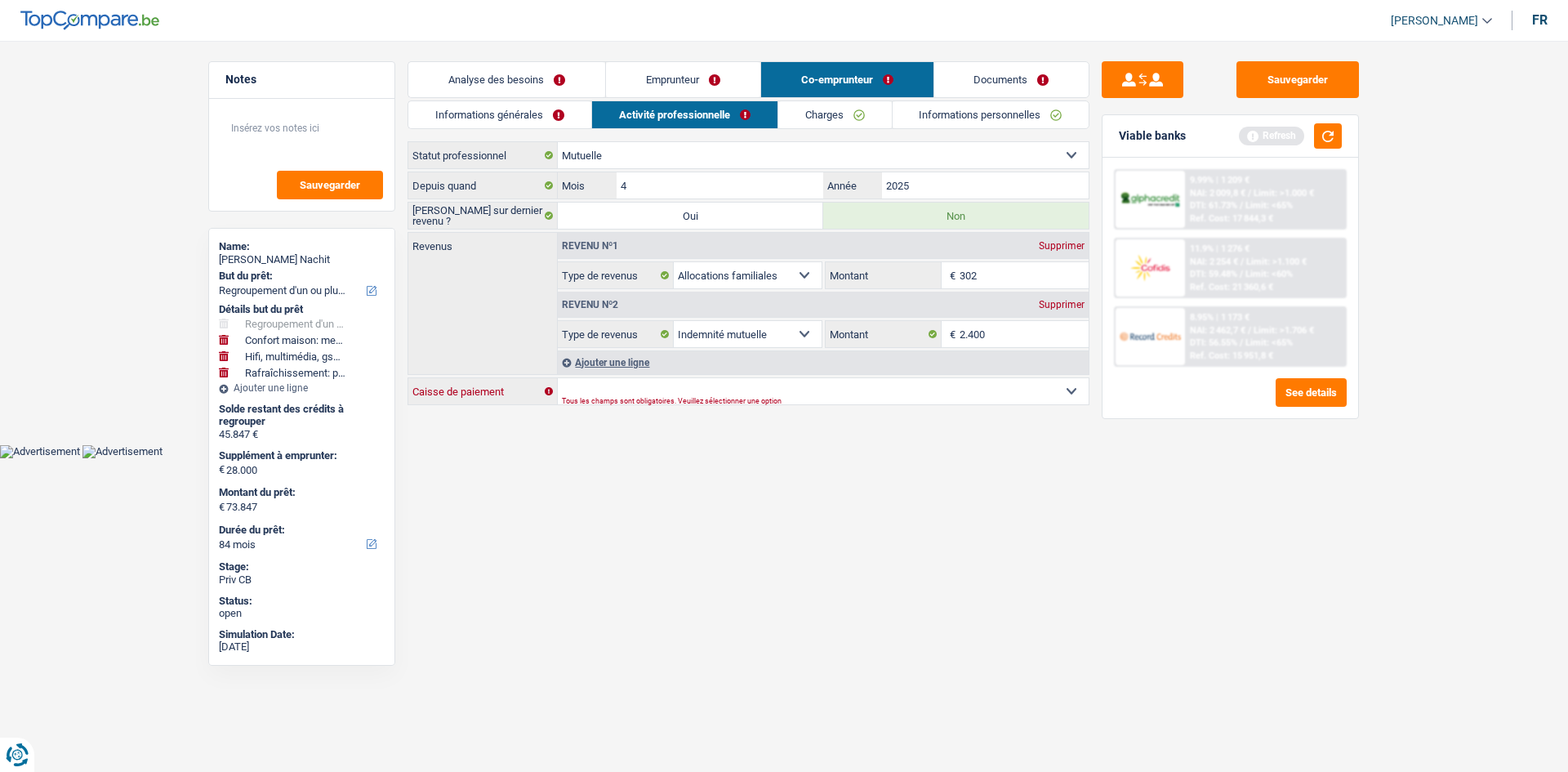 drag, startPoint x: 787, startPoint y: 394, endPoint x: 791, endPoint y: 386, distance: 8.94427 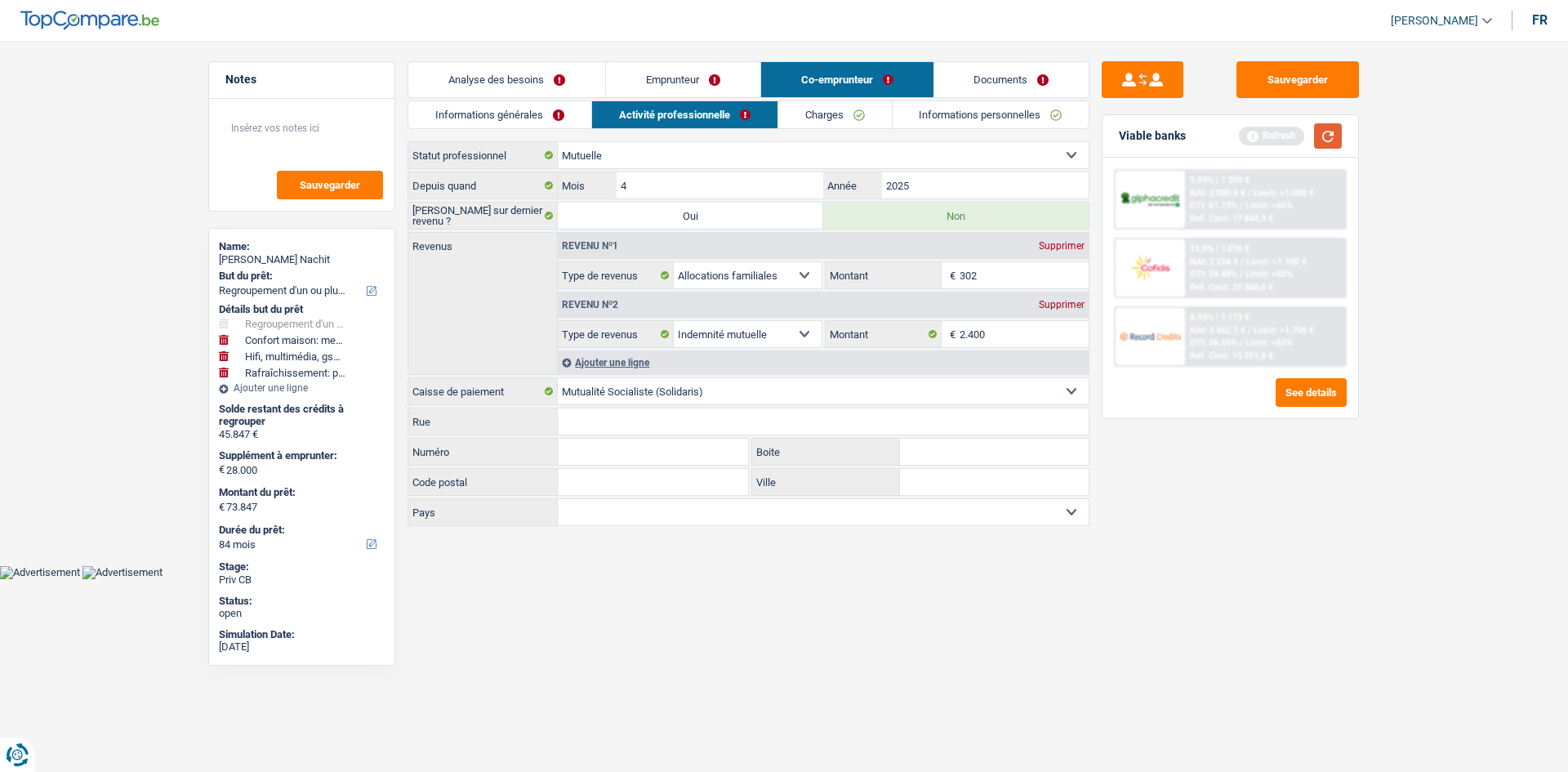 click at bounding box center [1328, 136] 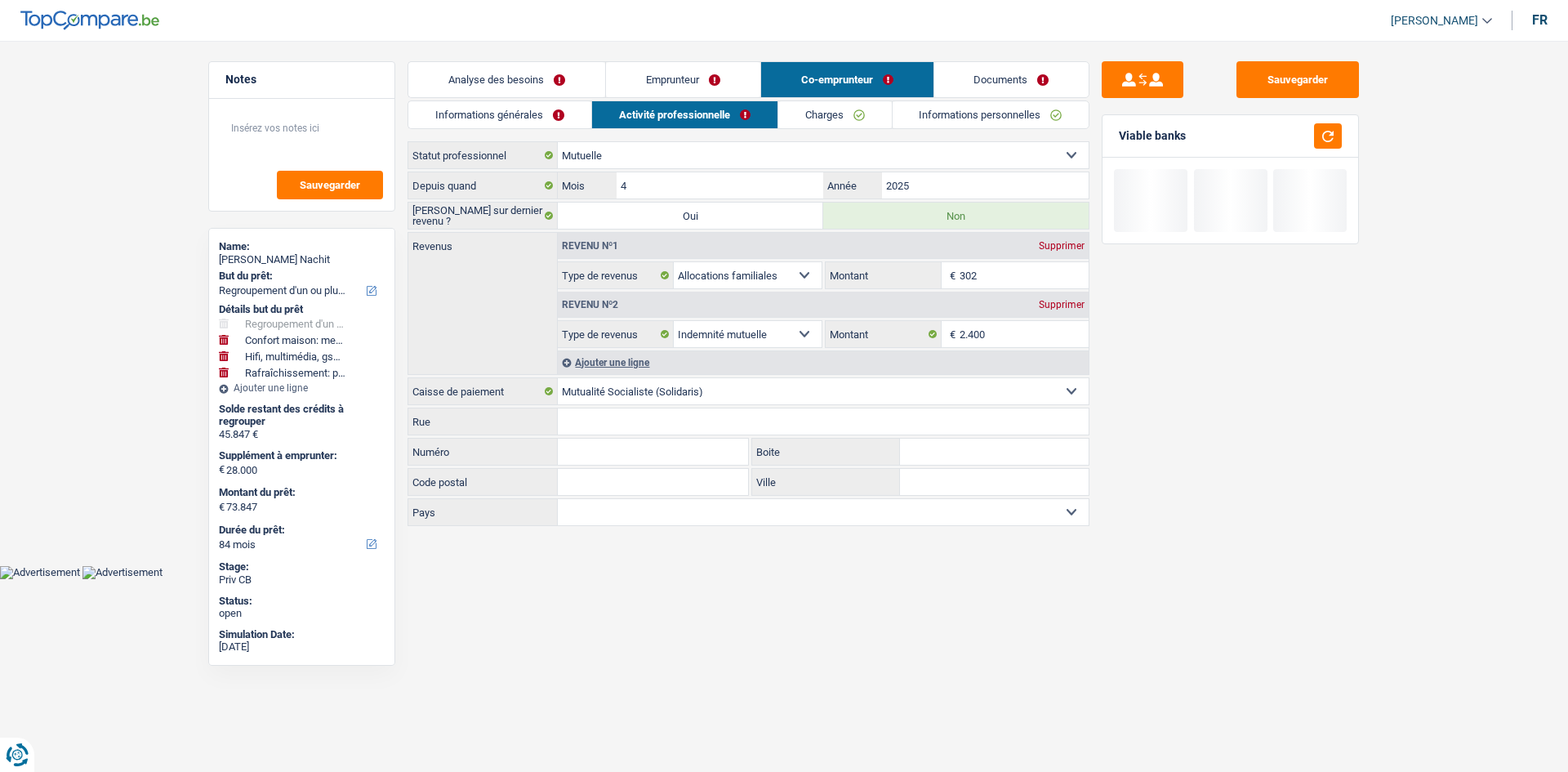 click on "Analyse des besoins" at bounding box center [506, 79] 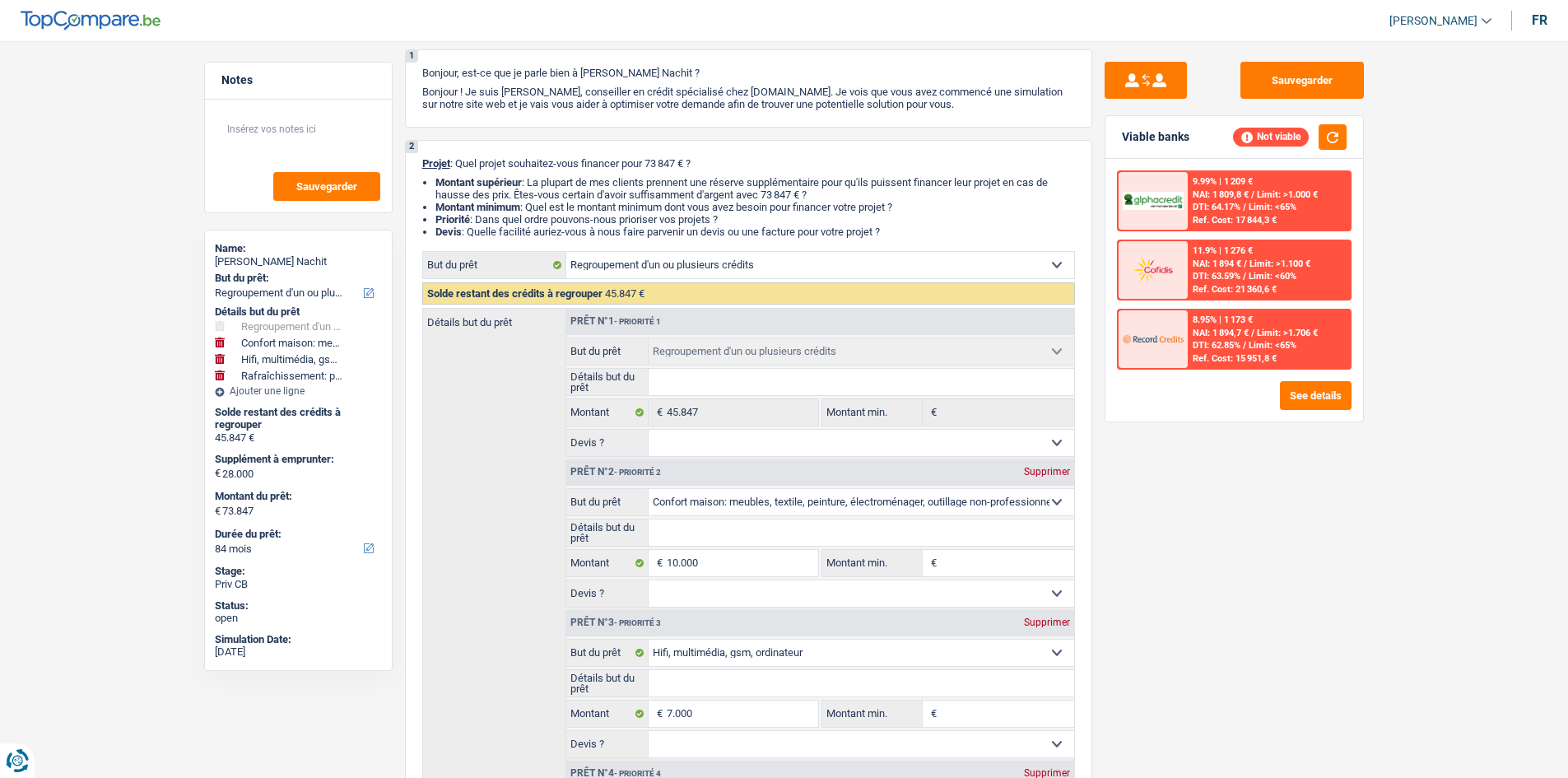 scroll, scrollTop: 0, scrollLeft: 0, axis: both 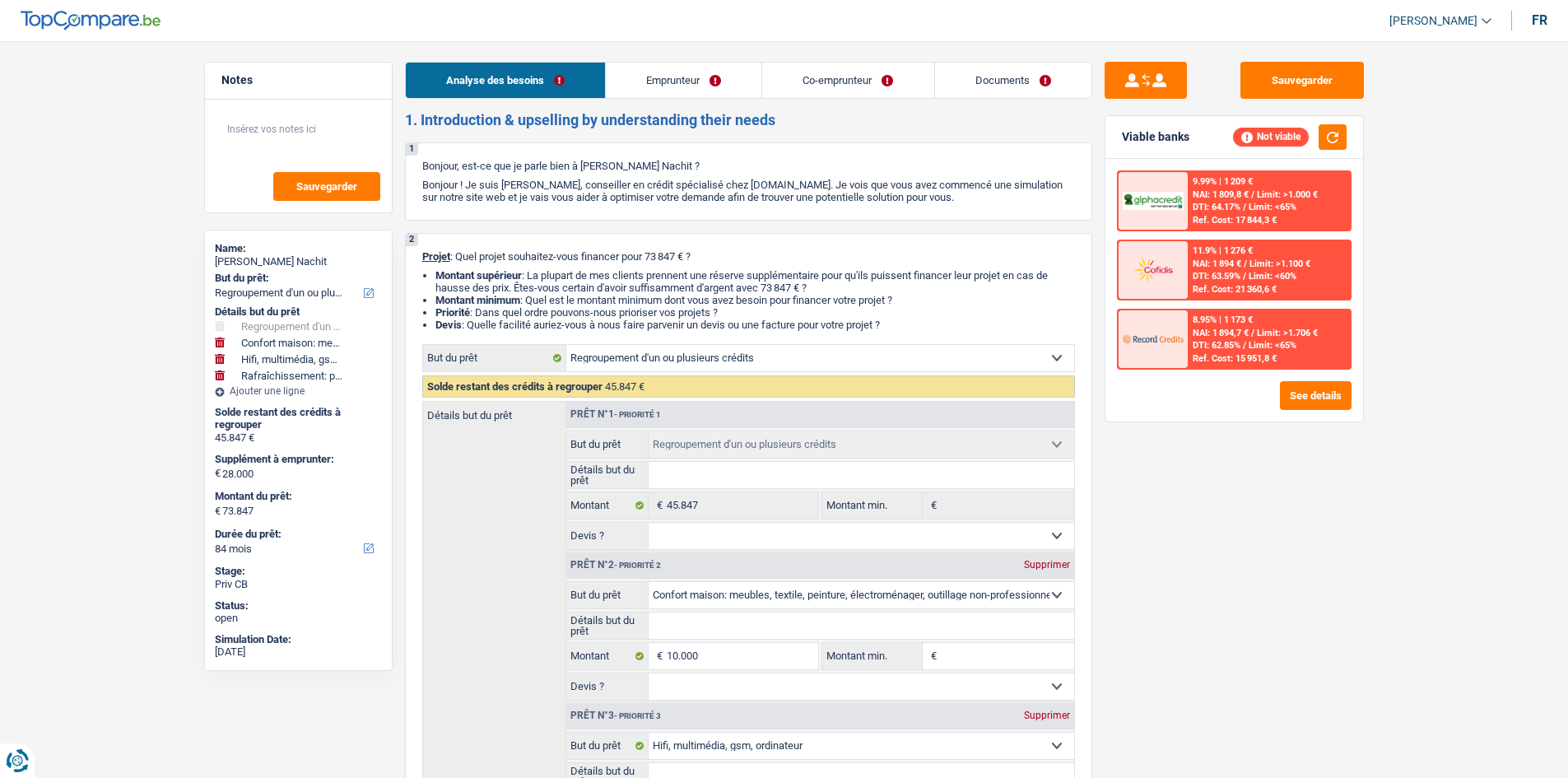 click on "Emprunteur" at bounding box center (683, 80) 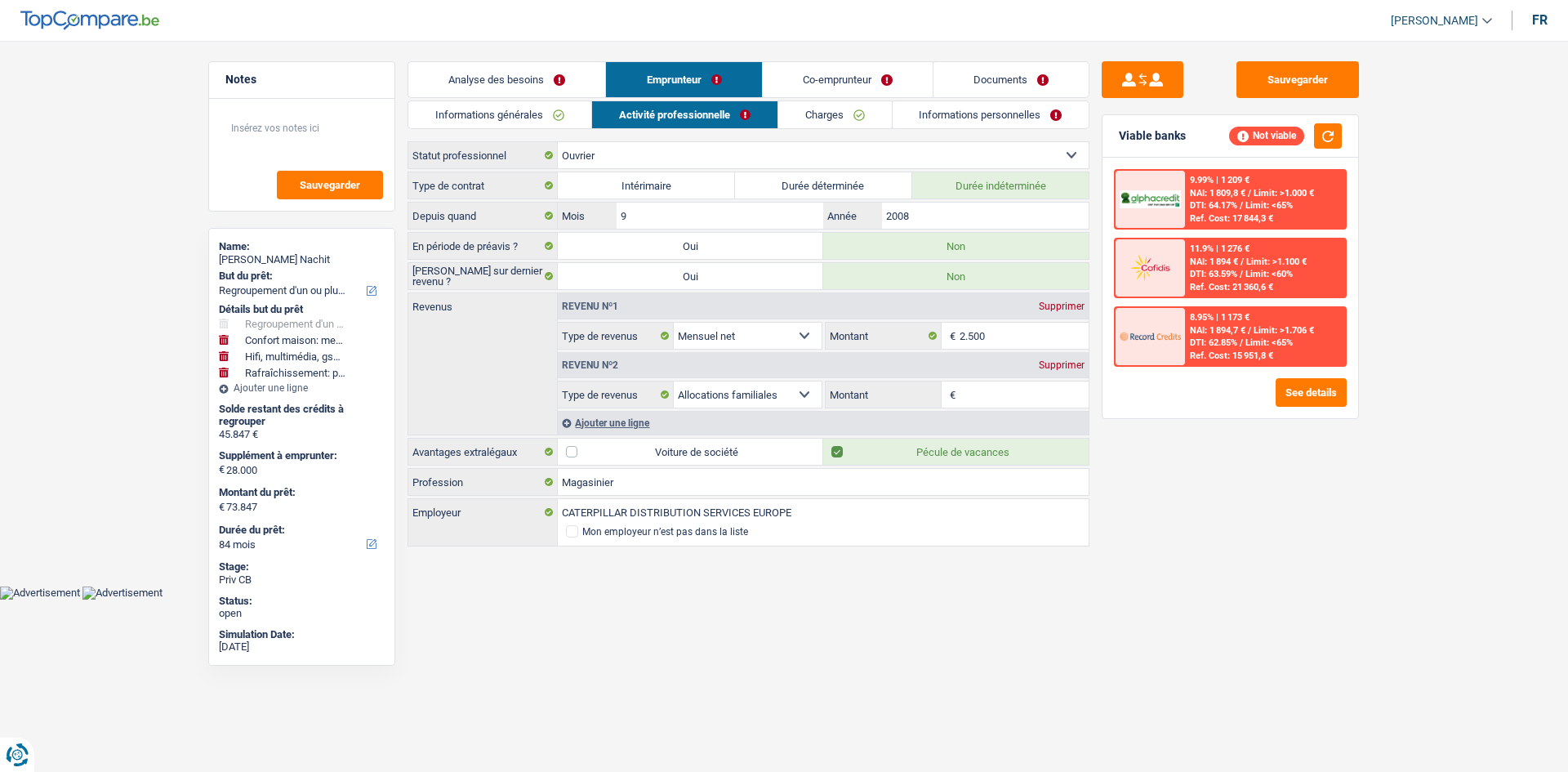 click on "Co-emprunteur" at bounding box center (848, 79) 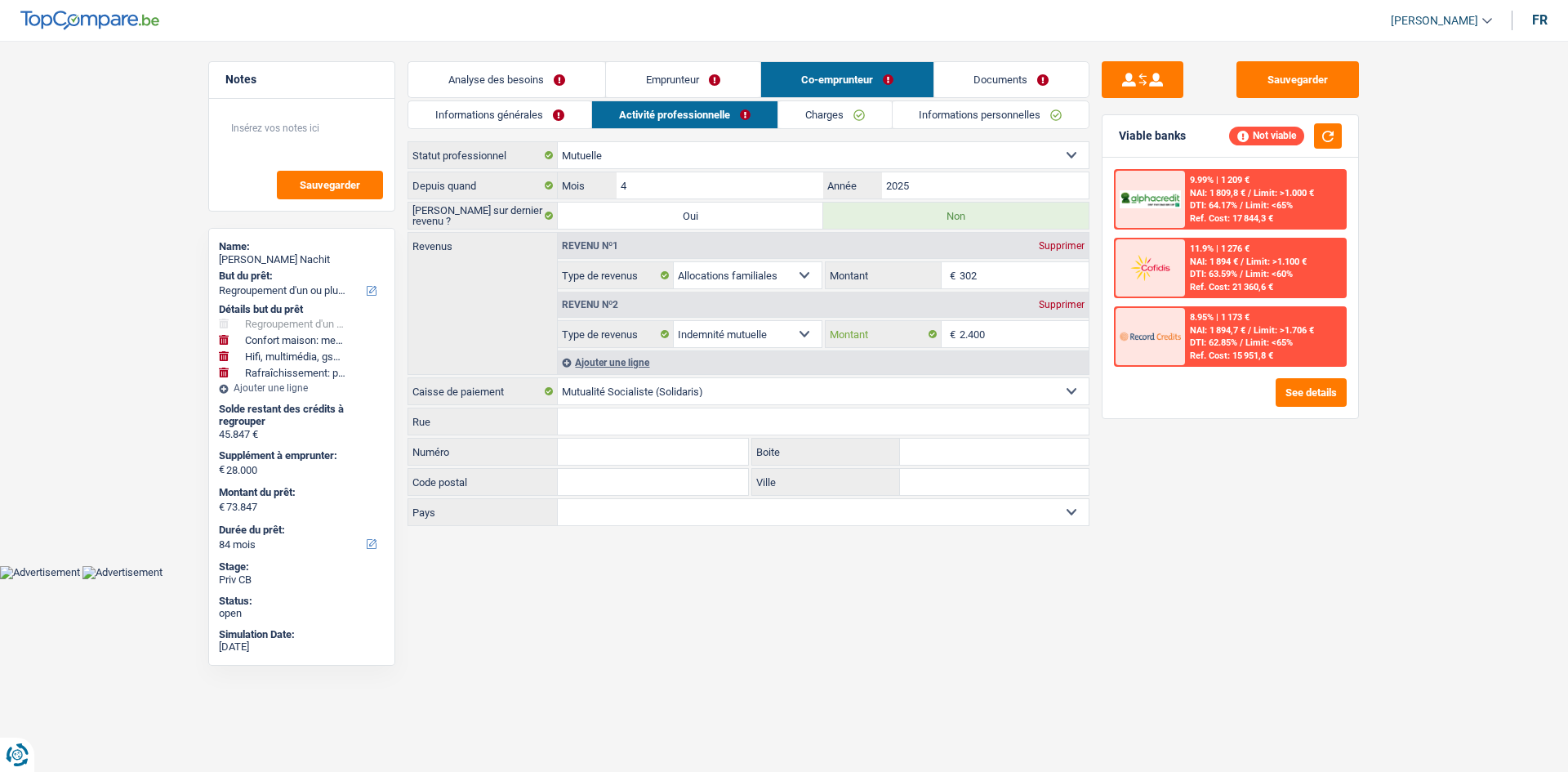click on "2.400" at bounding box center (1024, 334) 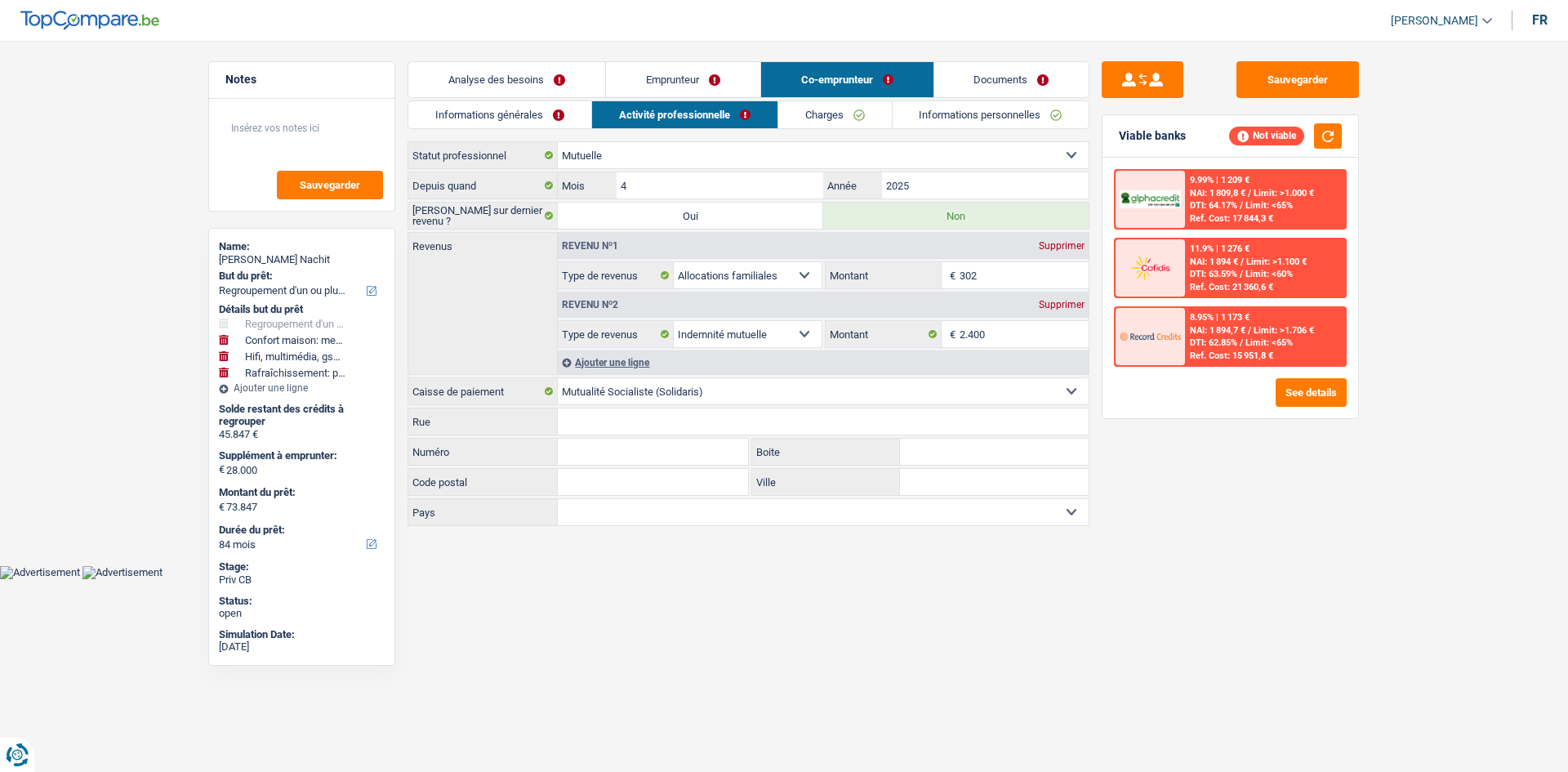 click on "Charges" at bounding box center (835, 114) 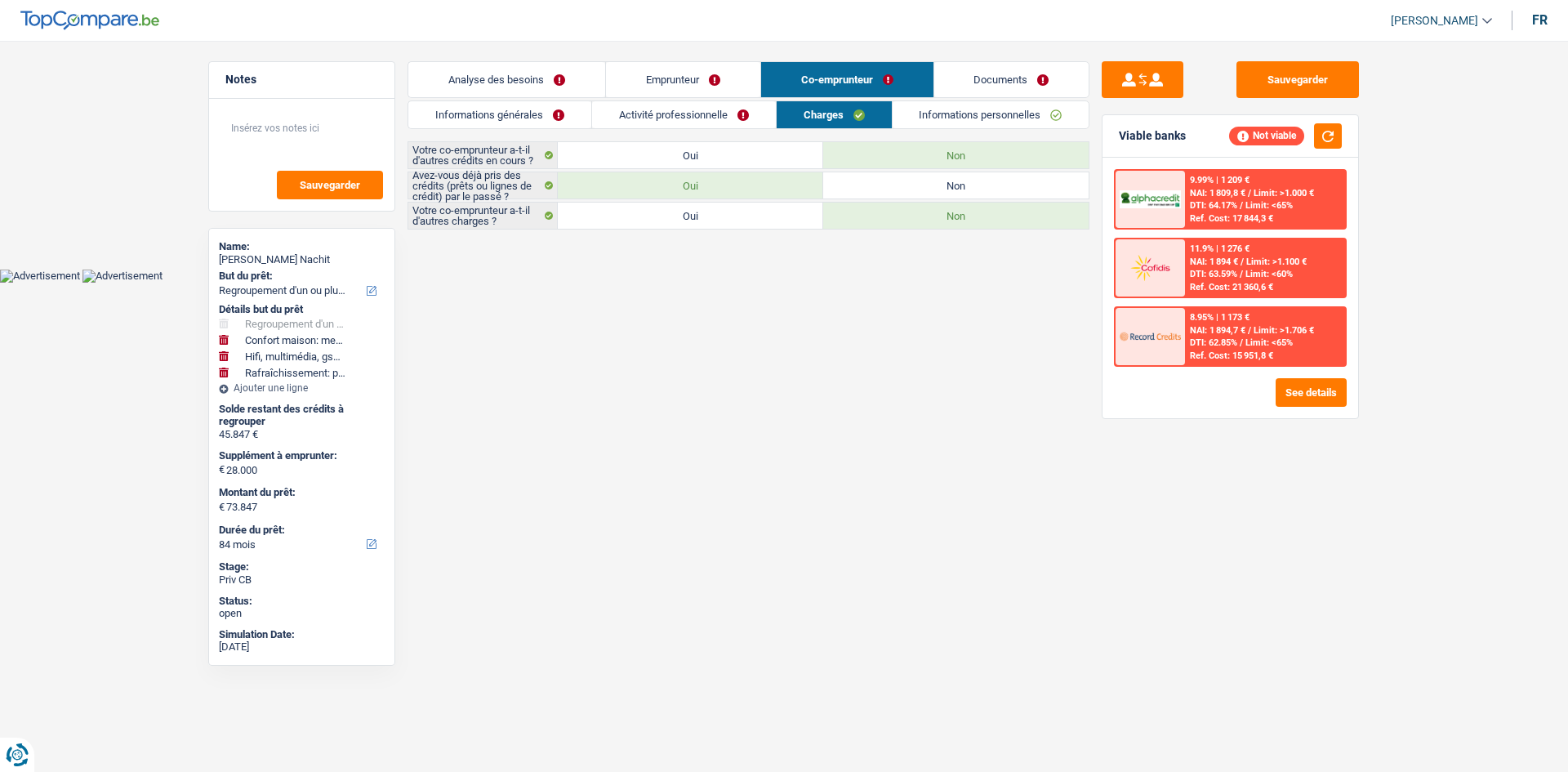 click on "Informations personnelles" at bounding box center (991, 114) 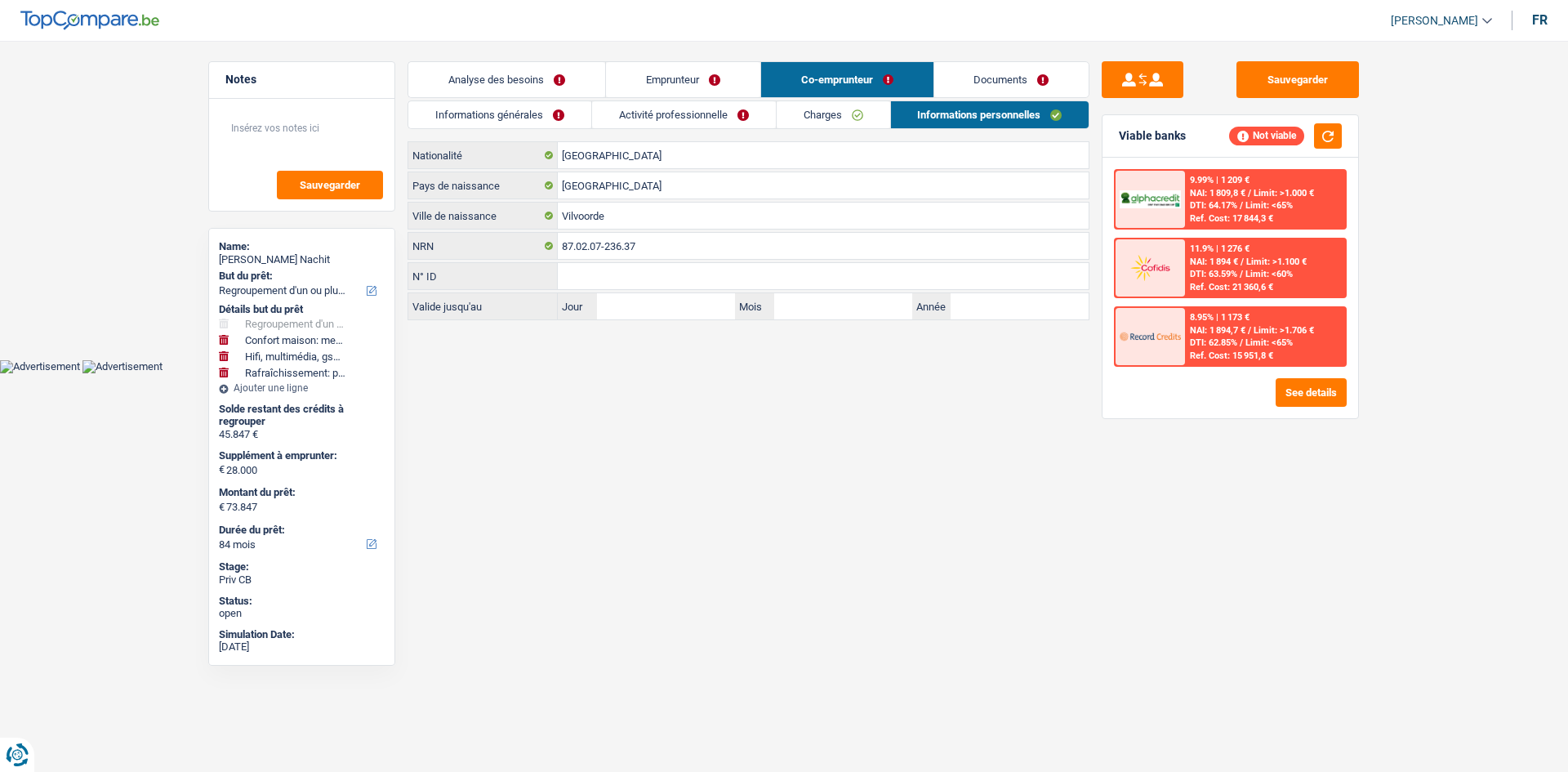 click on "Activité professionnelle" at bounding box center (684, 114) 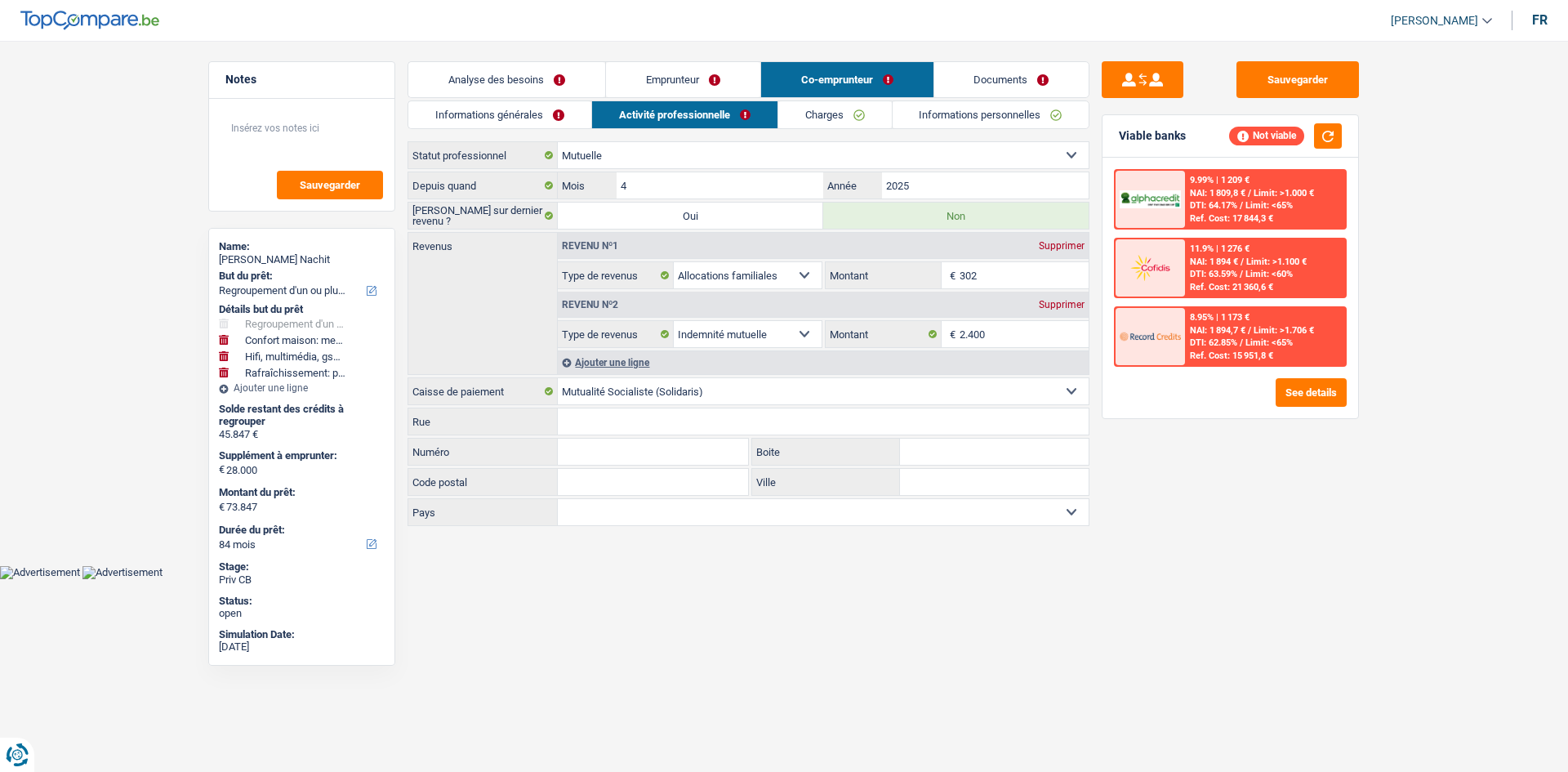 click on "Emprunteur" at bounding box center (683, 79) 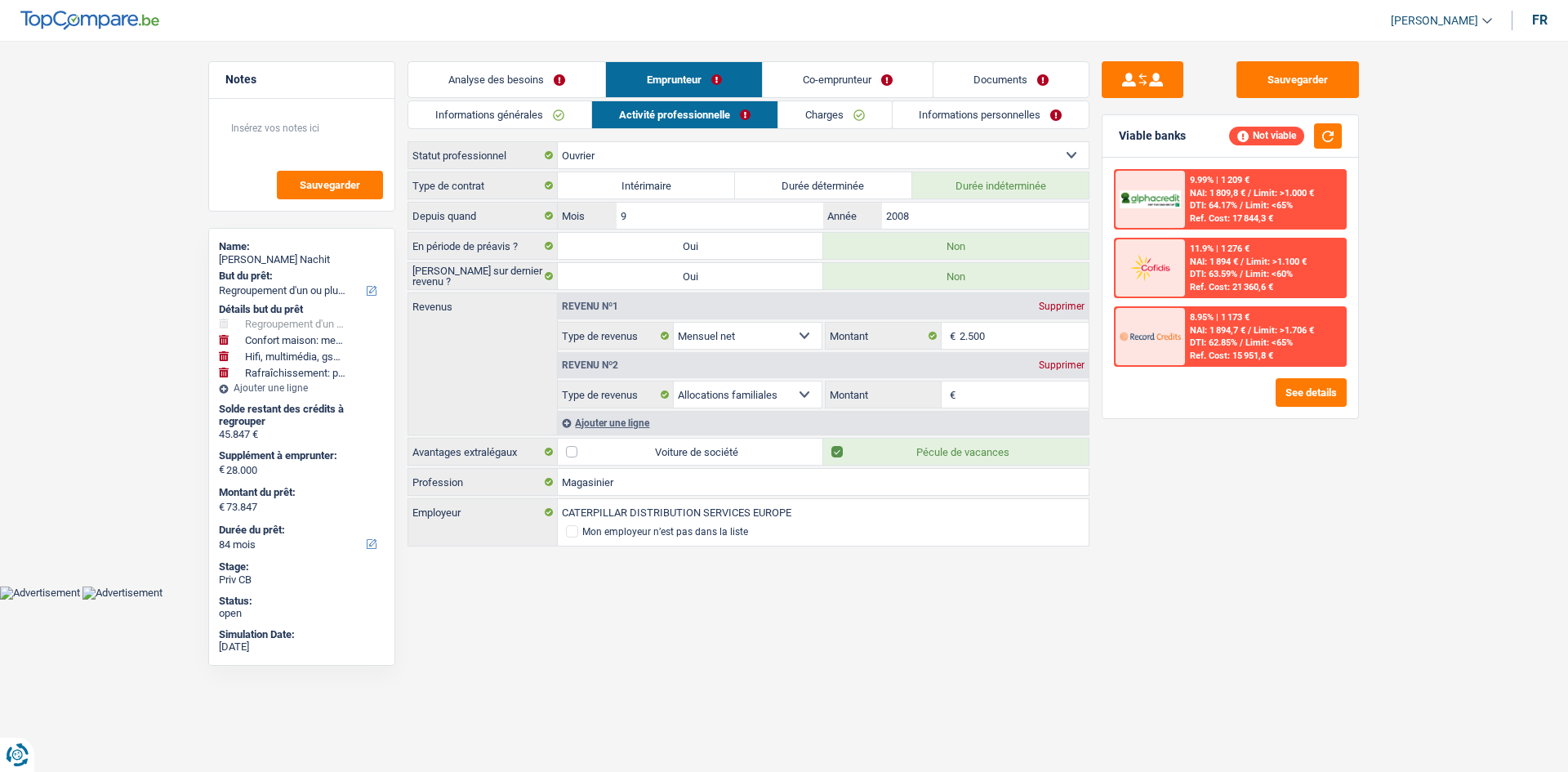 click on "Ajouter une ligne" at bounding box center [823, 422] 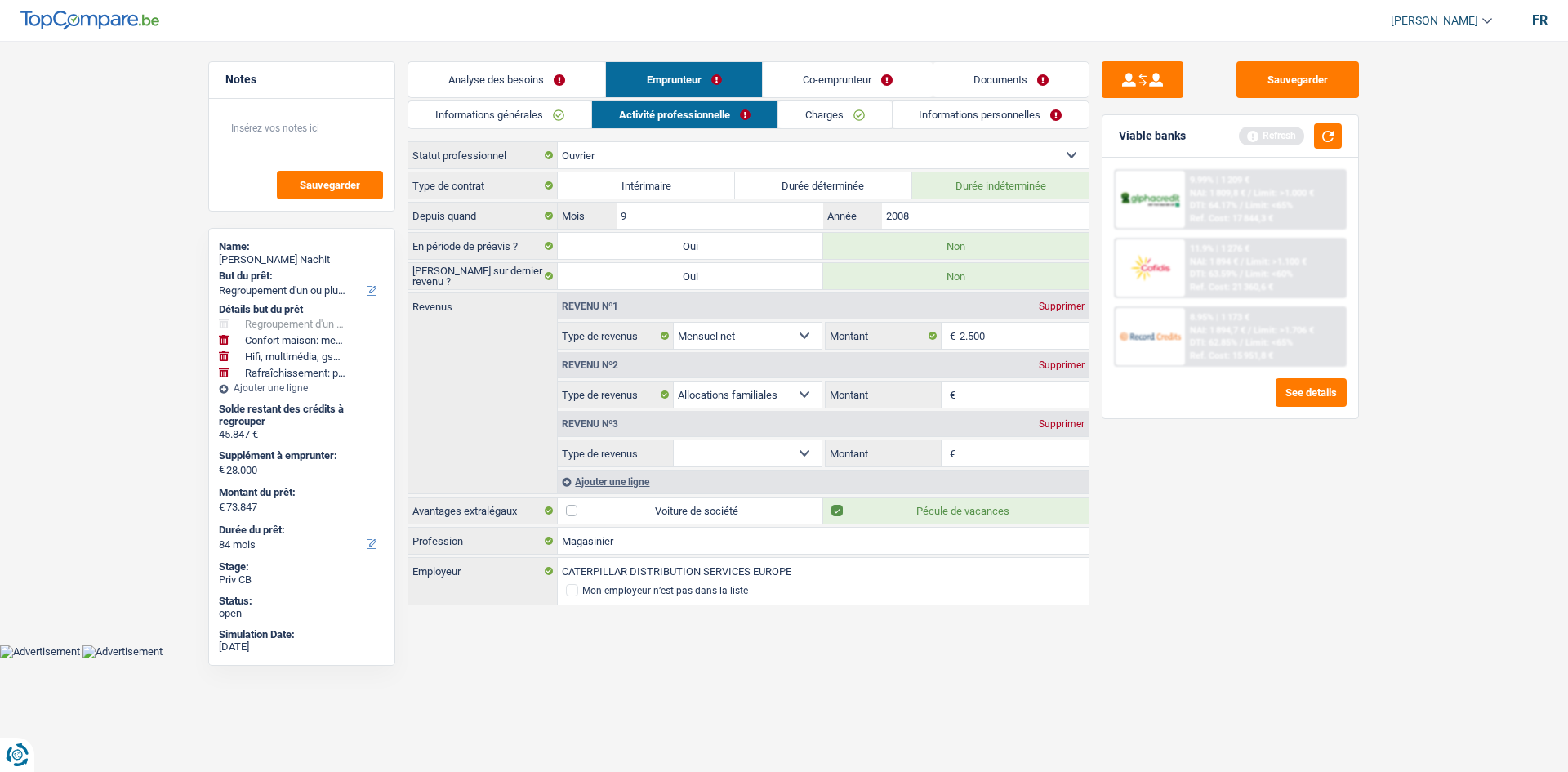click on "Allocation d'handicap Allocations chômage Allocations familiales Chèques repas Complément d'entreprise Indemnité mutuelle Indépendant complémentaire Mensuel net Pension Pension alimentaire Pension d'invalidité Revenu d'intégration sociale Revenus locatifs Autres revenus
Sélectionner une option" at bounding box center (747, 453) 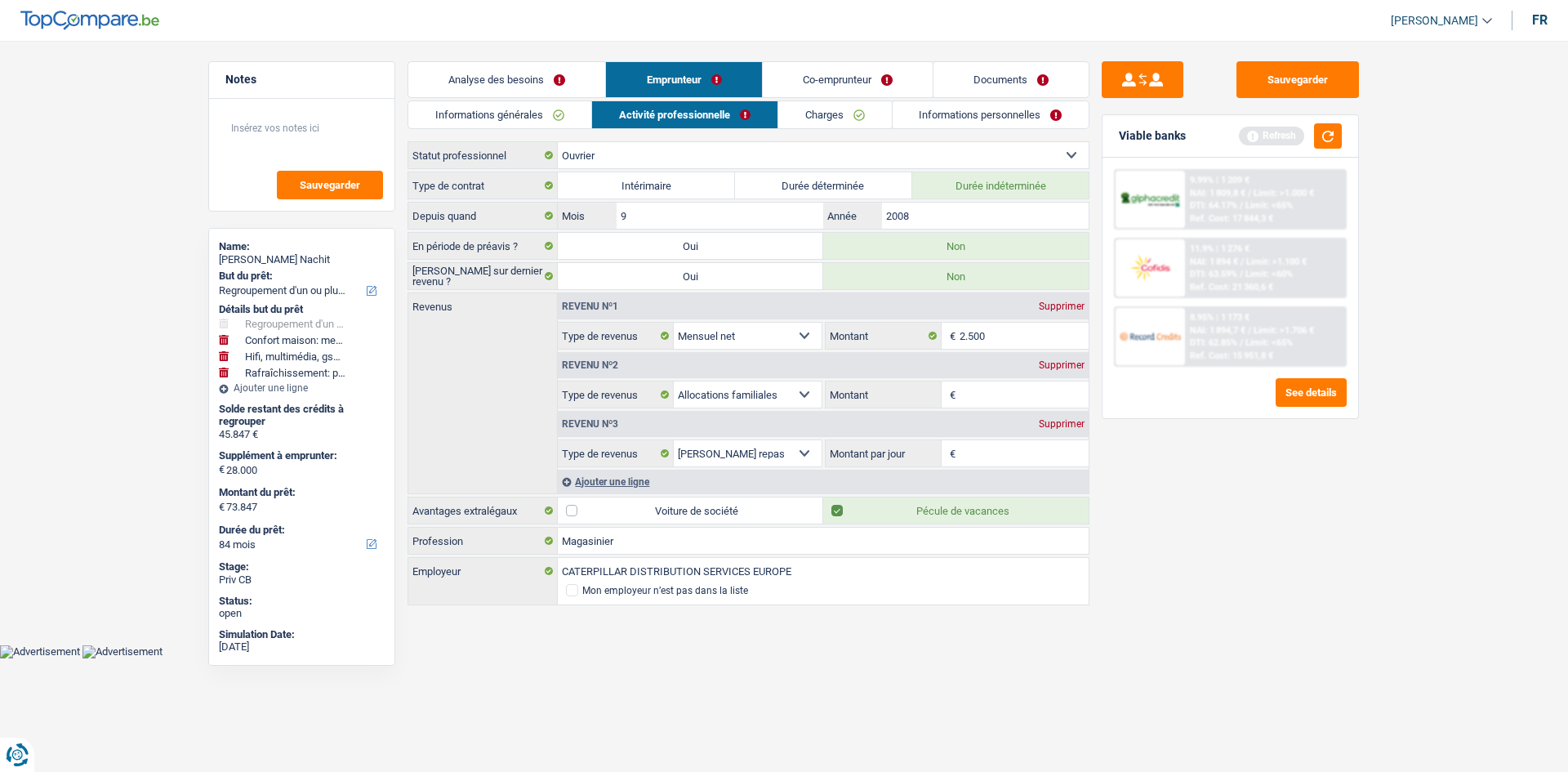click on "Montant par jour" at bounding box center [1024, 453] 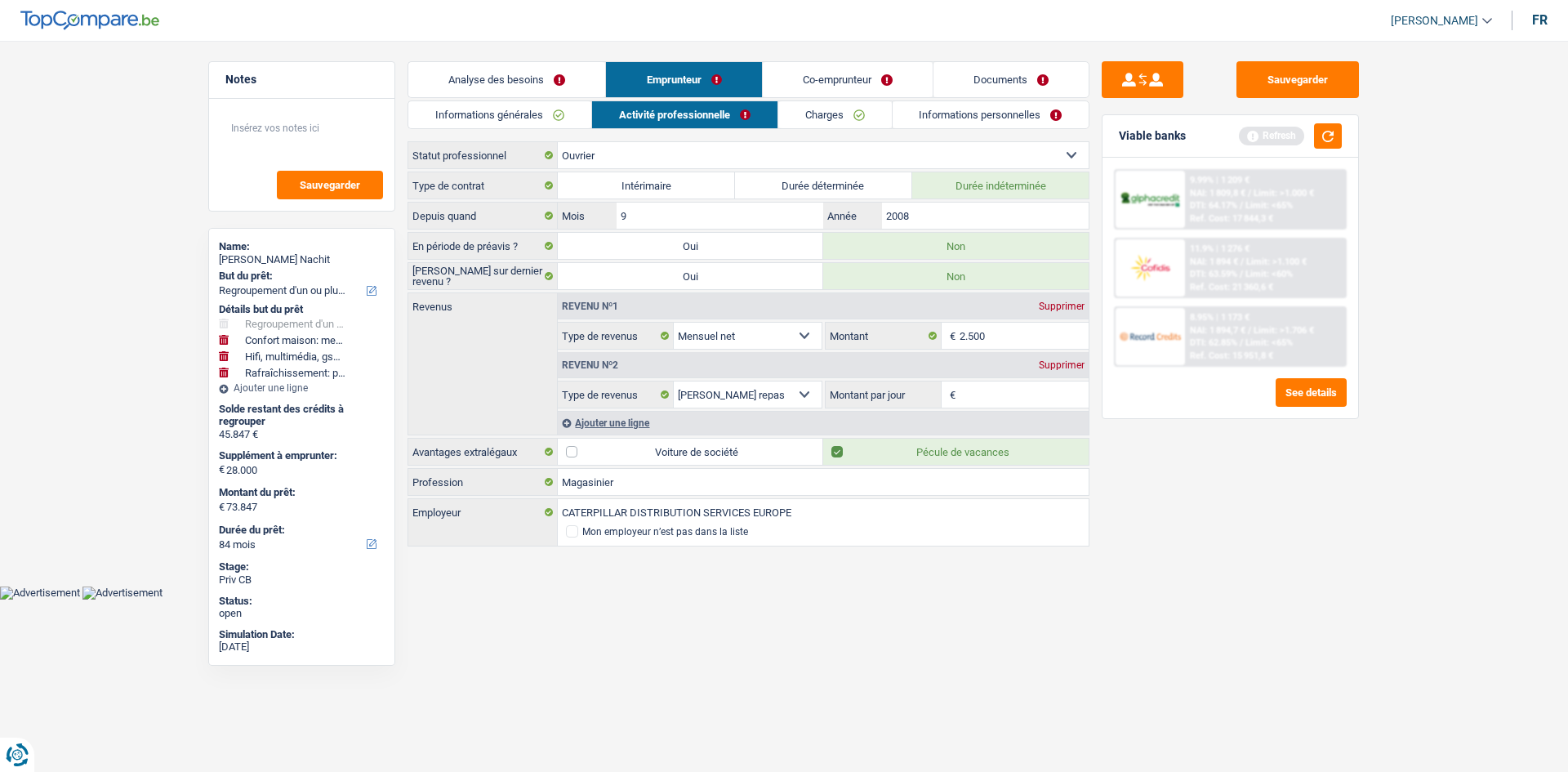 click on "Montant par jour" at bounding box center (1024, 395) 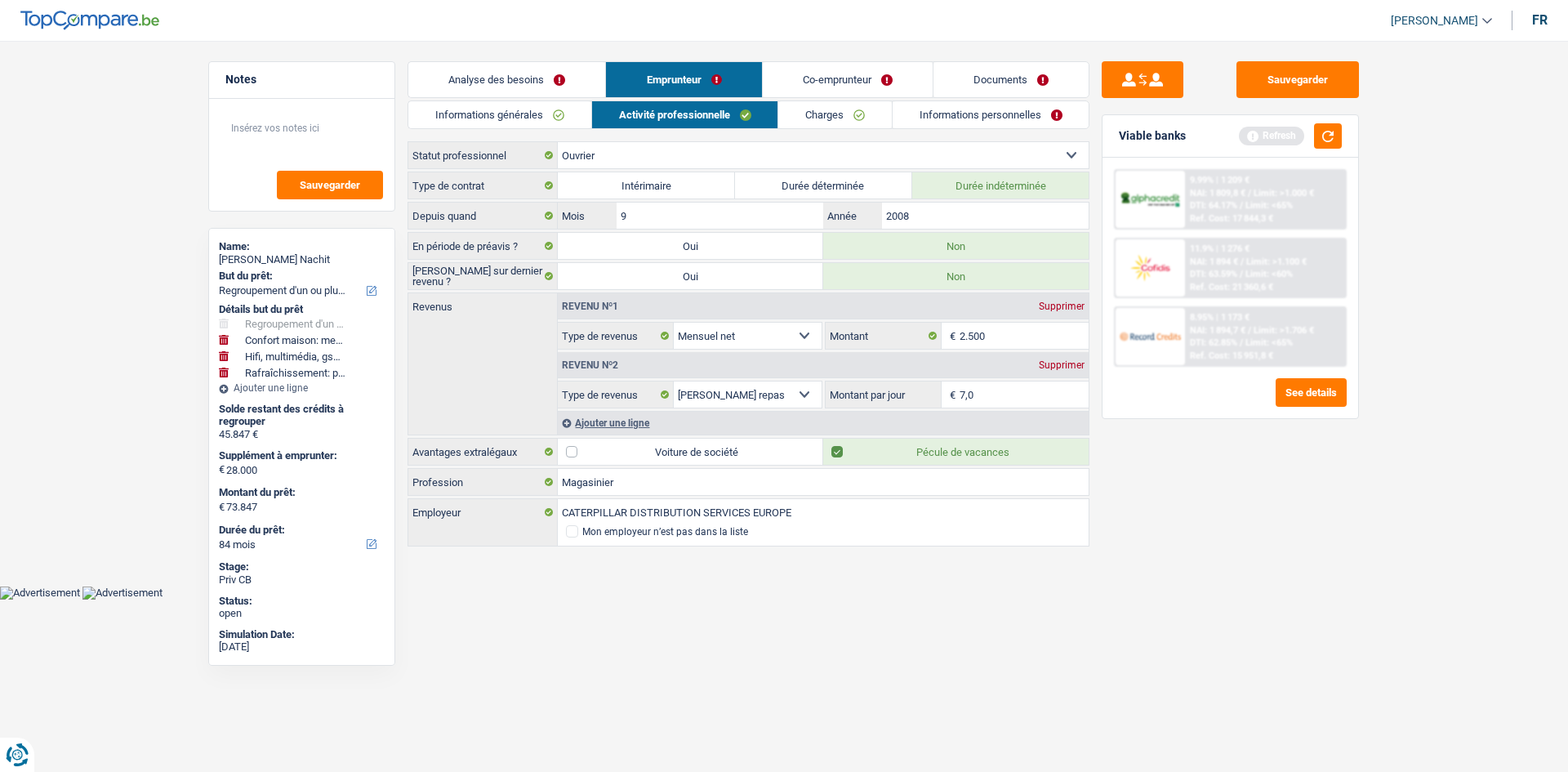 drag, startPoint x: 1343, startPoint y: 533, endPoint x: 1359, endPoint y: 515, distance: 24 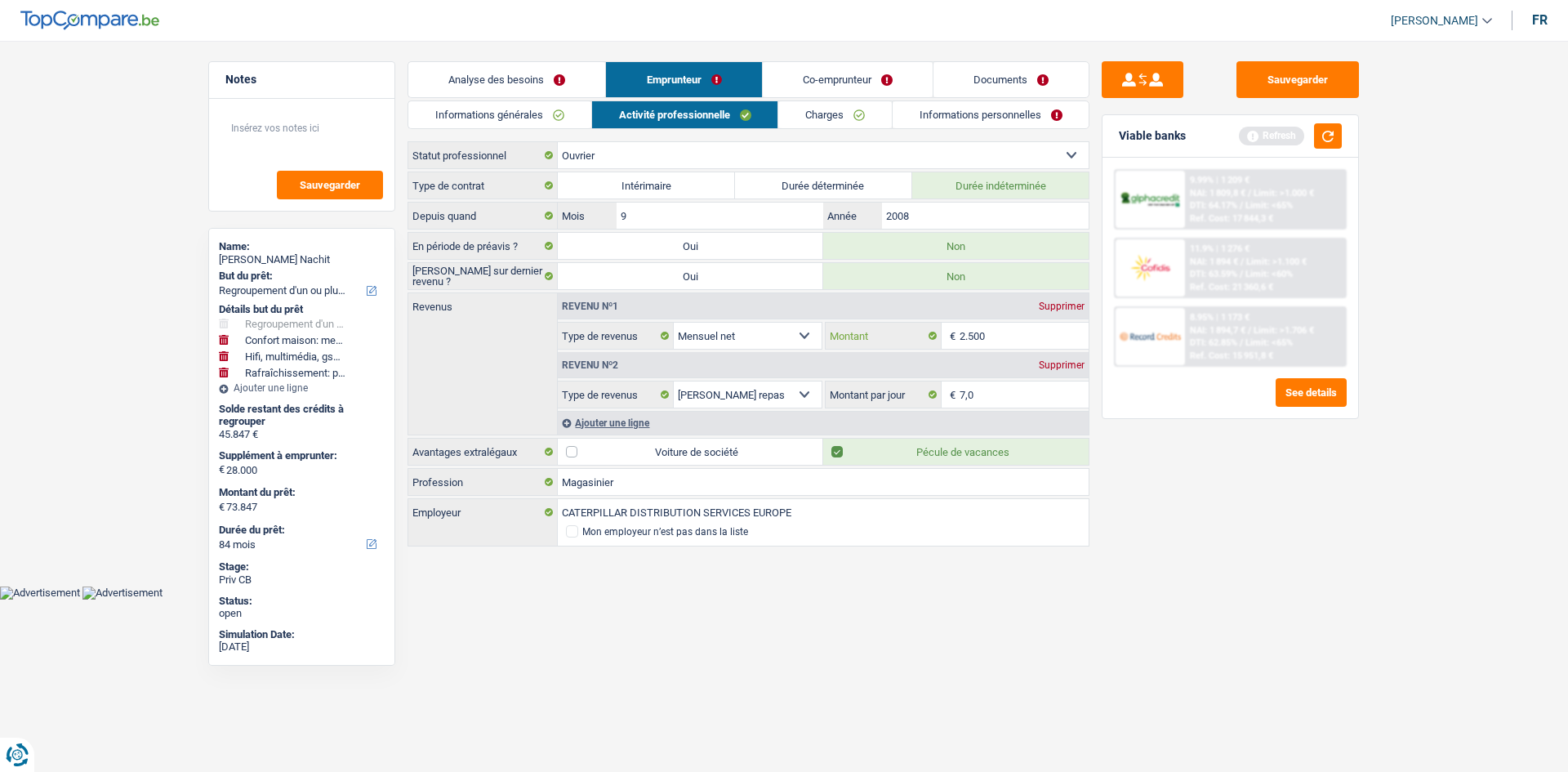 click on "2.500" at bounding box center (1024, 336) 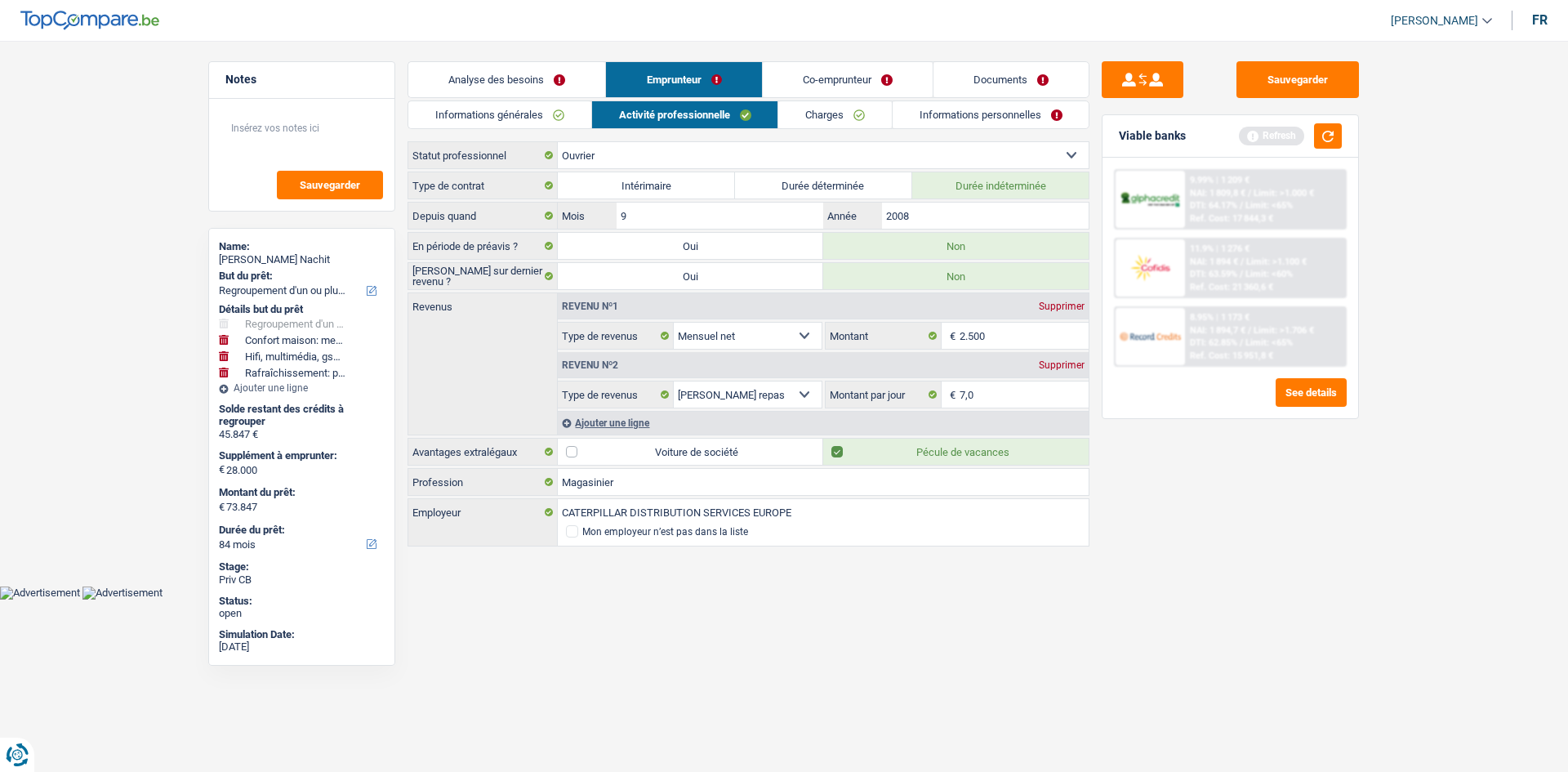 click on "Informations personnelles" at bounding box center [991, 114] 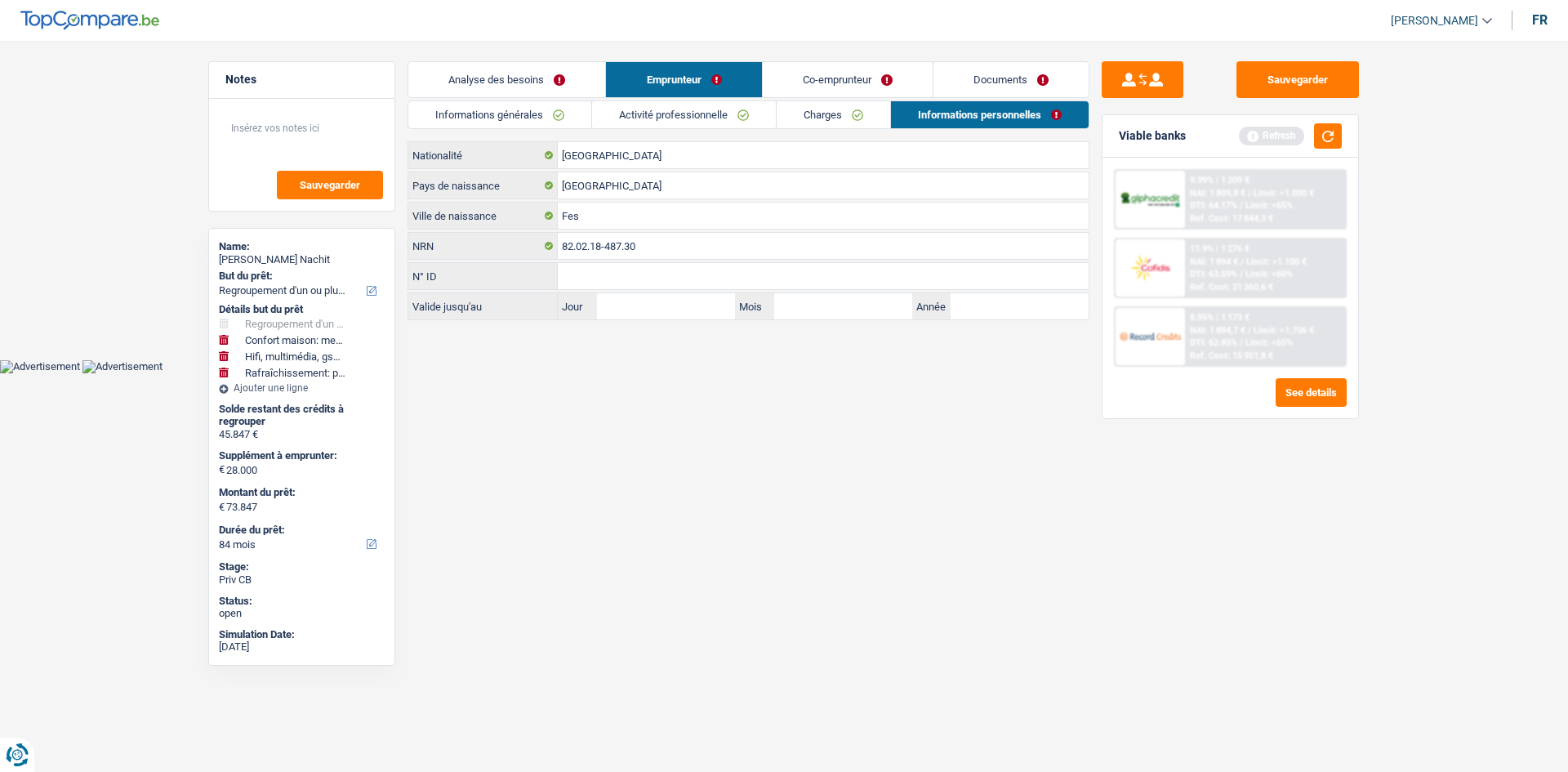 click on "Co-emprunteur" at bounding box center (848, 79) 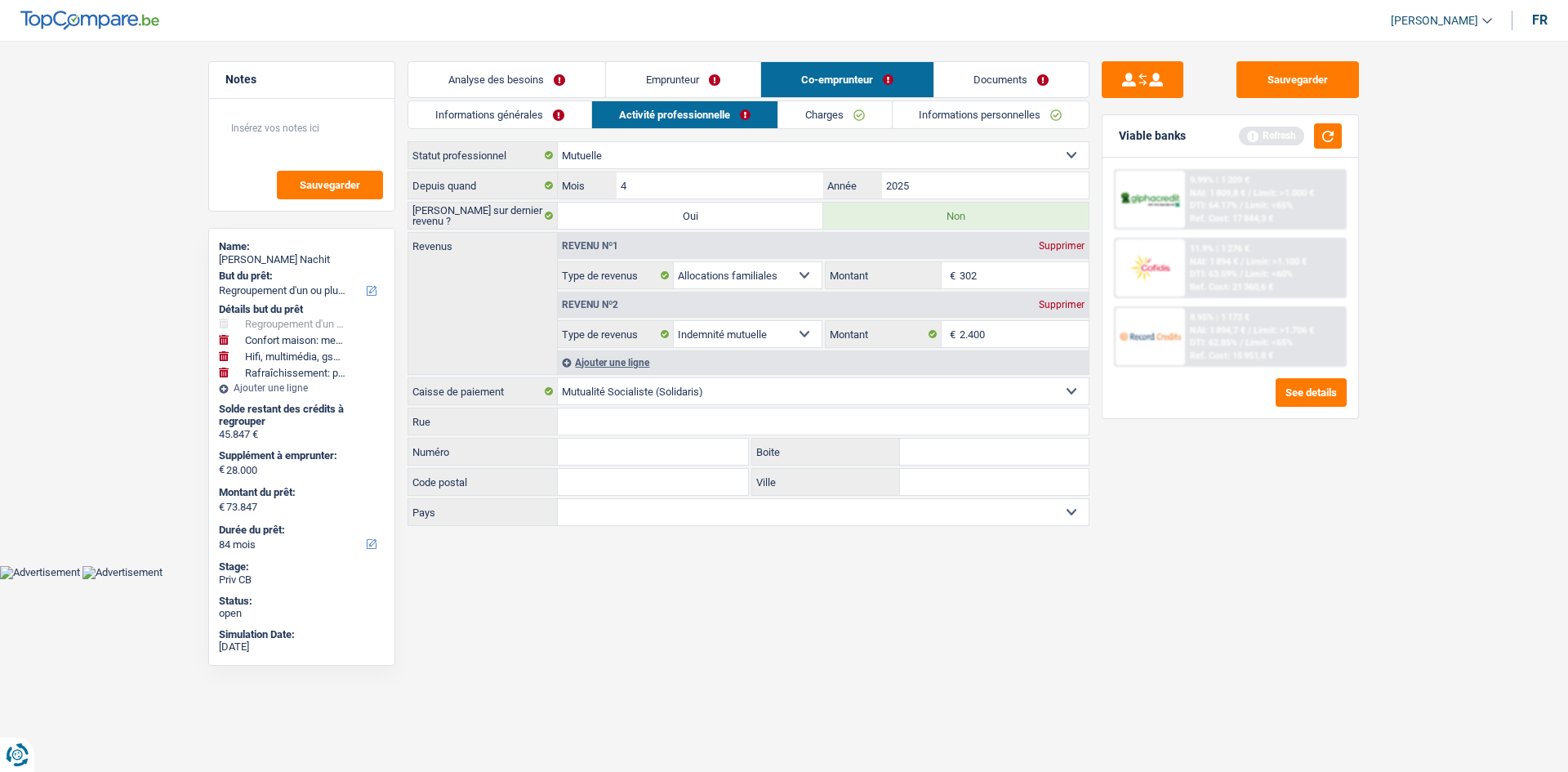 click on "Charges" at bounding box center [835, 114] 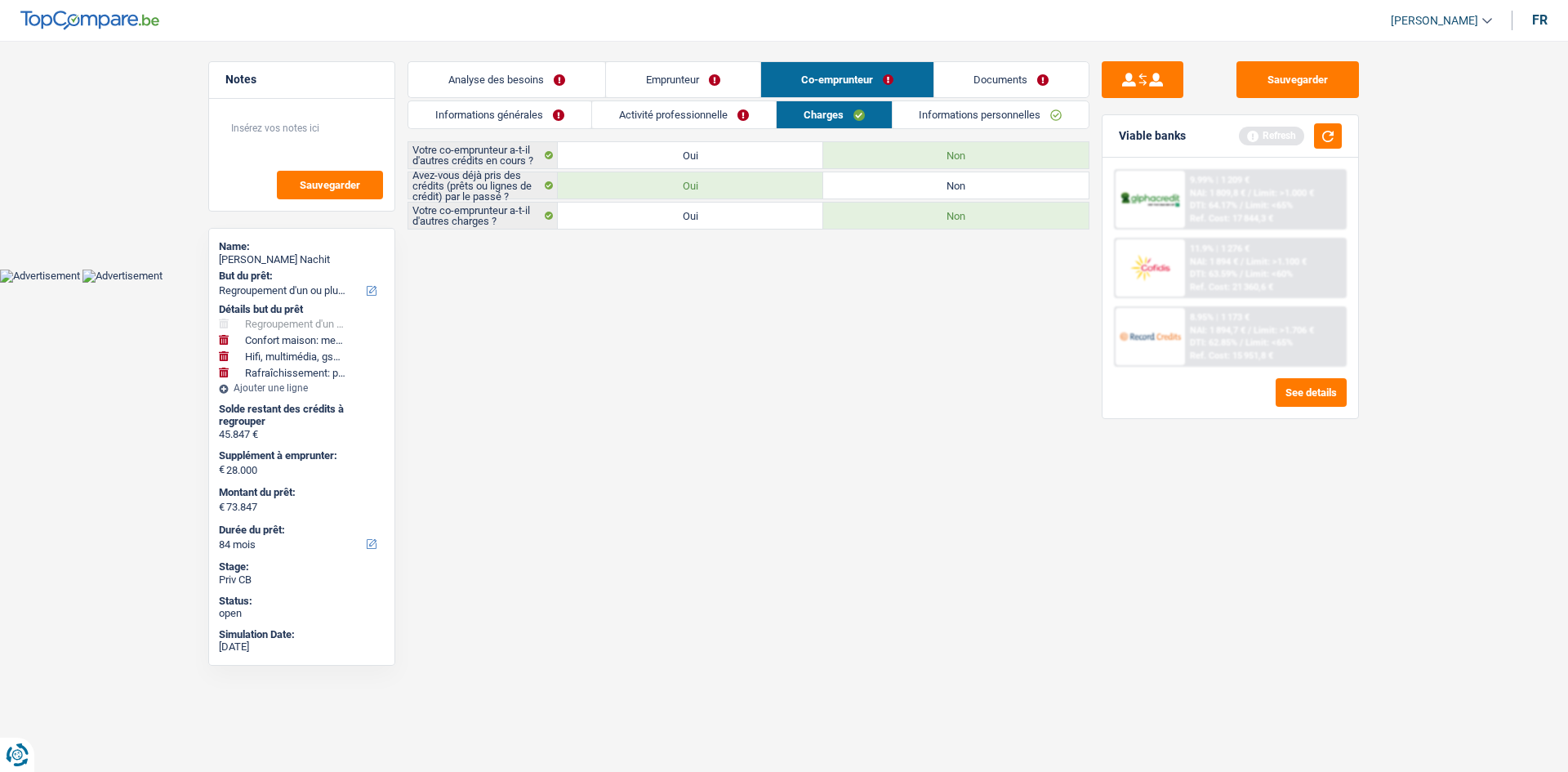 click on "Informations personnelles" at bounding box center [991, 114] 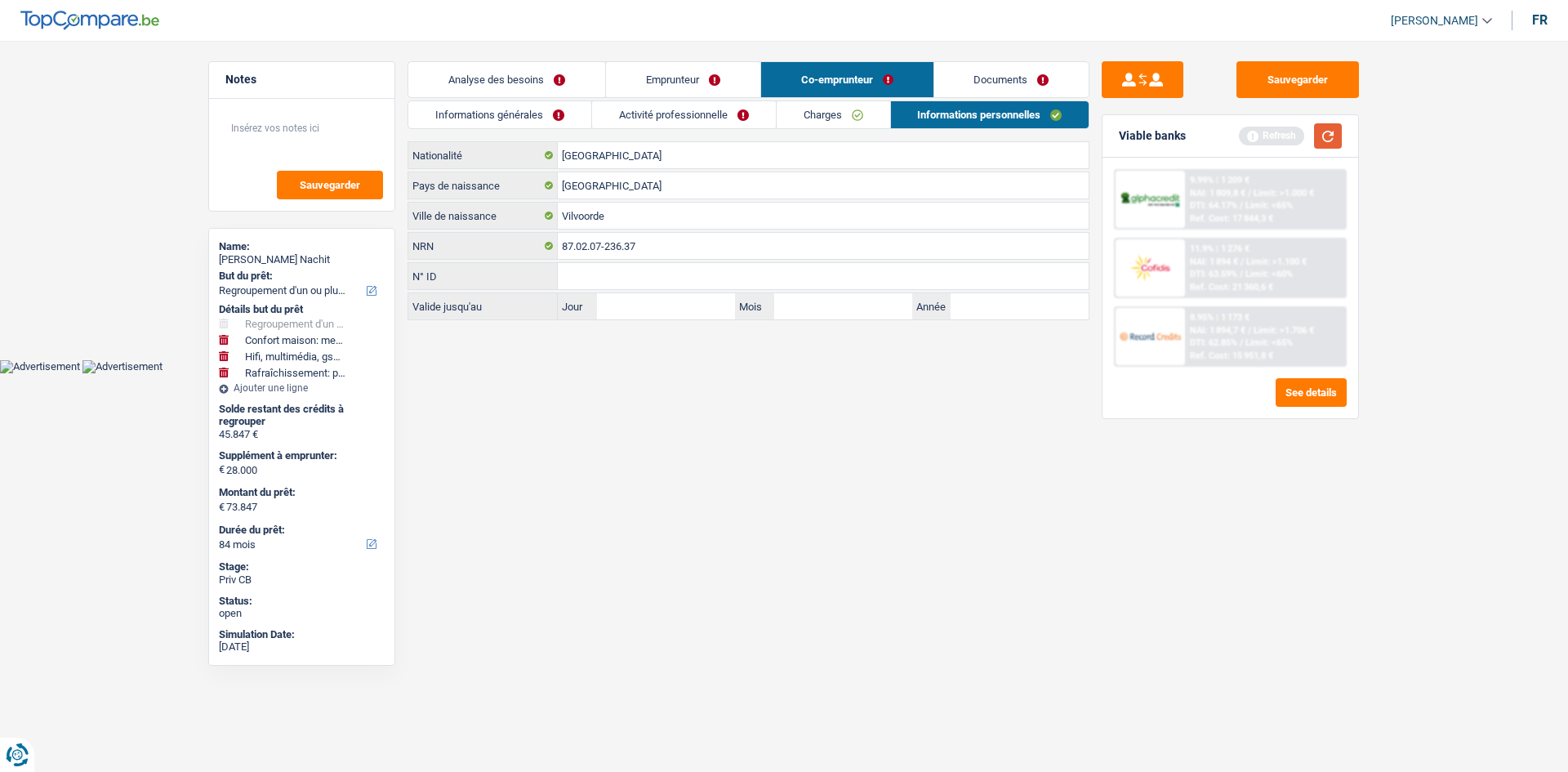 click at bounding box center [1328, 136] 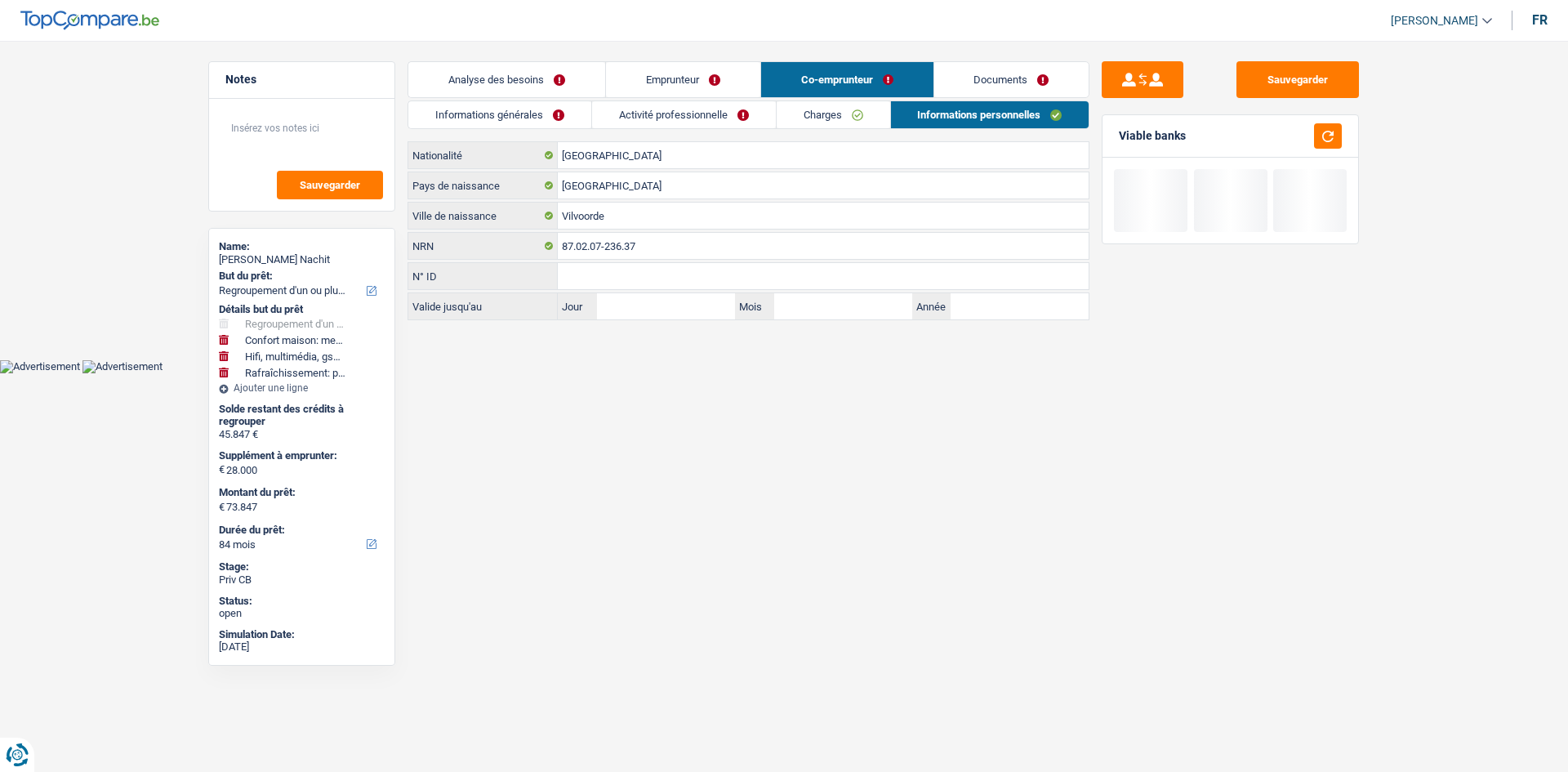 click on "Emprunteur" at bounding box center [683, 79] 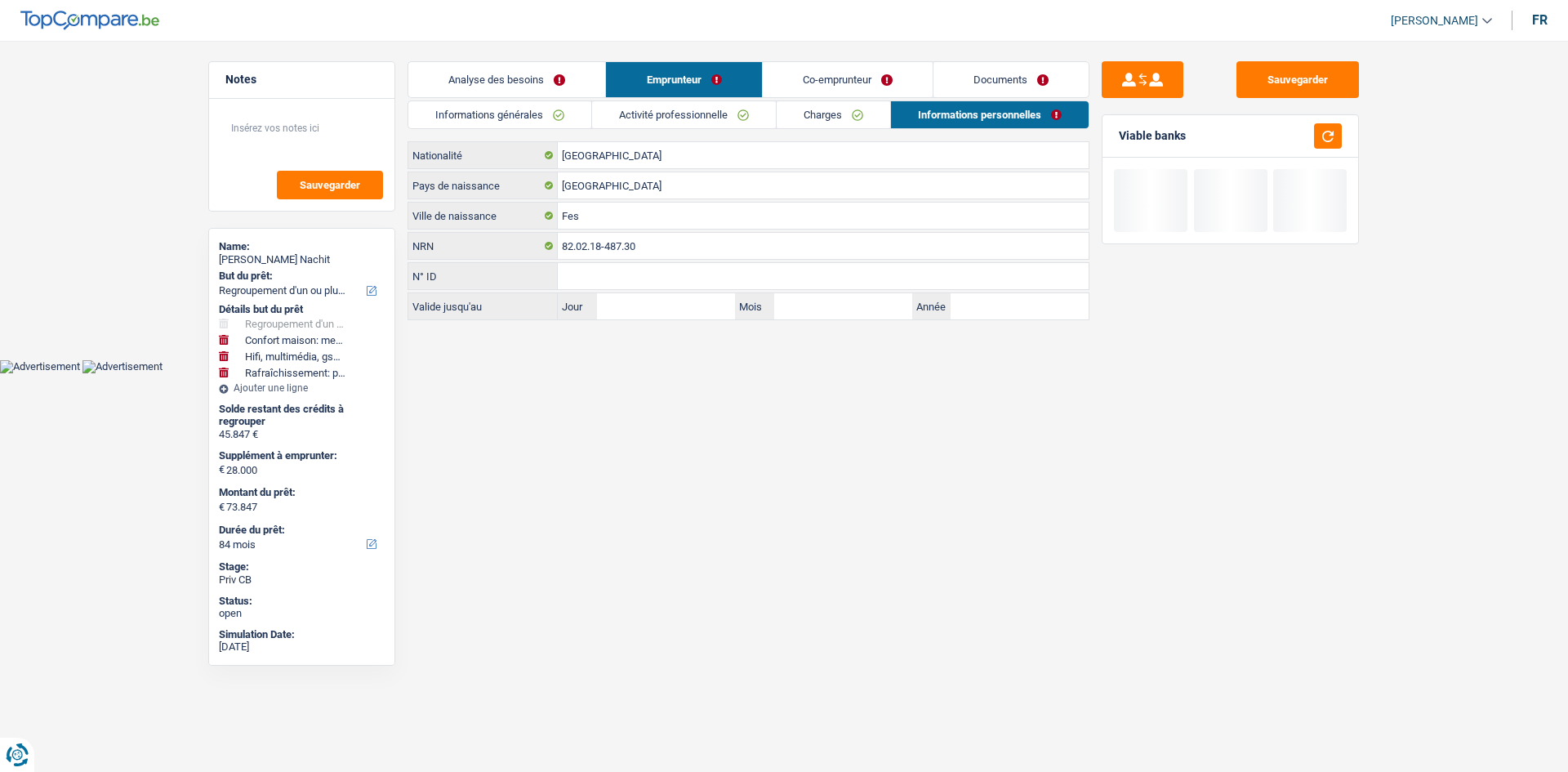 click on "Activité professionnelle" at bounding box center (684, 114) 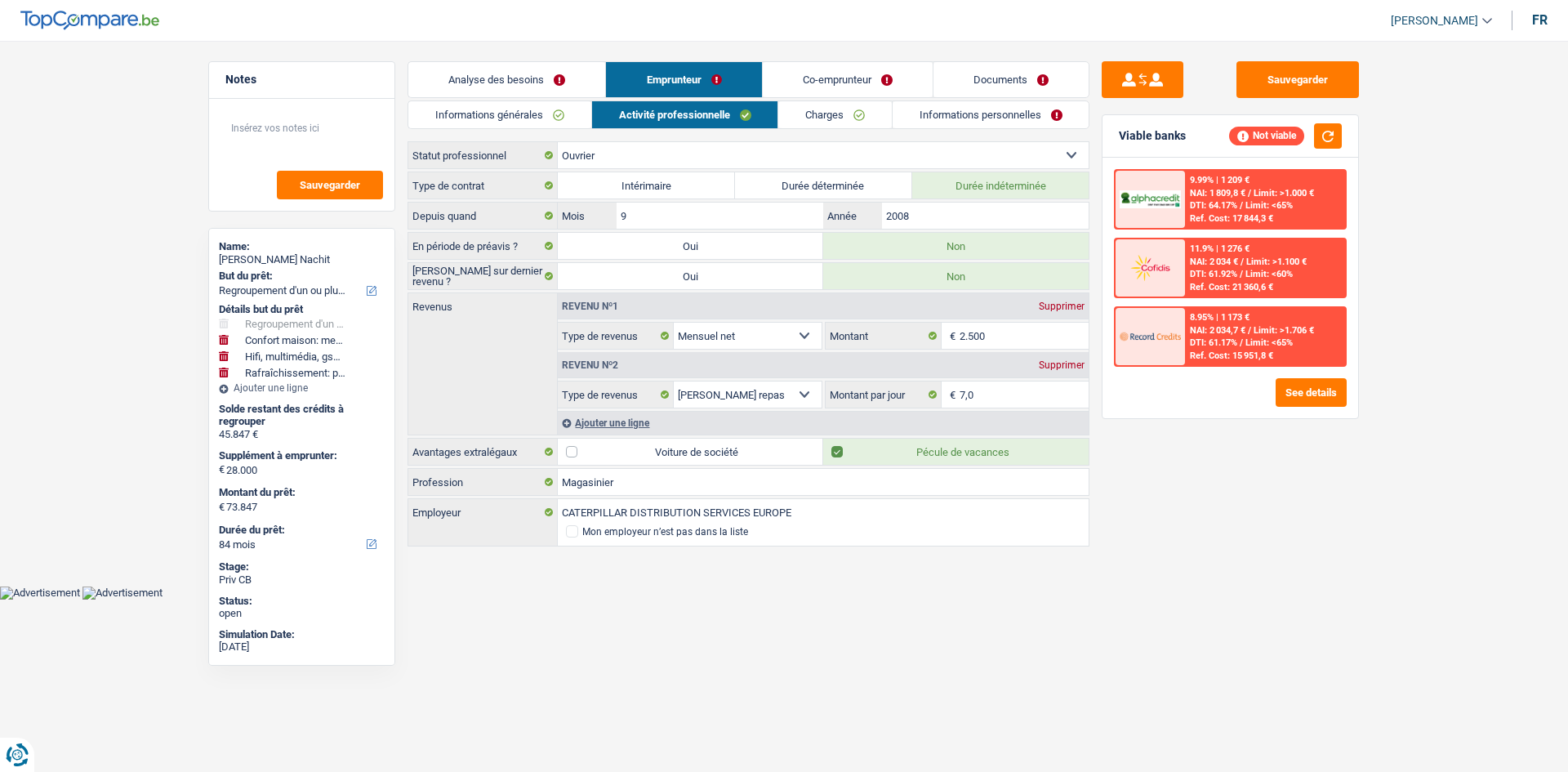 click on "Co-emprunteur" at bounding box center (848, 79) 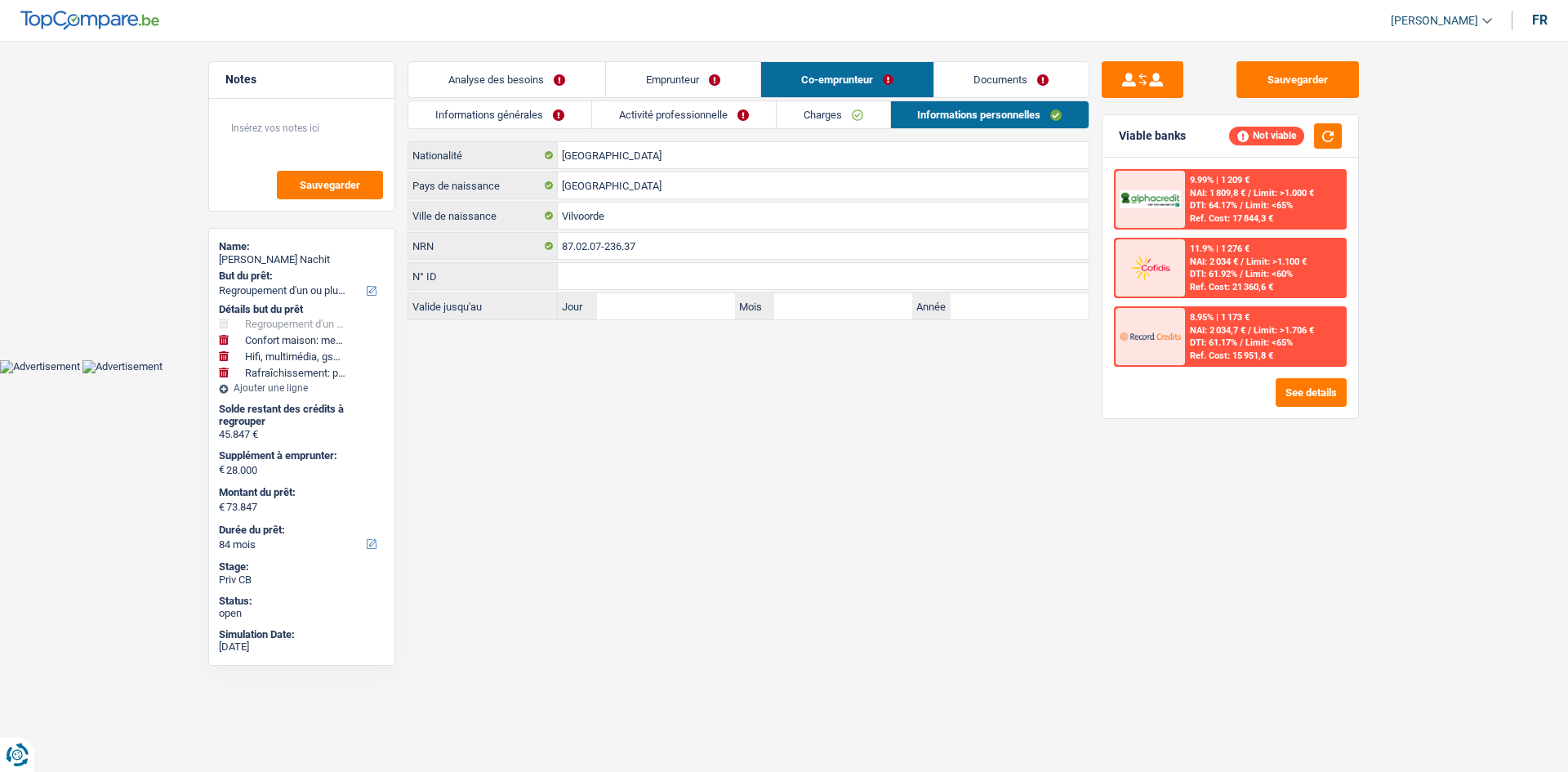 click on "Informations générales" at bounding box center [500, 114] 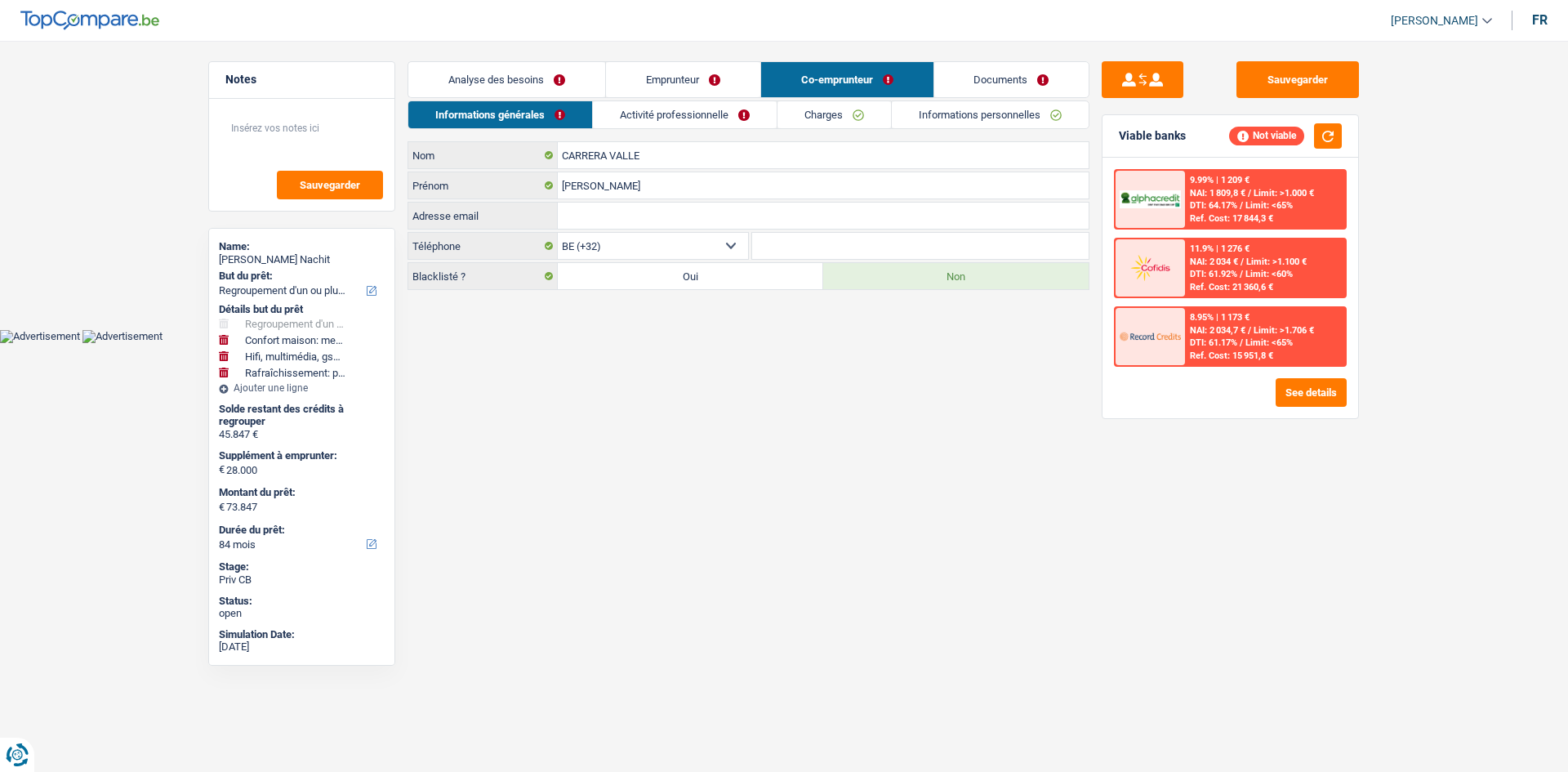 click on "Emprunteur" at bounding box center [683, 79] 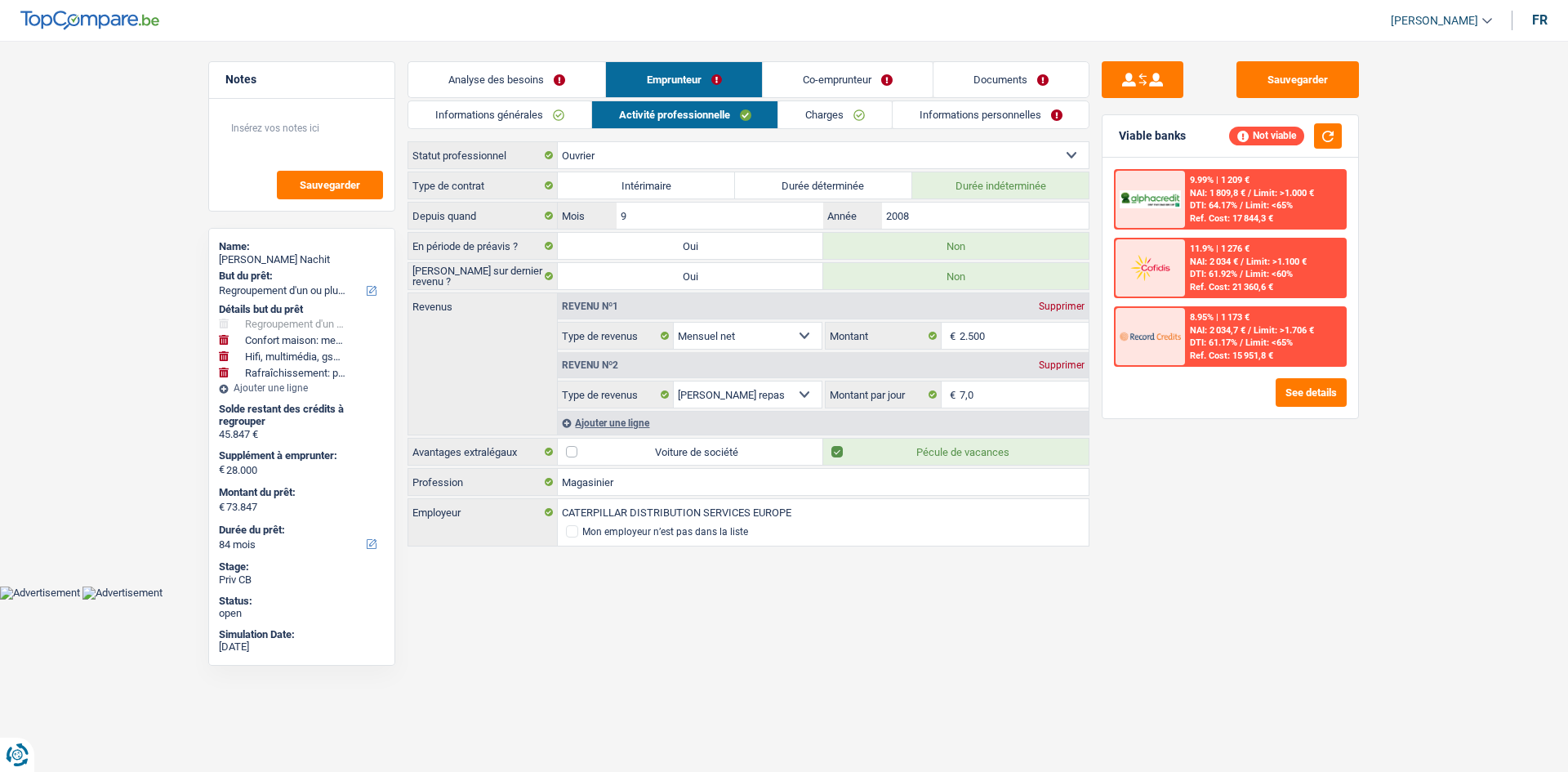click on "Analyse des besoins" at bounding box center (506, 79) 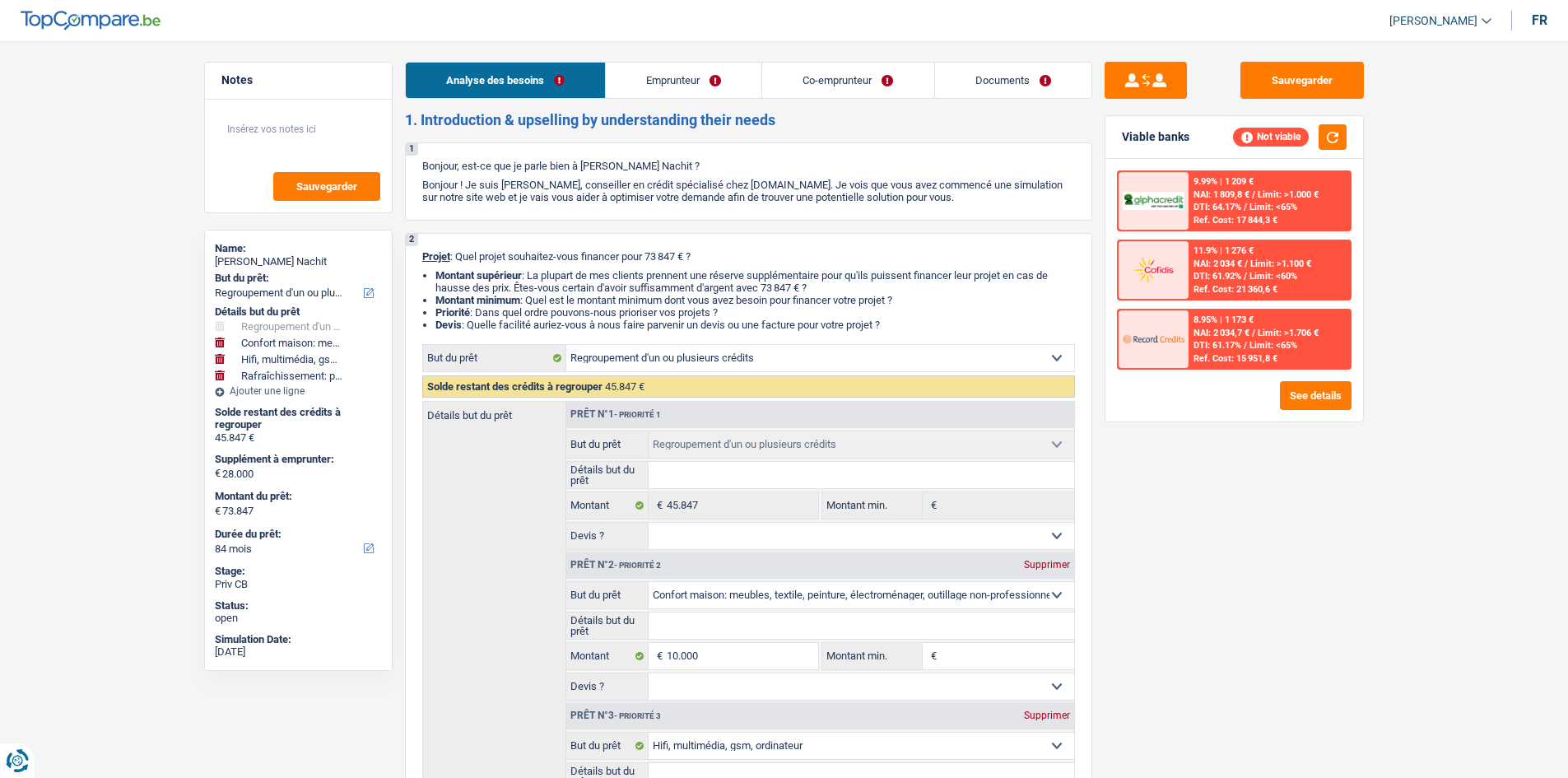 scroll, scrollTop: 329, scrollLeft: 0, axis: vertical 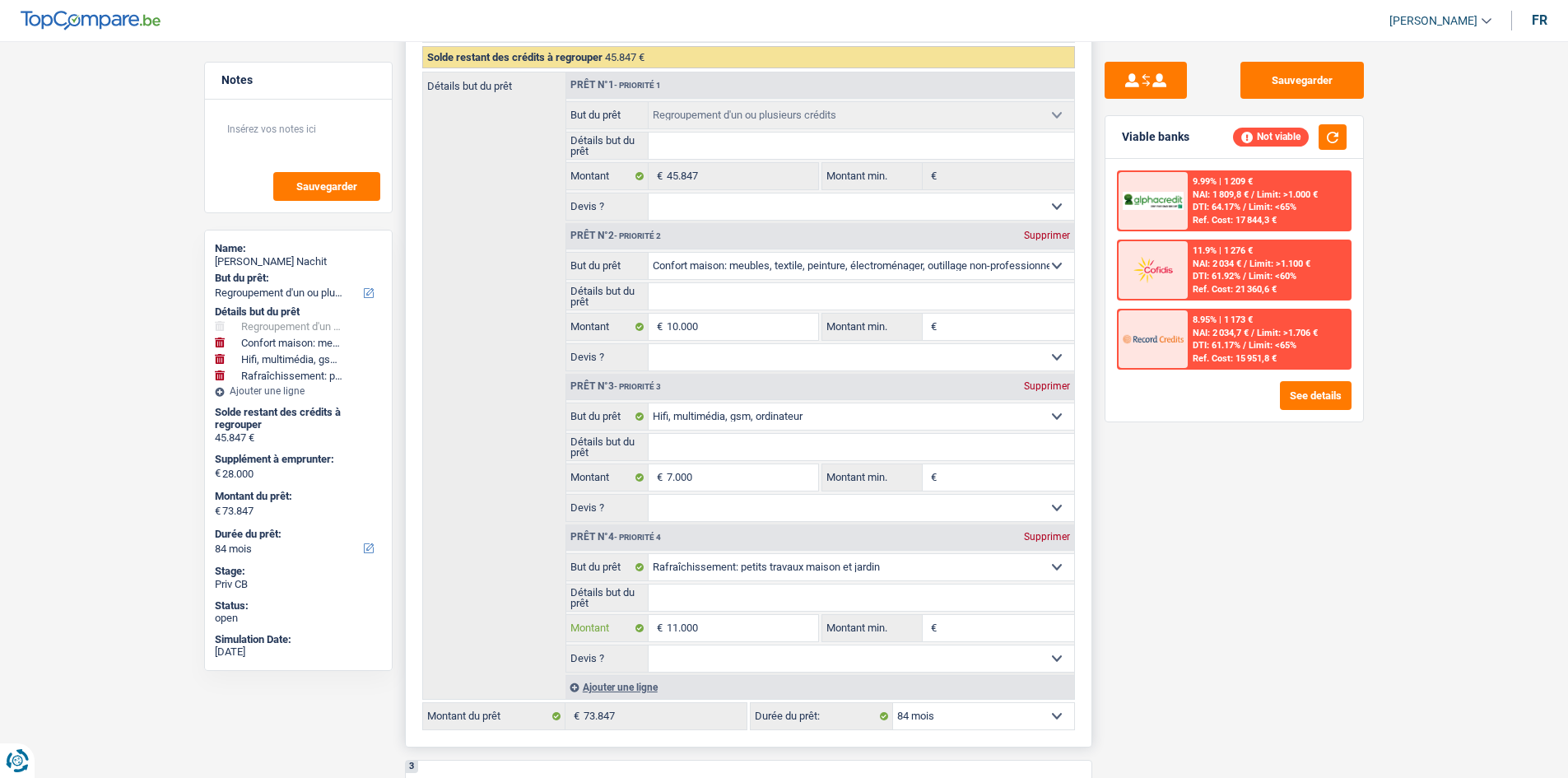 click on "11.000" at bounding box center (742, 628) 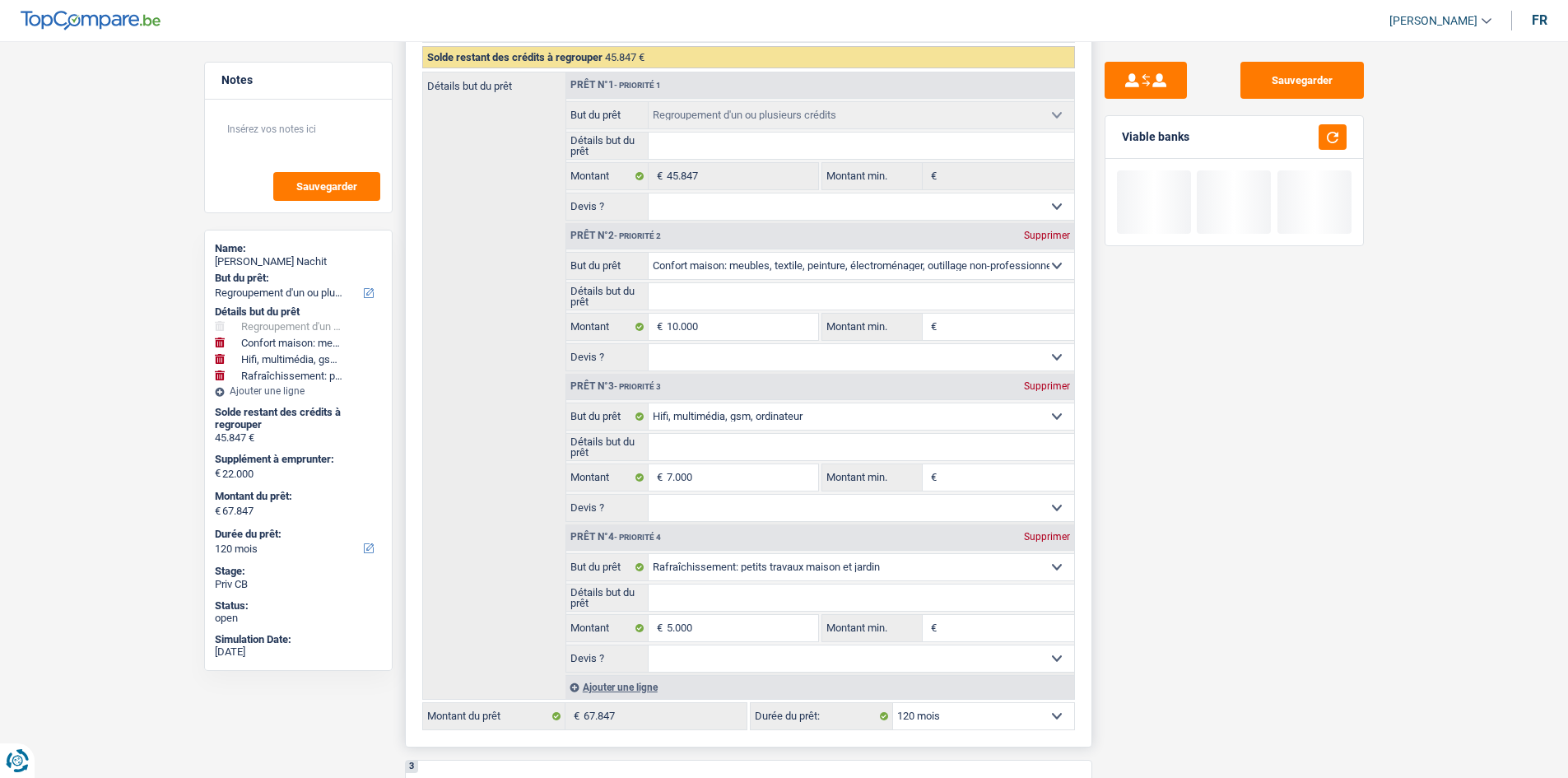scroll, scrollTop: 0, scrollLeft: 0, axis: both 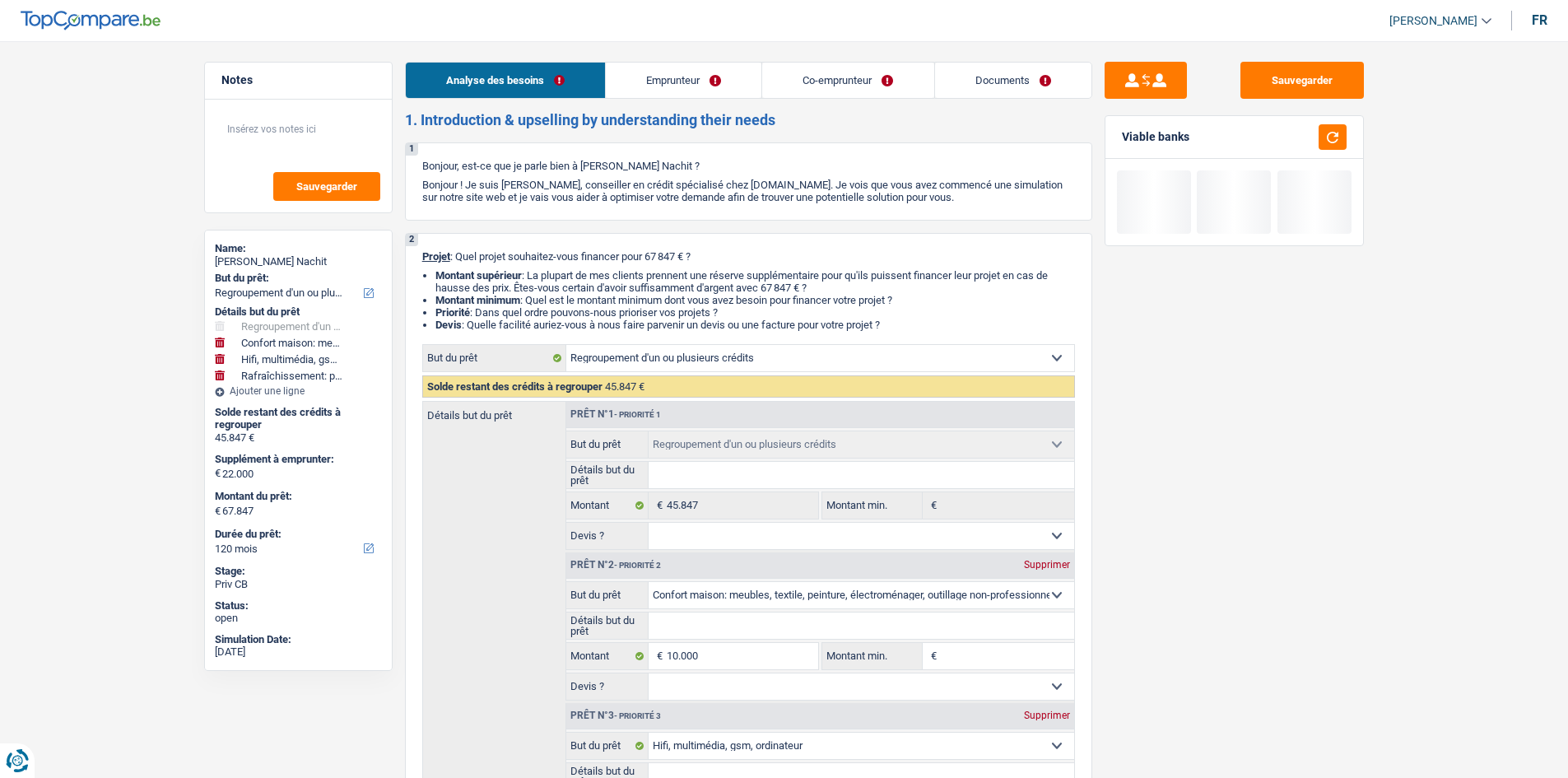 click on "Co-emprunteur" at bounding box center [848, 80] 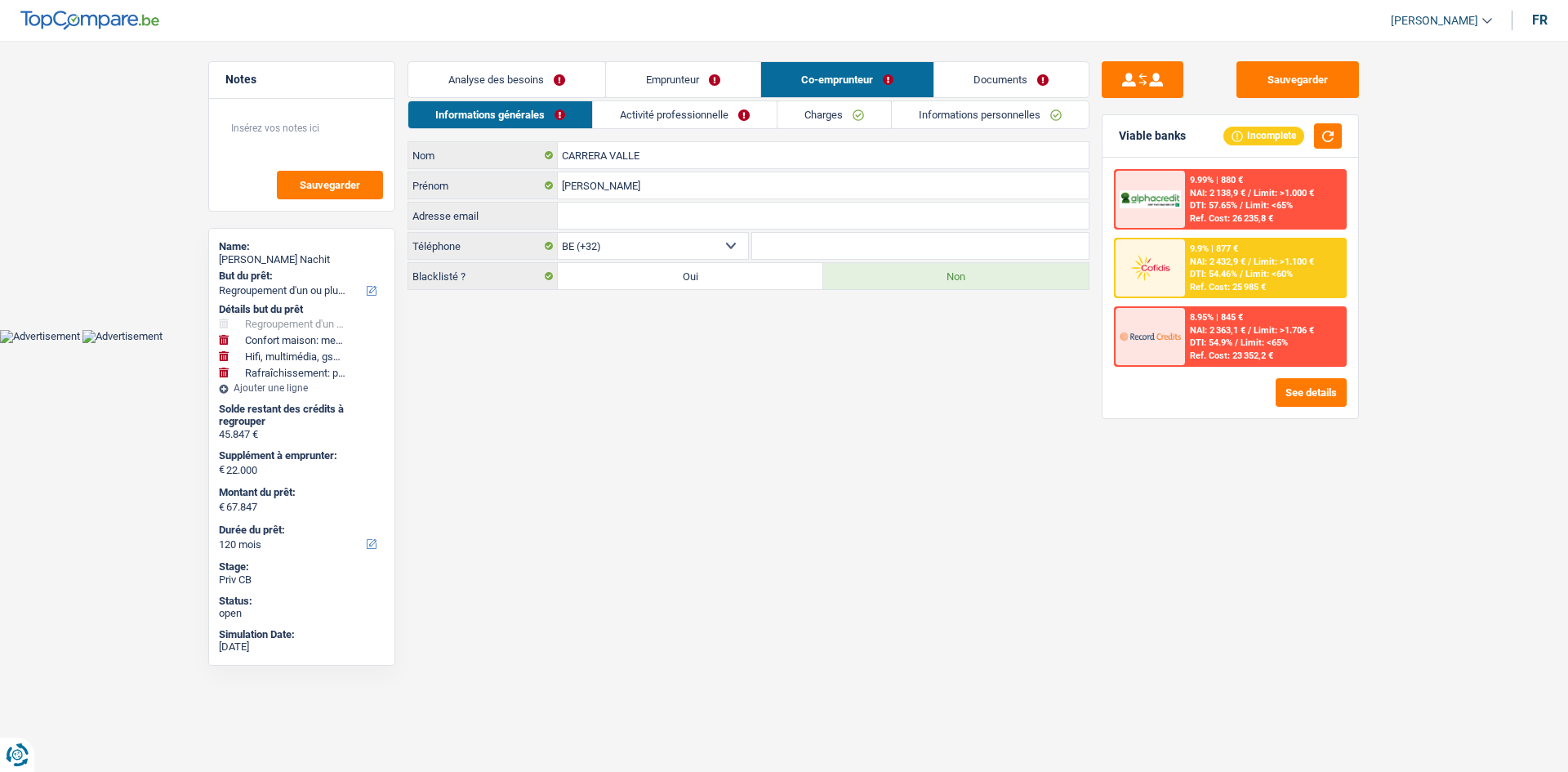 click on "Activité professionnelle" at bounding box center (684, 114) 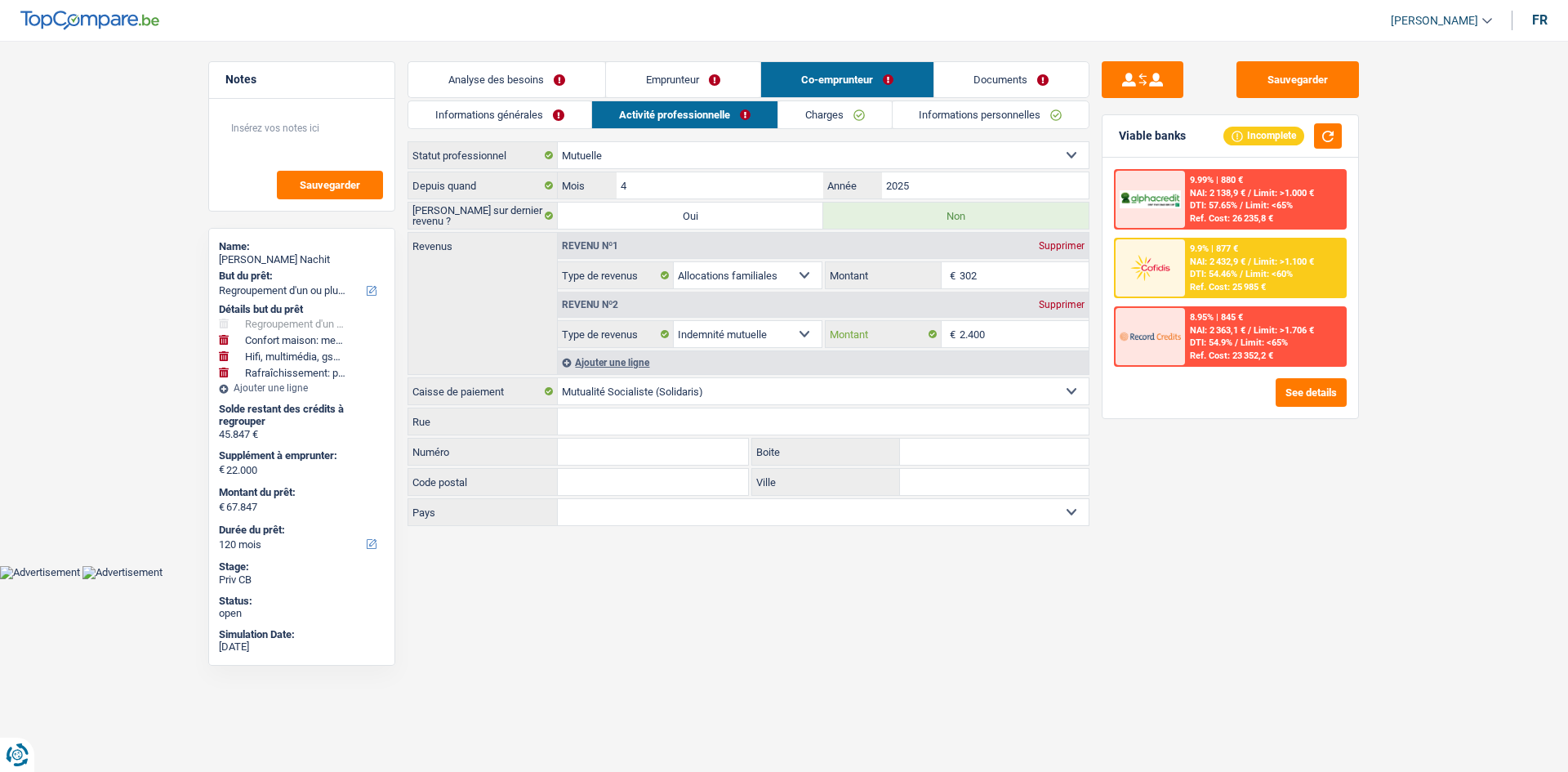 click on "2.400" at bounding box center (1024, 334) 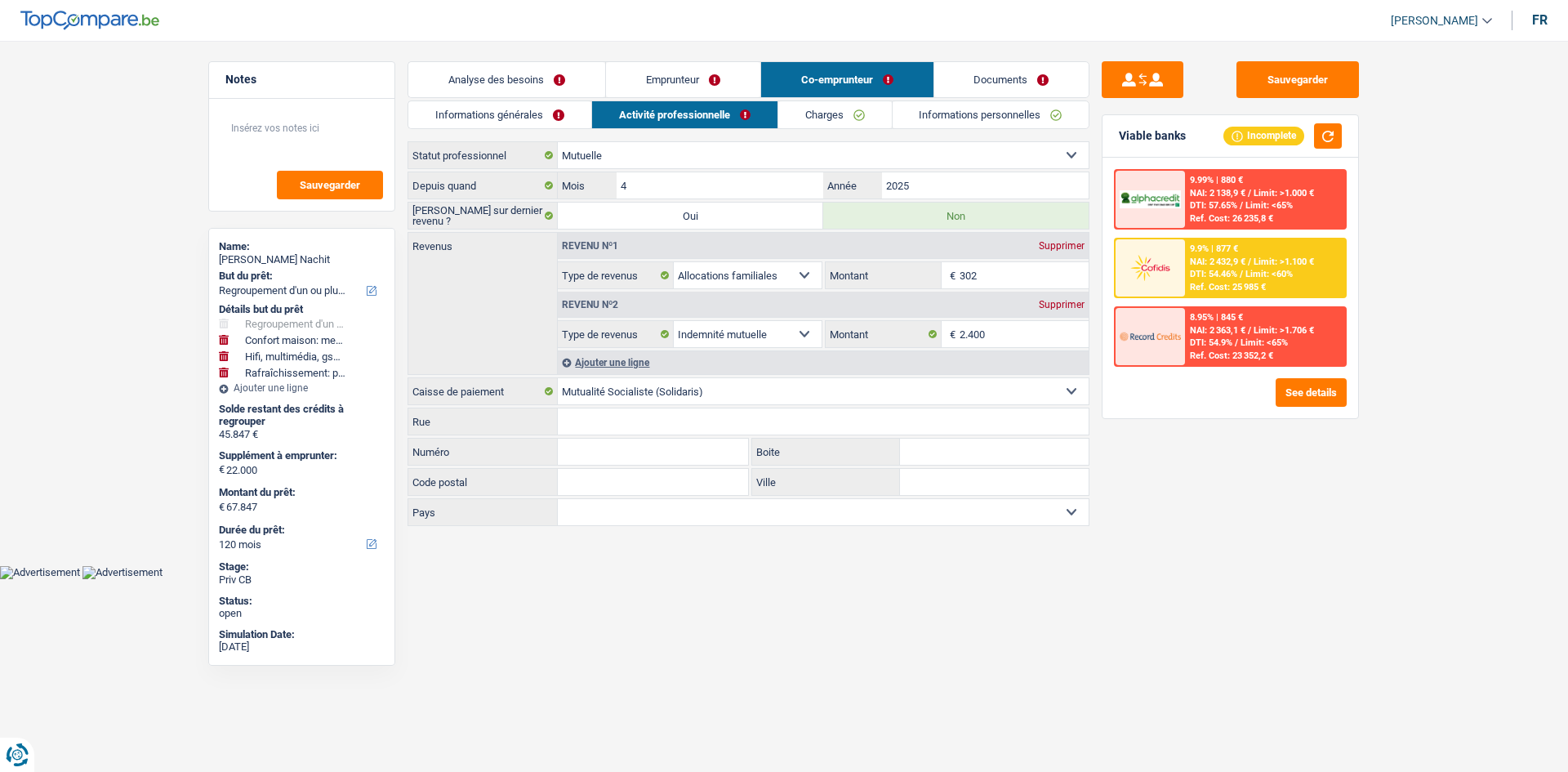 click on "Analyse des besoins" at bounding box center (506, 79) 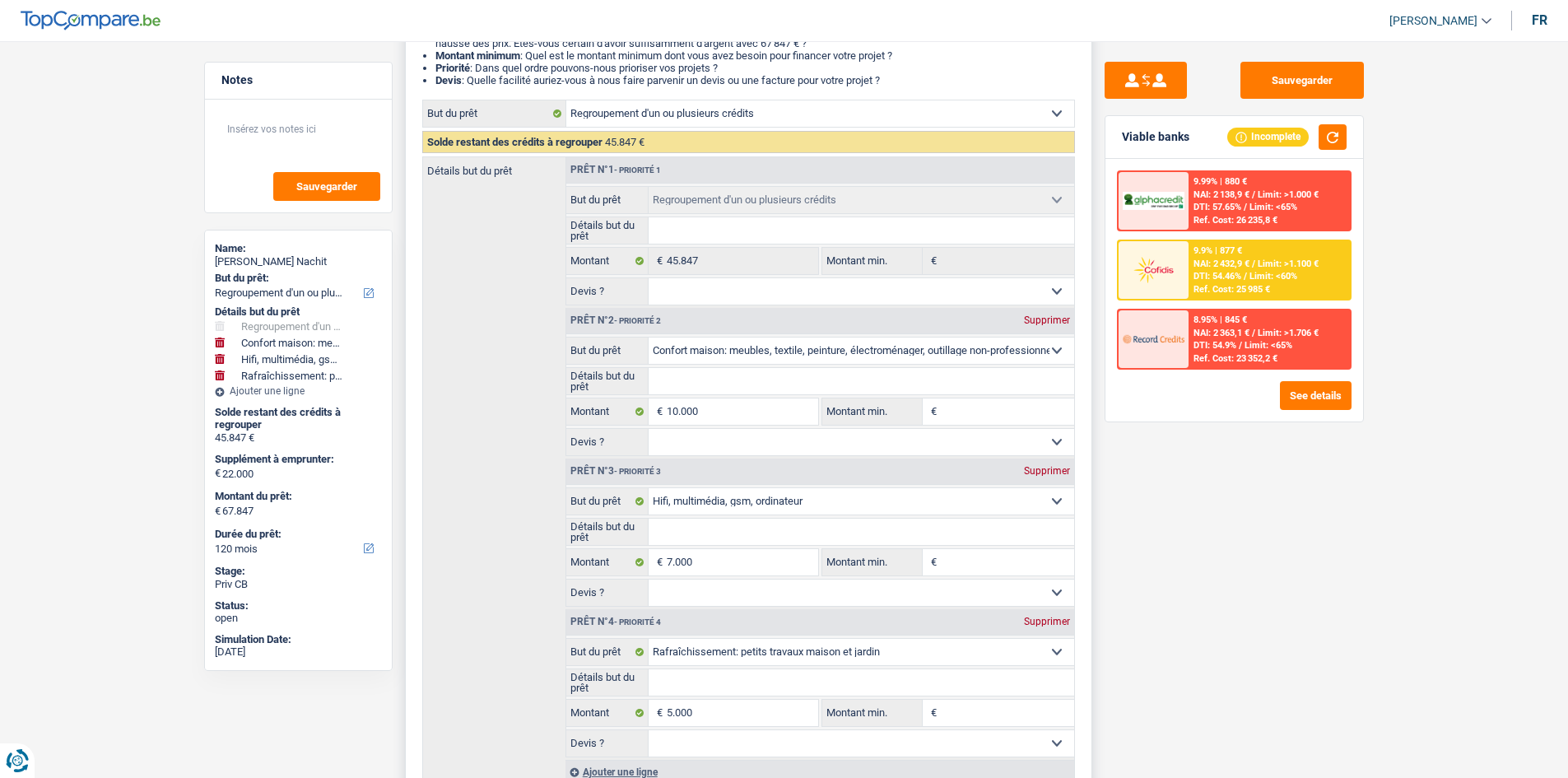 scroll, scrollTop: 329, scrollLeft: 0, axis: vertical 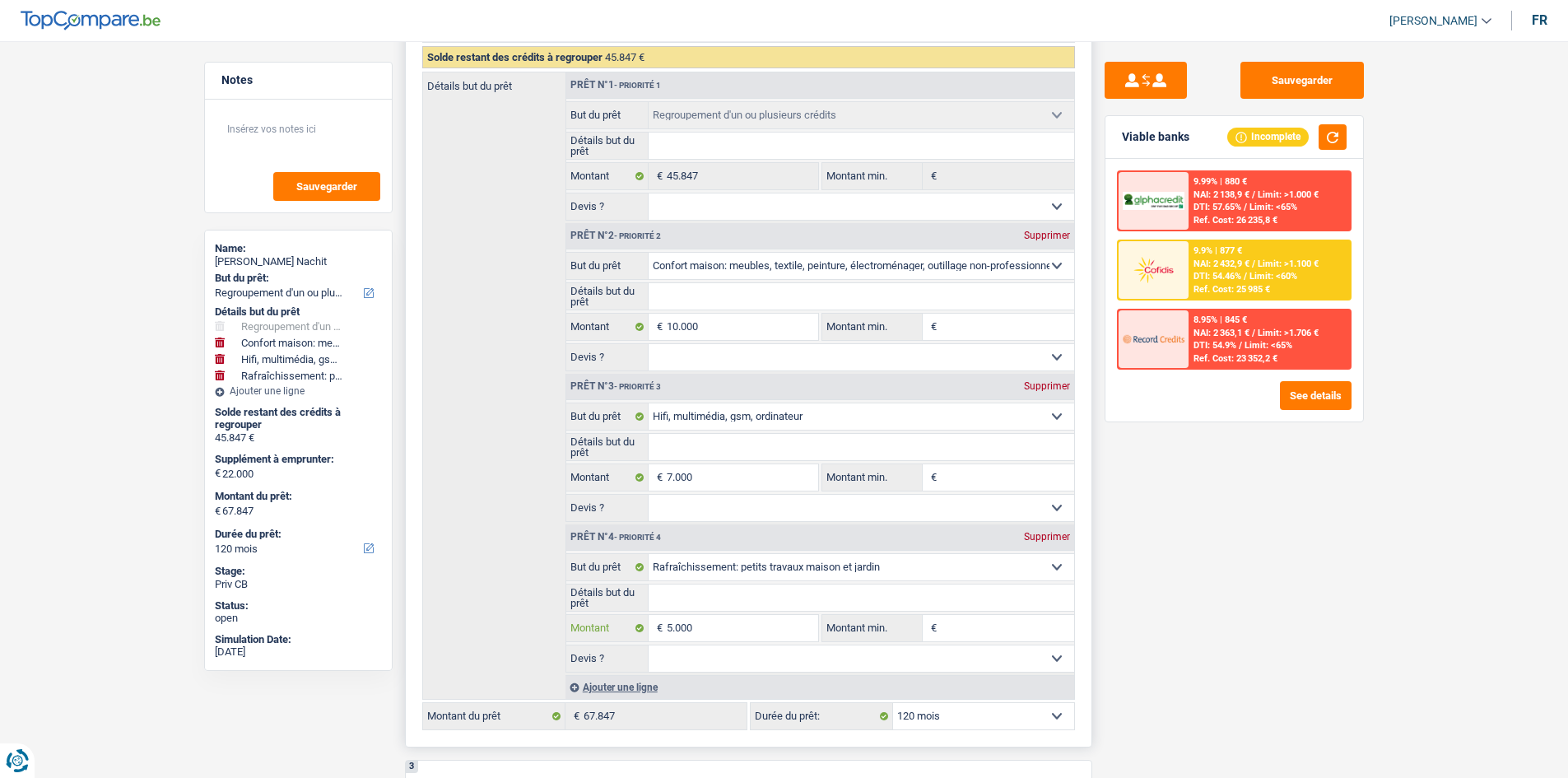 click on "5.000" at bounding box center [742, 628] 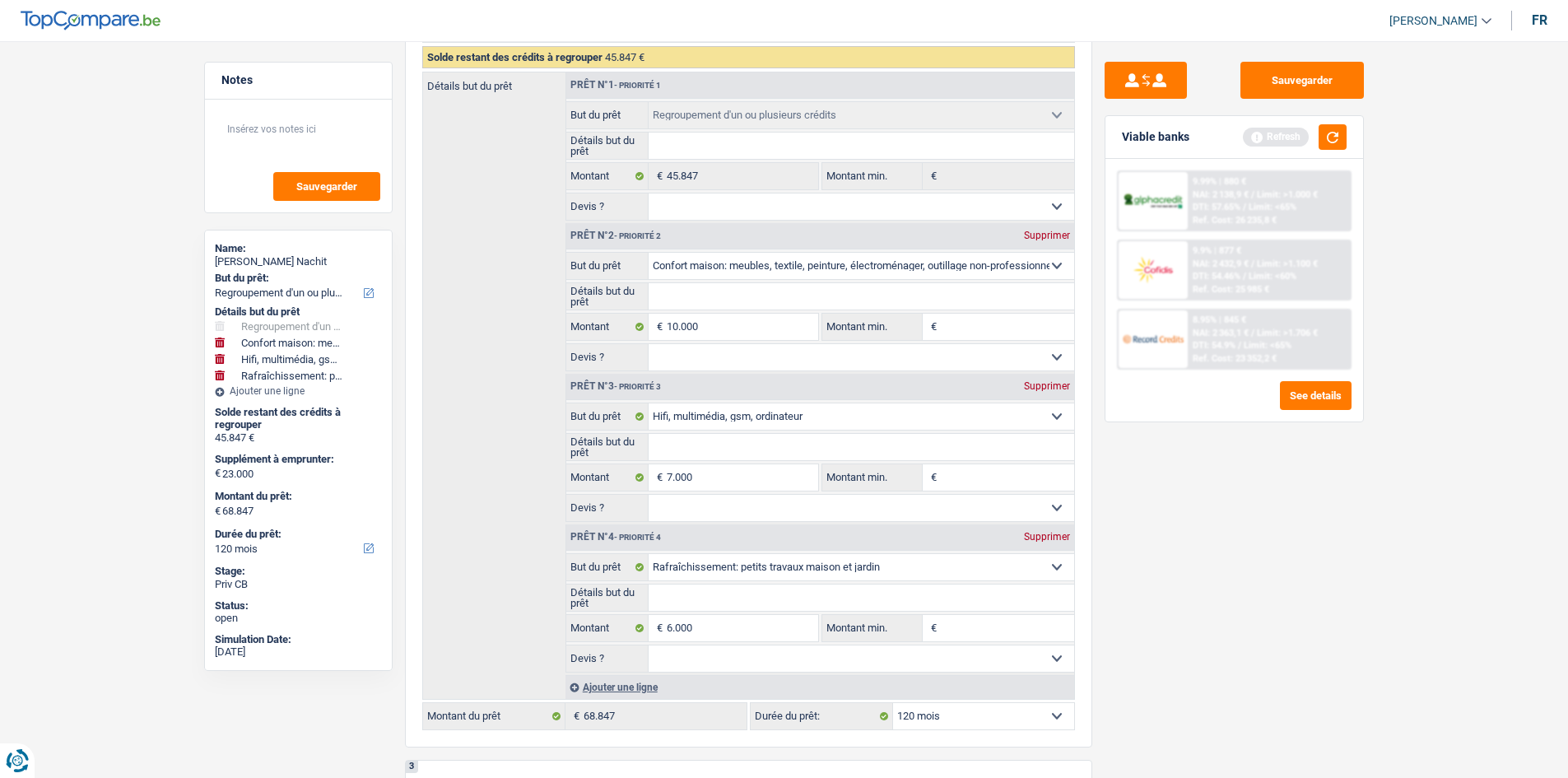 click on "Sauvegarder
Viable banks
Refresh
9.99% | 880 €
NAI: 2 138,9 €
/
Limit: >1.000 €
DTI: 57.65%
/
Limit: <65%
Ref. Cost: 26 235,8 €
9.9% | 877 €
NAI: 2 432,9 €
/
Limit: >1.100 €
DTI: 54.46%
/               /       /" at bounding box center [1234, 404] 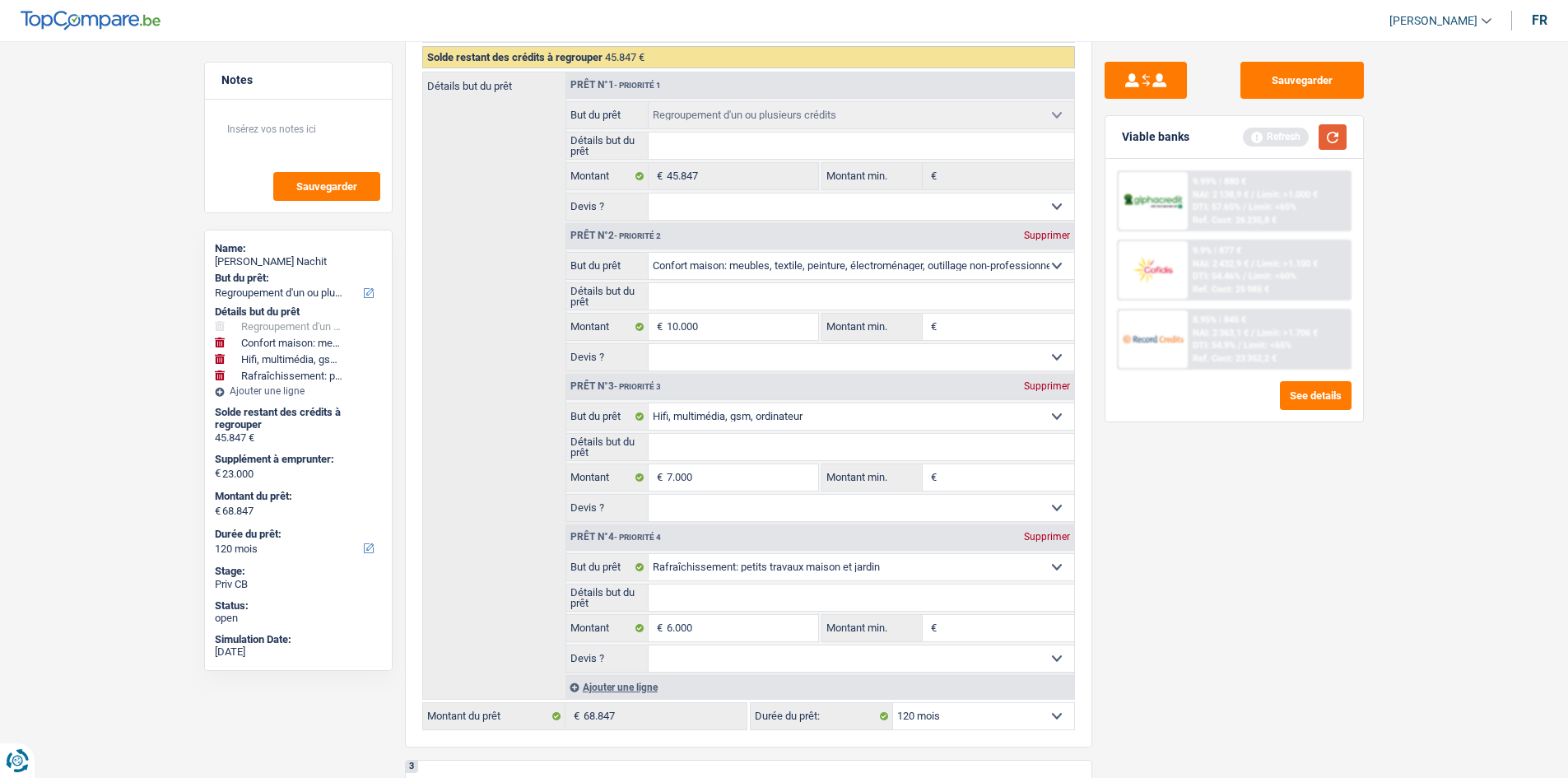 click at bounding box center (1333, 137) 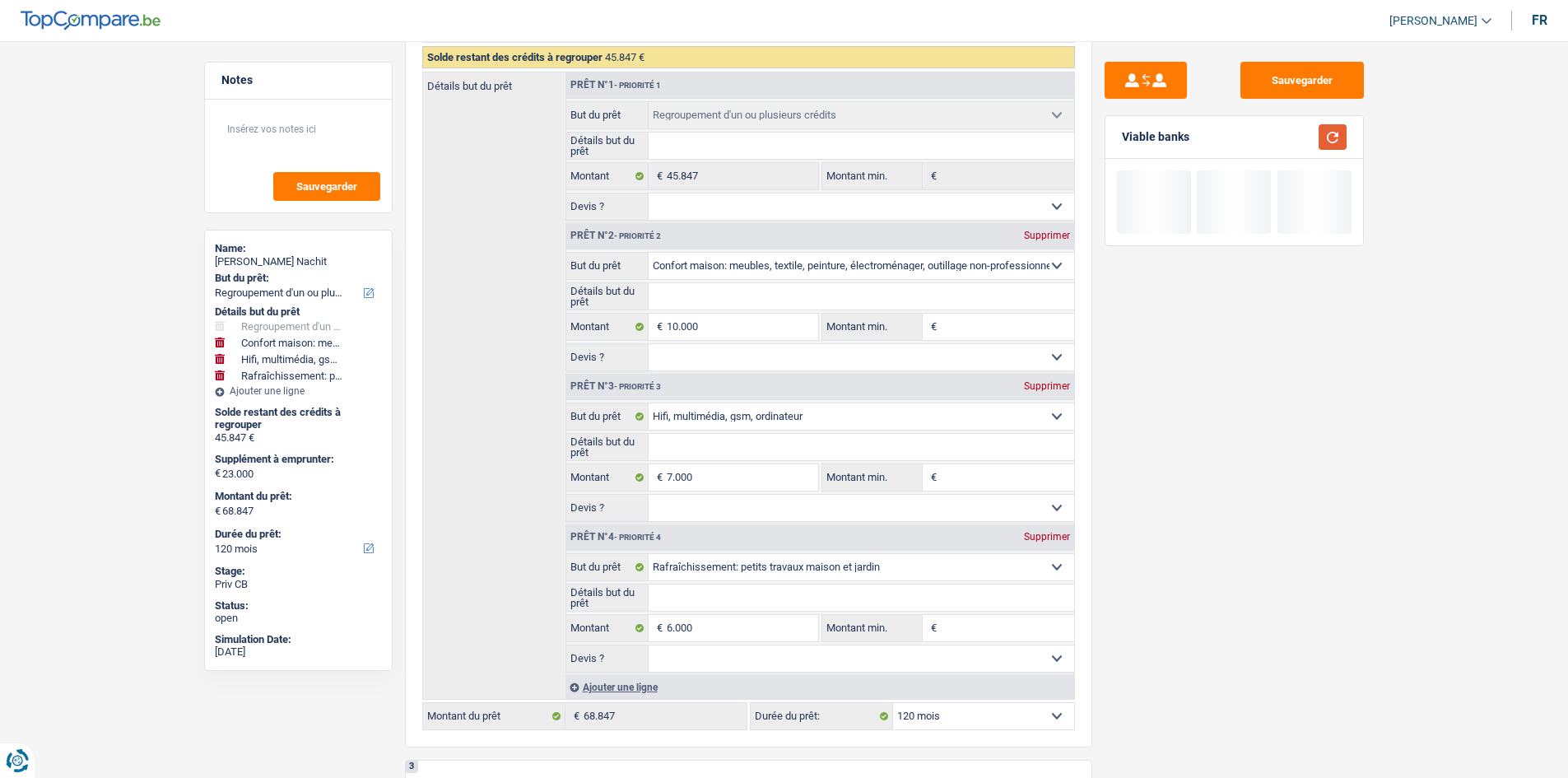scroll, scrollTop: 576, scrollLeft: 0, axis: vertical 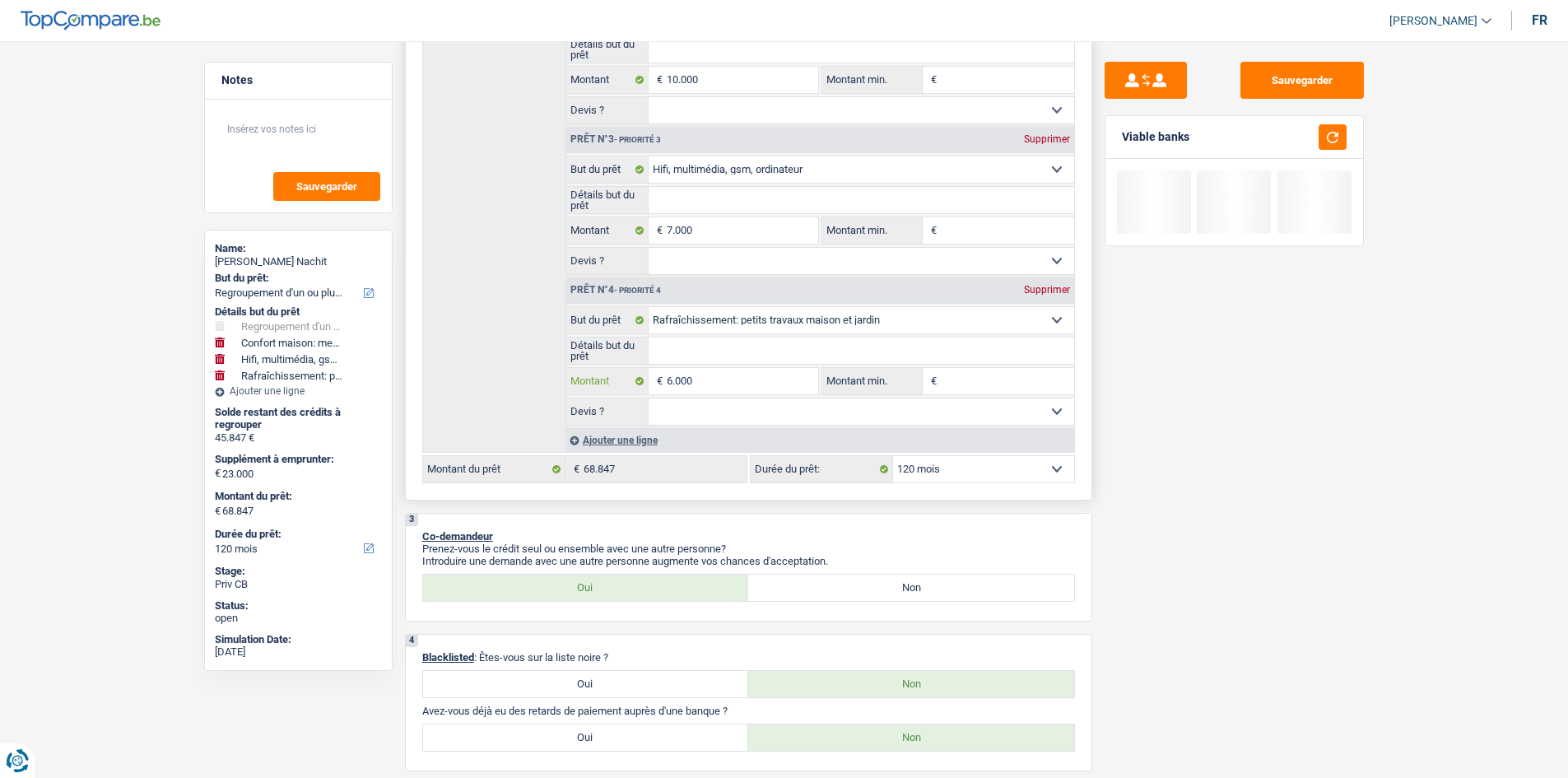 click on "6.000" at bounding box center [742, 381] 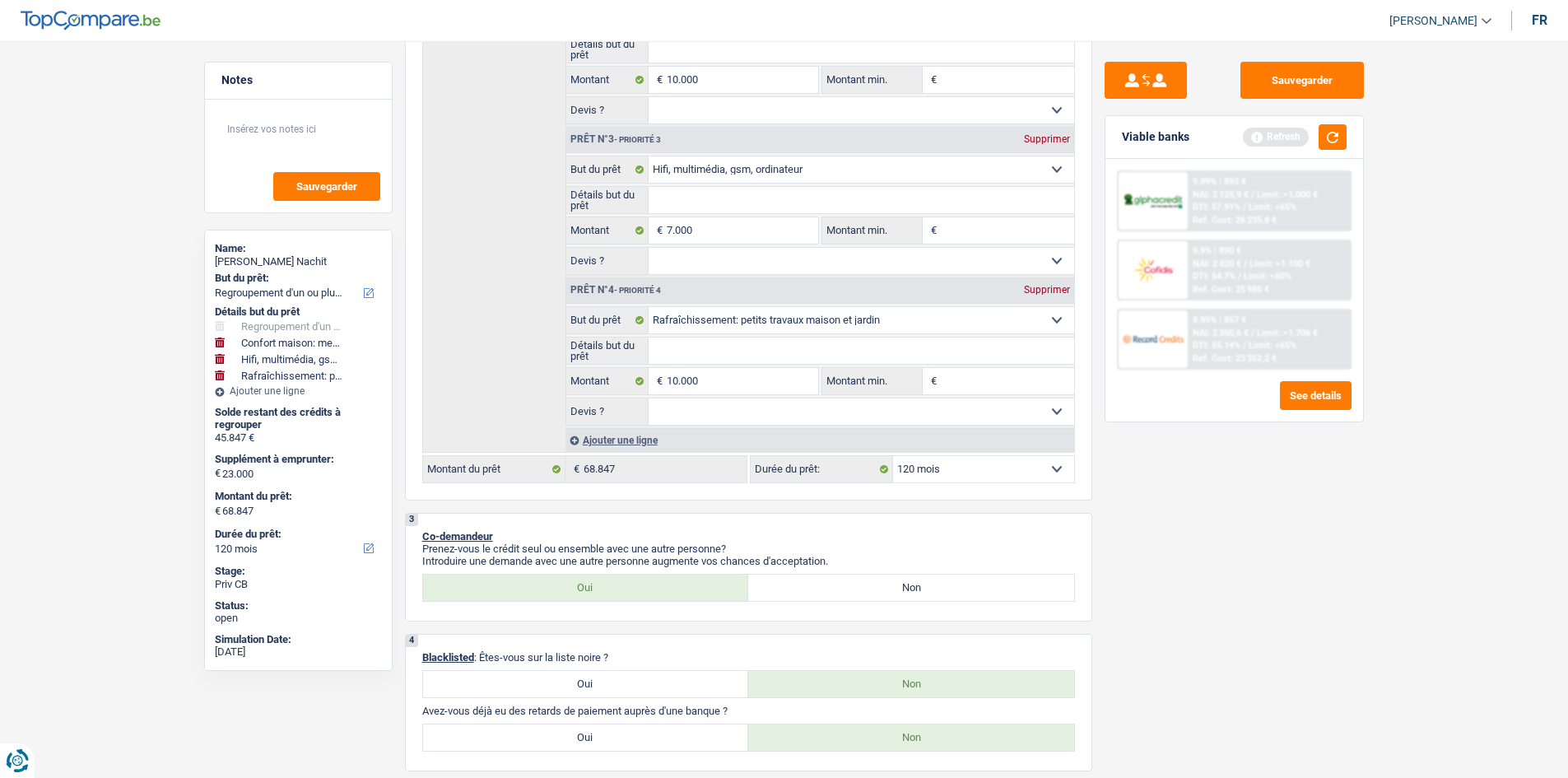 click on "Sauvegarder
Viable banks
Refresh
9.99% | 893 €
NAI: 2 125,9 €
/
Limit: >1.000 €
DTI: 57.91%
/
Limit: <65%
Ref. Cost: 26 235,8 €
9.9% | 890 €
NAI: 2 420 €
/
Limit: >1.100 €
DTI: 54.7%
/               /       /" at bounding box center (1234, 404) 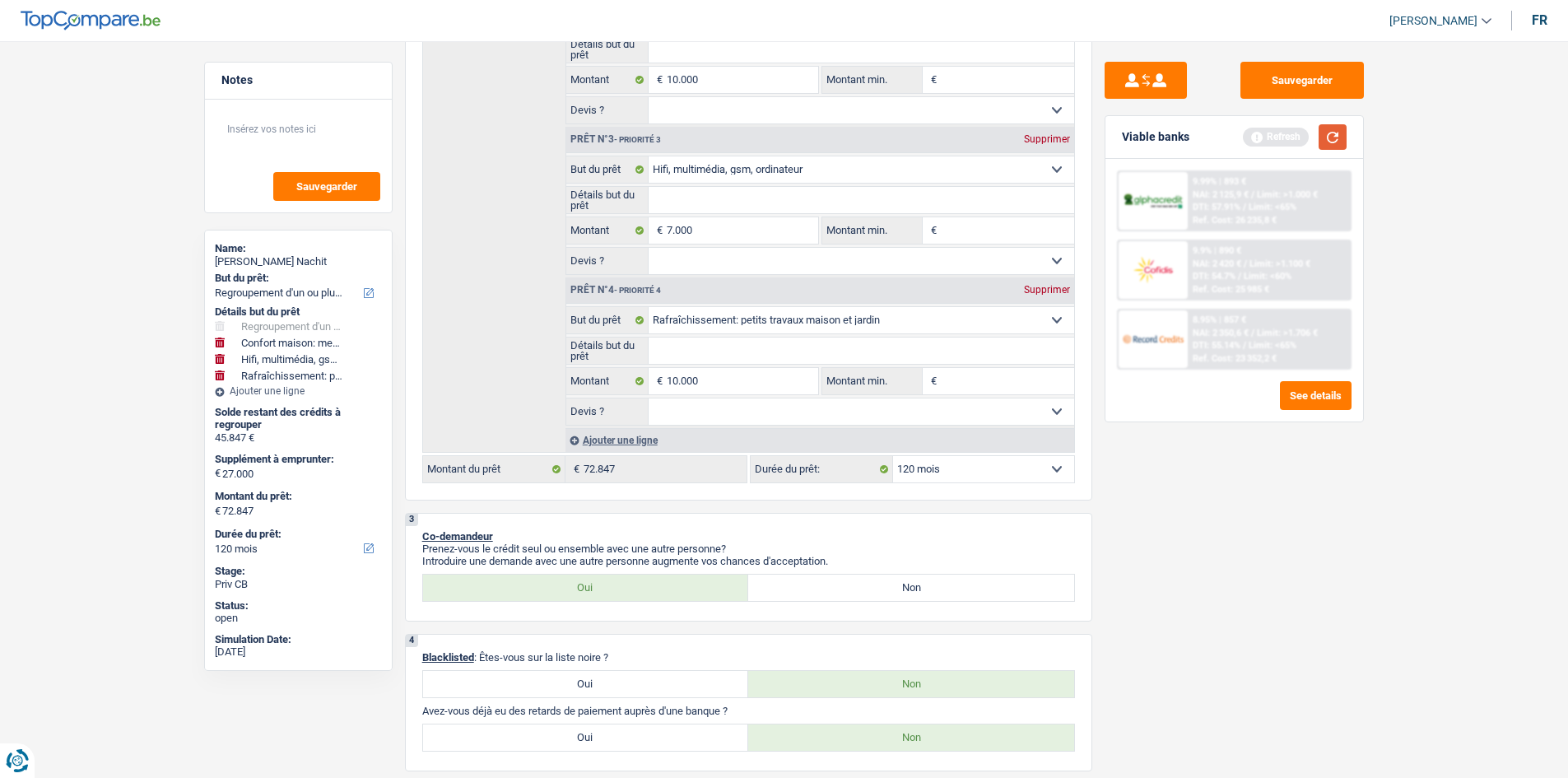 click at bounding box center (1333, 137) 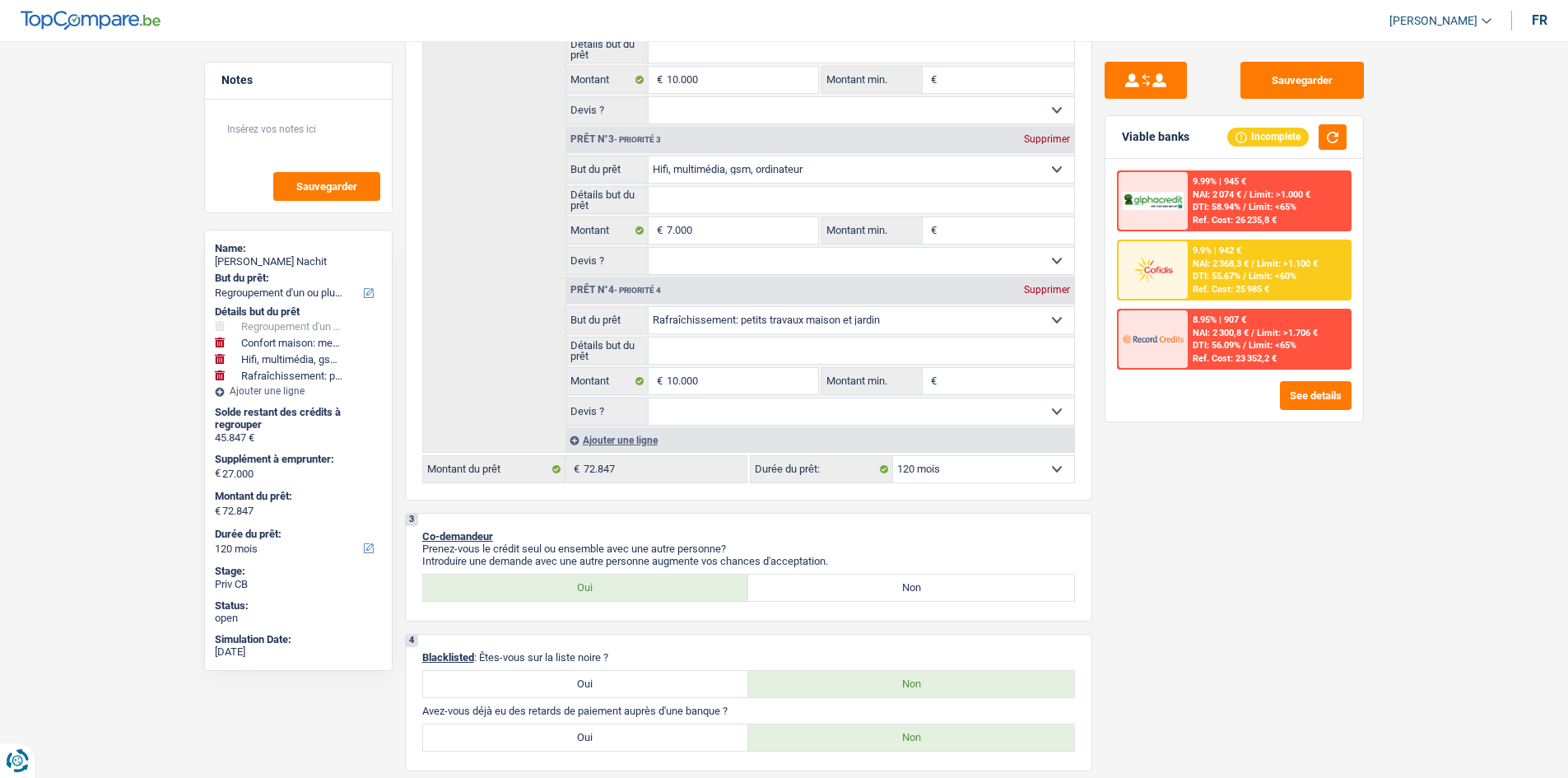 click on "Sauvegarder
Viable banks
Incomplete
9.99% | 945 €
NAI: 2 074 €
/
Limit: >1.000 €
DTI: 58.94%
/
Limit: <65%
Ref. Cost: 26 235,8 €
9.9% | 942 €
NAI: 2 368,3 €
/
Limit: >1.100 €
DTI: 55.67%
/               /" at bounding box center [1234, 404] 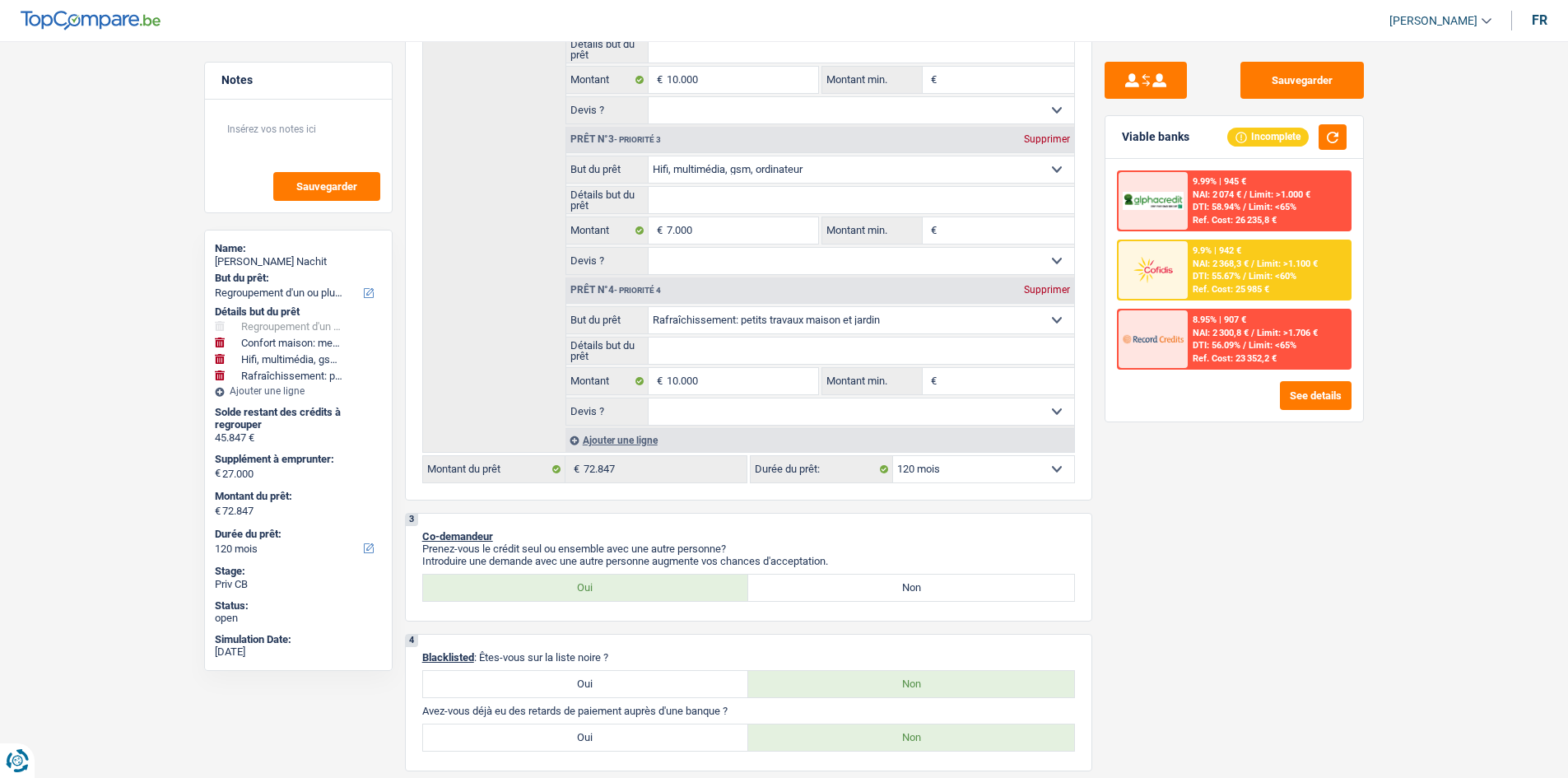 click on "Sauvegarder
Viable banks
Incomplete
9.99% | 945 €
NAI: 2 074 €
/
Limit: >1.000 €
DTI: 58.94%
/
Limit: <65%
Ref. Cost: 26 235,8 €
9.9% | 942 €
NAI: 2 368,3 €
/
Limit: >1.100 €
DTI: 55.67%
/               /" at bounding box center [1234, 404] 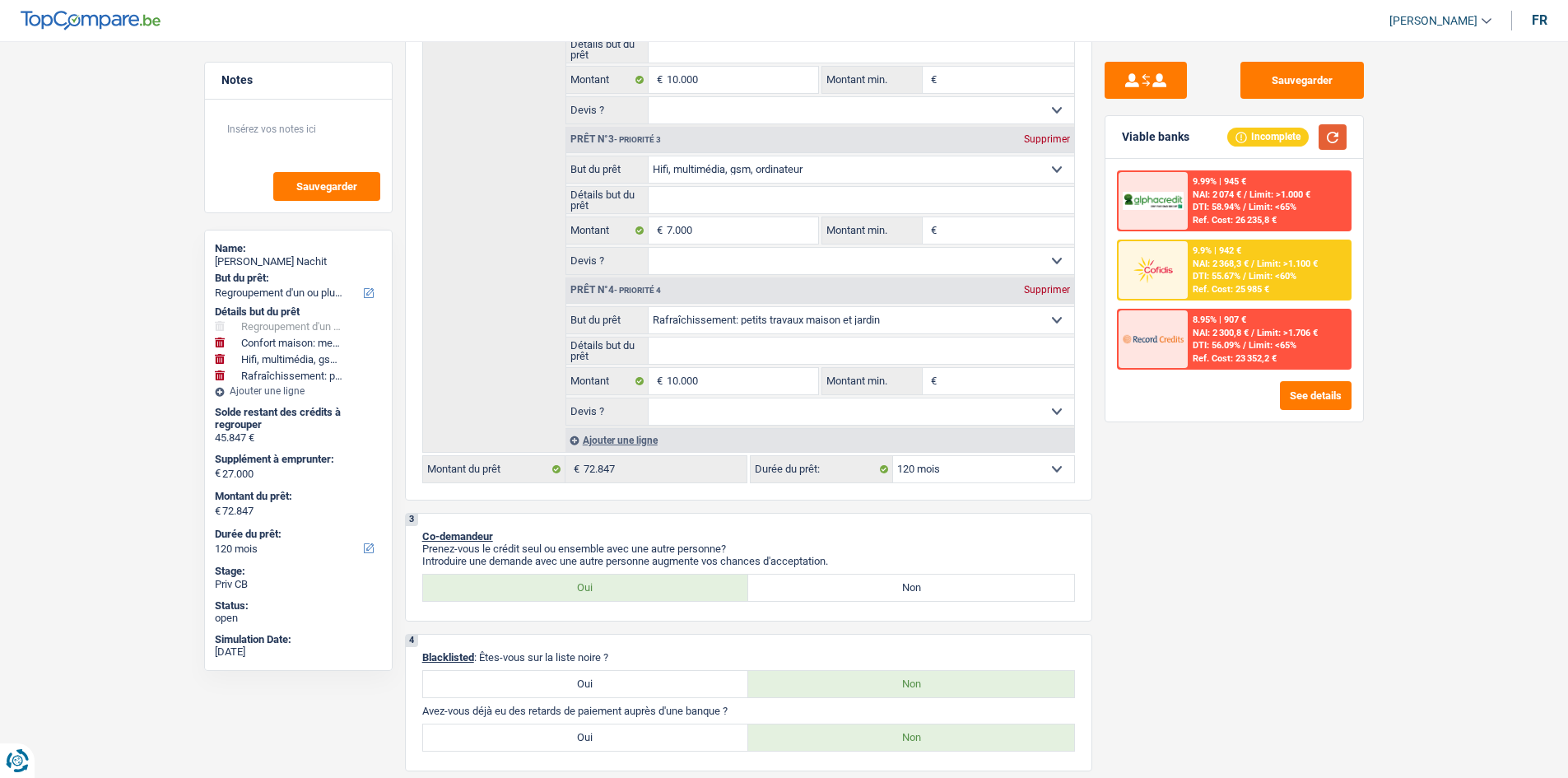 click at bounding box center [1333, 137] 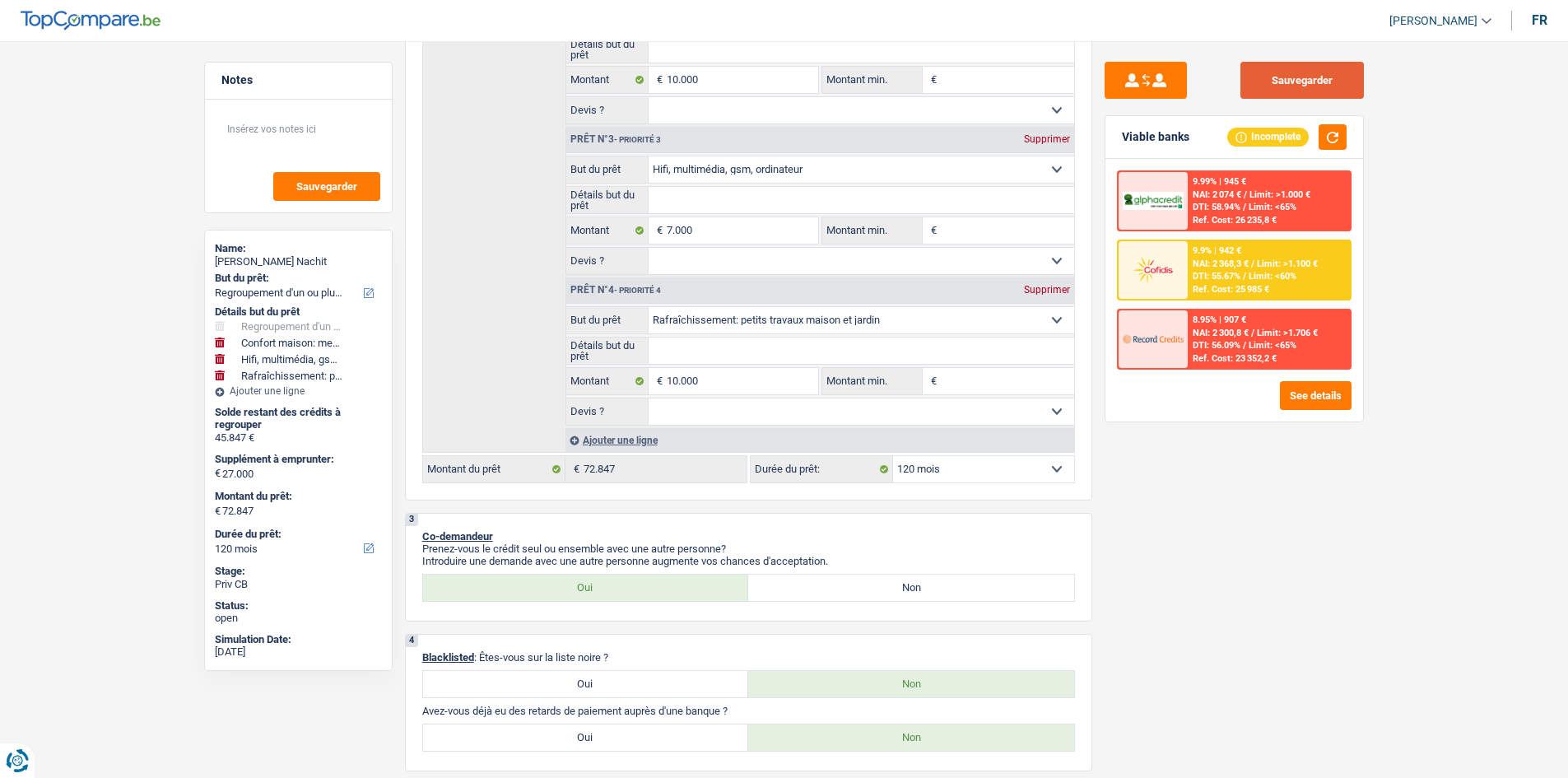 click on "Sauvegarder" at bounding box center (1302, 80) 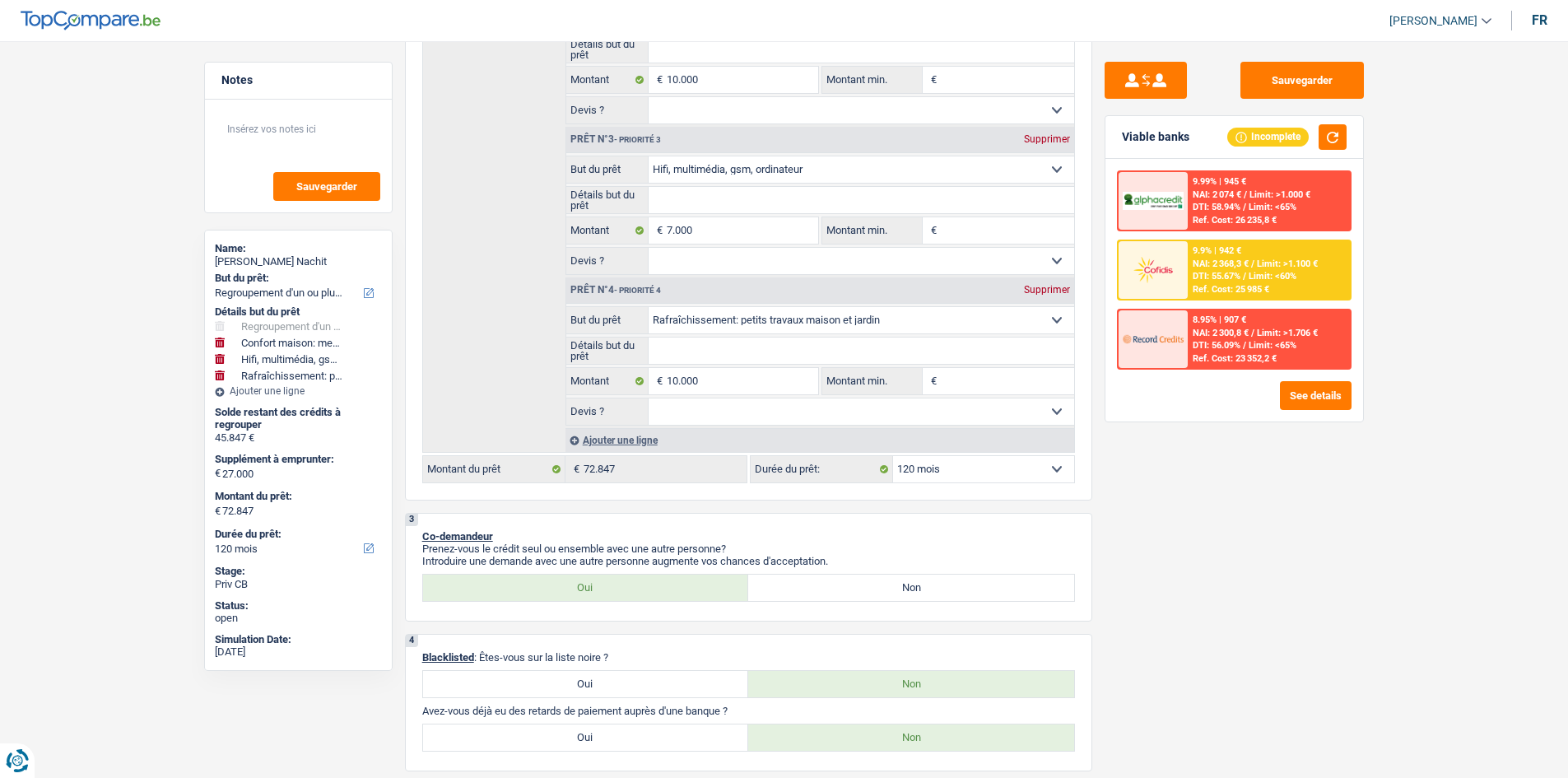 click at bounding box center (1153, 269) 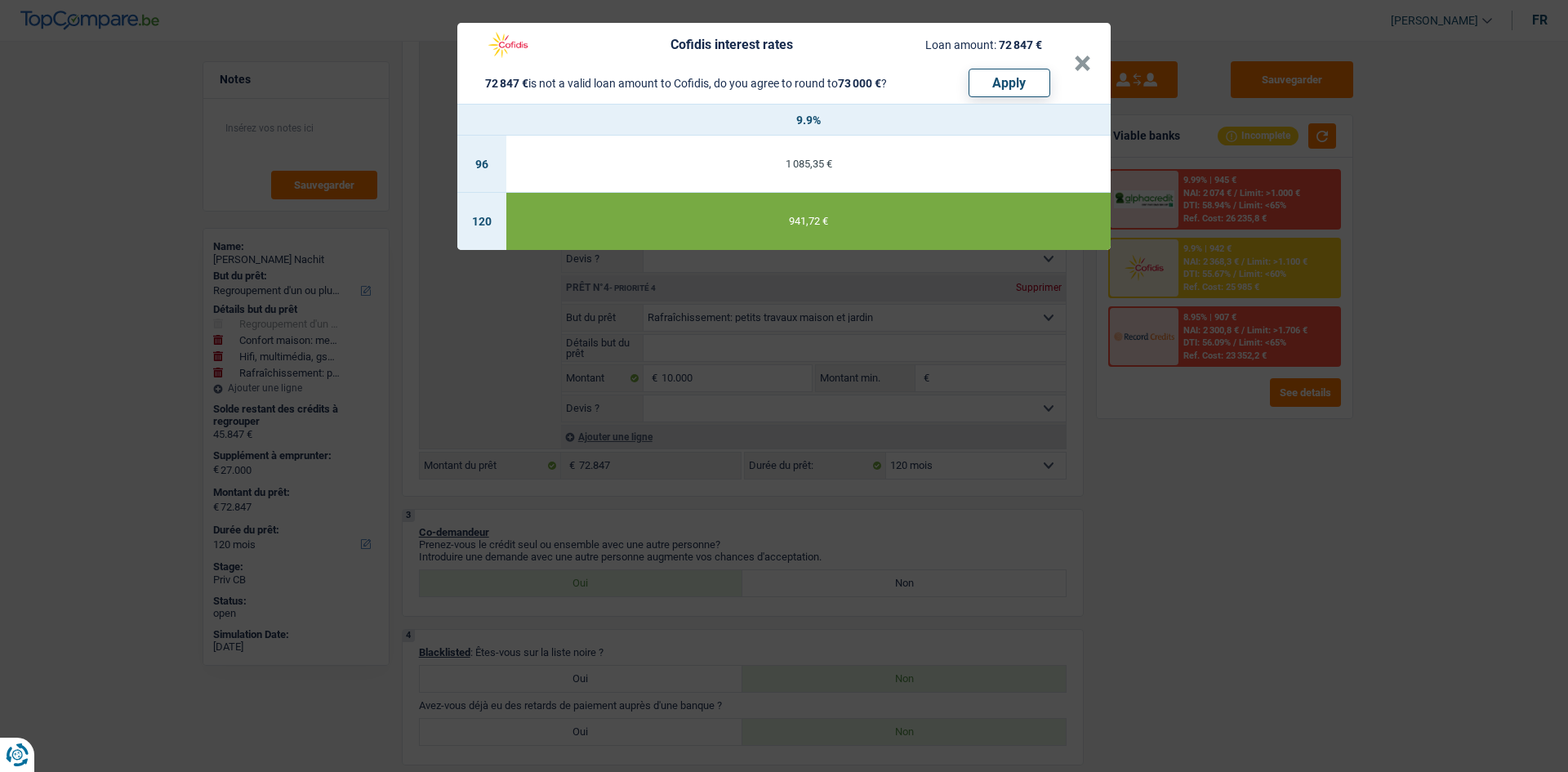 click on "Cofidis interest rates
Loan amount:
72 847 €
72 847 €  is not a valid loan amount to Cofidis, do you agree to round to  73 000 € ?
Apply
×
9.9%
96
1 085,35 €
120
941,72 €" at bounding box center (784, 386) 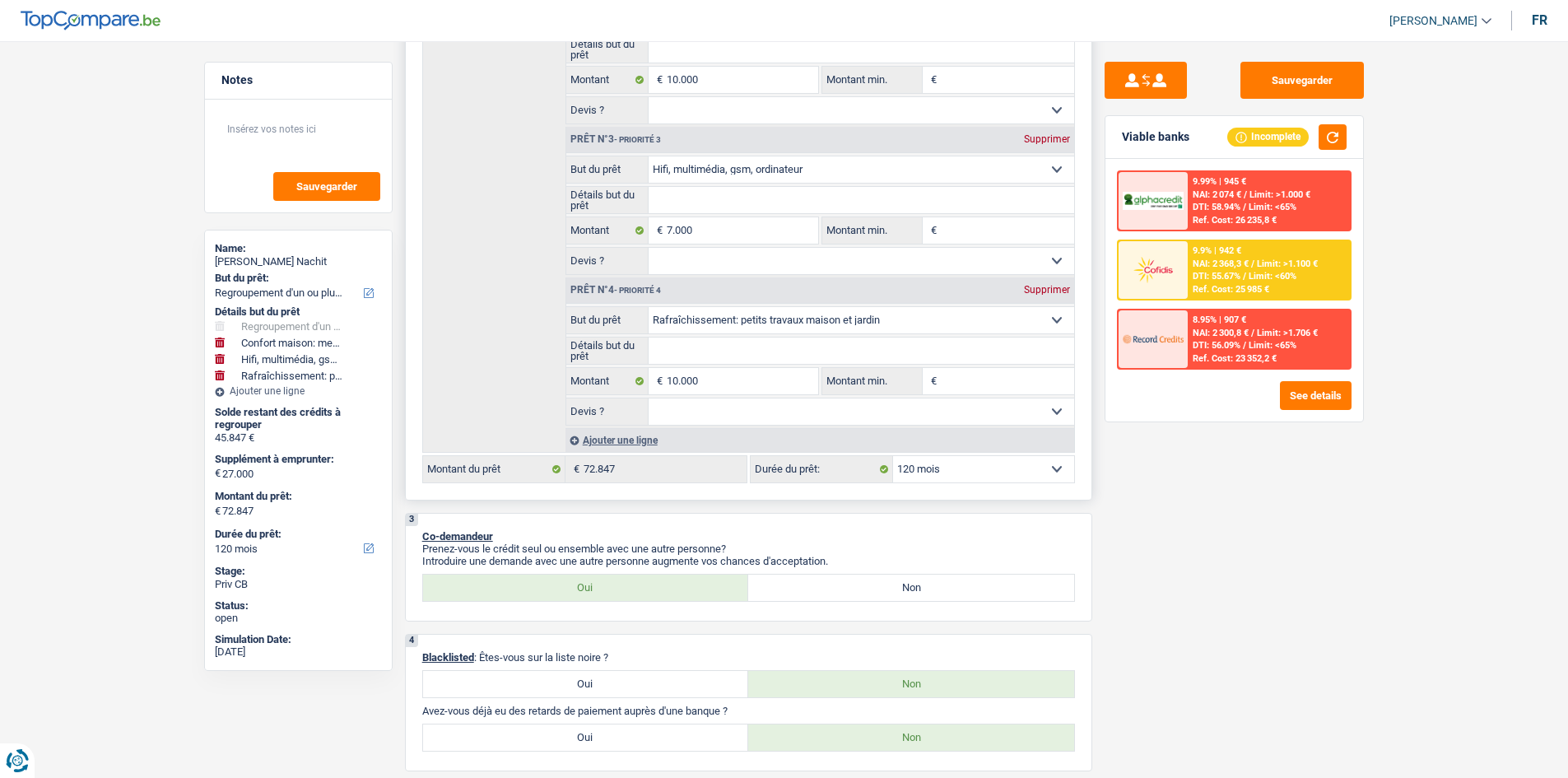 click on "12 mois 18 mois 24 mois 30 mois 36 mois 42 mois 48 mois 60 mois 72 mois 84 mois 96 mois 120 mois 132 mois 144 mois
Sélectionner une option" at bounding box center [984, 469] 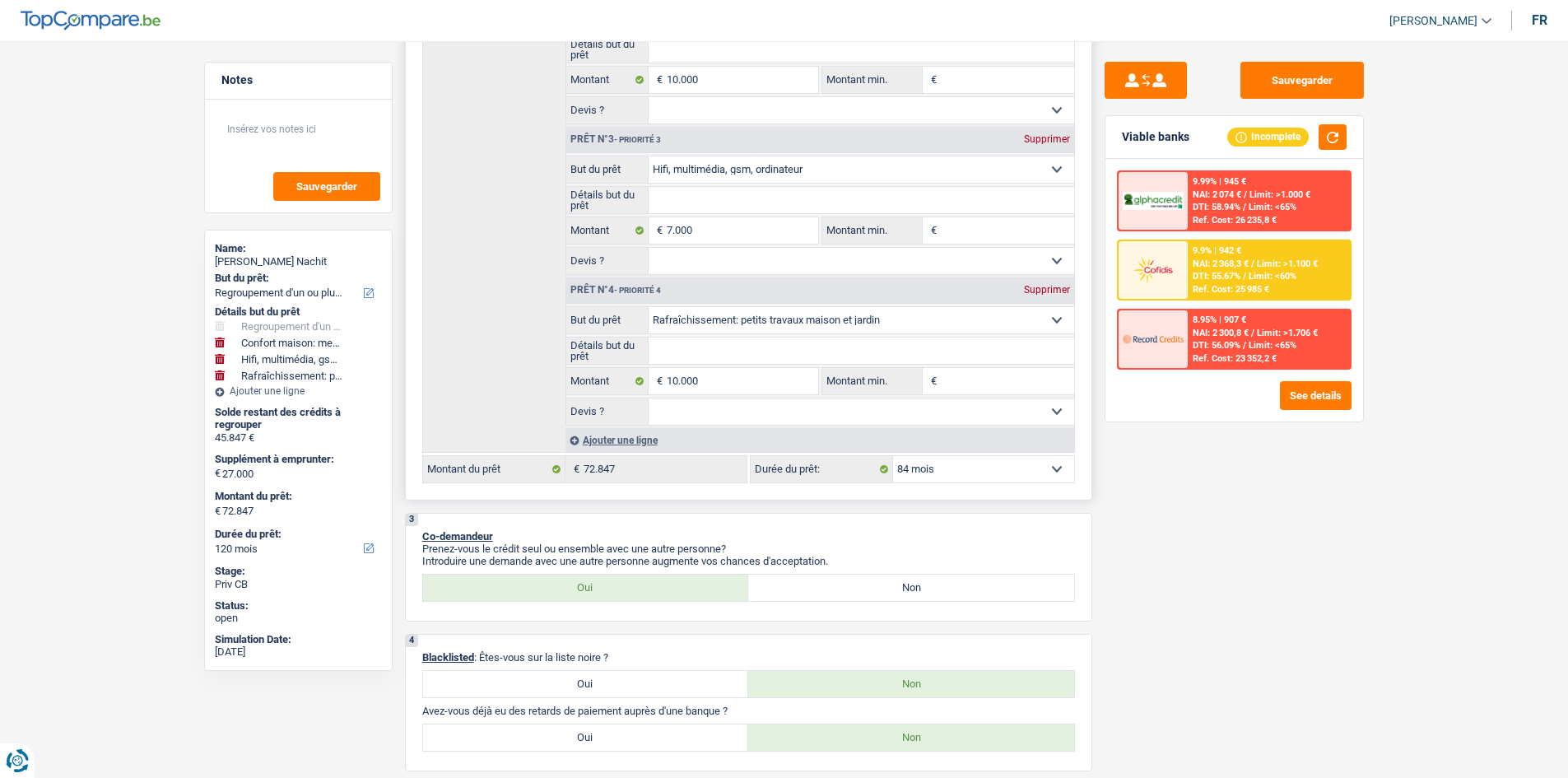 click on "12 mois 18 mois 24 mois 30 mois 36 mois 42 mois 48 mois 60 mois 72 mois 84 mois 96 mois 120 mois 132 mois 144 mois
Sélectionner une option" at bounding box center (984, 469) 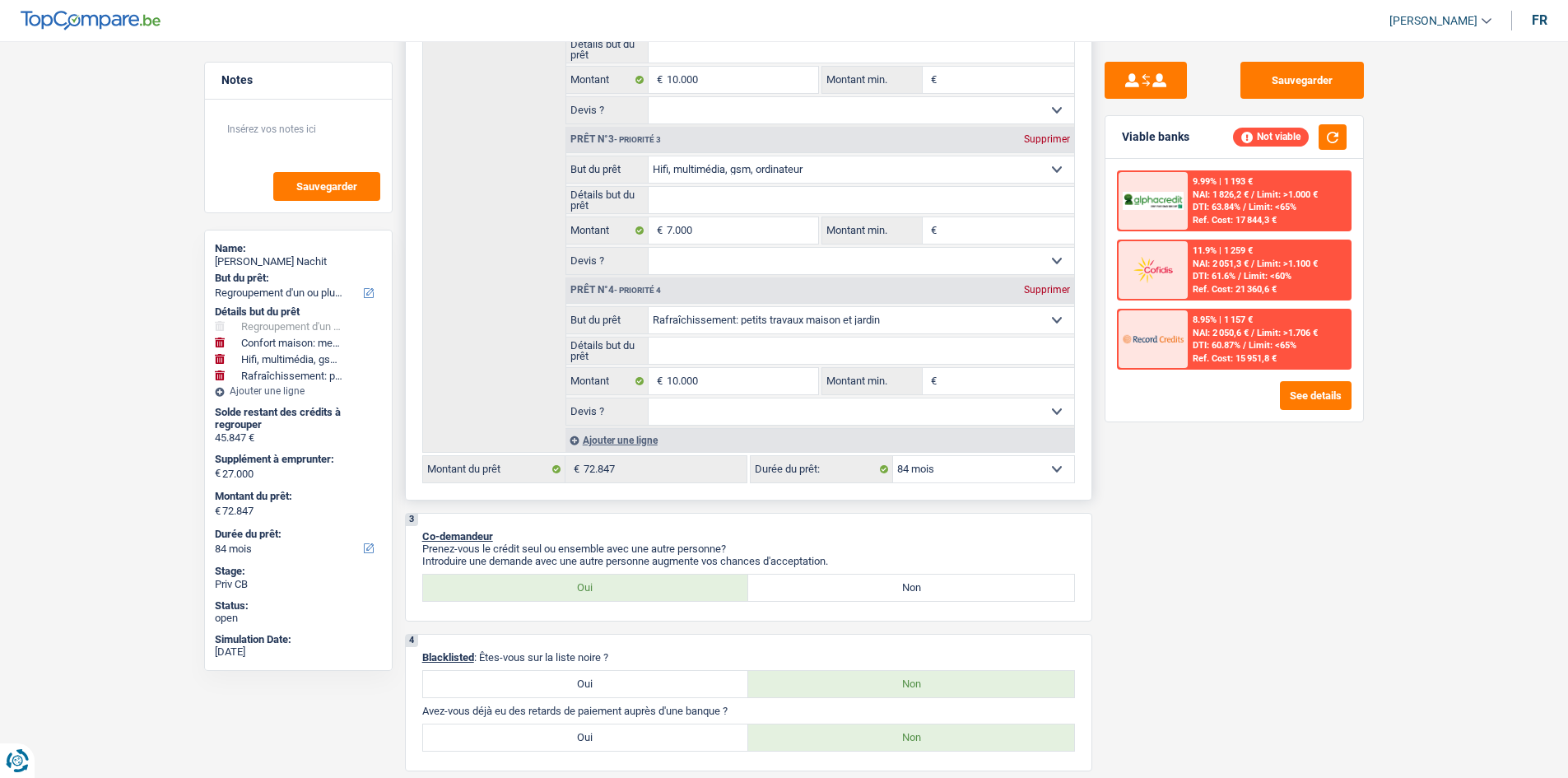 click on "10.000   €
Montant
Tous les champs sont obligatoires. Veuillez fournir une réponse plus longue" at bounding box center (692, 381) 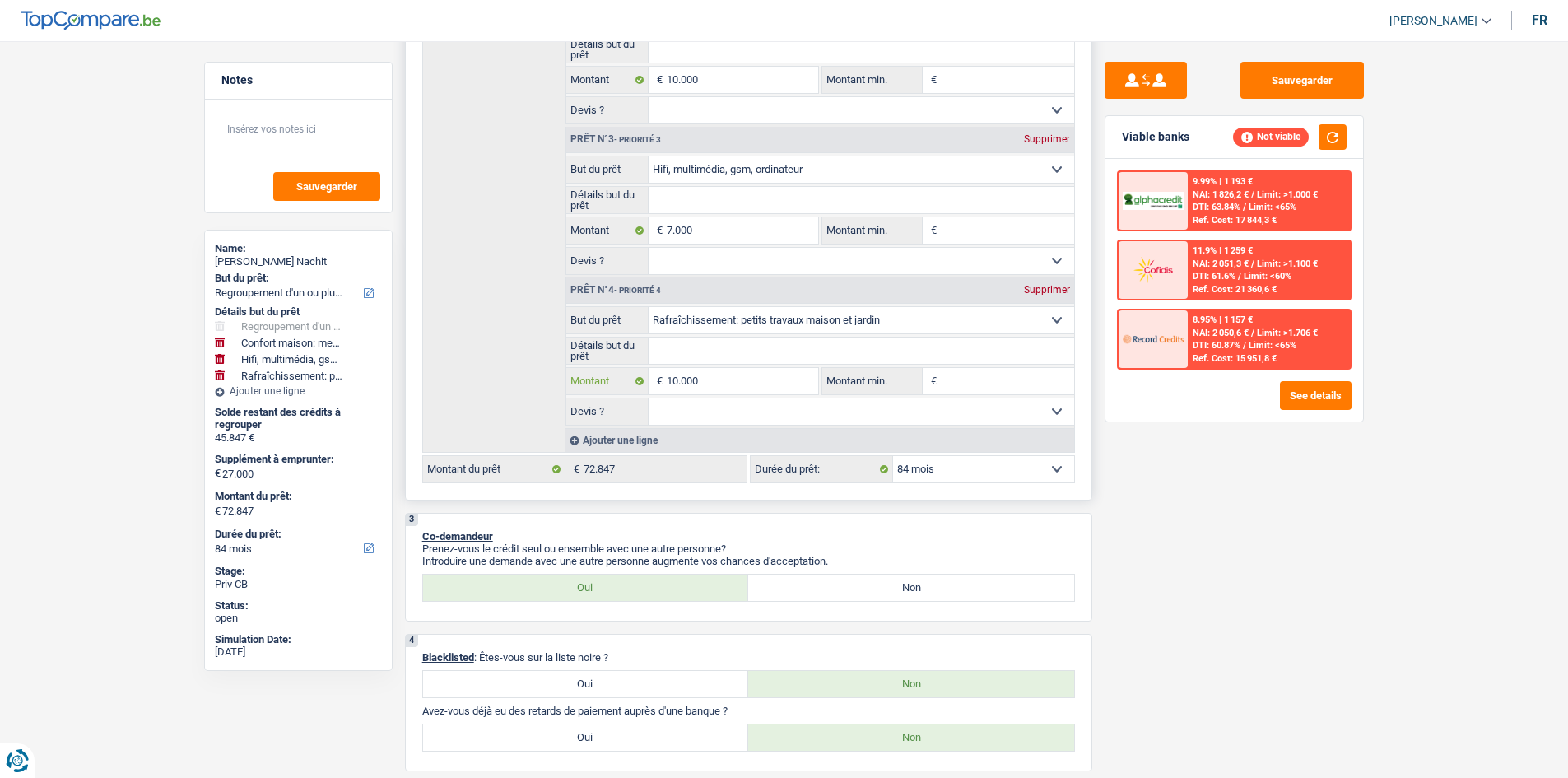 click on "10.000" at bounding box center (742, 381) 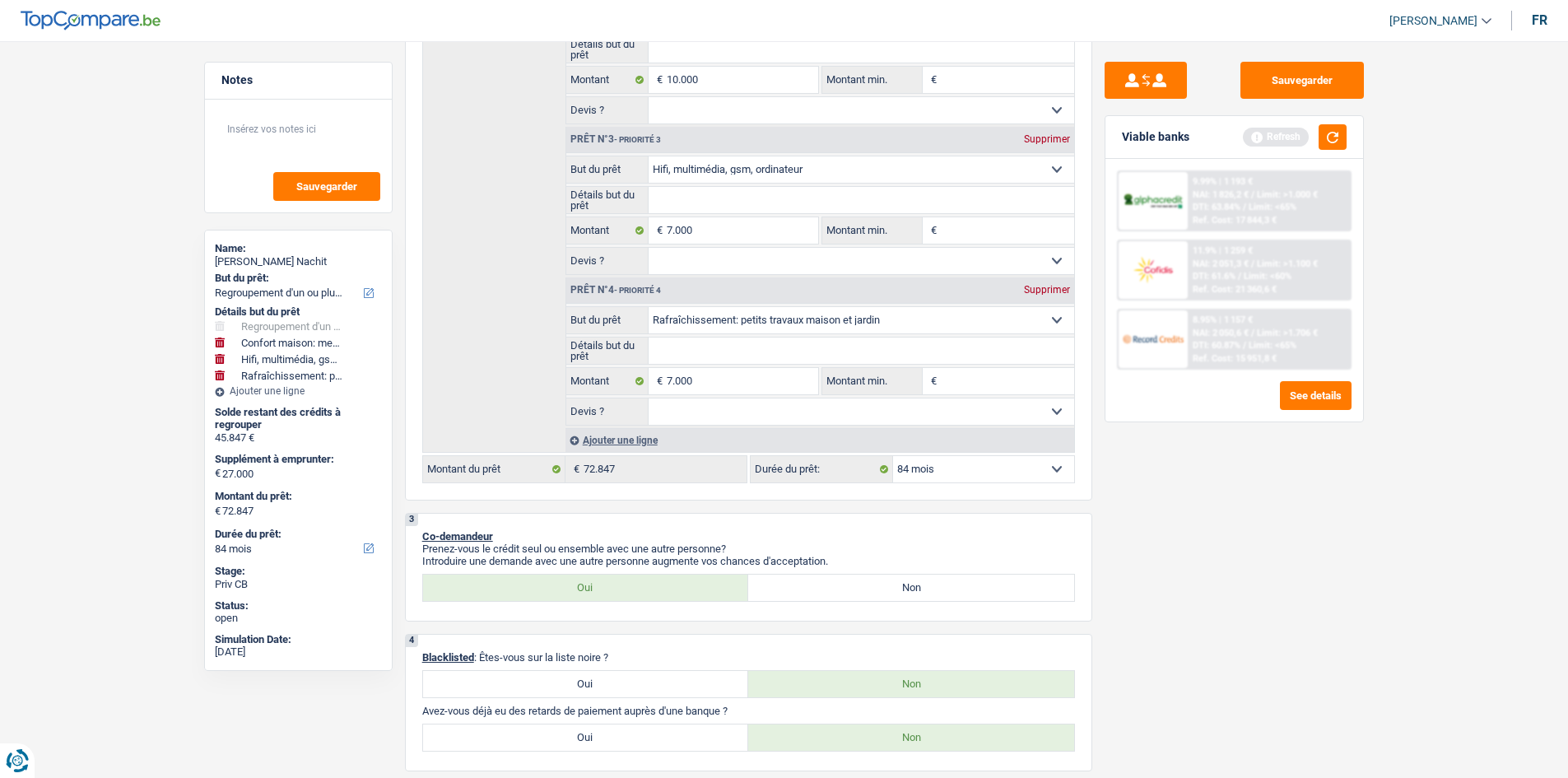 click on "Sauvegarder
Viable banks
Refresh
9.99% | 1 193 €
NAI: 1 826,2 €
/
Limit: >1.000 €
DTI: 63.84%
/
Limit: <65%
Ref. Cost: 17 844,3 €
11.9% | 1 259 €
NAI: 2 051,3 €
/
Limit: >1.100 €
DTI: 61.6%
/               /" at bounding box center (1234, 404) 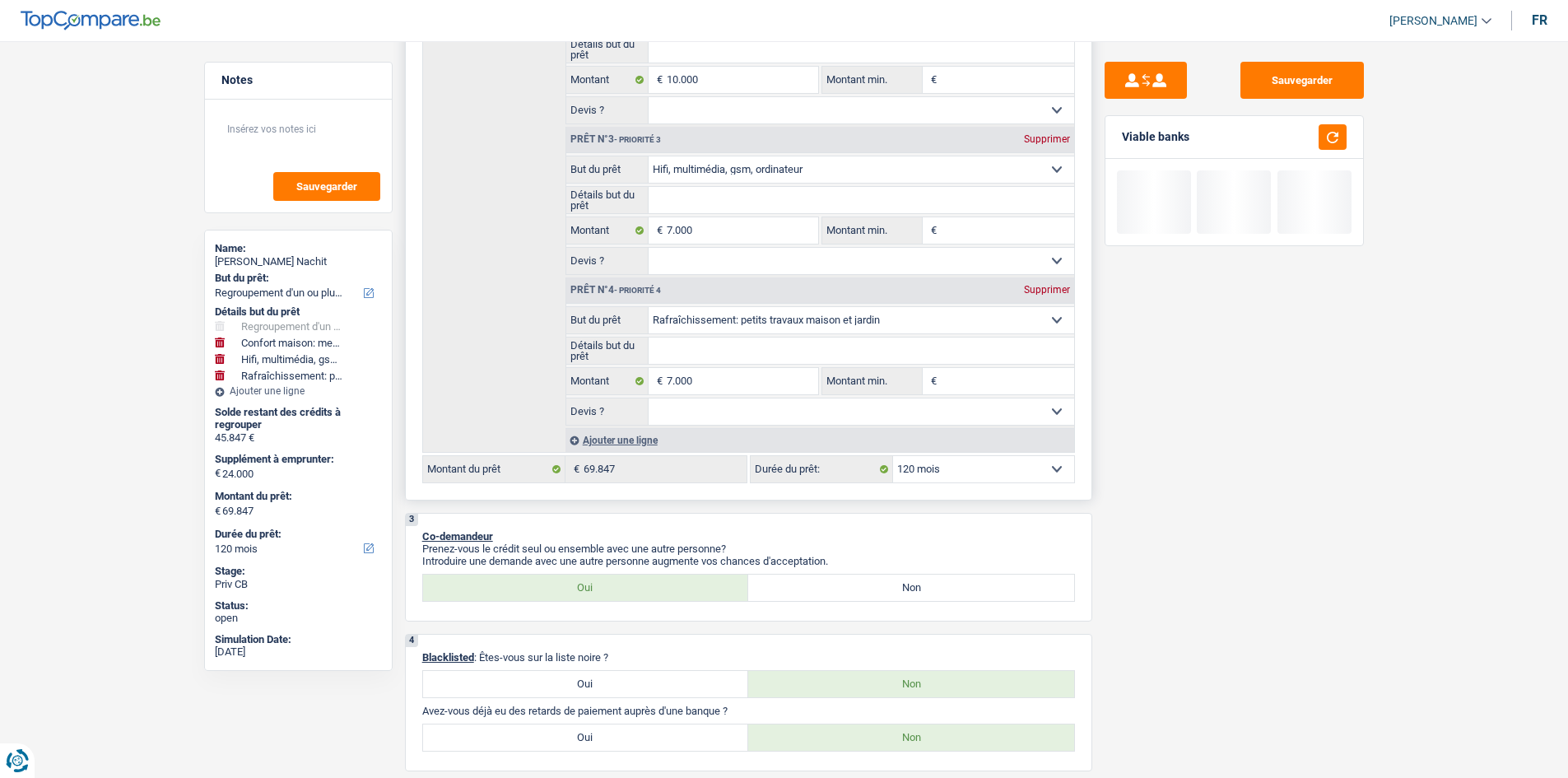 click on "2   Projet  : Quel projet souhaitez-vous financer pour 69 847 € ?
Montant supérieur : La plupart de mes clients prennent une réserve supplémentaire pour qu'ils puissent financer leur projet en cas de hausse des prix. Êtes-vous certain d'avoir suffisamment d'argent avec 69 847 € ?   Montant minimum : Quel est le montant minimum dont vous avez besoin pour financer votre projet ?   Priorité : Dans quel ordre pouvons-nous prioriser vos projets ?   Devis   : Quelle facilité auriez-vous à nous faire parvenir un devis ou une facture pour votre projet ?
Confort maison: meubles, textile, peinture, électroménager, outillage non-professionnel Hifi, multimédia, gsm, ordinateur Aménagement: frais d'installation, déménagement Evénement familial: naissance, mariage, divorce, communion, décès Frais médicaux Frais d'études Frais permis de conduire Regroupement d'un ou plusieurs crédits Loisirs: voyage, sport, musique Rafraîchissement: petits travaux maison et jardin" at bounding box center [748, 78] 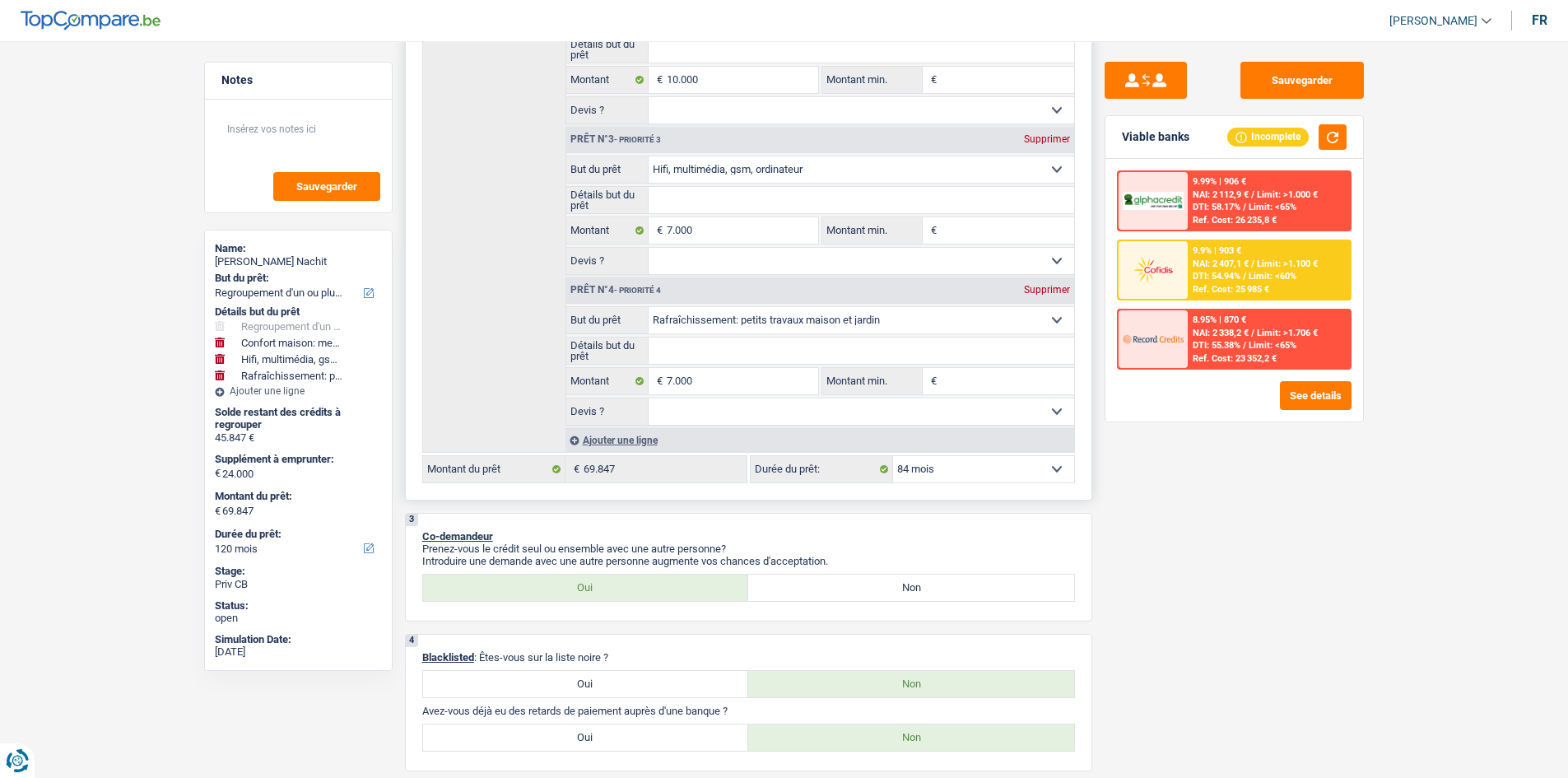 click on "12 mois 18 mois 24 mois 30 mois 36 mois 42 mois 48 mois 60 mois 72 mois 84 mois 96 mois 120 mois 132 mois 144 mois
Sélectionner une option" at bounding box center (984, 469) 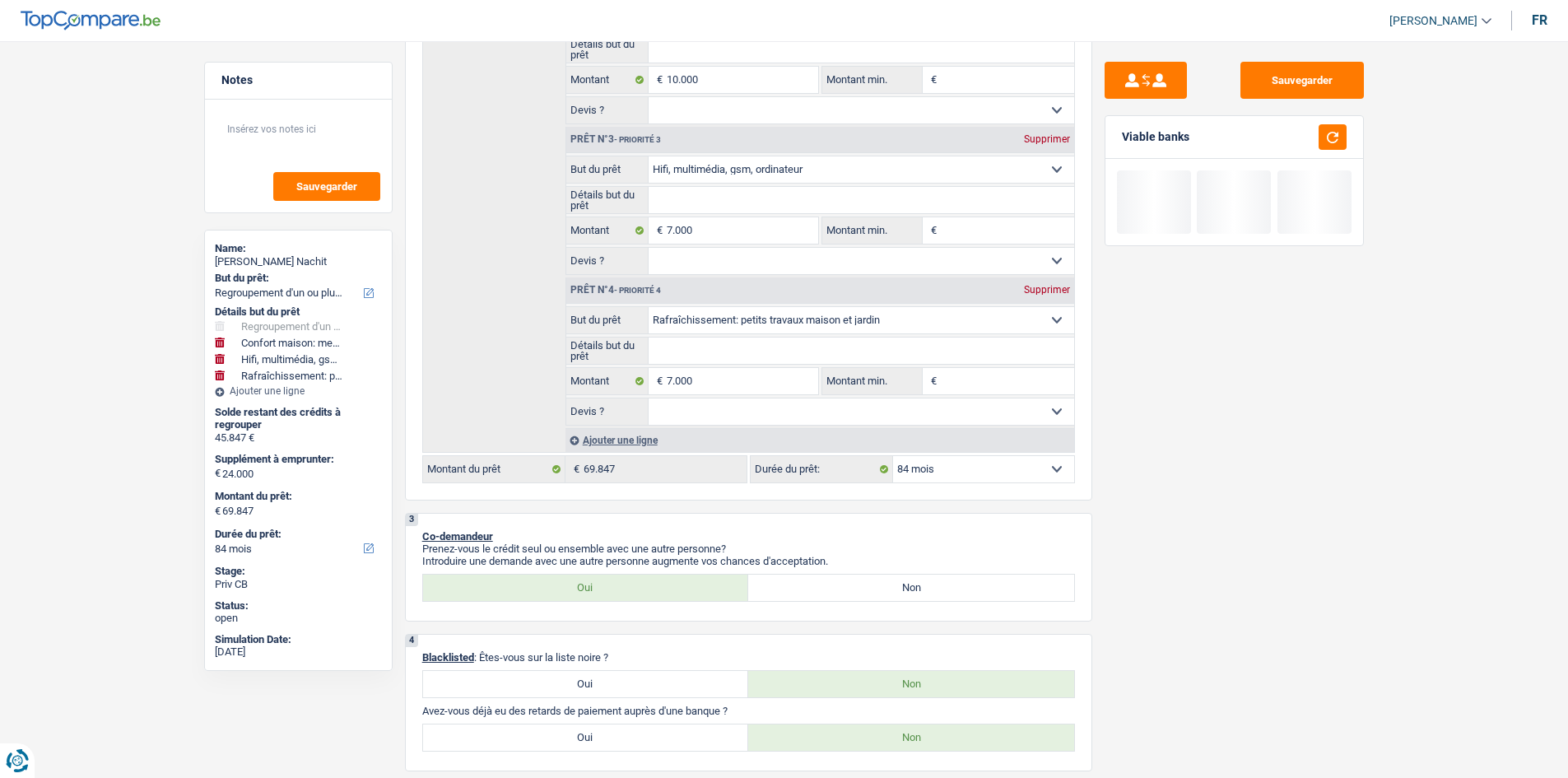 drag, startPoint x: 1342, startPoint y: 460, endPoint x: 1314, endPoint y: 464, distance: 28.28427 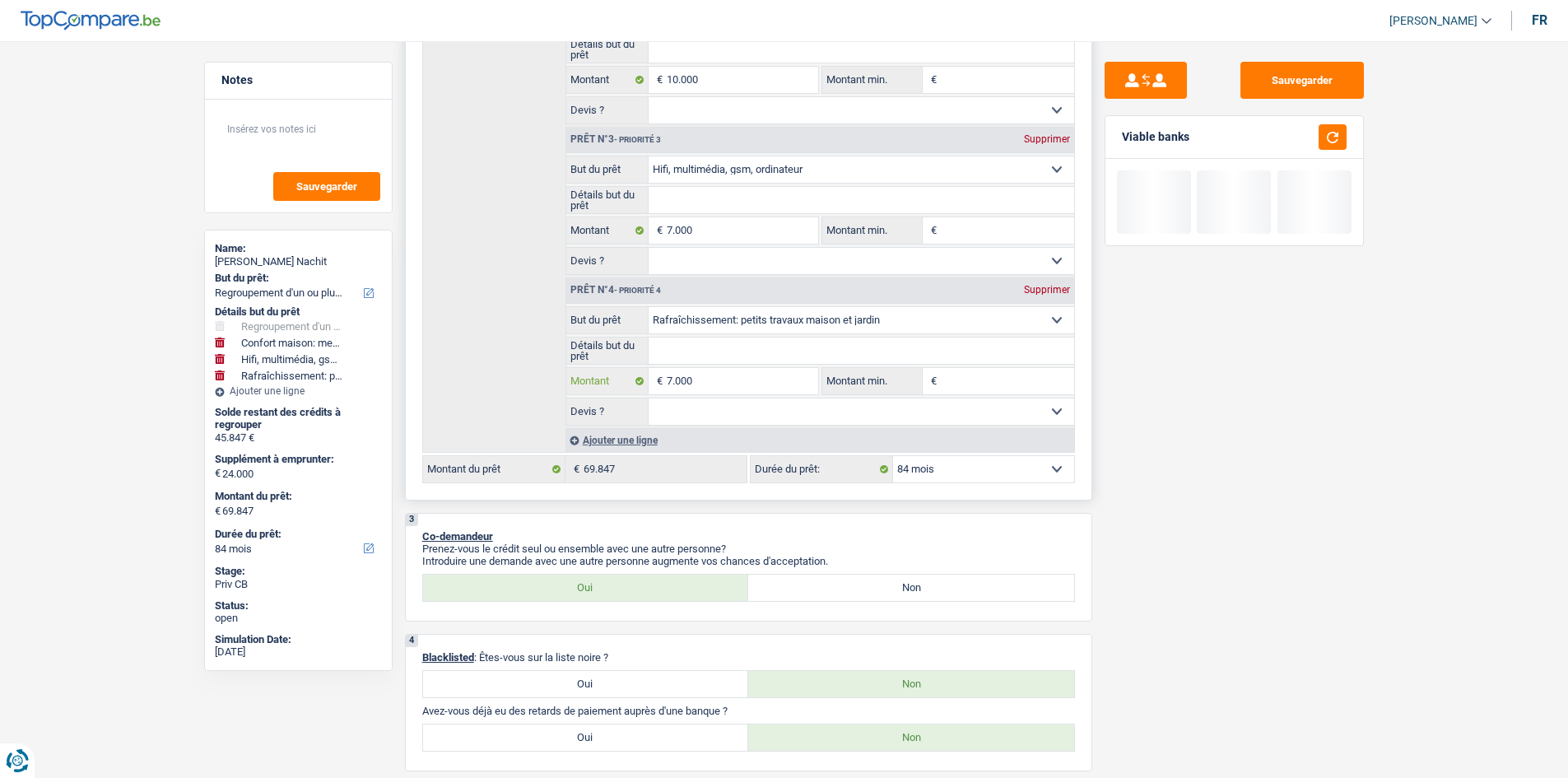 click on "7.000" at bounding box center (742, 381) 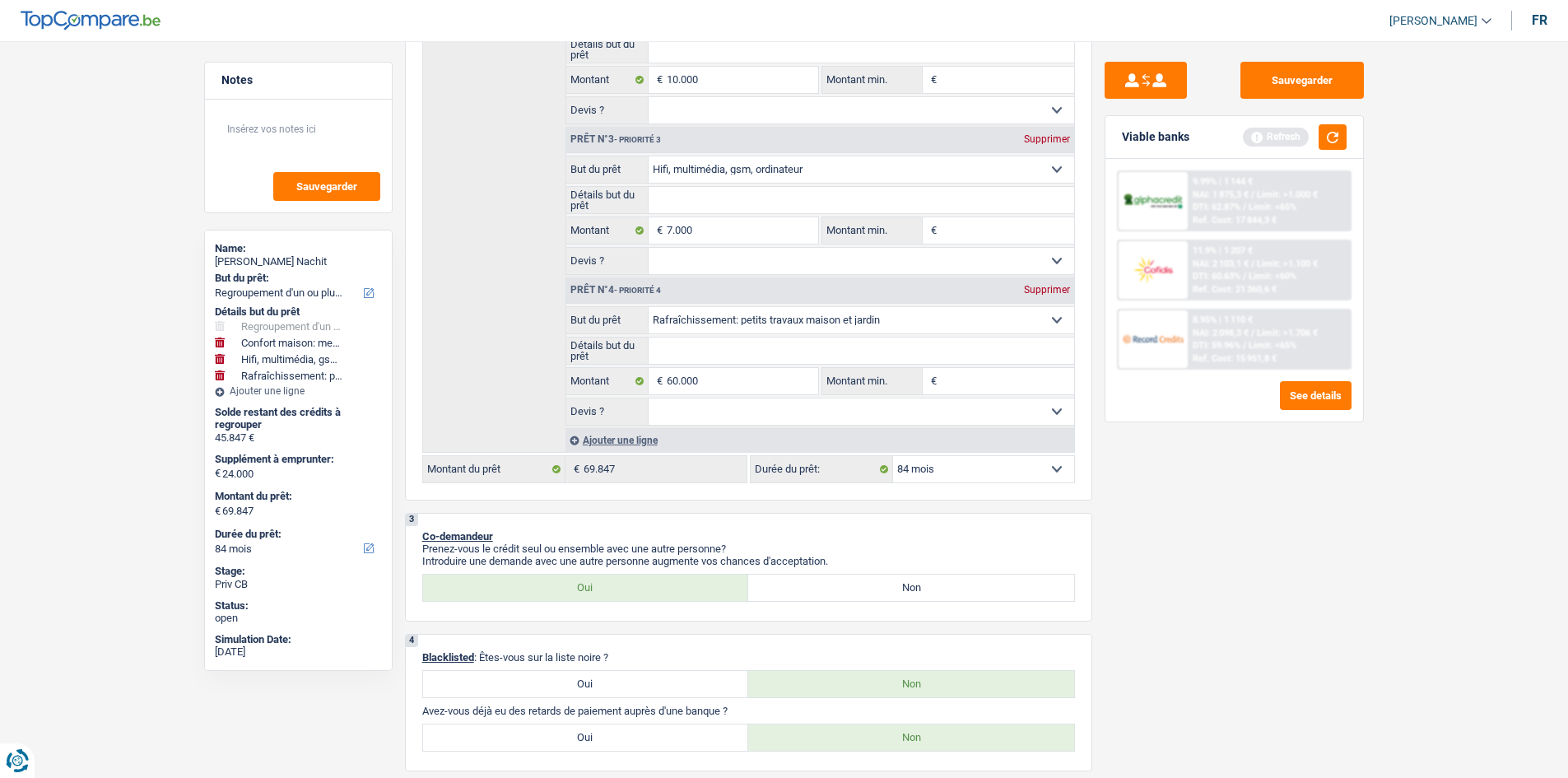 click on "Sauvegarder
Viable banks
Refresh
9.99% | 1 144 €
NAI: 1 875,3 €
/
Limit: >1.000 €
DTI: 62.87%
/
Limit: <65%
Ref. Cost: 17 844,3 €
11.9% | 1 207 €
NAI: 2 103,1 €
/
Limit: >1.100 €
DTI: 60.63%
/" at bounding box center [1234, 404] 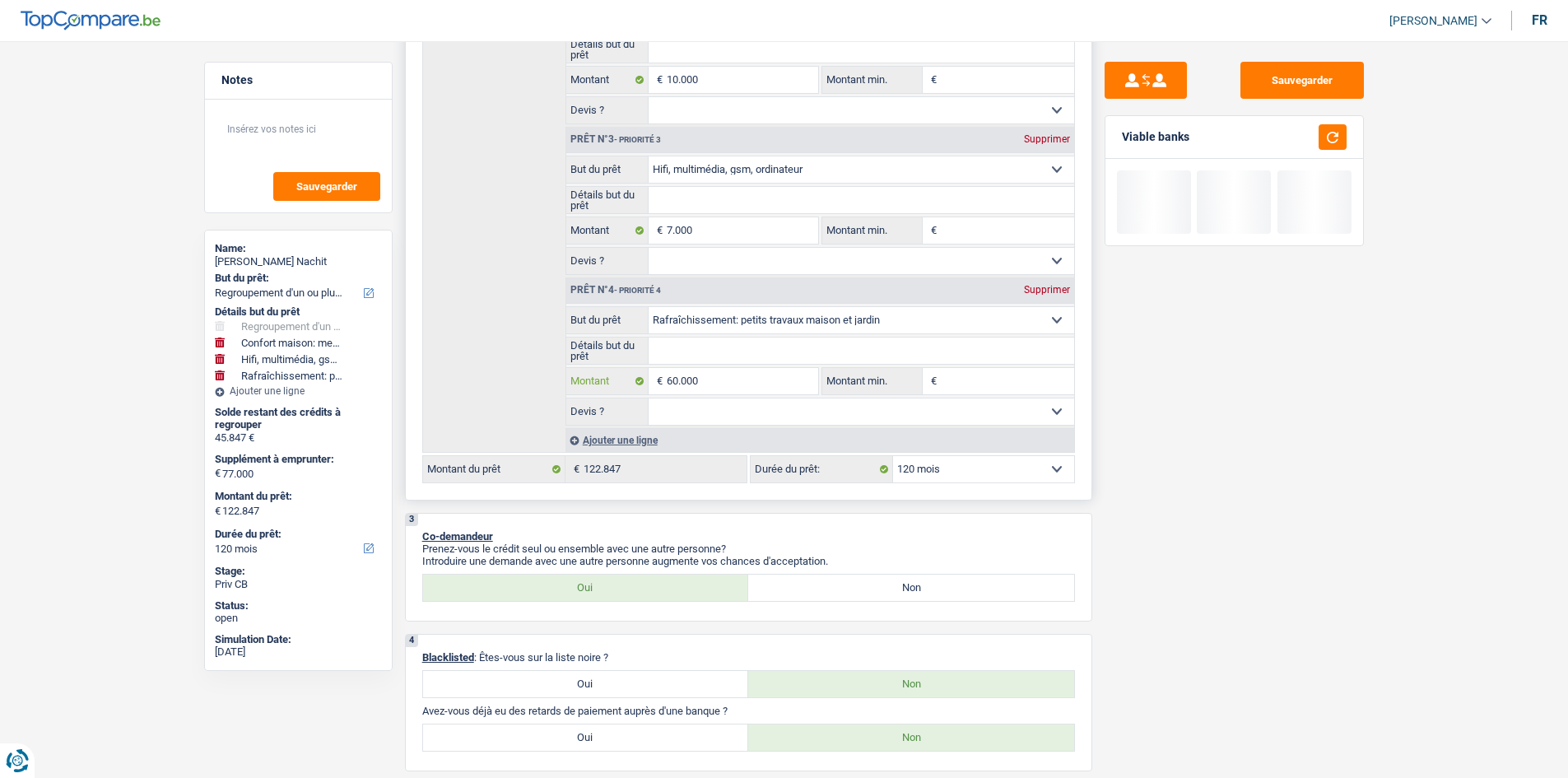 click on "60.000" at bounding box center (742, 381) 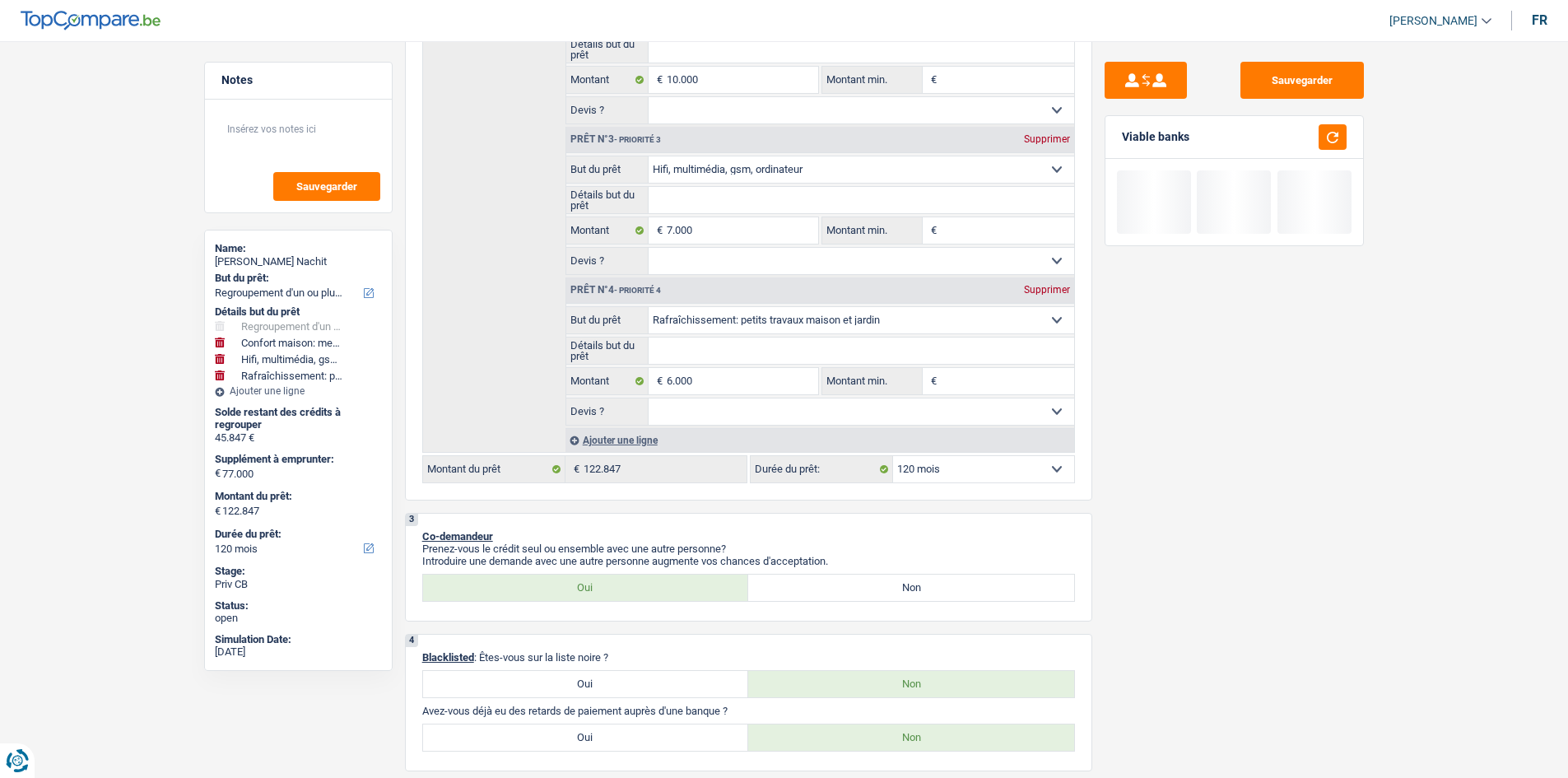 click on "Sauvegarder
Viable banks" at bounding box center (1234, 404) 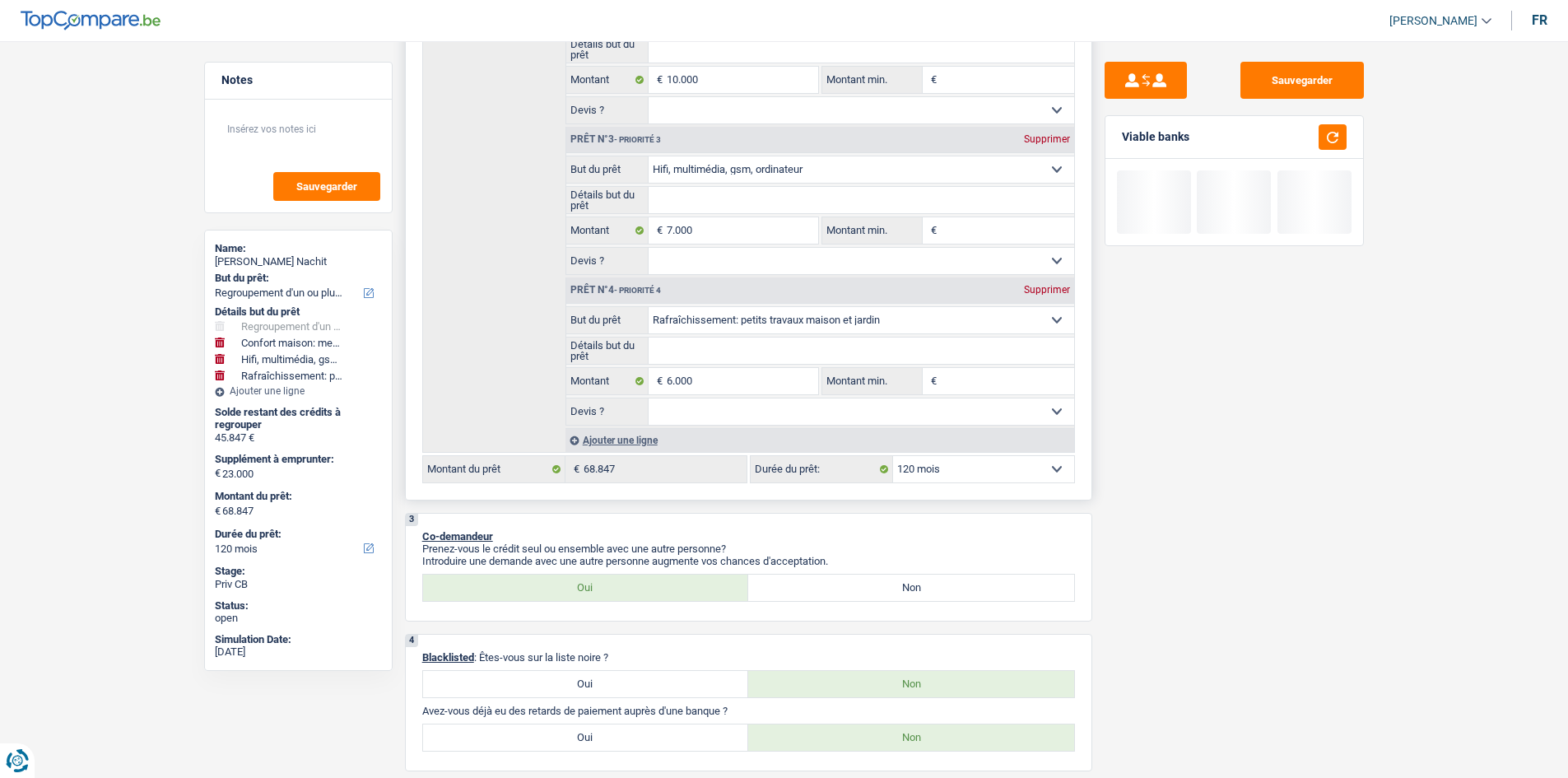click on "12 mois 18 mois 24 mois 30 mois 36 mois 42 mois 48 mois 60 mois 72 mois 84 mois 96 mois 120 mois 132 mois 144 mois
Sélectionner une option" at bounding box center [984, 469] 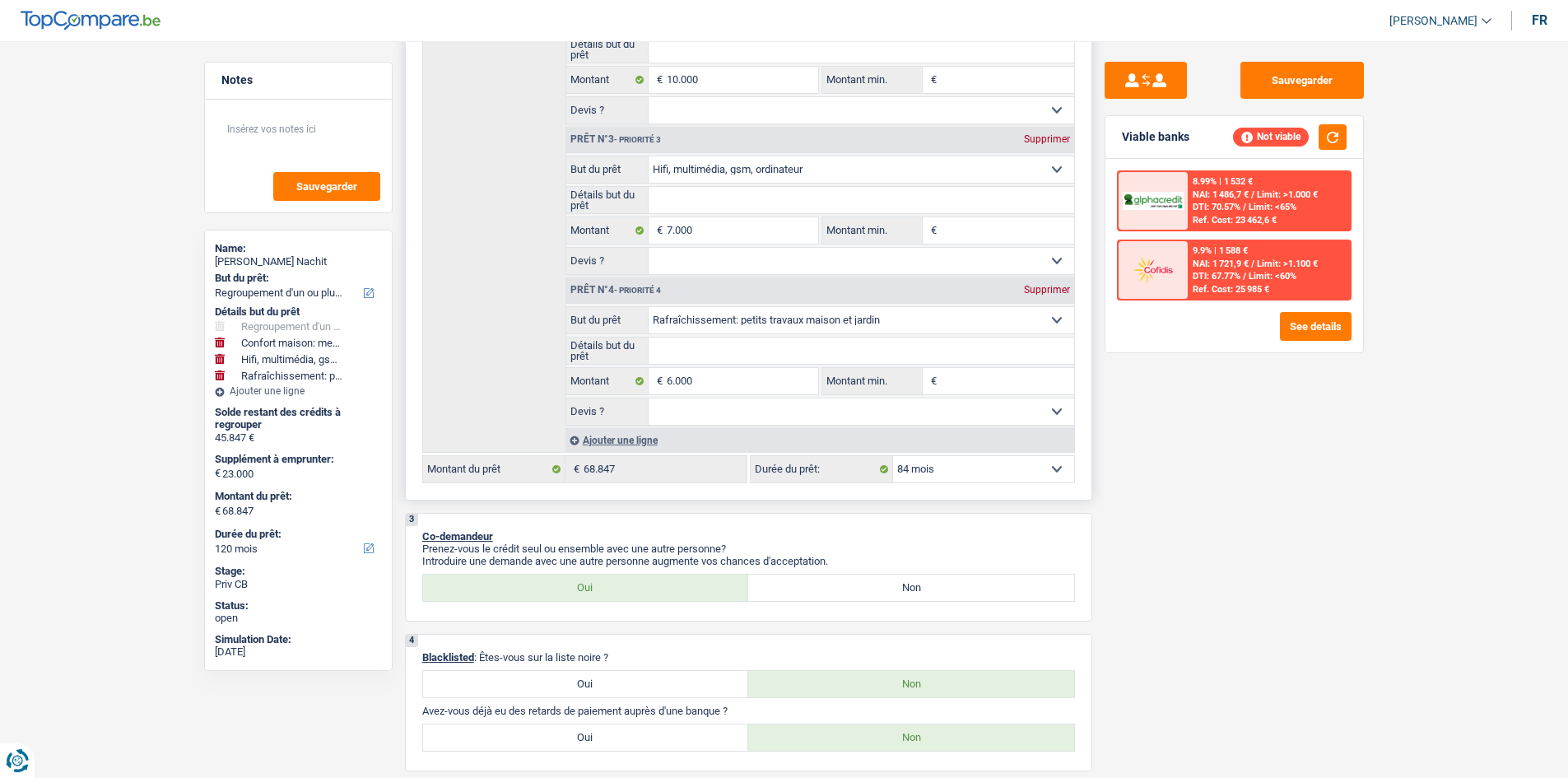 click on "12 mois 18 mois 24 mois 30 mois 36 mois 42 mois 48 mois 60 mois 72 mois 84 mois 96 mois 120 mois 132 mois 144 mois
Sélectionner une option" at bounding box center [984, 469] 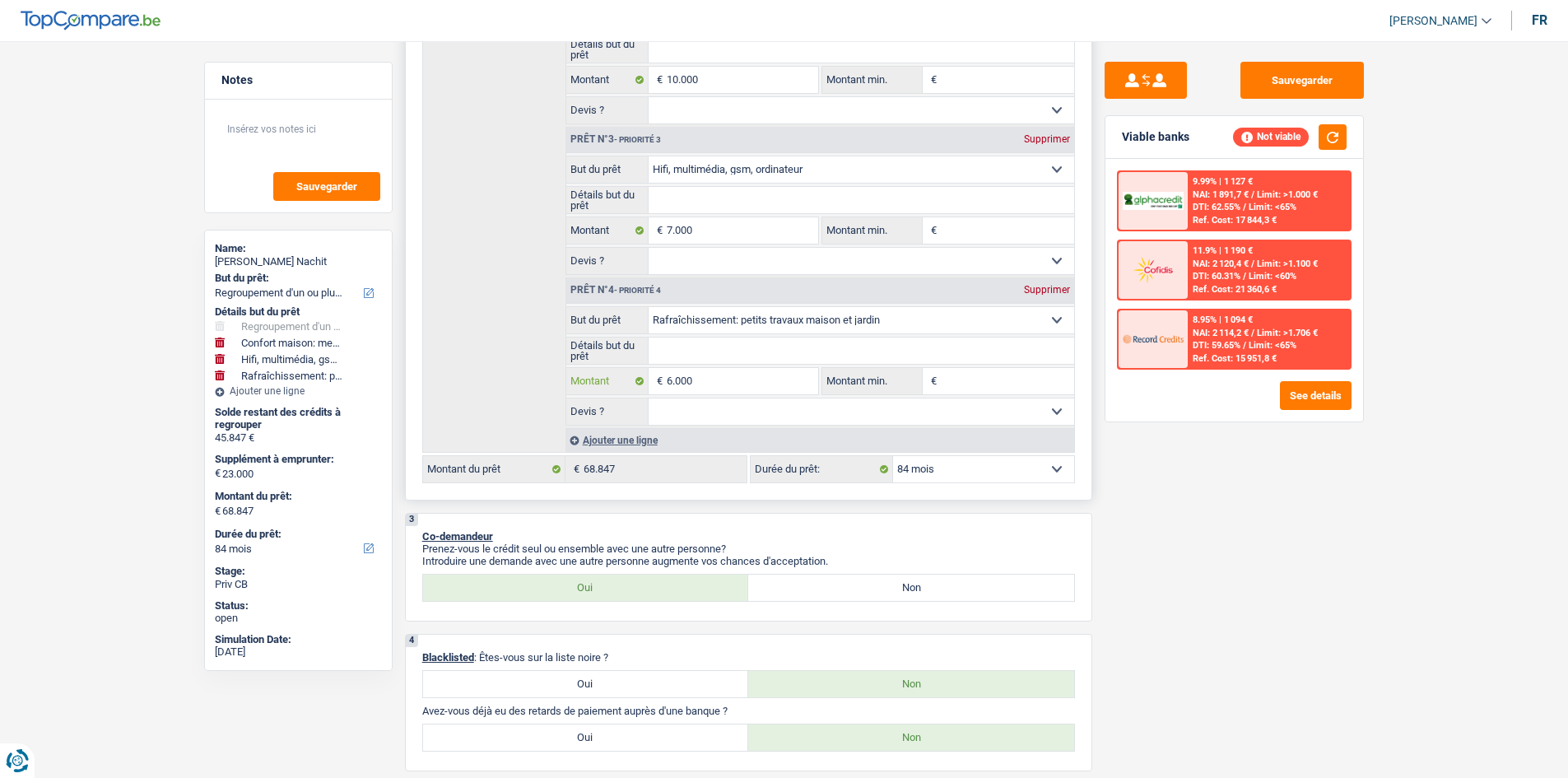 click on "6.000" at bounding box center (742, 381) 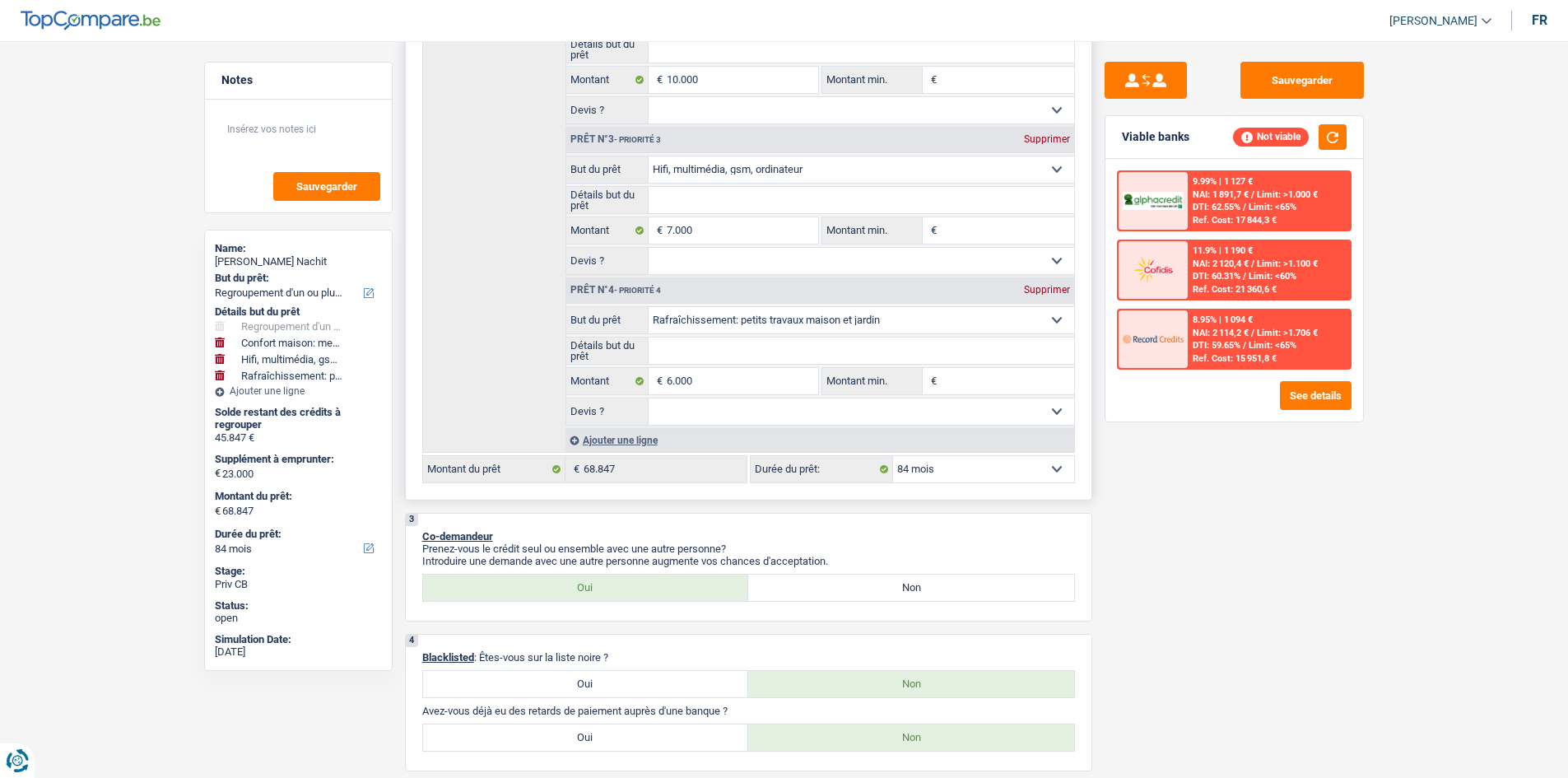 click on "12 mois 18 mois 24 mois 30 mois 36 mois 42 mois 48 mois 60 mois 72 mois 84 mois 96 mois 120 mois 132 mois 144 mois
Sélectionner une option" at bounding box center (984, 469) 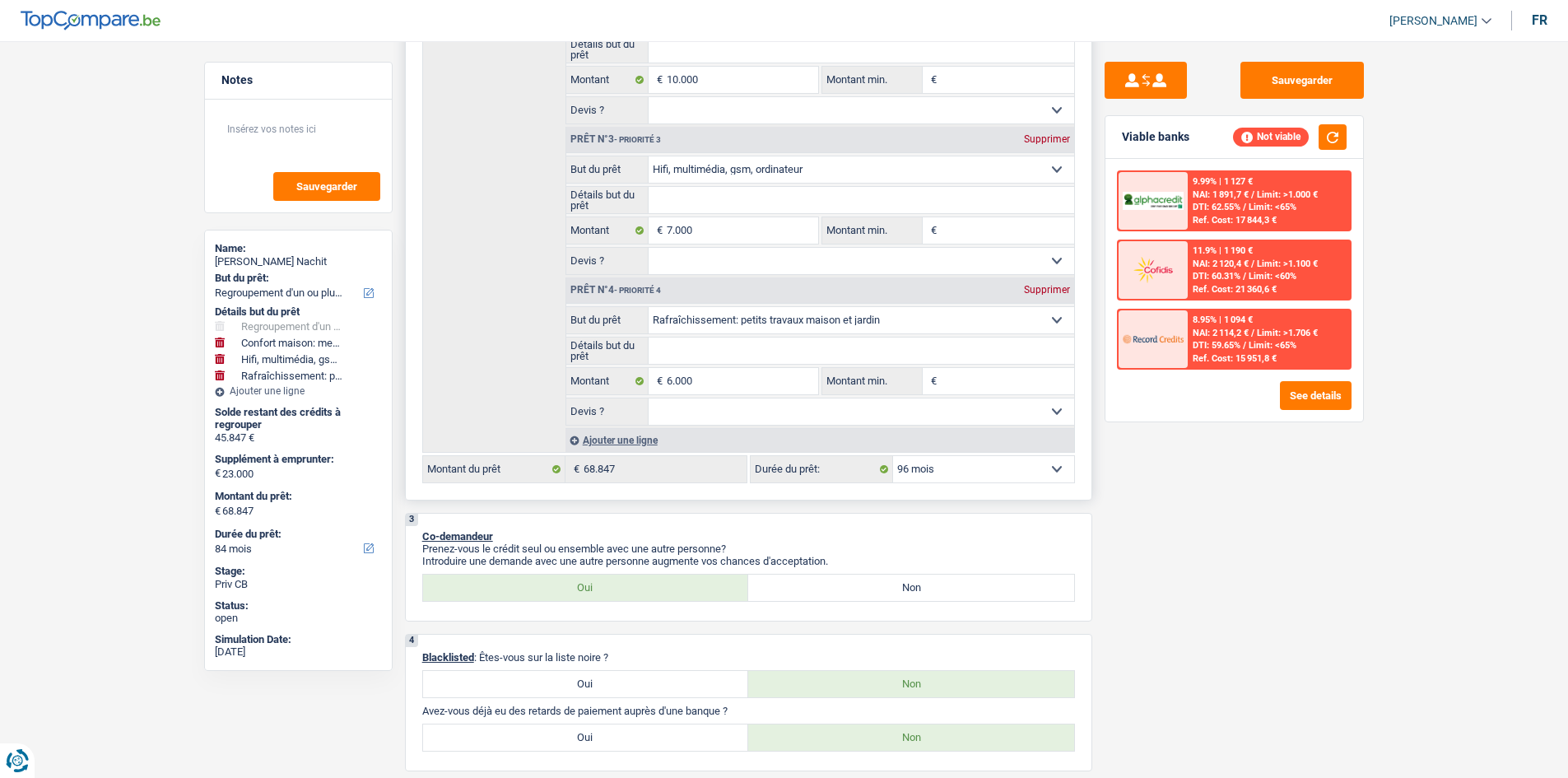 click on "12 mois 18 mois 24 mois 30 mois 36 mois 42 mois 48 mois 60 mois 72 mois 84 mois 96 mois 120 mois 132 mois 144 mois
Sélectionner une option" at bounding box center [984, 469] 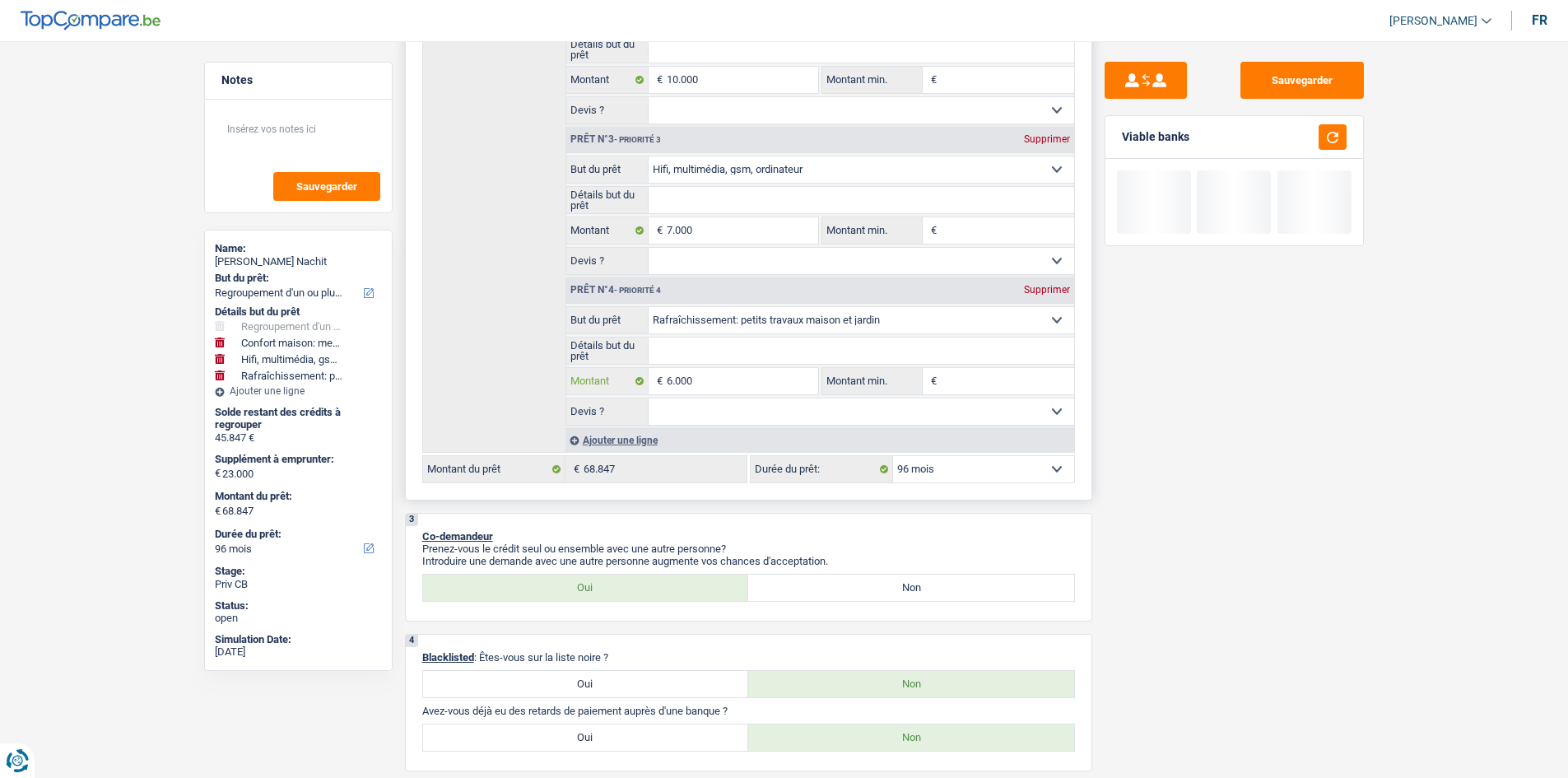 click on "6.000" at bounding box center (742, 381) 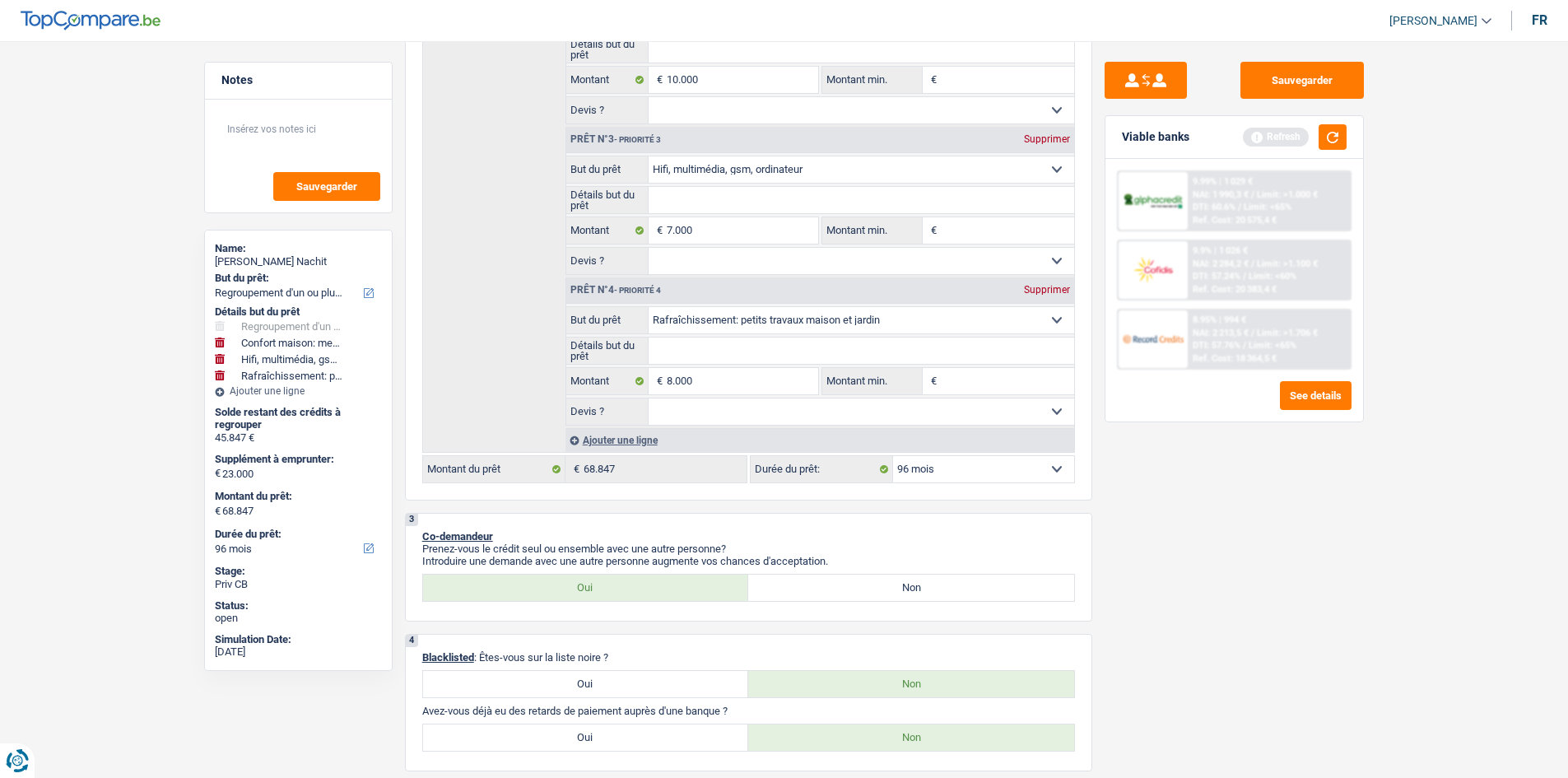 drag, startPoint x: 1287, startPoint y: 505, endPoint x: 1279, endPoint y: 487, distance: 19.697716 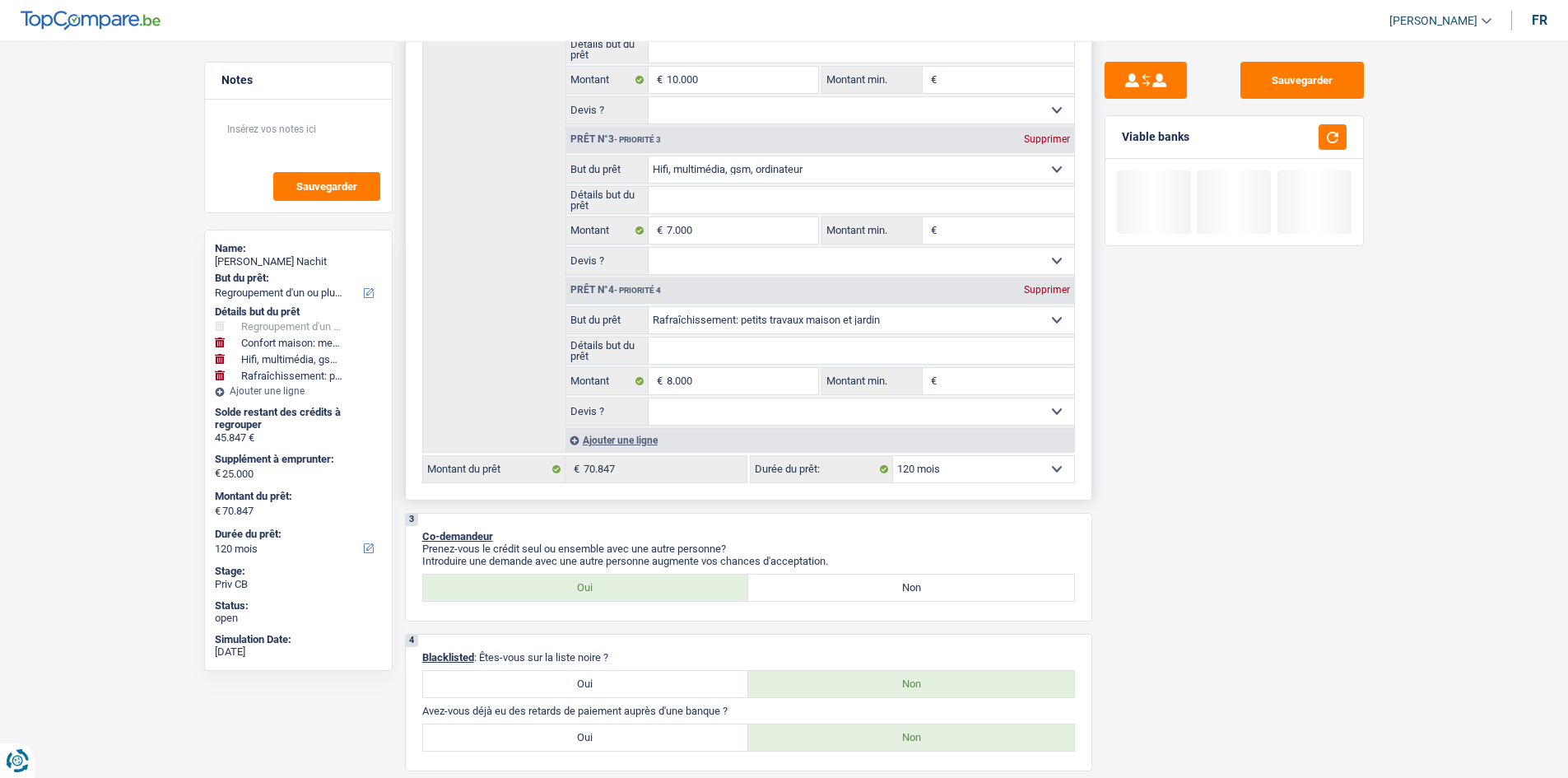 click on "12 mois 18 mois 24 mois 30 mois 36 mois 42 mois 48 mois 60 mois 72 mois 84 mois 96 mois 120 mois 132 mois 144 mois
Sélectionner une option" at bounding box center (984, 469) 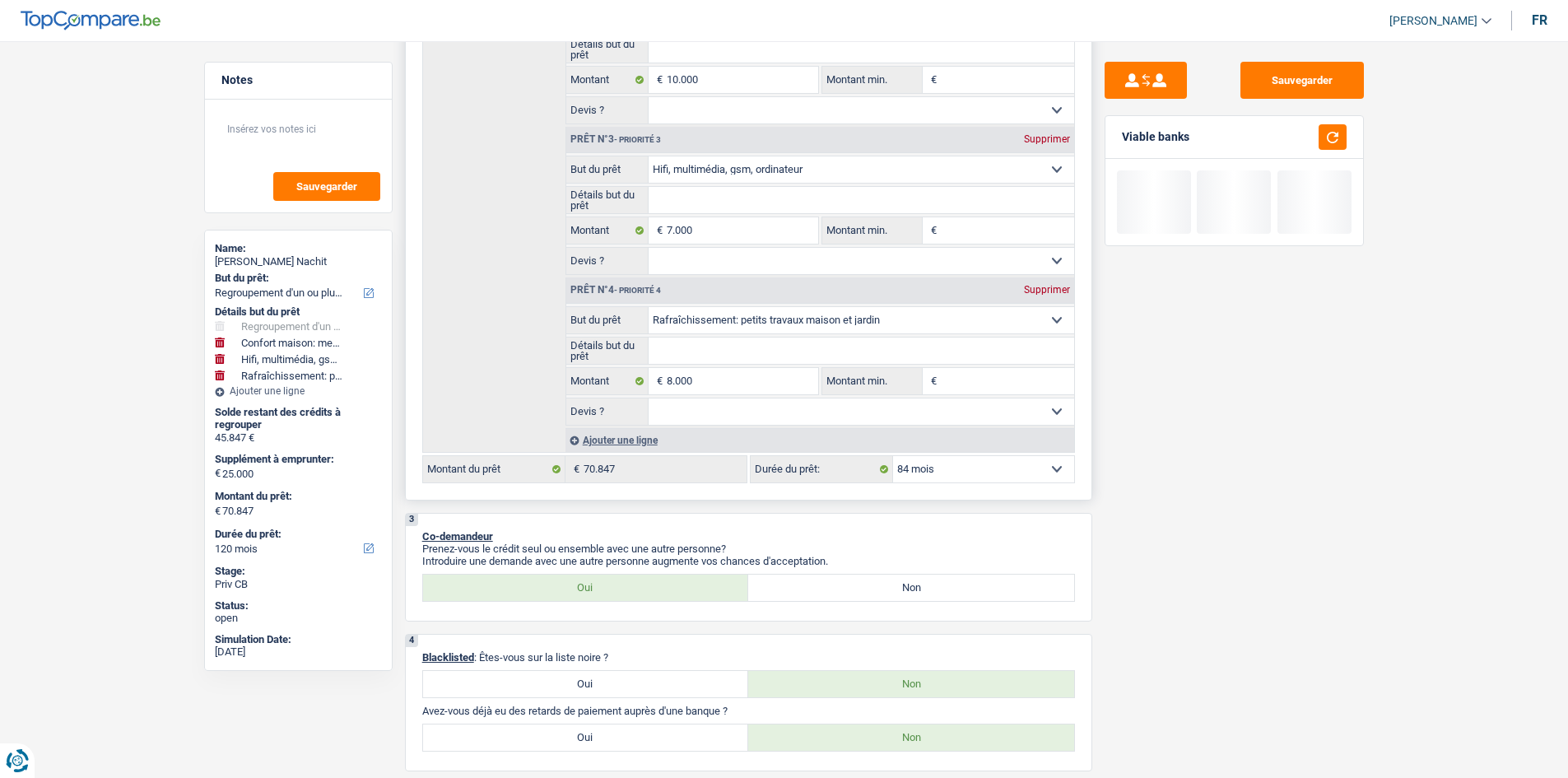 click on "12 mois 18 mois 24 mois 30 mois 36 mois 42 mois 48 mois 60 mois 72 mois 84 mois 96 mois 120 mois 132 mois 144 mois
Sélectionner une option" at bounding box center (984, 469) 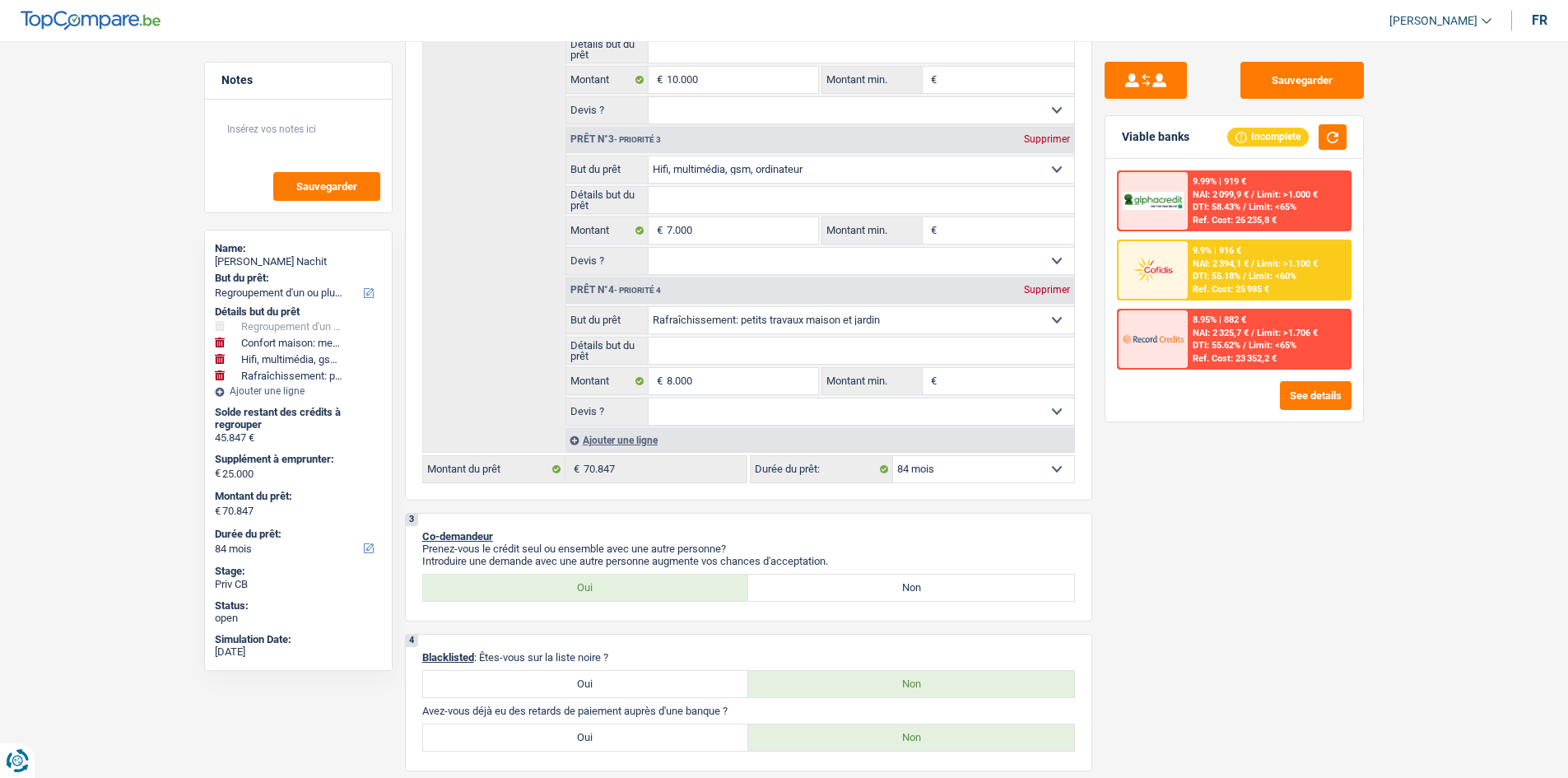 click on "Sauvegarder
Viable banks
Incomplete
9.99% | 919 €
NAI: 2 099,9 €
/
Limit: >1.000 €
DTI: 58.43%
/
Limit: <65%
Ref. Cost: 26 235,8 €
9.9% | 916 €
NAI: 2 394,1 €
/
Limit: >1.100 €
DTI: 55.18%
/               /" at bounding box center (1234, 404) 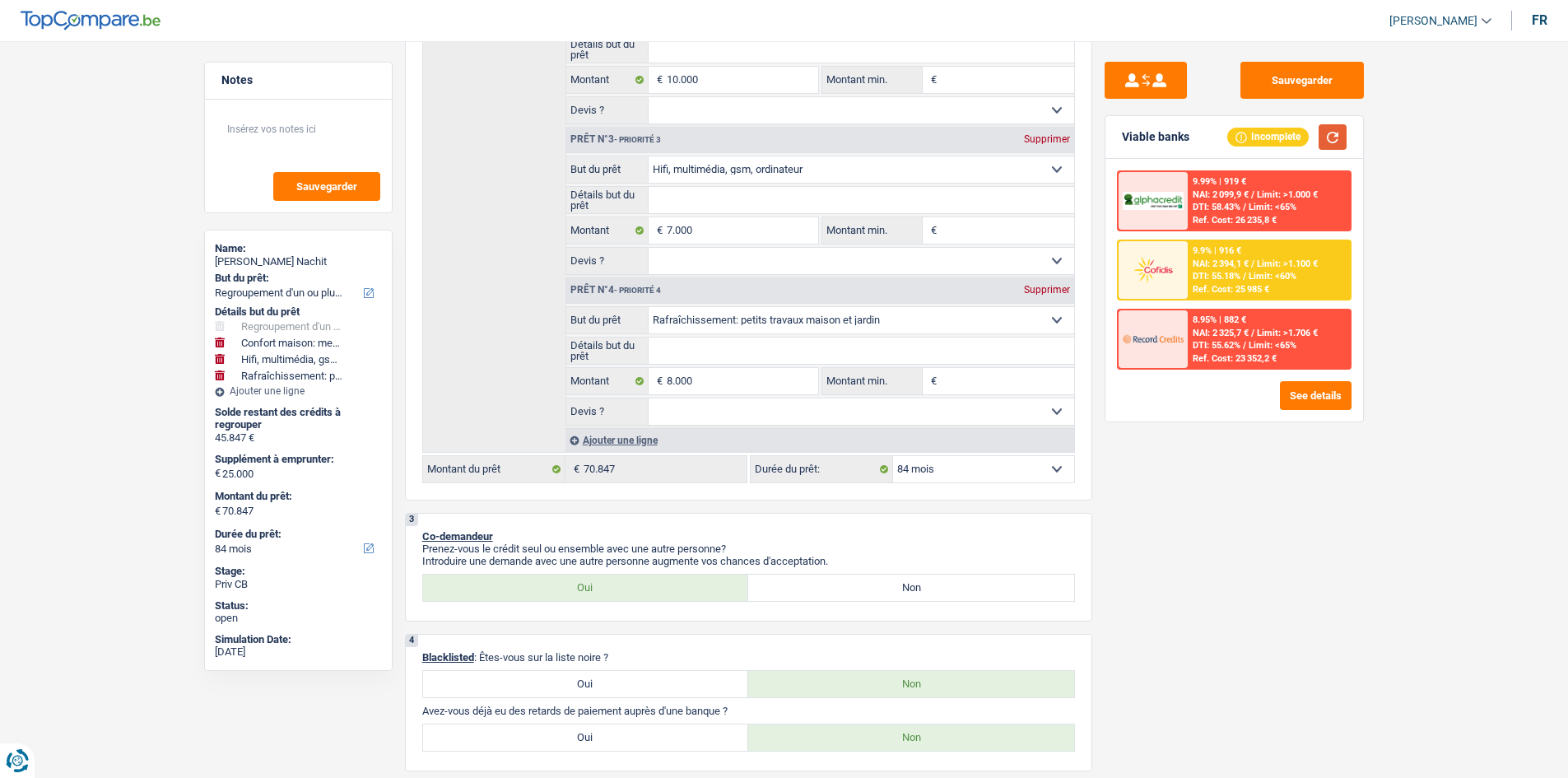 click at bounding box center [1333, 137] 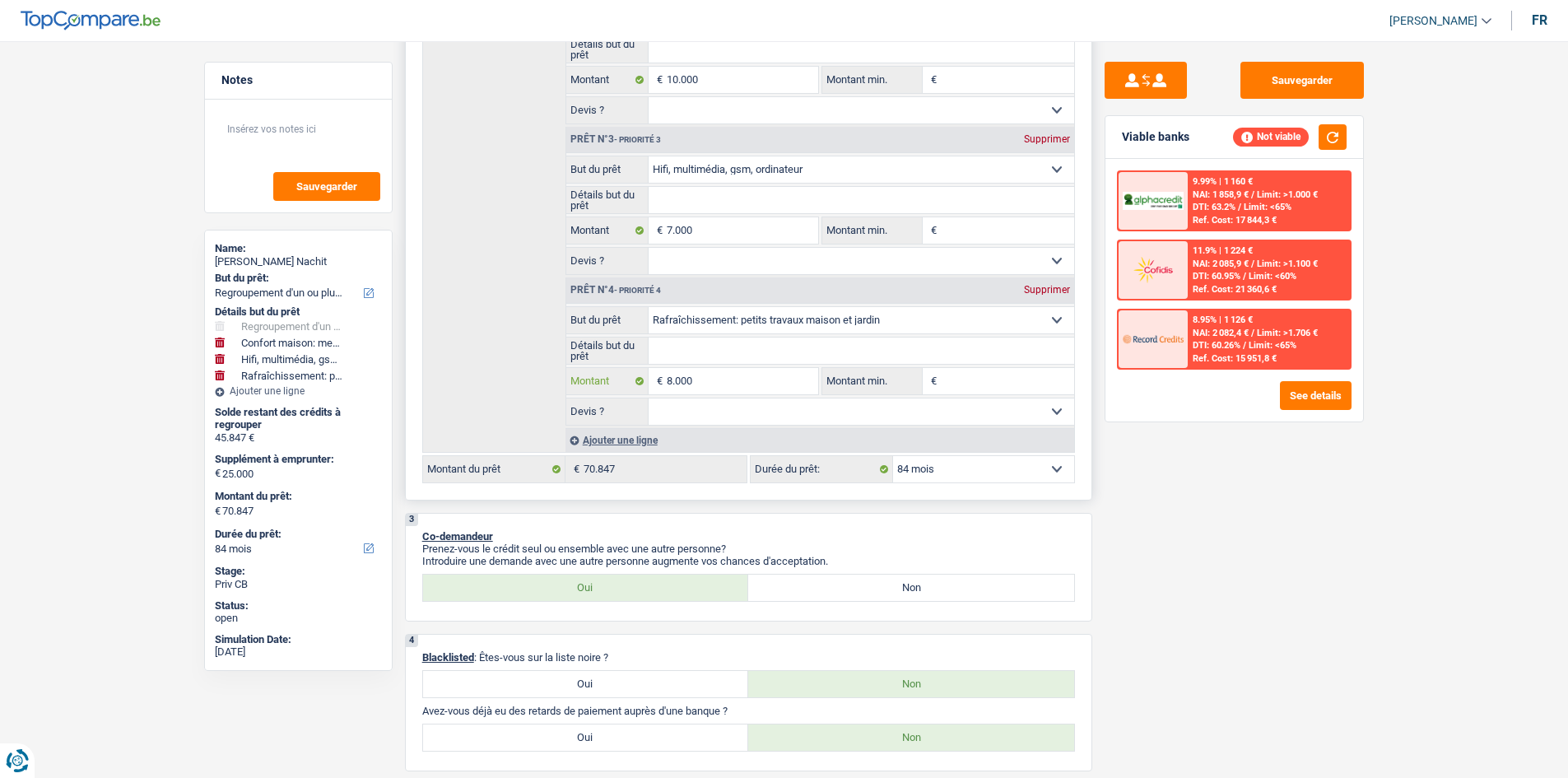 drag, startPoint x: 733, startPoint y: 385, endPoint x: 789, endPoint y: 430, distance: 71.8401 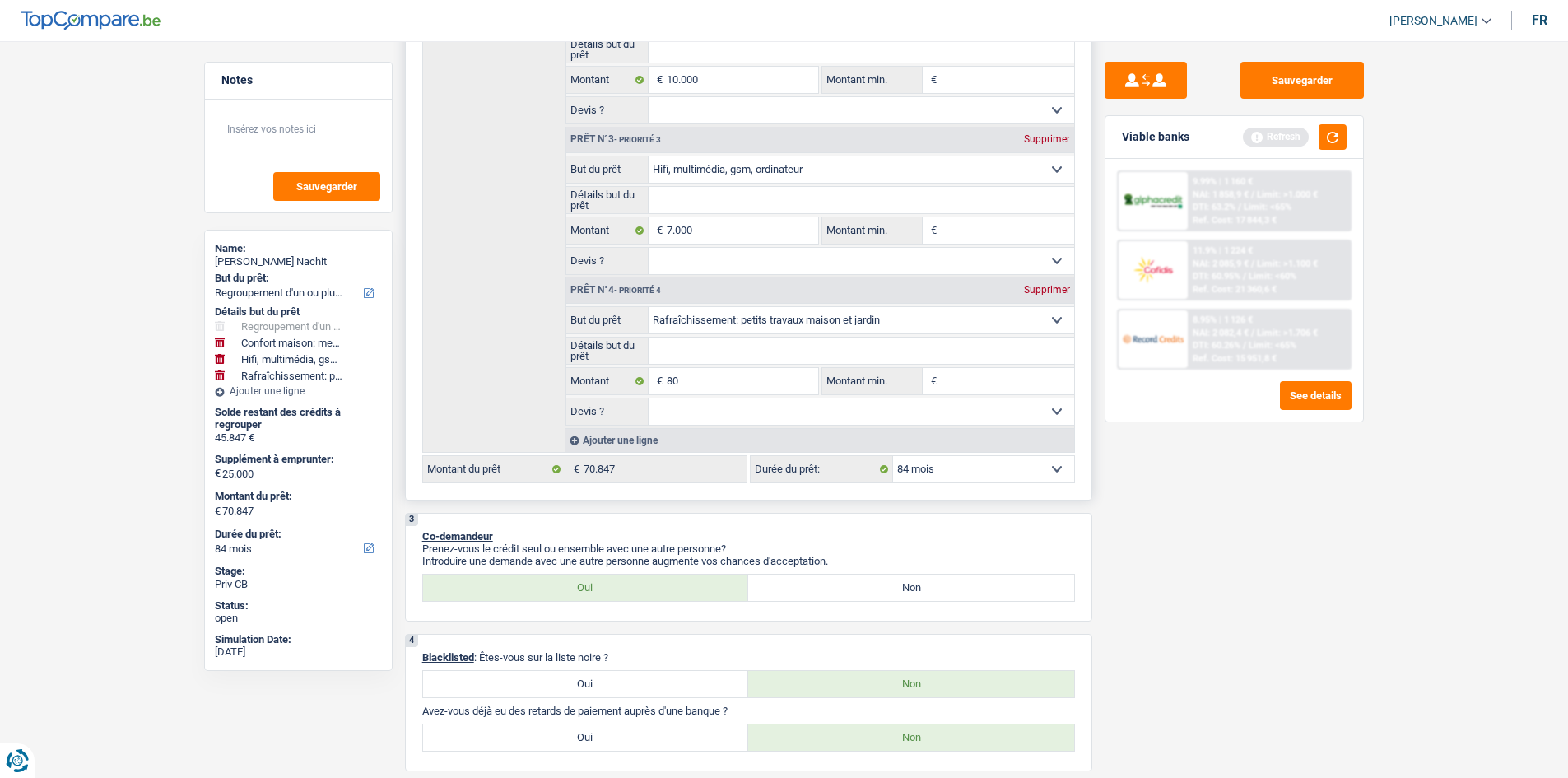 click on "12 mois 18 mois 24 mois 30 mois 36 mois 42 mois 48 mois 60 mois 72 mois 84 mois 96 mois 120 mois 132 mois 144 mois
Sélectionner une option" at bounding box center (984, 469) 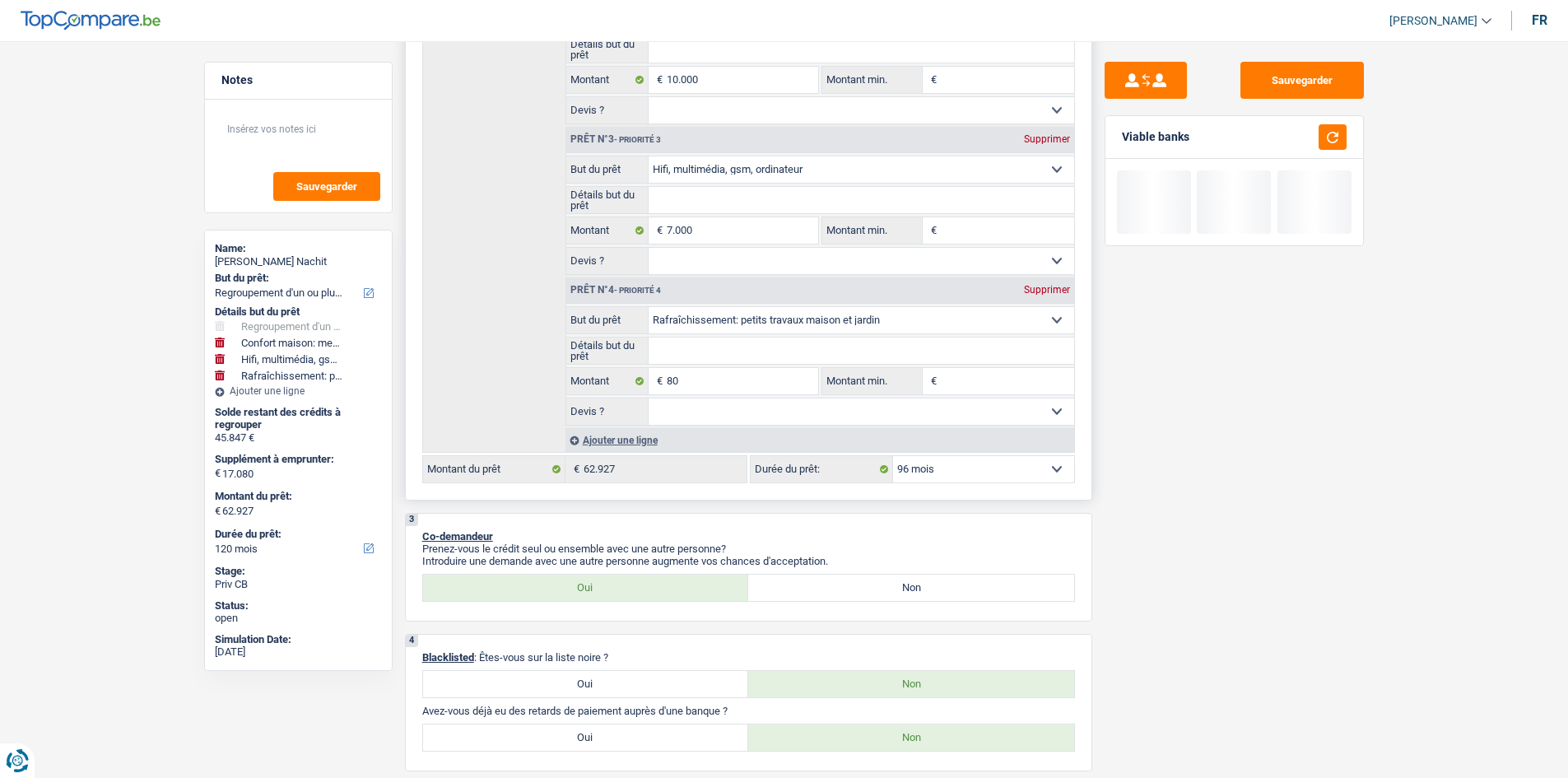 click on "12 mois 18 mois 24 mois 30 mois 36 mois 42 mois 48 mois 60 mois 72 mois 84 mois 96 mois 120 mois 132 mois 144 mois
Sélectionner une option" at bounding box center (984, 469) 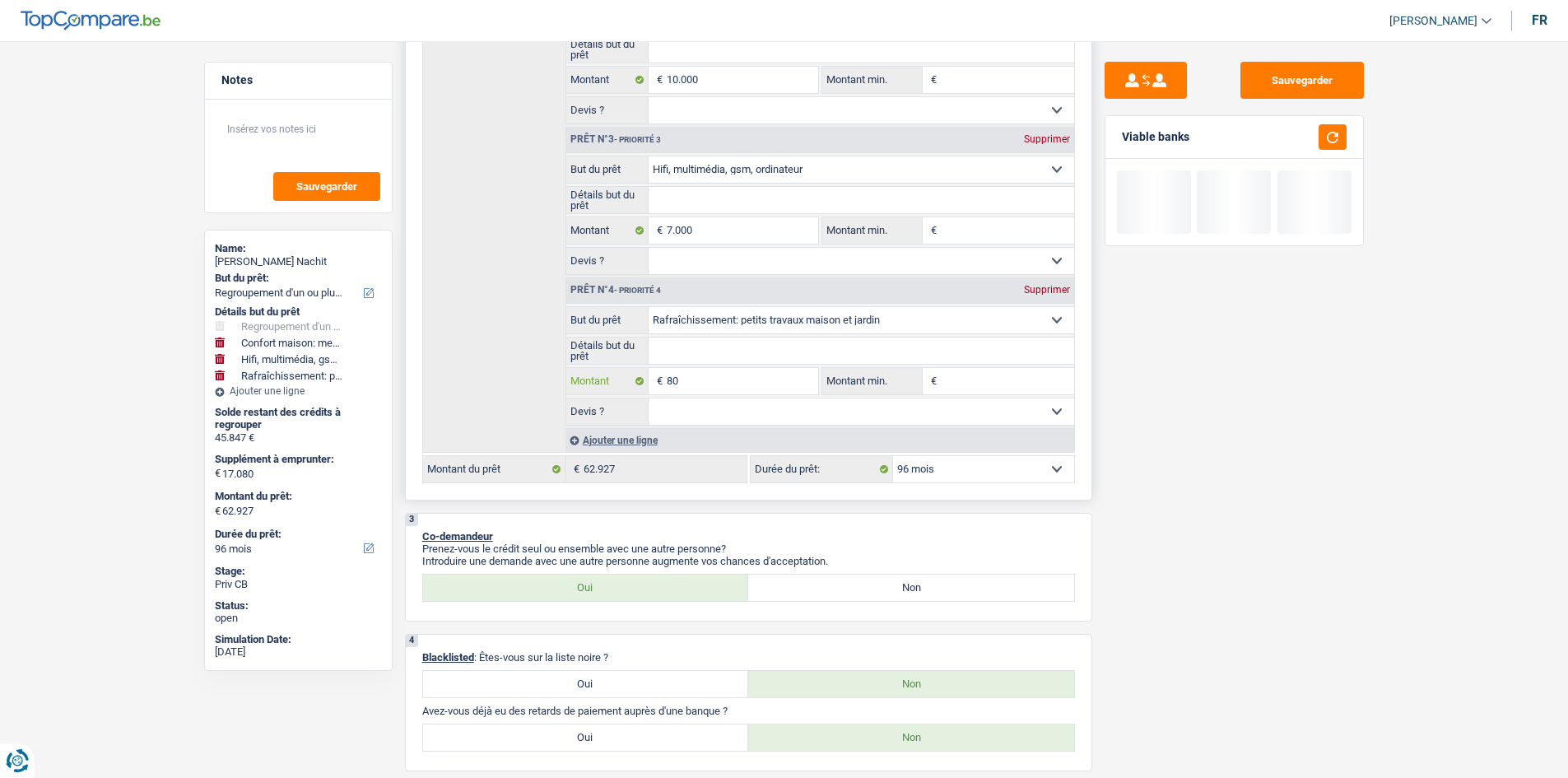 click on "80" at bounding box center [742, 381] 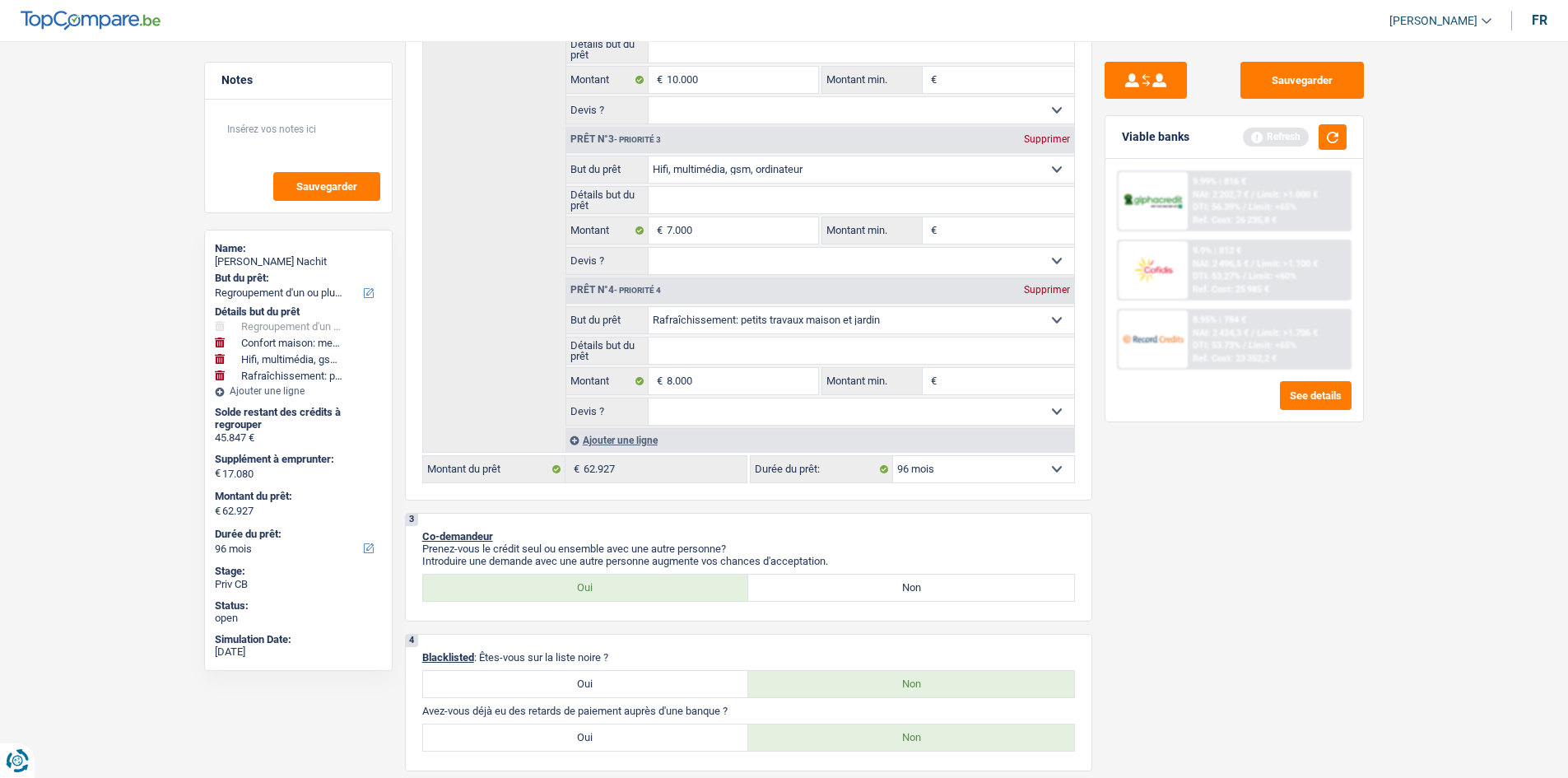 click on "Sauvegarder
Viable banks
Refresh
9.99% | 816 €
NAI: 2 202,7 €
/
Limit: >1.000 €
DTI: 56.39%
/
Limit: <65%
Ref. Cost: 26 235,8 €
9.9% | 813 €
NAI: 2 496,5 €
/
Limit: >1.100 €
DTI: 53.27%
/               /       /" at bounding box center (1234, 404) 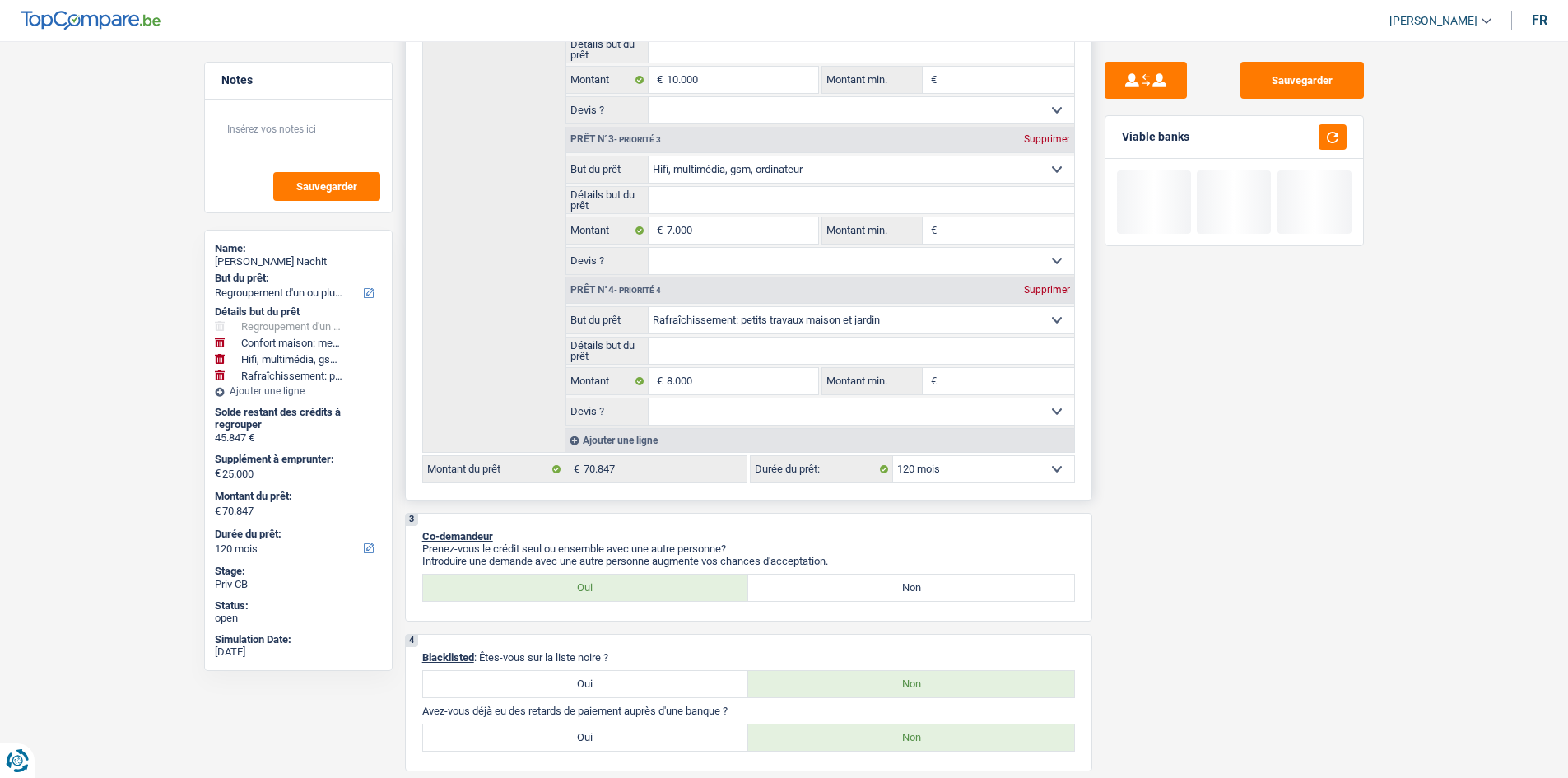 click on "12 mois 18 mois 24 mois 30 mois 36 mois 42 mois 48 mois 60 mois 72 mois 84 mois 96 mois 120 mois 132 mois 144 mois
Sélectionner une option" at bounding box center [984, 469] 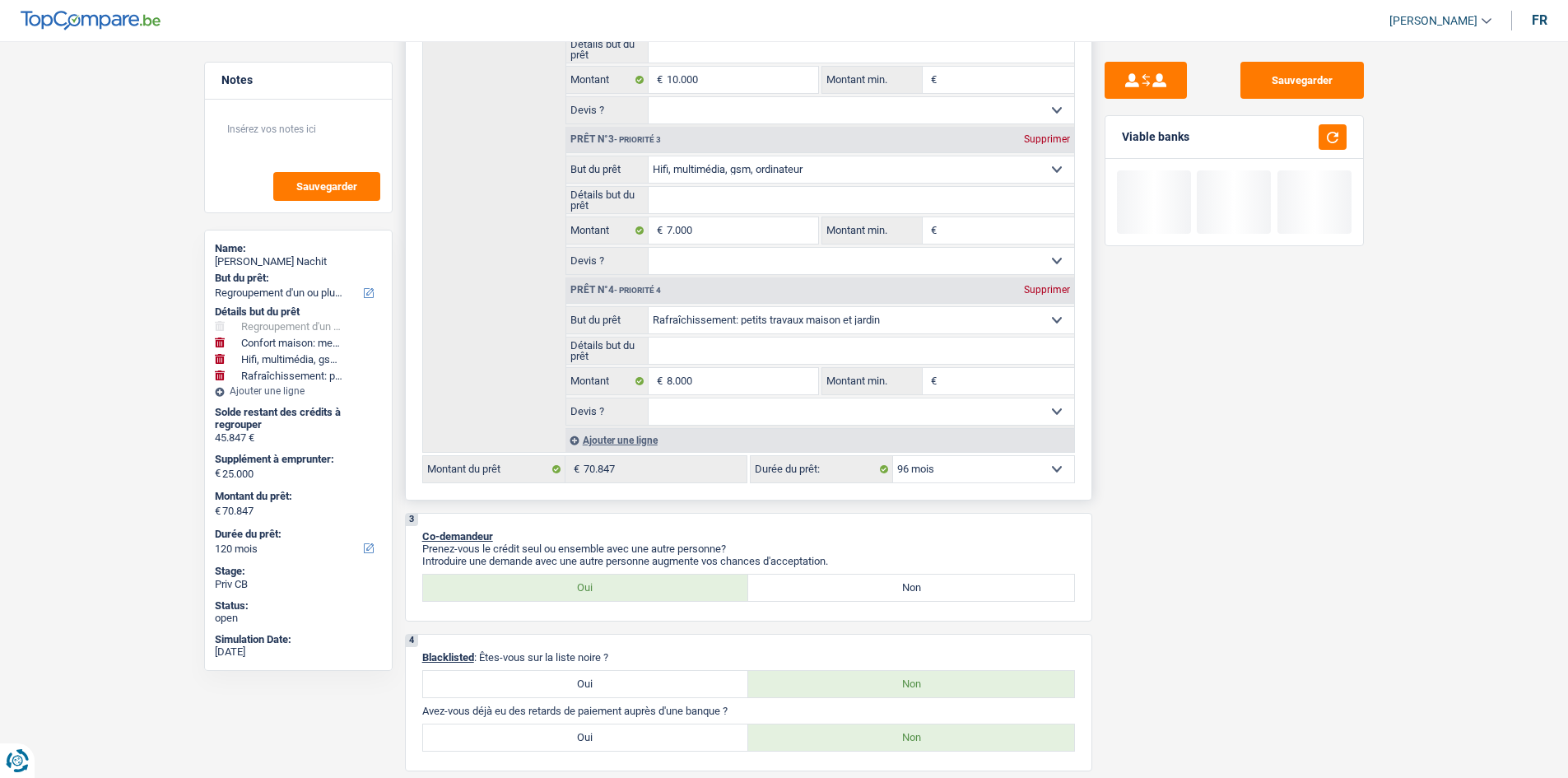 click on "12 mois 18 mois 24 mois 30 mois 36 mois 42 mois 48 mois 60 mois 72 mois 84 mois 96 mois 120 mois 132 mois 144 mois
Sélectionner une option" at bounding box center (984, 469) 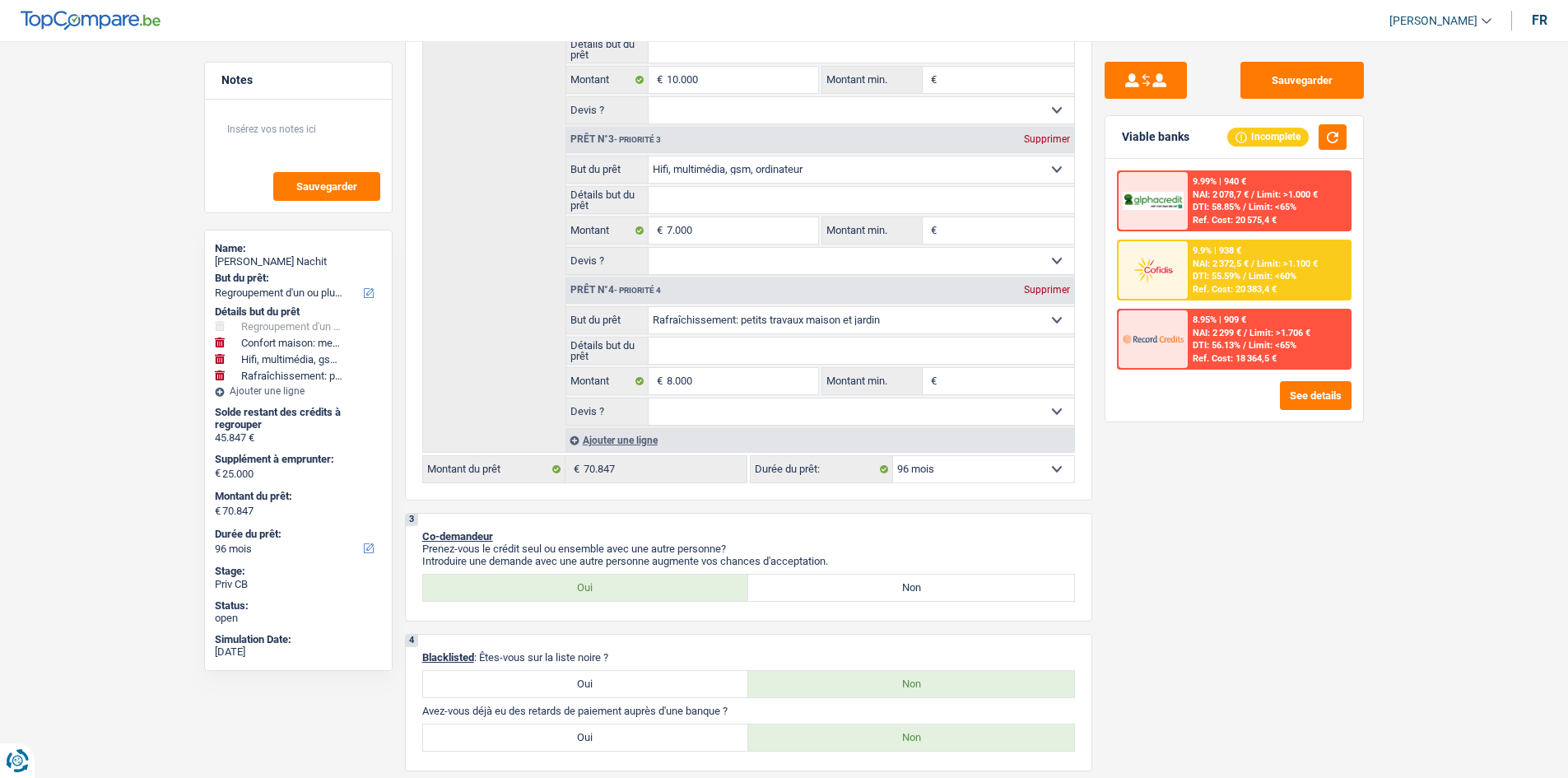 click on "Sauvegarder
Viable banks
Incomplete
9.99% | 940 €
NAI: 2 078,7 €
/
Limit: >1.000 €
DTI: 58.85%
/
Limit: <65%
Ref. Cost: 20 575,4 €
9.9% | 938 €
NAI: 2 372,5 €
/
Limit: >1.100 €
DTI: 55.59%
/               /" at bounding box center [1234, 404] 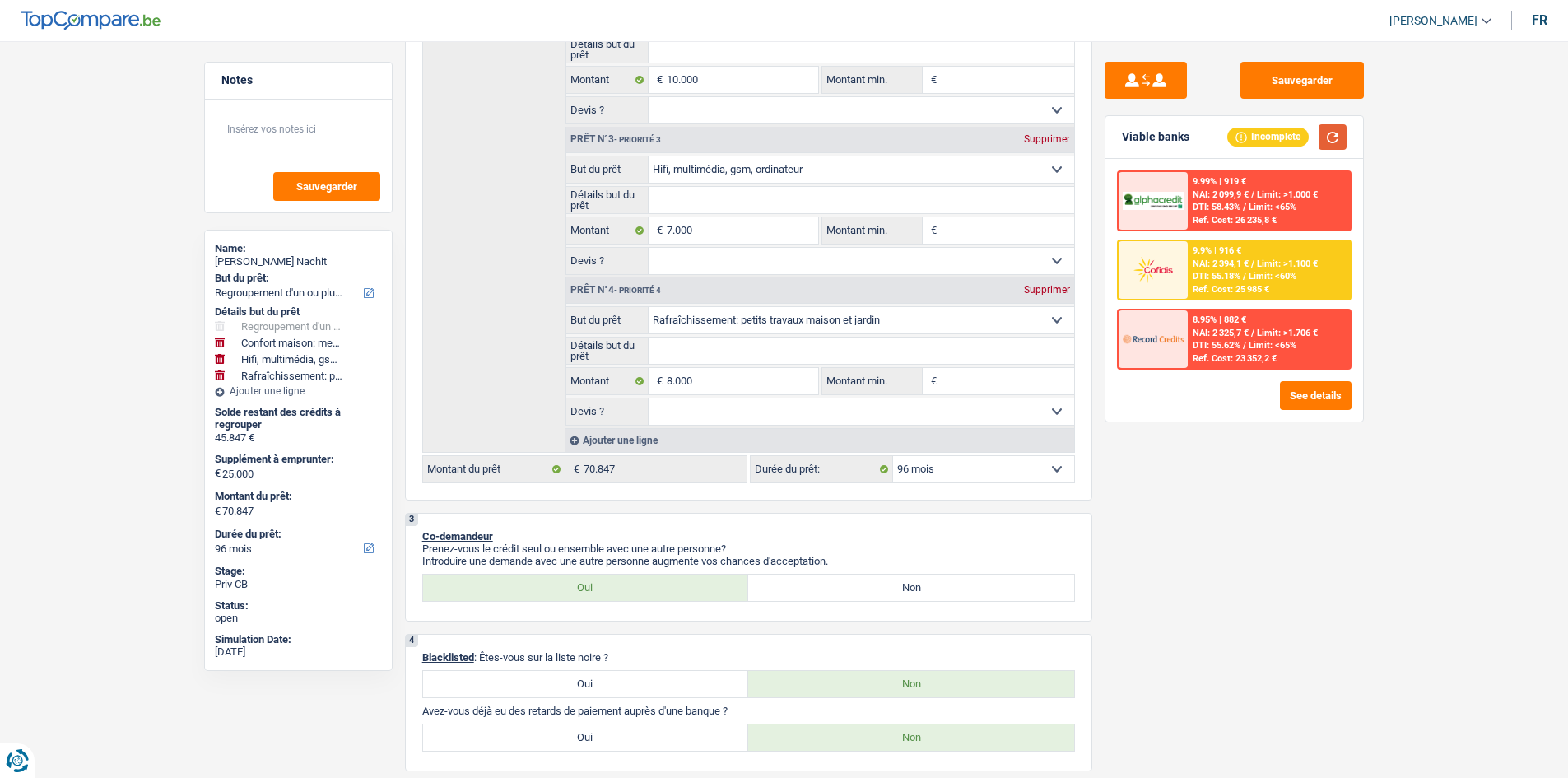 click at bounding box center [1333, 137] 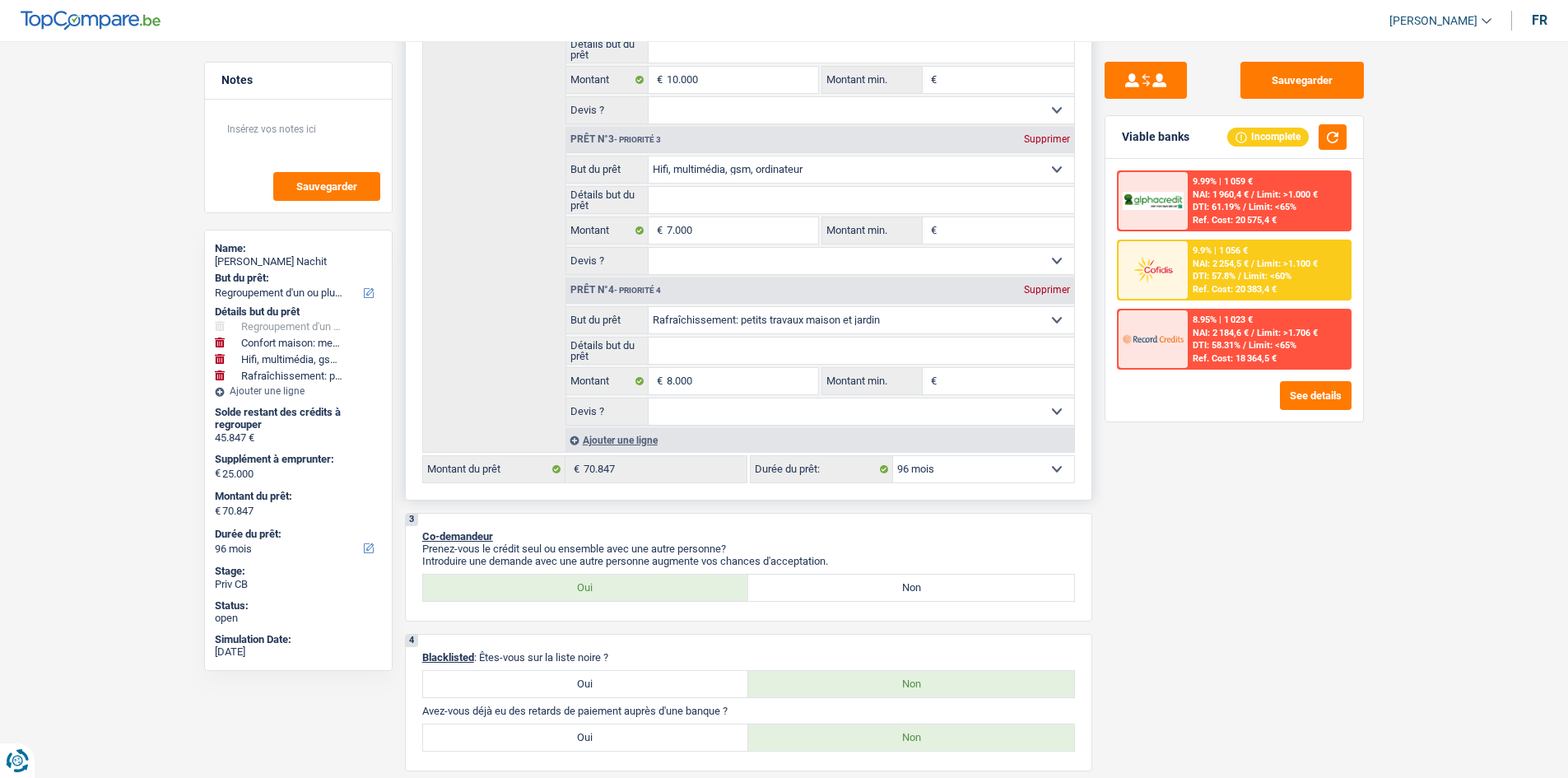 click on "12 mois 18 mois 24 mois 30 mois 36 mois 42 mois 48 mois 60 mois 72 mois 84 mois 96 mois 120 mois 132 mois 144 mois
Sélectionner une option" at bounding box center [984, 469] 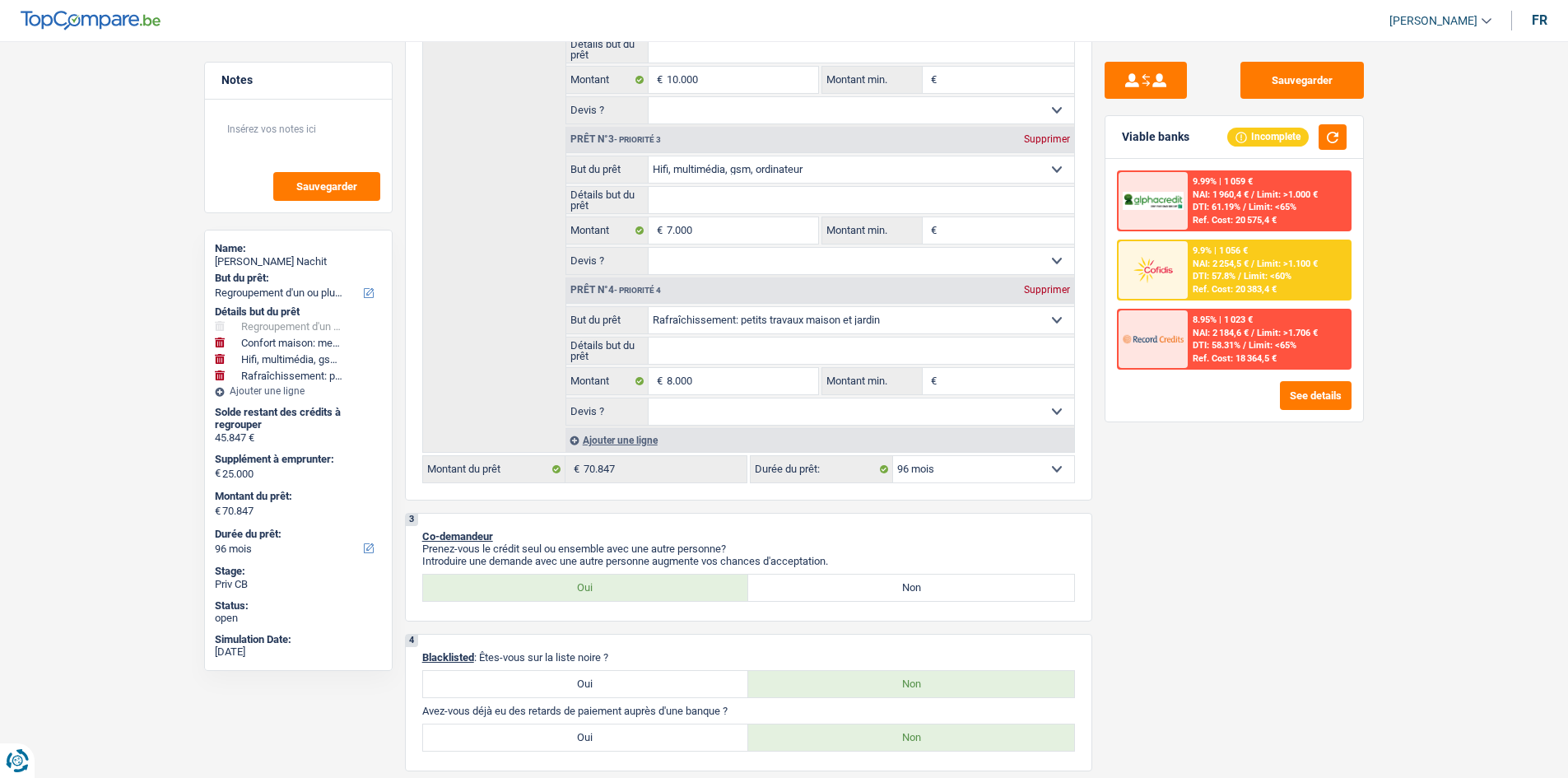 click on "Ref. Cost: 20 383,4 €" at bounding box center [1235, 289] 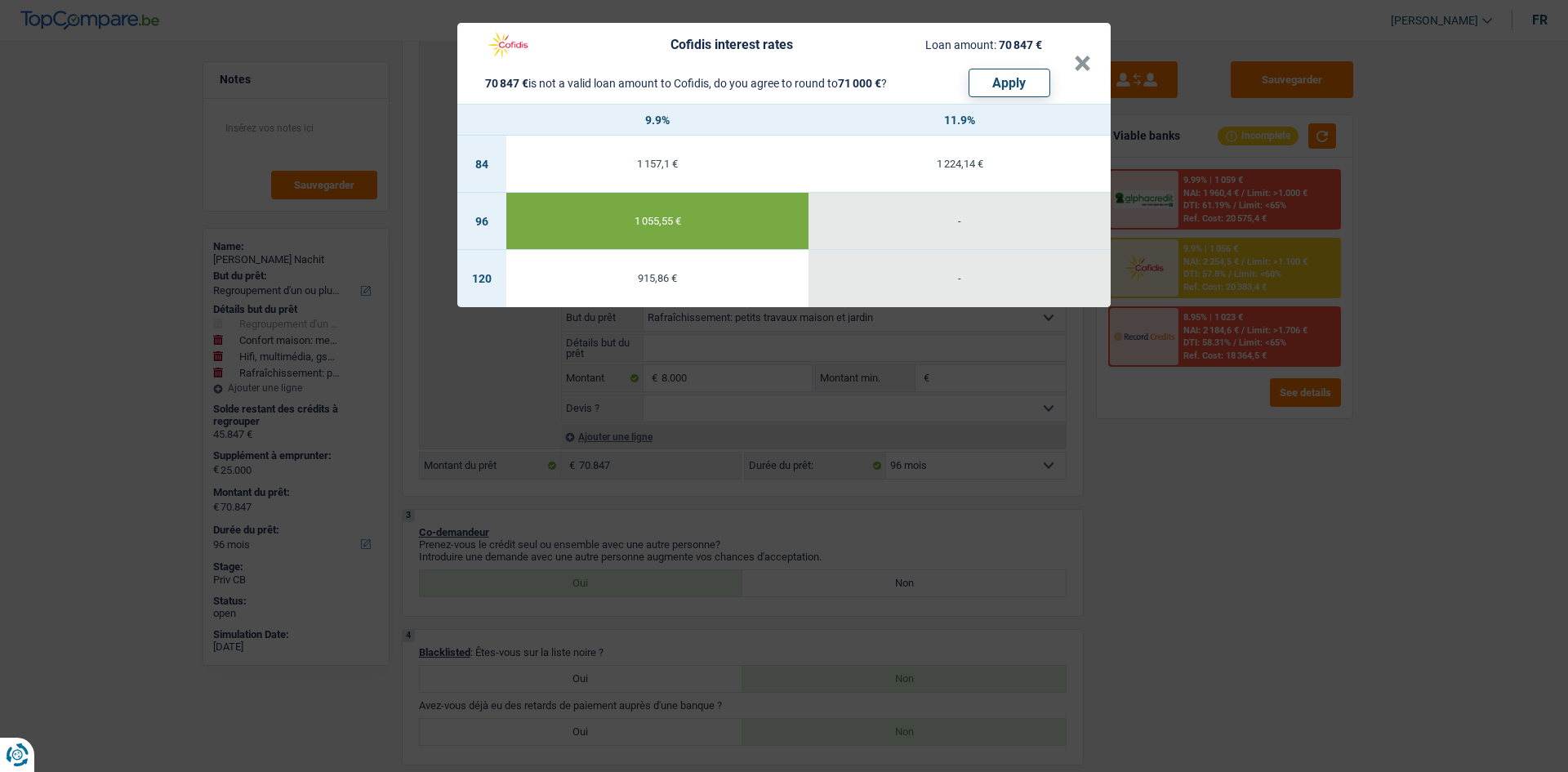 click on "Cofidis interest rates
Loan amount:
70 847 €
70 847 €  is not a valid loan amount to Cofidis, do you agree to round to  71 000 € ?
Apply
×
9.9%
11.9%
84
1 157,1 €
1 224,14 €
96
1 055,55 €
-
120
915,86 €
-" at bounding box center (784, 386) 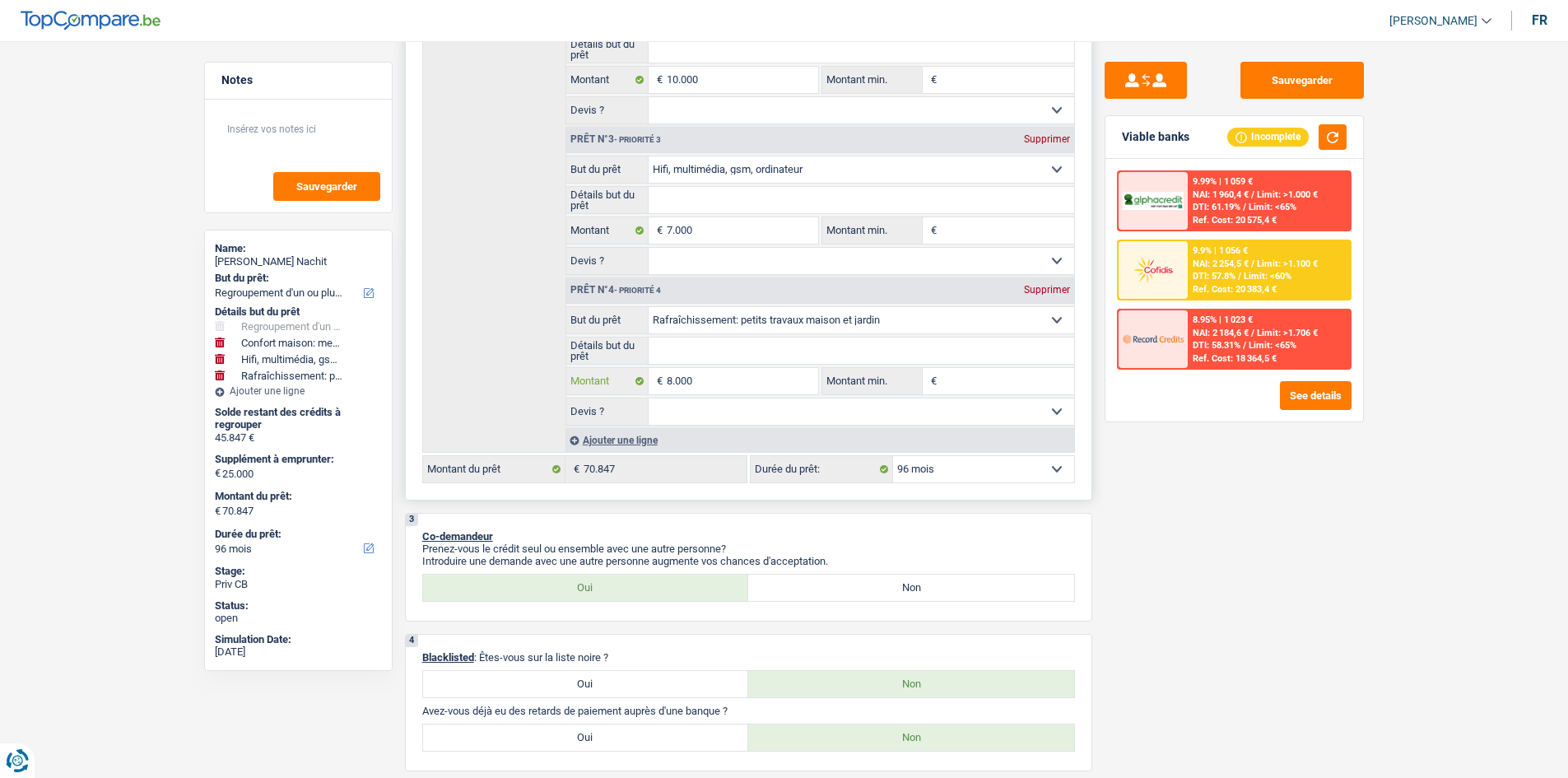 click on "8.000" at bounding box center [742, 381] 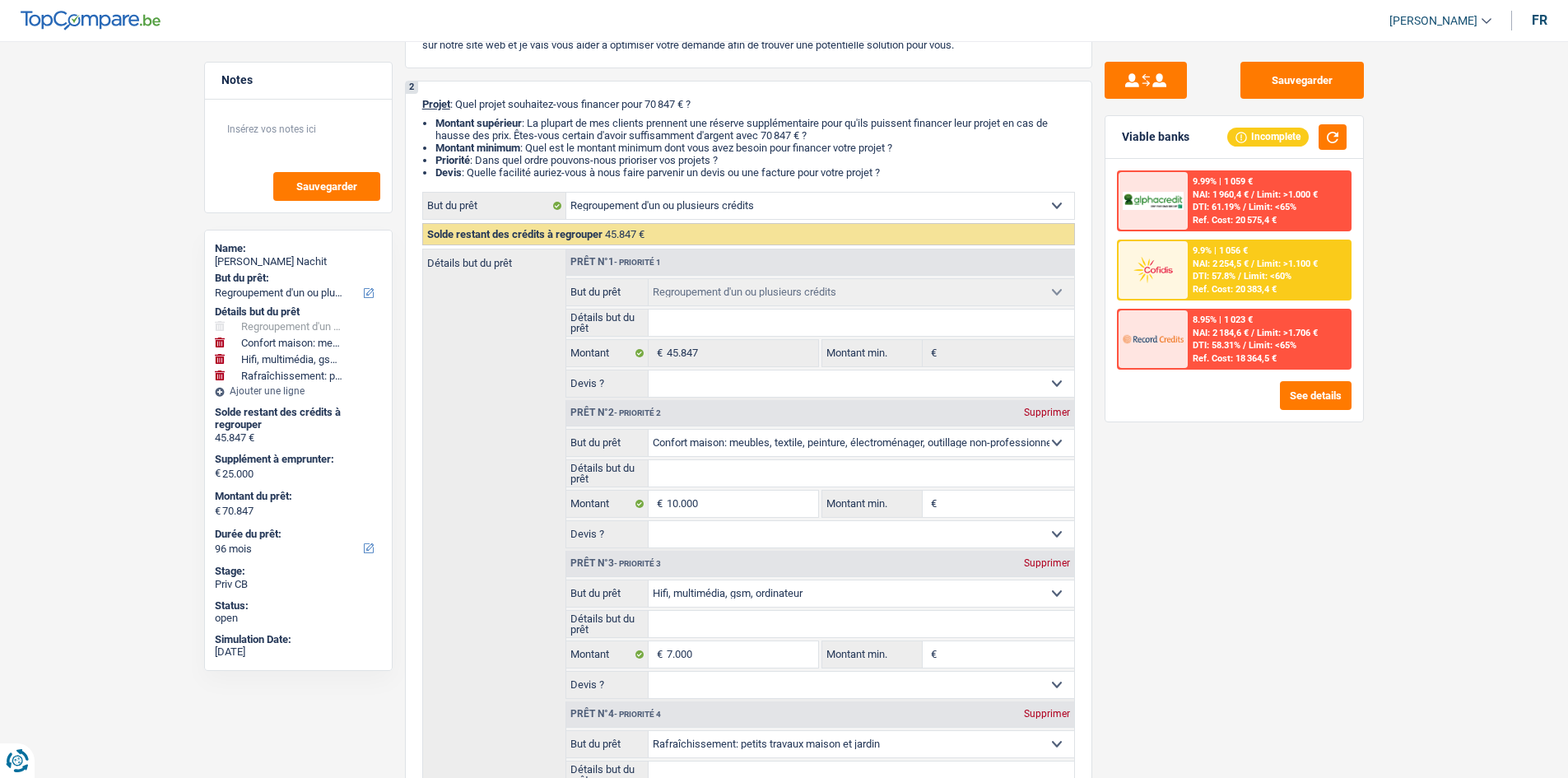 scroll, scrollTop: 0, scrollLeft: 0, axis: both 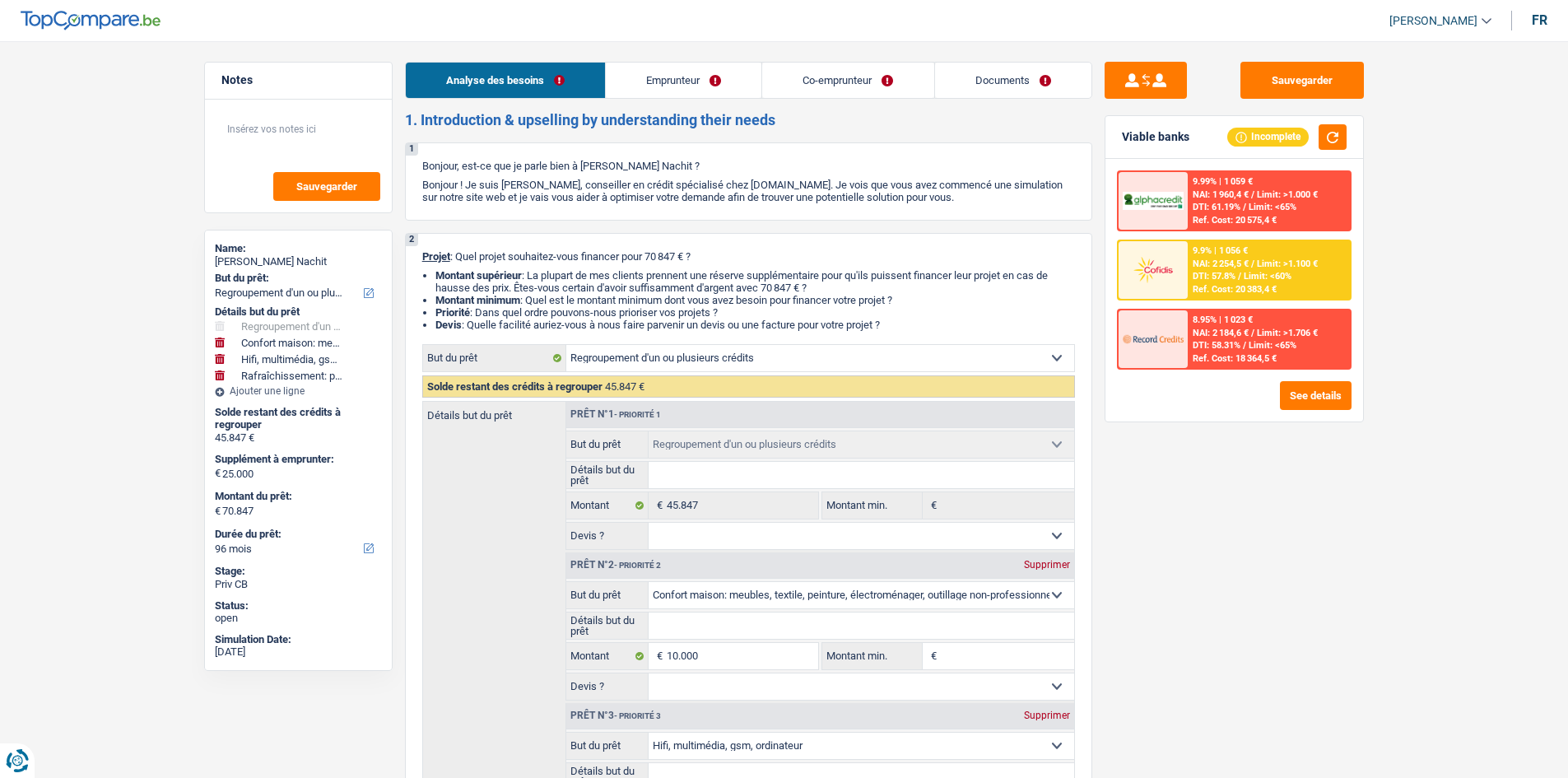 drag, startPoint x: 1007, startPoint y: 93, endPoint x: 979, endPoint y: 101, distance: 29.12044 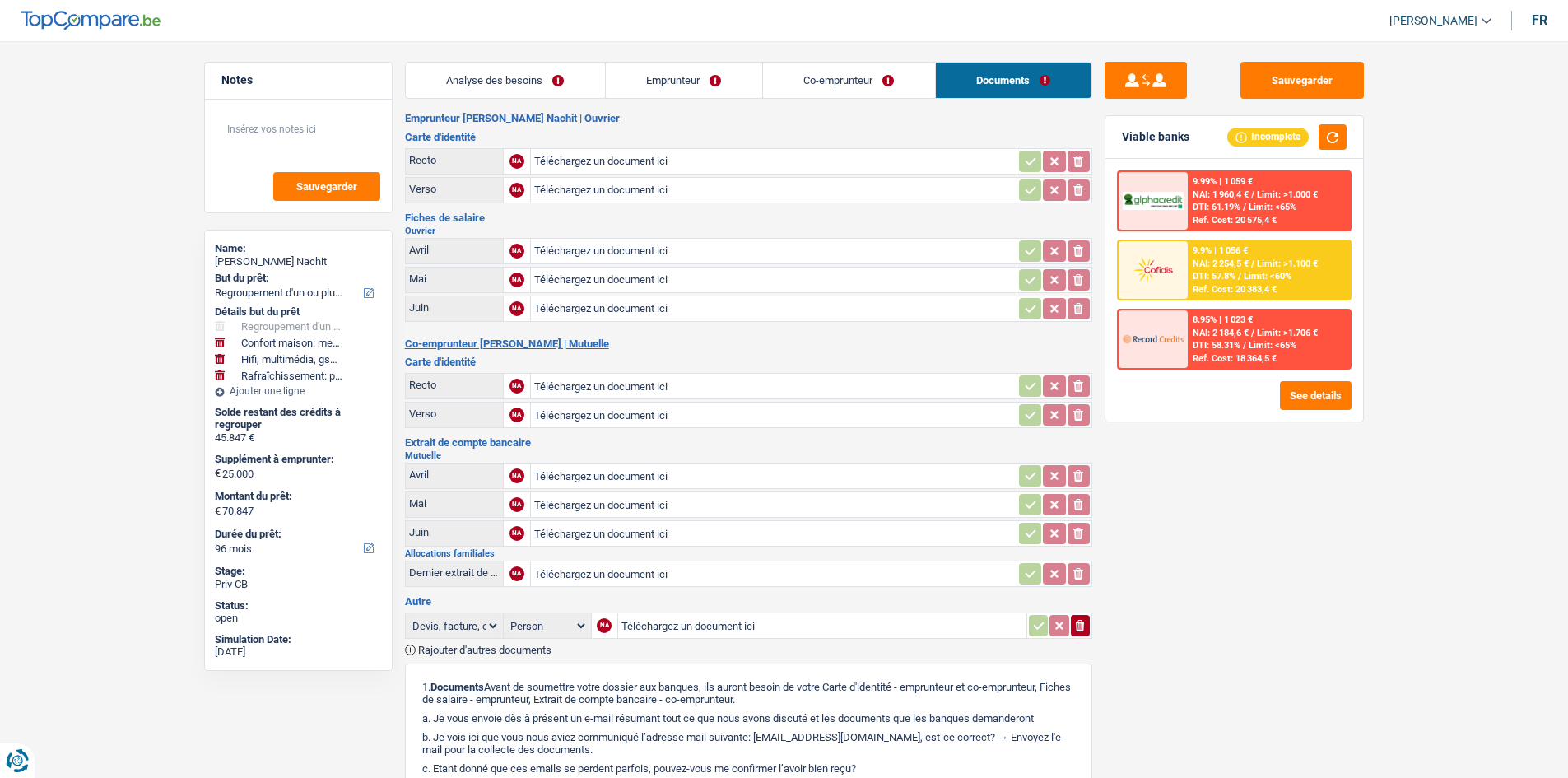 click on "Analyse des besoins" at bounding box center (505, 80) 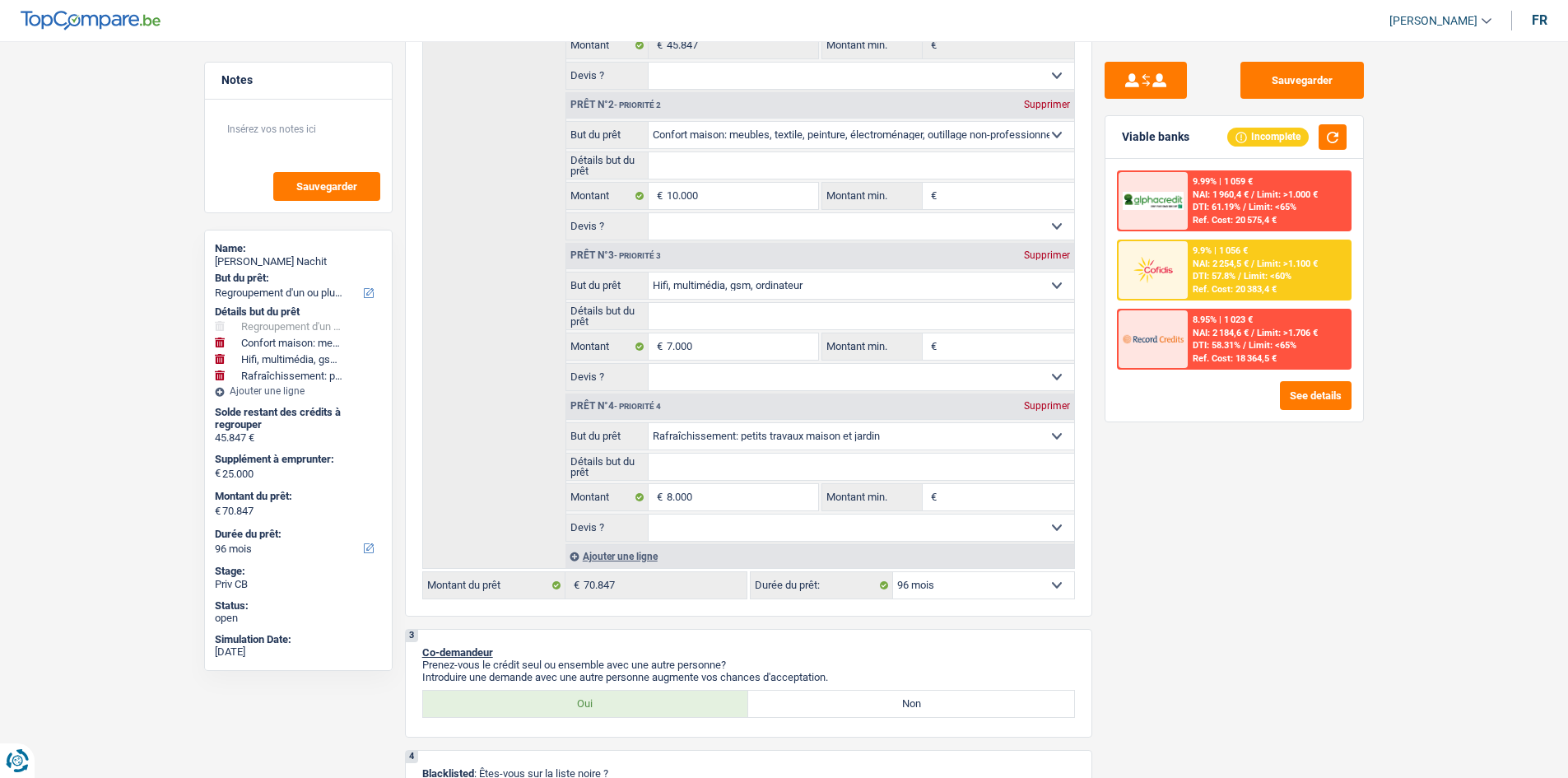 scroll, scrollTop: 412, scrollLeft: 0, axis: vertical 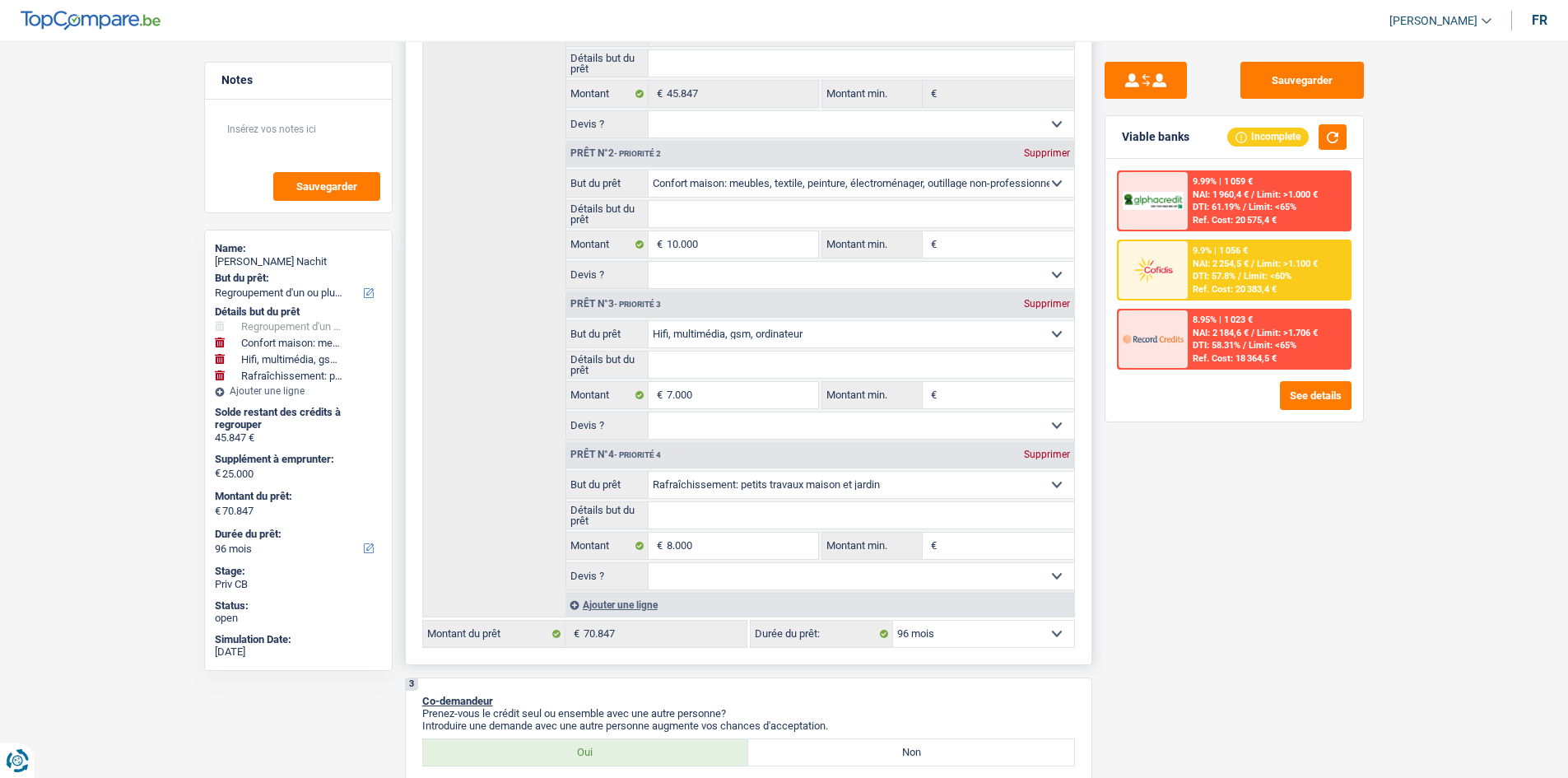 click on "12 mois 18 mois 24 mois 30 mois 36 mois 42 mois 48 mois 60 mois 72 mois 84 mois 96 mois 120 mois 132 mois 144 mois
Sélectionner une option" at bounding box center [984, 634] 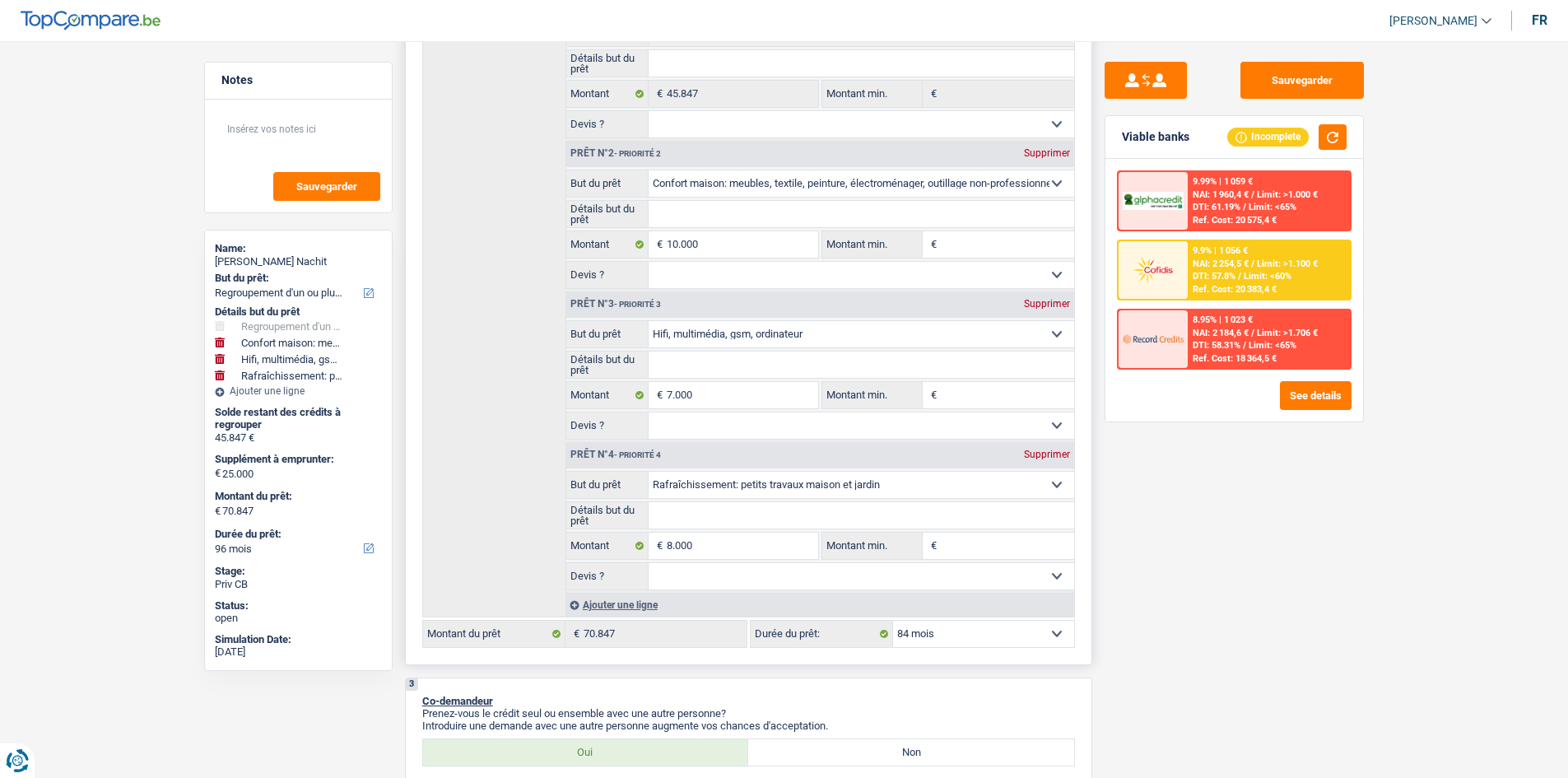 click on "12 mois 18 mois 24 mois 30 mois 36 mois 42 mois 48 mois 60 mois 72 mois 84 mois 96 mois 120 mois 132 mois 144 mois
Sélectionner une option" at bounding box center [984, 634] 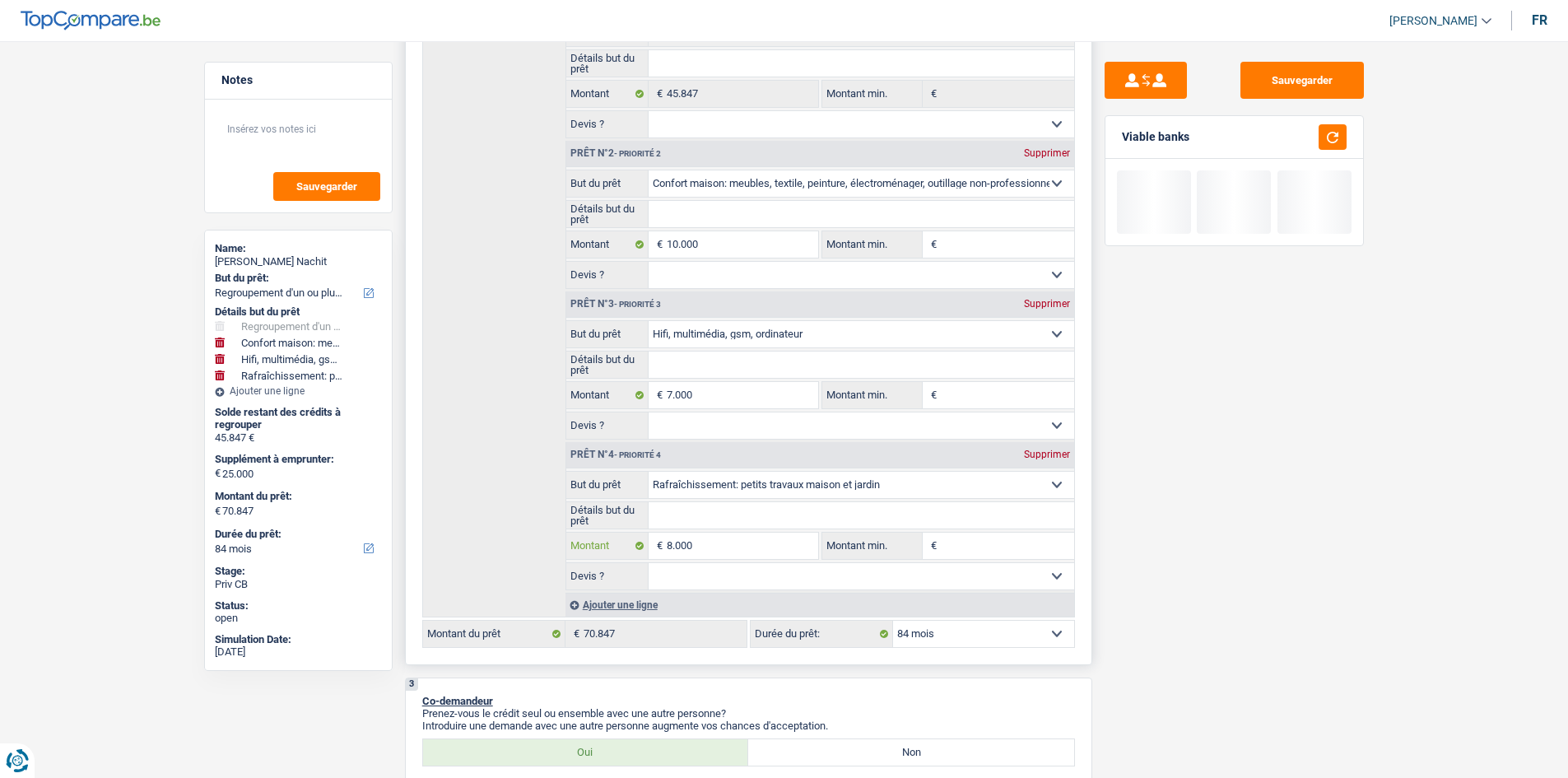 click on "8.000" at bounding box center (742, 546) 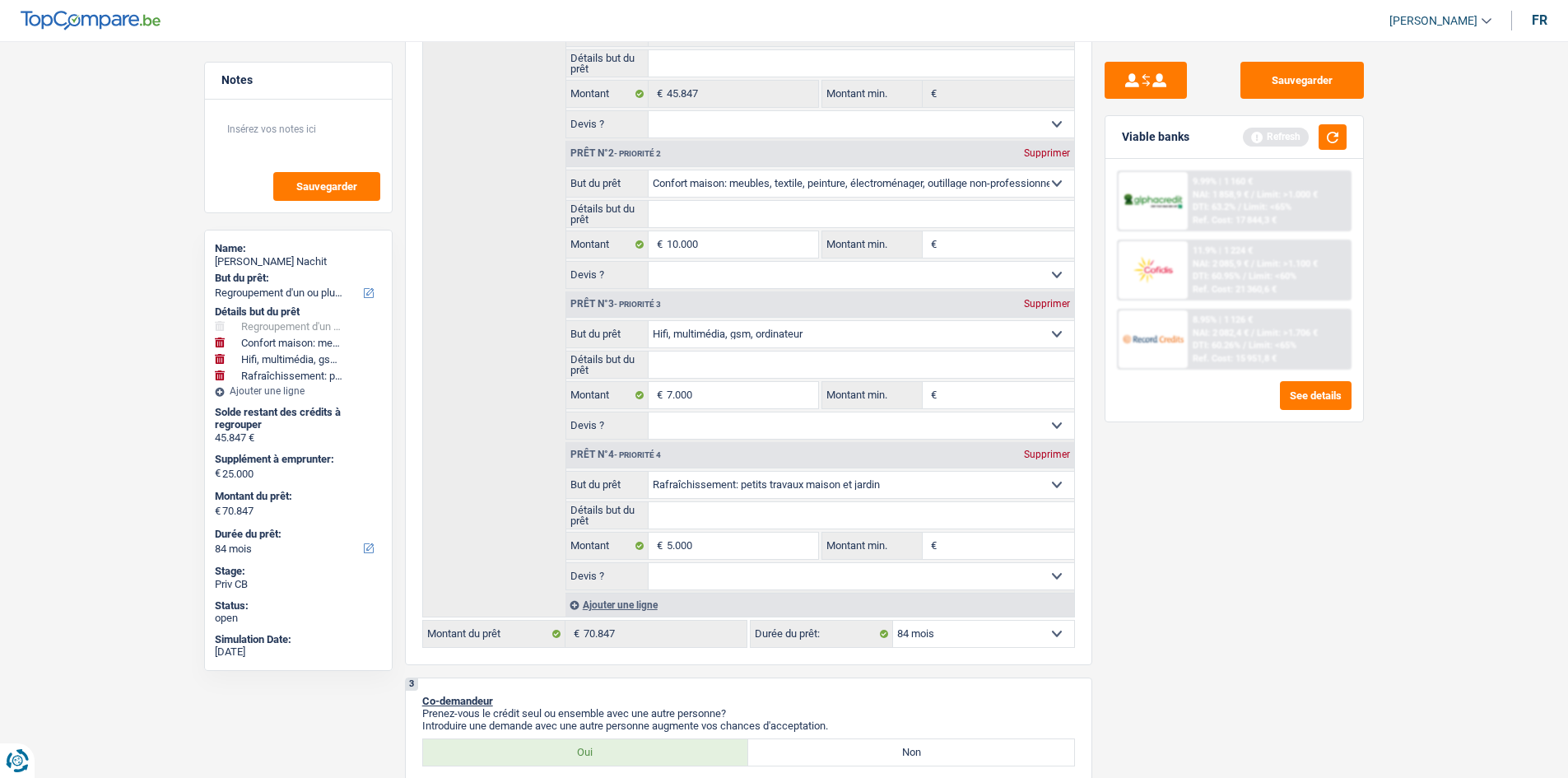 click on "Sauvegarder
Viable banks
Refresh
9.99% | 1 160 €
NAI: 1 858,9 €
/
Limit: >1.000 €
DTI: 63.2%
/
Limit: <65%
Ref. Cost: 17 844,3 €
11.9% | 1 224 €
NAI: 2 085,9 €
/
Limit: >1.100 €
DTI: 60.95%
/               /" at bounding box center (1234, 404) 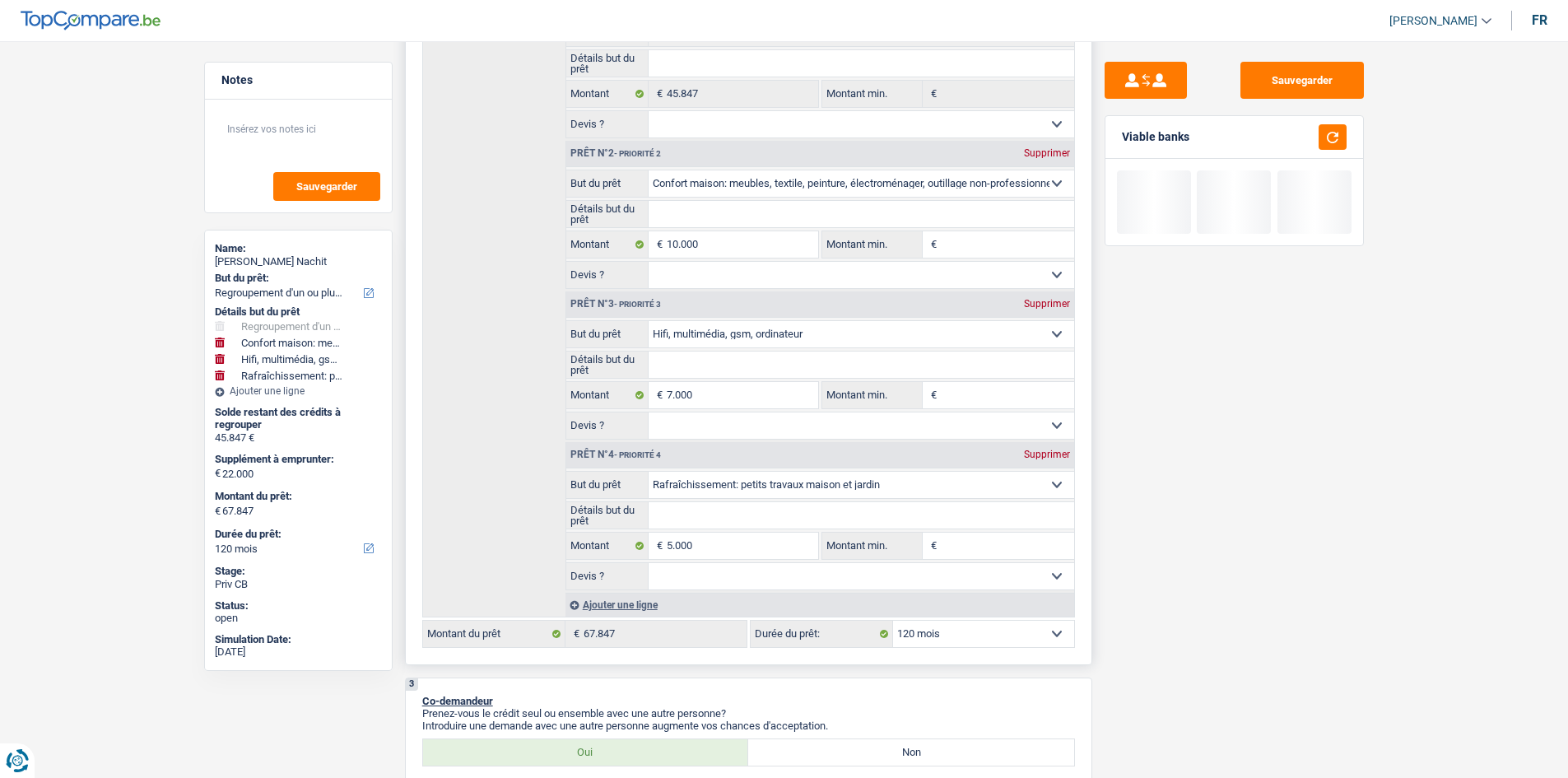 click on "12 mois 18 mois 24 mois 30 mois 36 mois 42 mois 48 mois 60 mois 72 mois 84 mois 96 mois 120 mois 132 mois 144 mois
Sélectionner une option" at bounding box center (984, 634) 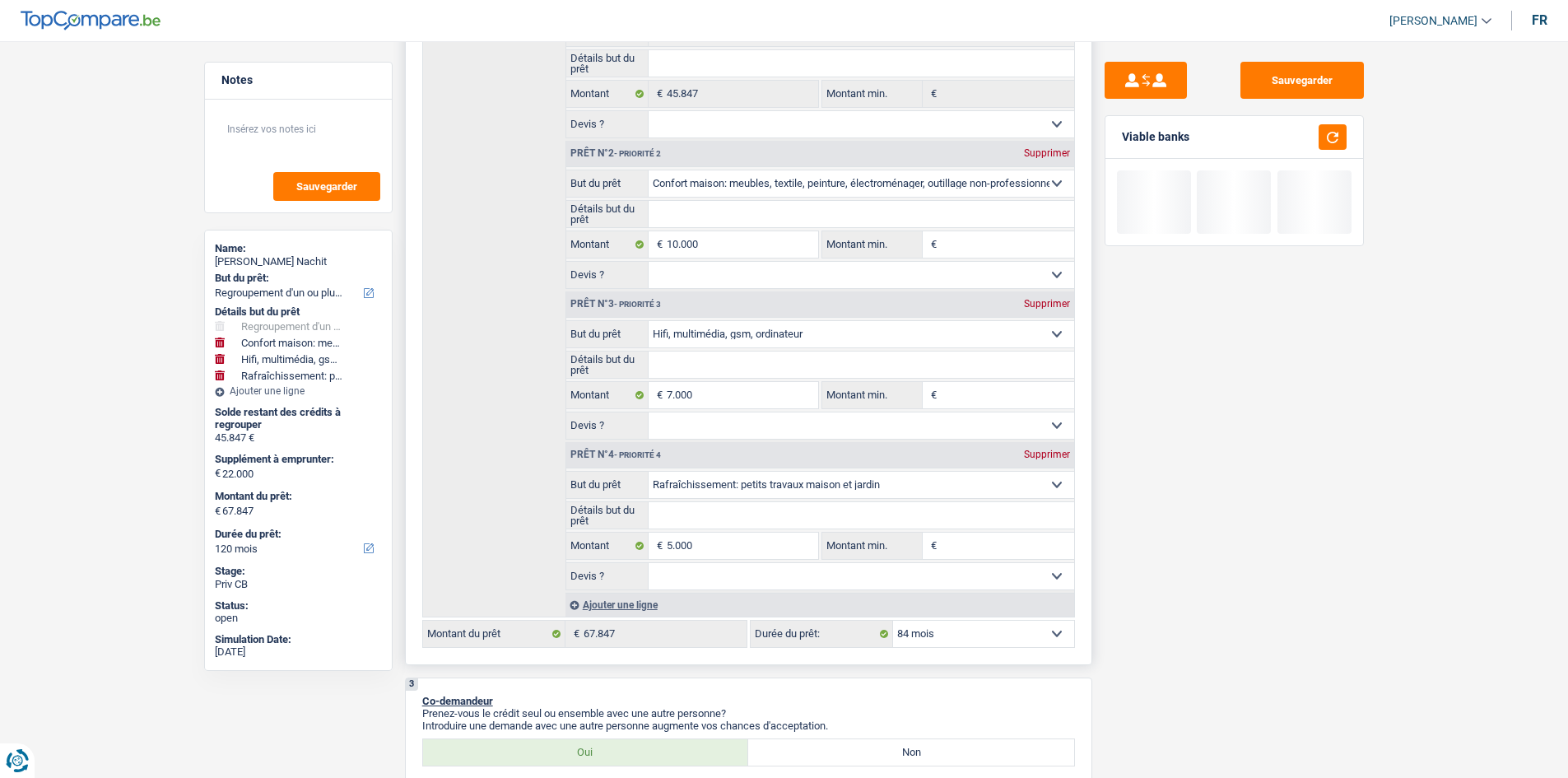click on "12 mois 18 mois 24 mois 30 mois 36 mois 42 mois 48 mois 60 mois 72 mois 84 mois 96 mois 120 mois 132 mois 144 mois
Sélectionner une option" at bounding box center (984, 634) 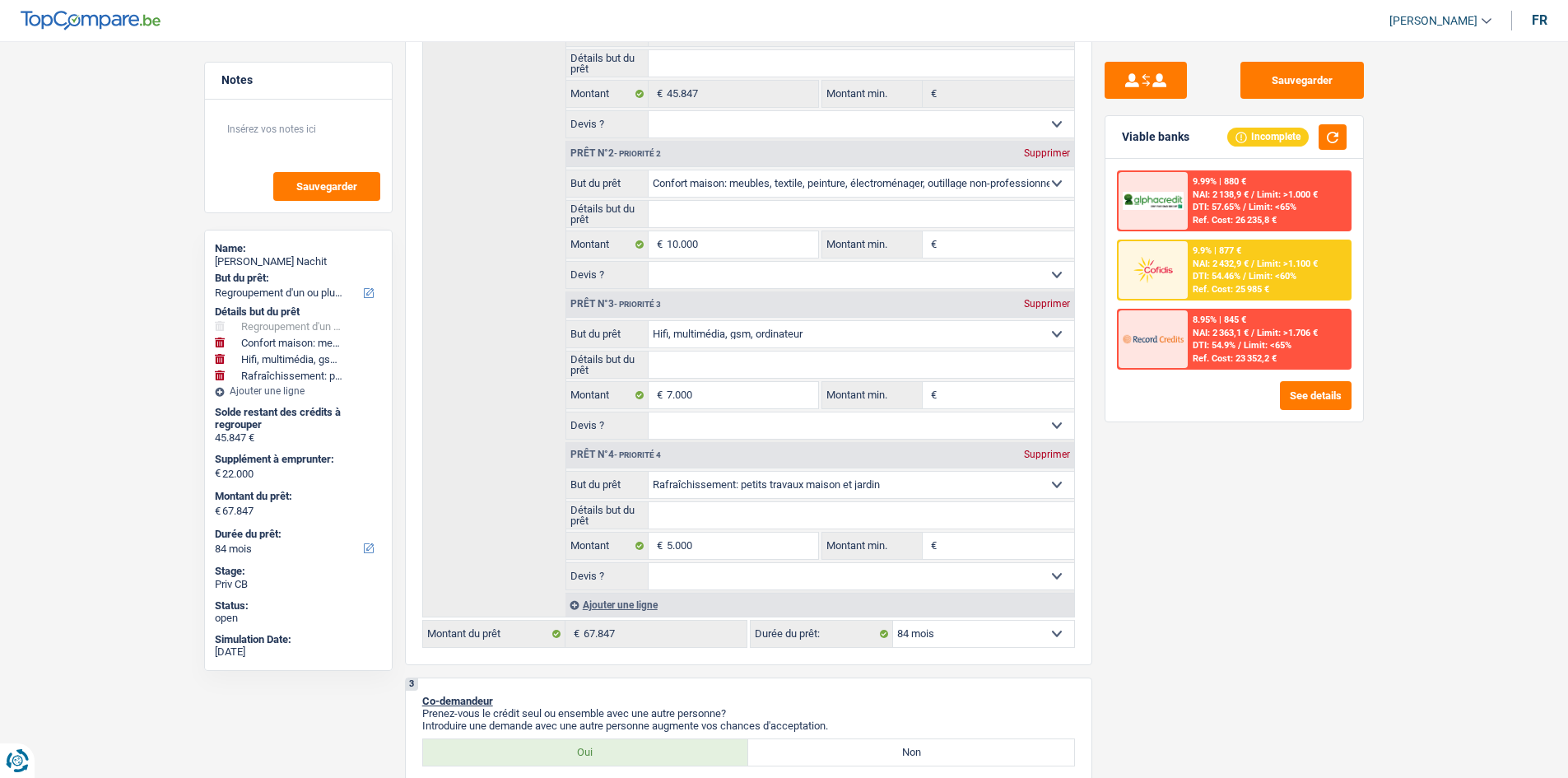 click on "Sauvegarder
Viable banks
Incomplete
9.99% | 880 €
NAI: 2 138,9 €
/
Limit: >1.000 €
DTI: 57.65%
/
Limit: <65%
Ref. Cost: 26 235,8 €
9.9% | 877 €
NAI: 2 432,9 €
/
Limit: >1.100 €
DTI: 54.46%
/               /" at bounding box center (1234, 404) 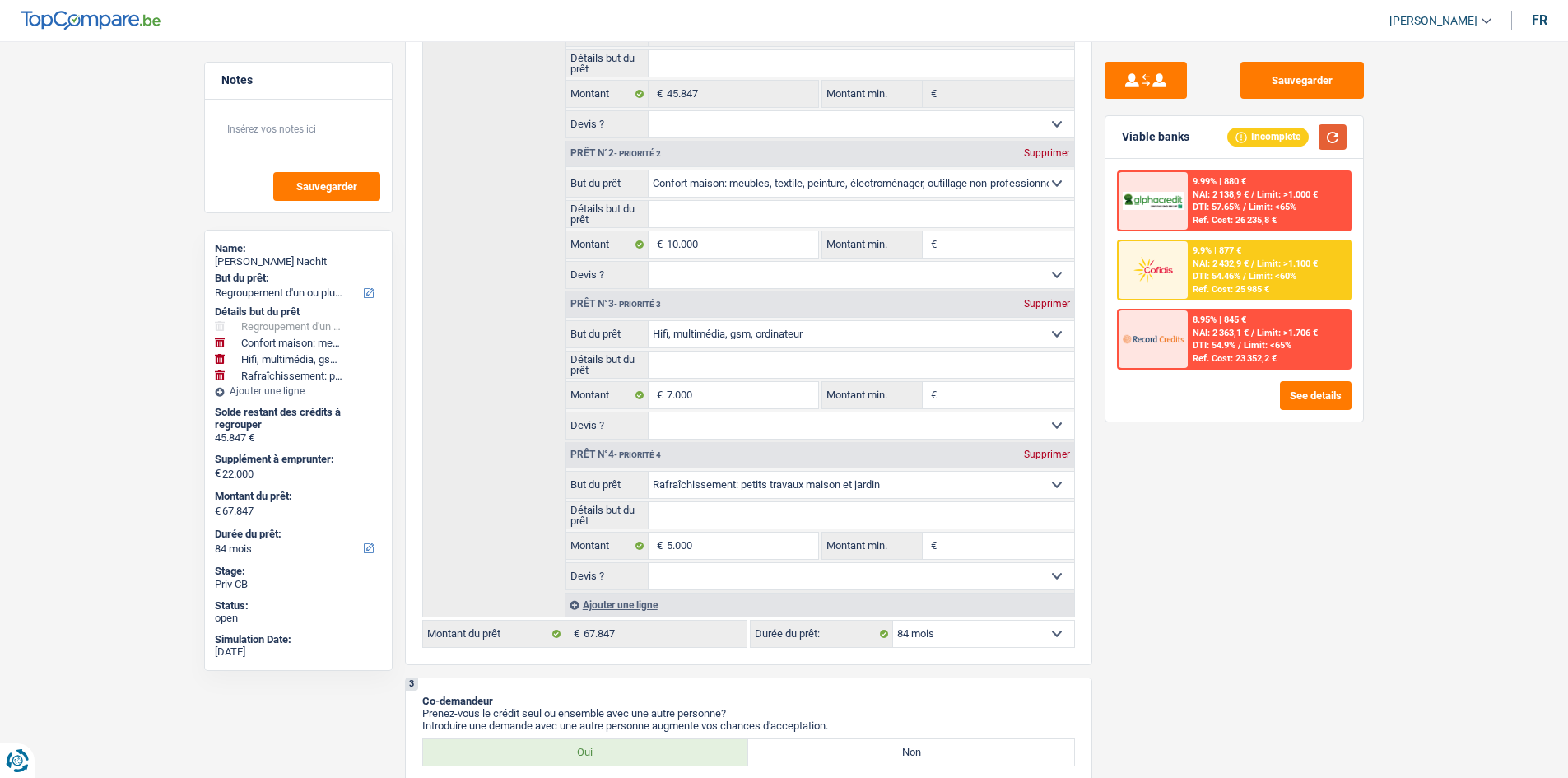 click at bounding box center (1333, 137) 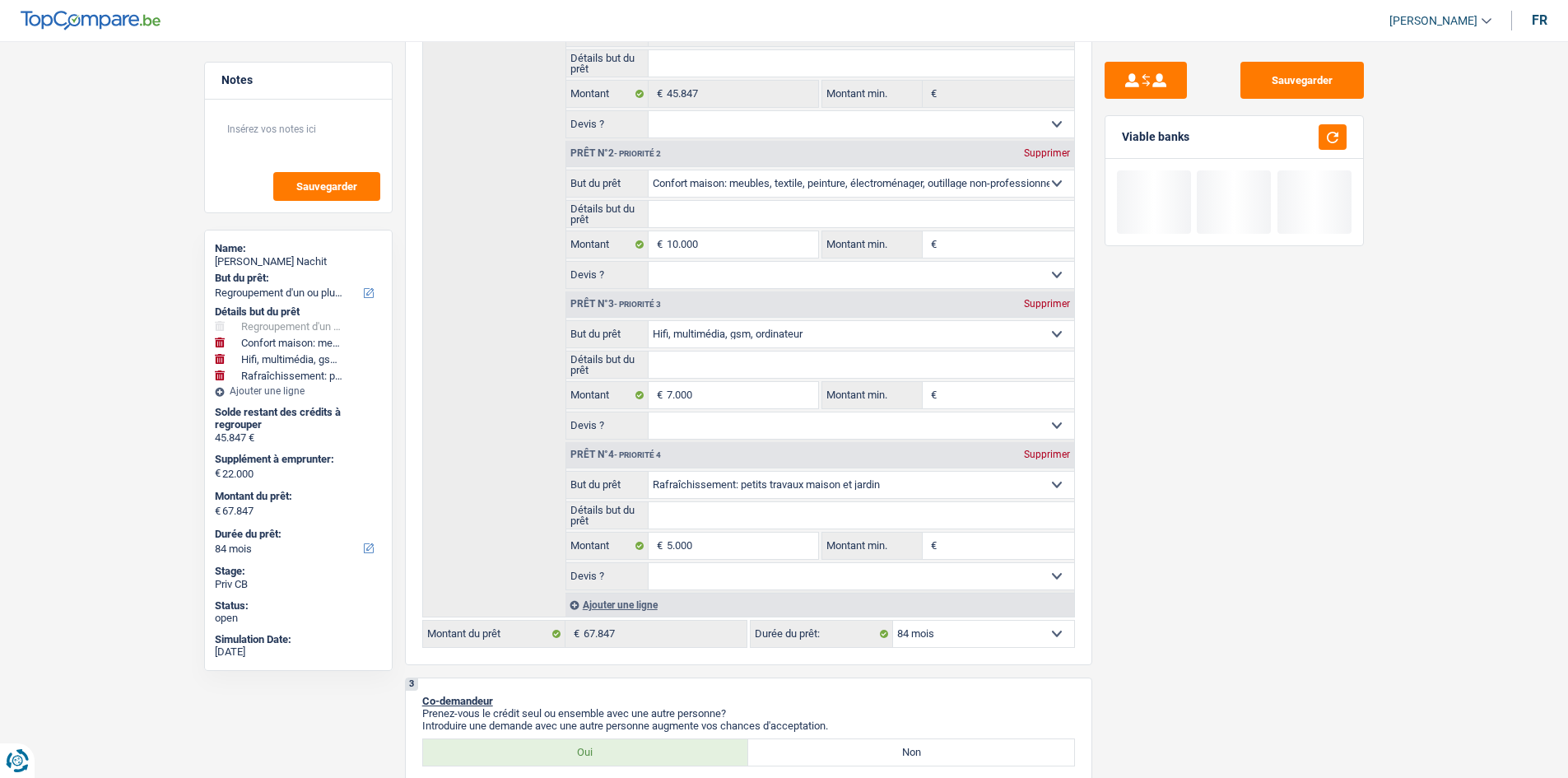 click on "Sauvegarder
Viable banks" at bounding box center [1234, 404] 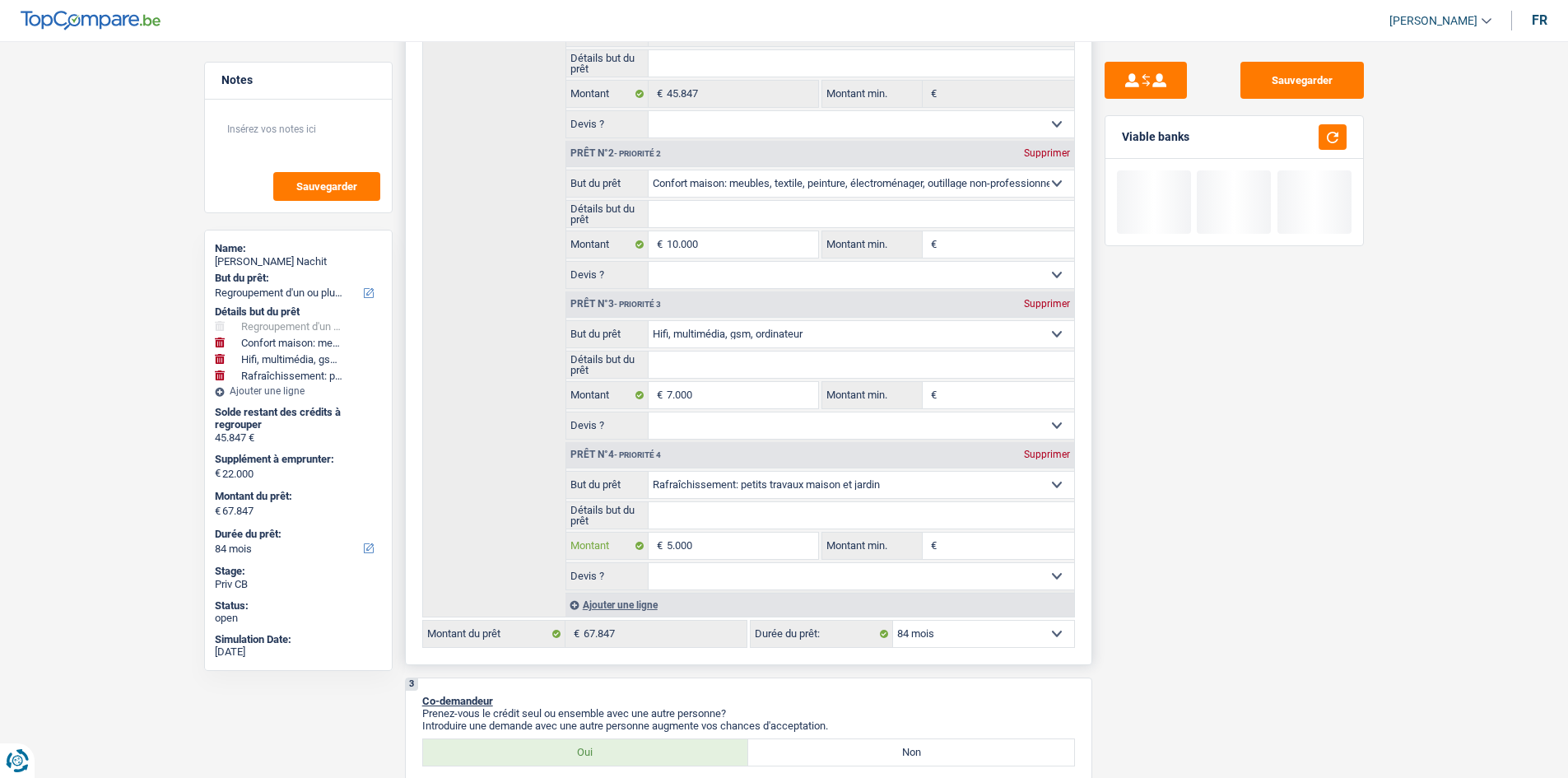 click on "5.000" at bounding box center (742, 546) 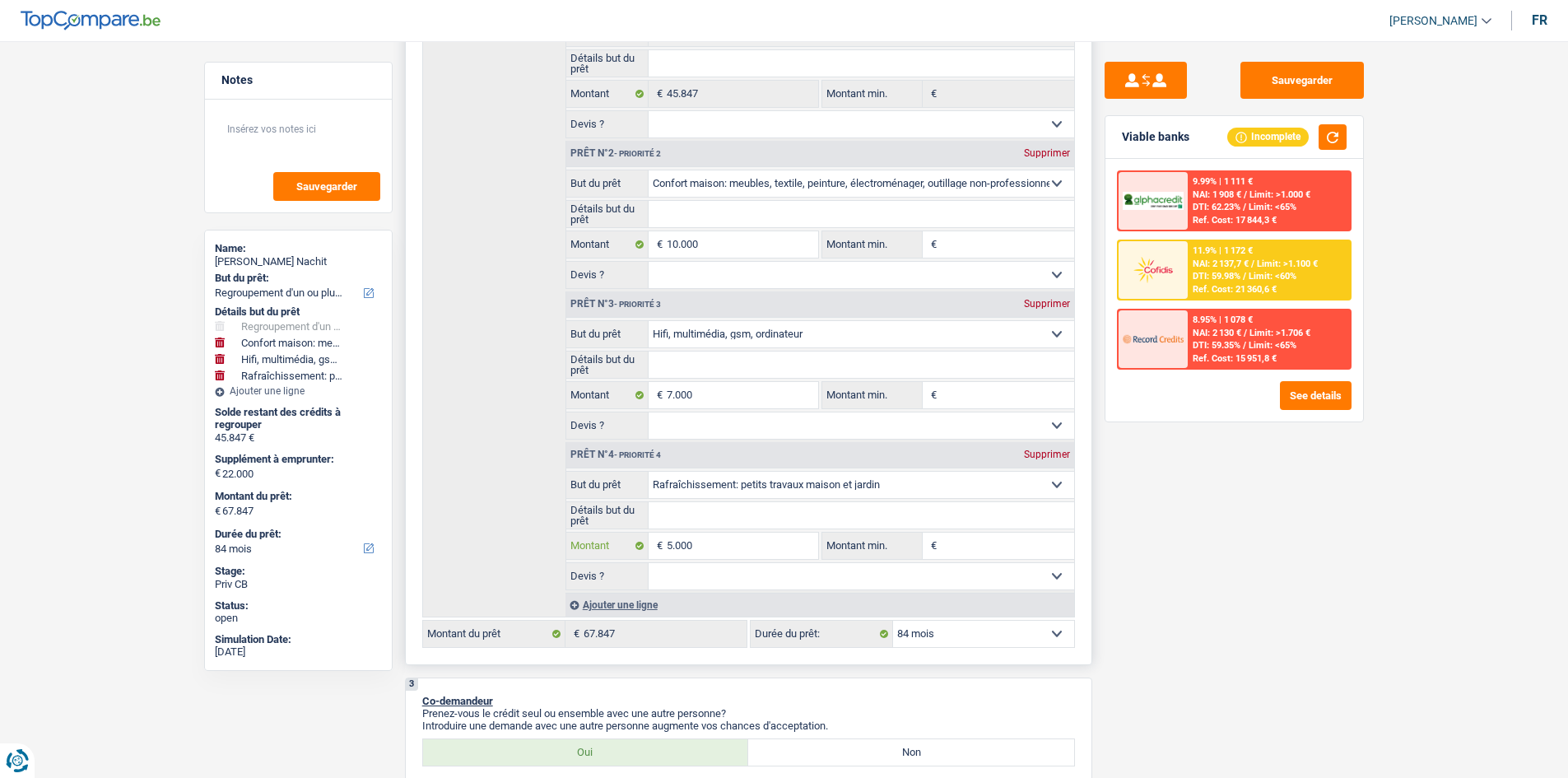 click on "5.000" at bounding box center (742, 546) 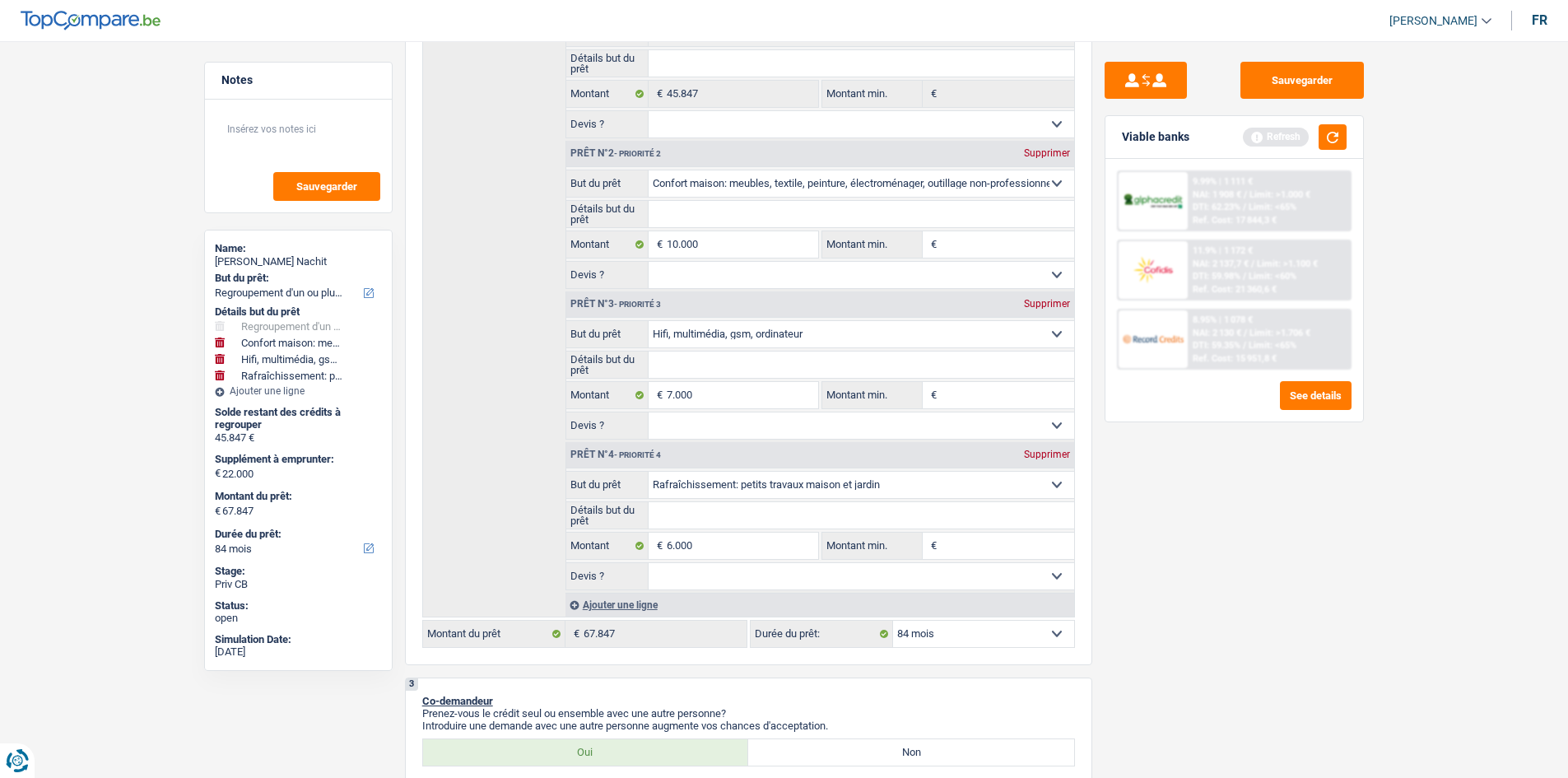 drag, startPoint x: 1319, startPoint y: 628, endPoint x: 1302, endPoint y: 612, distance: 23.345235 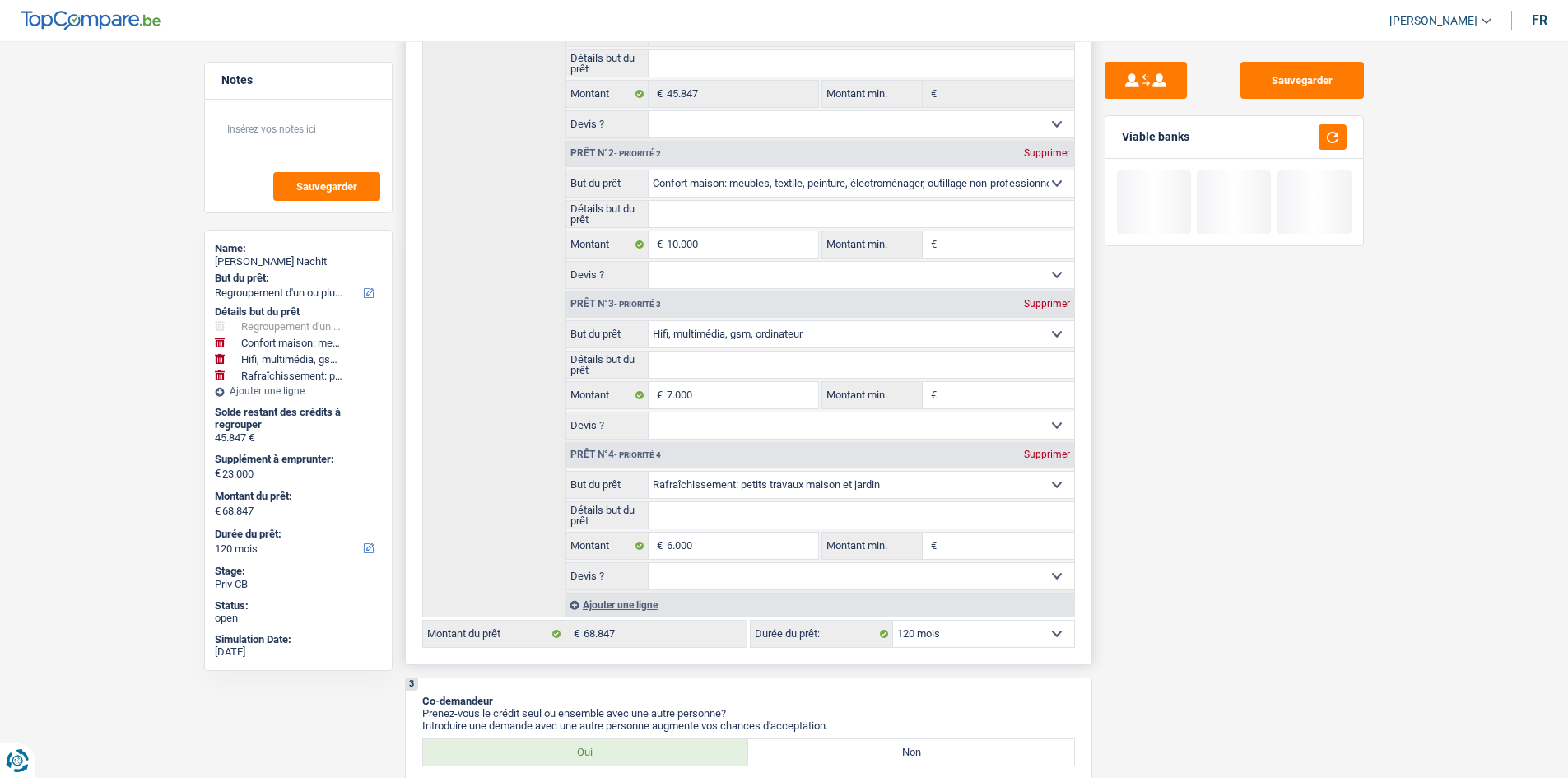 click on "12 mois 18 mois 24 mois 30 mois 36 mois 42 mois 48 mois 60 mois 72 mois 84 mois 96 mois 120 mois 132 mois 144 mois
Sélectionner une option" at bounding box center (984, 634) 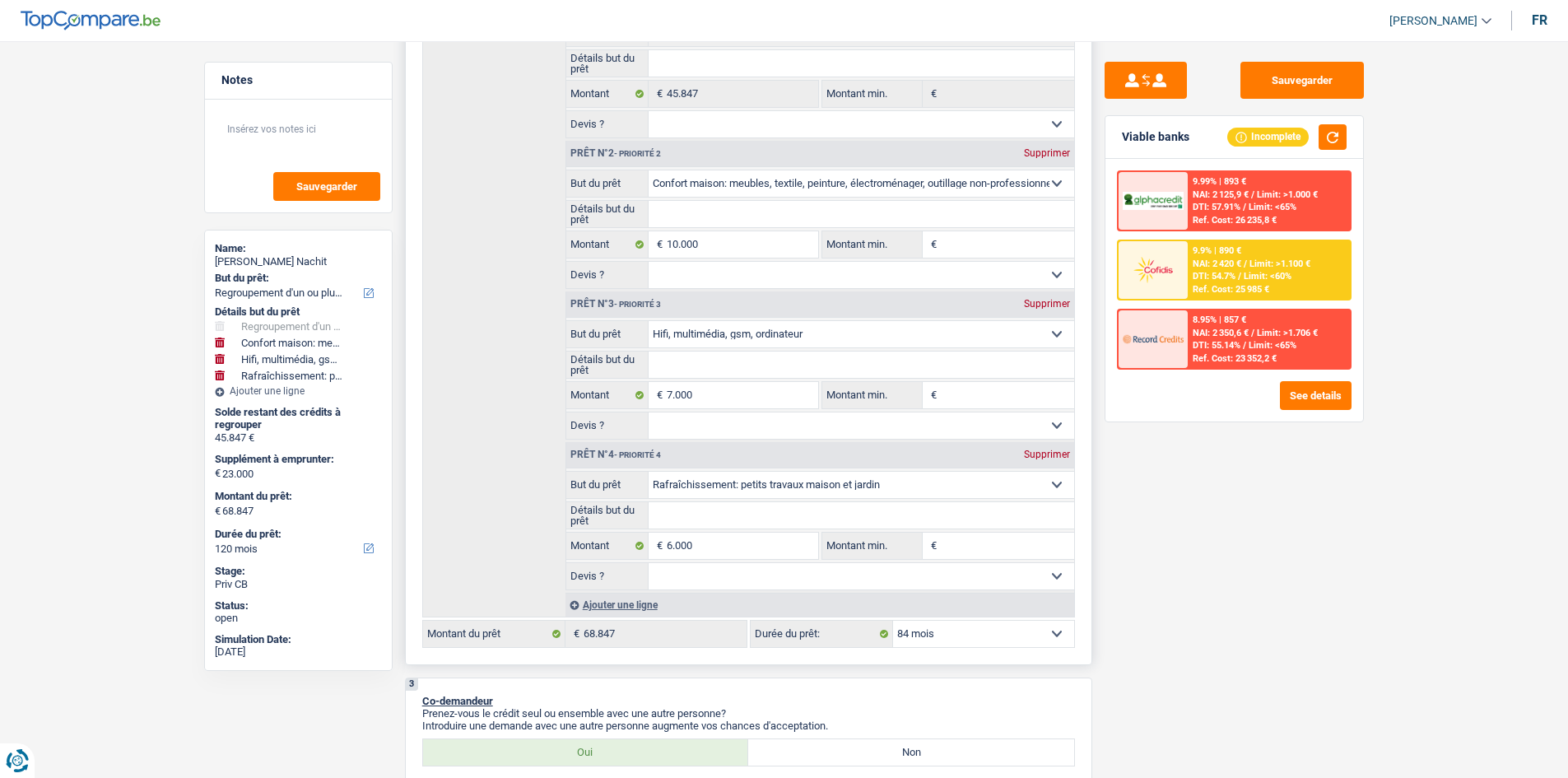 click on "12 mois 18 mois 24 mois 30 mois 36 mois 42 mois 48 mois 60 mois 72 mois 84 mois 96 mois 120 mois 132 mois 144 mois
Sélectionner une option" at bounding box center (984, 634) 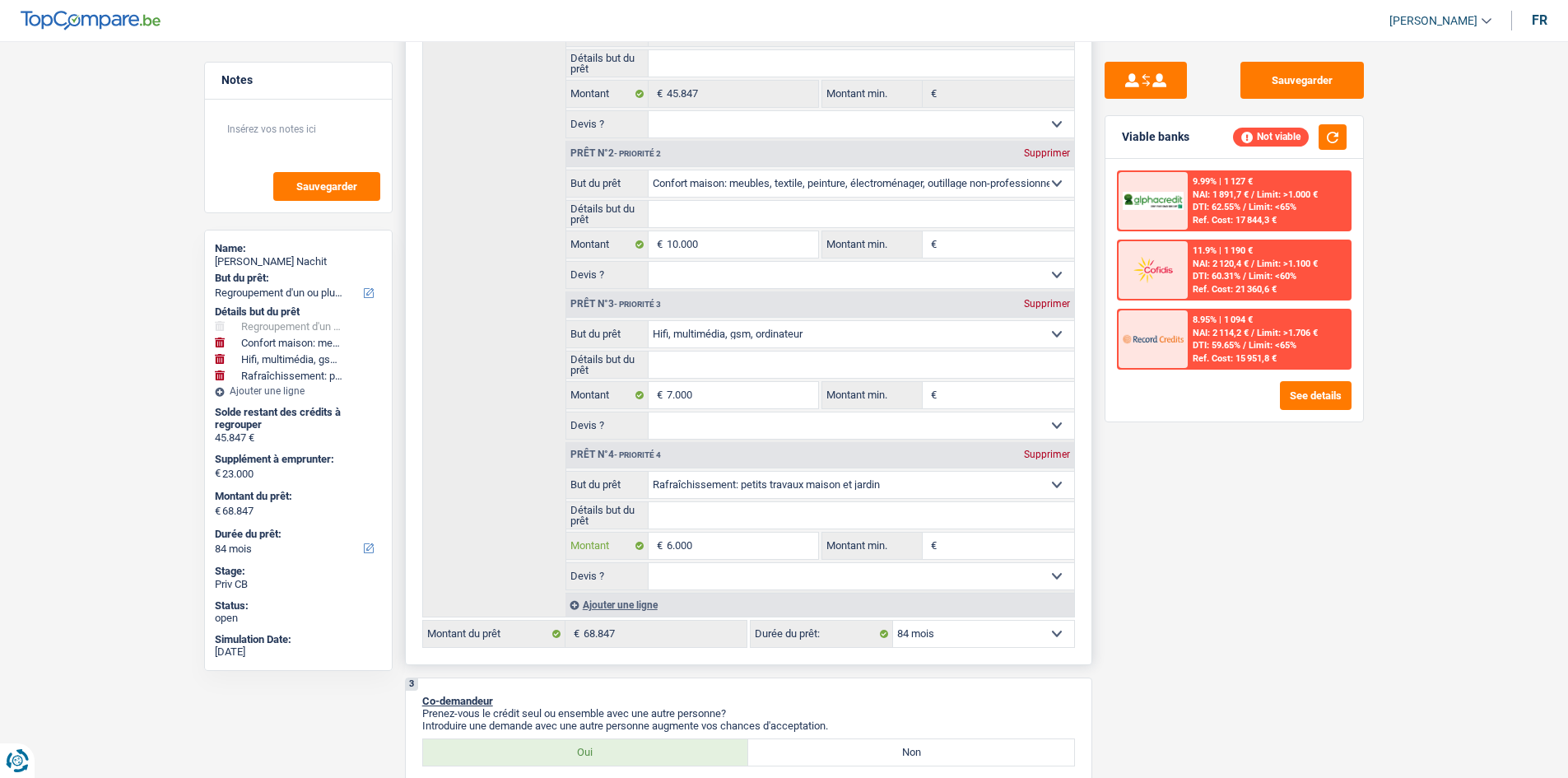 click on "6.000" at bounding box center (742, 546) 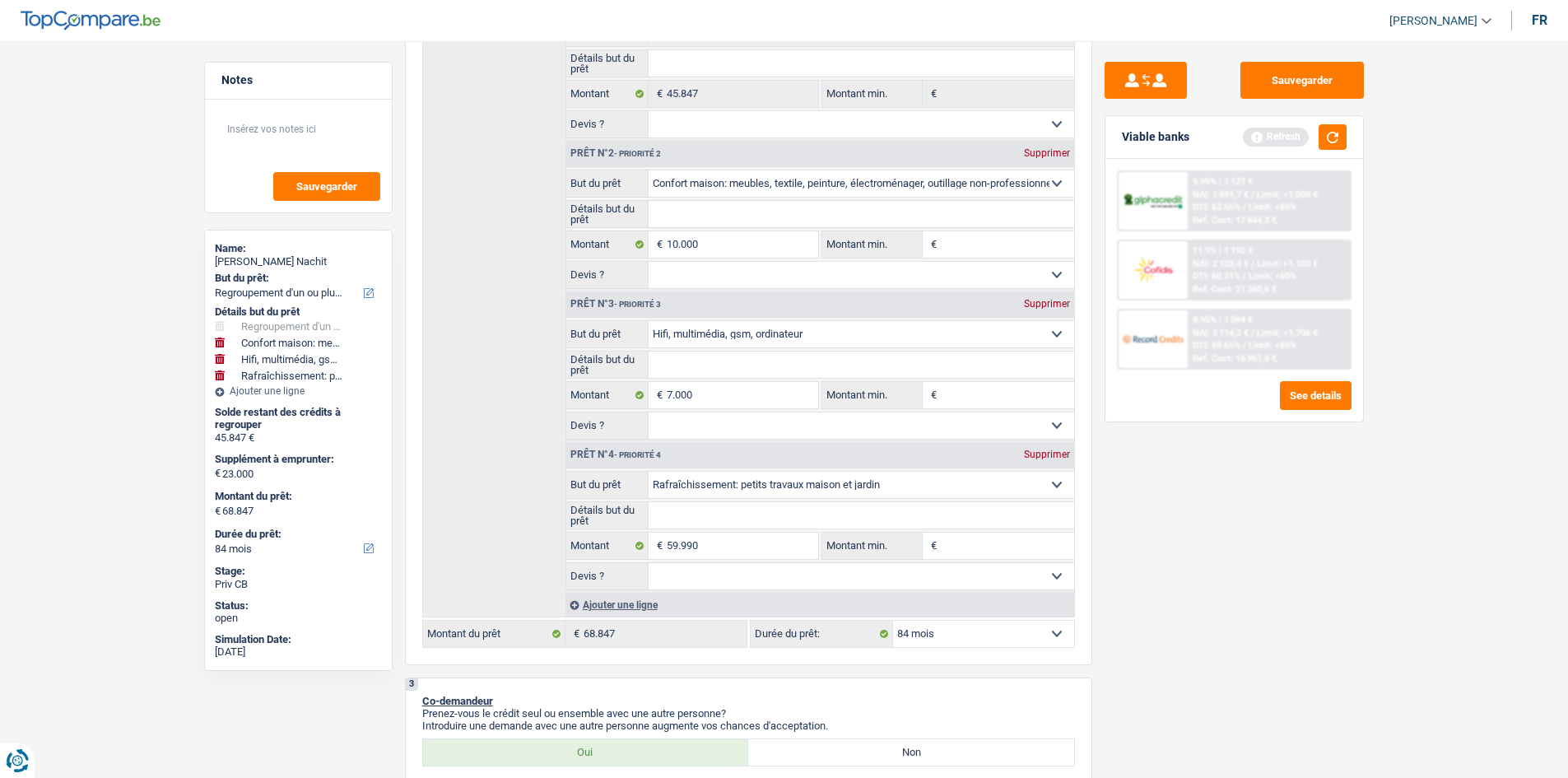 drag, startPoint x: 1291, startPoint y: 616, endPoint x: 1275, endPoint y: 601, distance: 21.931712 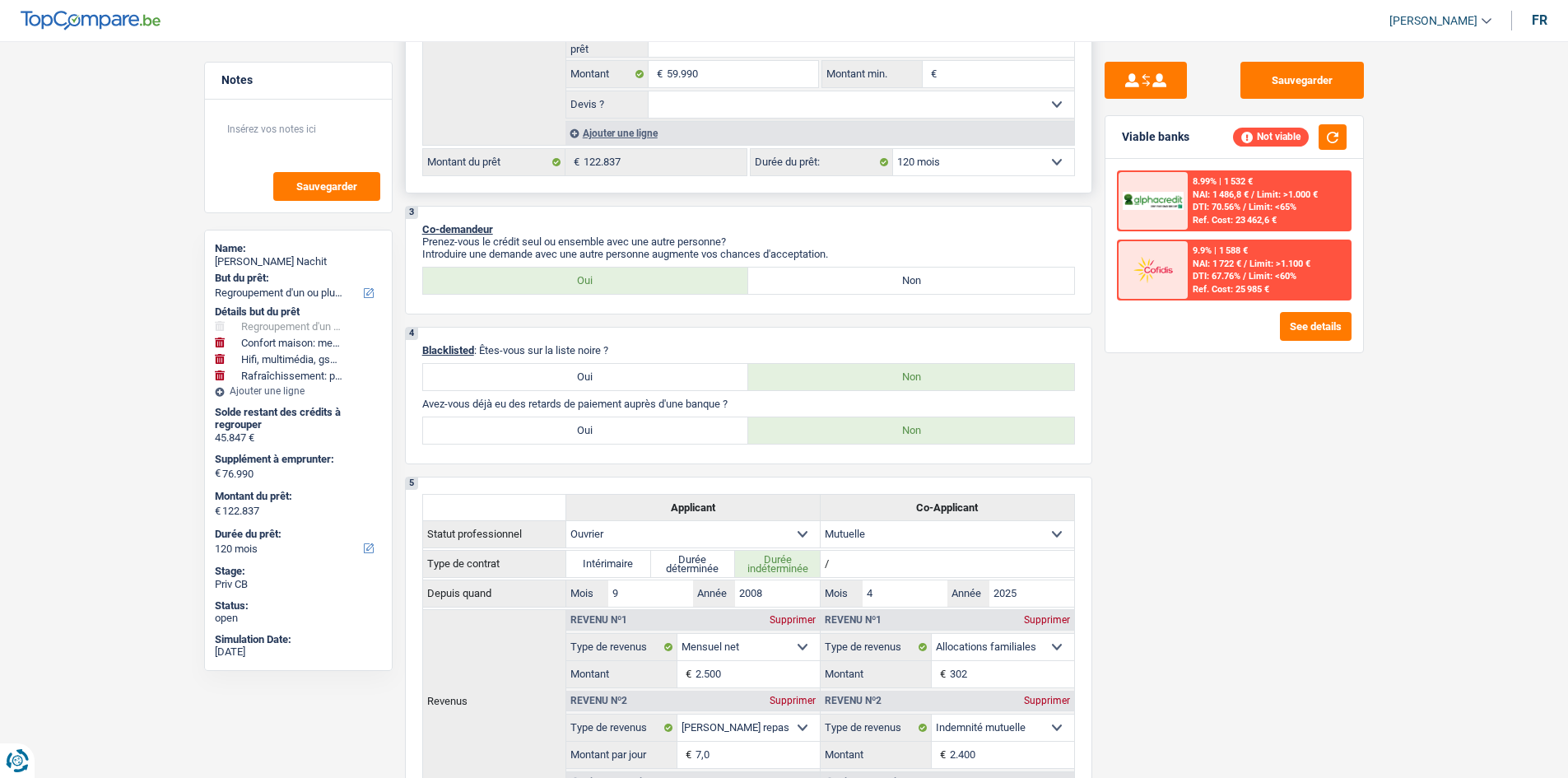 scroll, scrollTop: 741, scrollLeft: 0, axis: vertical 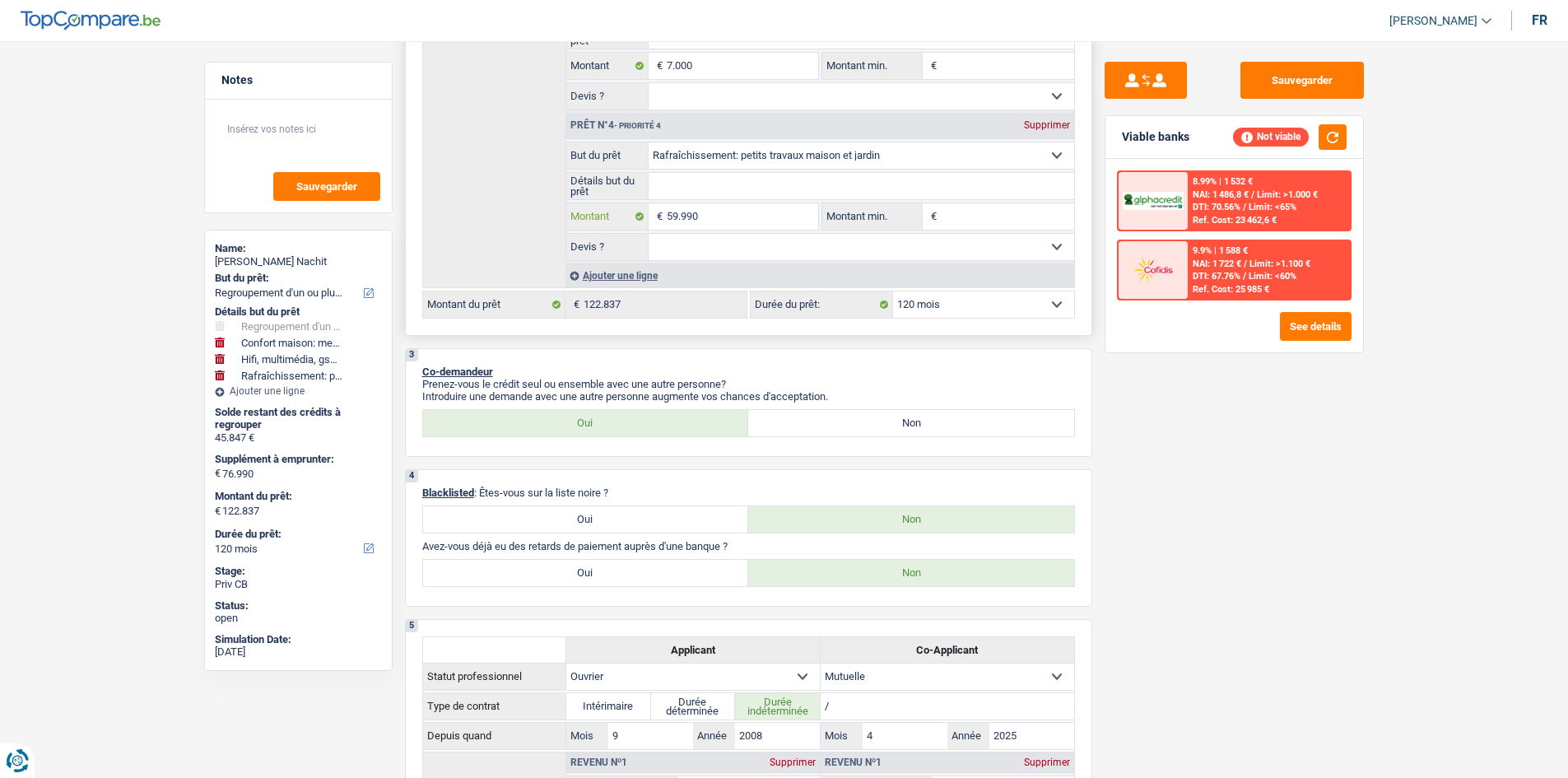 click on "59.990" at bounding box center (742, 217) 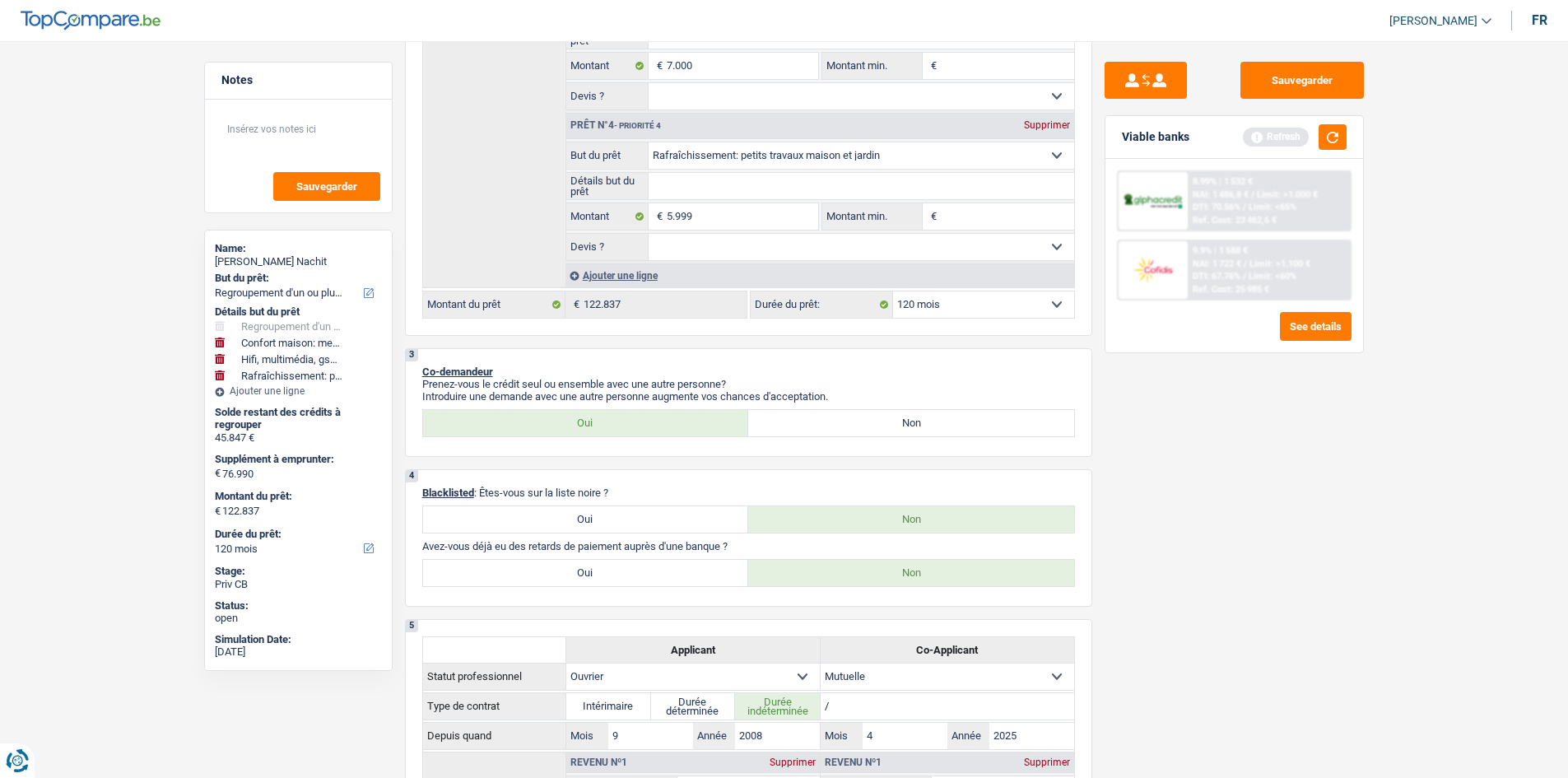 click on "Sauvegarder
Viable banks
Refresh
8.99% | 1 532 €
NAI: 1 486,8 €
/
Limit: >1.000 €
DTI: 70.56%
/
Limit: <65%
Ref. Cost: 23 462,6 €
9.9% | 1 588 €
NAI: 1 722 €
/
Limit: >1.100 €
DTI: 67.76%
/" at bounding box center [1234, 404] 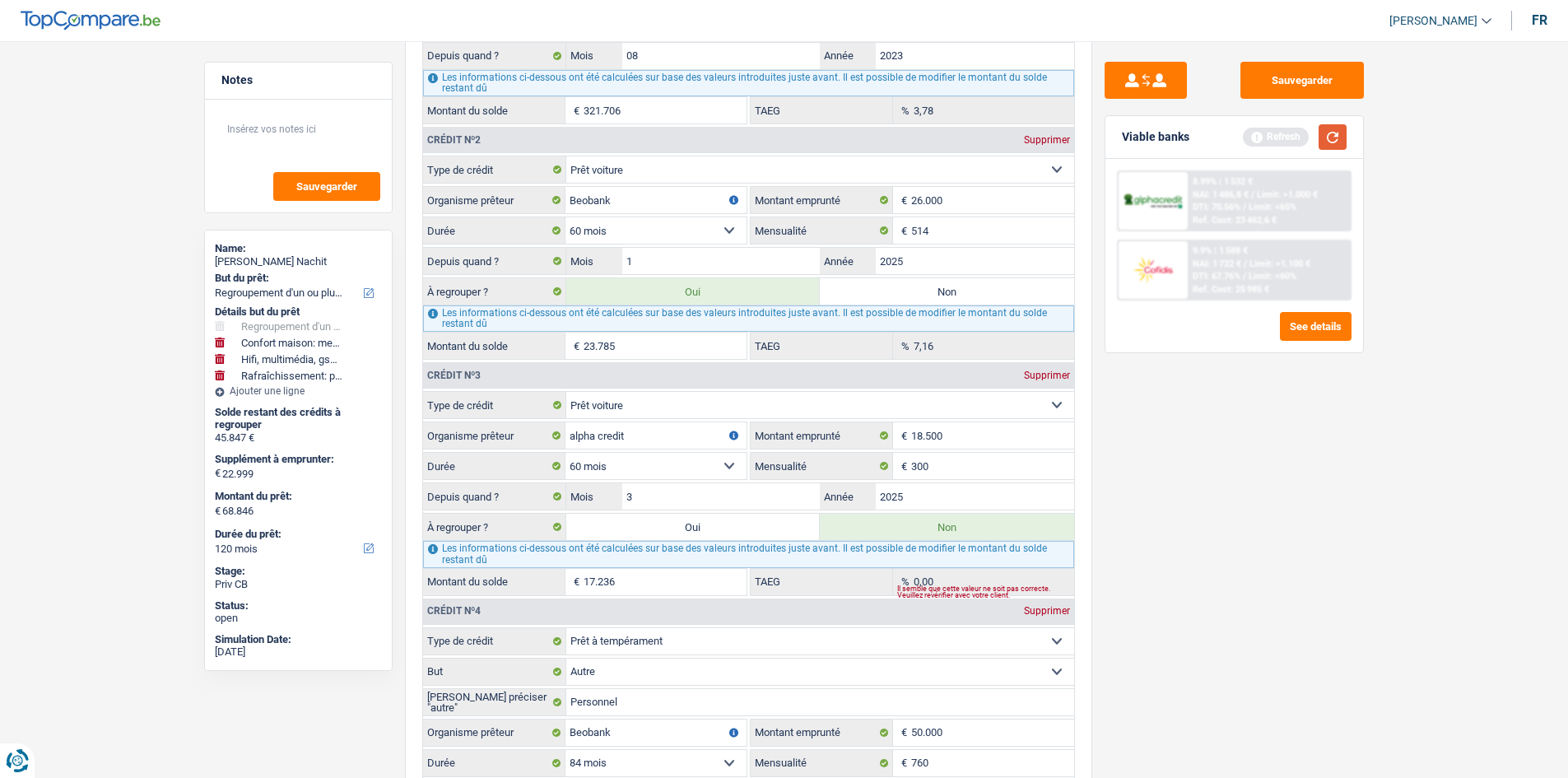 click at bounding box center (1333, 137) 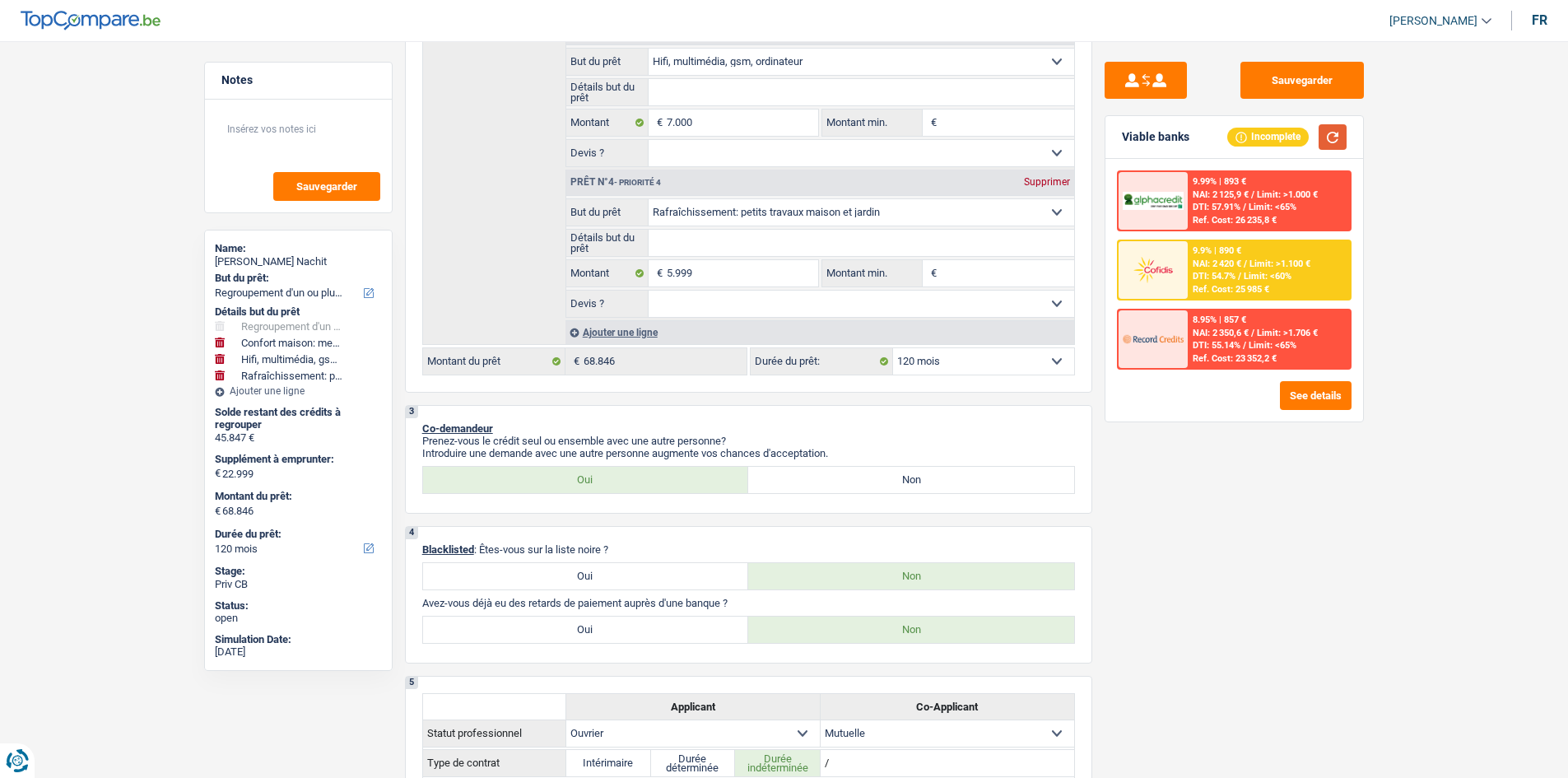 scroll, scrollTop: 659, scrollLeft: 0, axis: vertical 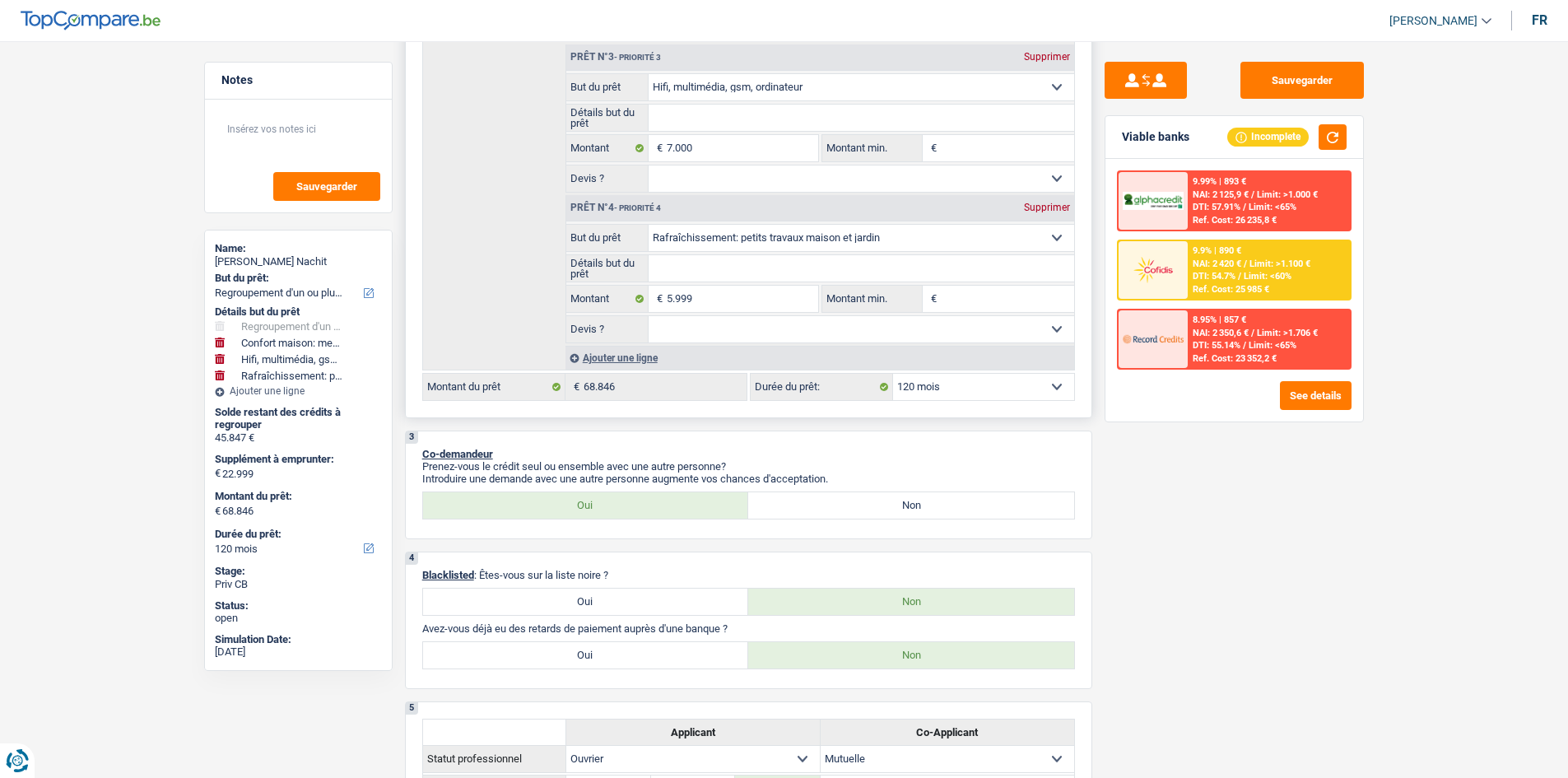 click on "12 mois 18 mois 24 mois 30 mois 36 mois 42 mois 48 mois 60 mois 72 mois 84 mois 96 mois 120 mois 132 mois 144 mois
Sélectionner une option" at bounding box center (984, 387) 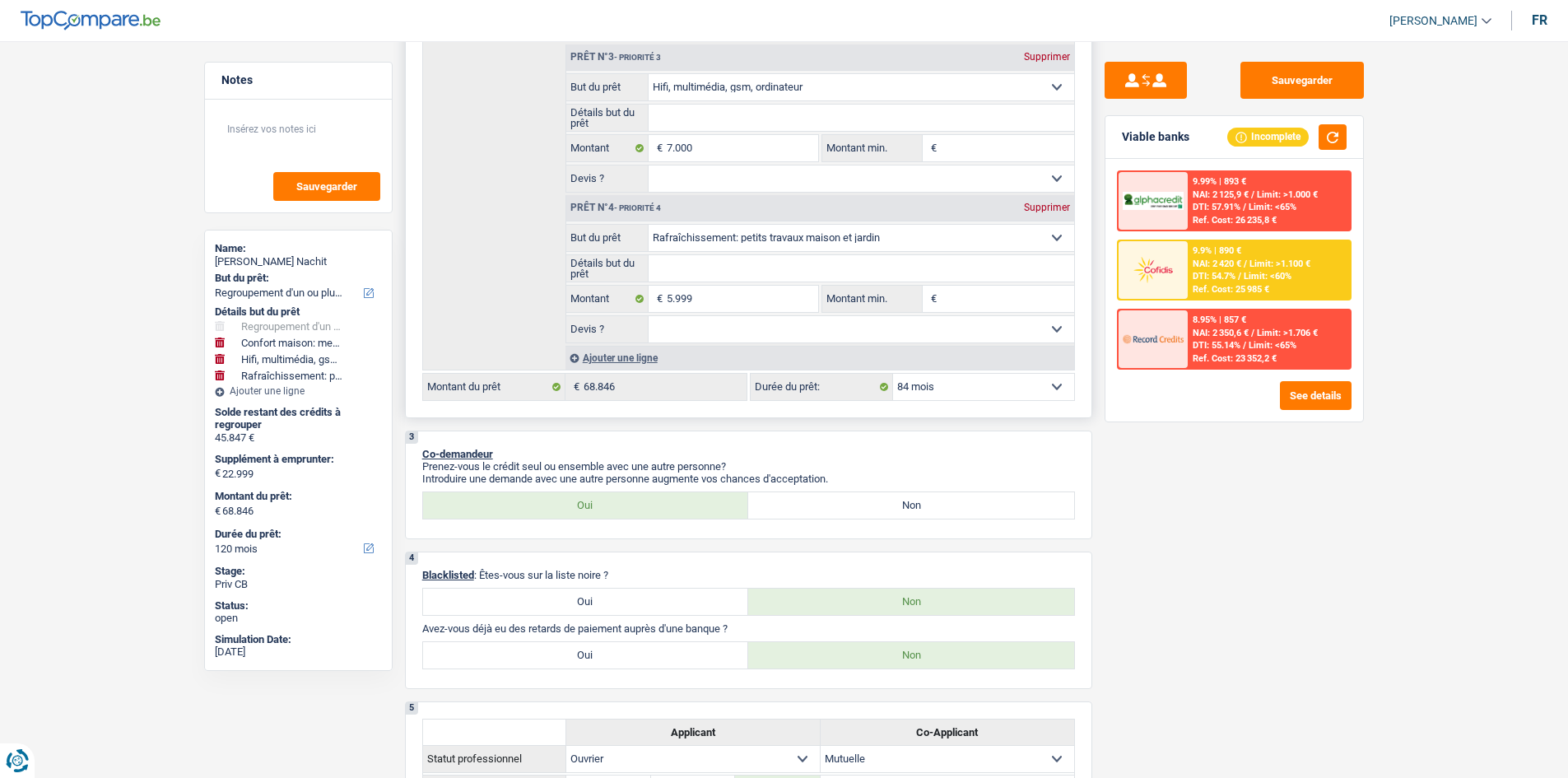 click on "12 mois 18 mois 24 mois 30 mois 36 mois 42 mois 48 mois 60 mois 72 mois 84 mois 96 mois 120 mois 132 mois 144 mois
Sélectionner une option" at bounding box center [984, 387] 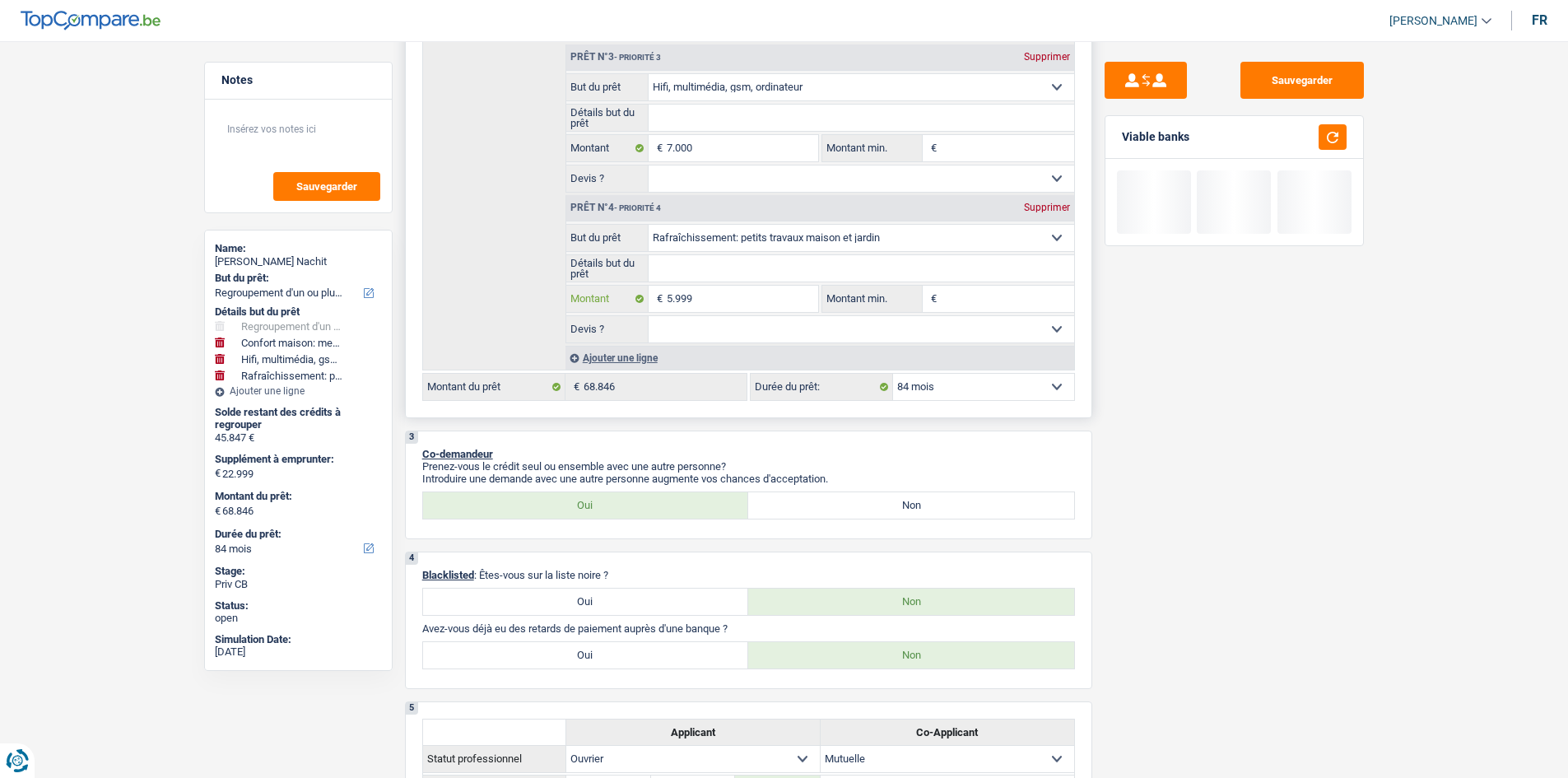 click on "5.999" at bounding box center (742, 299) 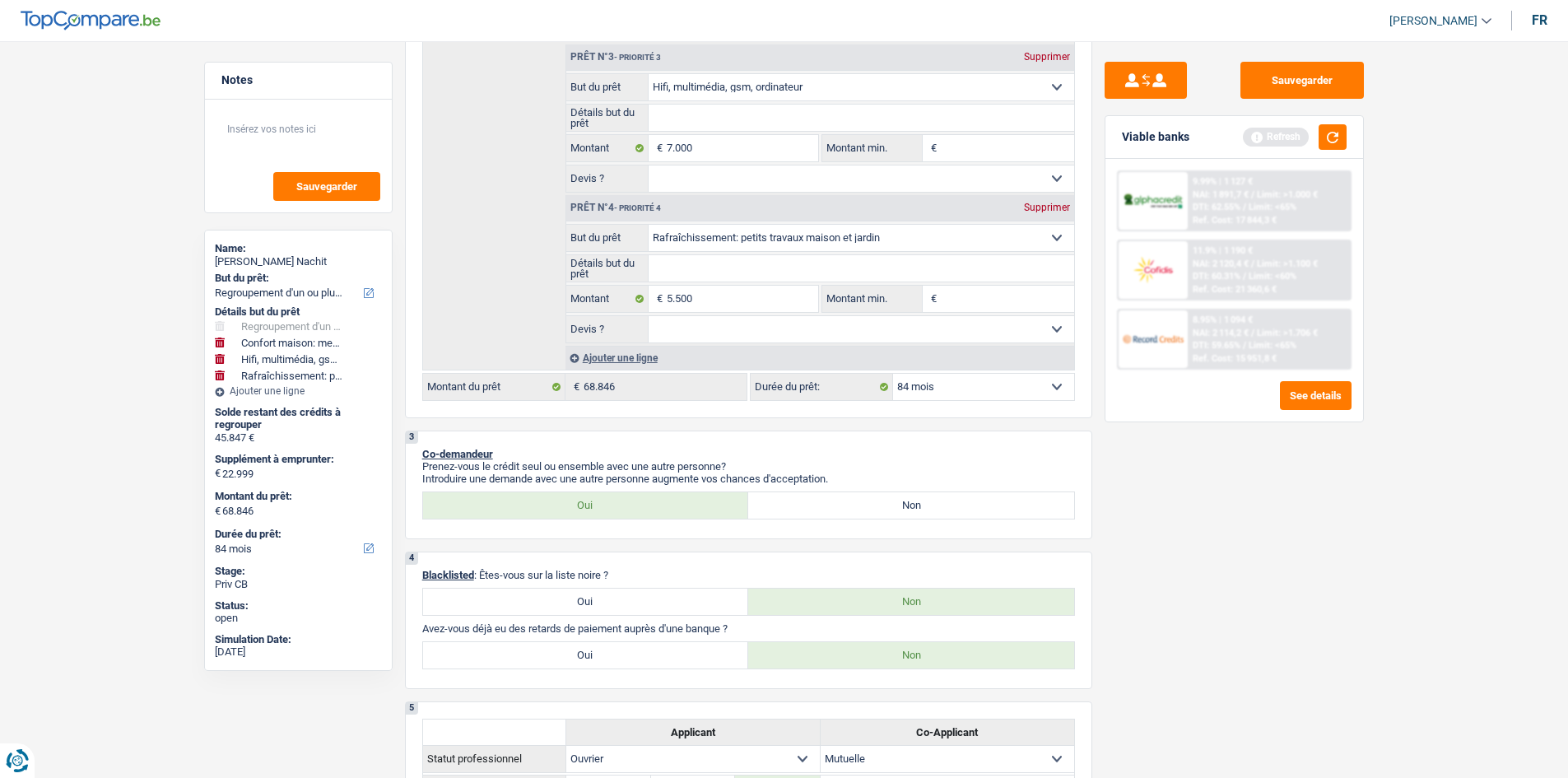 click on "Notes
Sauvegarder
Name:   Saad Soussi Nachit   But du prêt: Confort maison: meubles, textile, peinture, électroménager, outillage non-professionnel Hifi, multimédia, gsm, ordinateur Aménagement: frais d'installation, déménagement Evénement familial: naissance, mariage, divorce, communion, décès Frais médicaux Frais d'études Frais permis de conduire Regroupement d'un ou plusieurs crédits Loisirs: voyage, sport, musique Rafraîchissement: petits travaux maison et jardin Frais judiciaires Réparation voiture Prêt rénovation Prêt énergie Prêt voiture Taxes, impôts non professionnels Rénovation bien à l'étranger Dettes familiales Assurance Autre
Sélectionner une option
Détails but du prêt
Confort maison: meubles, textile, peinture, électroménager, outillage non-professionnel Hifi, multimédia, gsm, ordinateur Frais médicaux Frais d'études Prêt énergie" at bounding box center [784, 1536] 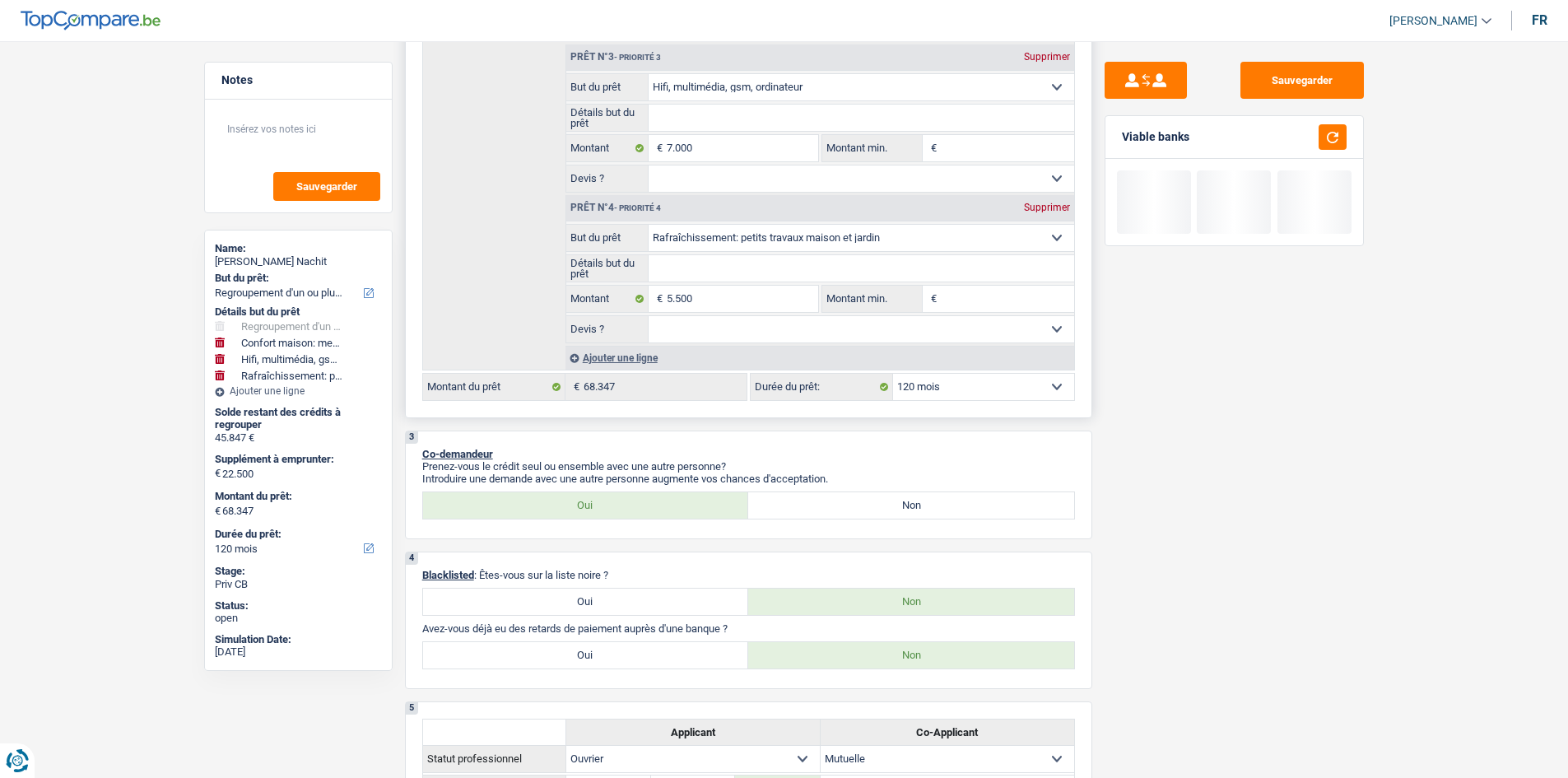 click on "12 mois 18 mois 24 mois 30 mois 36 mois 42 mois 48 mois 60 mois 72 mois 84 mois 96 mois 120 mois 132 mois 144 mois
Sélectionner une option" at bounding box center [984, 387] 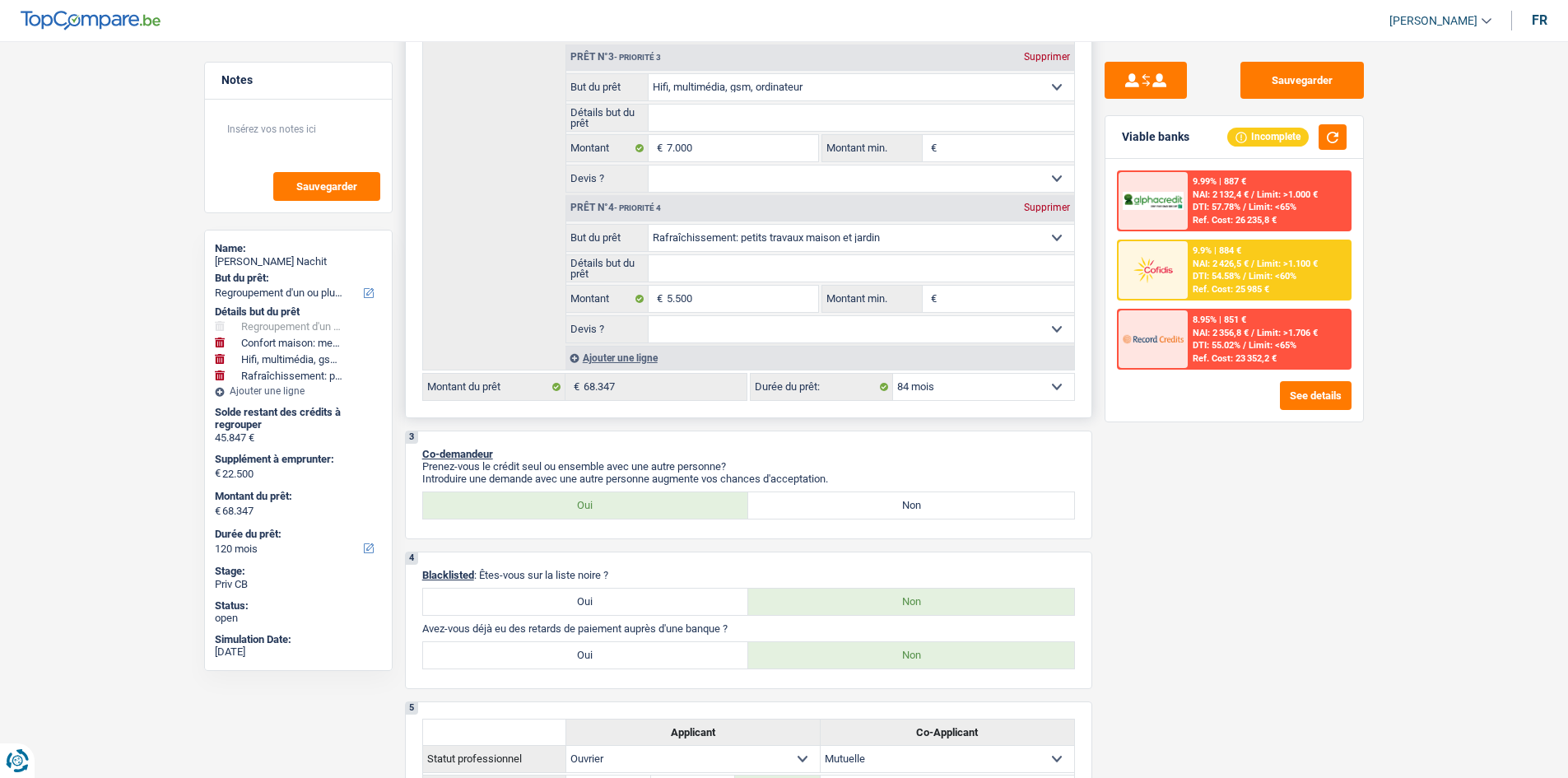 click on "12 mois 18 mois 24 mois 30 mois 36 mois 42 mois 48 mois 60 mois 72 mois 84 mois 96 mois 120 mois 132 mois 144 mois
Sélectionner une option" at bounding box center (984, 387) 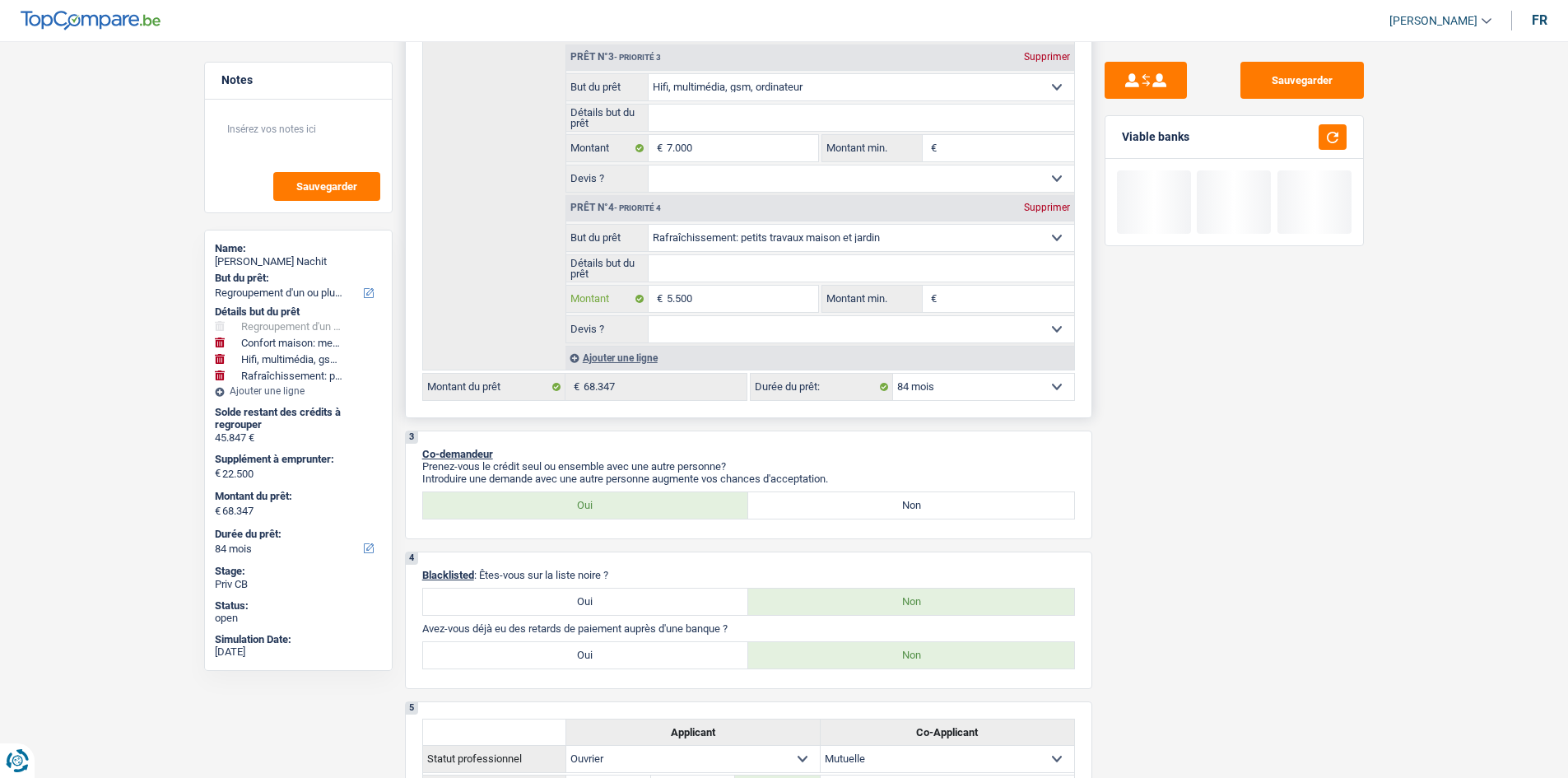 click on "5.500" at bounding box center (742, 299) 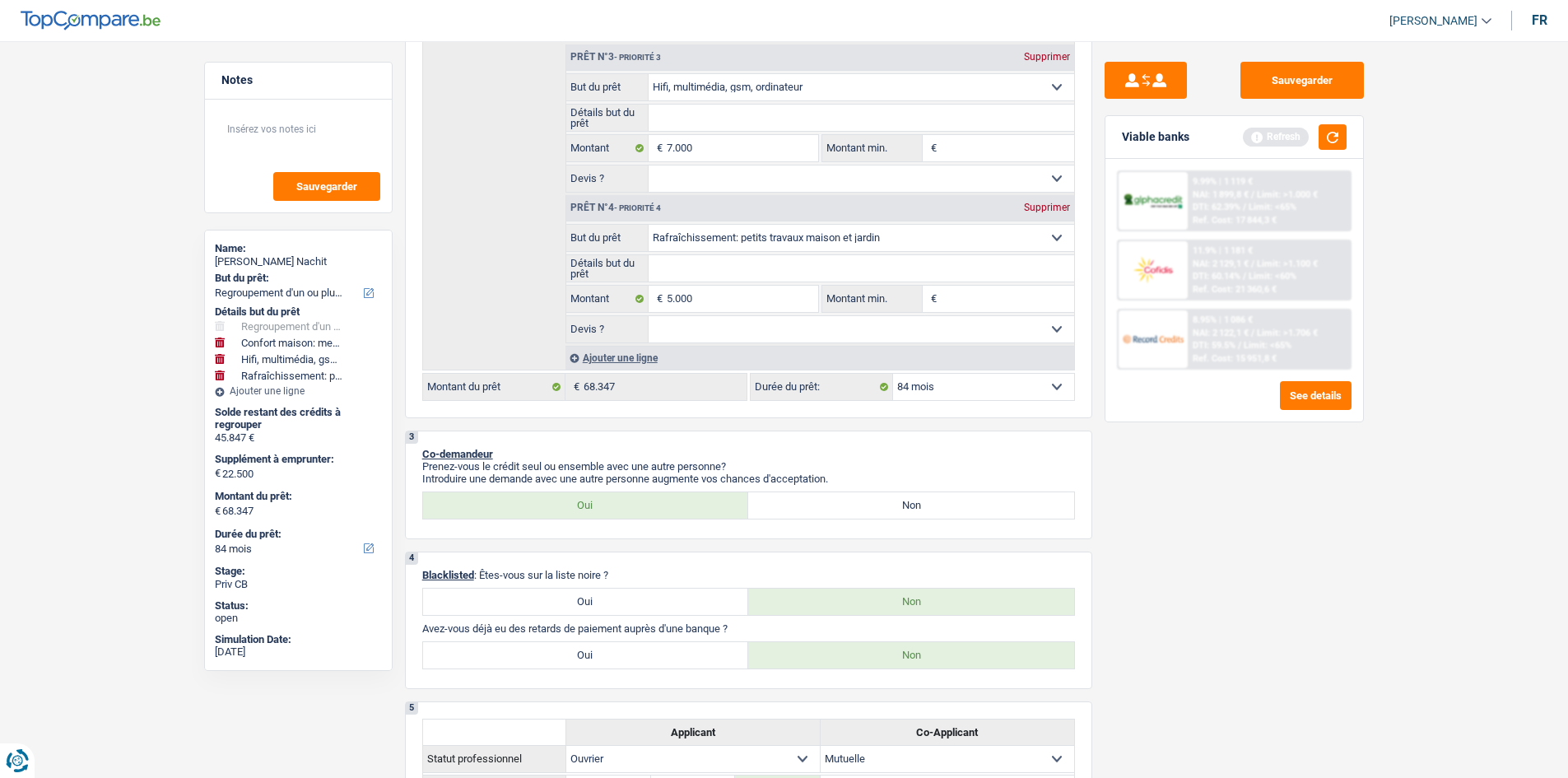 drag, startPoint x: 1284, startPoint y: 591, endPoint x: 1270, endPoint y: 588, distance: 14.317821 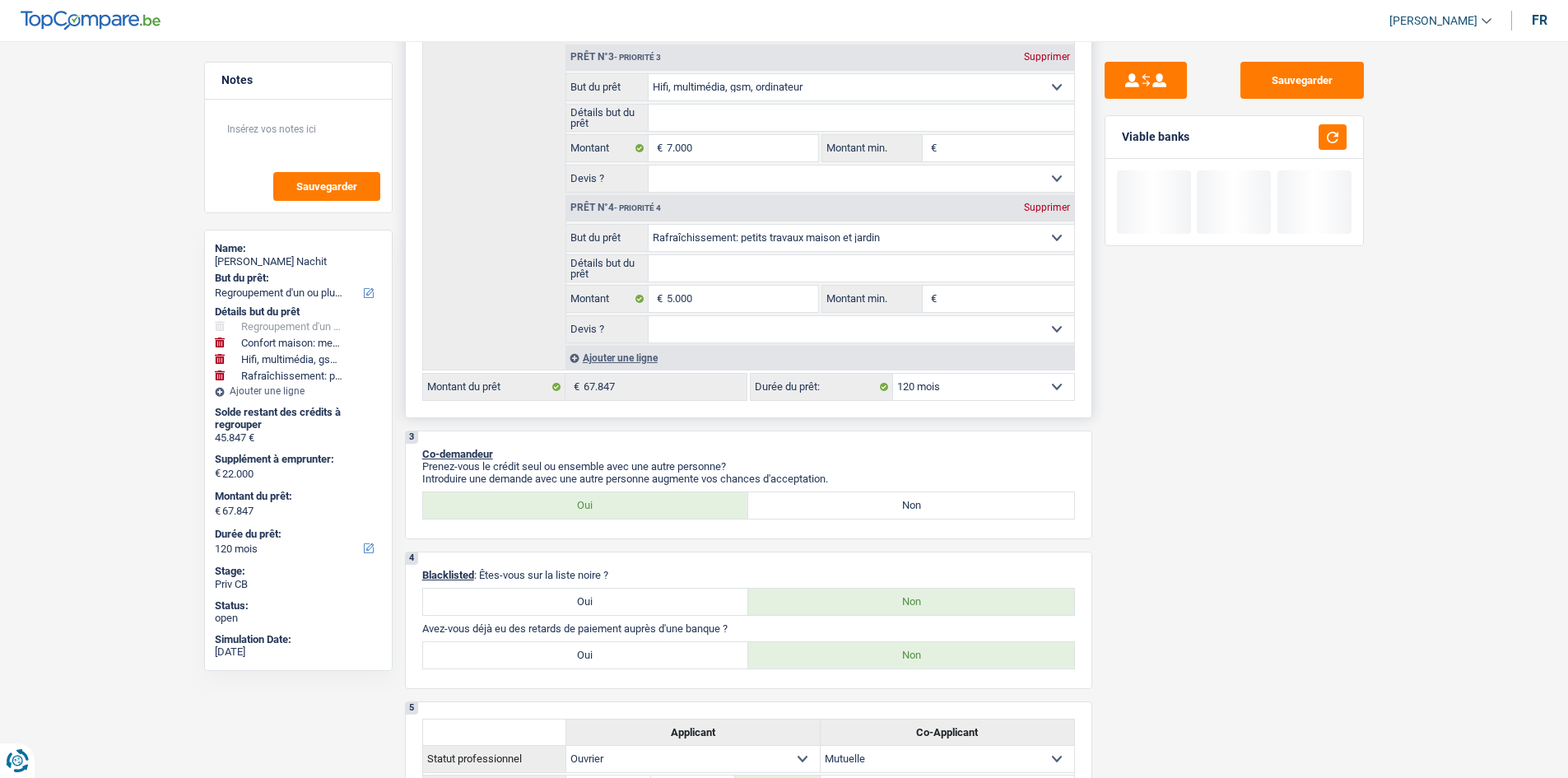 click on "12 mois 18 mois 24 mois 30 mois 36 mois 42 mois 48 mois 60 mois 72 mois 84 mois 96 mois 120 mois 132 mois 144 mois
Sélectionner une option" at bounding box center (984, 387) 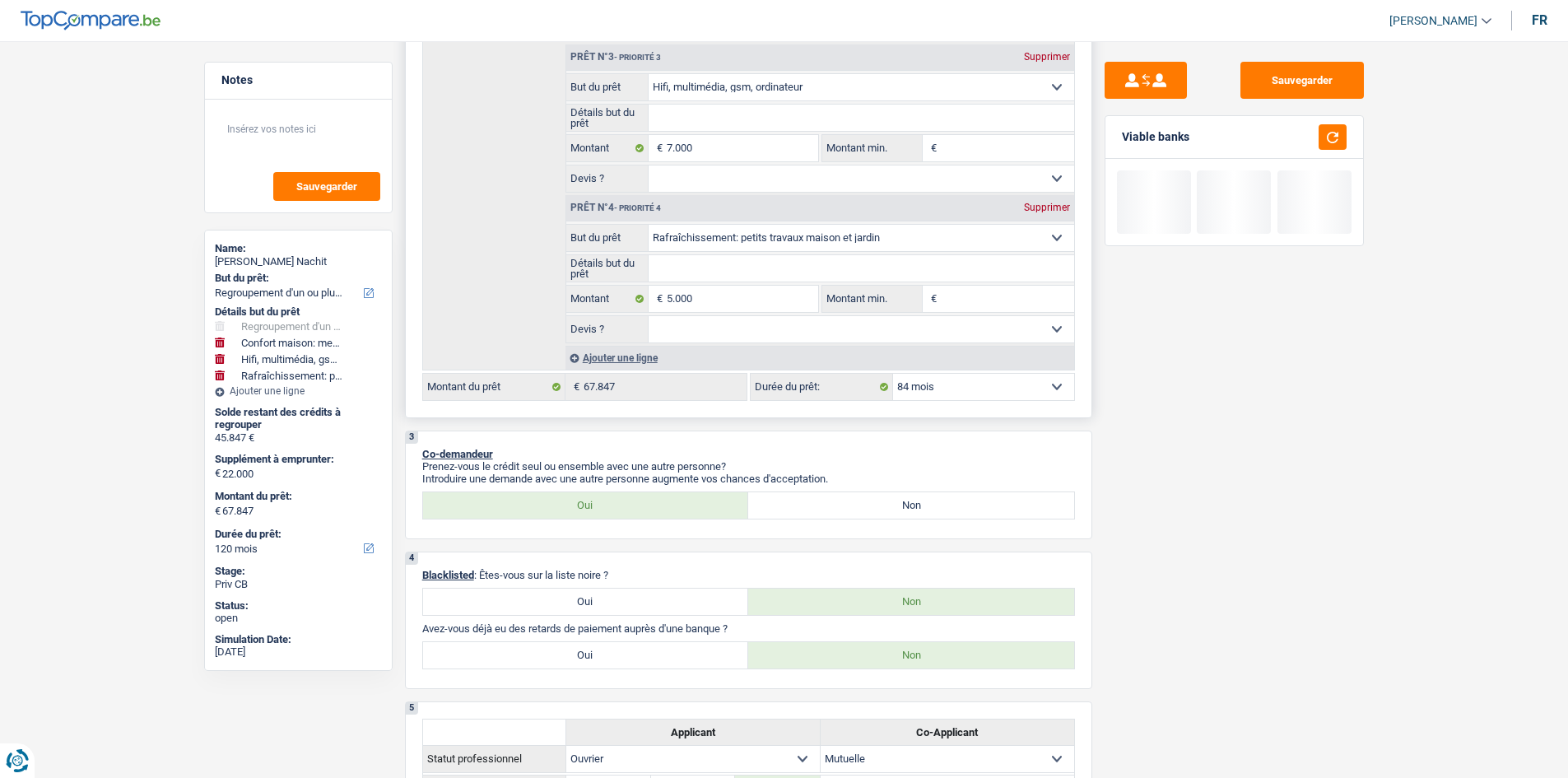 click on "12 mois 18 mois 24 mois 30 mois 36 mois 42 mois 48 mois 60 mois 72 mois 84 mois 96 mois 120 mois 132 mois 144 mois
Sélectionner une option" at bounding box center [984, 387] 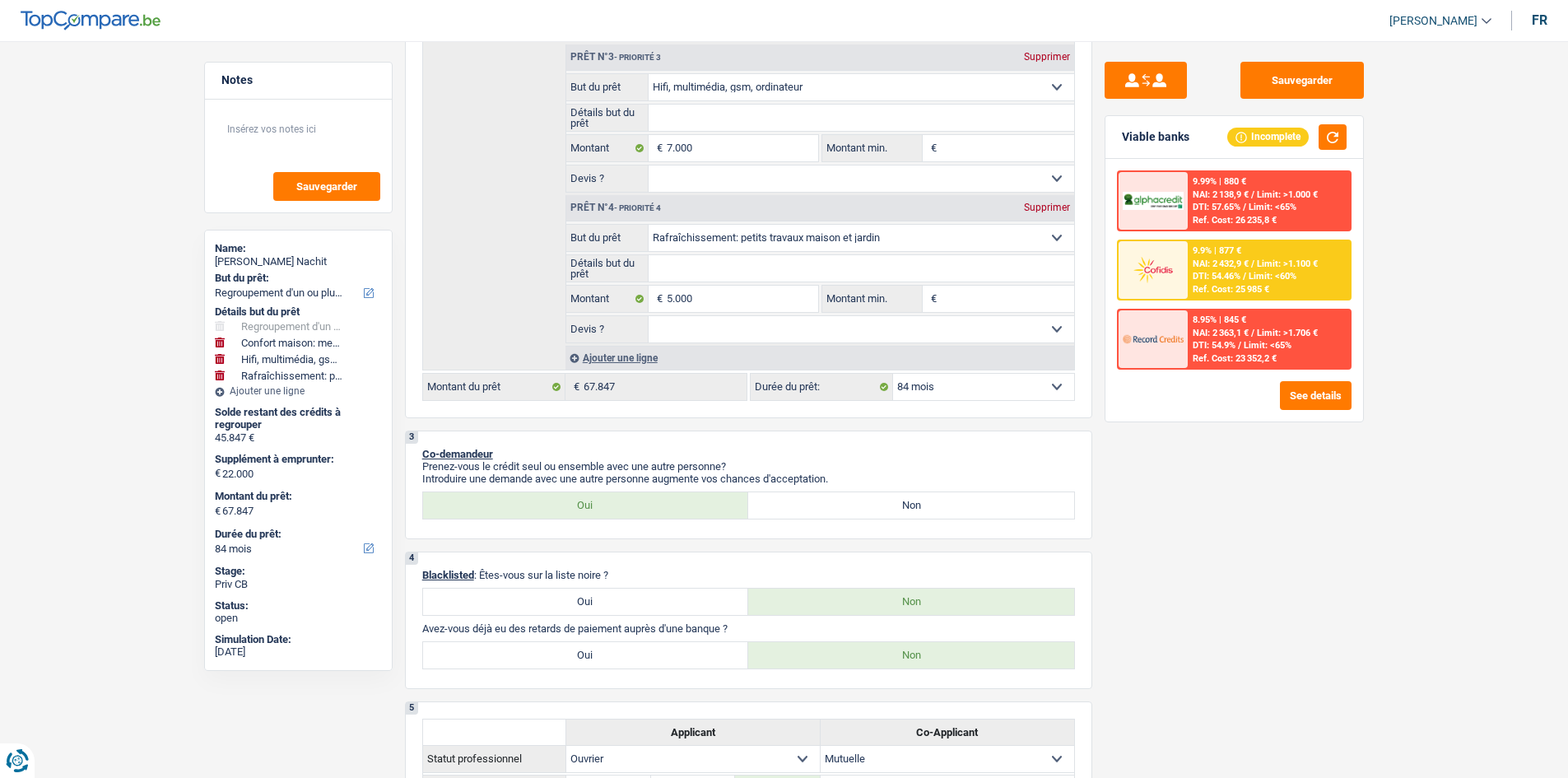 click on "Sauvegarder
Viable banks
Incomplete
9.99% | 880 €
NAI: 2 138,9 €
/
Limit: >1.000 €
DTI: 57.65%
/
Limit: <65%
Ref. Cost: 26 235,8 €
9.9% | 877 €
NAI: 2 432,9 €
/
Limit: >1.100 €
DTI: 54.46%
/               /" at bounding box center [1234, 404] 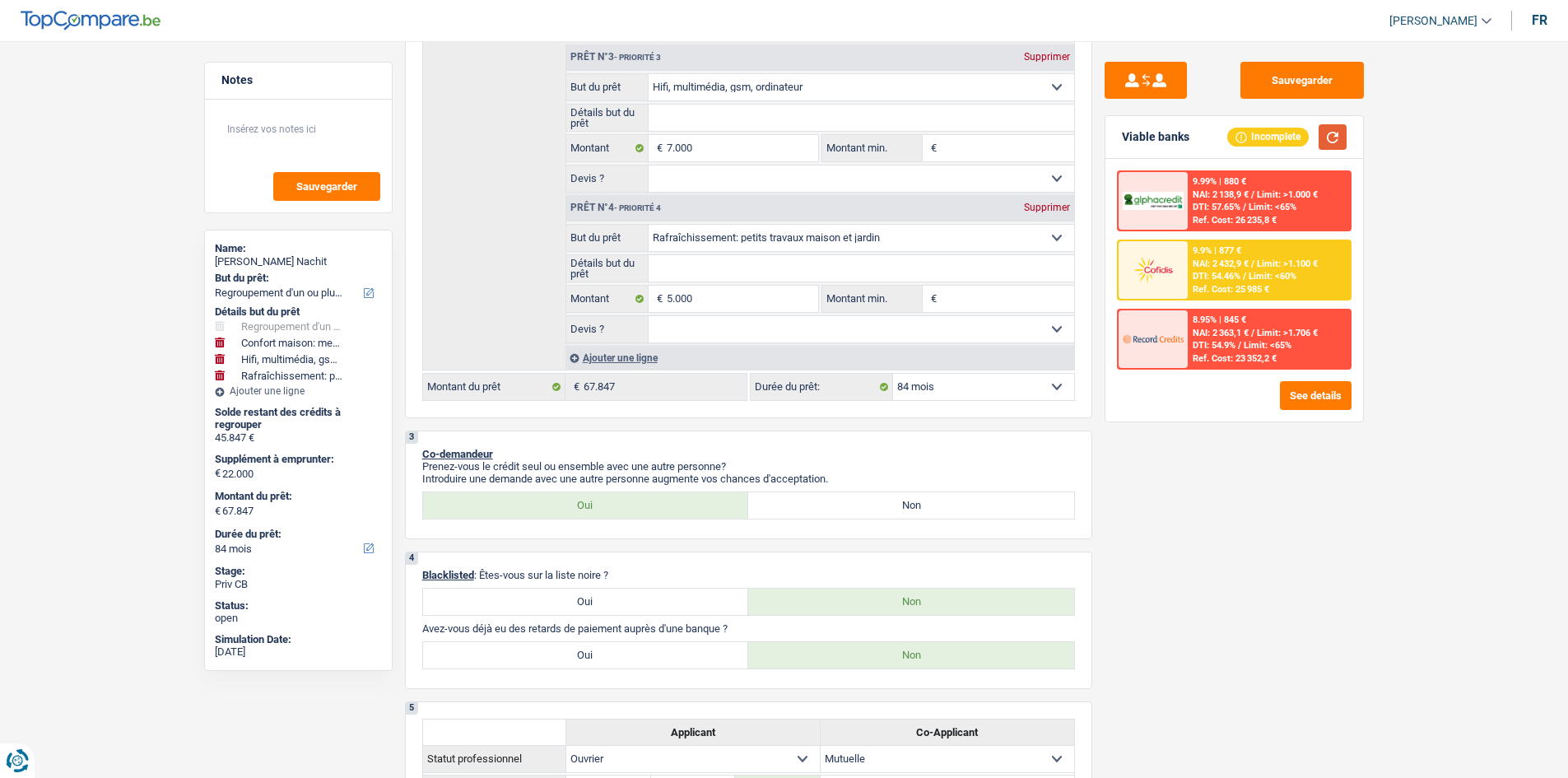 click at bounding box center [1333, 137] 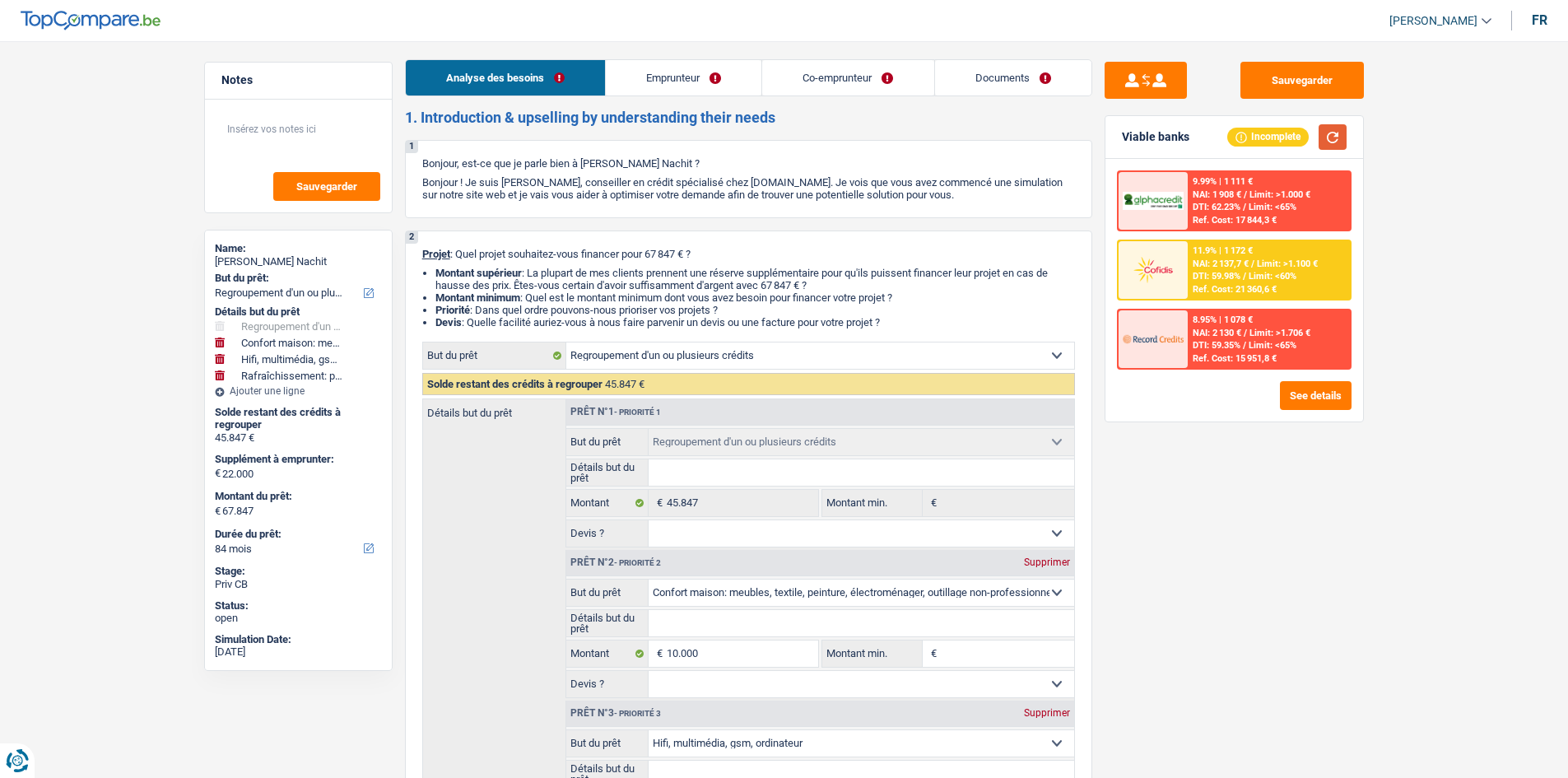scroll, scrollTop: 0, scrollLeft: 0, axis: both 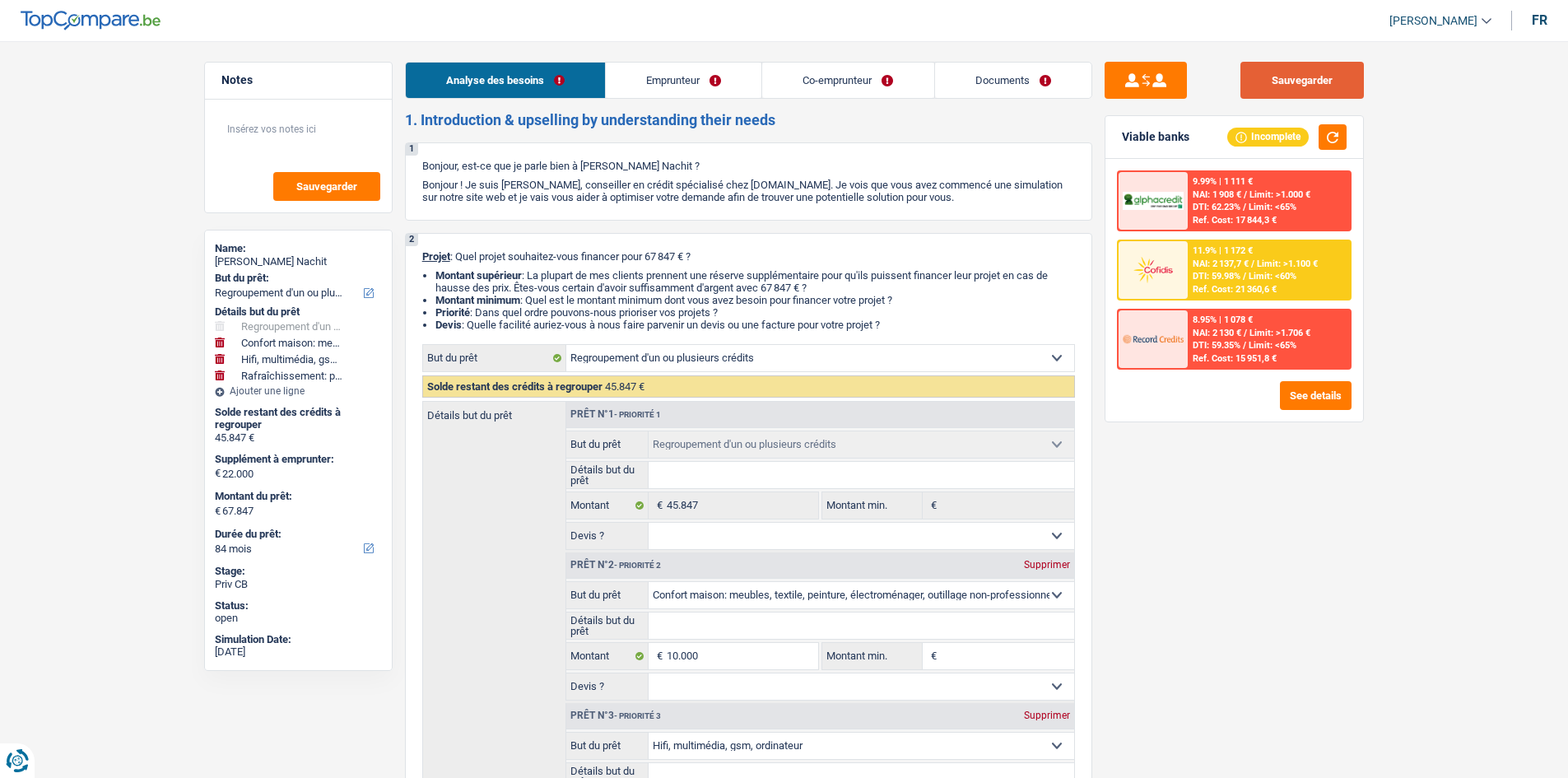 click on "Sauvegarder" at bounding box center (1302, 80) 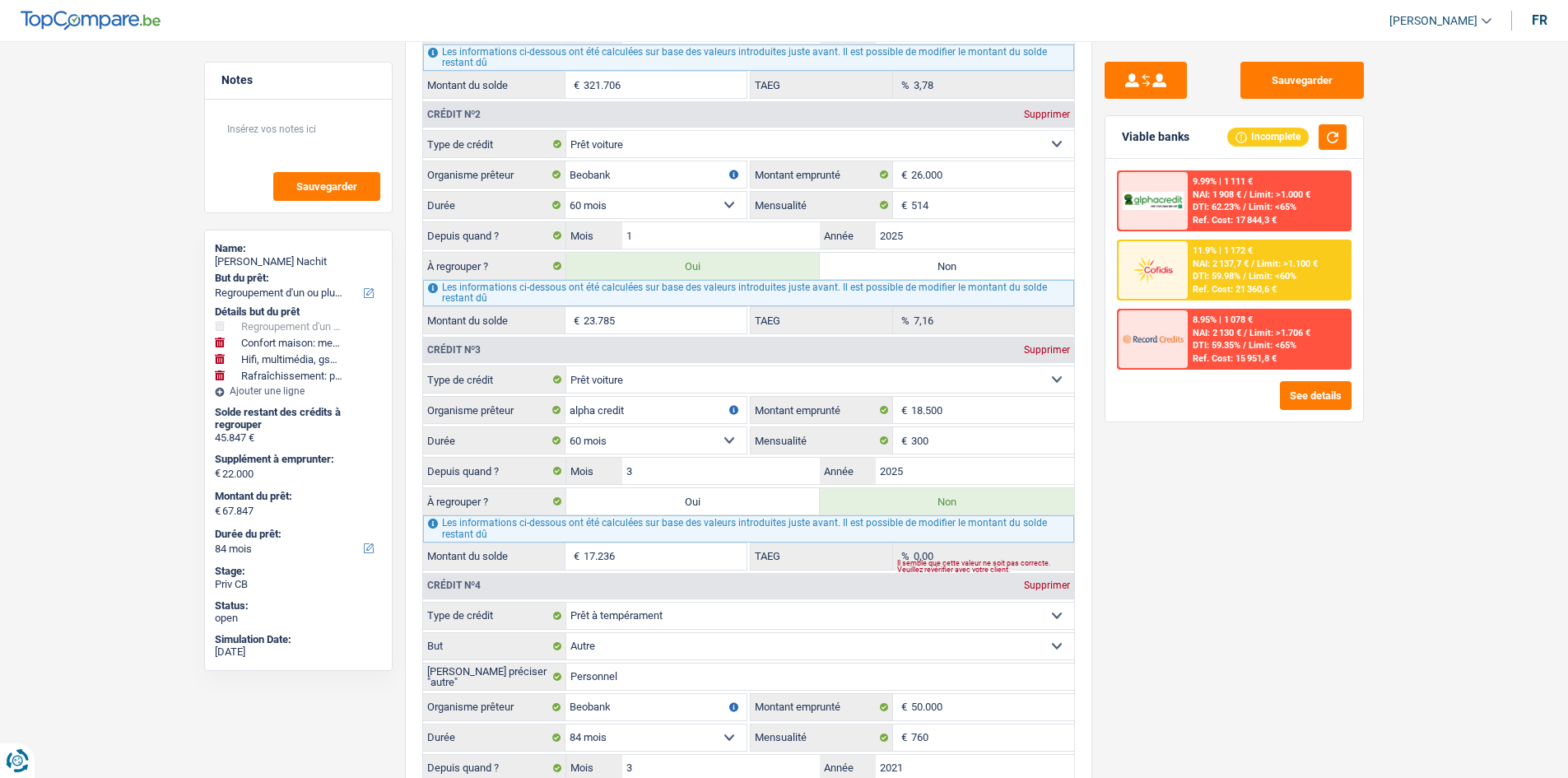 scroll, scrollTop: 2058, scrollLeft: 0, axis: vertical 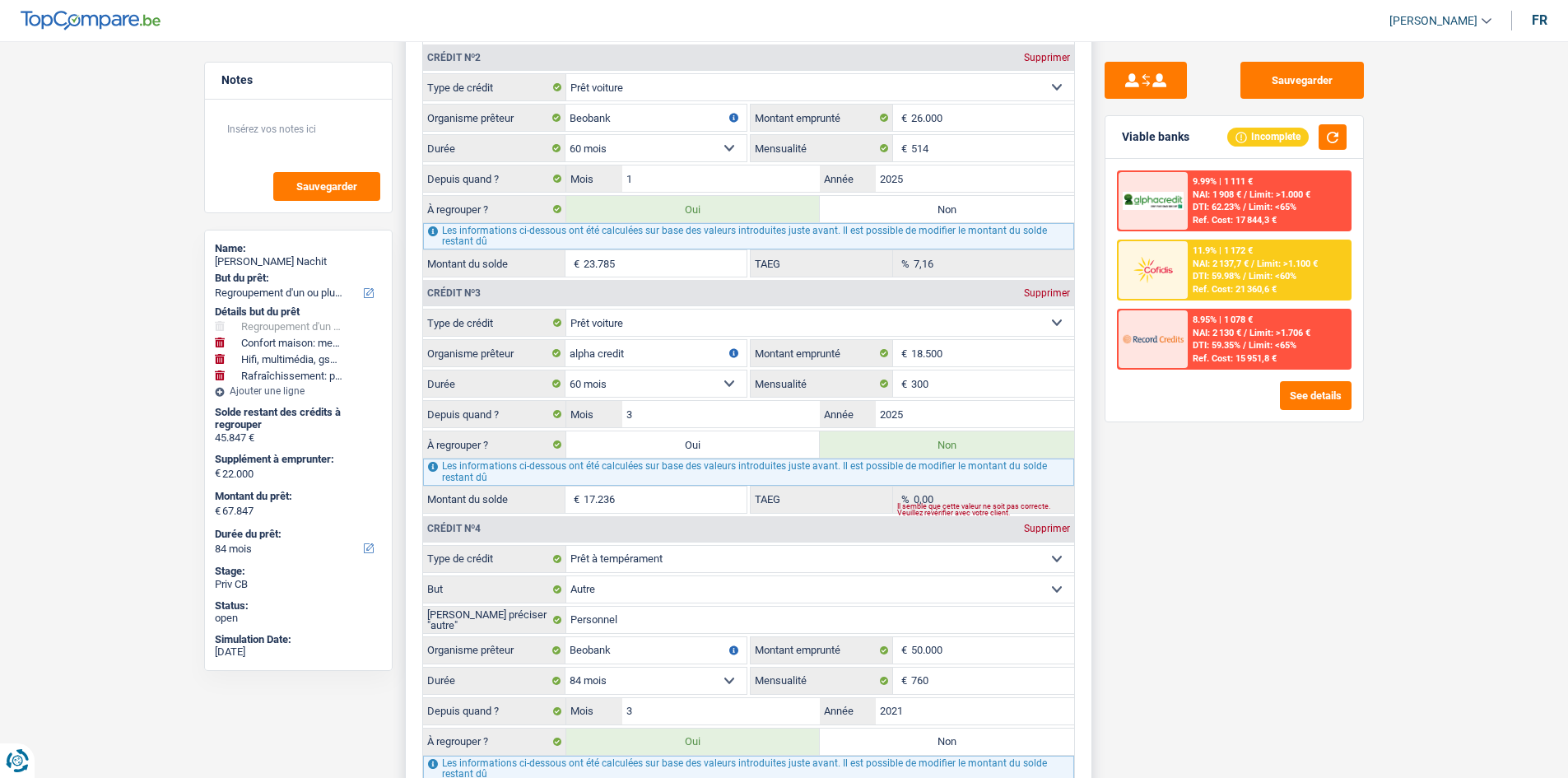 click on "17.236" at bounding box center [665, 500] 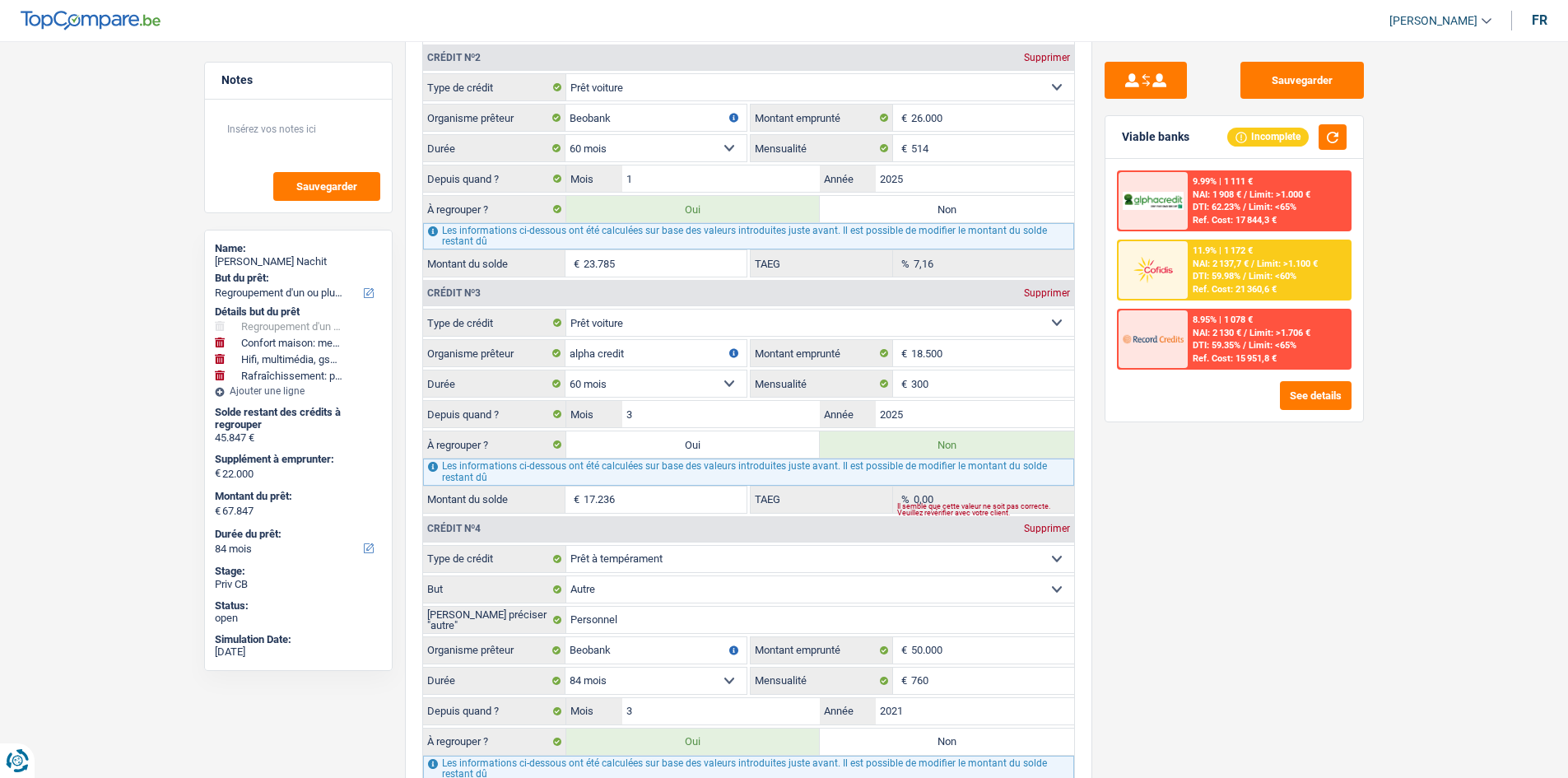 click on "Sauvegarder
Viable banks
Incomplete
9.99% | 1 111 €
NAI: 1 908 €
/
Limit: >1.000 €
DTI: 62.23%
/
Limit: <65%
Ref. Cost: 17 844,3 €
11.9% | 1 172 €
NAI: 2 137,7 €
/
Limit: >1.100 €
DTI: 59.98%
/" at bounding box center [1234, 404] 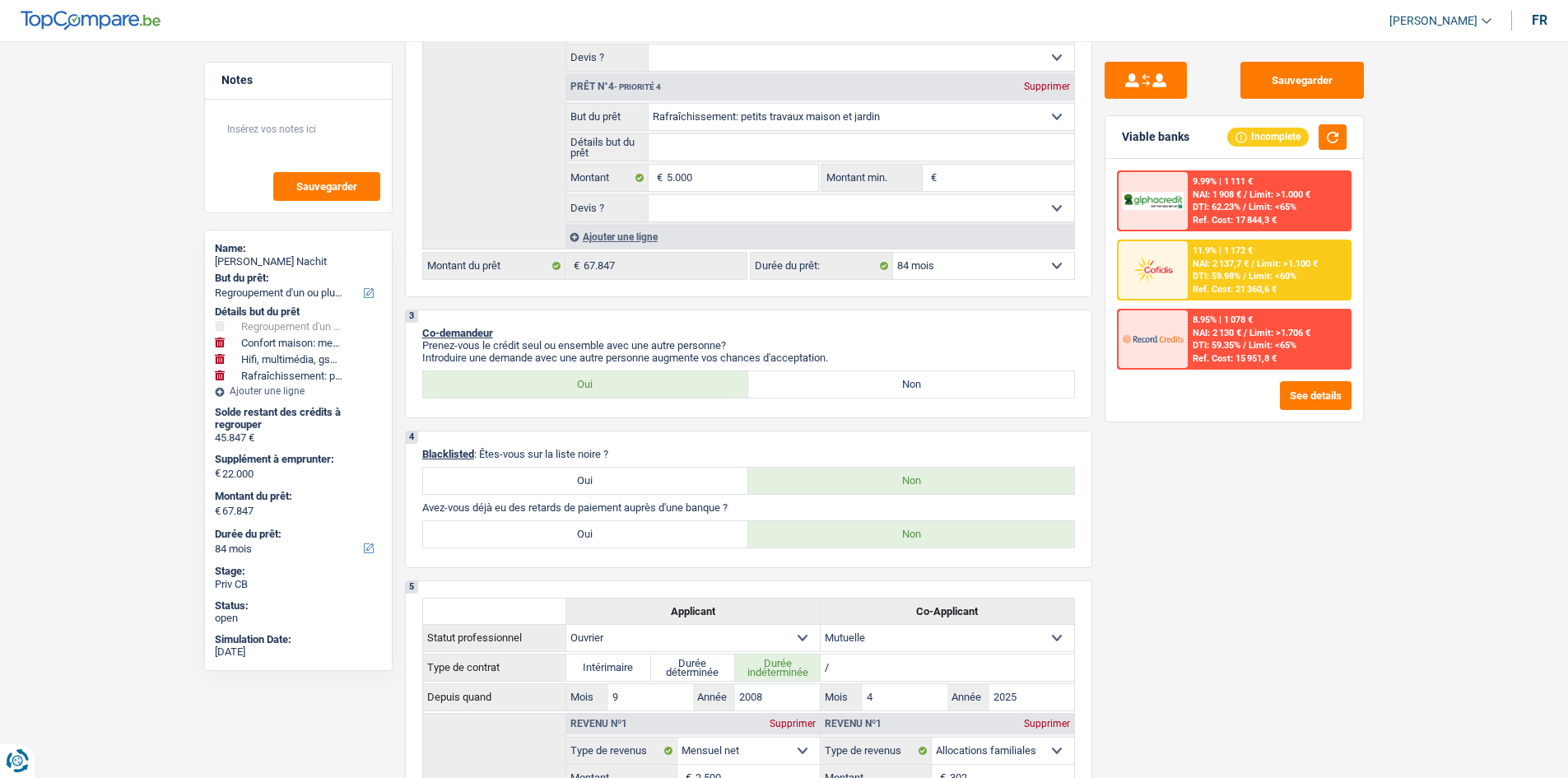 scroll, scrollTop: 494, scrollLeft: 0, axis: vertical 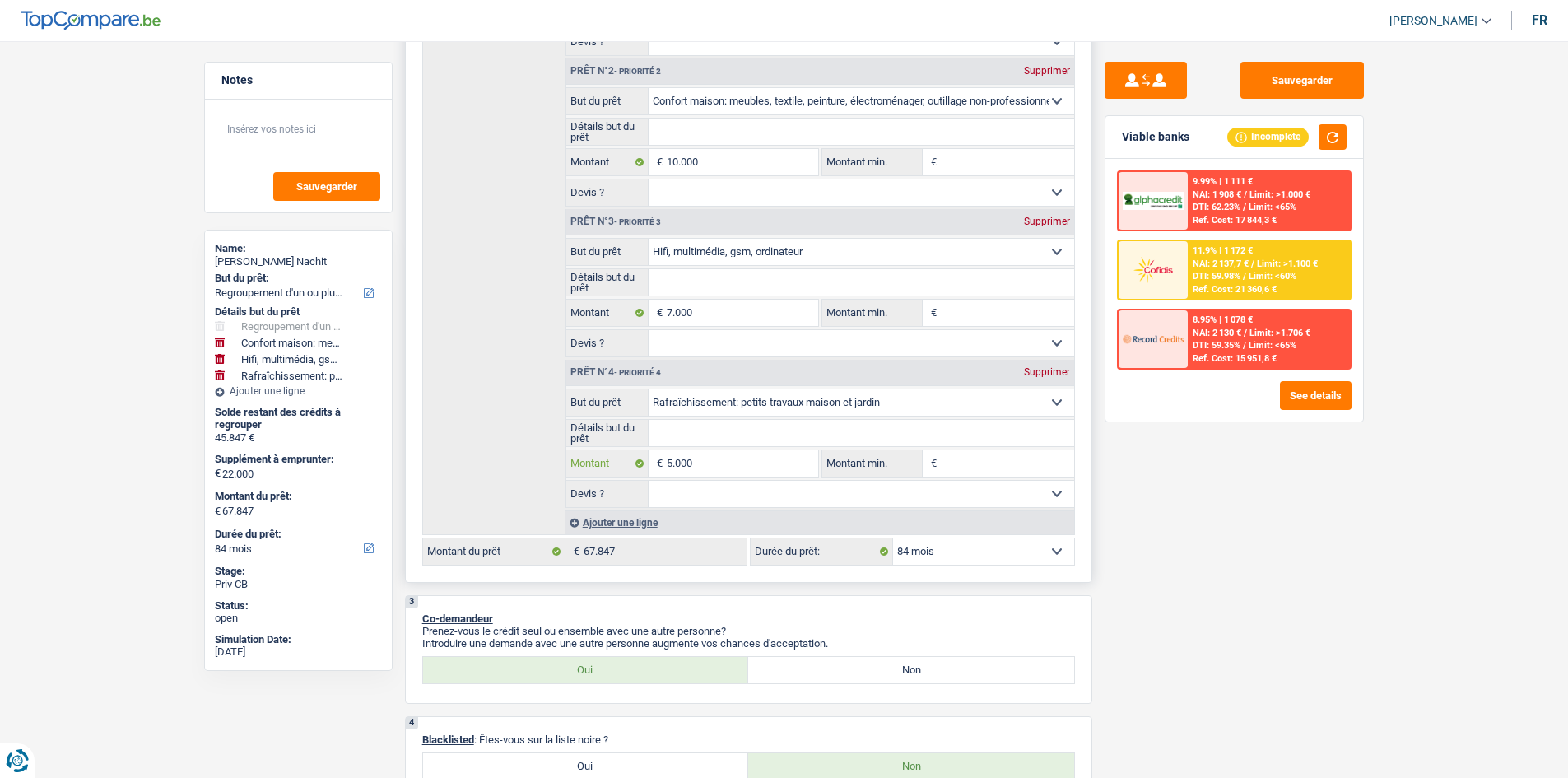 drag, startPoint x: 716, startPoint y: 466, endPoint x: 737, endPoint y: 473, distance: 22.13594 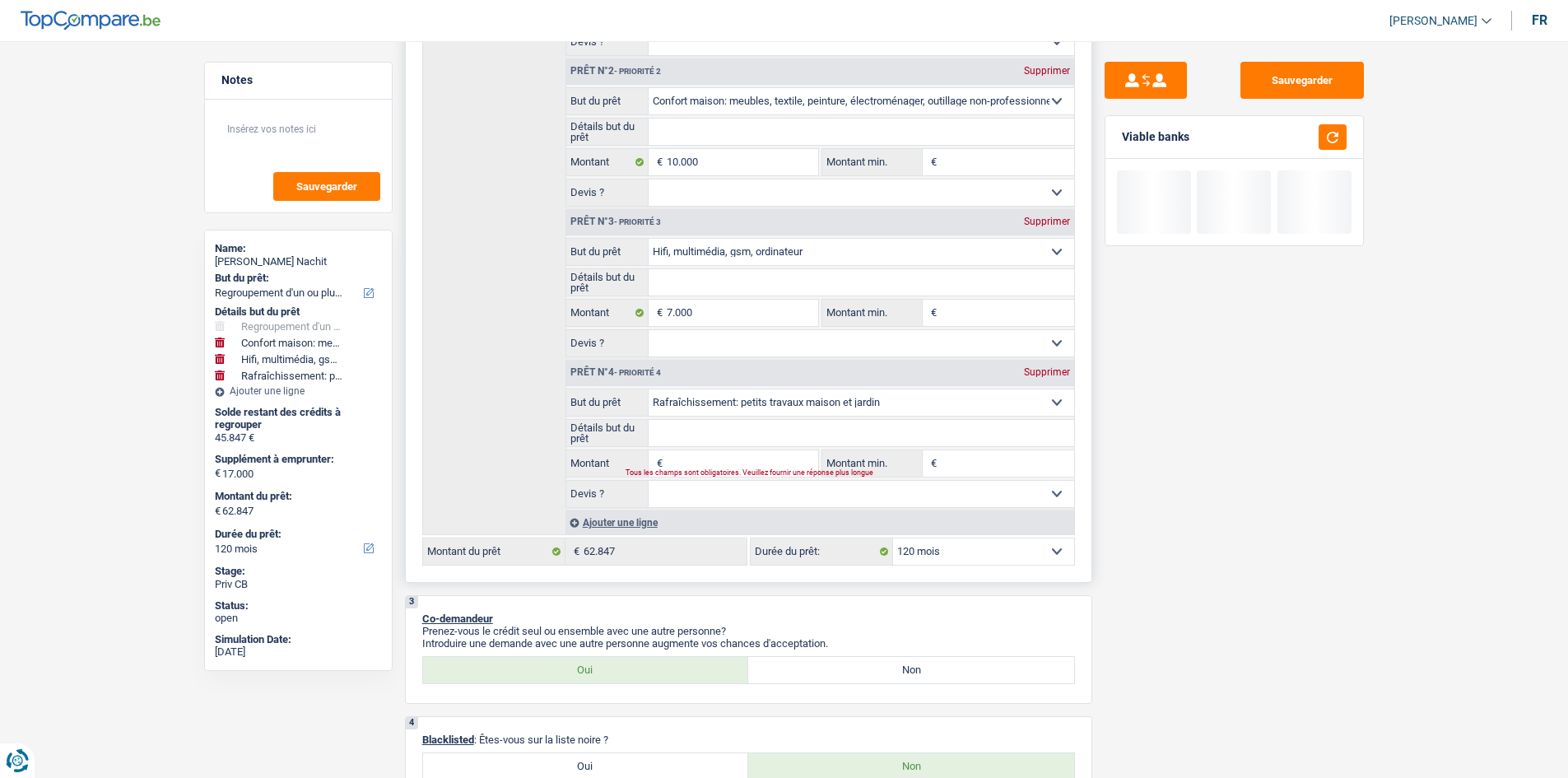 click on "Montant" at bounding box center [742, 464] 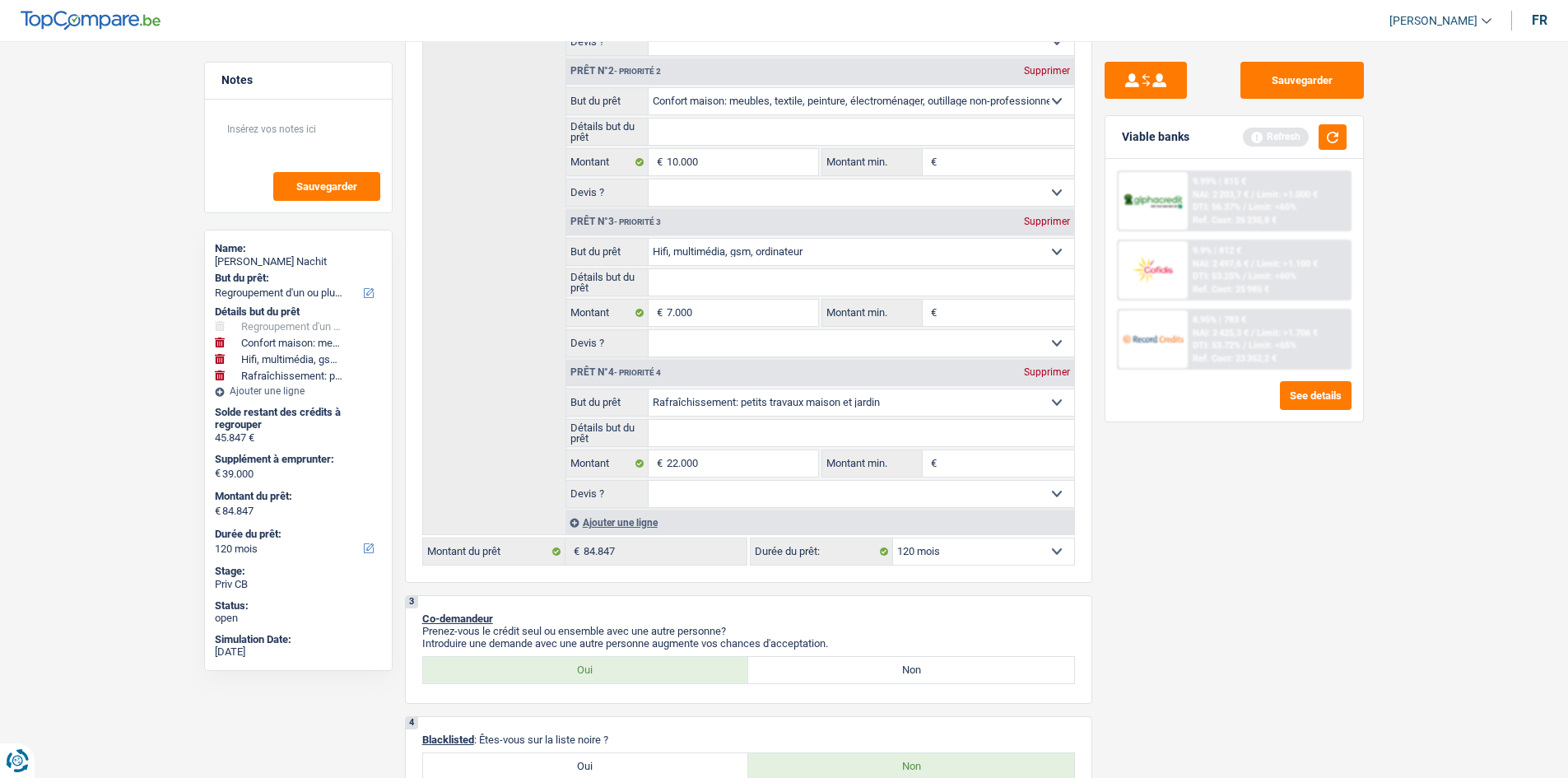 click on "Sauvegarder
Viable banks
Refresh
9.99% | 815 €
NAI: 2 203,7 €
/
Limit: >1.000 €
DTI: 56.37%
/
Limit: <65%
Ref. Cost: 26 235,8 €
9.9% | 812 €
NAI: 2 497,6 €
/
Limit: >1.100 €
DTI: 53.25%
/               /       /" at bounding box center (1234, 404) 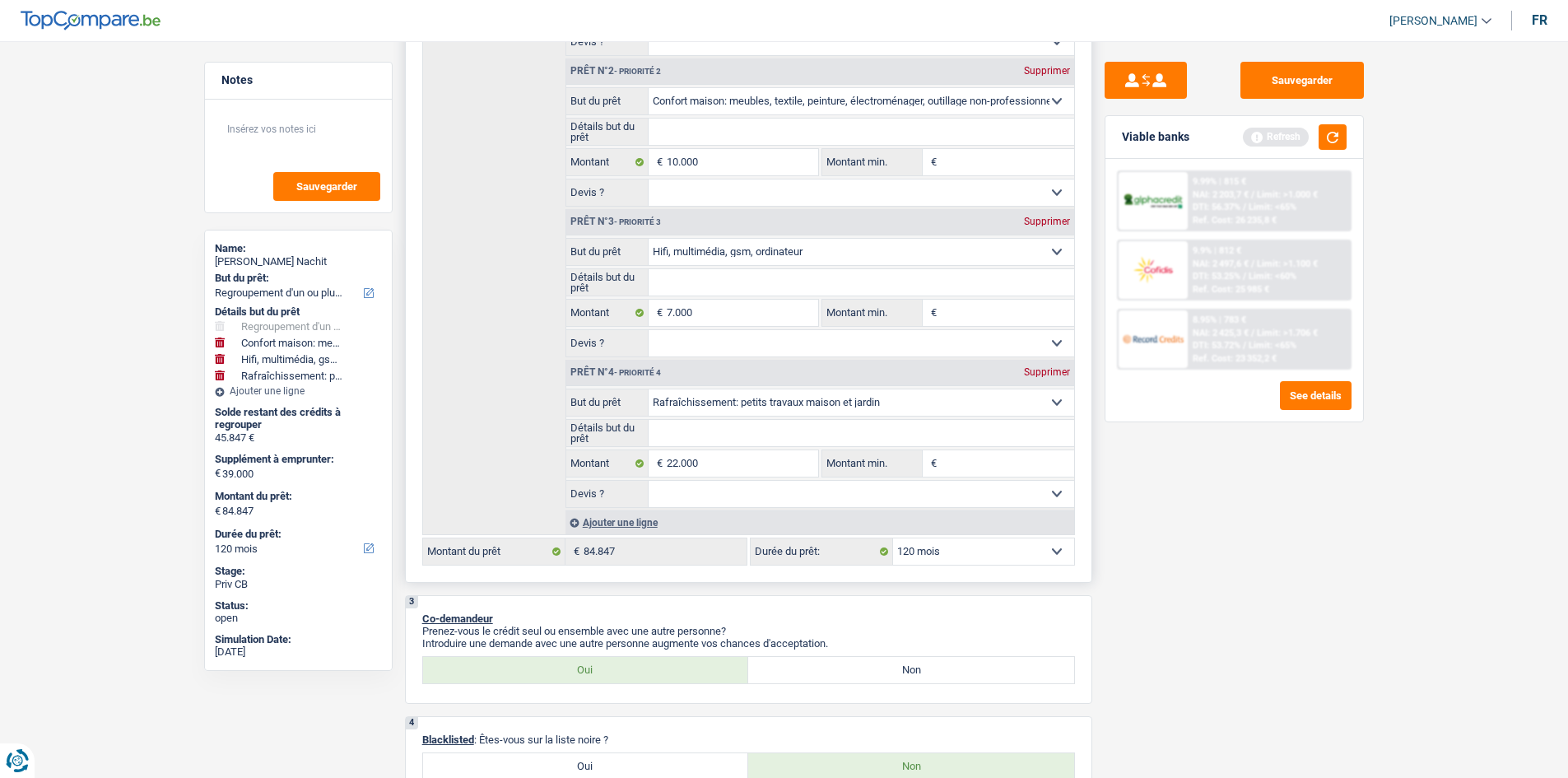 click on "Supprimer" at bounding box center (1047, 221) 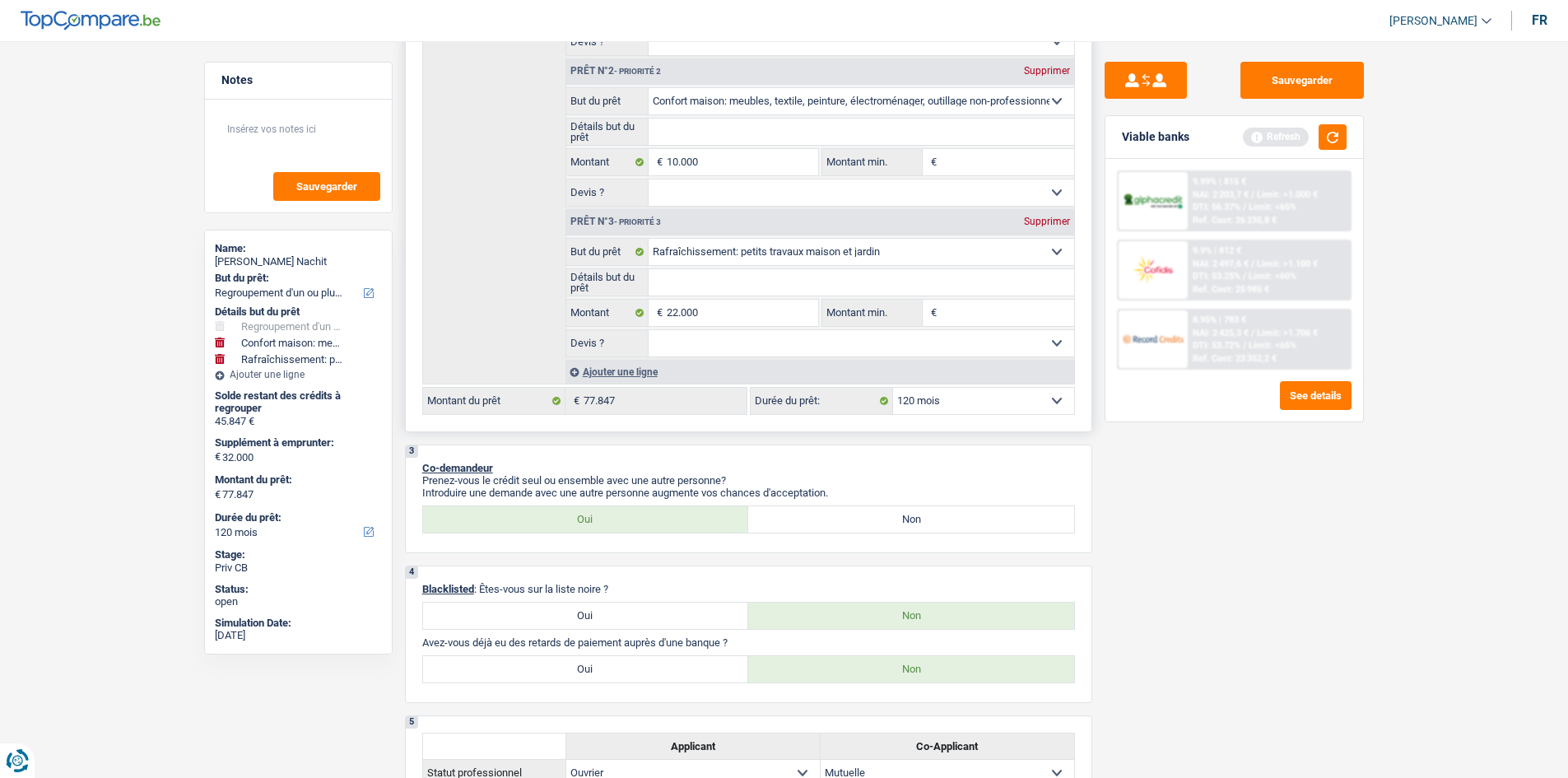 click on "Supprimer" at bounding box center [1047, 71] 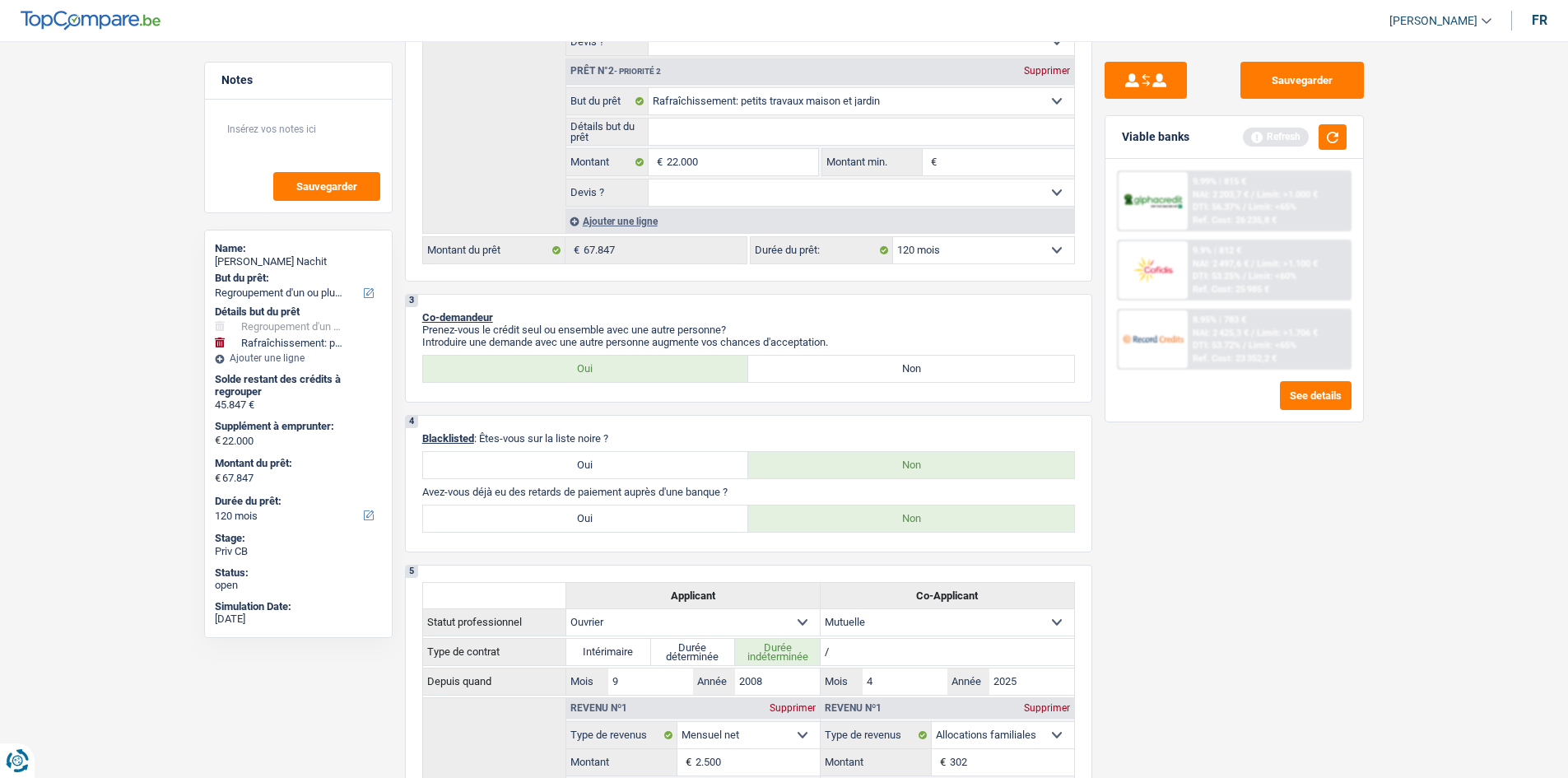 drag, startPoint x: 1153, startPoint y: 408, endPoint x: 1127, endPoint y: 300, distance: 111.08555 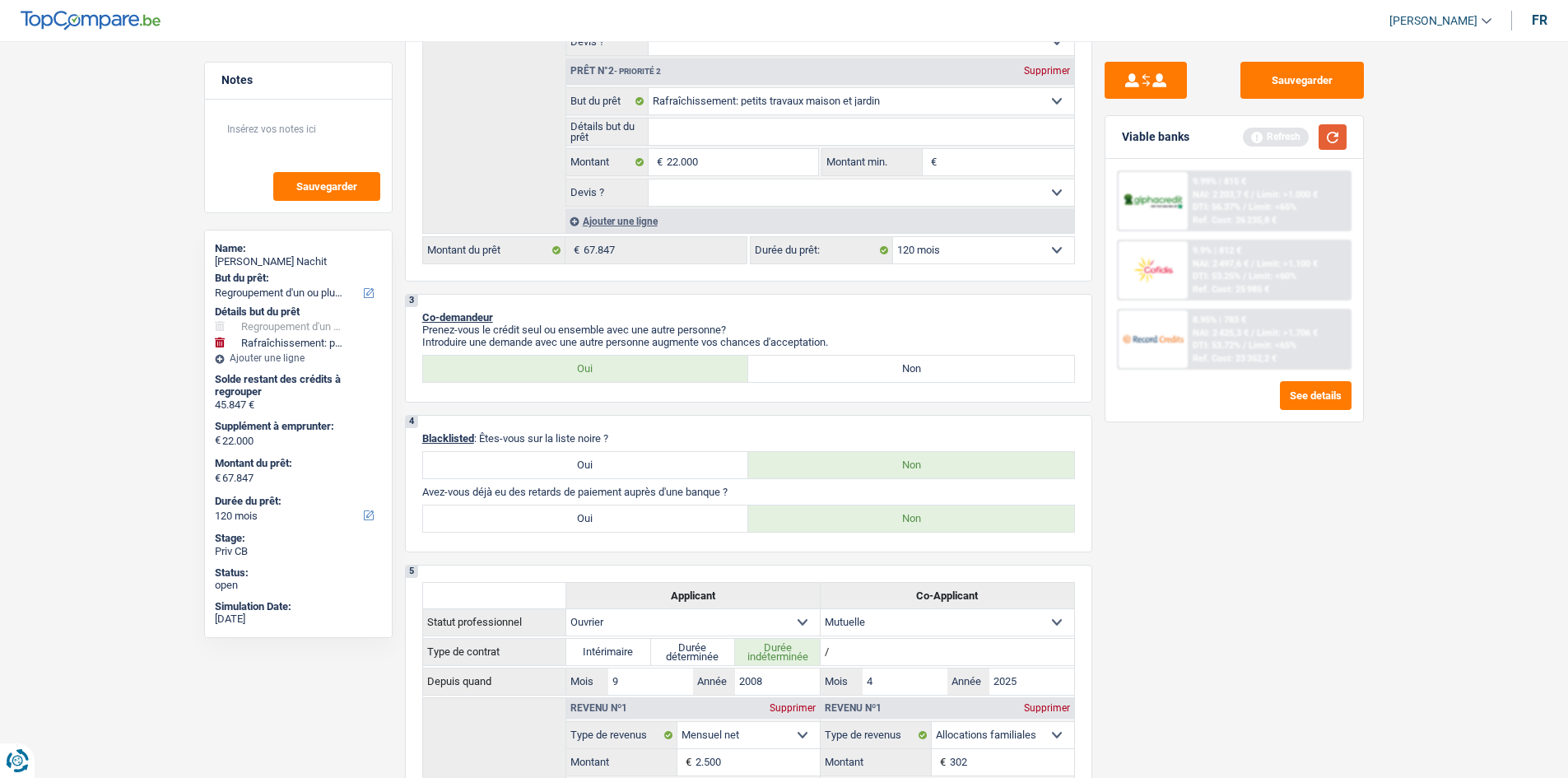 click at bounding box center (1333, 137) 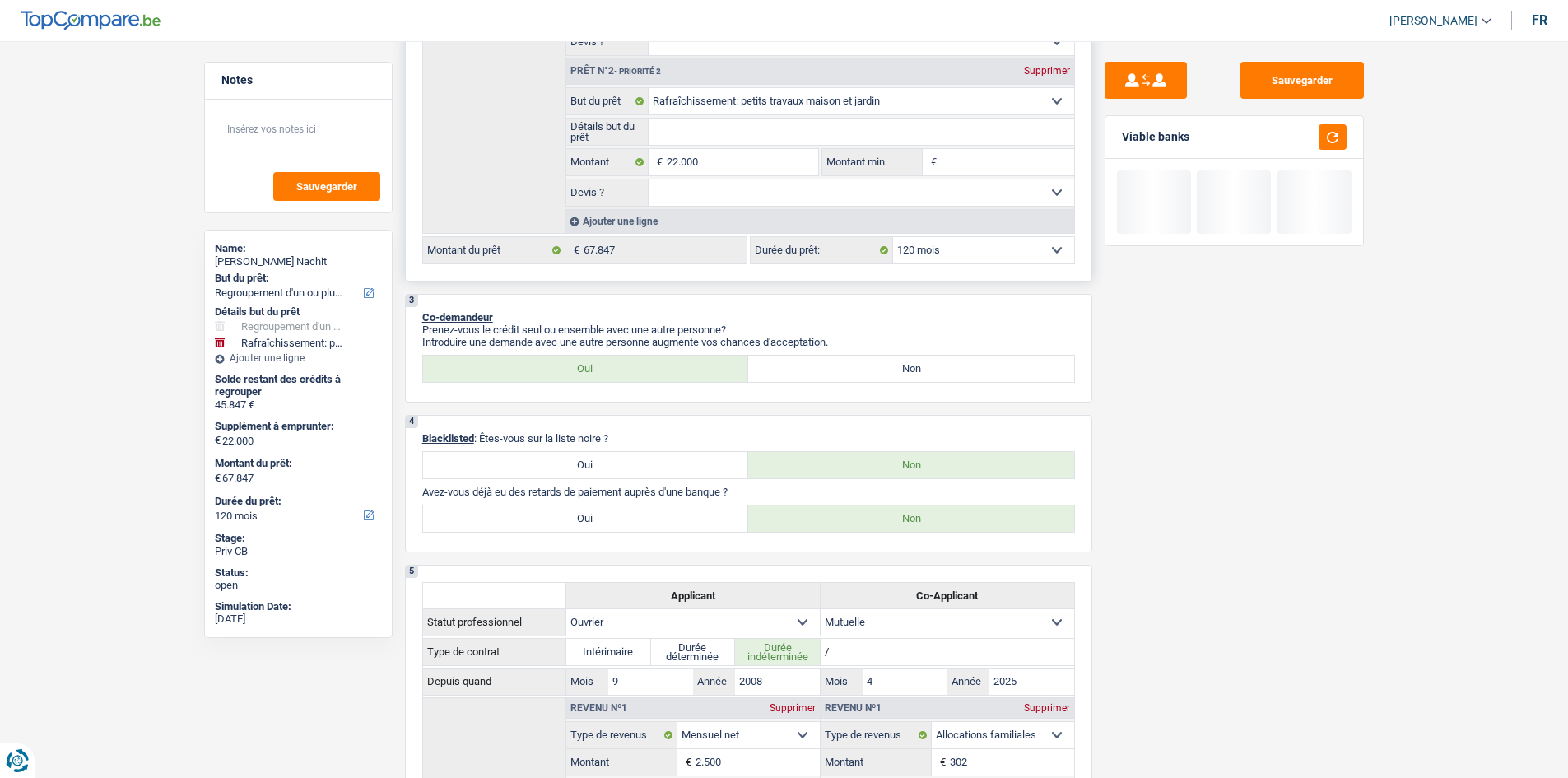 click on "2   Projet  : Quel projet souhaitez-vous financer pour 67 847 € ?
Montant supérieur : La plupart de mes clients prennent une réserve supplémentaire pour qu'ils puissent financer leur projet en cas de hausse des prix. Êtes-vous certain d'avoir suffisamment d'argent avec 67 847 € ?   Montant minimum : Quel est le montant minimum dont vous avez besoin pour financer votre projet ?   Priorité : Dans quel ordre pouvons-nous prioriser vos projets ?   Devis   : Quelle facilité auriez-vous à nous faire parvenir un devis ou une facture pour votre projet ?
Confort maison: meubles, textile, peinture, électroménager, outillage non-professionnel Hifi, multimédia, gsm, ordinateur Aménagement: frais d'installation, déménagement Evénement familial: naissance, mariage, divorce, communion, décès Frais médicaux Frais d'études Frais permis de conduire Regroupement d'un ou plusieurs crédits Loisirs: voyage, sport, musique Rafraîchissement: petits travaux maison et jardin" at bounding box center [748, 10] 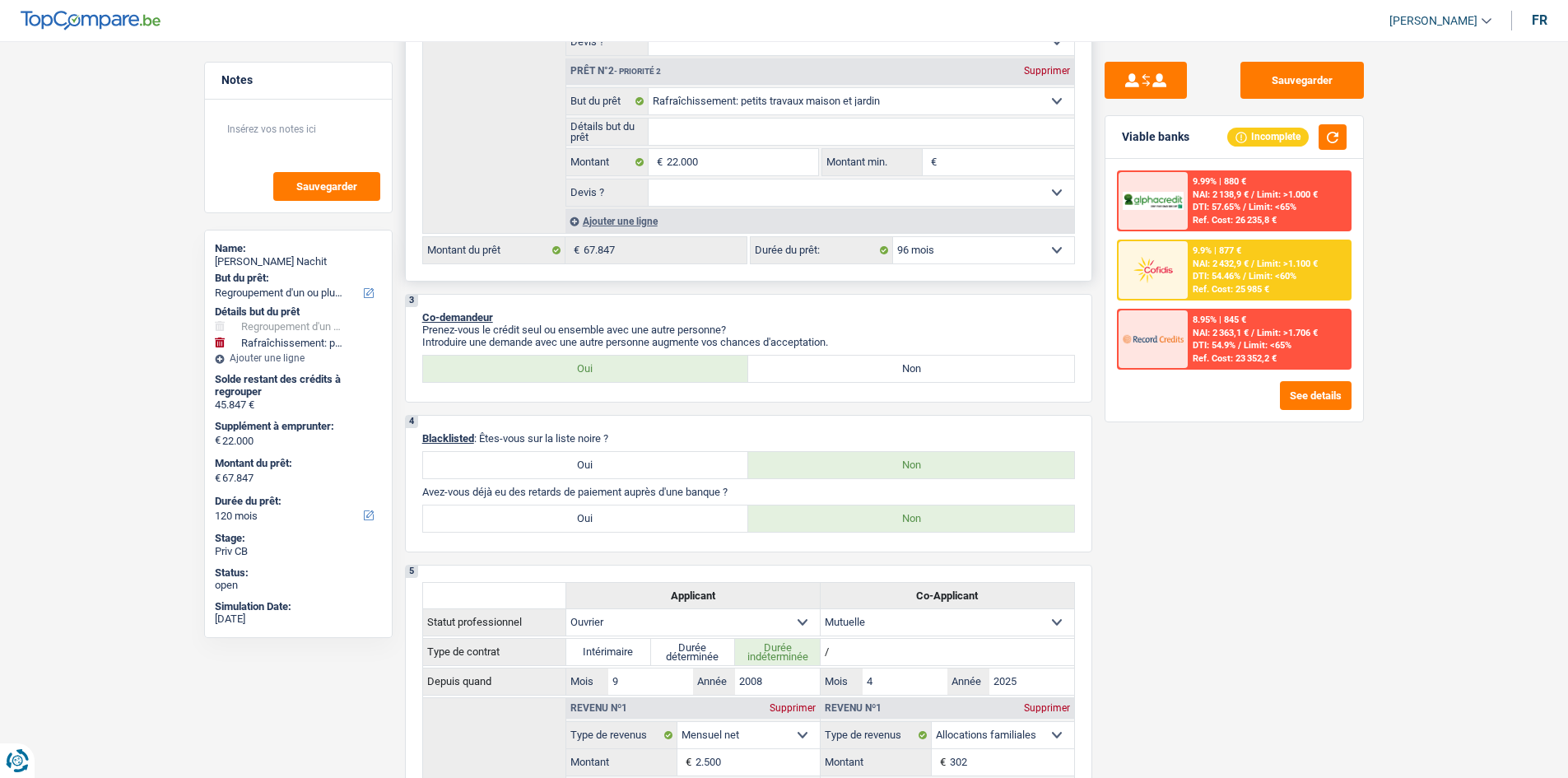click on "12 mois 18 mois 24 mois 30 mois 36 mois 42 mois 48 mois 60 mois 72 mois 84 mois 96 mois 120 mois 132 mois 144 mois
Sélectionner une option" at bounding box center (984, 250) 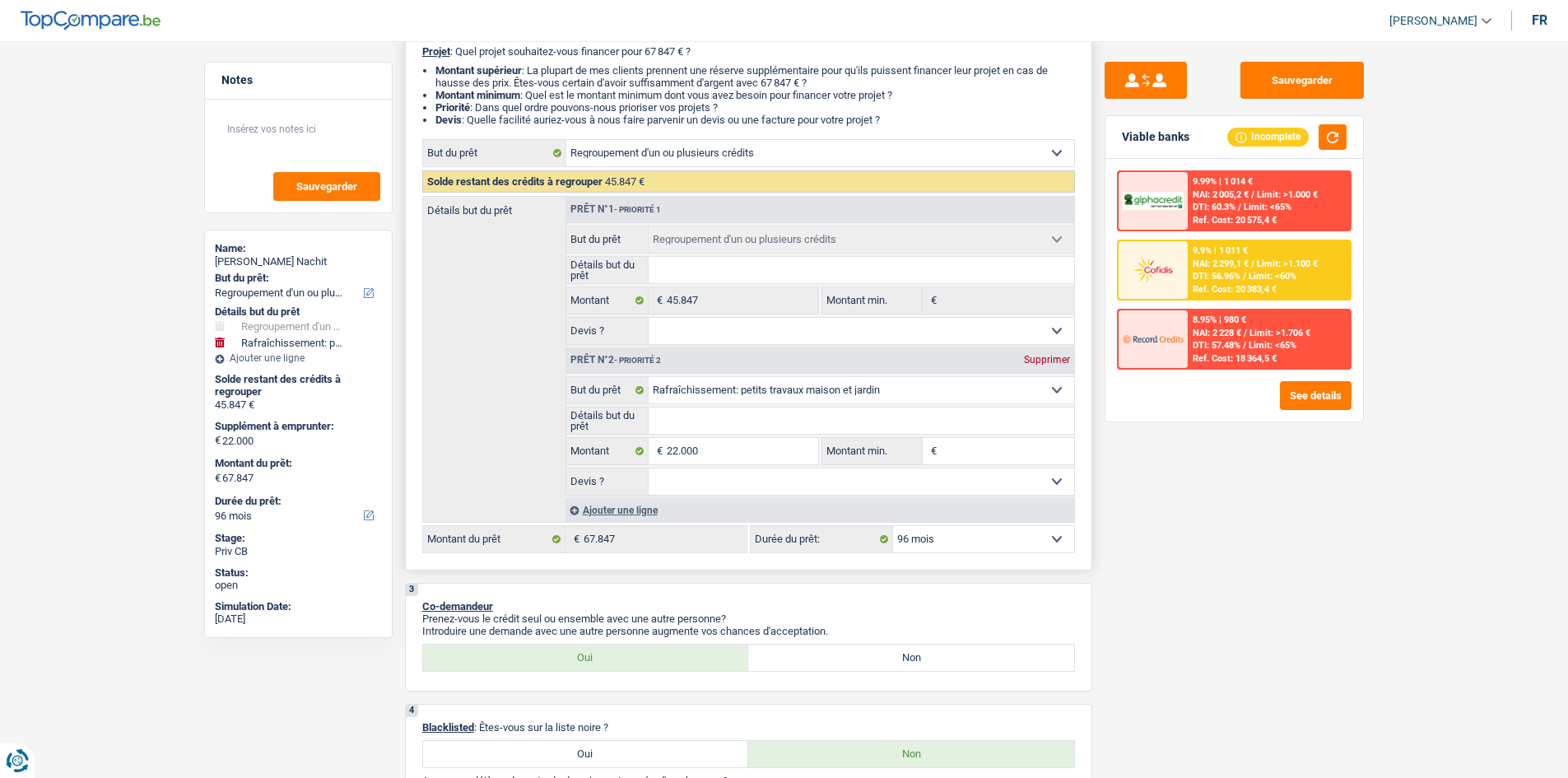 scroll, scrollTop: 165, scrollLeft: 0, axis: vertical 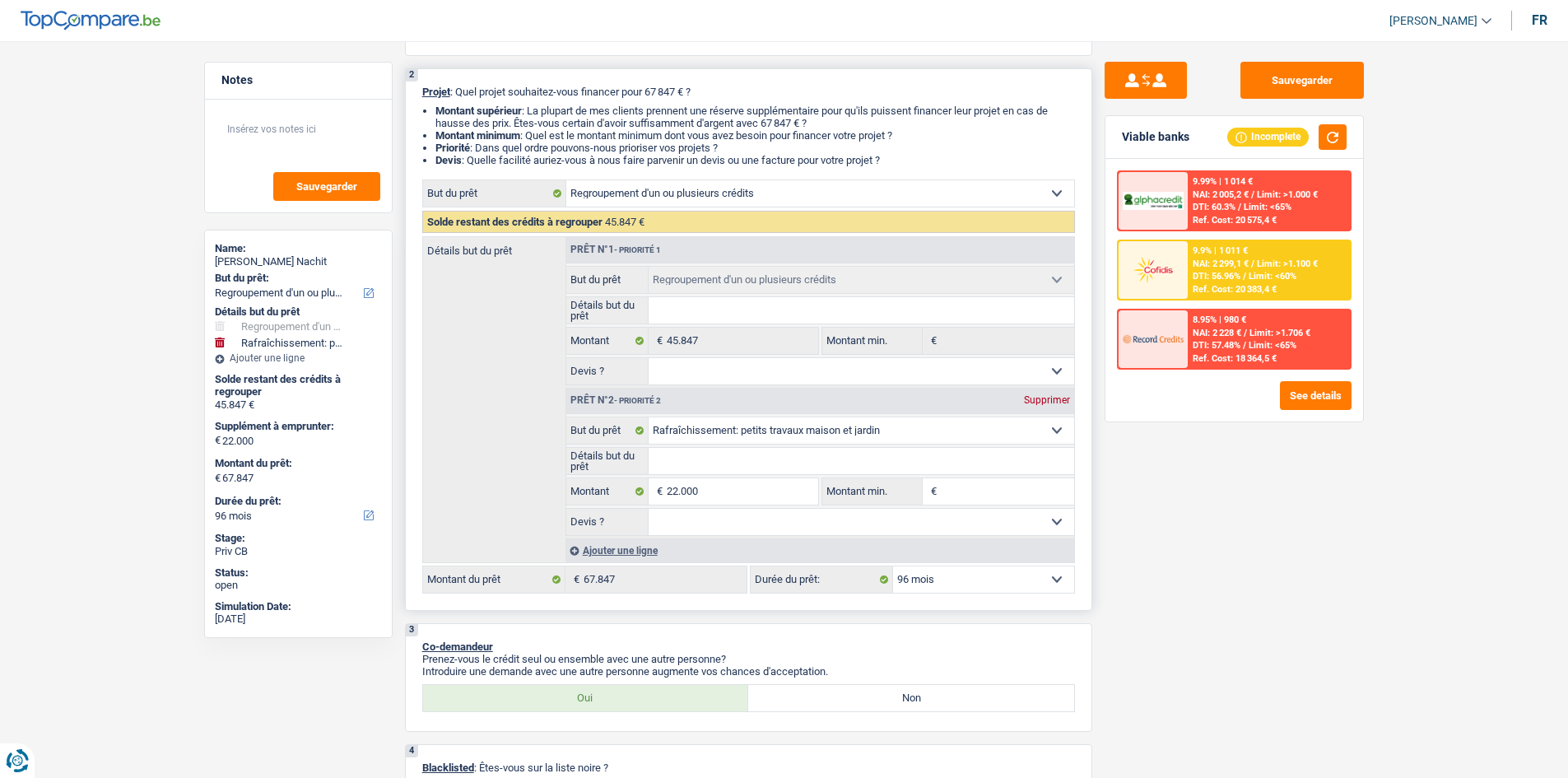 click on "Supprimer" at bounding box center (1047, 400) 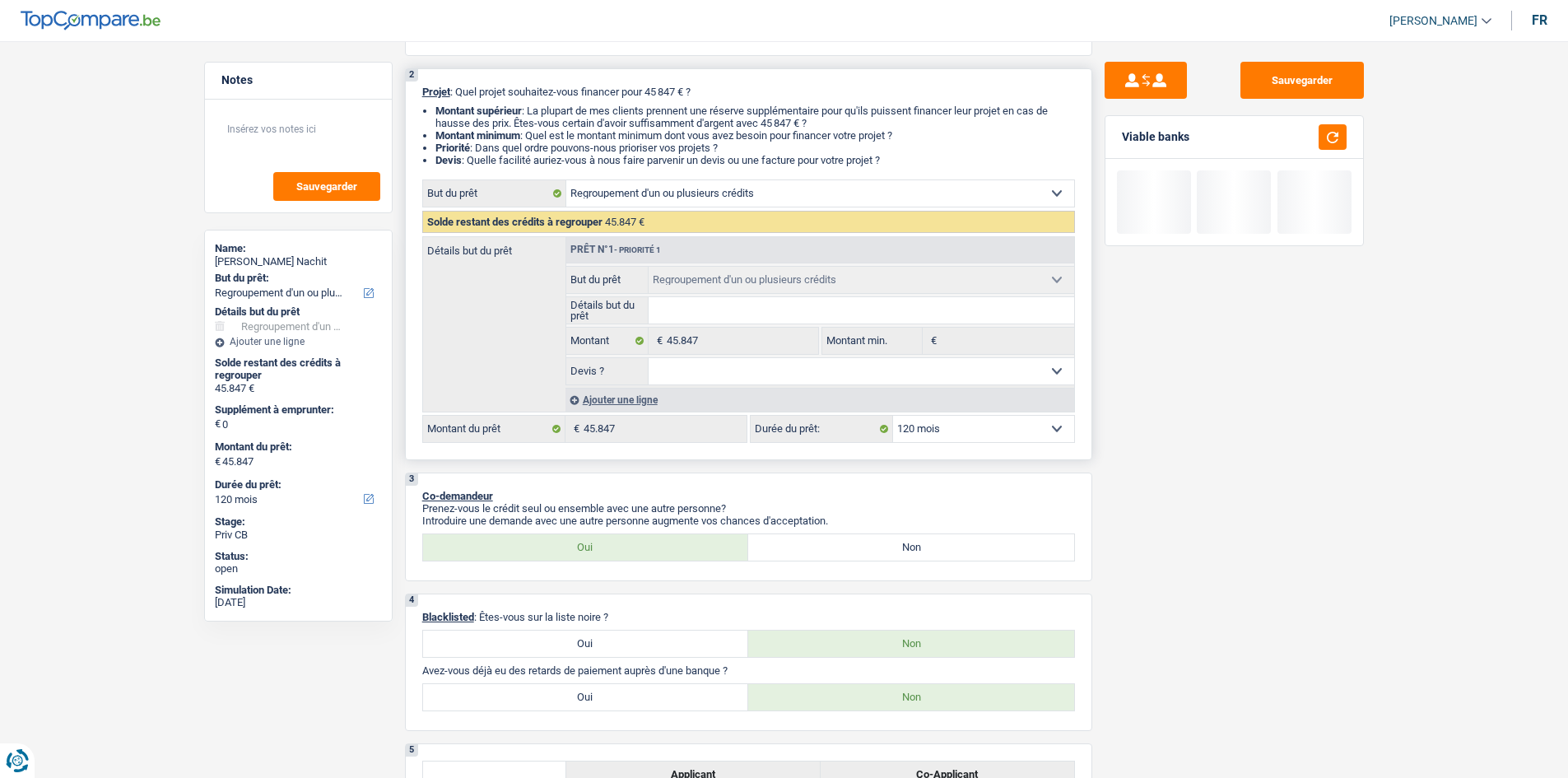 click on "Prêt n°1
- Priorité 1
Confort maison: meubles, textile, peinture, électroménager, outillage non-professionnel Hifi, multimédia, gsm, ordinateur Aménagement: frais d'installation, déménagement Evénement familial: naissance, mariage, divorce, communion, décès Frais médicaux Frais d'études Frais permis de conduire Regroupement d'un ou plusieurs crédits Loisirs: voyage, sport, musique Rafraîchissement: petits travaux maison et jardin Frais judiciaires Réparation voiture Prêt rénovation Prêt énergie Prêt voiture Taxes, impôts non professionnels Rénovation bien à l'étranger Dettes familiales Assurance Autre
Sélectionner une option
But du prêt
45.847   €         €       Oui" at bounding box center [820, 324] 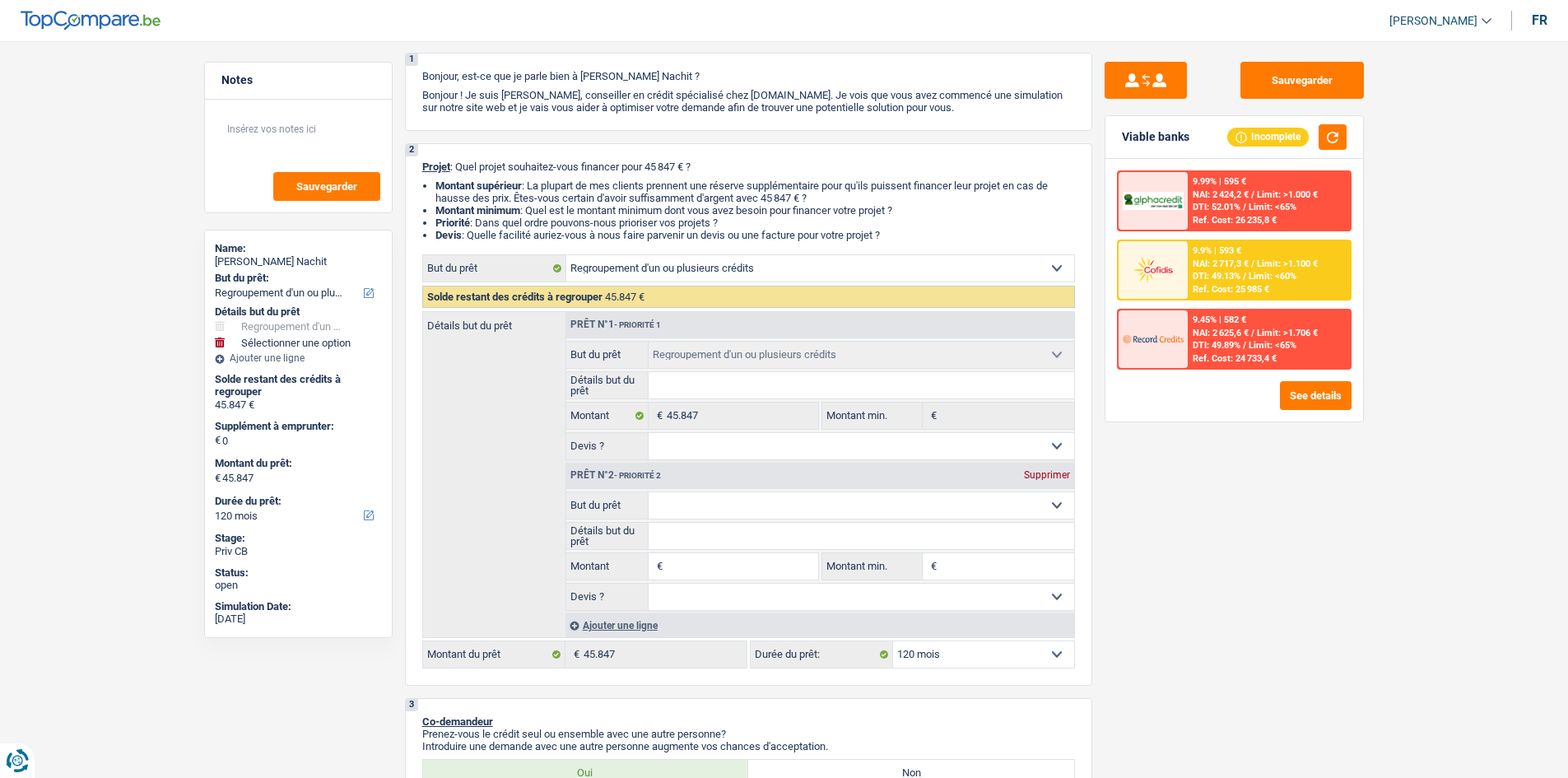scroll, scrollTop: 165, scrollLeft: 0, axis: vertical 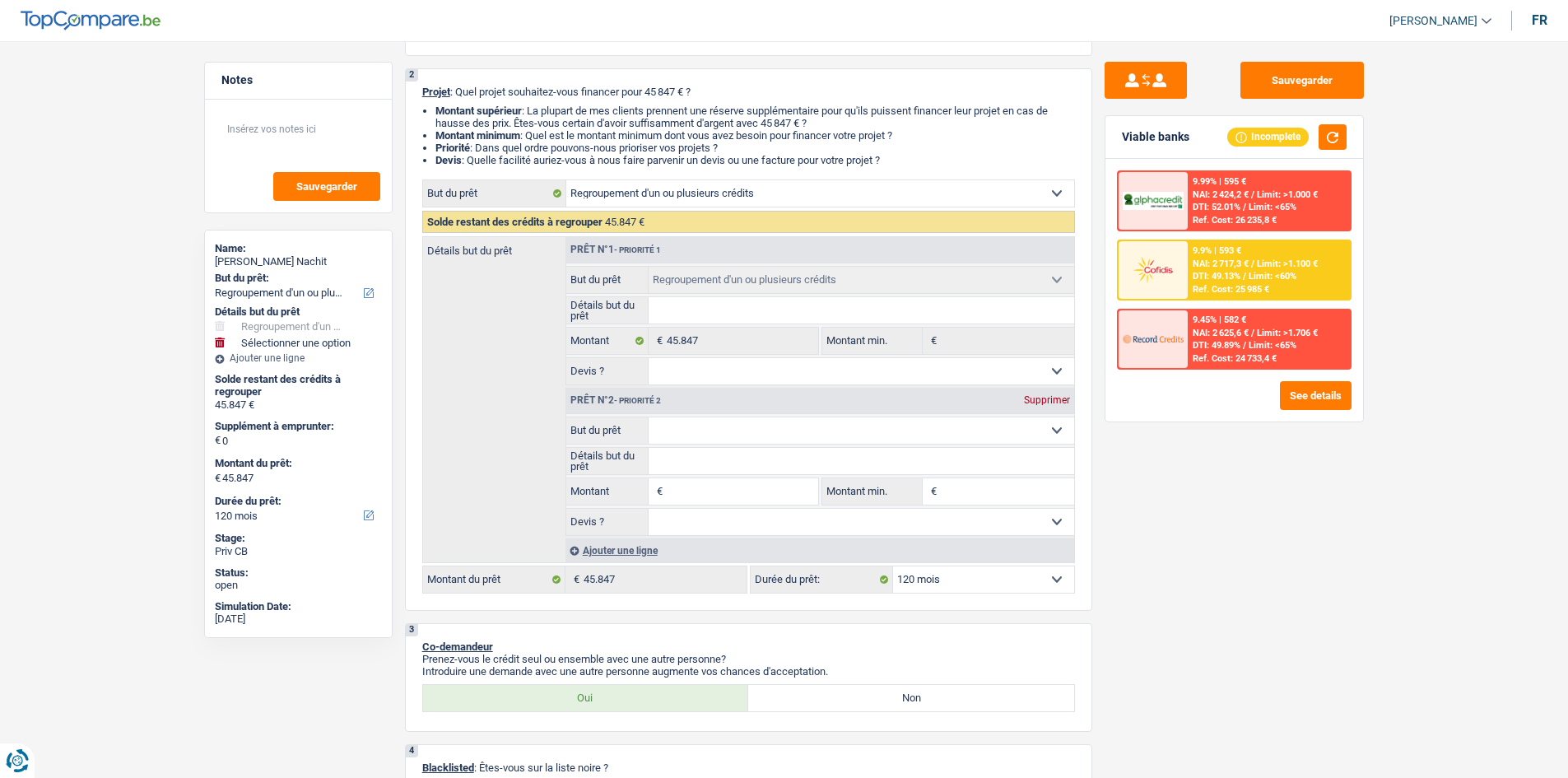 click on "Montant" at bounding box center (742, 491) 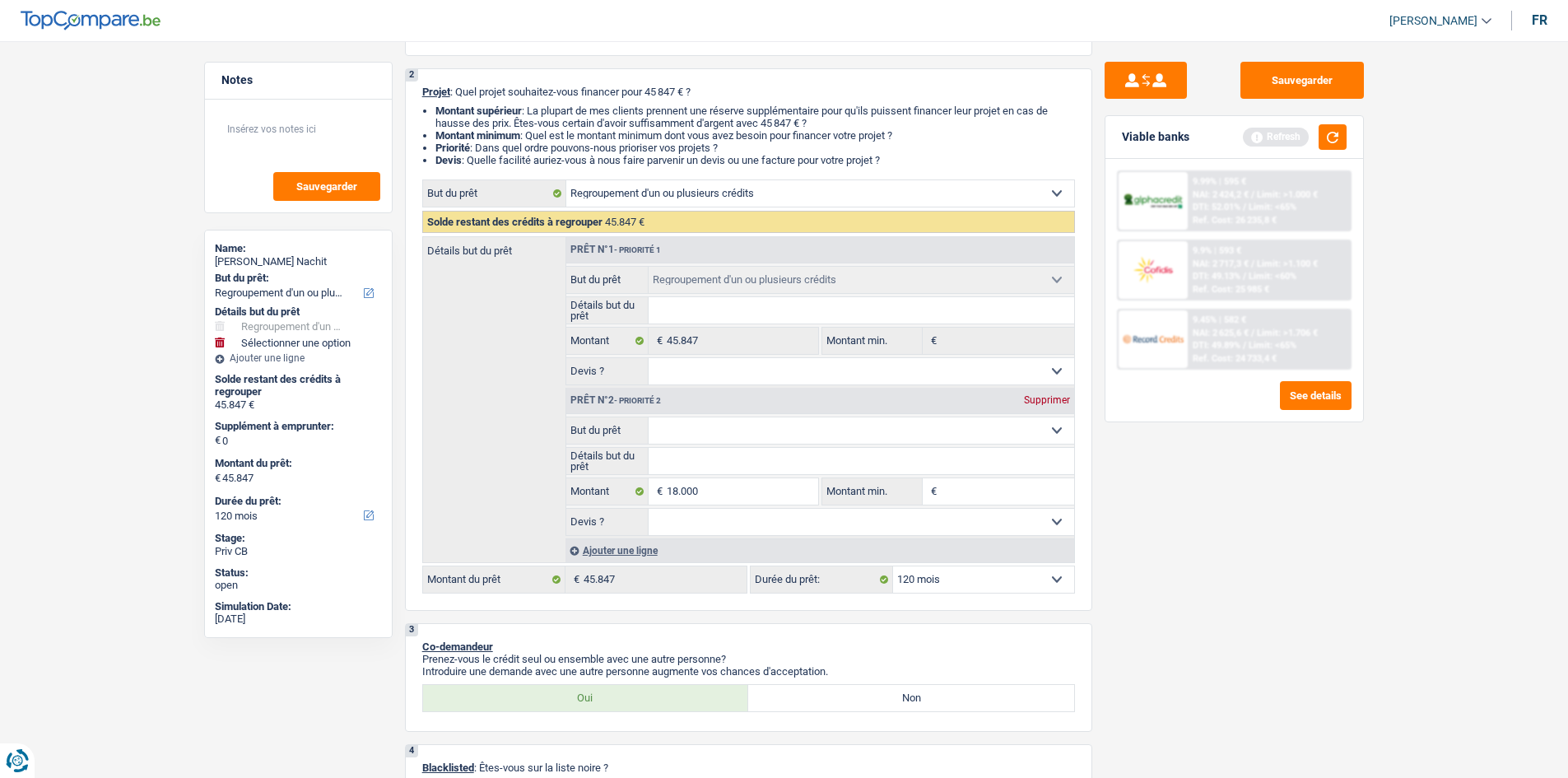 click on "Sauvegarder
Viable banks
Refresh
9.99% | 595 €
NAI: 2 424,2 €
/
Limit: >1.000 €
DTI: 52.01%
/
Limit: <65%
Ref. Cost: 26 235,8 €
9.9% | 593 €
NAI: 2 717,3 €
/
Limit: >1.100 €
DTI: 49.13%
/               /       /" at bounding box center (1234, 404) 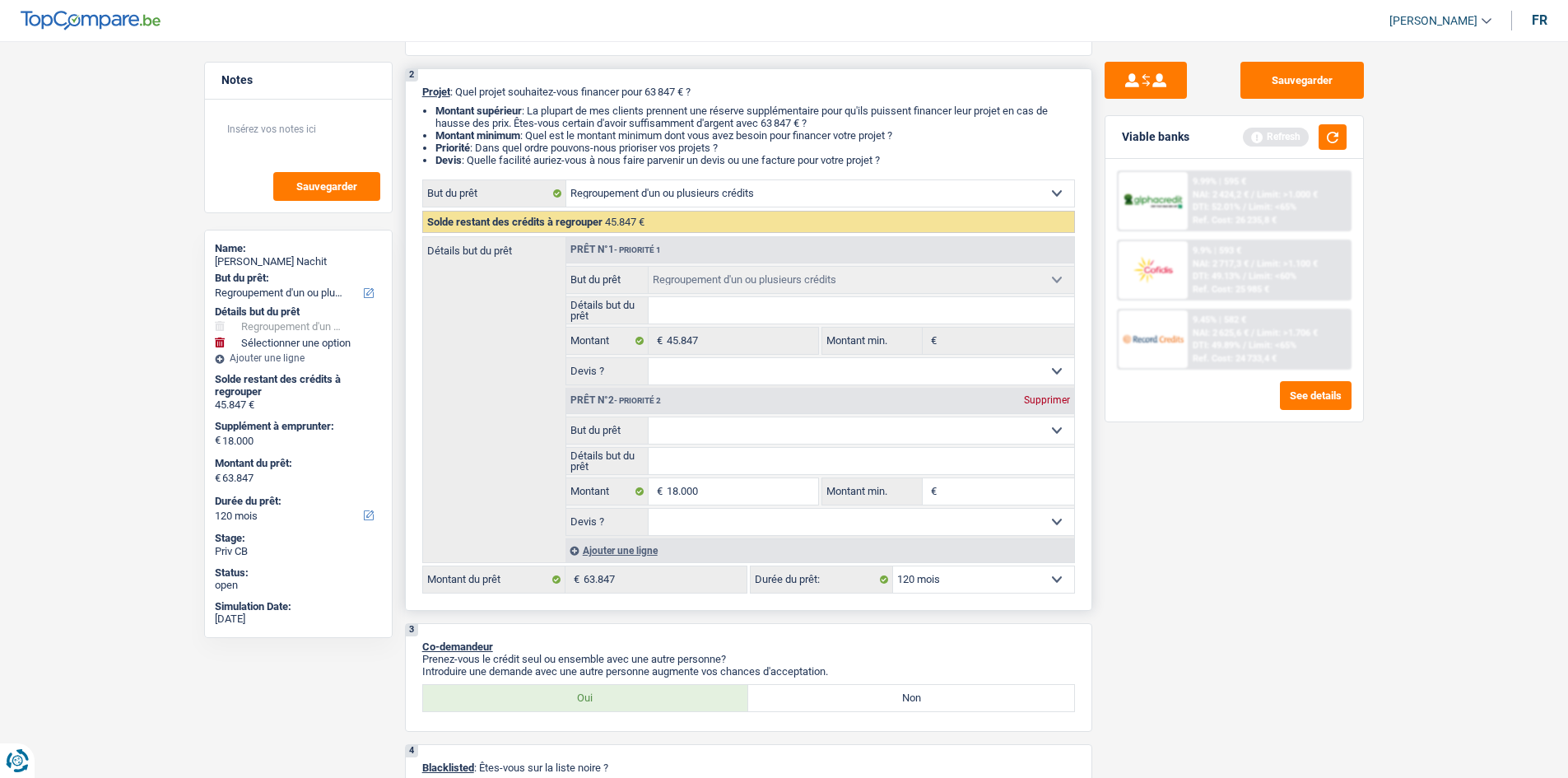 click on "Ajouter une ligne" at bounding box center [820, 550] 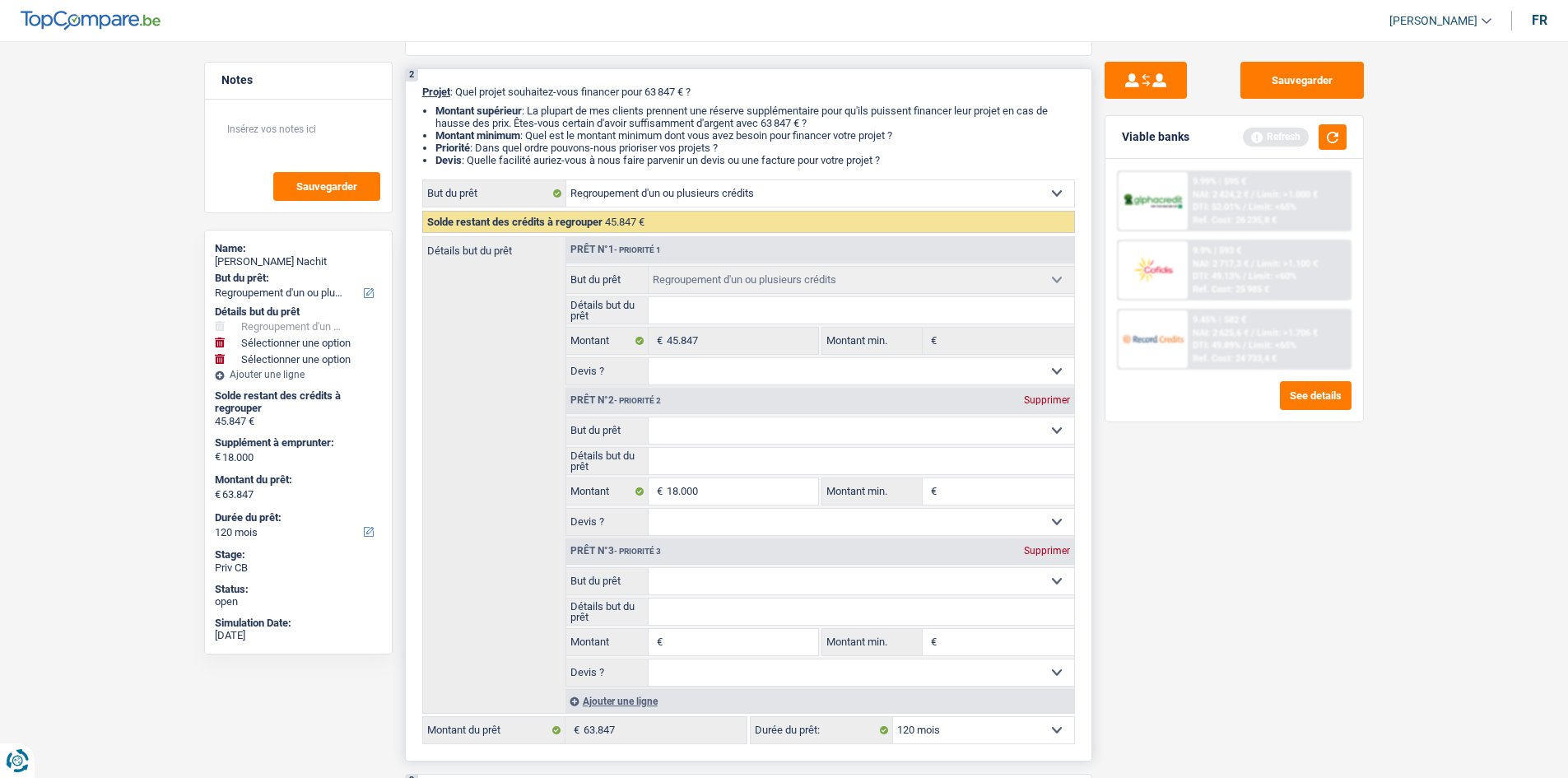 click on "Confort maison: meubles, textile, peinture, électroménager, outillage non-professionnel Hifi, multimédia, gsm, ordinateur Aménagement: frais d'installation, déménagement Evénement familial: naissance, mariage, divorce, communion, décès Frais médicaux Frais d'études Frais permis de conduire Regroupement d'un ou plusieurs crédits Loisirs: voyage, sport, musique Rafraîchissement: petits travaux maison et jardin Frais judiciaires Réparation voiture Prêt rénovation Prêt énergie Prêt voiture Taxes, impôts non professionnels Rénovation bien à l'étranger Dettes familiales Assurance Autre
Sélectionner une option" at bounding box center [861, 581] 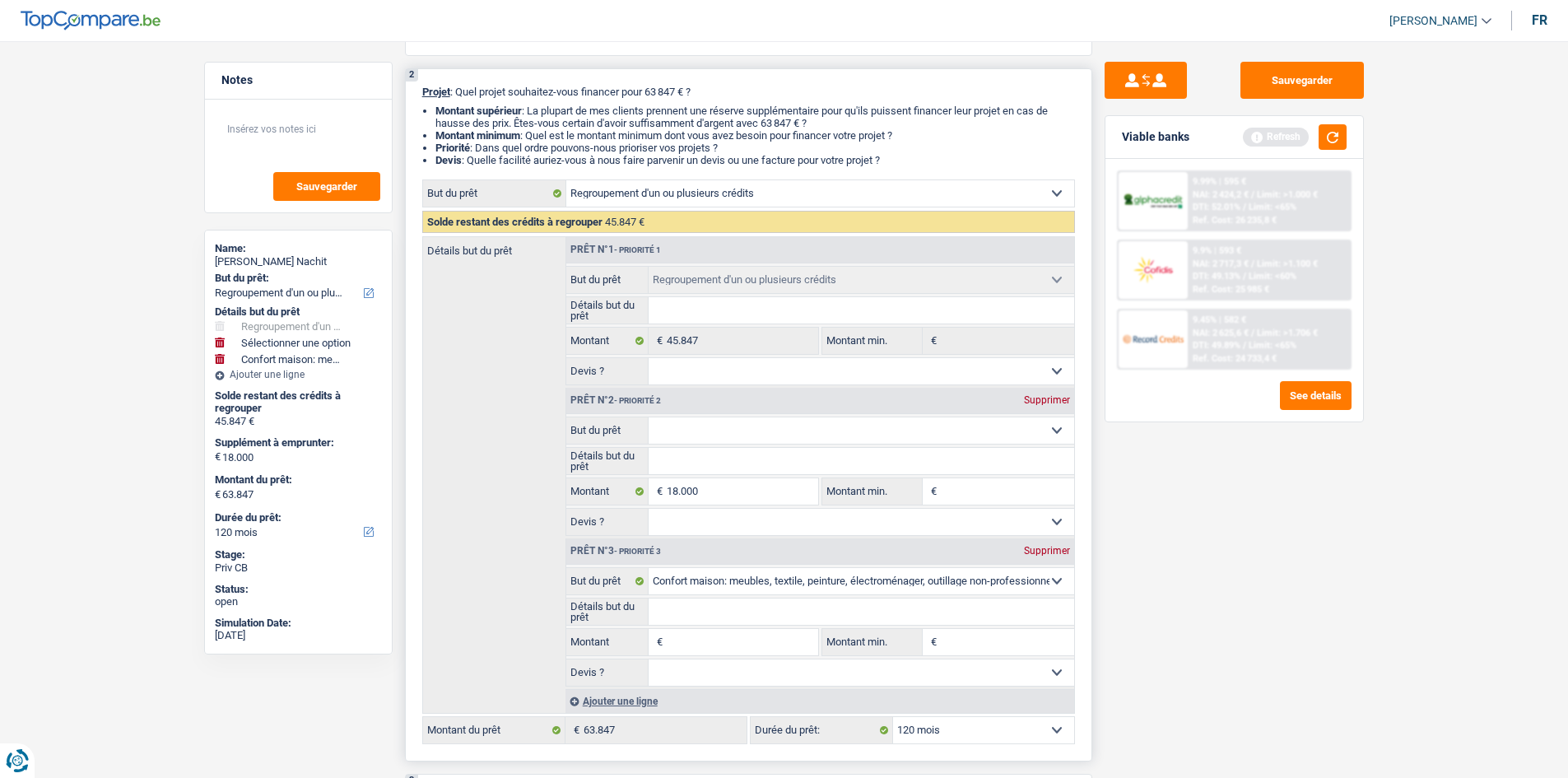 drag, startPoint x: 698, startPoint y: 655, endPoint x: 714, endPoint y: 655, distance: 16 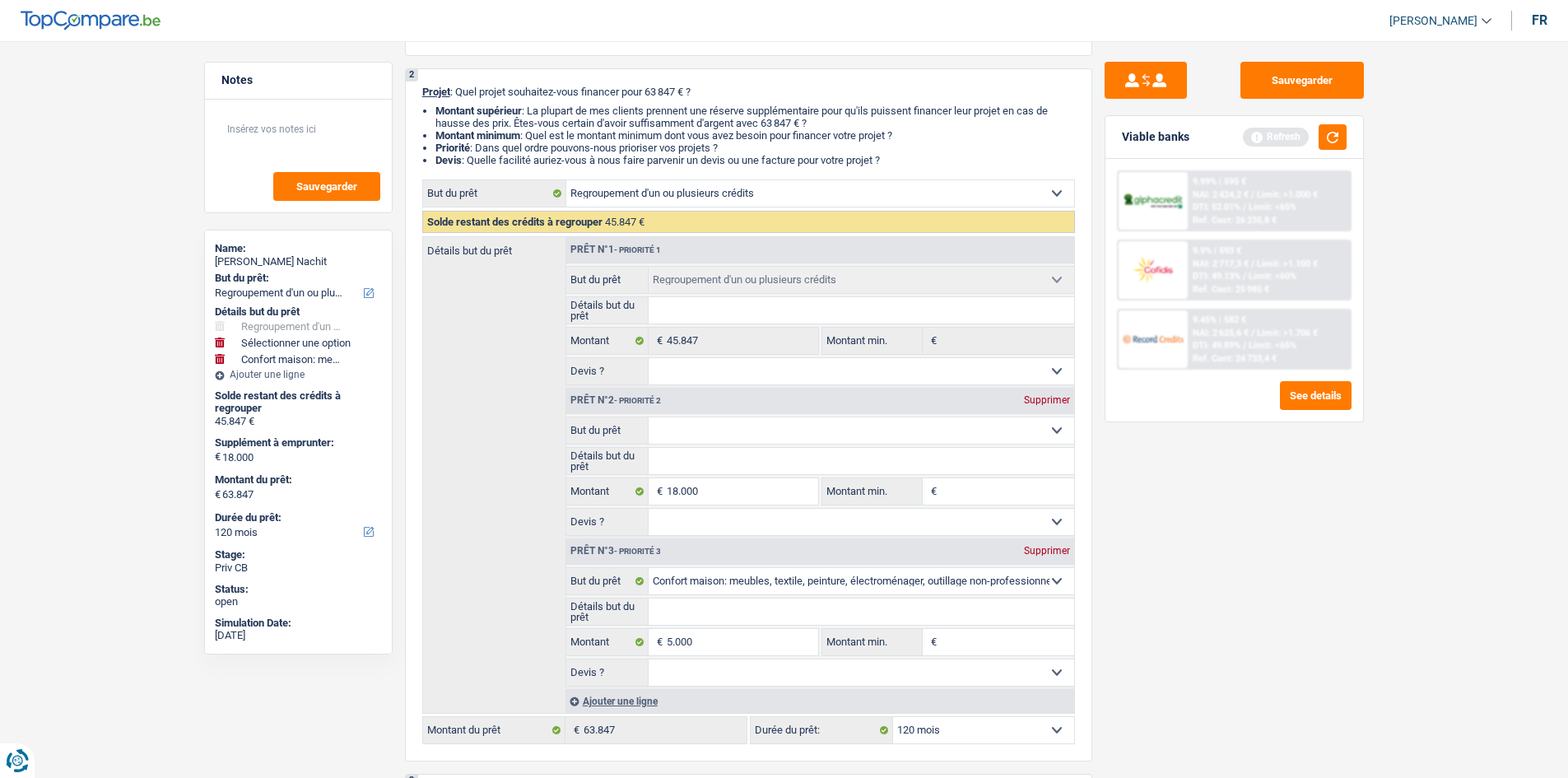 click on "Sauvegarder
Viable banks
Refresh
9.99% | 595 €
NAI: 2 424,2 €
/
Limit: >1.000 €
DTI: 52.01%
/
Limit: <65%
Ref. Cost: 26 235,8 €
9.9% | 593 €
NAI: 2 717,3 €
/
Limit: >1.100 €
DTI: 49.13%
/               /       /" at bounding box center (1234, 404) 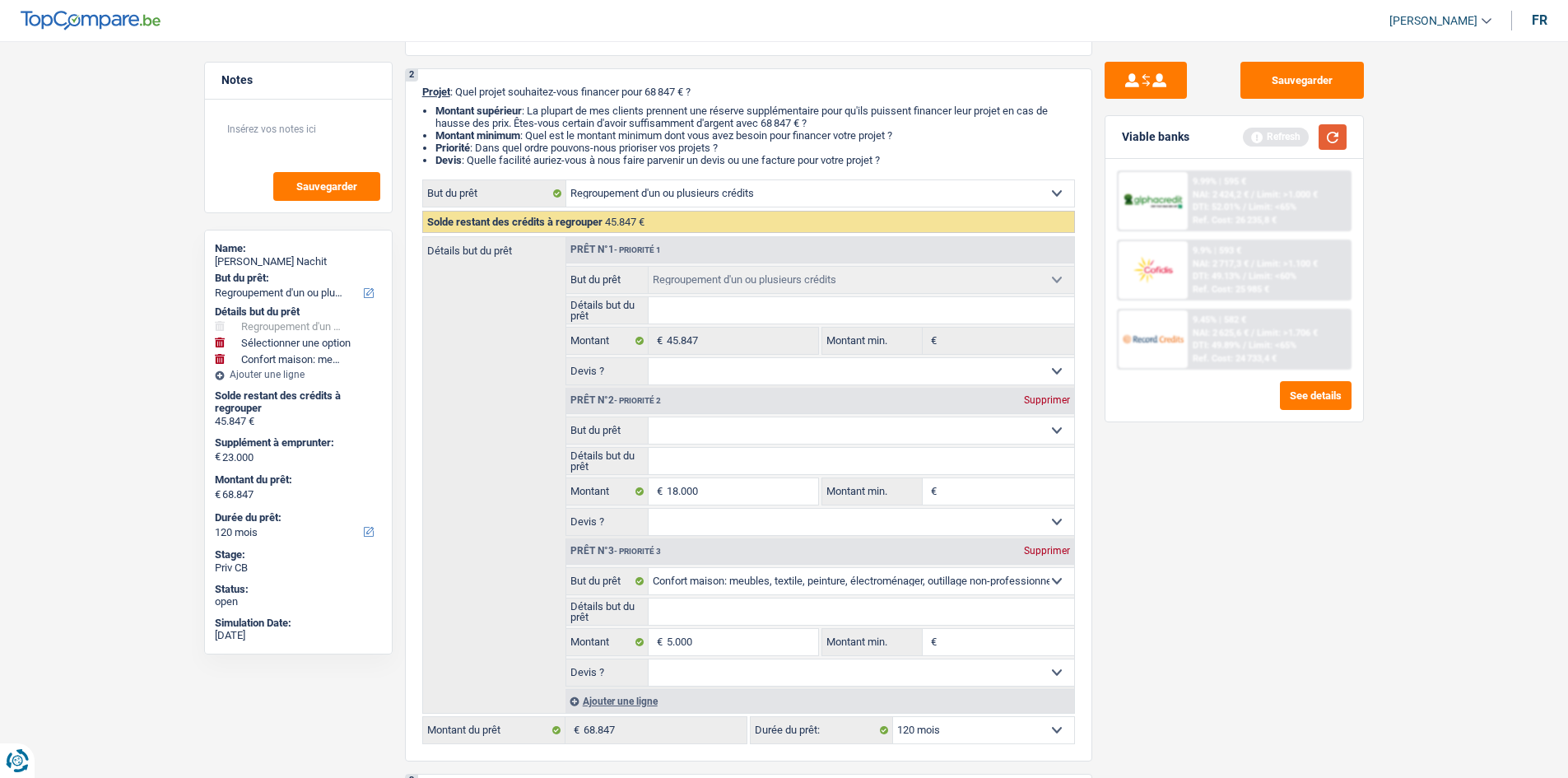 click at bounding box center (1333, 137) 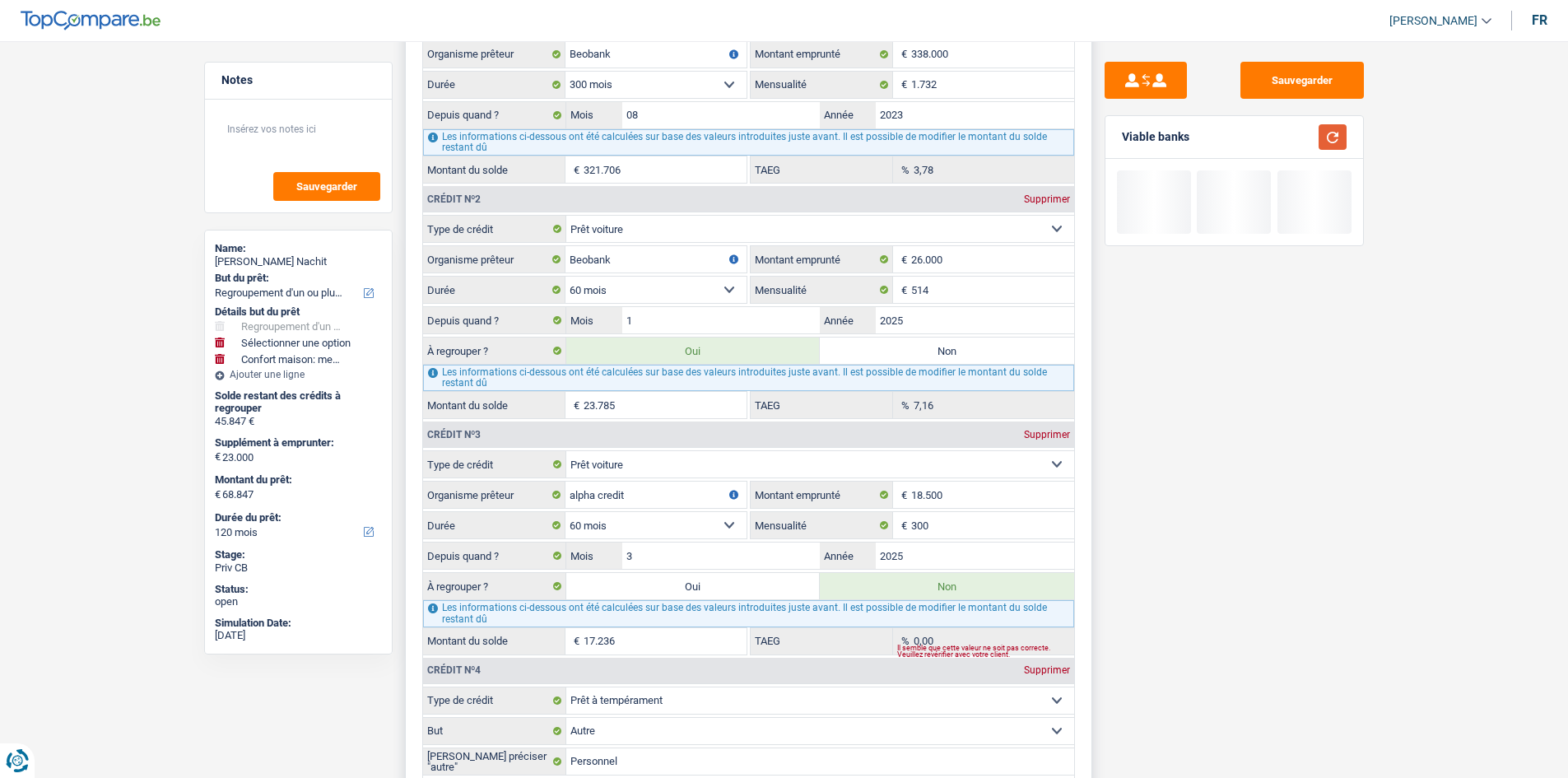 scroll, scrollTop: 1647, scrollLeft: 0, axis: vertical 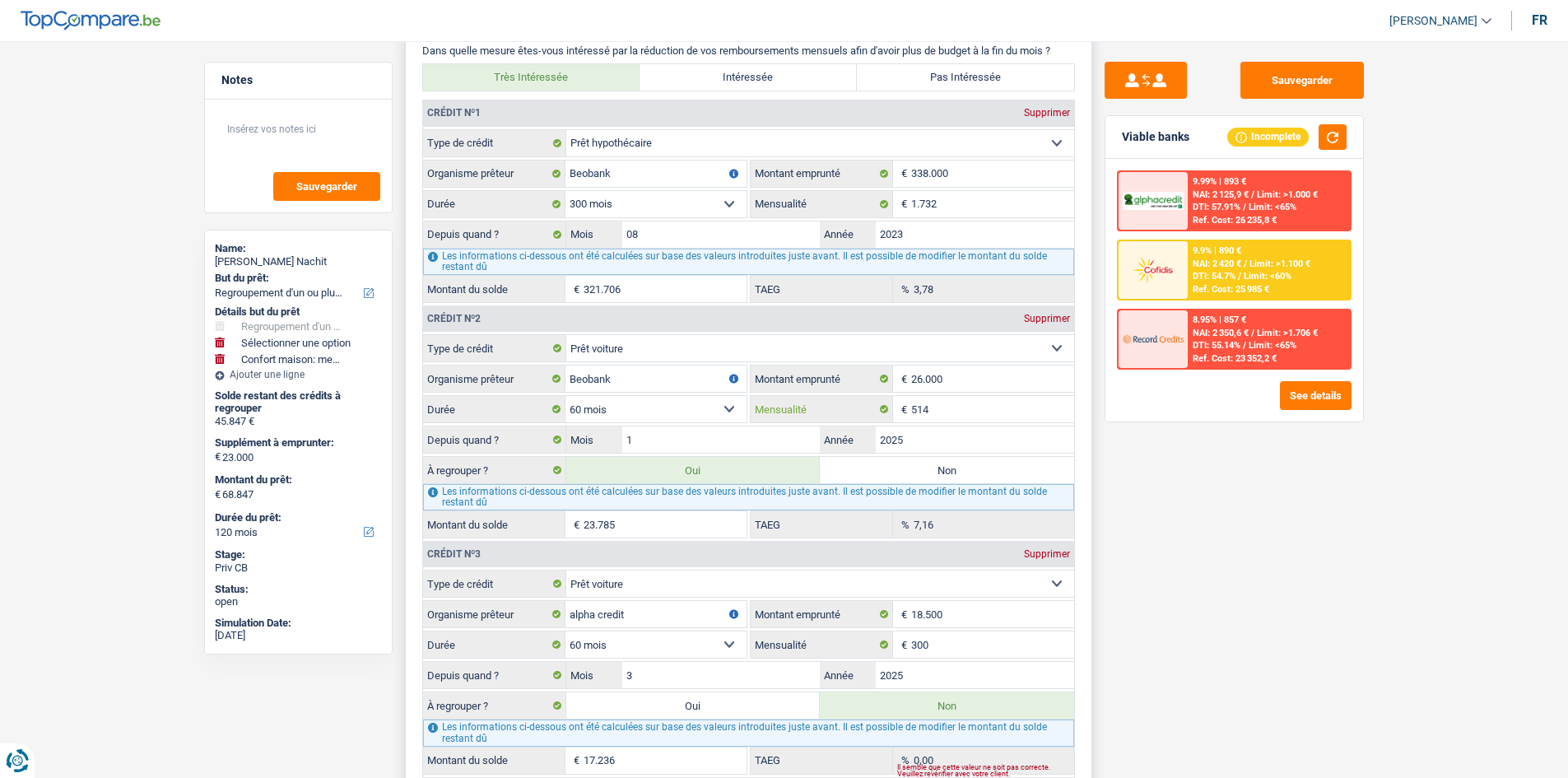 click on "514" at bounding box center [993, 409] 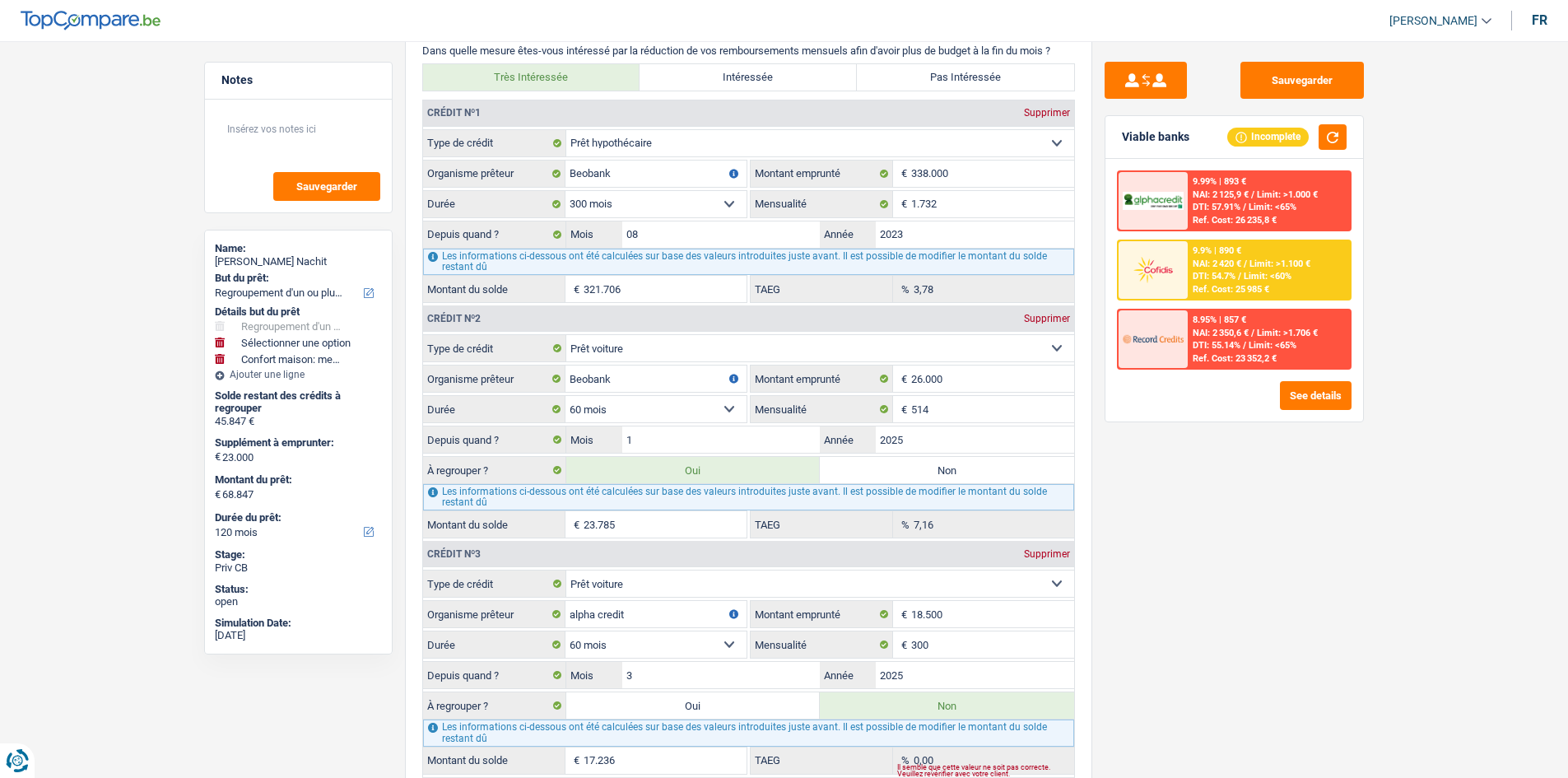 click on "Sauvegarder
Viable banks
Incomplete
9.99% | 893 €
NAI: 2 125,9 €
/
Limit: >1.000 €
DTI: 57.91%
/
Limit: <65%
Ref. Cost: 26 235,8 €
9.9% | 890 €
NAI: 2 420 €
/
Limit: >1.100 €
DTI: 54.7%
/               /       /" at bounding box center (1234, 404) 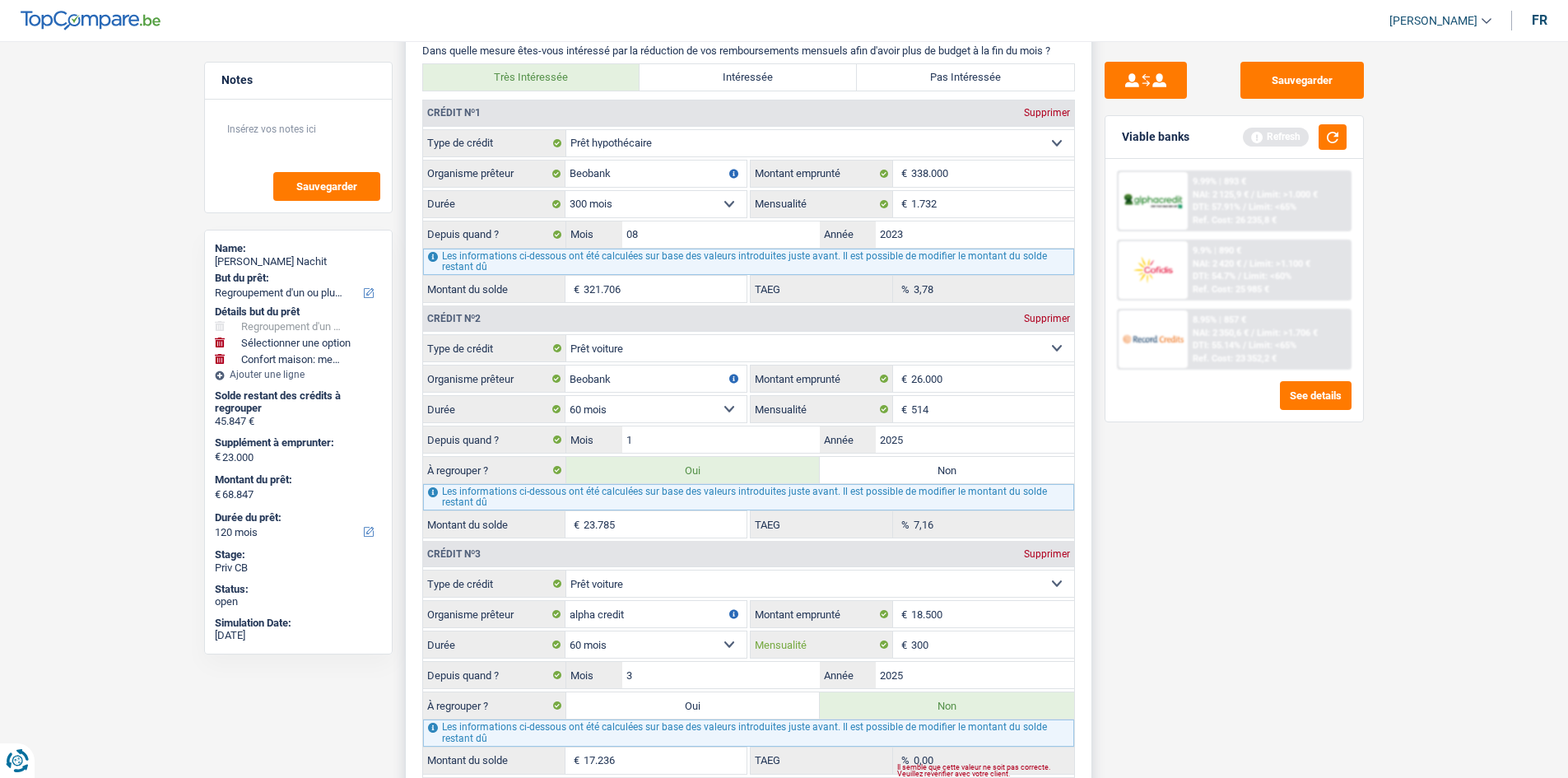 click on "300" at bounding box center [993, 645] 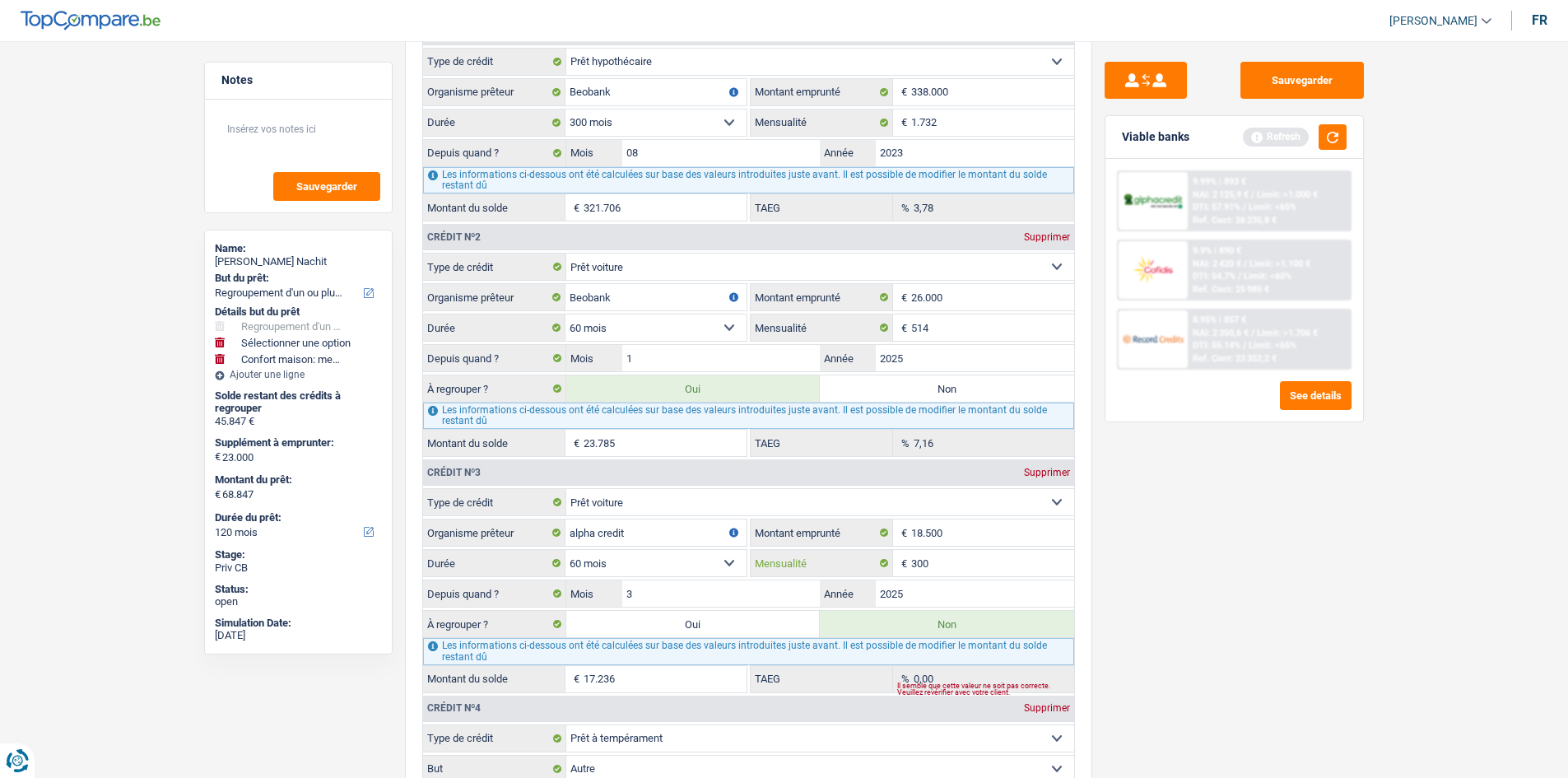 scroll, scrollTop: 1976, scrollLeft: 0, axis: vertical 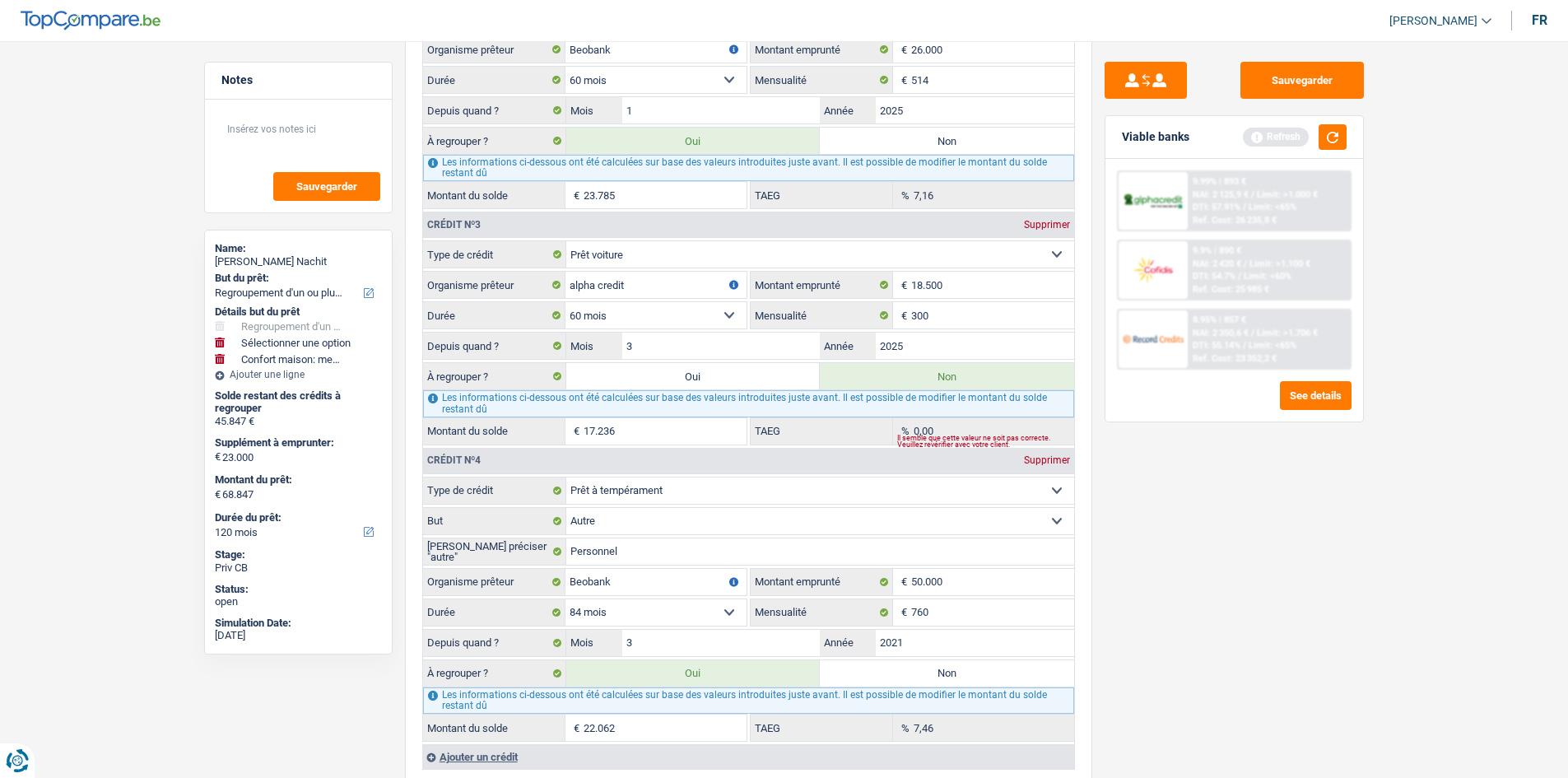 click on "Sauvegarder
Viable banks
Refresh
9.99% | 893 €
NAI: 2 125,9 €
/
Limit: >1.000 €
DTI: 57.91%
/
Limit: <65%
Ref. Cost: 26 235,8 €
9.9% | 890 €
NAI: 2 420 €
/
Limit: >1.100 €
DTI: 54.7%
/               /       /" at bounding box center (1234, 404) 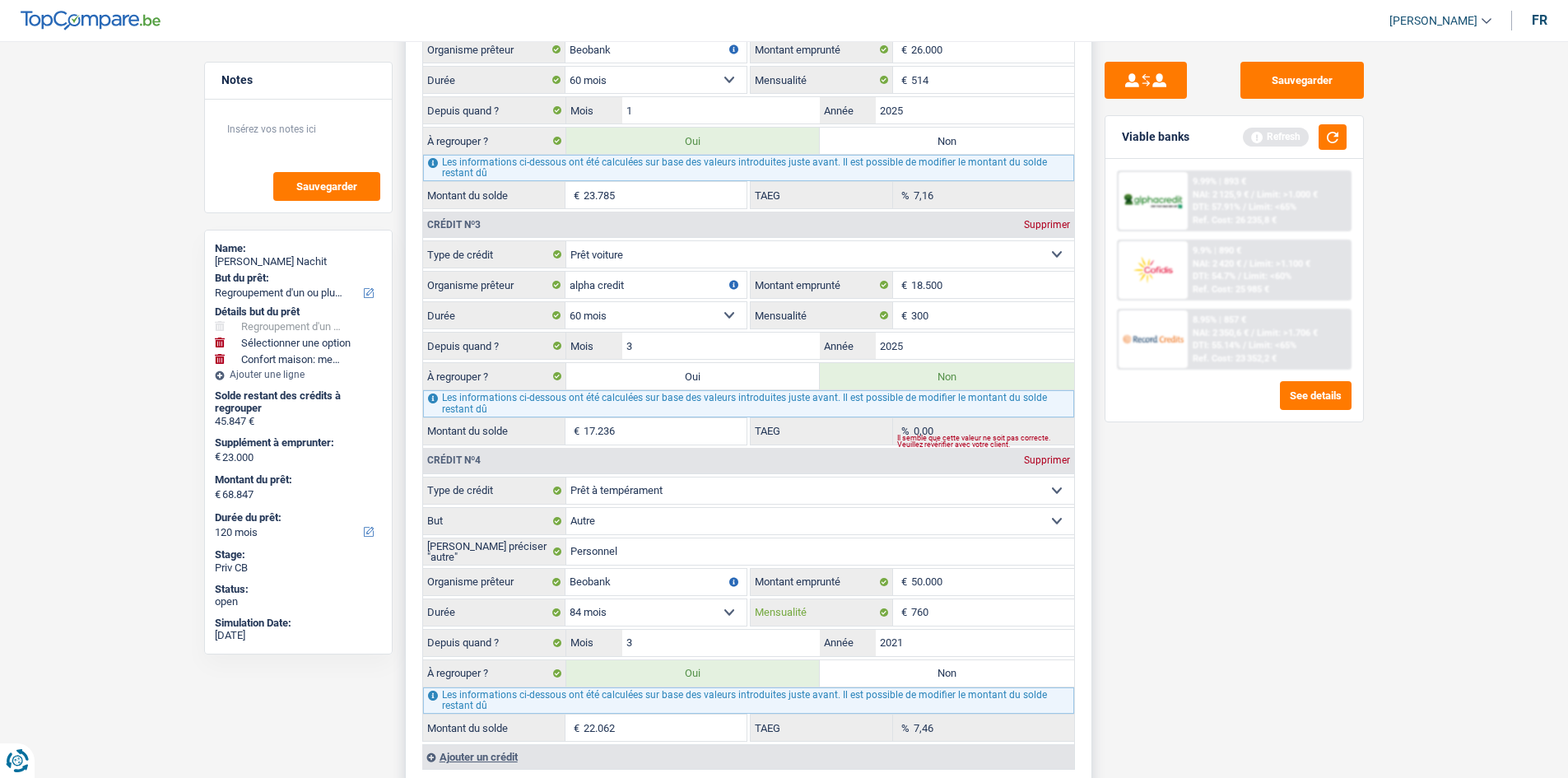 click on "760" at bounding box center [993, 613] 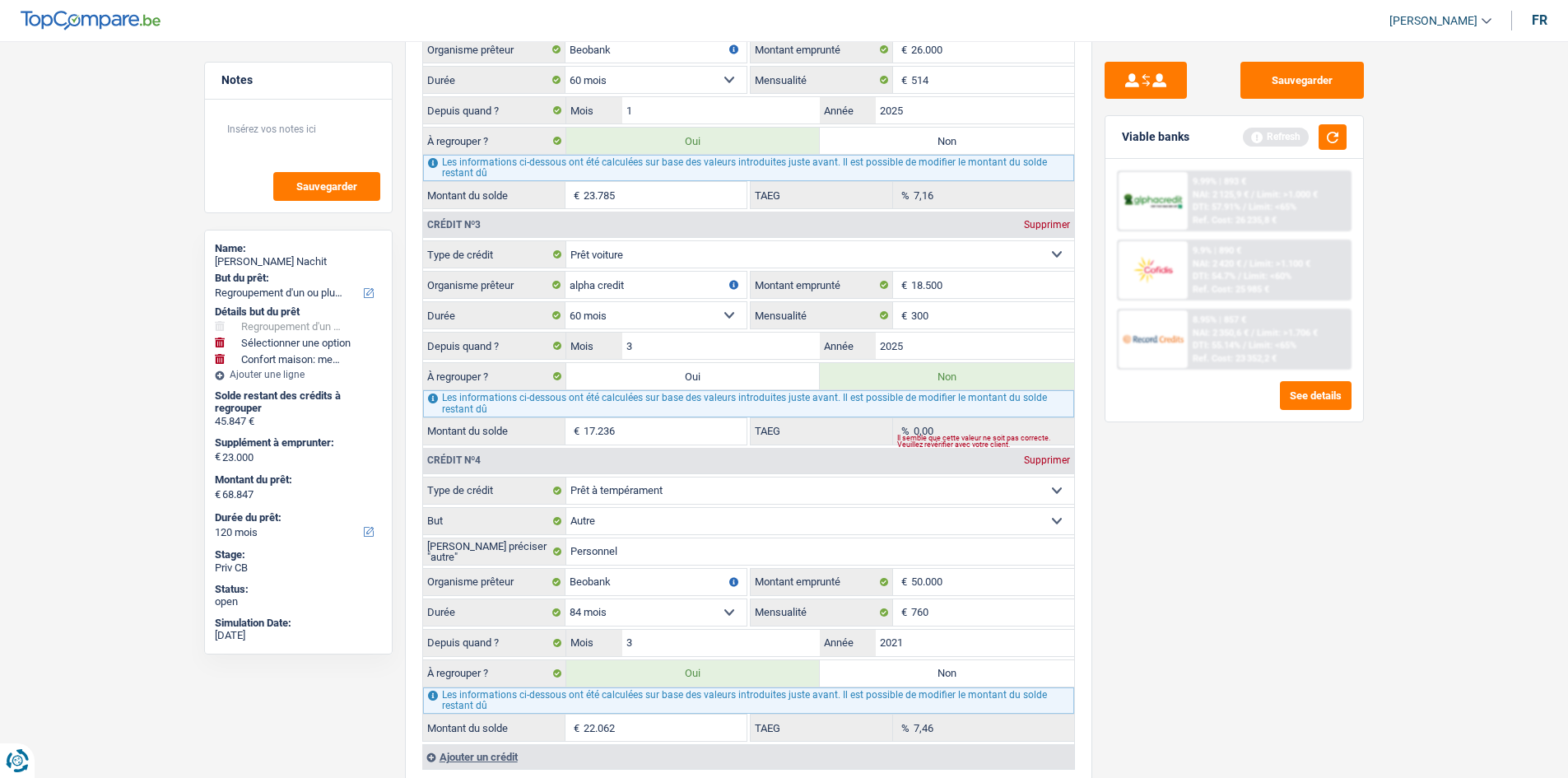 click on "Sauvegarder
Viable banks
Refresh
9.99% | 893 €
NAI: 2 125,9 €
/
Limit: >1.000 €
DTI: 57.91%
/
Limit: <65%
Ref. Cost: 26 235,8 €
9.9% | 890 €
NAI: 2 420 €
/
Limit: >1.100 €
DTI: 54.7%
/               /       /" at bounding box center [1234, 404] 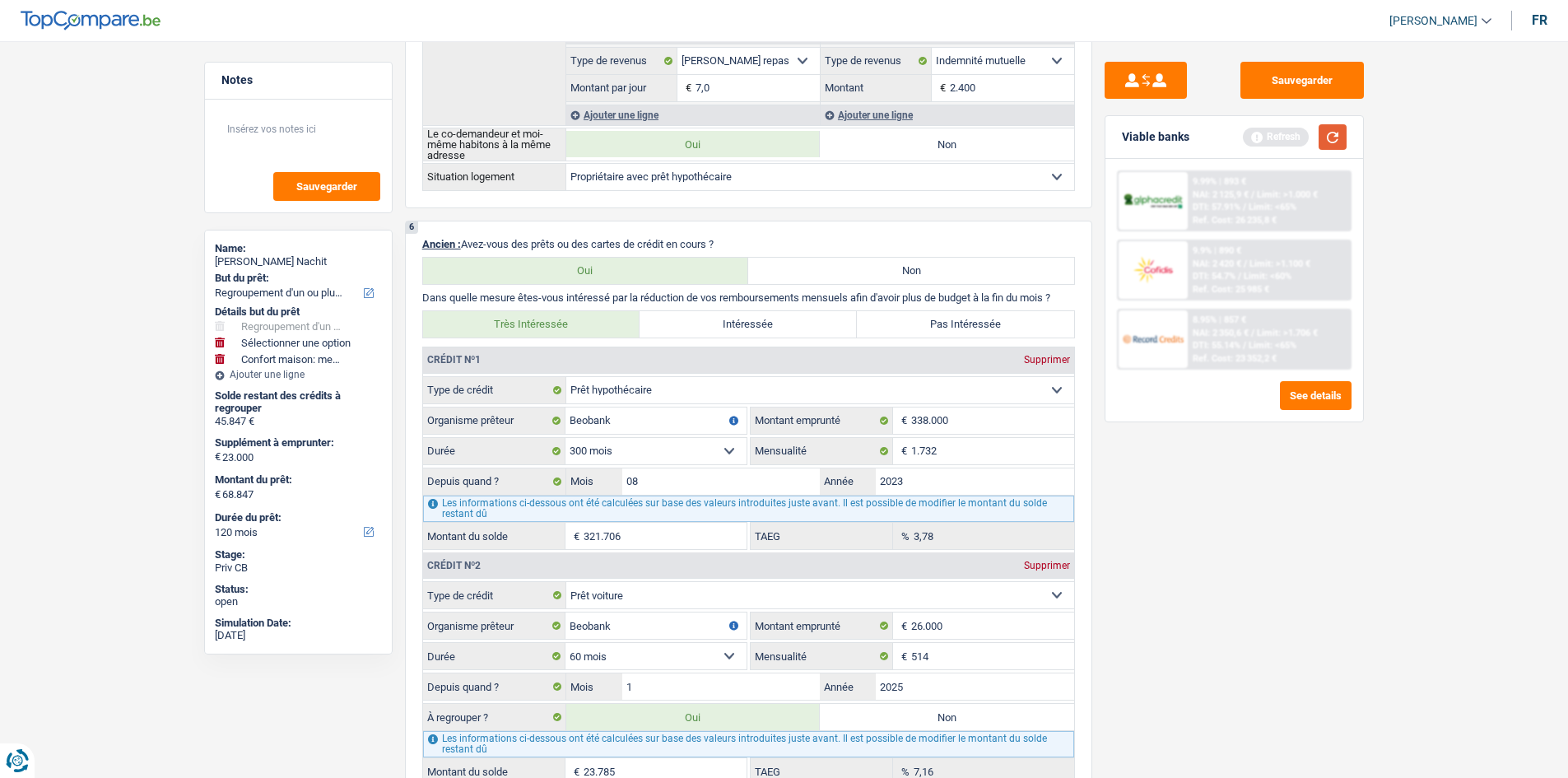 click at bounding box center [1333, 137] 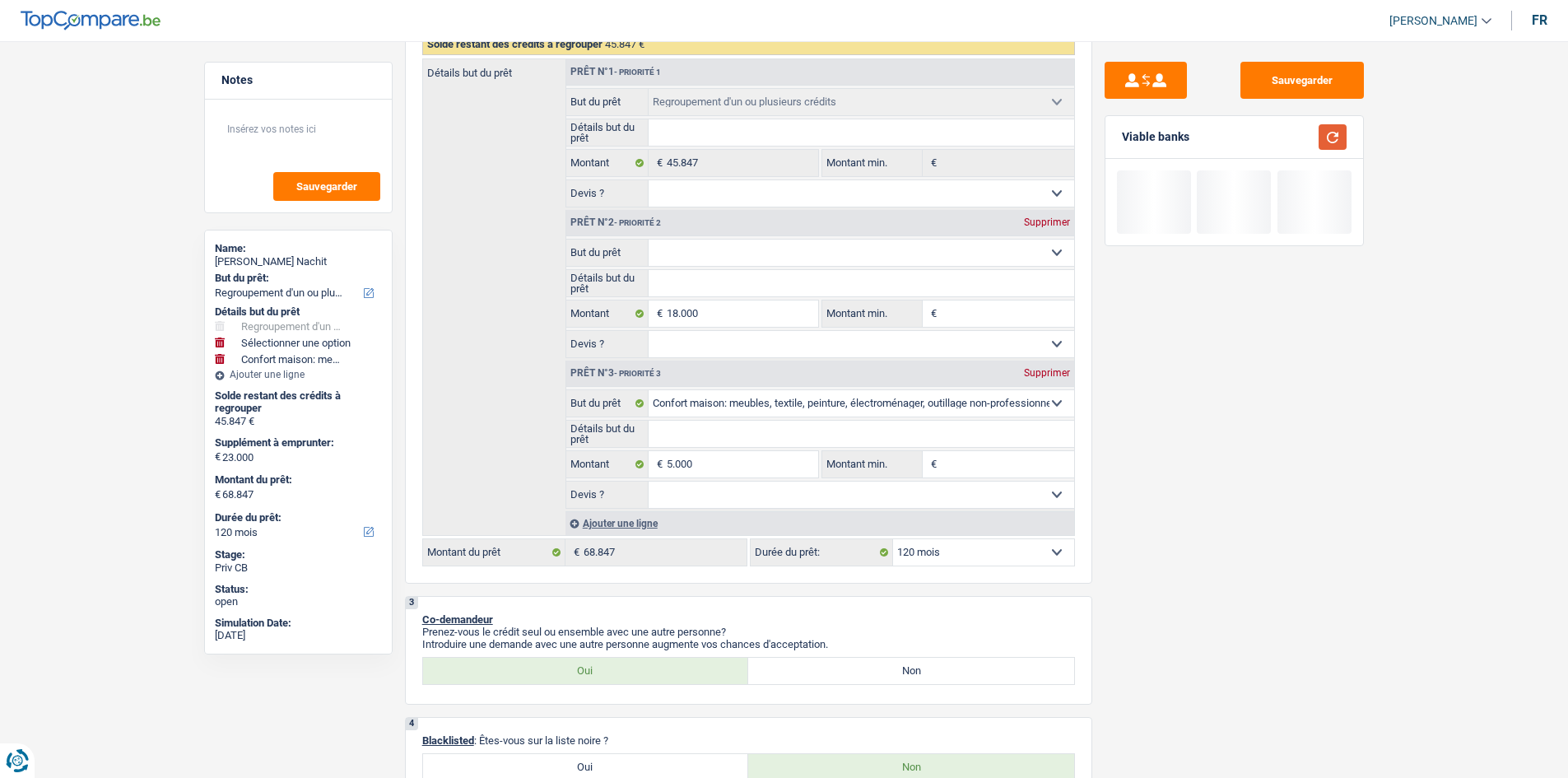 scroll, scrollTop: 247, scrollLeft: 0, axis: vertical 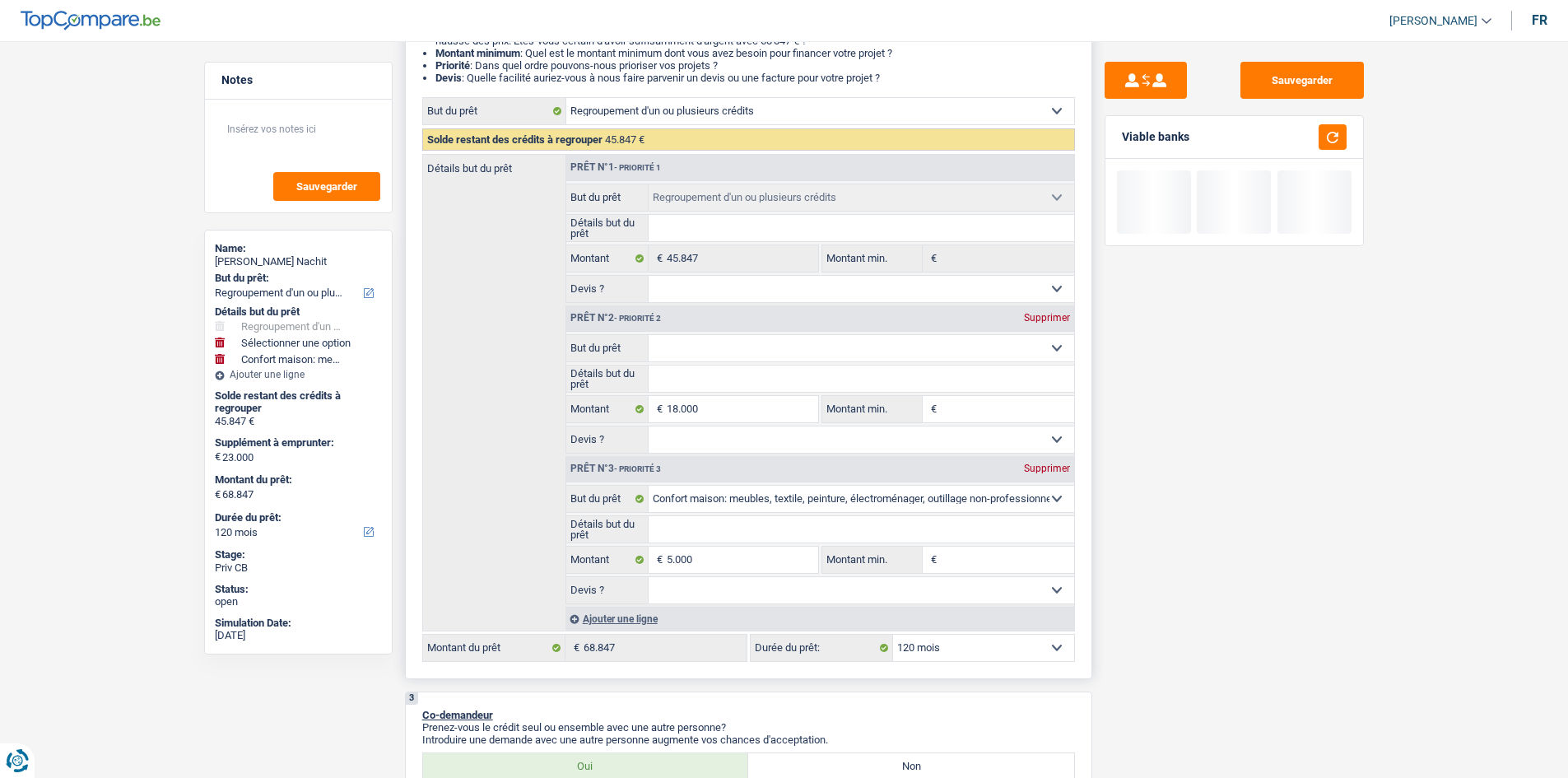 click on "12 mois 18 mois 24 mois 30 mois 36 mois 42 mois 48 mois 60 mois 72 mois 84 mois 96 mois 120 mois 132 mois 144 mois
Sélectionner une option" at bounding box center [984, 648] 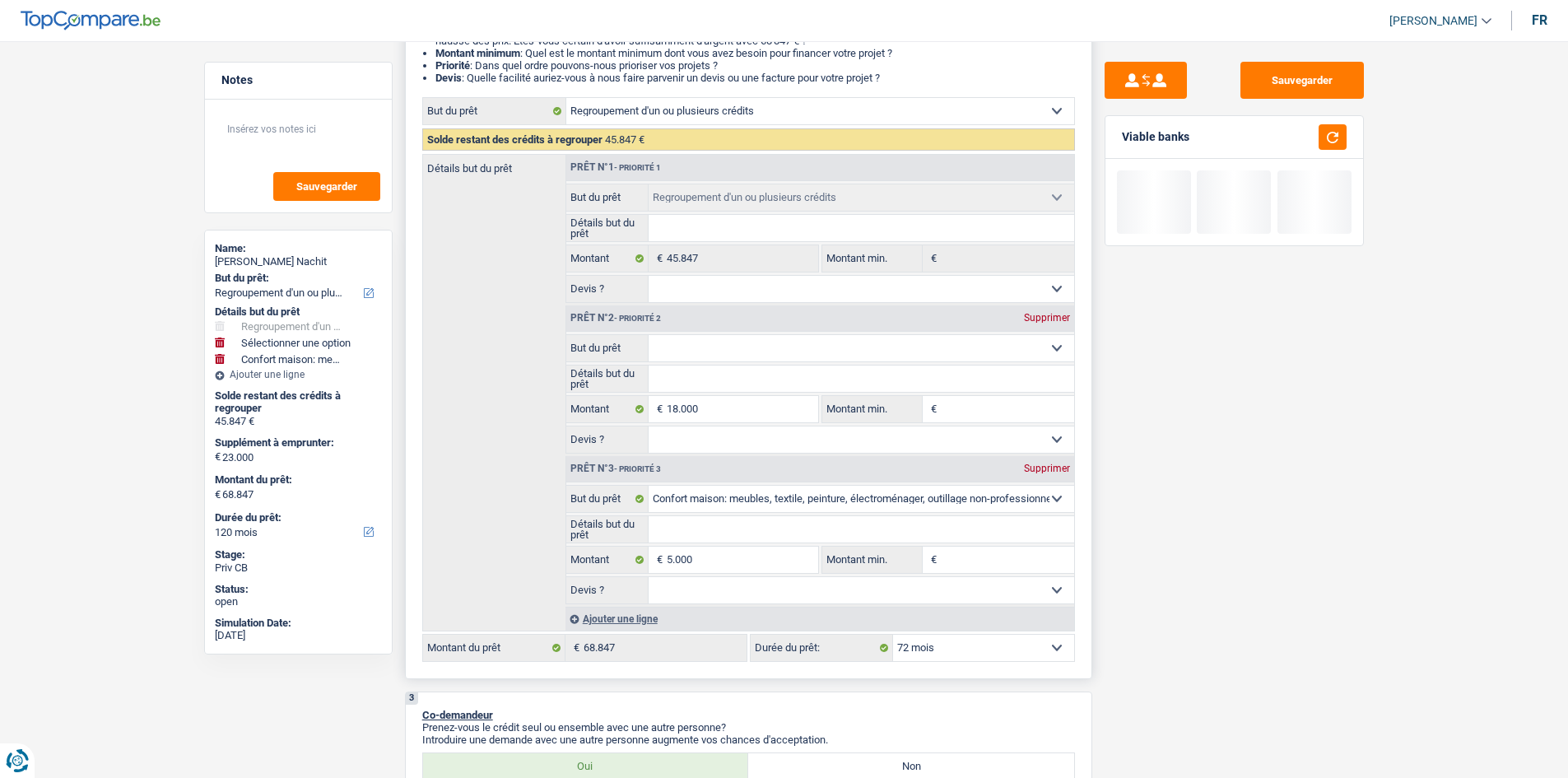 click on "12 mois 18 mois 24 mois 30 mois 36 mois 42 mois 48 mois 60 mois 72 mois 84 mois 96 mois 120 mois 132 mois 144 mois
Sélectionner une option" at bounding box center [984, 648] 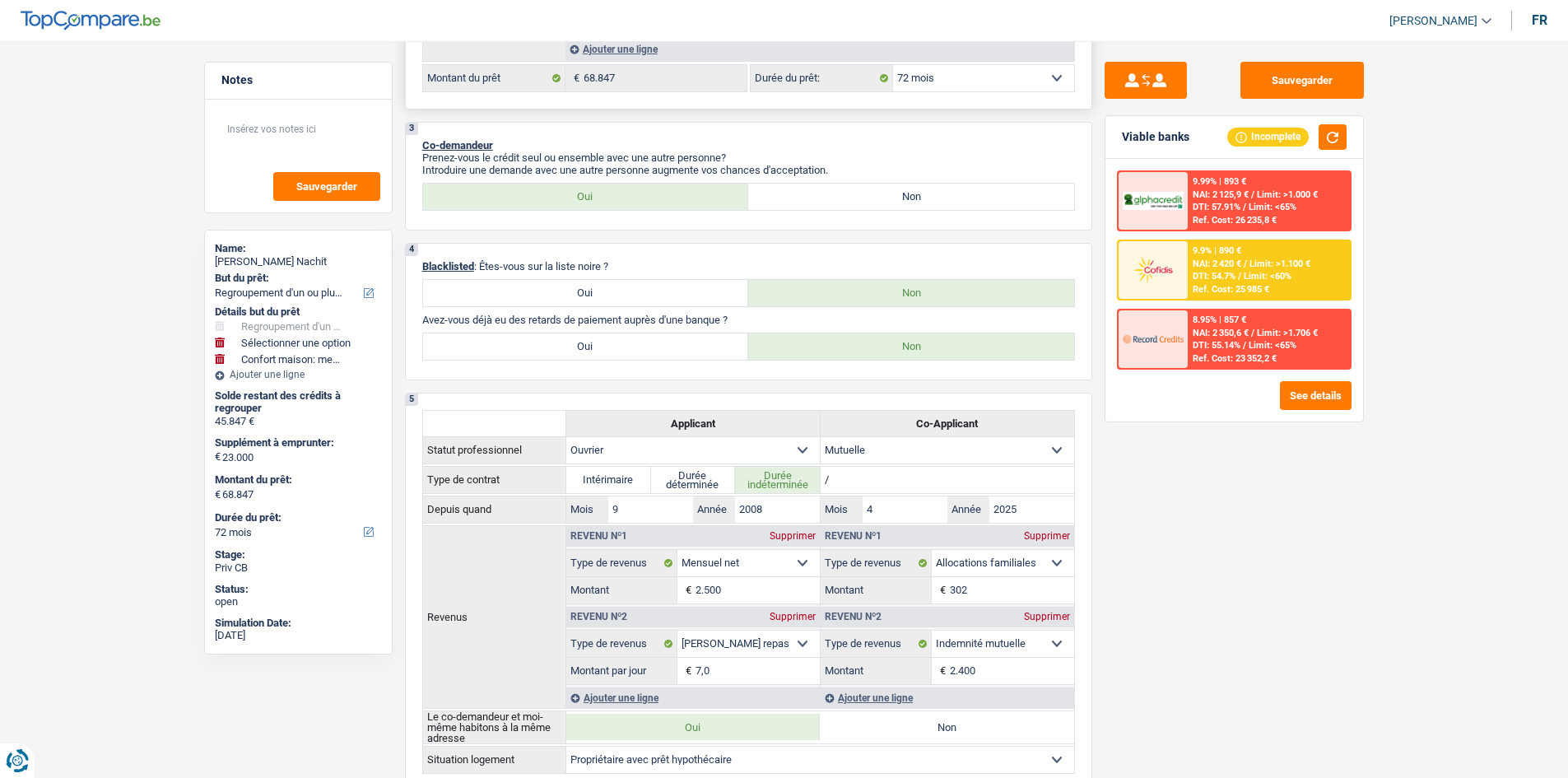 scroll, scrollTop: 494, scrollLeft: 0, axis: vertical 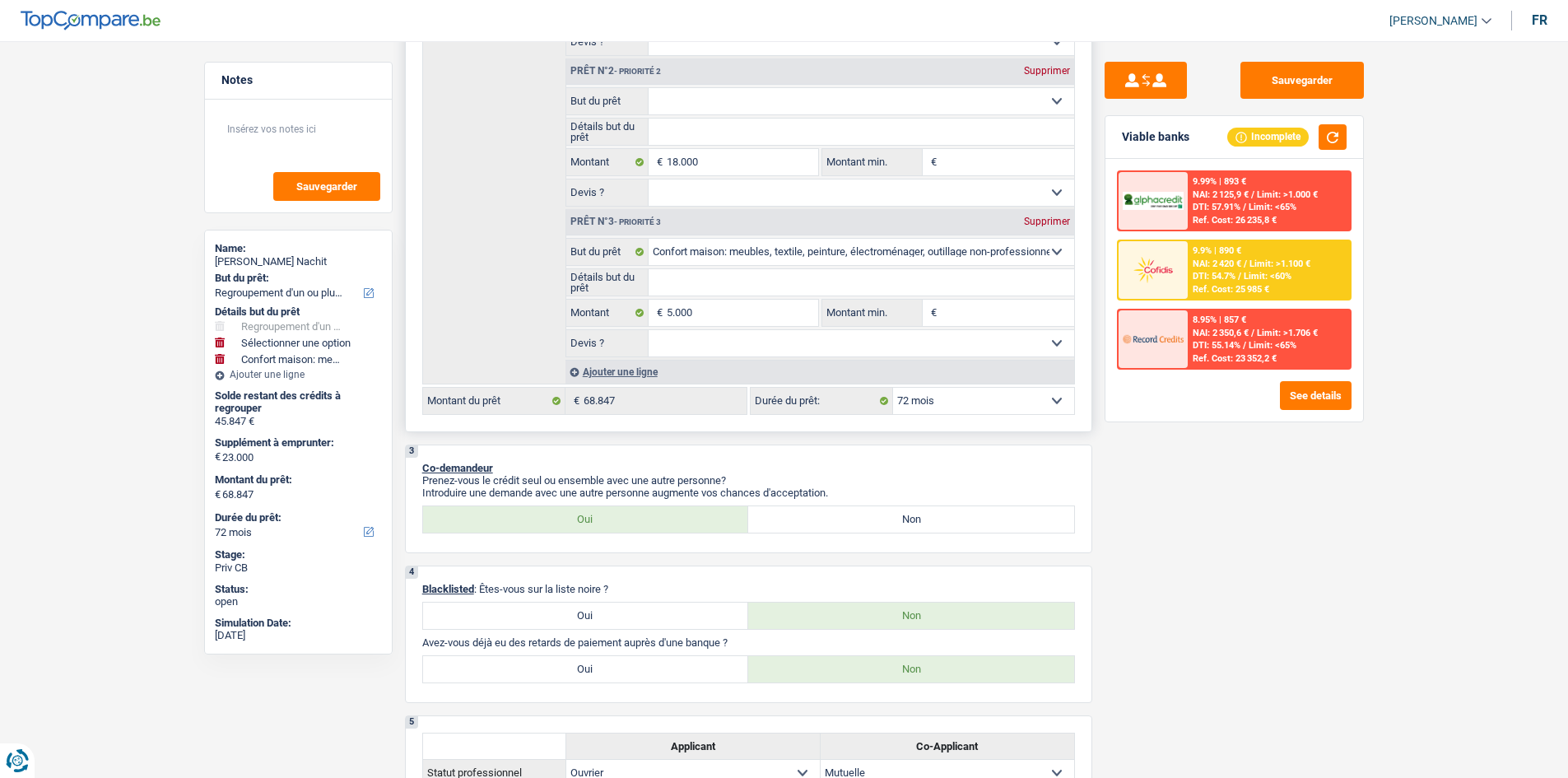 click on "12 mois 18 mois 24 mois 30 mois 36 mois 42 mois 48 mois 60 mois 72 mois 84 mois 96 mois 120 mois 132 mois 144 mois
Sélectionner une option" at bounding box center (984, 401) 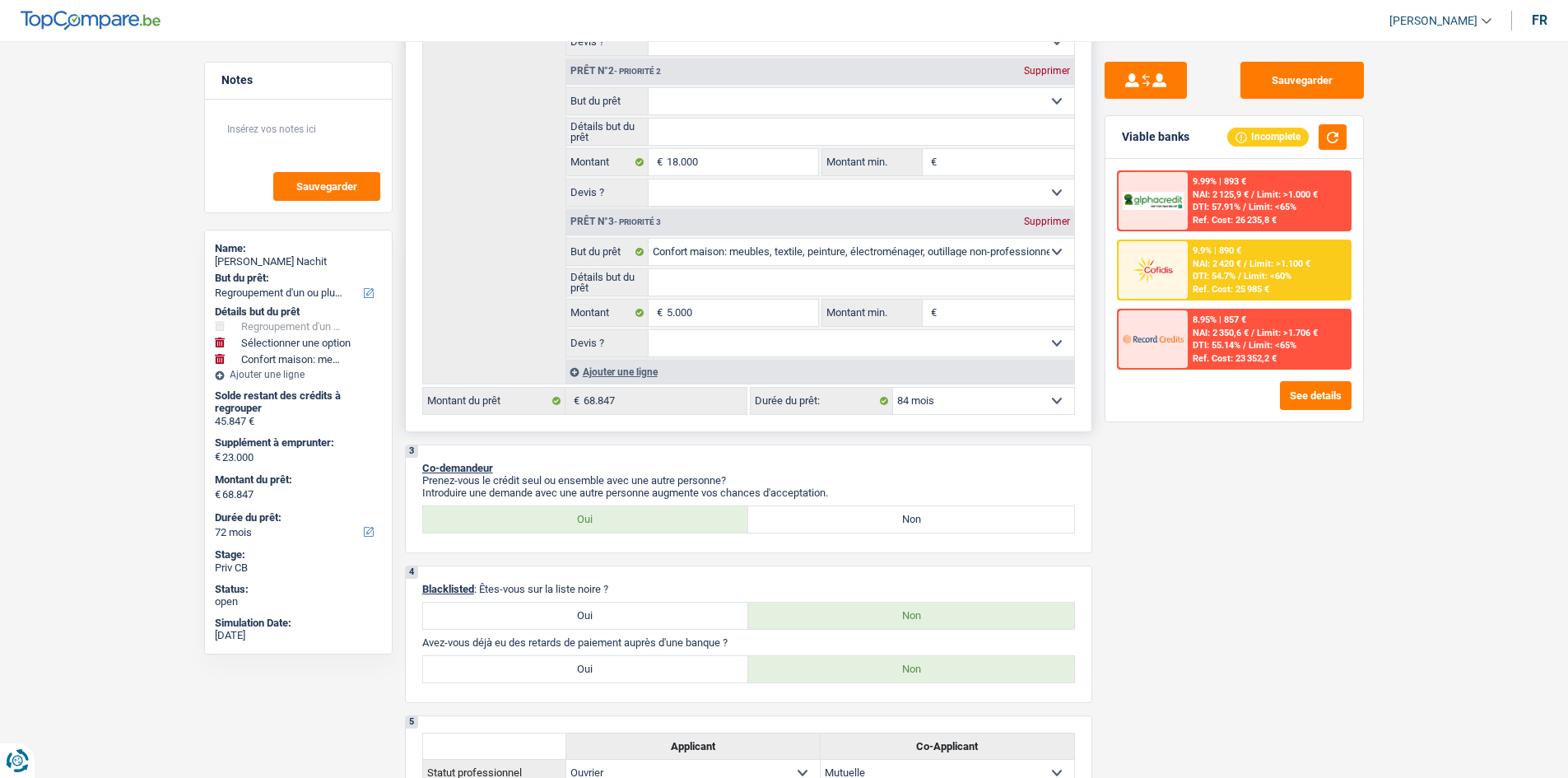 click on "12 mois 18 mois 24 mois 30 mois 36 mois 42 mois 48 mois 60 mois 72 mois 84 mois 96 mois 120 mois 132 mois 144 mois
Sélectionner une option" at bounding box center [984, 401] 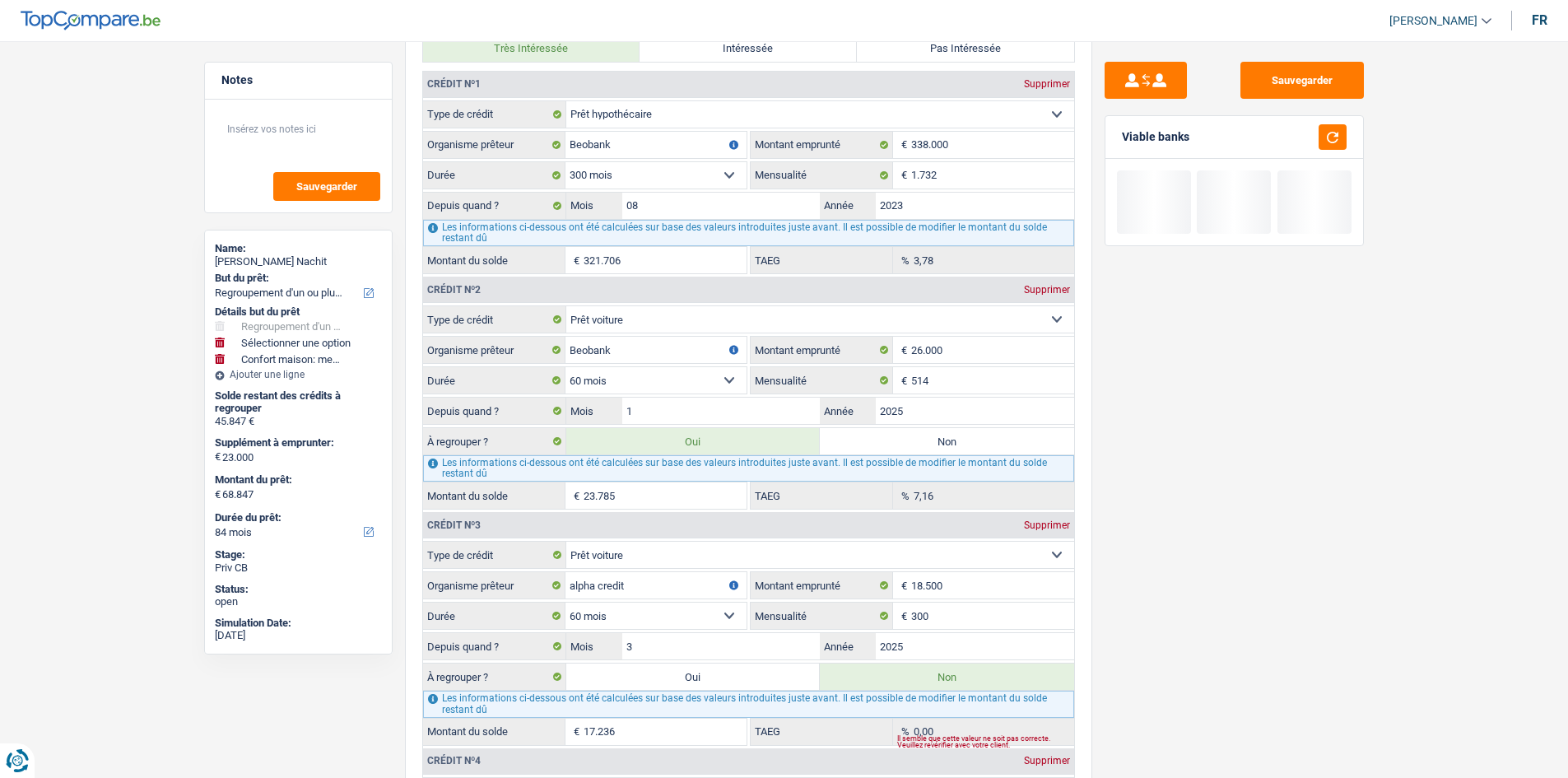 scroll, scrollTop: 1894, scrollLeft: 0, axis: vertical 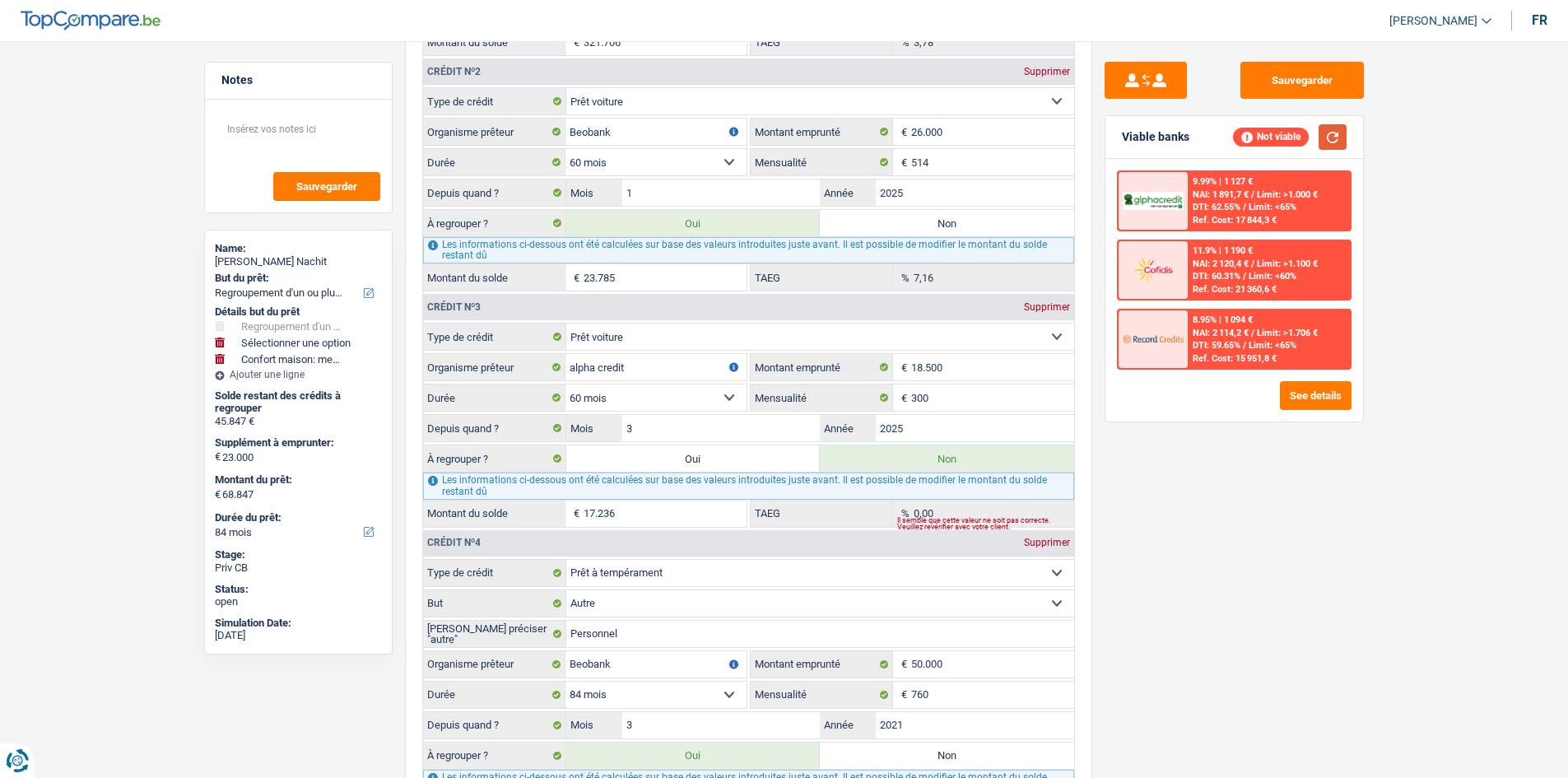 click at bounding box center (1333, 137) 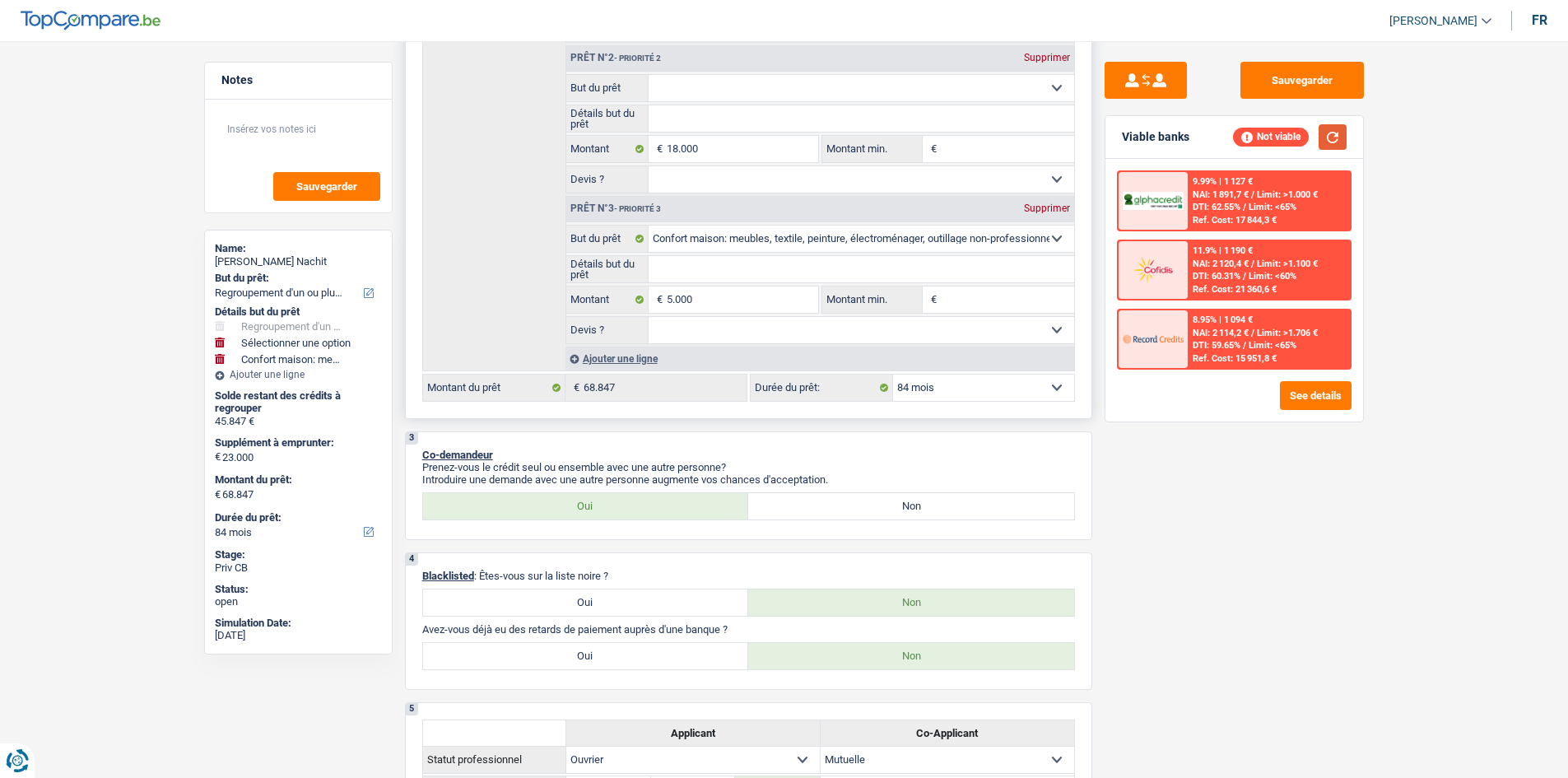 scroll, scrollTop: 412, scrollLeft: 0, axis: vertical 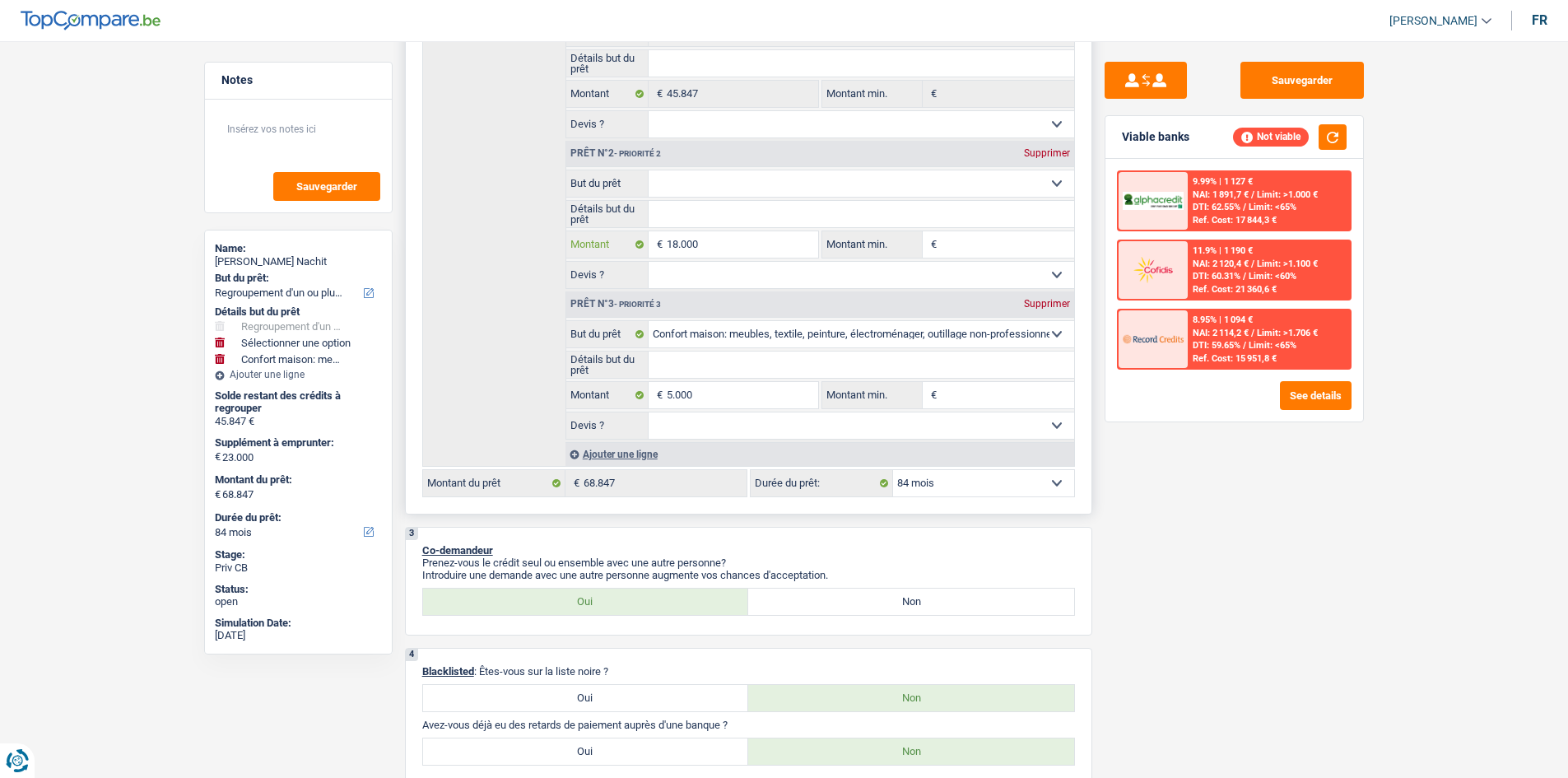 click on "18.000" at bounding box center [742, 245] 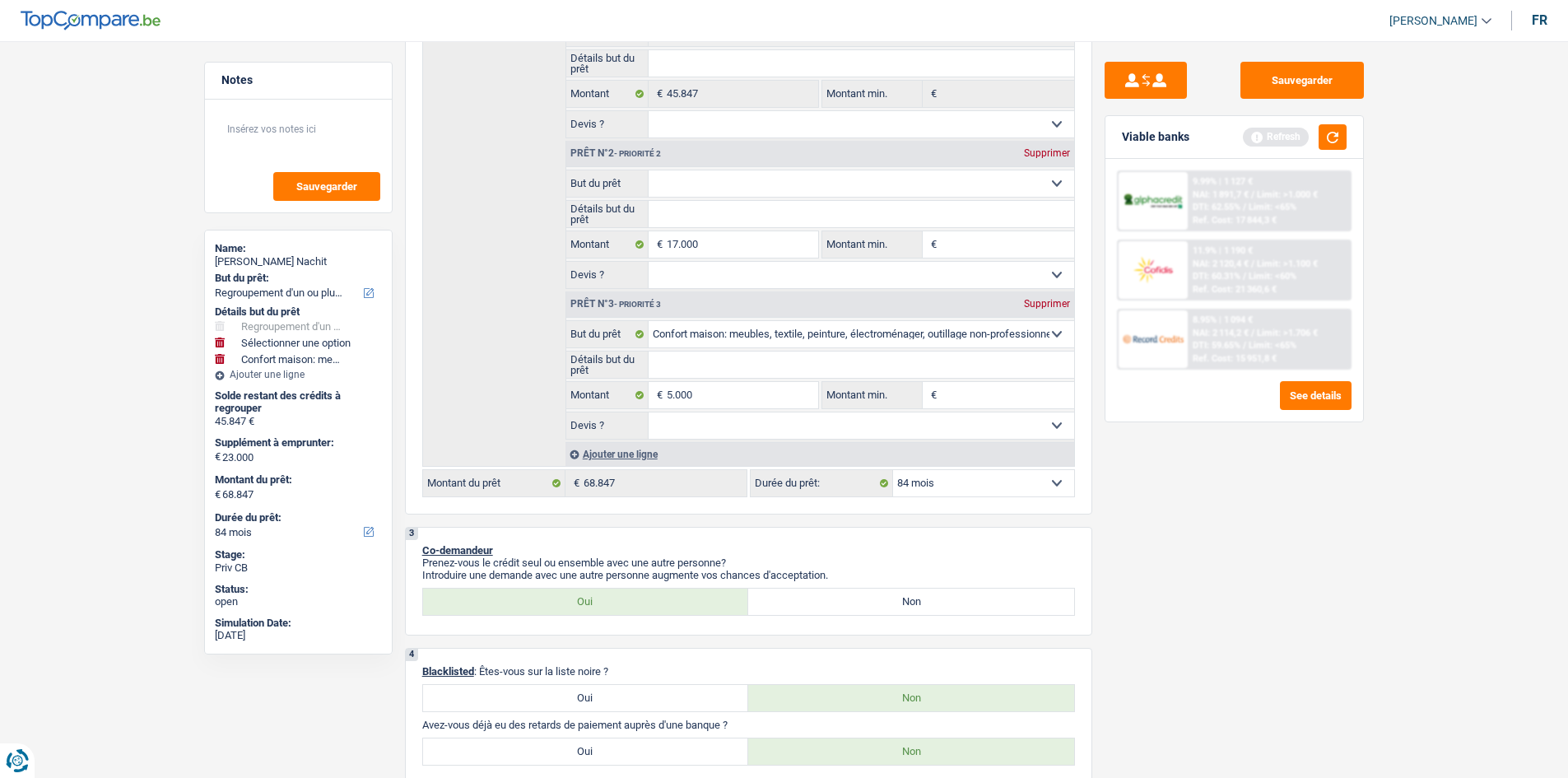 click on "Sauvegarder
Viable banks
Refresh
9.99% | 1 127 €
NAI: 1 891,7 €
/
Limit: >1.000 €
DTI: 62.55%
/
Limit: <65%
Ref. Cost: 17 844,3 €
11.9% | 1 190 €
NAI: 2 120,4 €
/
Limit: >1.100 €
DTI: 60.31%
/" at bounding box center (1234, 404) 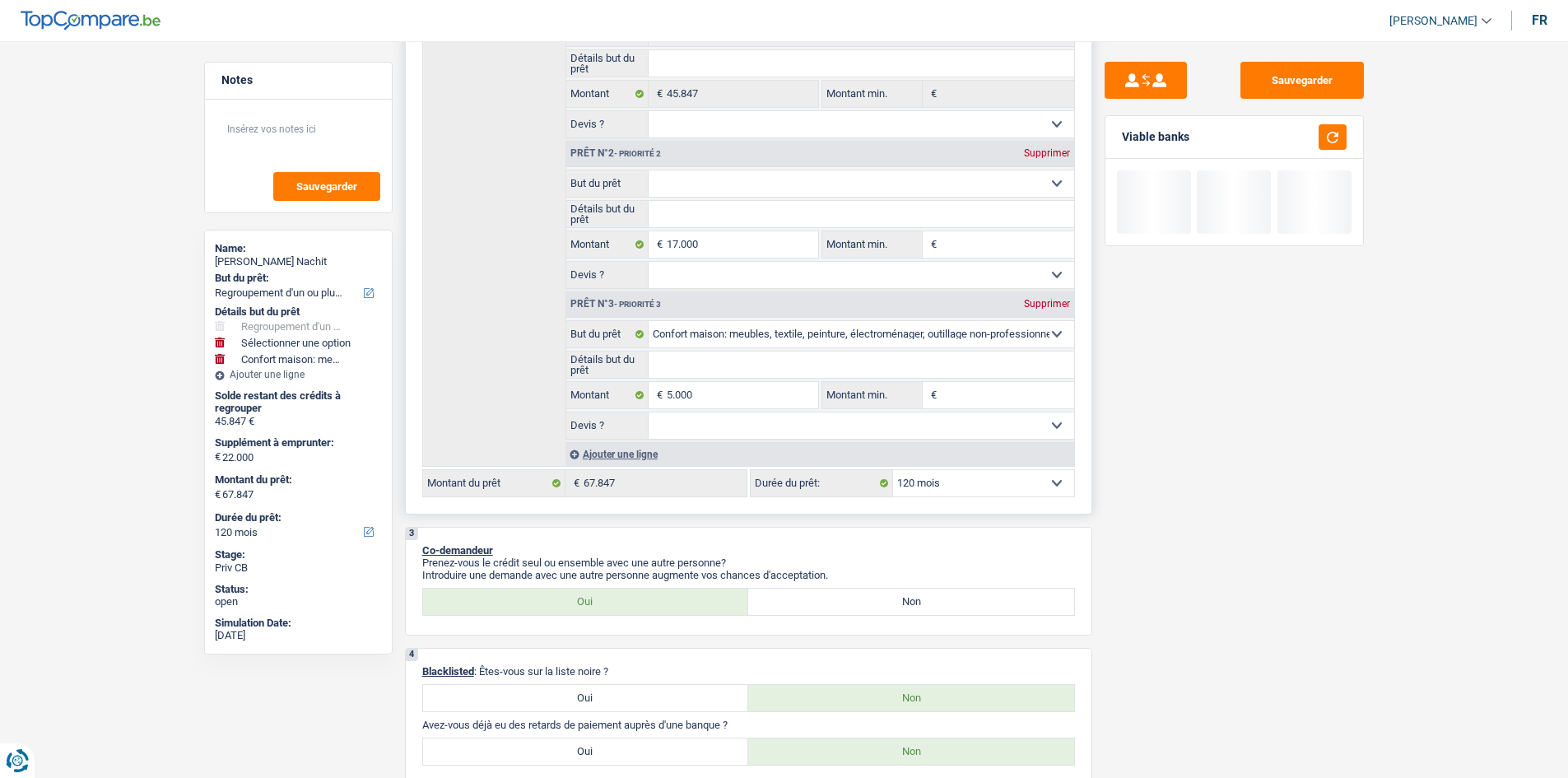 click on "12 mois 18 mois 24 mois 30 mois 36 mois 42 mois 48 mois 60 mois 72 mois 84 mois 96 mois 120 mois 132 mois 144 mois
Sélectionner une option" at bounding box center [984, 483] 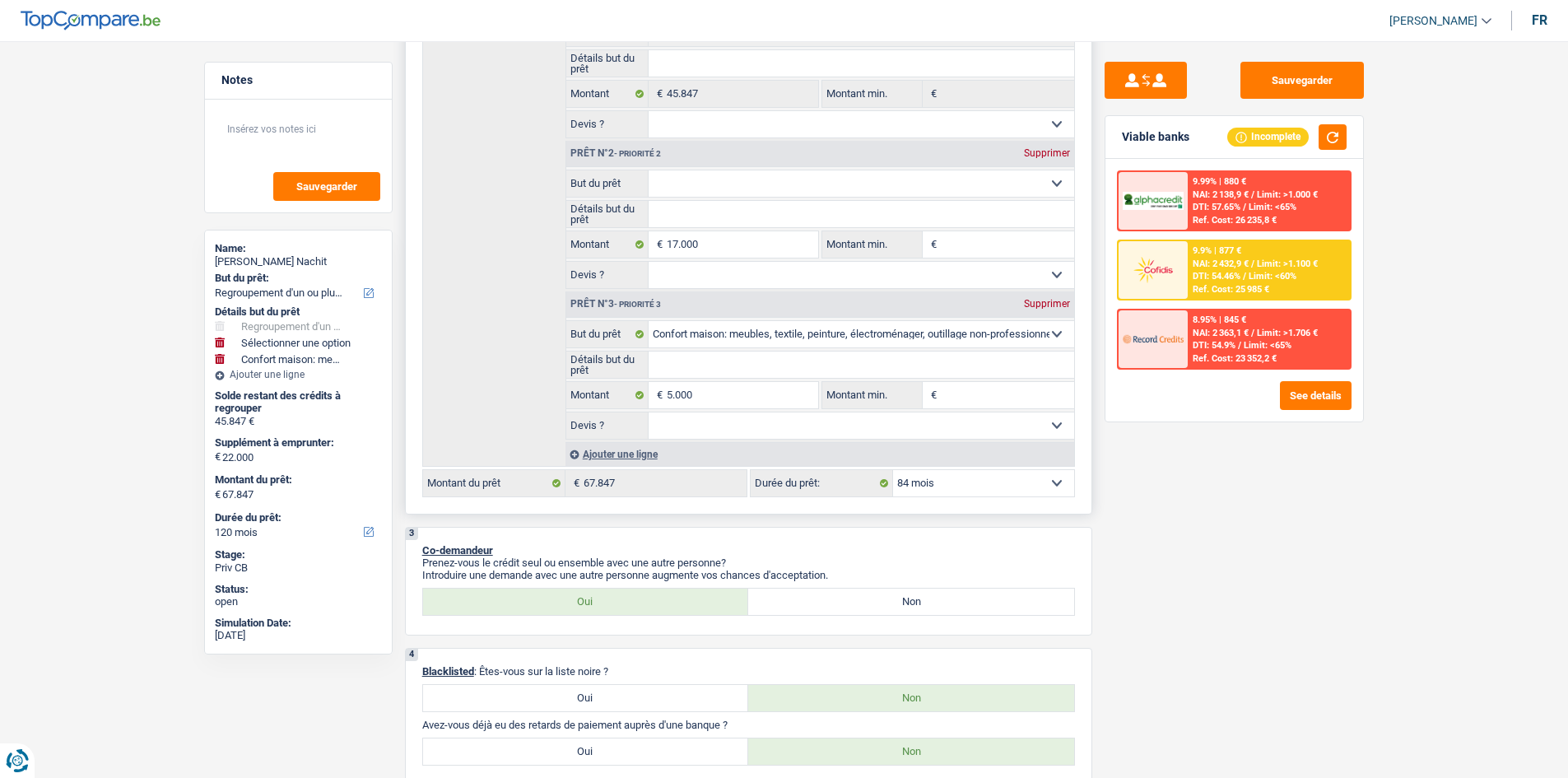 click on "12 mois 18 mois 24 mois 30 mois 36 mois 42 mois 48 mois 60 mois 72 mois 84 mois 96 mois 120 mois 132 mois 144 mois
Sélectionner une option" at bounding box center (984, 483) 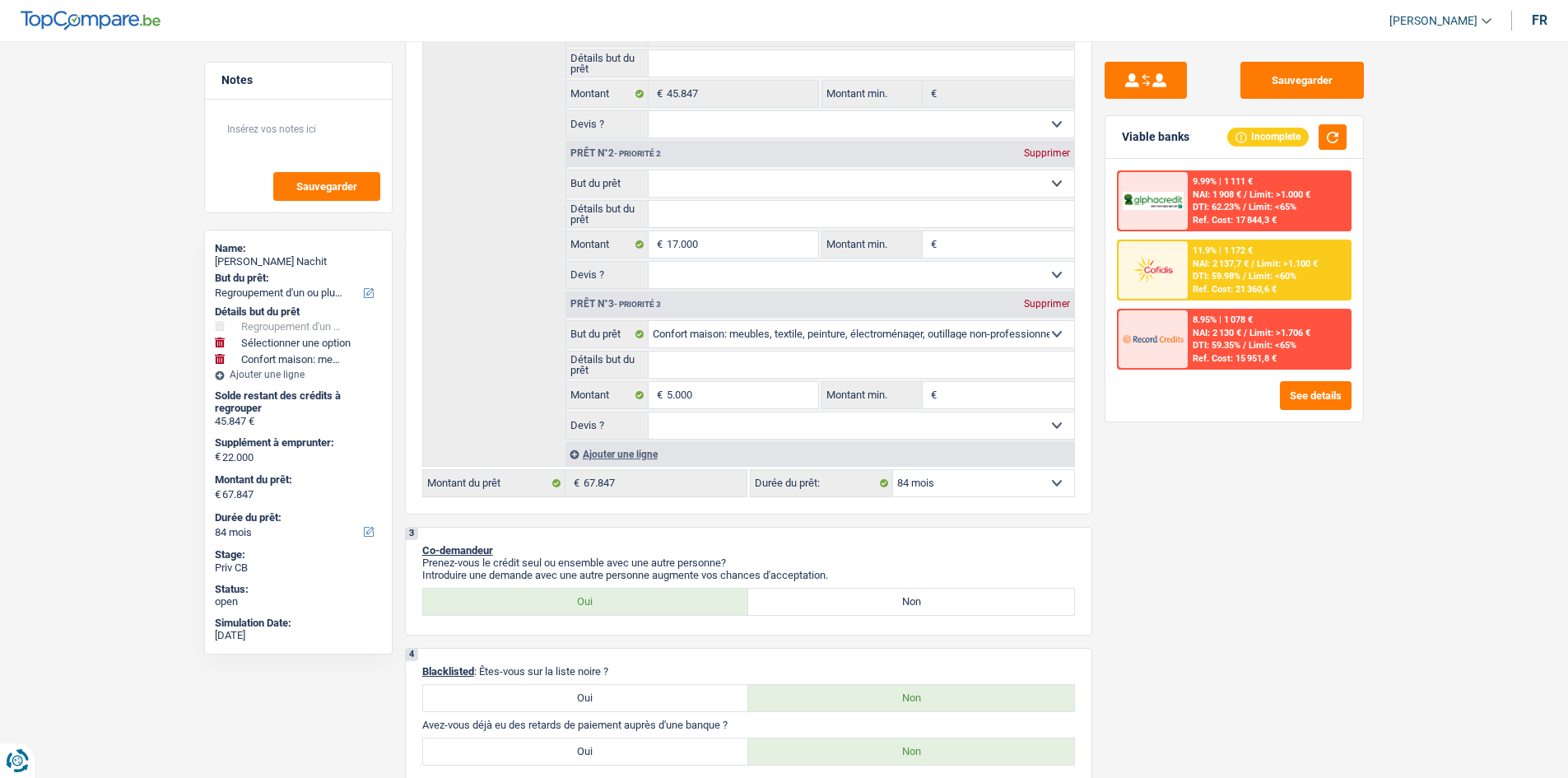 click on "Limit: >1.100 €" at bounding box center [1287, 263] 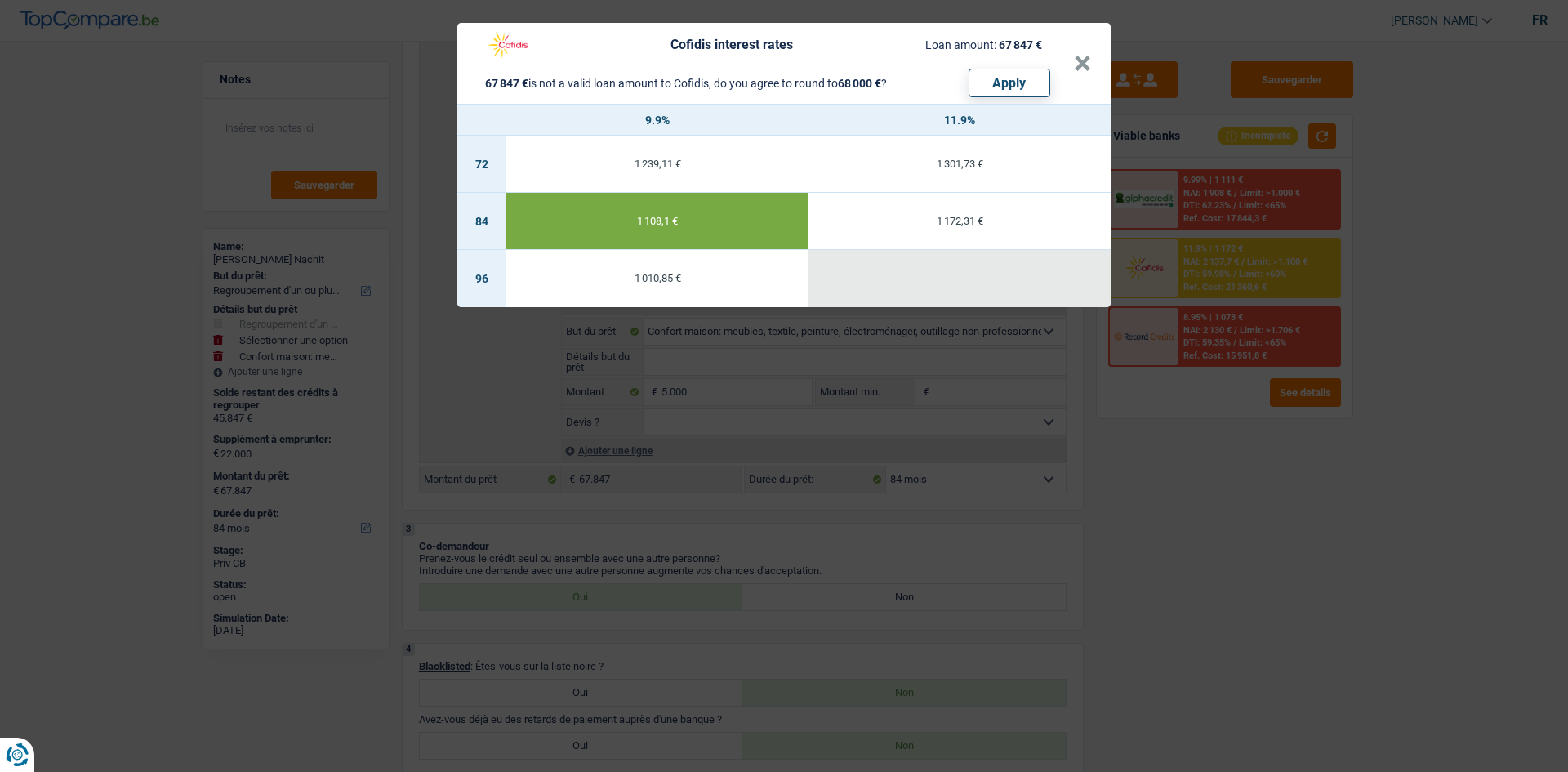 click on "Cofidis interest rates
Loan amount:
67 847 €
67 847 €  is not a valid loan amount to Cofidis, do you agree to round to  68 000 € ?
Apply
×
9.9%
11.9%
72
1 239,11 €
1 301,73 €
84
1 108,1 €
1 172,31 €
96
1 010,85 €
-" at bounding box center (784, 386) 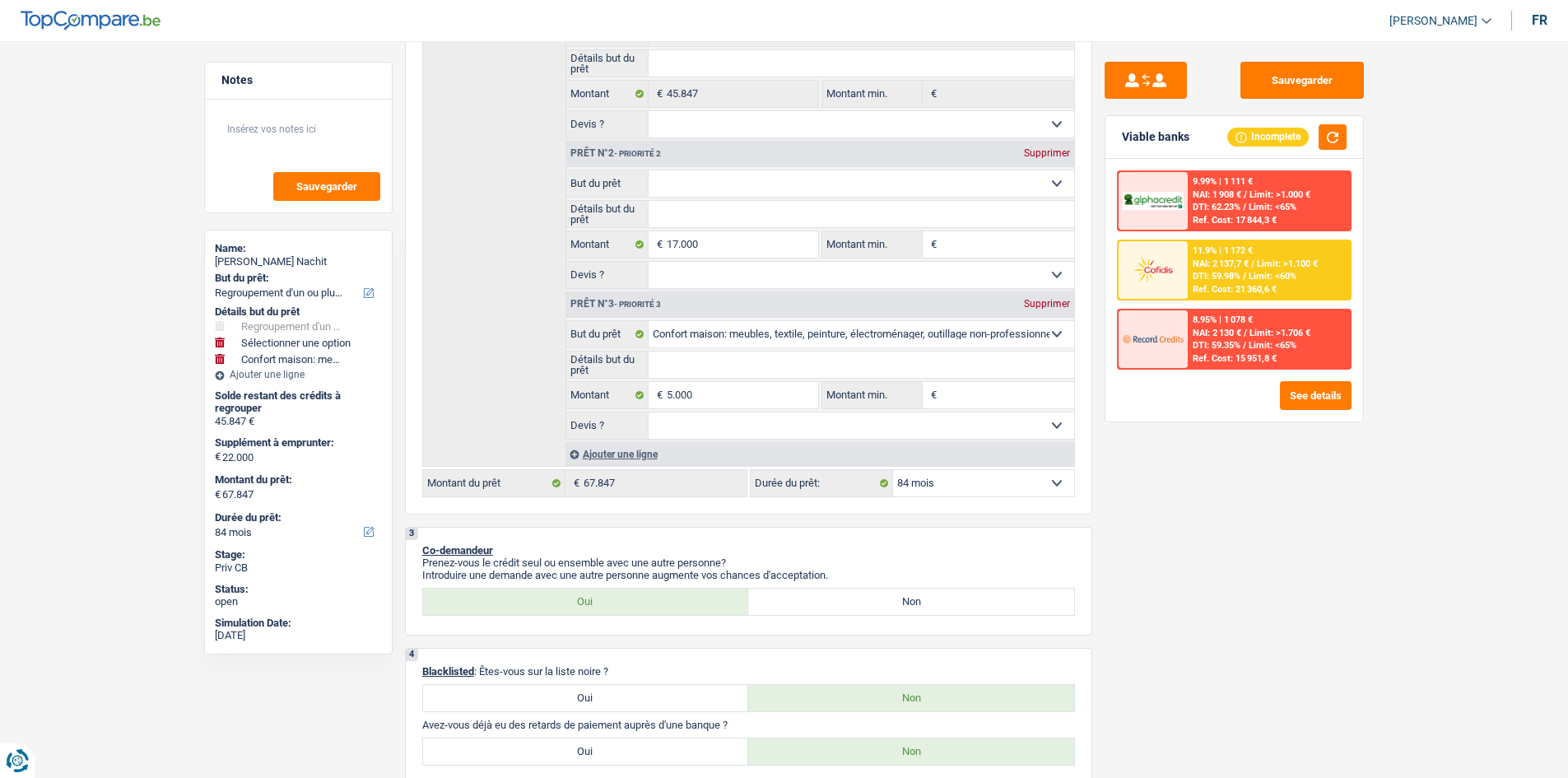 click on "Limit: <60%" at bounding box center (1273, 276) 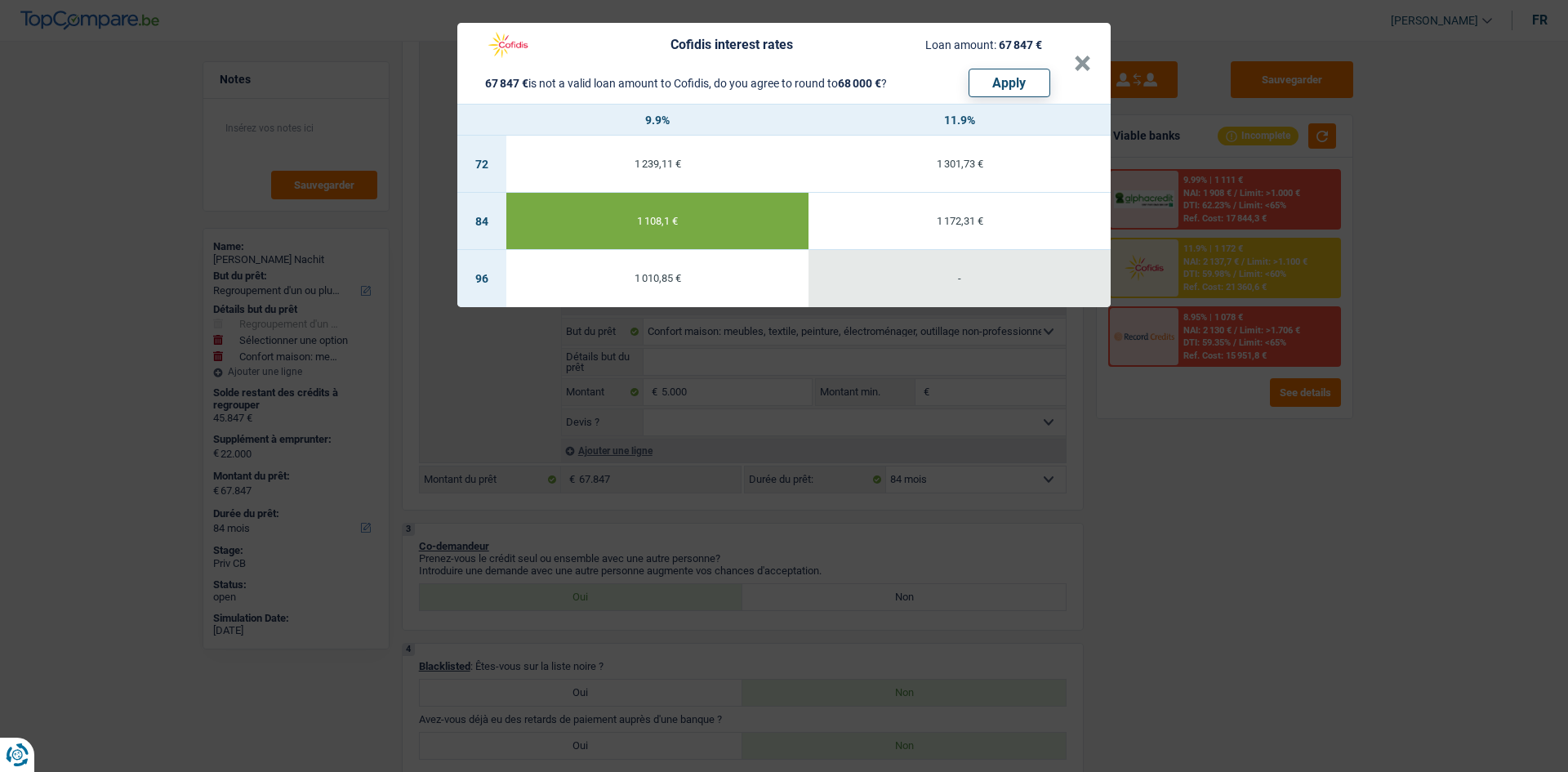 click on "Cofidis interest rates
Loan amount:
67 847 €
67 847 €  is not a valid loan amount to Cofidis, do you agree to round to  68 000 € ?
Apply
×
9.9%
11.9%
72
1 239,11 €
1 301,73 €
84
1 108,1 €
1 172,31 €
96
1 010,85 €
-" at bounding box center (784, 386) 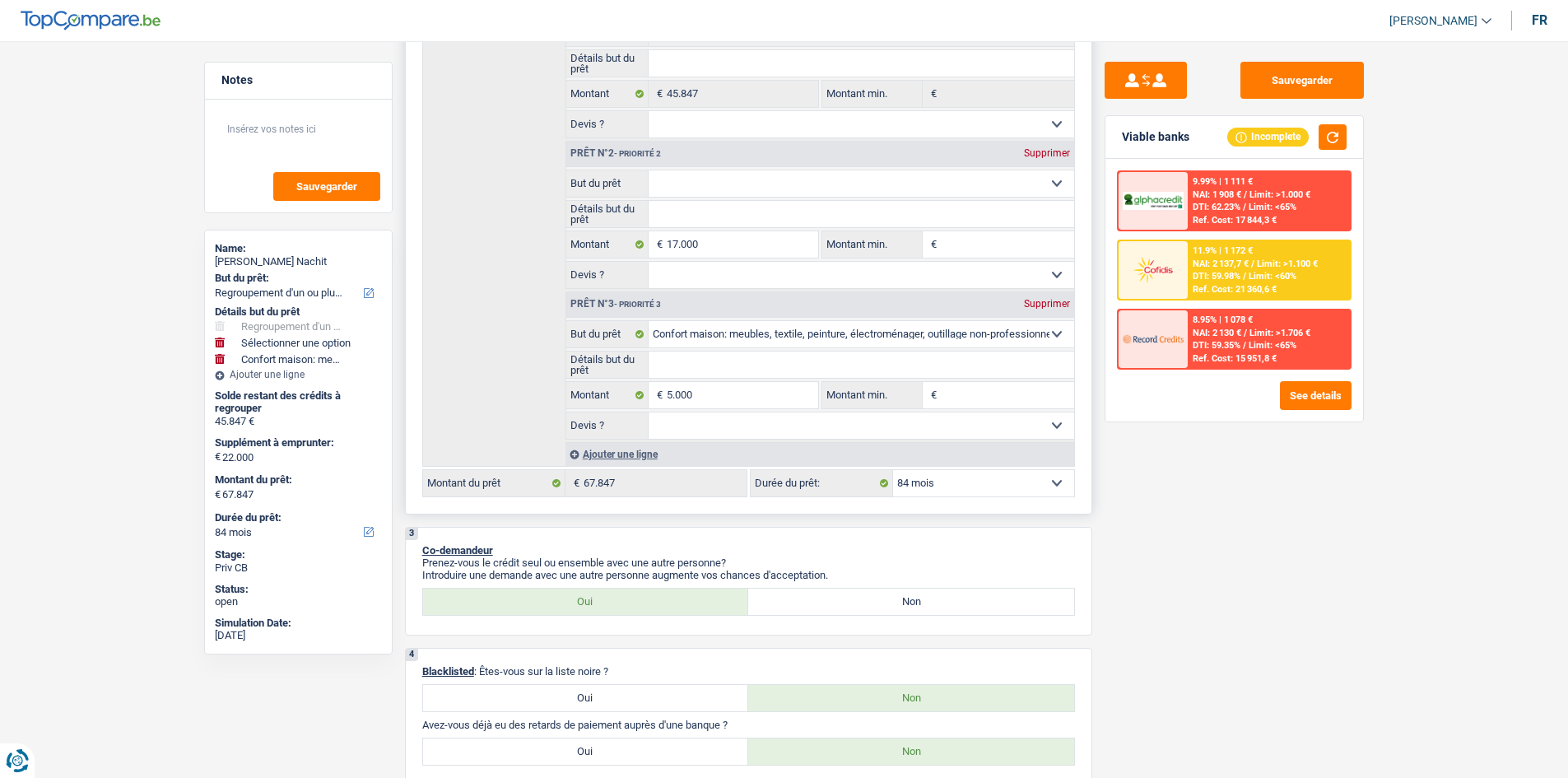 click on "Supprimer" at bounding box center (1047, 304) 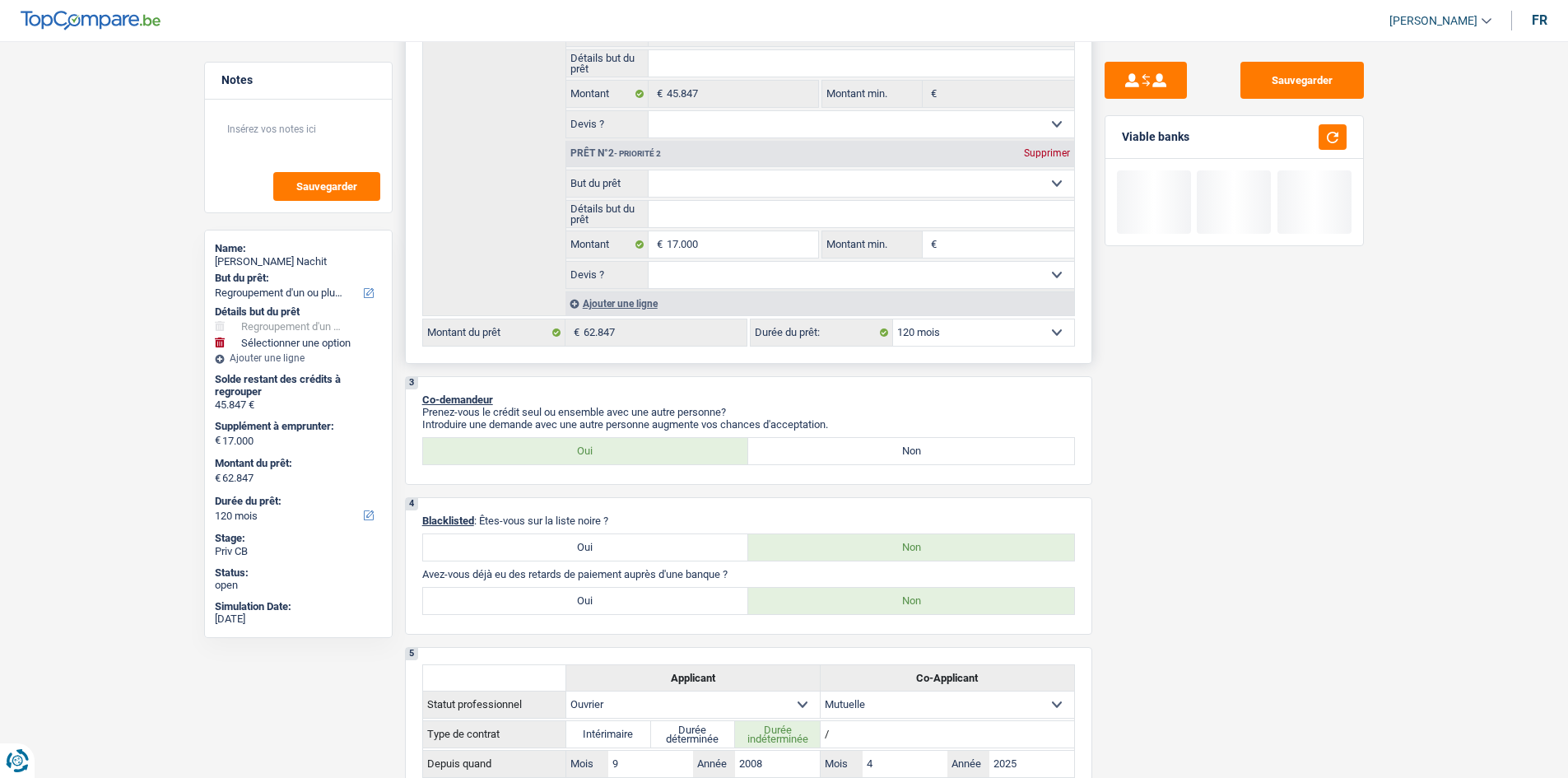 click on "Confort maison: meubles, textile, peinture, électroménager, outillage non-professionnel Hifi, multimédia, gsm, ordinateur Aménagement: frais d'installation, déménagement Evénement familial: naissance, mariage, divorce, communion, décès Frais médicaux Frais d'études Frais permis de conduire Regroupement d'un ou plusieurs crédits Loisirs: voyage, sport, musique Rafraîchissement: petits travaux maison et jardin Frais judiciaires Réparation voiture Prêt rénovation Prêt énergie Prêt voiture Taxes, impôts non professionnels Rénovation bien à l'étranger Dettes familiales Assurance Autre
Sélectionner une option" at bounding box center [861, 184] 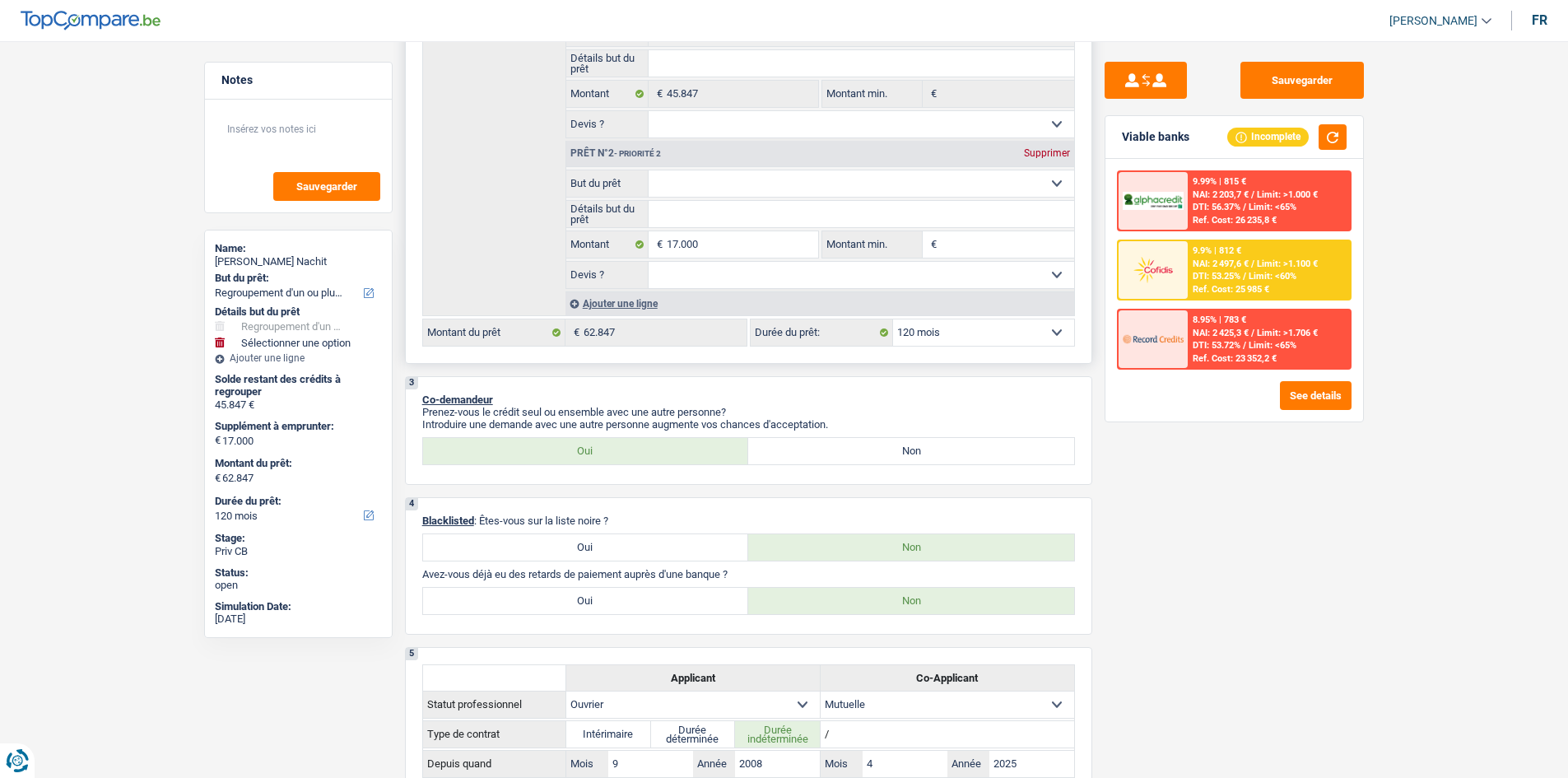 click on "Confort maison: meubles, textile, peinture, électroménager, outillage non-professionnel Hifi, multimédia, gsm, ordinateur Aménagement: frais d'installation, déménagement Evénement familial: naissance, mariage, divorce, communion, décès Frais médicaux Frais d'études Frais permis de conduire Regroupement d'un ou plusieurs crédits Loisirs: voyage, sport, musique Rafraîchissement: petits travaux maison et jardin Frais judiciaires Réparation voiture Prêt rénovation Prêt énergie Prêt voiture Taxes, impôts non professionnels Rénovation bien à l'étranger Dettes familiales Assurance Autre
Sélectionner une option" at bounding box center (861, 184) 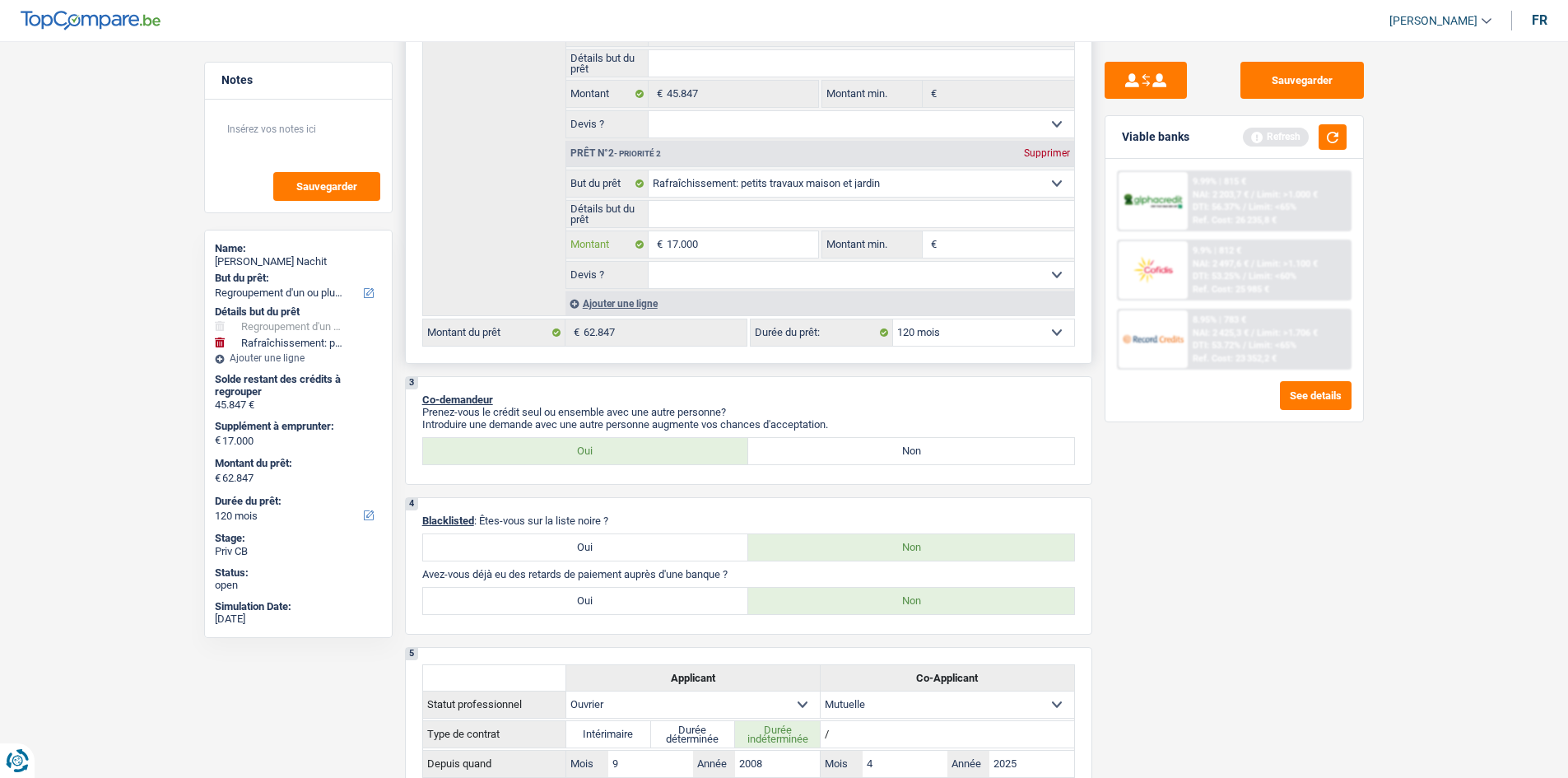 click on "17.000" at bounding box center [742, 245] 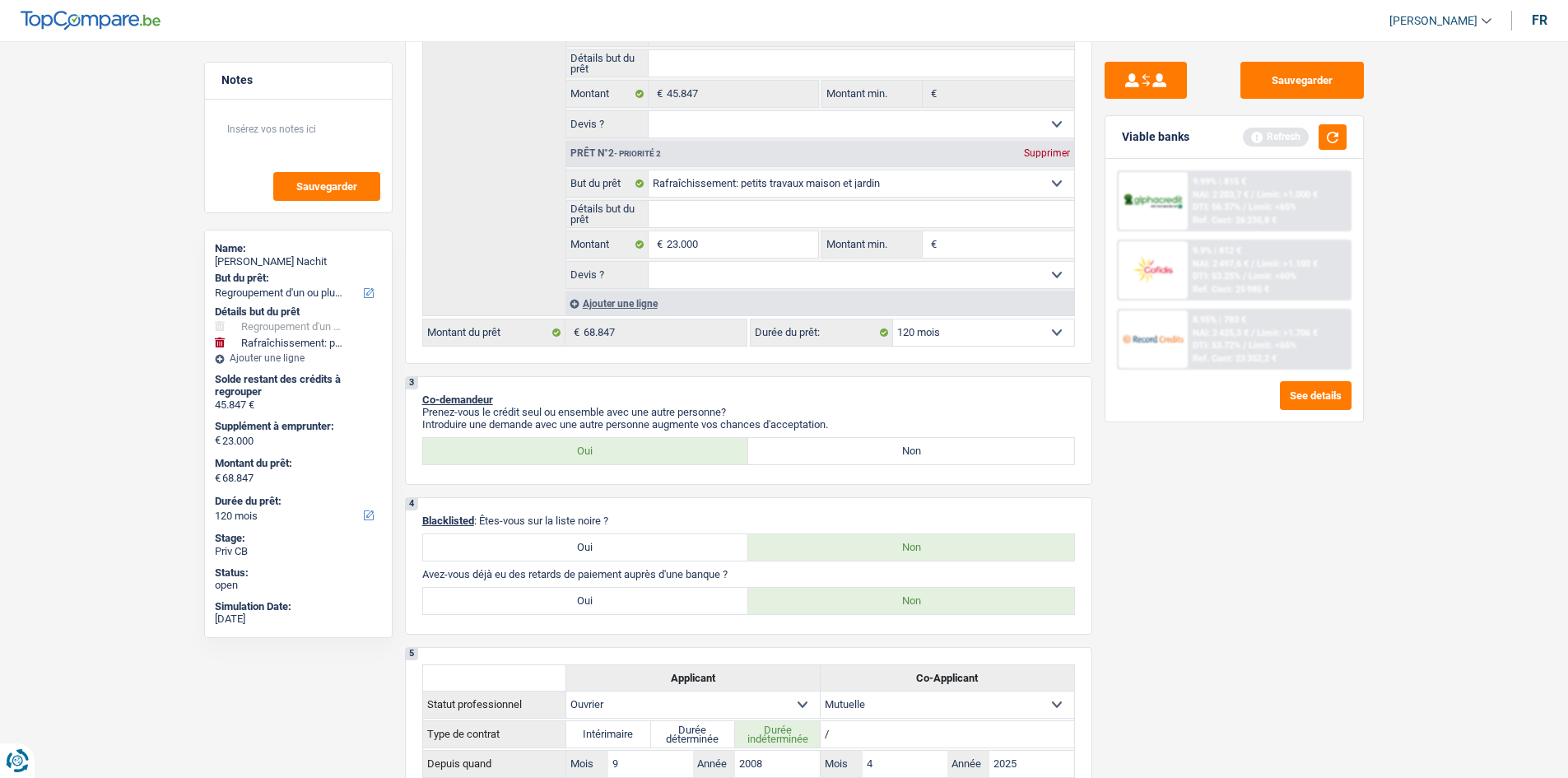 drag, startPoint x: 1221, startPoint y: 526, endPoint x: 1235, endPoint y: 515, distance: 17.804494 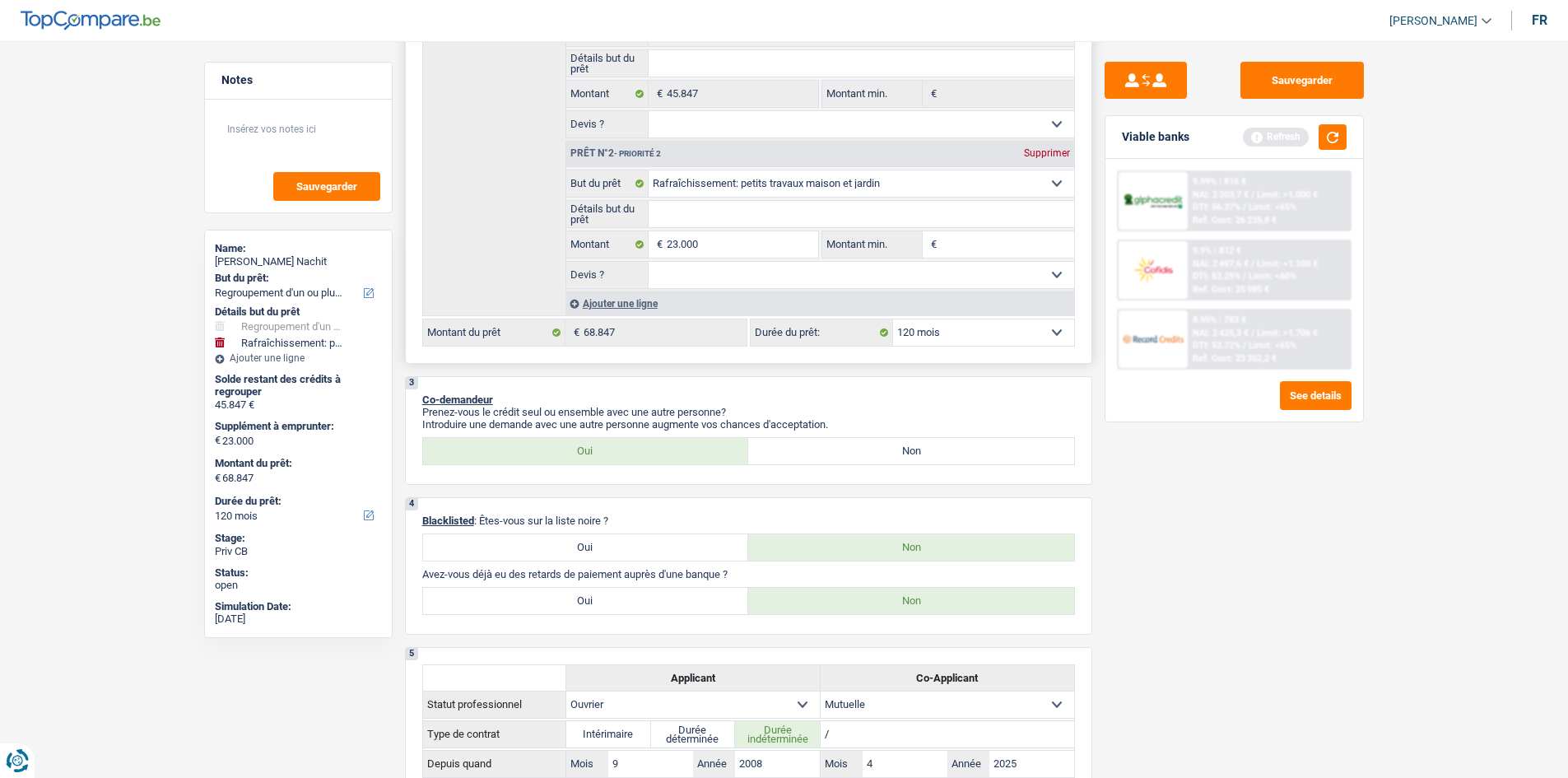 click on "12 mois 18 mois 24 mois 30 mois 36 mois 42 mois 48 mois 60 mois 72 mois 84 mois 96 mois 120 mois 132 mois 144 mois
Sélectionner une option" at bounding box center (984, 333) 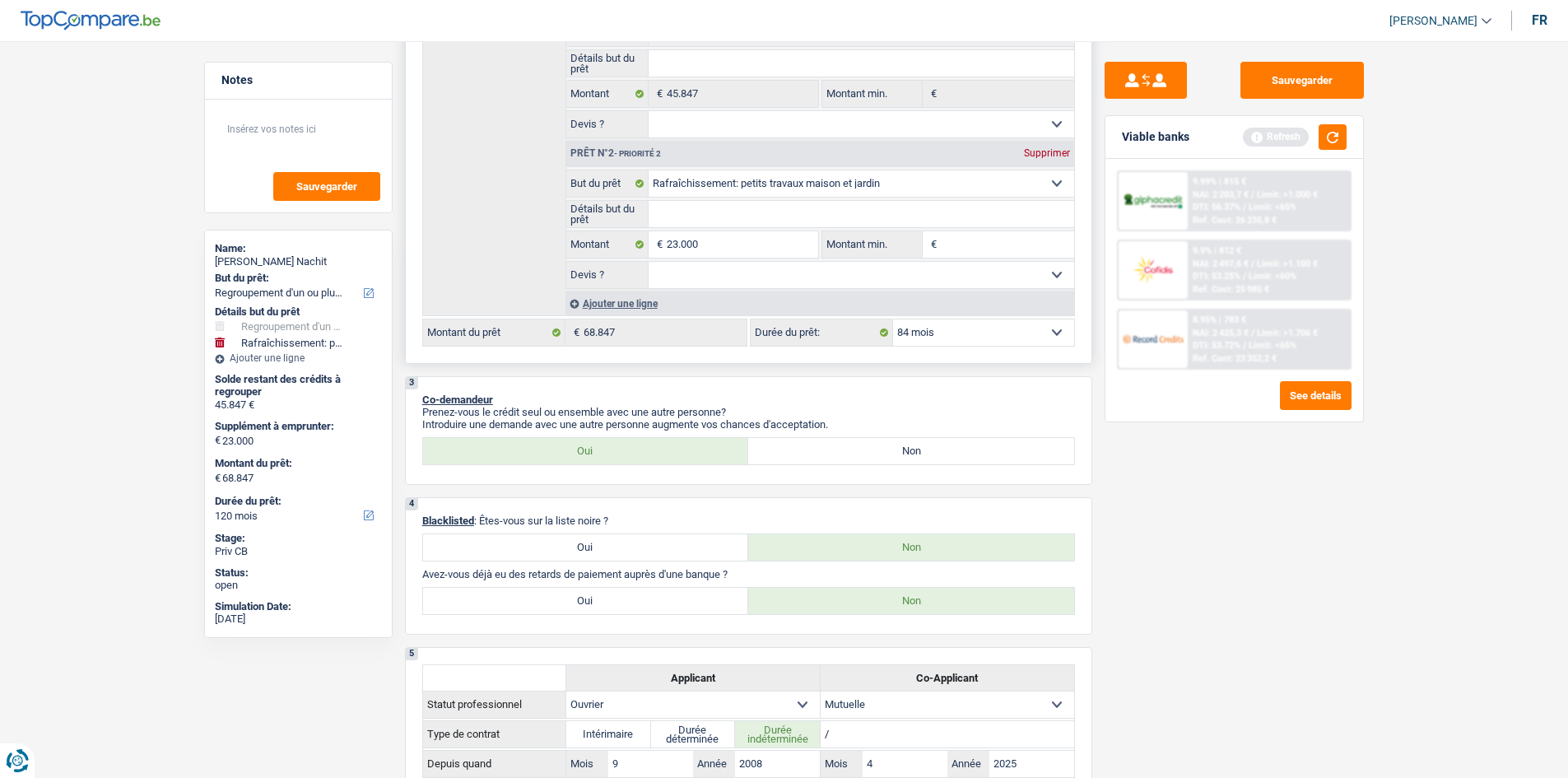 click on "12 mois 18 mois 24 mois 30 mois 36 mois 42 mois 48 mois 60 mois 72 mois 84 mois 96 mois 120 mois 132 mois 144 mois
Sélectionner une option" at bounding box center (984, 333) 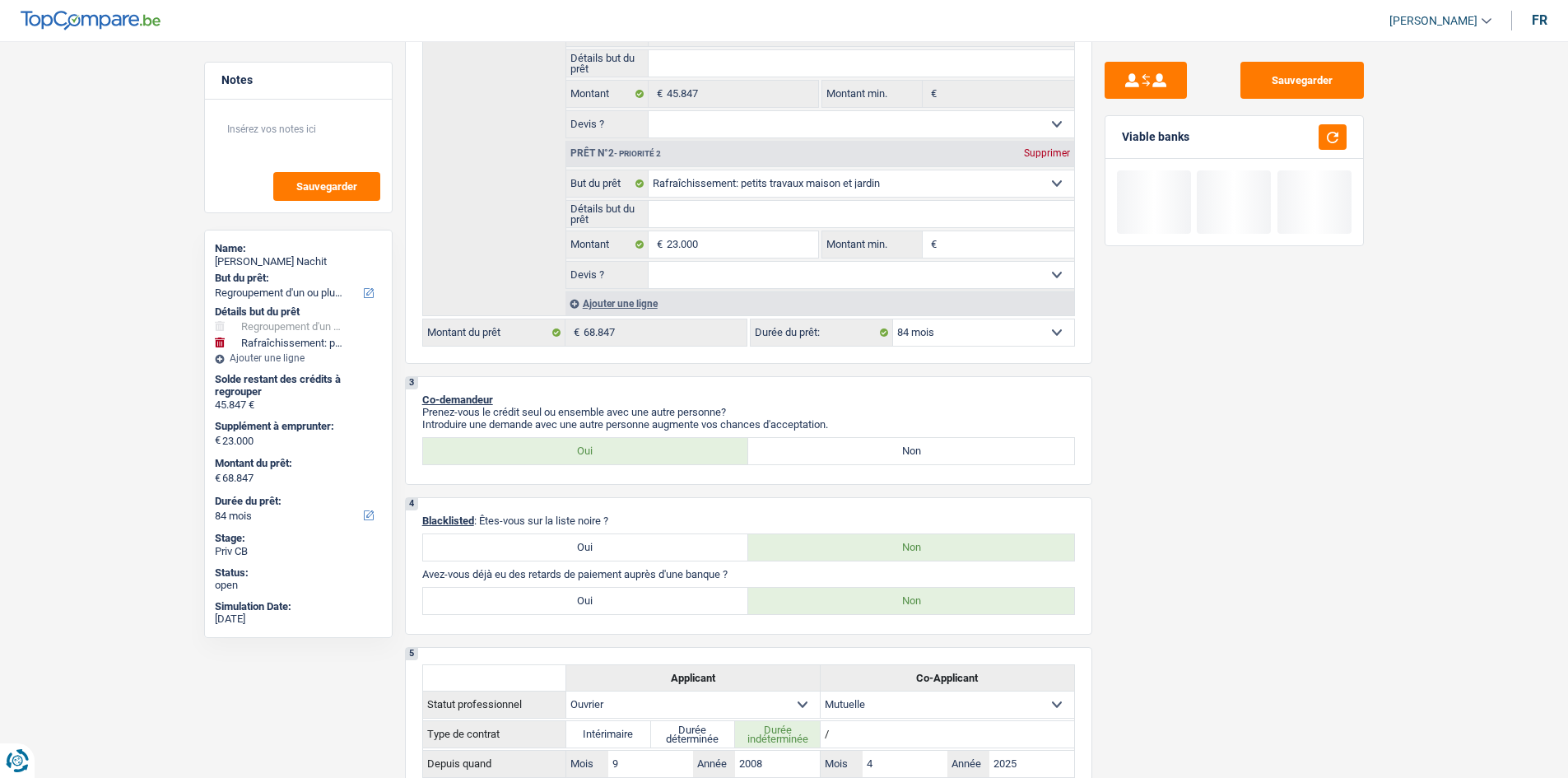 click on "Sauvegarder
Viable banks" at bounding box center [1234, 404] 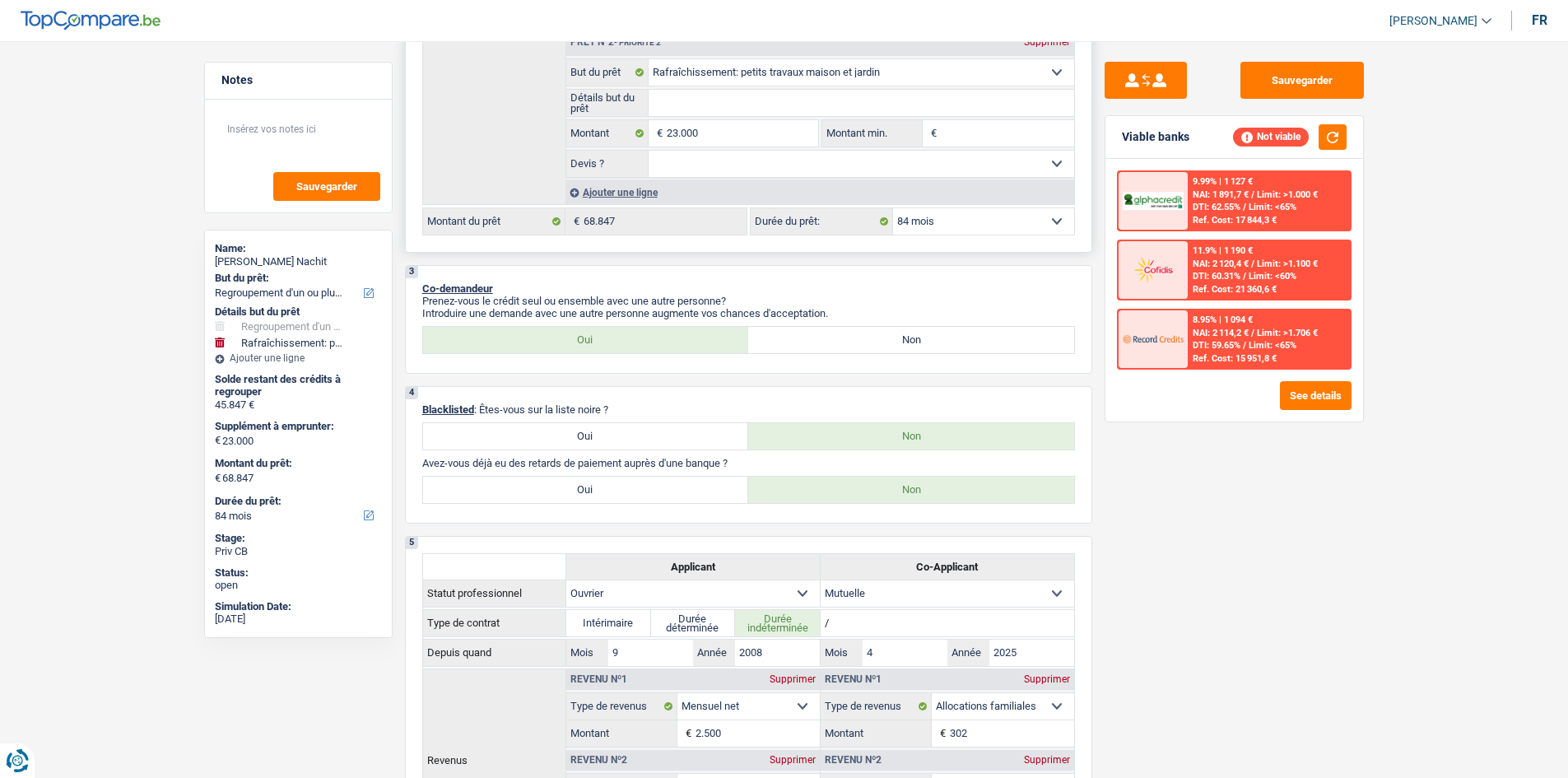 scroll, scrollTop: 494, scrollLeft: 0, axis: vertical 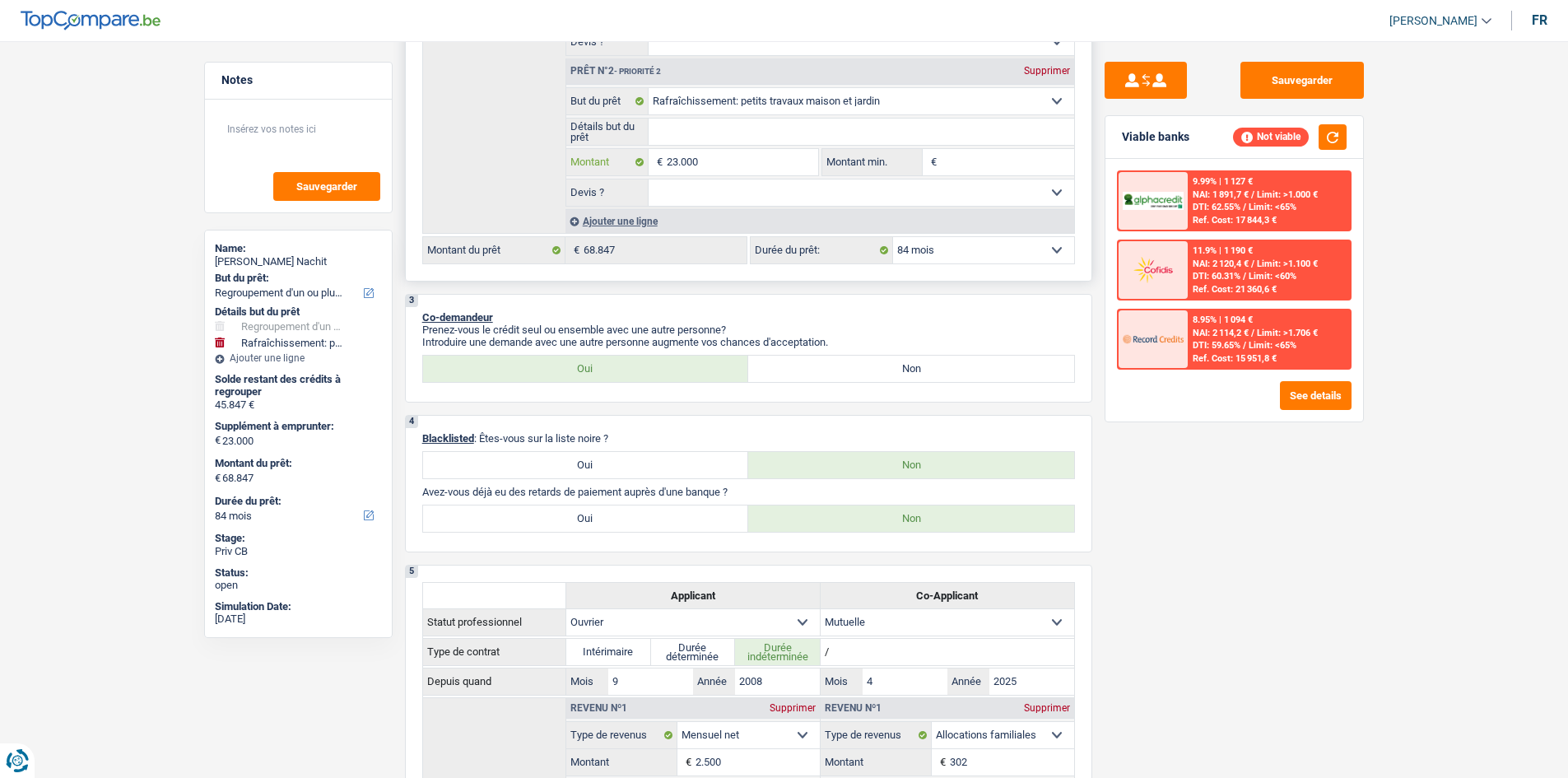 click on "23.000" at bounding box center [742, 162] 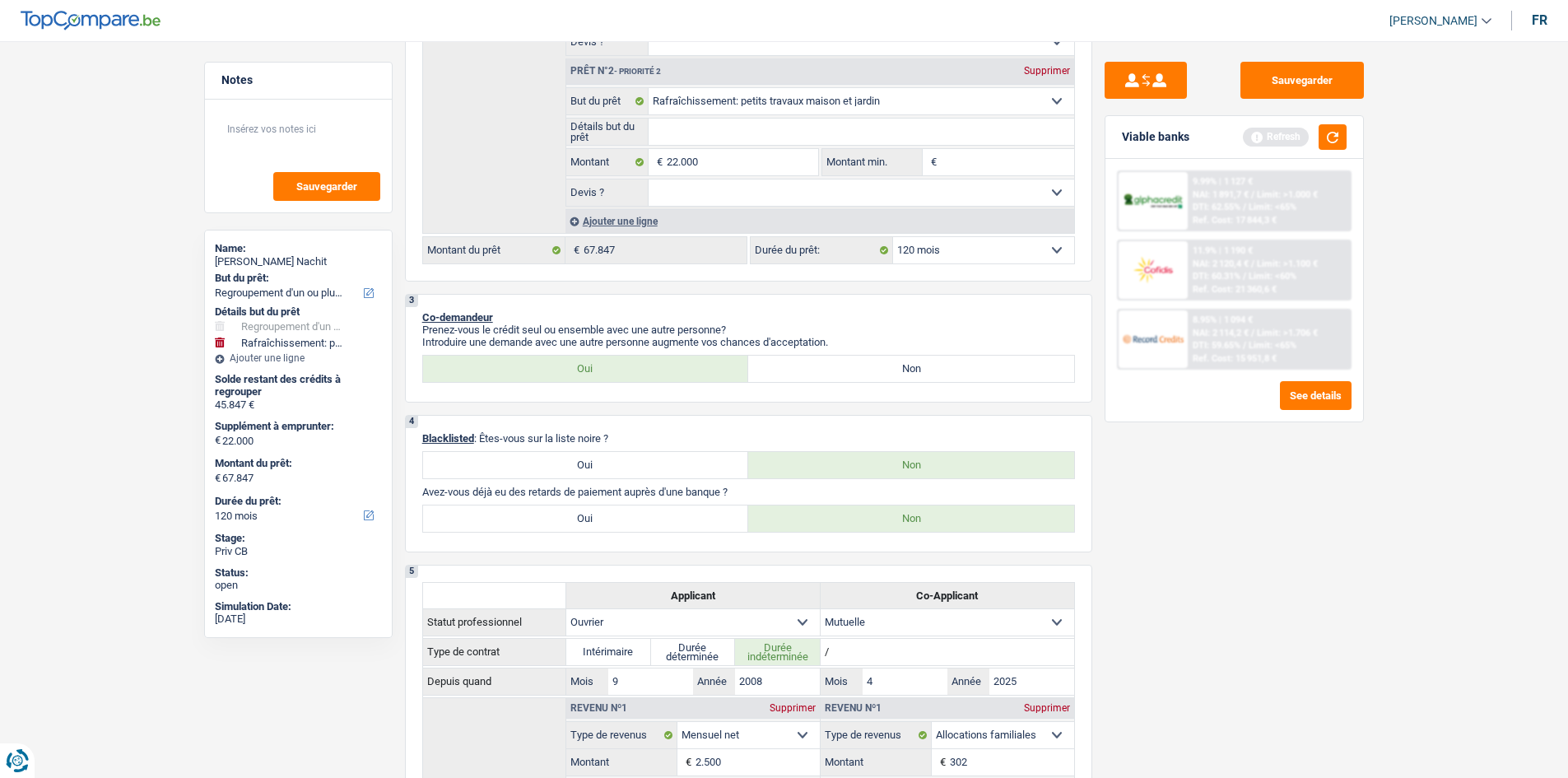 click on "Sauvegarder
Viable banks
Refresh
9.99% | 1 127 €
NAI: 1 891,7 €
/
Limit: >1.000 €
DTI: 62.55%
/
Limit: <65%
Ref. Cost: 17 844,3 €
11.9% | 1 190 €
NAI: 2 120,4 €
/
Limit: >1.100 €
DTI: 60.31%
/" at bounding box center (1234, 404) 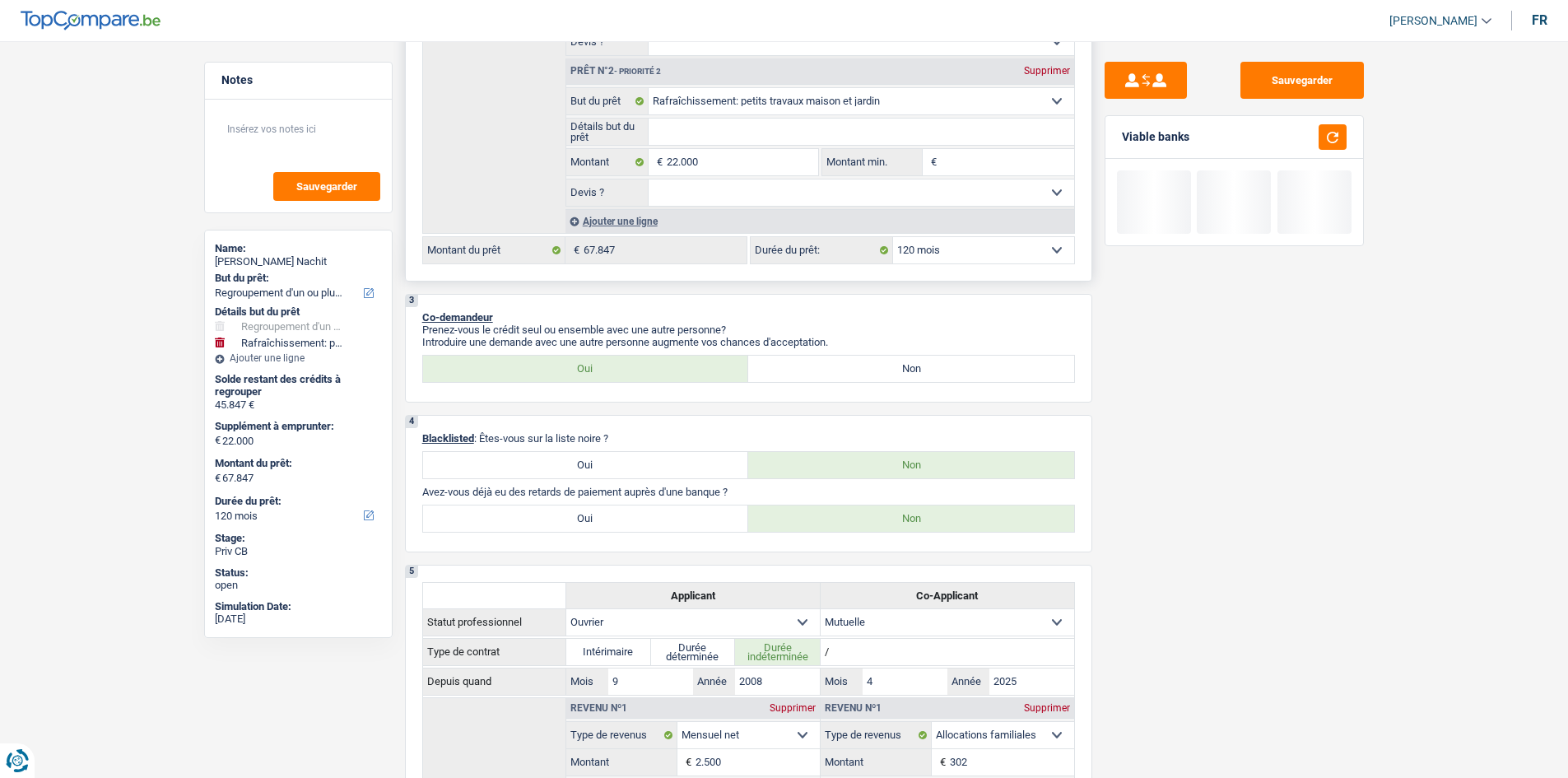 click on "12 mois 18 mois 24 mois 30 mois 36 mois 42 mois 48 mois 60 mois 72 mois 84 mois 96 mois 120 mois 132 mois 144 mois
Sélectionner une option" at bounding box center (984, 250) 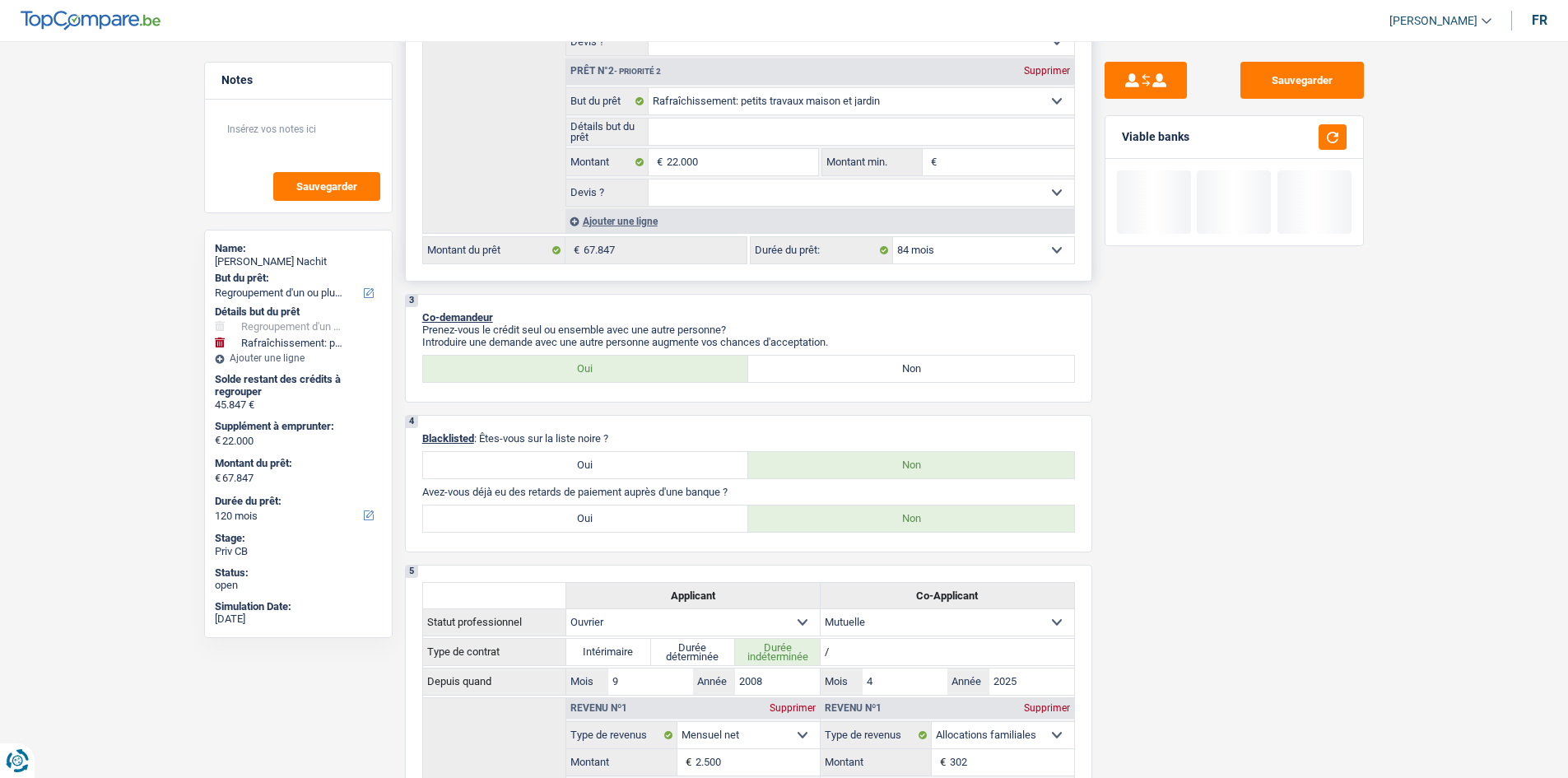 click on "12 mois 18 mois 24 mois 30 mois 36 mois 42 mois 48 mois 60 mois 72 mois 84 mois 96 mois 120 mois 132 mois 144 mois
Sélectionner une option" at bounding box center [984, 250] 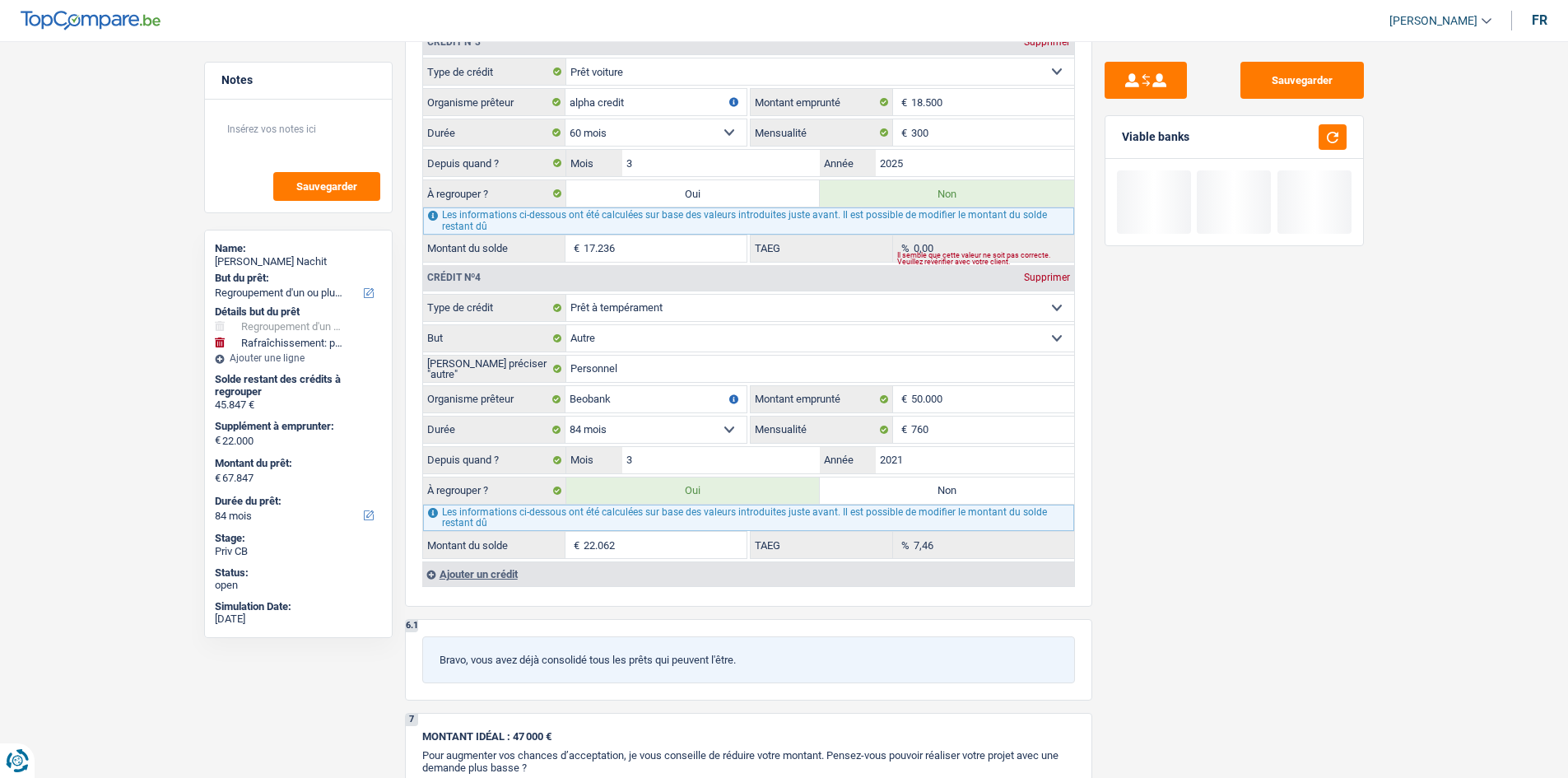scroll, scrollTop: 2141, scrollLeft: 0, axis: vertical 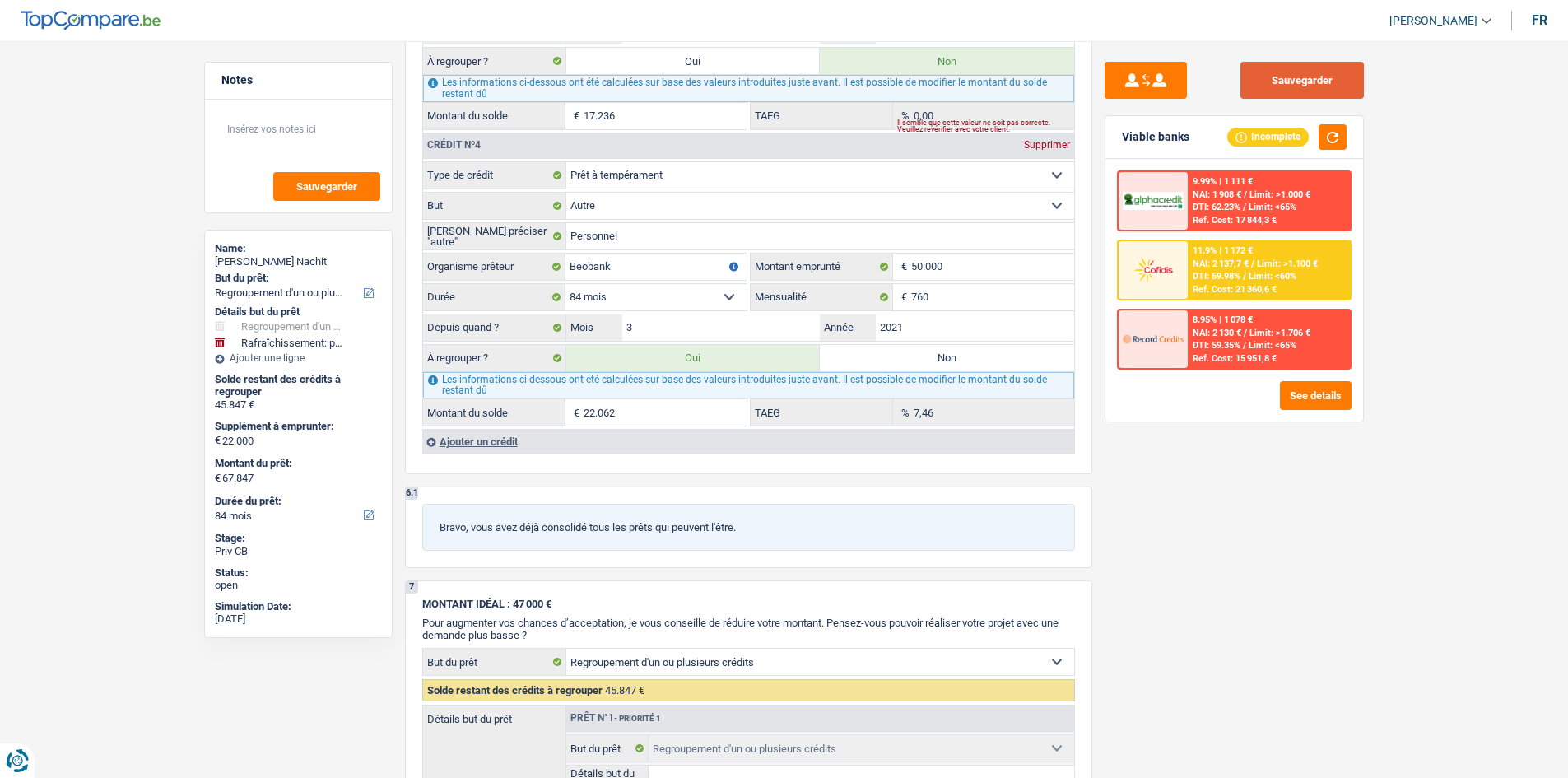 click on "Sauvegarder" at bounding box center [1302, 80] 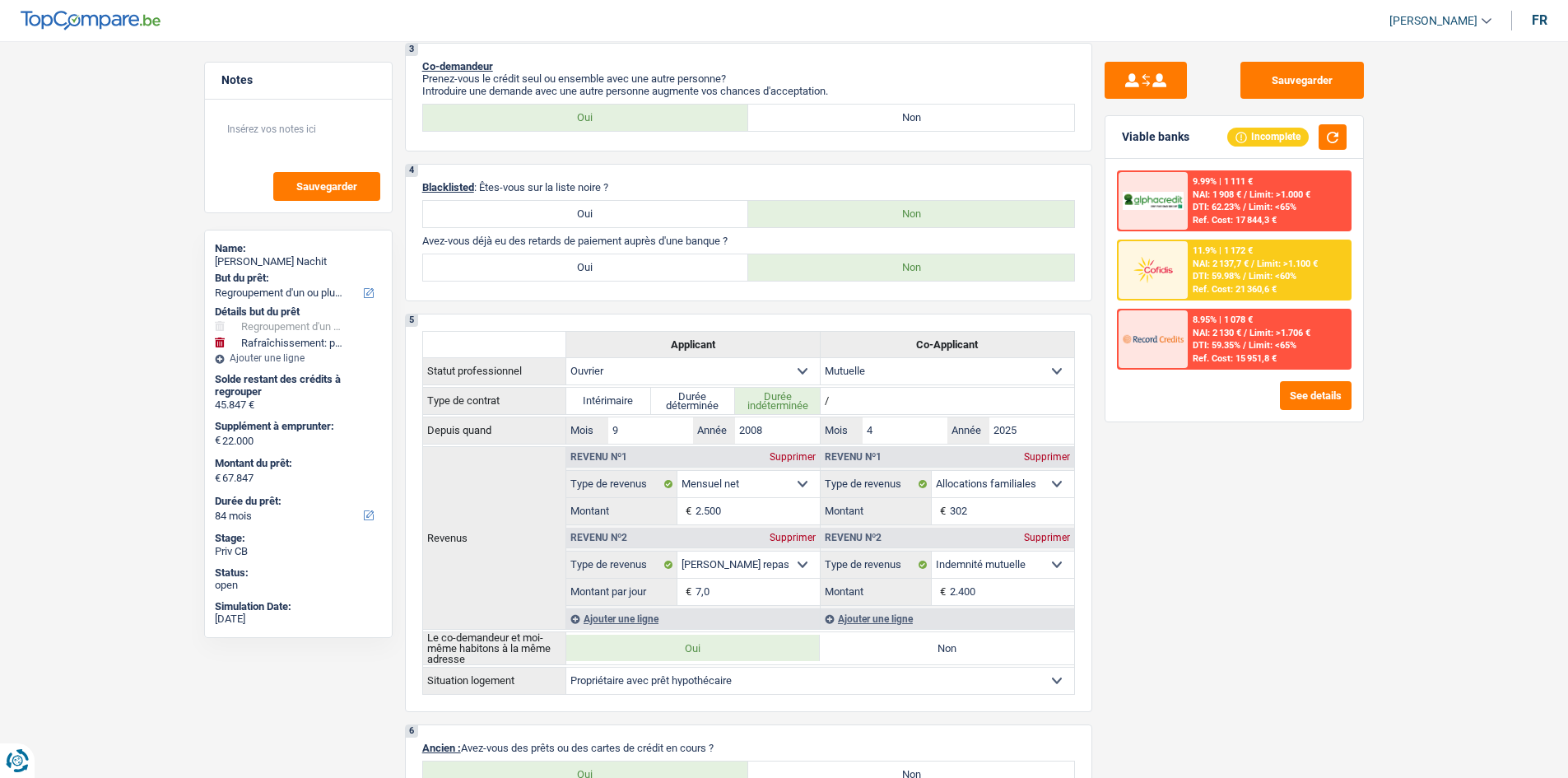 scroll, scrollTop: 412, scrollLeft: 0, axis: vertical 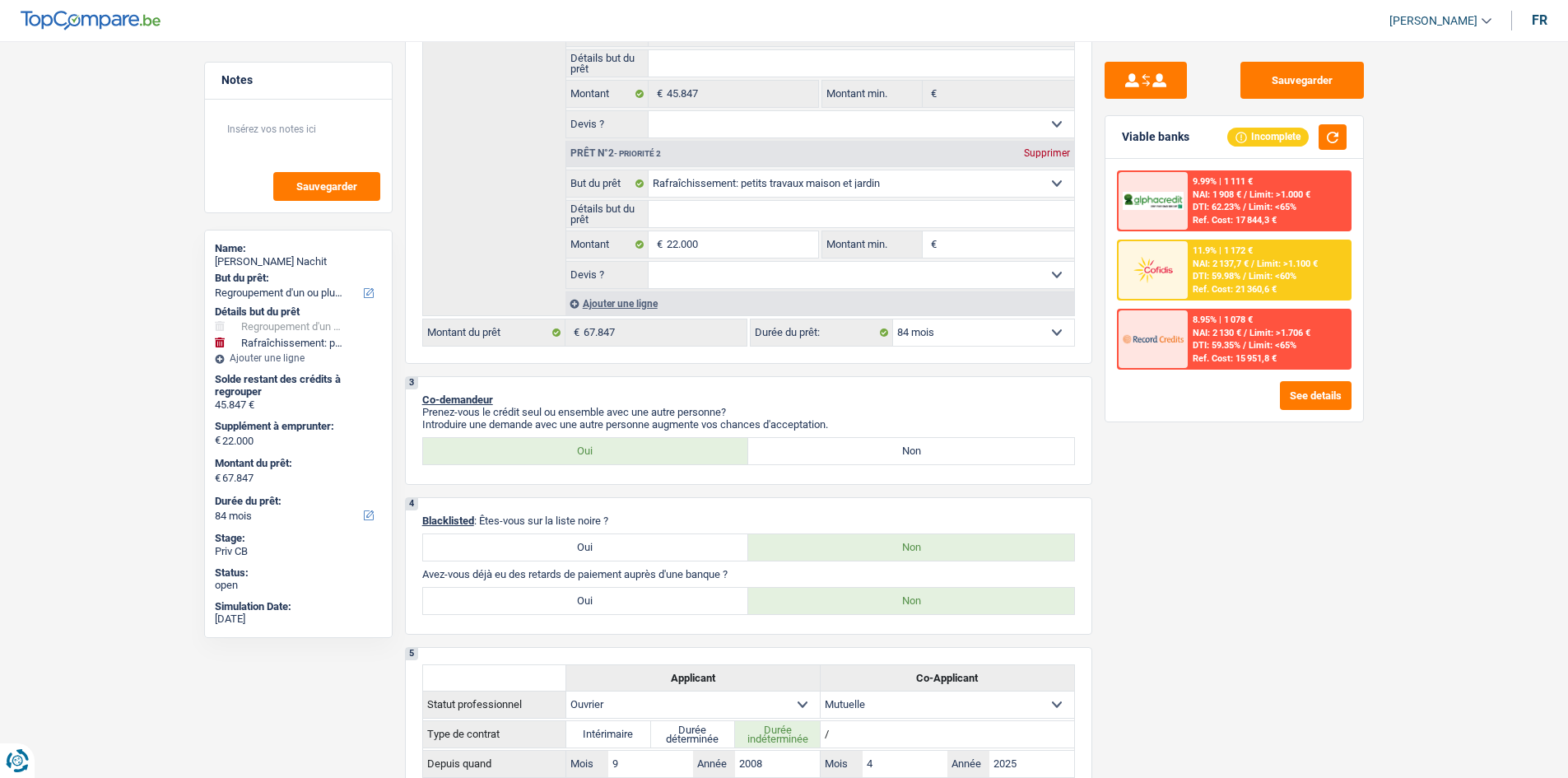 click on "NAI: 2 137,7 €" at bounding box center [1221, 263] 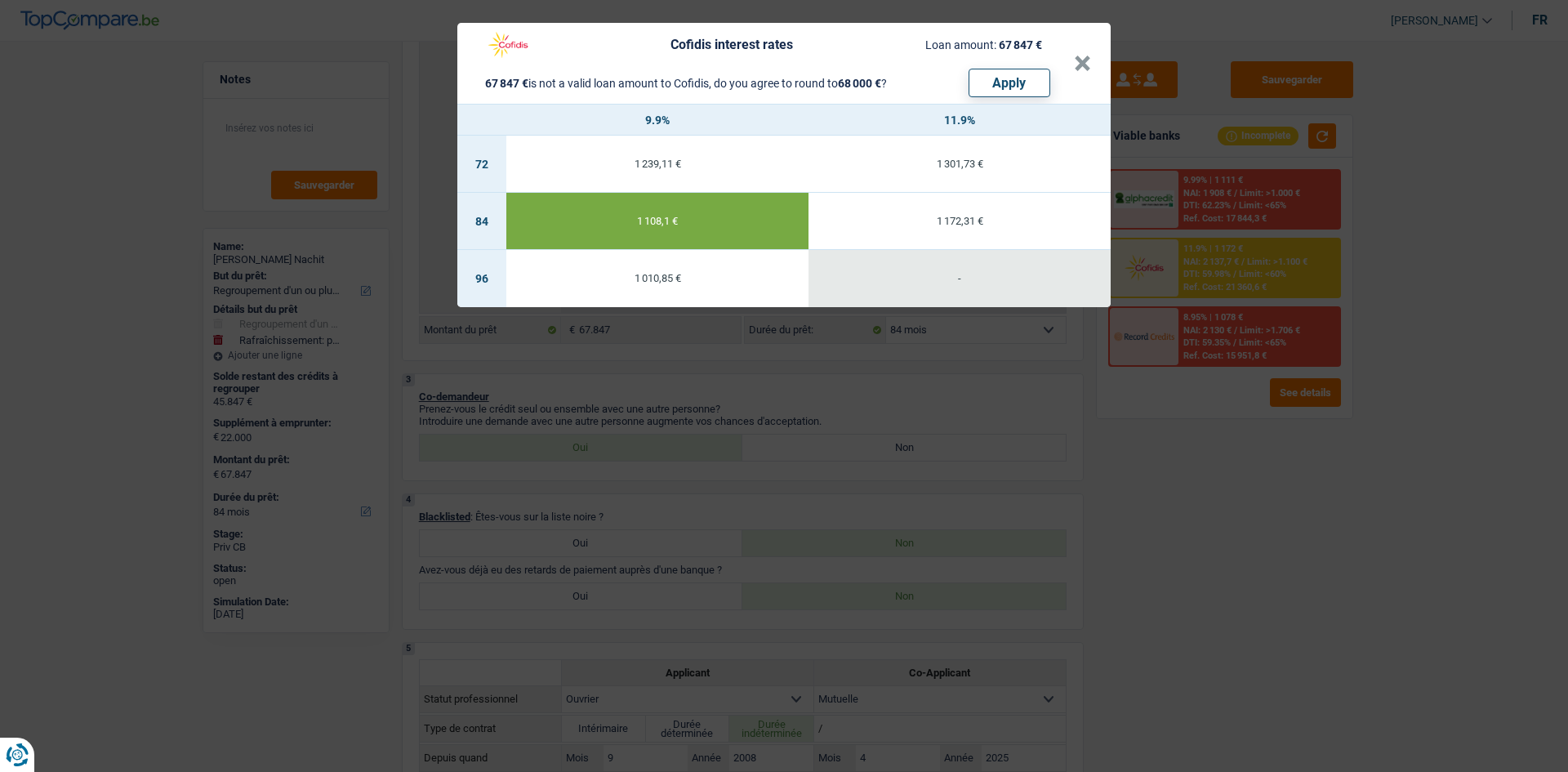 click on "Cofidis interest rates
Loan amount:
67 847 €
67 847 €  is not a valid loan amount to Cofidis, do you agree to round to  68 000 € ?
Apply
×
9.9%
11.9%
72
1 239,11 €
1 301,73 €
84
1 108,1 €
1 172,31 €
96
1 010,85 €
-" at bounding box center (784, 386) 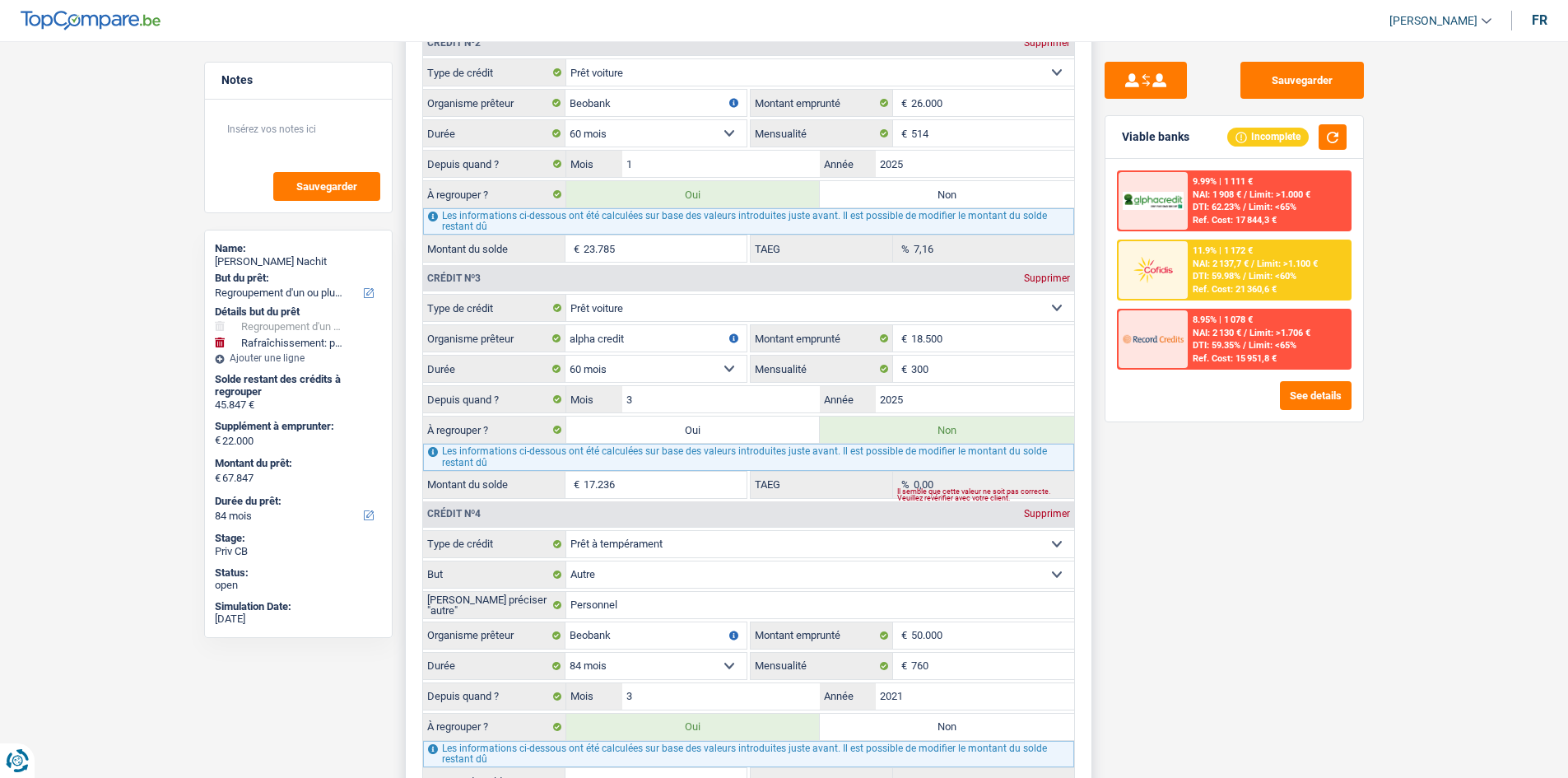 scroll, scrollTop: 1811, scrollLeft: 0, axis: vertical 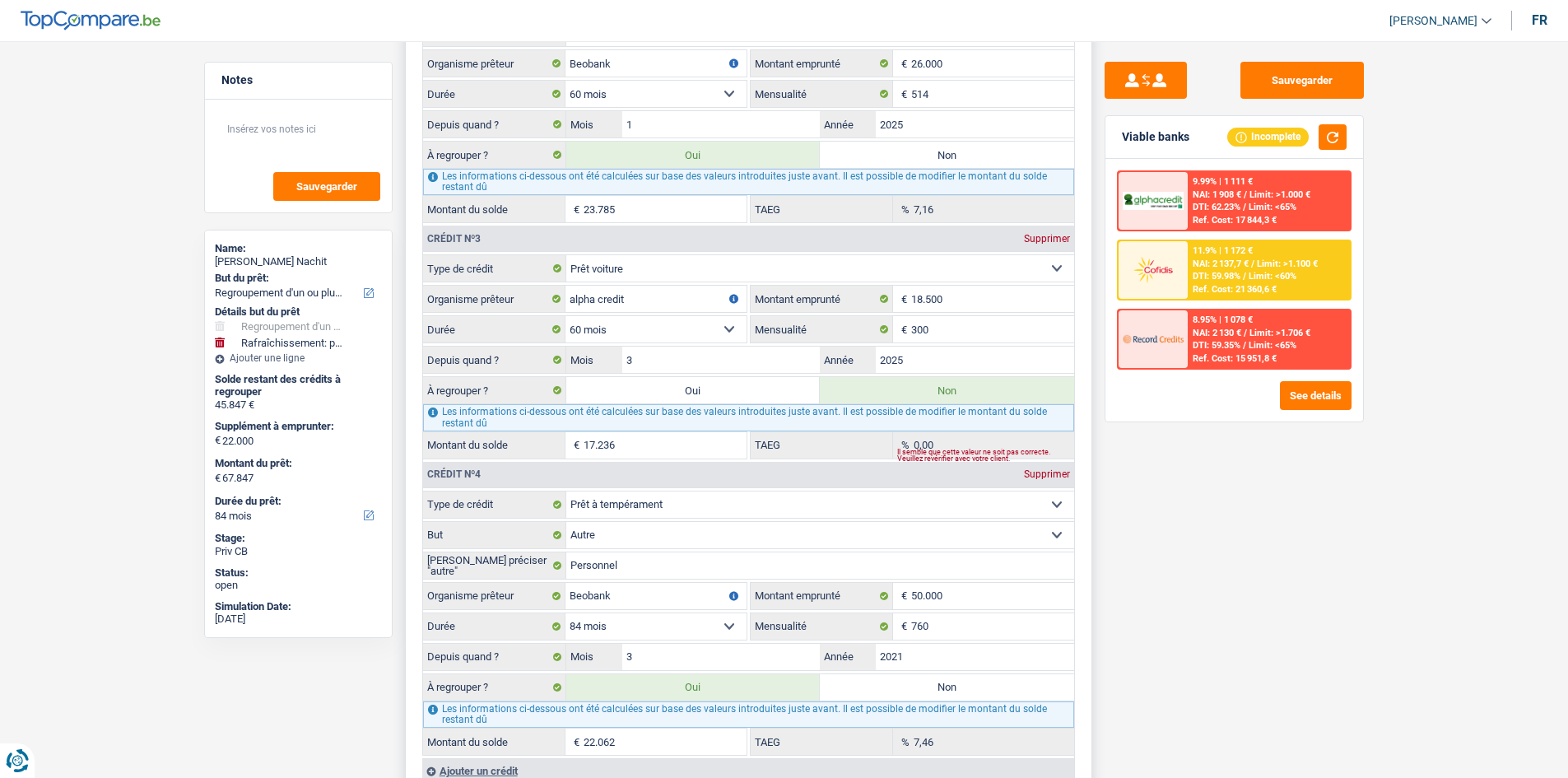 click on "17.236" at bounding box center (665, 445) 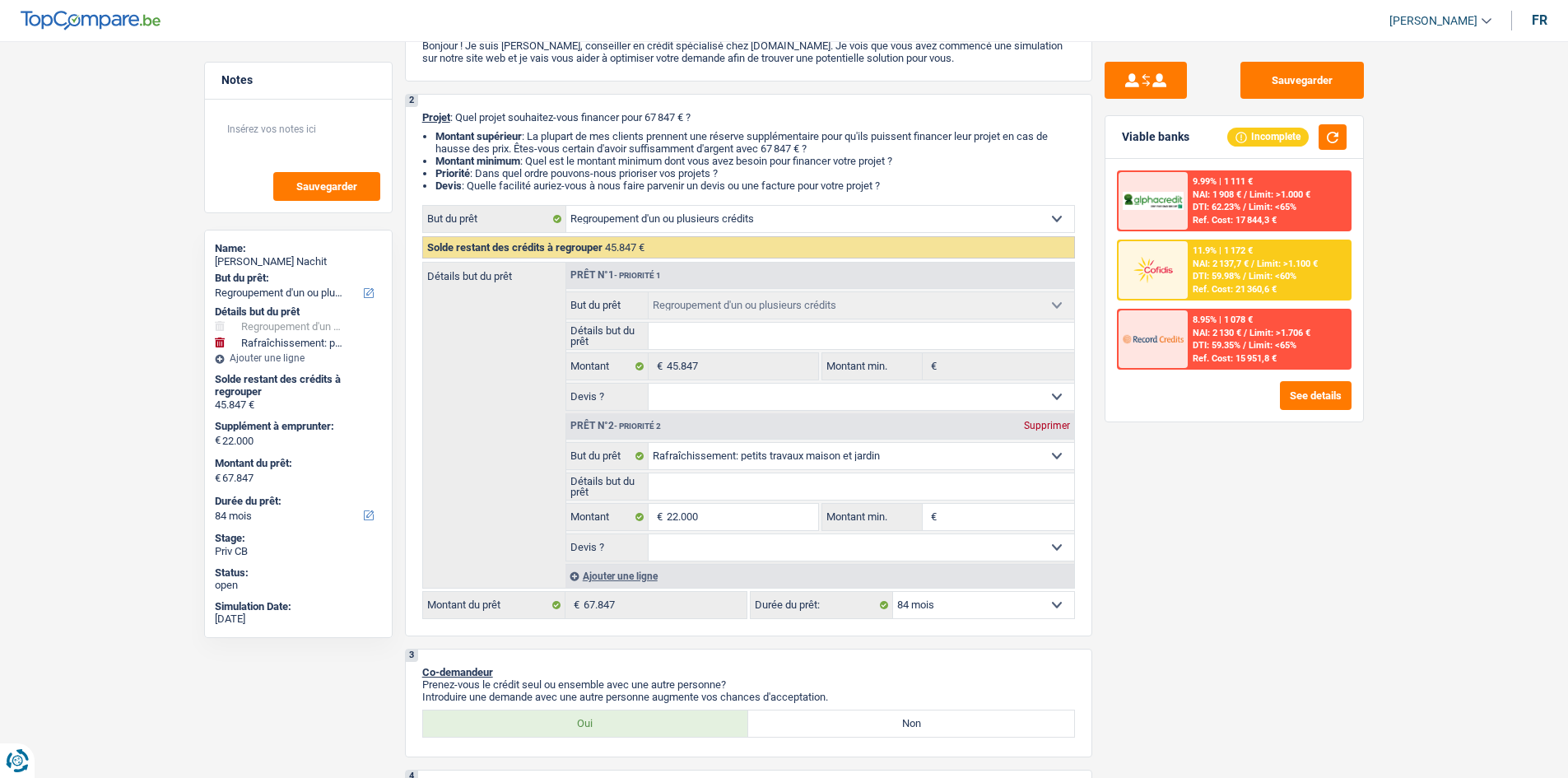 scroll, scrollTop: 82, scrollLeft: 0, axis: vertical 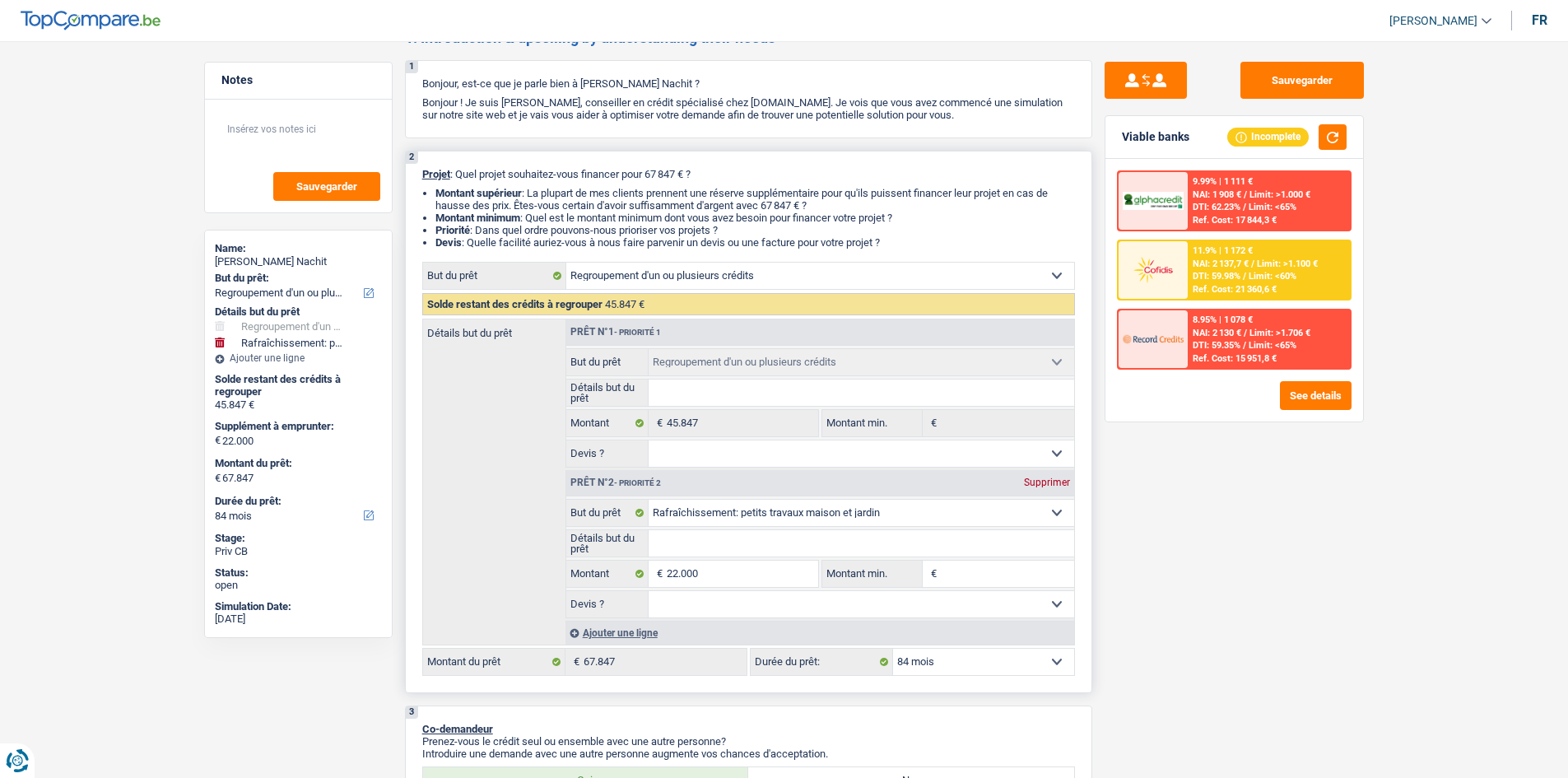 click on "Détails but du prêt" at bounding box center [861, 543] 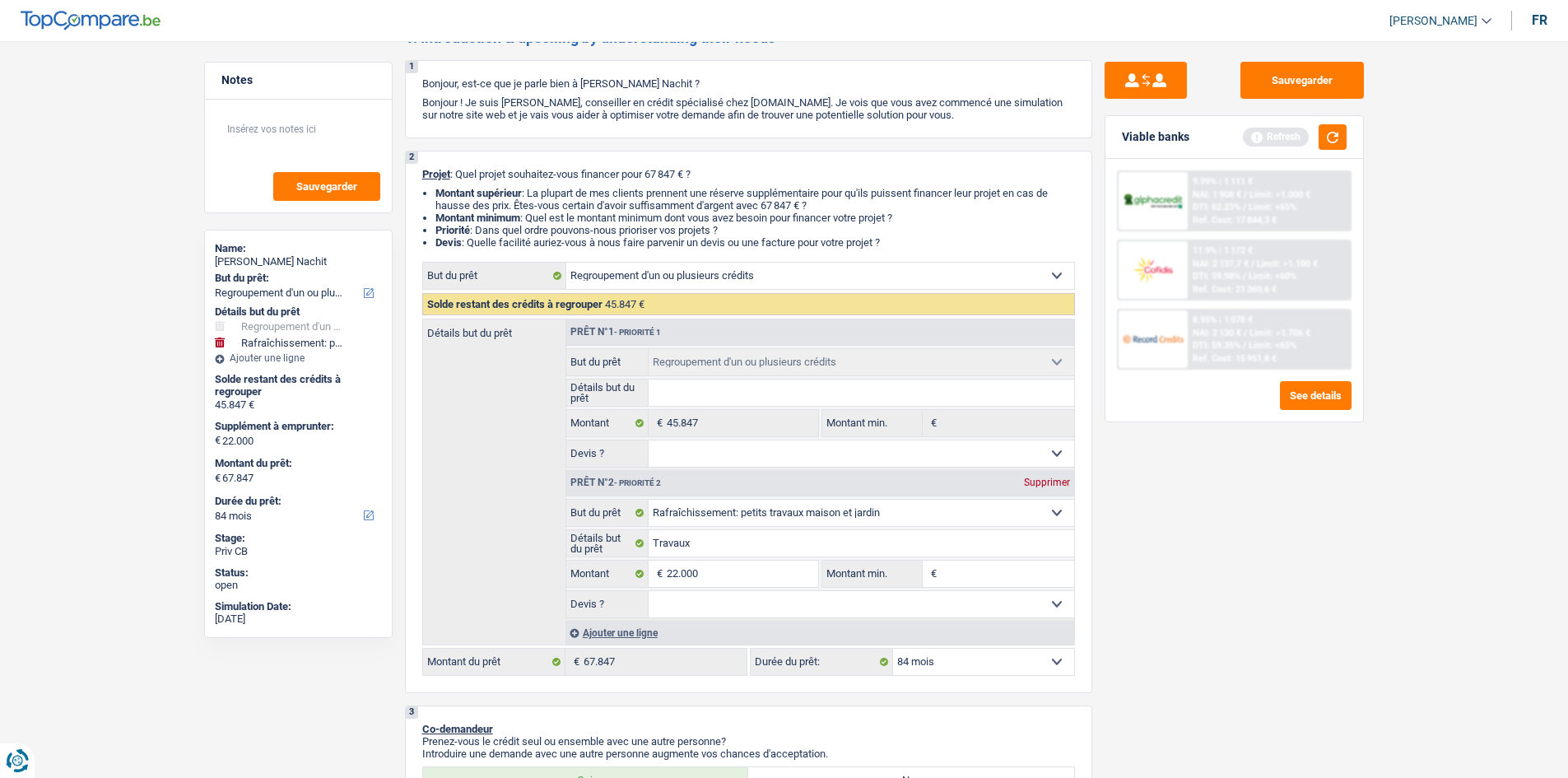 click on "Sauvegarder
Viable banks
Refresh
9.99% | 1 111 €
NAI: 1 908 €
/
Limit: >1.000 €
DTI: 62.23%
/
Limit: <65%
Ref. Cost: 17 844,3 €
11.9% | 1 172 €
NAI: 2 137,7 €
/
Limit: >1.100 €
DTI: 59.98%
/               /" at bounding box center (1234, 404) 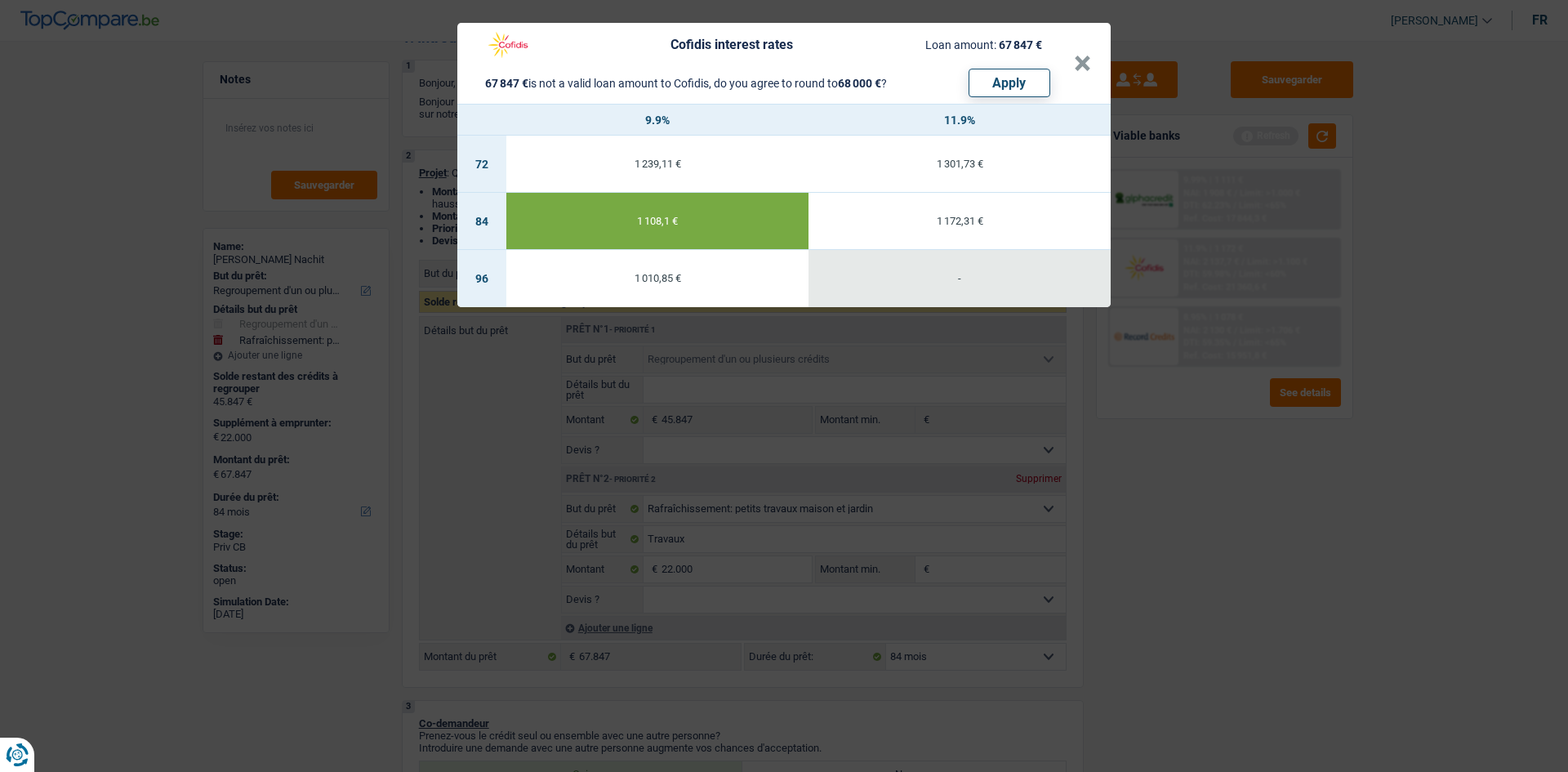click on "Cofidis interest rates
Loan amount:
67 847 €
67 847 €  is not a valid loan amount to Cofidis, do you agree to round to  68 000 € ?
Apply
×
9.9%
11.9%
72
1 239,11 €
1 301,73 €
84
1 108,1 €
1 172,31 €
96
1 010,85 €
-" at bounding box center [784, 386] 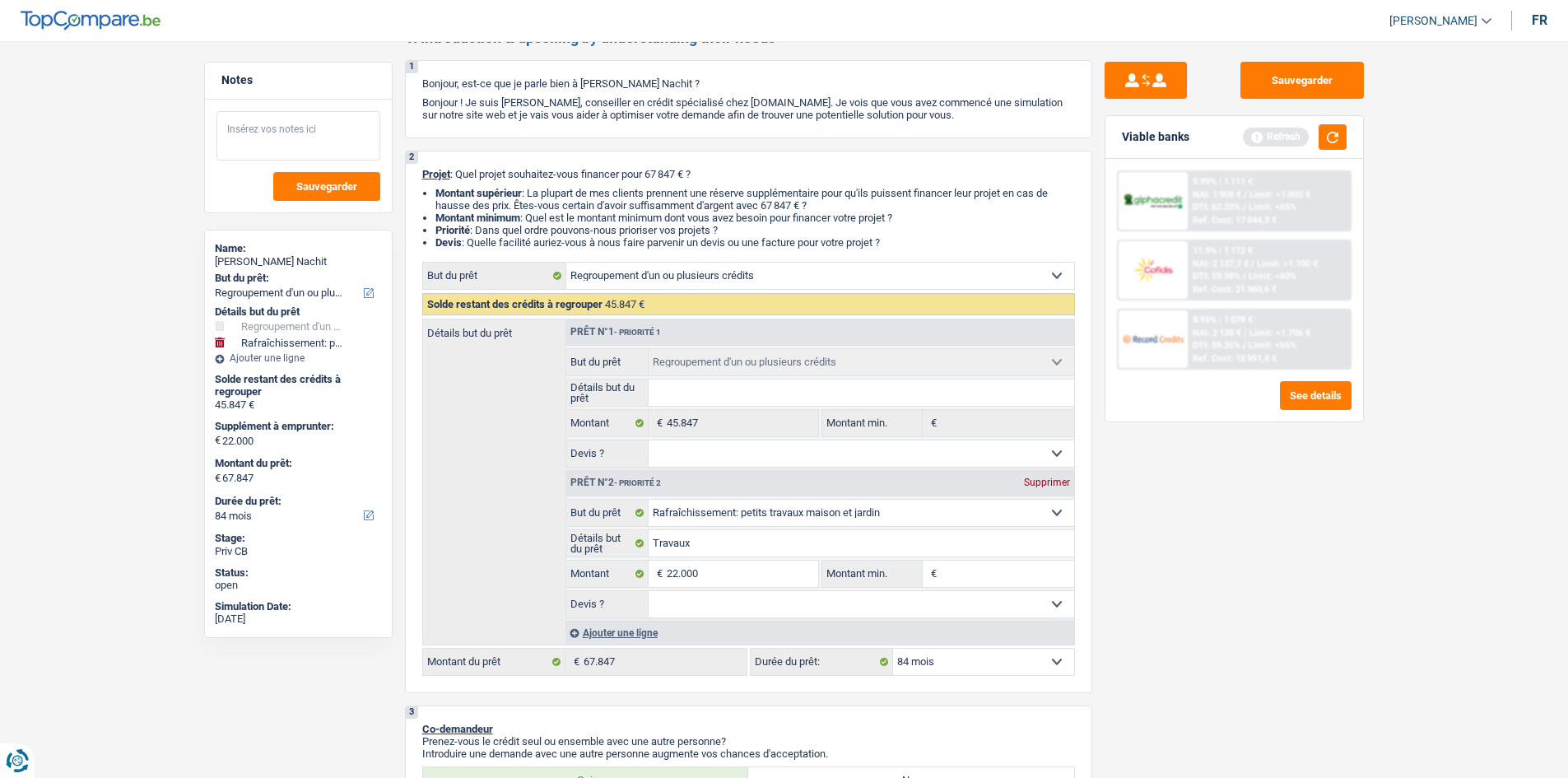 click at bounding box center [298, 136] 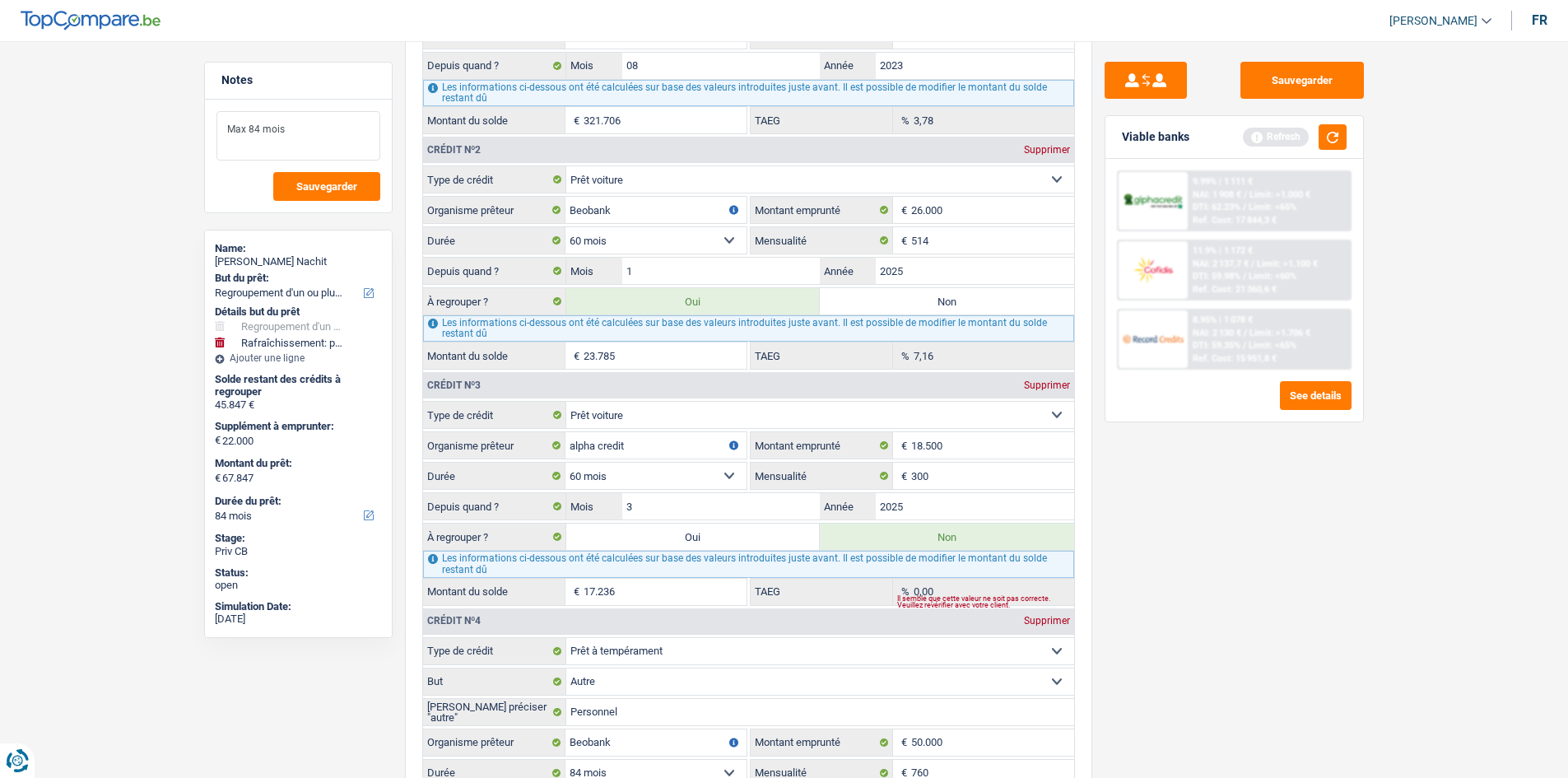 scroll, scrollTop: 1564, scrollLeft: 0, axis: vertical 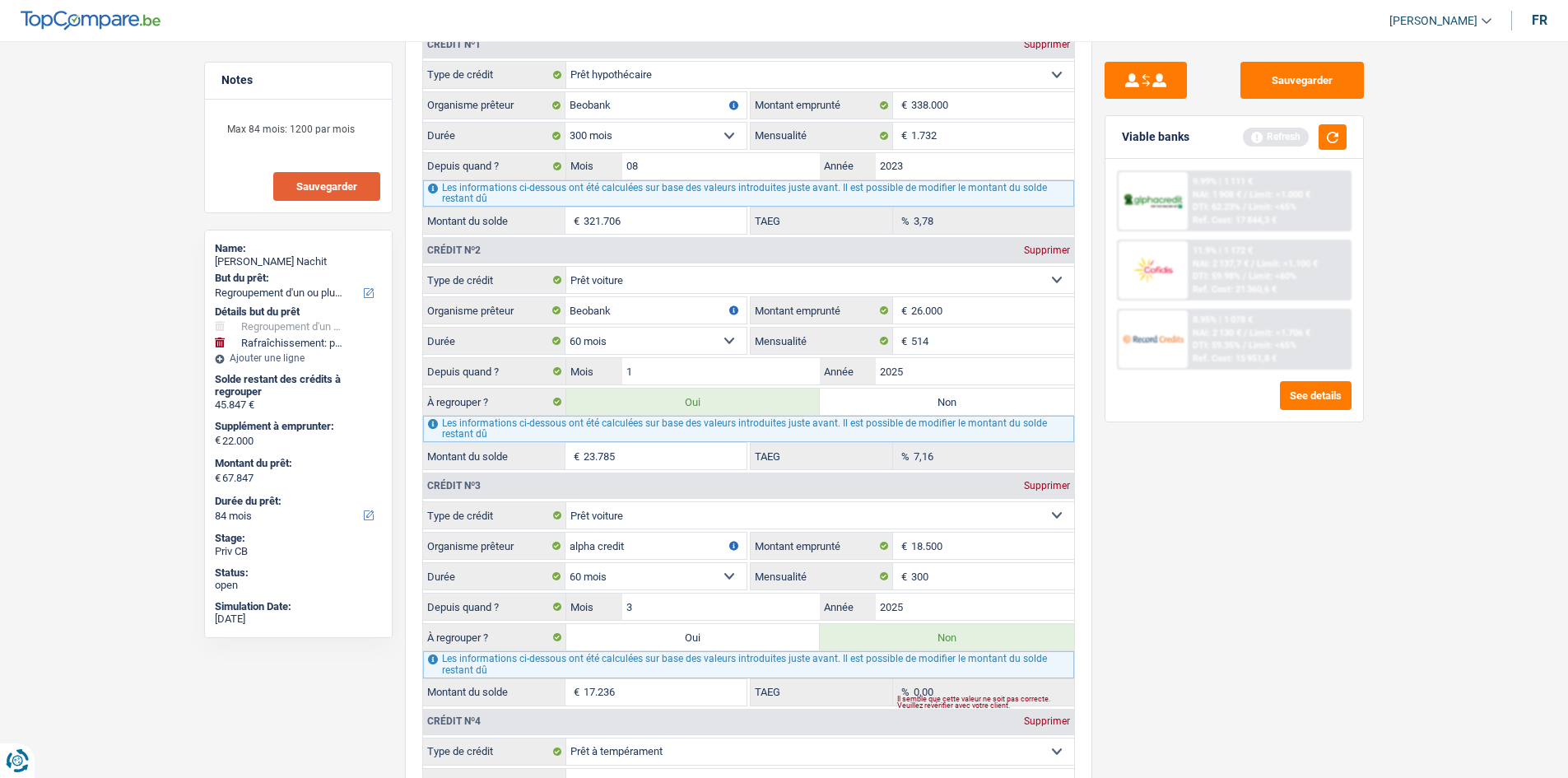 click on "Sauvegarder" at bounding box center (327, 186) 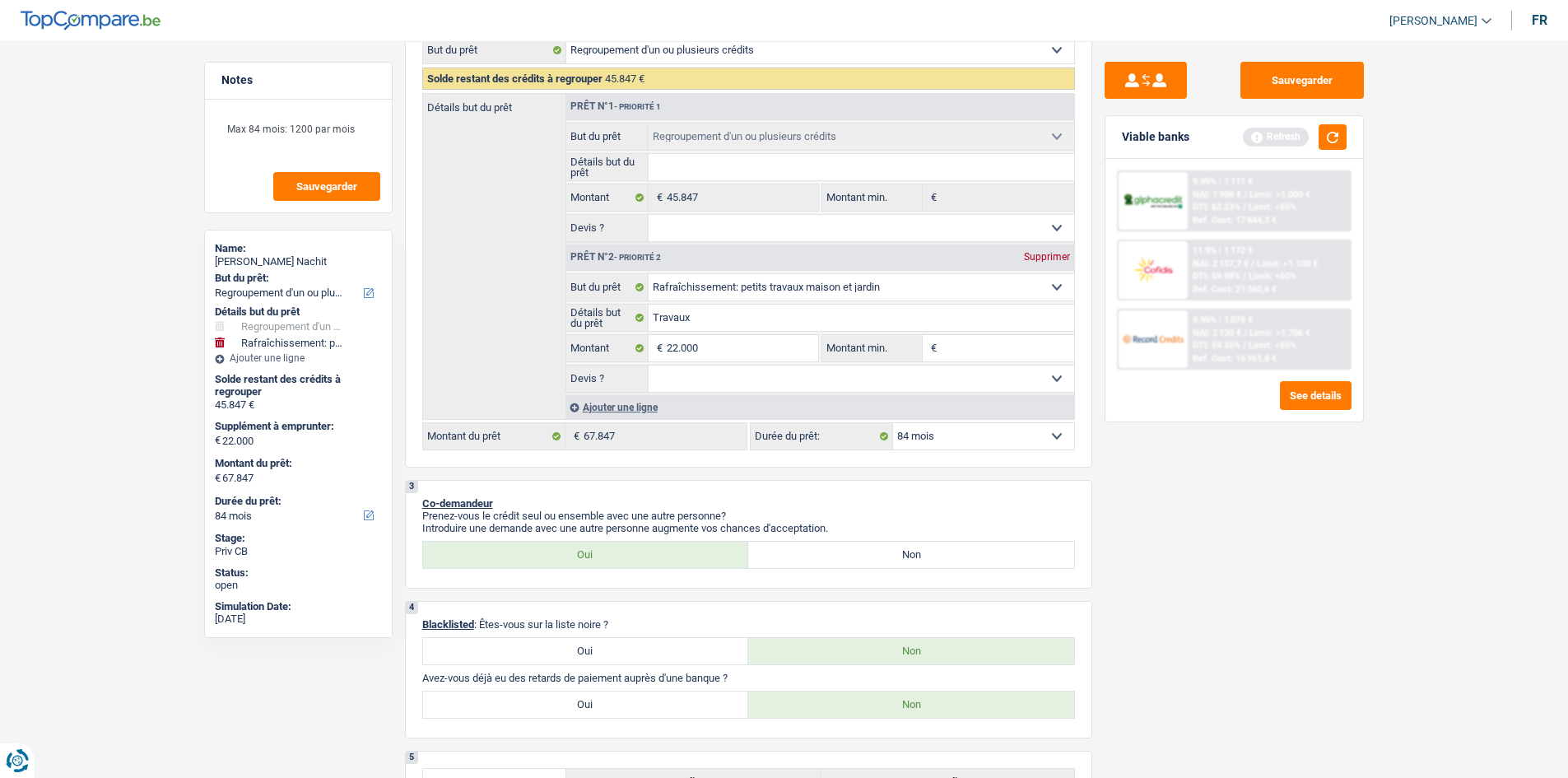 scroll, scrollTop: 0, scrollLeft: 0, axis: both 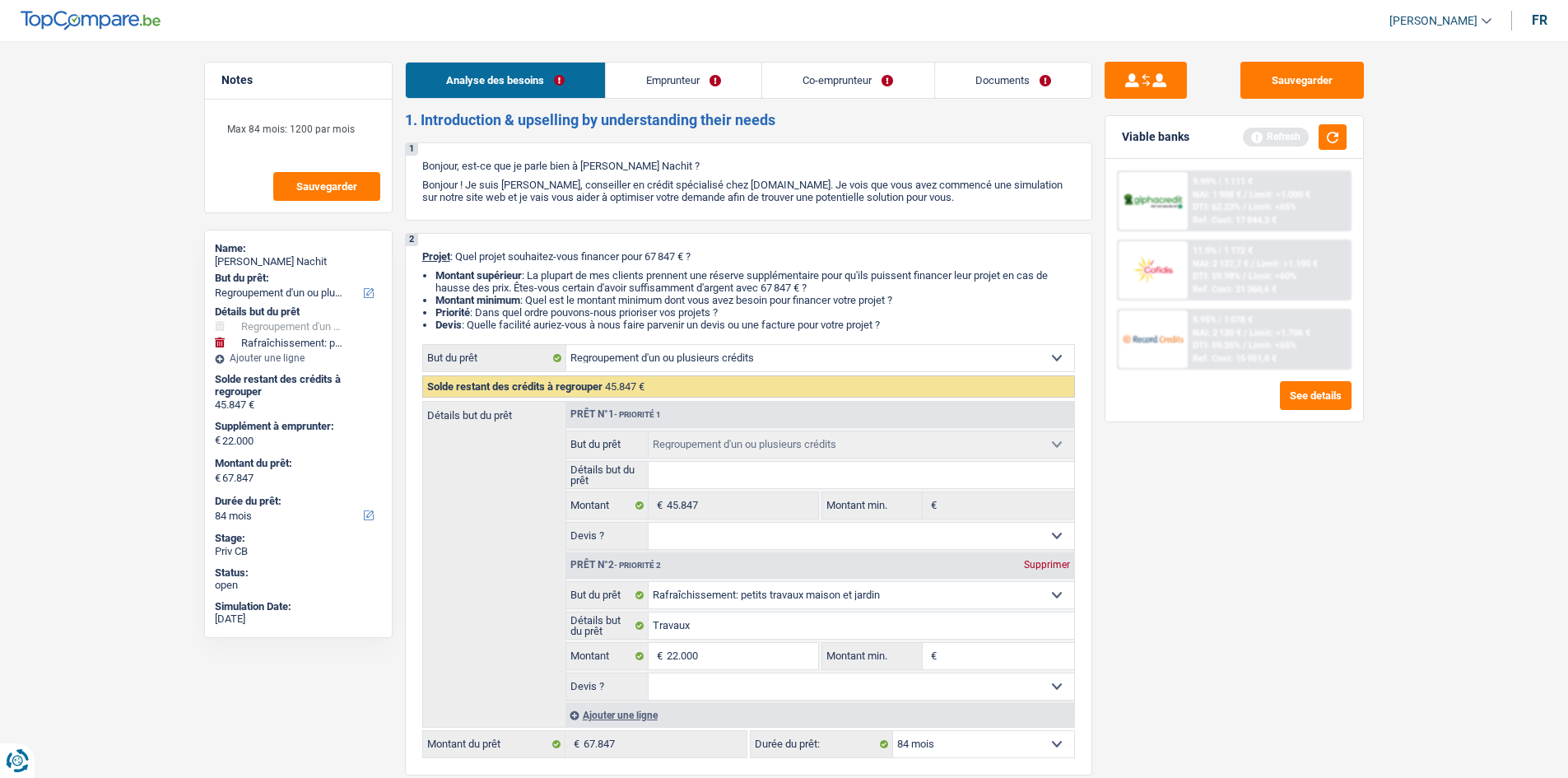 drag, startPoint x: 712, startPoint y: 68, endPoint x: 740, endPoint y: 81, distance: 30.870698 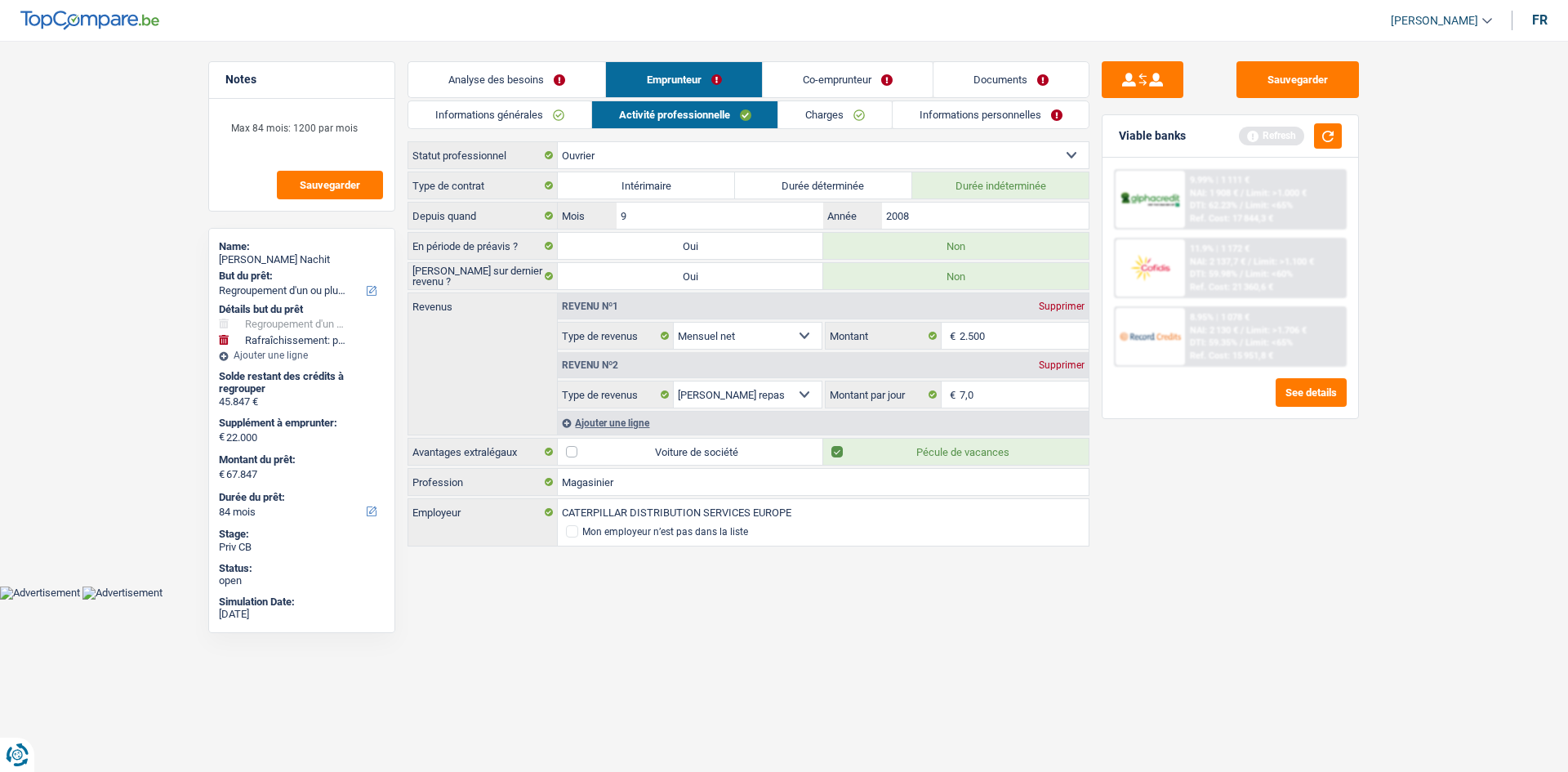 drag, startPoint x: 860, startPoint y: 111, endPoint x: 973, endPoint y: 112, distance: 113.0044 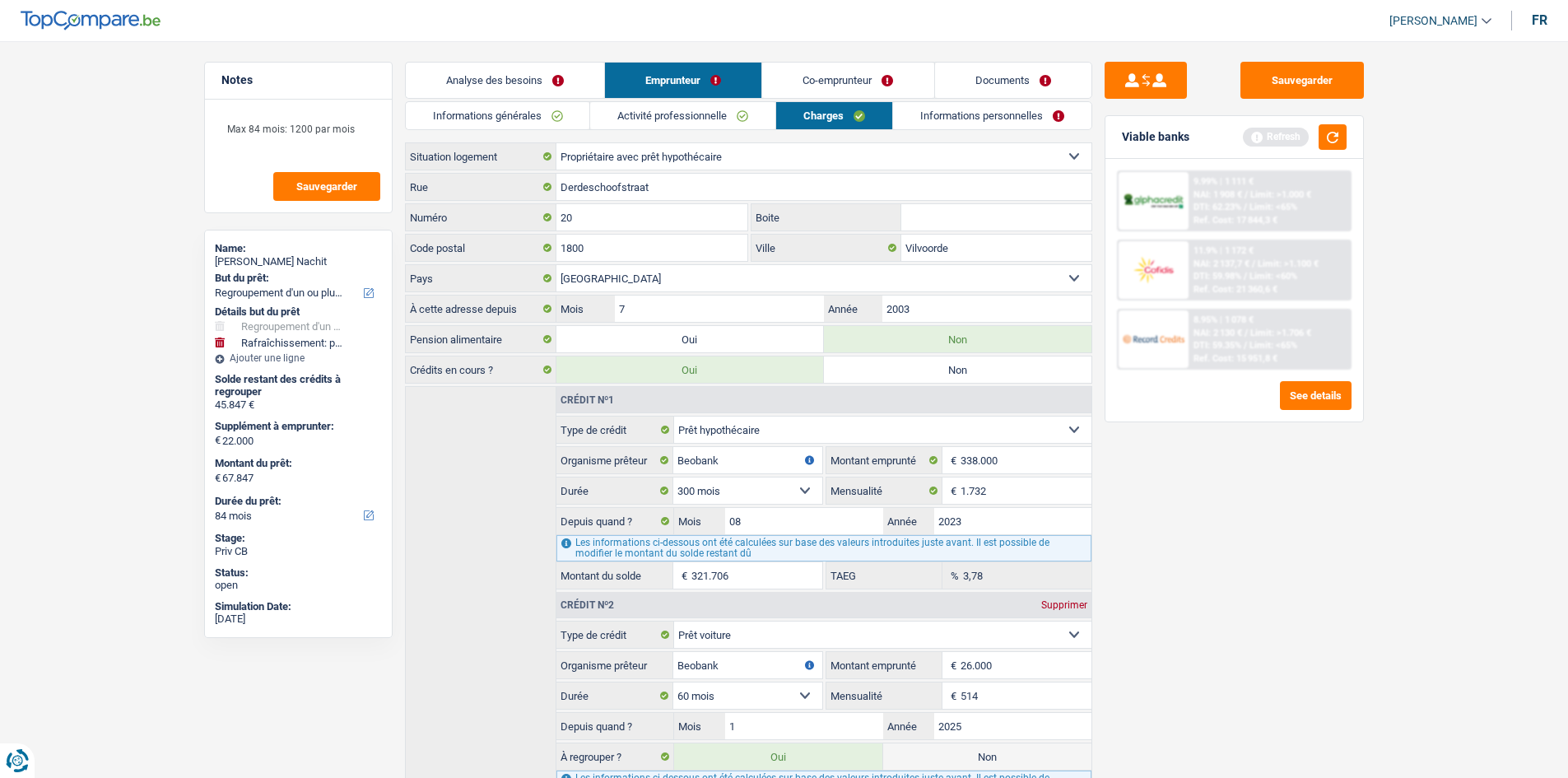 click on "Informations personnelles" at bounding box center [992, 115] 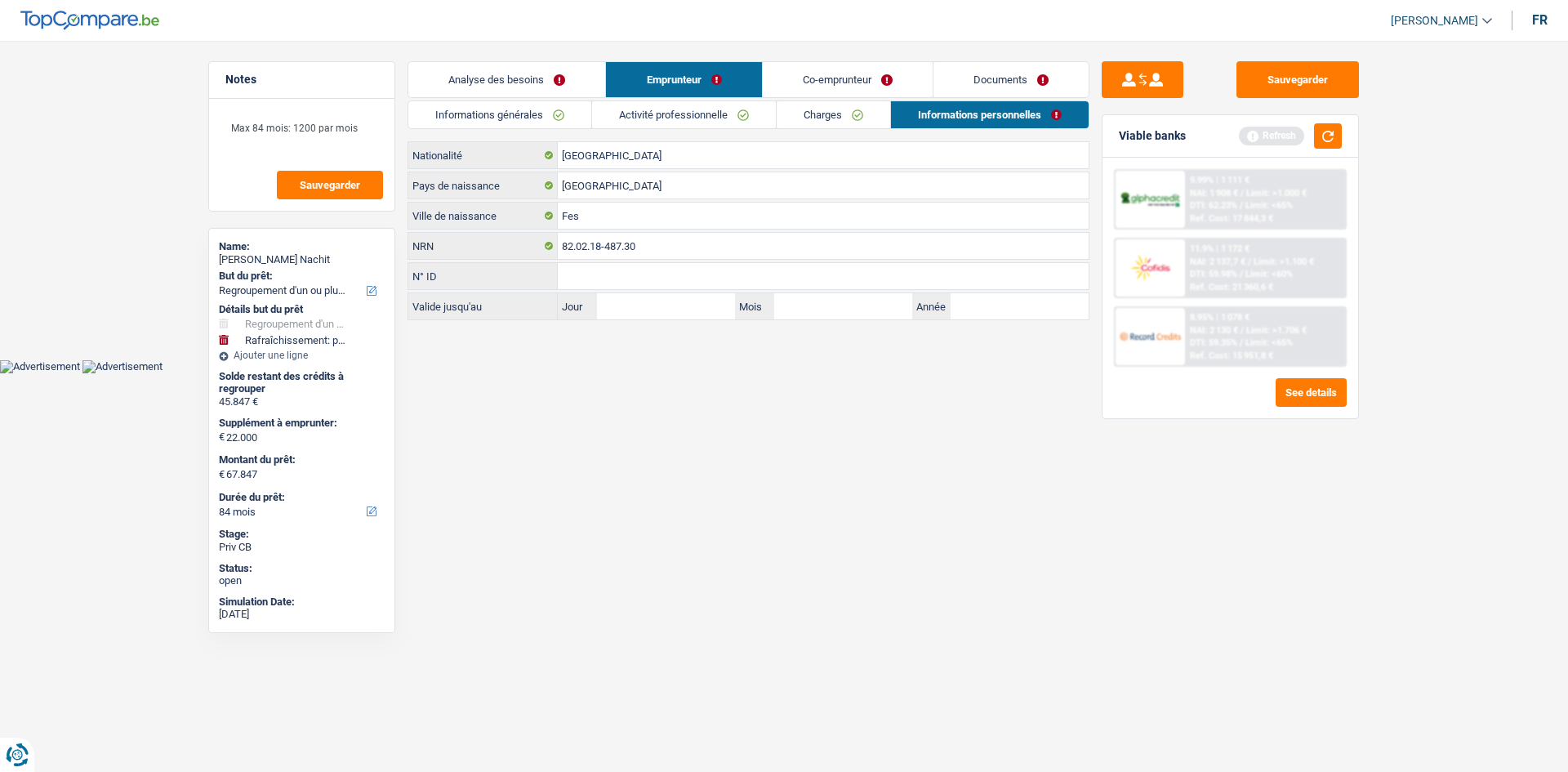 click on "Co-emprunteur" at bounding box center [848, 79] 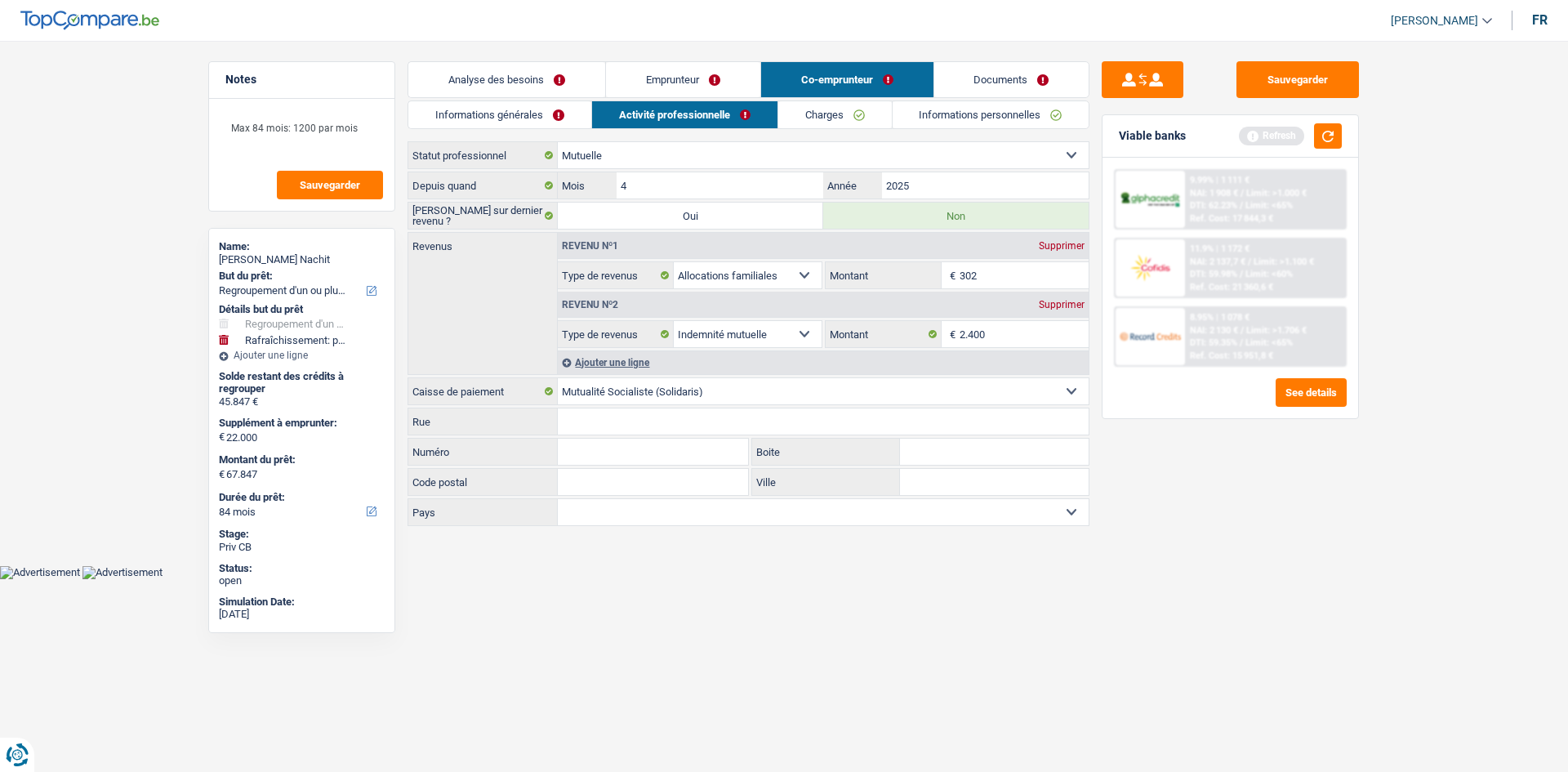 click on "Charges" at bounding box center (835, 114) 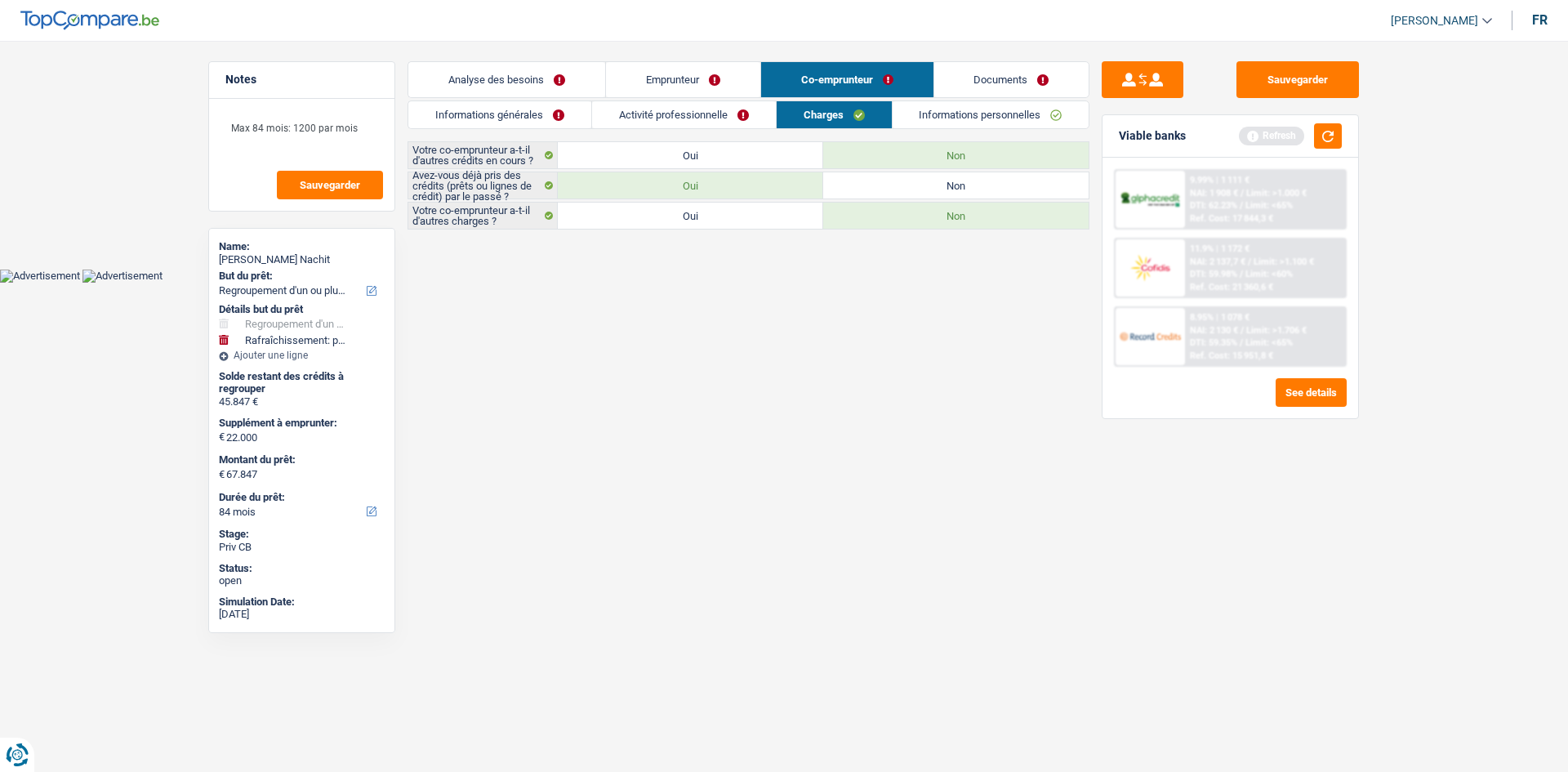 click on "Informations personnelles" at bounding box center [991, 114] 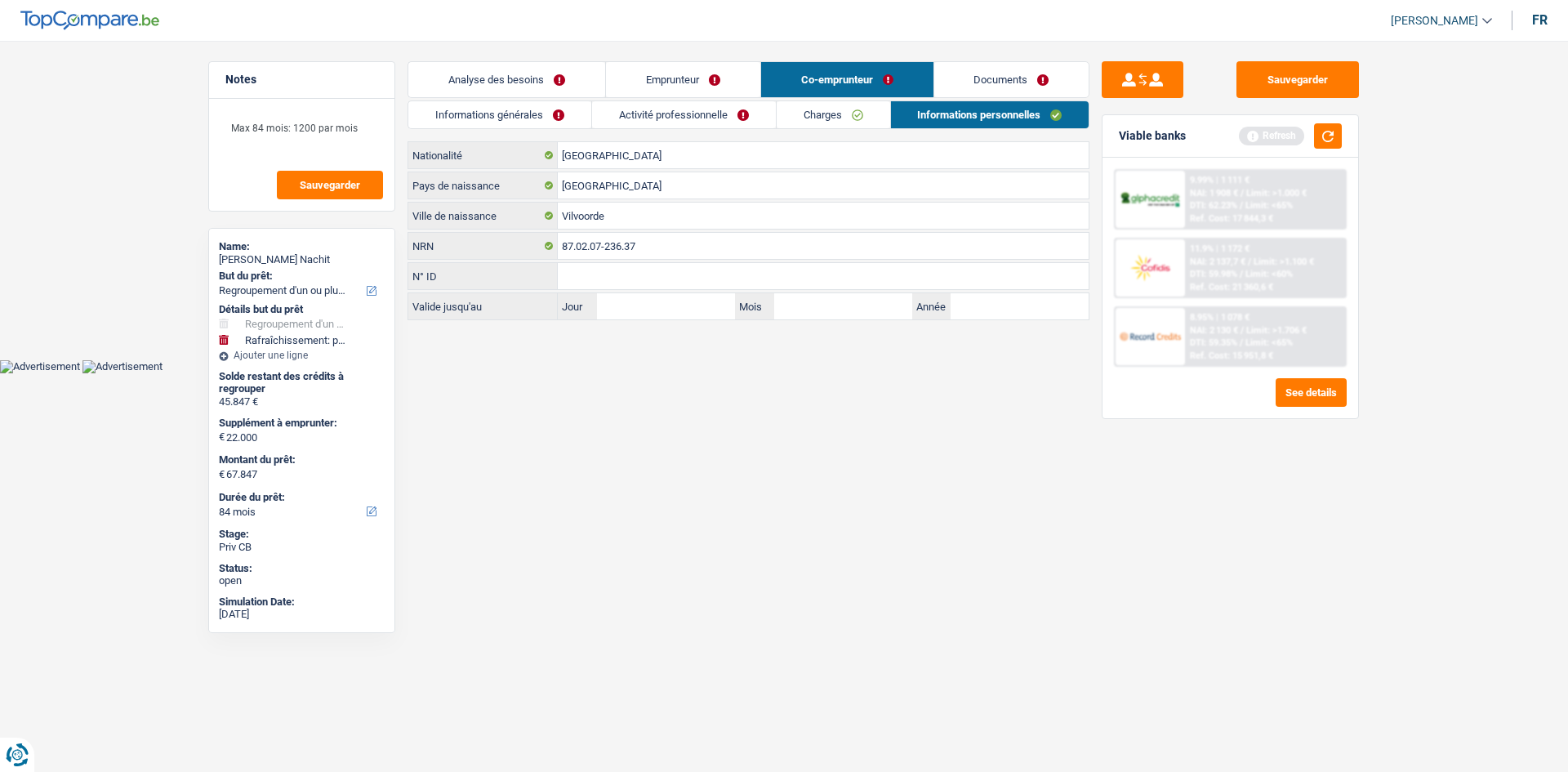 click on "Documents" at bounding box center (1012, 79) 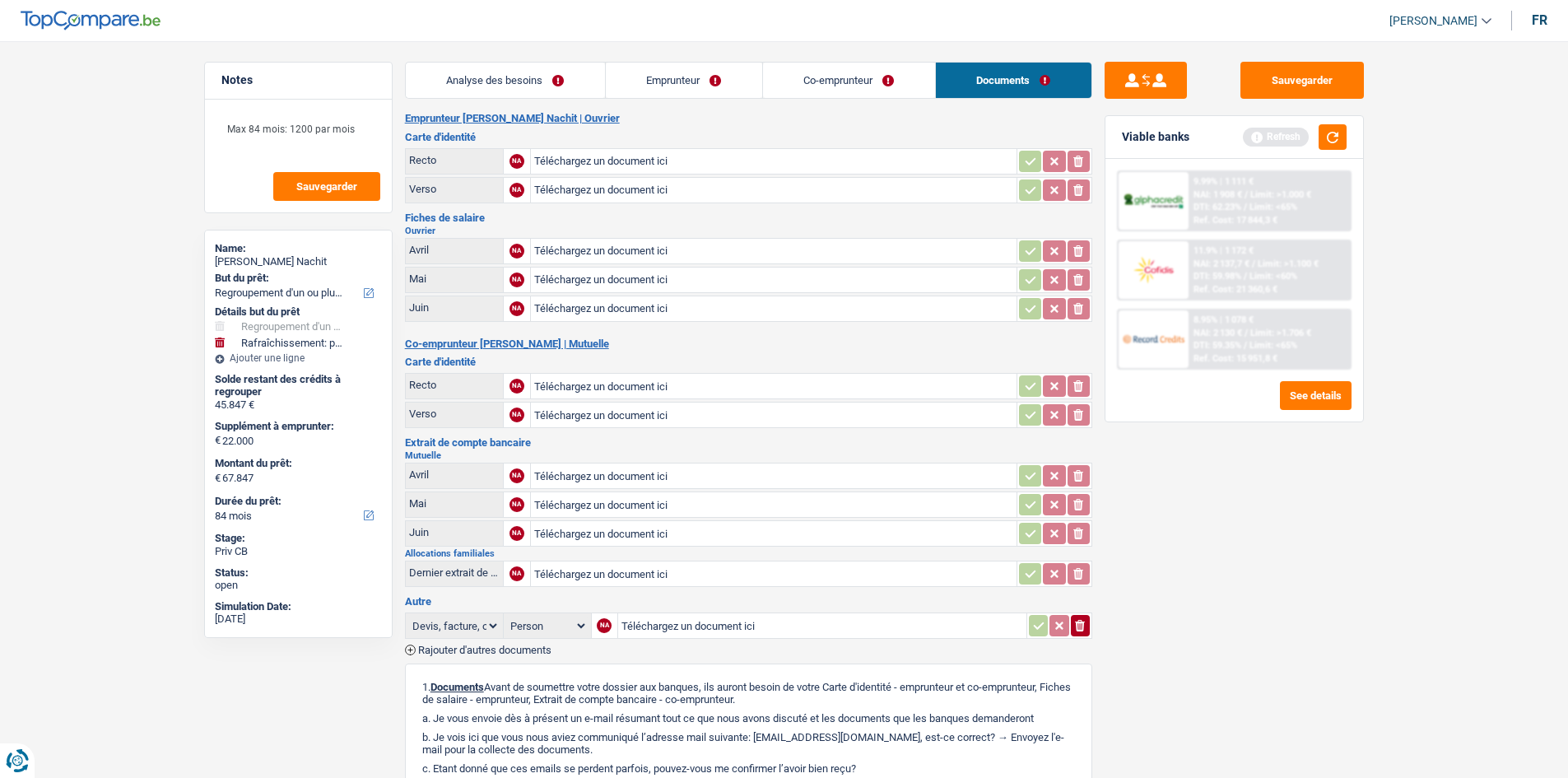 click on "Analyse des besoins" at bounding box center (505, 80) 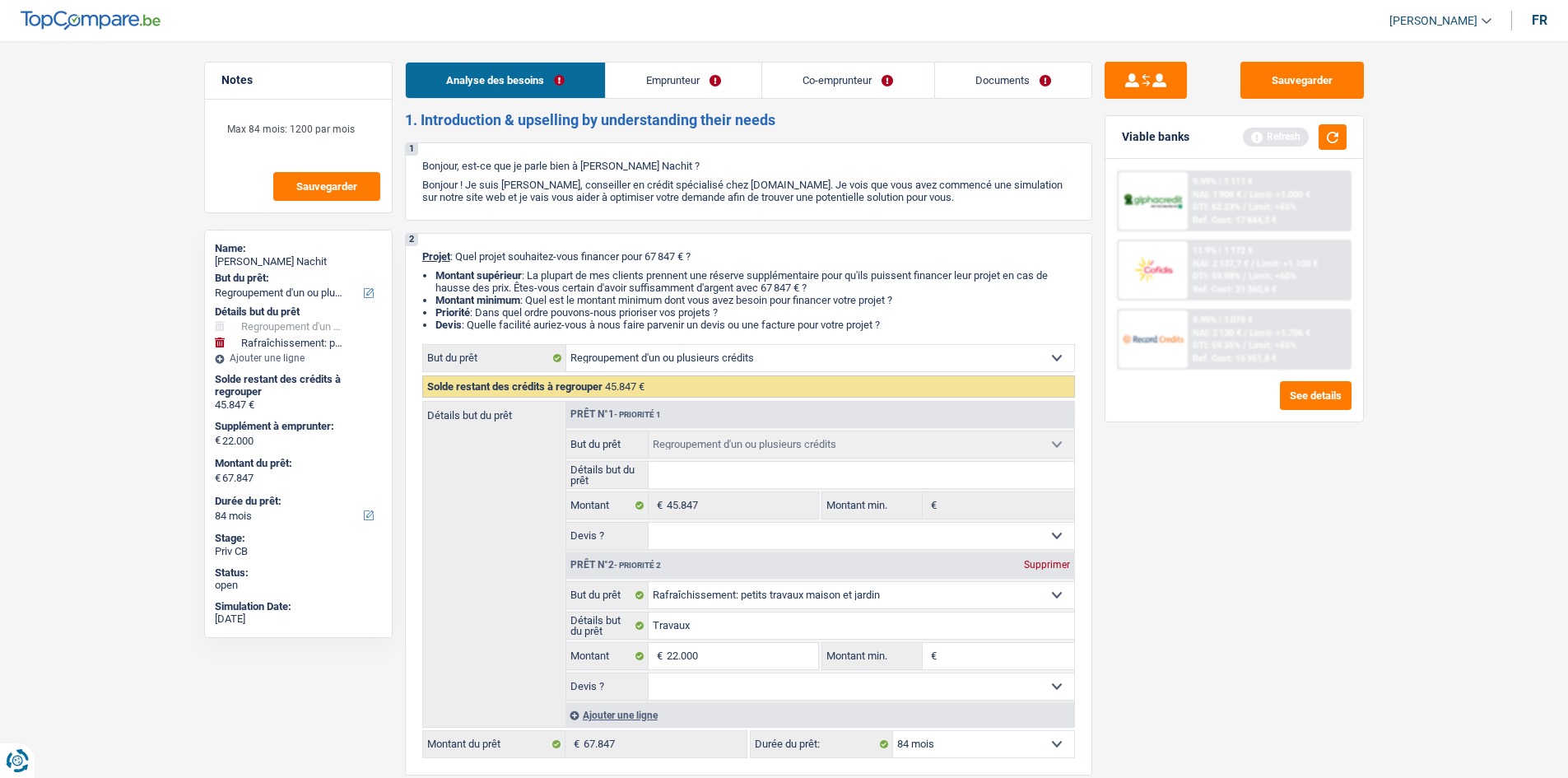 drag, startPoint x: 1028, startPoint y: 79, endPoint x: 1412, endPoint y: 263, distance: 425.80747 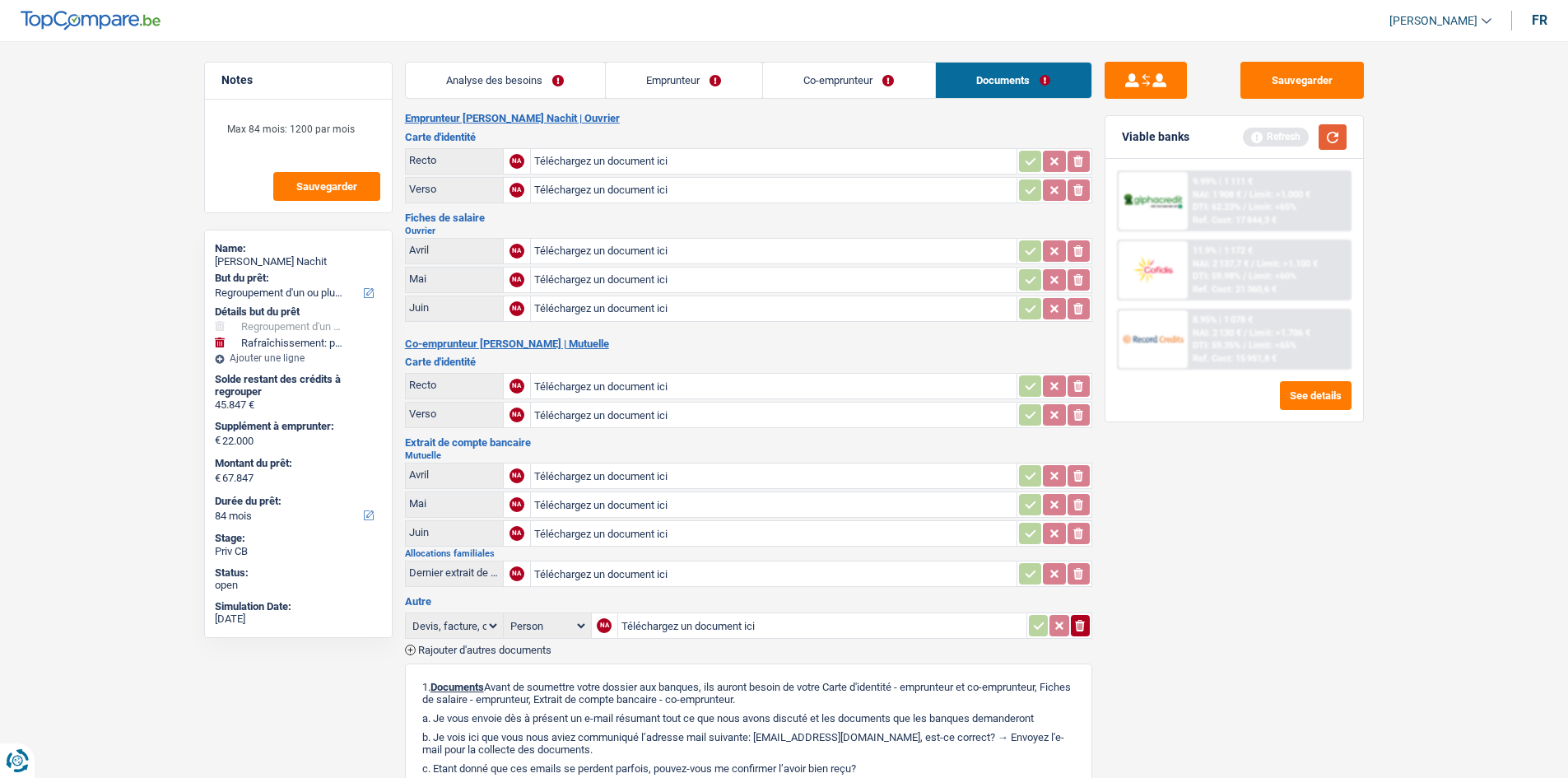 click at bounding box center [1333, 137] 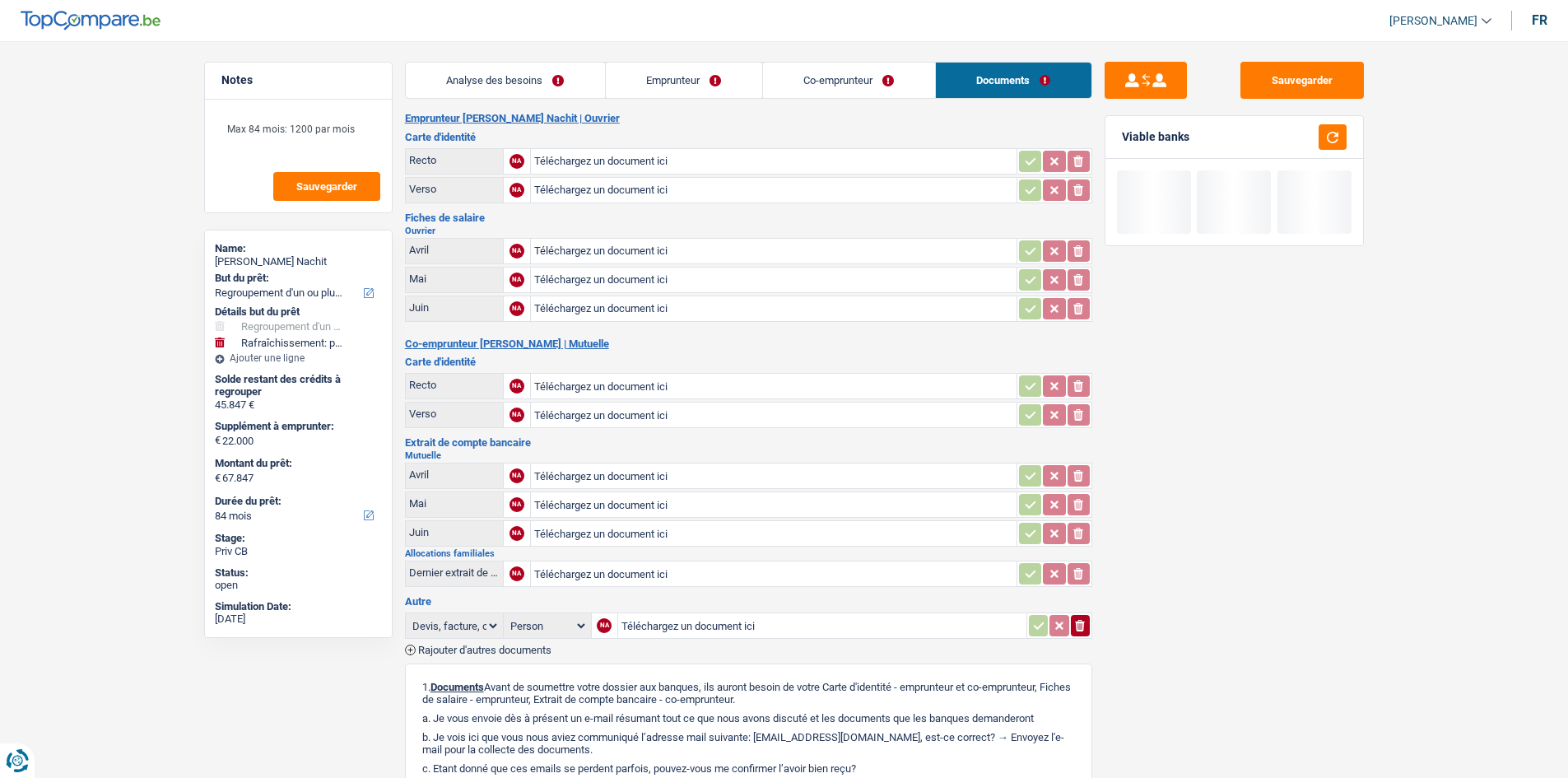 click on "Analyse des besoins Emprunteur Co-emprunteur Documents
1. Introduction & upselling by understanding their needs
1
Bonjour, est-ce que je parle bien à Saad Soussi Nachit ?
Bonjour ! Je suis Charles Verhaegen, conseiller en crédit spécialisé chez TopCompare.be. Je vois que vous avez commencé une simulation sur notre site web et je vais vous aider à optimiser votre demande afin de trouver une potentielle solution pour vous.
2   Projet  : Quel projet souhaitez-vous financer pour 67 847 € ?
Montant supérieur : La plupart de mes clients prennent une réserve supplémentaire pour qu'ils puissent financer leur projet en cas de hausse des prix. Êtes-vous certain d'avoir suffisamment d'argent avec 67 847 € ?   Montant minimum : Quel est le montant minimum dont vous avez besoin pour financer votre projet ?   Priorité : Dans quel ordre pouvons-nous prioriser vos projets ?   Devis     Hifi, multimédia, gsm, ordinateur Autre" at bounding box center [748, 519] 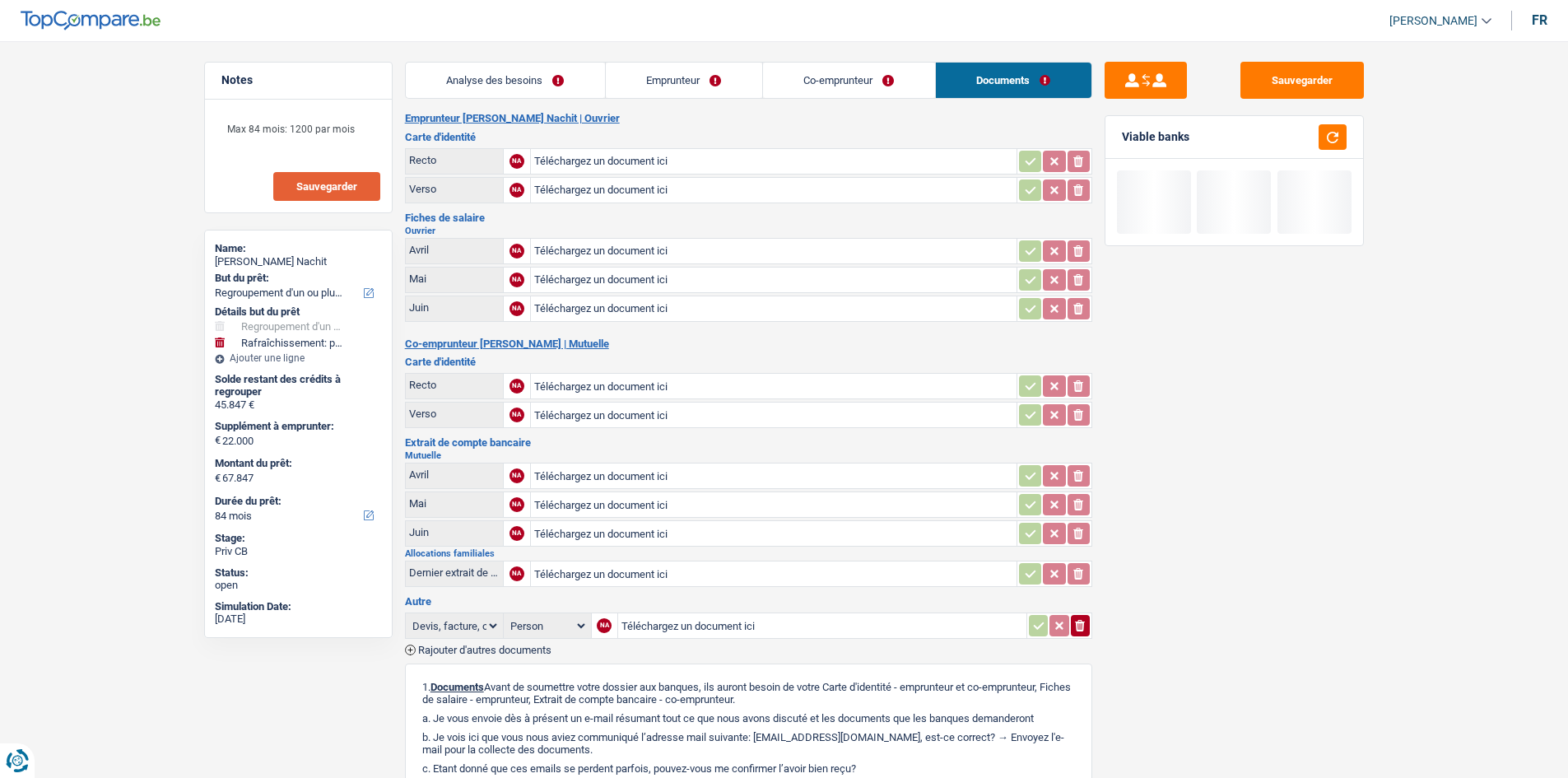 drag, startPoint x: 351, startPoint y: 195, endPoint x: 351, endPoint y: 186, distance: 9 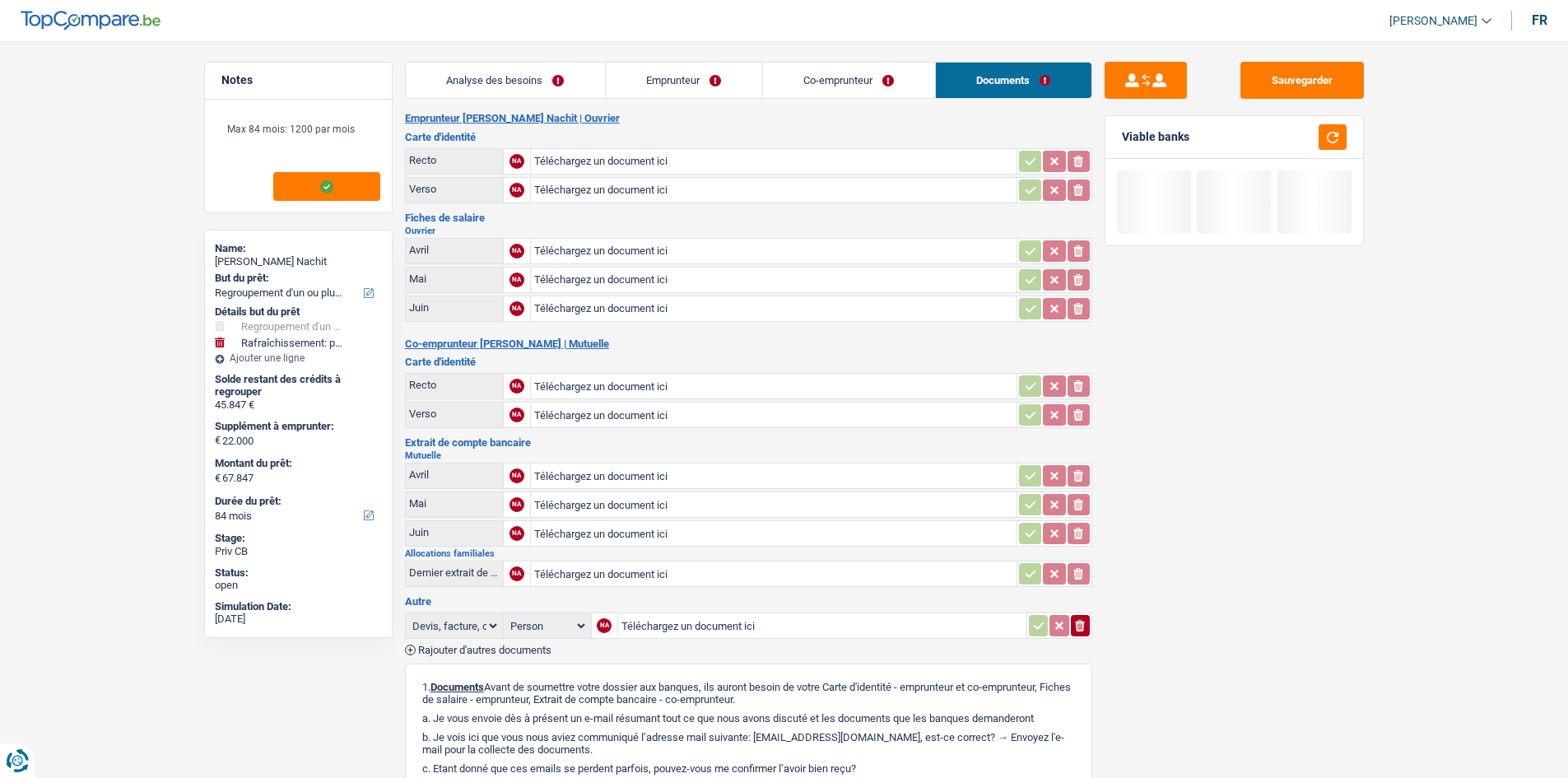 click on "Analyse des besoins" at bounding box center [505, 80] 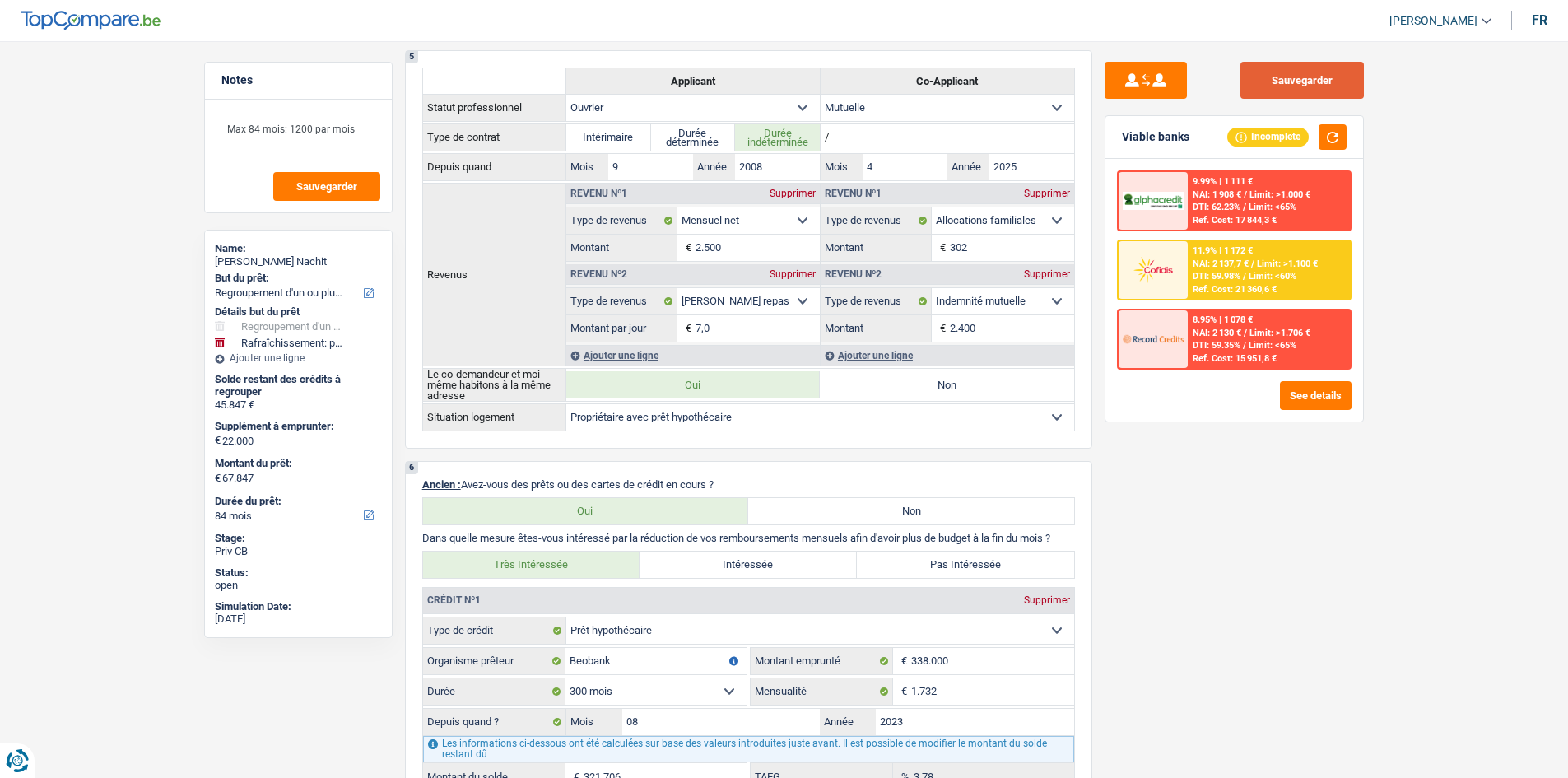 click on "Sauvegarder" at bounding box center [1302, 80] 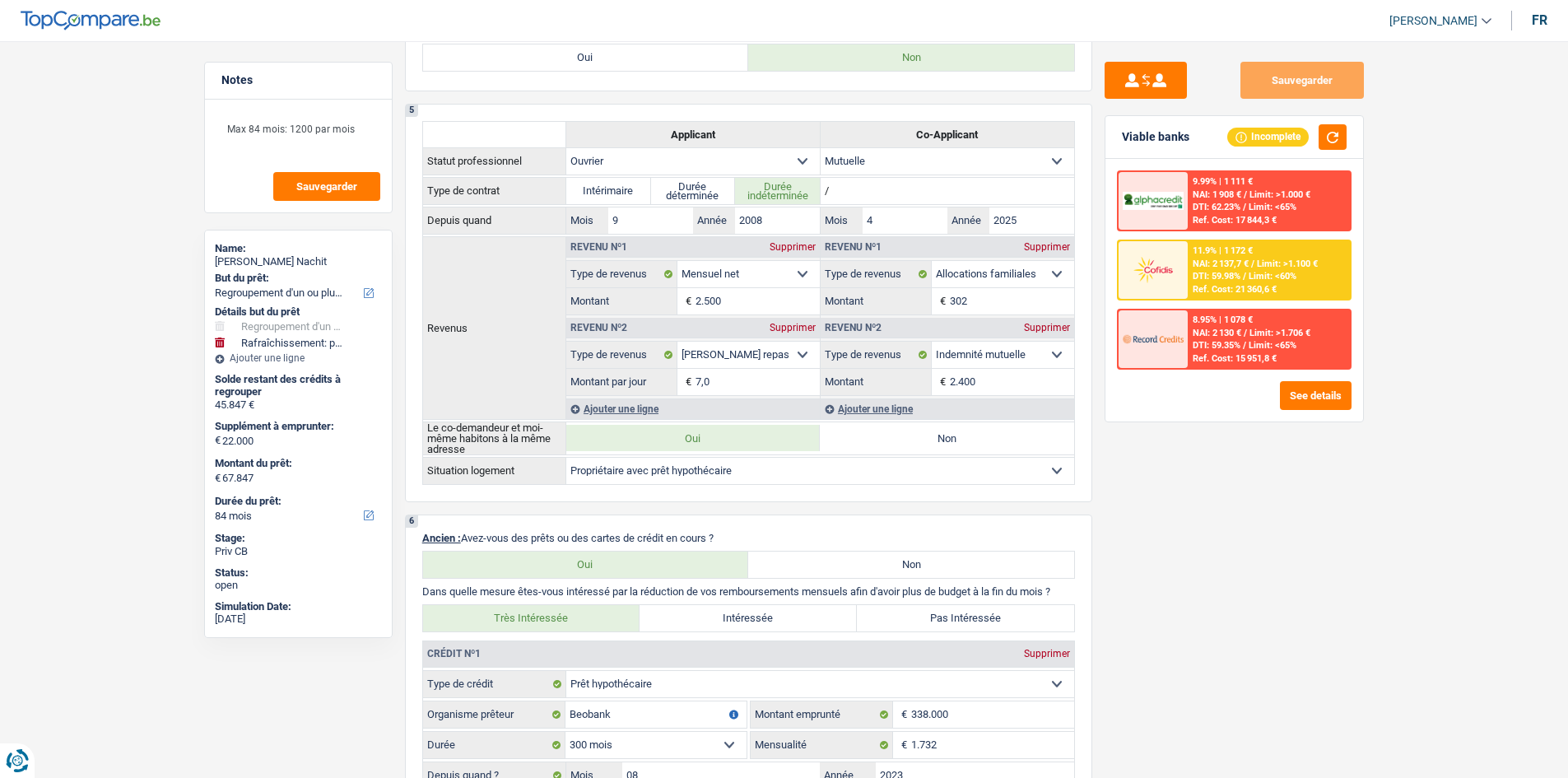 scroll, scrollTop: 926, scrollLeft: 0, axis: vertical 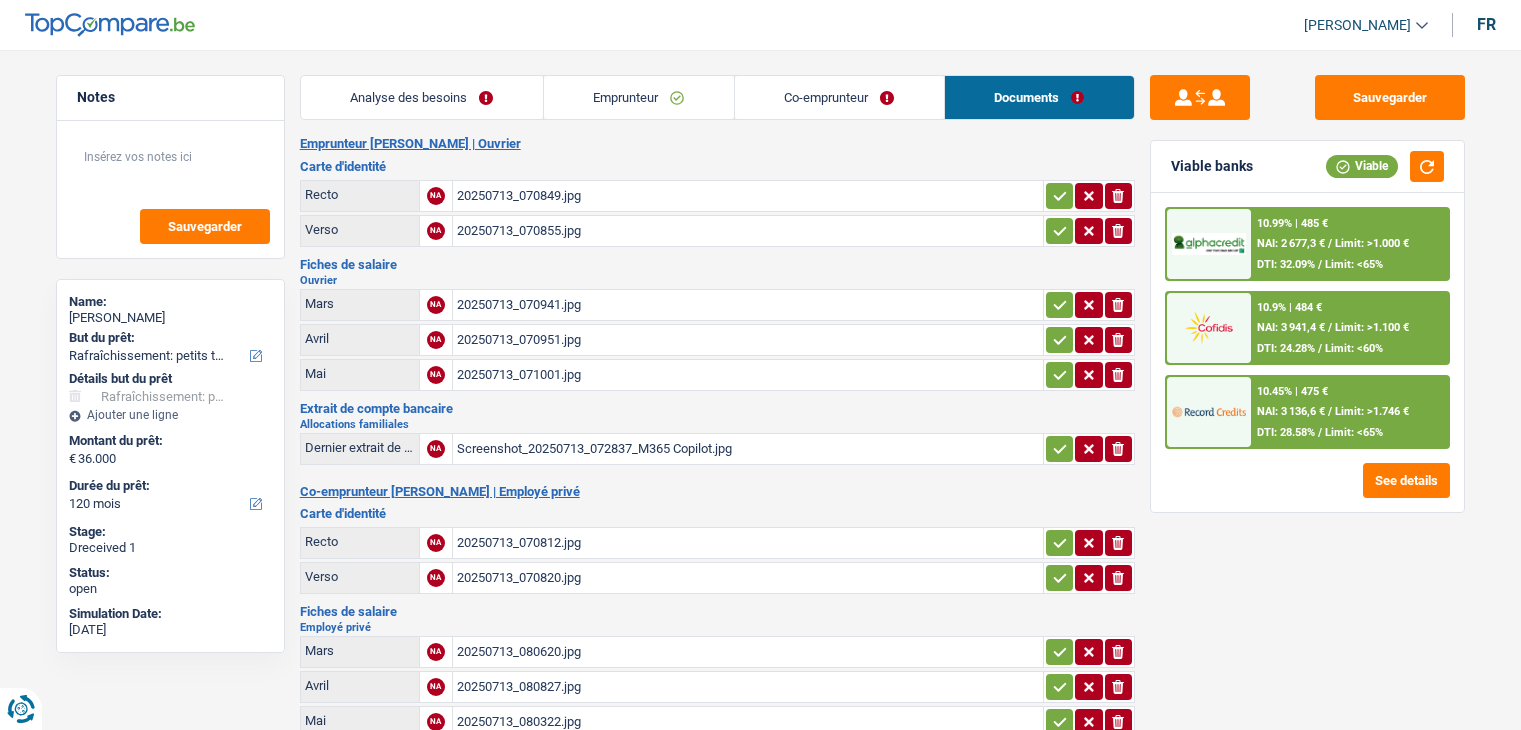 select on "houseOrGarden" 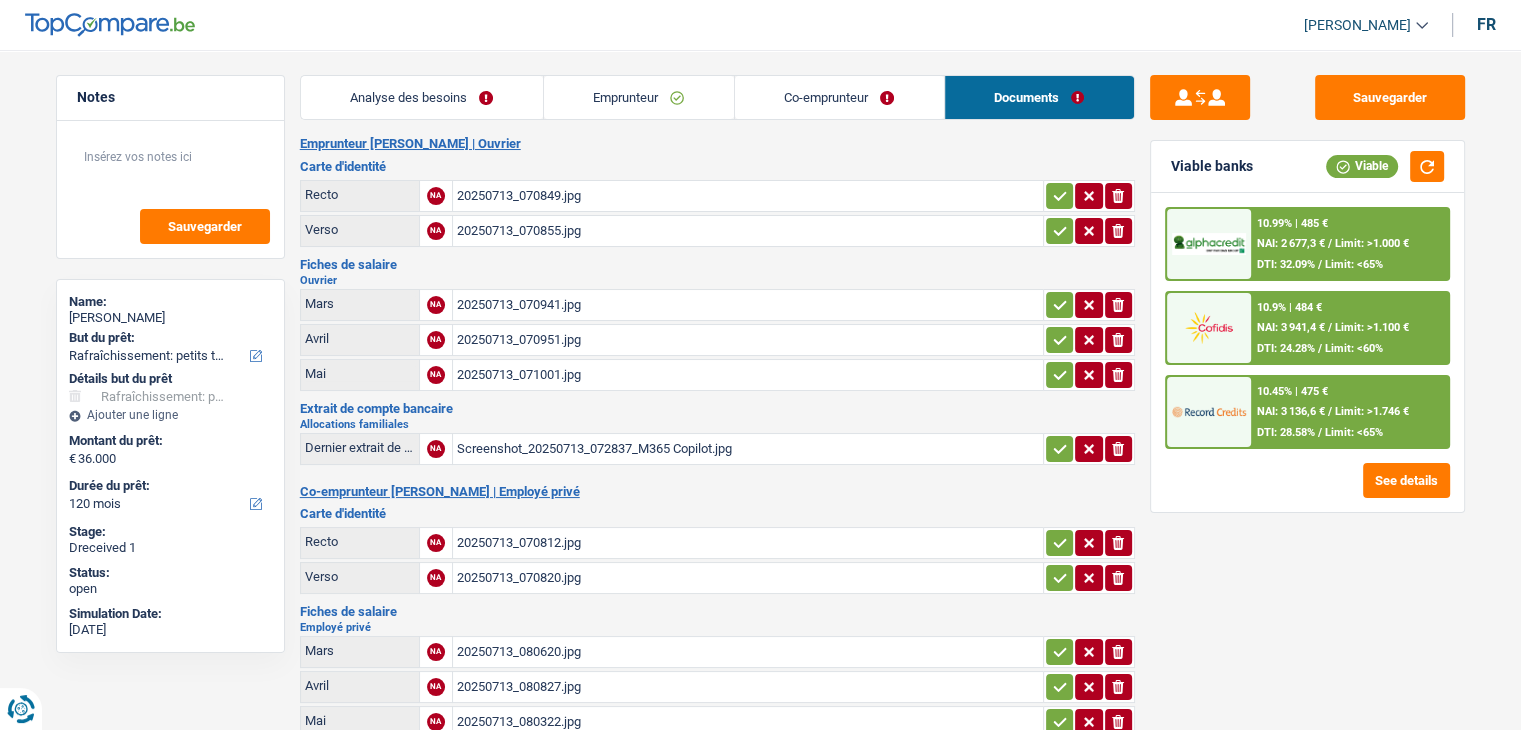 scroll, scrollTop: 0, scrollLeft: 0, axis: both 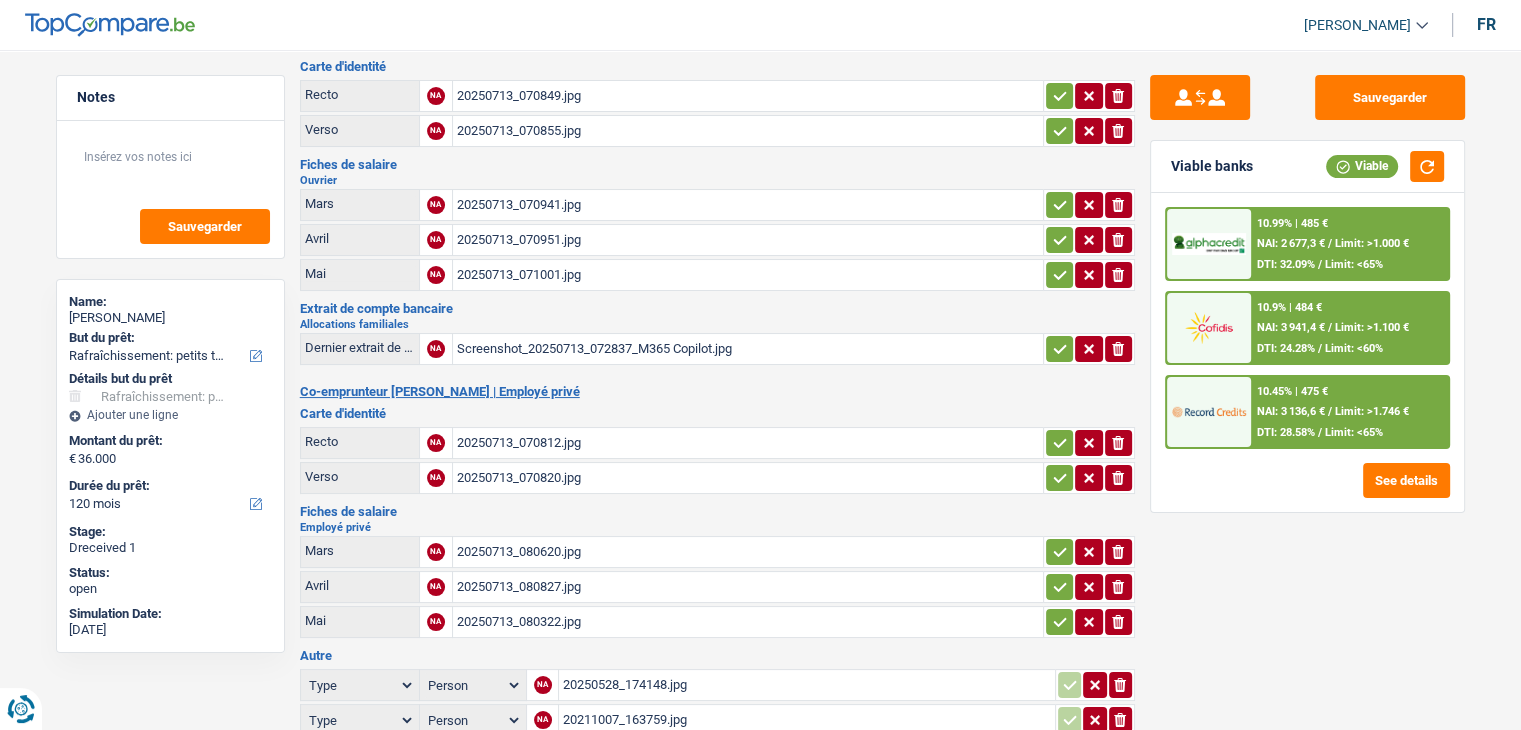 click on "20250713_080620.jpg" at bounding box center [748, 552] 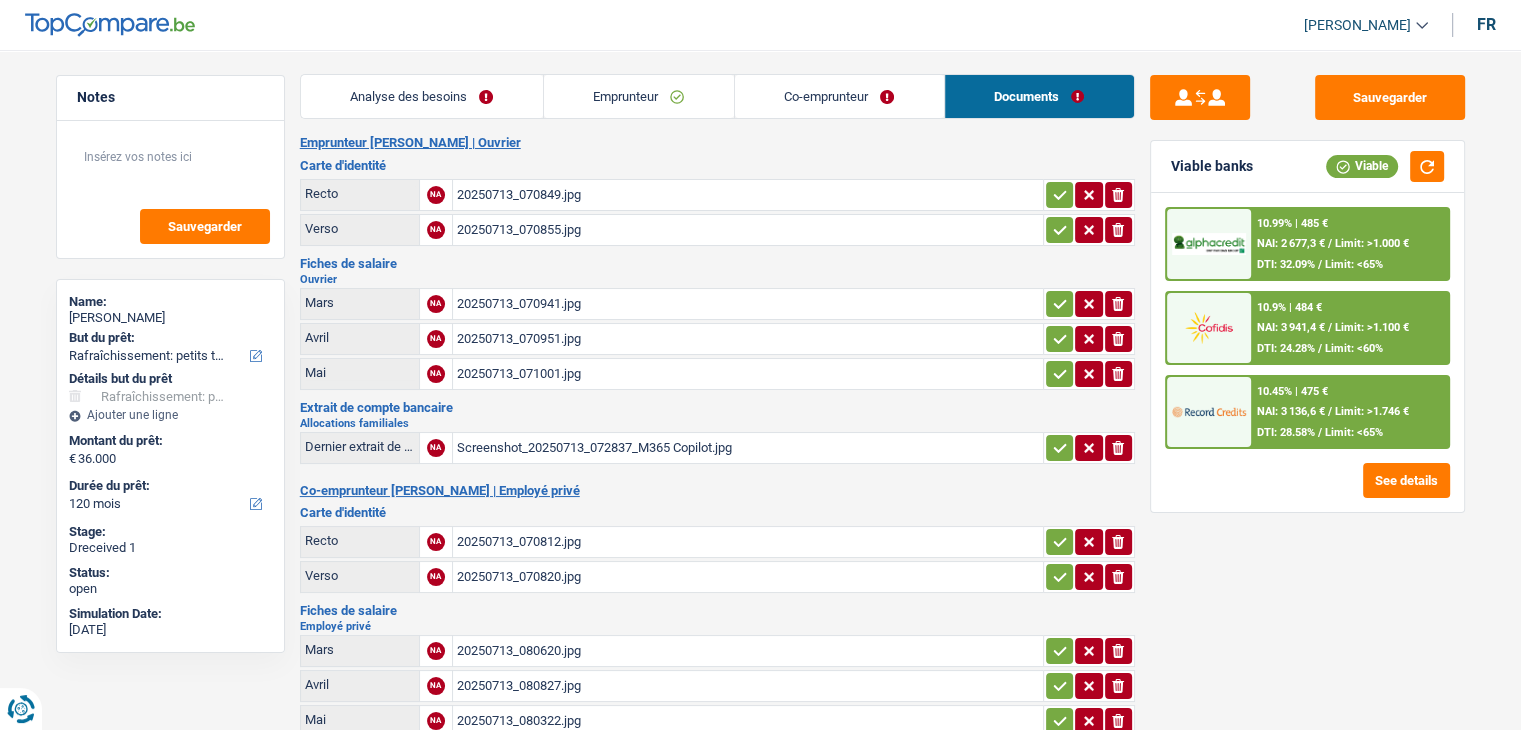 scroll, scrollTop: 0, scrollLeft: 0, axis: both 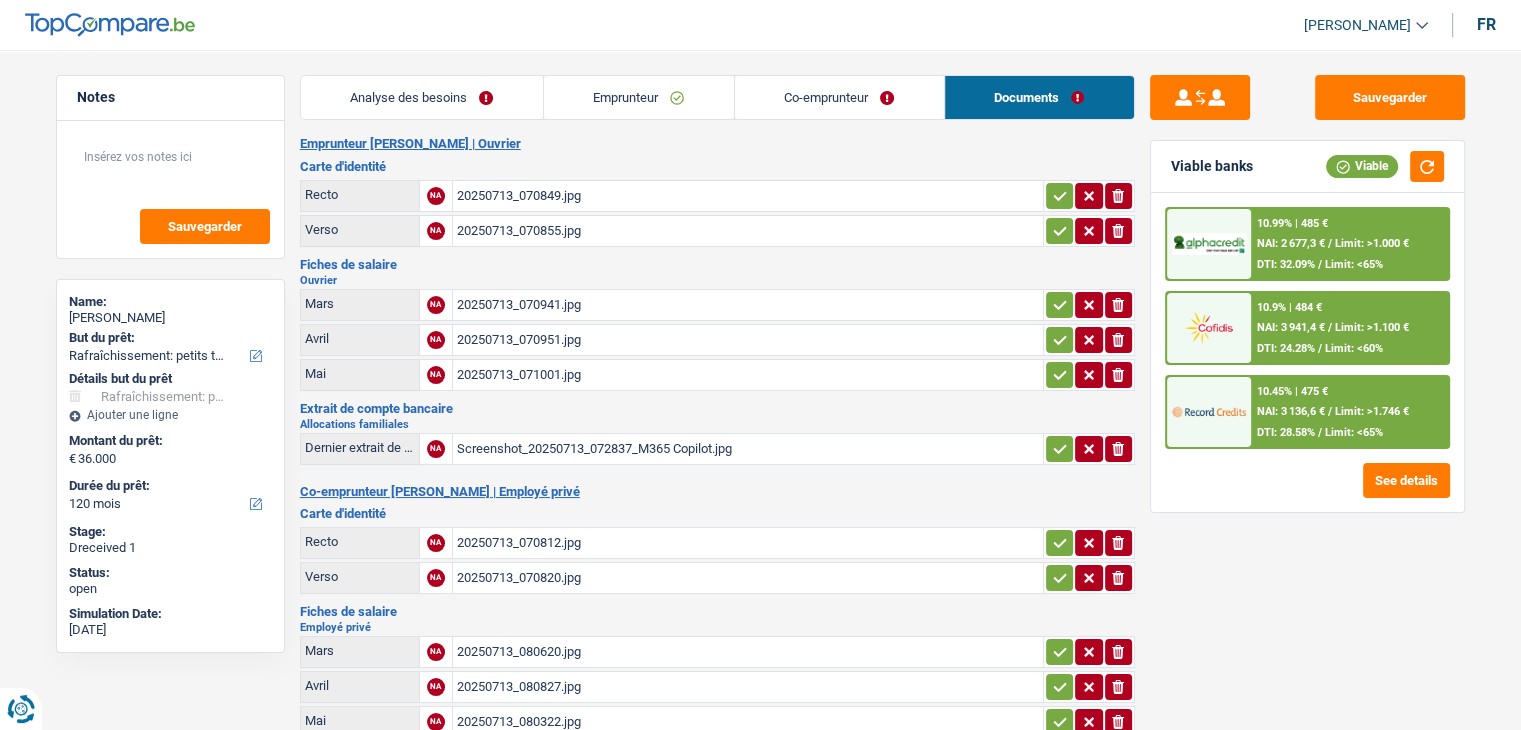 click on "Co-emprunteur" at bounding box center (839, 97) 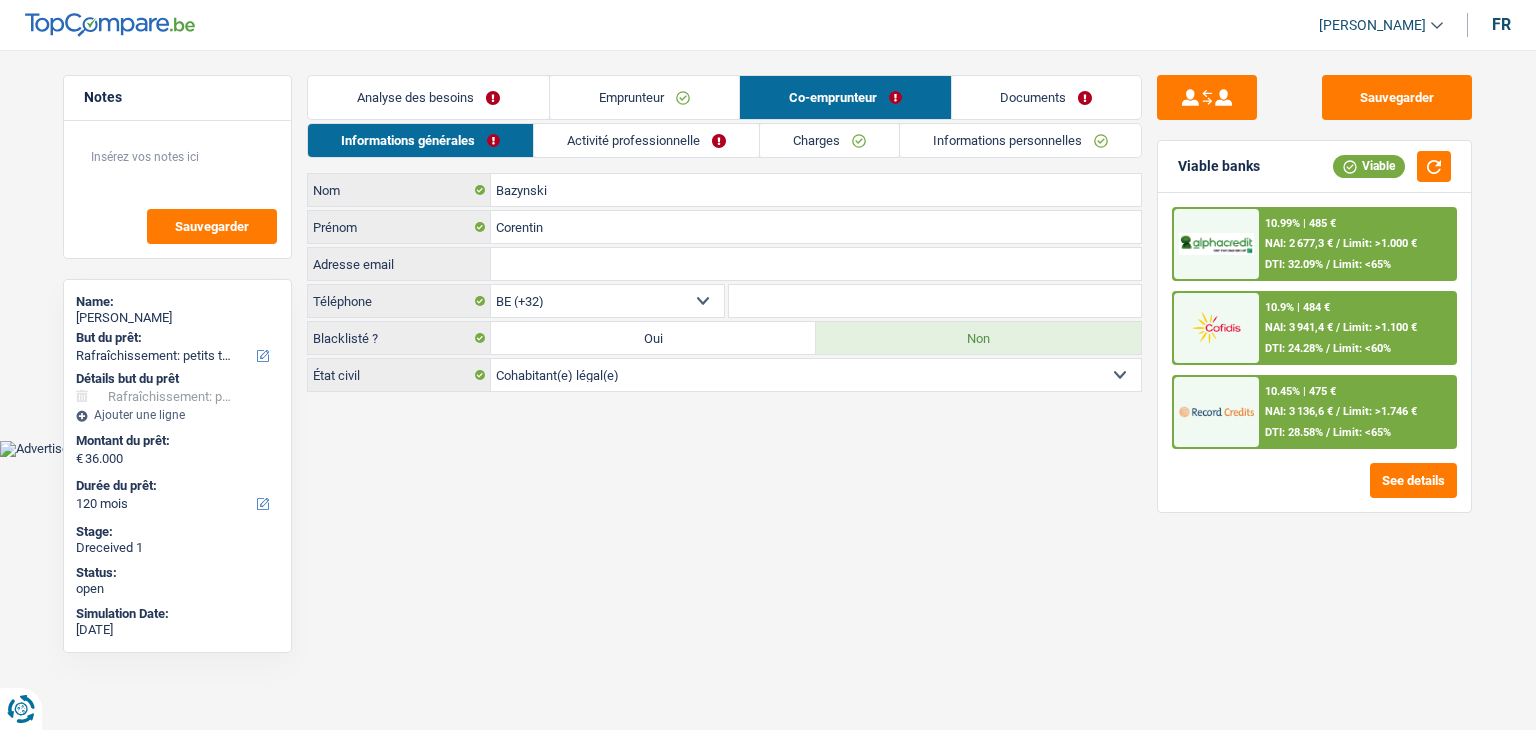 click on "Activité professionnelle" at bounding box center [646, 140] 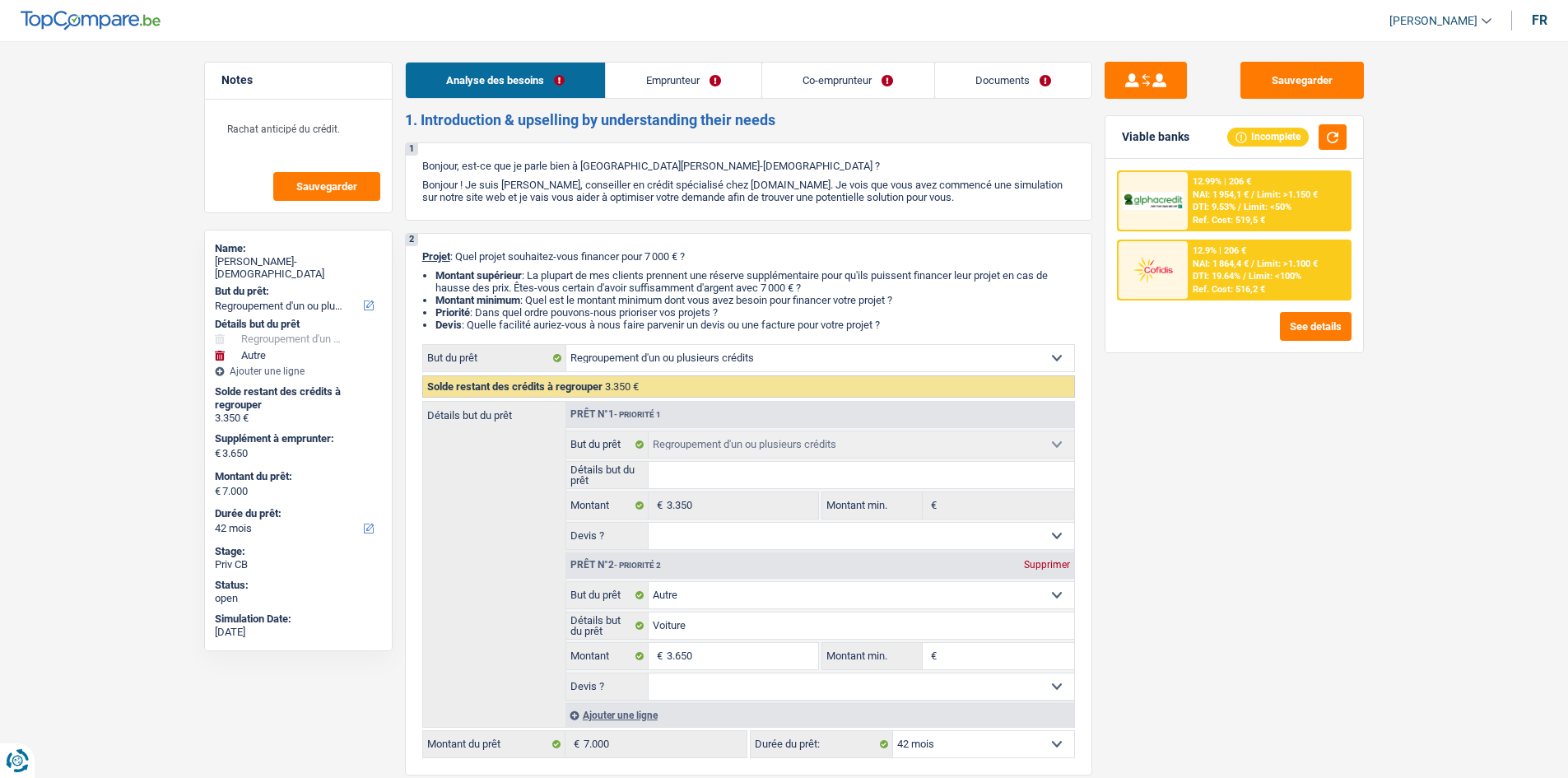select on "refinancing" 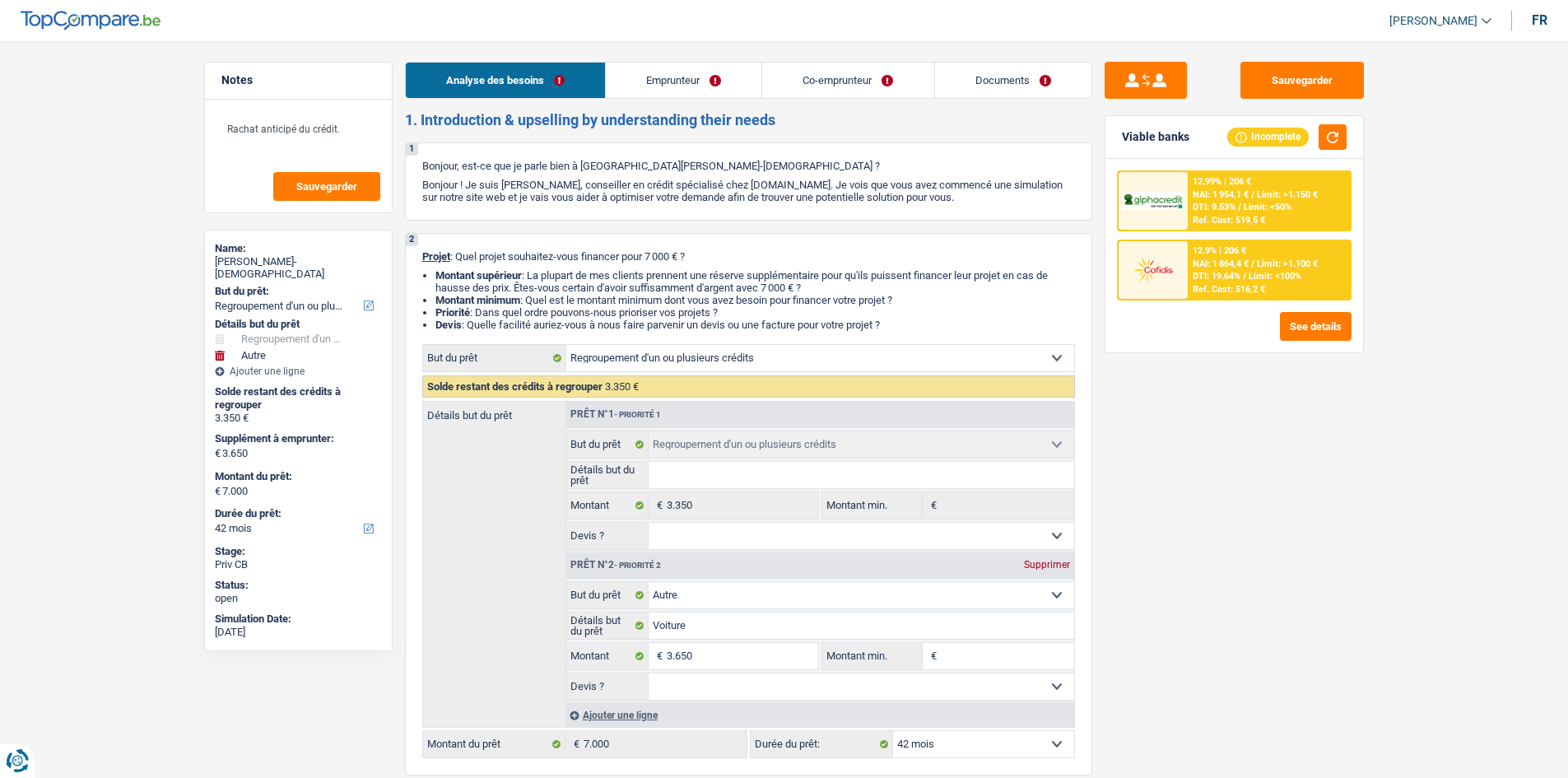select on "personalLoan" 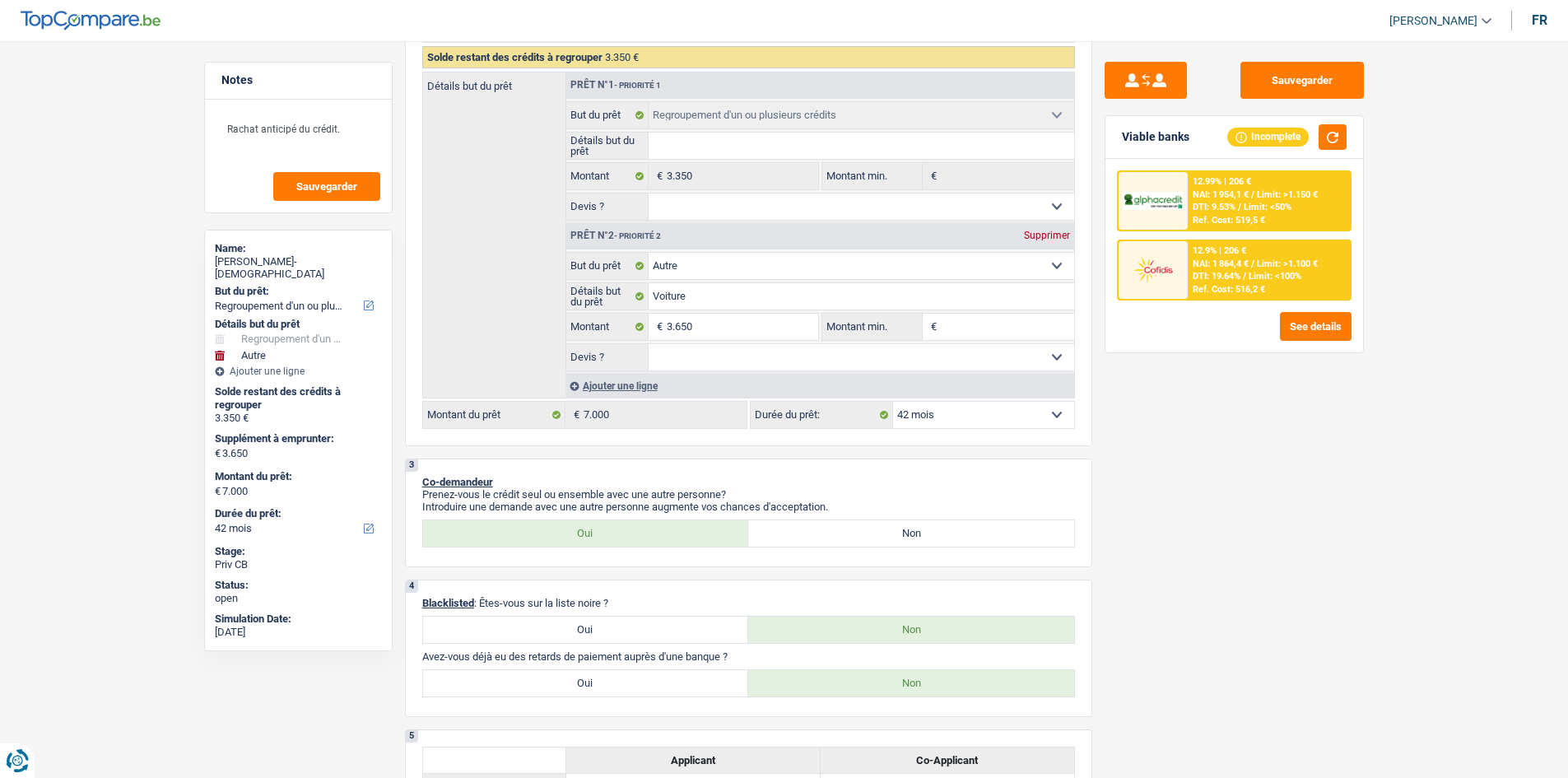 scroll, scrollTop: 0, scrollLeft: 0, axis: both 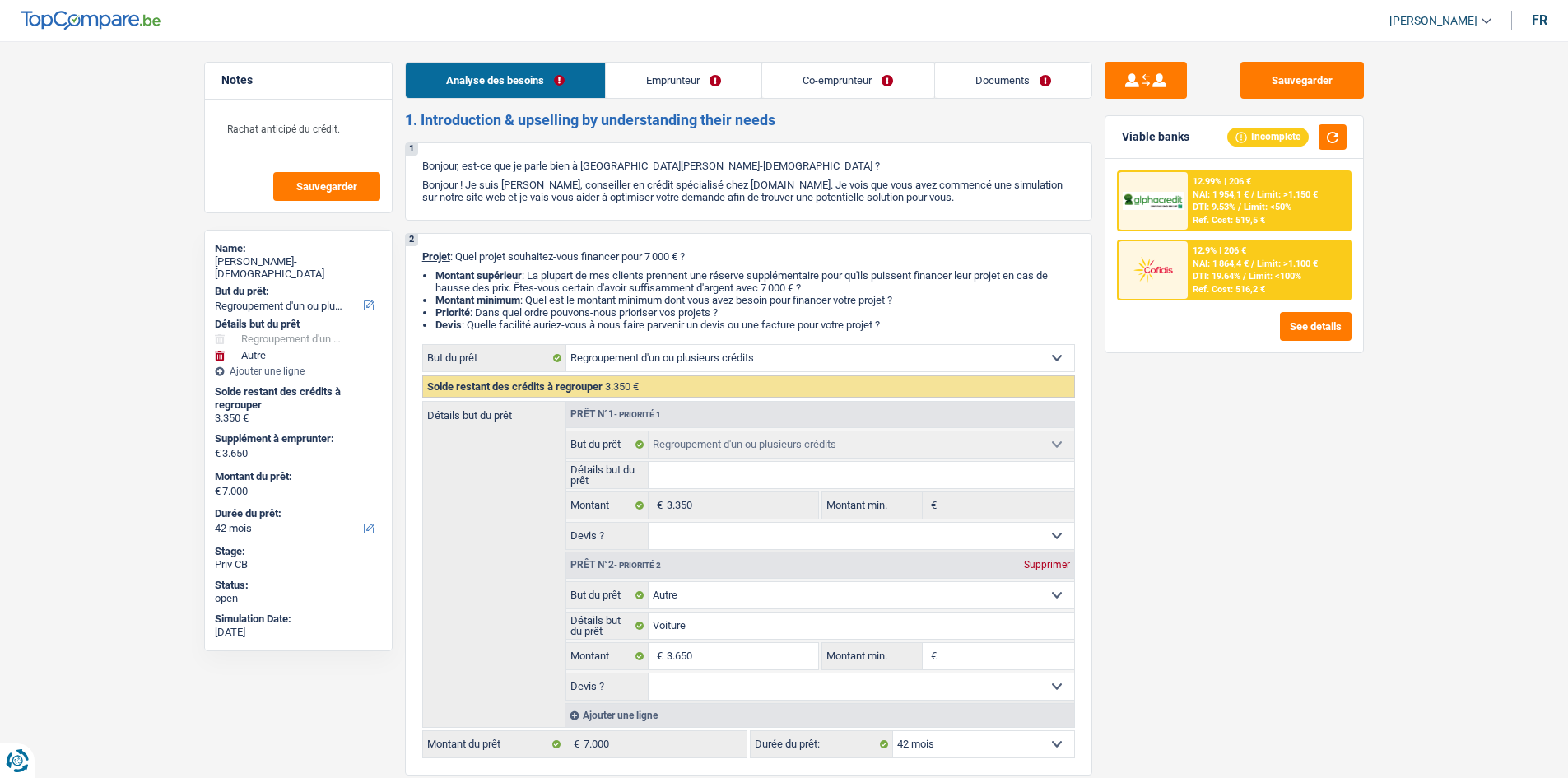 click on "Emprunteur" at bounding box center (683, 80) 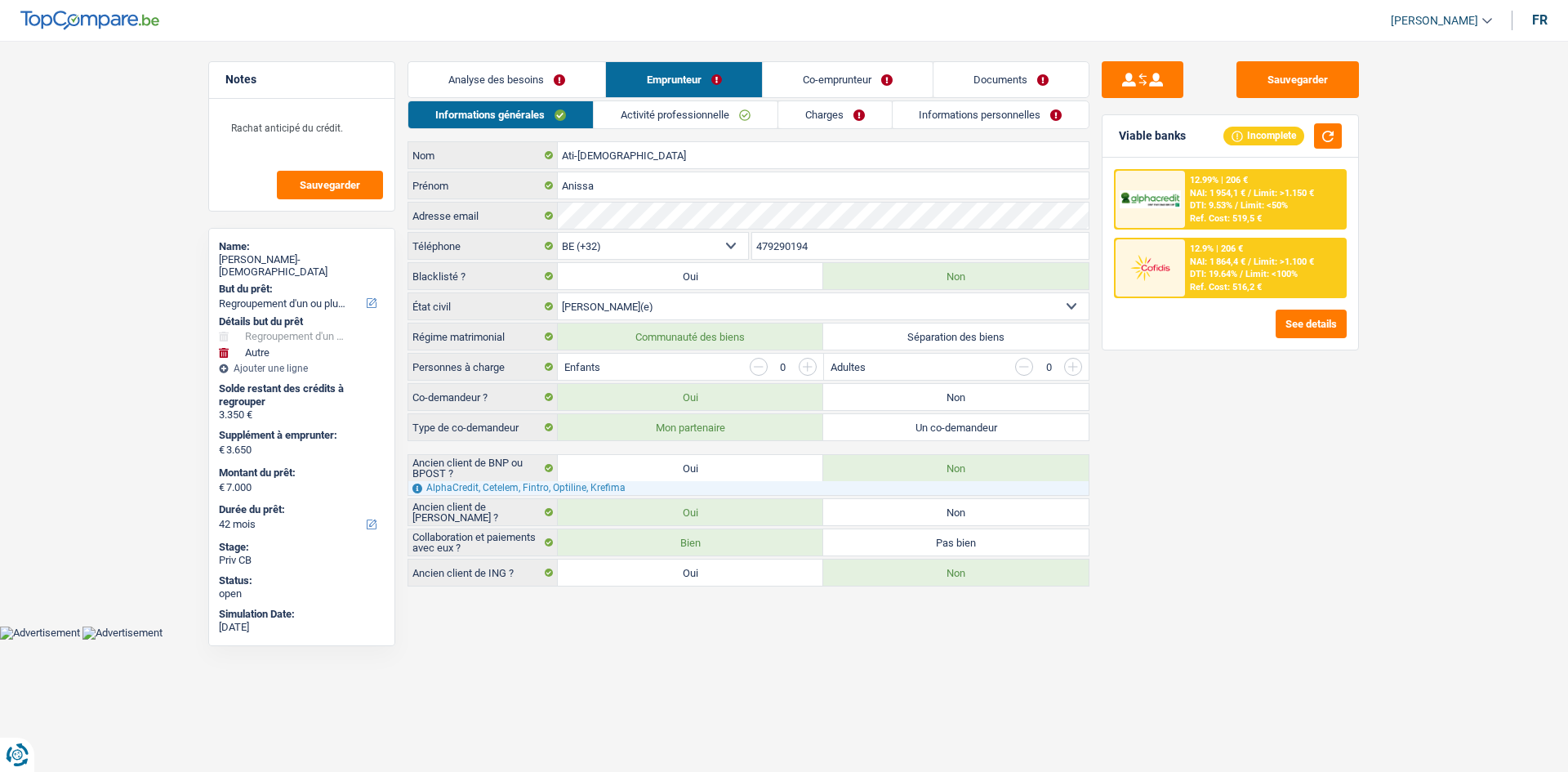 click on "Activité professionnelle" at bounding box center [685, 114] 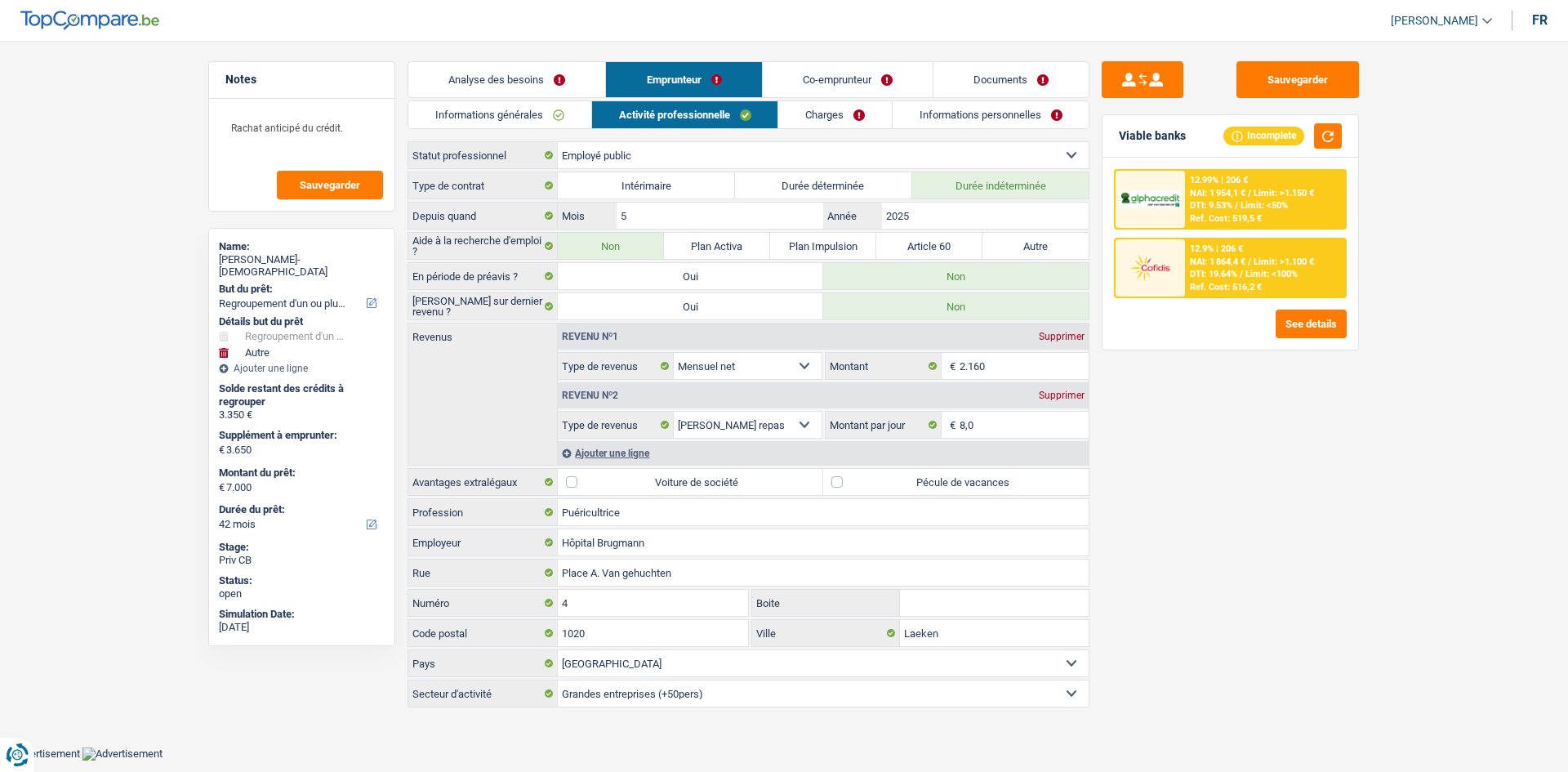 click on "Informations générales" at bounding box center [500, 114] 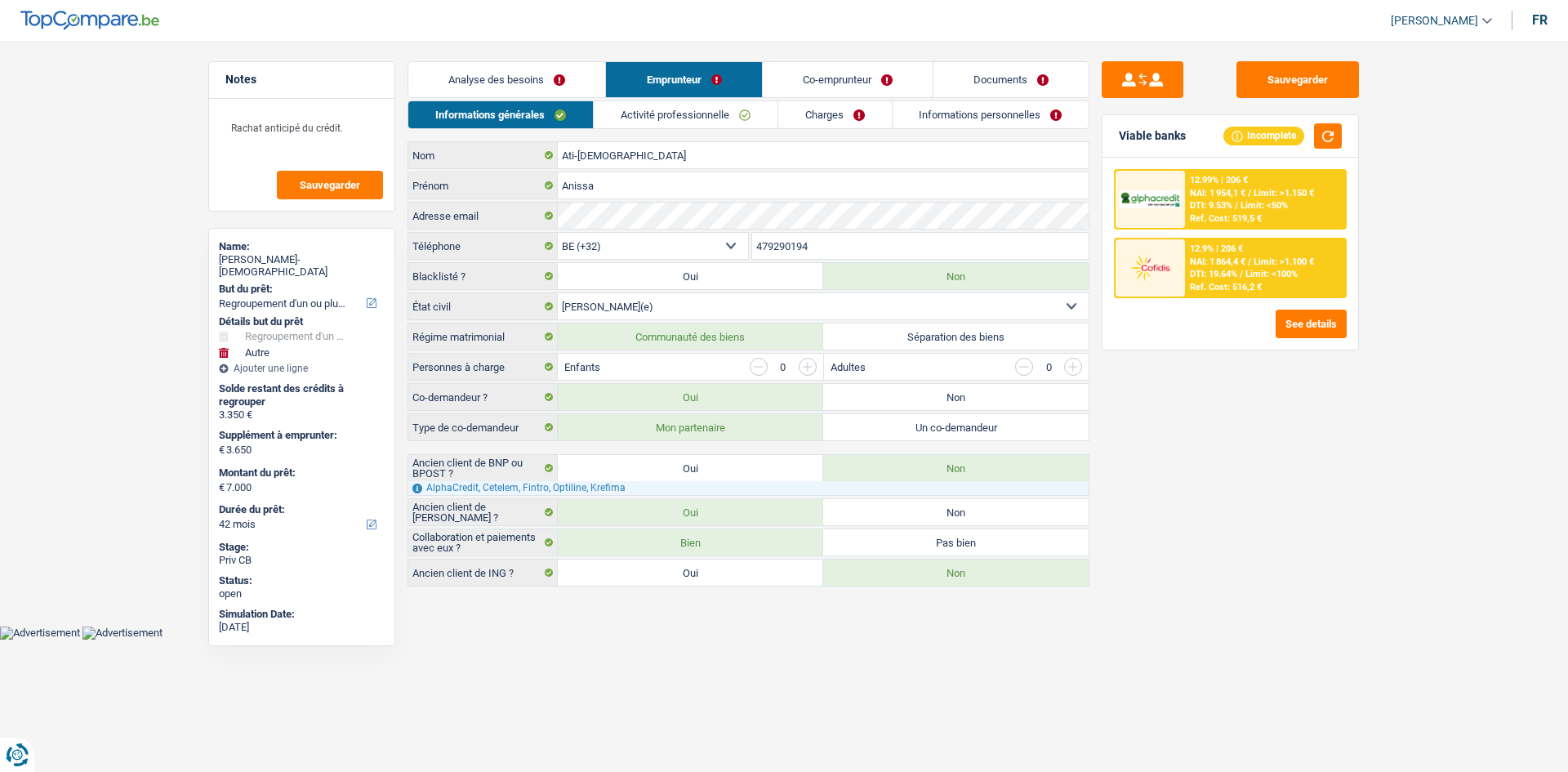 click on "Analyse des besoins" at bounding box center [506, 79] 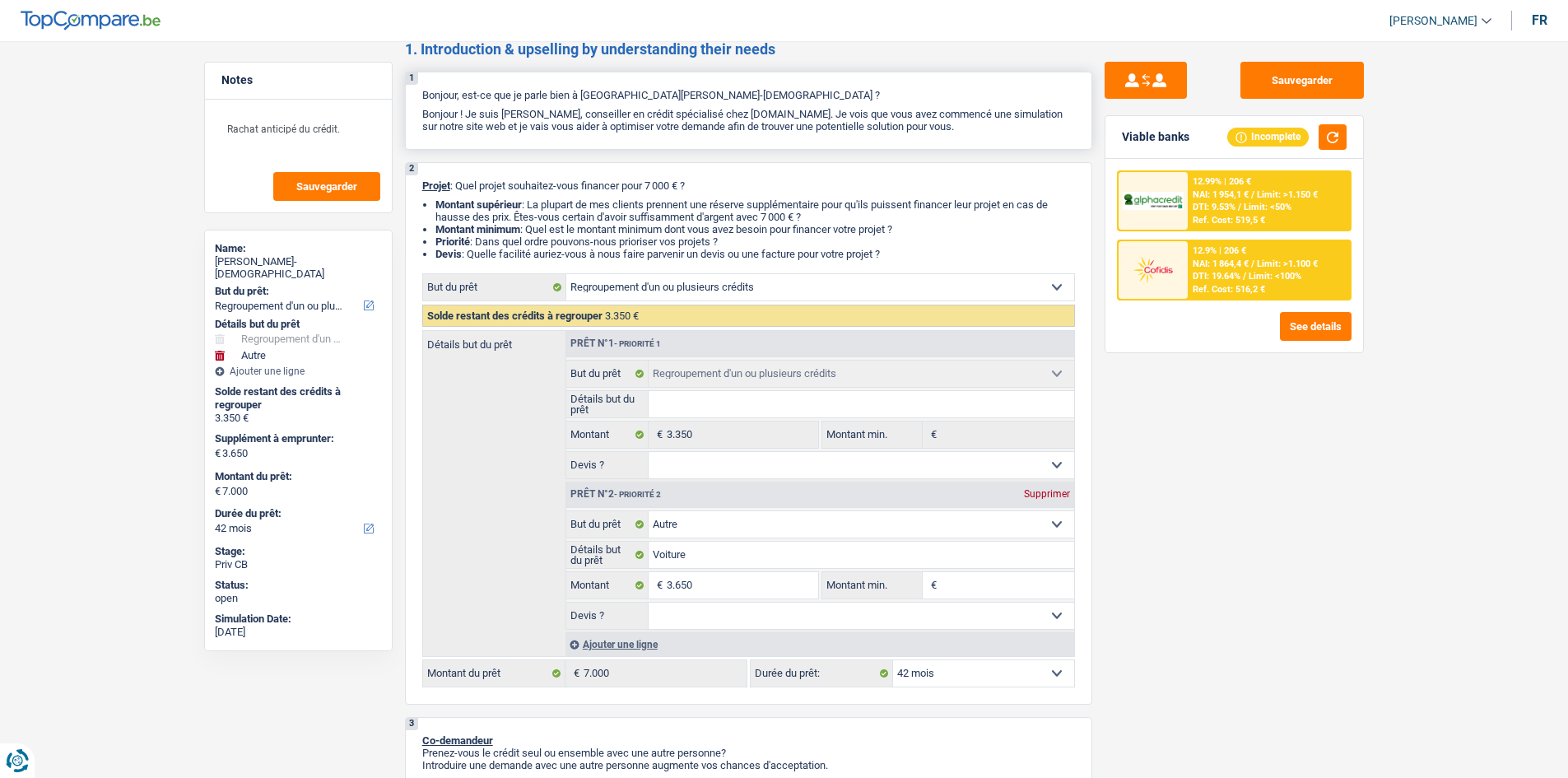 scroll, scrollTop: 0, scrollLeft: 0, axis: both 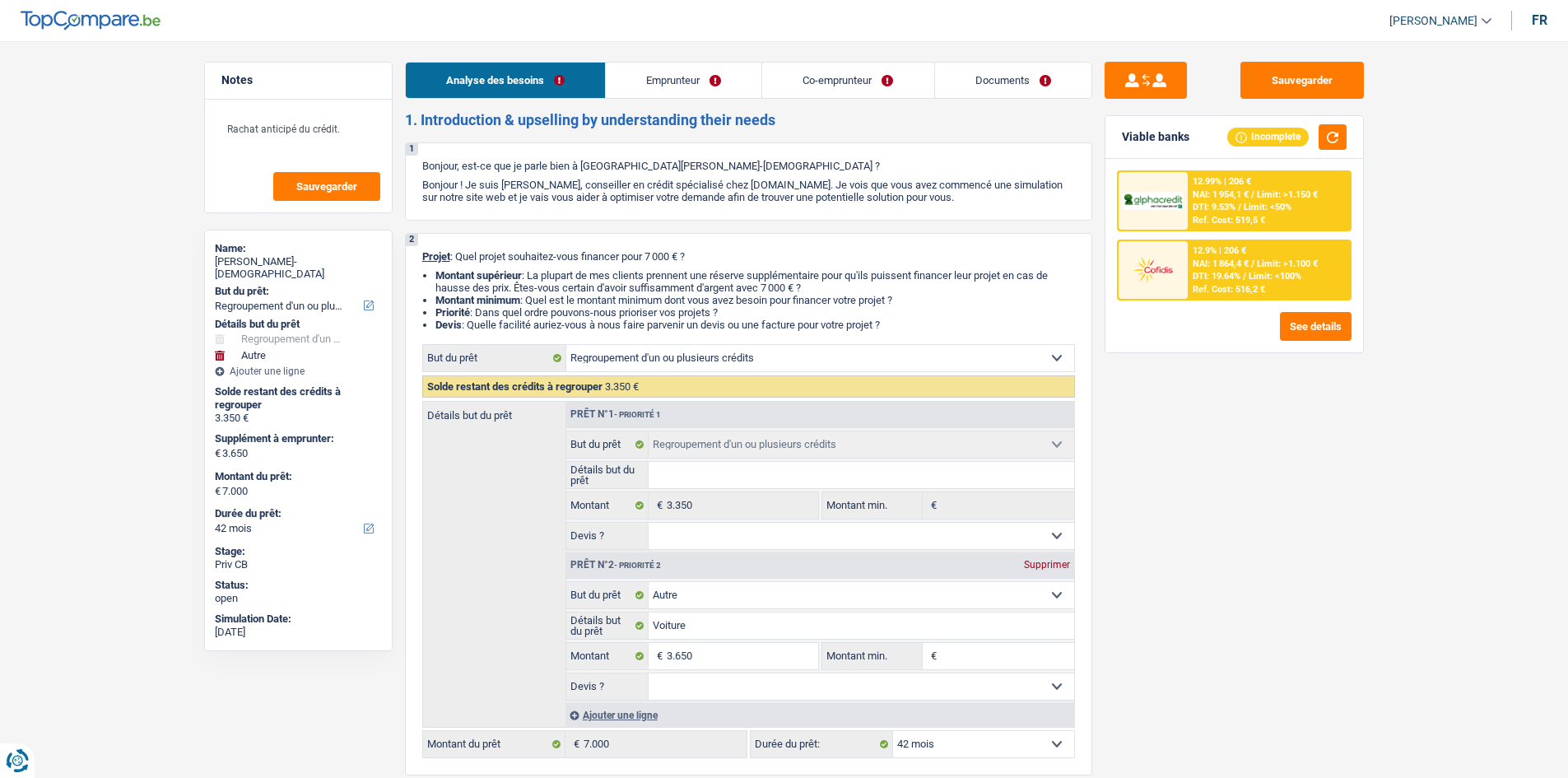 click on "Co-emprunteur" at bounding box center [848, 80] 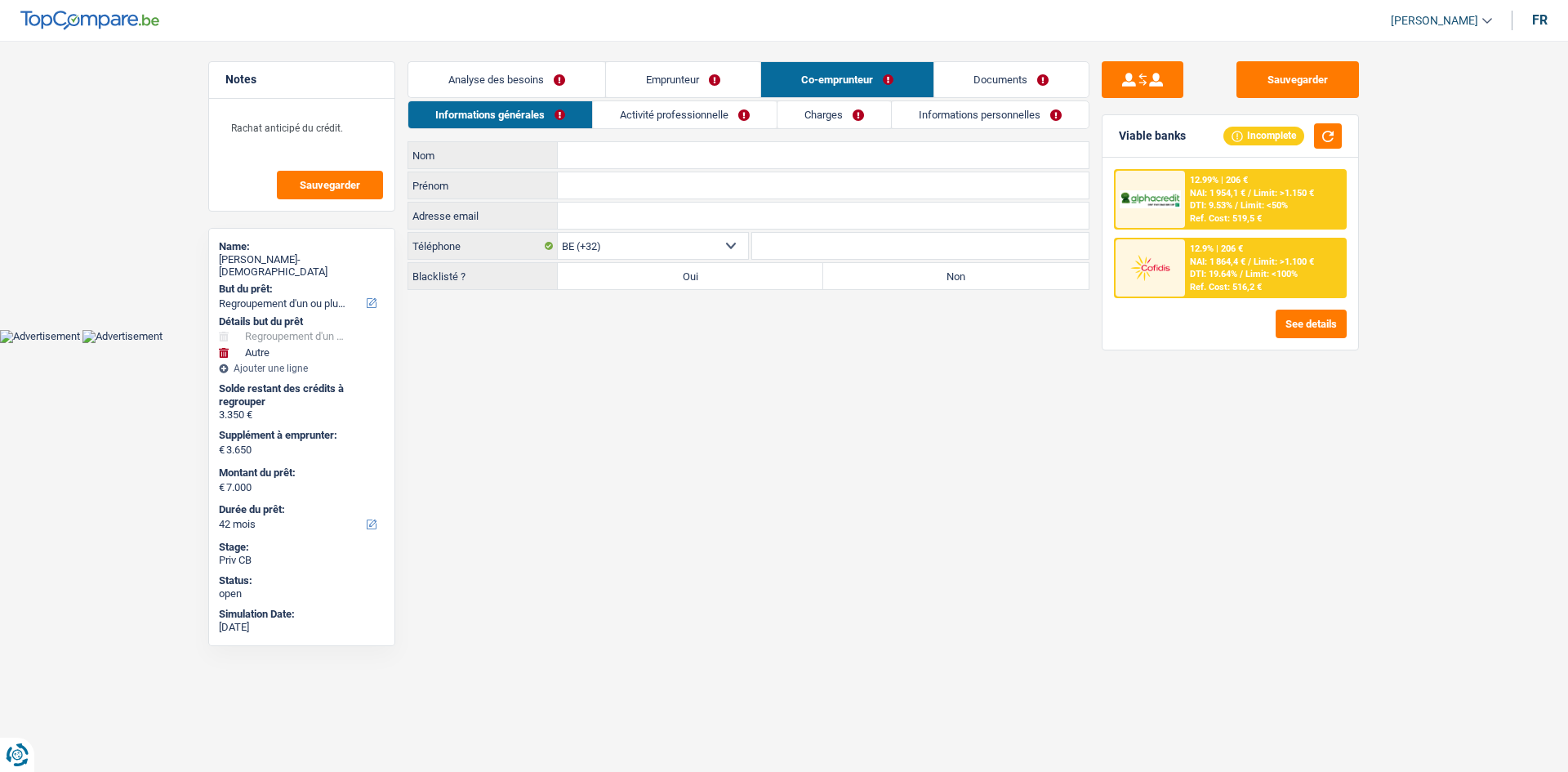 click on "Emprunteur" at bounding box center [683, 79] 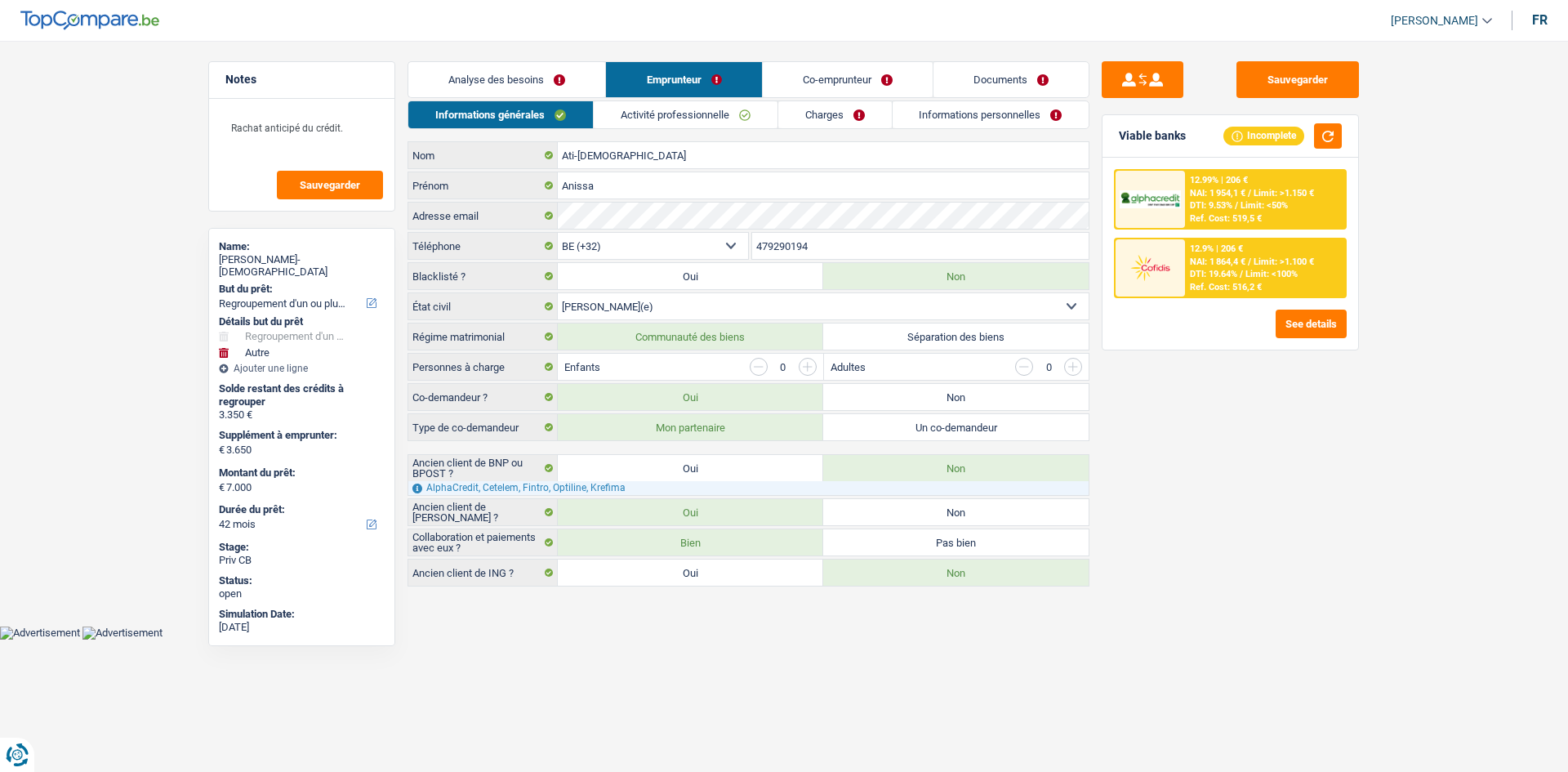 click on "Activité professionnelle" at bounding box center [685, 114] 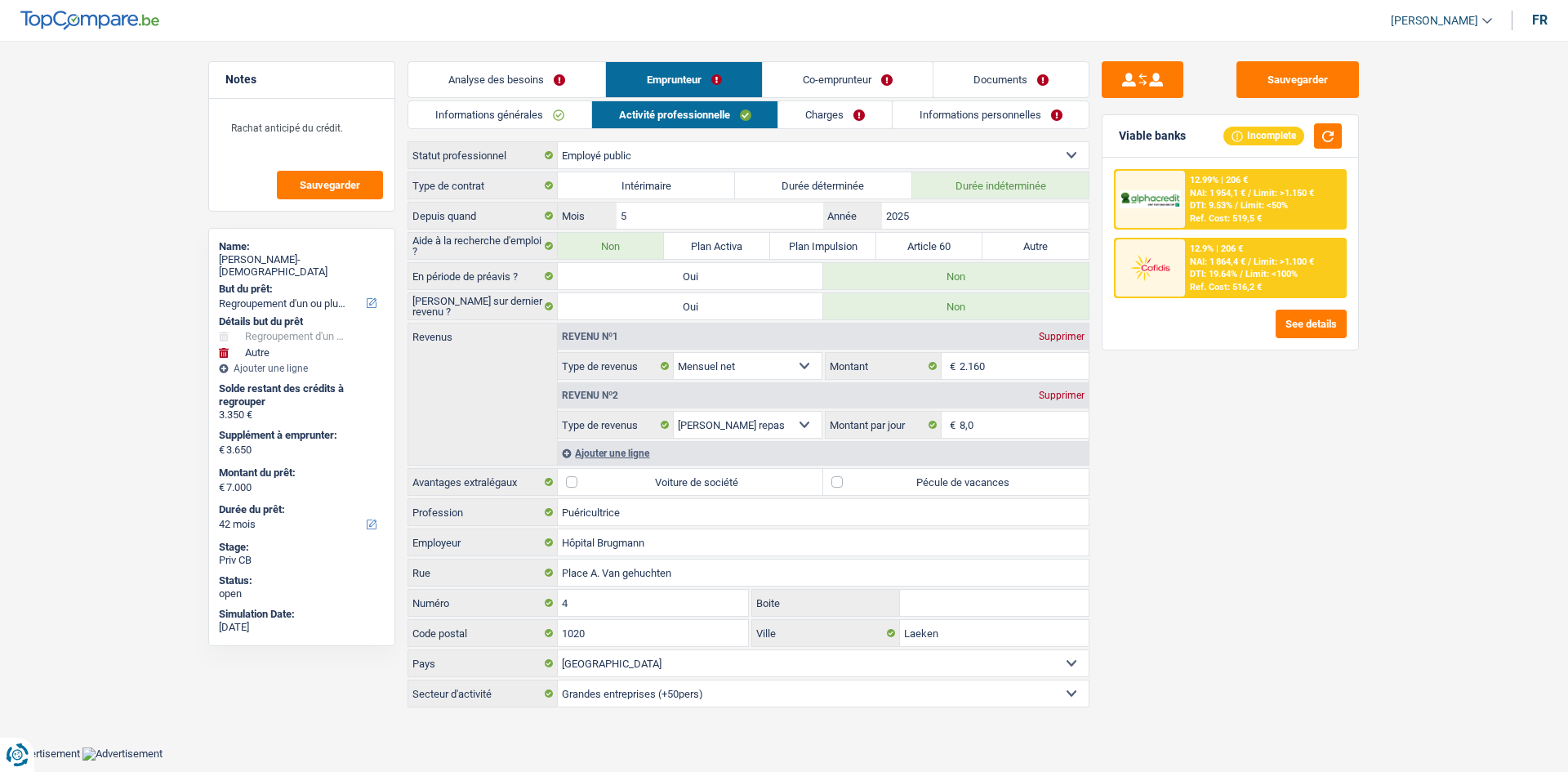 click on "Charges" at bounding box center (835, 114) 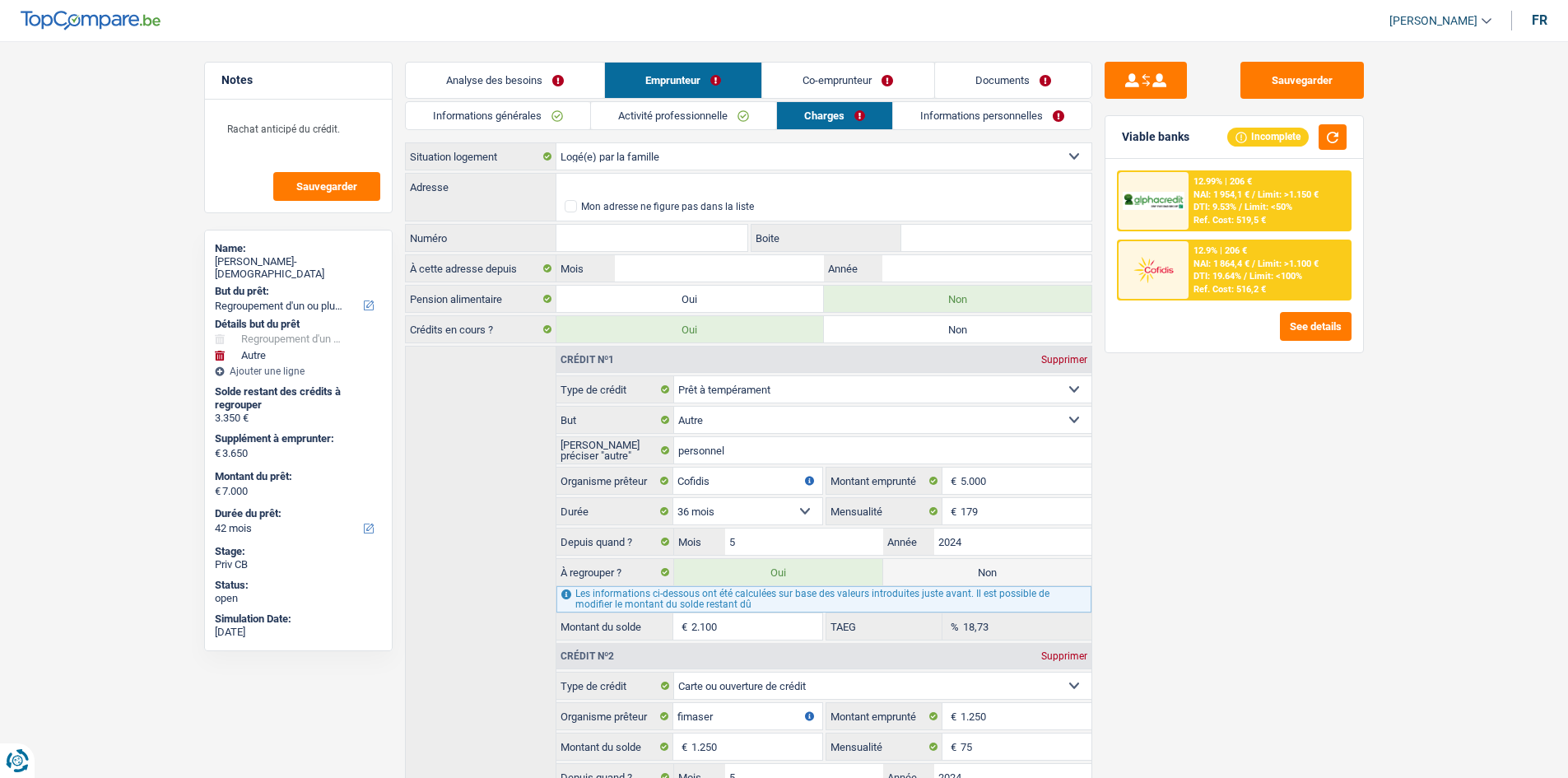 click on "Co-emprunteur" at bounding box center (848, 80) 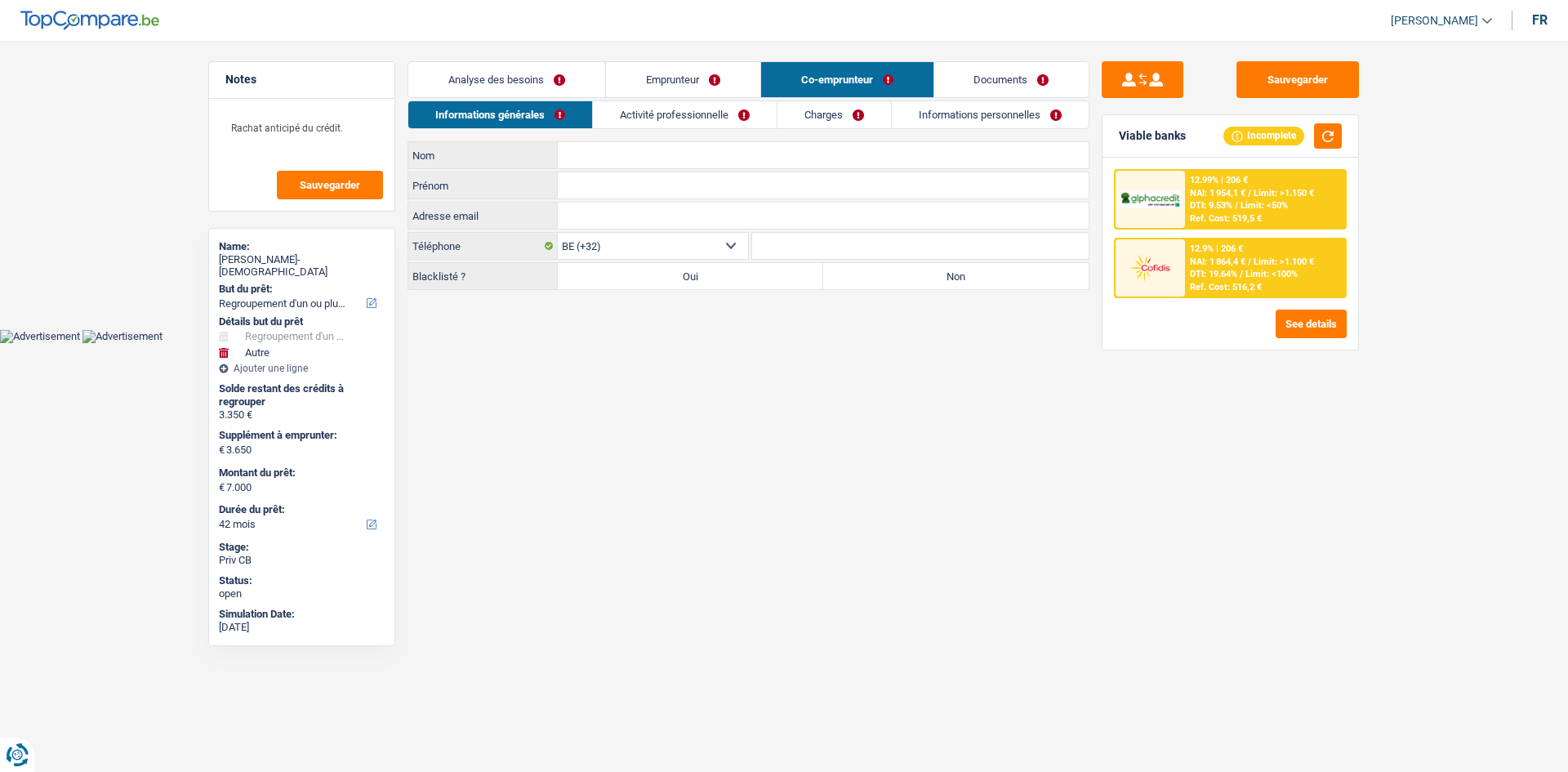 click on "Activité professionnelle" at bounding box center [684, 114] 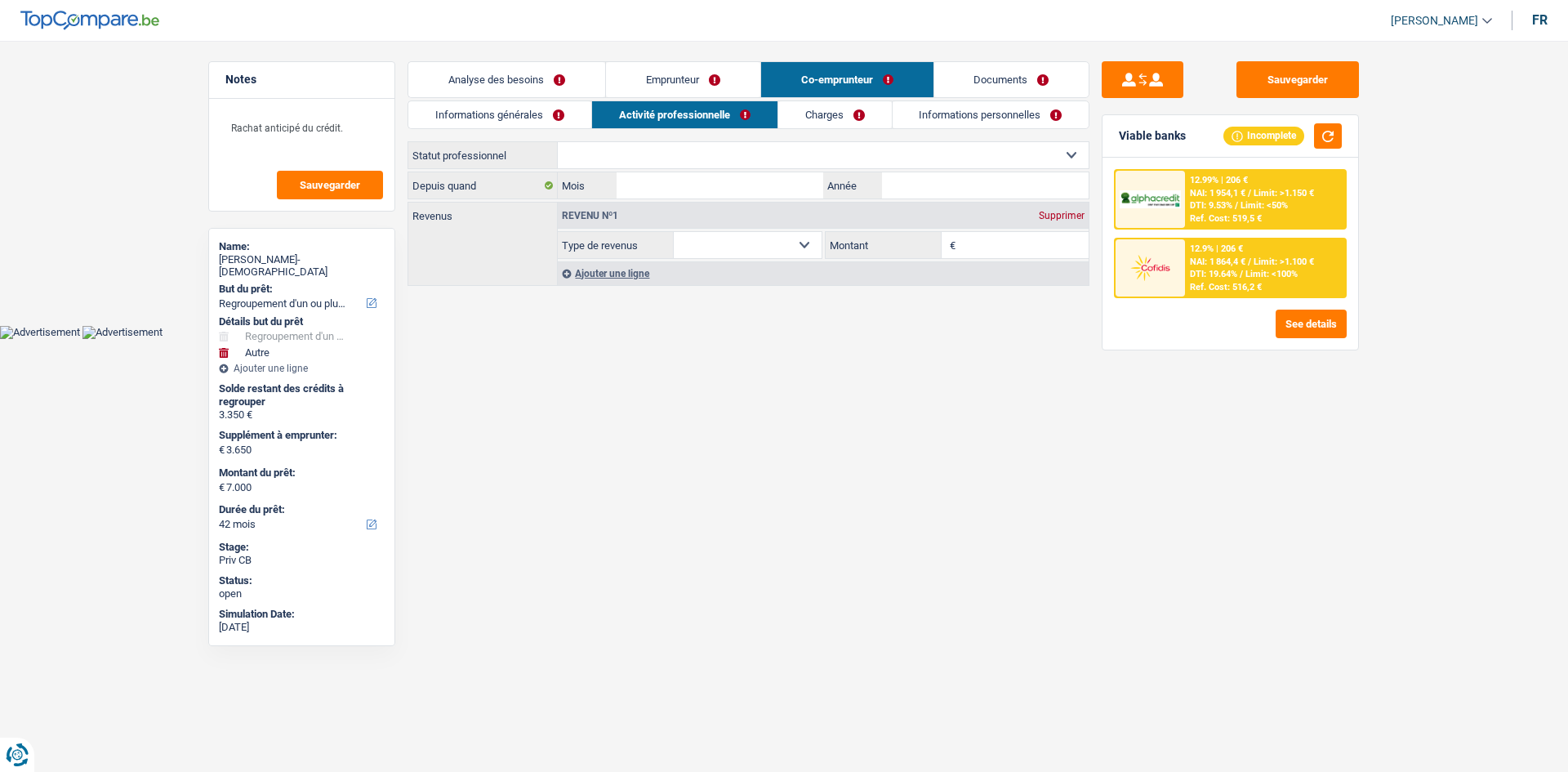 click on "Charges" at bounding box center [835, 114] 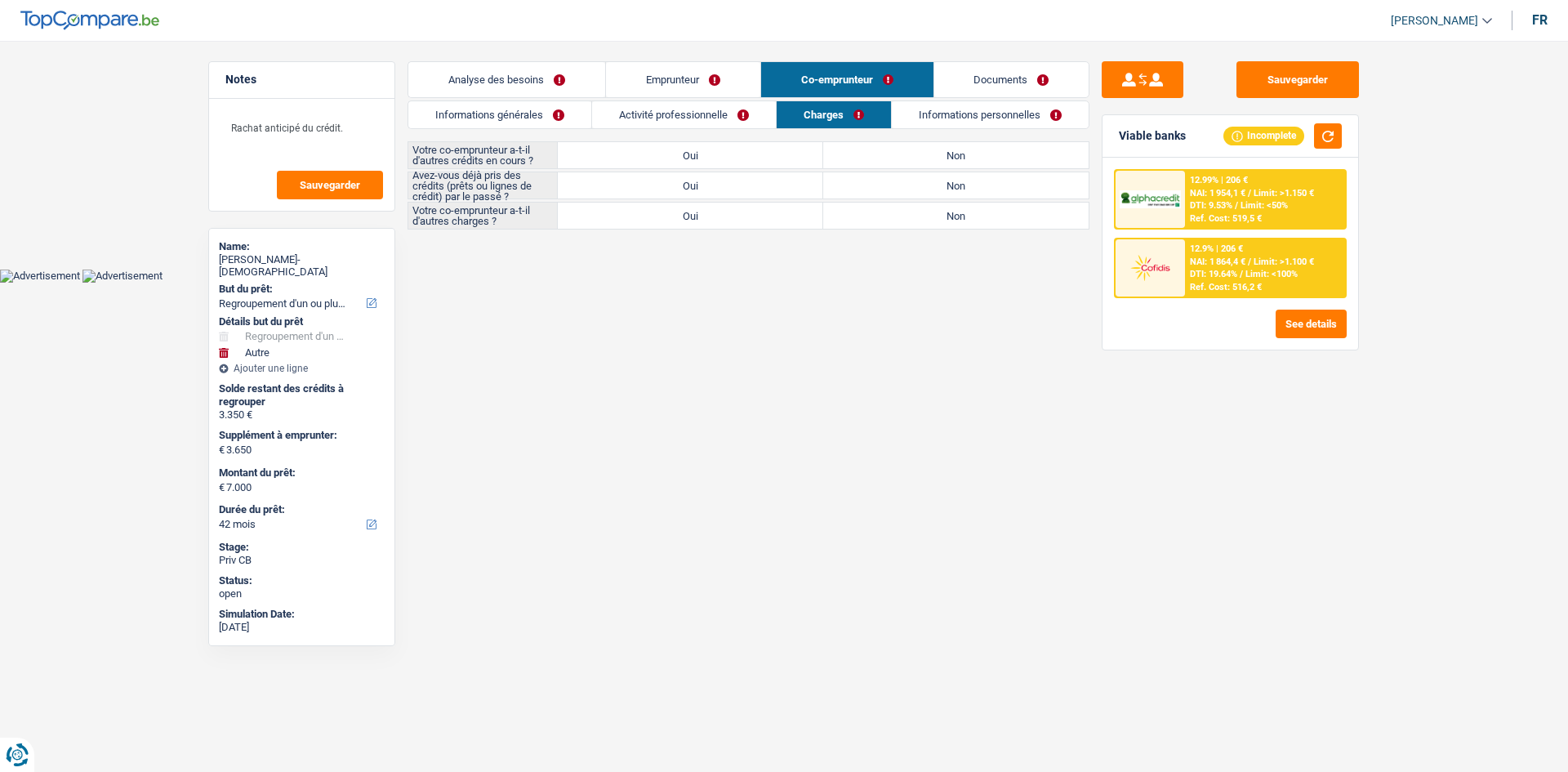 click on "Informations personnelles" at bounding box center (990, 114) 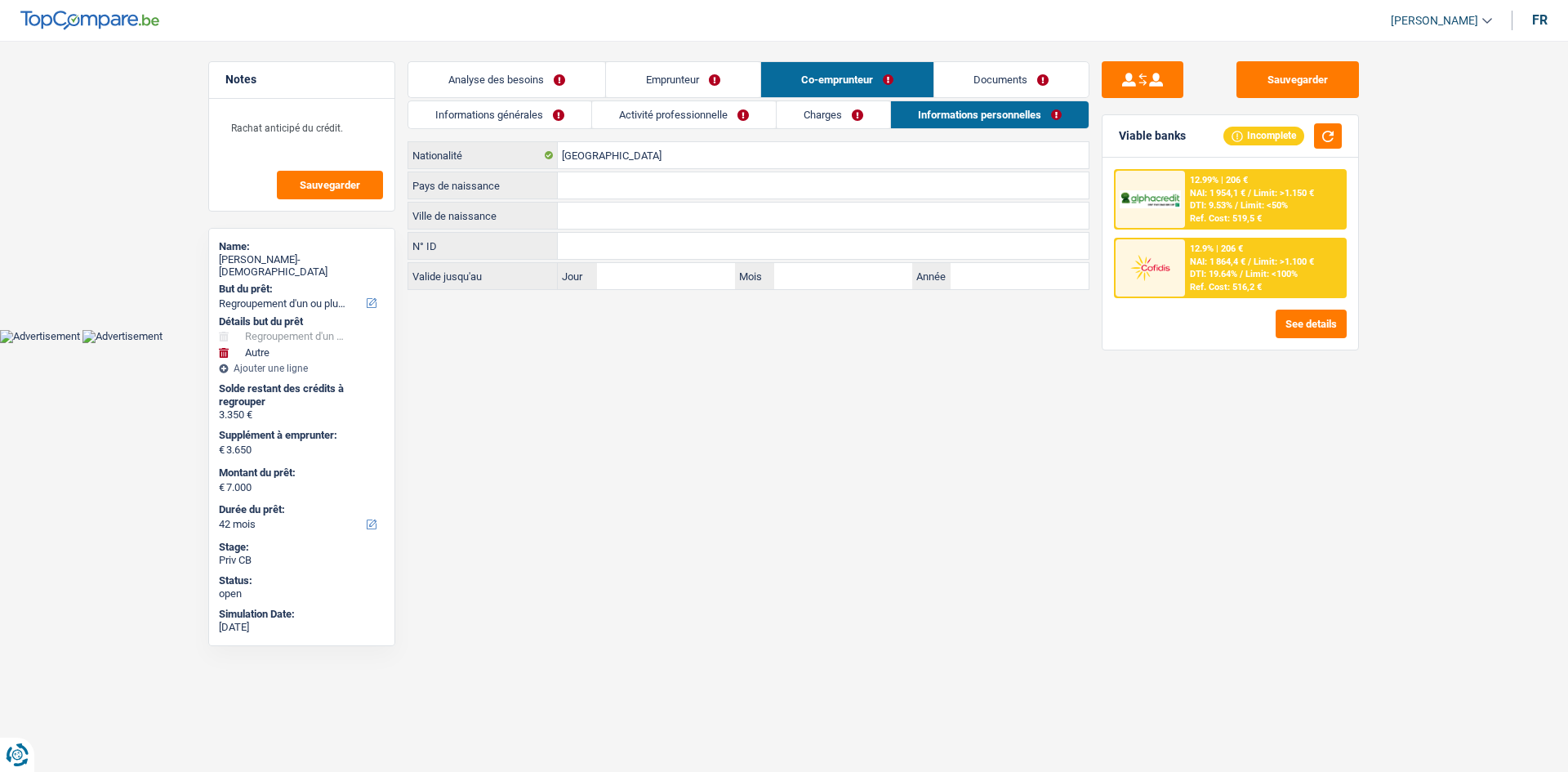 click on "Emprunteur" at bounding box center (683, 79) 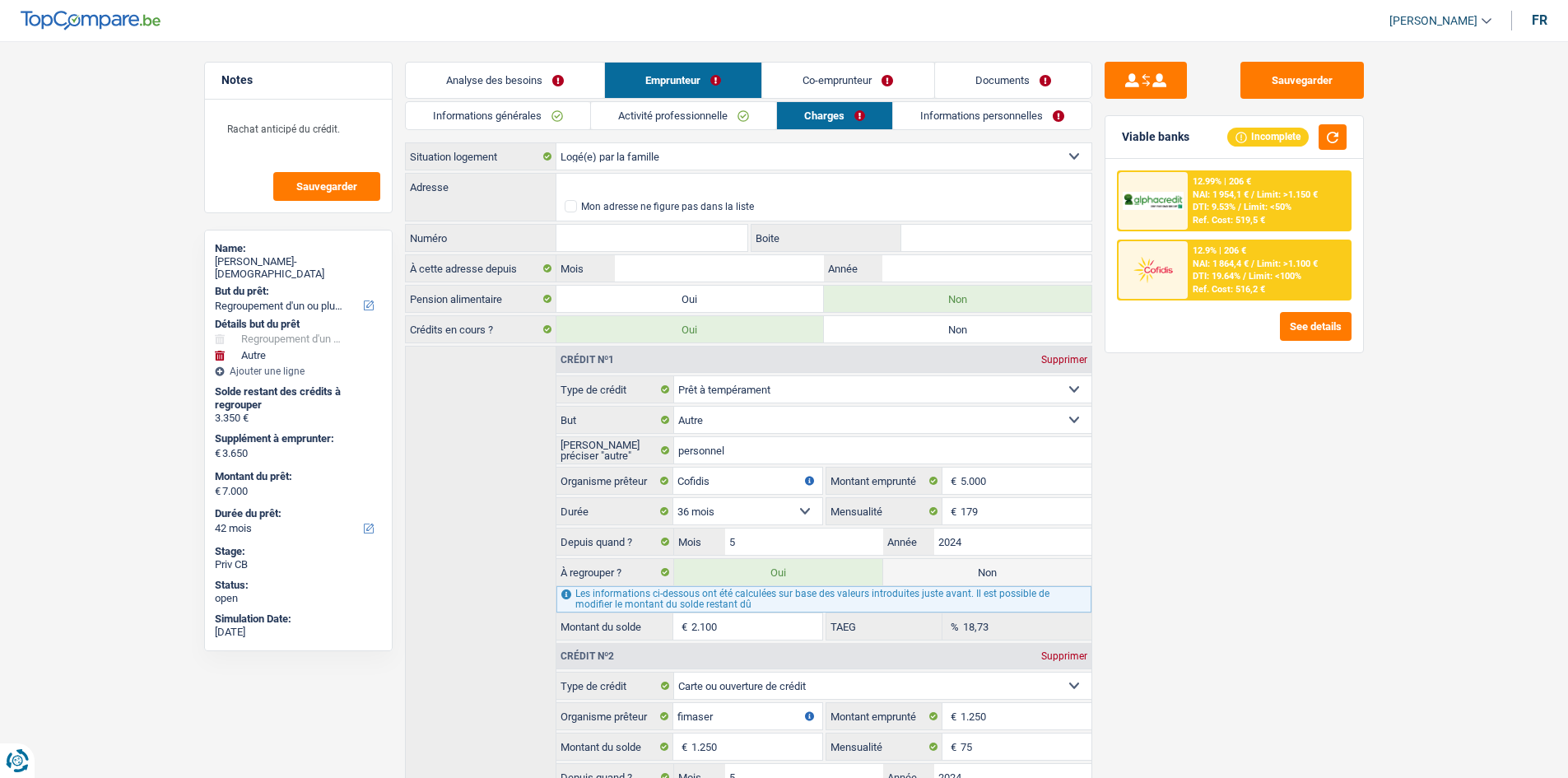 click on "Activité professionnelle" at bounding box center [683, 115] 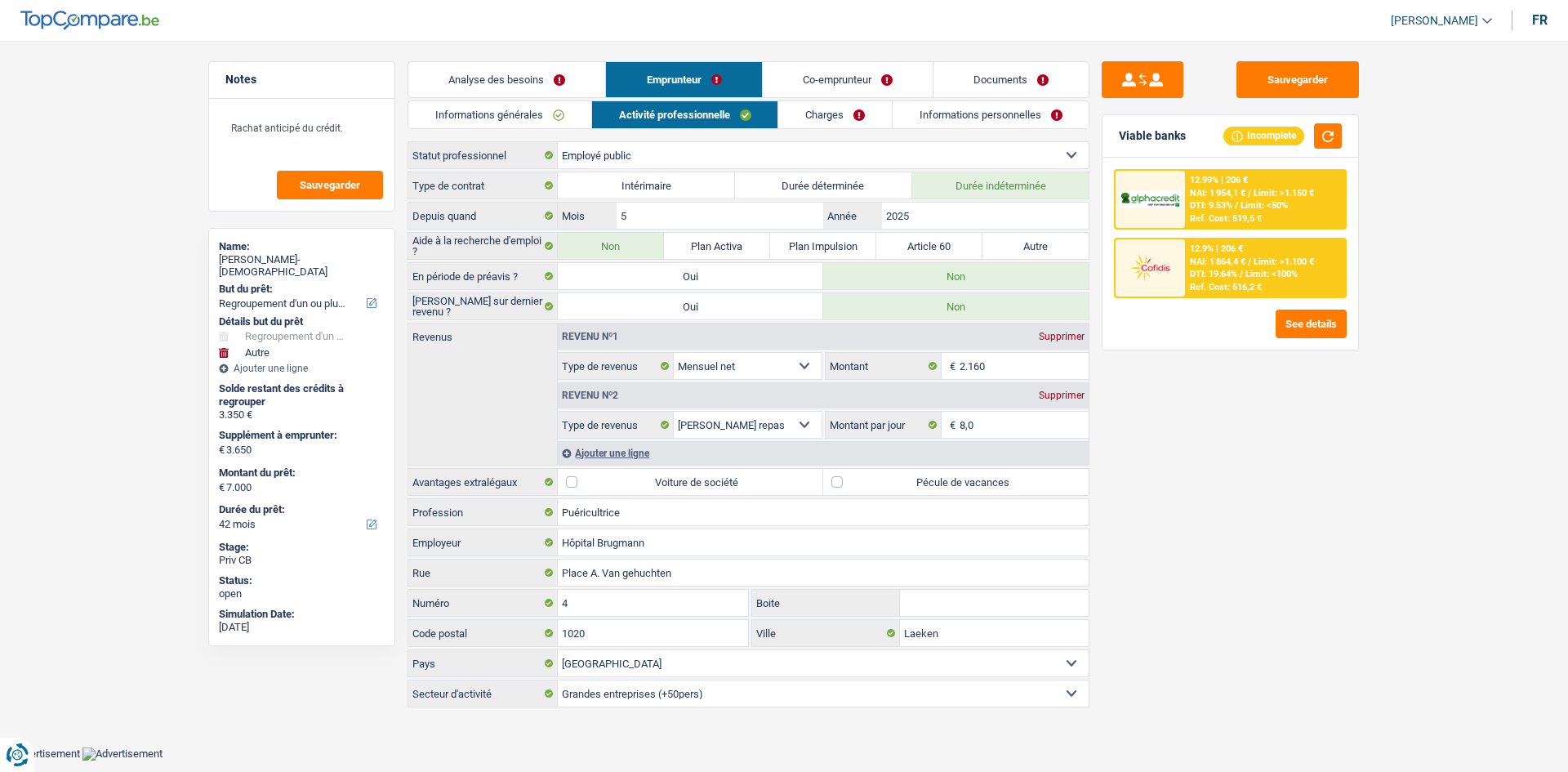 click on "Informations générales" at bounding box center [500, 114] 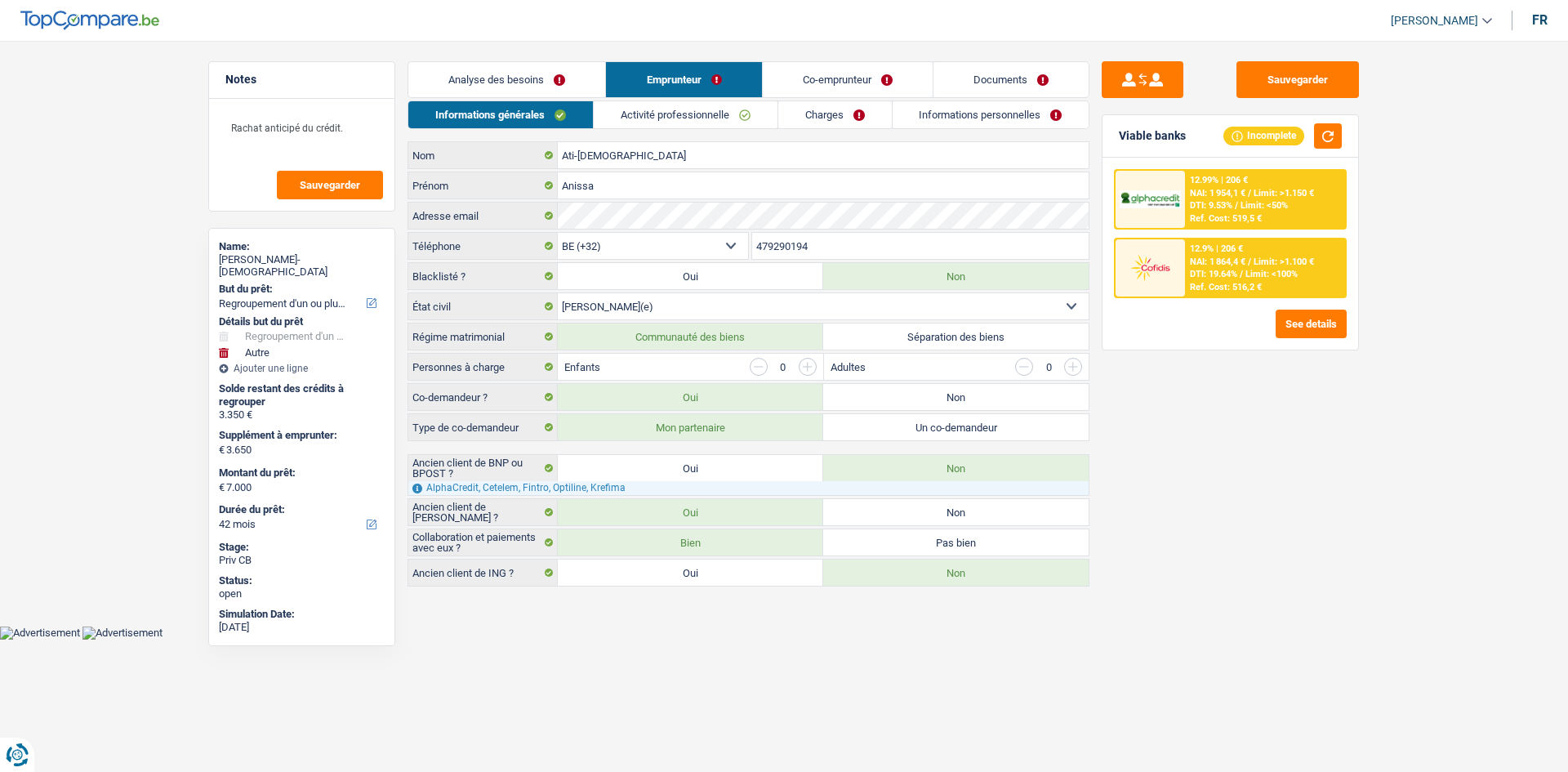 drag, startPoint x: 545, startPoint y: 76, endPoint x: 580, endPoint y: 101, distance: 43.011626 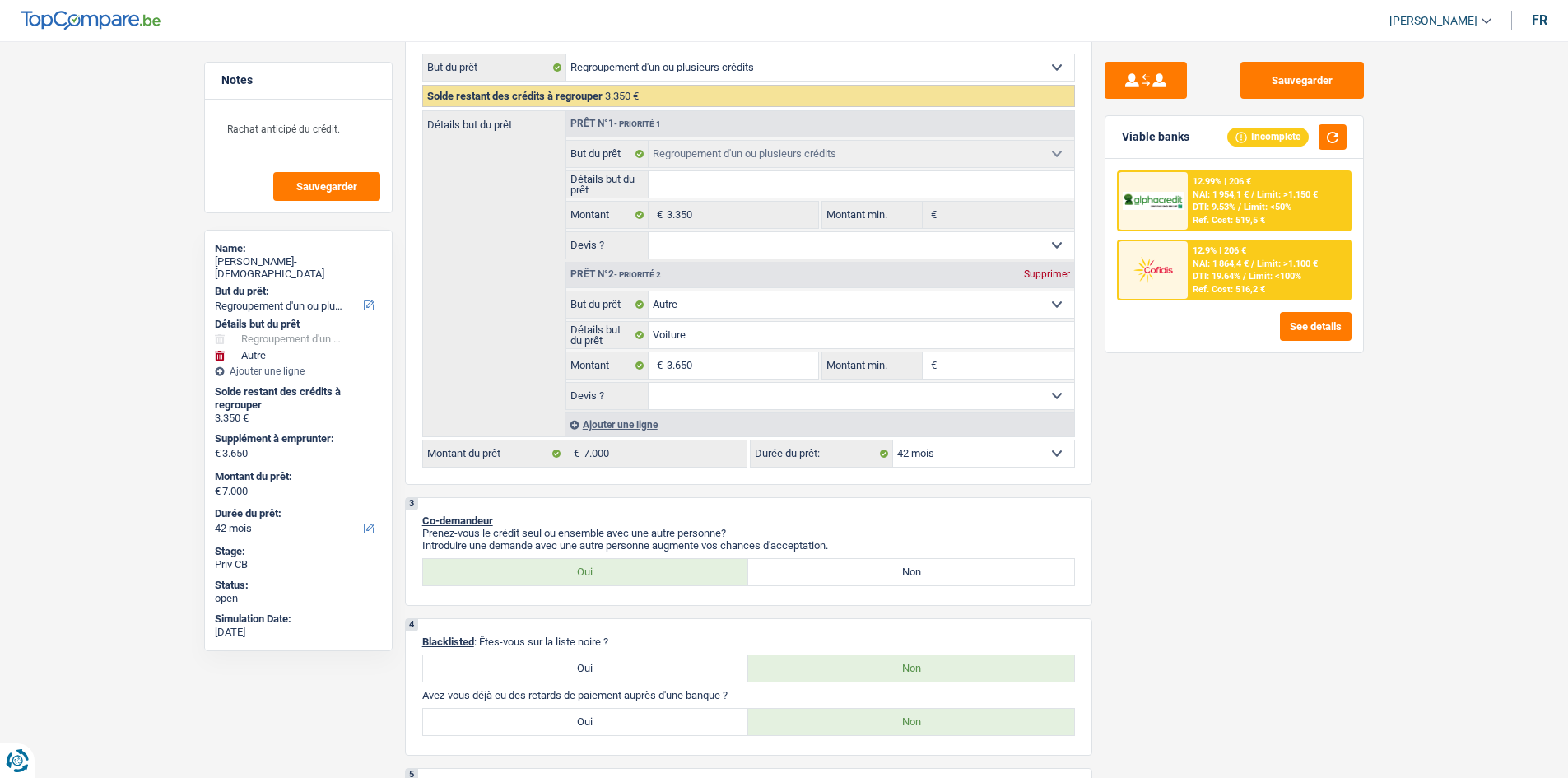 scroll, scrollTop: 82, scrollLeft: 0, axis: vertical 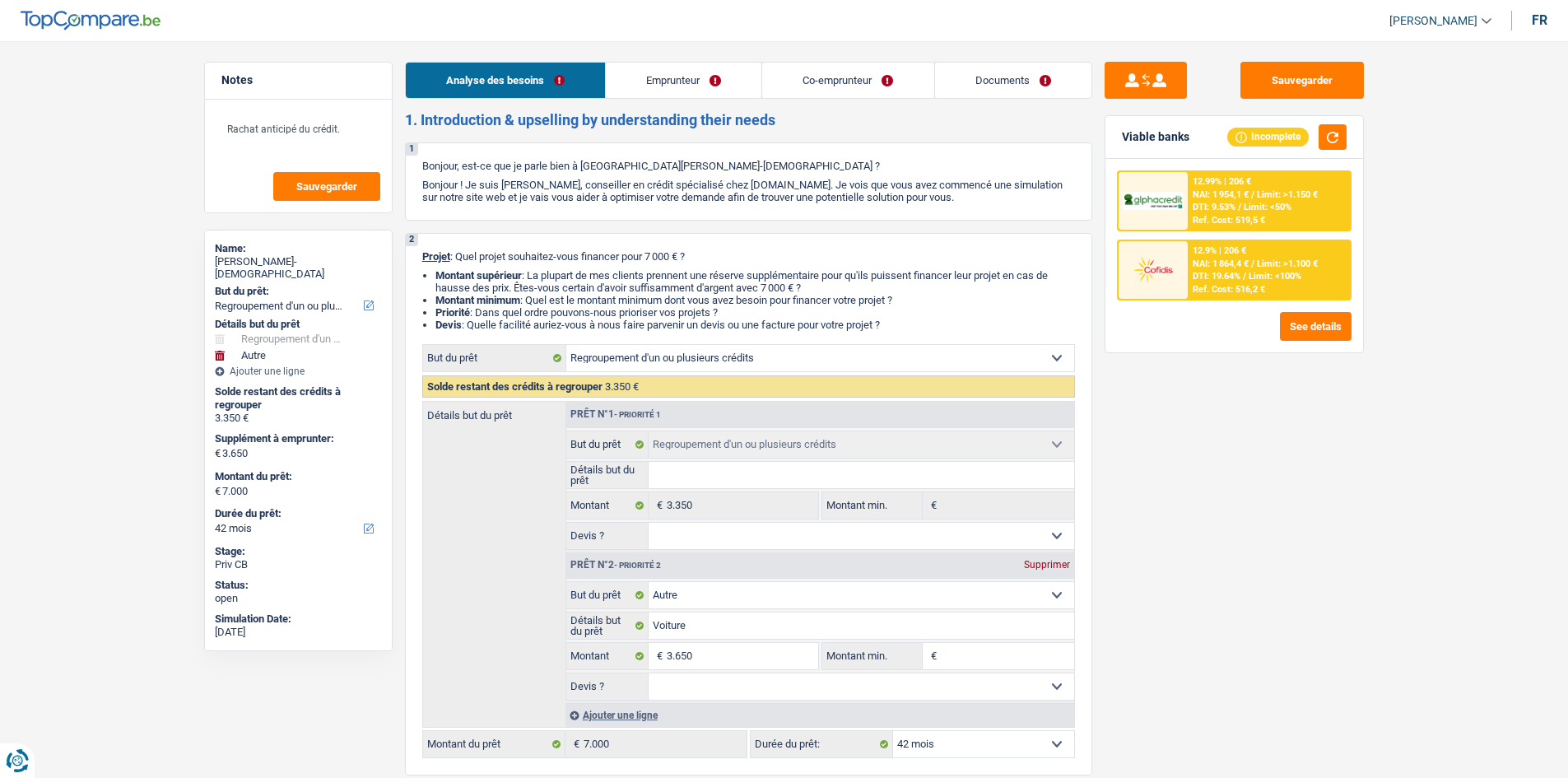 select on "refinancing" 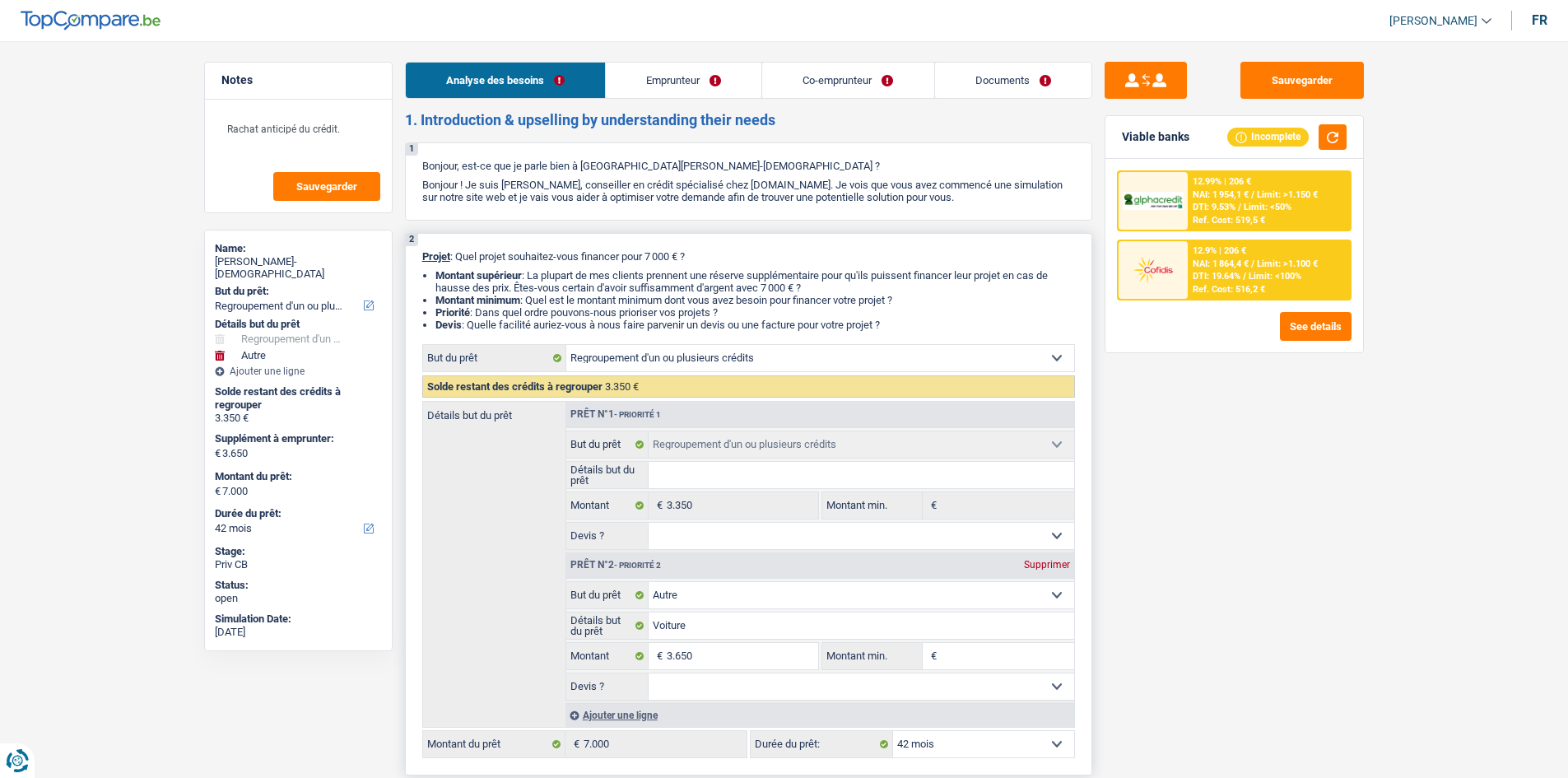 scroll, scrollTop: 0, scrollLeft: 0, axis: both 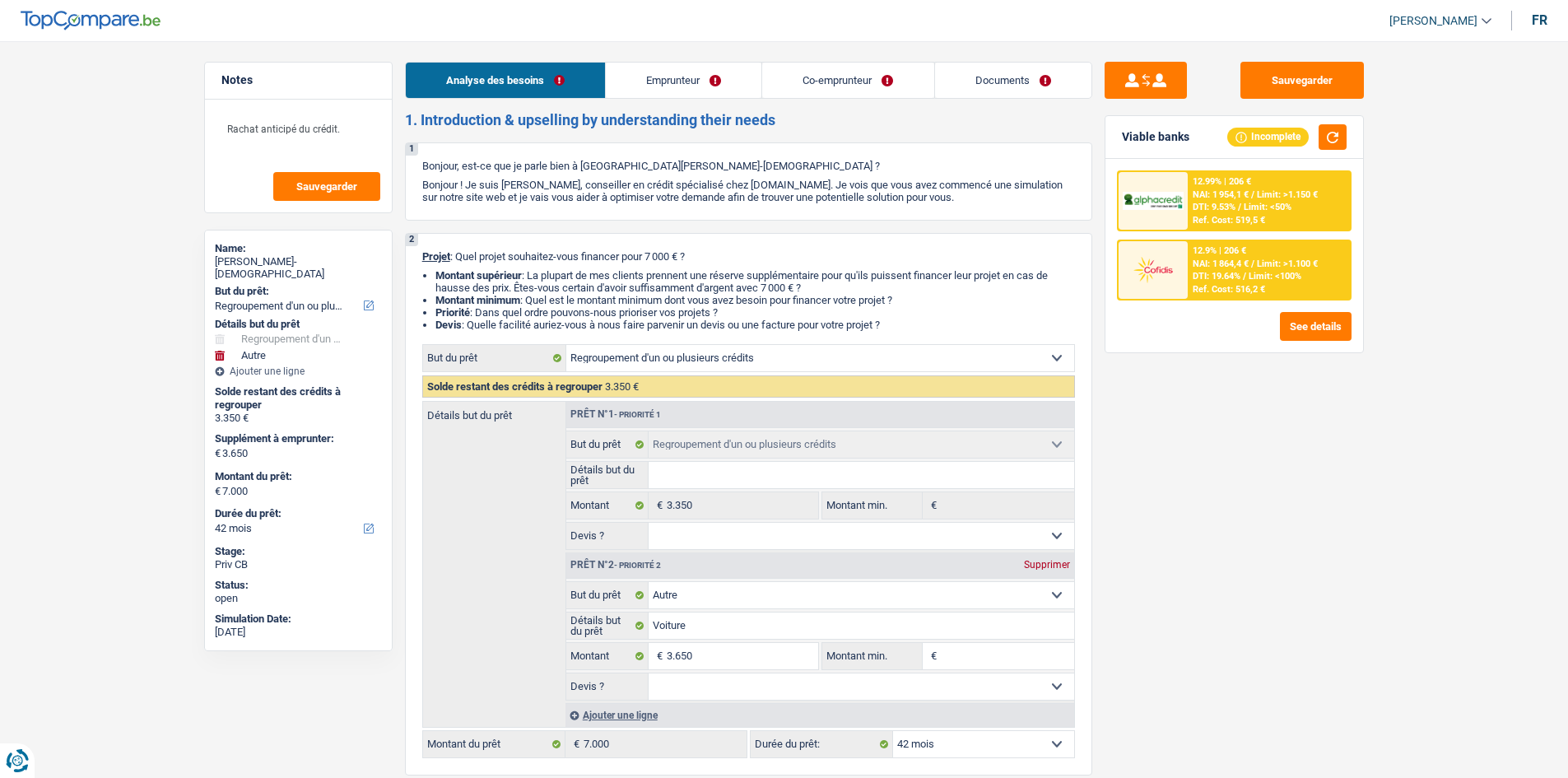 click on "Notes
Rachat anticipé du crédit.
Sauvegarder
Name:   [PERSON_NAME]-Allah   But du prêt: Confort maison: meubles, textile, peinture, électroménager, outillage non-professionnel Hifi, multimédia, gsm, ordinateur Aménagement: frais d'installation, déménagement Evénement familial: naissance, mariage, divorce, communion, décès Frais médicaux Frais d'études Frais permis de conduire Regroupement d'un ou plusieurs crédits Loisirs: voyage, sport, musique Rafraîchissement: petits travaux maison et jardin Frais judiciaires Réparation voiture Prêt rénovation (non disponible pour les non-propriétaires) Prêt énergie (non disponible pour les non-propriétaires) Prêt voiture Taxes, impôts non professionnels Rénovation bien à l'étranger Dettes familiales Assurance Autre
Sélectionner une option
Détails but du prêt
Hifi, multimédia, gsm, ordinateur Frais médicaux Autre" at bounding box center (784, 1647) 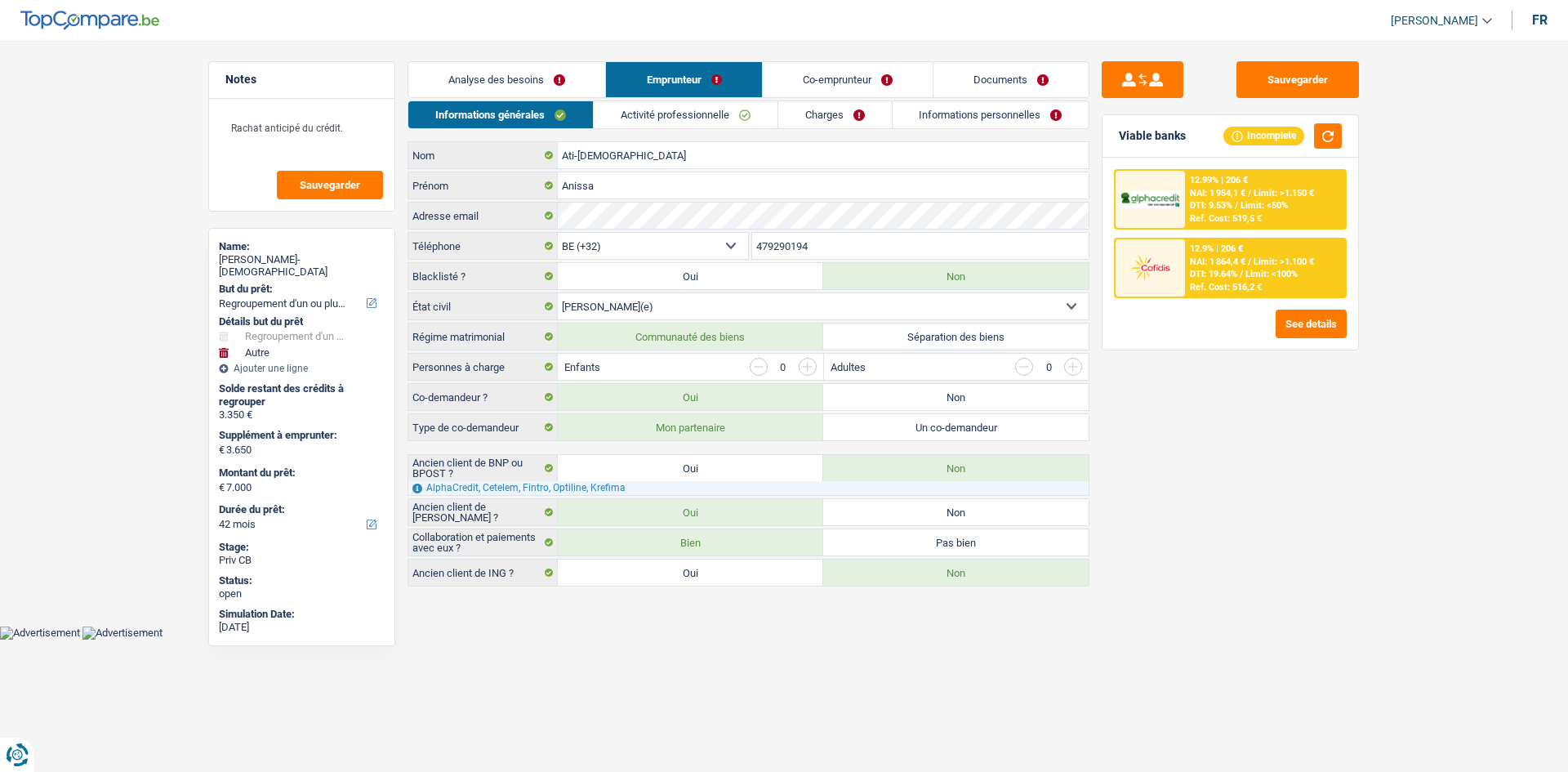 click on "Activité professionnelle" at bounding box center (685, 114) 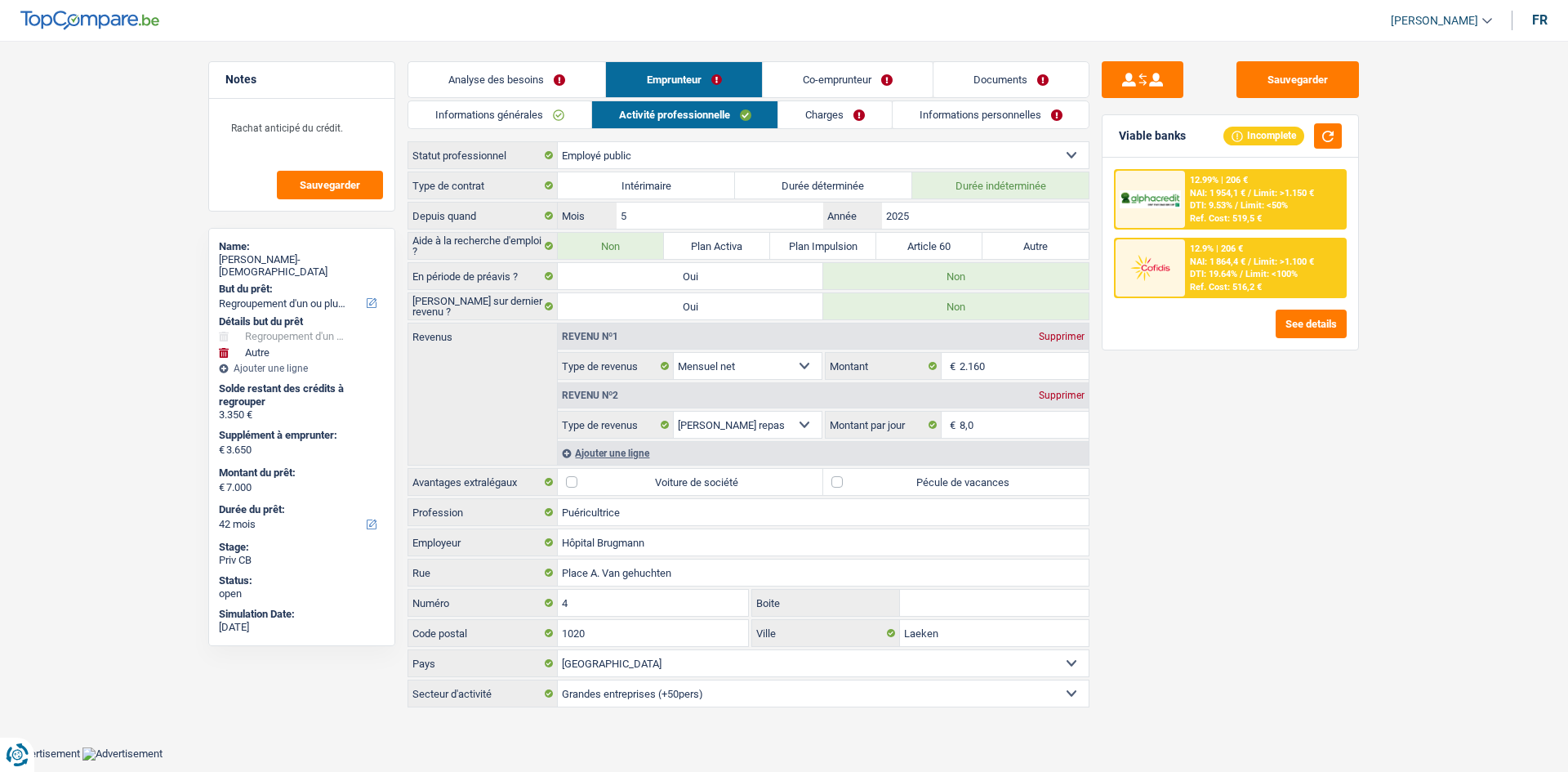 click on "Charges" at bounding box center (835, 114) 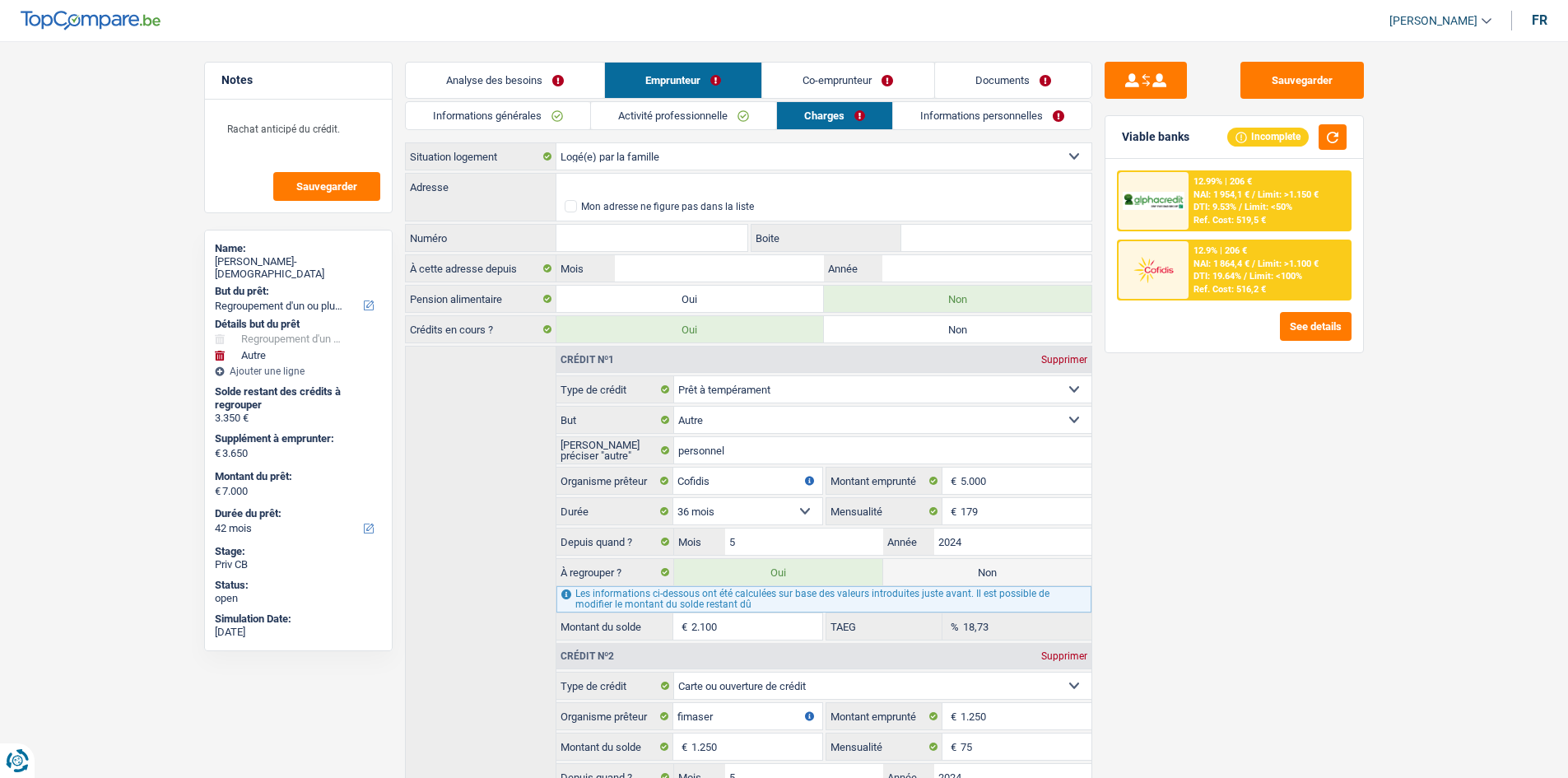 click on "Charges" at bounding box center (835, 115) 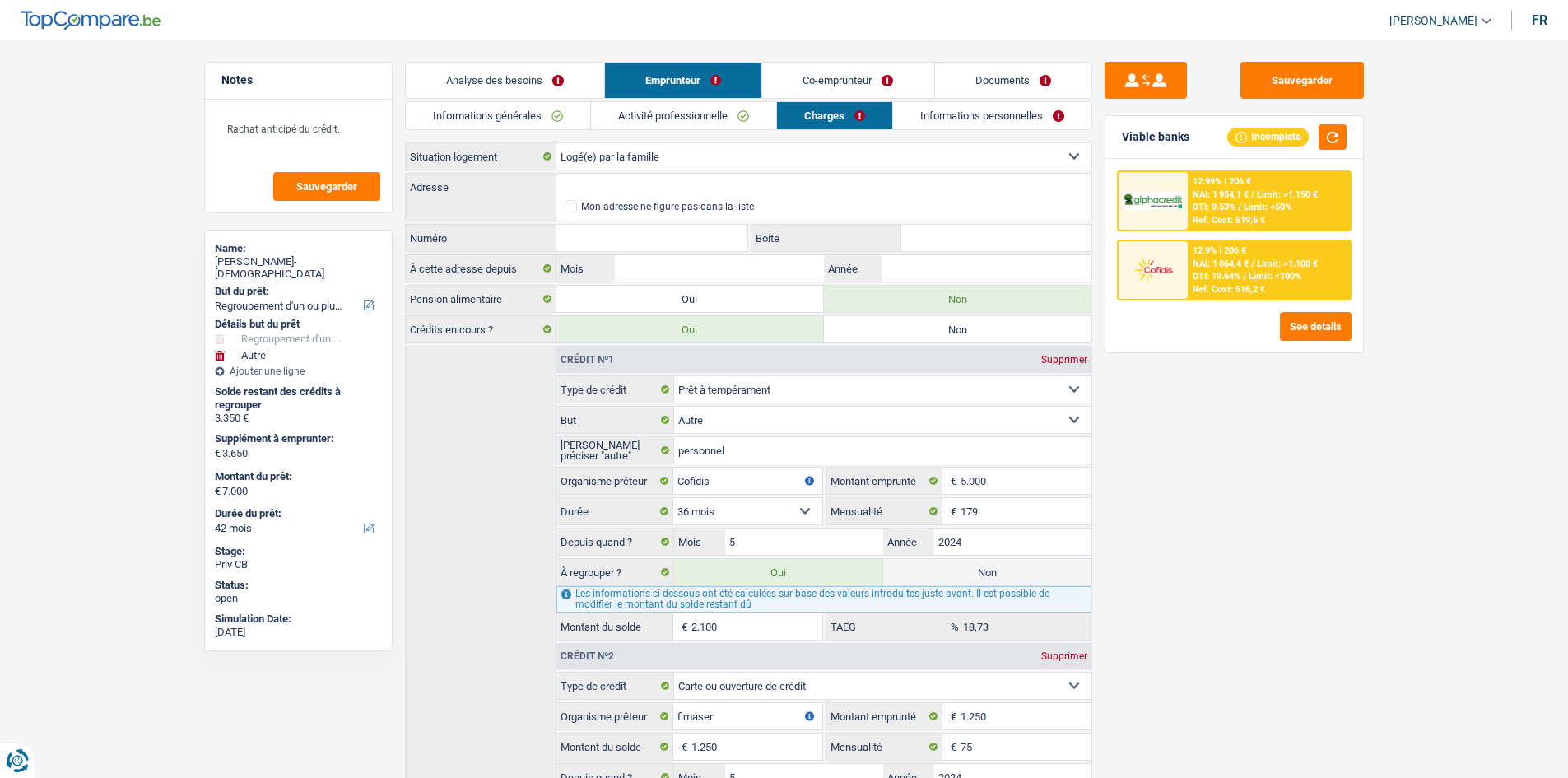 click on "Activité professionnelle" at bounding box center [683, 115] 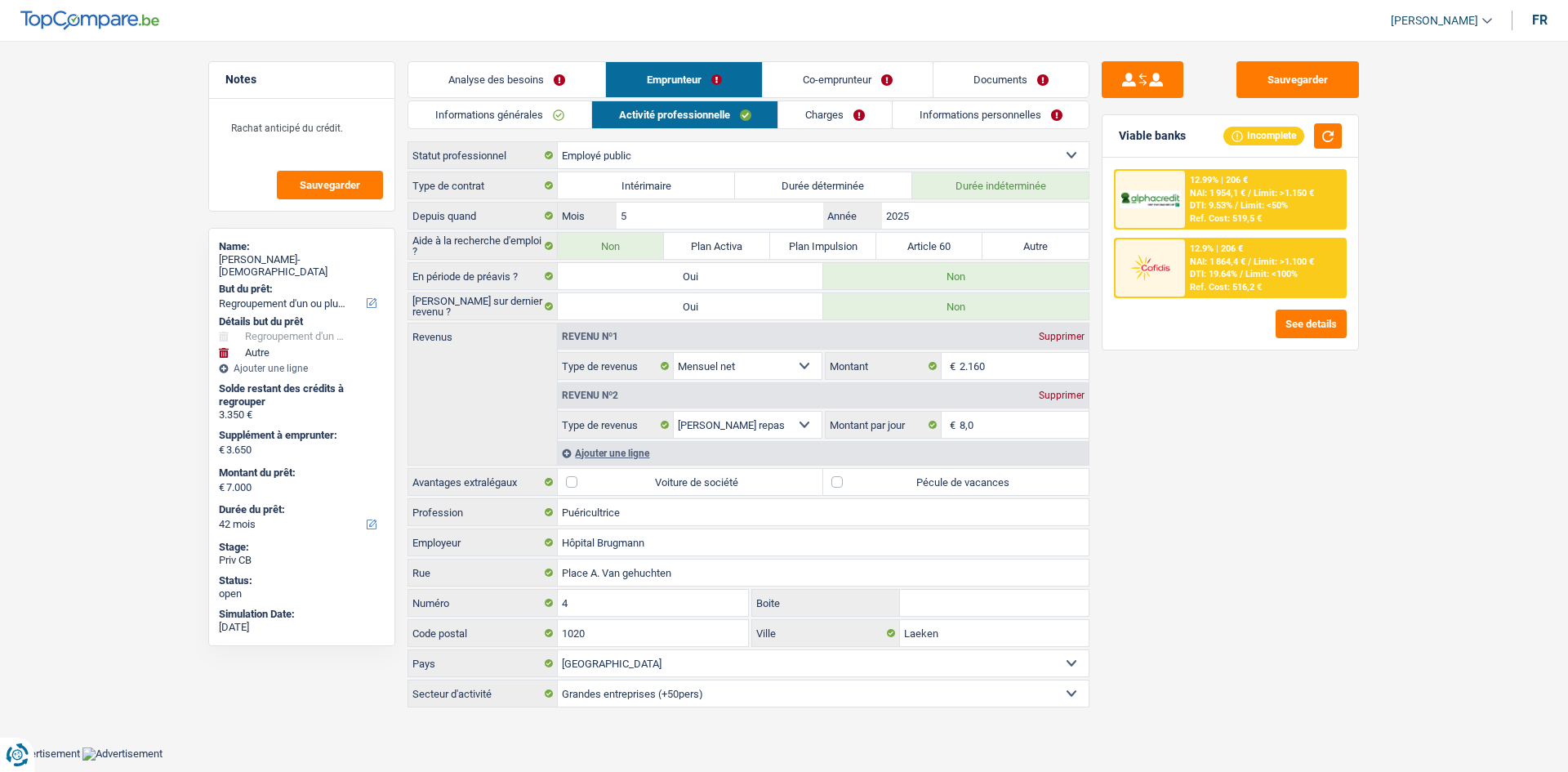 click on "Informations générales" at bounding box center [500, 114] 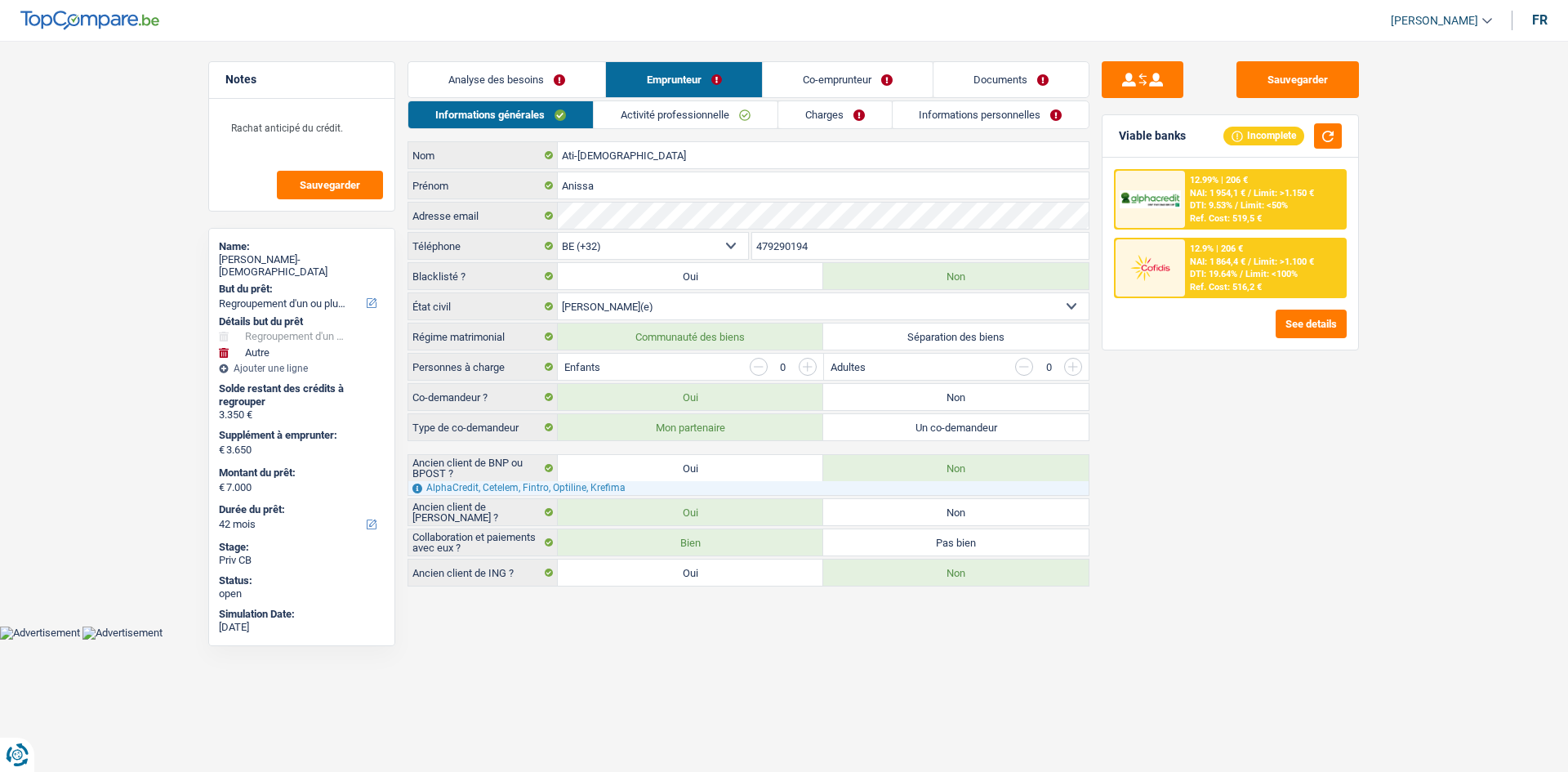 click on "Charges" at bounding box center [835, 114] 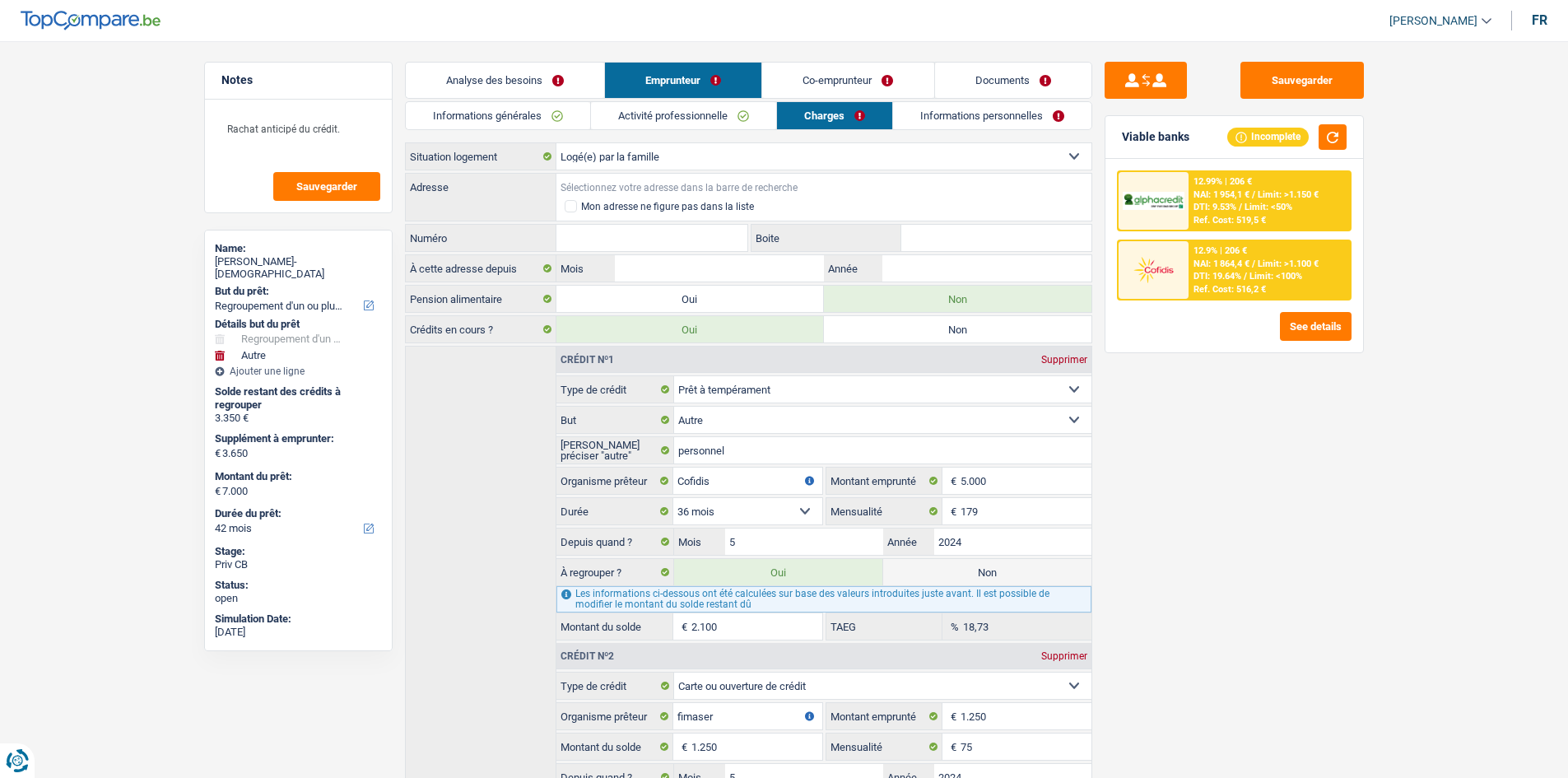 click on "Adresse" at bounding box center (824, 187) 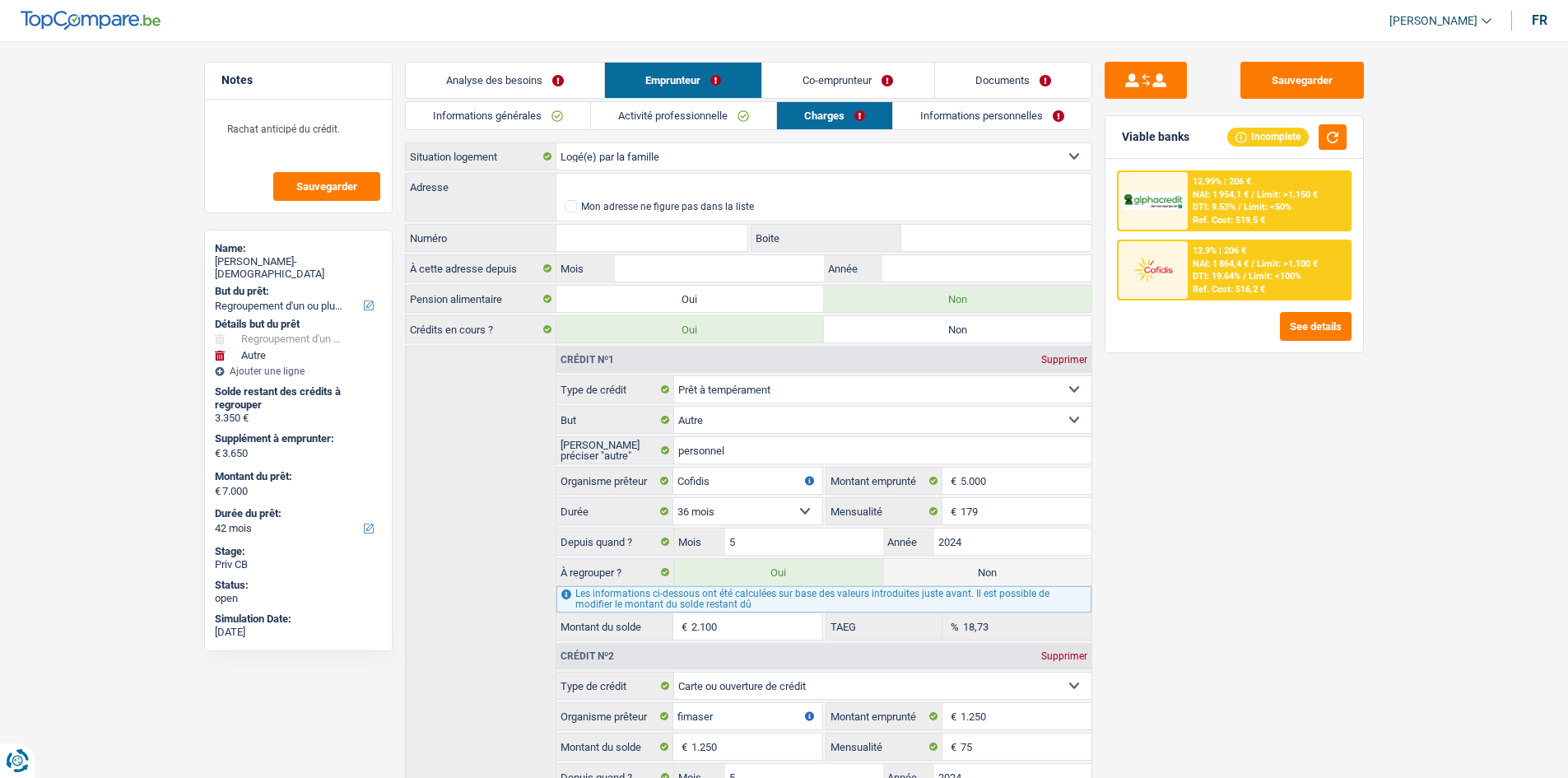 click on "Informations générales Activité professionnelle Charges Informations personnelles Ati-Allah
Nom
Anissa
Prénom
Adresse email
BE (+32) LU (+352)
Sélectionner une option
Téléphone
479290194
Téléphone
Blacklisté ?
Oui
Non
Célibataire Marié(e) Cohabitant(e) légal(e) Divorcé(e) Veuf(ve) Séparé (de fait)
Sélectionner une option
État civil
Régime matrimonial
Communauté des biens
Séparation des biens
Personnes à charge
Enfants" at bounding box center [748, 477] 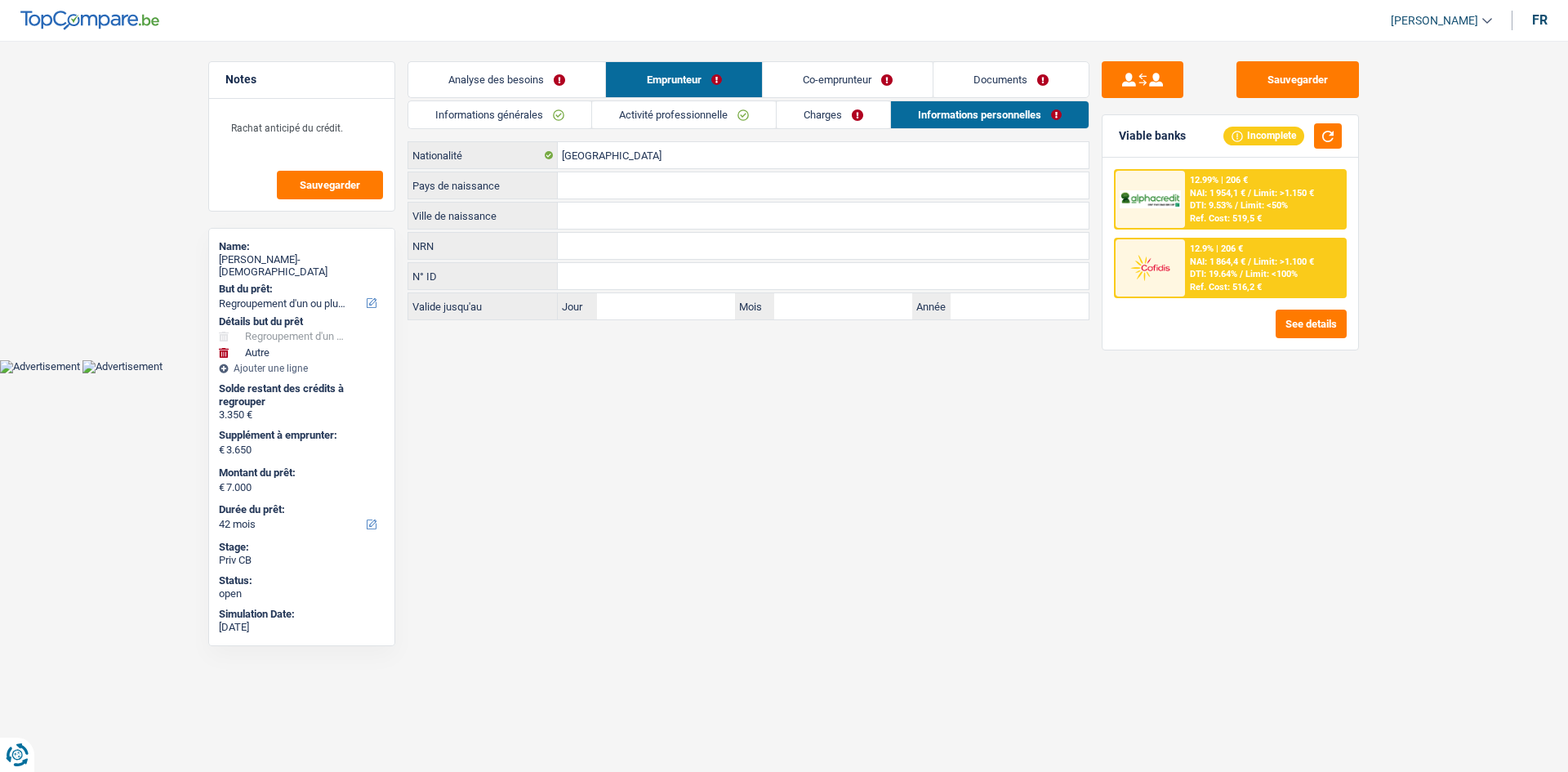 click on "Charges" at bounding box center [833, 114] 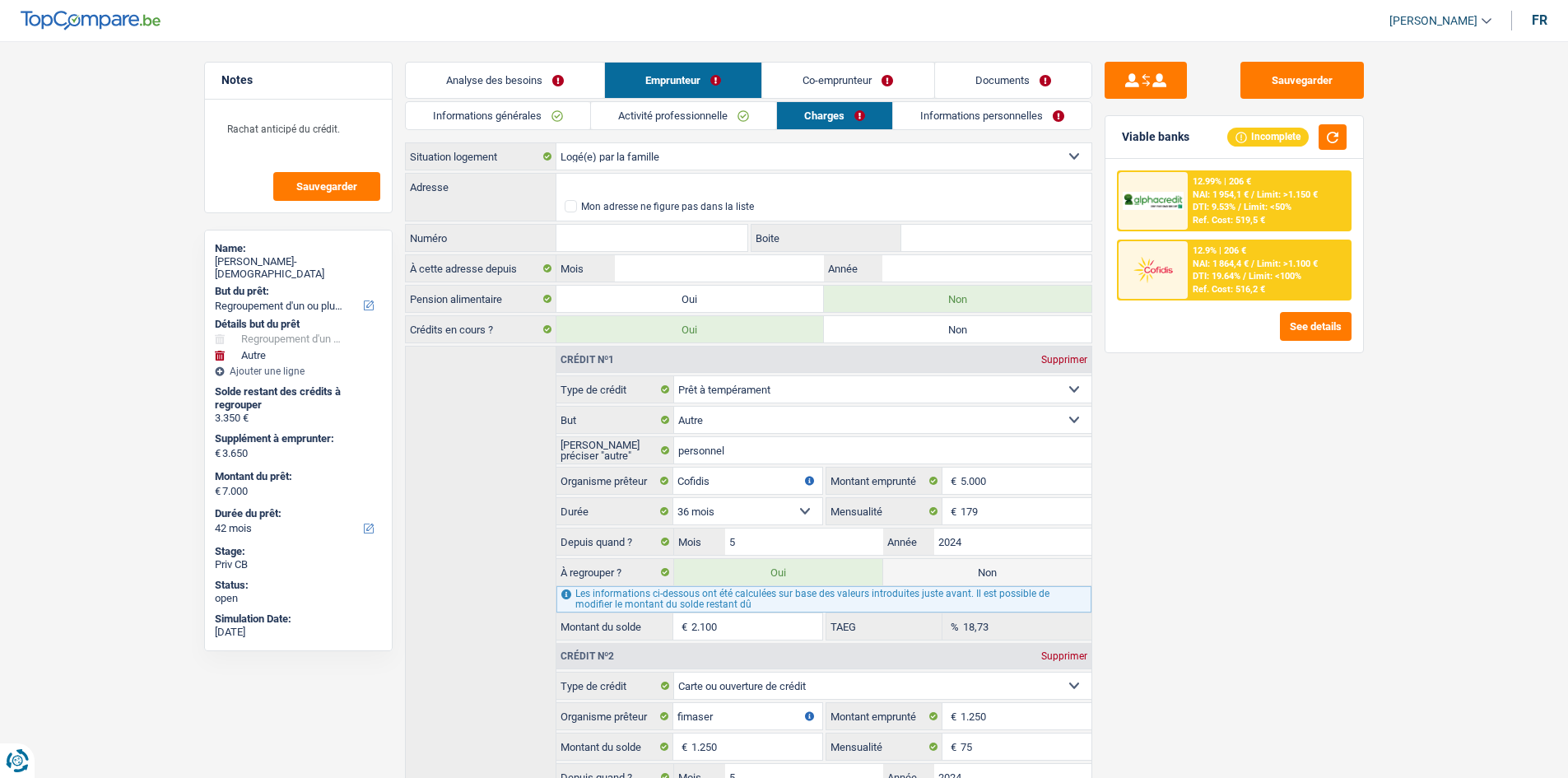 click on "Activité professionnelle" at bounding box center [683, 115] 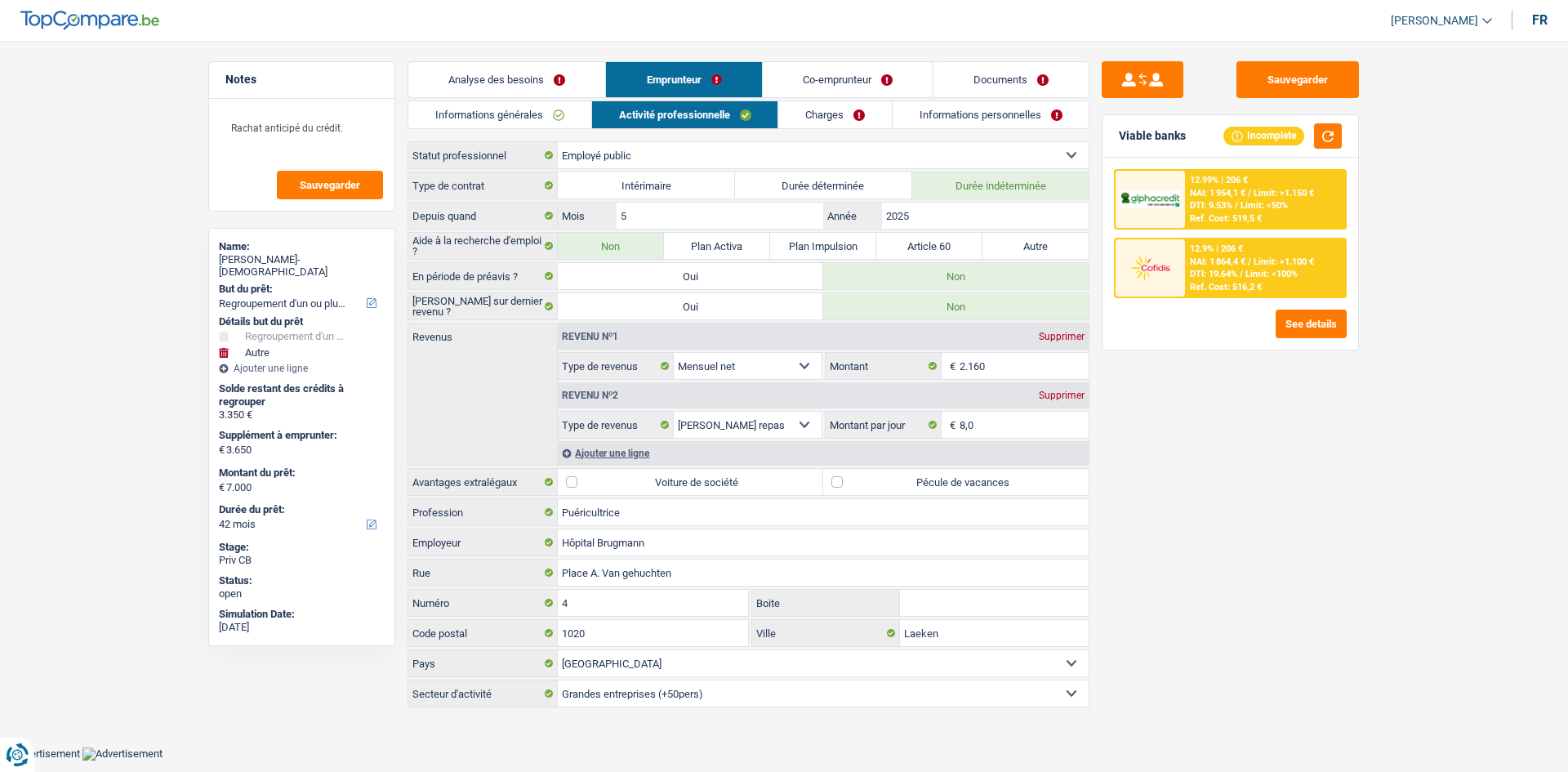 click on "Informations générales" at bounding box center (500, 114) 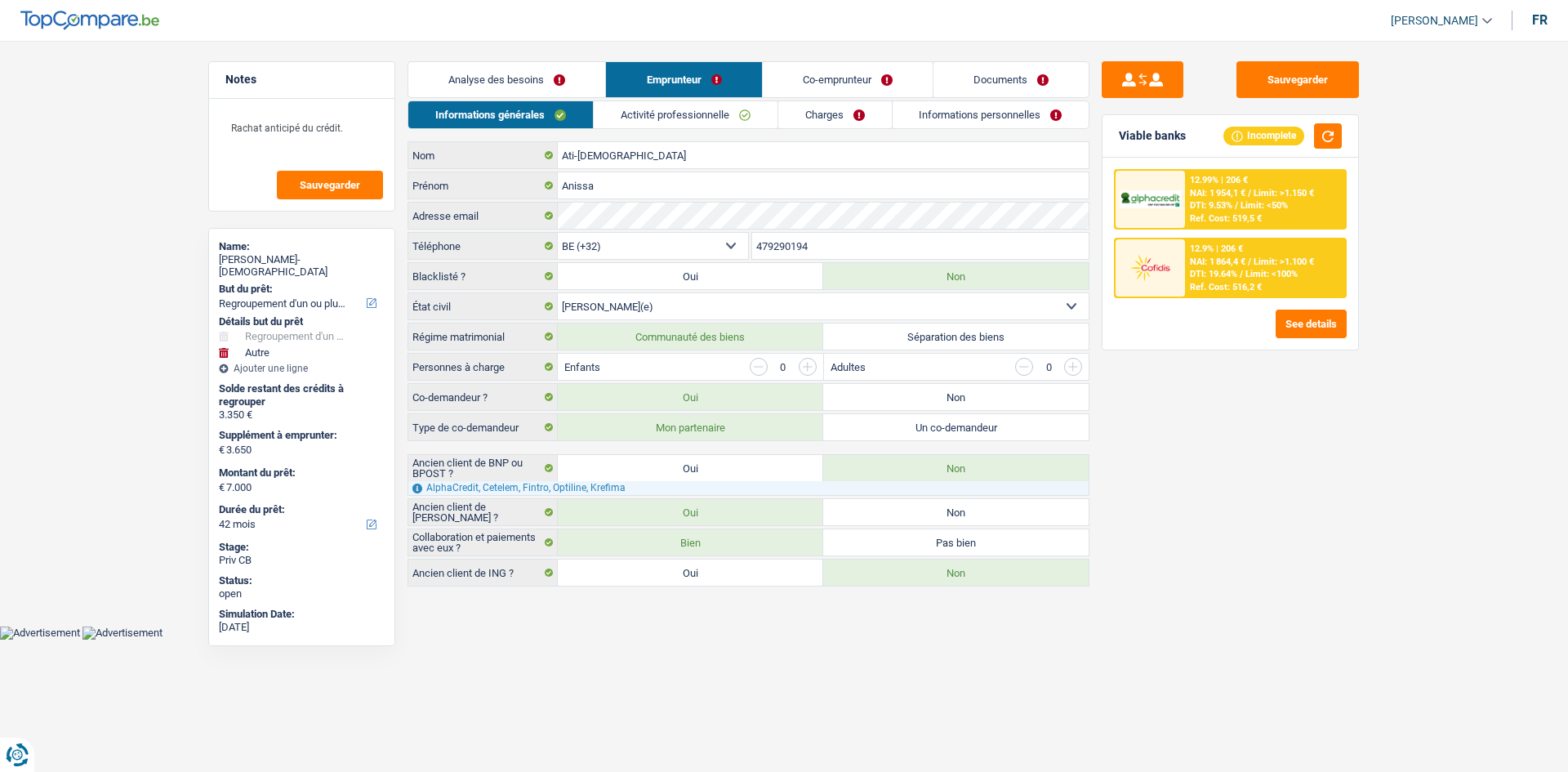 click on "Non" at bounding box center (956, 397) 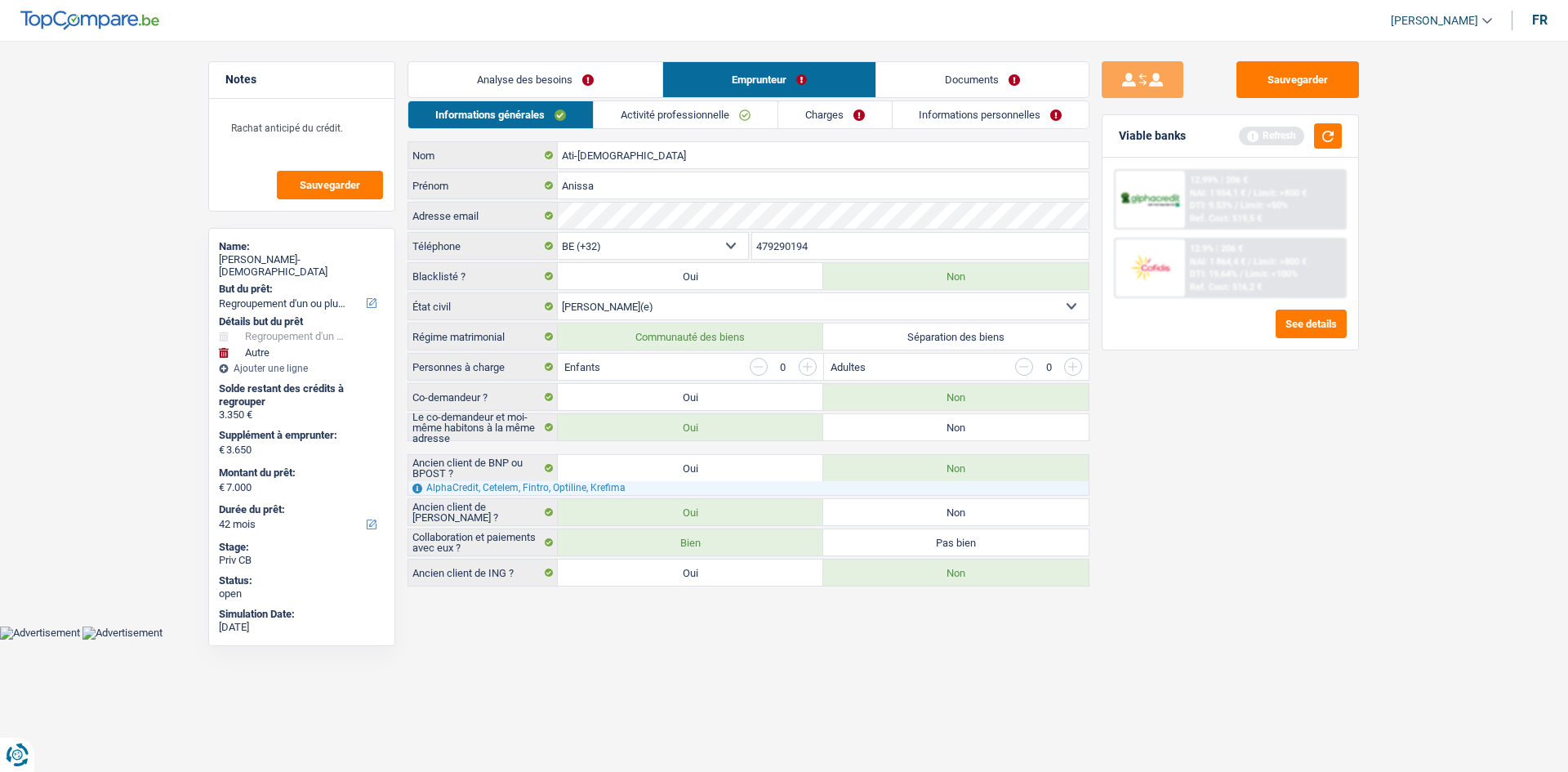 drag, startPoint x: 1317, startPoint y: 152, endPoint x: 1294, endPoint y: 148, distance: 23.345235 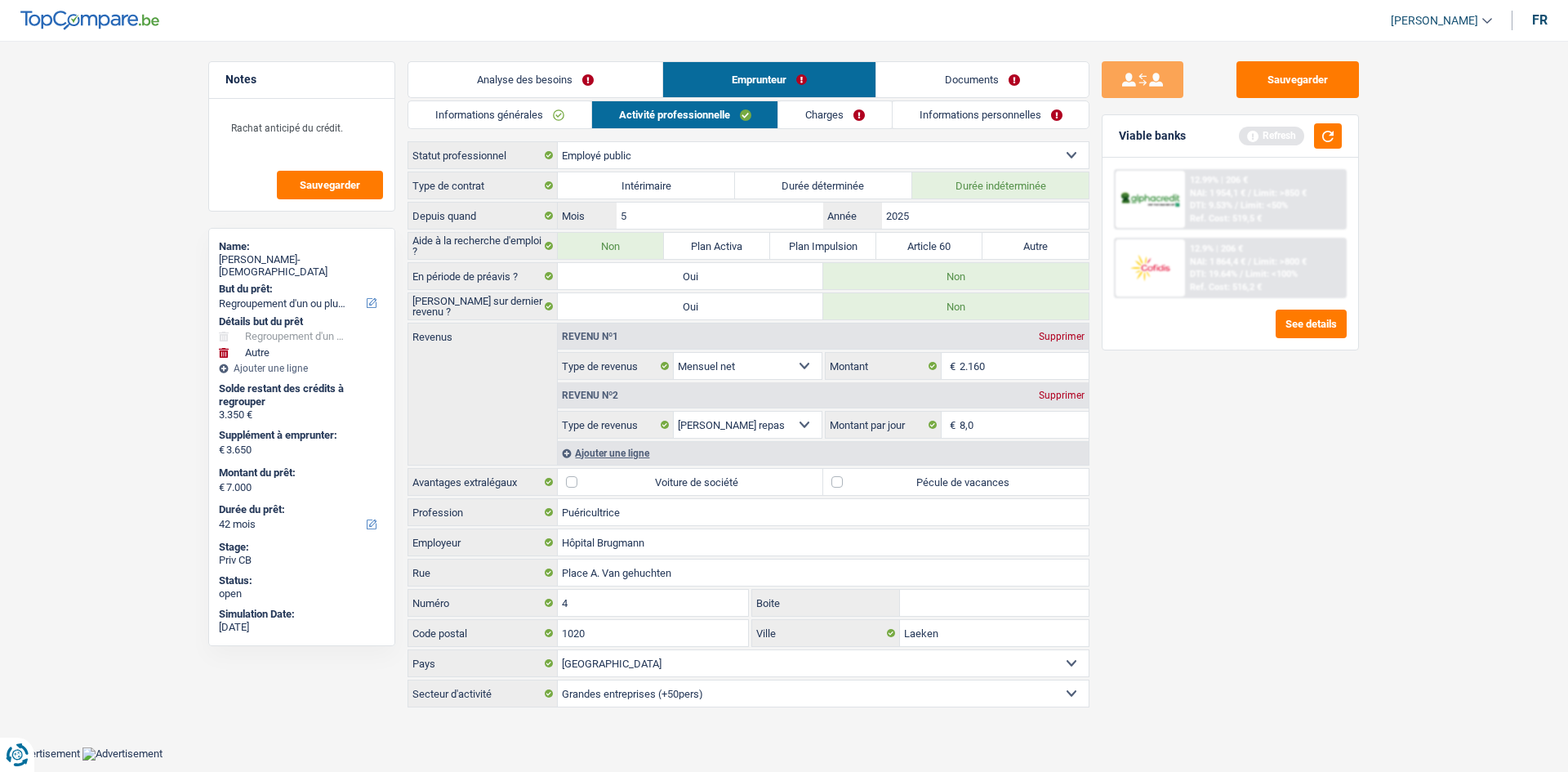 click on "Viable banks
Refresh" at bounding box center [1230, 136] 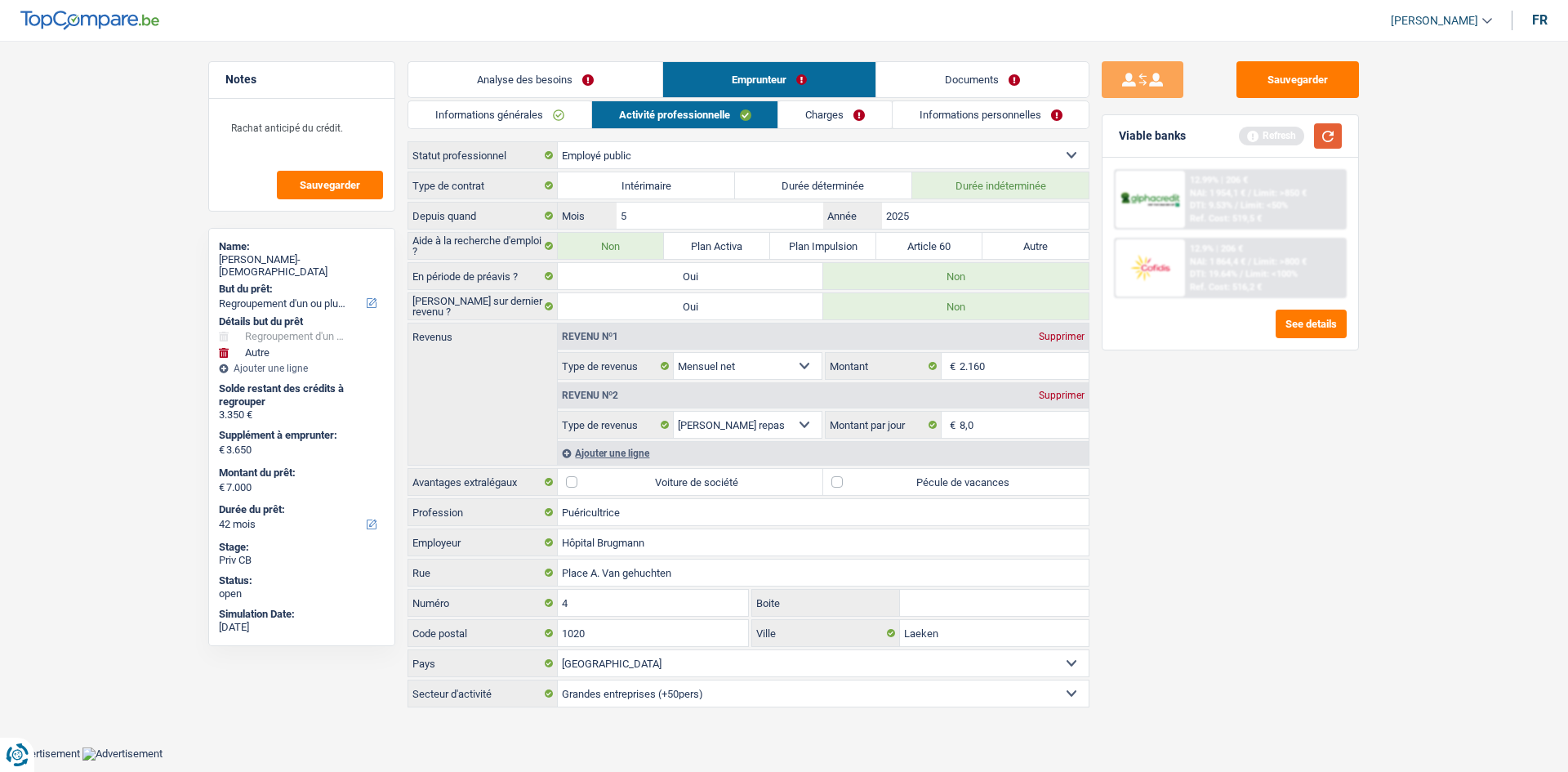 click at bounding box center (1328, 136) 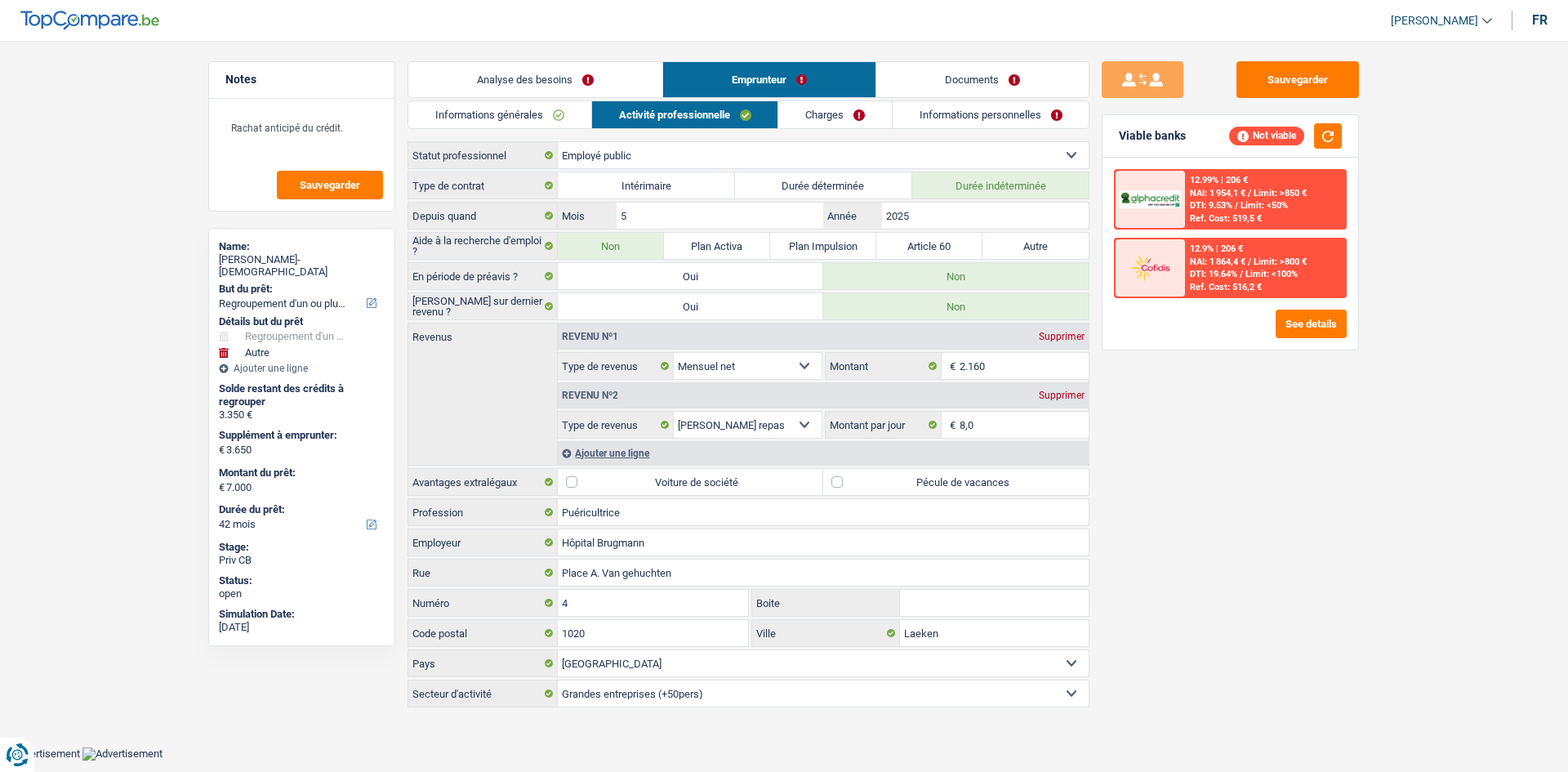 click on "Sauvegarder
Viable banks
Not viable
12.99% | 206 €
NAI: 1 954,1 €
/
Limit: >850 €
DTI: 9.53%
/
Limit: <50%
Ref. Cost: 519,5 €
12.9% | 206 €
NAI: 1 864,4 €
/
Limit: >800 €
DTI: 19.64%
/" at bounding box center (1230, 401) 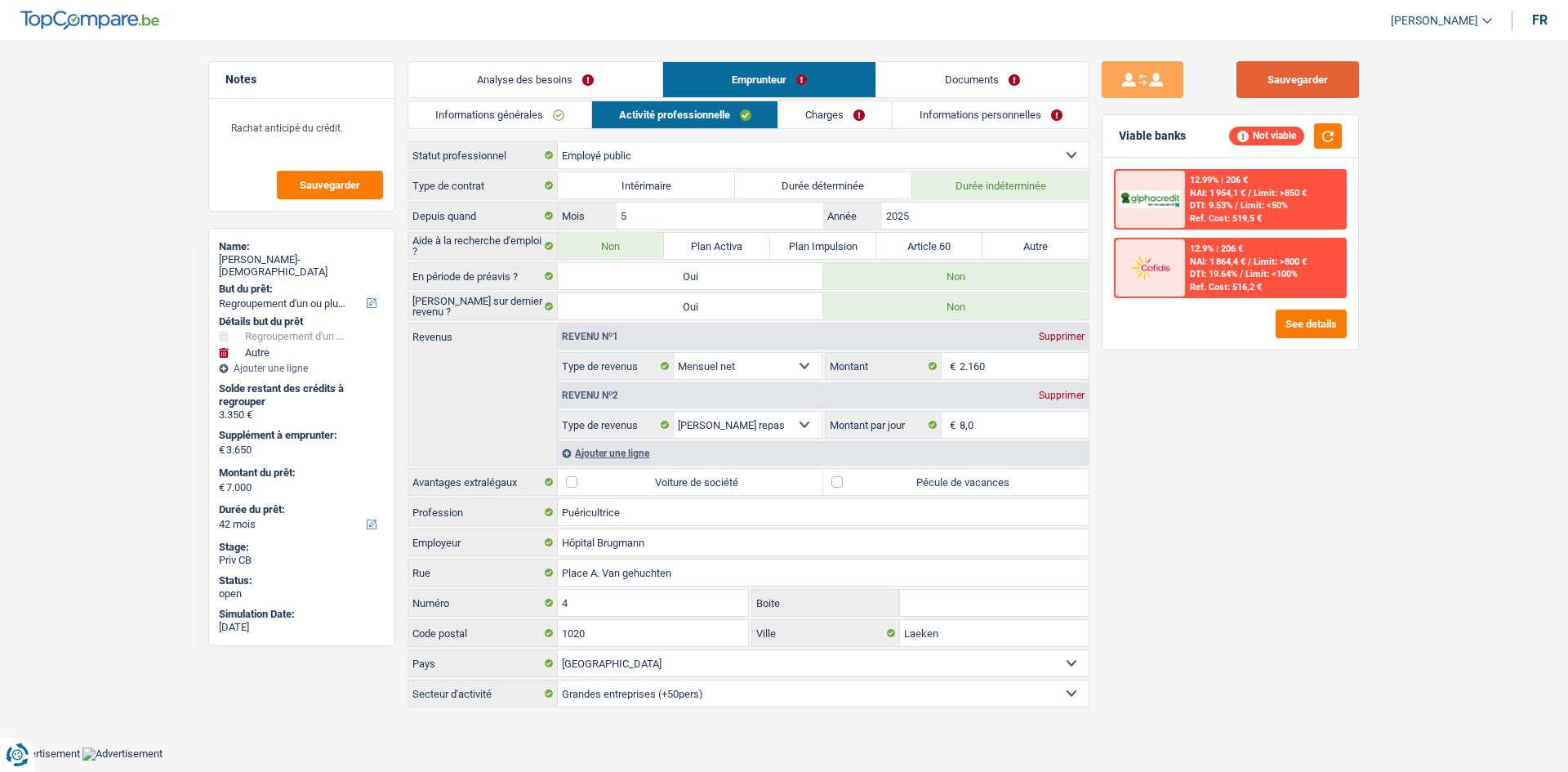 click on "Sauvegarder" at bounding box center (1298, 79) 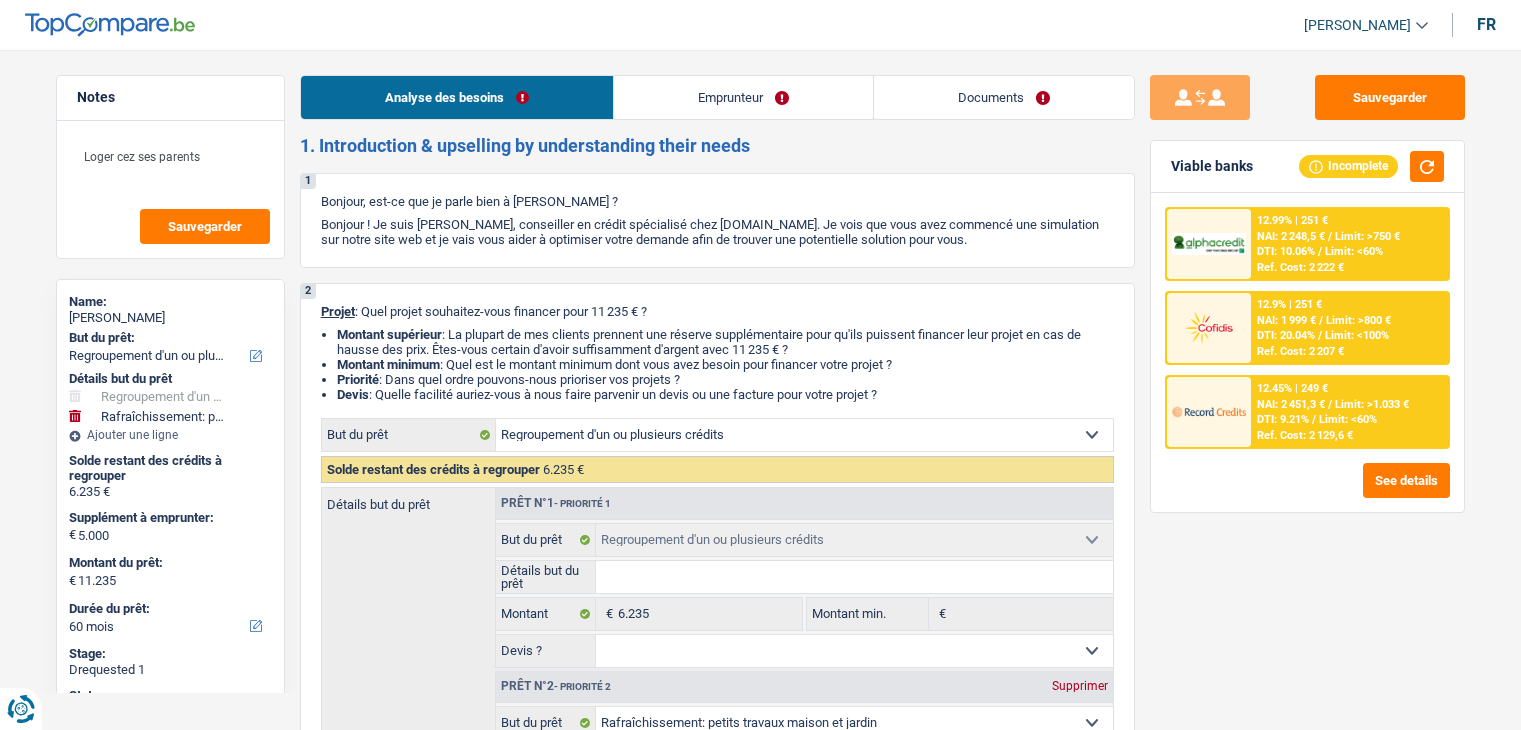 select on "refinancing" 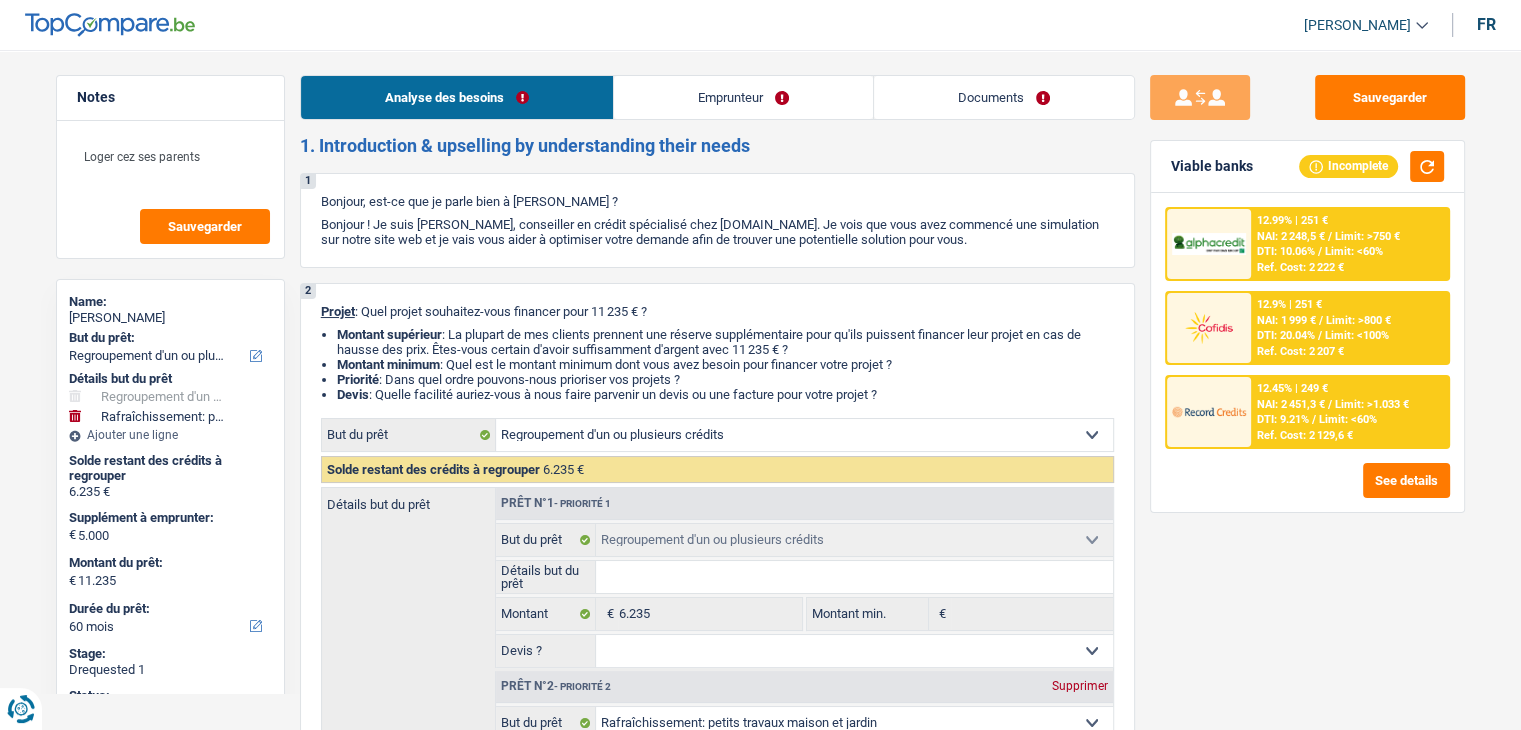 scroll, scrollTop: 0, scrollLeft: 0, axis: both 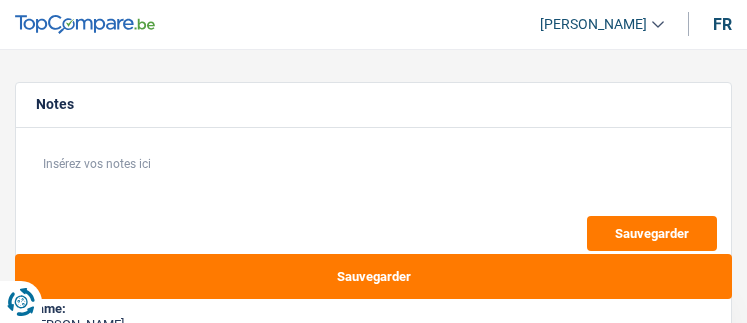 select on "other" 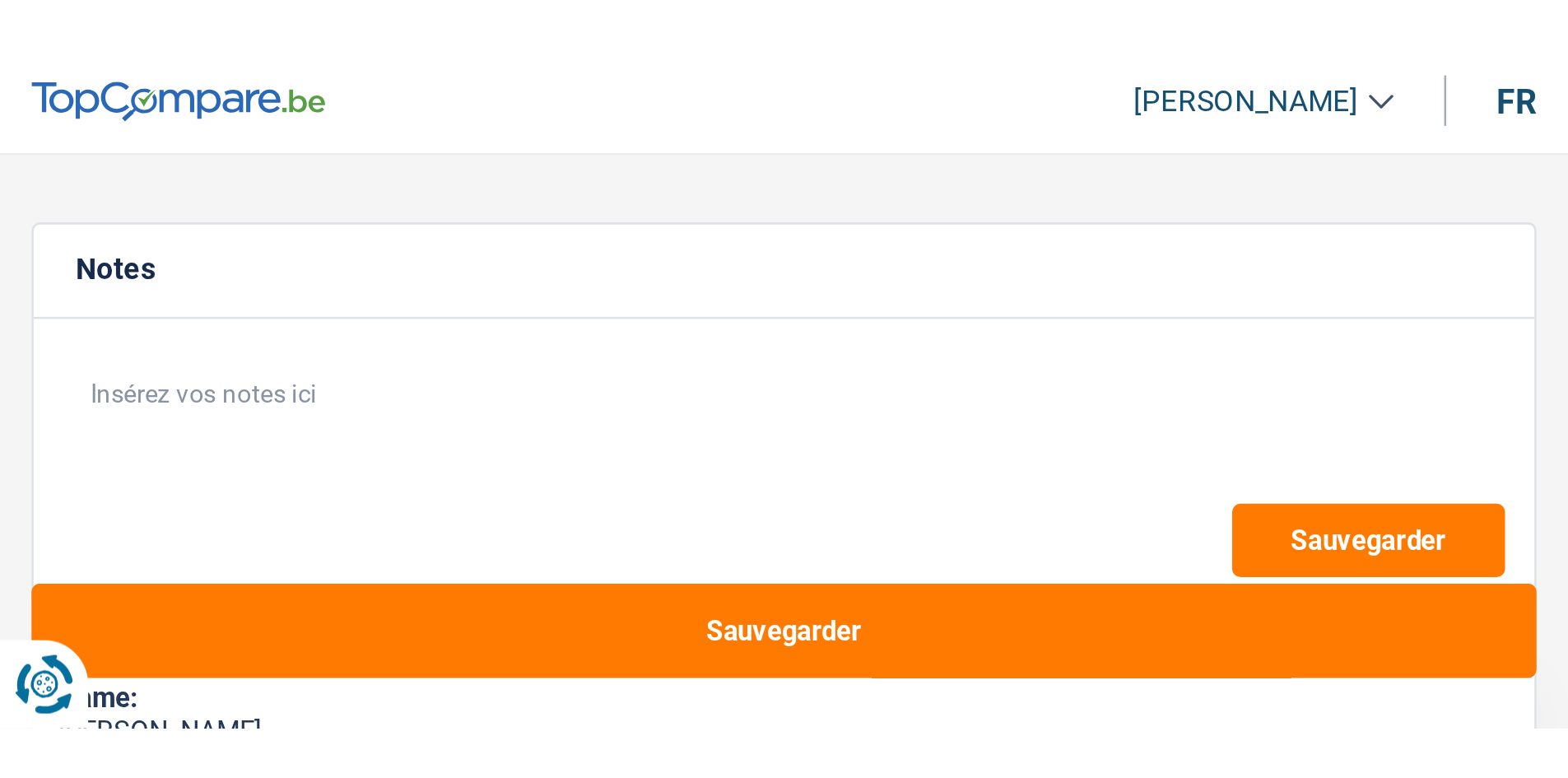 scroll, scrollTop: 0, scrollLeft: 0, axis: both 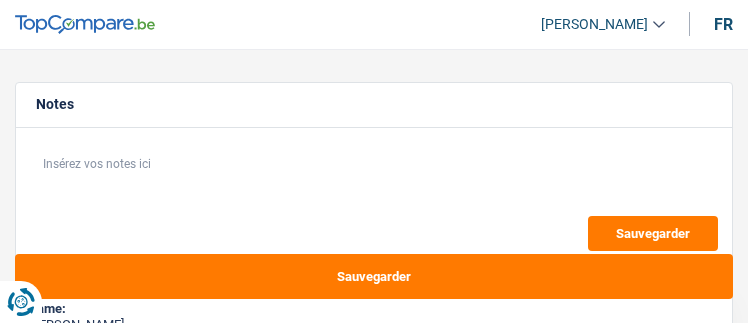 select on "60" 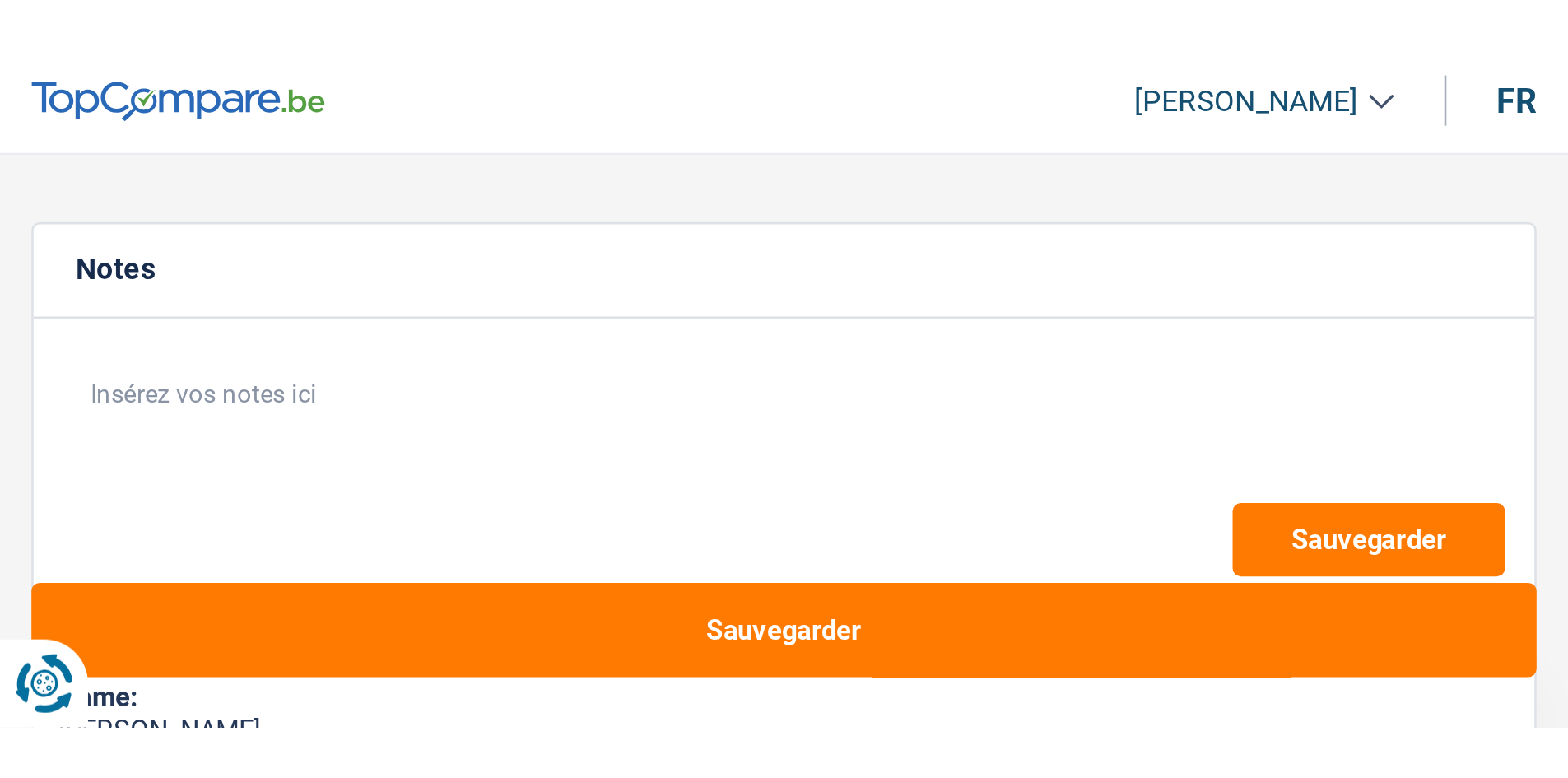 scroll, scrollTop: 0, scrollLeft: 0, axis: both 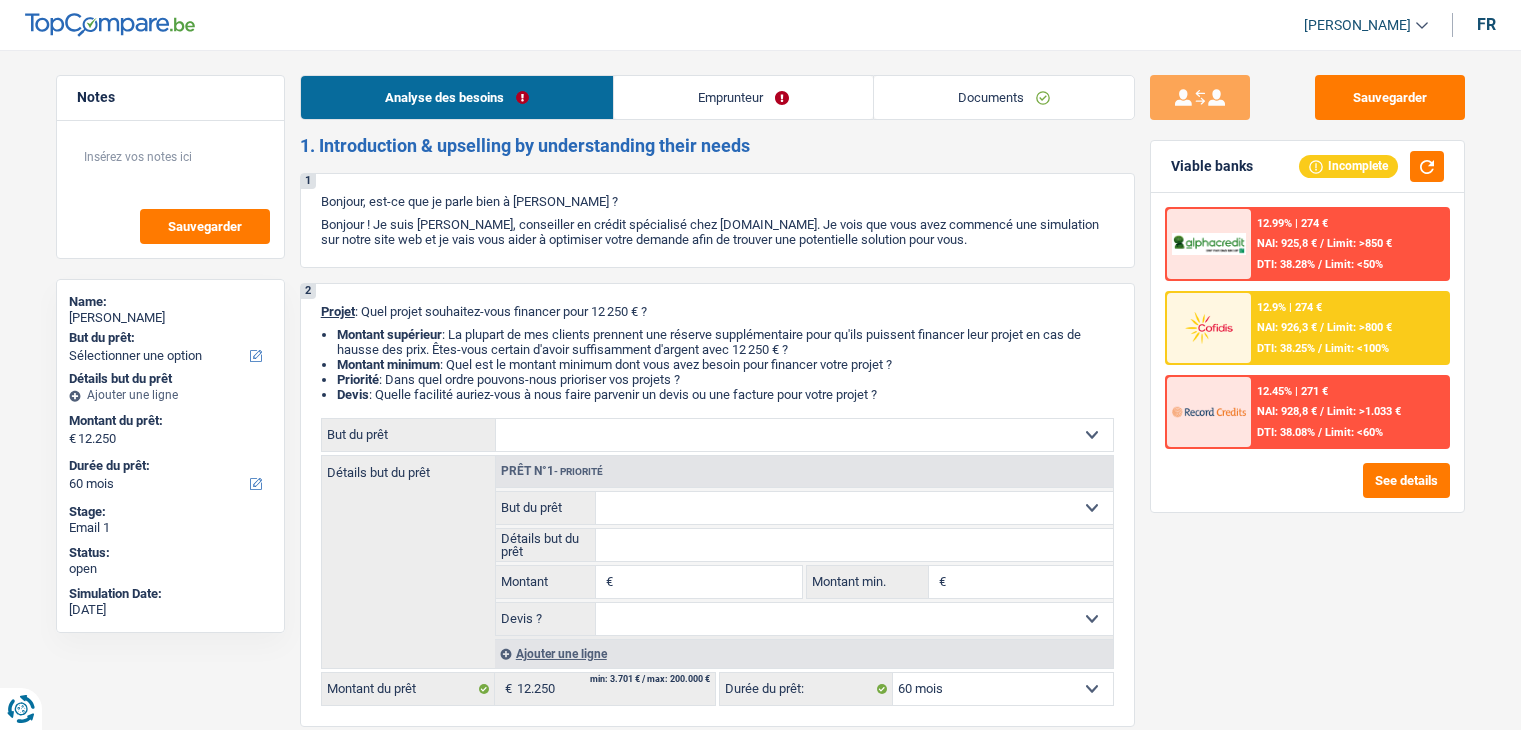 select on "60" 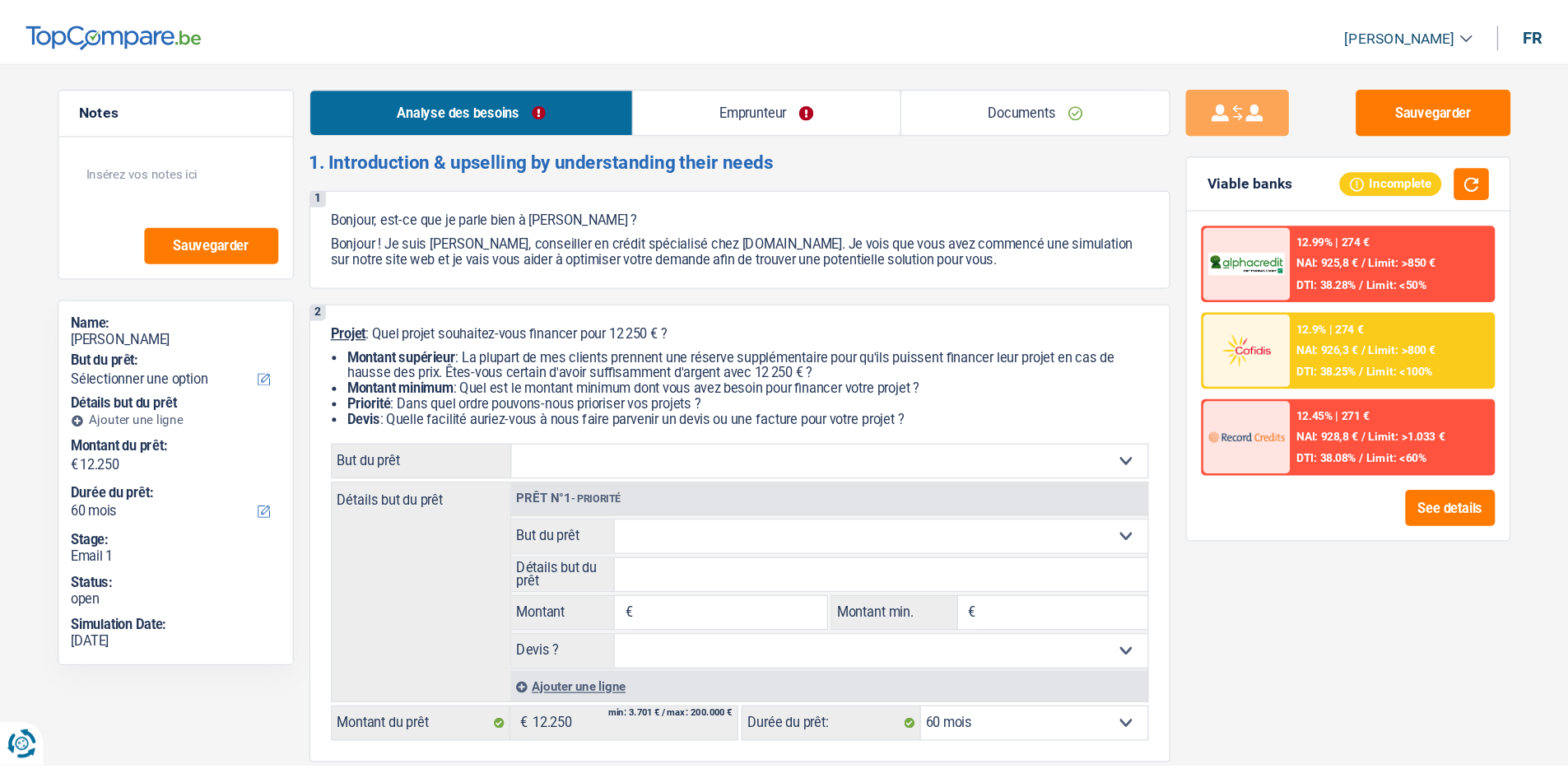 scroll, scrollTop: 0, scrollLeft: 0, axis: both 